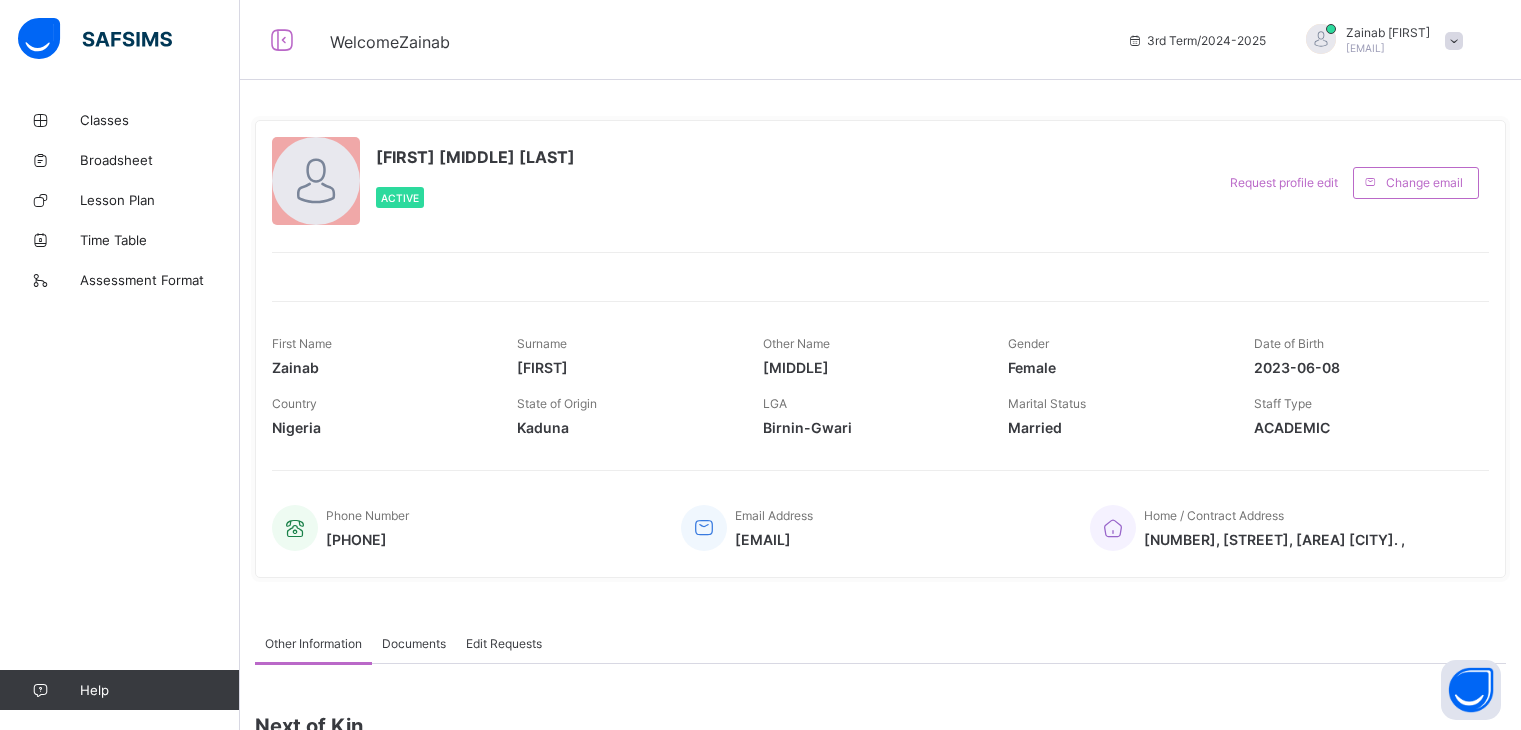 scroll, scrollTop: 0, scrollLeft: 0, axis: both 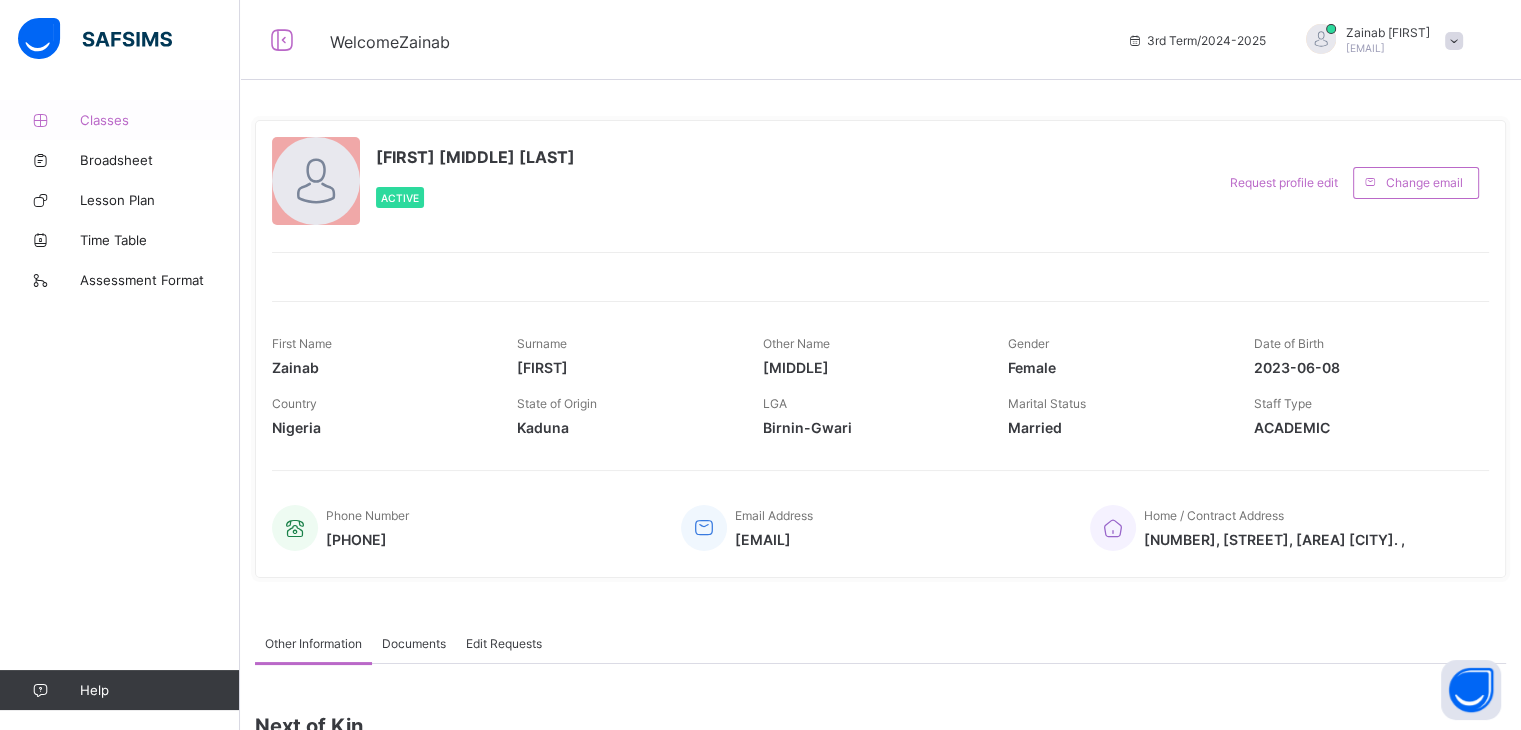click on "Classes" at bounding box center [120, 120] 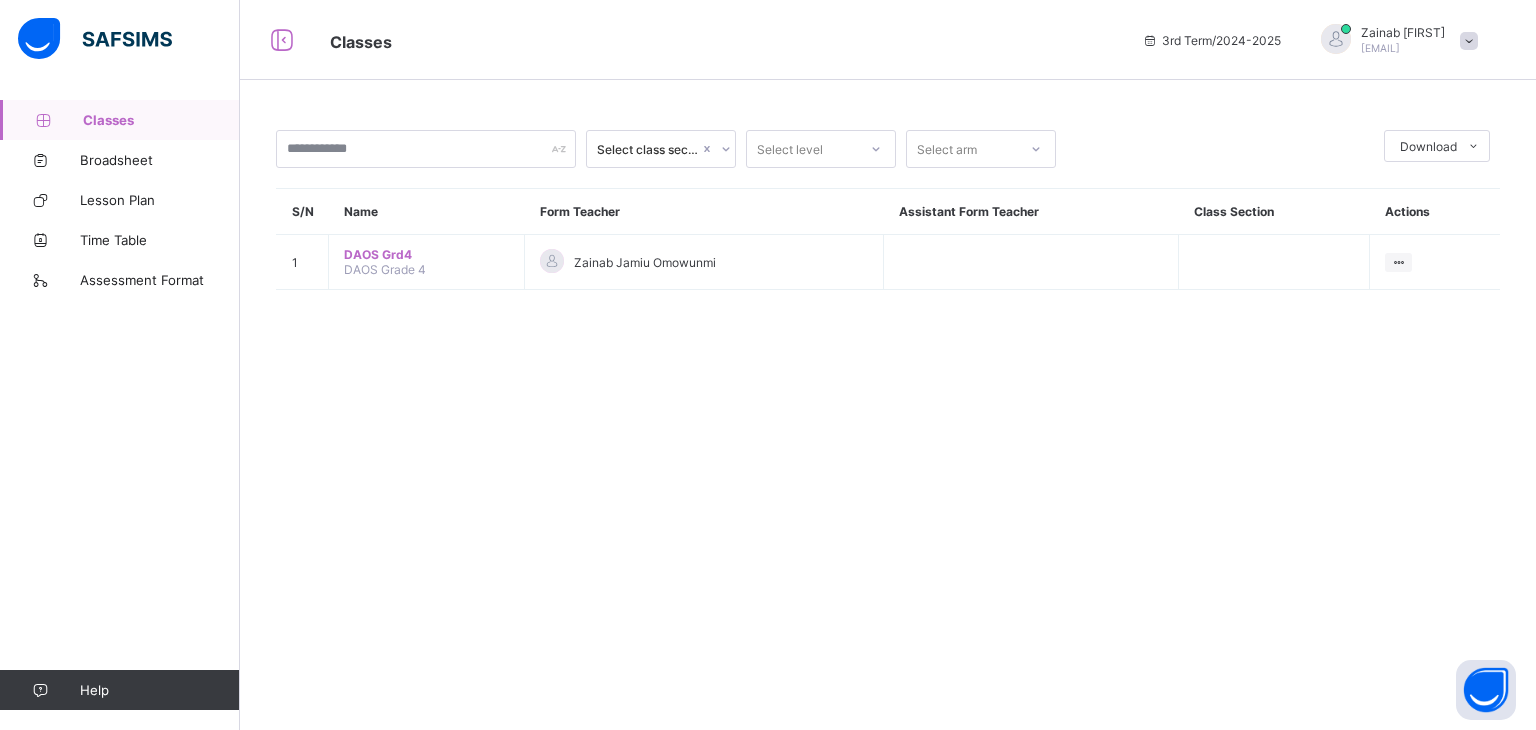 click on "DAOS Grd4" at bounding box center [426, 254] 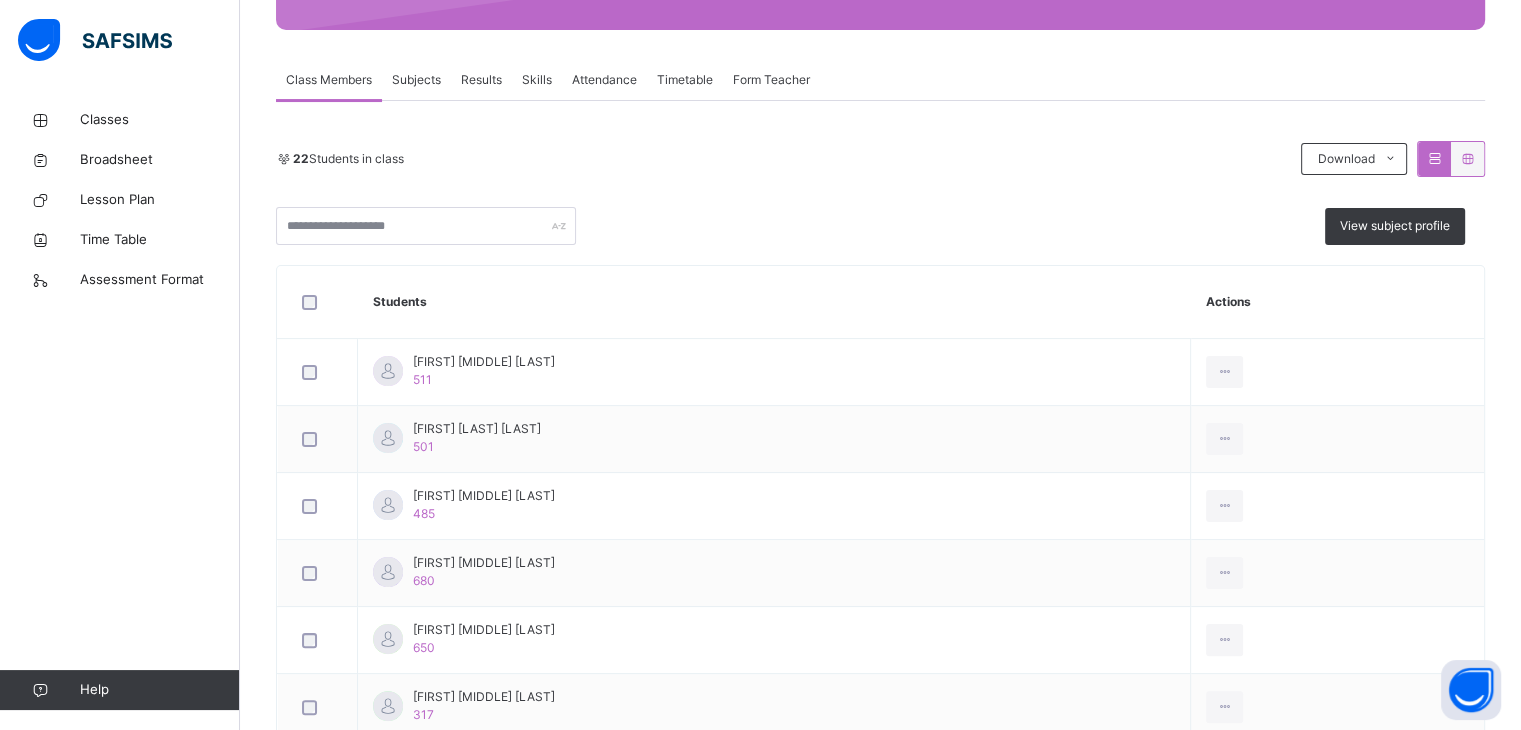 scroll, scrollTop: 360, scrollLeft: 0, axis: vertical 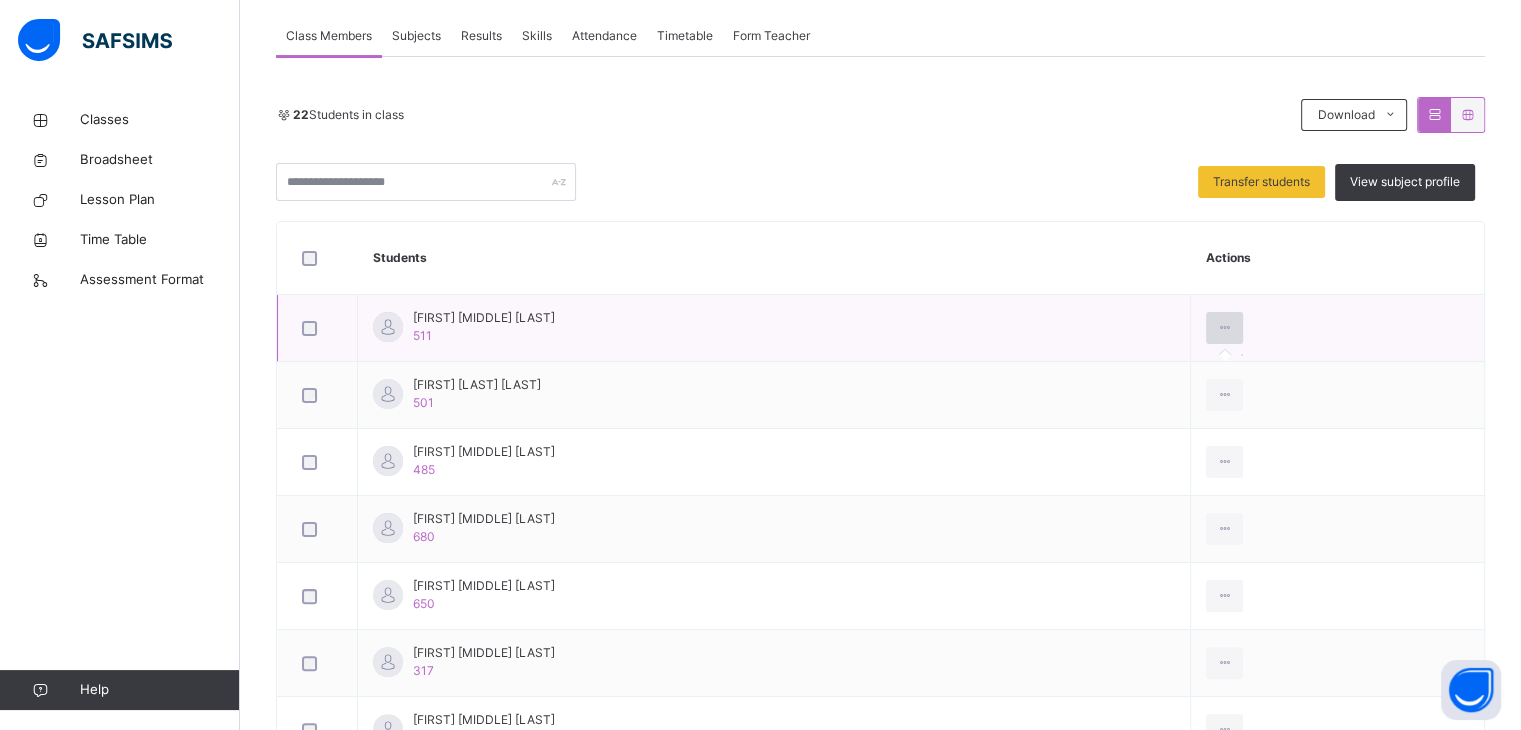click at bounding box center (1224, 328) 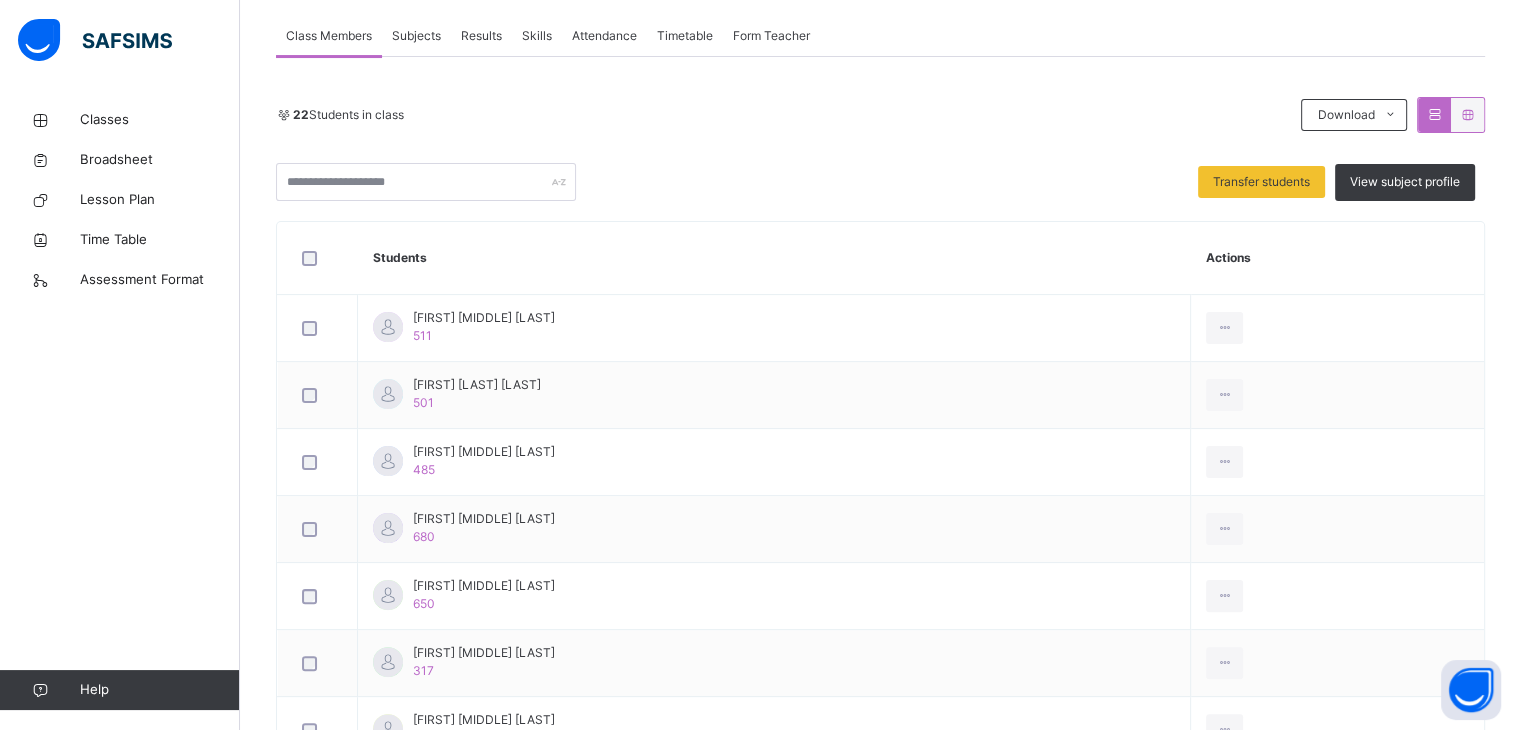 click on "Subjects" at bounding box center (416, 36) 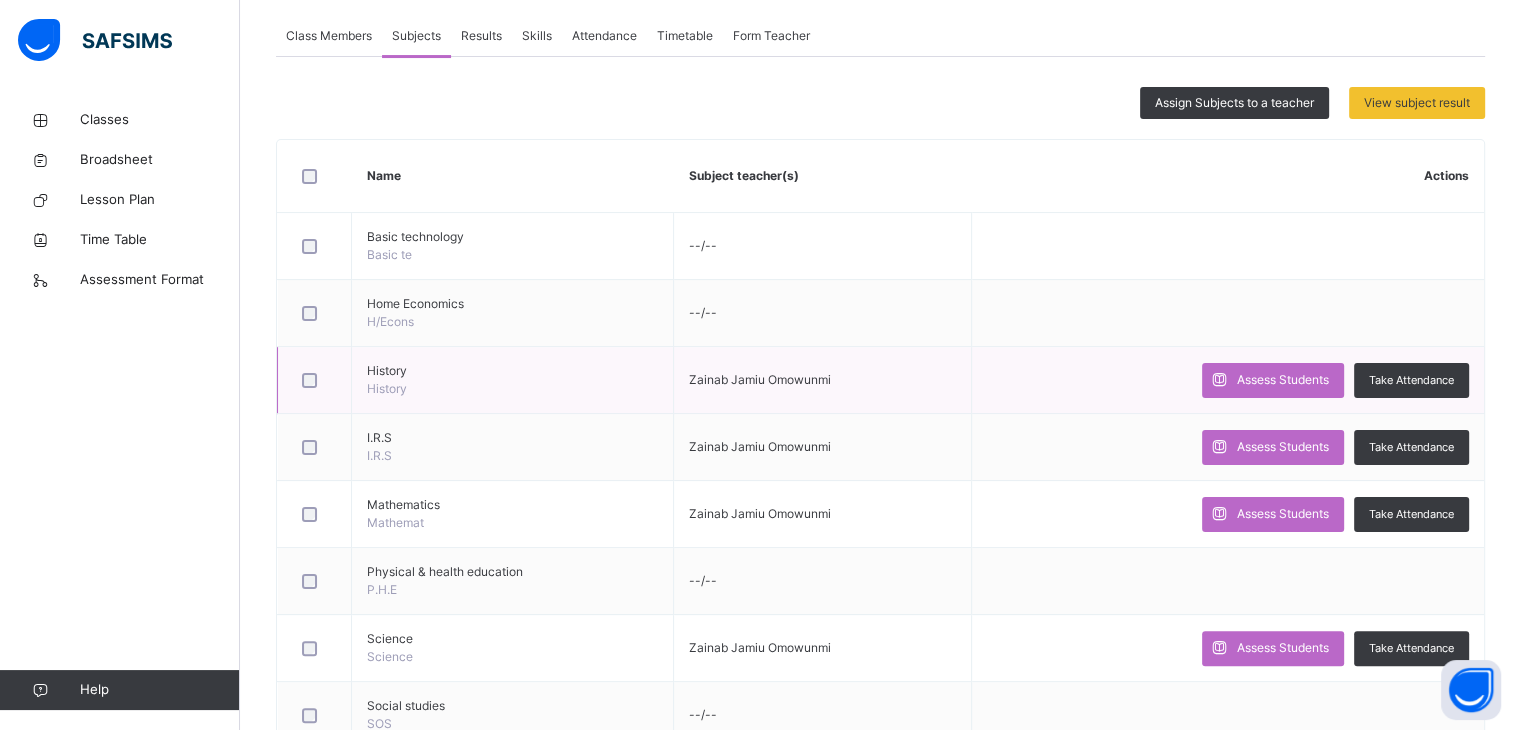 click on "Zainab Jamiu Omowunmi" at bounding box center (760, 379) 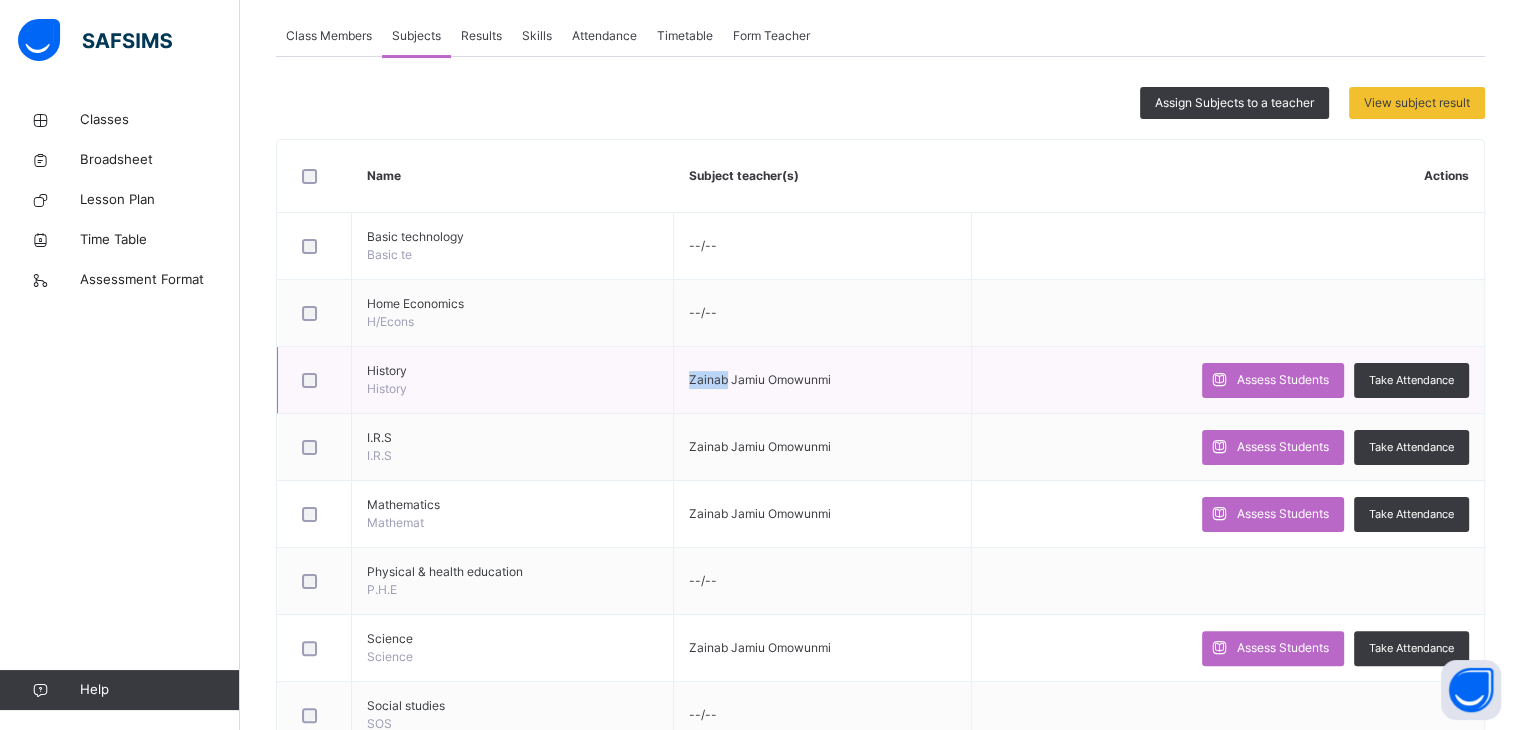 click on "Zainab Jamiu Omowunmi" at bounding box center [760, 379] 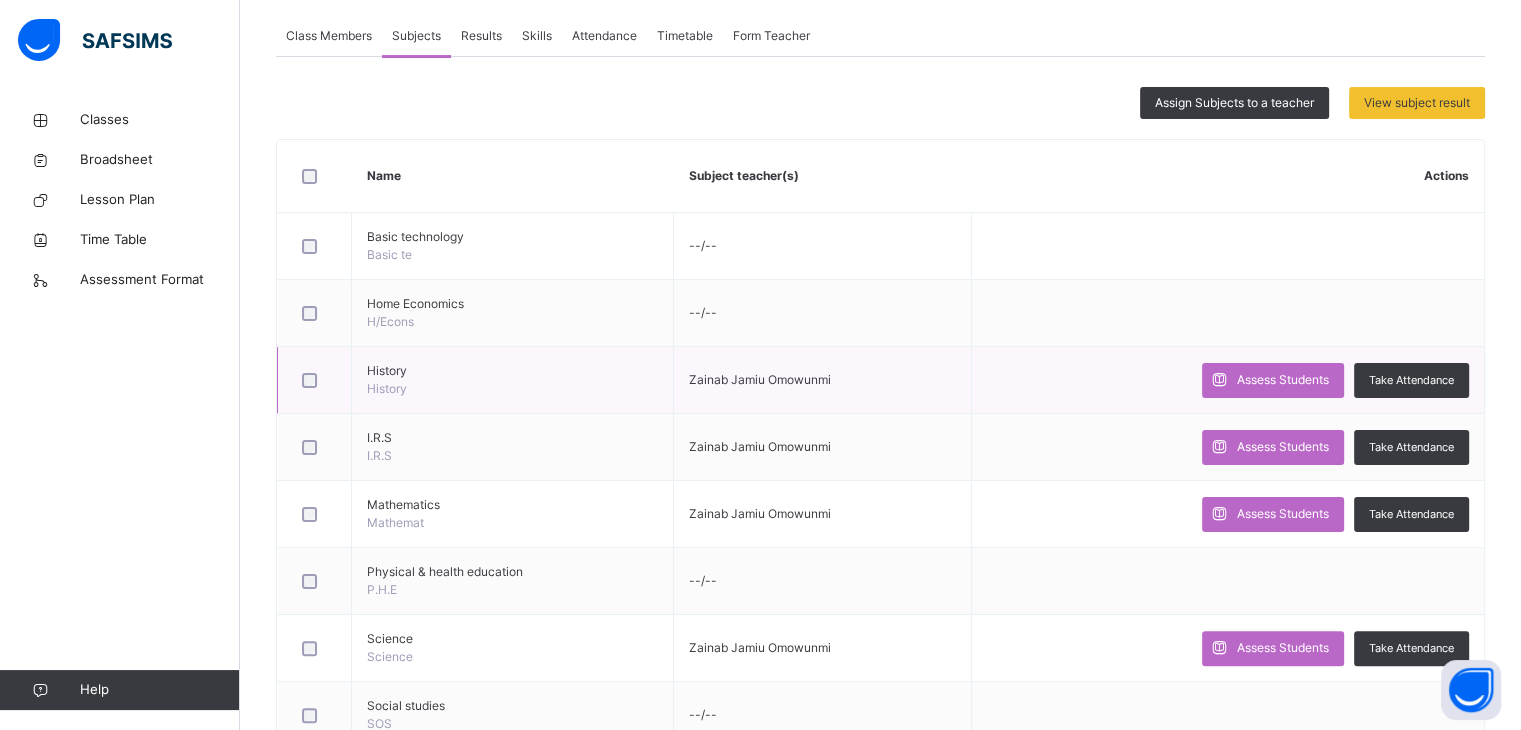 click on "History" at bounding box center (387, 388) 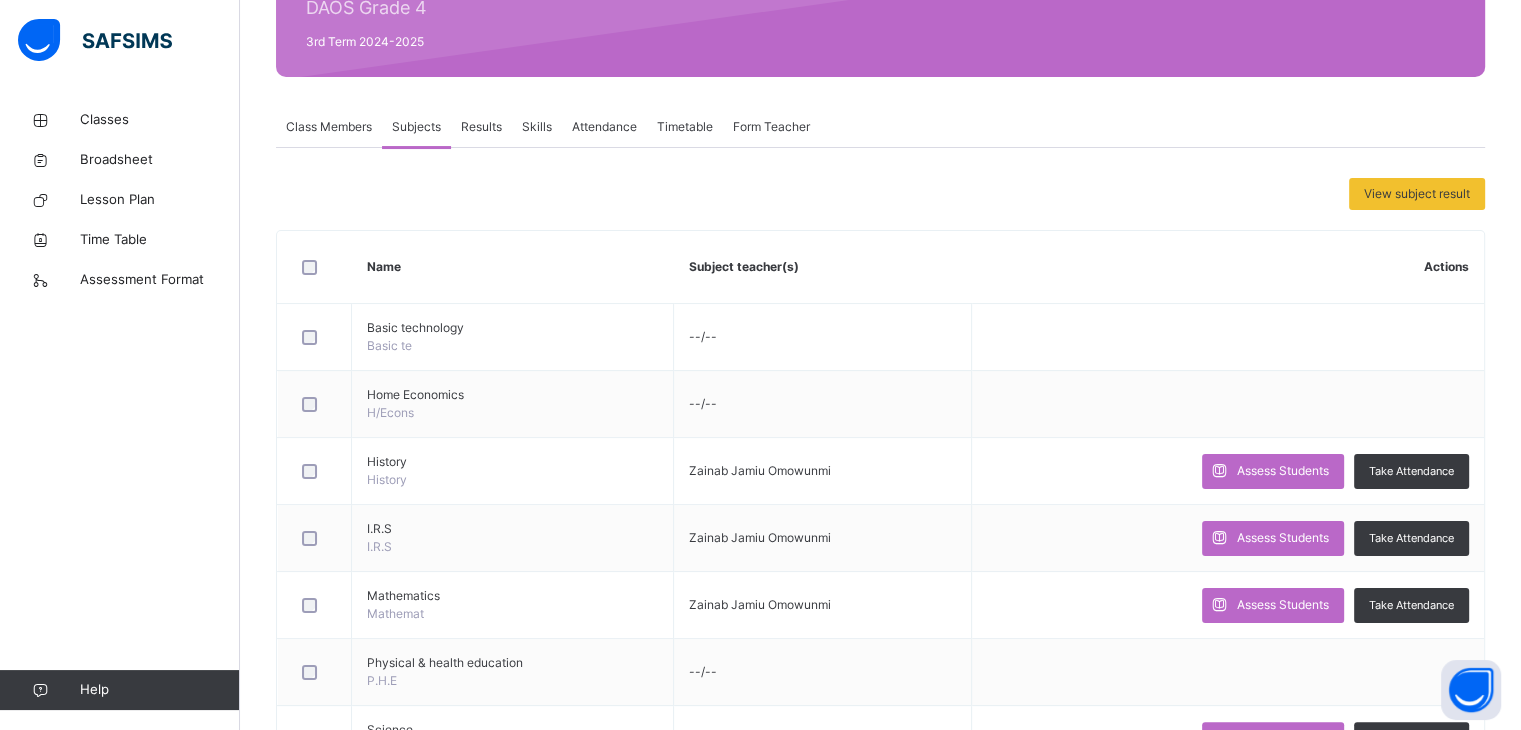 scroll, scrollTop: 267, scrollLeft: 0, axis: vertical 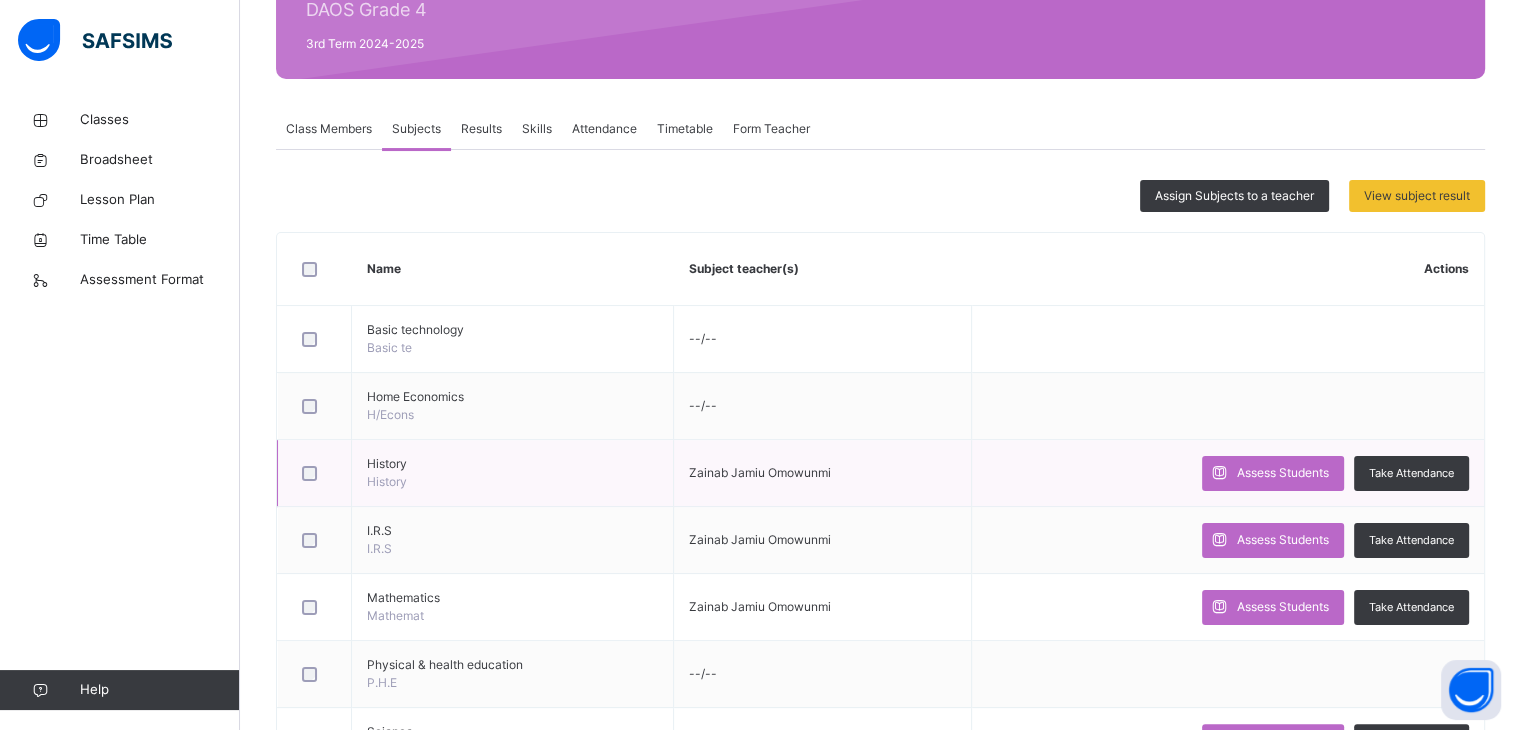 click on "History" at bounding box center (387, 481) 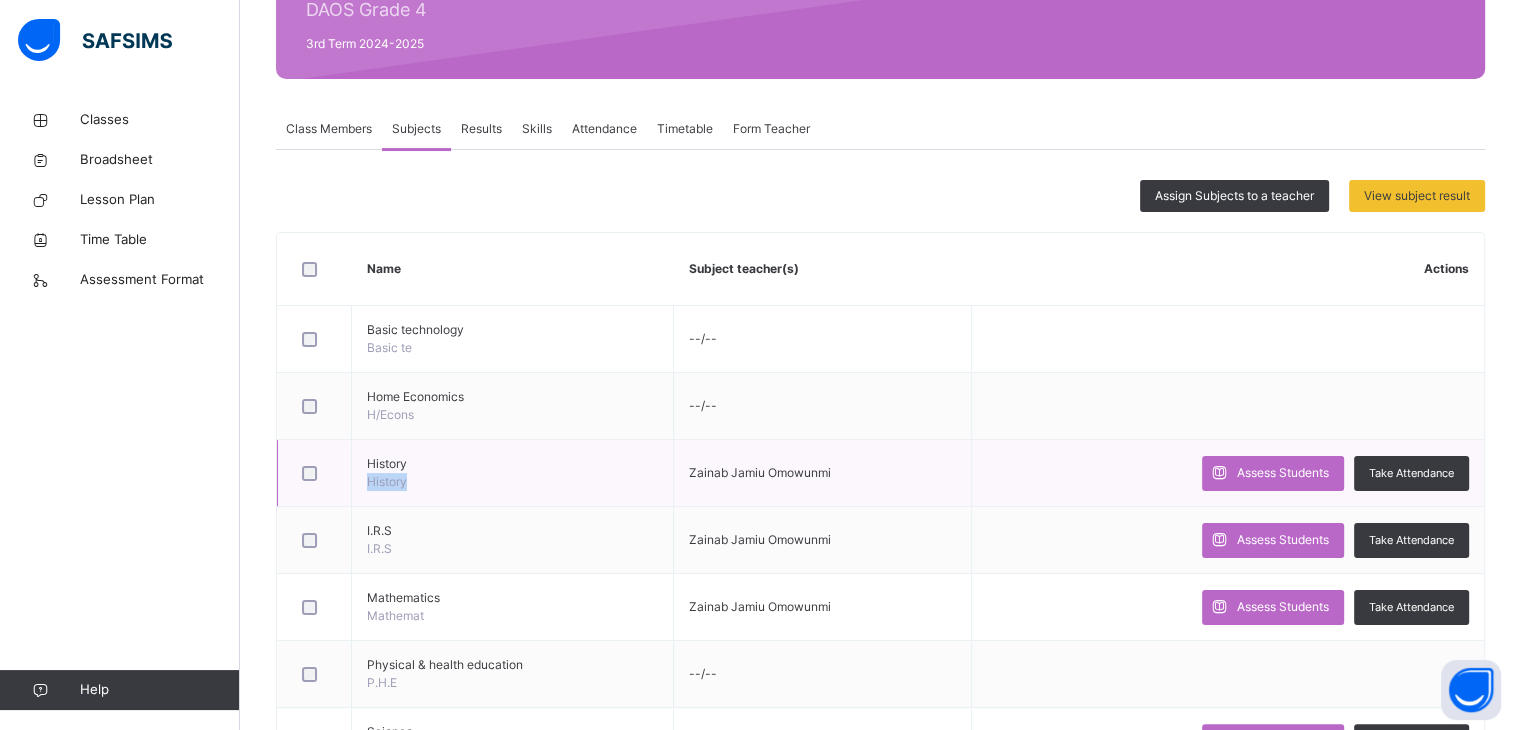 click on "History" at bounding box center (387, 481) 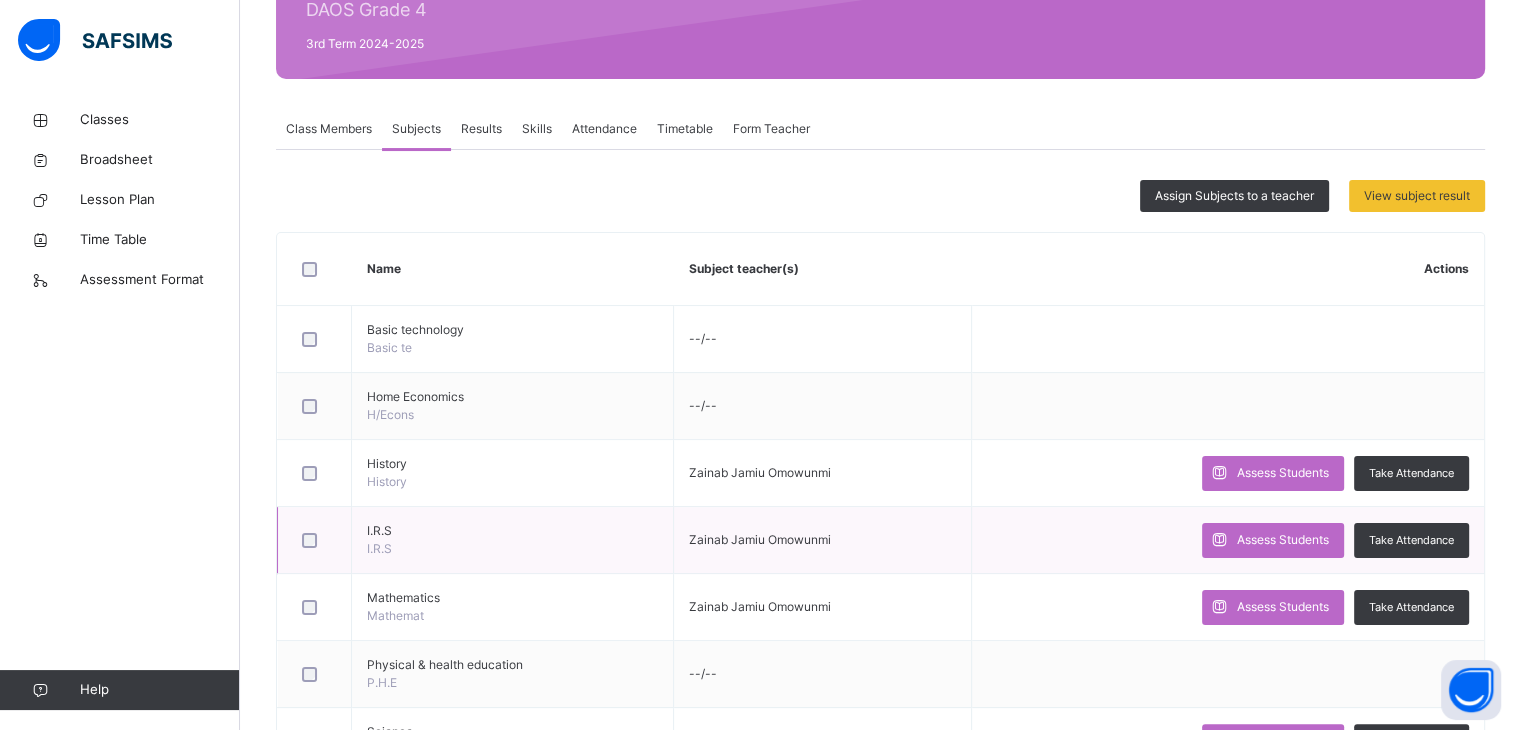 click on "I.R.S" at bounding box center (512, 531) 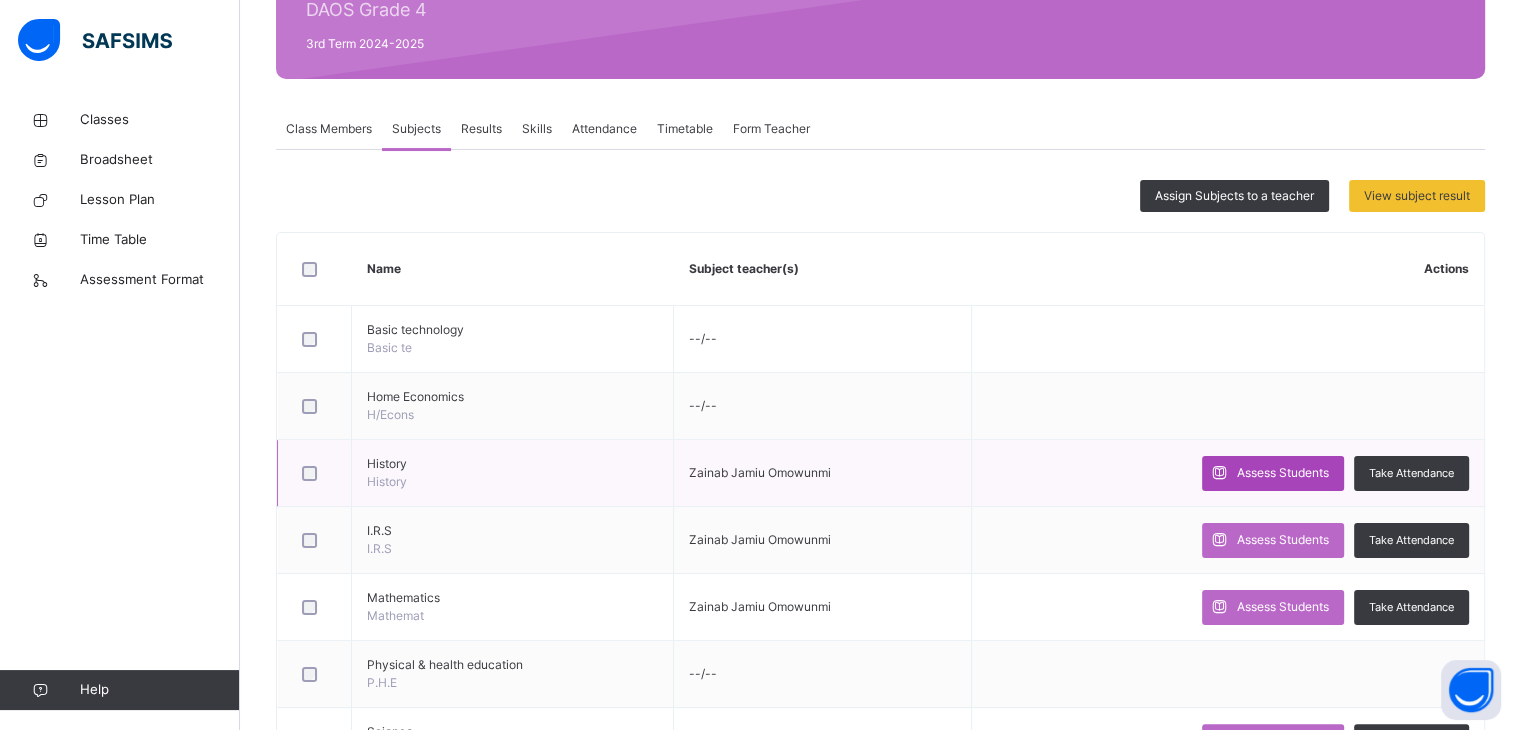 click on "Assess Students" at bounding box center [1283, 473] 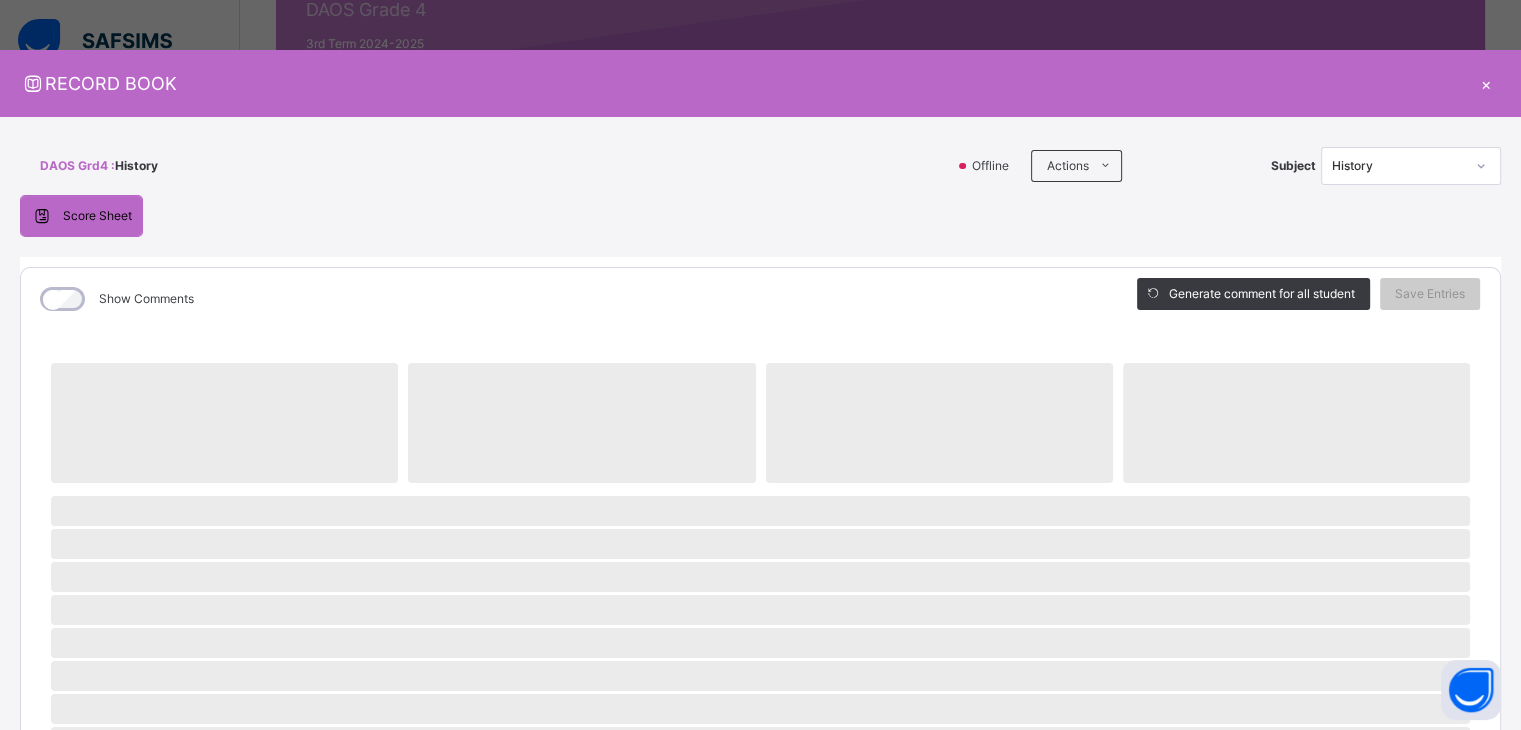 click on "‌" at bounding box center [1296, 423] 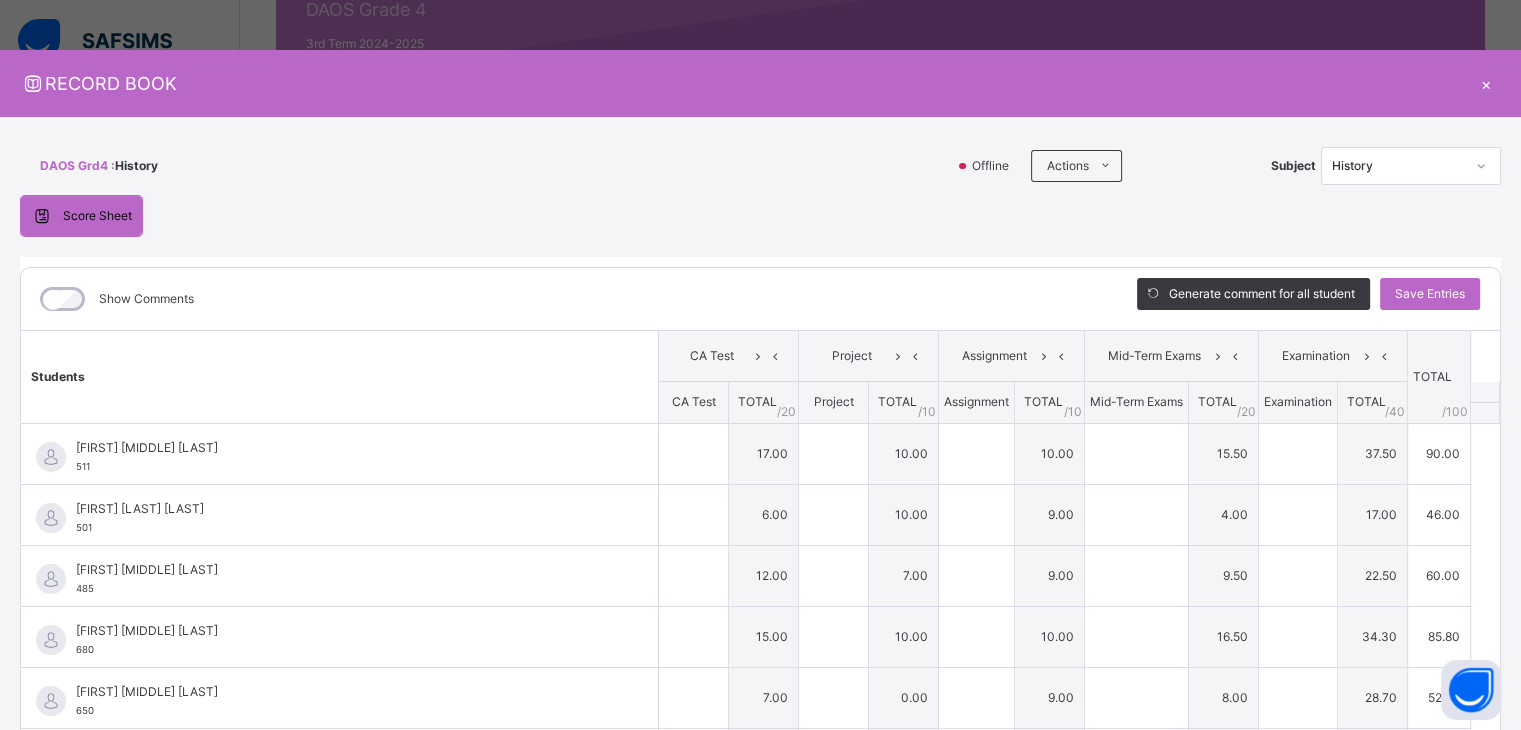 type on "**" 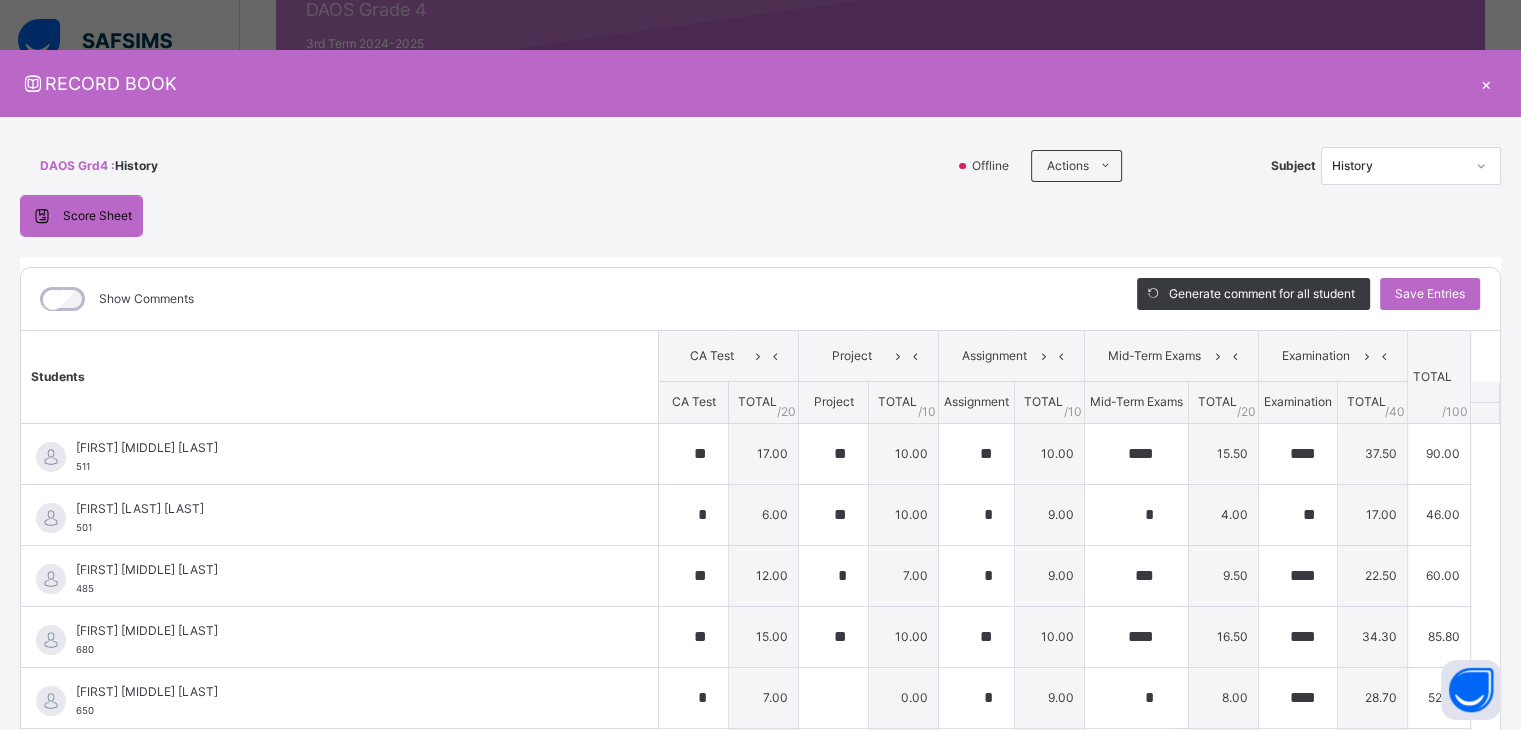 type on "**" 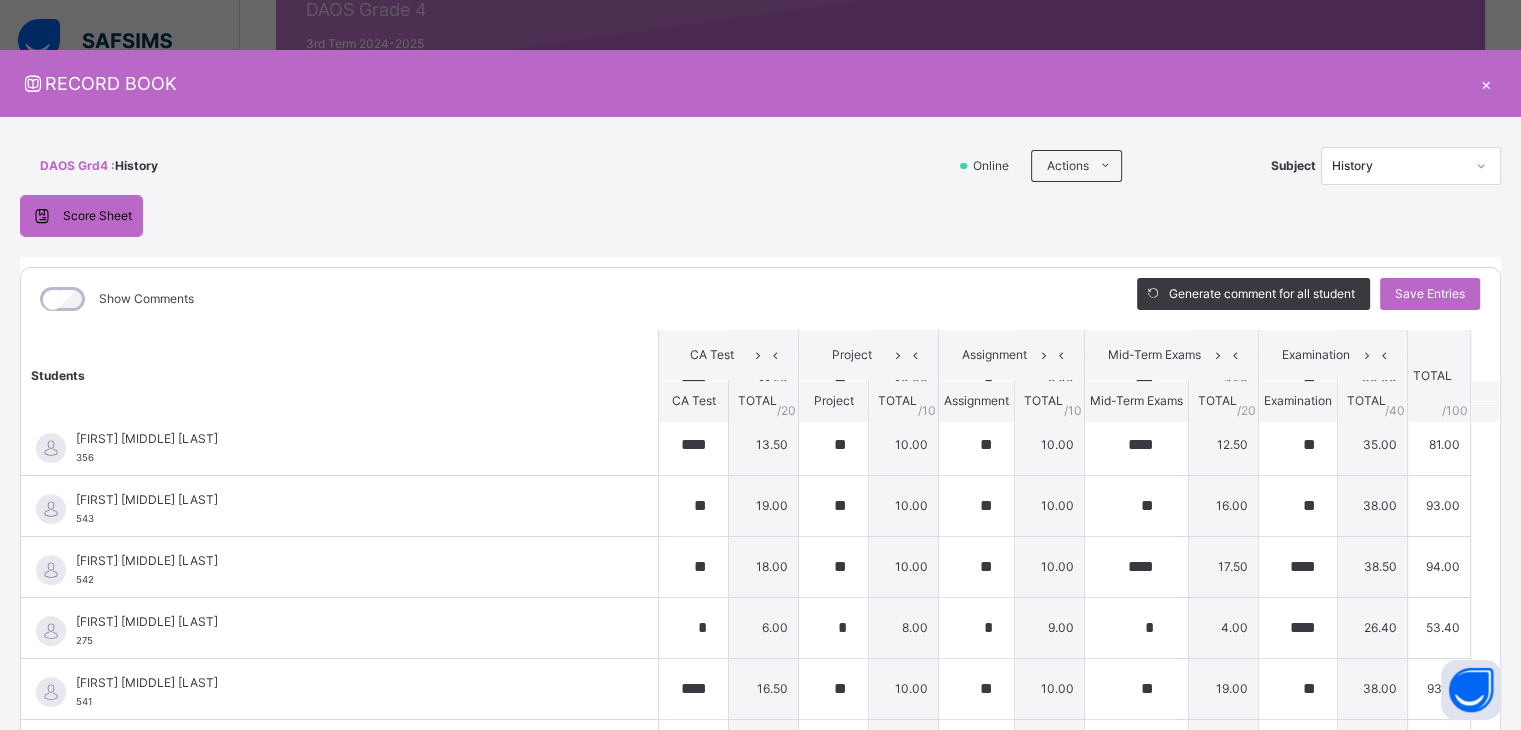 scroll, scrollTop: 880, scrollLeft: 0, axis: vertical 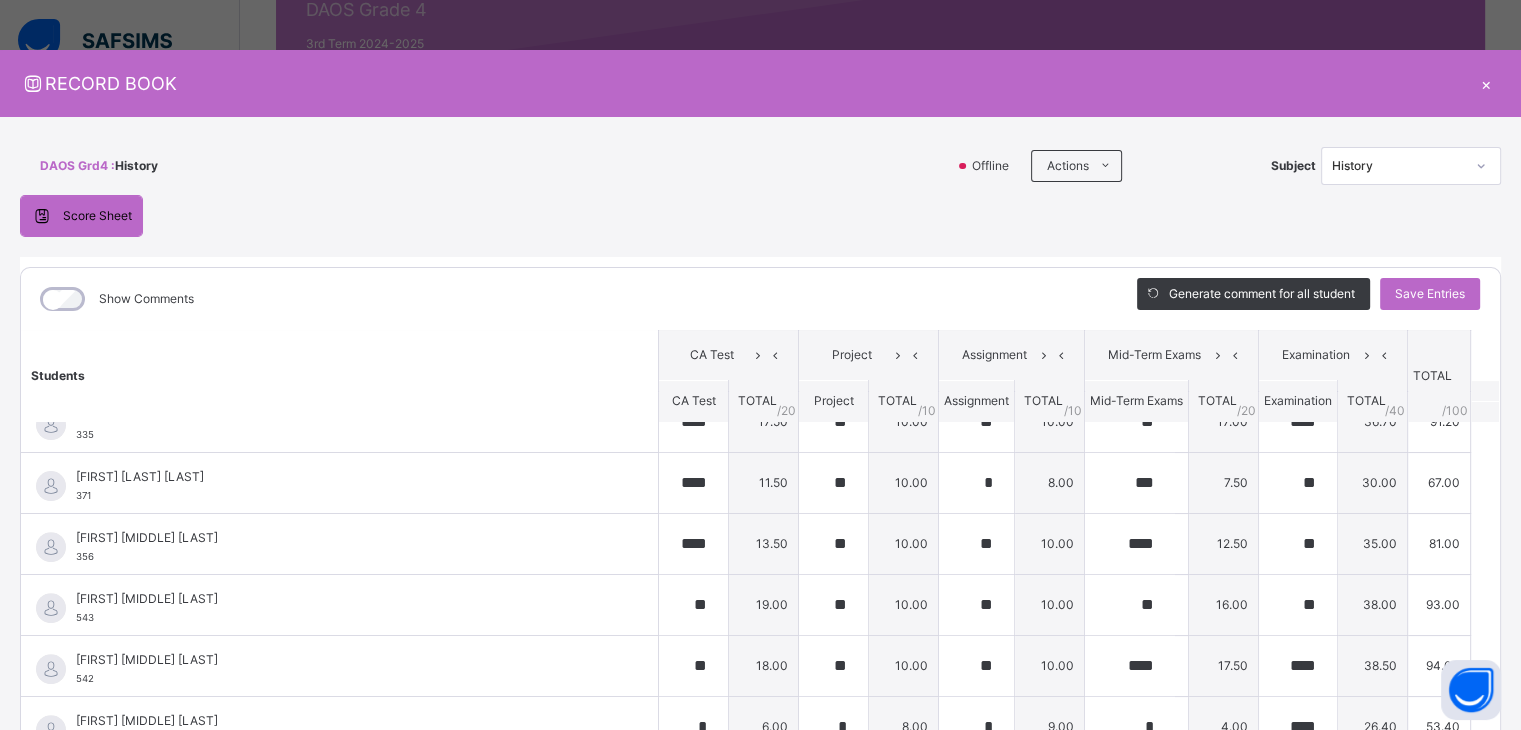 click on "×" at bounding box center (1486, 83) 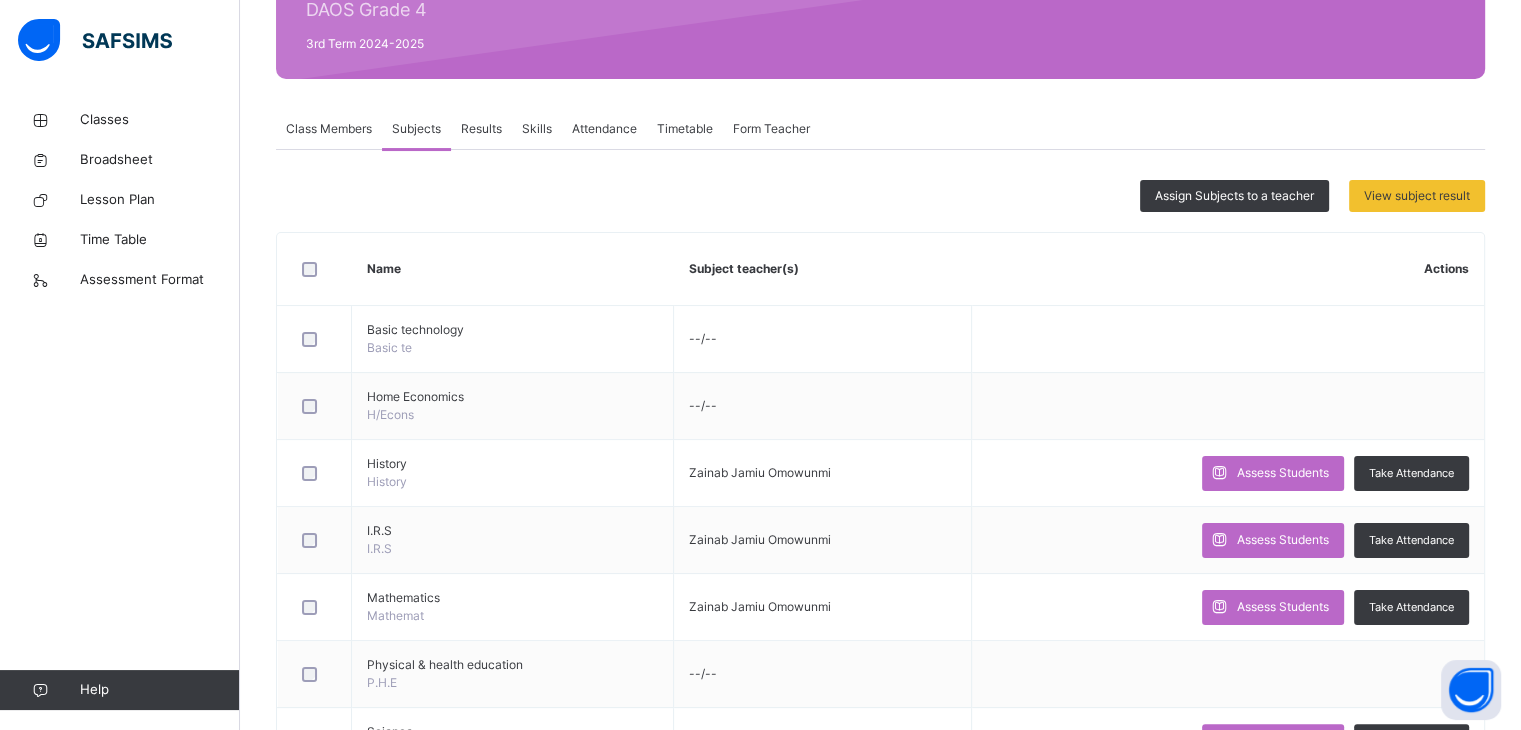 click on "Results" at bounding box center (481, 129) 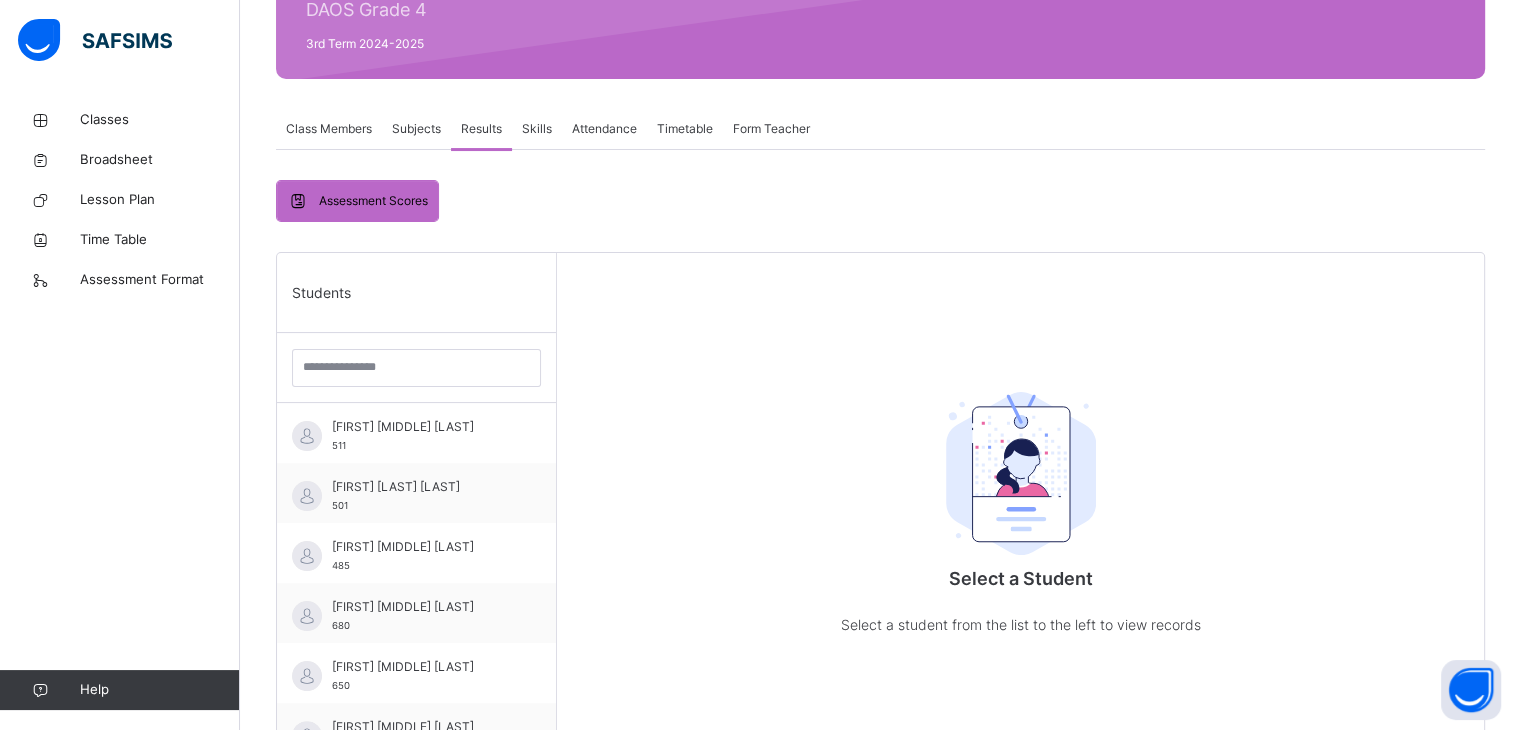 click on "Subjects" at bounding box center (416, 129) 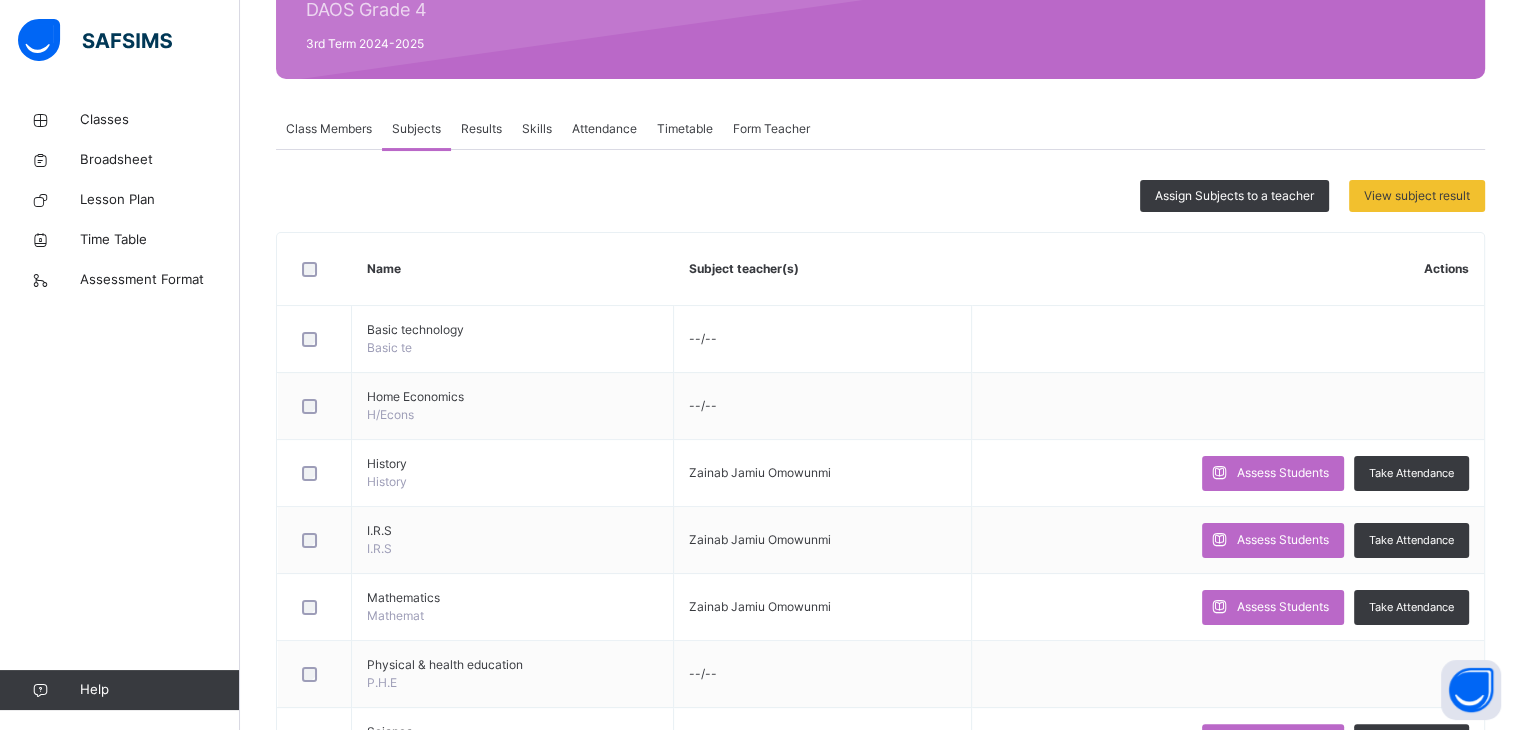 click on "Class Members" at bounding box center [329, 129] 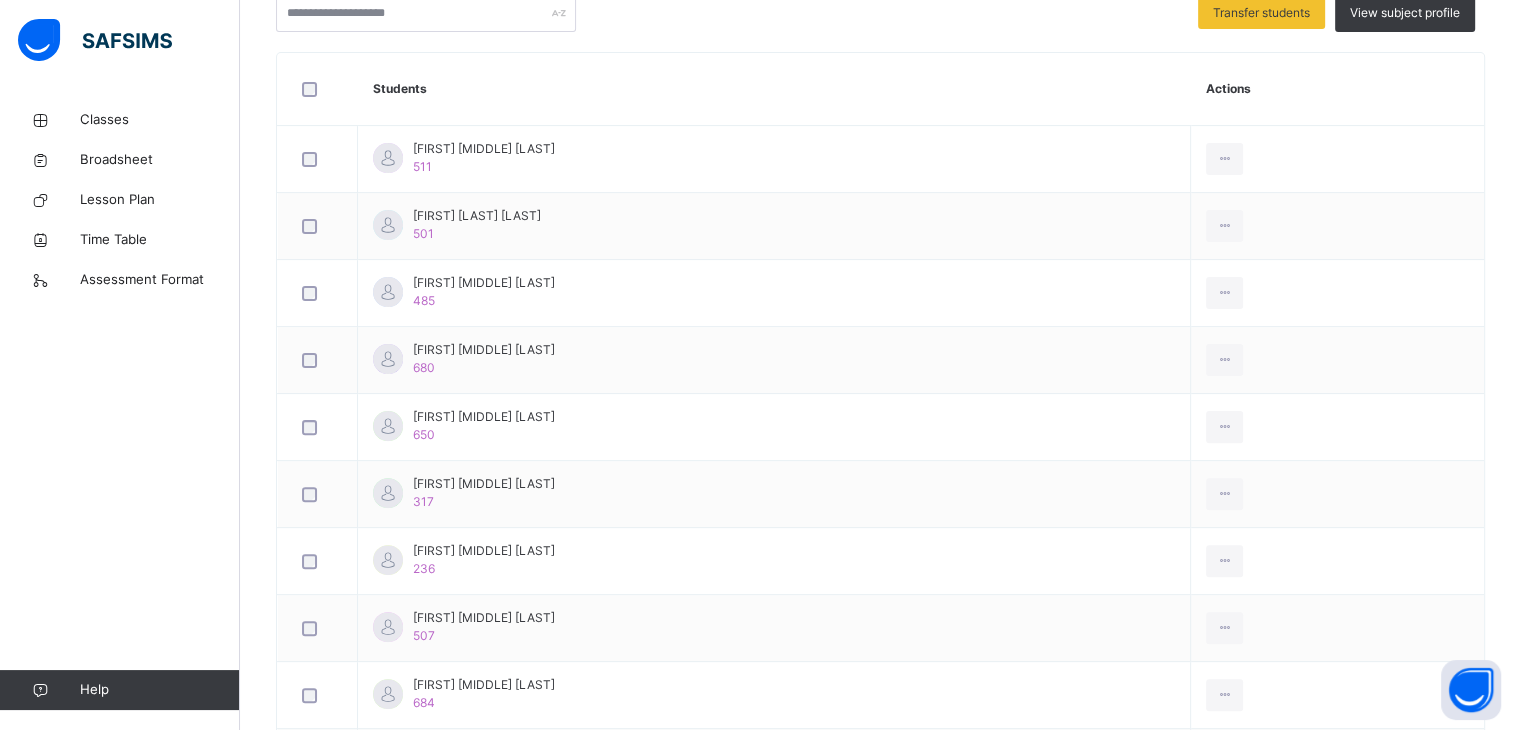 scroll, scrollTop: 545, scrollLeft: 0, axis: vertical 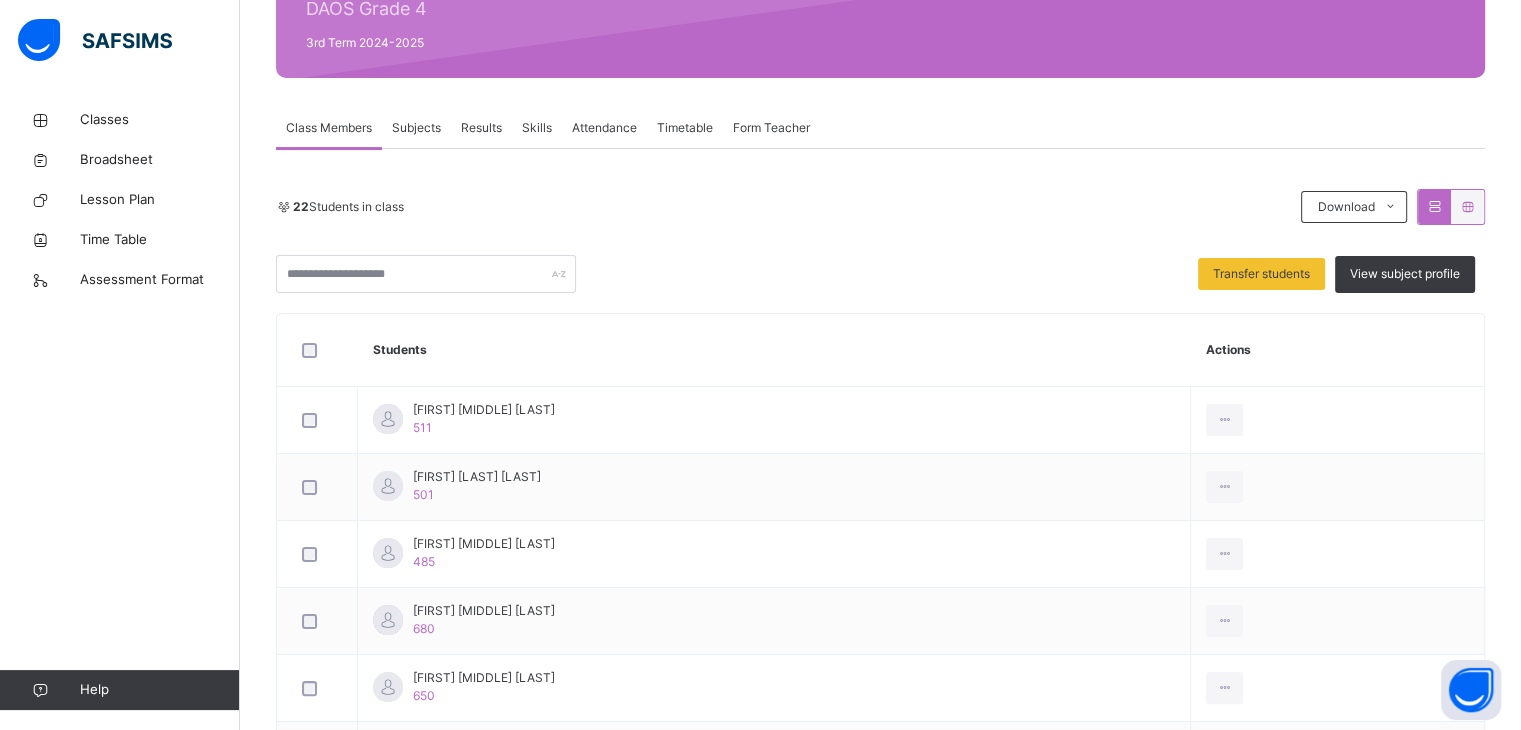 click on "Subjects" at bounding box center (416, 128) 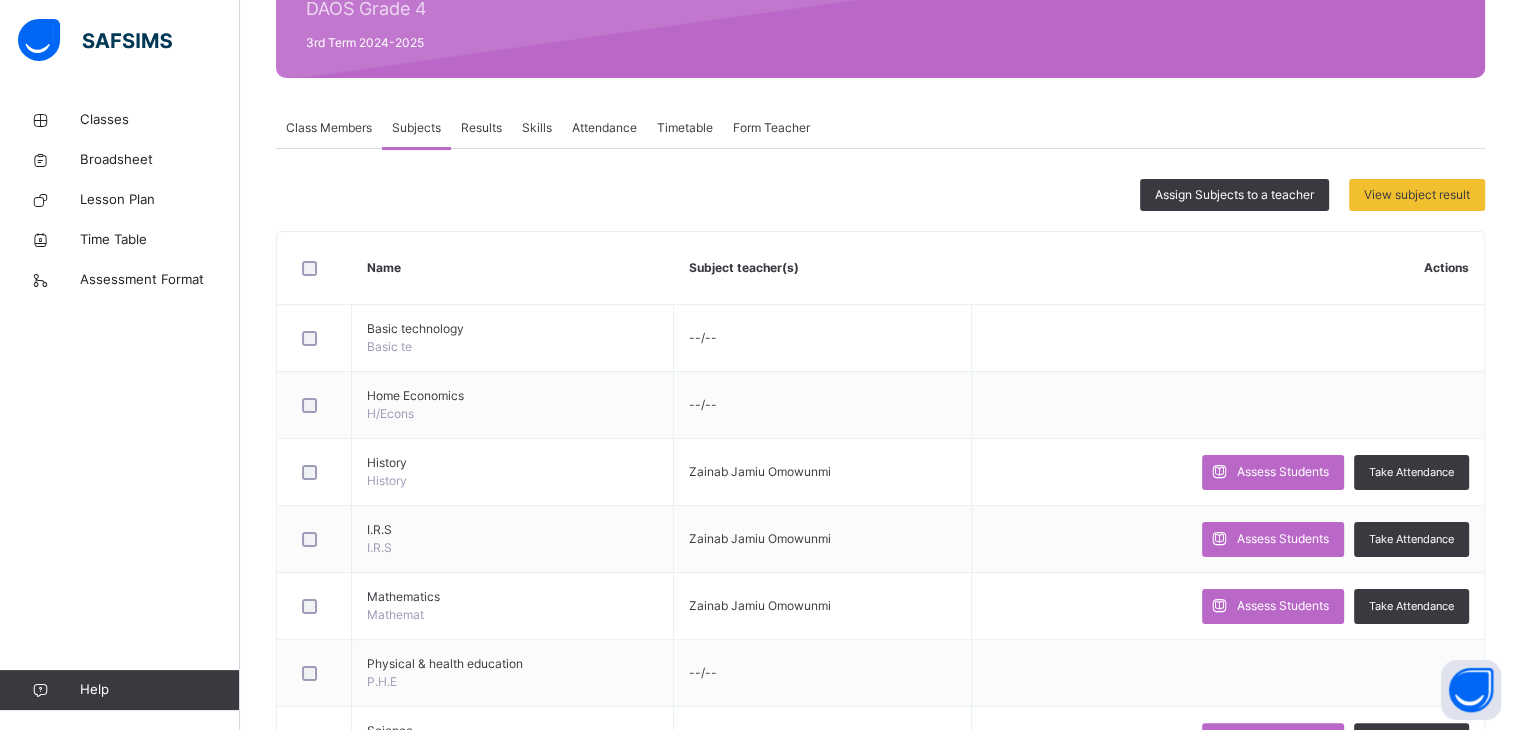 click on "Subjects" at bounding box center (416, 128) 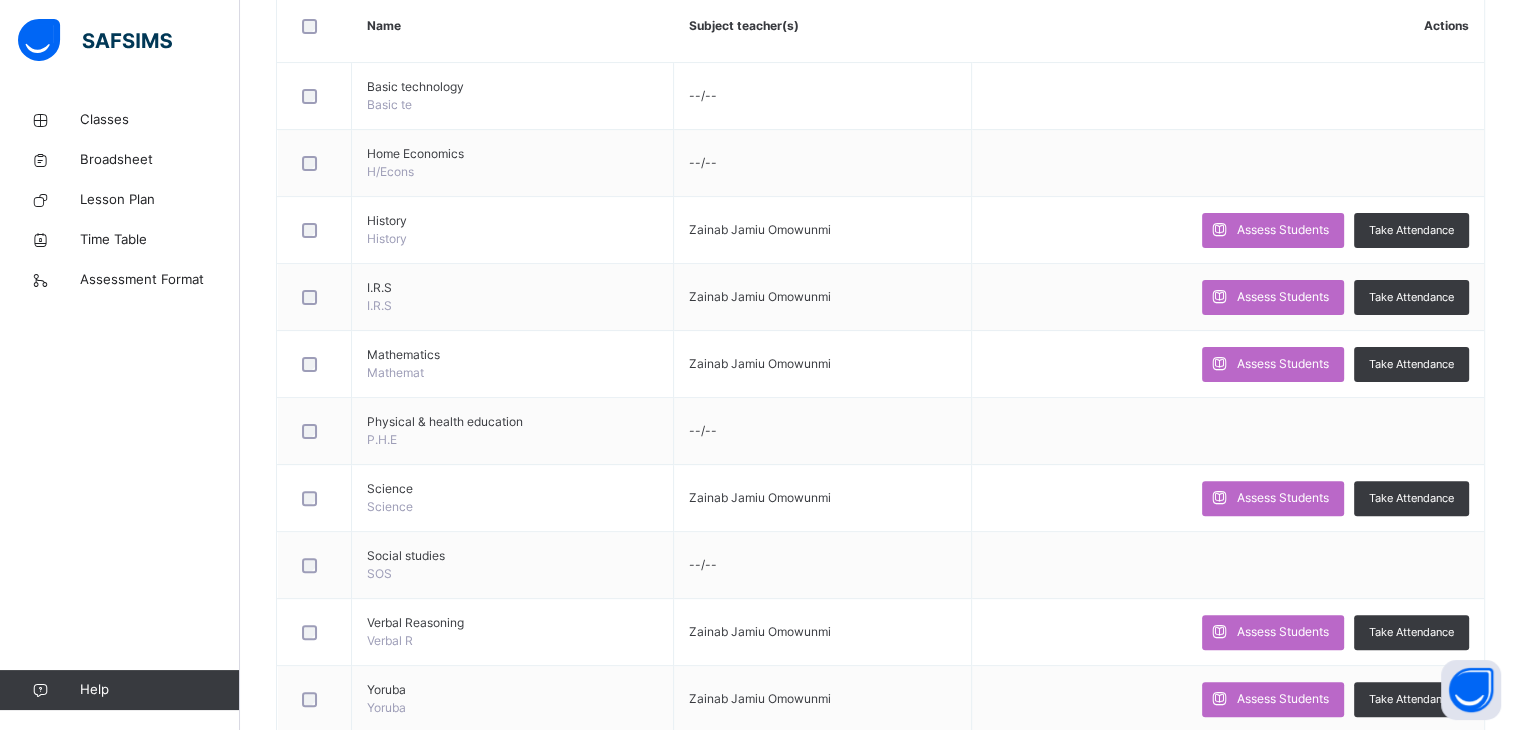 scroll, scrollTop: 524, scrollLeft: 0, axis: vertical 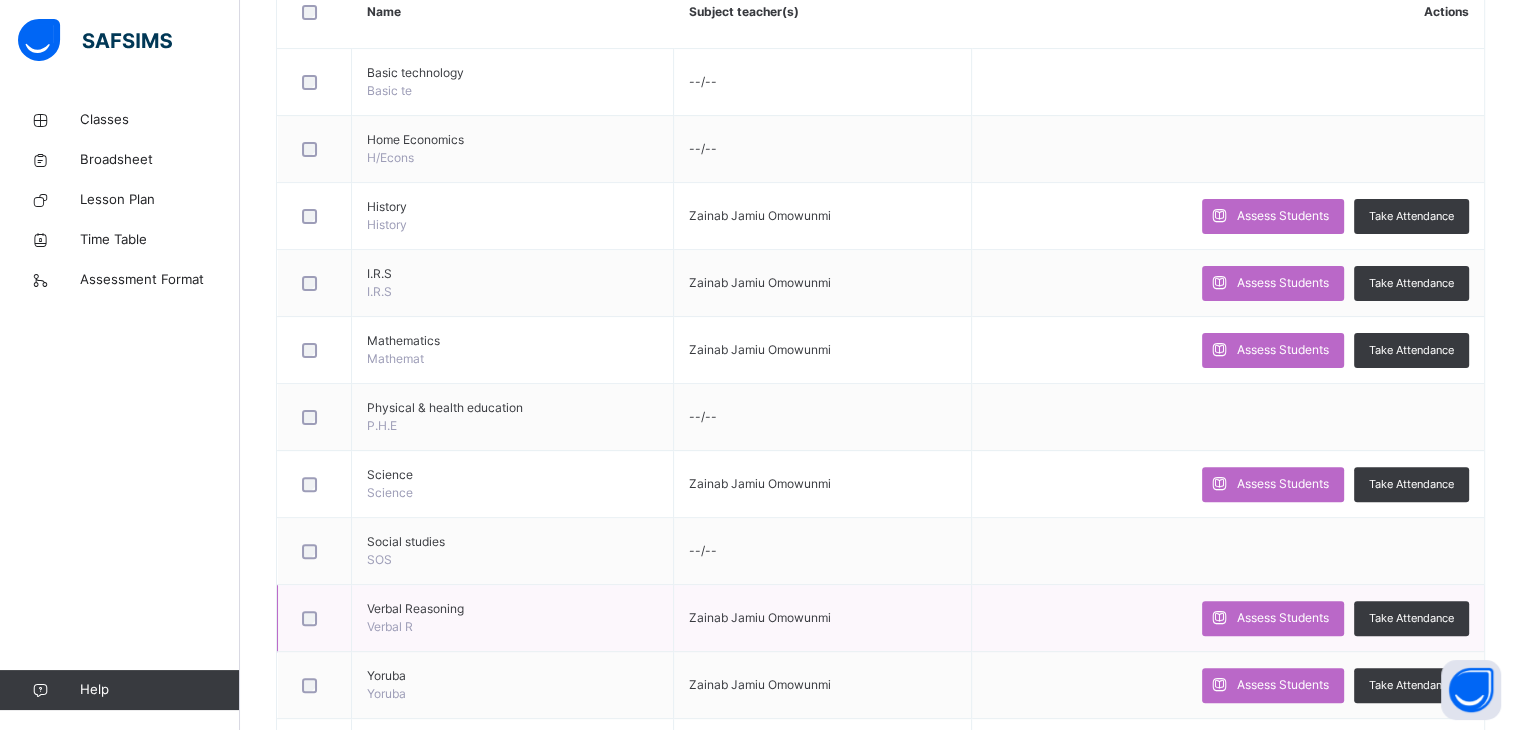 click at bounding box center (314, 618) 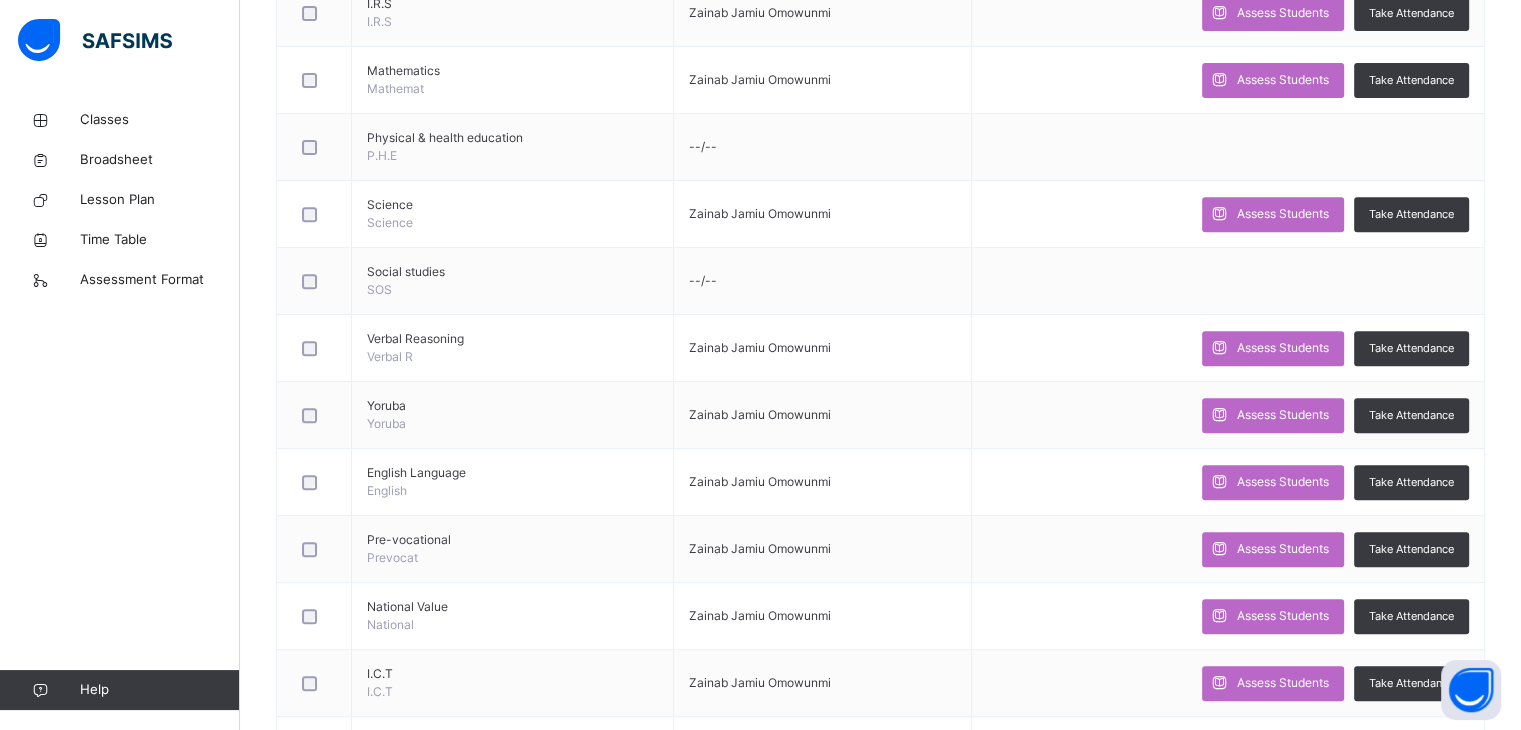 scroll, scrollTop: 808, scrollLeft: 0, axis: vertical 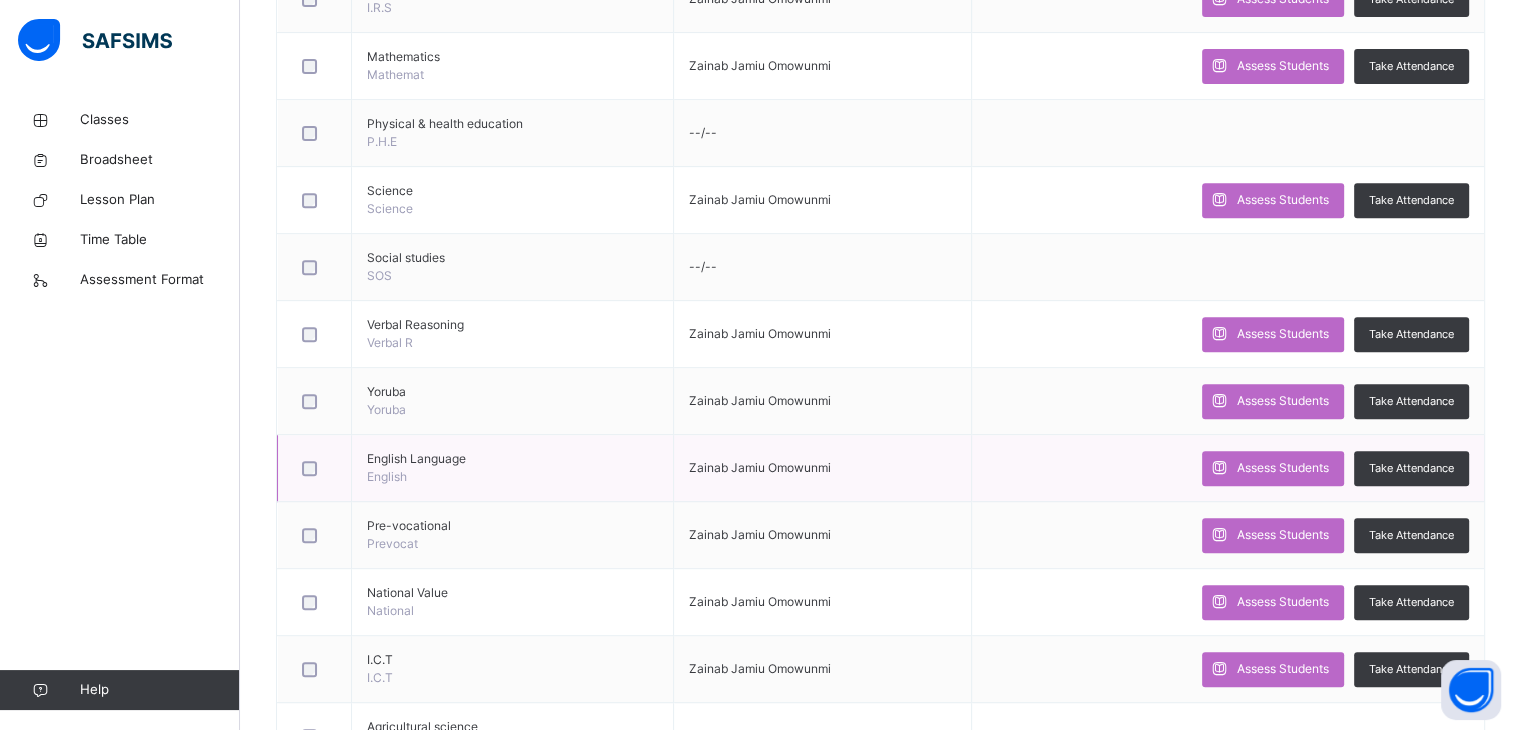 click at bounding box center (314, 468) 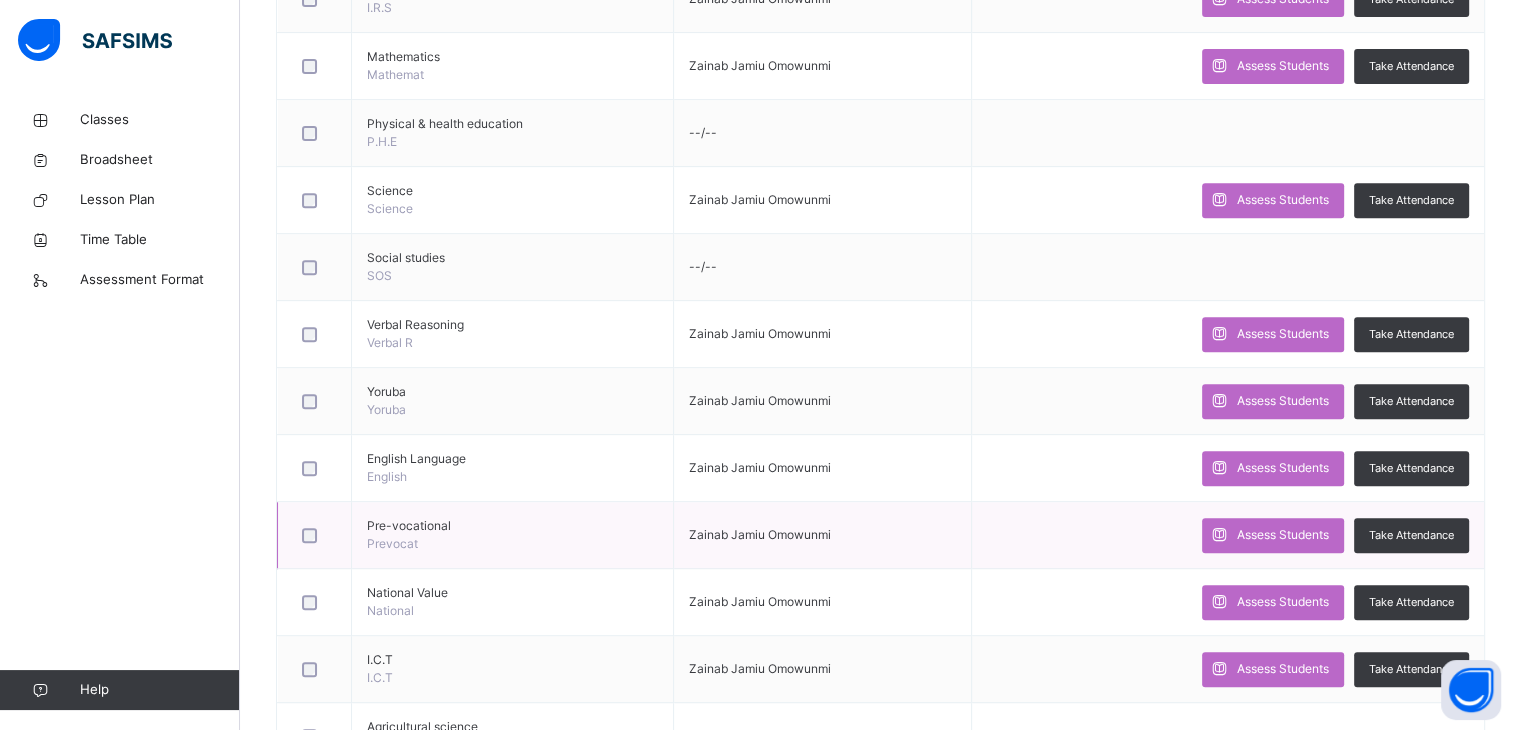 click at bounding box center (314, 535) 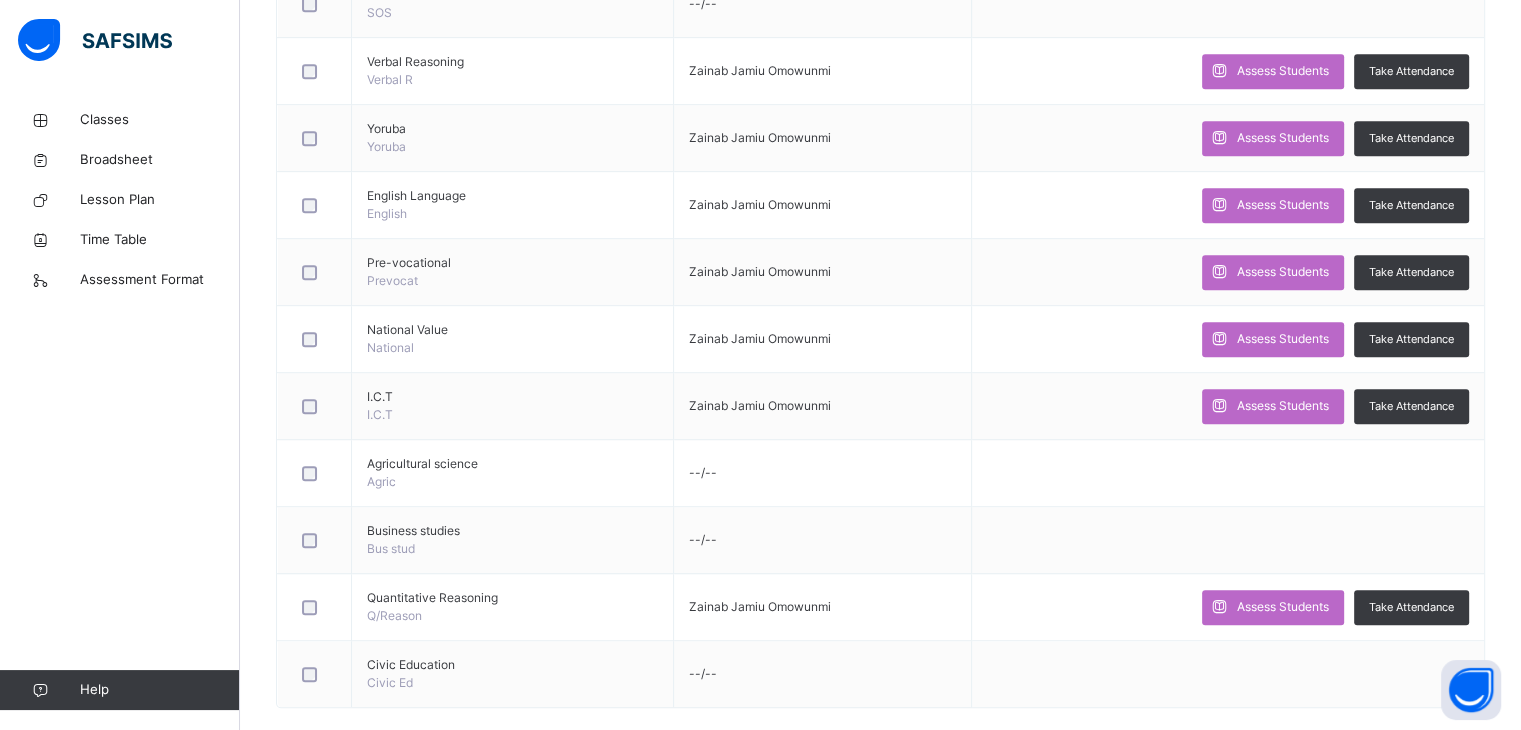 scroll, scrollTop: 1082, scrollLeft: 0, axis: vertical 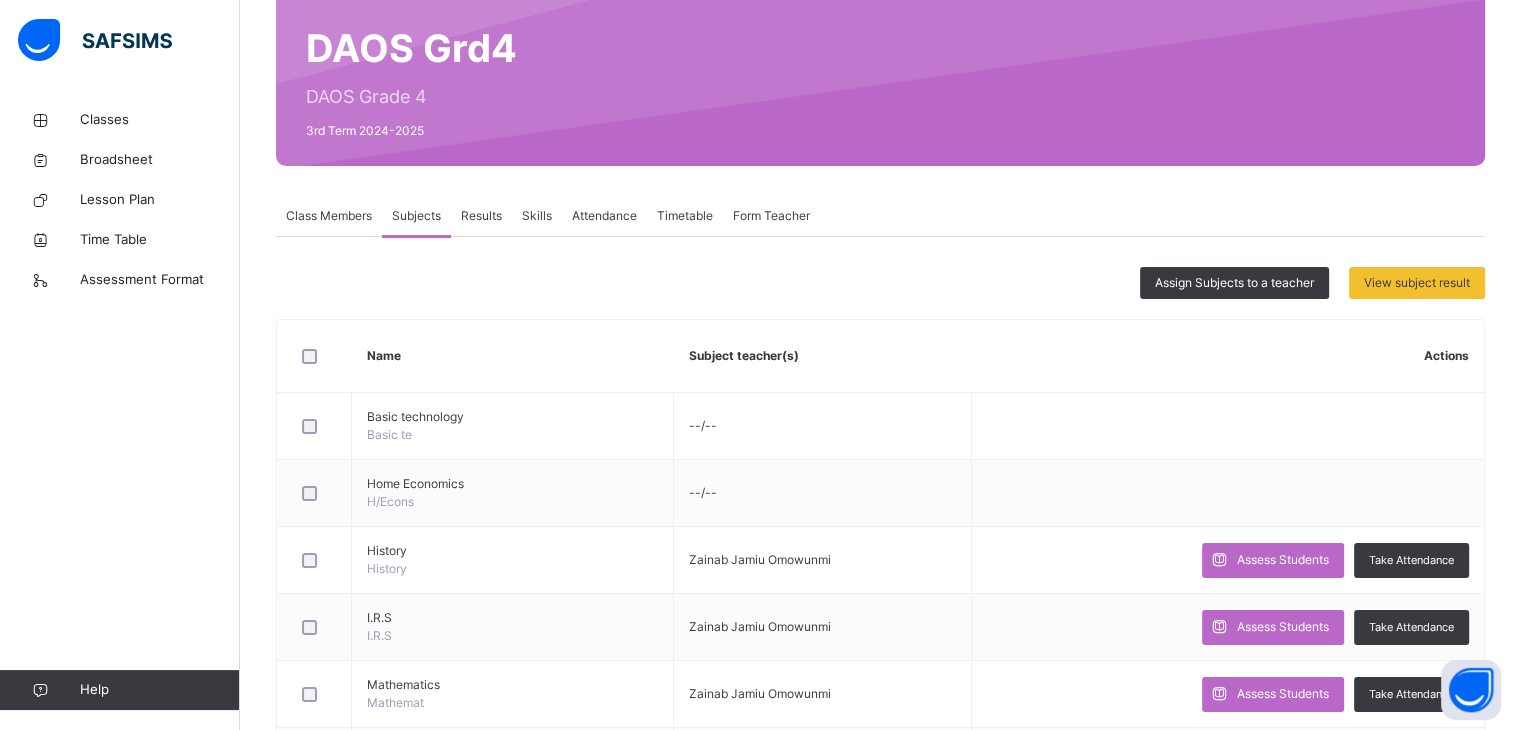 click on "Assign Subjects to a teacher View subject result" at bounding box center (880, 283) 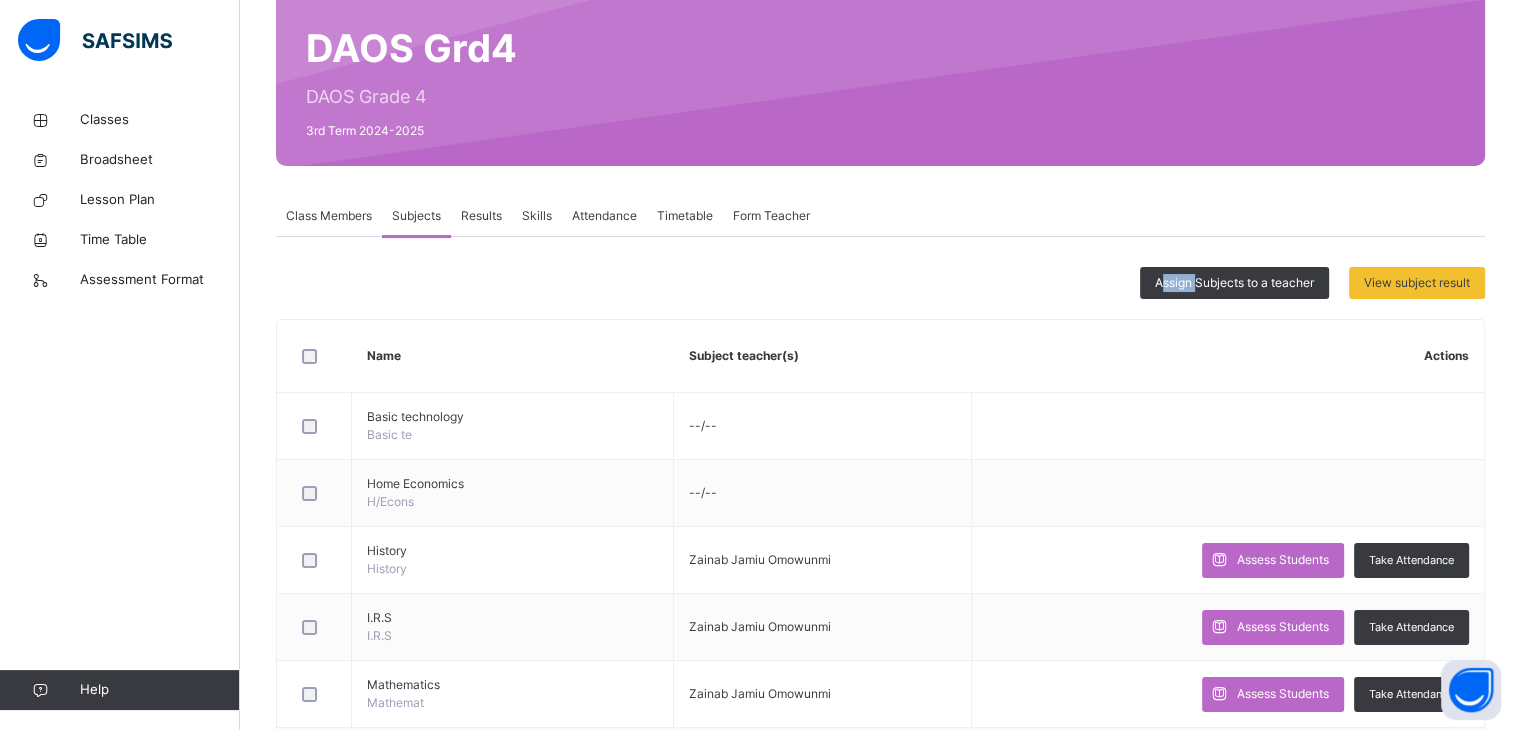 click on "Assign Subjects to a teacher View subject result" at bounding box center [880, 283] 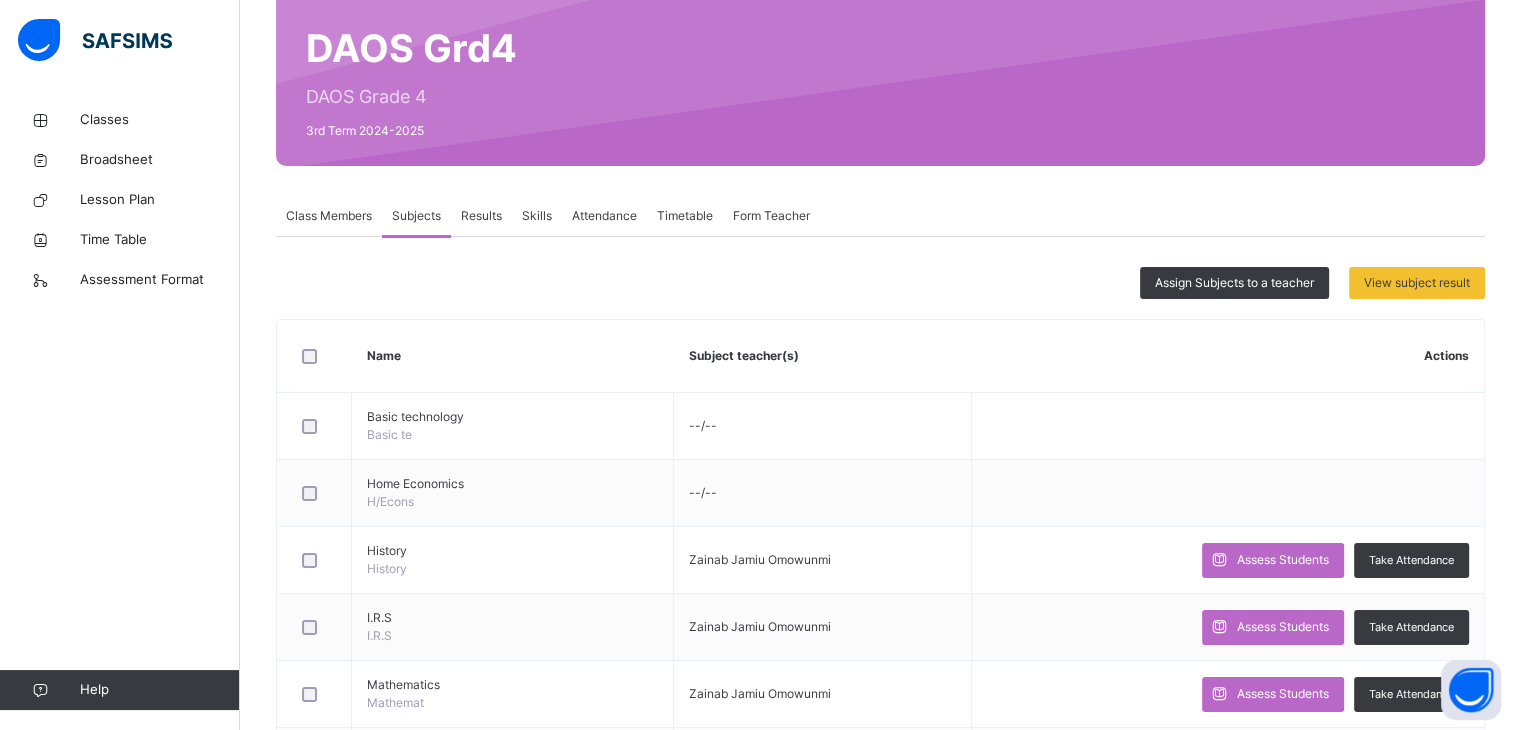 click on "Class Members" at bounding box center [329, 216] 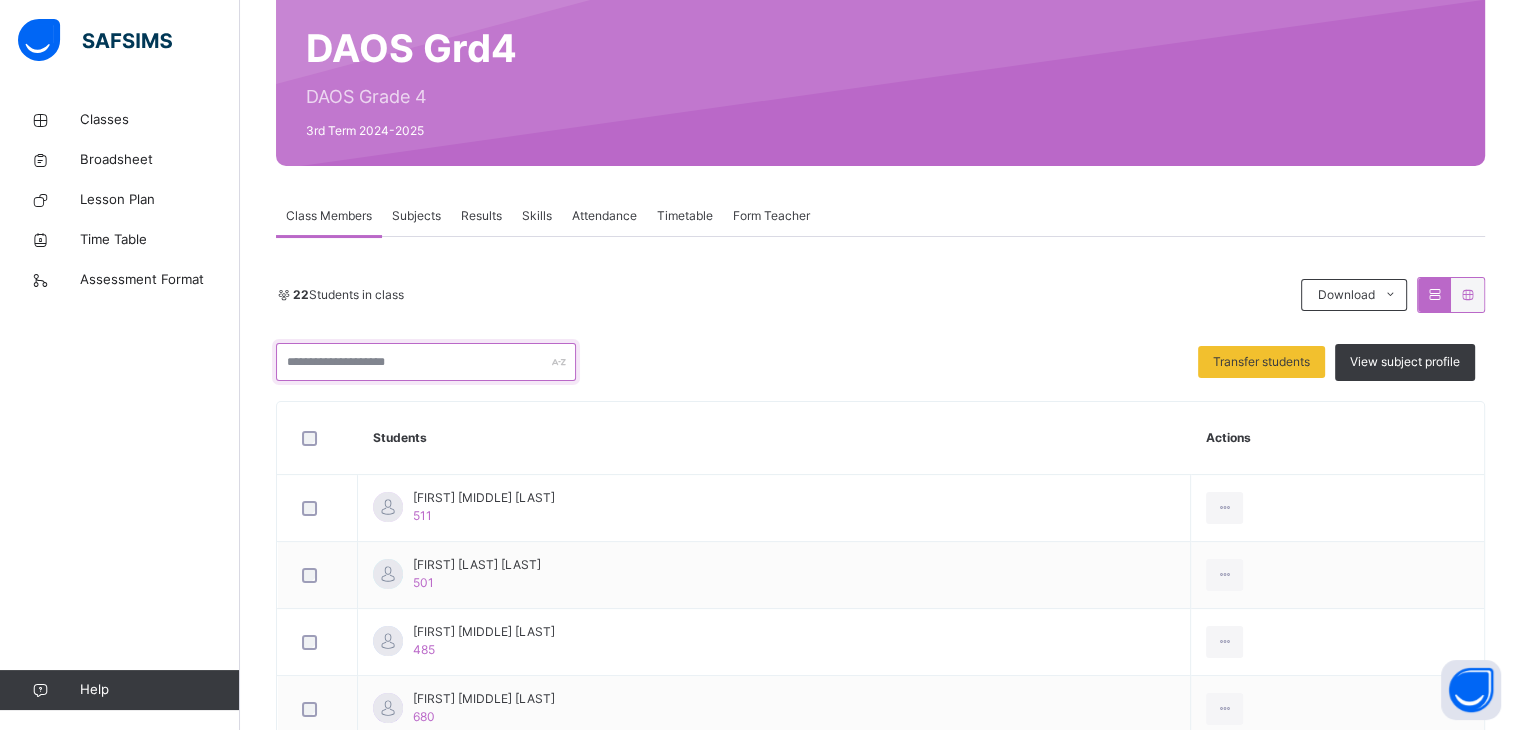 click at bounding box center (426, 362) 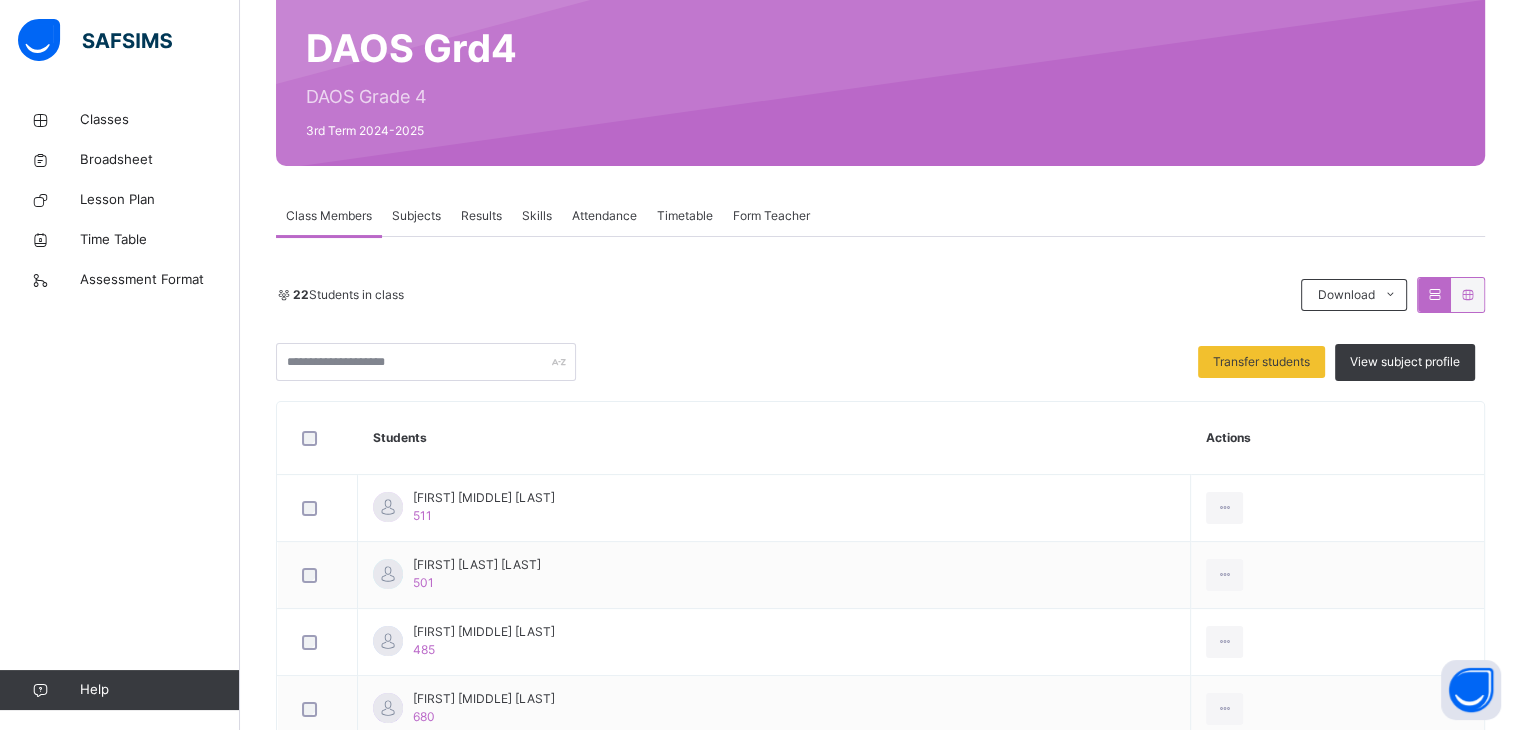 click on "22  Students in class Download Pdf Report Excel Report" at bounding box center (880, 295) 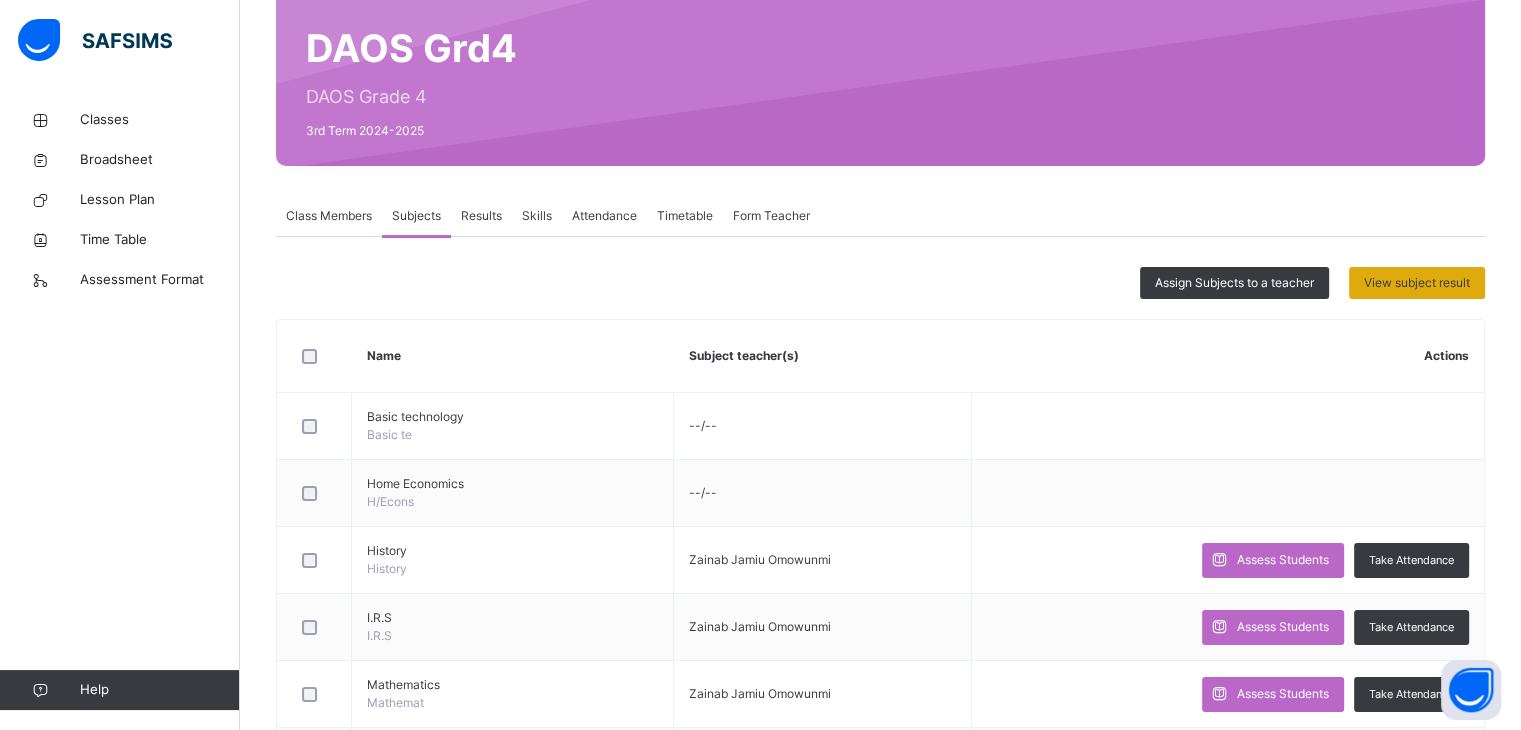 click on "View subject result" at bounding box center (1417, 283) 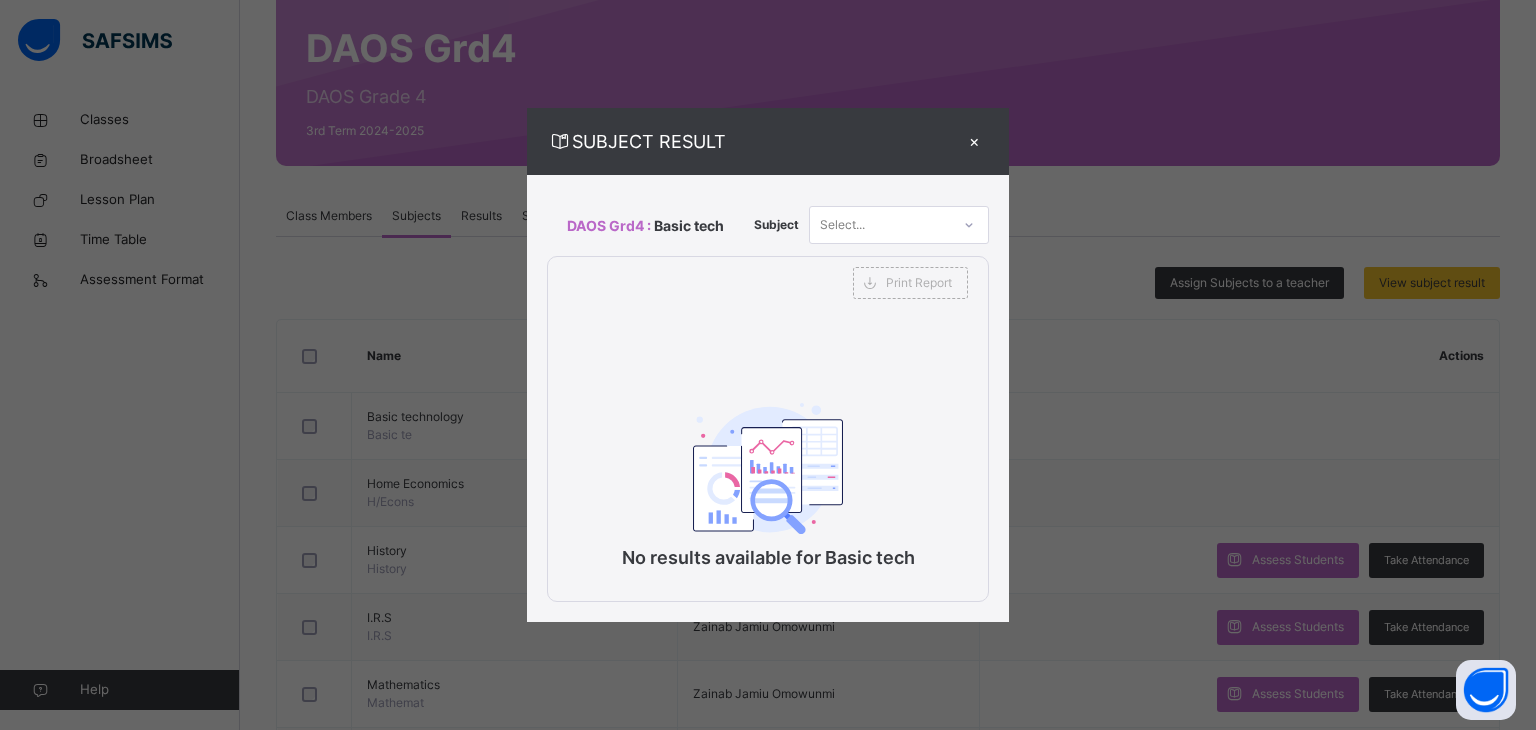 click on "×" at bounding box center [974, 141] 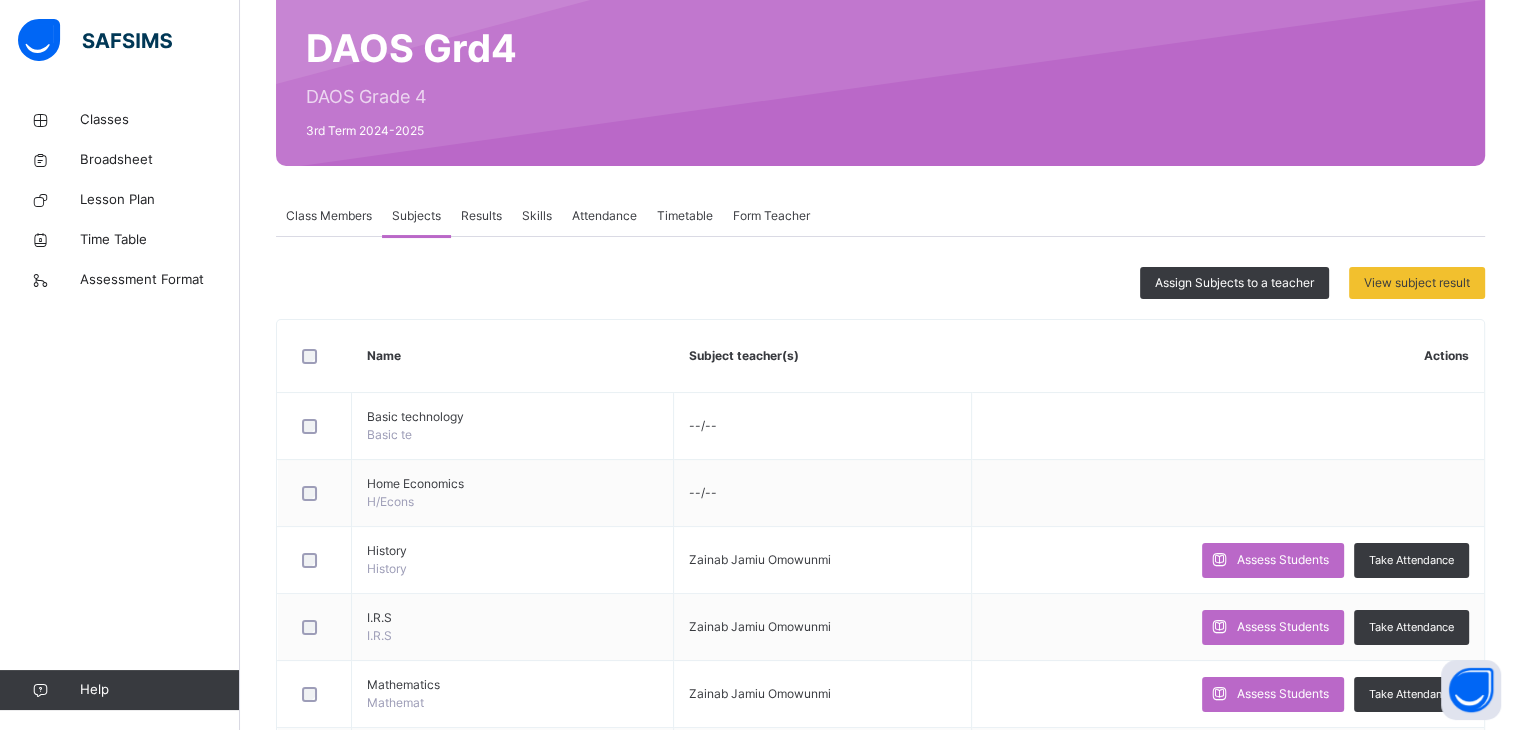 click on "Class Members" at bounding box center (329, 216) 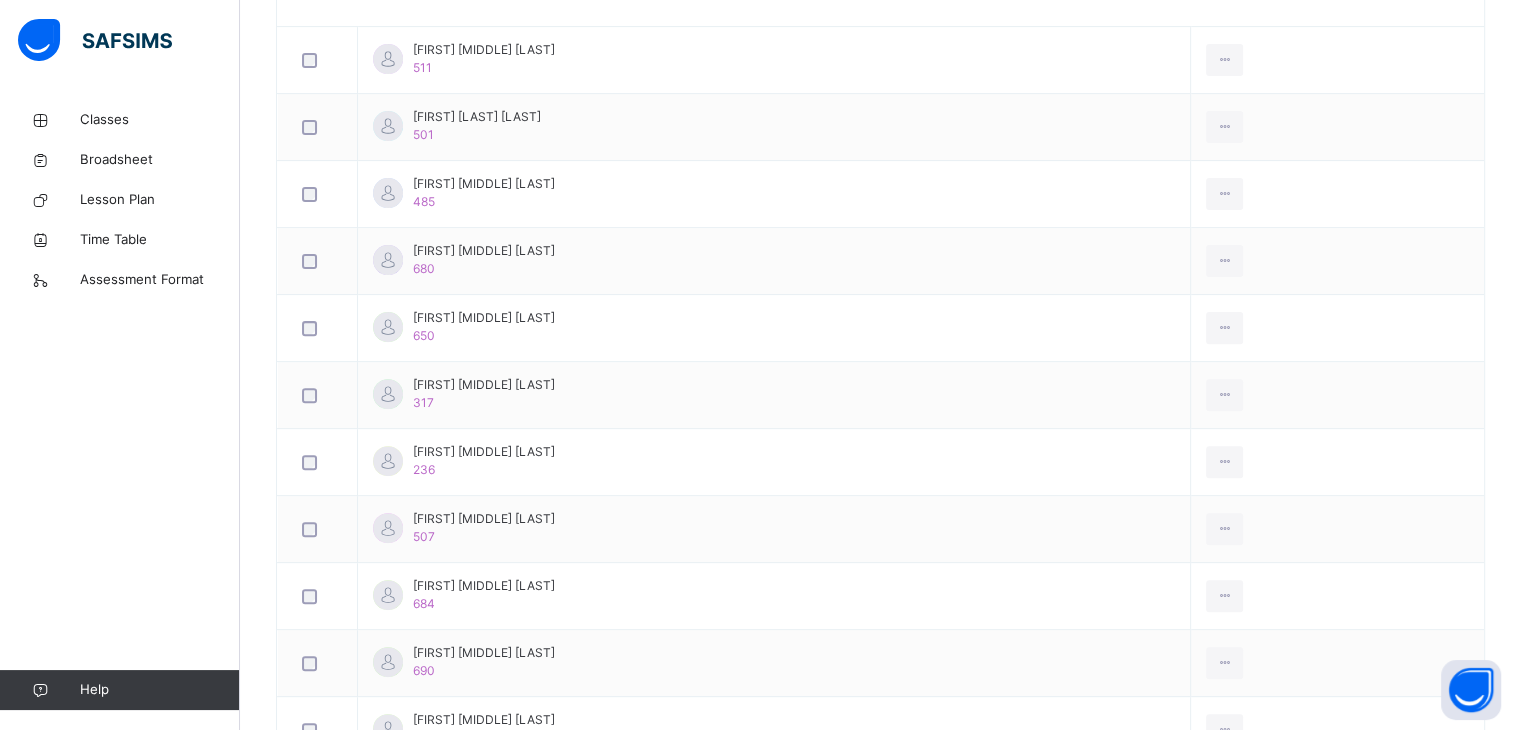 scroll, scrollTop: 692, scrollLeft: 0, axis: vertical 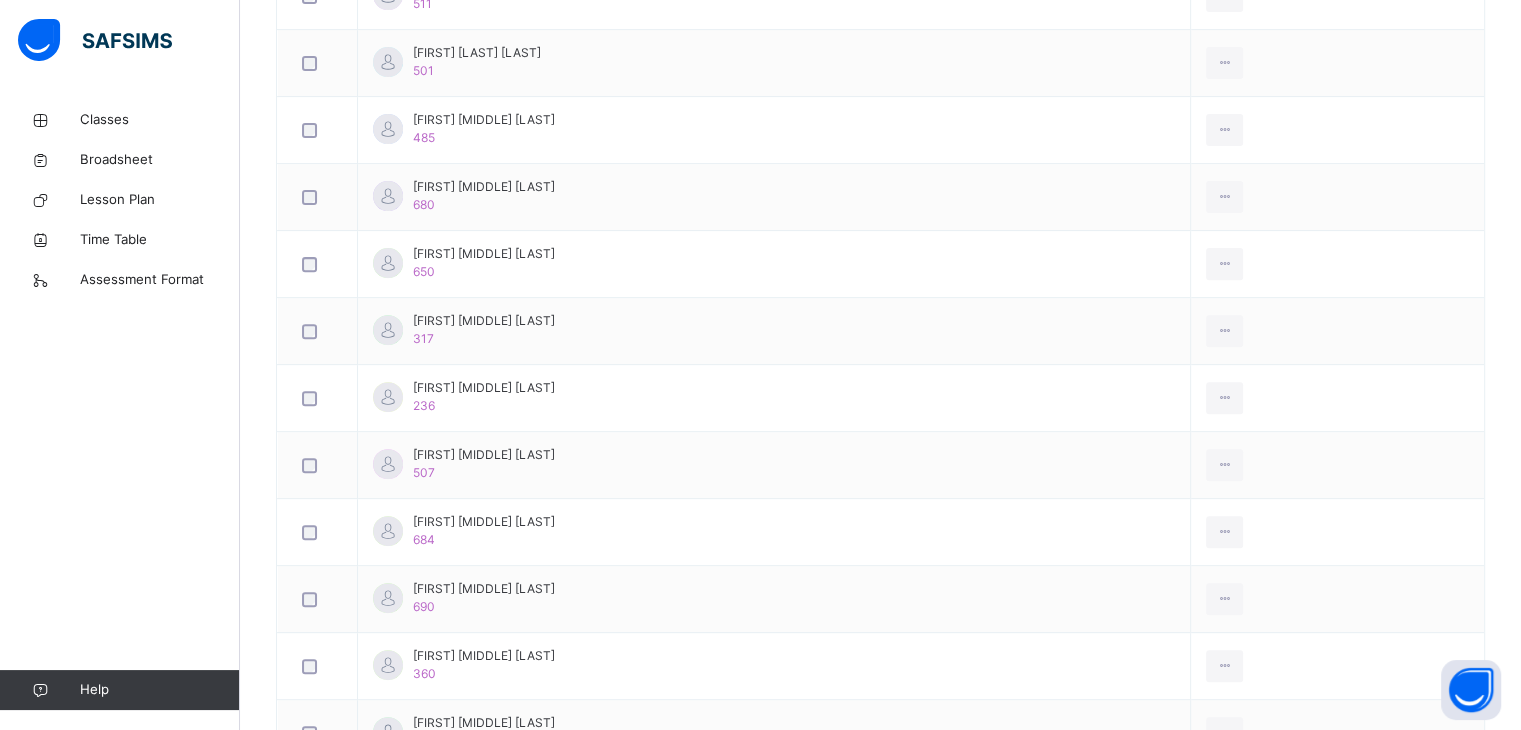 click on "Date: [DATE], [TIME] Class Members Class:  DAOS Grd4  Total no. of Students:  22 Term:  3rd Term Session:  2024-2025 S/NO Admission No. Last Name First Name Other Name 1 511 [LAST] [FIRST] [MIDDLE] 2 501 [LAST] [FIRST] [MIDDLE] 3 485 [LAST] [FIRST] [MIDDLE] 4 680 [LAST] [FIRST] [MIDDLE] 5 650 [LAST] [FIRST] [MIDDLE] 6 317 [LAST] [FIRST] [MIDDLE] 7 236 [LAST] [FIRST] [MIDDLE] 8 507 [LAST] [FIRST] [MIDDLE] 9 684 [LAST] [FIRST] [MIDDLE] 10 690 [LAST] [FIRST] [MIDDLE] 11 360 [LAST] [FIRST] [MIDDLE] 12 583 [LAST] [FIRST] [MIDDLE] 13 335 [LAST] [FIRST] [MIDDLE] 14 371 [LAST] [FIRST] [MIDDLE] 15 356 [LAST] [FIRST] [MIDDLE] 16 543 [LAST] [FIRST] [MIDDLE] 17 542 [LAST] [FIRST] [MIDDLE] 18 275 [LAST] [FIRST] [MIDDLE] 19 541 20" at bounding box center (880, 477) 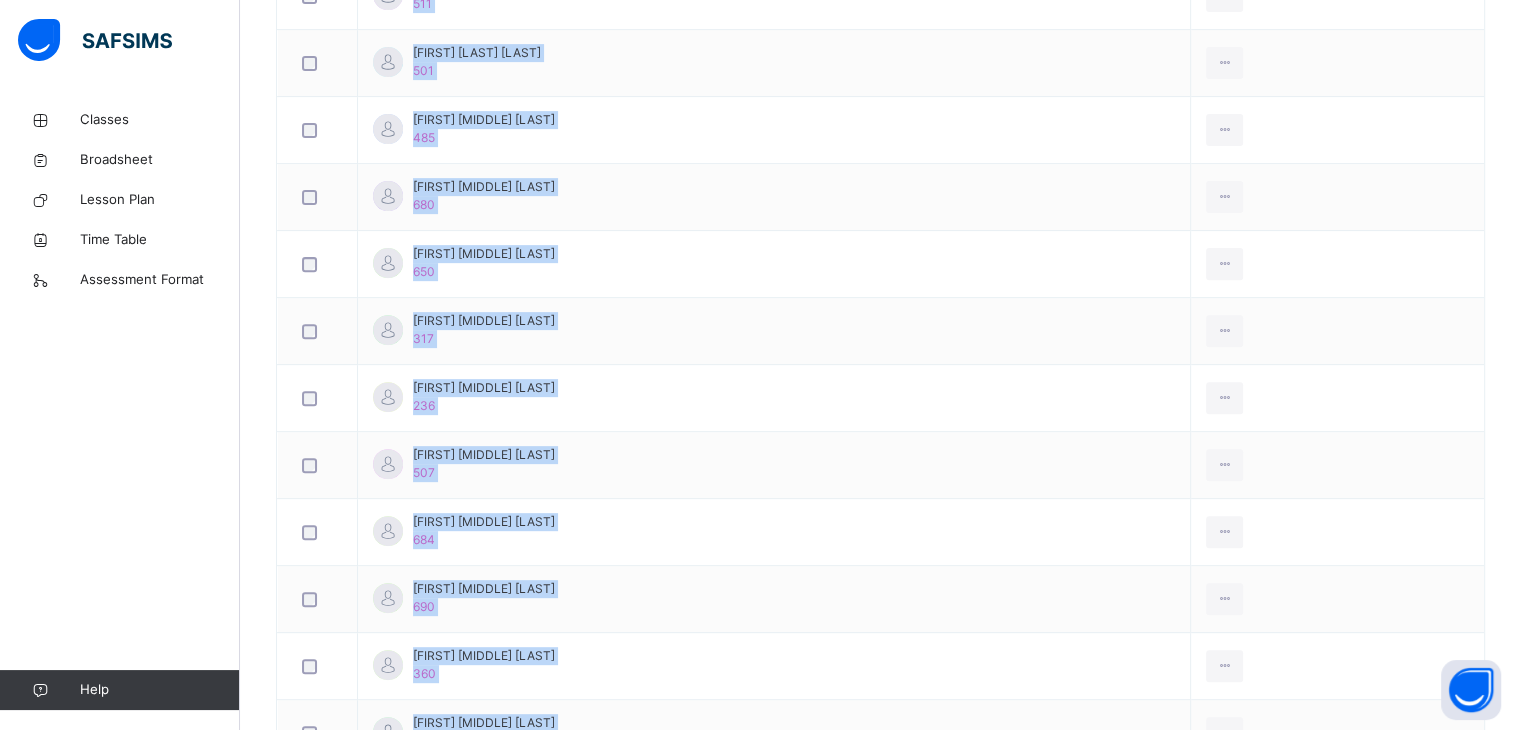 drag, startPoint x: 1501, startPoint y: 436, endPoint x: 1502, endPoint y: 364, distance: 72.00694 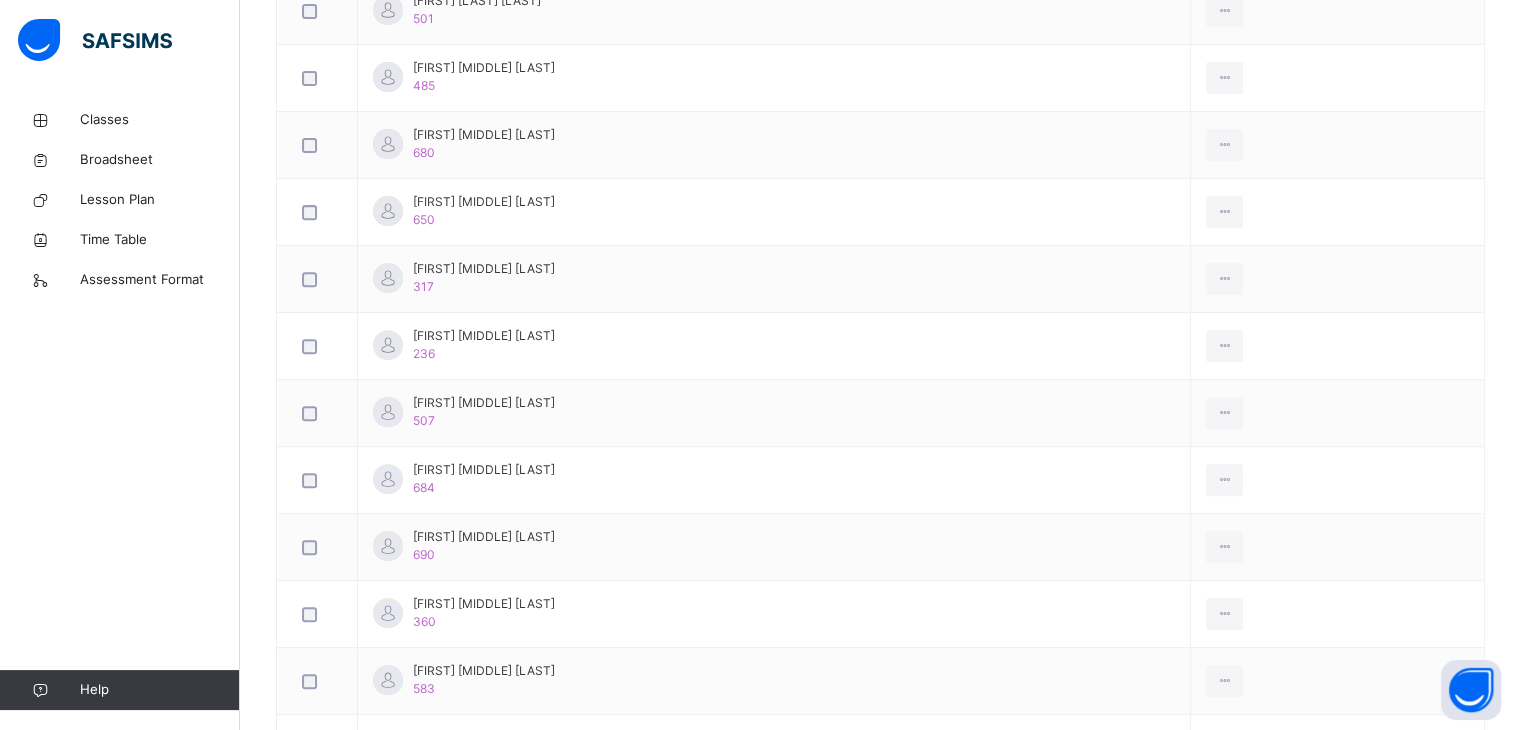 scroll, scrollTop: 769, scrollLeft: 0, axis: vertical 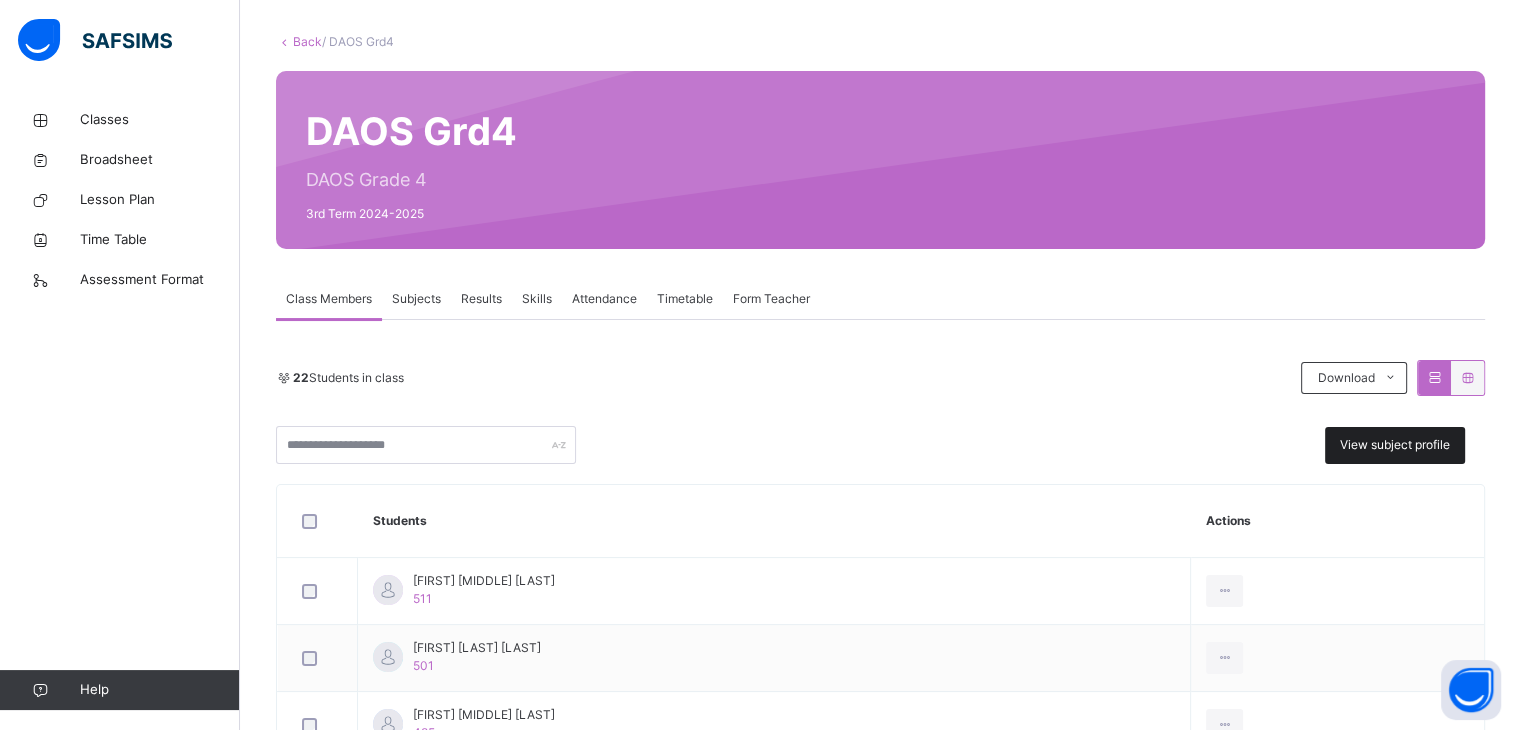click on "View subject profile" at bounding box center [1395, 445] 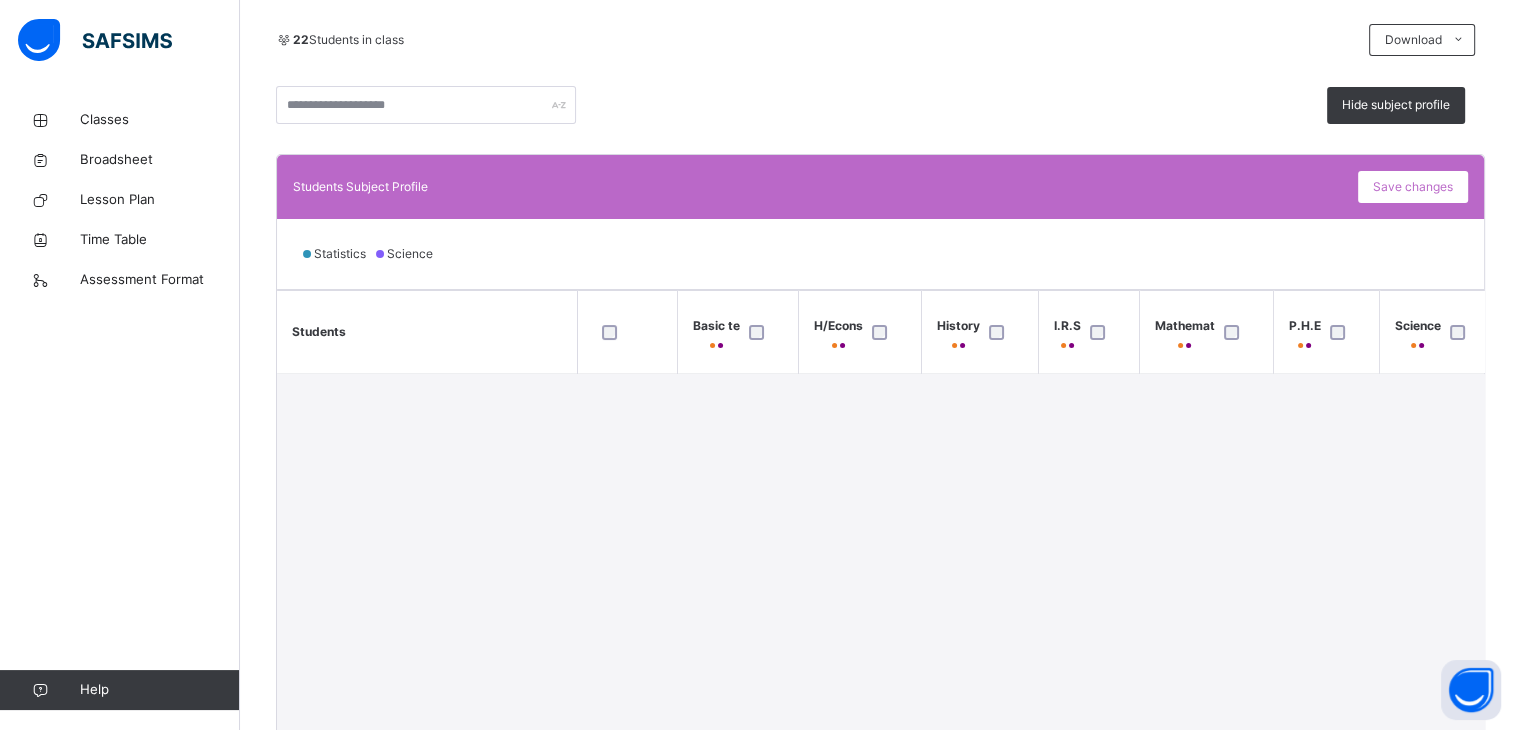 scroll, scrollTop: 423, scrollLeft: 0, axis: vertical 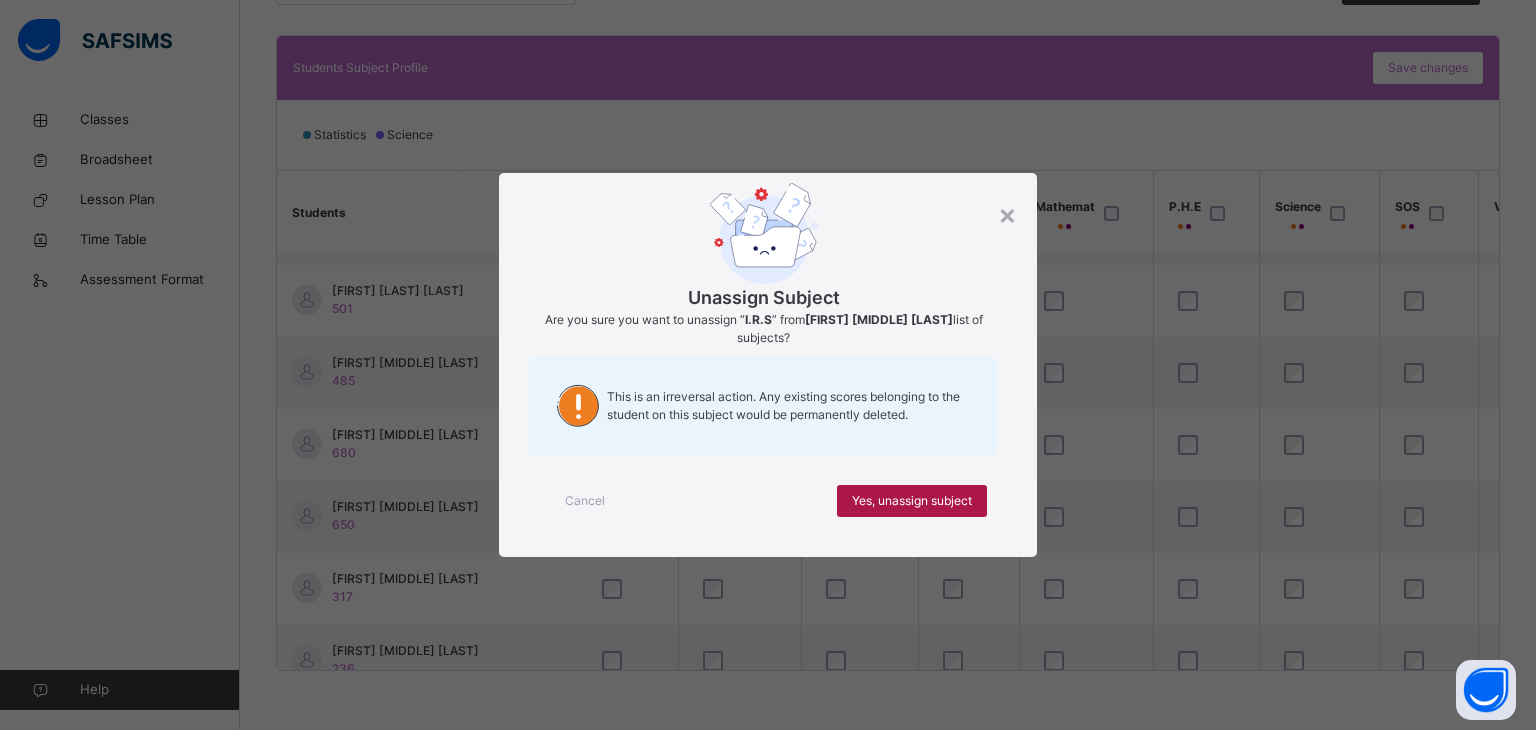 click on "Yes, unassign subject" at bounding box center (912, 501) 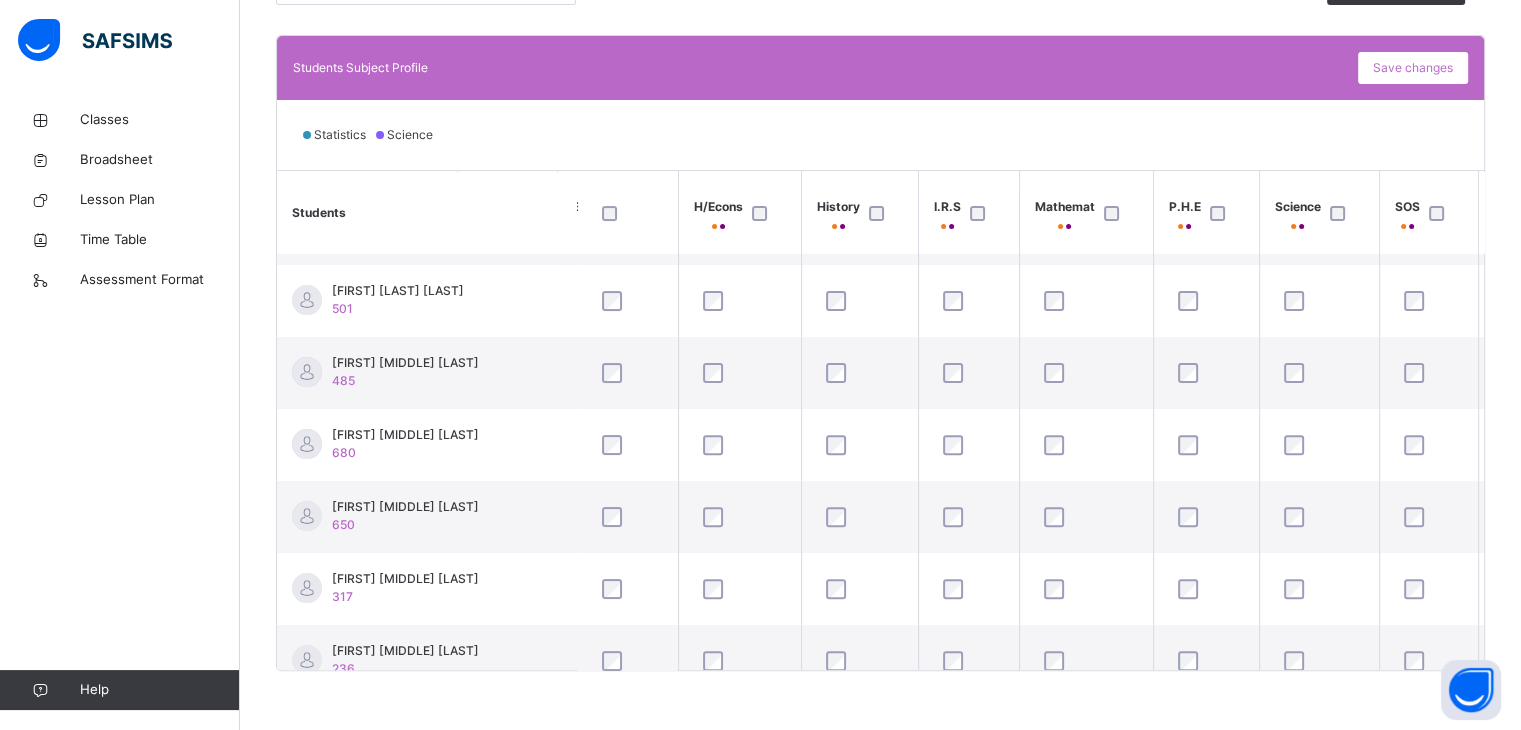 scroll, scrollTop: 62, scrollLeft: 120, axis: both 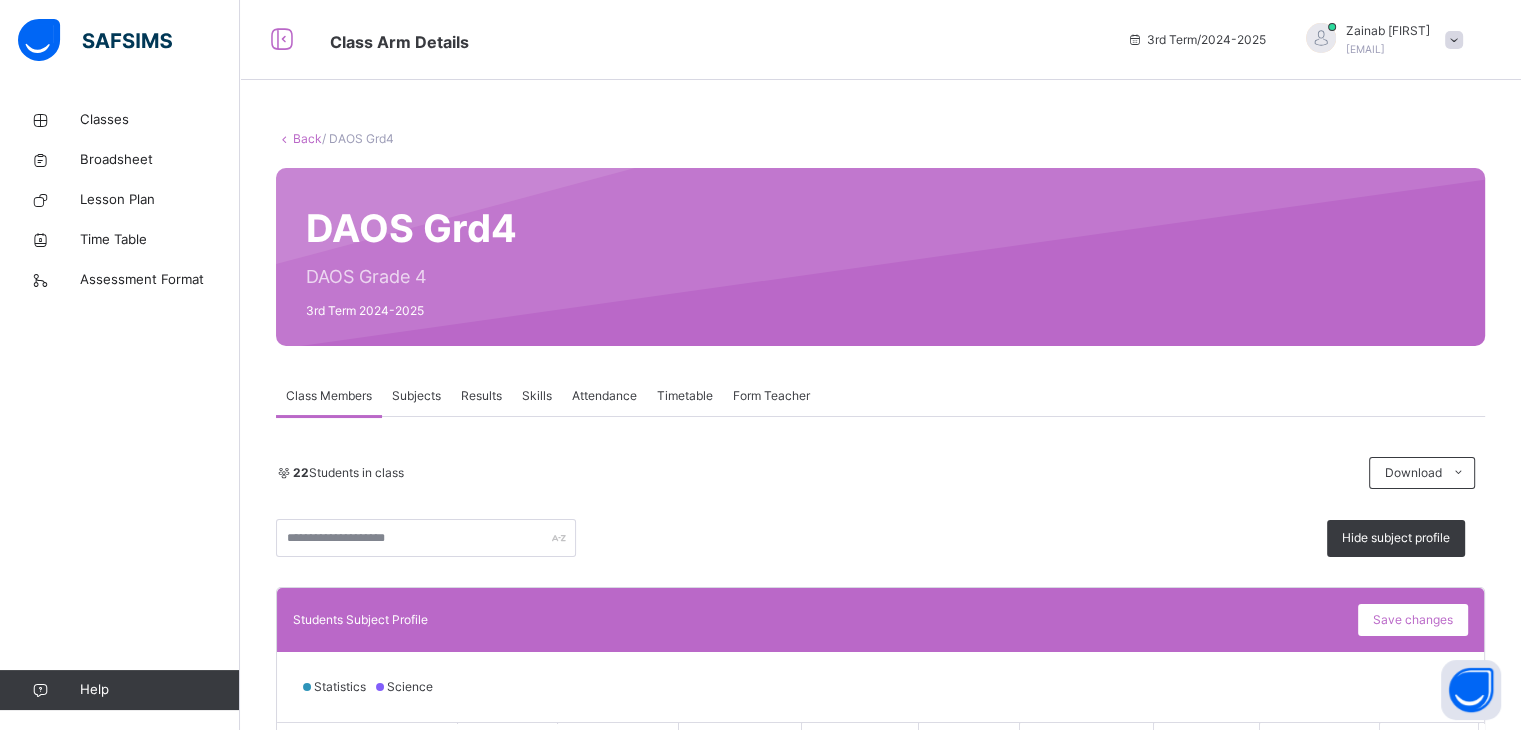 click on "Subjects" at bounding box center (416, 396) 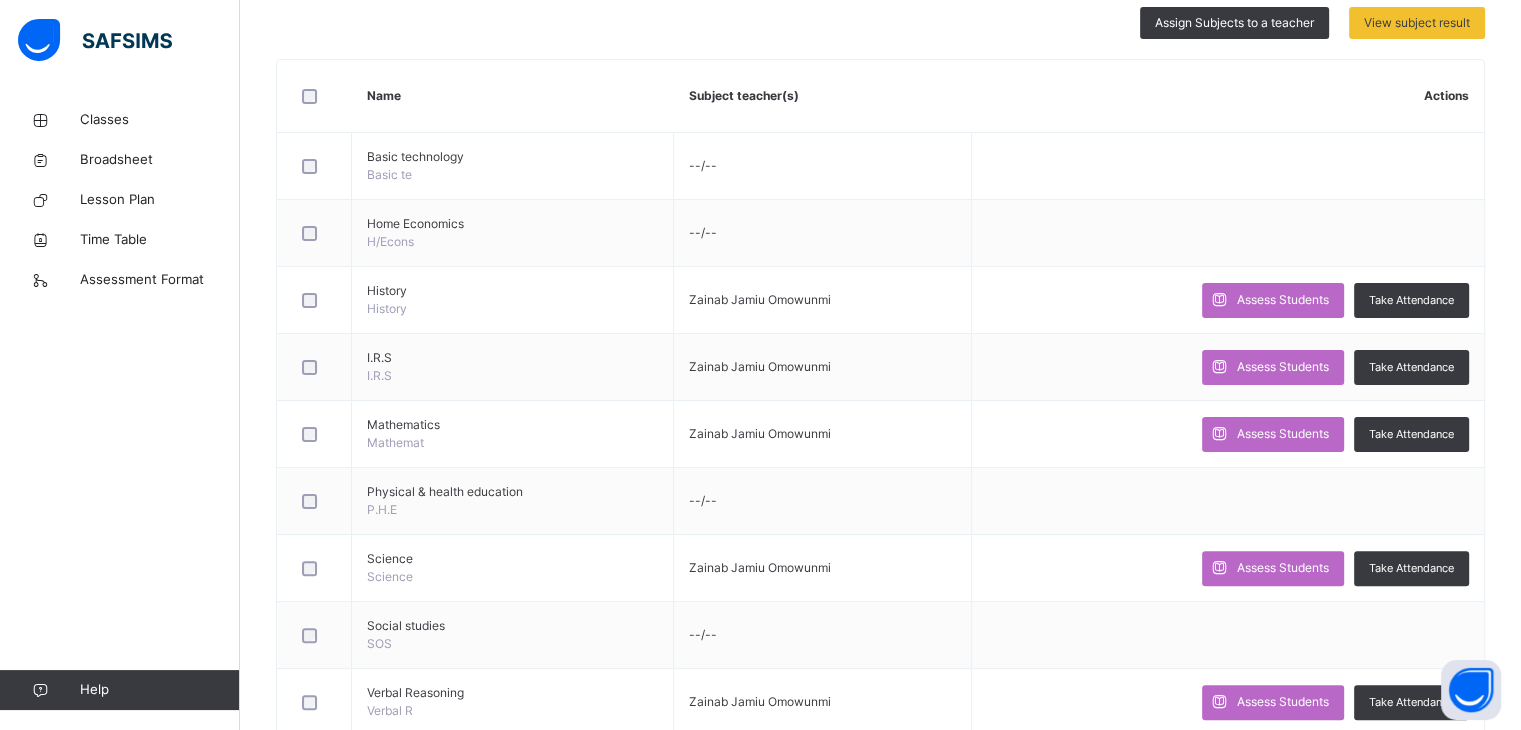 scroll, scrollTop: 441, scrollLeft: 0, axis: vertical 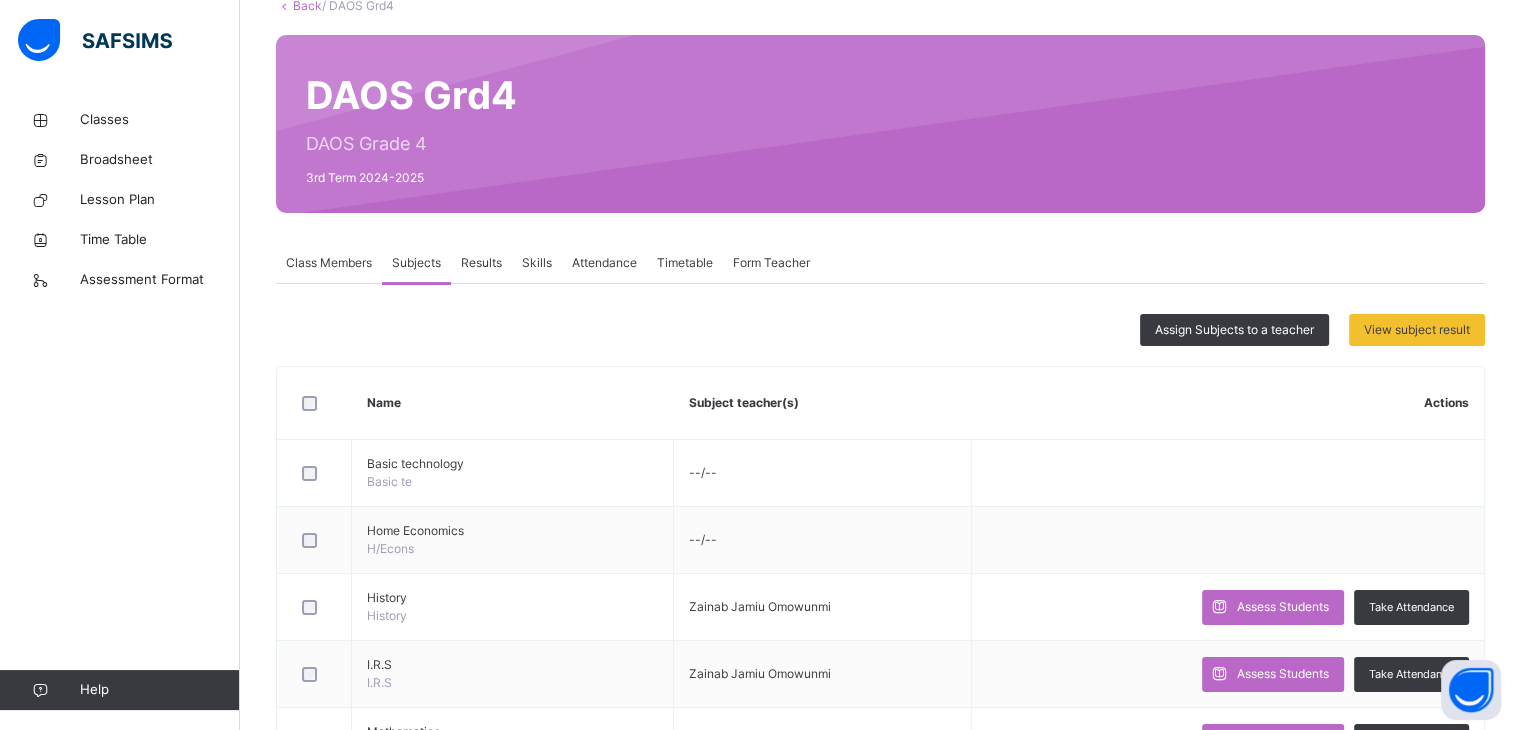 click on "Results" at bounding box center (481, 263) 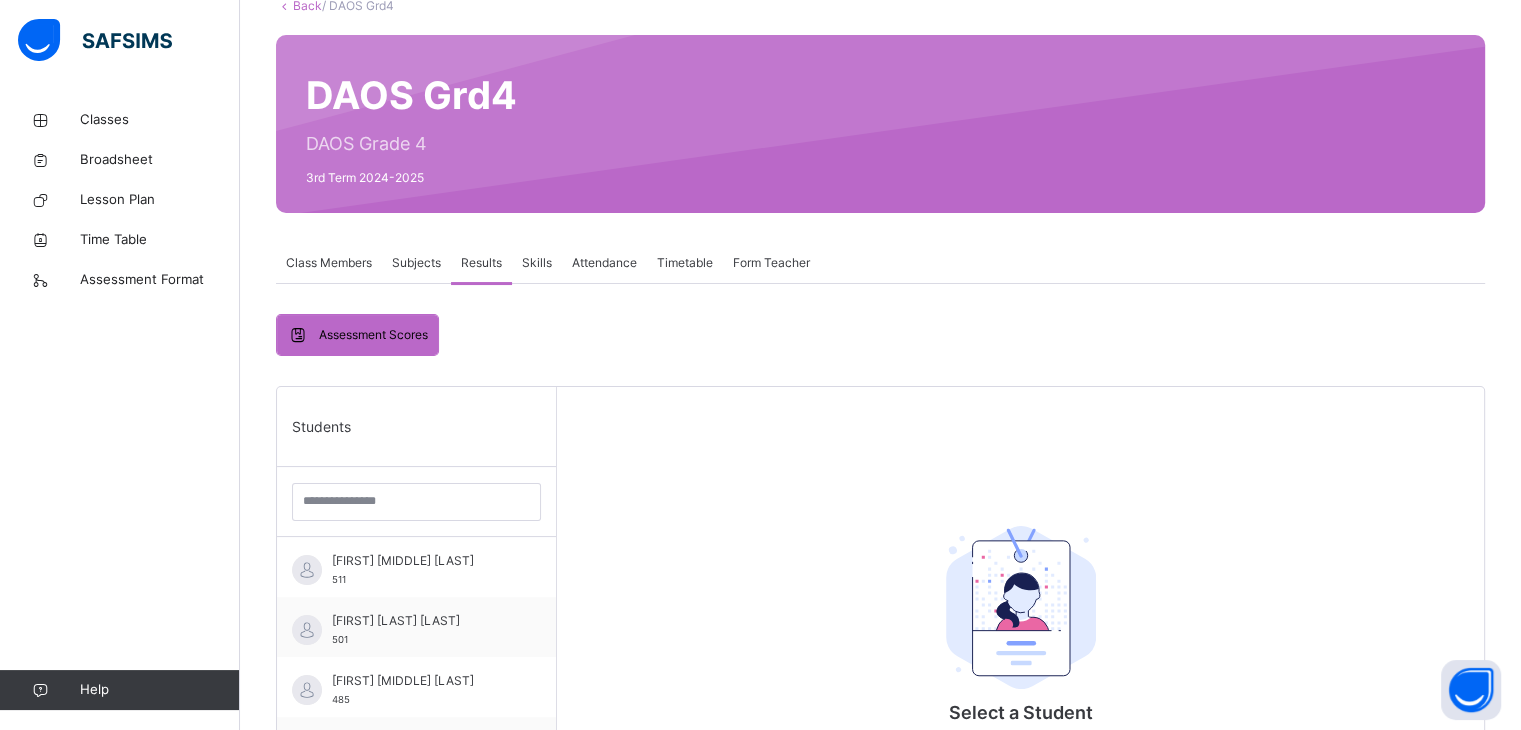 click on "Class Members" at bounding box center [329, 263] 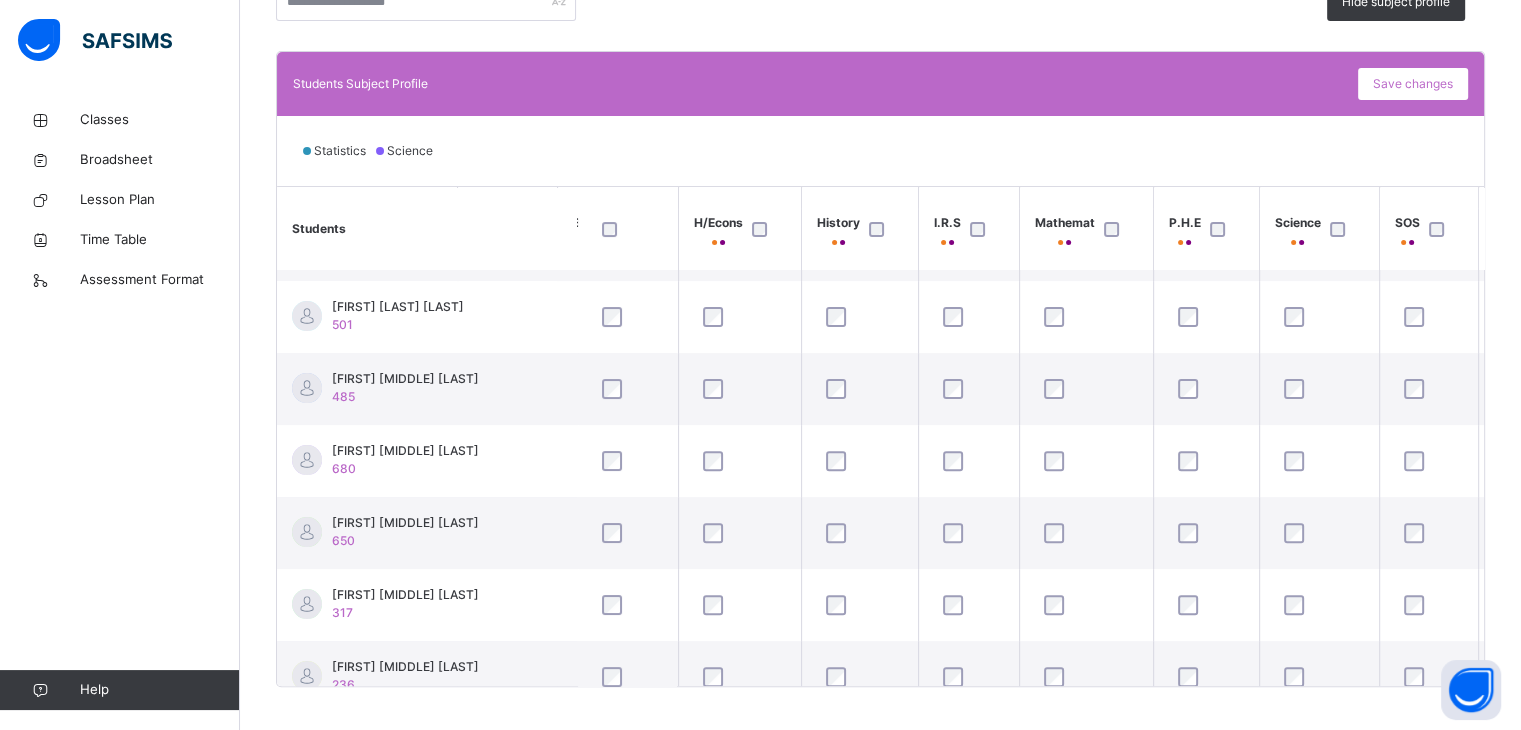 scroll, scrollTop: 552, scrollLeft: 0, axis: vertical 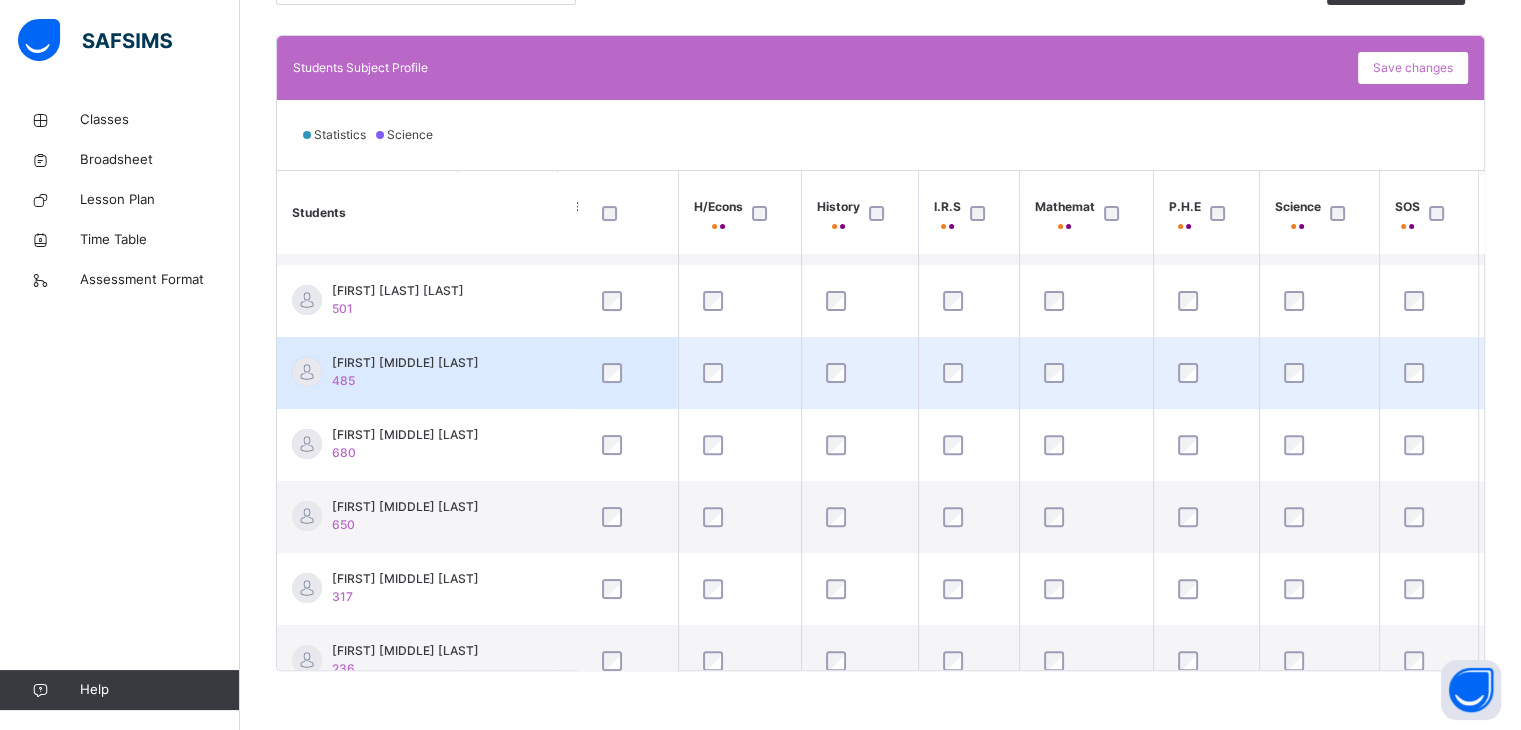 click at bounding box center [1319, 373] 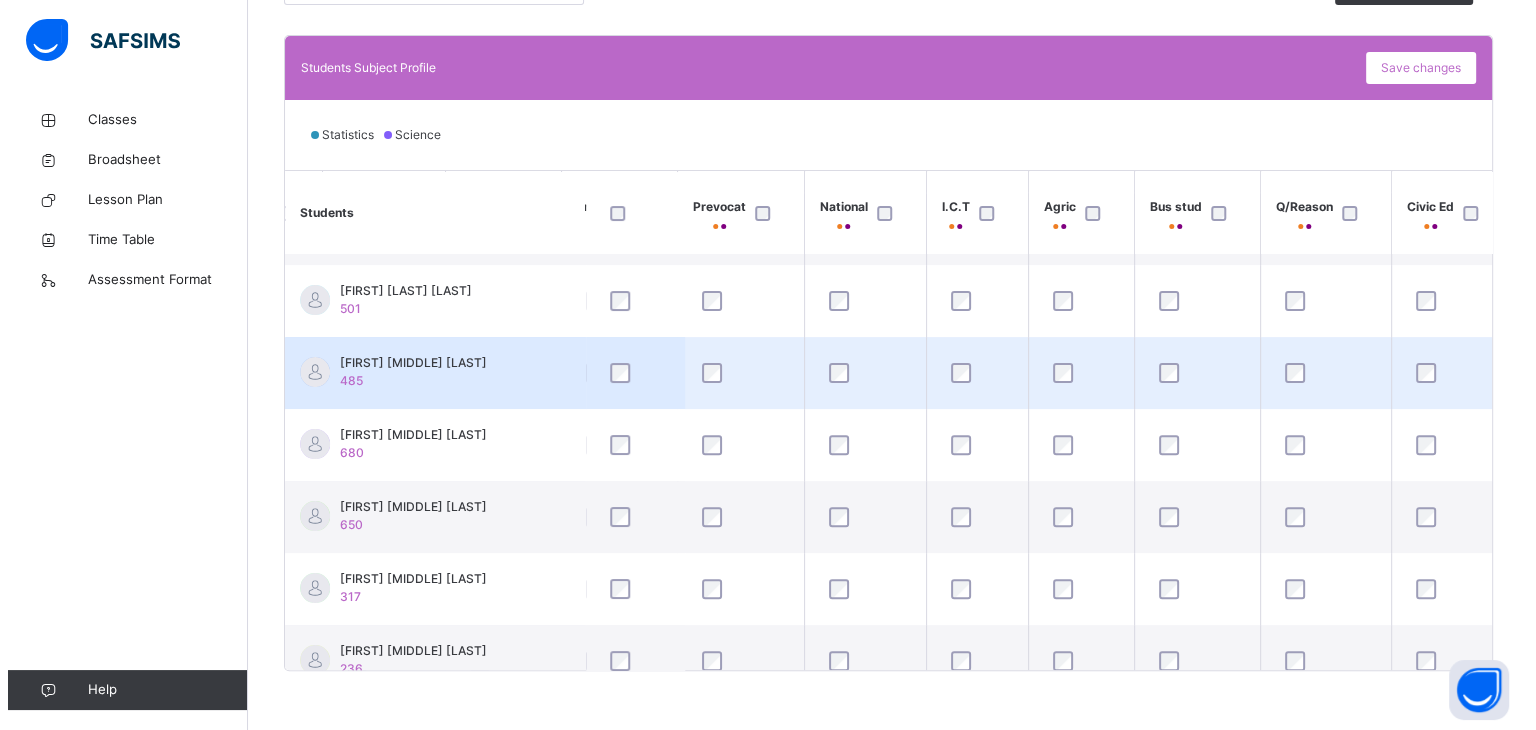 scroll, scrollTop: 62, scrollLeft: 1291, axis: both 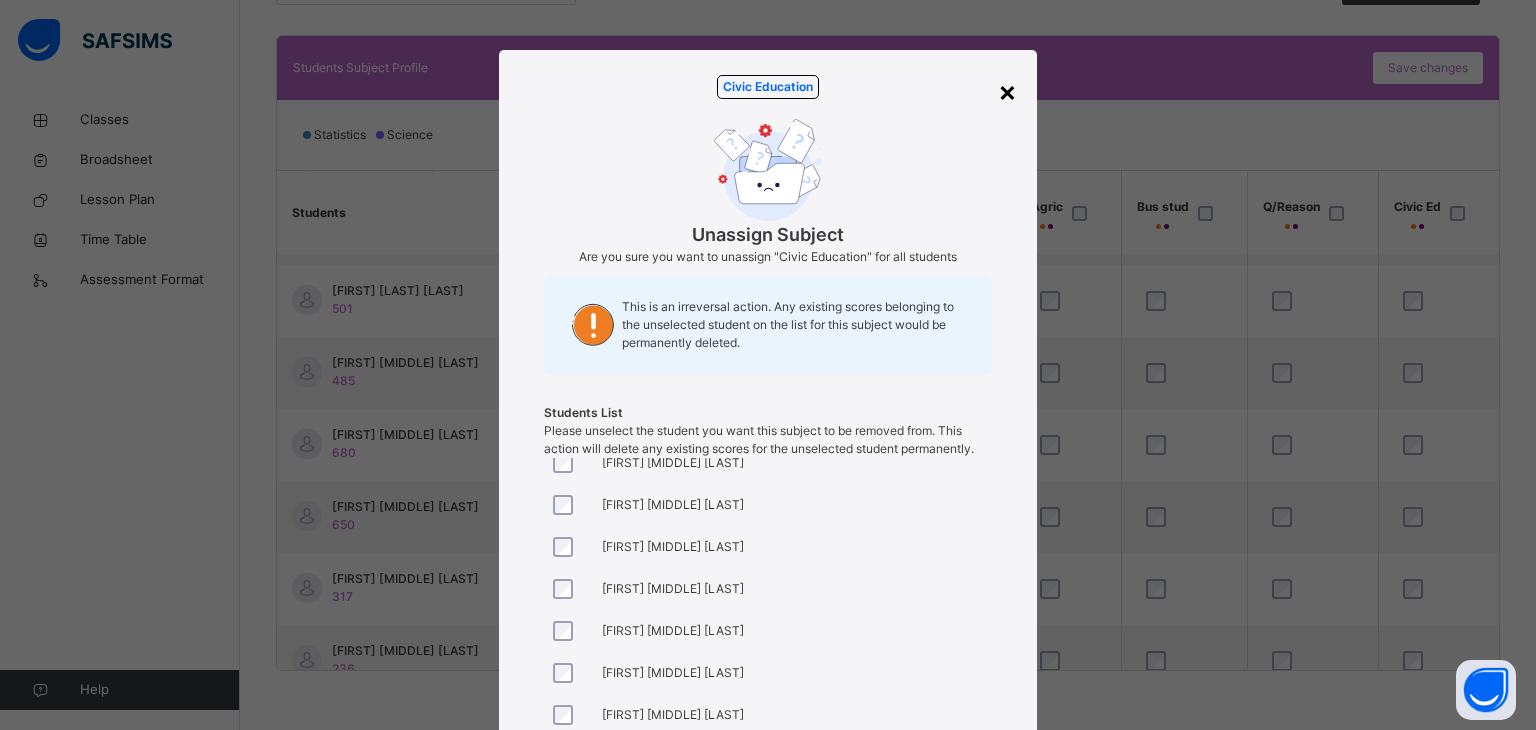 click on "×" at bounding box center [1007, 91] 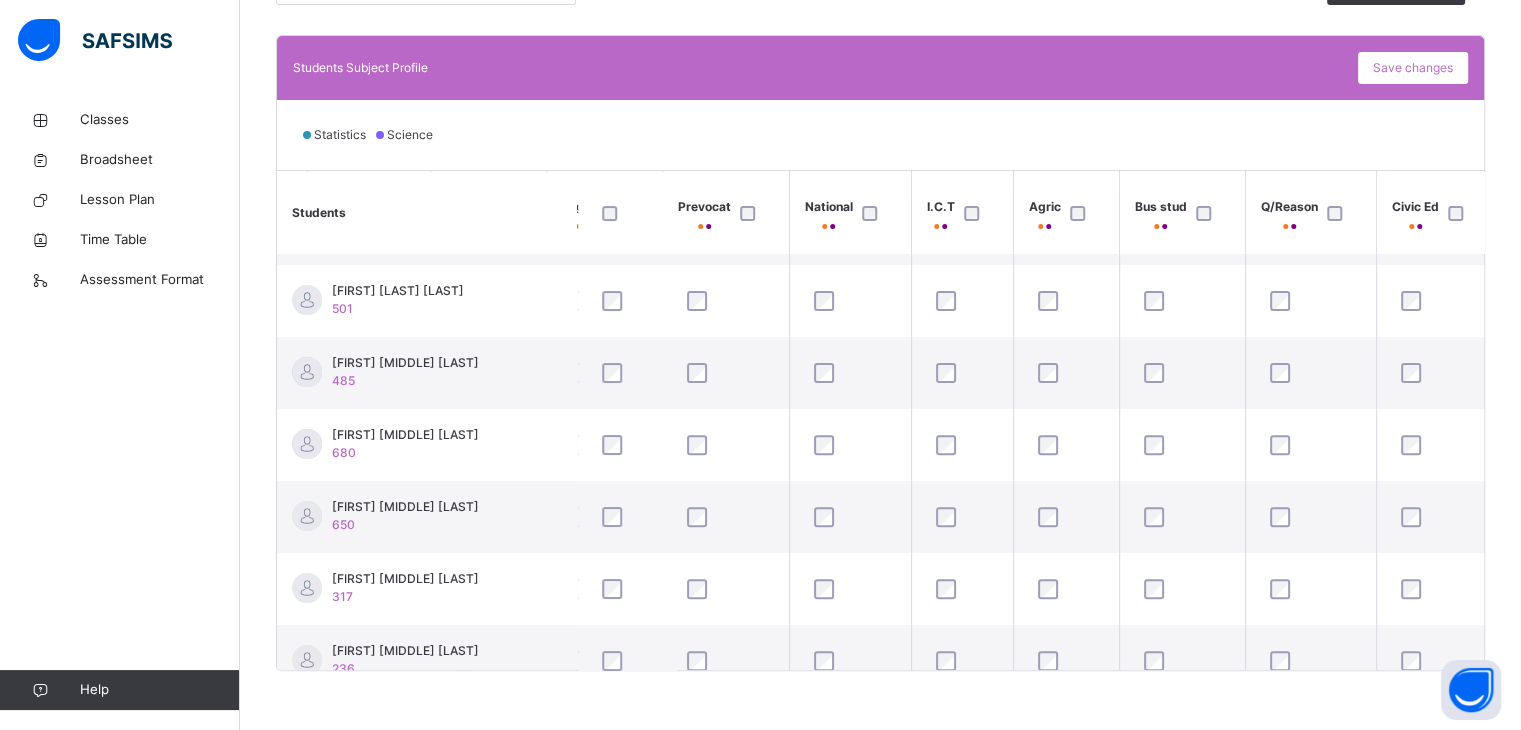 click on "Civic Ed" at bounding box center (1415, 216) 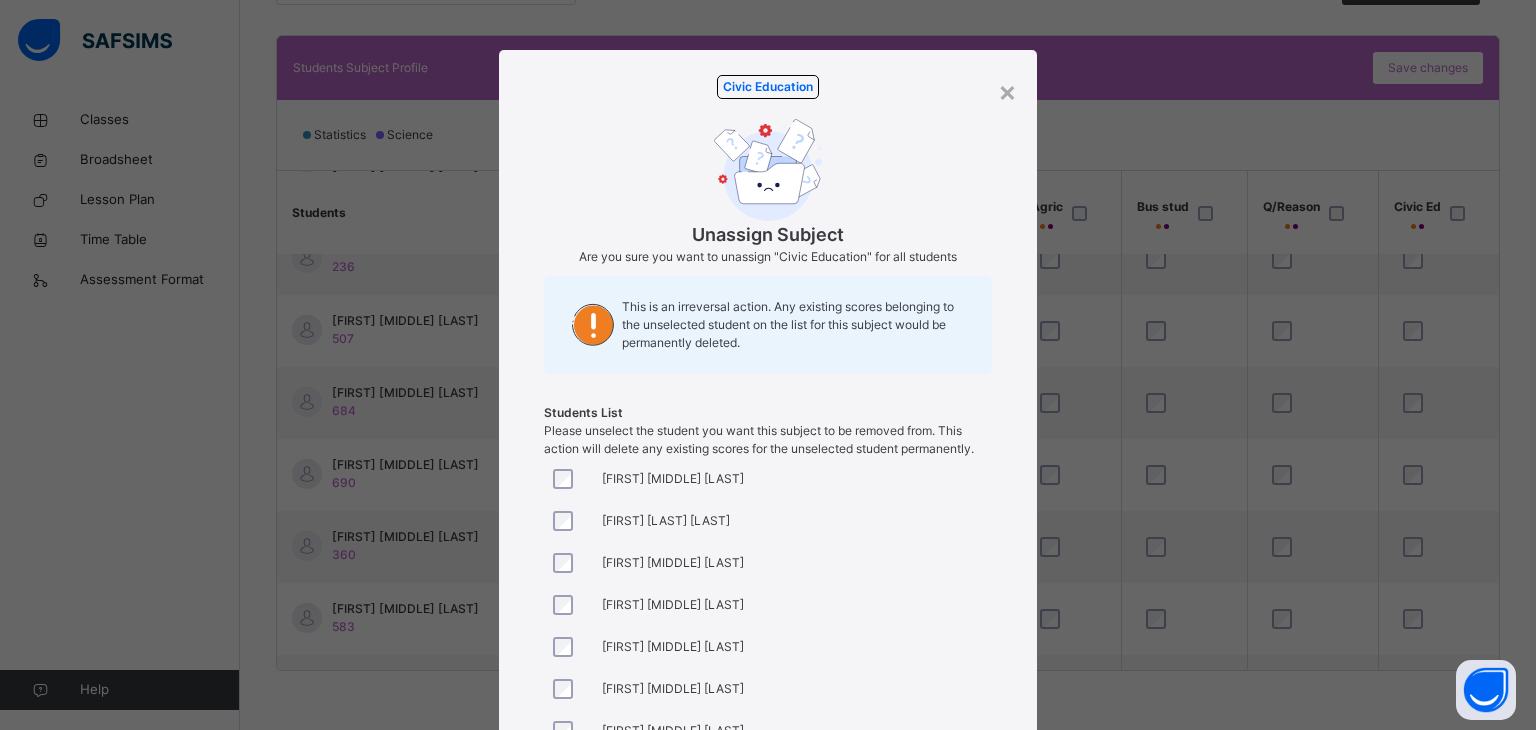 scroll, scrollTop: 542, scrollLeft: 1291, axis: both 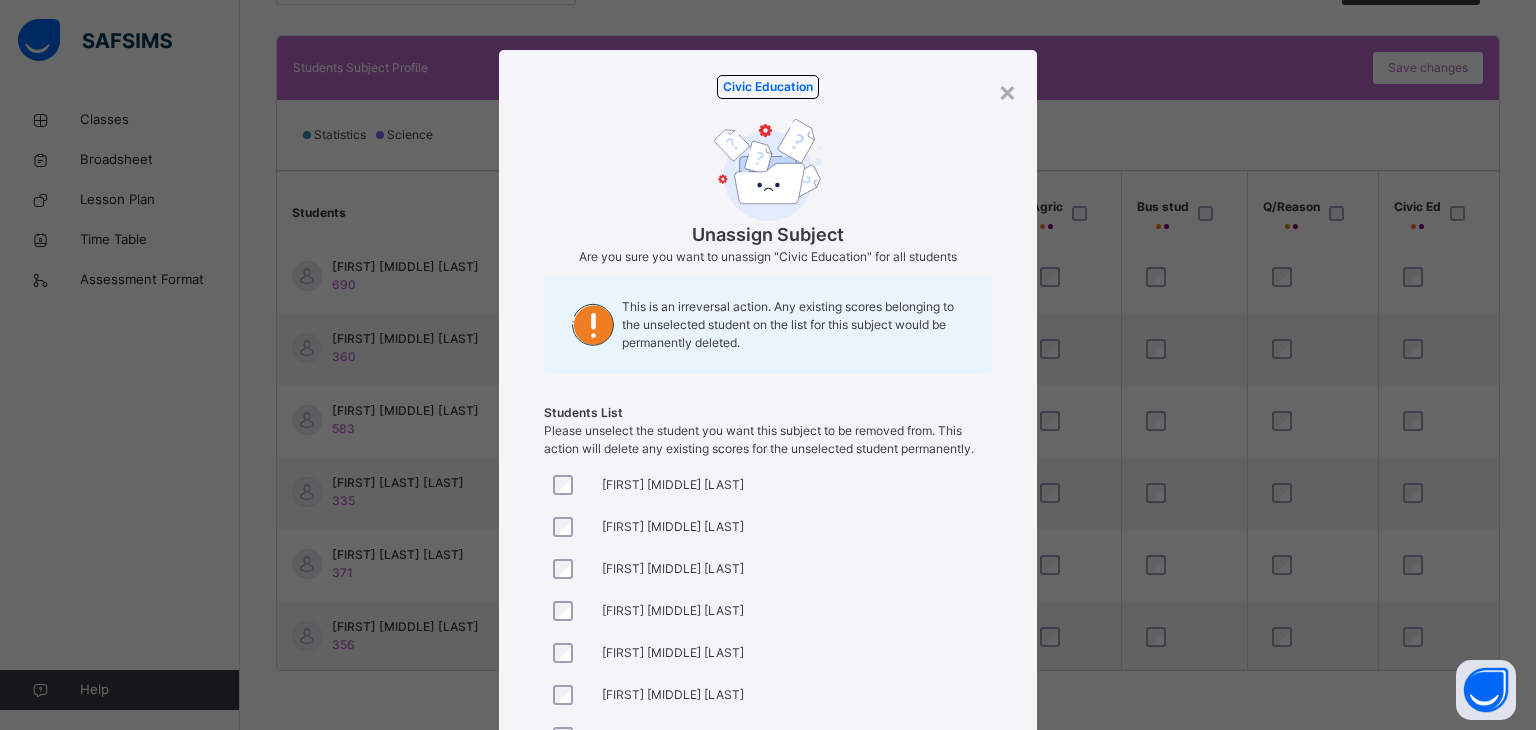 click on "Students List Please unselect the student you want this subject to be removed from. This action will delete any existing scores for the unselected student permanently.   [FIRST] [MIDDLE] [LAST]     [FIRST] [LAST] [LAST]     [FIRST] [MIDDLE] [LAST]     [FIRST] [MIDDLE] [LAST]     [FIRST] [MIDDLE] [LAST]     [FIRST] [MIDDLE] [LAST]     [FIRST] [LAST]     [FIRST] [LAST]     [FIRST] [LAST]     [FIRST] [LAST]     [FIRST] [MIDDLE] [LAST]     [FIRST] [MIDDLE] [LAST]     [FIRST] [MIDDLE] [LAST]     [FIRST] [LAST] [LAST]     [FIRST] [MIDDLE] [LAST]     [FIRST] [MIDDLE] [LAST]     [FIRST] [MIDDLE] [LAST]     [FIRST] [MIDDLE] [LAST]     [FIRST] [MIDDLE] [LAST]     [FIRST] [MIDDLE] [LAST]     [FIRST] [MIDDLE] [LAST]" at bounding box center (768, 416) 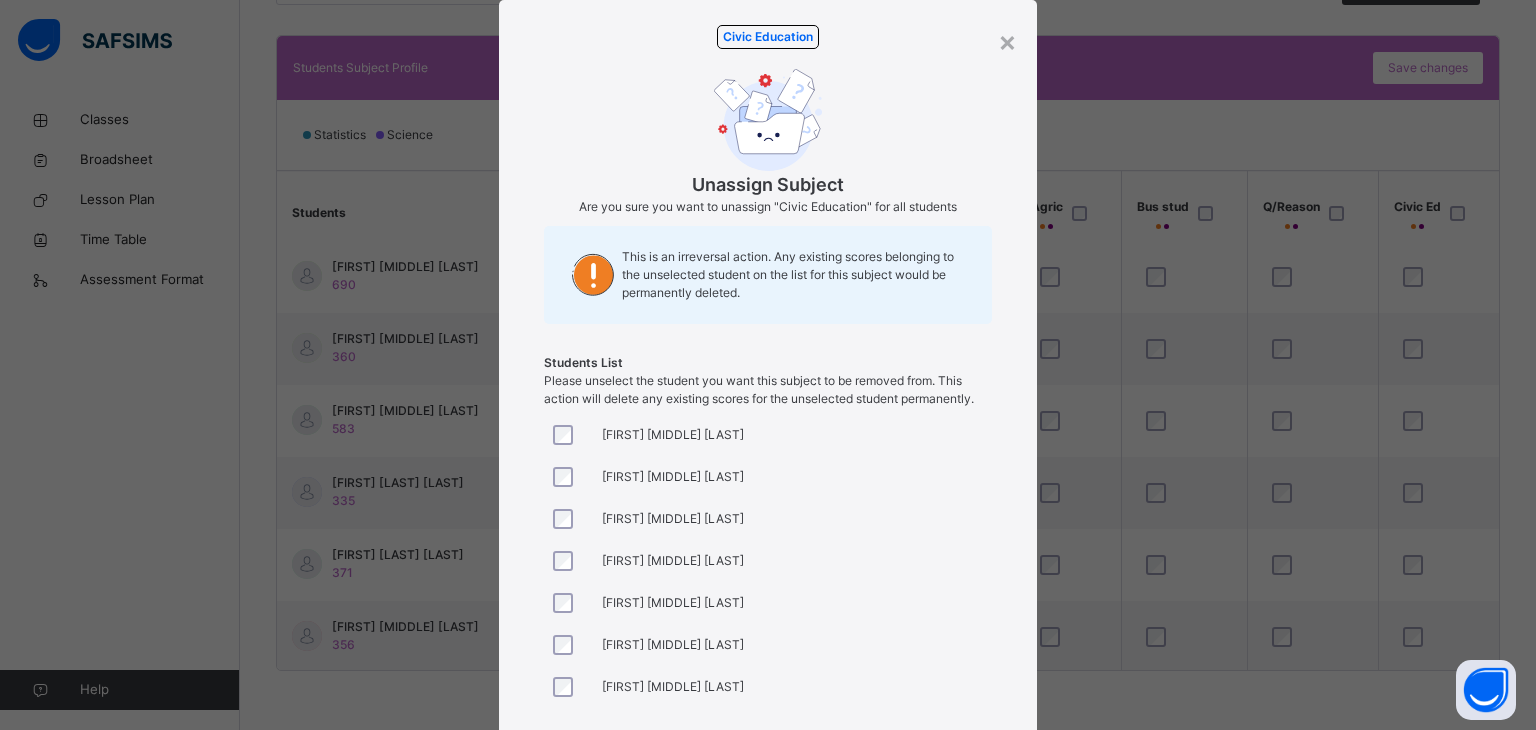 click on "Students List Please unselect the student you want this subject to be removed from. This action will delete any existing scores for the unselected student permanently.   [FIRST] [MIDDLE] [LAST]     [FIRST] [LAST] [LAST]     [FIRST] [MIDDLE] [LAST]     [FIRST] [MIDDLE] [LAST]     [FIRST] [MIDDLE] [LAST]     [FIRST] [MIDDLE] [LAST]     [FIRST] [LAST]     [FIRST] [LAST]     [FIRST] [LAST]     [FIRST] [LAST]     [FIRST] [MIDDLE] [LAST]     [FIRST] [MIDDLE] [LAST]     [FIRST] [MIDDLE] [LAST]     [FIRST] [LAST] [LAST]     [FIRST] [MIDDLE] [LAST]     [FIRST] [MIDDLE] [LAST]     [FIRST] [MIDDLE] [LAST]     [FIRST] [MIDDLE] [LAST]     [FIRST] [MIDDLE] [LAST]     [FIRST] [MIDDLE] [LAST]     [FIRST] [MIDDLE] [LAST]" at bounding box center [768, 407] 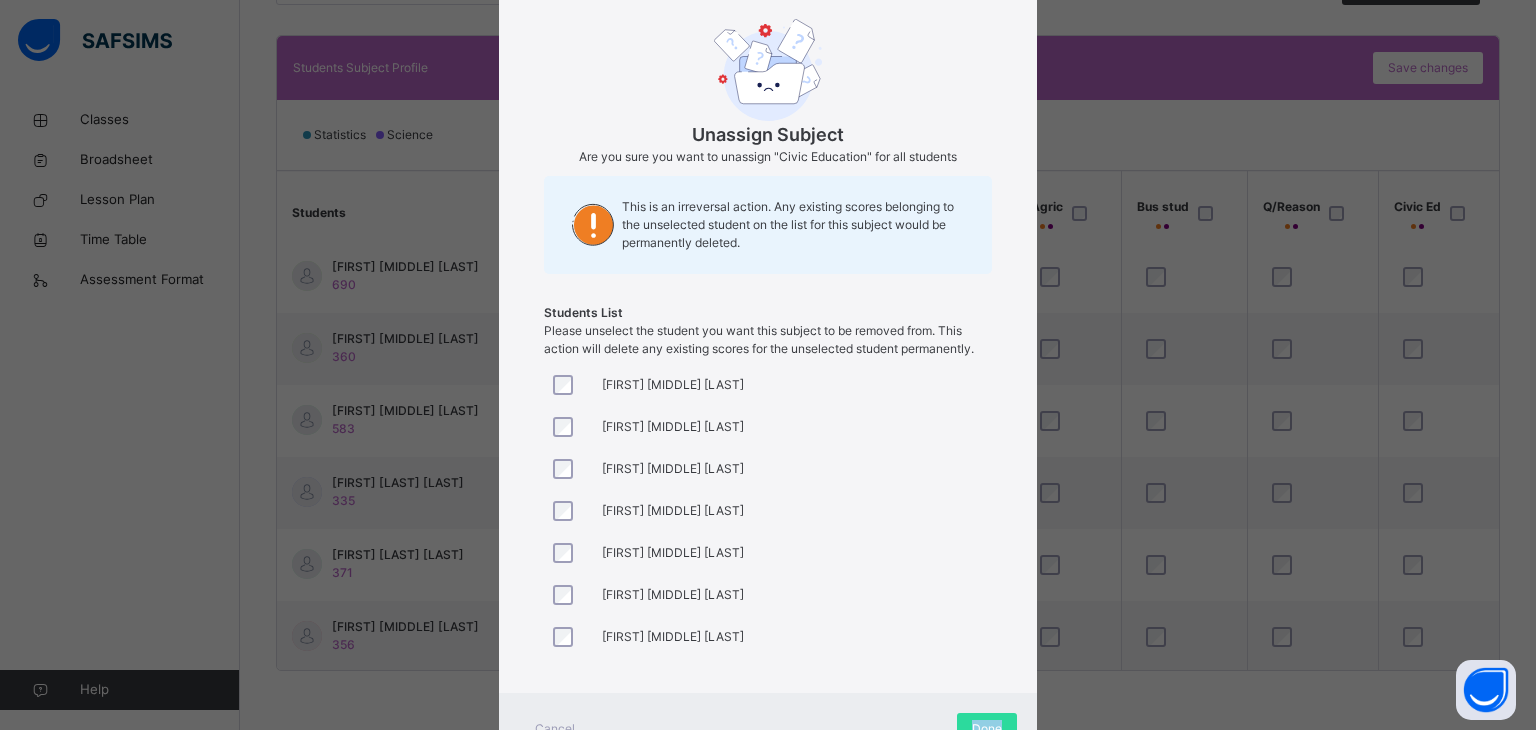 scroll, scrollTop: 158, scrollLeft: 0, axis: vertical 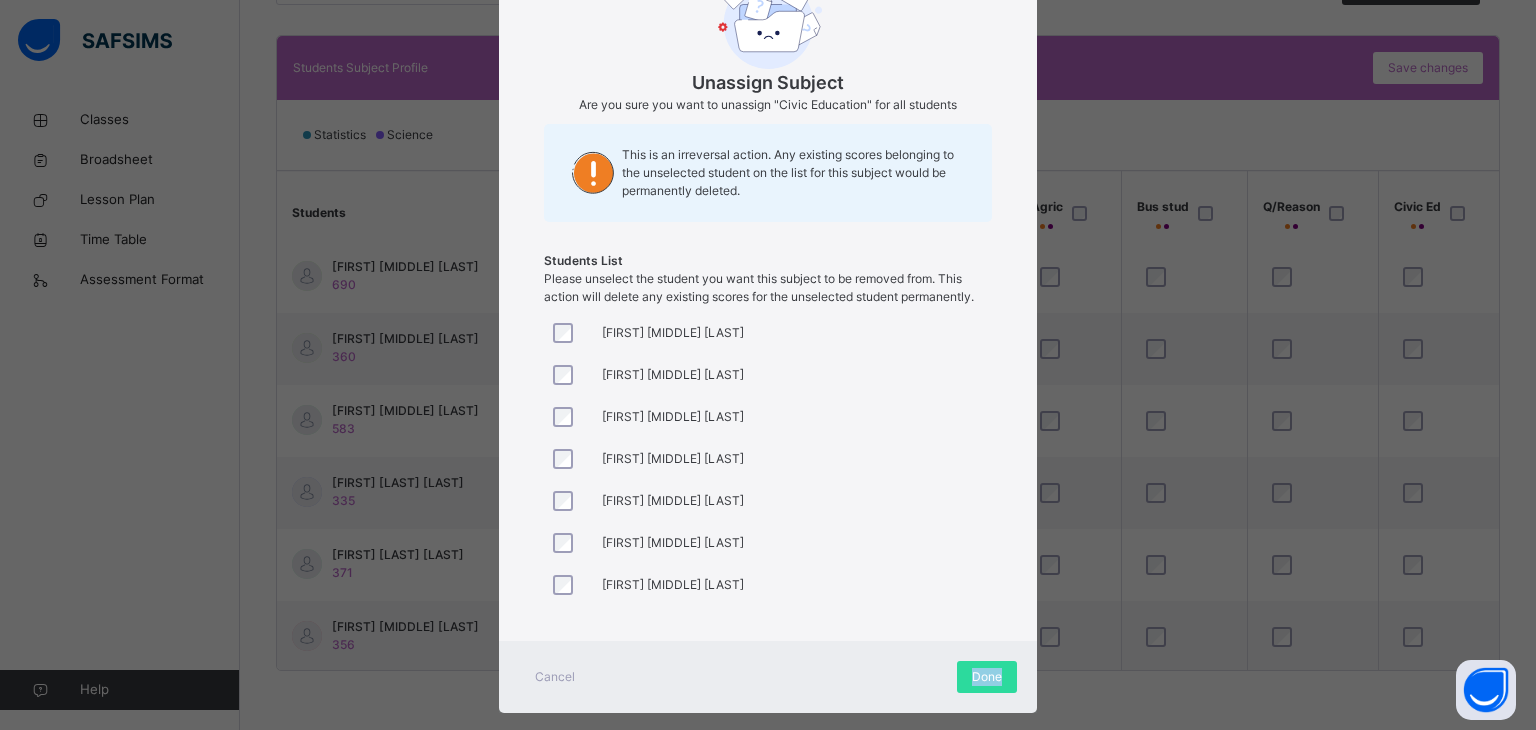 click on "Students List Please unselect the student you want this subject to be removed from. This action will delete any existing scores for the unselected student permanently.   [FIRST] [MIDDLE] [LAST]     [FIRST] [LAST] [LAST]     [FIRST] [MIDDLE] [LAST]     [FIRST] [MIDDLE] [LAST]     [FIRST] [MIDDLE] [LAST]     [FIRST] [MIDDLE] [LAST]     [FIRST] [LAST]     [FIRST] [LAST]     [FIRST] [LAST]     [FIRST] [LAST]     [FIRST] [MIDDLE] [LAST]     [FIRST] [MIDDLE] [LAST]     [FIRST] [MIDDLE] [LAST]     [FIRST] [LAST] [LAST]     [FIRST] [MIDDLE] [LAST]     [FIRST] [MIDDLE] [LAST]     [FIRST] [MIDDLE] [LAST]     [FIRST] [MIDDLE] [LAST]     [FIRST] [MIDDLE] [LAST]     [FIRST] [MIDDLE] [LAST]     [FIRST] [MIDDLE] [LAST]" at bounding box center [768, 365] 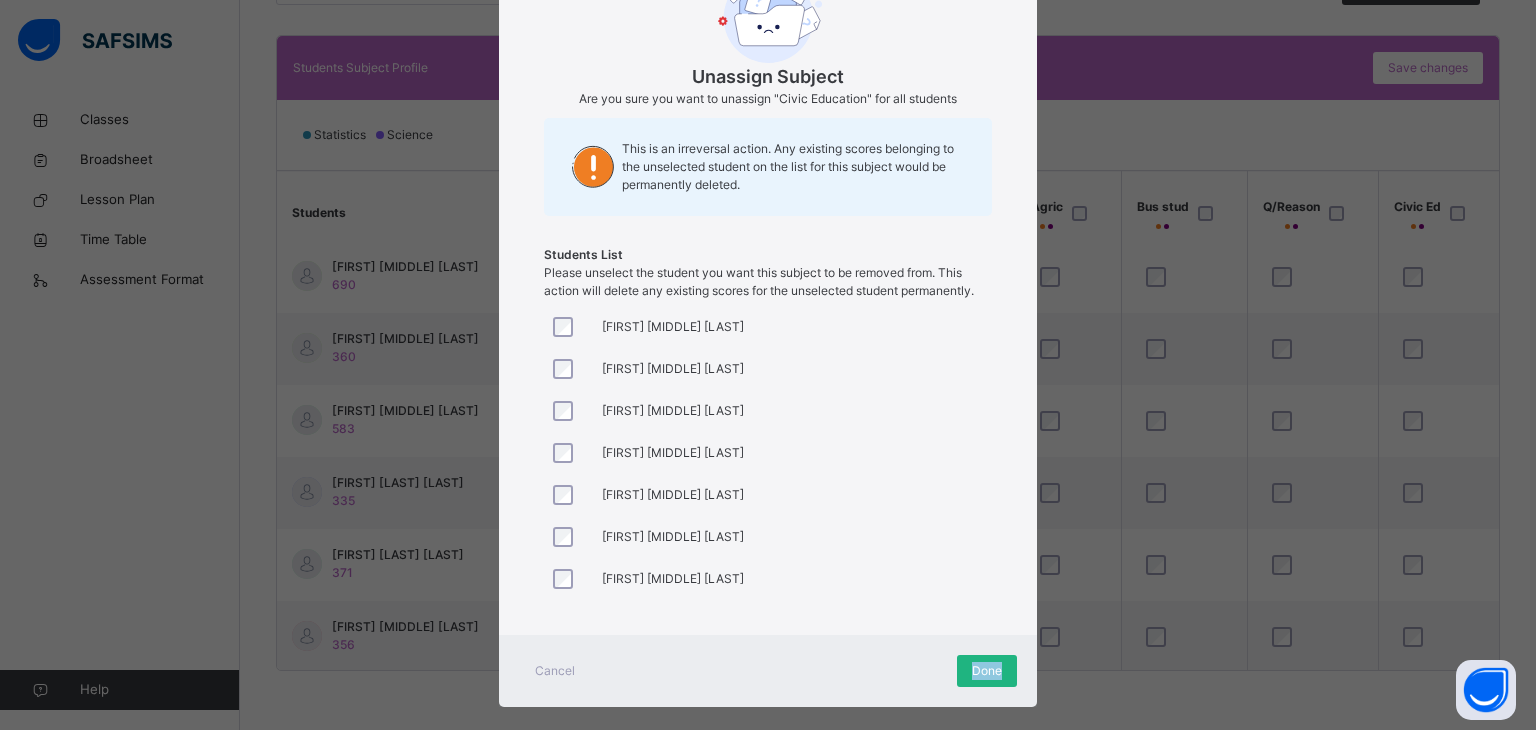 click on "Done" at bounding box center [987, 671] 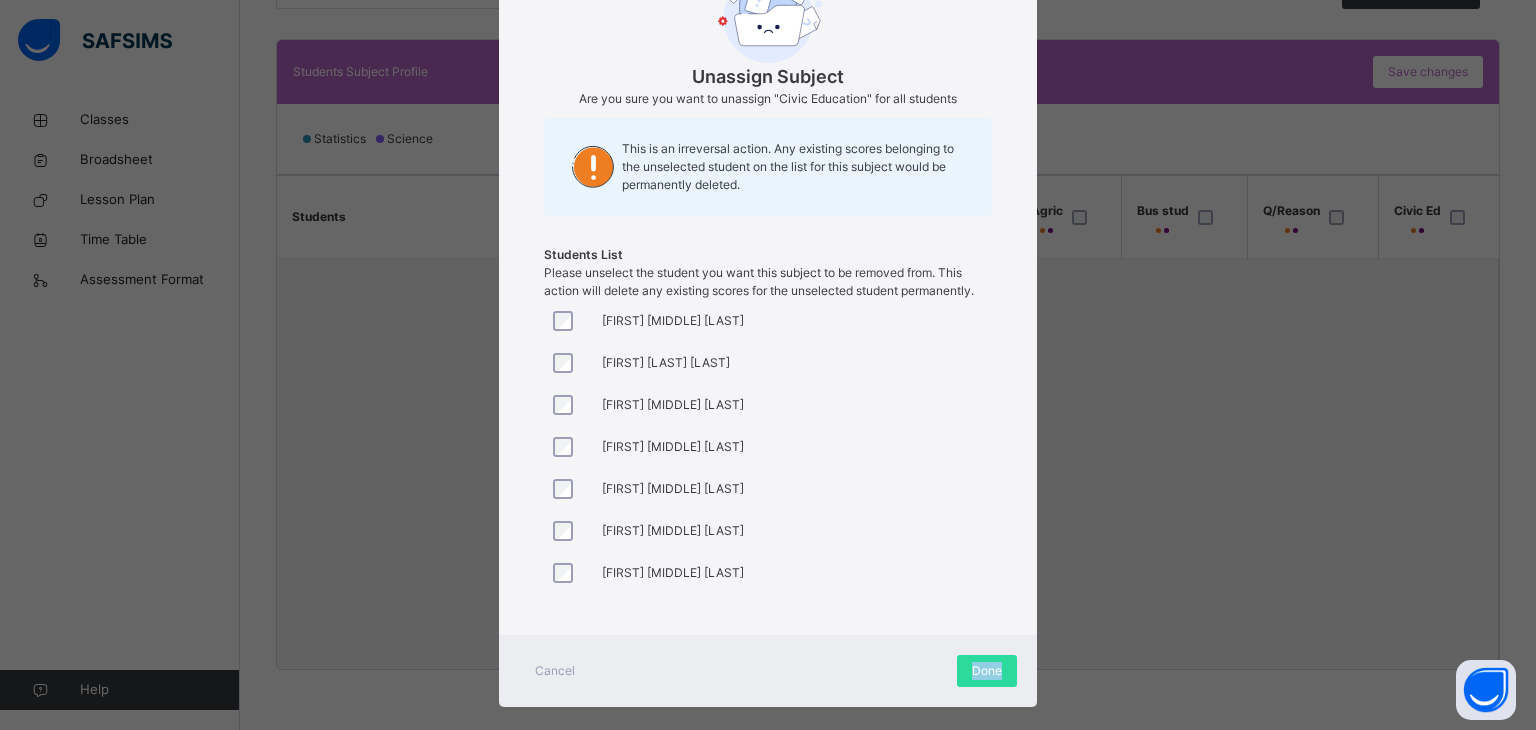 scroll, scrollTop: 662, scrollLeft: 1291, axis: both 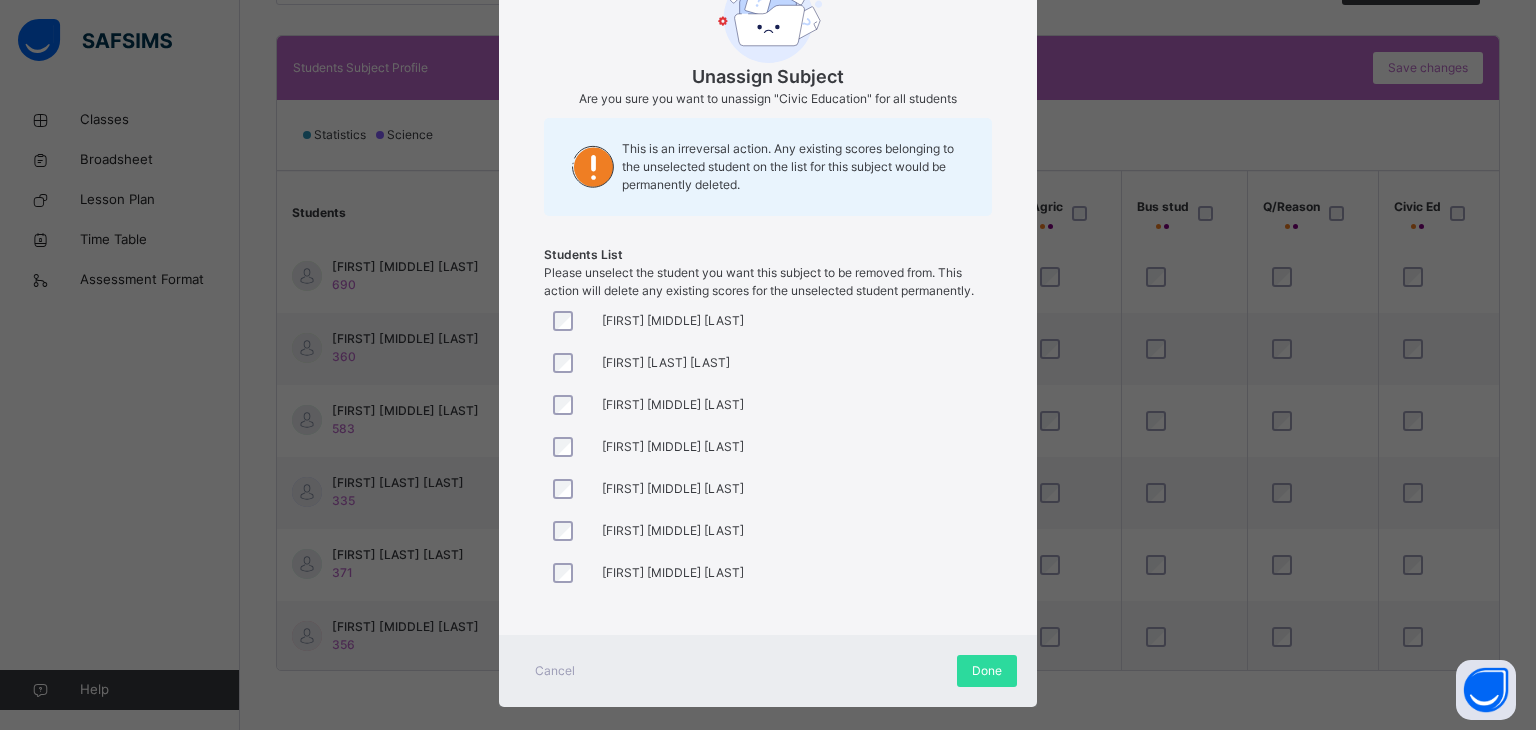 click at bounding box center (568, 489) 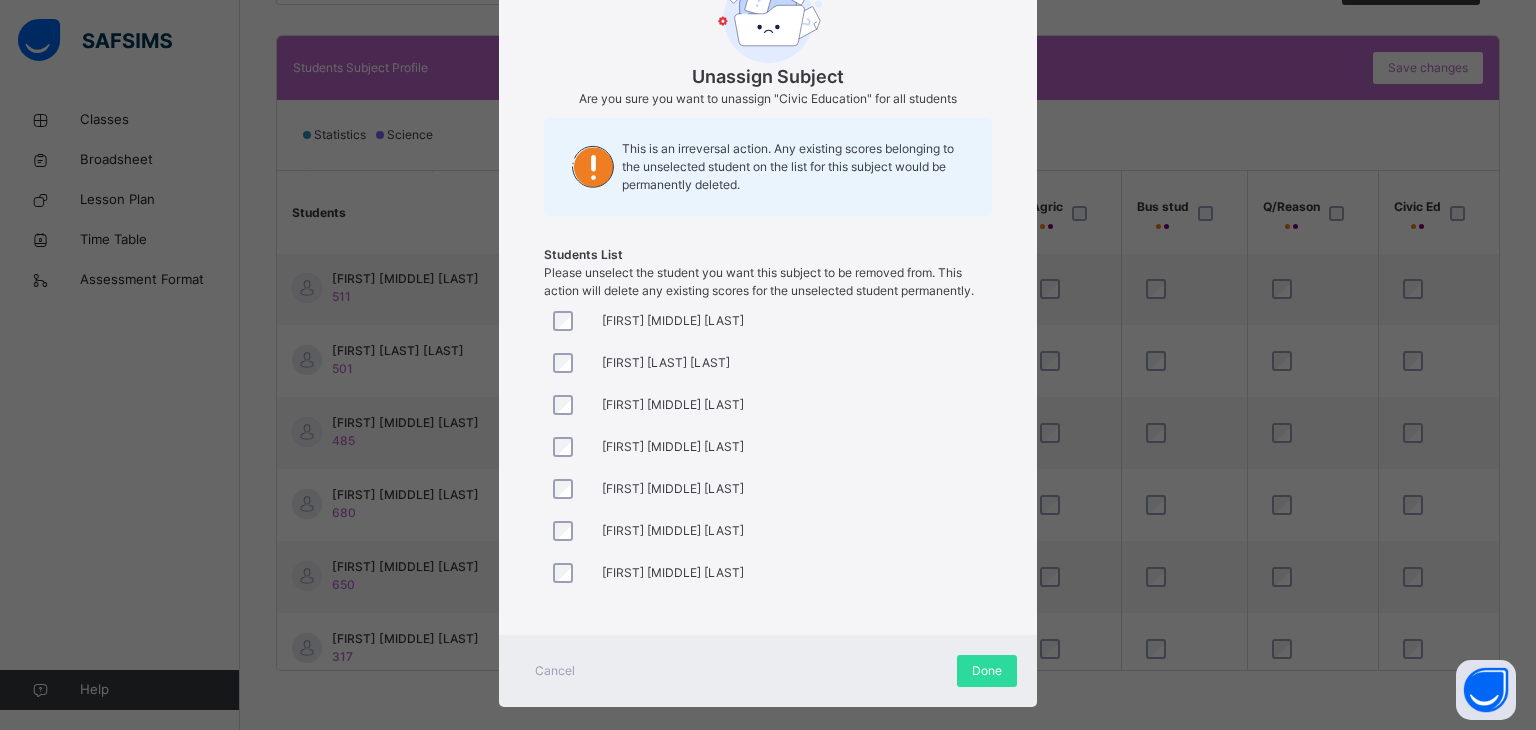 scroll, scrollTop: 662, scrollLeft: 1291, axis: both 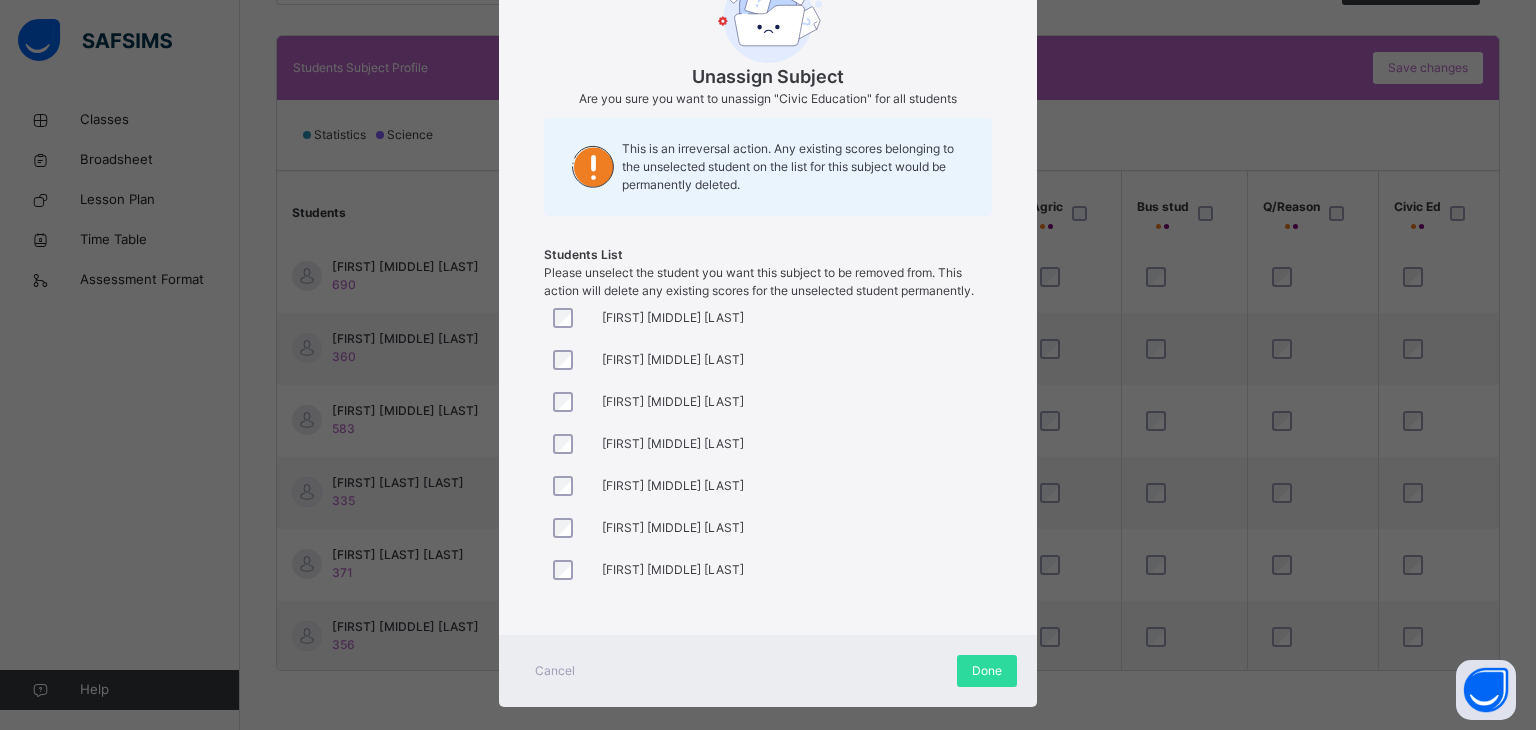 click at bounding box center (568, 444) 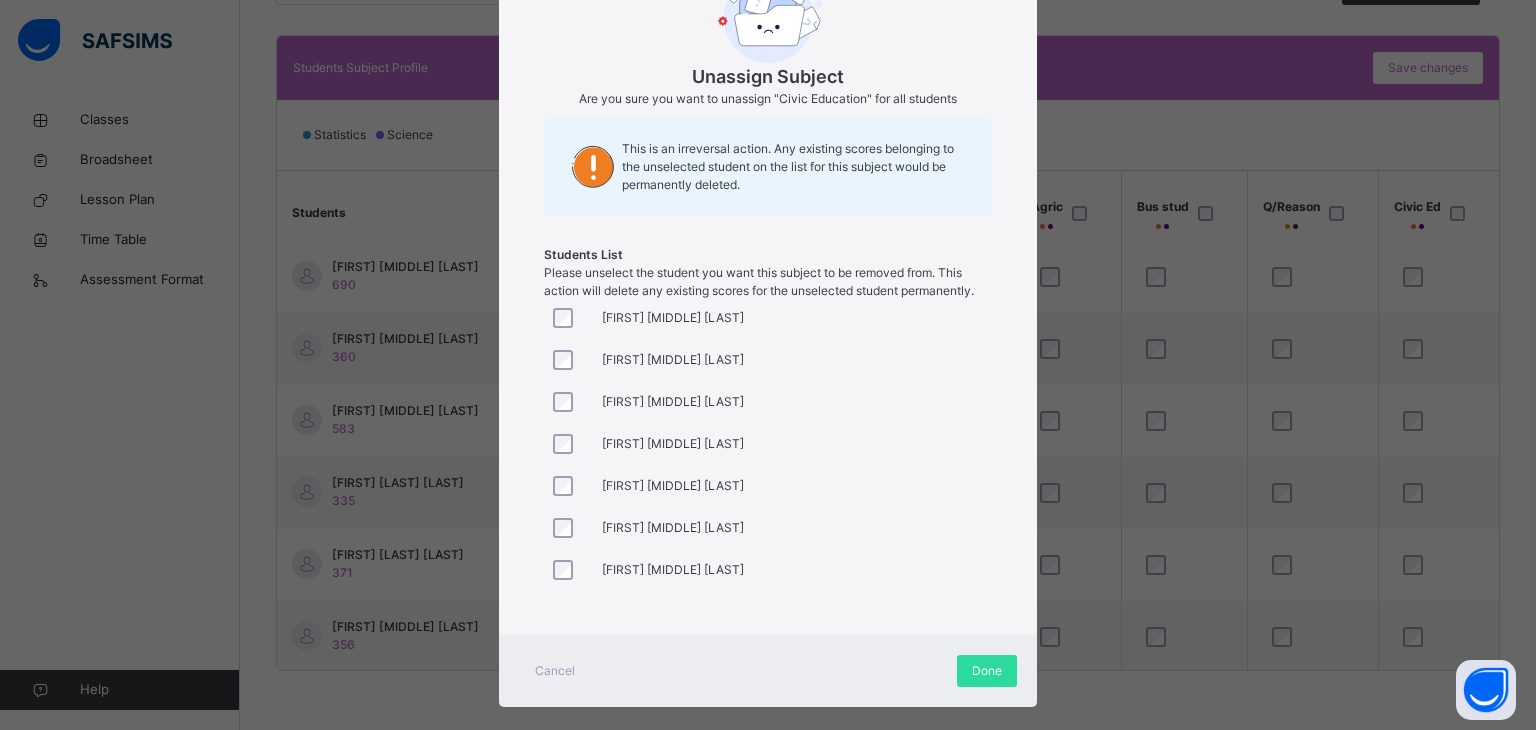 scroll, scrollTop: 662, scrollLeft: 1291, axis: both 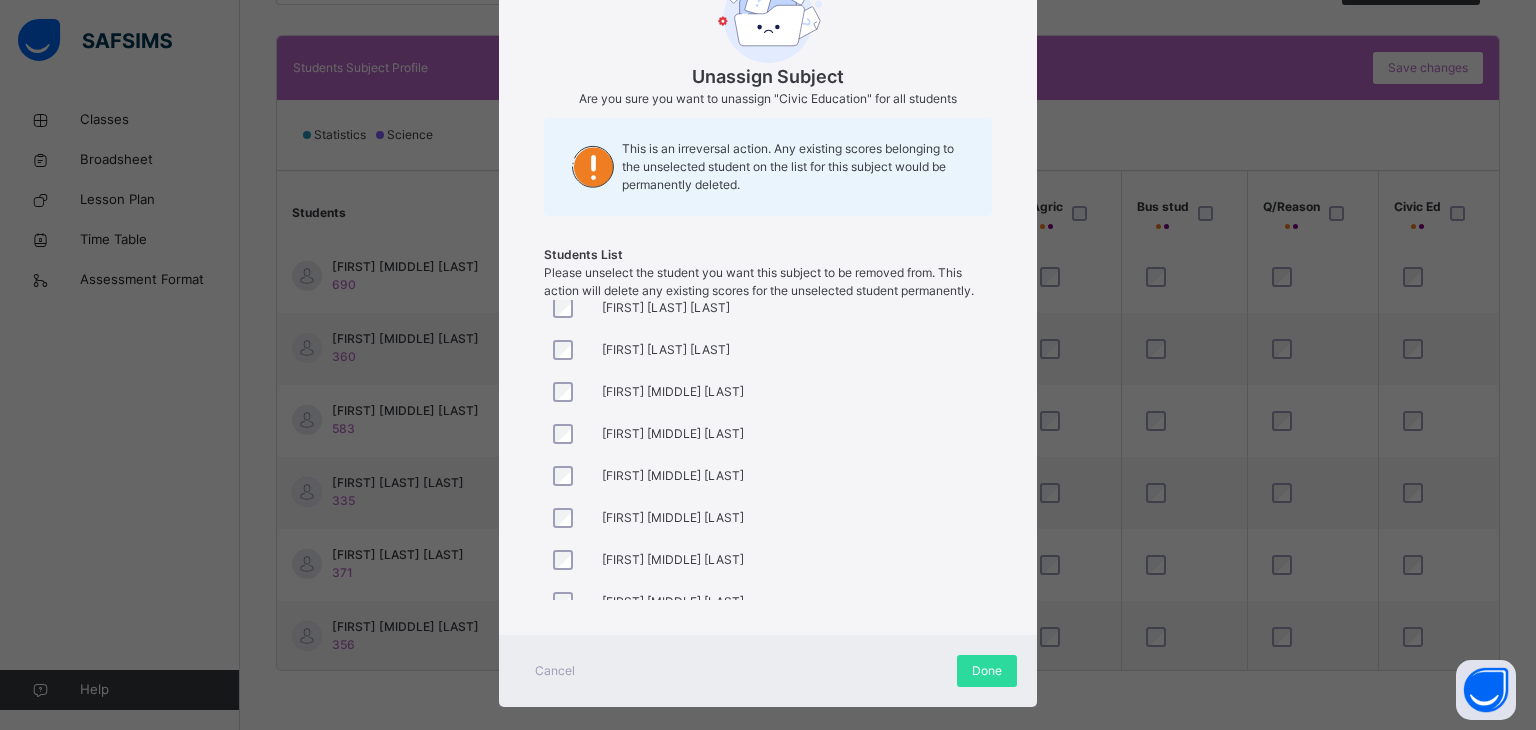 click at bounding box center (568, 602) 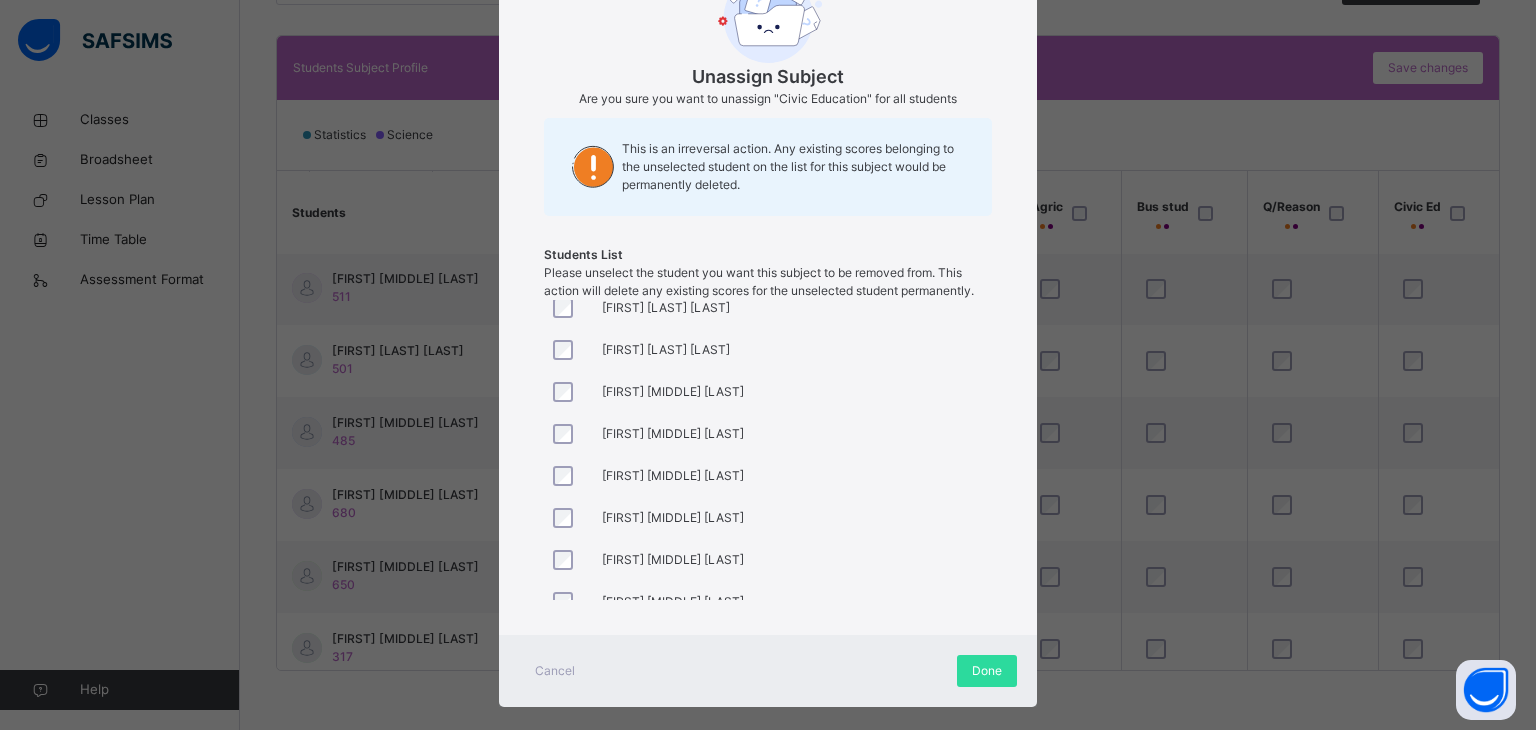 scroll, scrollTop: 662, scrollLeft: 1291, axis: both 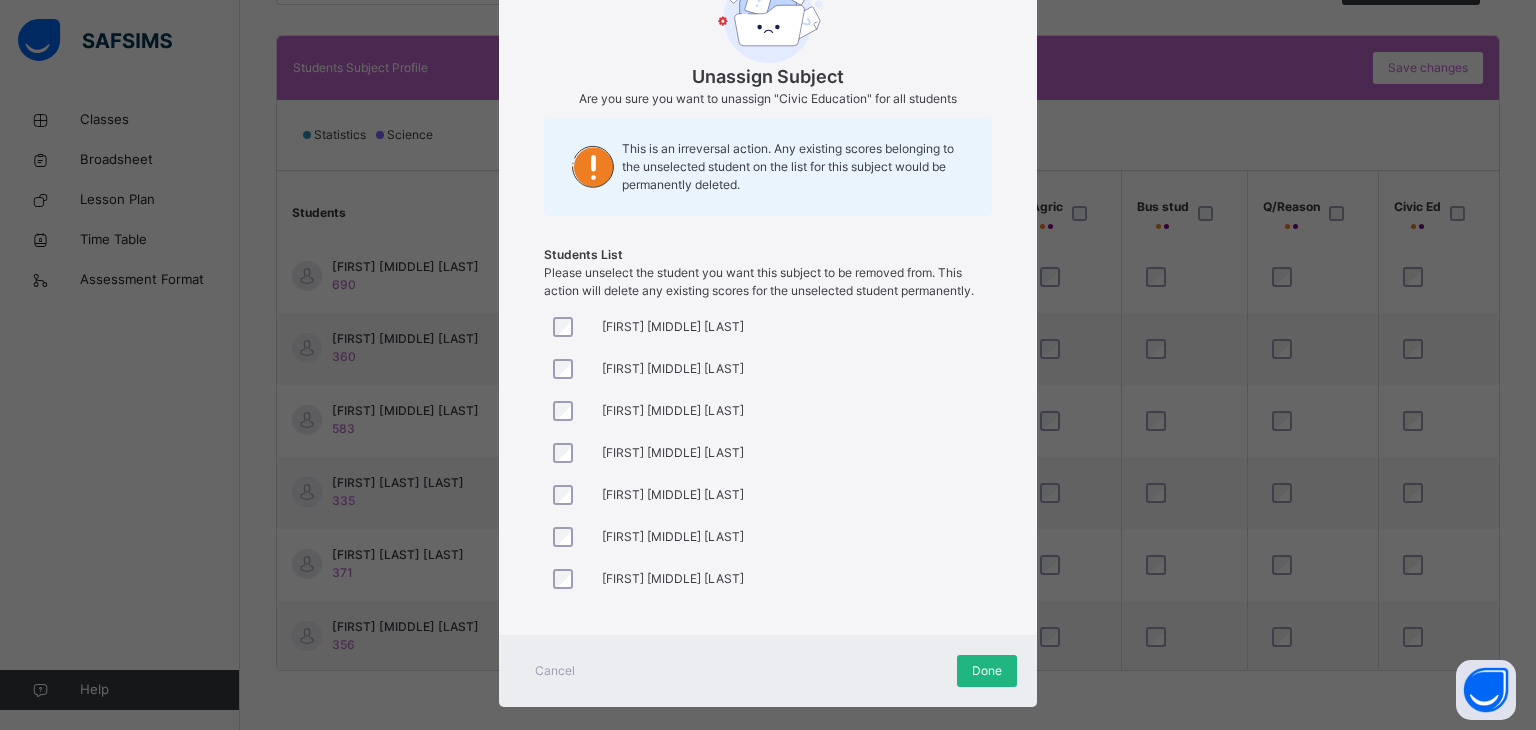 click on "Done" at bounding box center (987, 671) 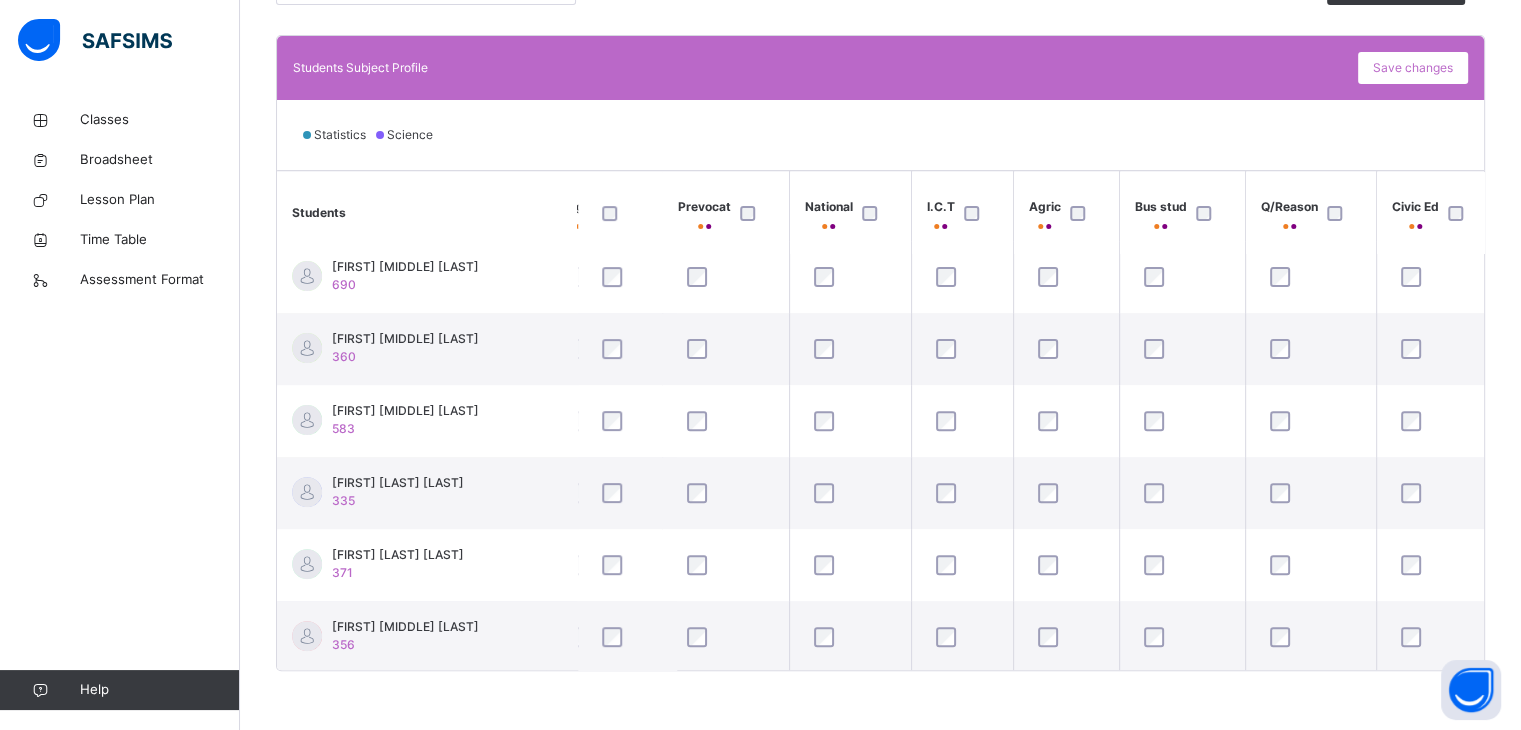 click at bounding box center (627, 212) 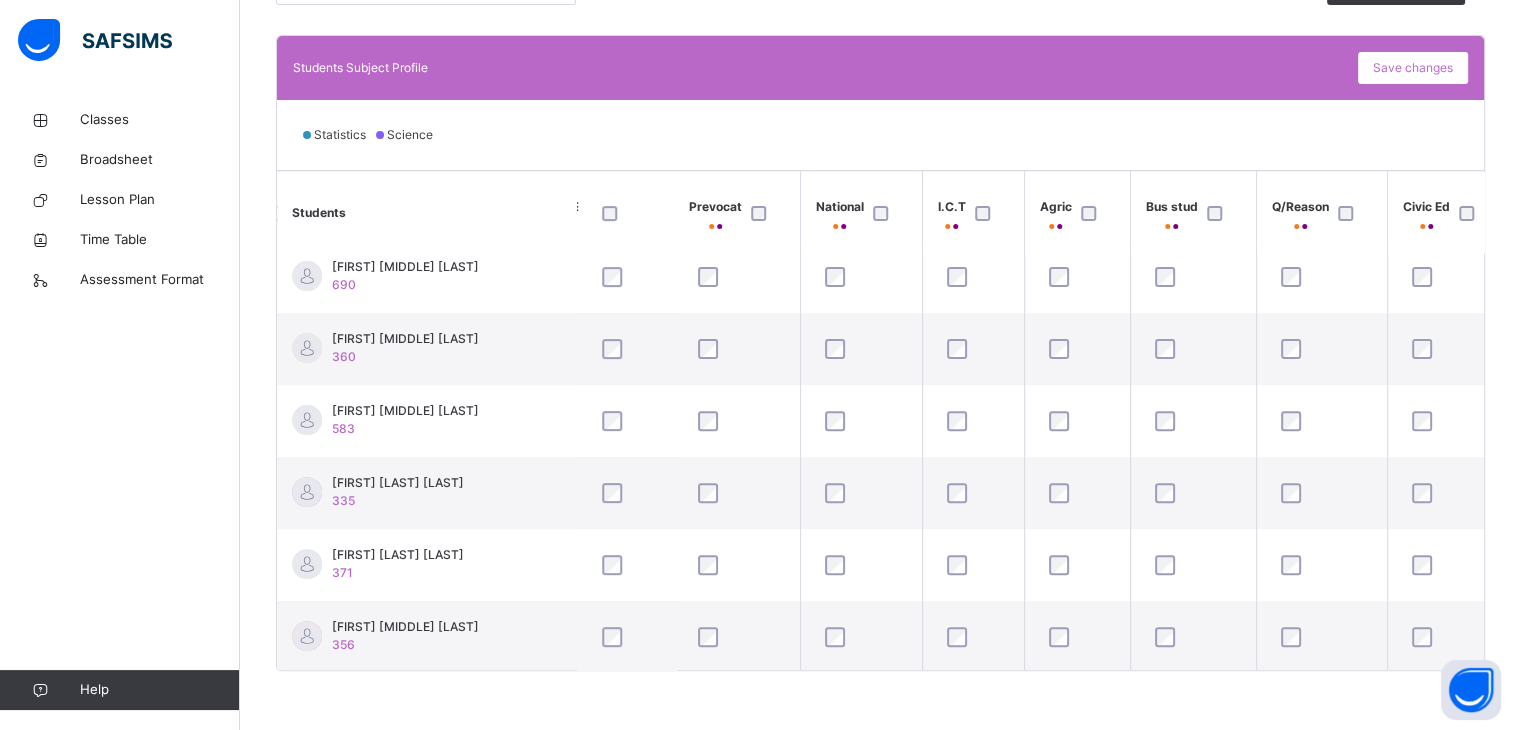 scroll, scrollTop: 662, scrollLeft: 1291, axis: both 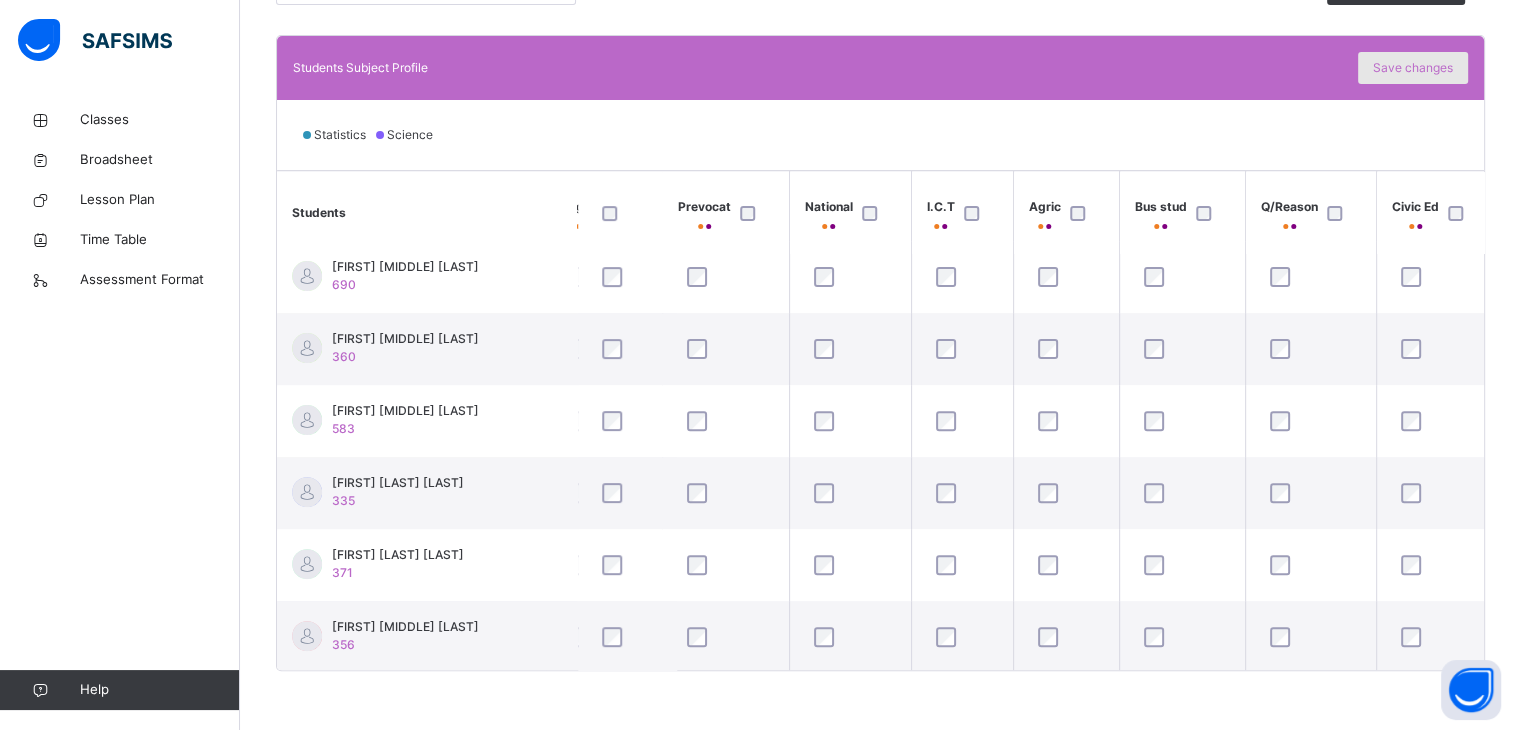click on "Save changes" at bounding box center [1413, 68] 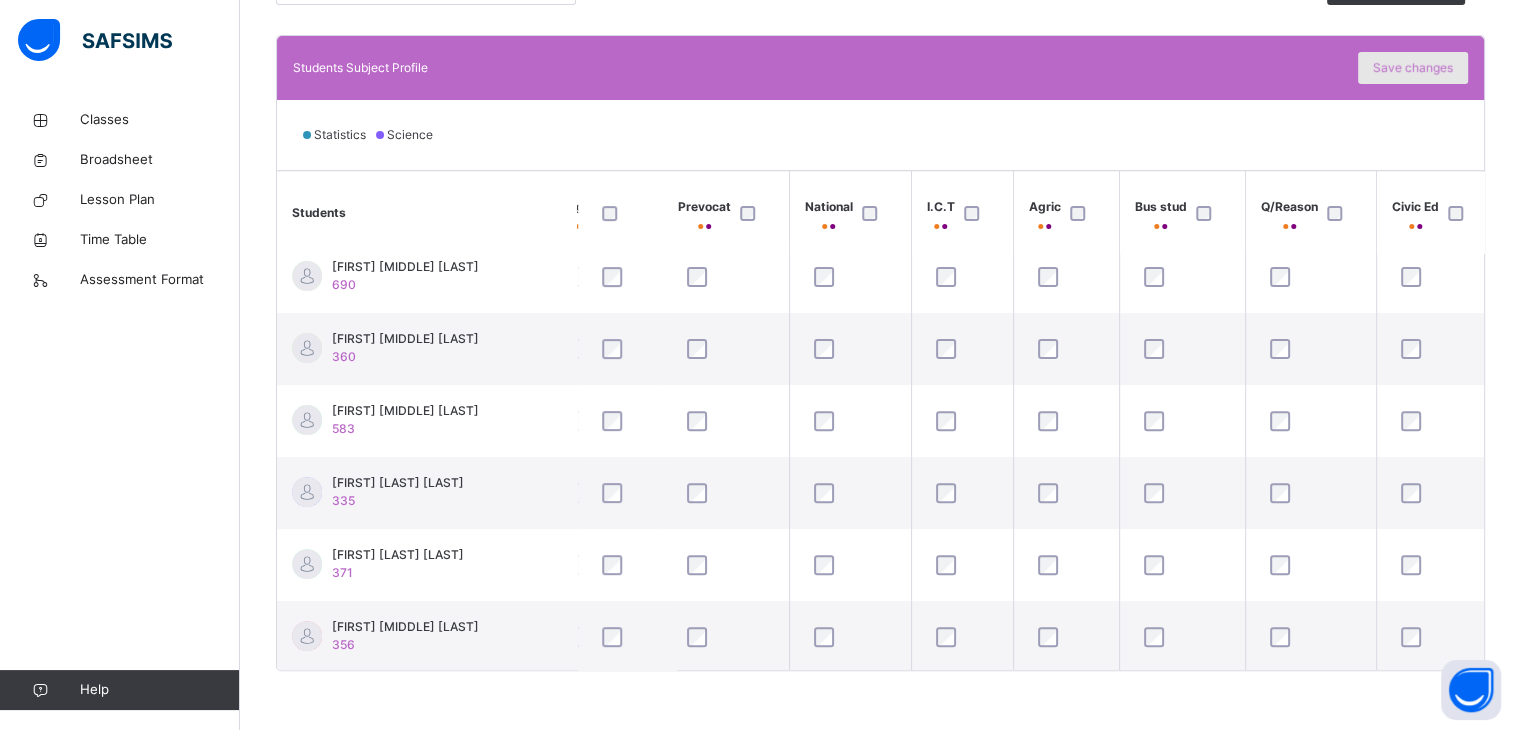 click on "Save changes" at bounding box center (1413, 68) 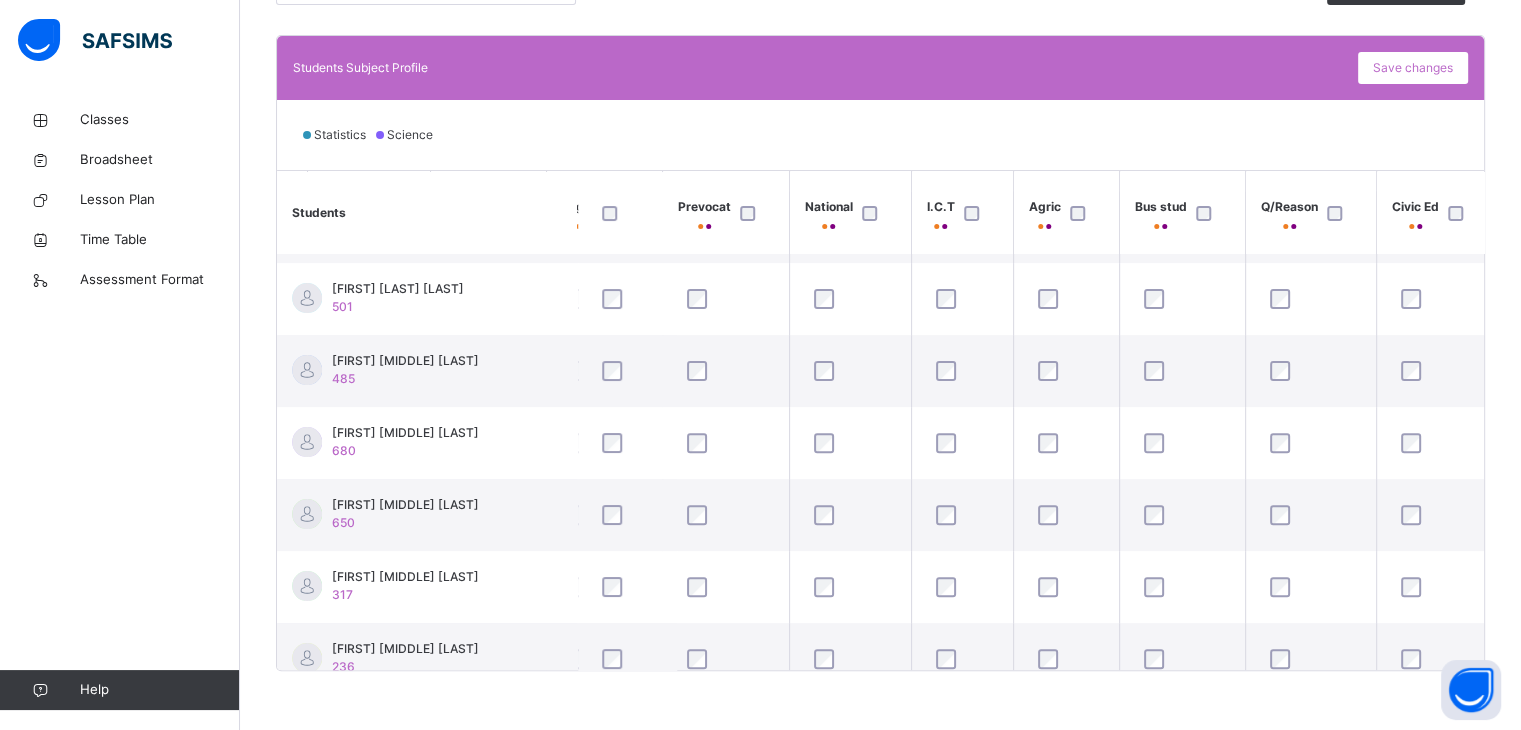 scroll, scrollTop: 0, scrollLeft: 1291, axis: horizontal 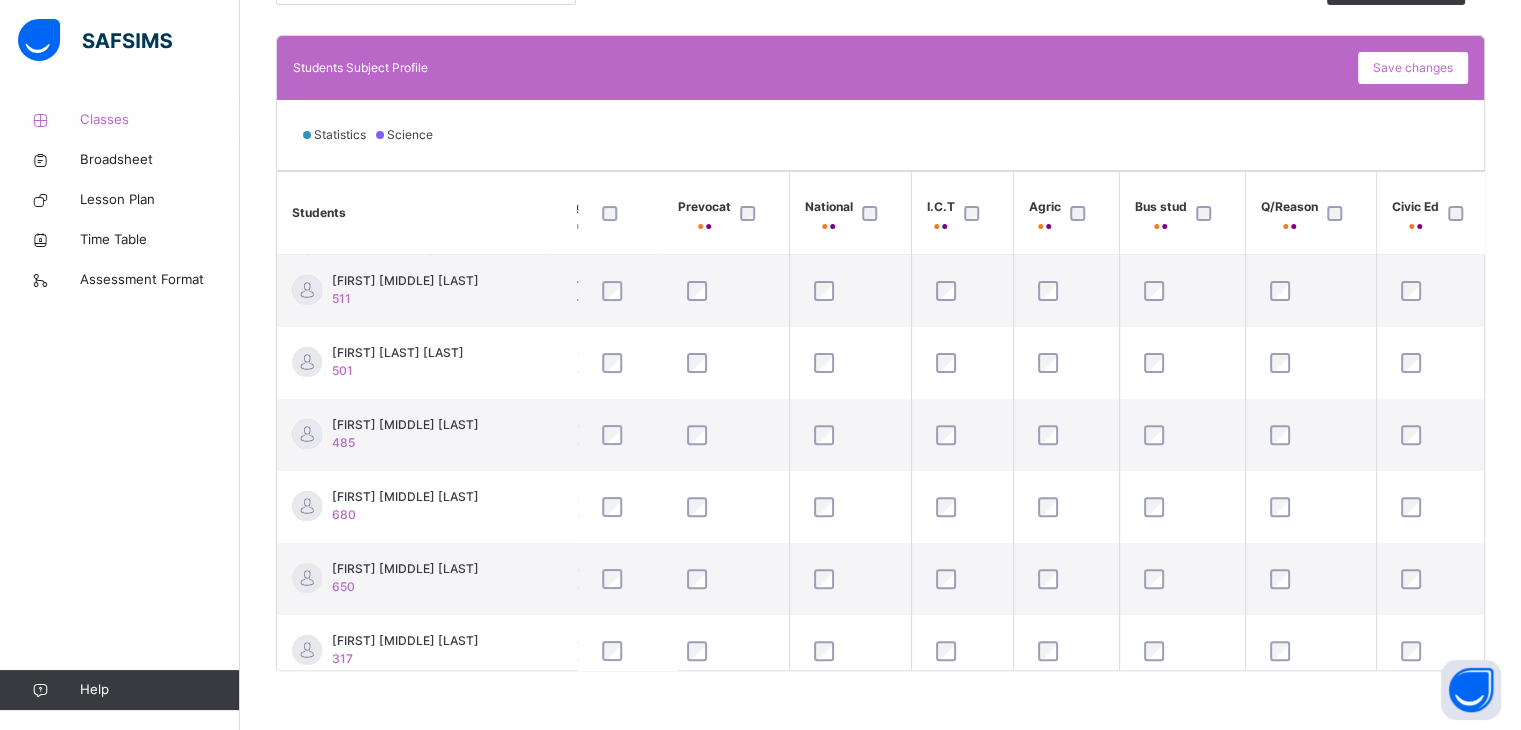 click on "Classes" at bounding box center (160, 120) 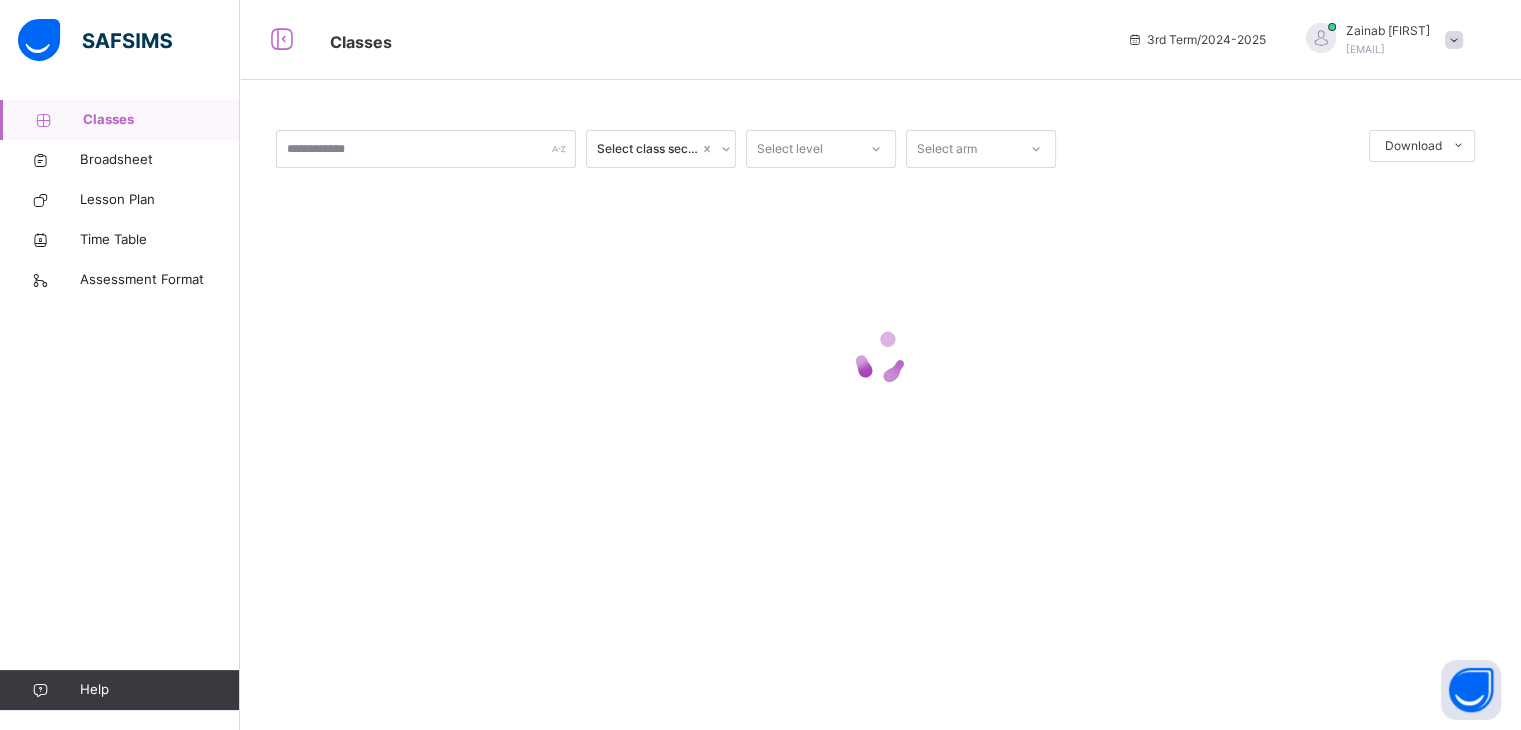 scroll, scrollTop: 0, scrollLeft: 0, axis: both 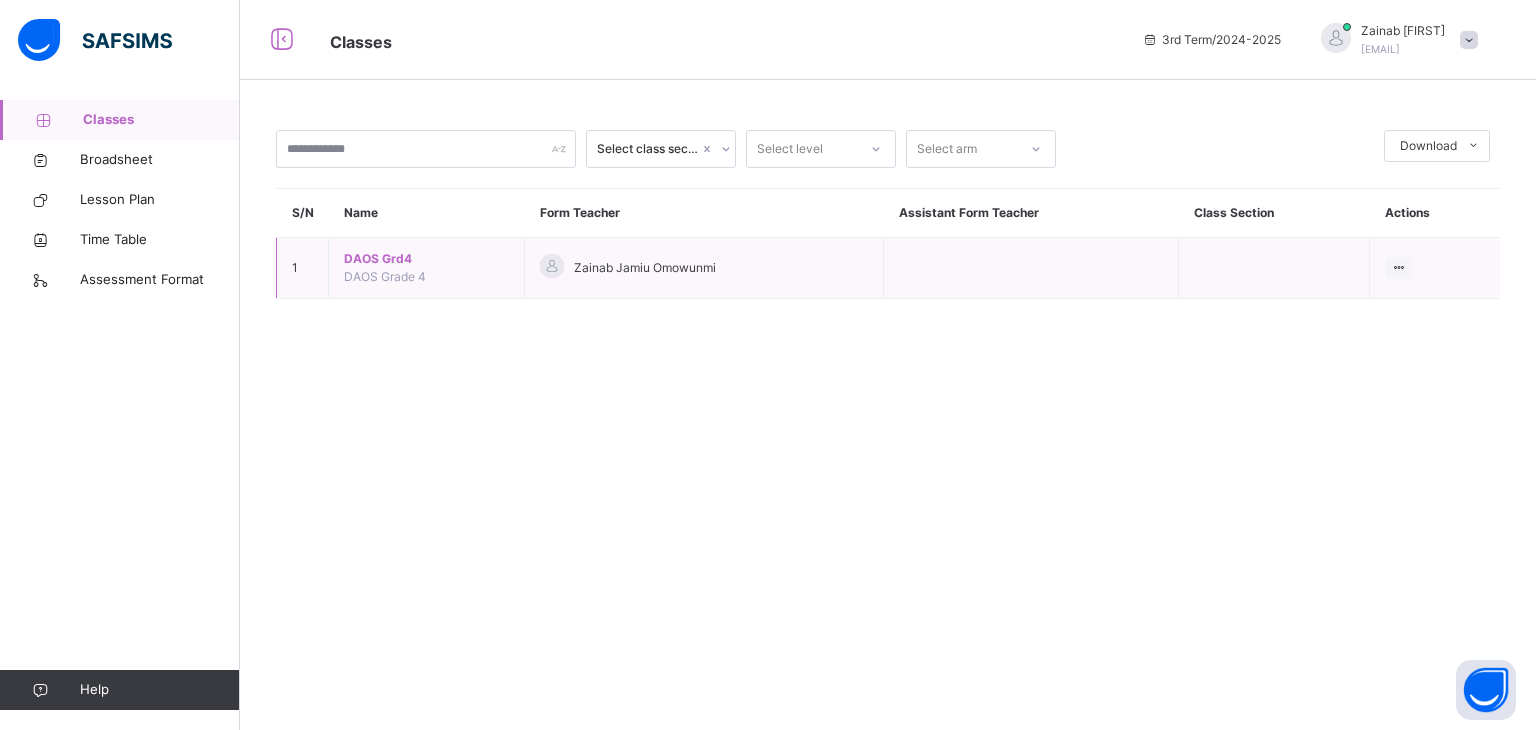 click on "DAOS Grd4" at bounding box center (426, 259) 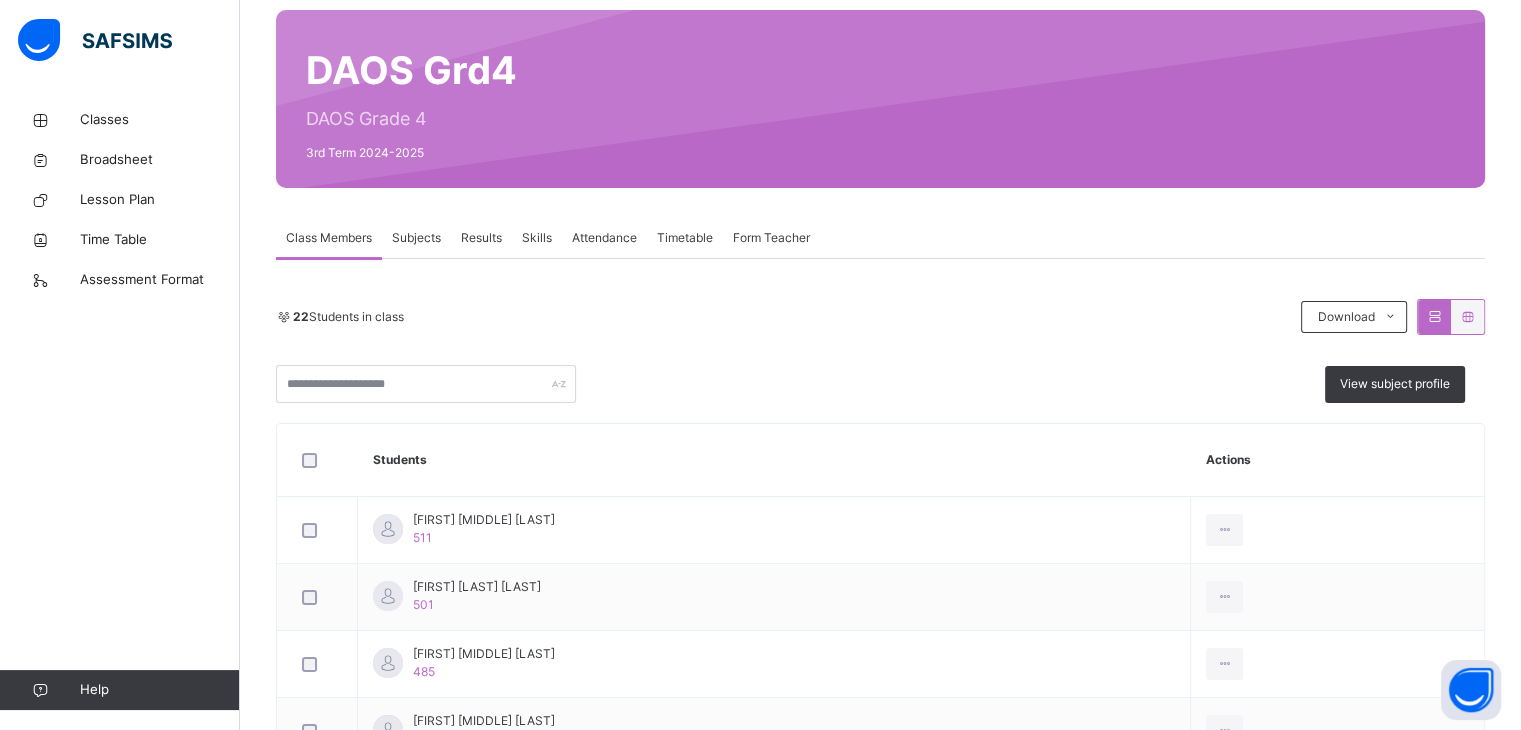 scroll, scrollTop: 104, scrollLeft: 0, axis: vertical 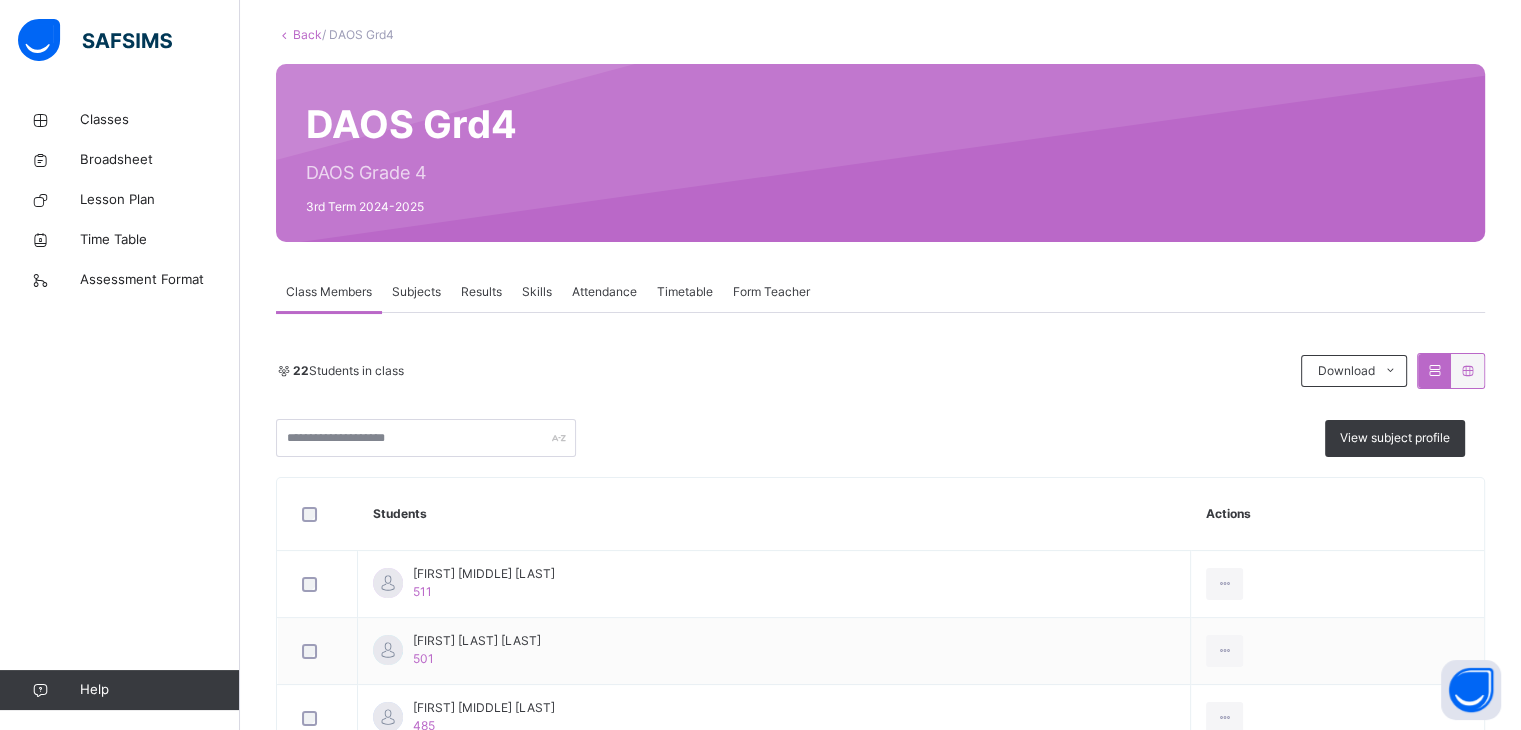 click on "Subjects" at bounding box center [416, 292] 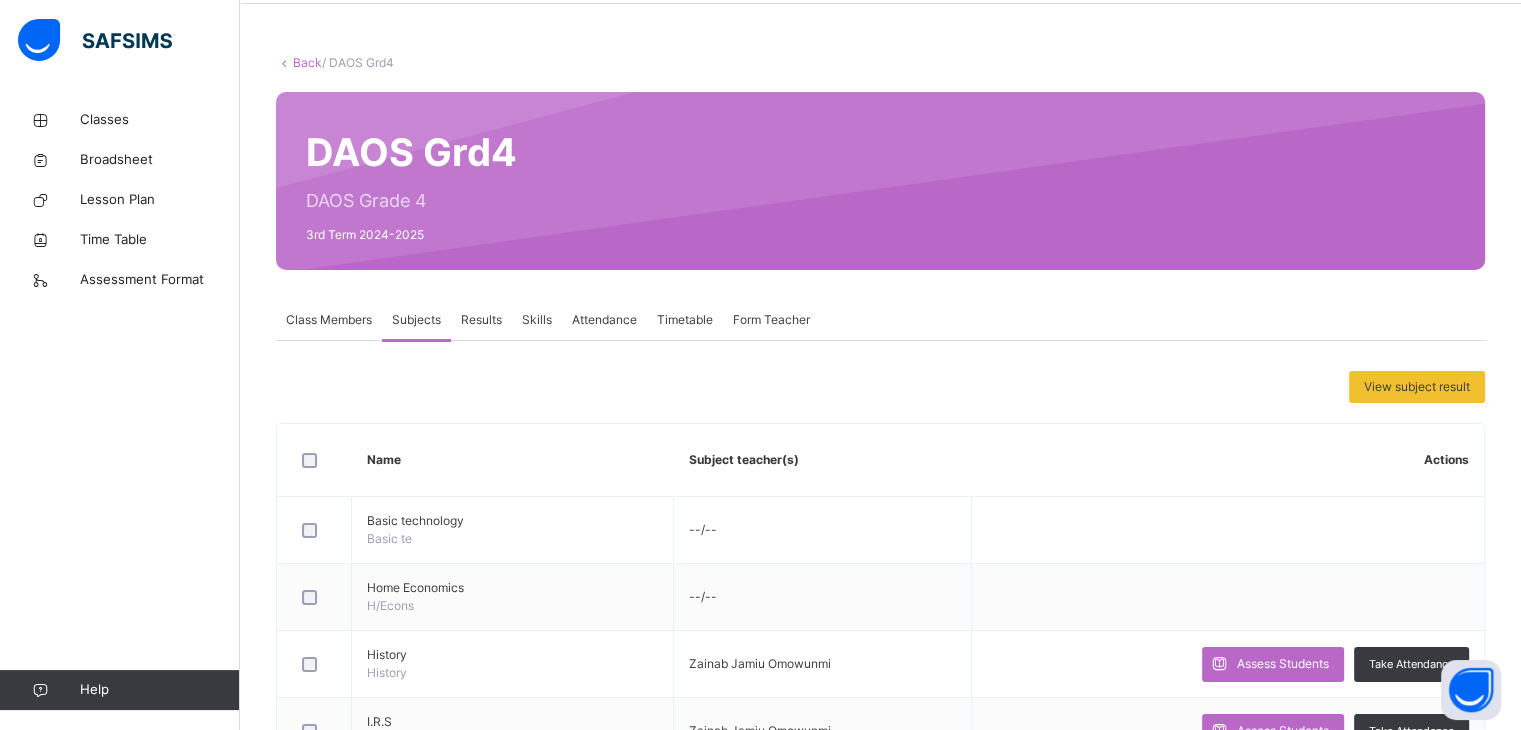 scroll, scrollTop: 15, scrollLeft: 0, axis: vertical 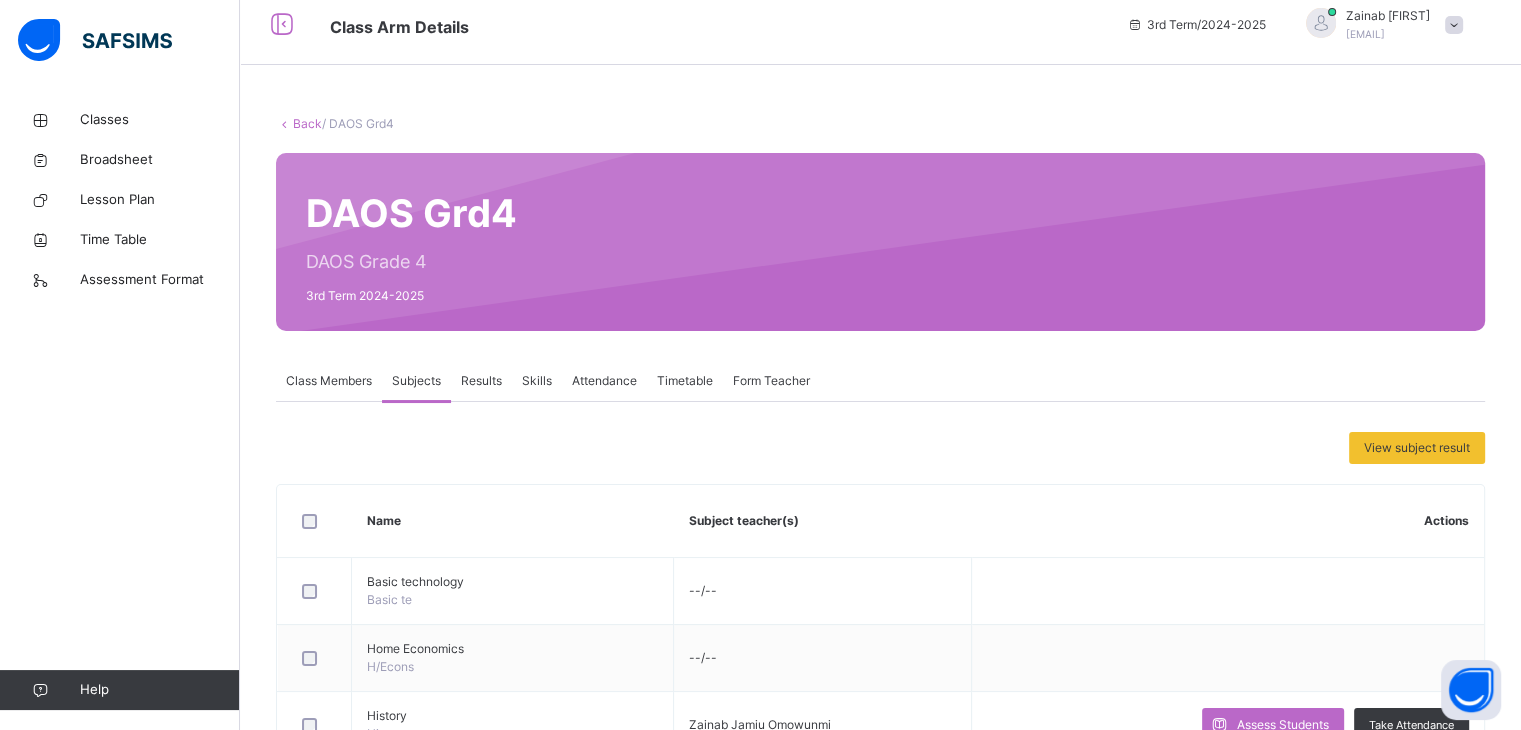 click on "Class Members" at bounding box center (329, 381) 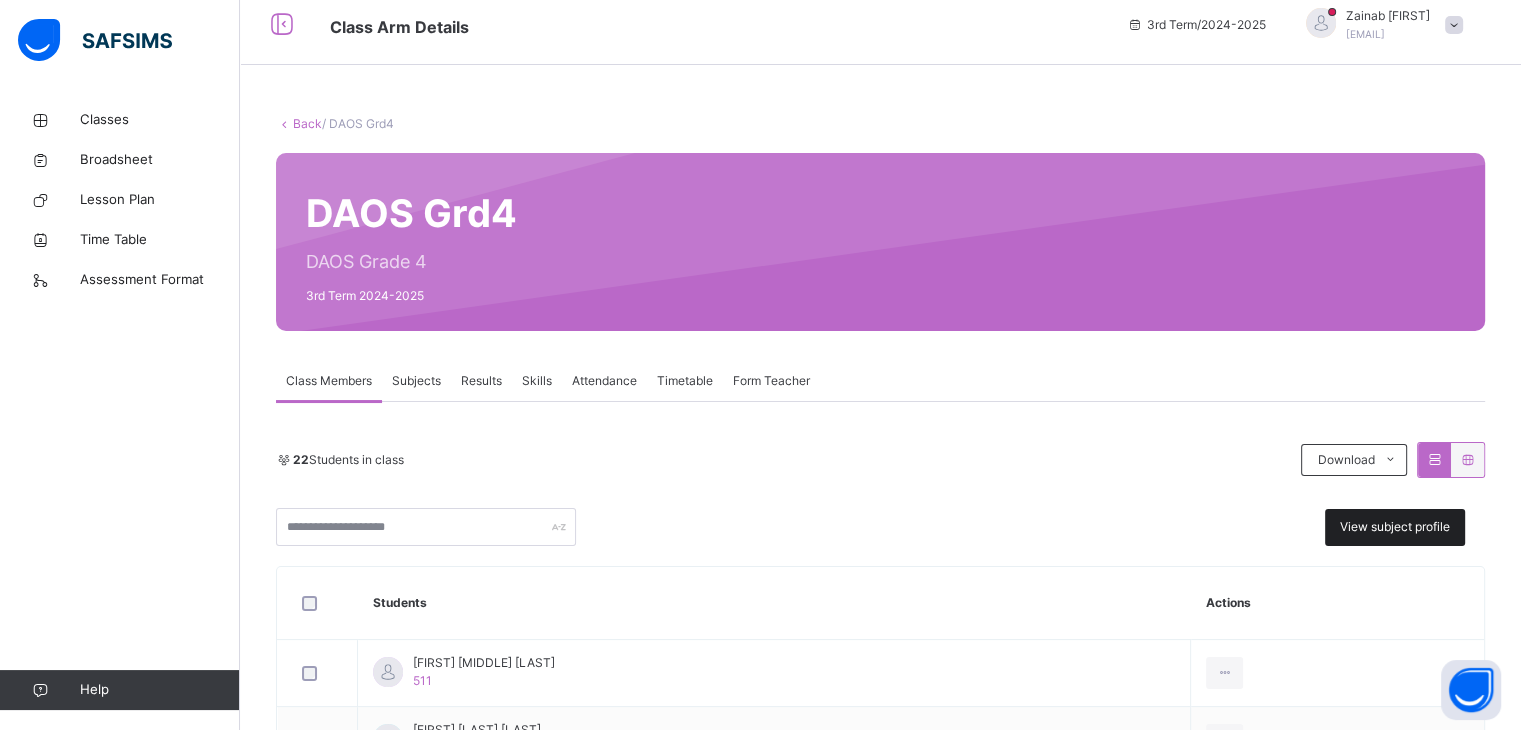 click on "View subject profile" at bounding box center (1395, 527) 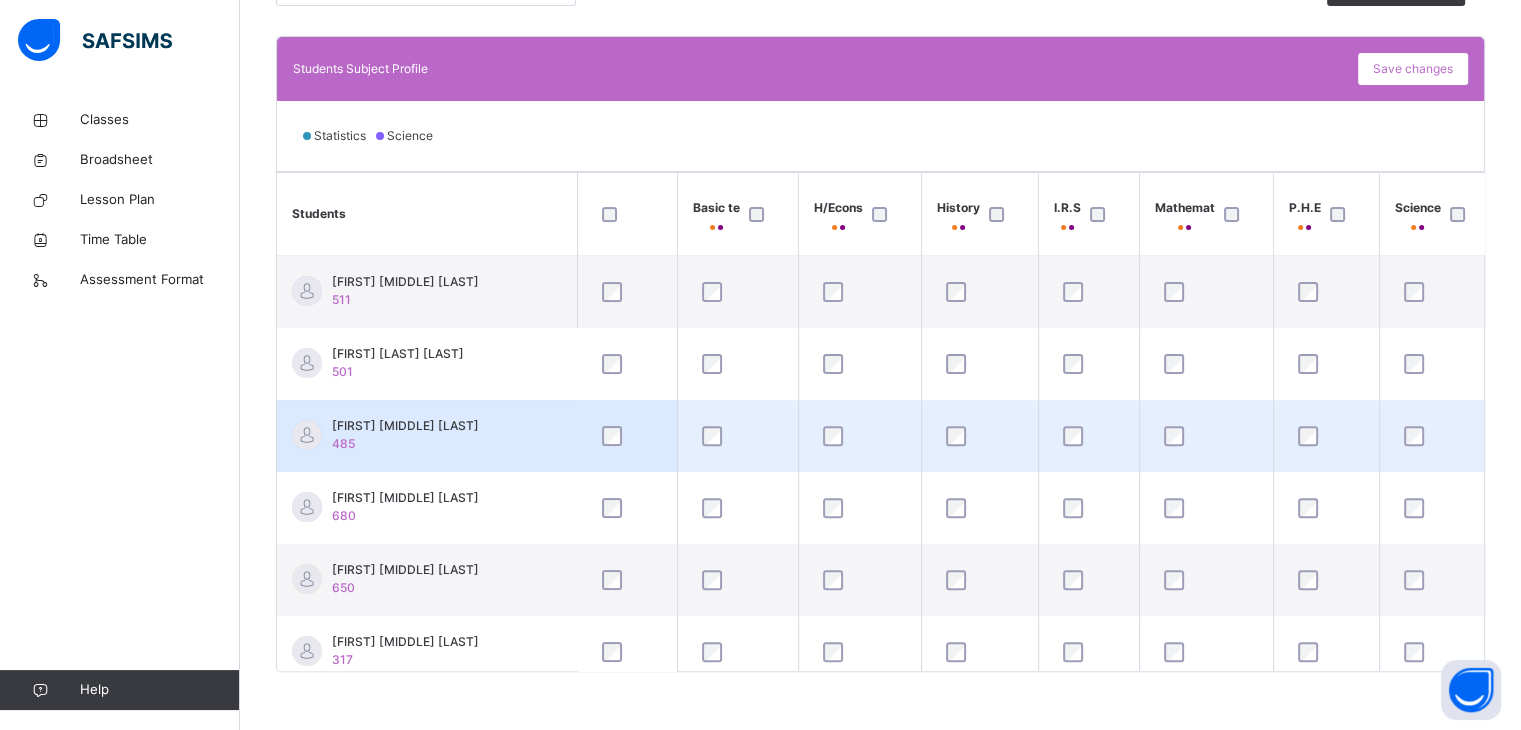 scroll, scrollTop: 552, scrollLeft: 0, axis: vertical 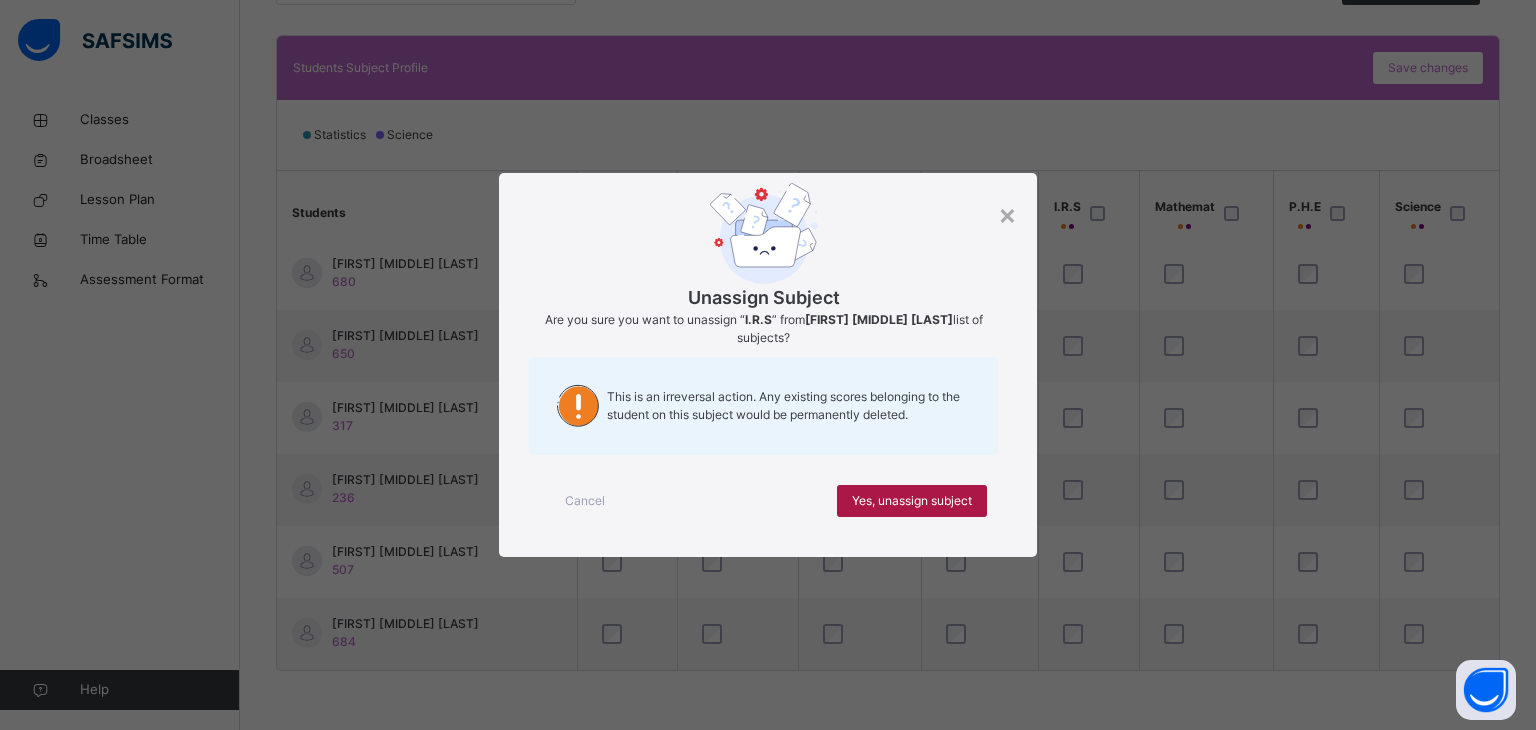 click on "Yes, unassign subject" at bounding box center [912, 501] 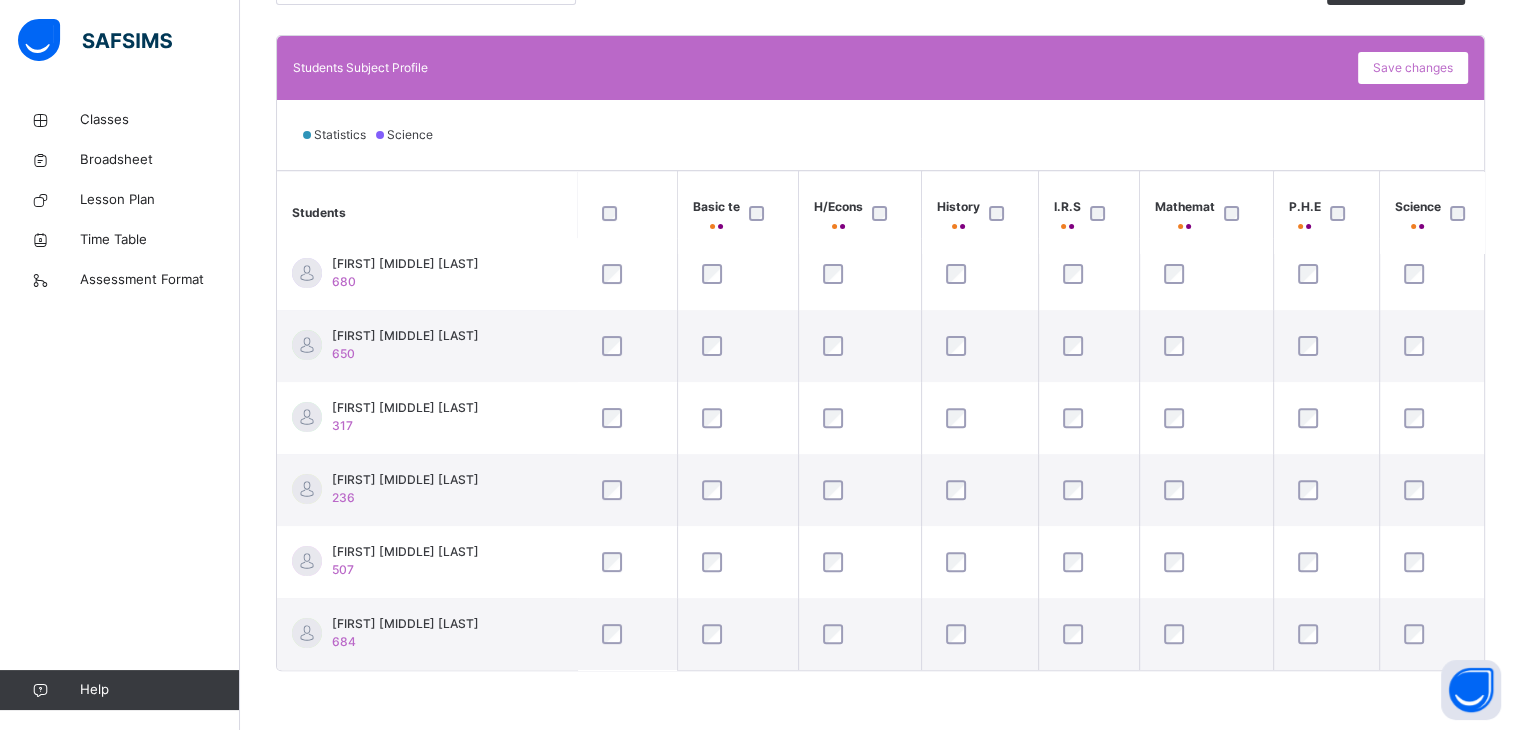 scroll, scrollTop: 233, scrollLeft: 0, axis: vertical 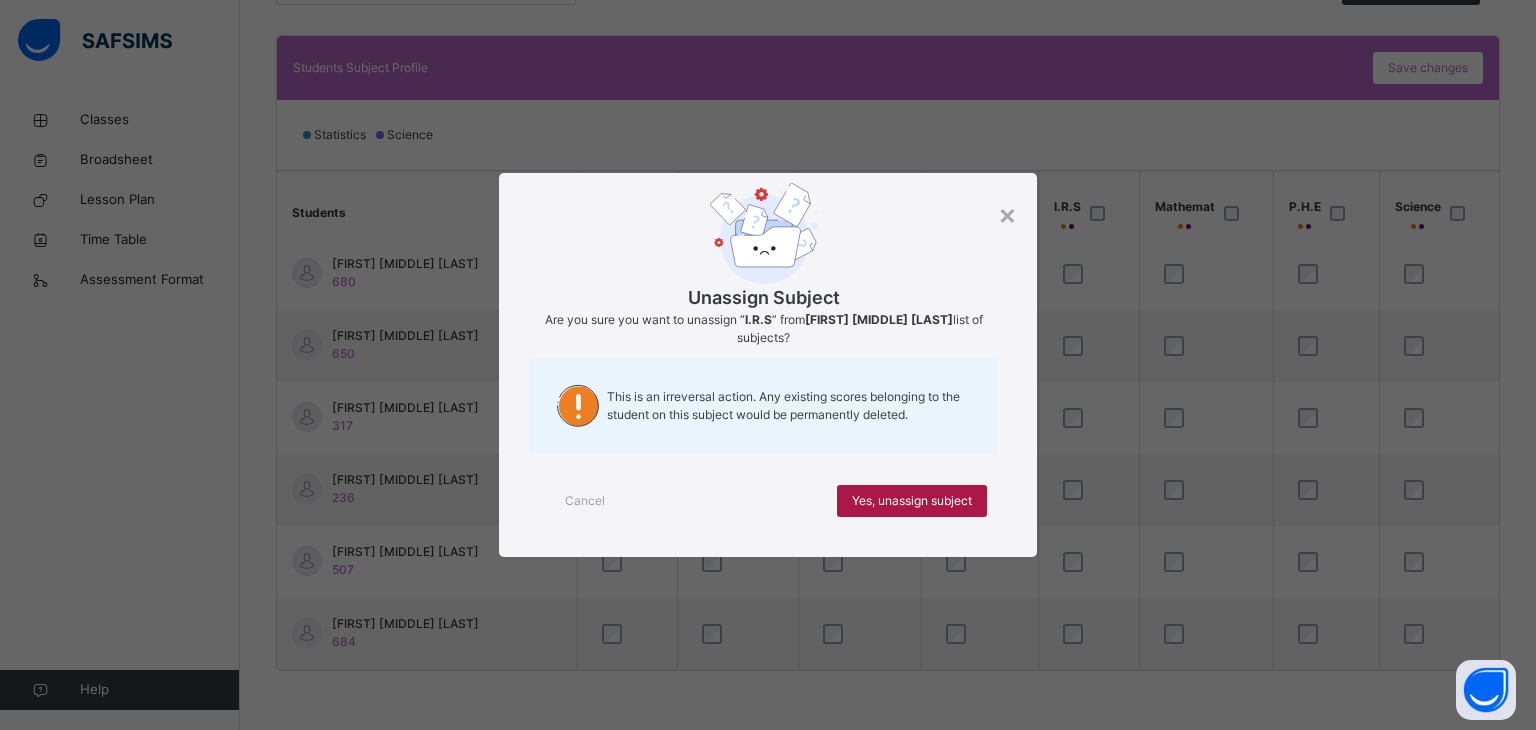 click on "Yes, unassign subject" at bounding box center [912, 501] 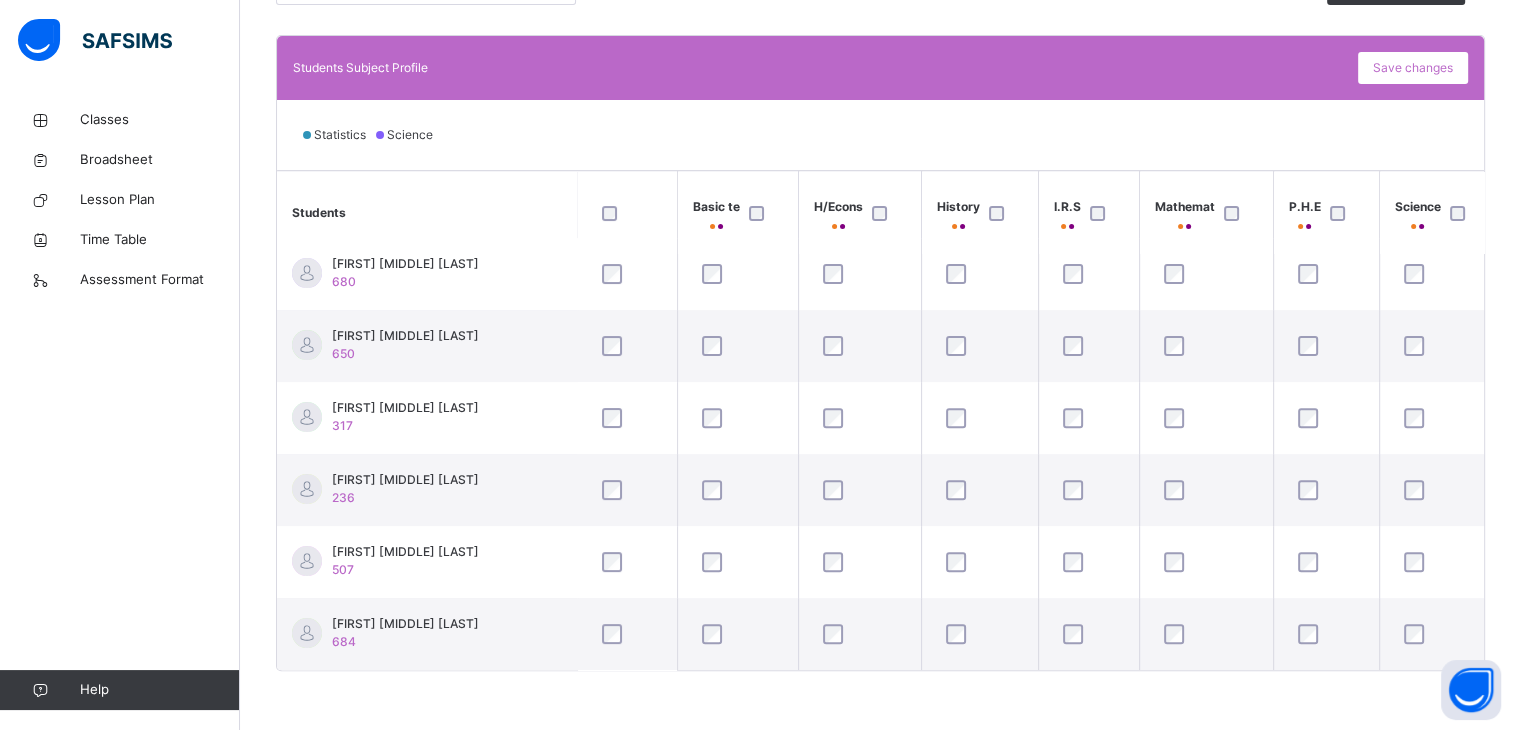 scroll, scrollTop: 233, scrollLeft: 0, axis: vertical 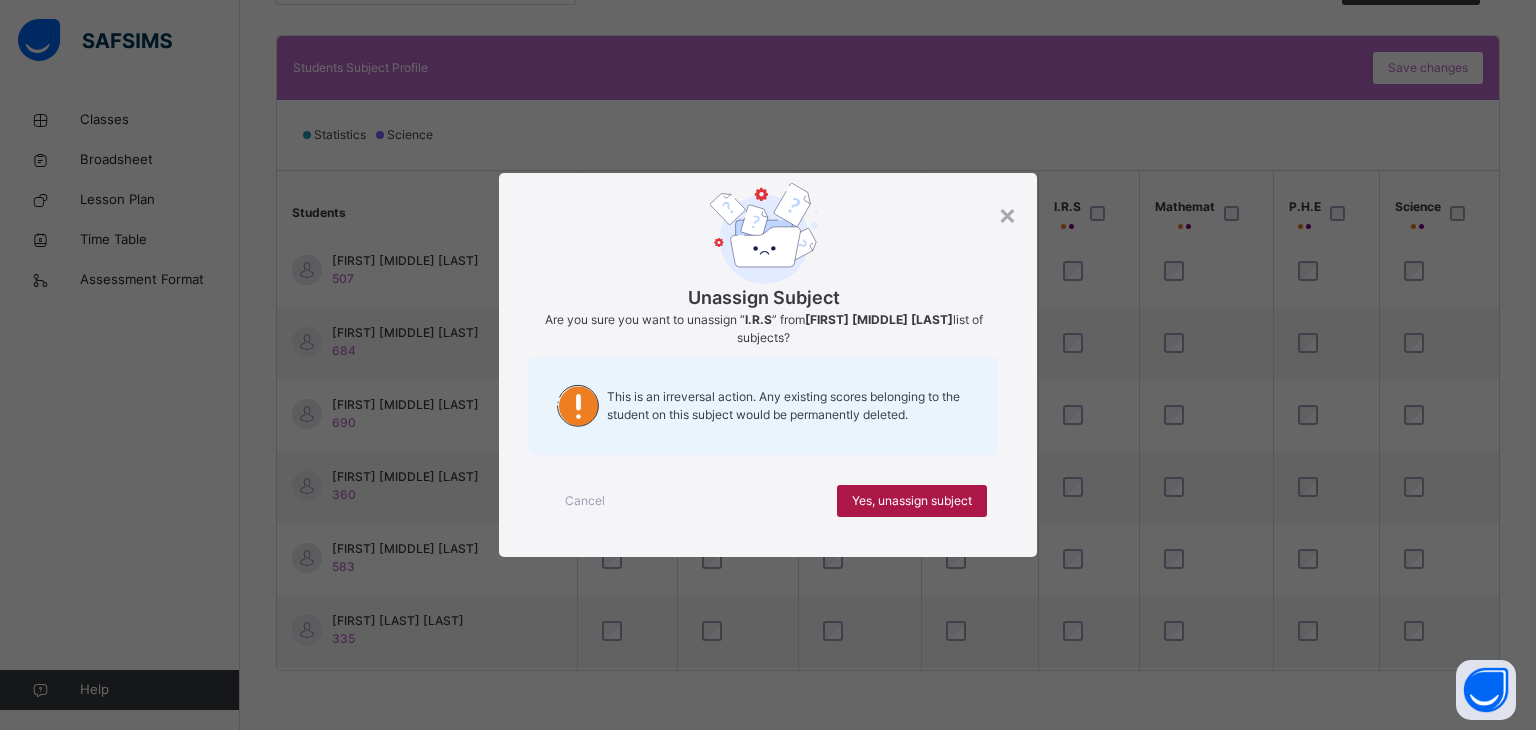 click on "Yes, unassign subject" at bounding box center [912, 501] 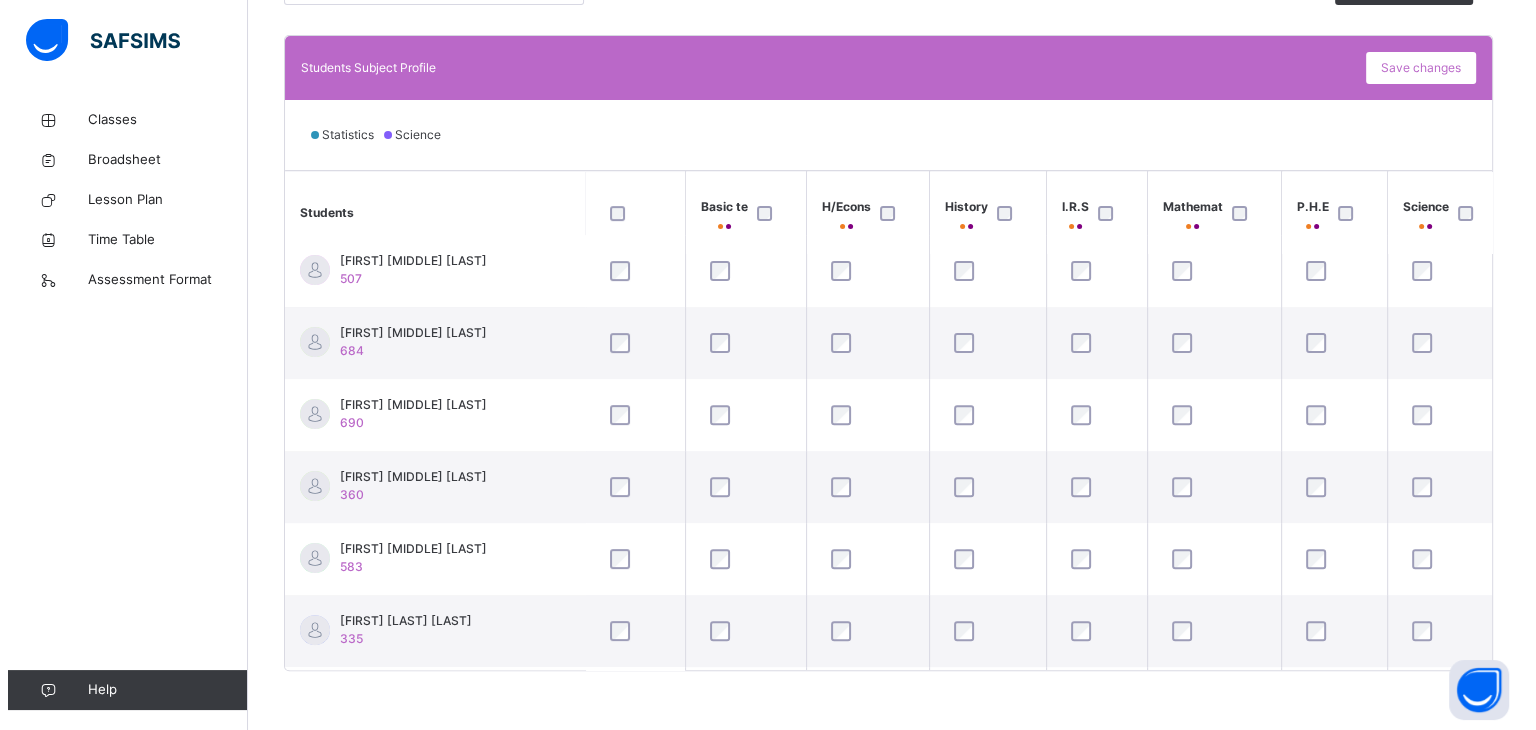 scroll, scrollTop: 524, scrollLeft: 0, axis: vertical 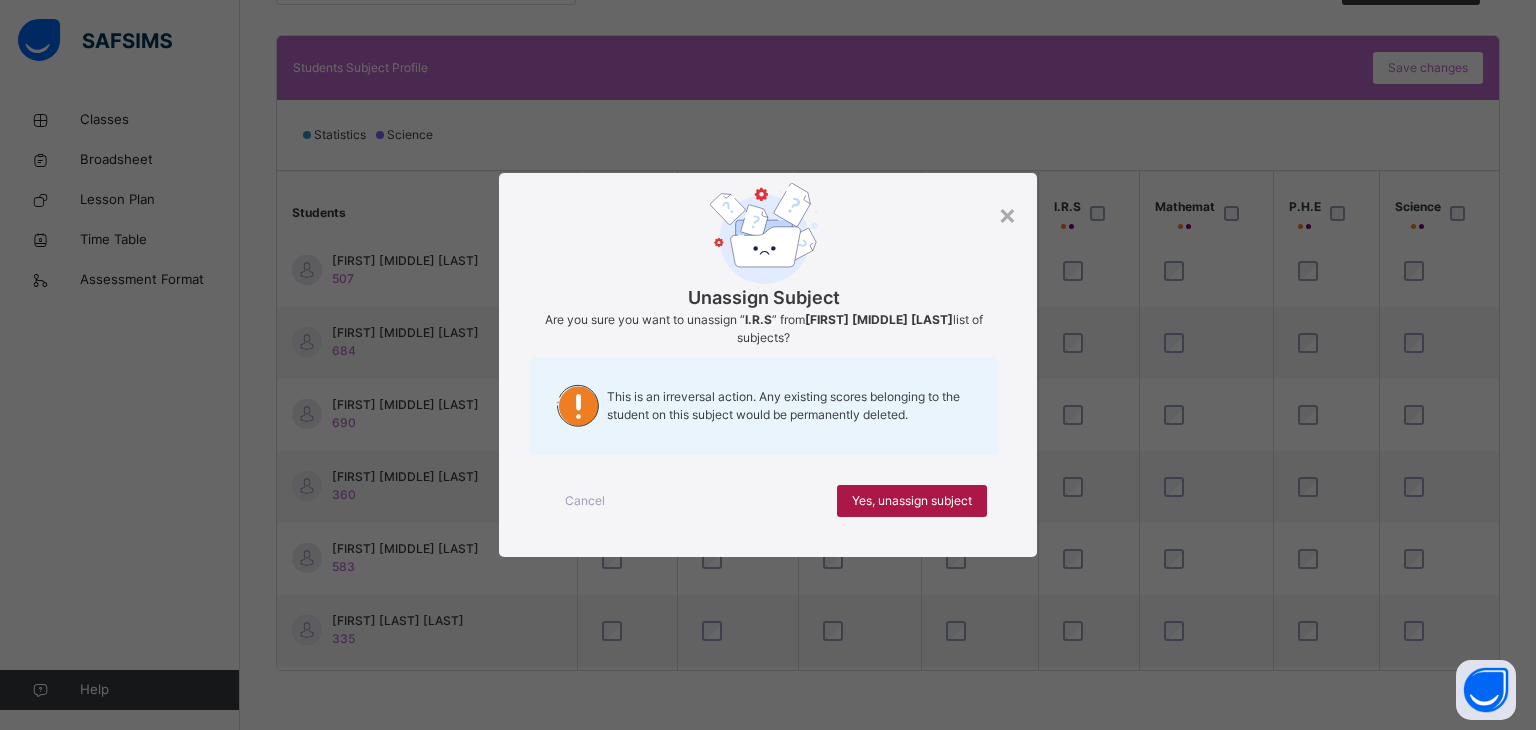 click on "Yes, unassign subject" at bounding box center (912, 501) 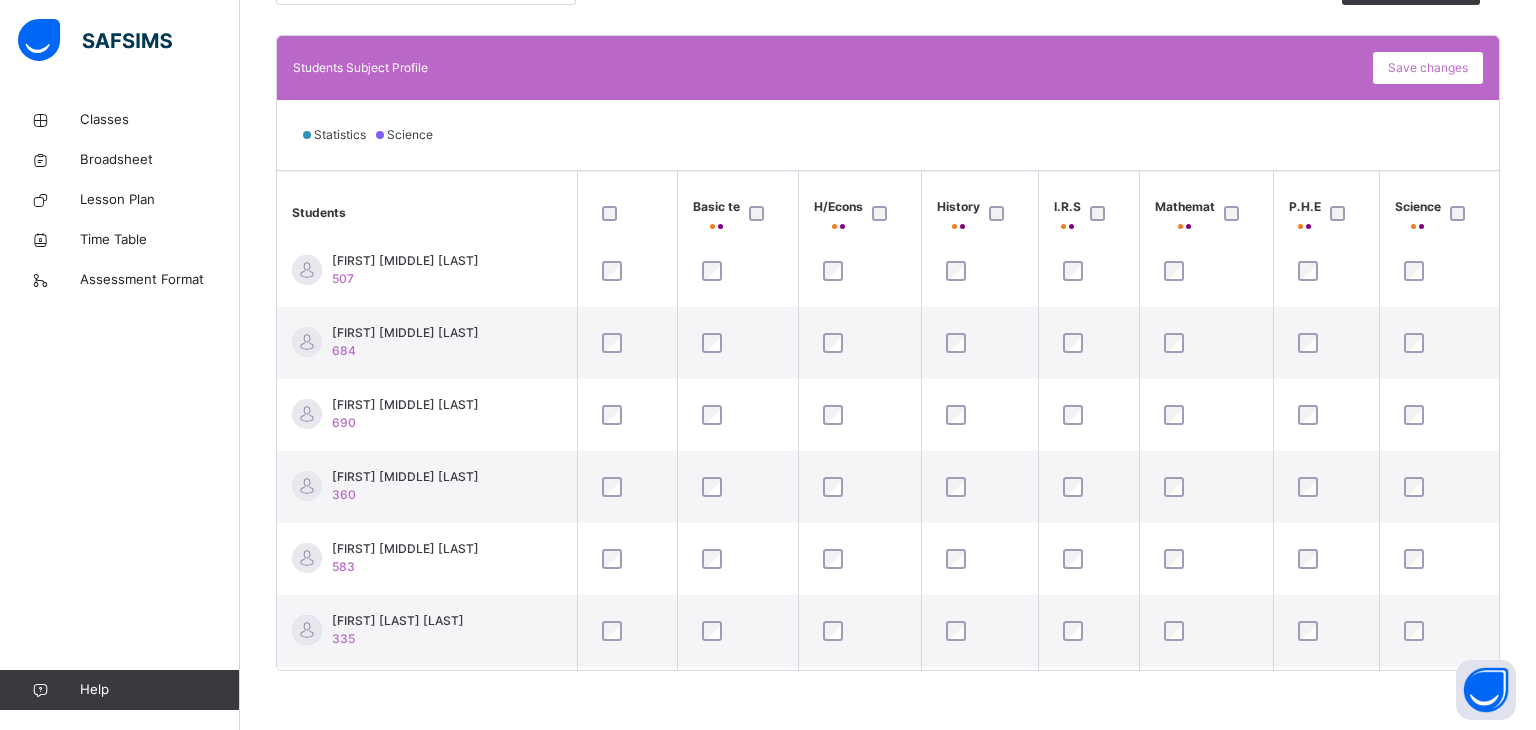 scroll, scrollTop: 524, scrollLeft: 0, axis: vertical 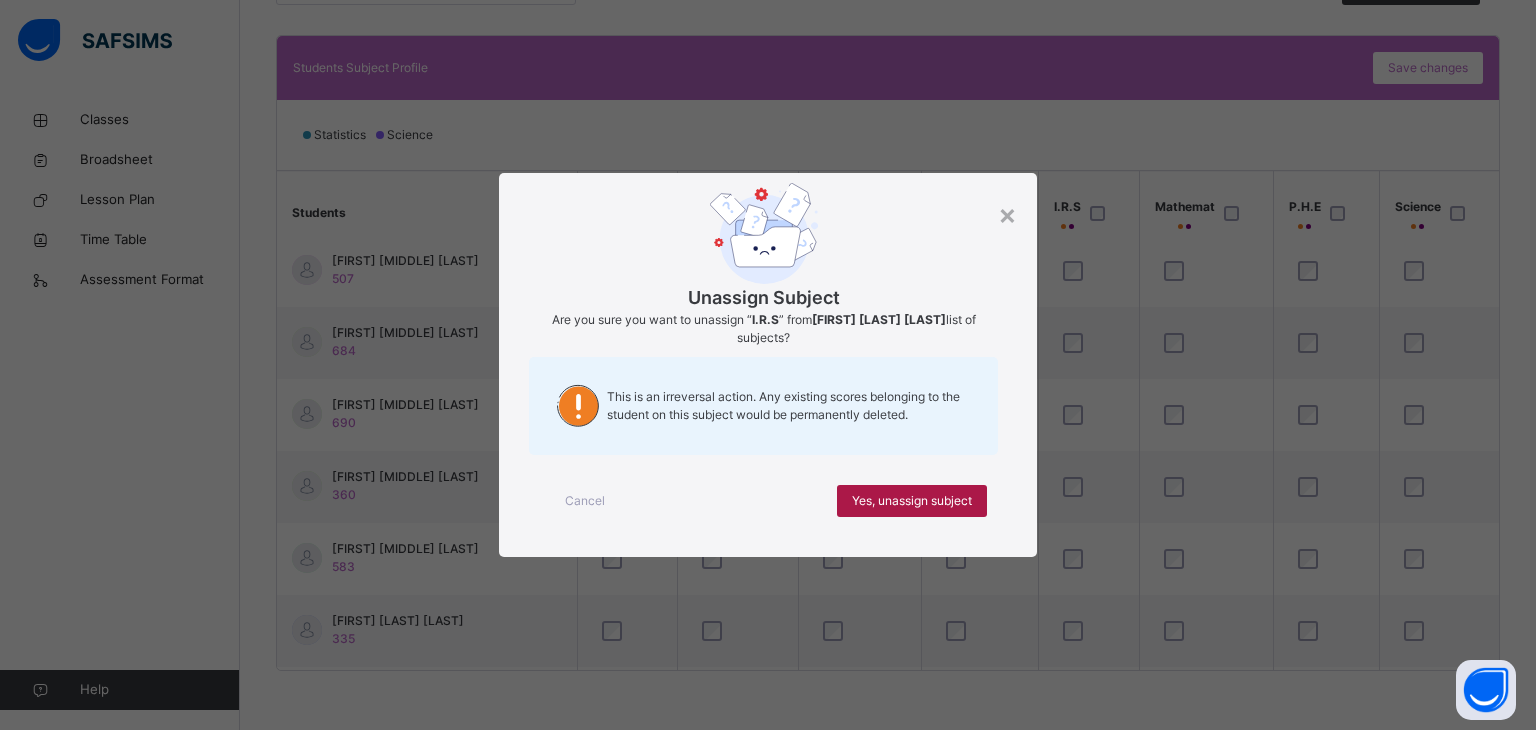 click on "Yes, unassign subject" at bounding box center [912, 501] 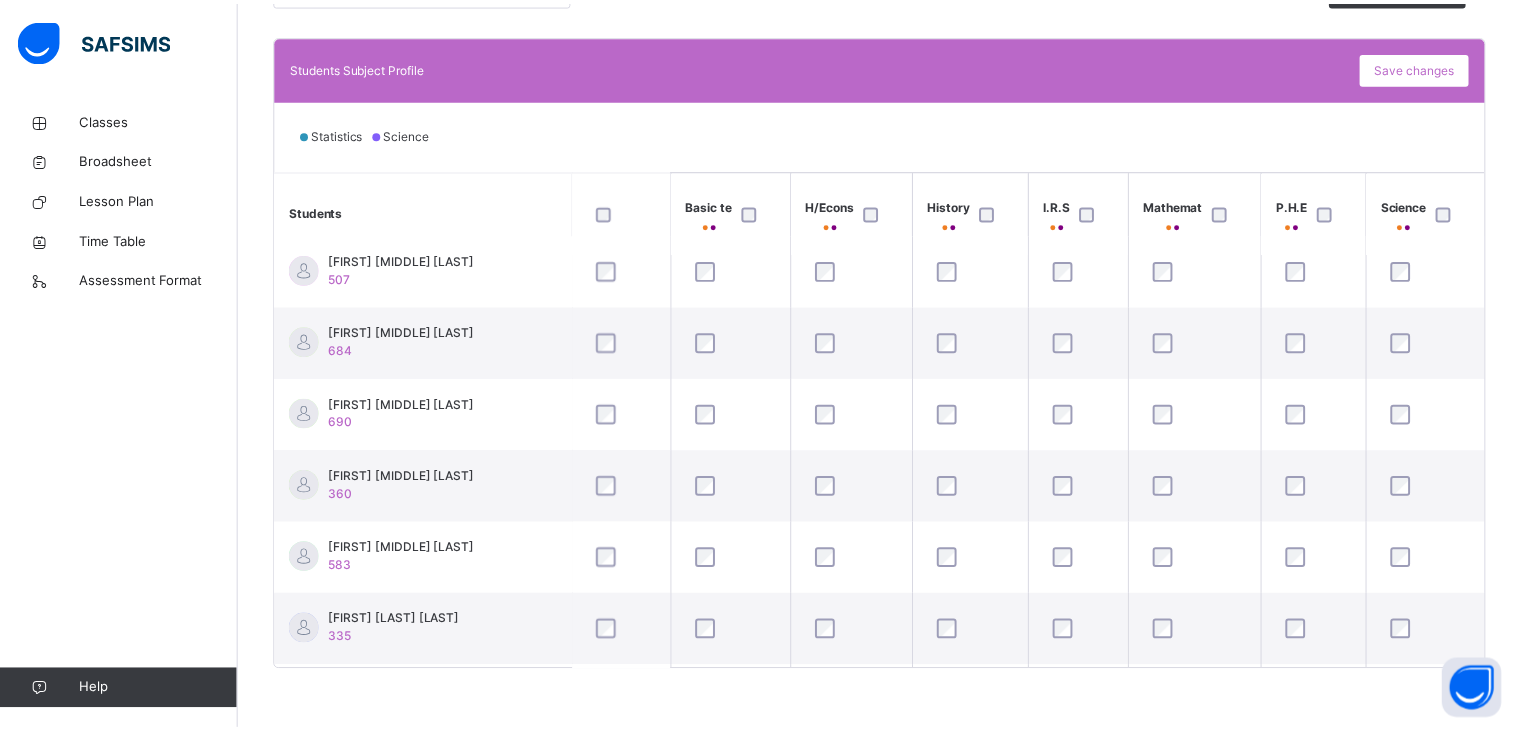 scroll, scrollTop: 524, scrollLeft: 0, axis: vertical 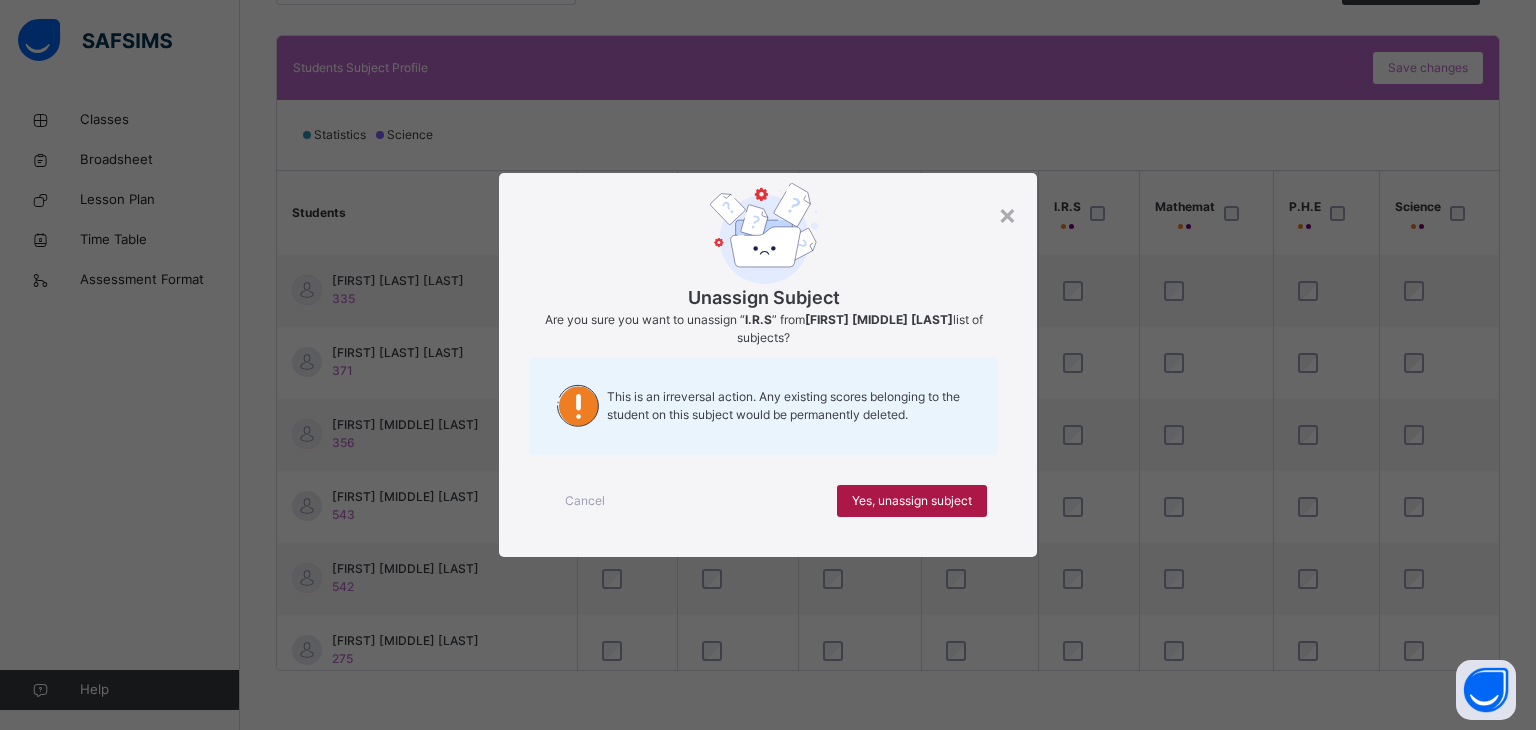 click on "Yes, unassign subject" at bounding box center [912, 501] 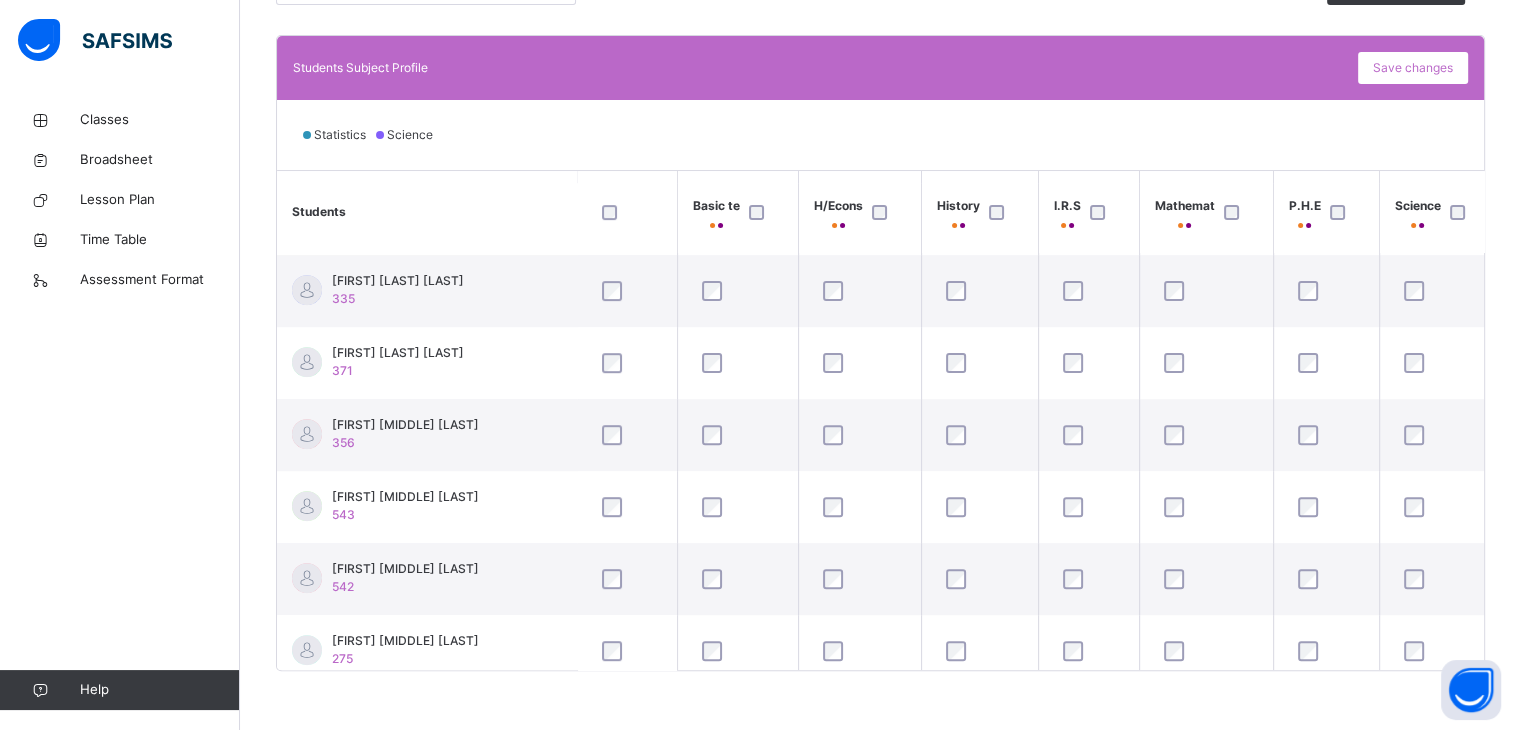 scroll, scrollTop: 864, scrollLeft: 0, axis: vertical 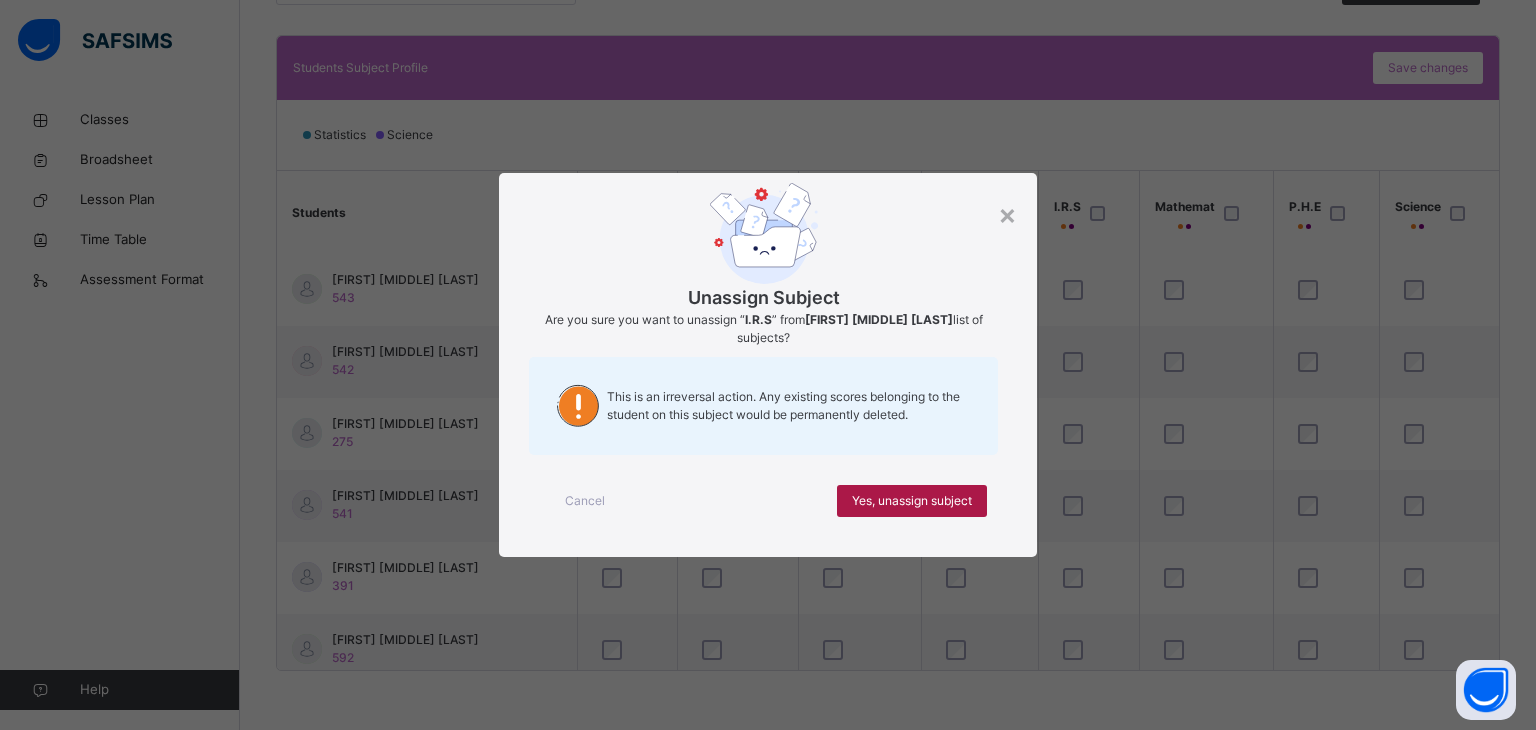 click on "Yes, unassign subject" at bounding box center (912, 501) 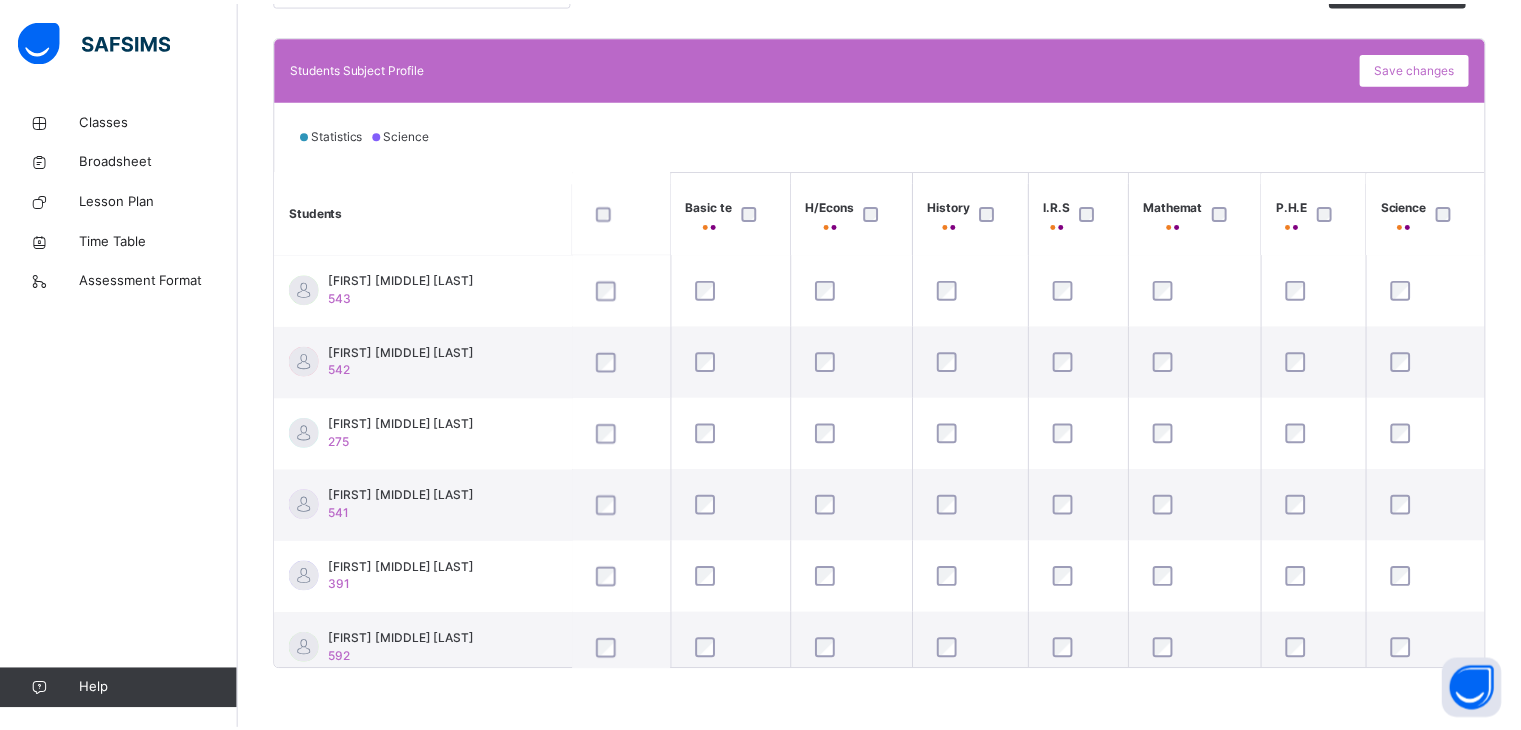 scroll, scrollTop: 1081, scrollLeft: 0, axis: vertical 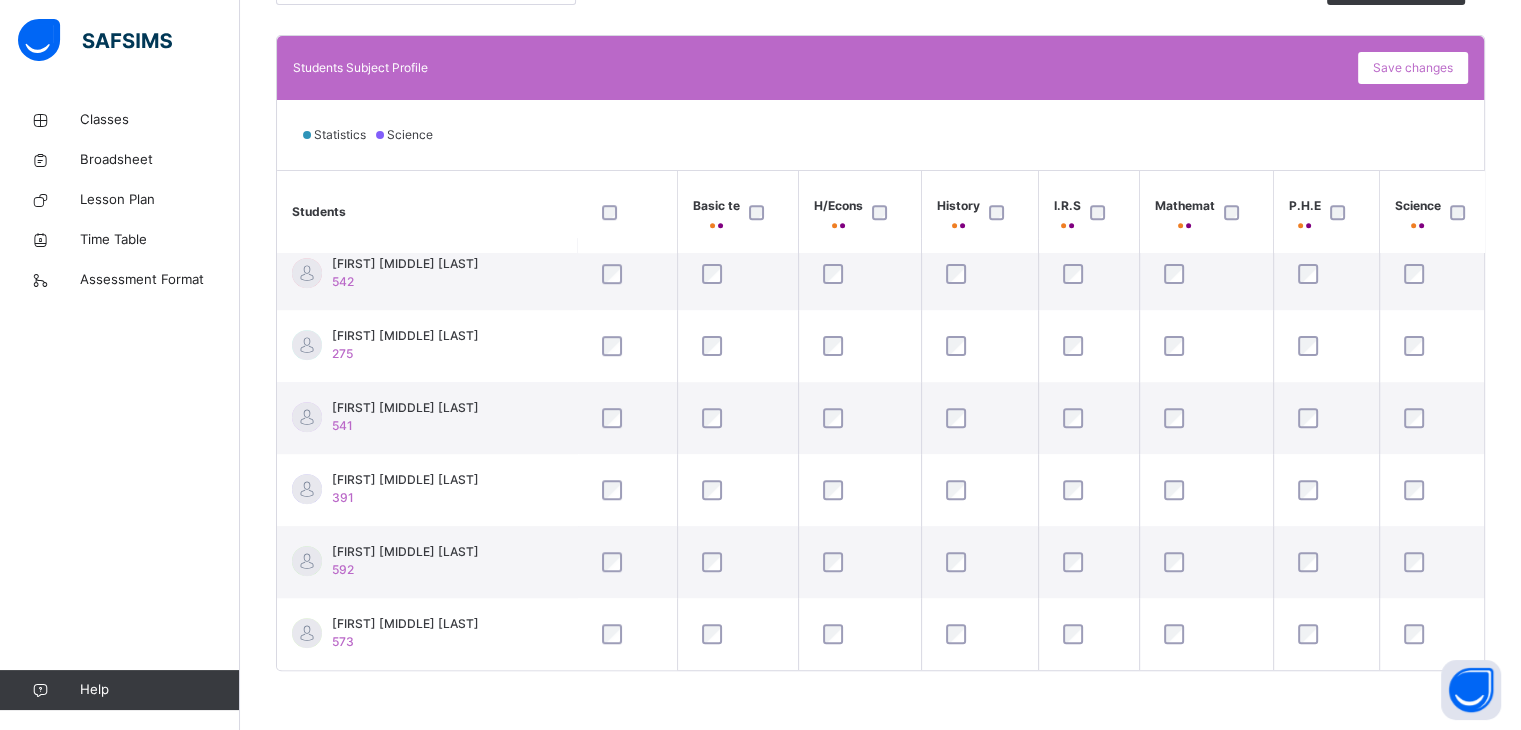 click at bounding box center (761, 212) 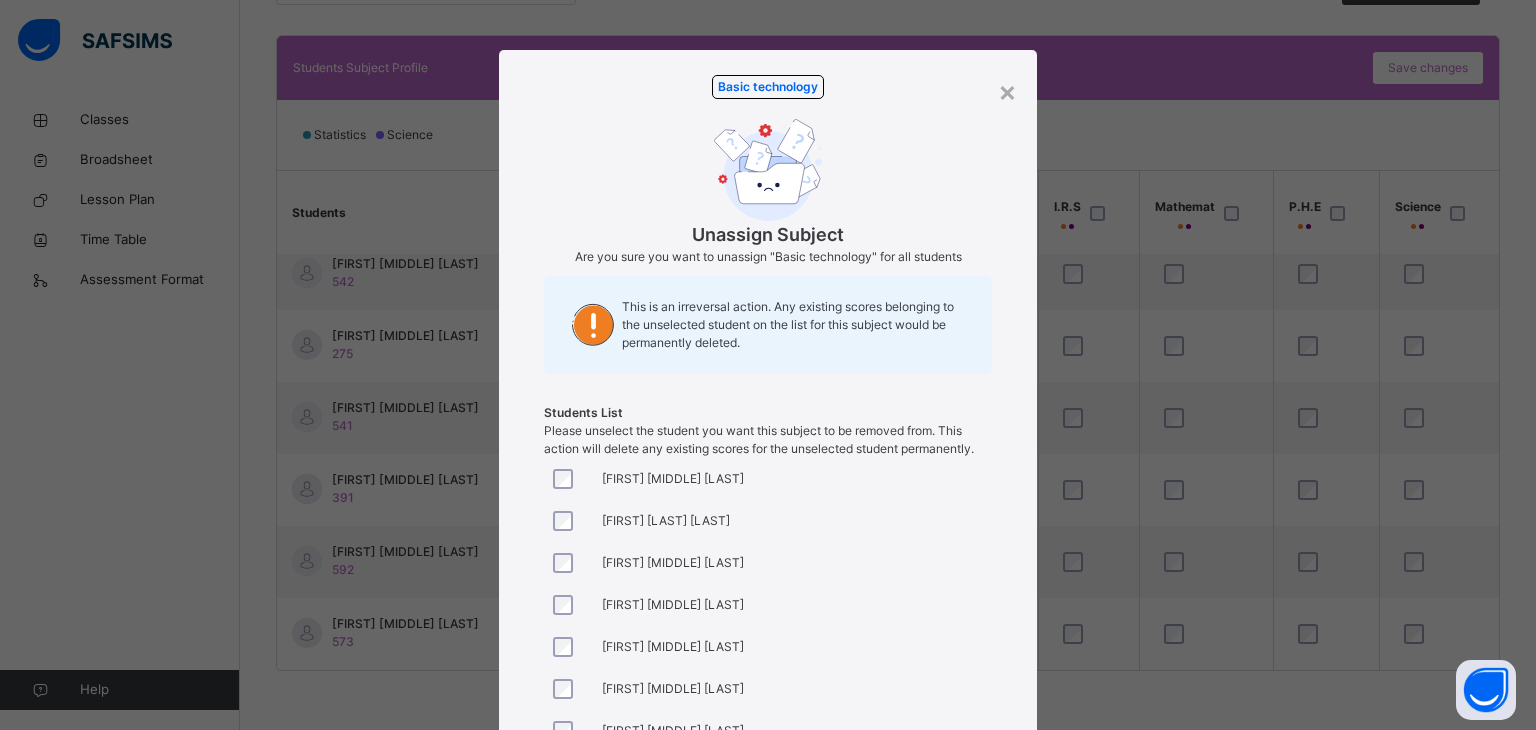 scroll, scrollTop: 1176, scrollLeft: 0, axis: vertical 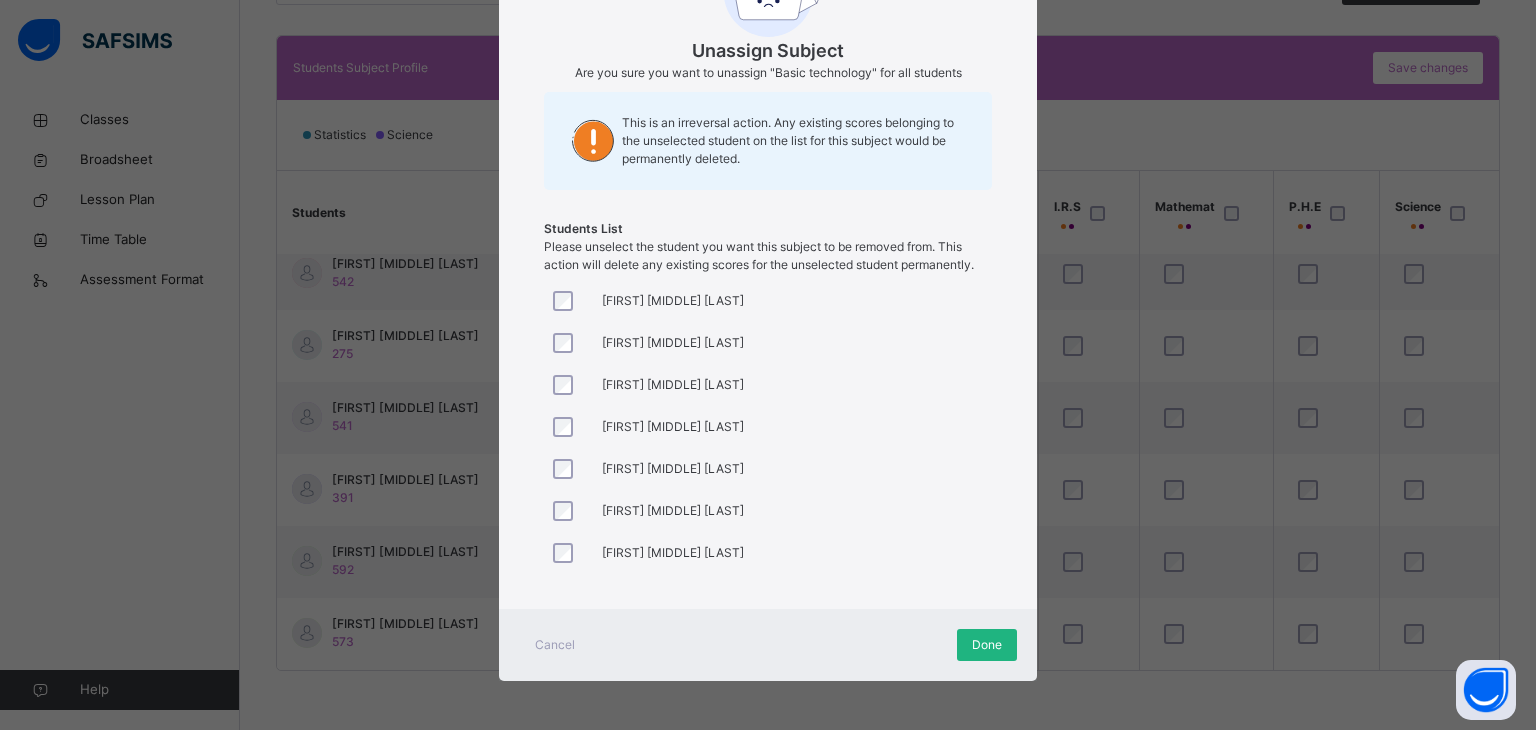 click on "Done" at bounding box center [987, 645] 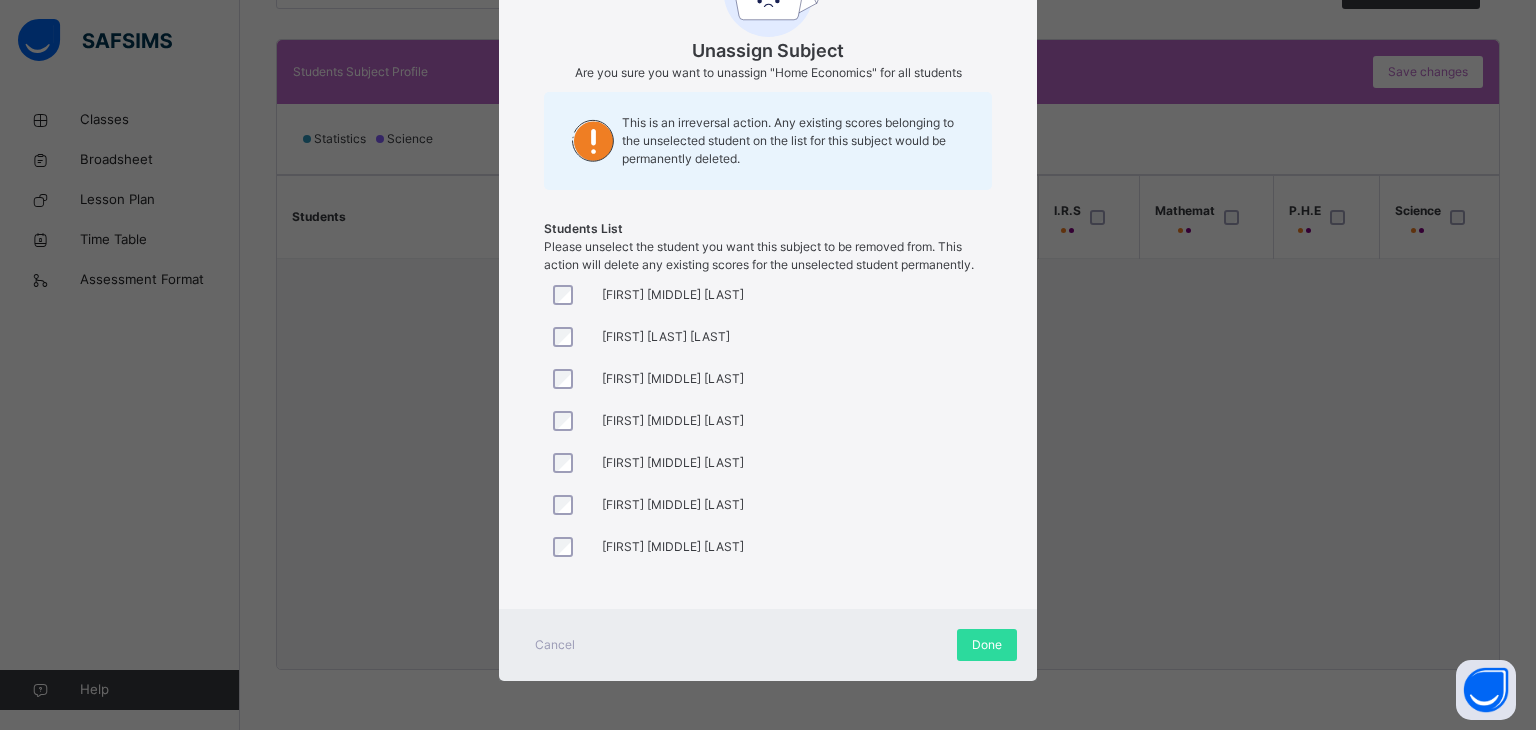 scroll, scrollTop: 1176, scrollLeft: 0, axis: vertical 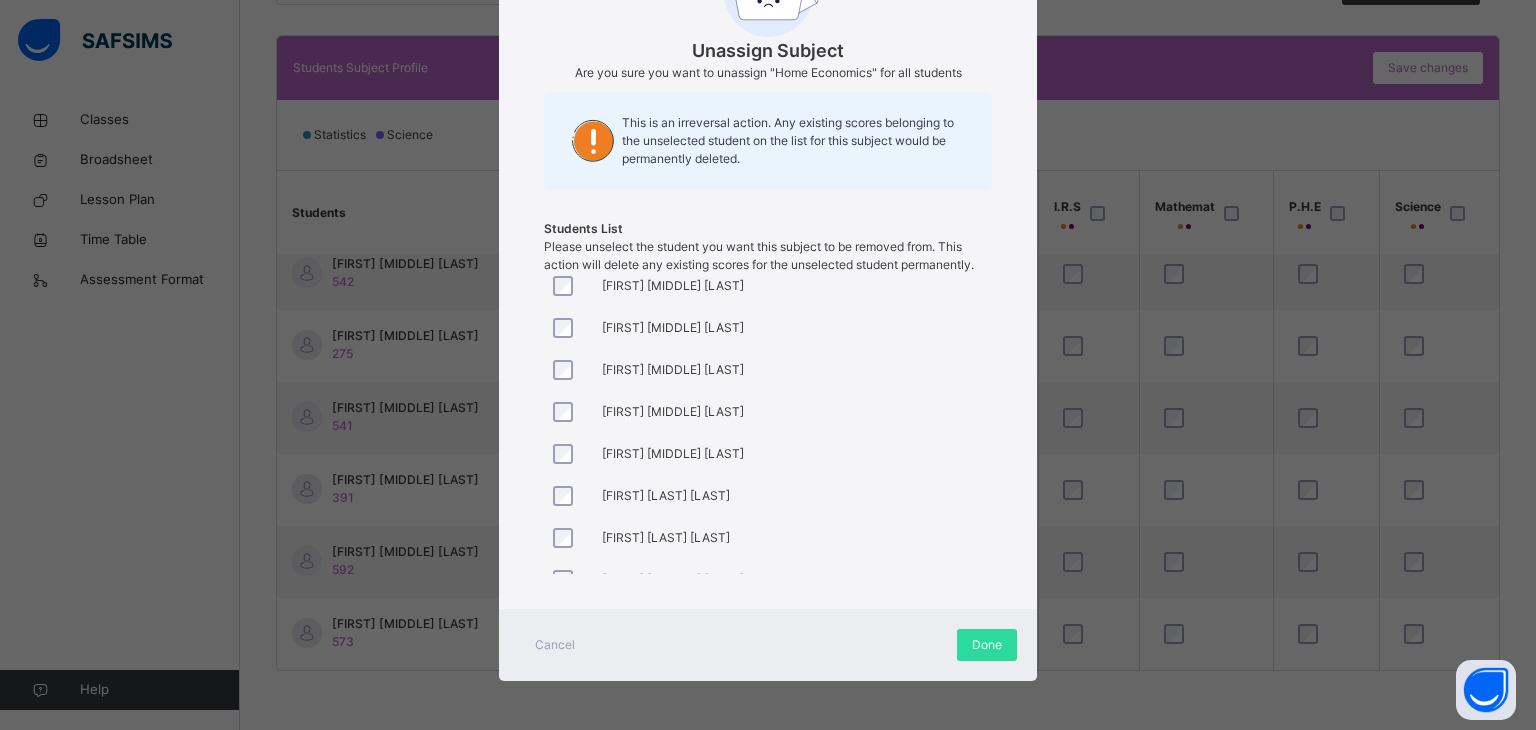 click on "Students List Please unselect the student you want this subject to be removed from. This action will delete any existing scores for the unselected student permanently.   [FIRST] [MIDDLE] [LAST]     [FIRST] [LAST] [LAST]     [FIRST] [MIDDLE] [LAST]     [FIRST] [MIDDLE] [LAST]     [FIRST] [MIDDLE] [LAST]     [FIRST] [MIDDLE] [LAST]     [FIRST] [LAST]     [FIRST] [LAST]     [FIRST] [LAST]     [FIRST] [LAST]     [FIRST] [MIDDLE] [LAST]     [FIRST] [MIDDLE] [LAST]     [FIRST] [MIDDLE] [LAST]     [FIRST] [LAST] [LAST]     [FIRST] [MIDDLE] [LAST]     [FIRST] [MIDDLE] [LAST]     [FIRST] [MIDDLE] [LAST]     [FIRST] [MIDDLE] [LAST]     [FIRST] [MIDDLE] [LAST]     [FIRST] [MIDDLE] [LAST]     [FIRST] [MIDDLE] [LAST]" at bounding box center (768, 232) 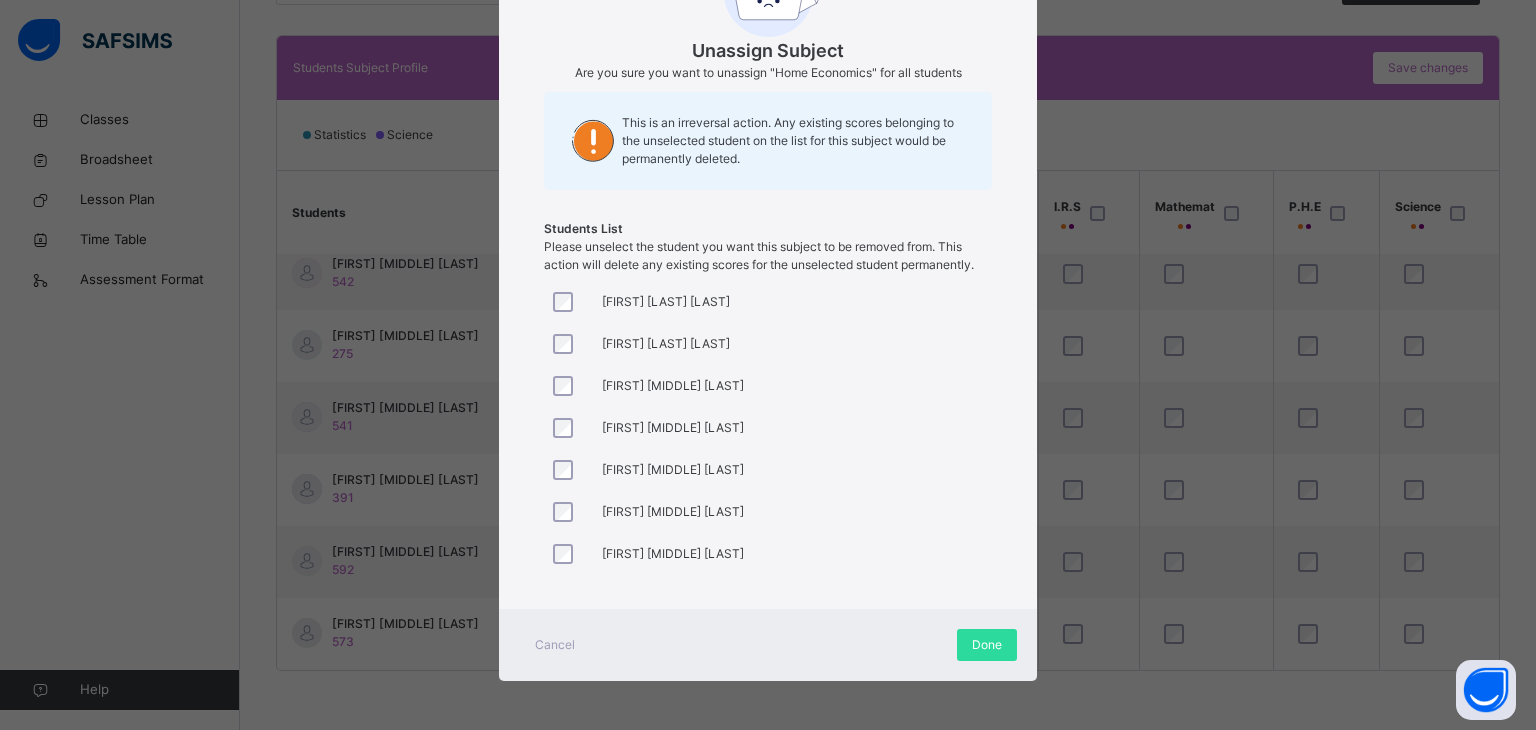 scroll, scrollTop: 508, scrollLeft: 0, axis: vertical 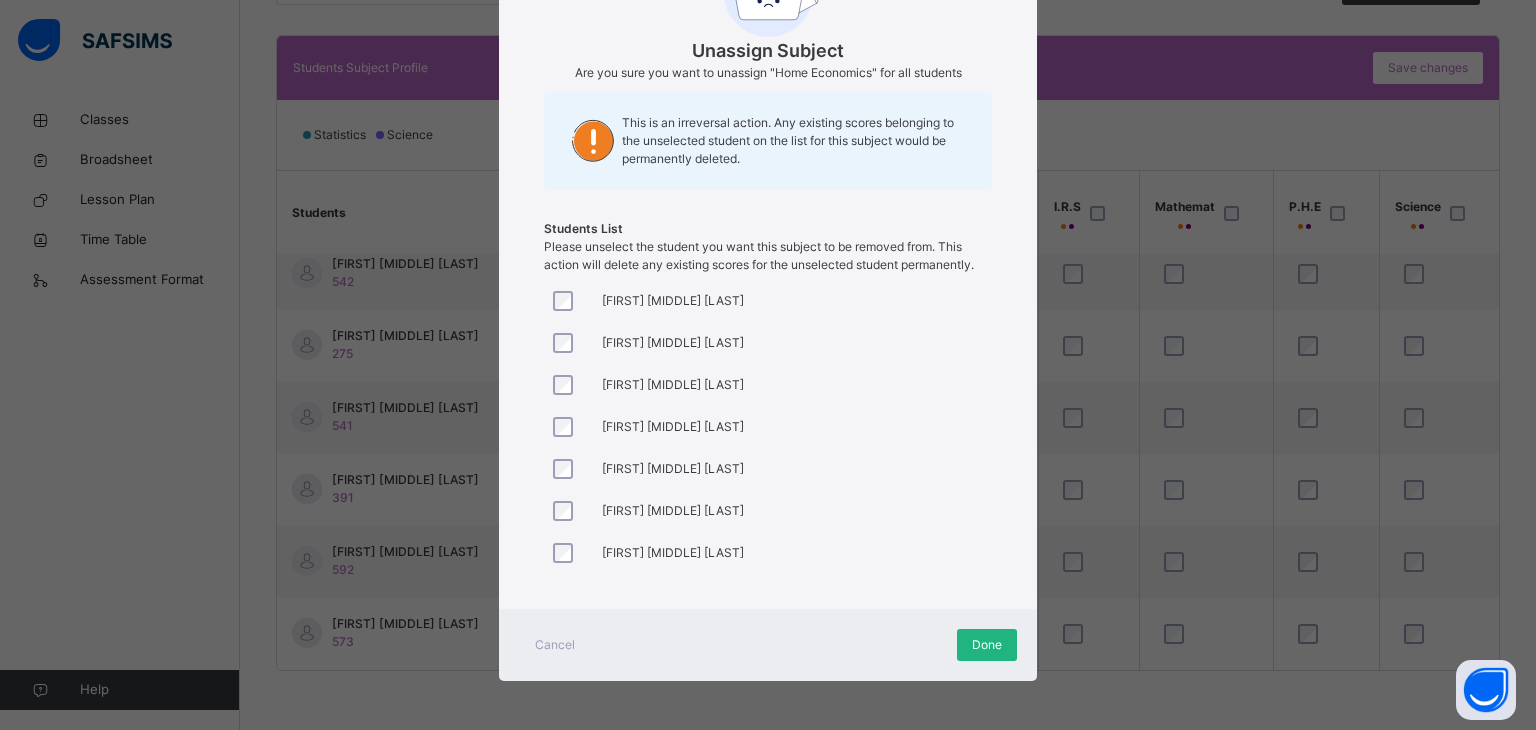 click on "Done" at bounding box center [987, 645] 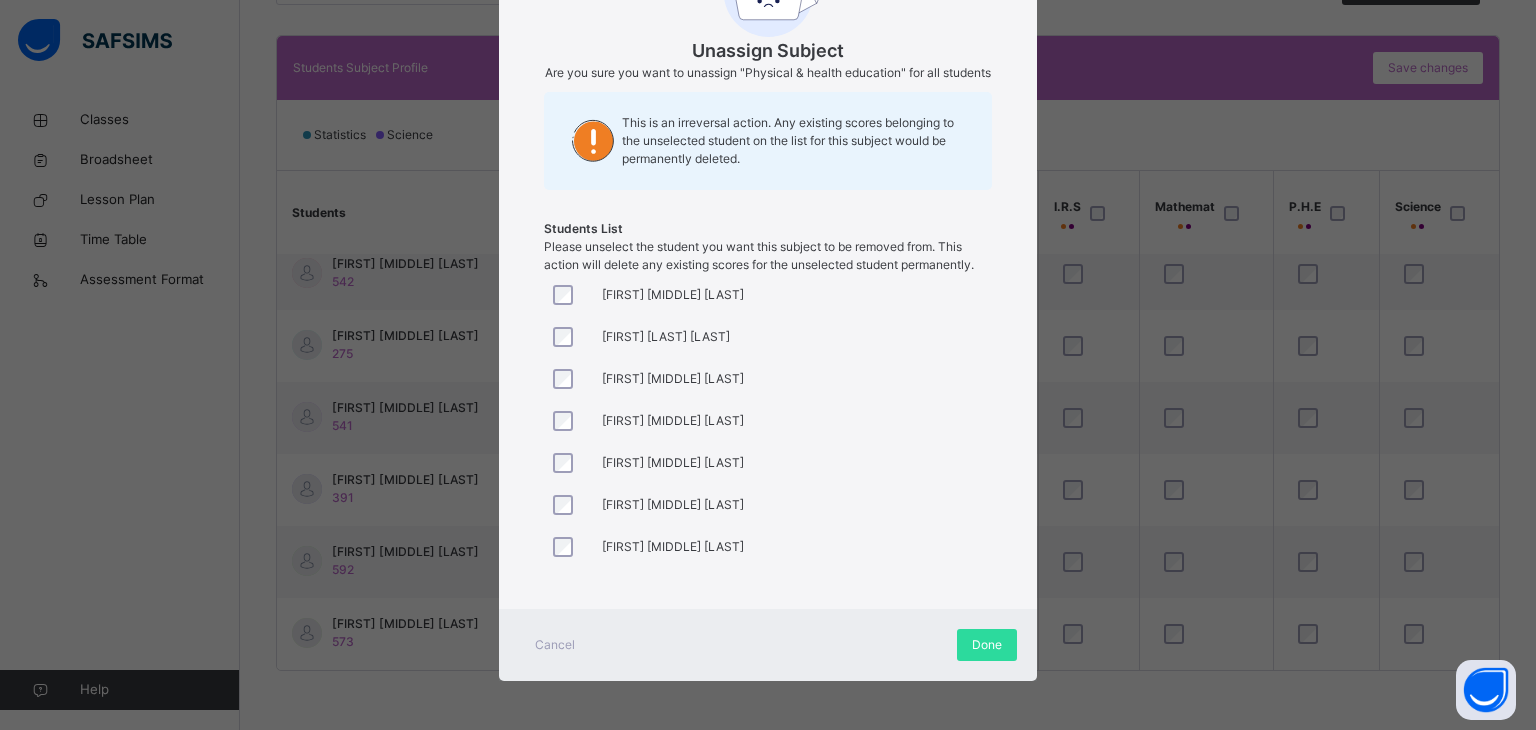 scroll, scrollTop: 1176, scrollLeft: 0, axis: vertical 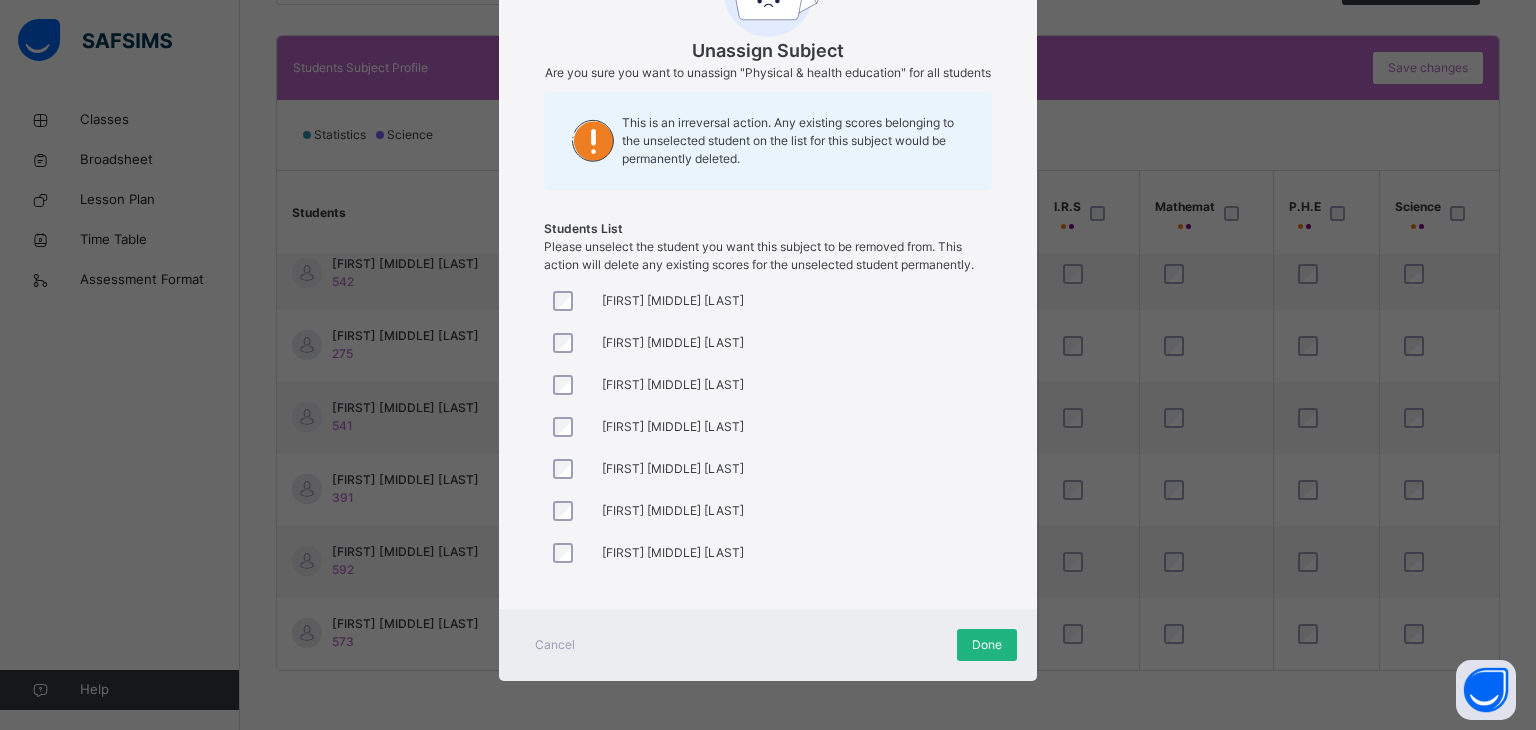 click on "Done" at bounding box center [987, 645] 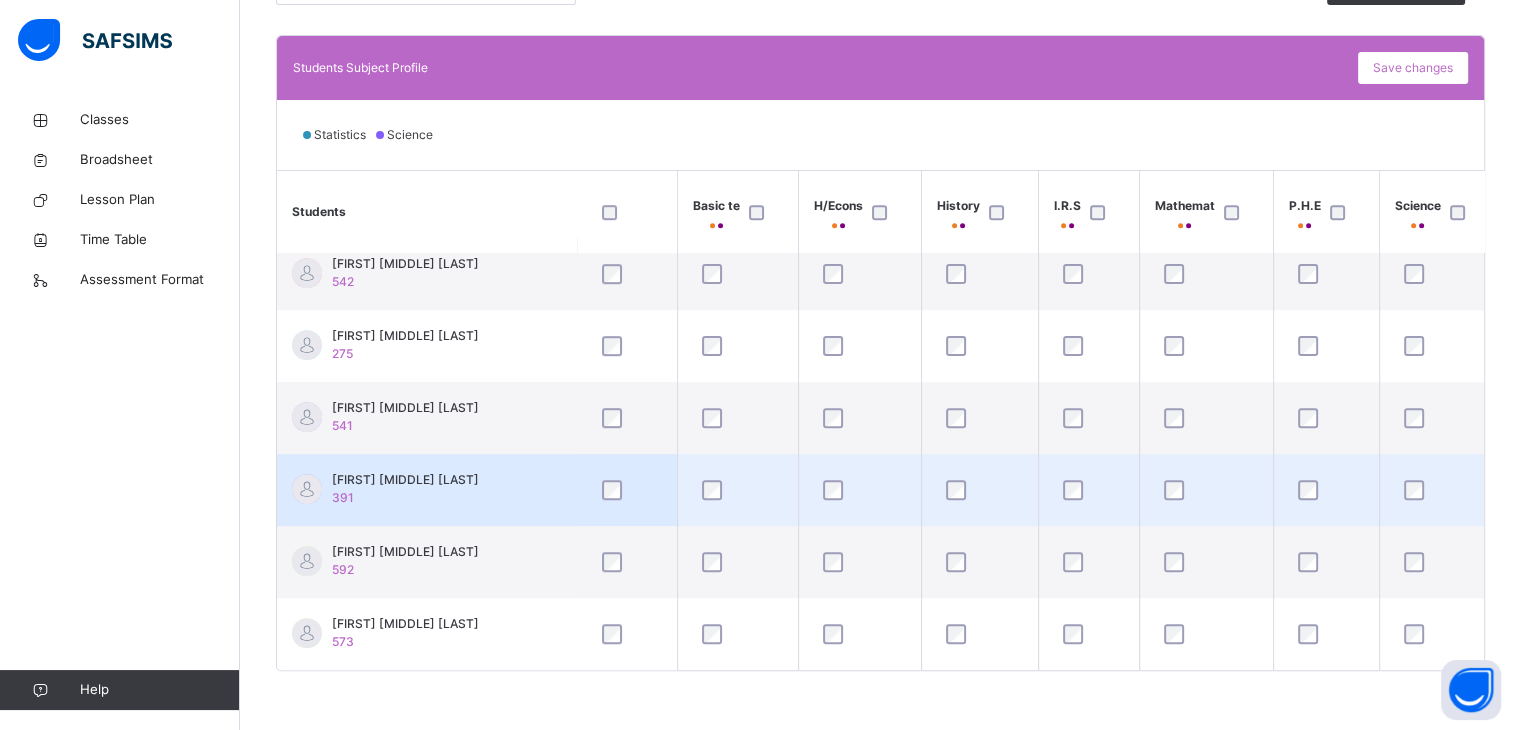 click at bounding box center [1439, 490] 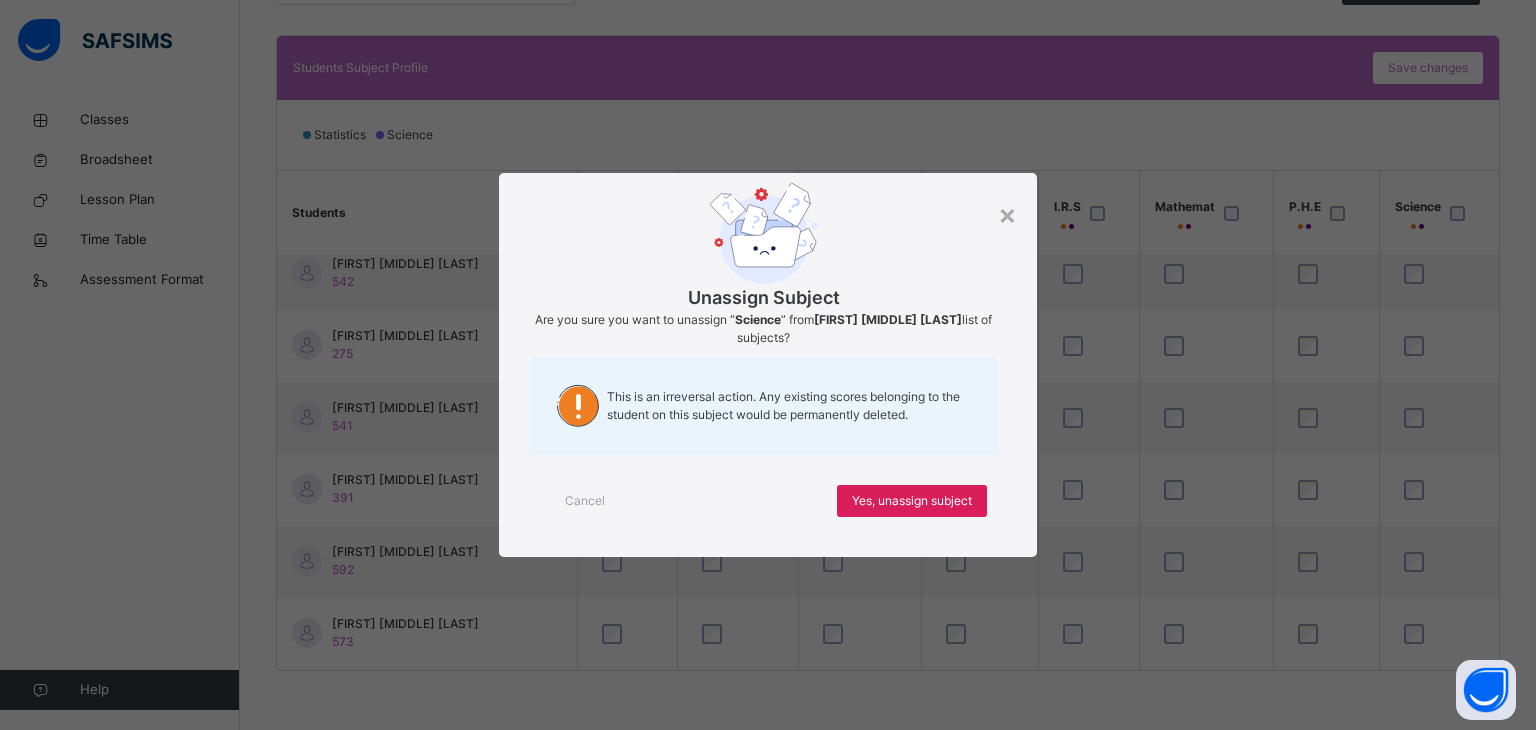 click on "Cancel Yes, unassign subject" at bounding box center (768, 365) 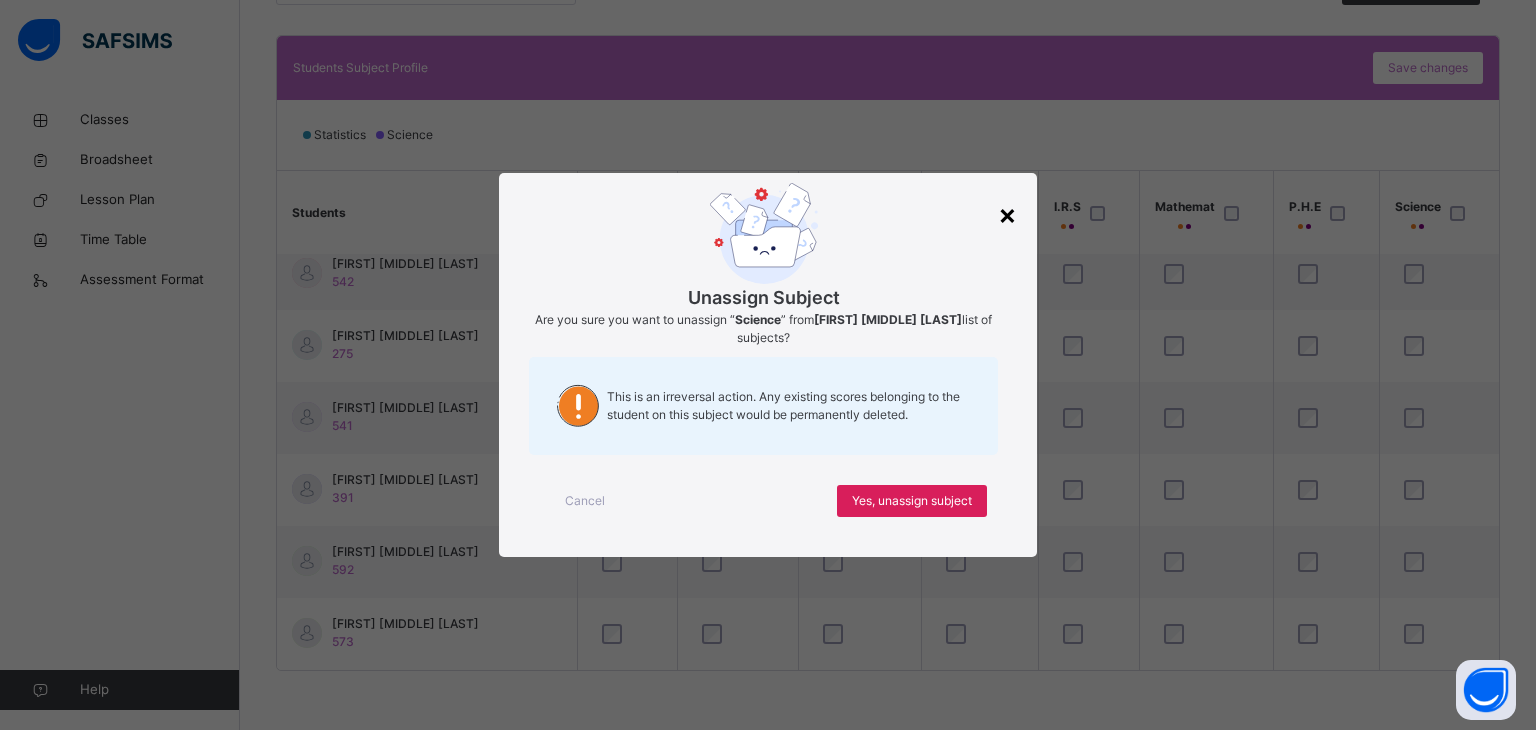 click on "×" at bounding box center [1007, 214] 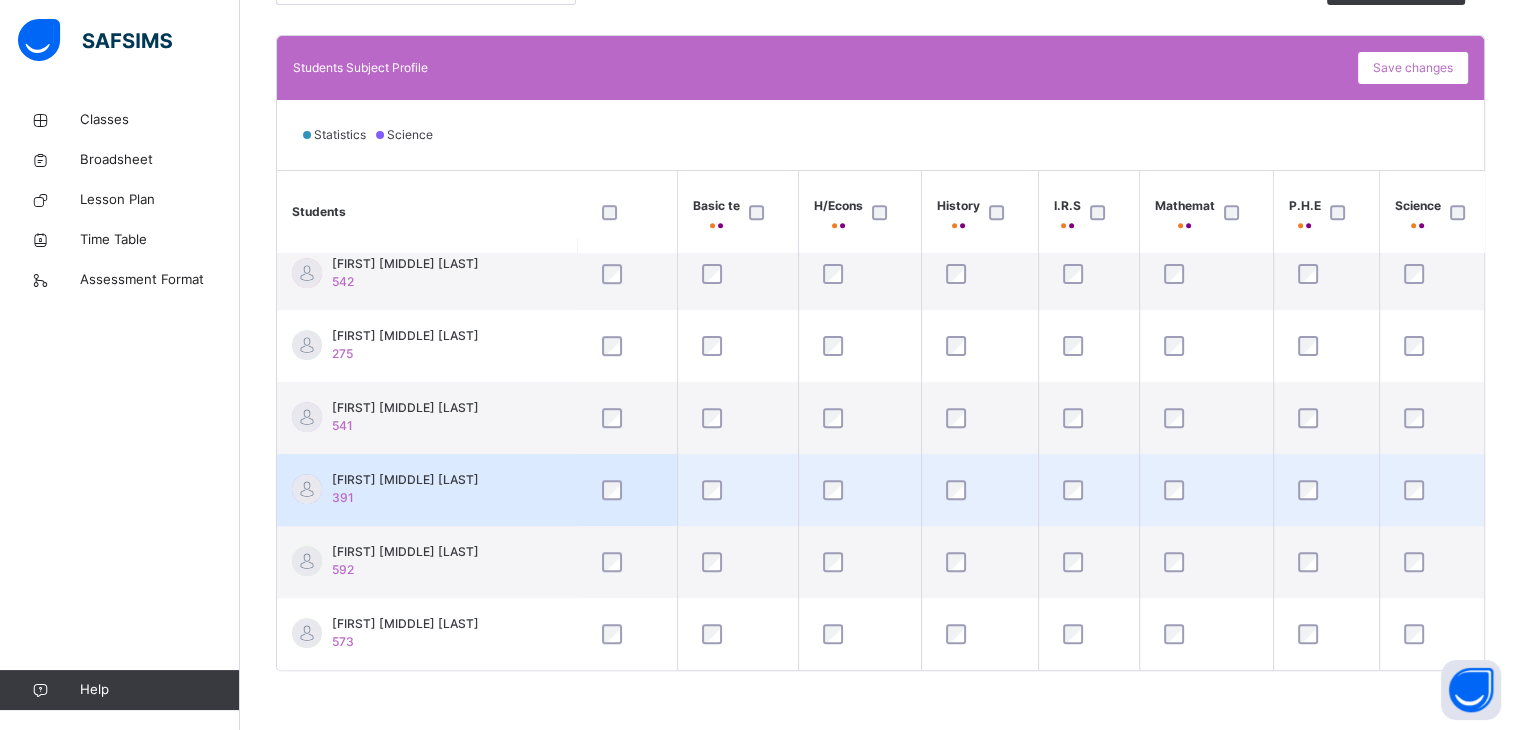 click on "[FIRST] [MIDDLE] [LAST]   391" at bounding box center [427, 490] 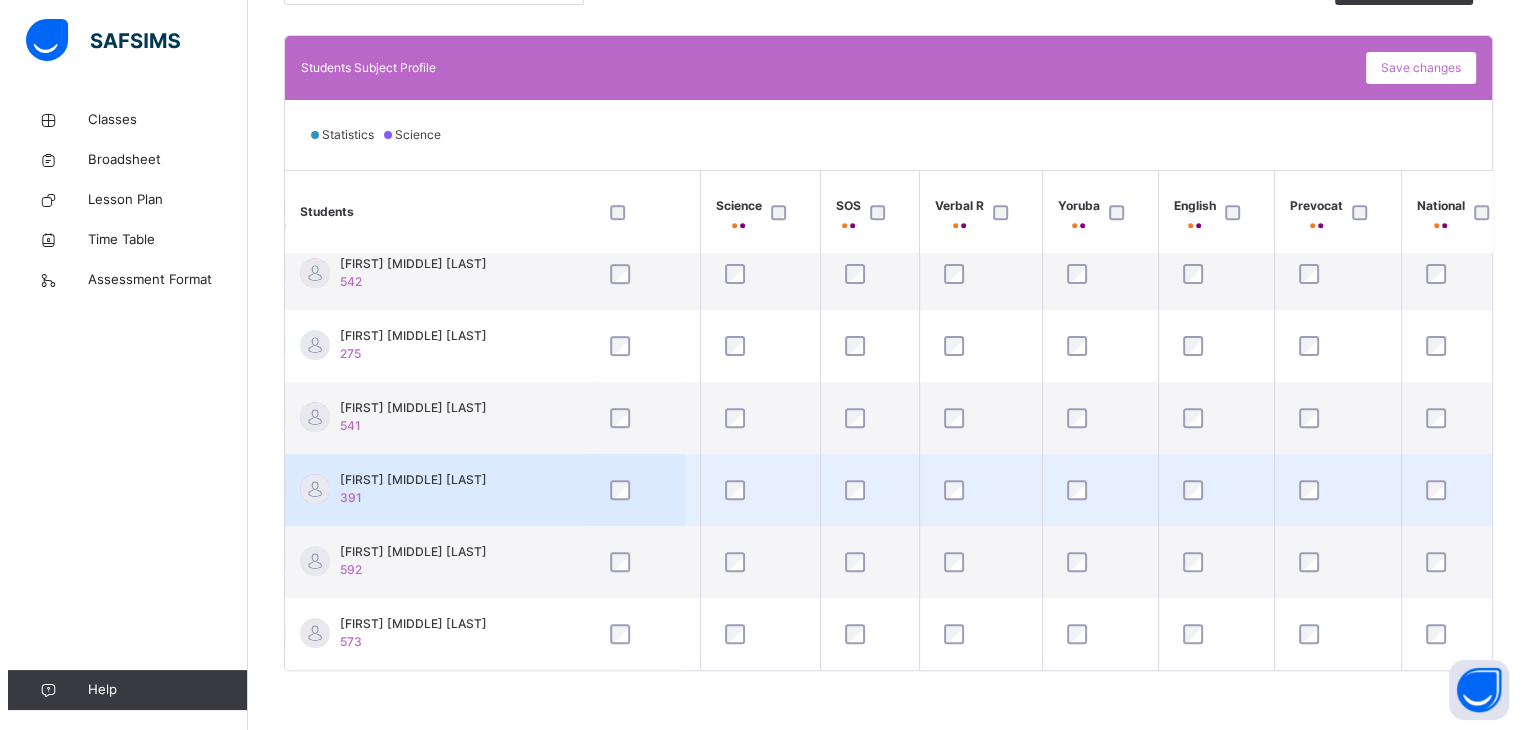 scroll, scrollTop: 1176, scrollLeft: 720, axis: both 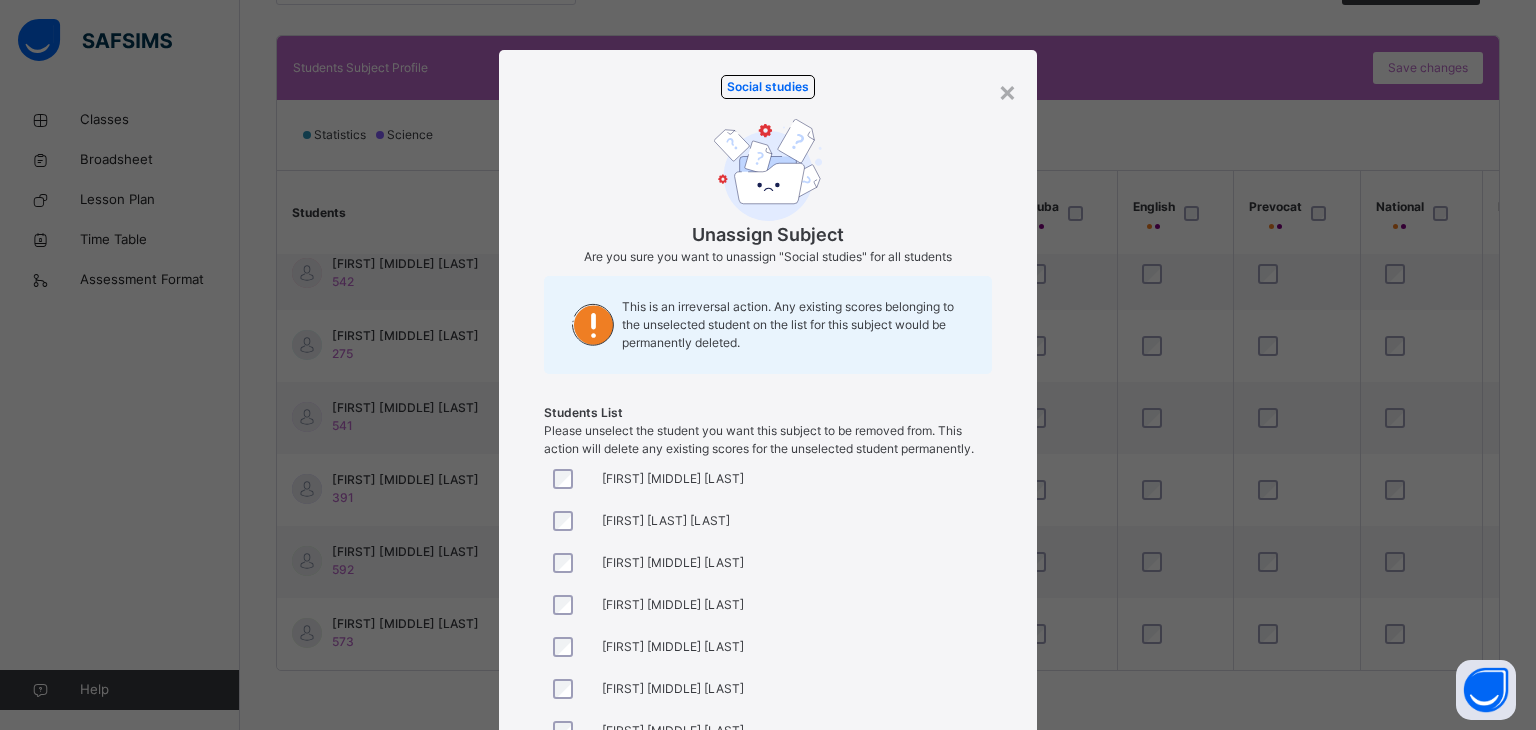 click at bounding box center (568, 605) 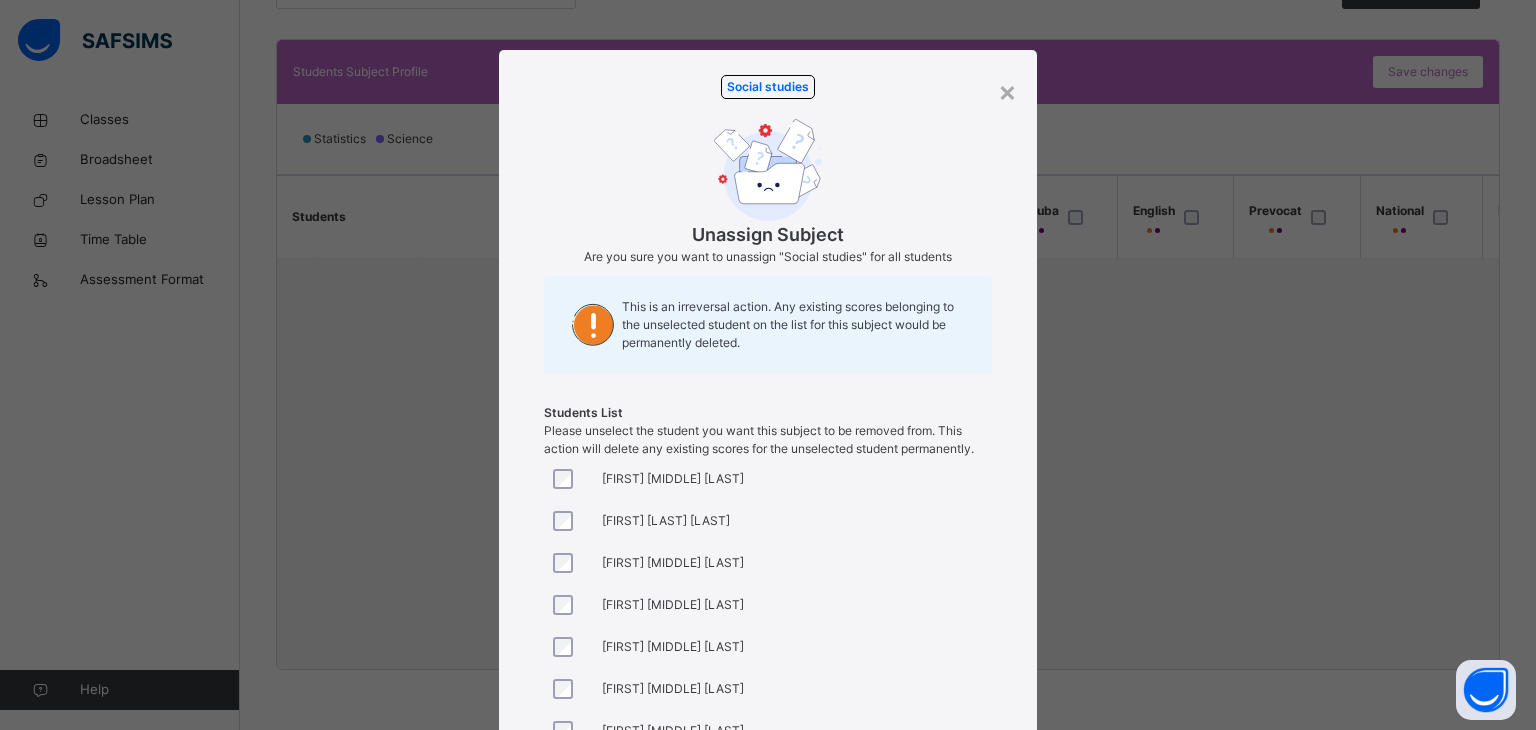 scroll, scrollTop: 1176, scrollLeft: 720, axis: both 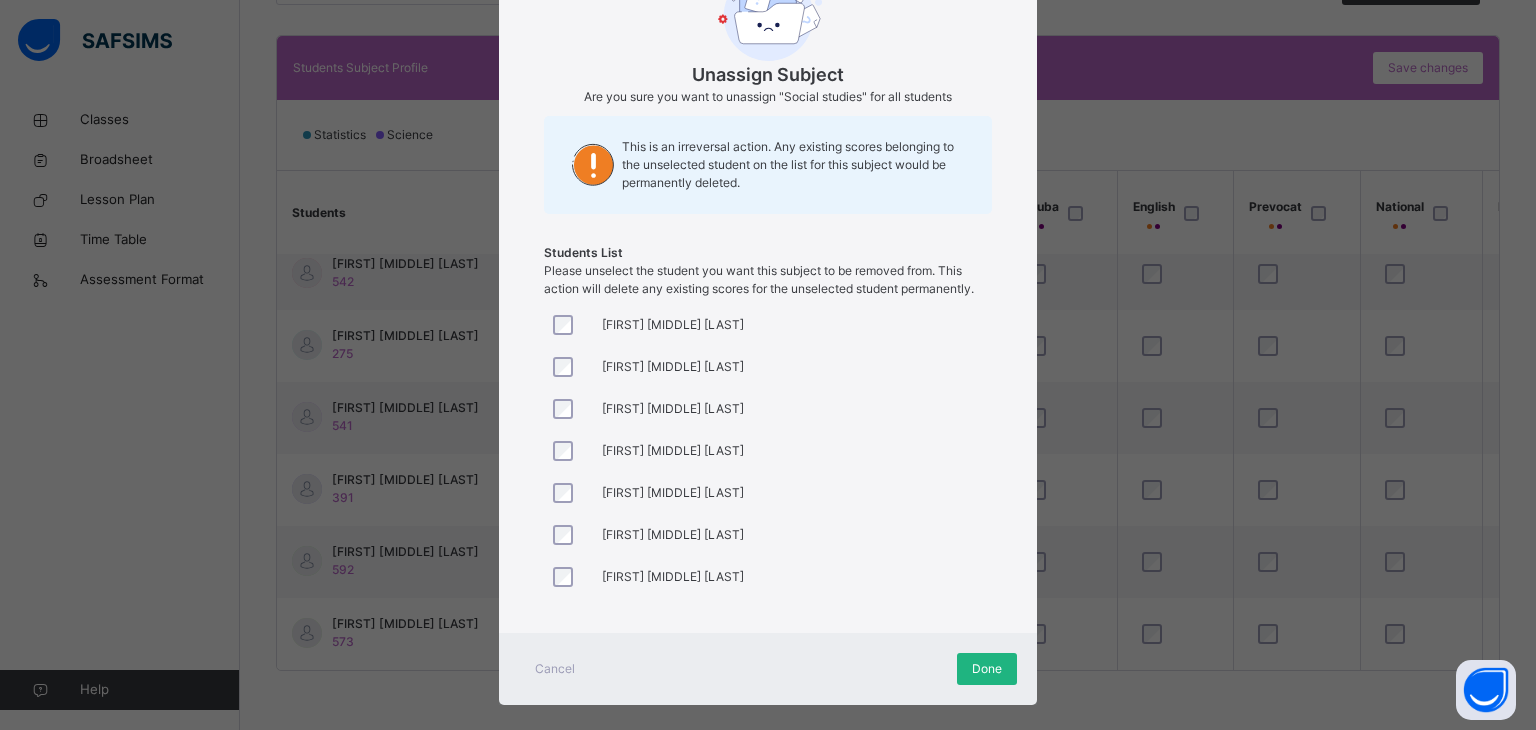 click on "Done" at bounding box center [987, 669] 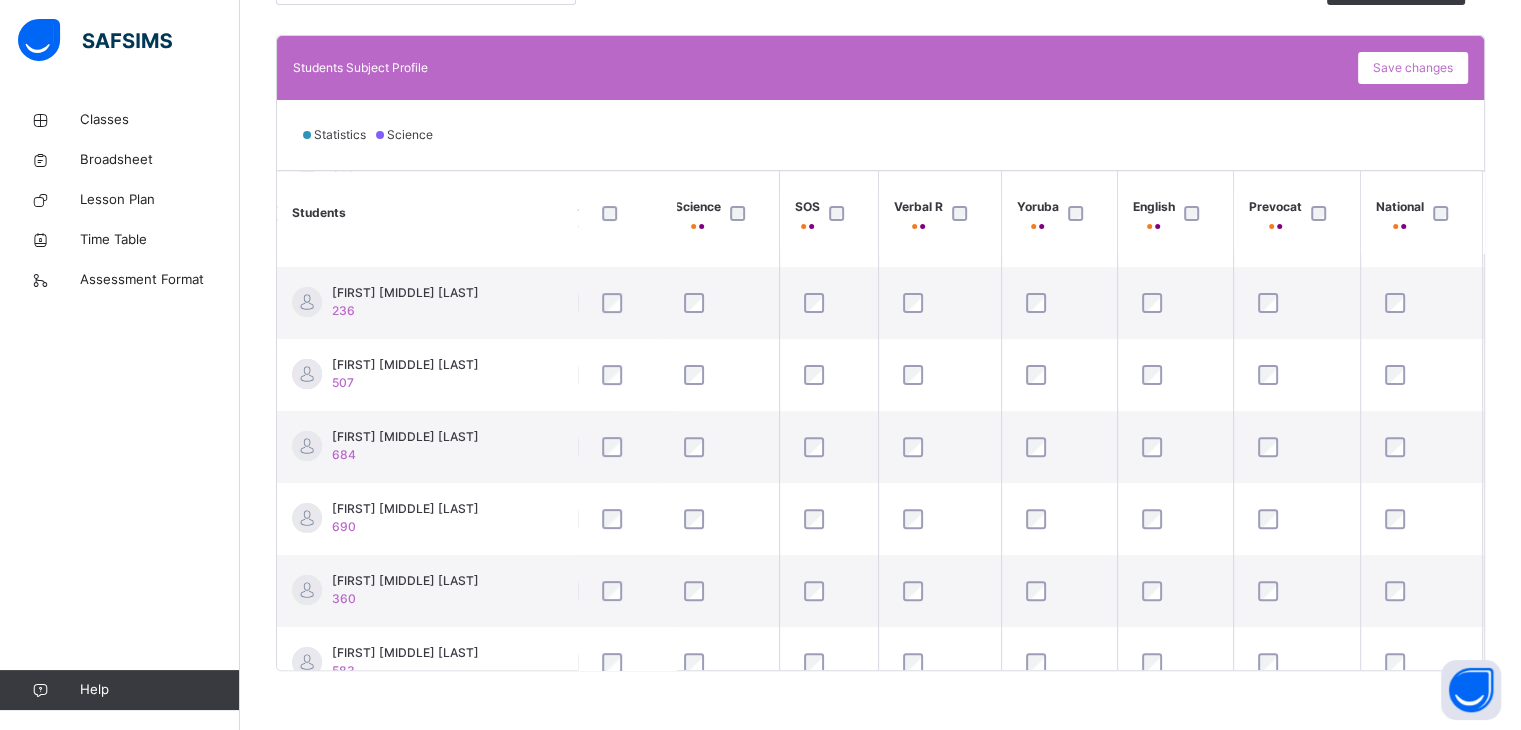 scroll, scrollTop: 407, scrollLeft: 720, axis: both 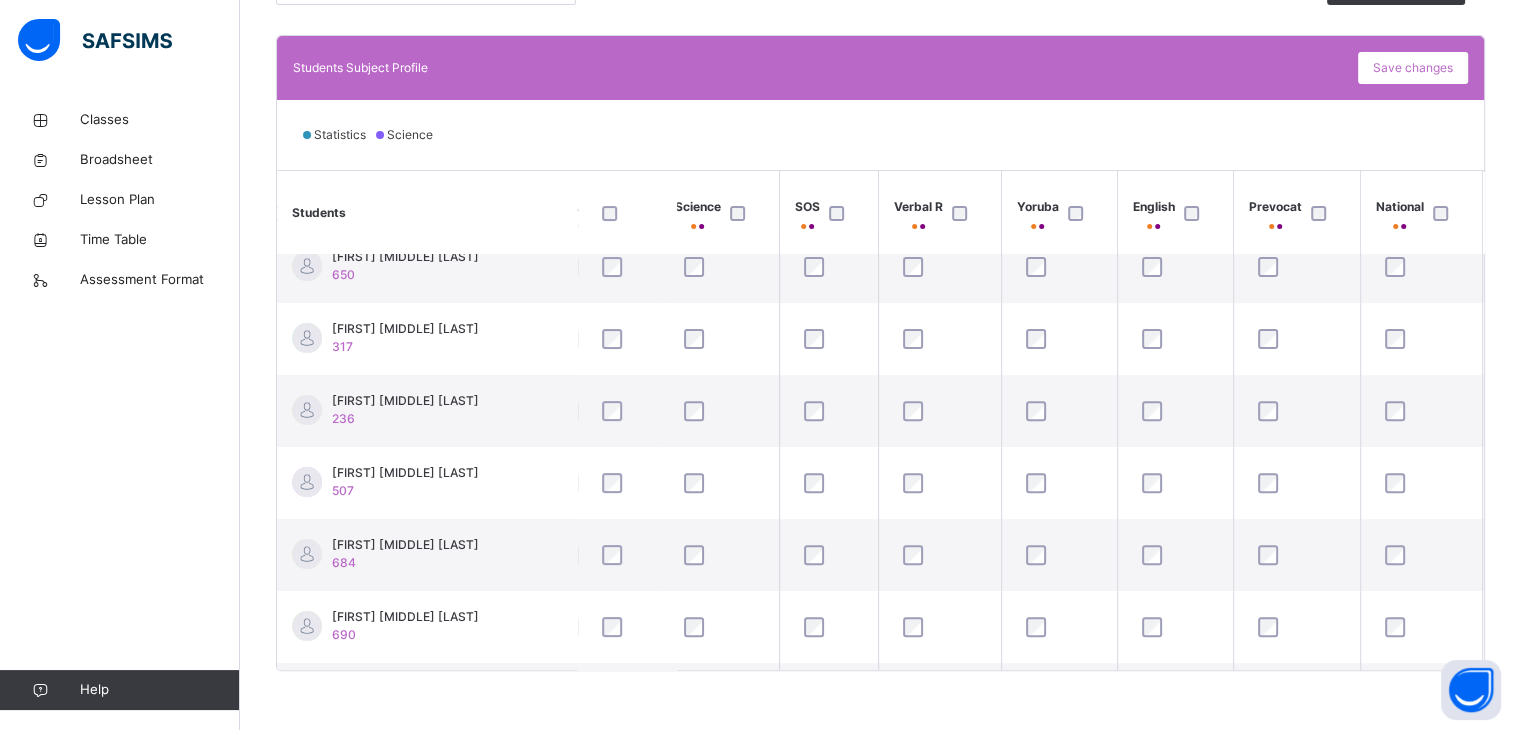 drag, startPoint x: 1499, startPoint y: 372, endPoint x: 1496, endPoint y: 329, distance: 43.104523 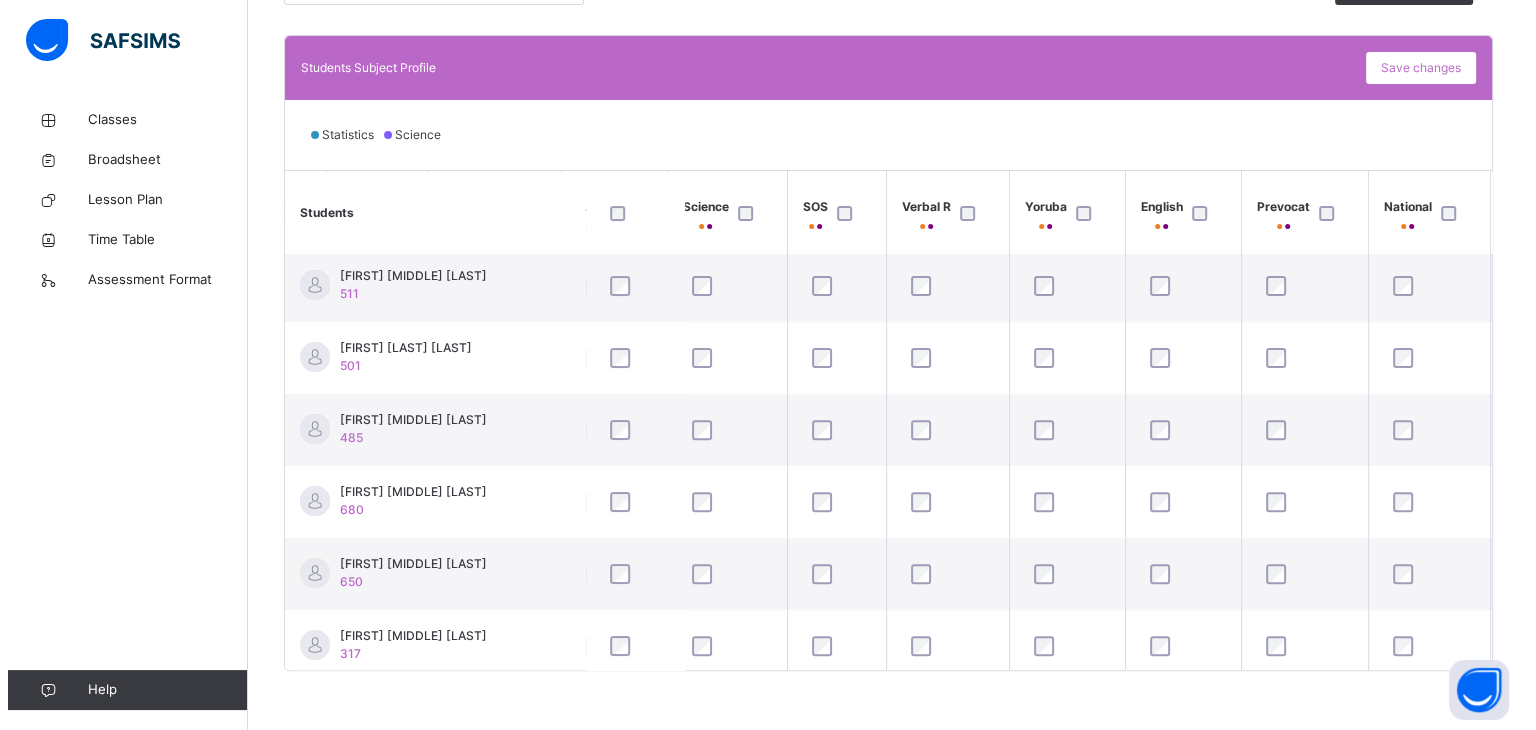scroll, scrollTop: 0, scrollLeft: 720, axis: horizontal 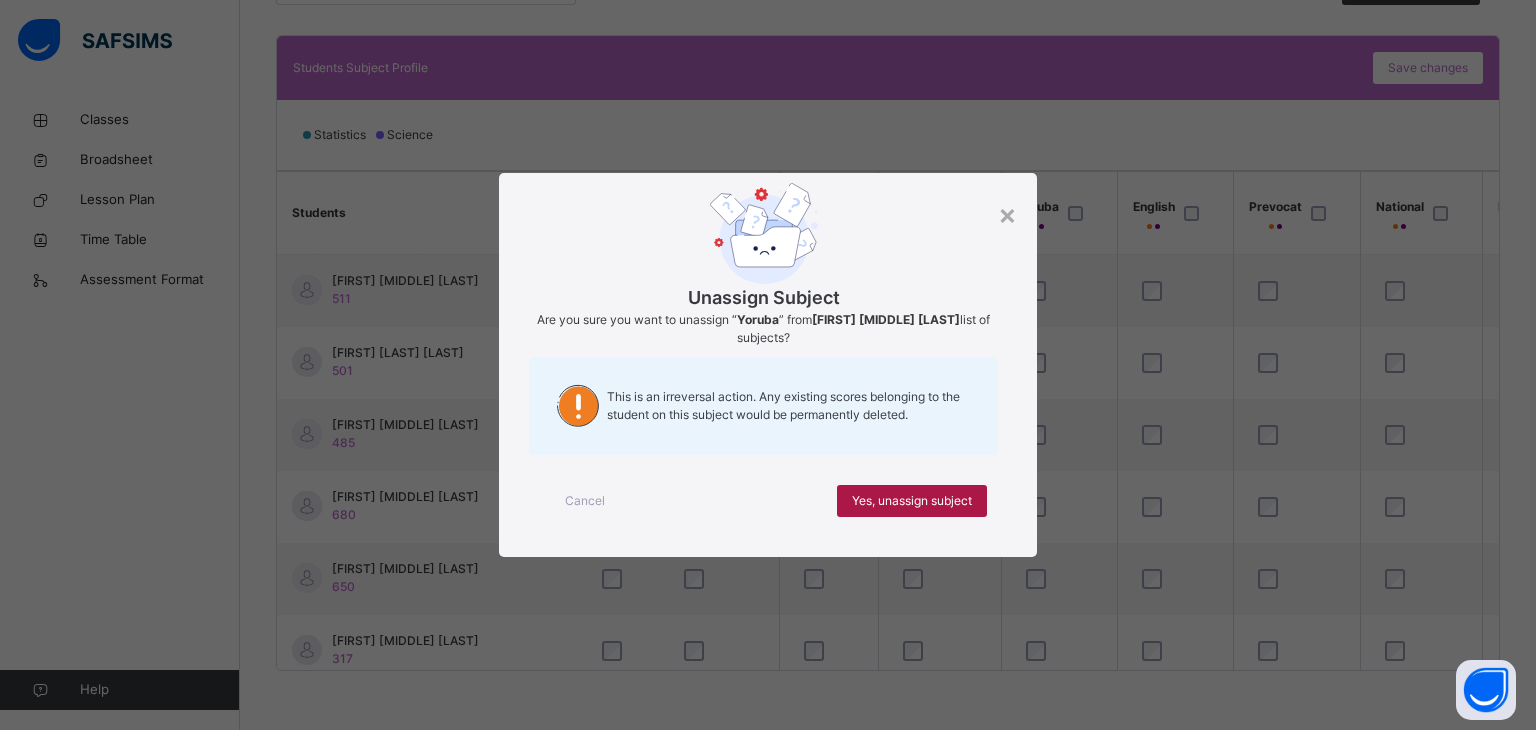 click on "Yes, unassign subject" at bounding box center (912, 501) 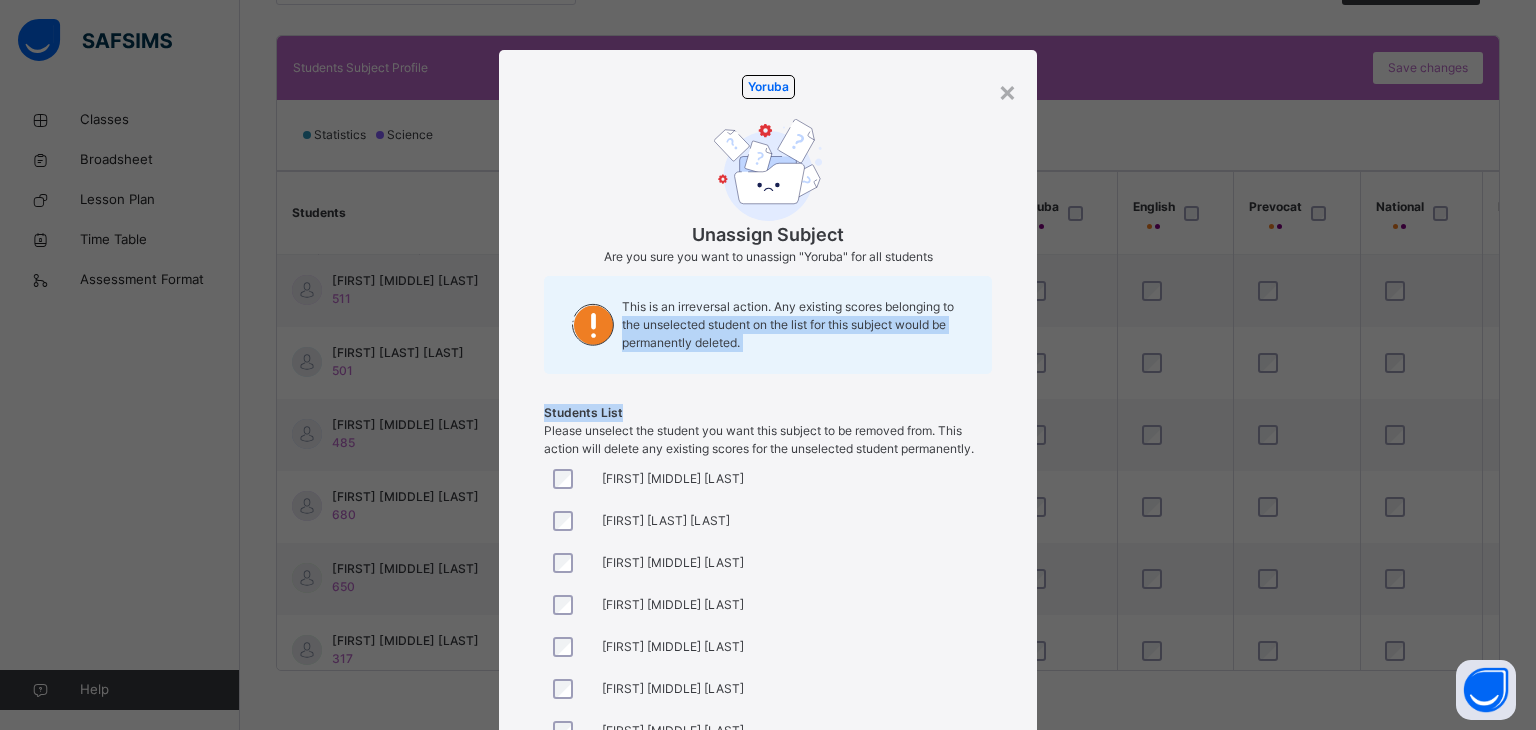 drag, startPoint x: 1067, startPoint y: 219, endPoint x: 781, endPoint y: 471, distance: 381.18237 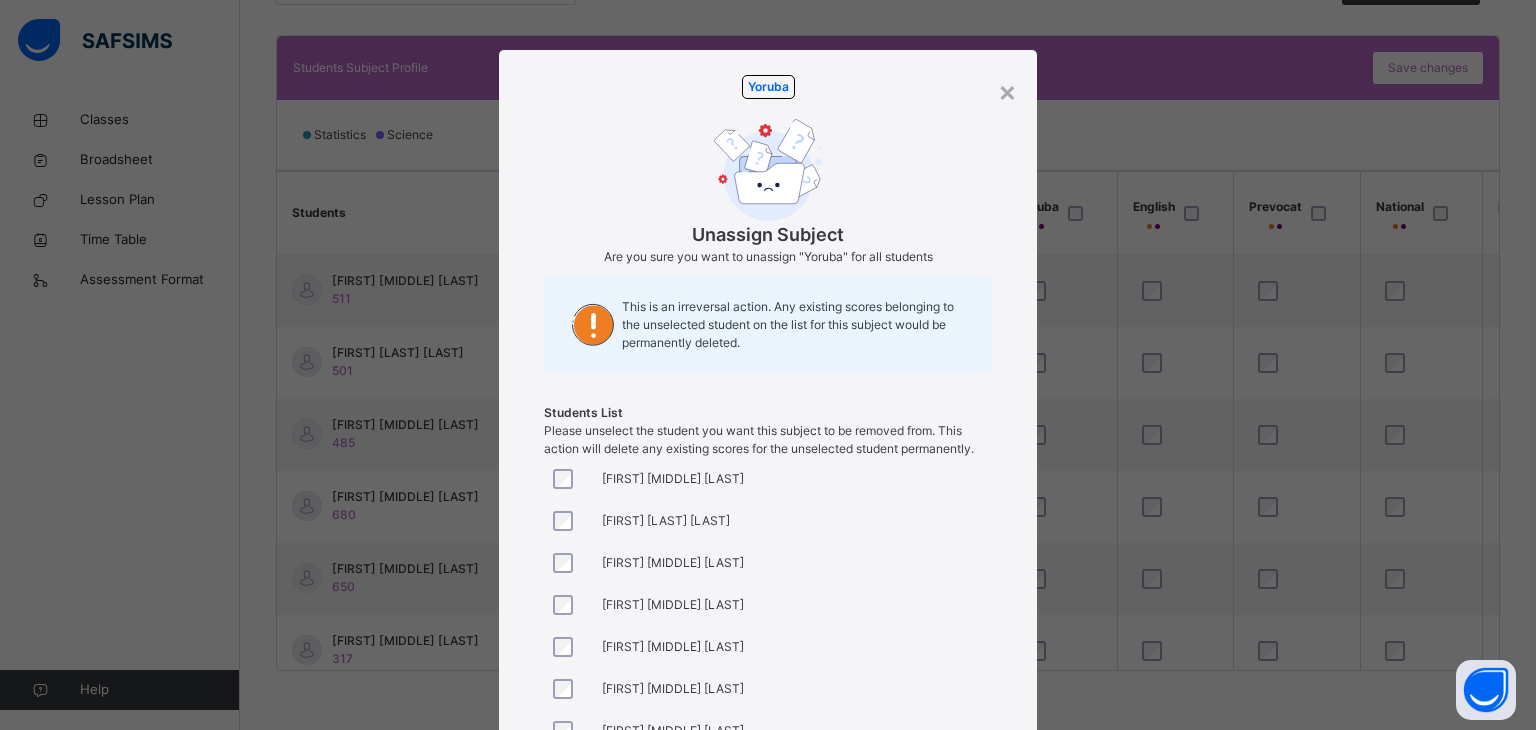click on "[FIRST] [LAST]     [FIRST] [LAST]     [FIRST] [LAST]     [FIRST] [MIDDLE] [LAST]     [FIRST] [MIDDLE] [LAST]     [FIRST] [MIDDLE] [LAST]     [FIRST] [LAST]     [FIRST] [LAST]     [FIRST] [LAST]     [FIRST] [LAST]     [FIRST] [MIDDLE] [LAST]     [FIRST] [MIDDLE] [LAST]     [FIRST] [MIDDLE] [LAST]     [FIRST] [LAST] [LAST]     [FIRST] [MIDDLE] [LAST]     [FIRST] [MIDDLE] [LAST]     [FIRST] [MIDDLE] [LAST]     [FIRST] [MIDDLE] [LAST]     [FIRST] [MIDDLE] [LAST]     [FIRST] [MIDDLE] [LAST]     [FIRST] [MIDDLE] [LAST]" at bounding box center [768, 608] 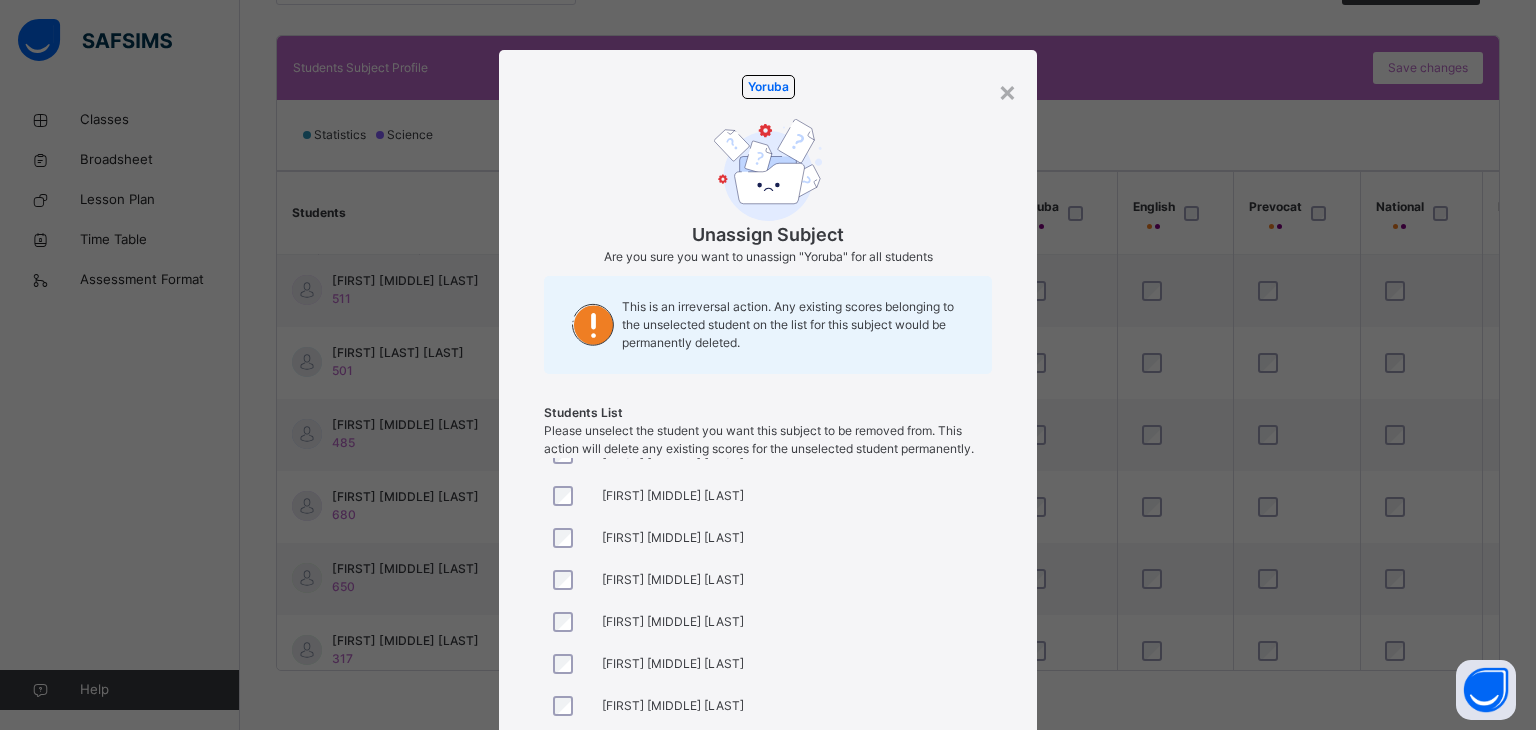 scroll, scrollTop: 163, scrollLeft: 0, axis: vertical 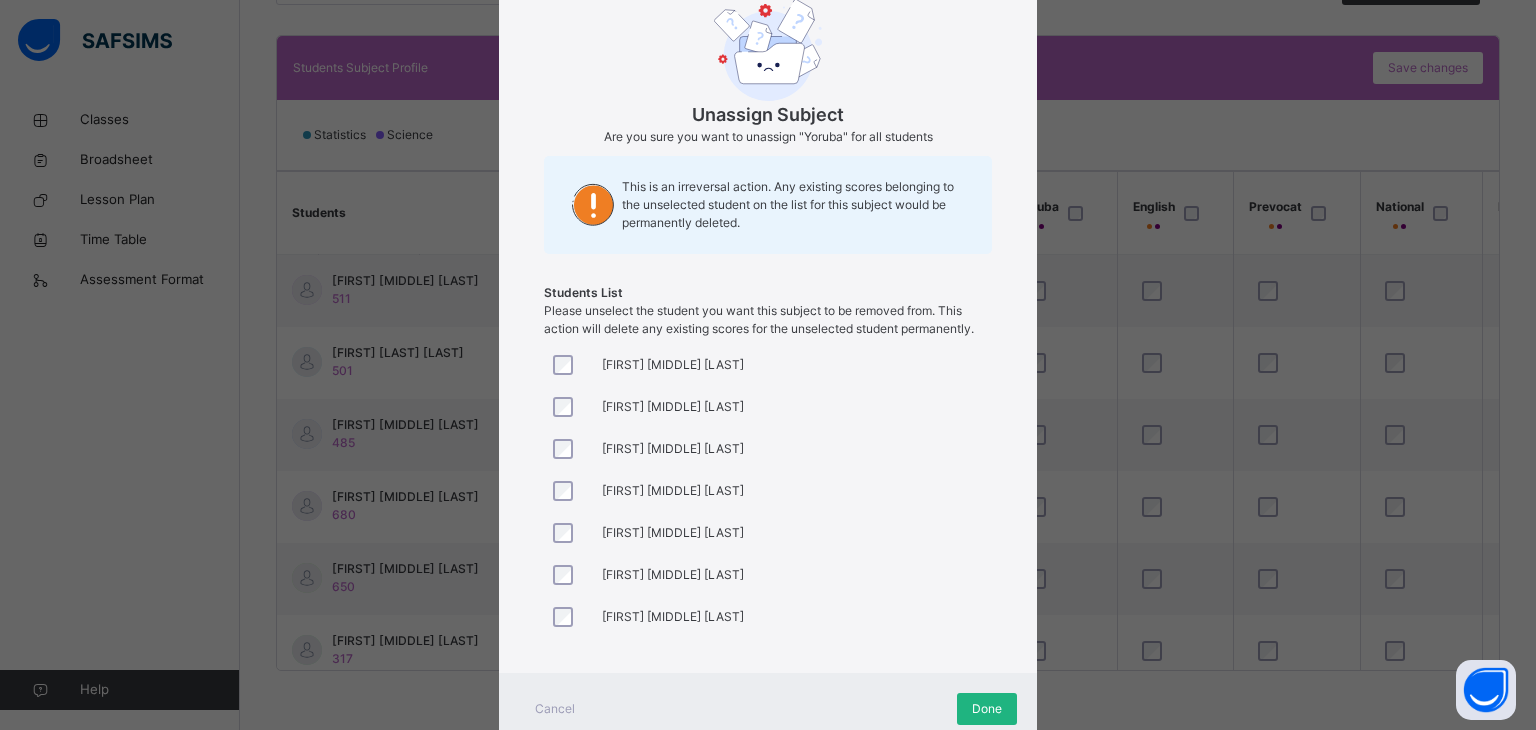 click on "Done" at bounding box center [987, 709] 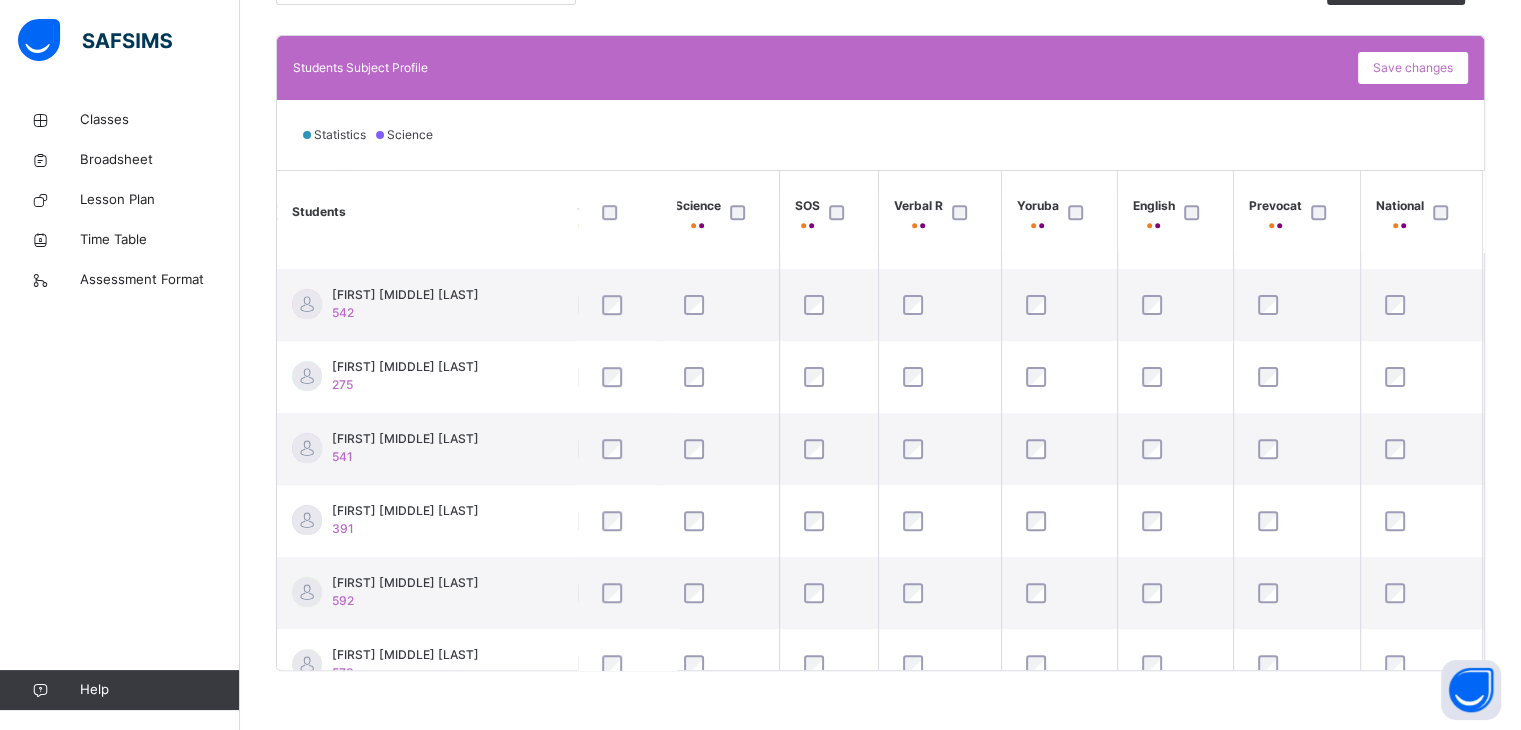 scroll, scrollTop: 1176, scrollLeft: 720, axis: both 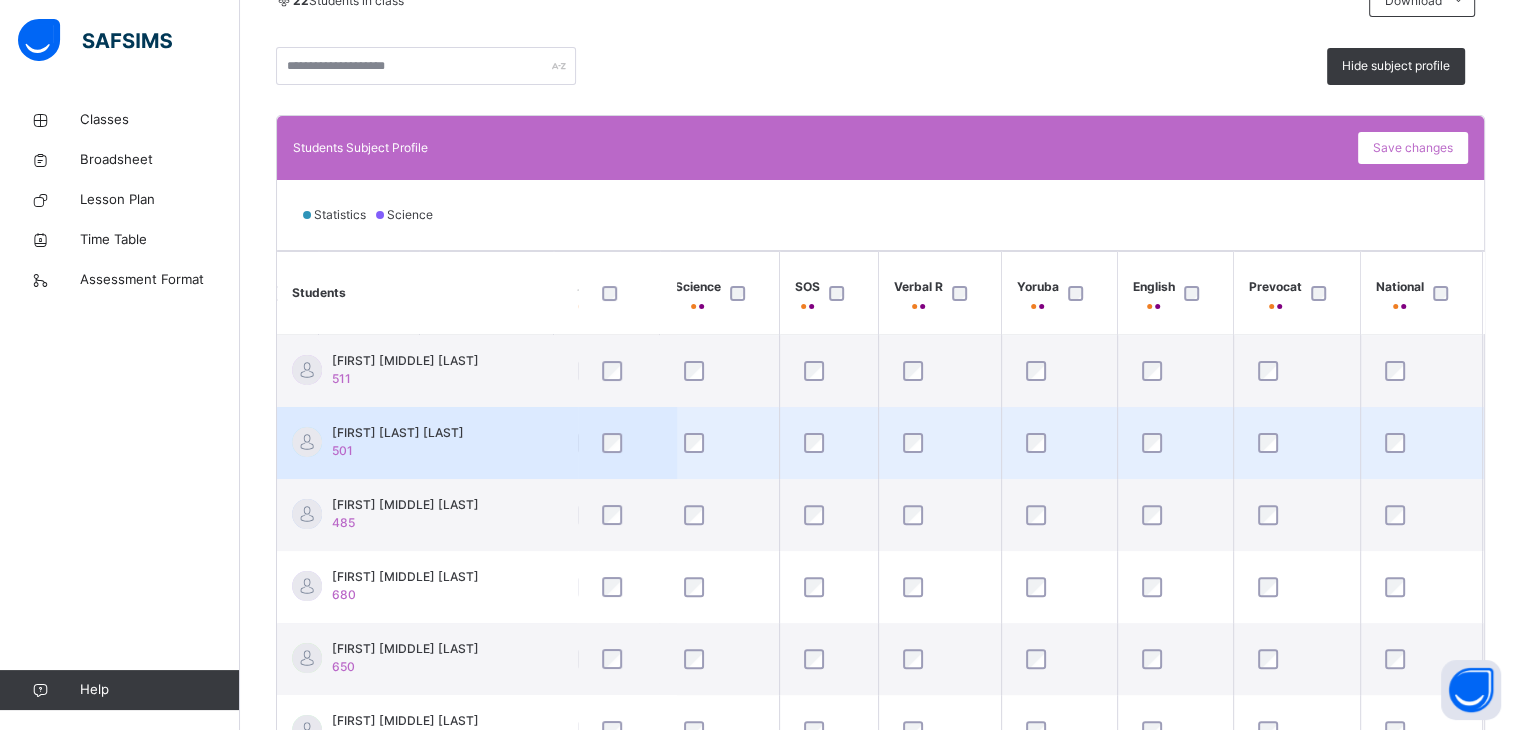 click on "[FIRST] [LAST] [LAST]   501" at bounding box center [427, 443] 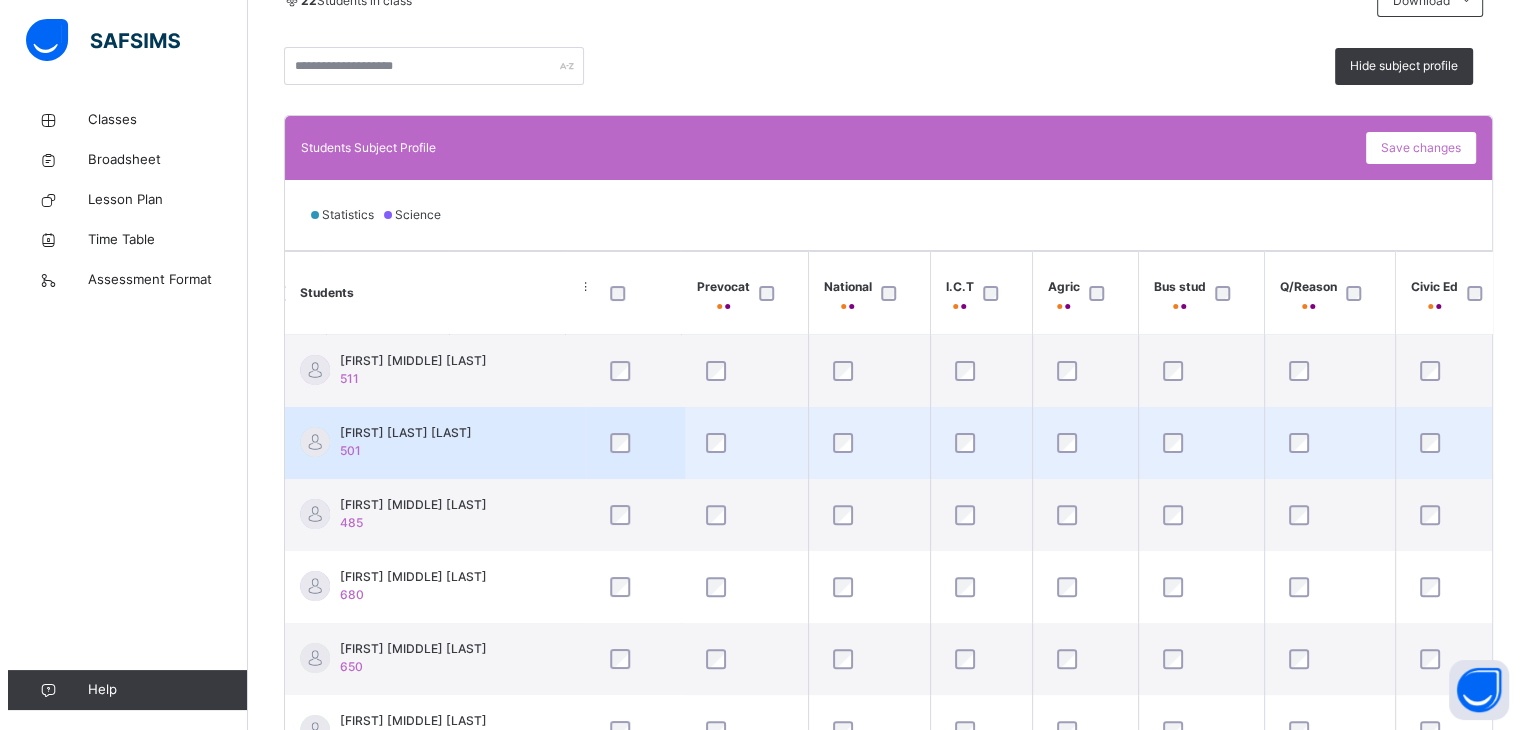 scroll, scrollTop: 0, scrollLeft: 1291, axis: horizontal 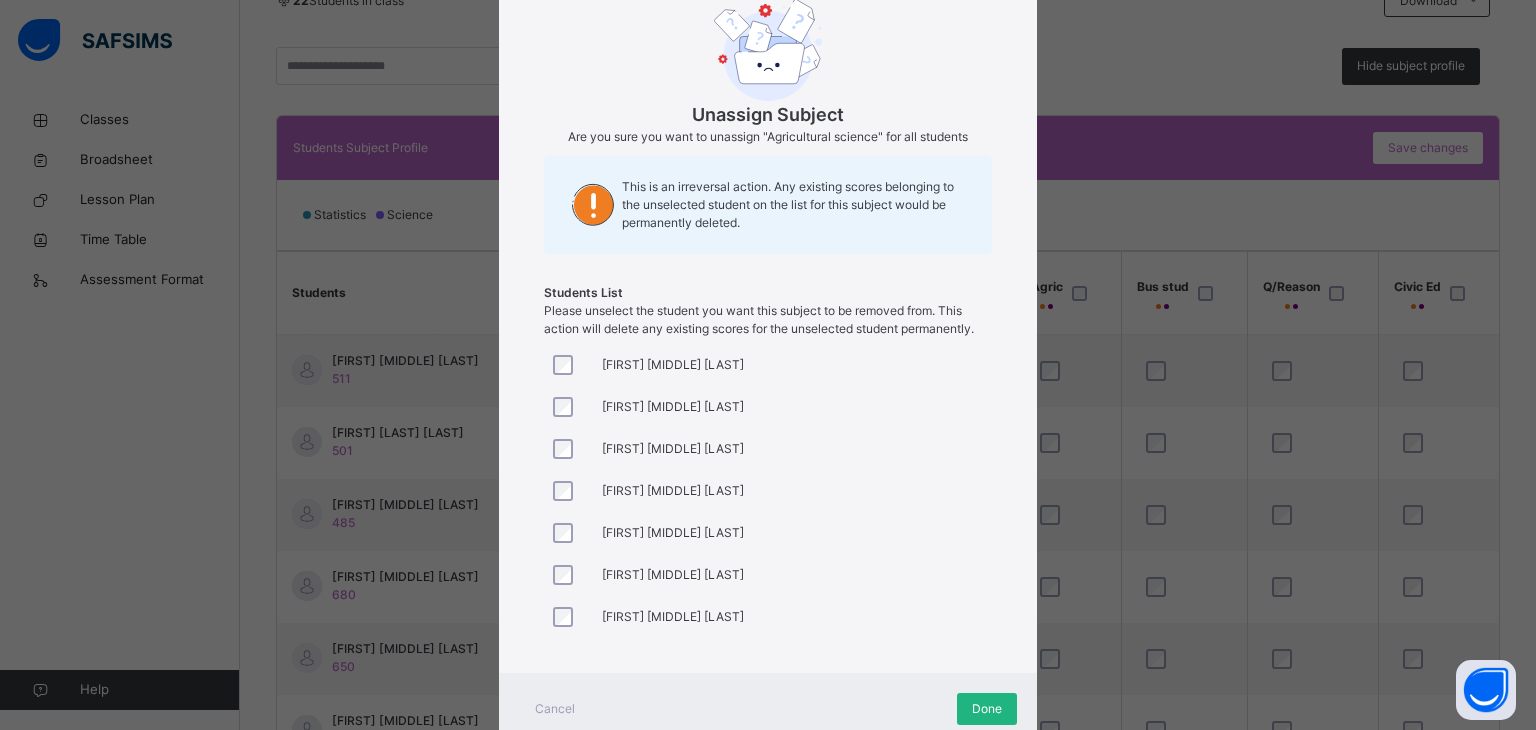 click on "Done" at bounding box center [987, 709] 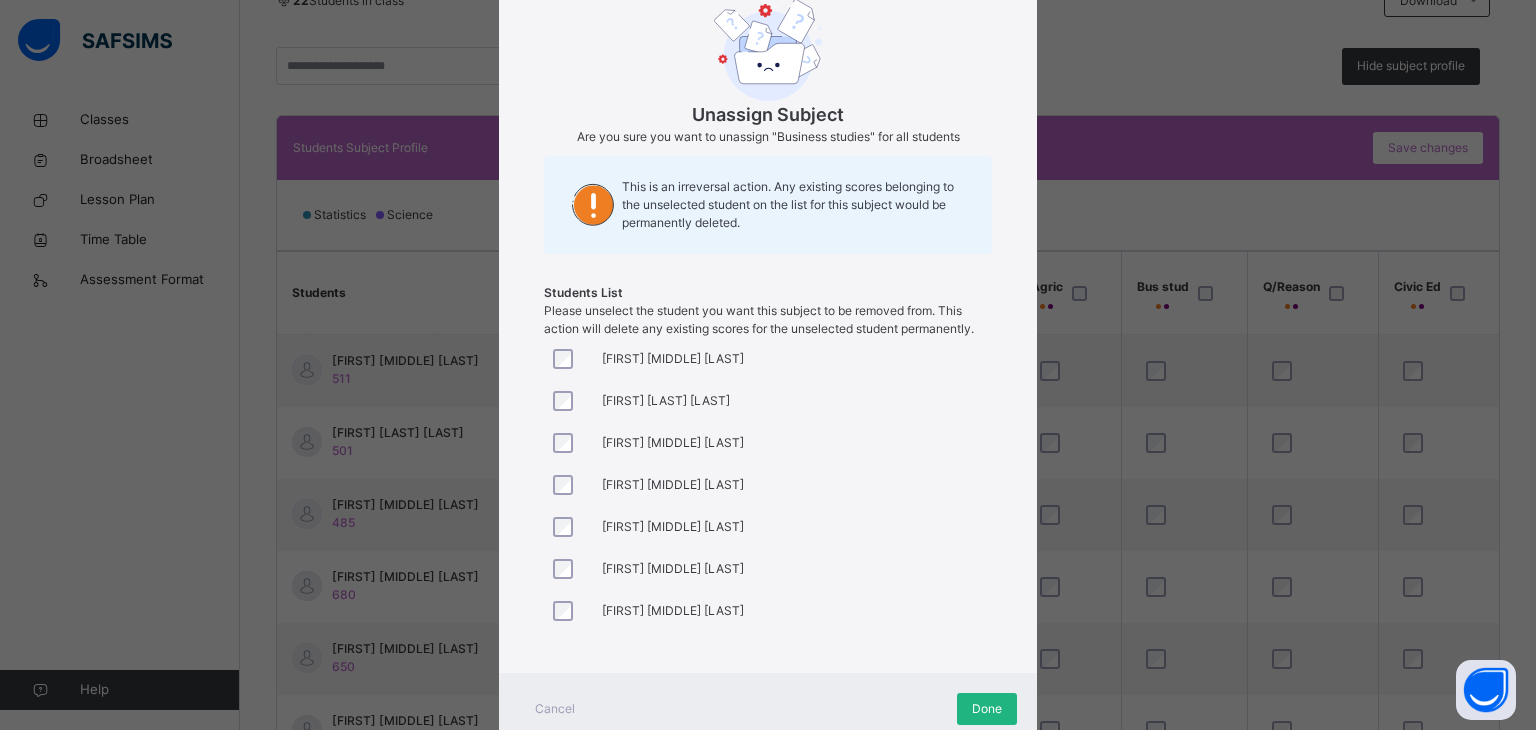 click on "Done" at bounding box center (987, 709) 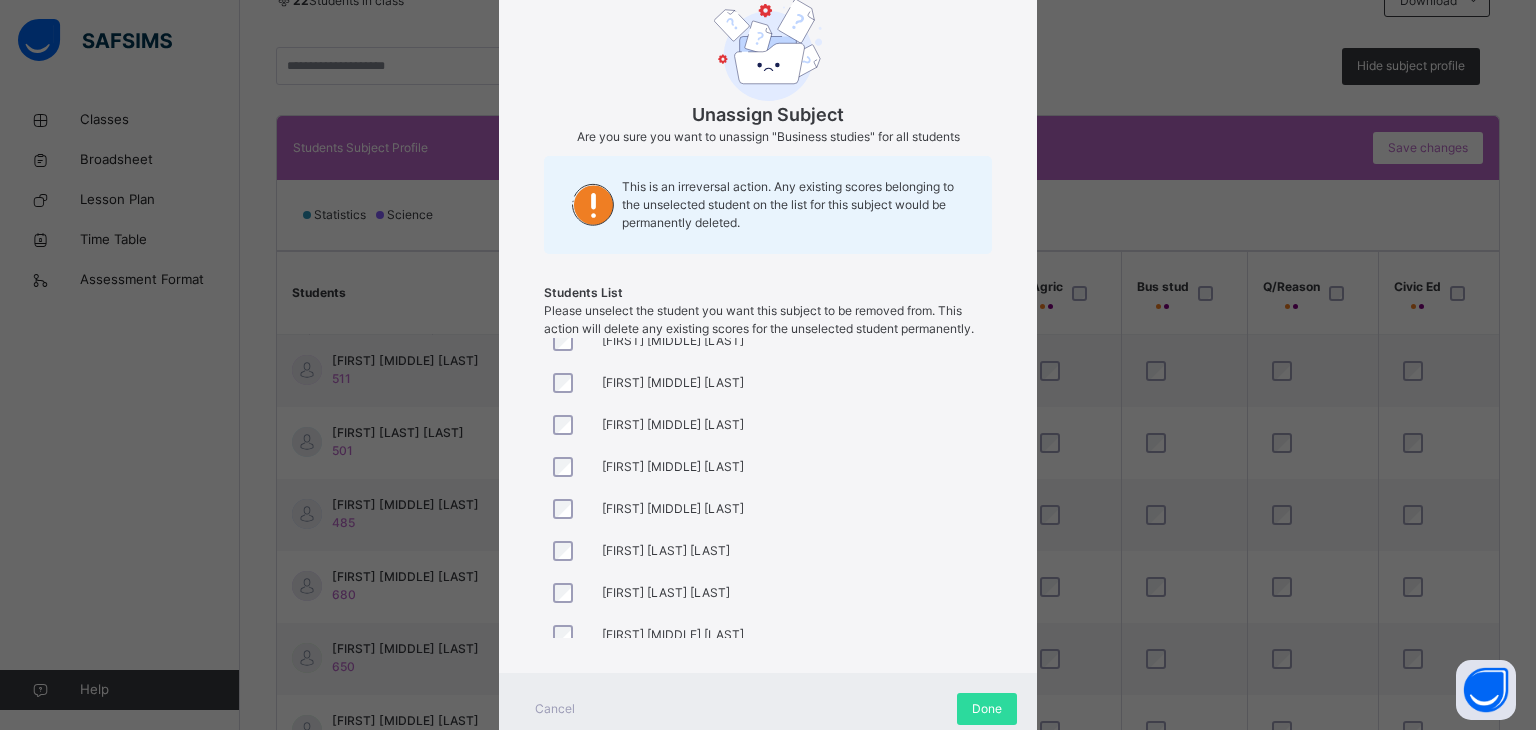 scroll, scrollTop: 210, scrollLeft: 0, axis: vertical 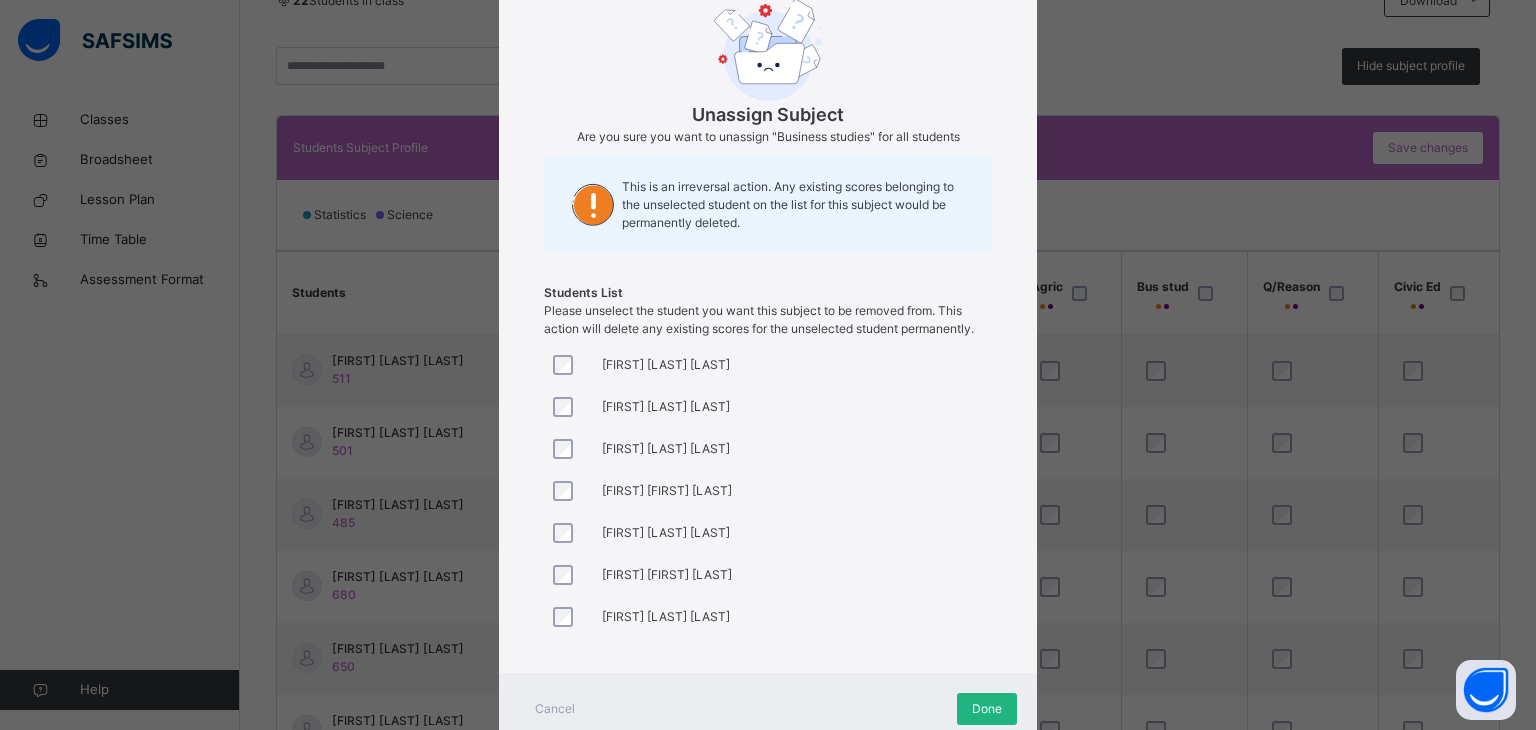 click on "Done" at bounding box center (987, 709) 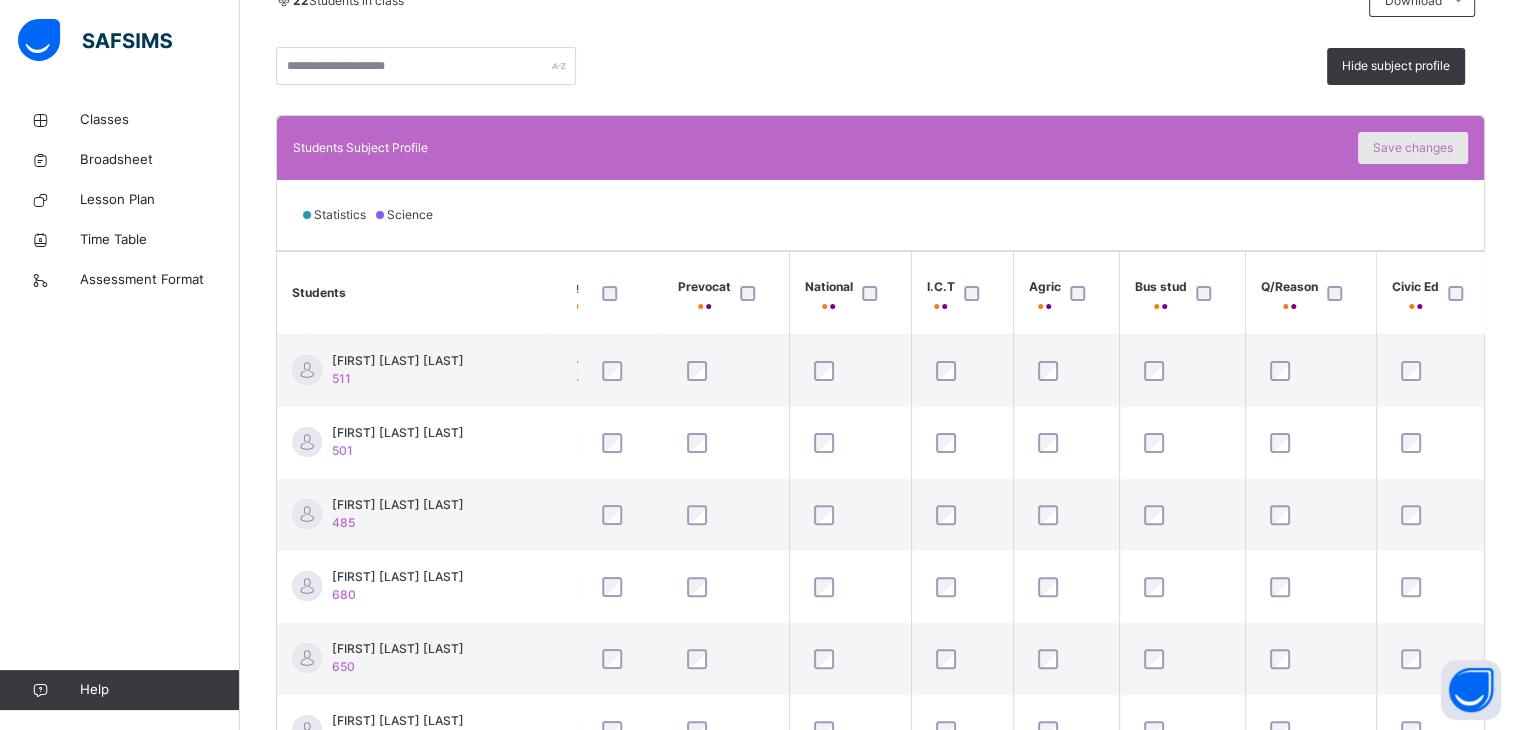 click on "Save changes" at bounding box center (1413, 148) 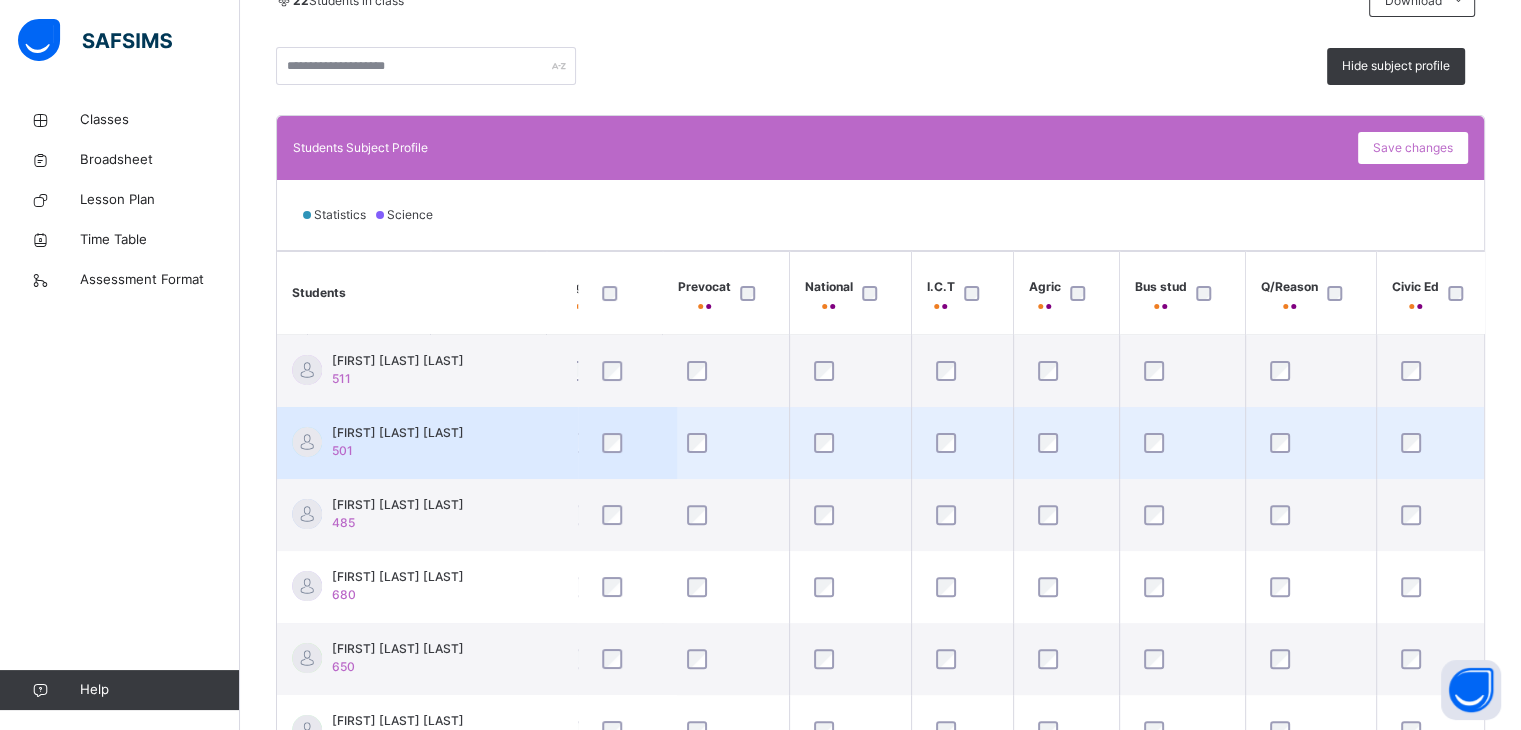 click on "[FIRST] [LAST] [LAST]   501" at bounding box center [427, 443] 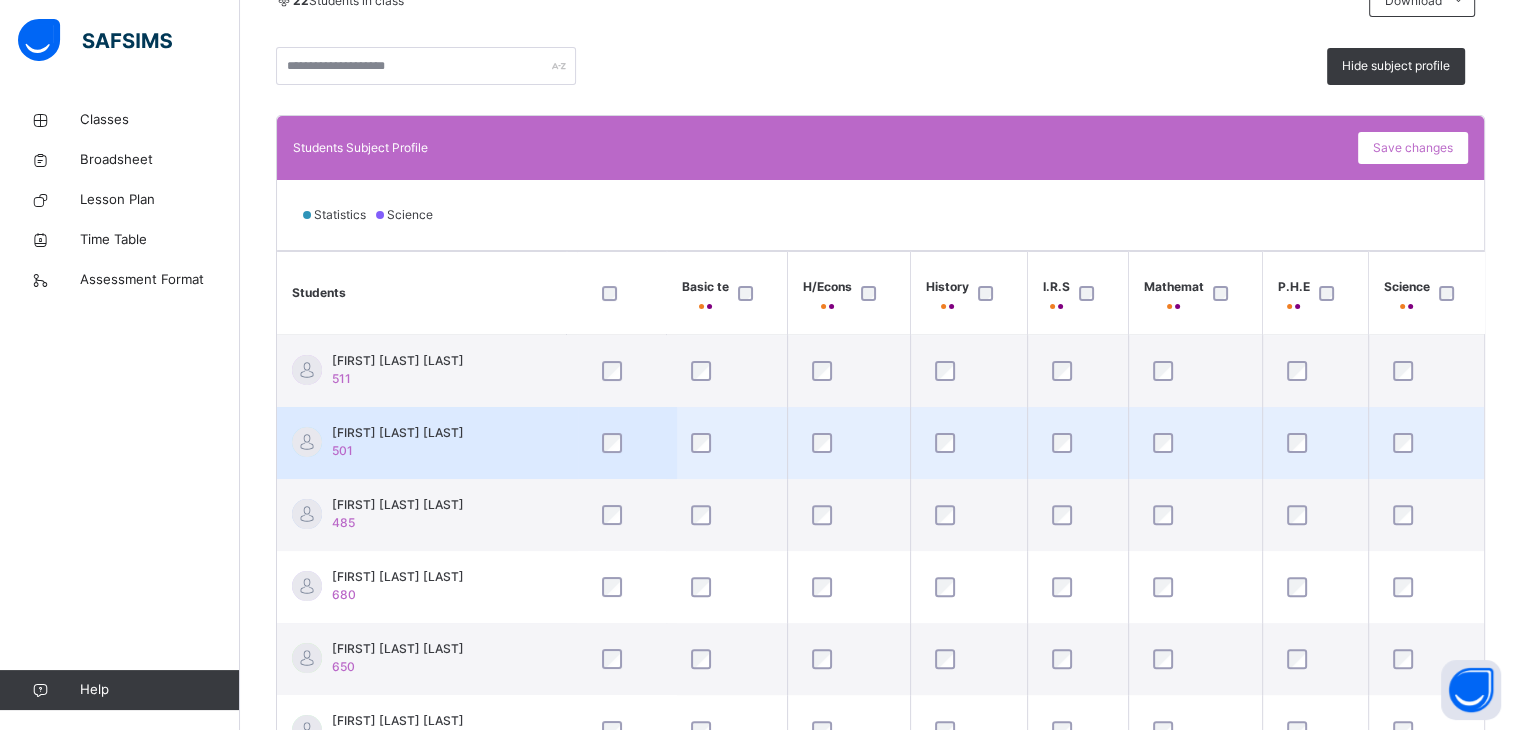 scroll, scrollTop: 0, scrollLeft: 0, axis: both 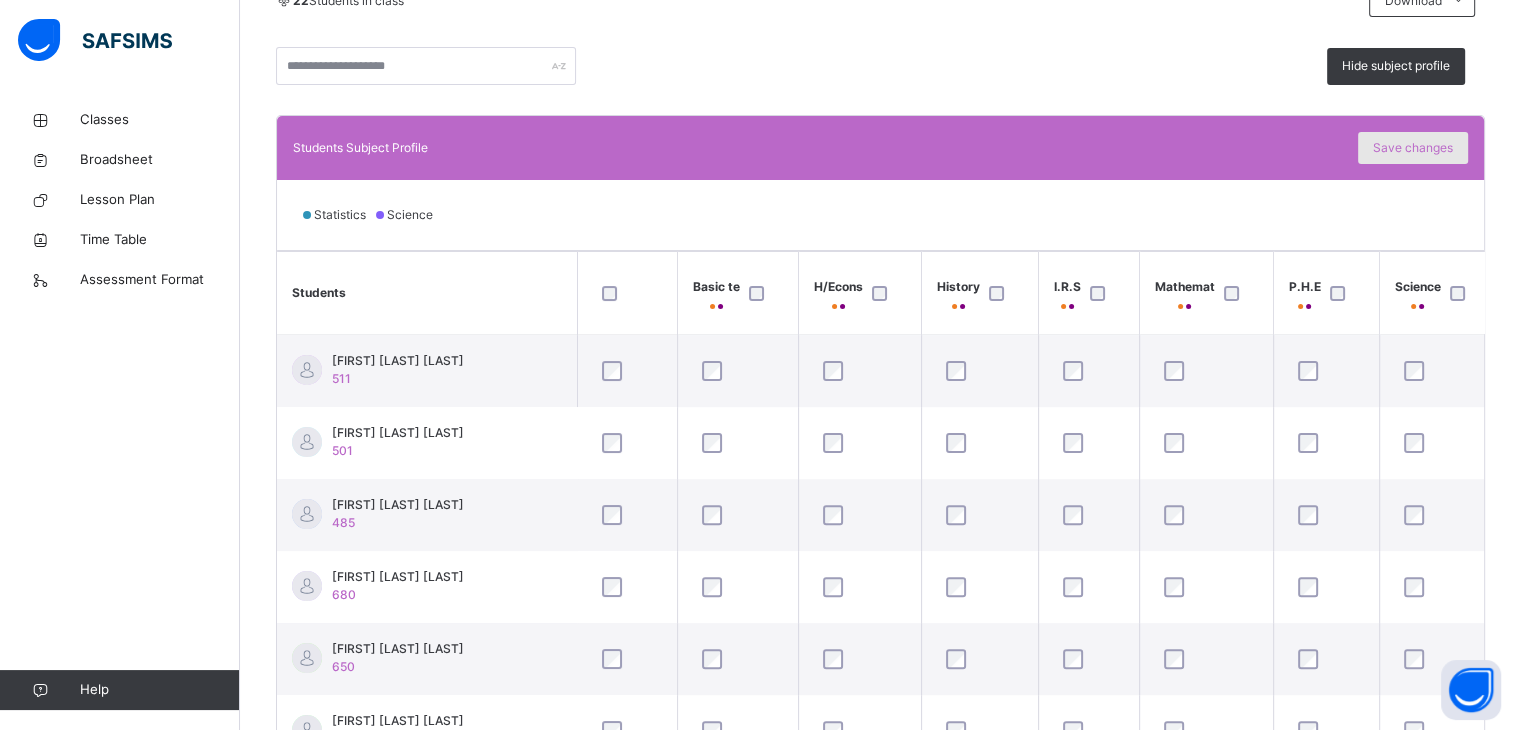 click on "Save changes" at bounding box center (1413, 148) 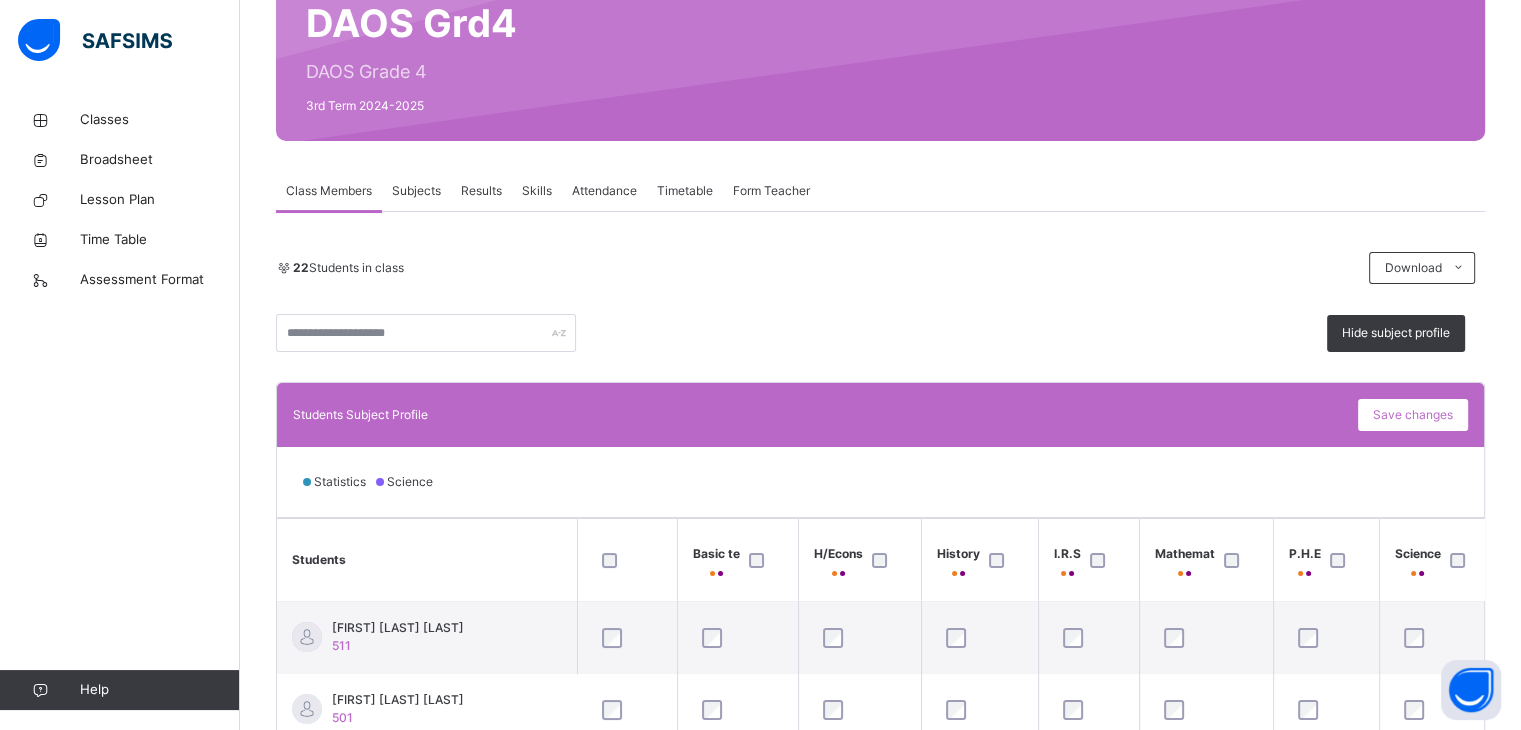 scroll, scrollTop: 198, scrollLeft: 0, axis: vertical 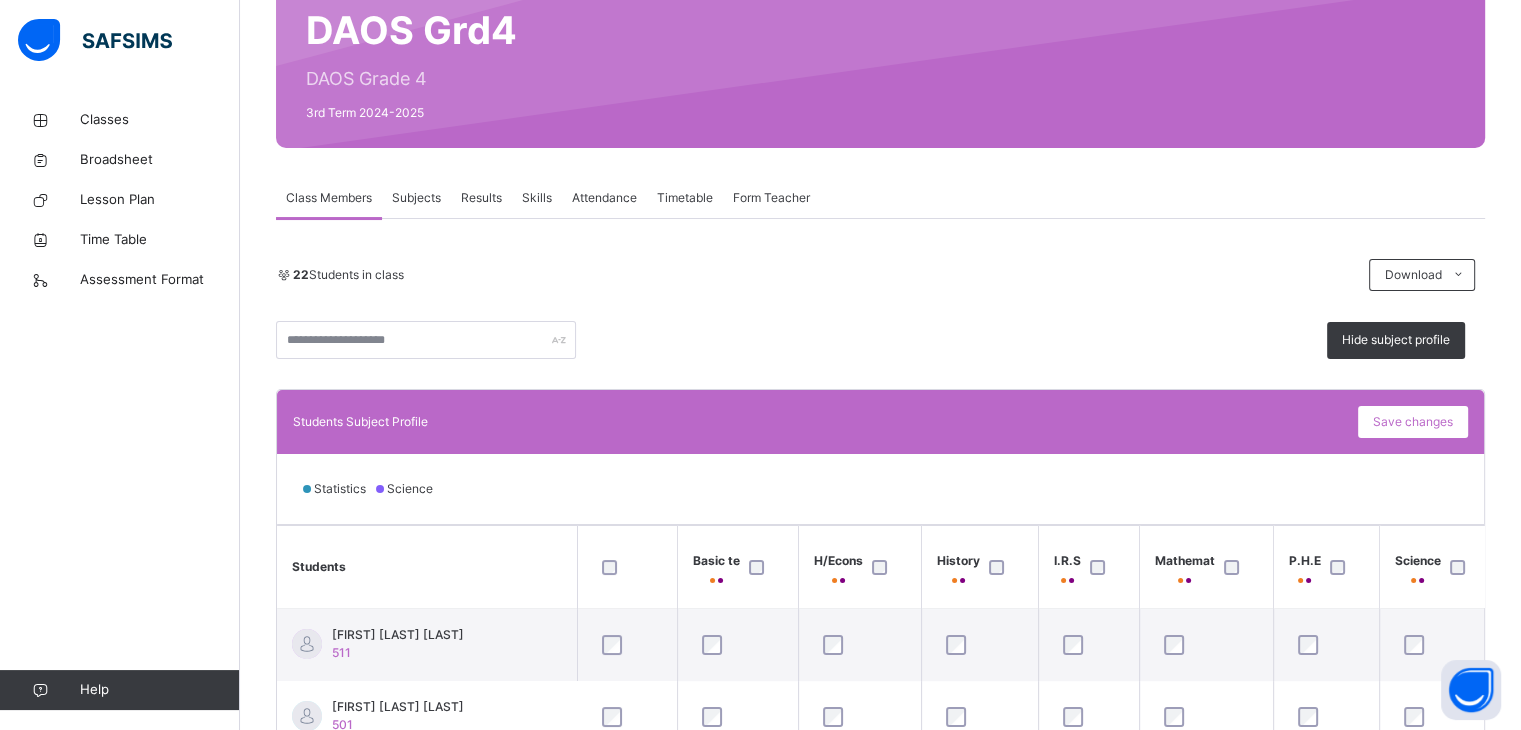 click on "Subjects" at bounding box center (416, 198) 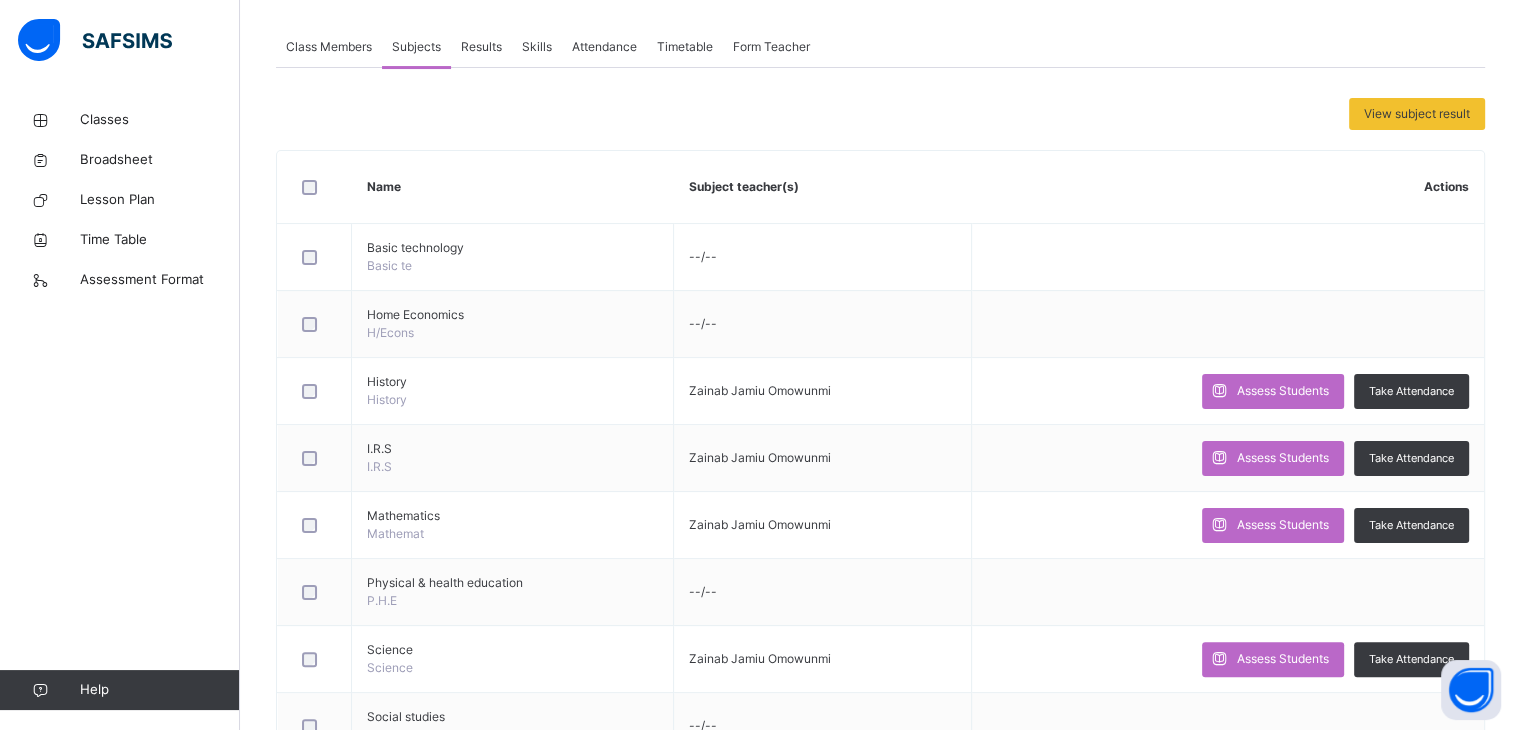 scroll, scrollTop: 351, scrollLeft: 0, axis: vertical 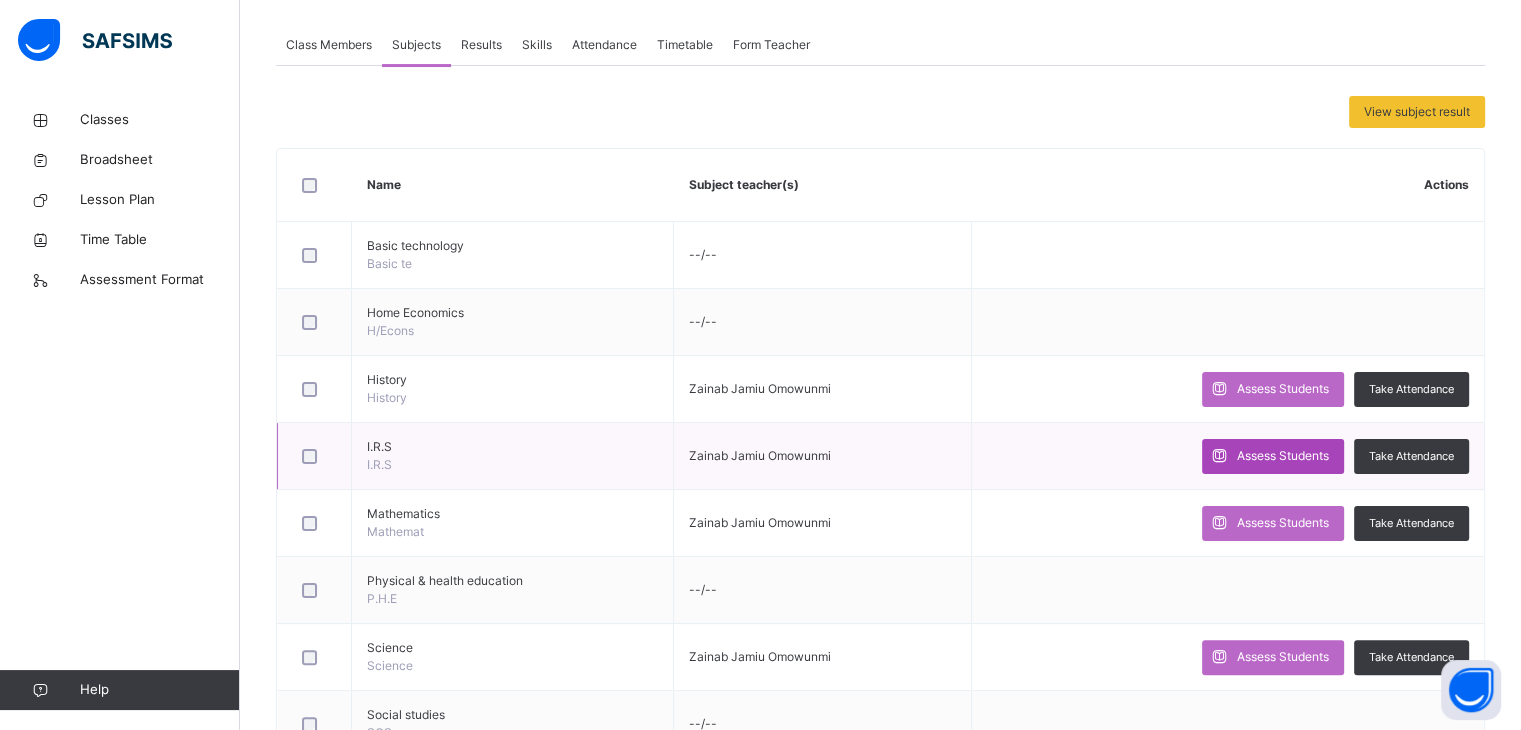 click on "Assess Students" at bounding box center [1283, 456] 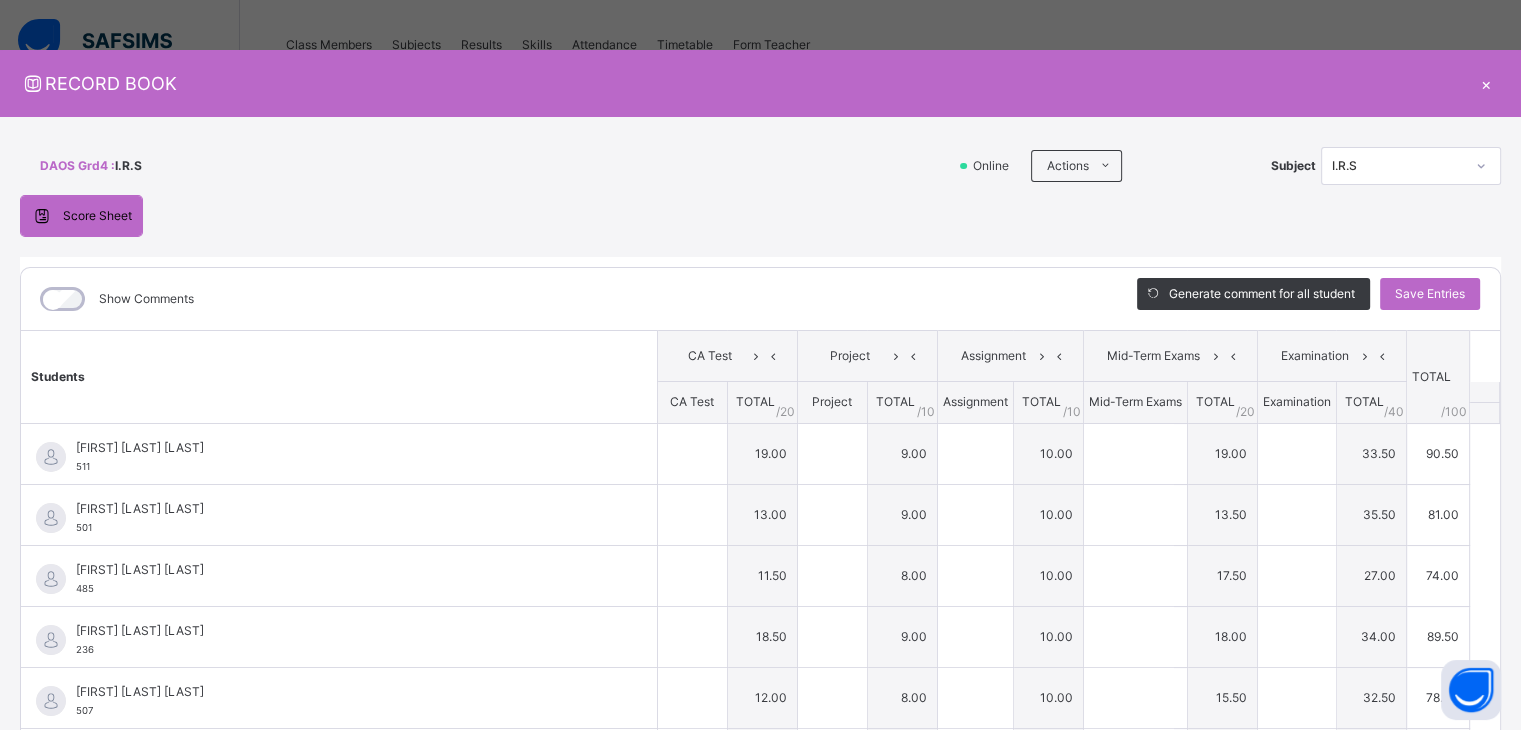 type on "**" 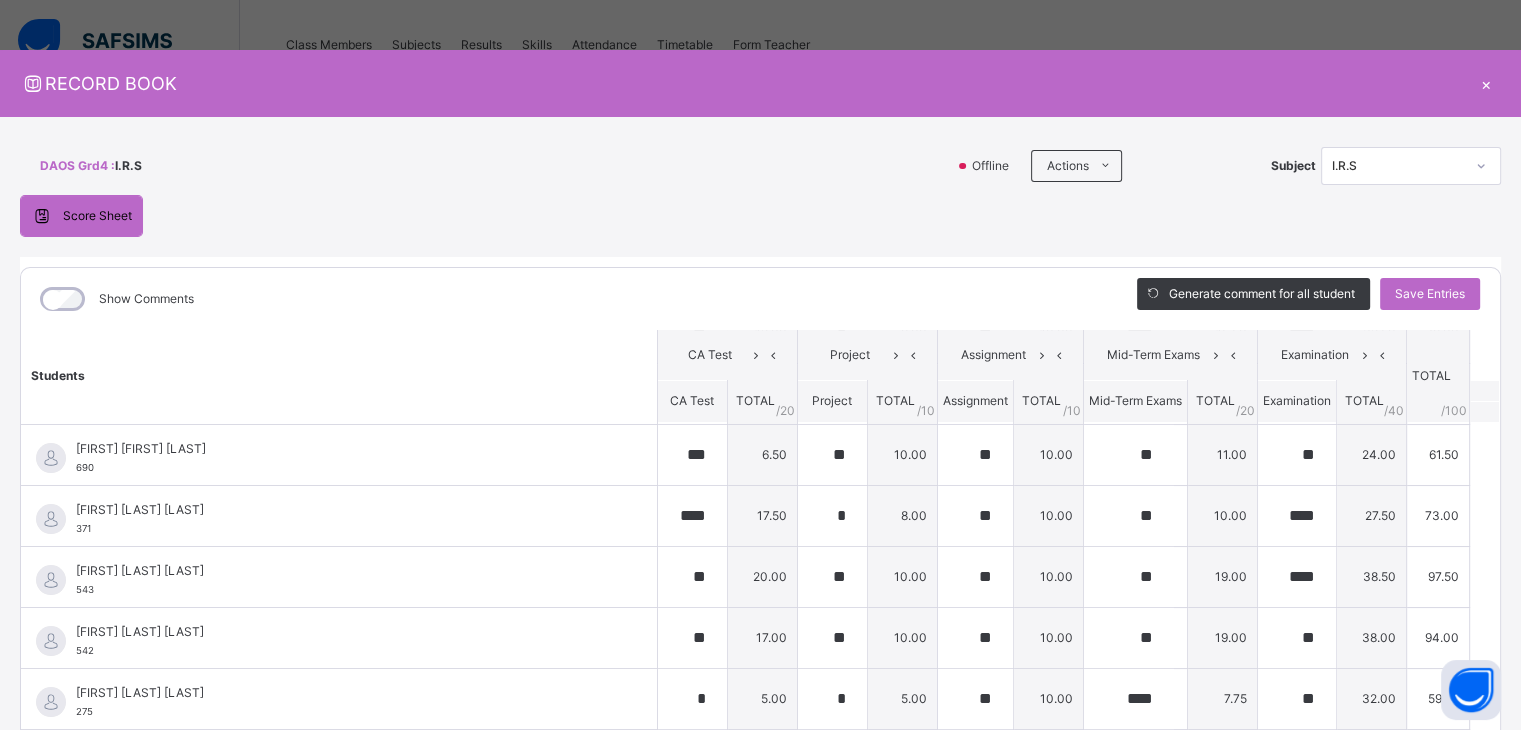 scroll, scrollTop: 389, scrollLeft: 0, axis: vertical 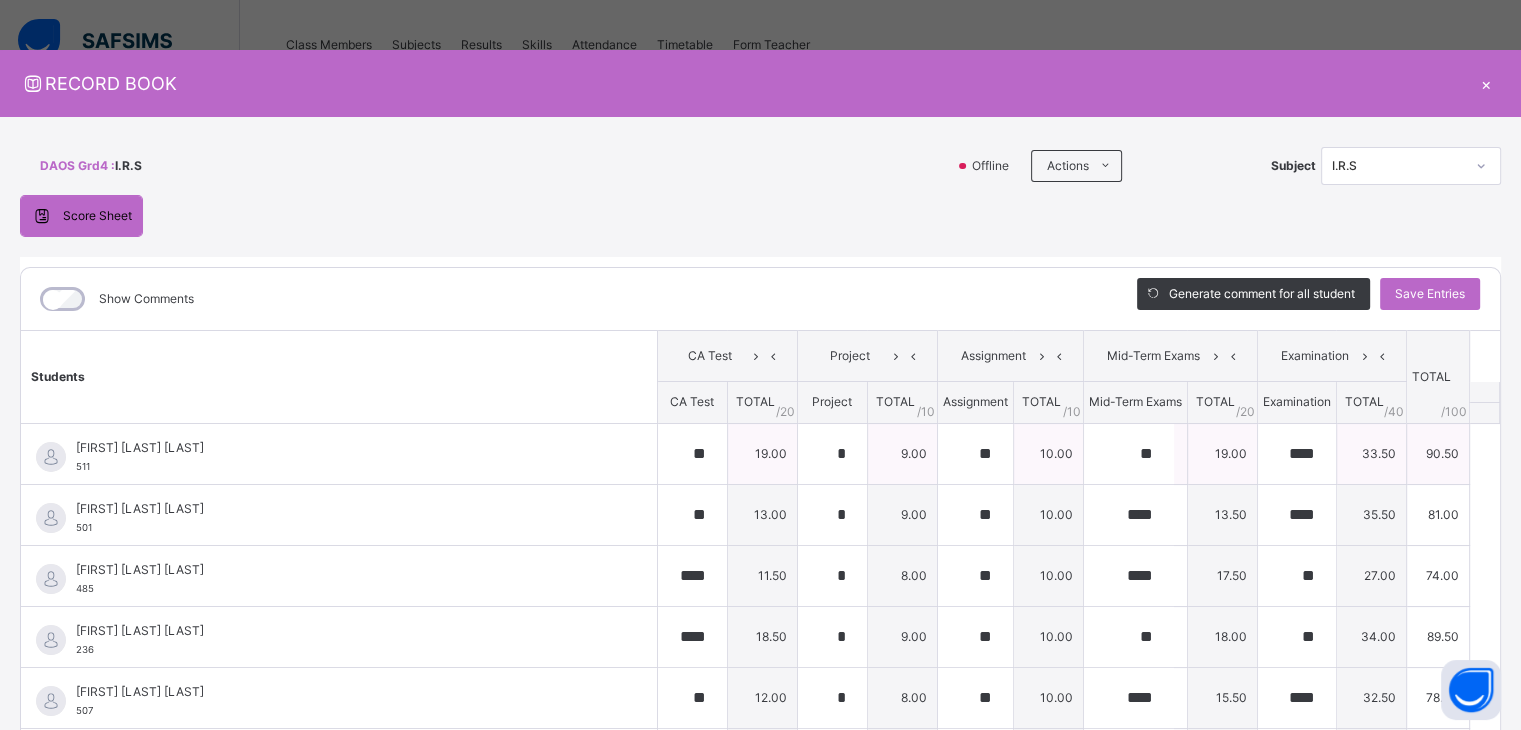 click on "[FIRST] [MIDDLE] [LAST]" at bounding box center (344, 448) 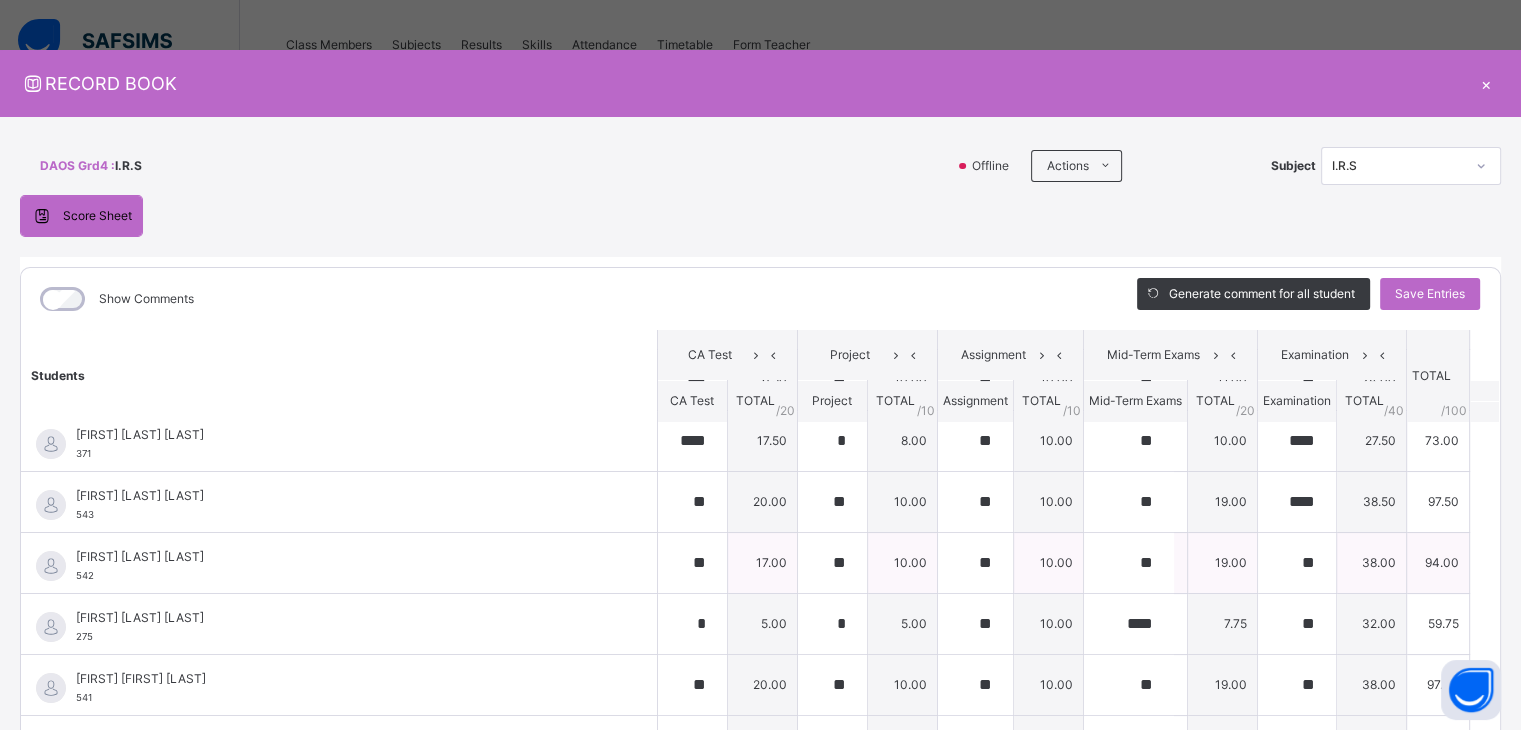 scroll, scrollTop: 444, scrollLeft: 0, axis: vertical 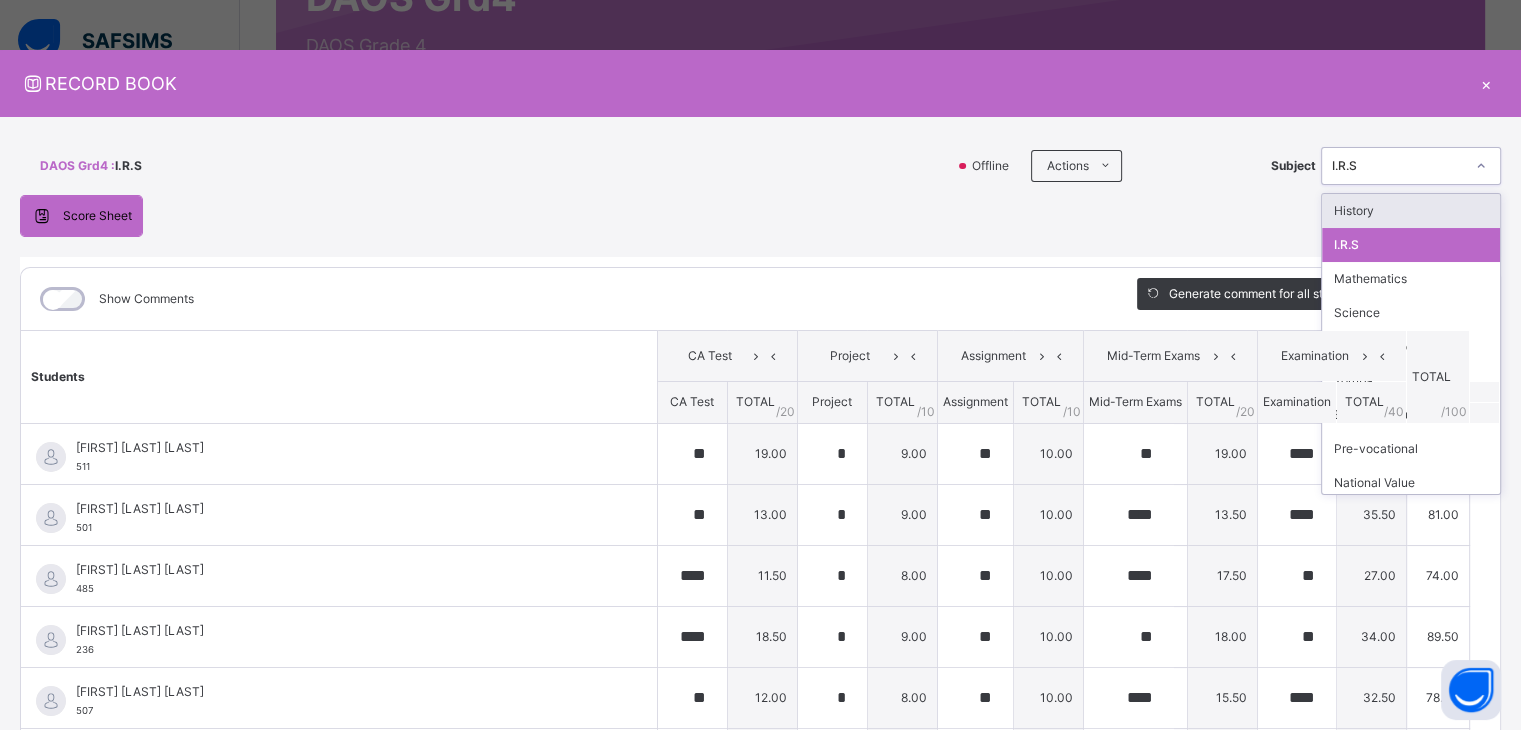 click 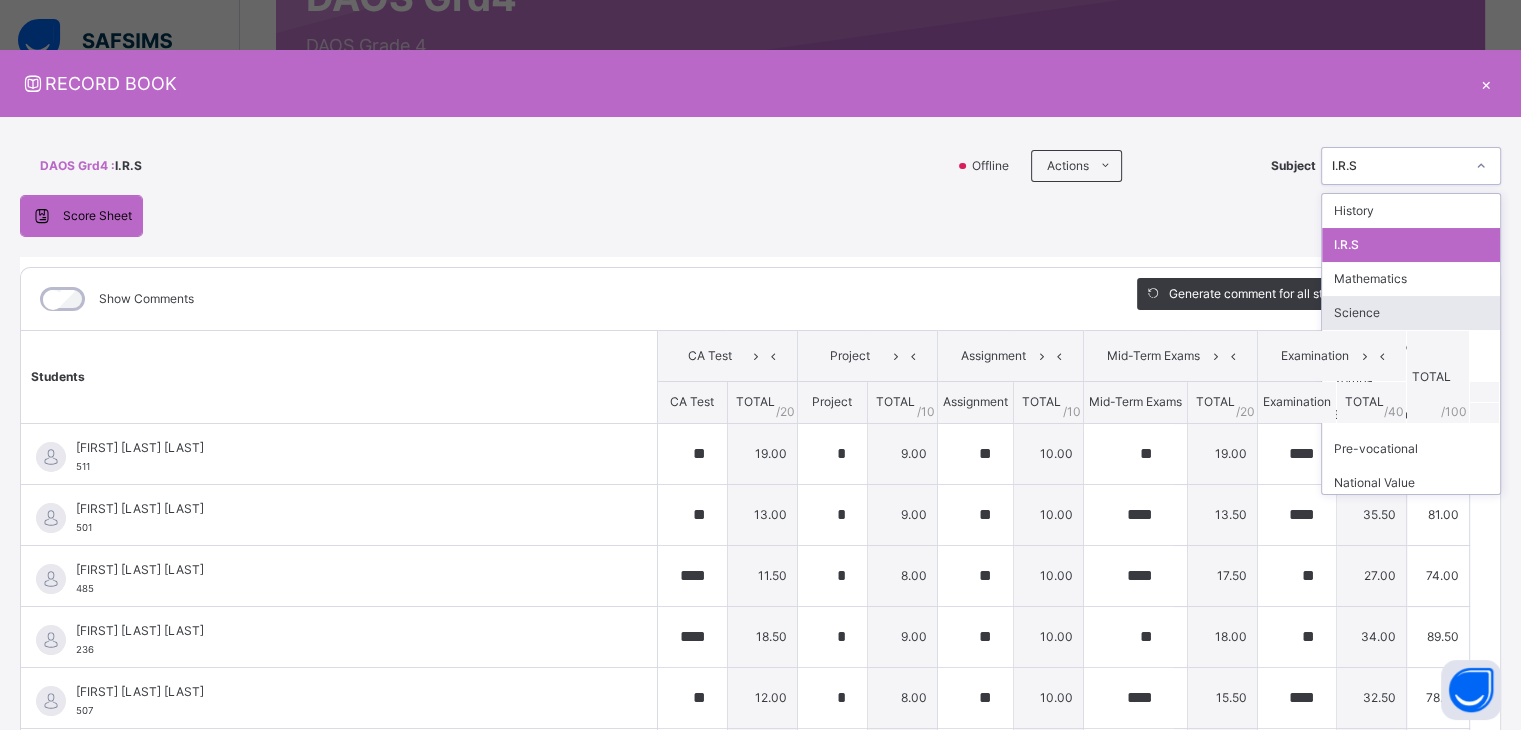 click on "Science" at bounding box center (1411, 313) 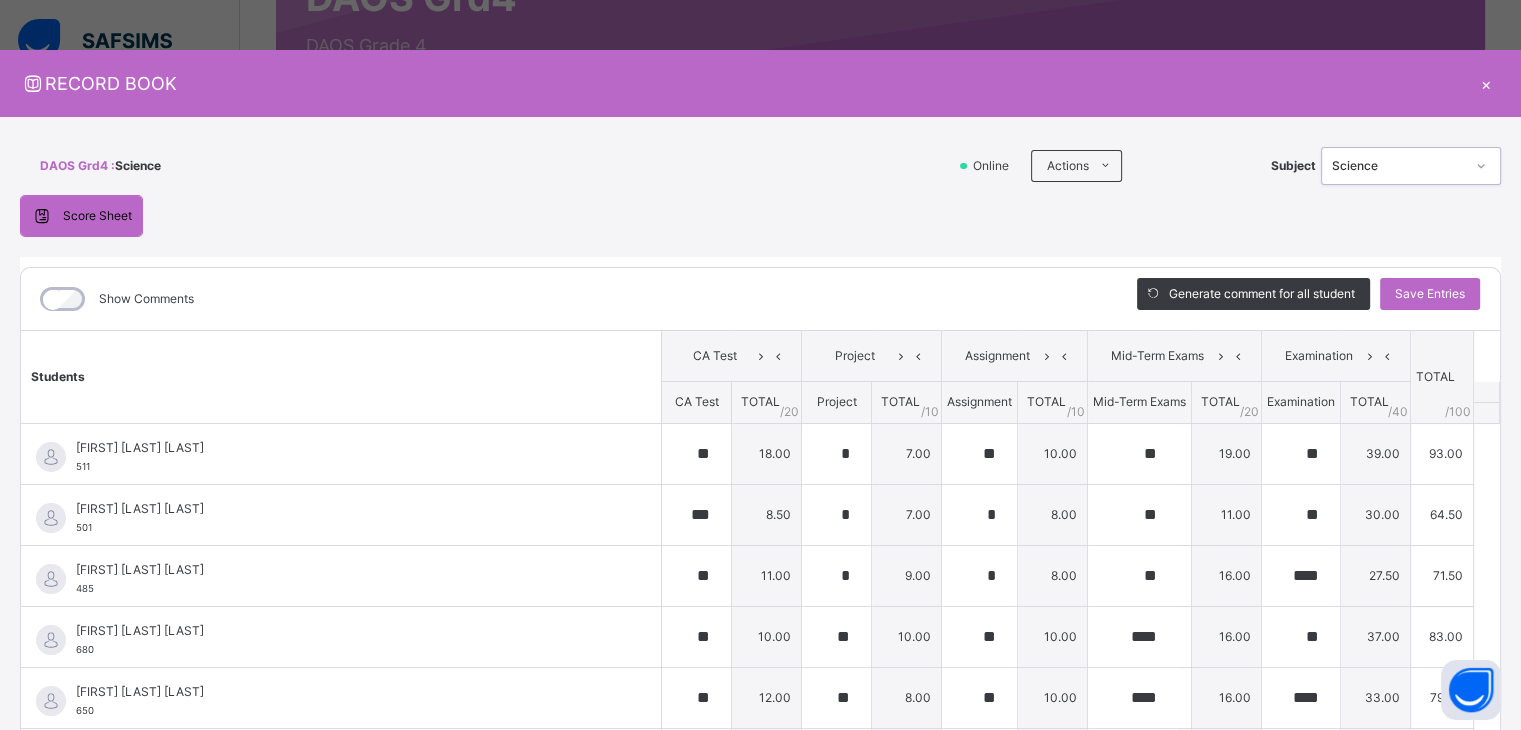 type on "**" 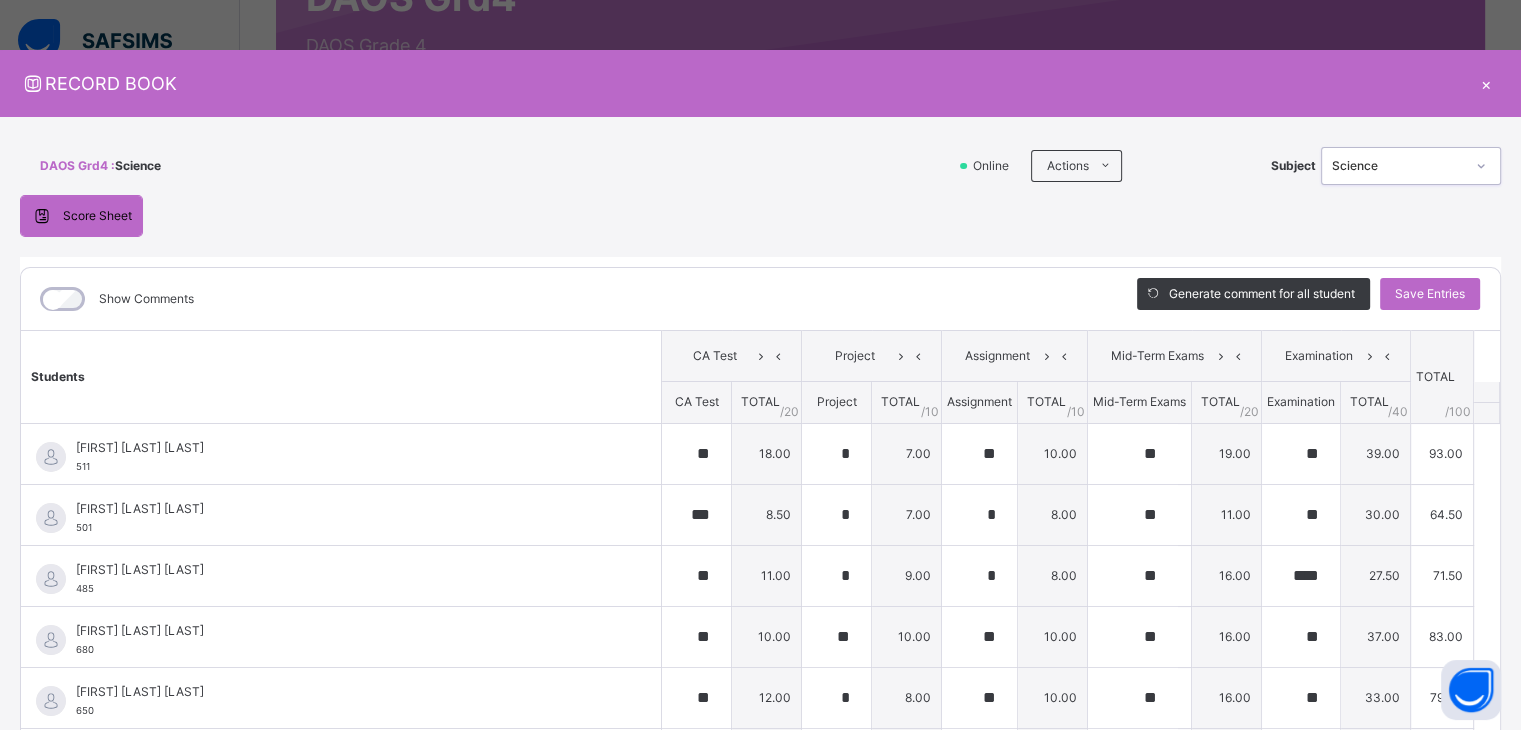 type on "**" 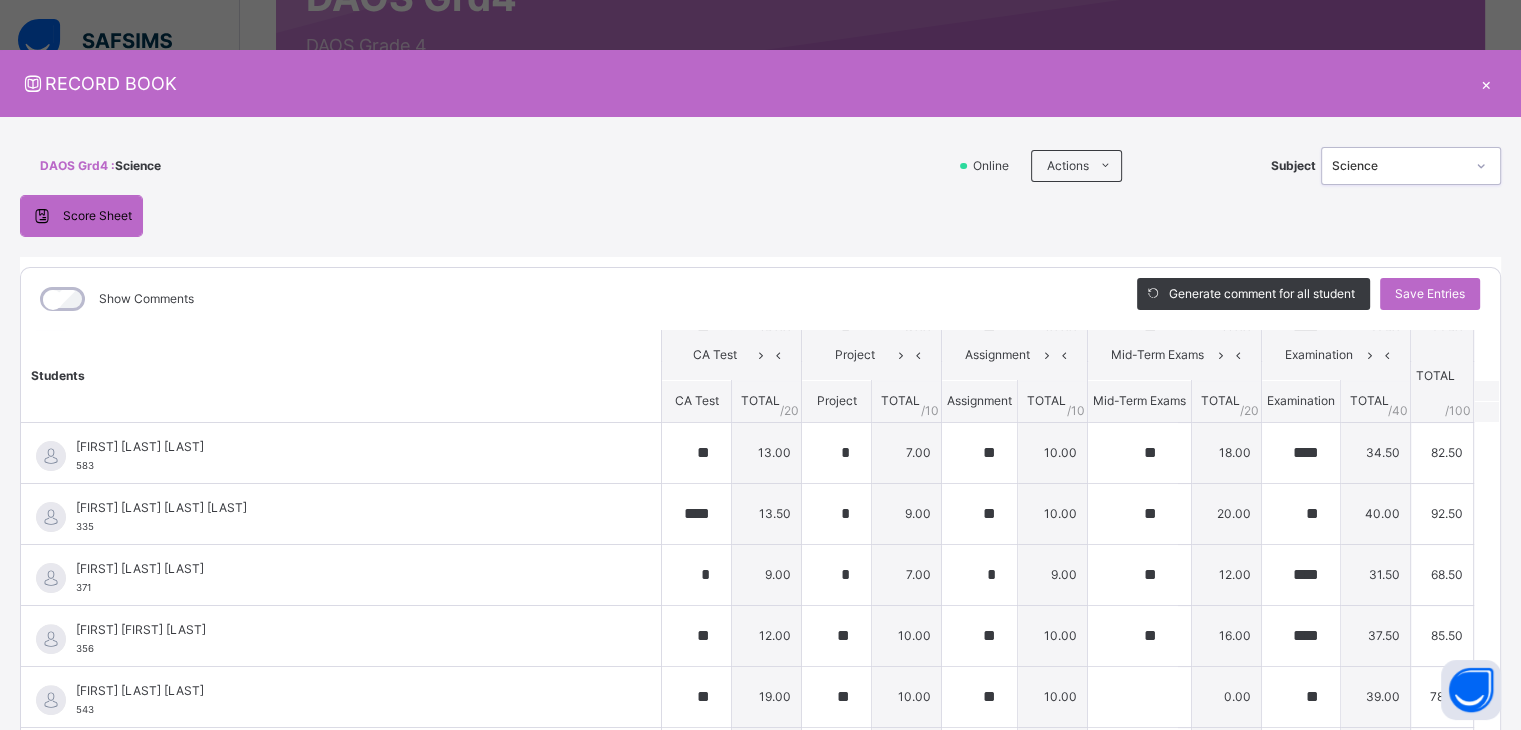 scroll, scrollTop: 697, scrollLeft: 0, axis: vertical 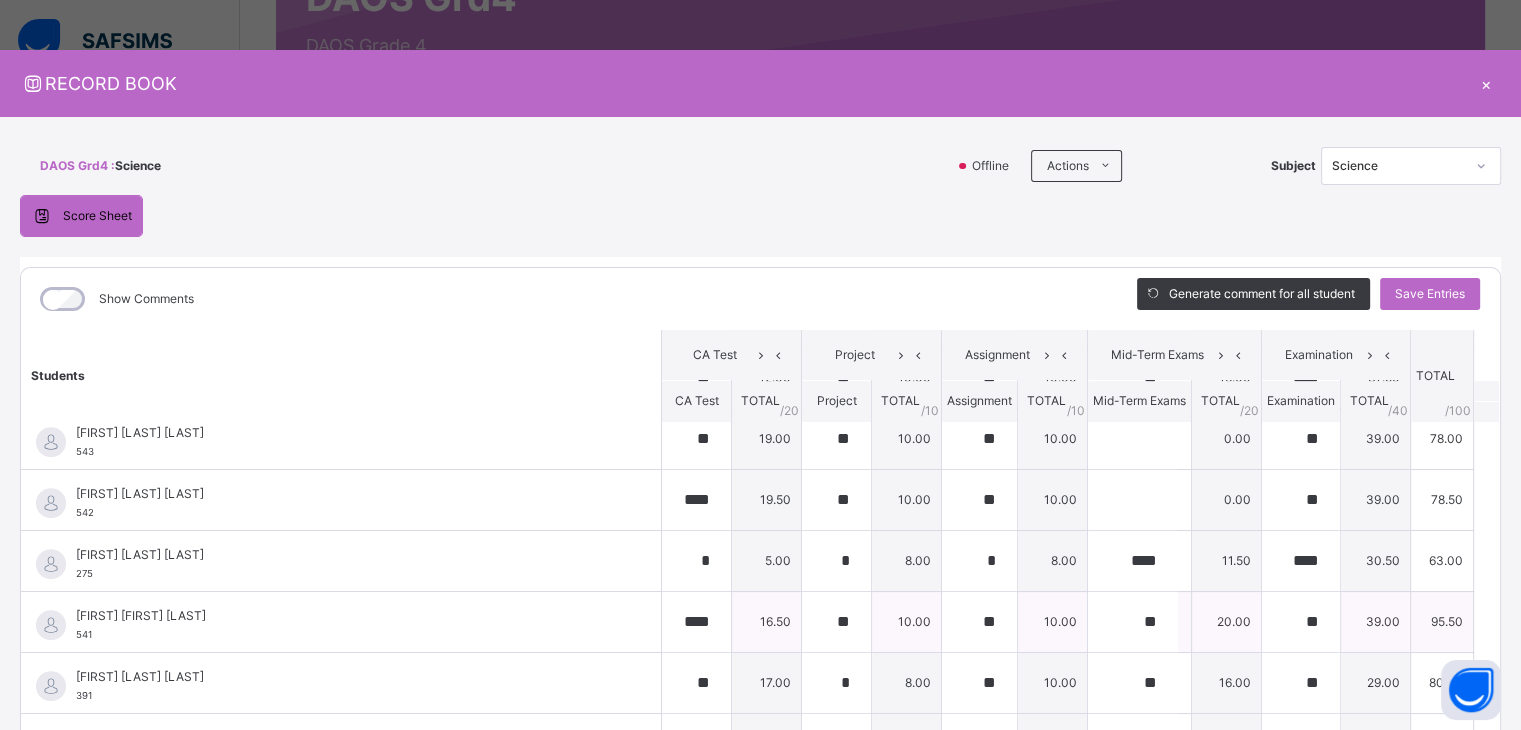 click on "Muthmaeenah Opeyemi Yusuf 541" at bounding box center (346, 625) 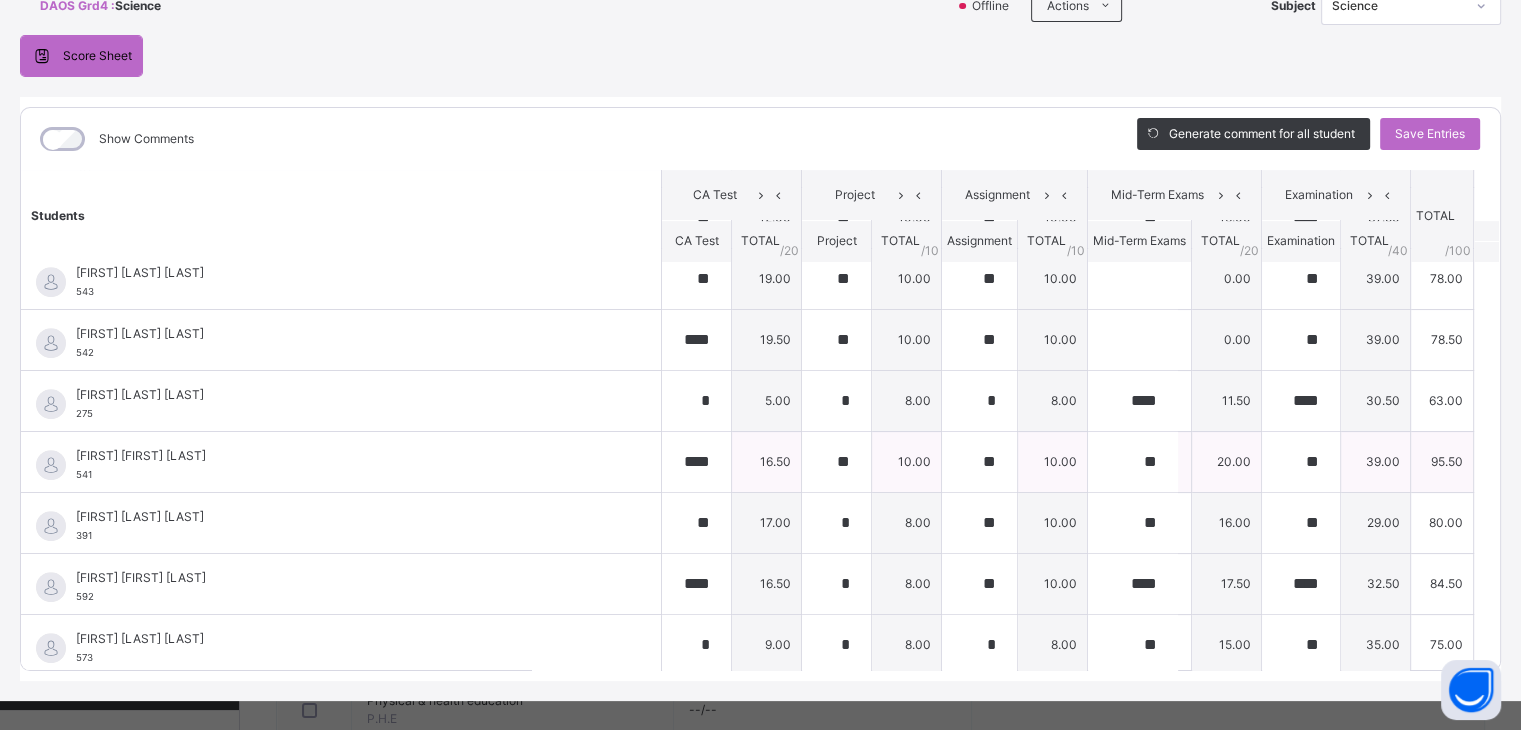 scroll, scrollTop: 180, scrollLeft: 0, axis: vertical 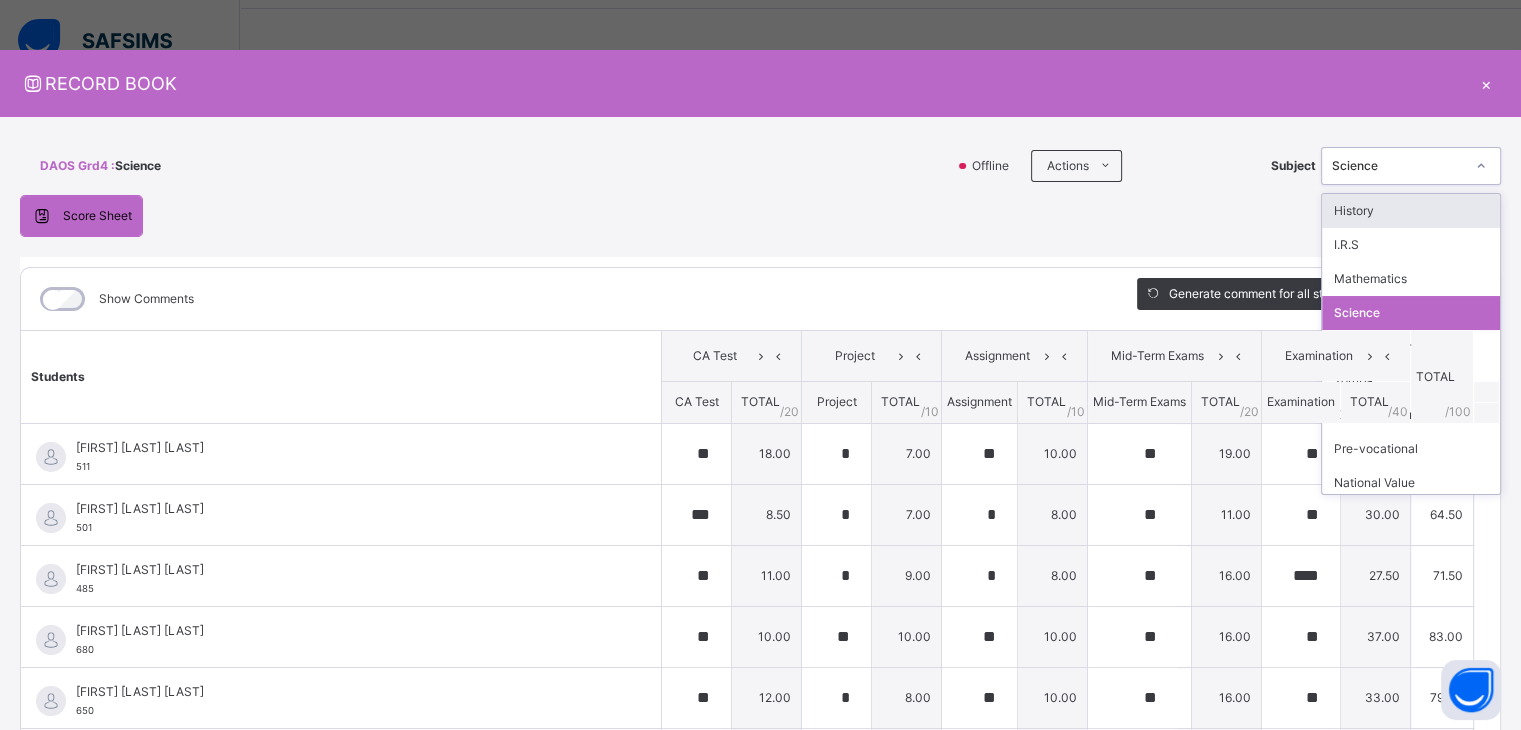 click 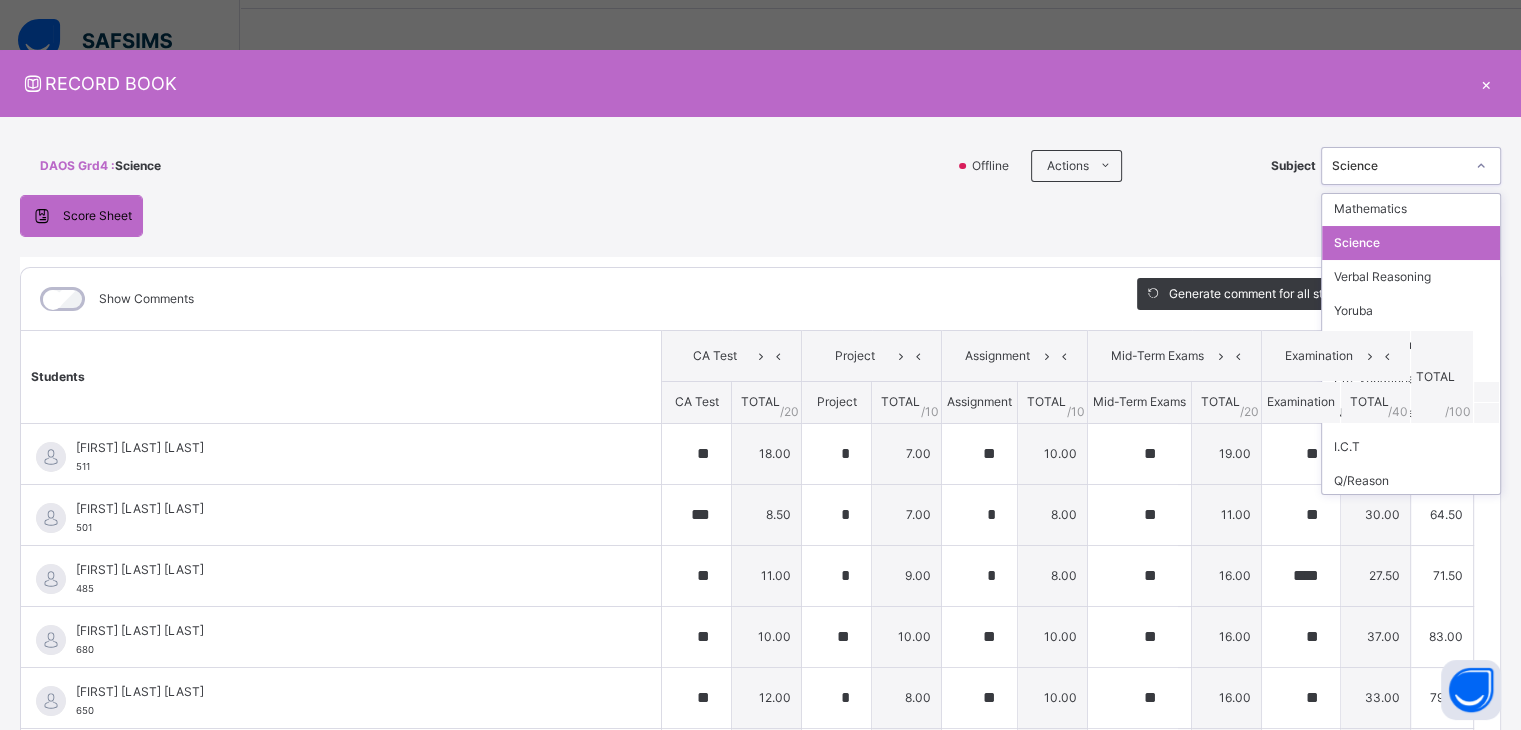 scroll, scrollTop: 74, scrollLeft: 0, axis: vertical 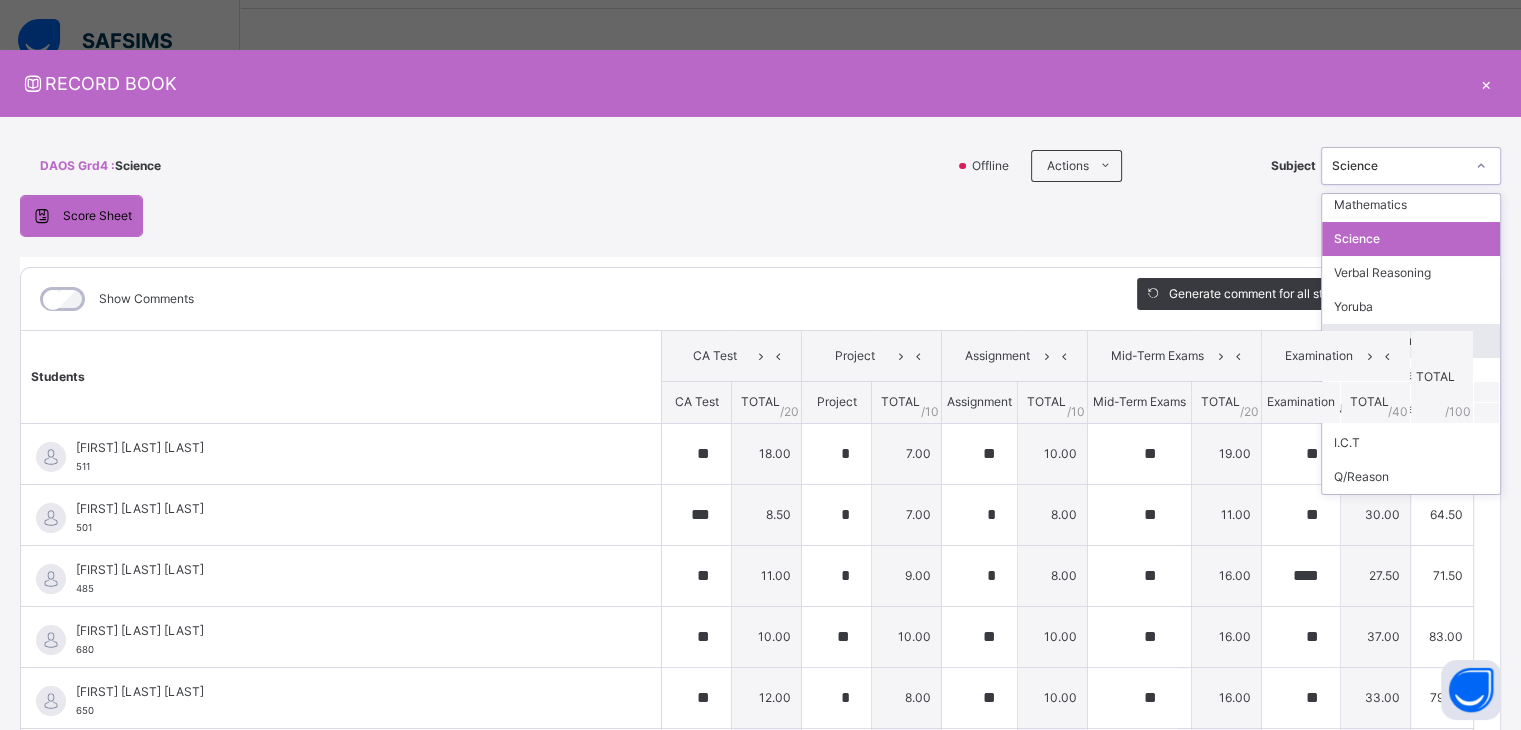 click on "Score Sheet Score Sheet Show Comments   Generate comment for all student   Save Entries Class Level:  DAOS Grd4   Subject:  Science Session:  2024/2025 Session Session:  3rd Term Students CA Test Project Assignment Mid-Term Exams Examination TOTAL /100 Comment CA Test TOTAL / 20 Project TOTAL / 10 Assignment TOTAL / 10 Mid-Term Exams TOTAL / 20 Examination TOTAL / 40 Aasiyah Eniola Abidoye 511 Aasiyah Eniola Abidoye 511 ** 18.00 * 7.00 ** 10.00 ** 19.00 ** 39.00 93.00 Generate comment 0 / 250   ×   Subject Teacher’s Comment Generate and see in full the comment developed by the AI with an option to regenerate the comment JS Aasiyah Eniola Abidoye   511   Total 93.00  / 100.00 Sims Bot   Regenerate     Use this comment   Aisha Ajoke Shamsudeen Dikko 501 Aisha Ajoke Shamsudeen Dikko 501 *** 8.50 * 7.00 * 8.00 ** 11.00 ** 30.00 64.50 Generate comment 0 / 250   ×   Subject Teacher’s Comment Generate and see in full the comment developed by the AI with an option to regenerate the comment JS   501   Total  /" at bounding box center (760, 518) 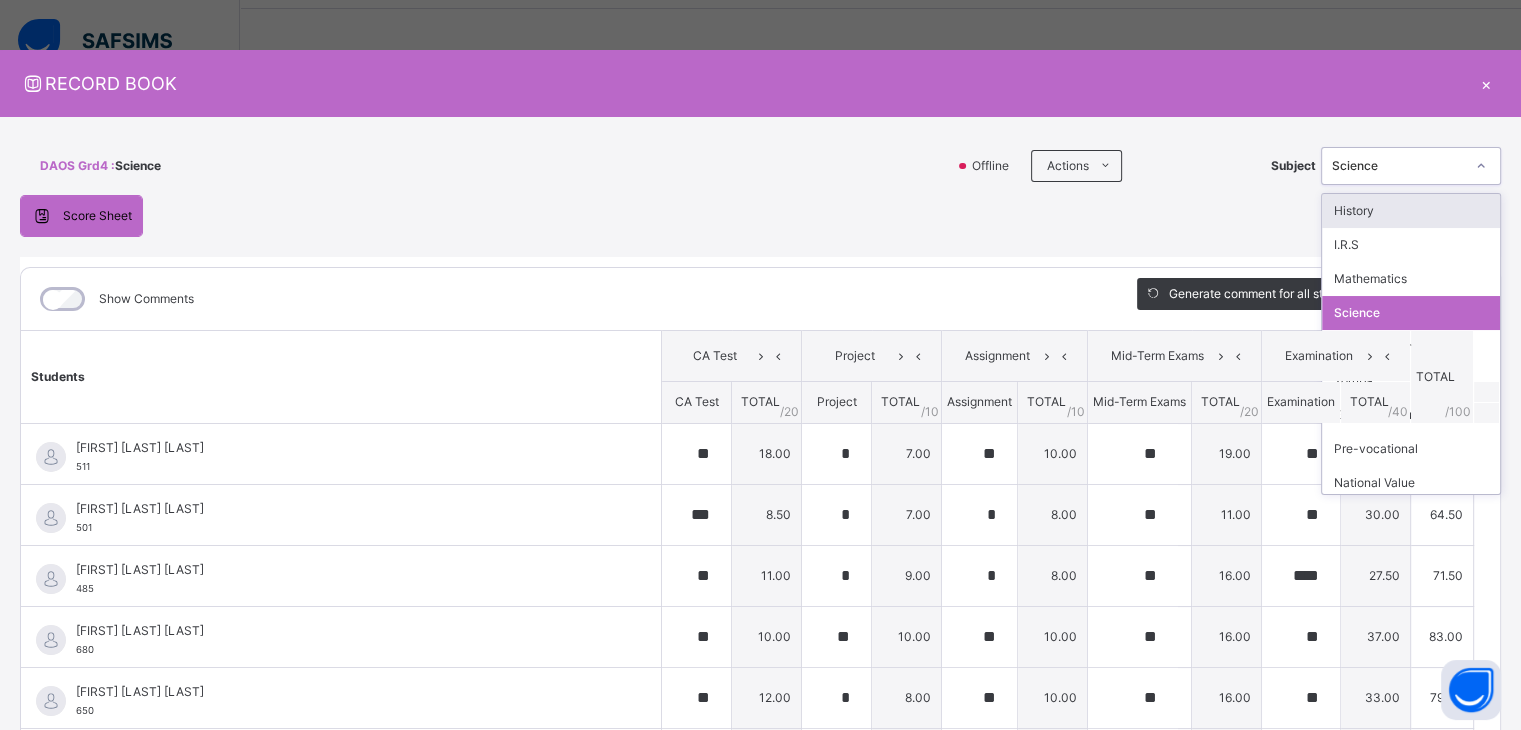click 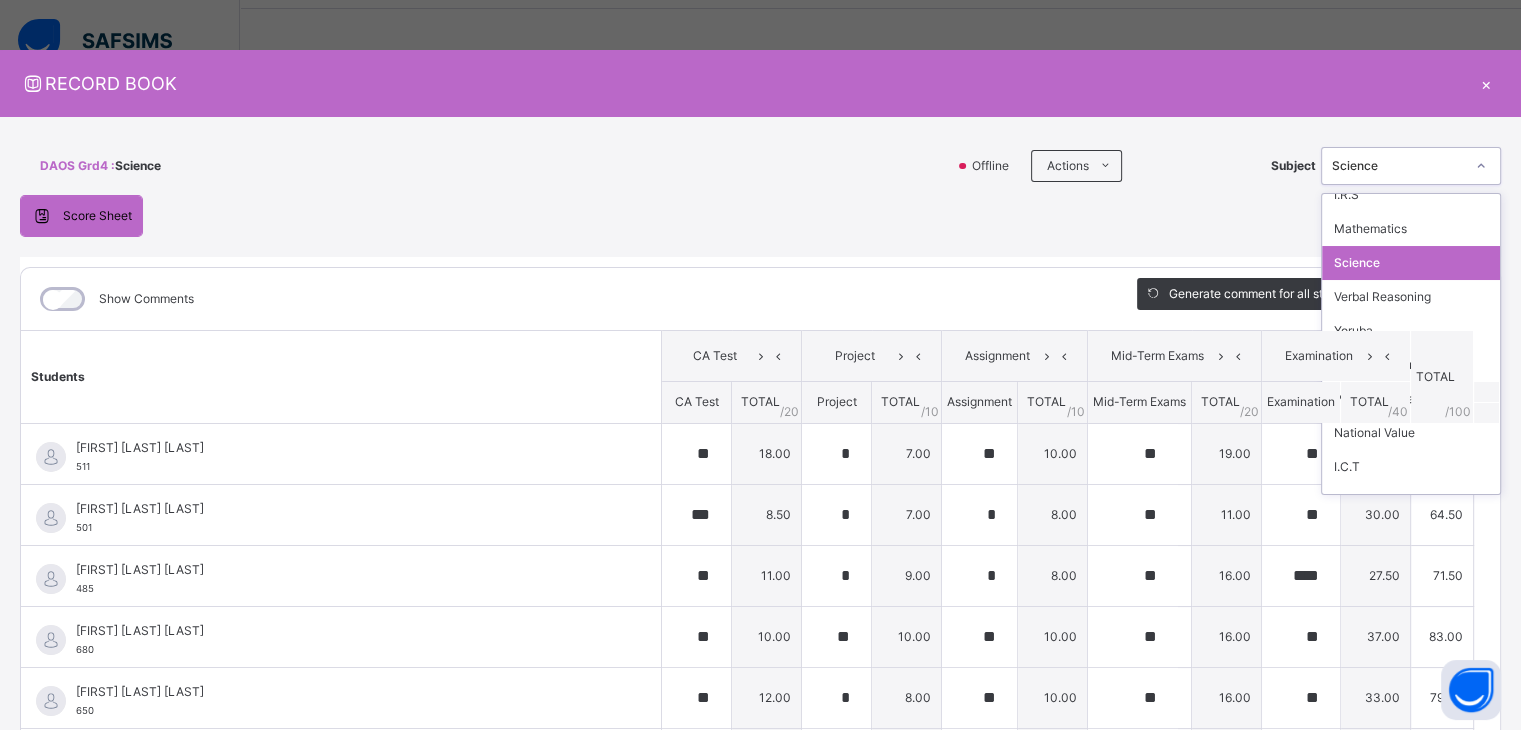 scroll, scrollTop: 74, scrollLeft: 0, axis: vertical 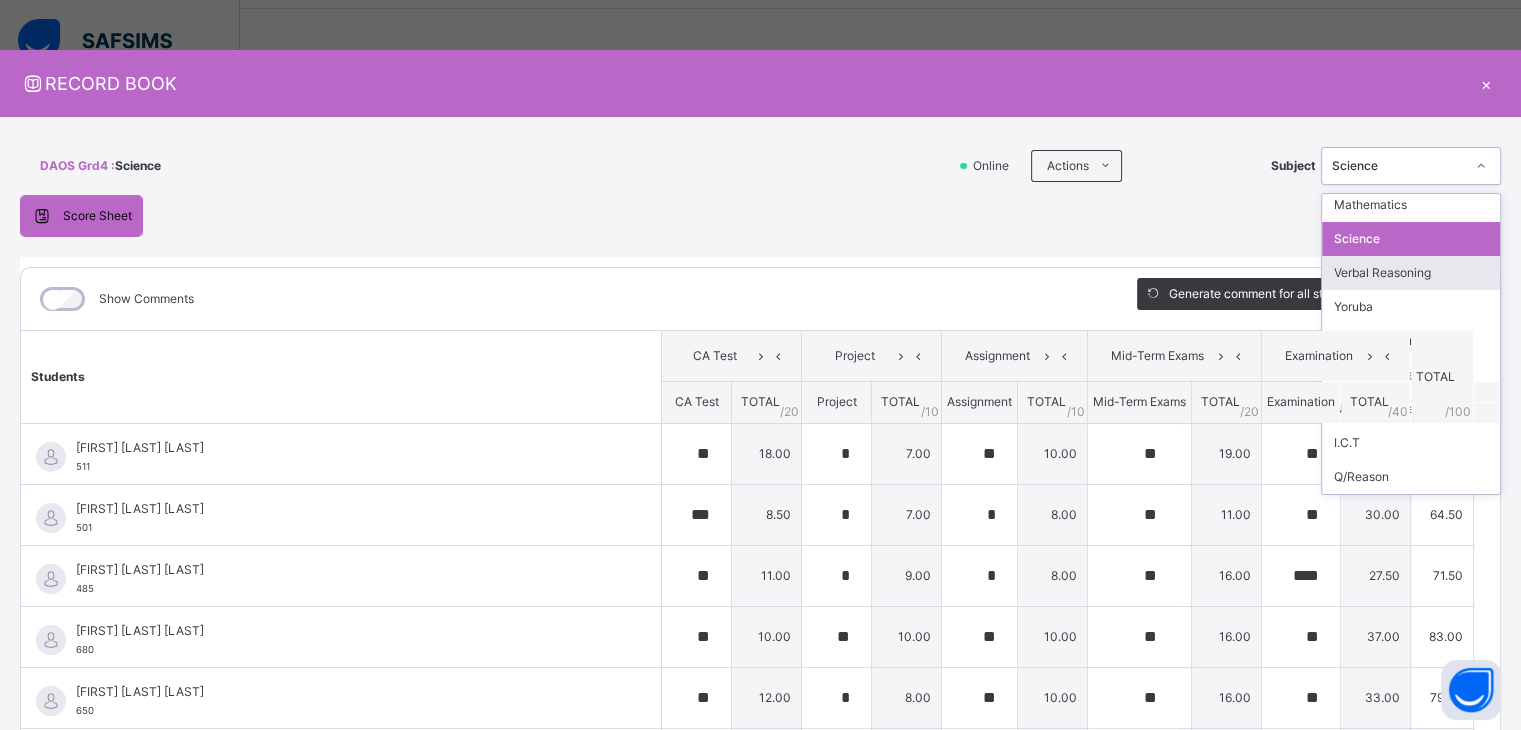 click on "Verbal Reasoning" at bounding box center [1411, 273] 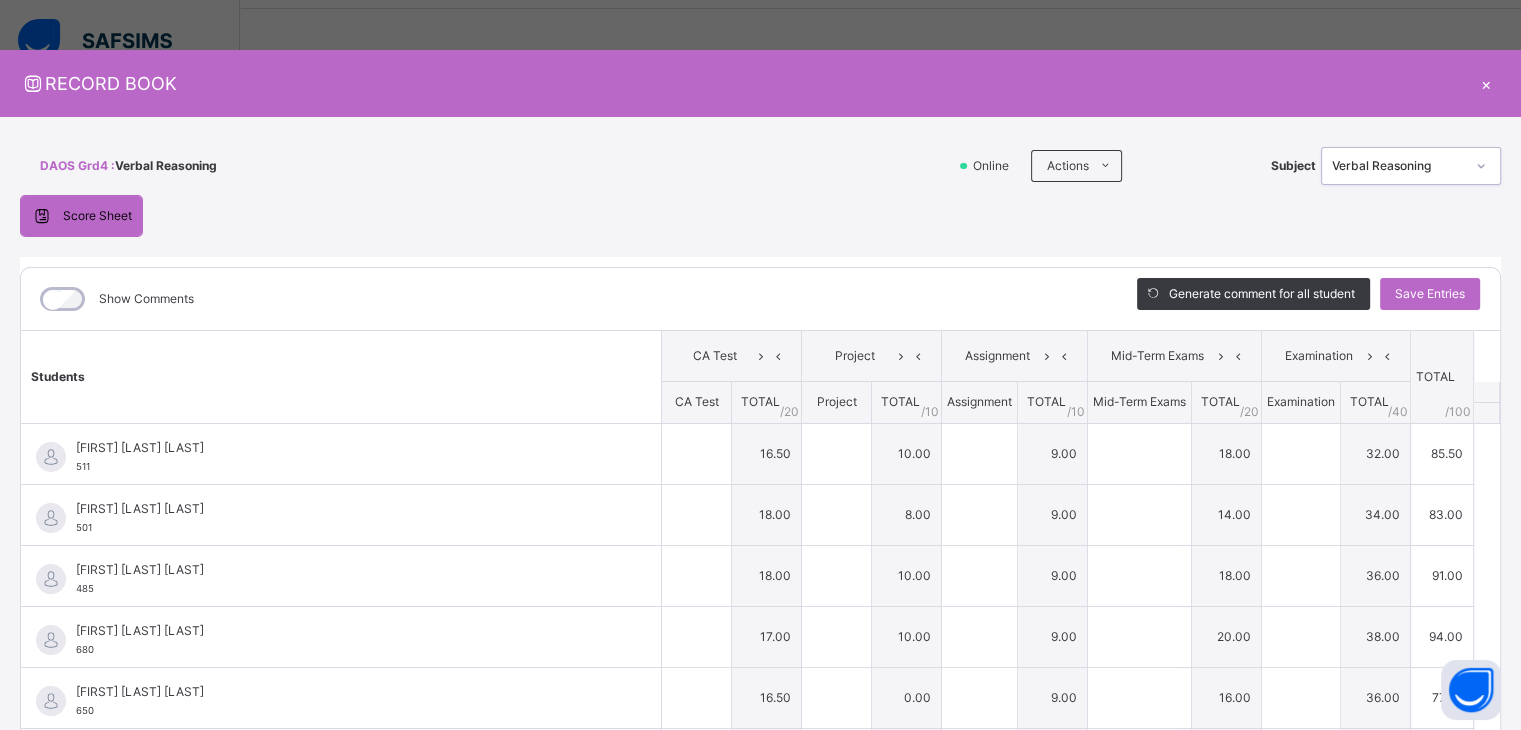 type on "****" 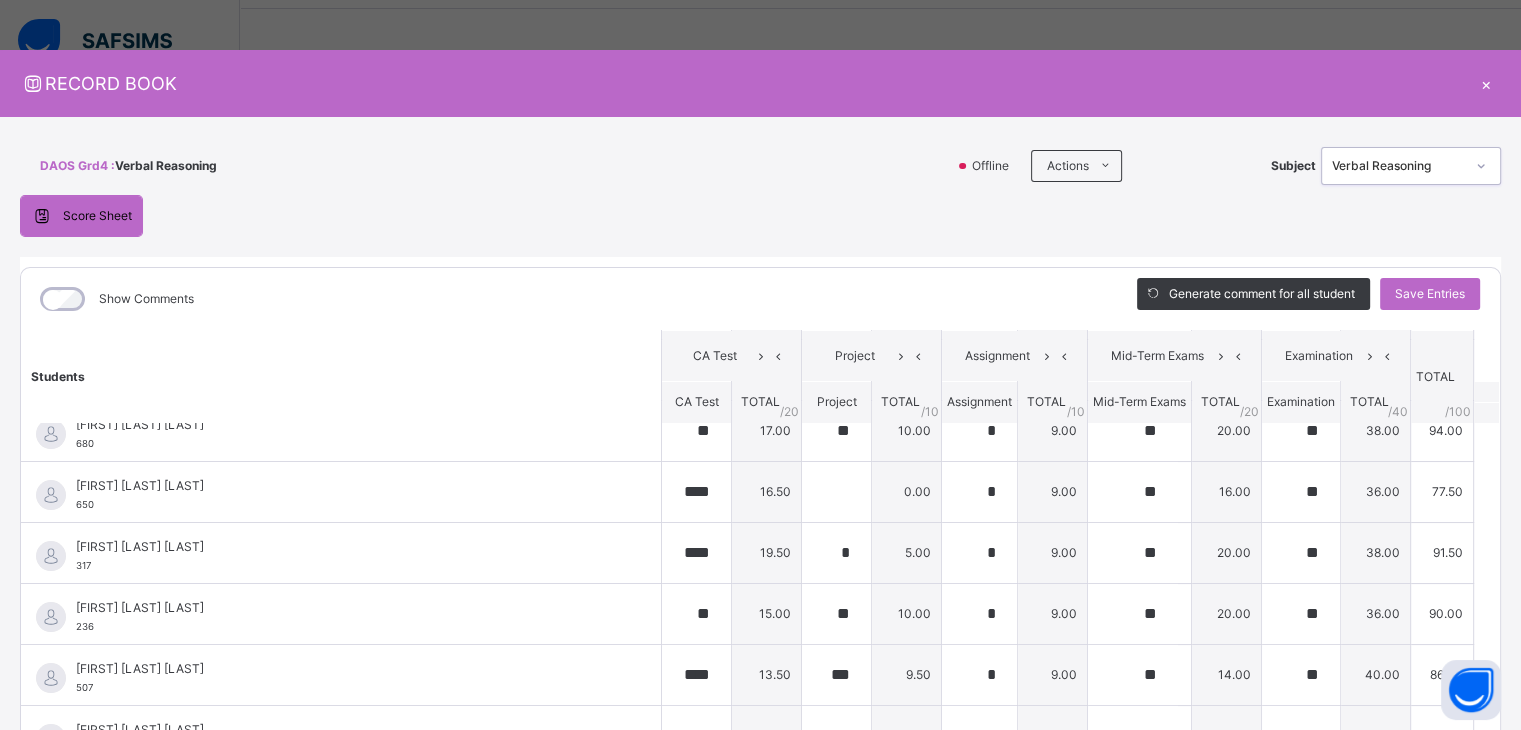 scroll, scrollTop: 208, scrollLeft: 0, axis: vertical 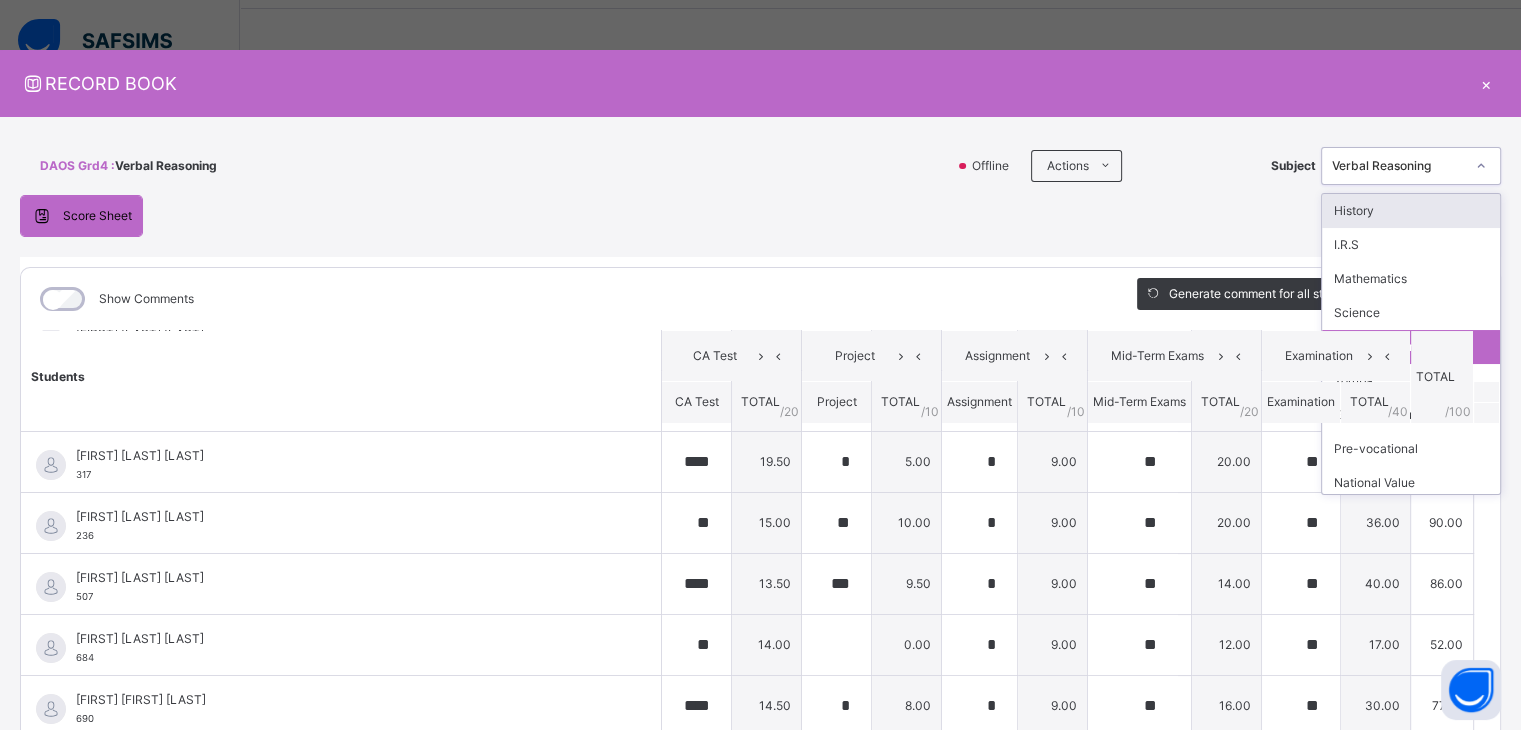 click 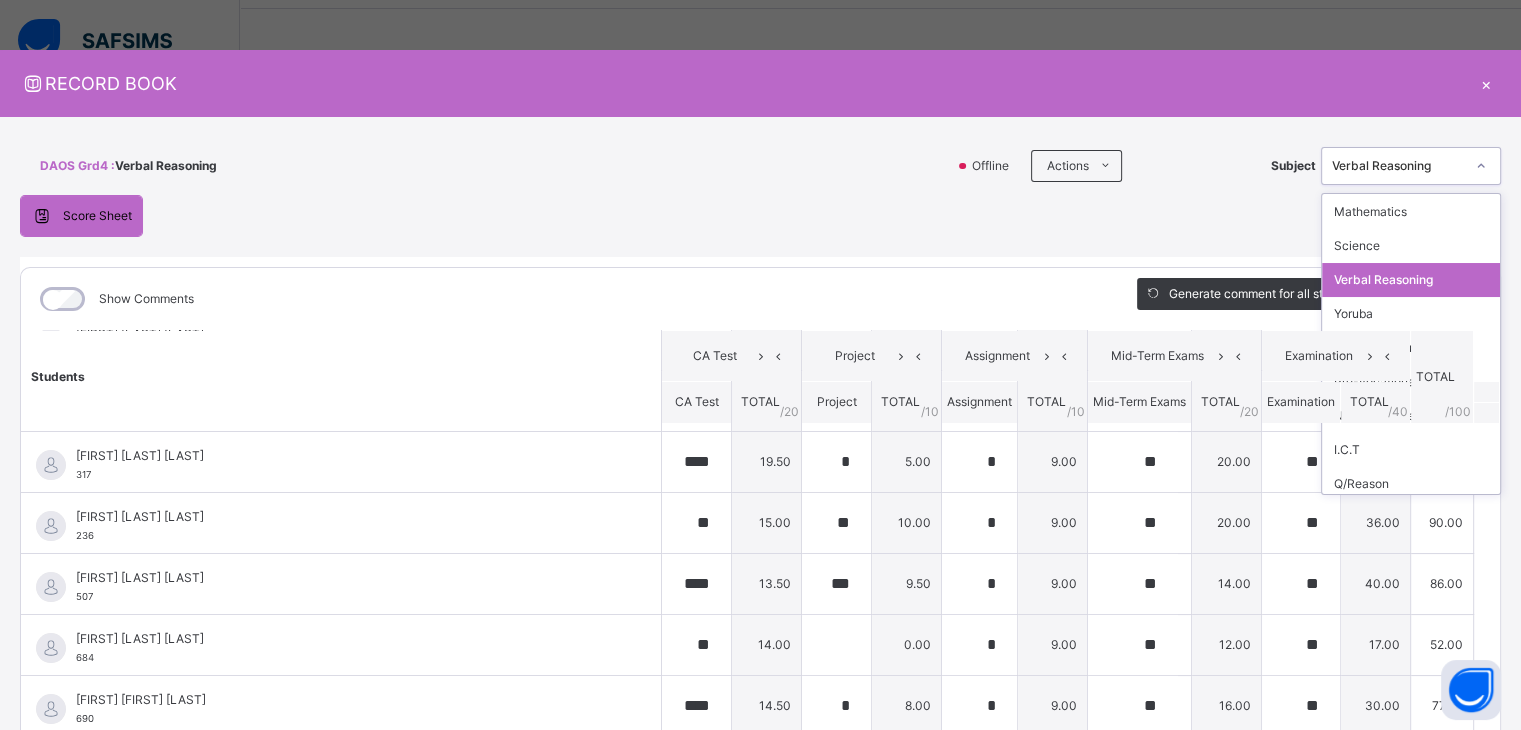 scroll, scrollTop: 74, scrollLeft: 0, axis: vertical 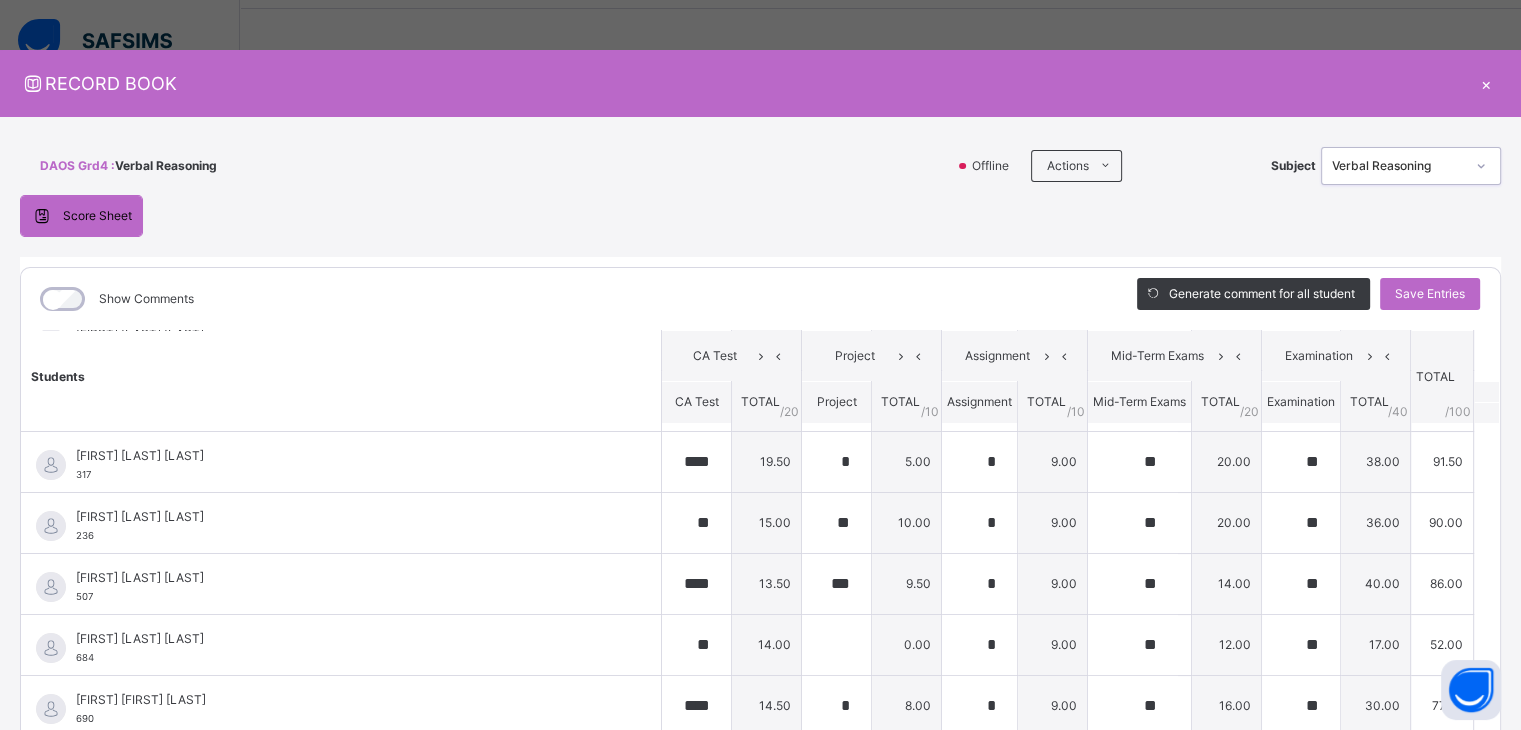 click 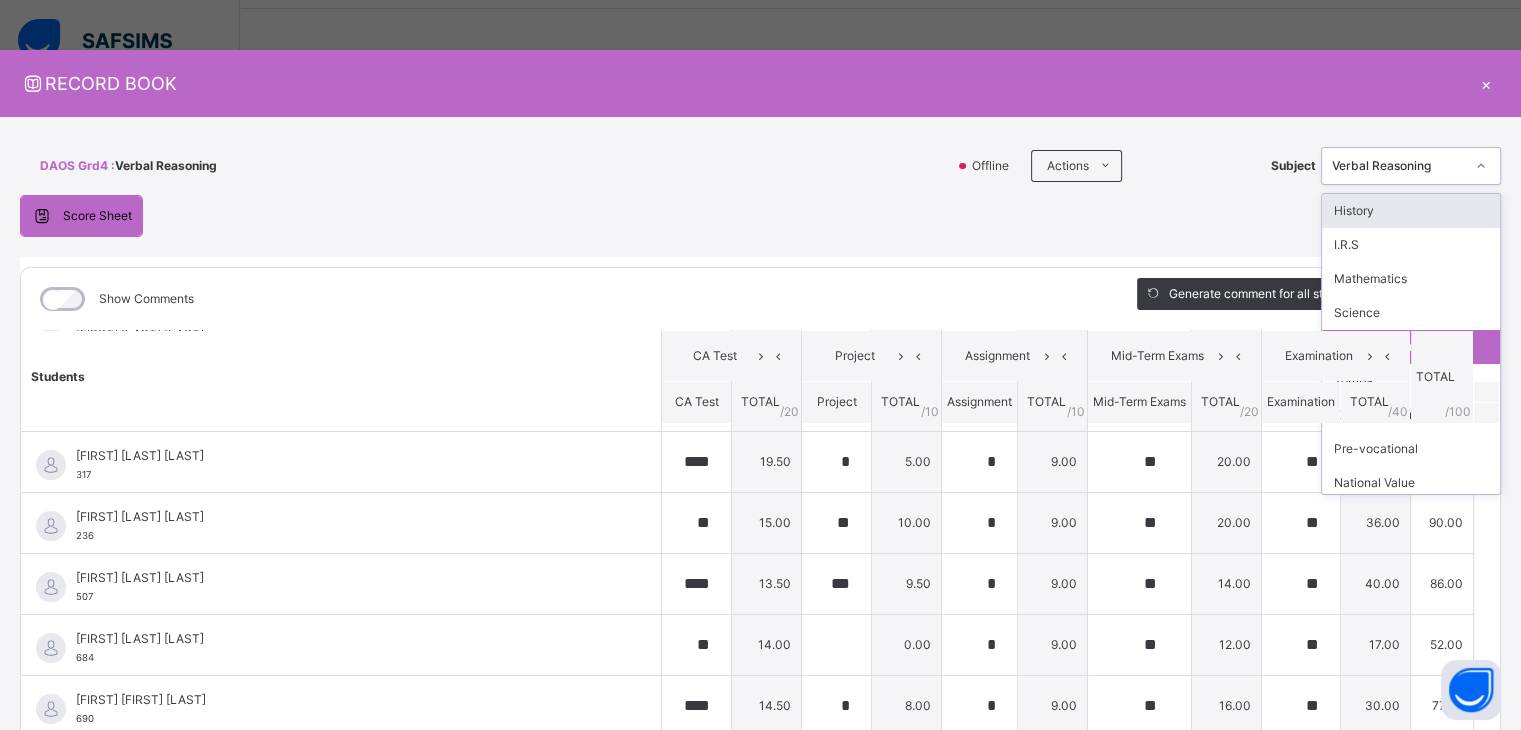 click 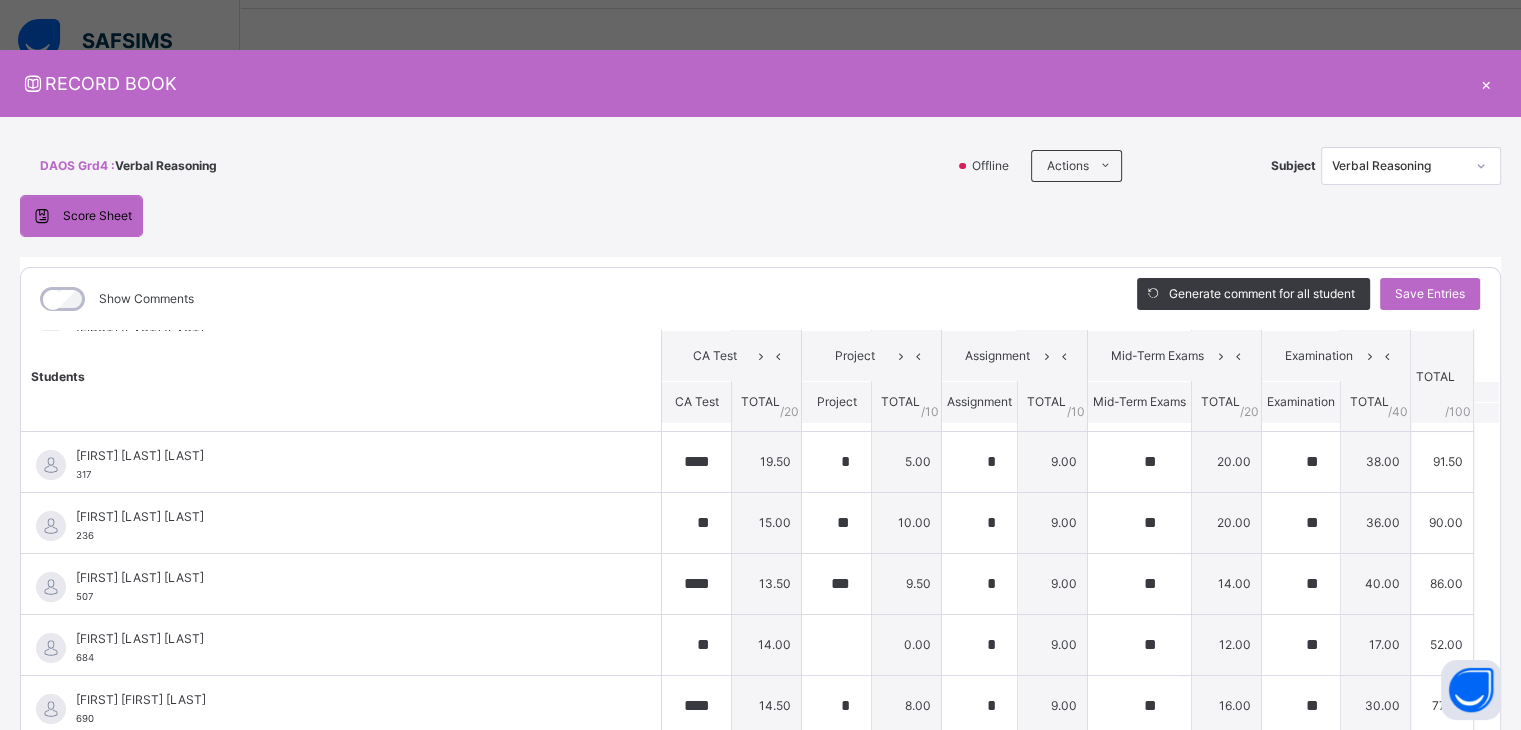 click on "Score Sheet Score Sheet Show Comments   Generate comment for all student   Save Entries Class Level:  DAOS Grd4   Subject:  Verbal Reasoning Session:  2024/2025 Session Session:  3rd Term Students CA Test Project Assignment Mid-Term Exams Examination TOTAL /100 Comment CA Test TOTAL / 20 Project TOTAL / 10 Assignment TOTAL / 10 Mid-Term Exams TOTAL / 20 Examination TOTAL / 40 Aasiyah Eniola Abidoye 511 Aasiyah Eniola Abidoye 511 **** 16.50 ** 10.00 * 9.00 ** 18.00 ** 32.00 85.50 Generate comment 0 / 250   ×   Subject Teacher’s Comment Generate and see in full the comment developed by the AI with an option to regenerate the comment JS Aasiyah Eniola Abidoye   511   Total 85.50  / 100.00 Sims Bot   Regenerate     Use this comment   Aisha Ajoke Shamsudeen Dikko 501 Aisha Ajoke Shamsudeen Dikko 501 ** 18.00 * 8.00 * 9.00 ** 14.00 ** 34.00 83.00 Generate comment 0 / 250   ×   Subject Teacher’s Comment Generate and see in full the comment developed by the AI with an option to regenerate the comment JS   501" at bounding box center [760, 518] 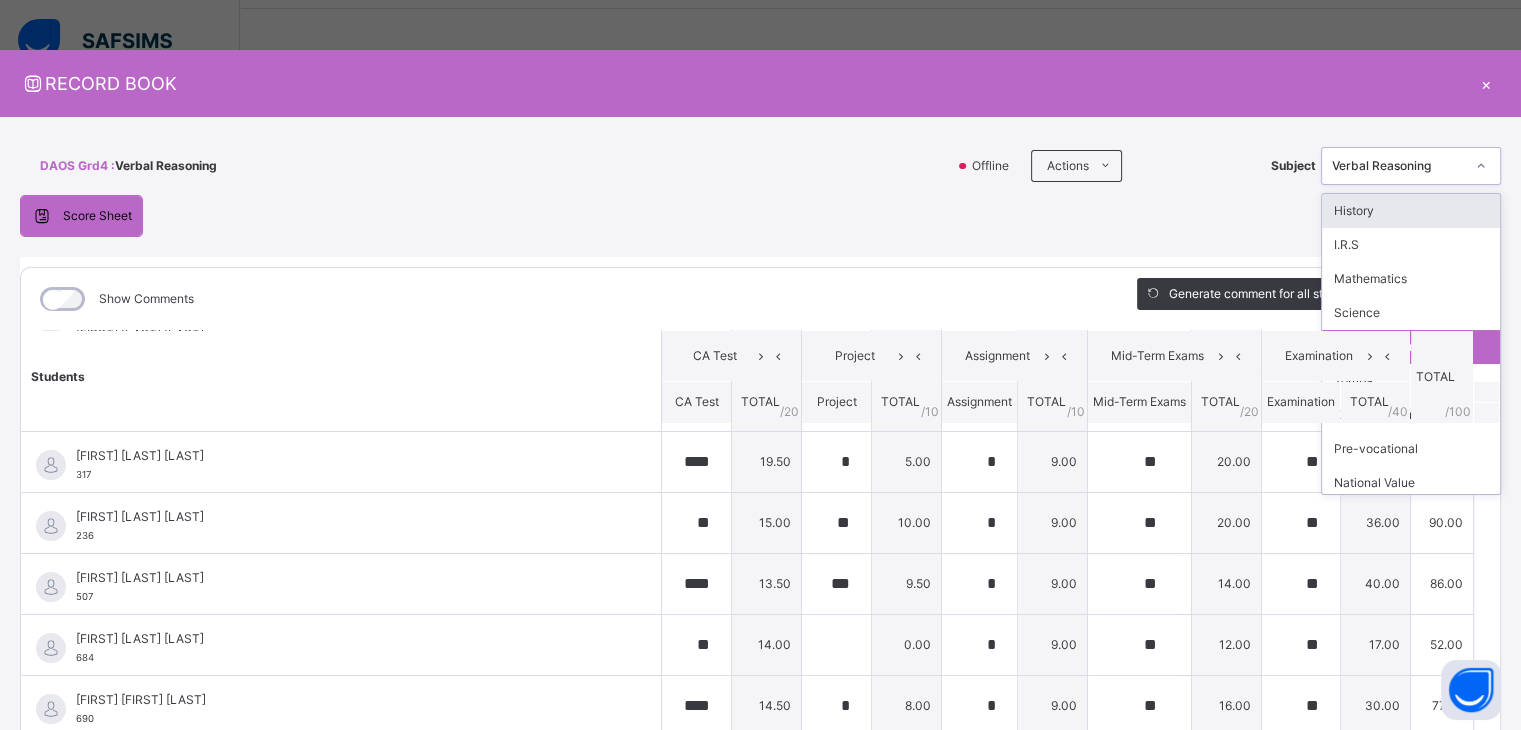 click 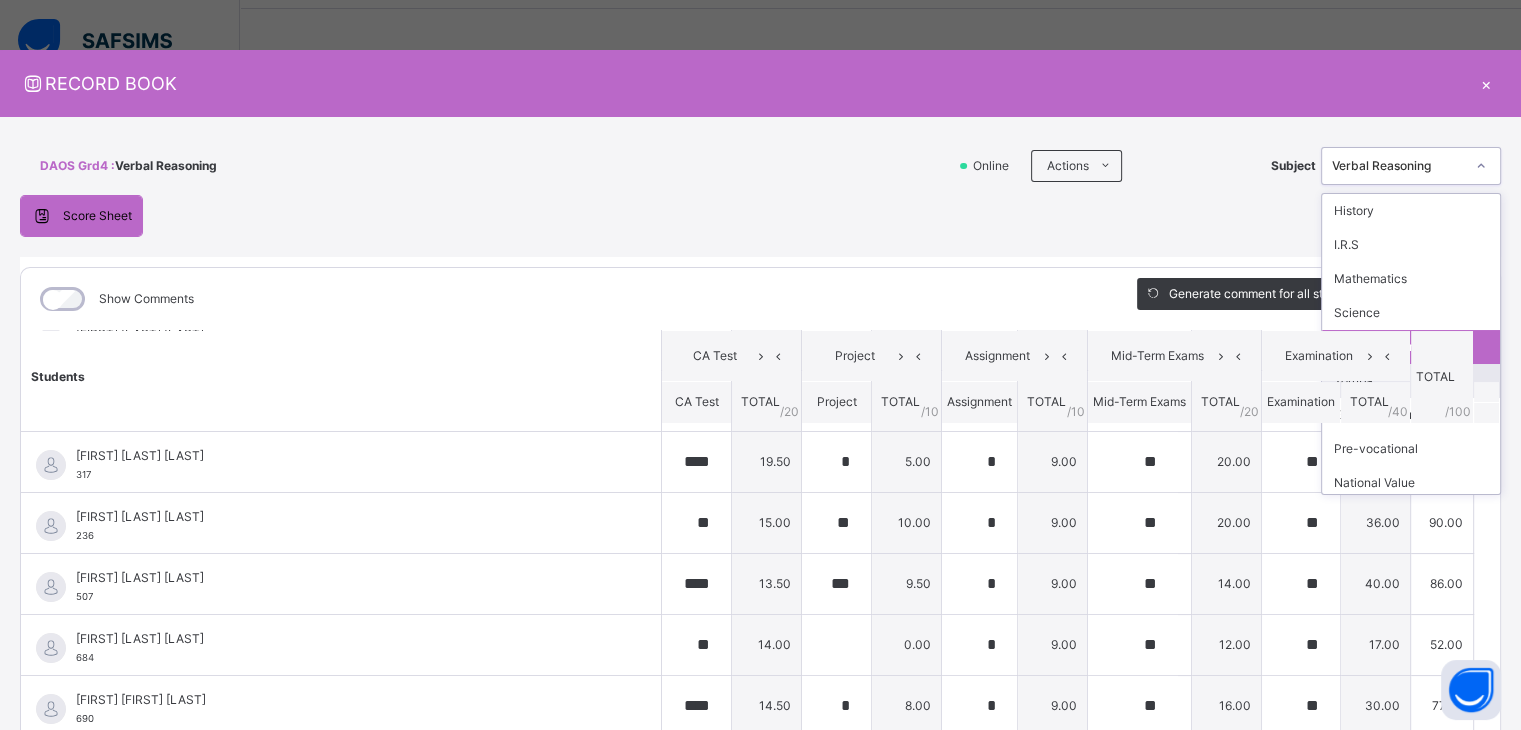scroll, scrollTop: 74, scrollLeft: 0, axis: vertical 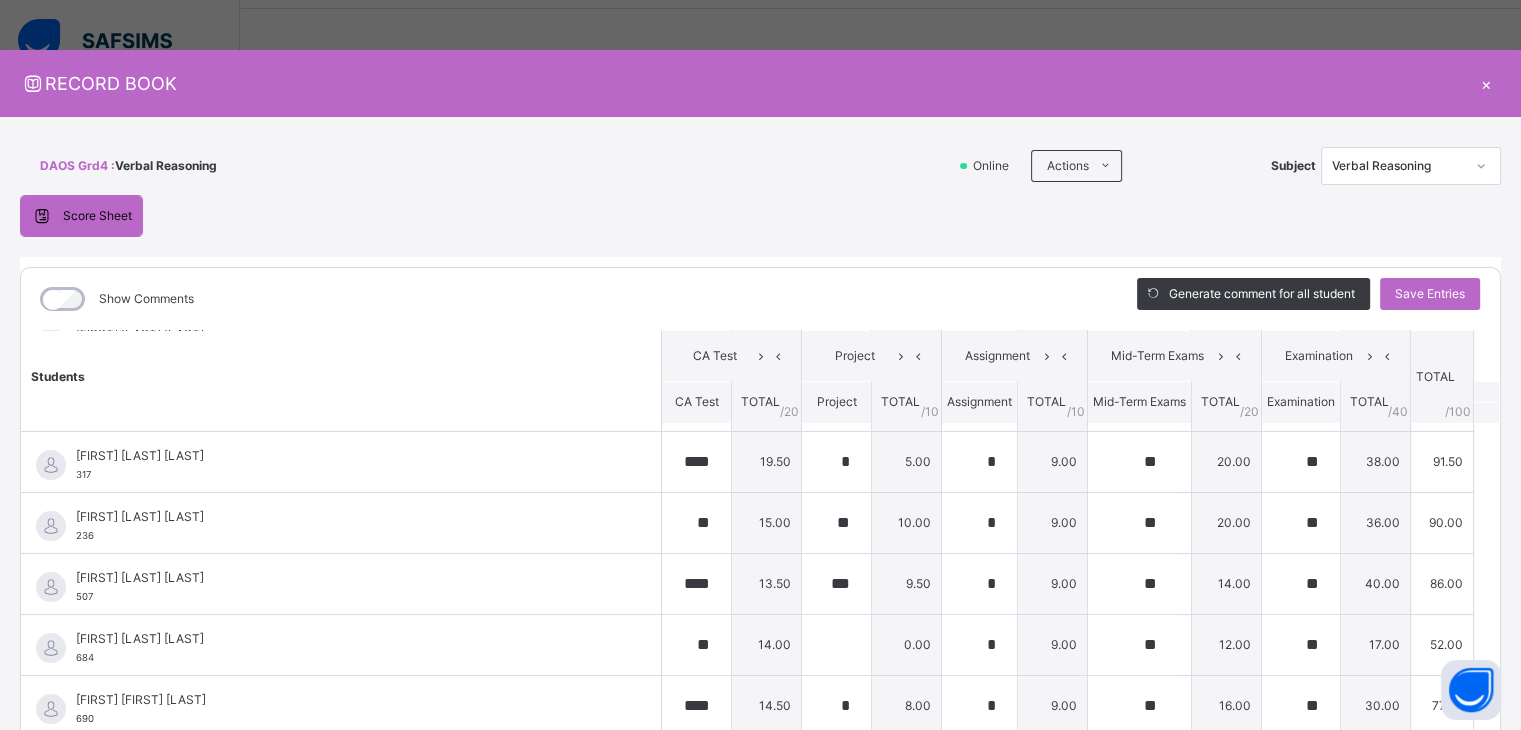 click on "×" at bounding box center (1486, 83) 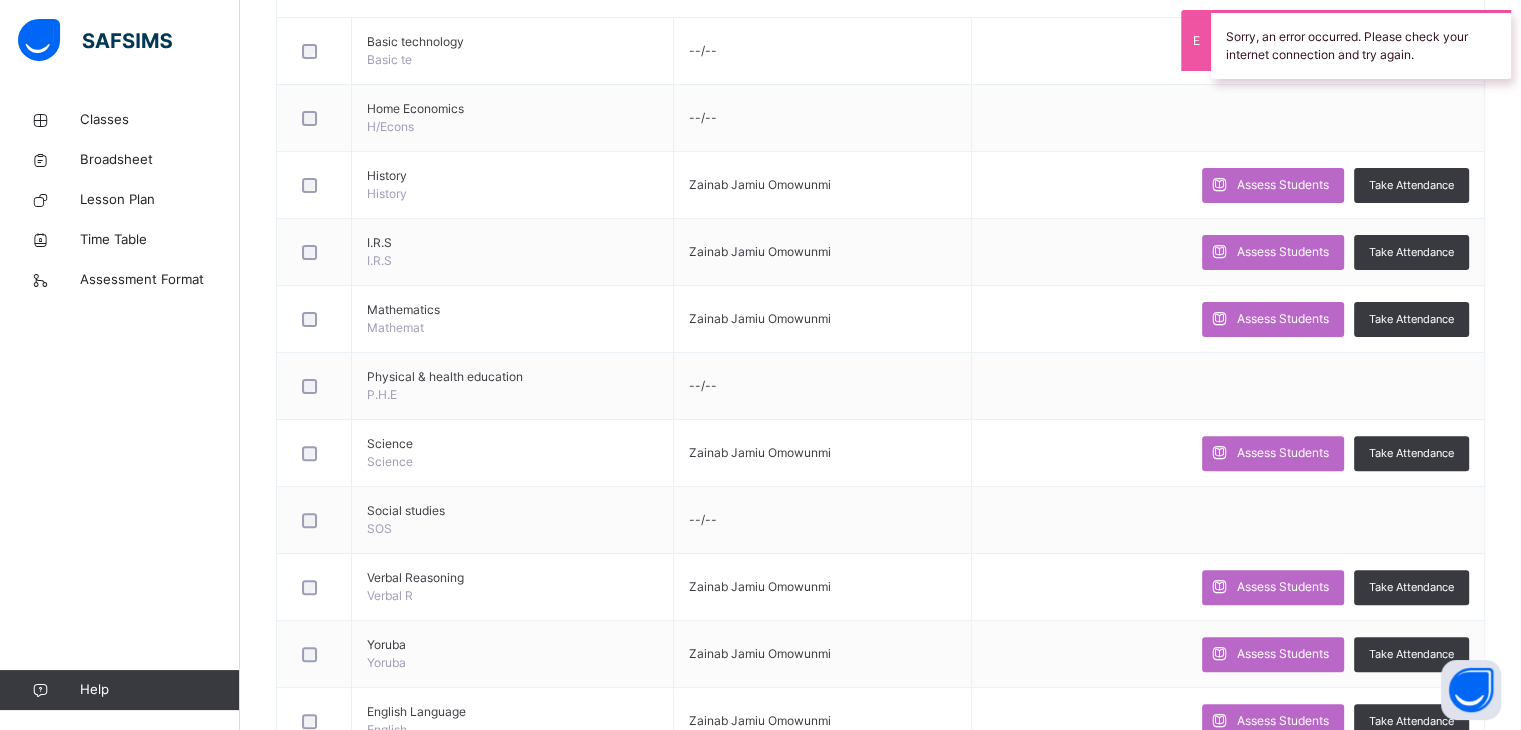 scroll, scrollTop: 561, scrollLeft: 0, axis: vertical 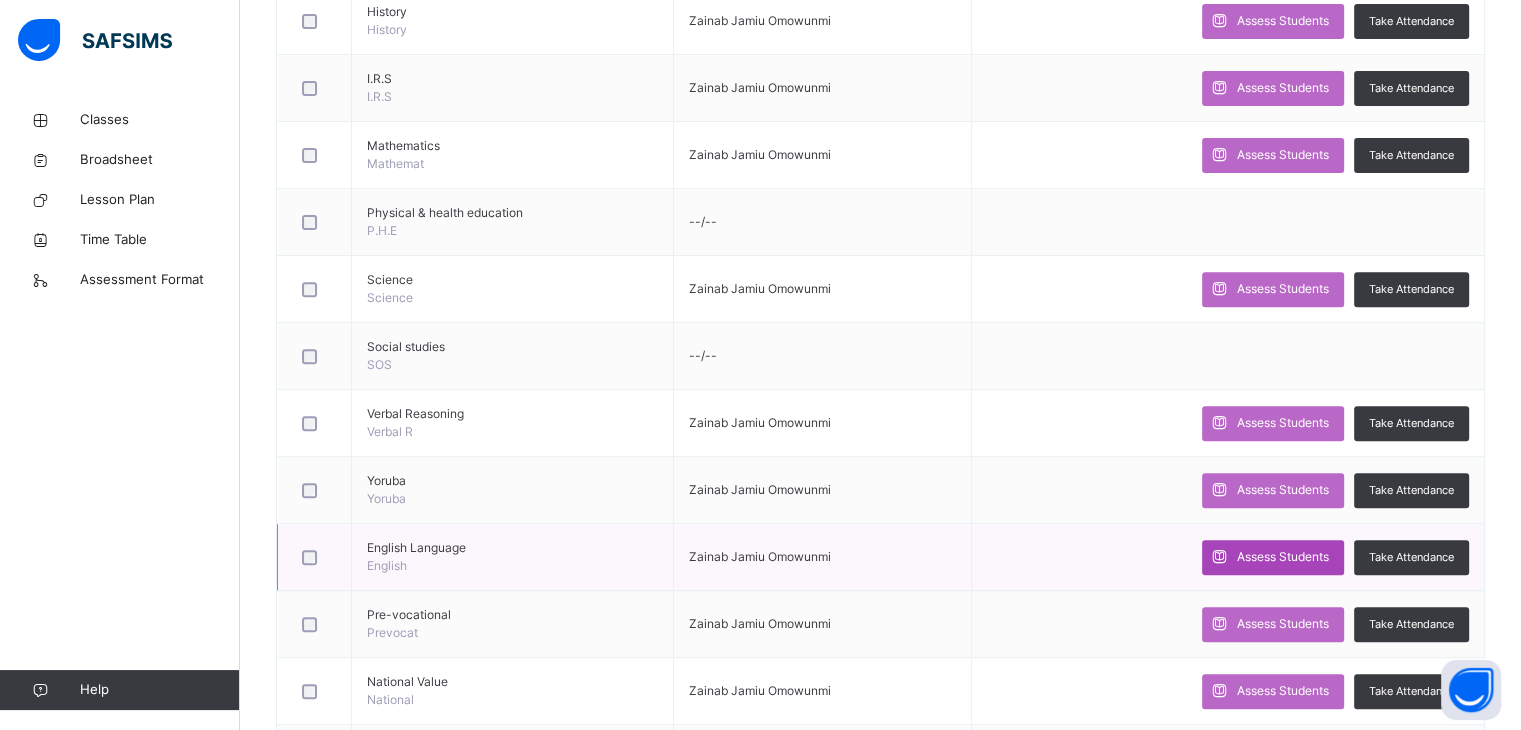 click on "Assess Students" at bounding box center [1283, 557] 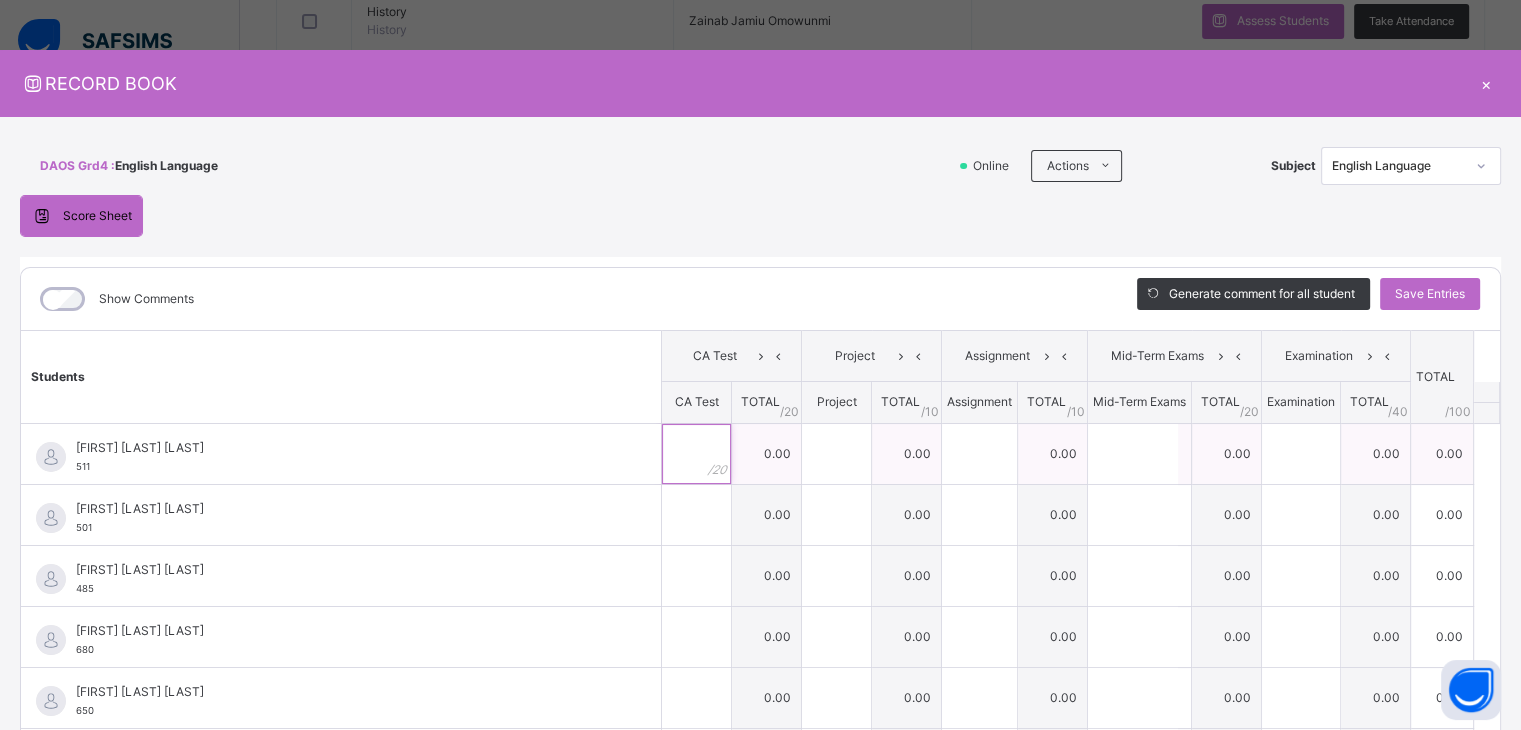 click at bounding box center (696, 454) 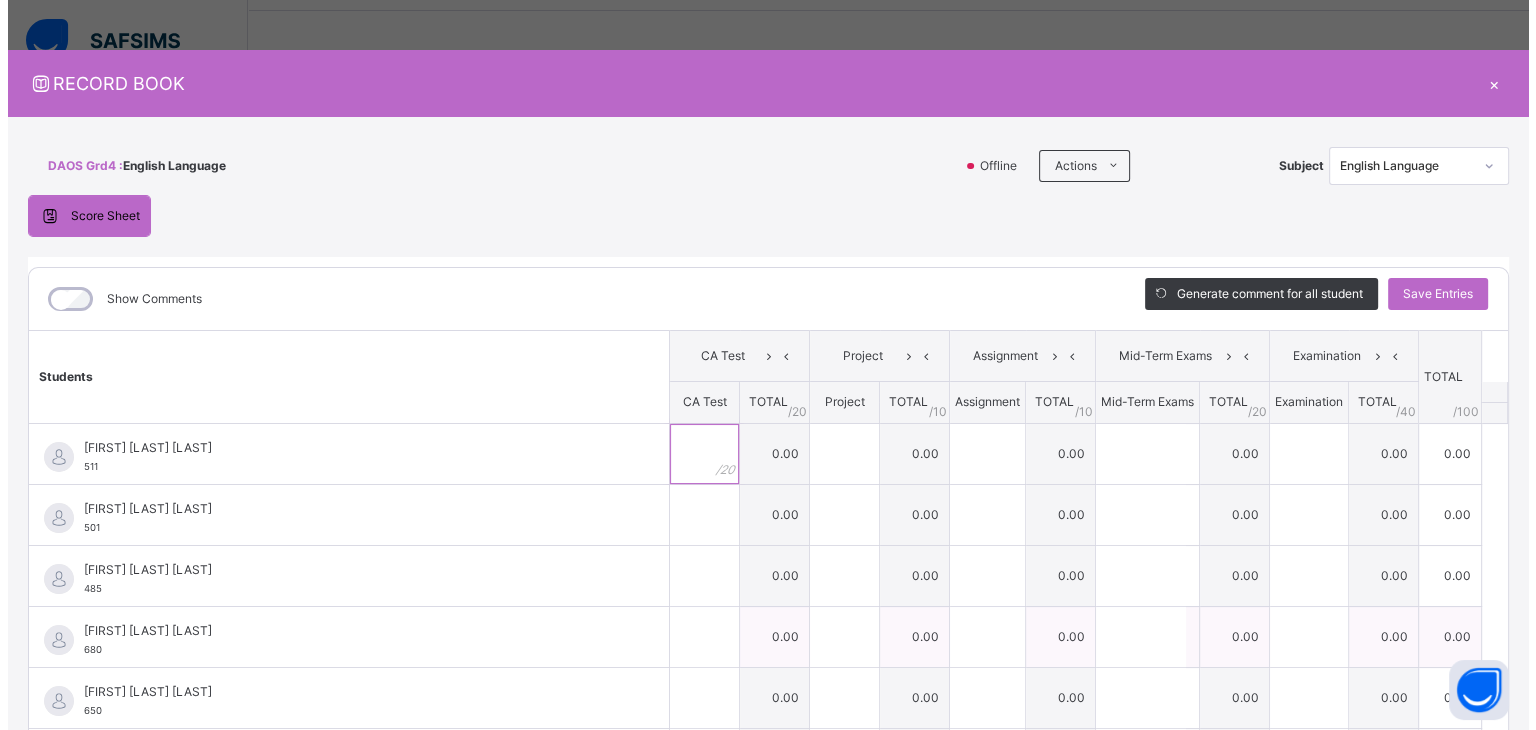 scroll, scrollTop: 0, scrollLeft: 0, axis: both 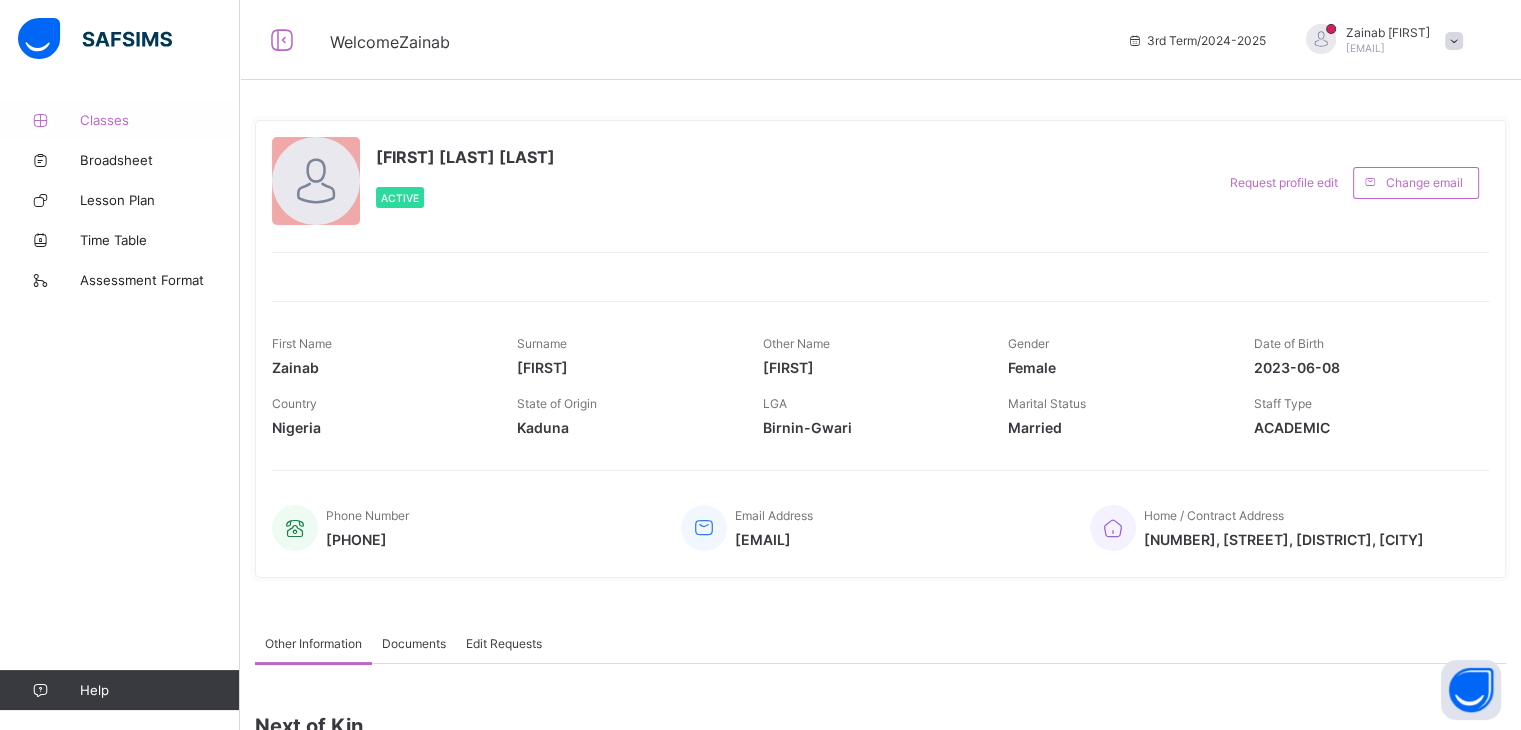 click on "Classes" at bounding box center (160, 120) 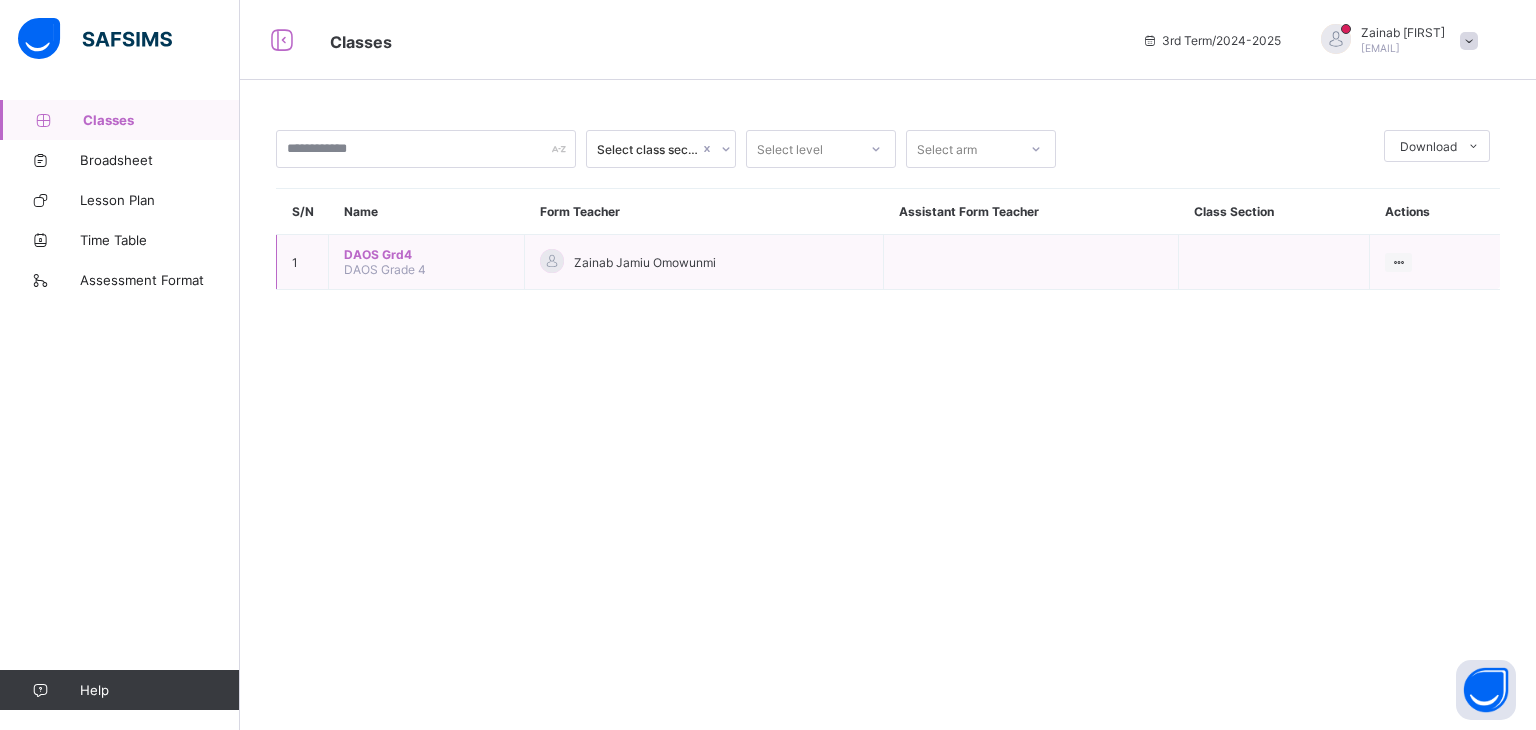 click on "DAOS Grd4" at bounding box center (426, 254) 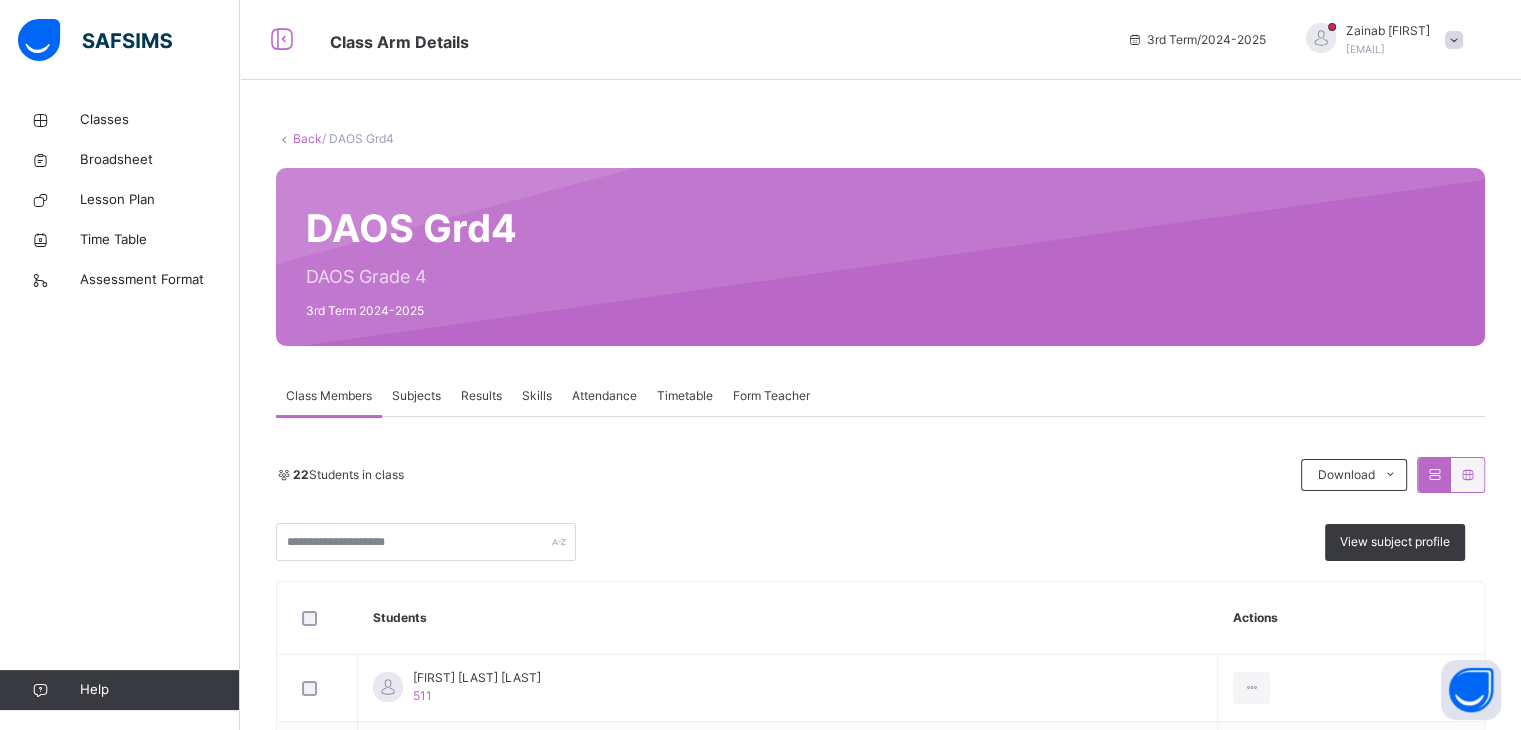 click on "Subjects" at bounding box center [416, 396] 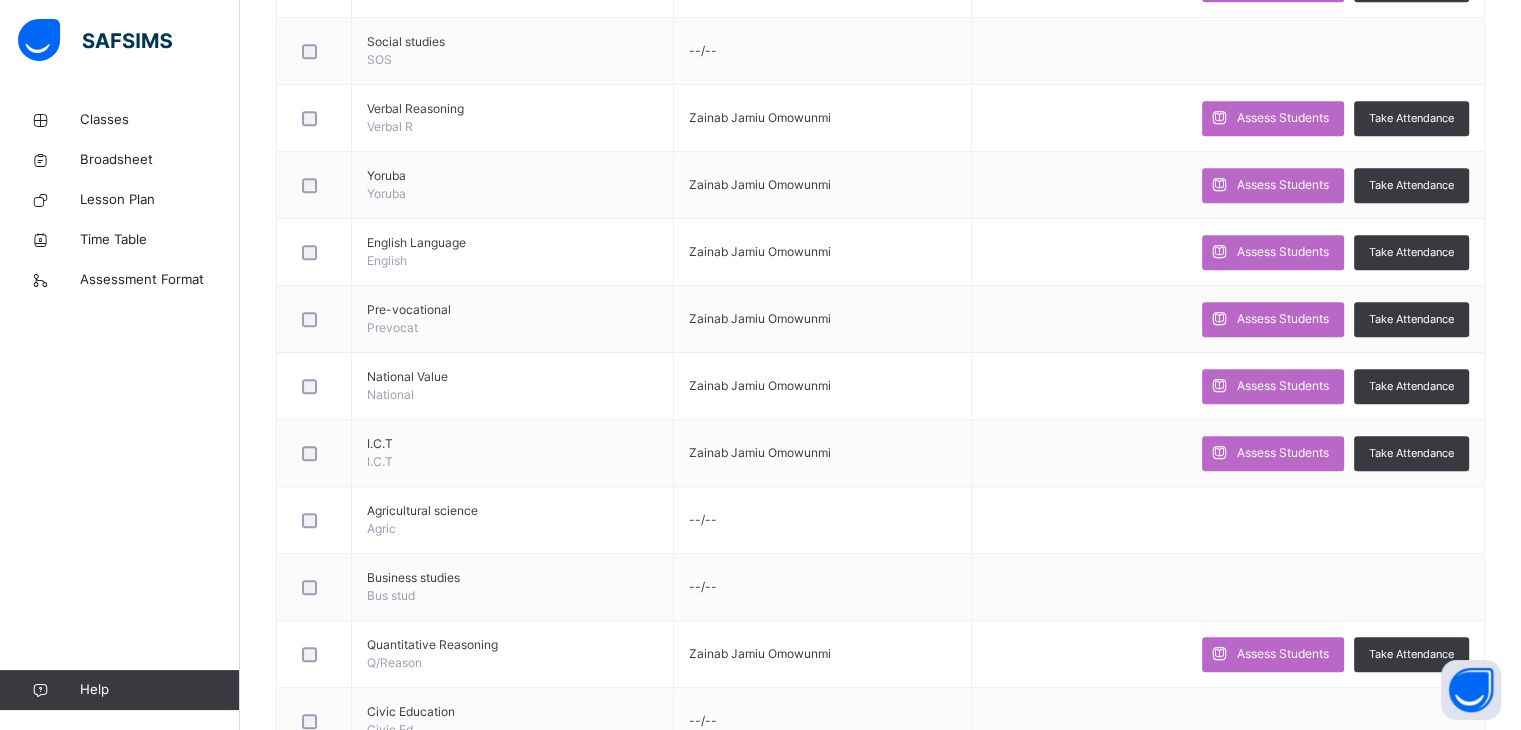 scroll, scrollTop: 1002, scrollLeft: 0, axis: vertical 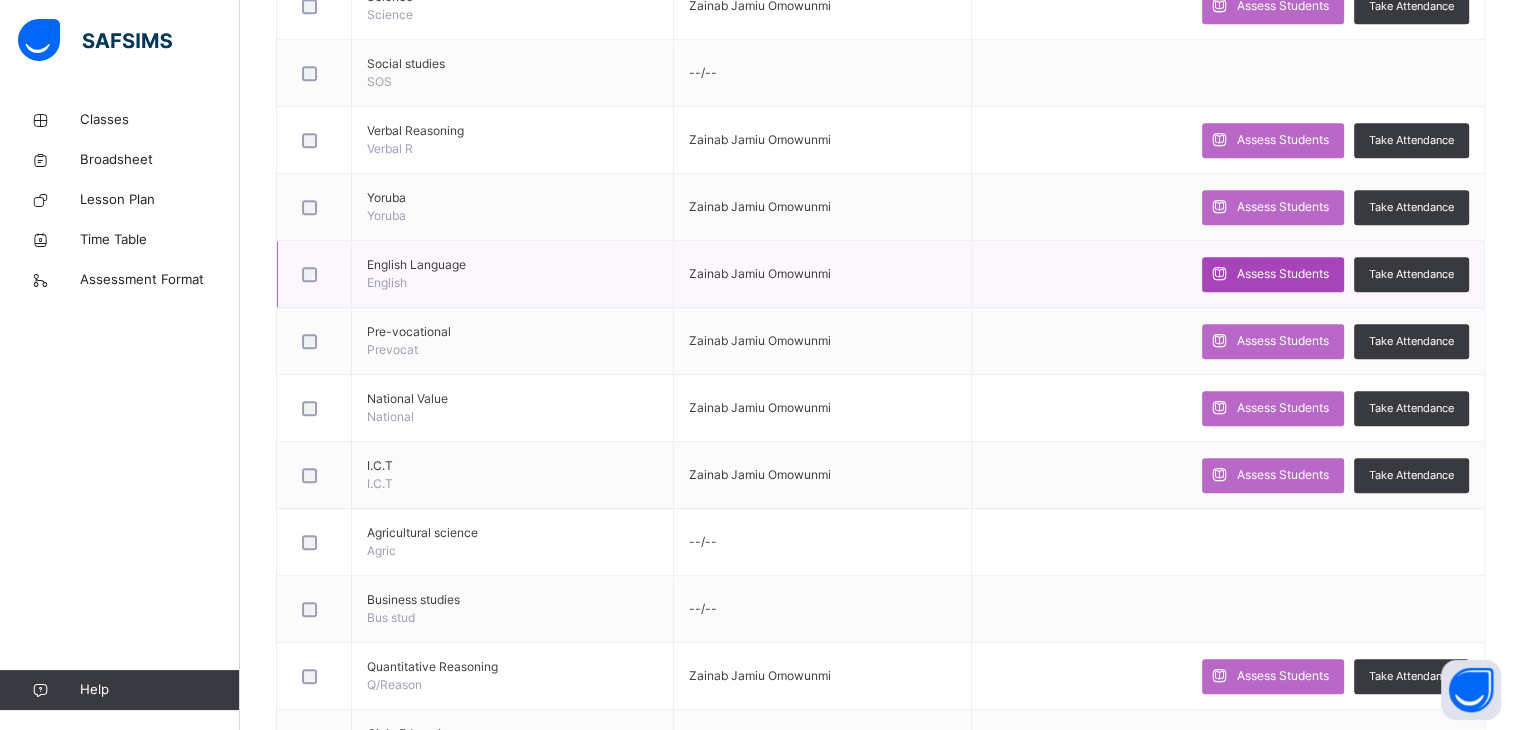click on "Assess Students" at bounding box center (1283, 274) 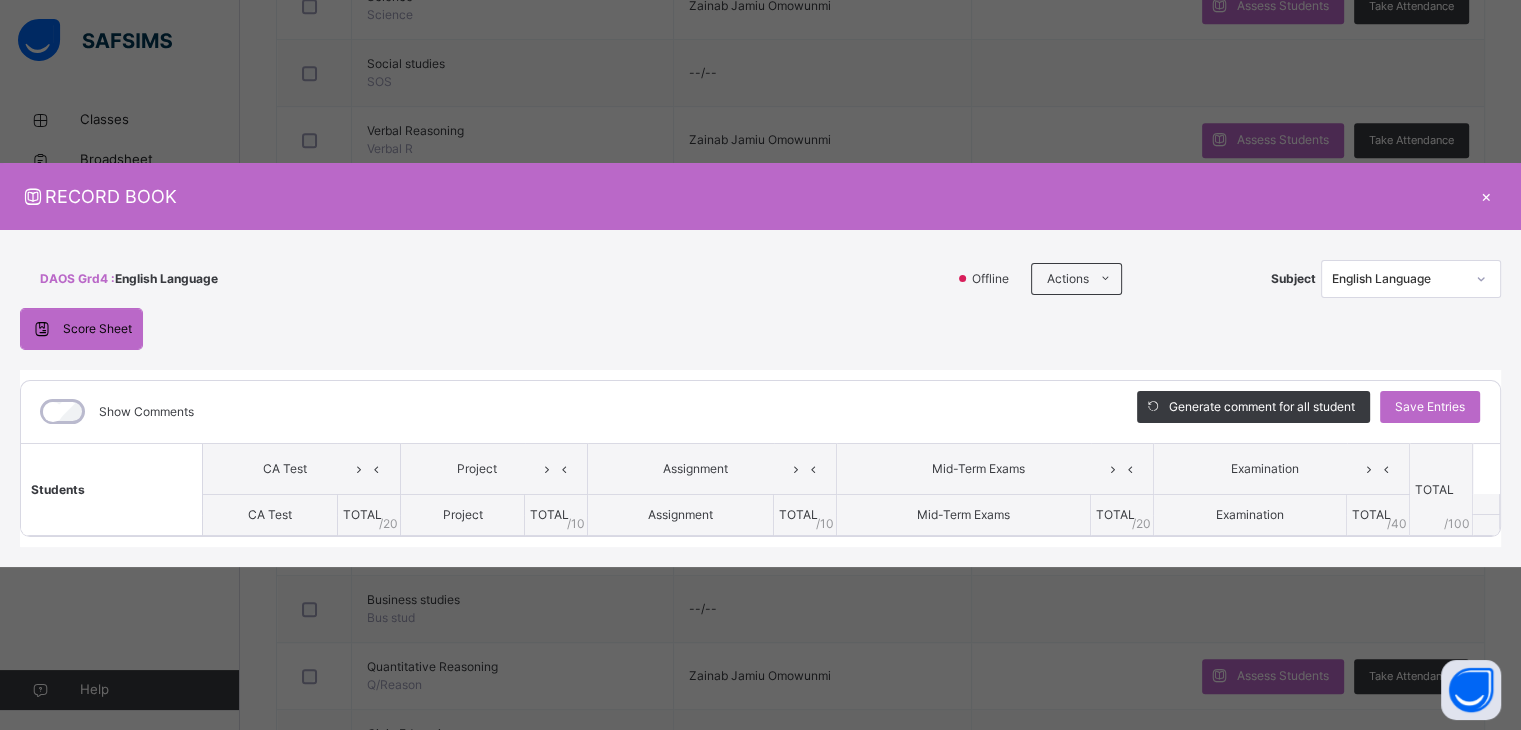 click on "×" at bounding box center (1486, 196) 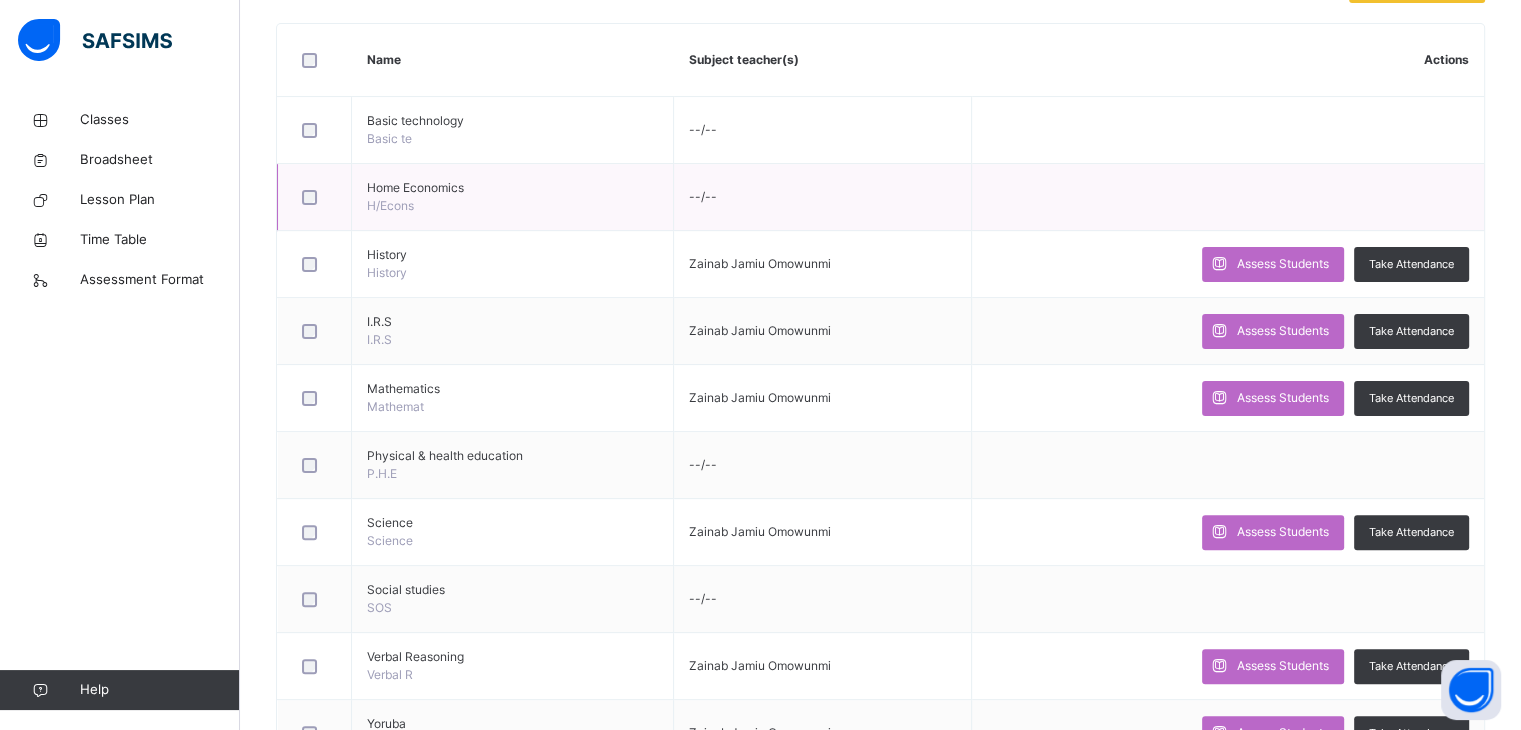 scroll, scrollTop: 453, scrollLeft: 0, axis: vertical 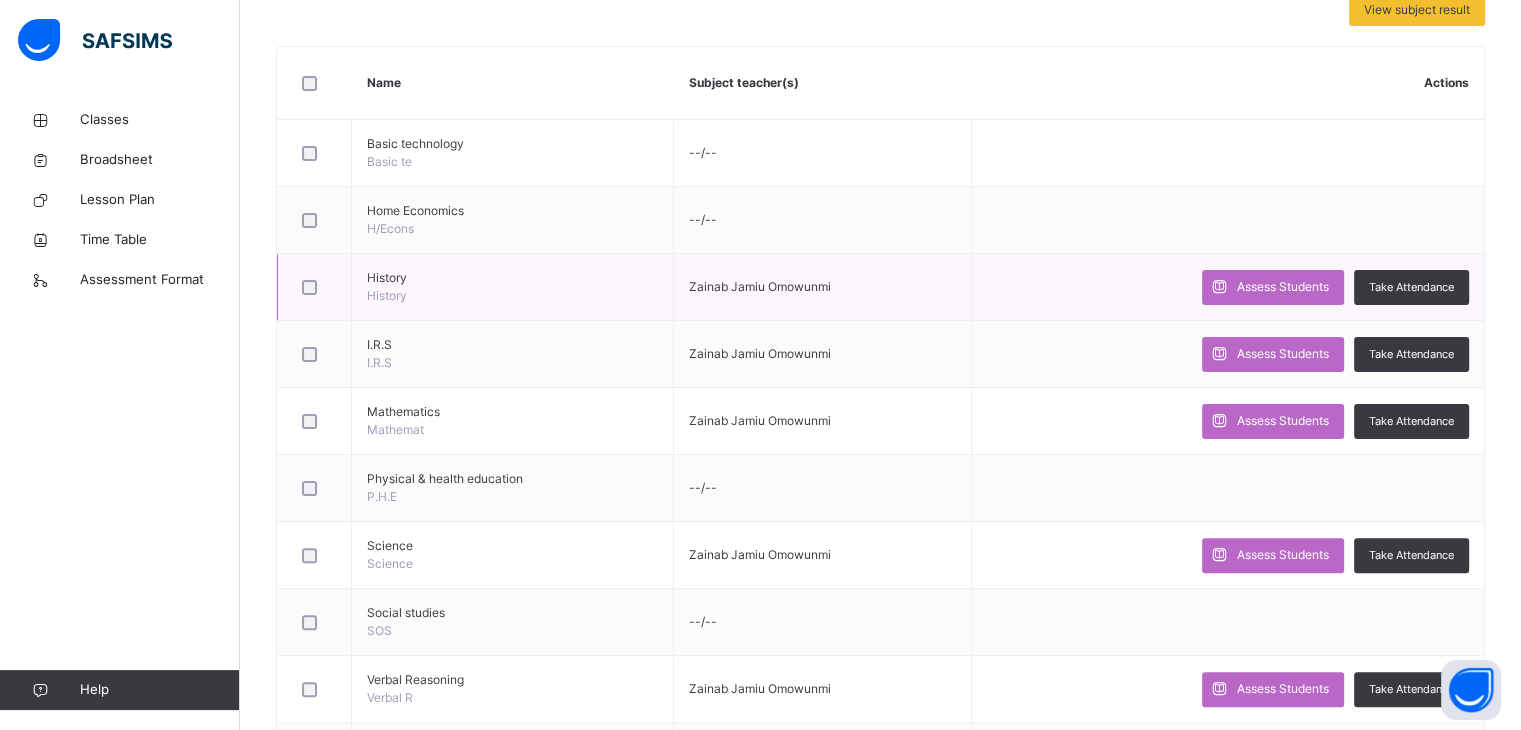 click on "Assess Students Take Attendance" at bounding box center (1228, 287) 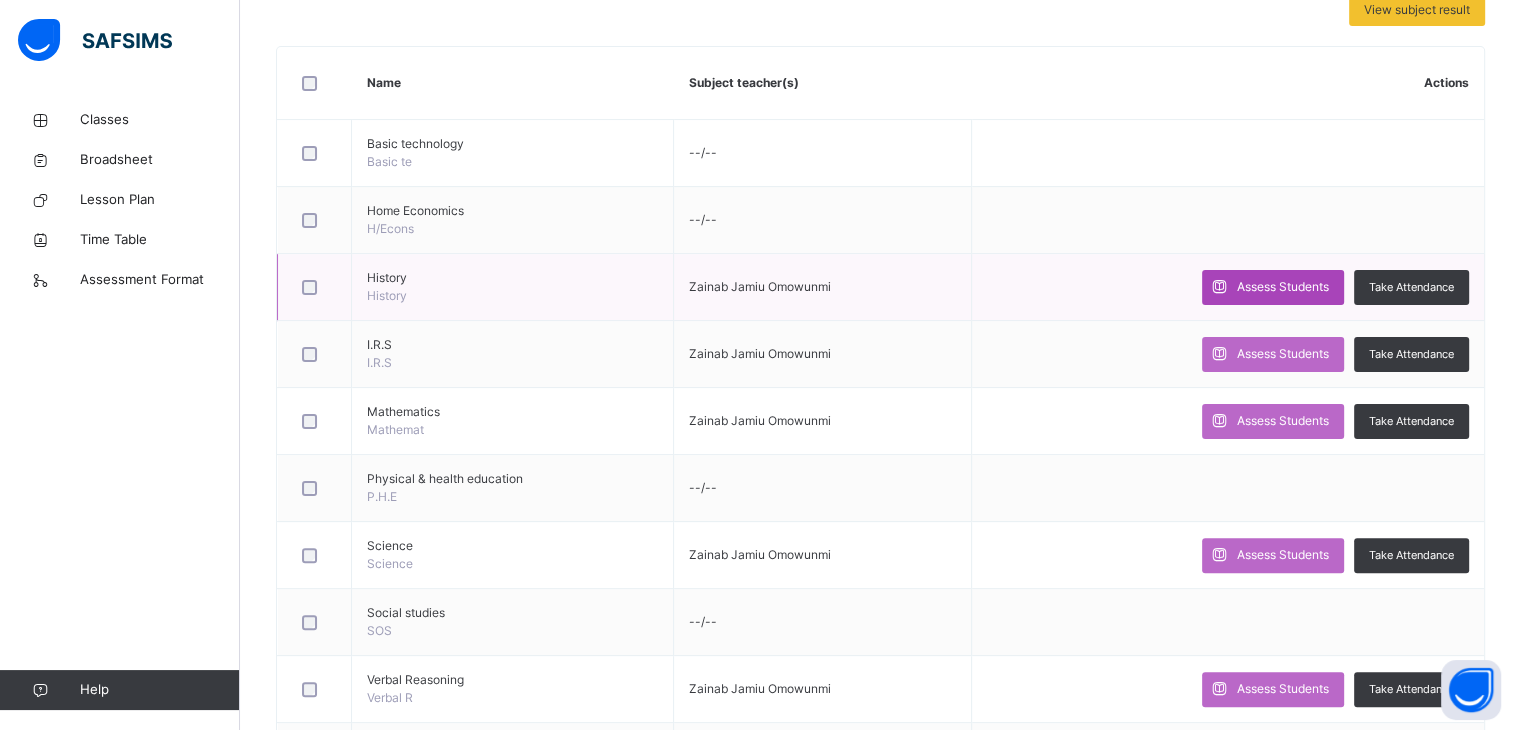 click on "Assess Students" at bounding box center [1283, 287] 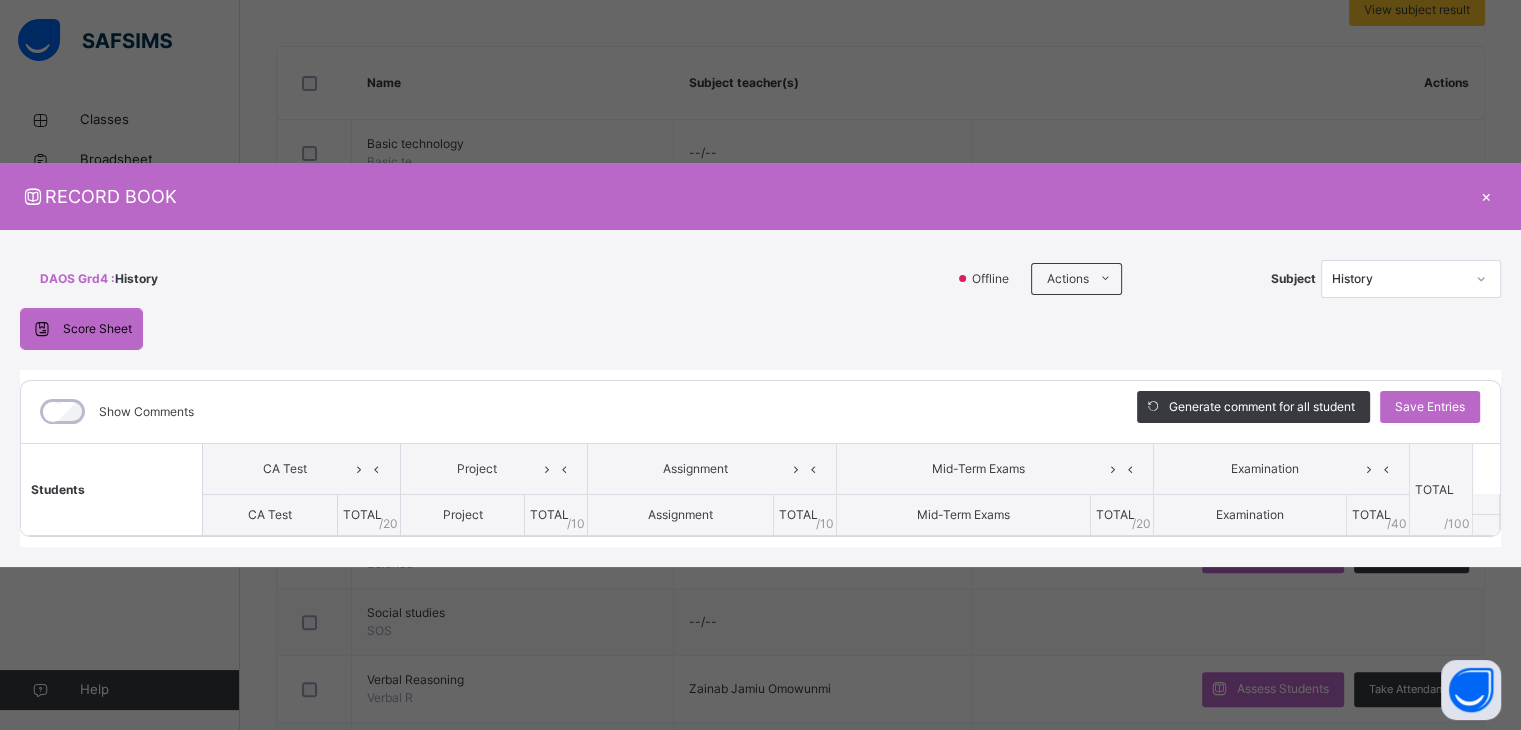click on "×" at bounding box center (1486, 196) 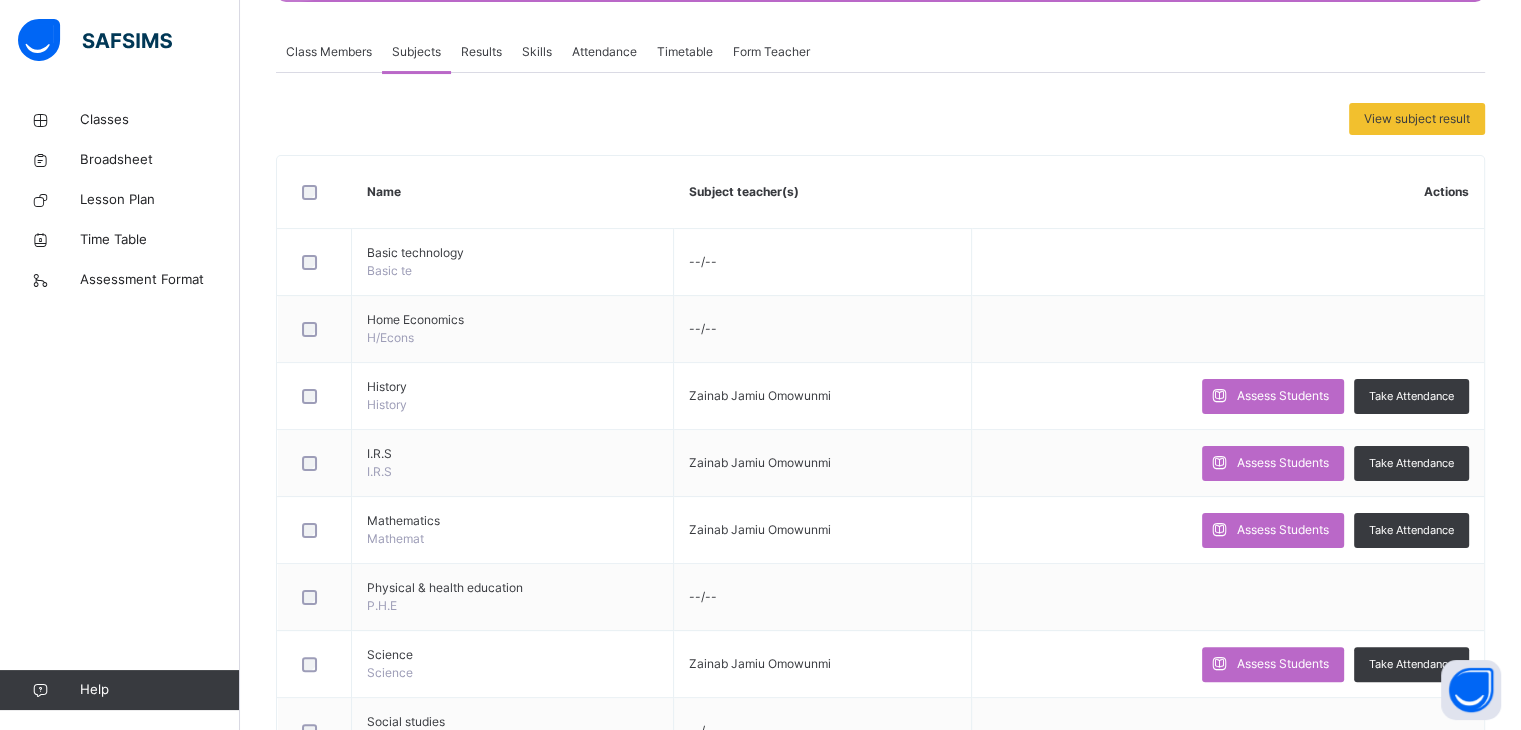 scroll, scrollTop: 301, scrollLeft: 0, axis: vertical 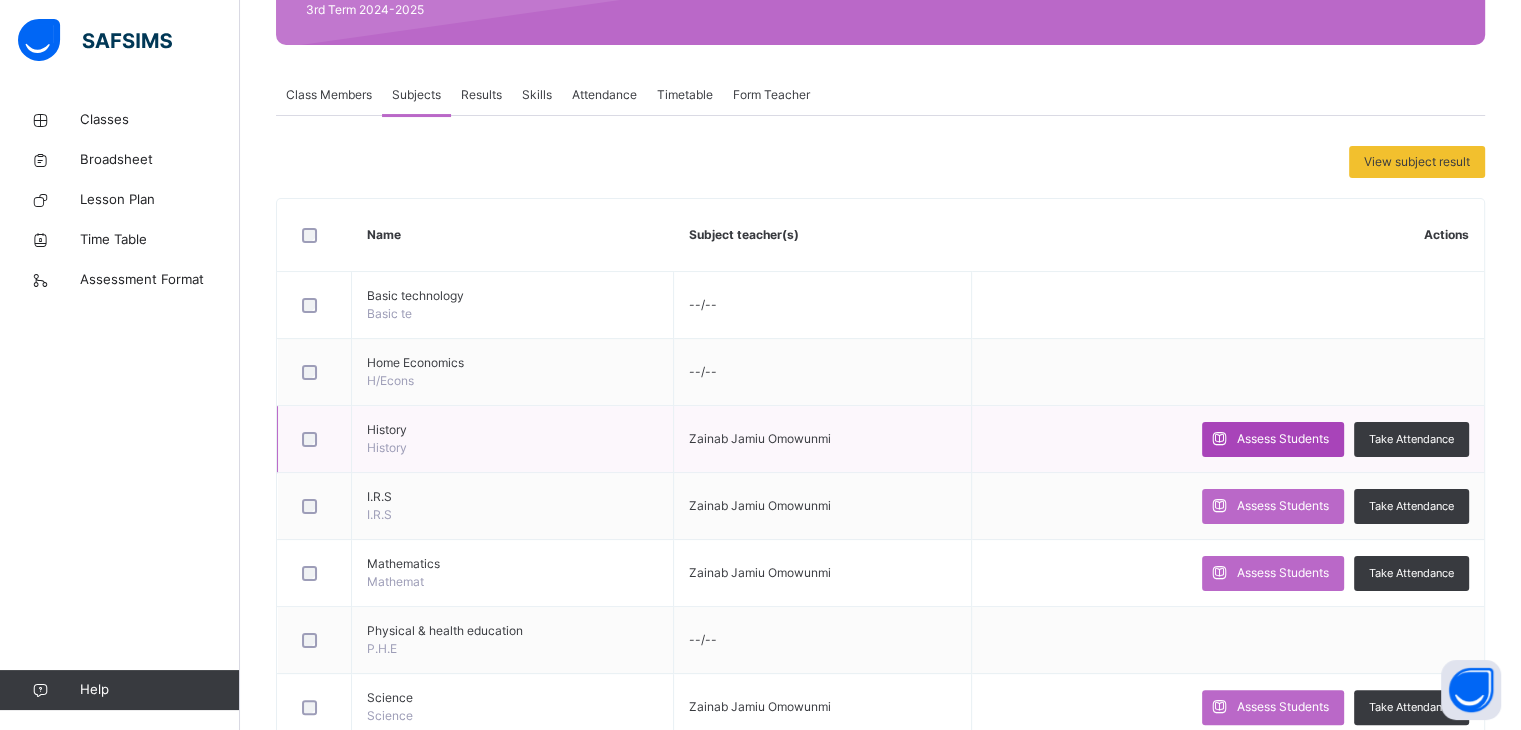click on "Assess Students" at bounding box center [1283, 439] 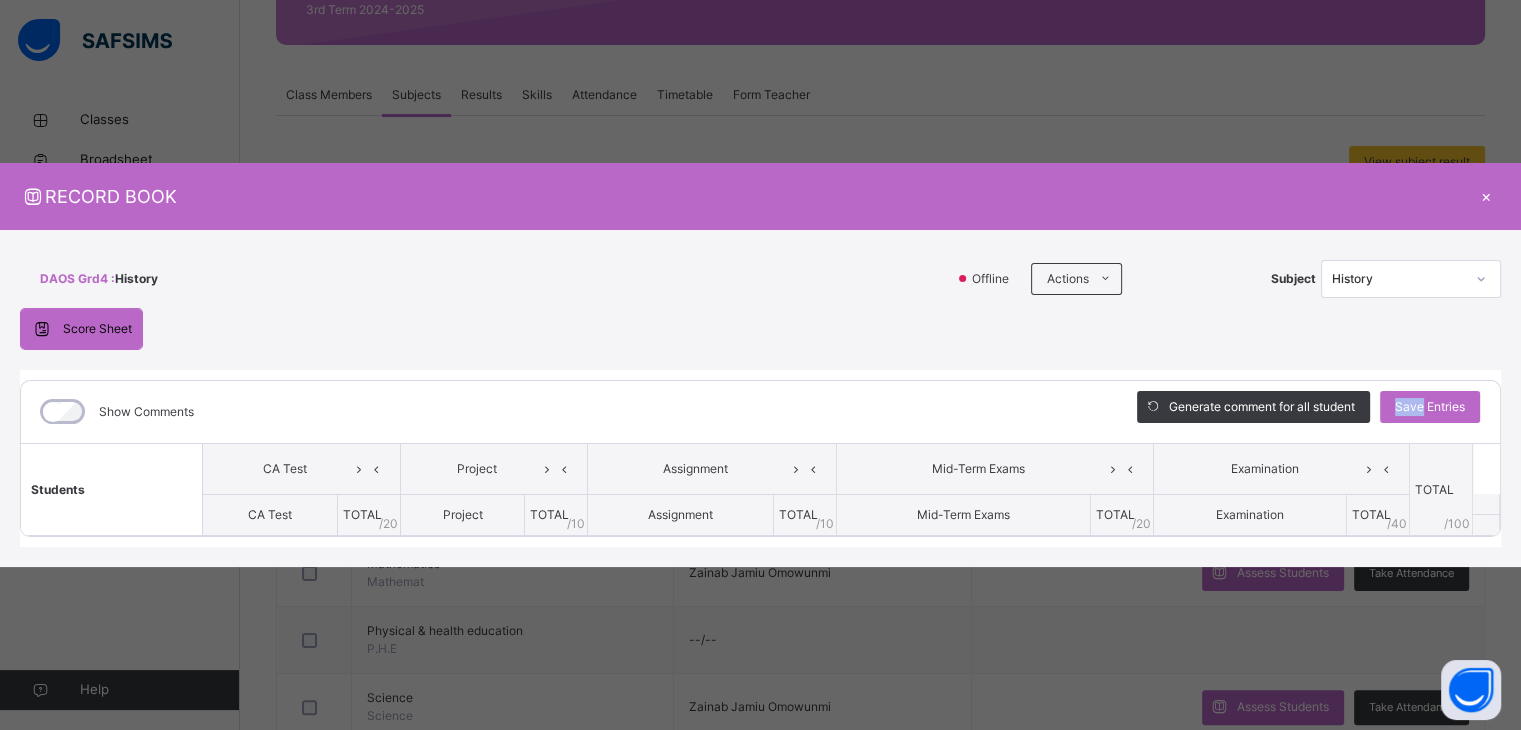 click on "Generate comment for all student   Save Entries" at bounding box center [1308, 412] 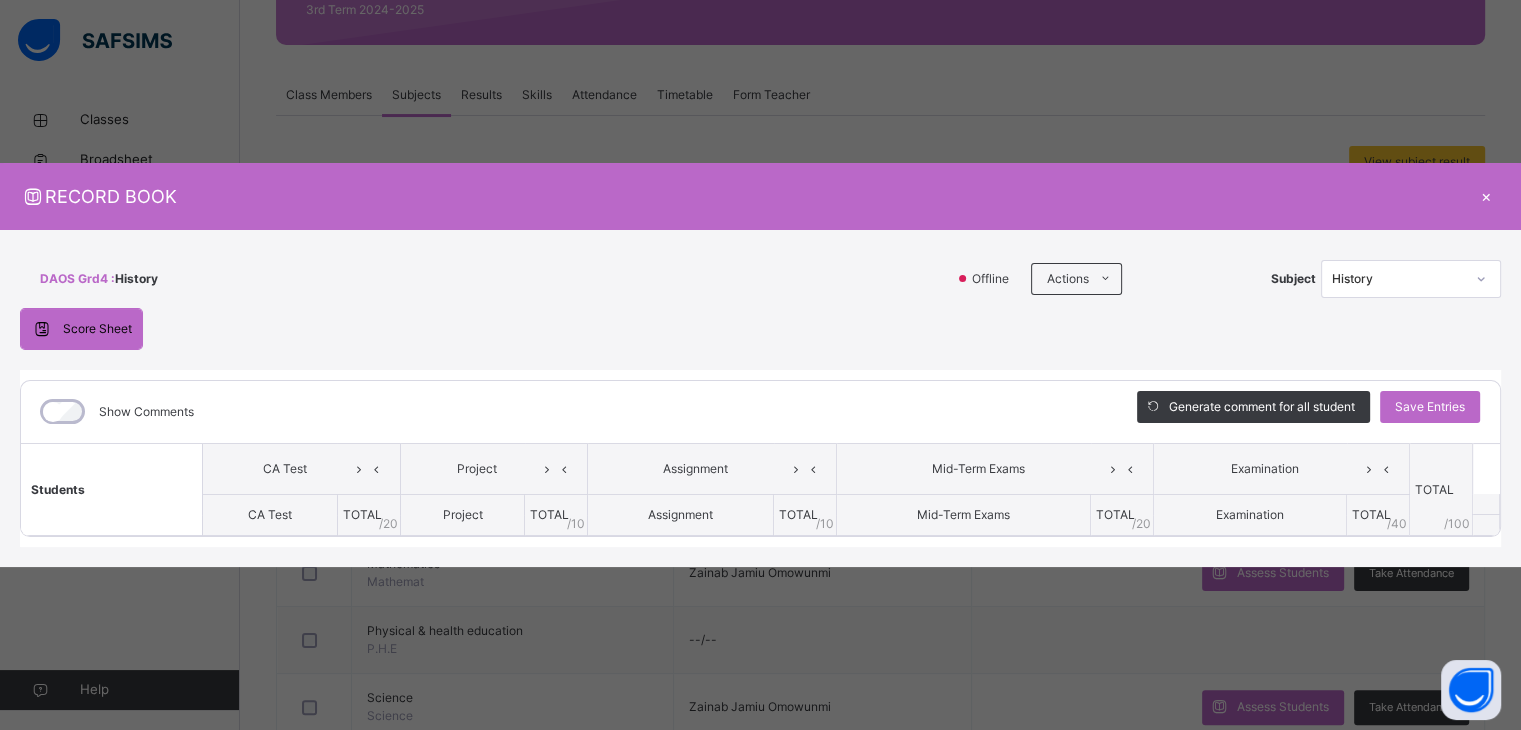 click on "×" at bounding box center (1486, 196) 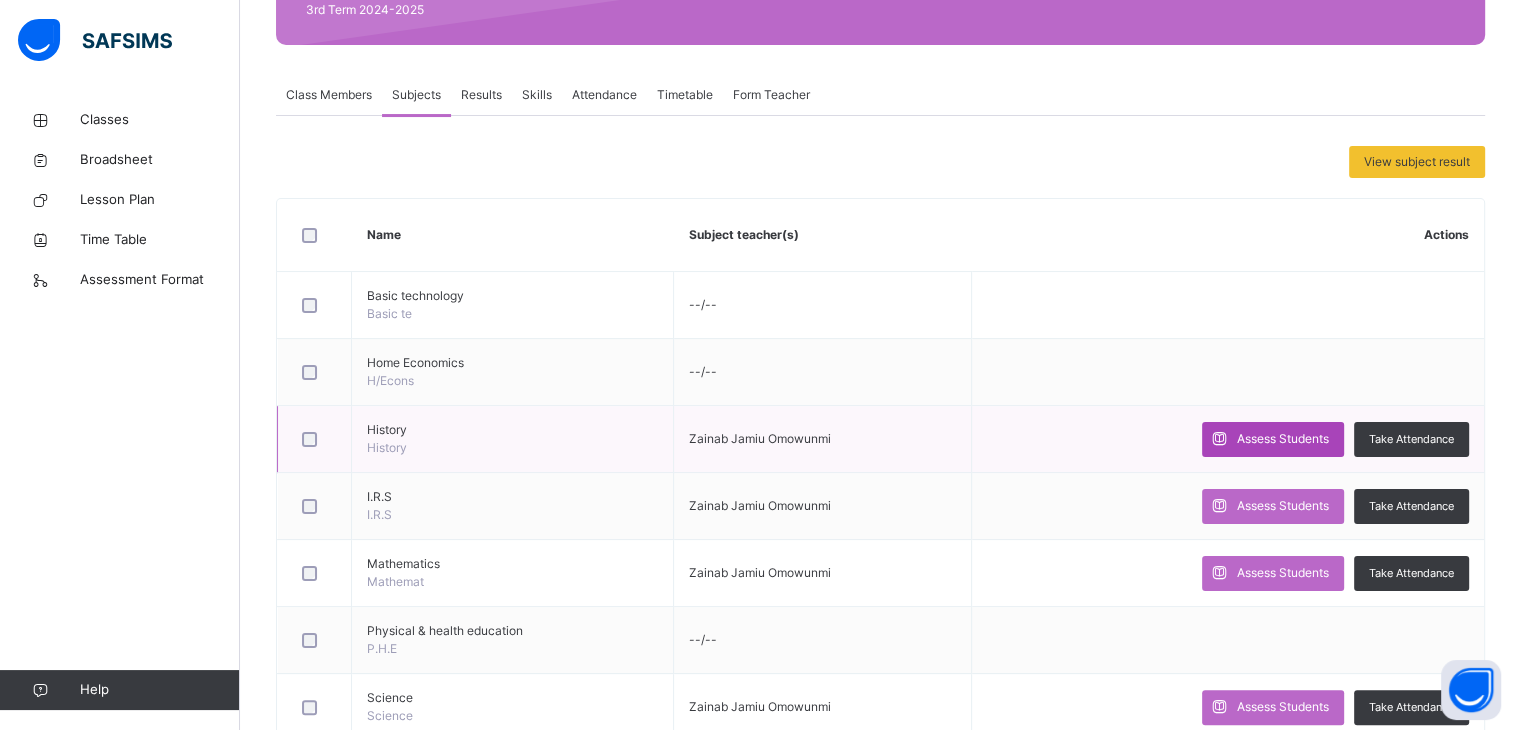 click on "Assess Students" at bounding box center (1283, 439) 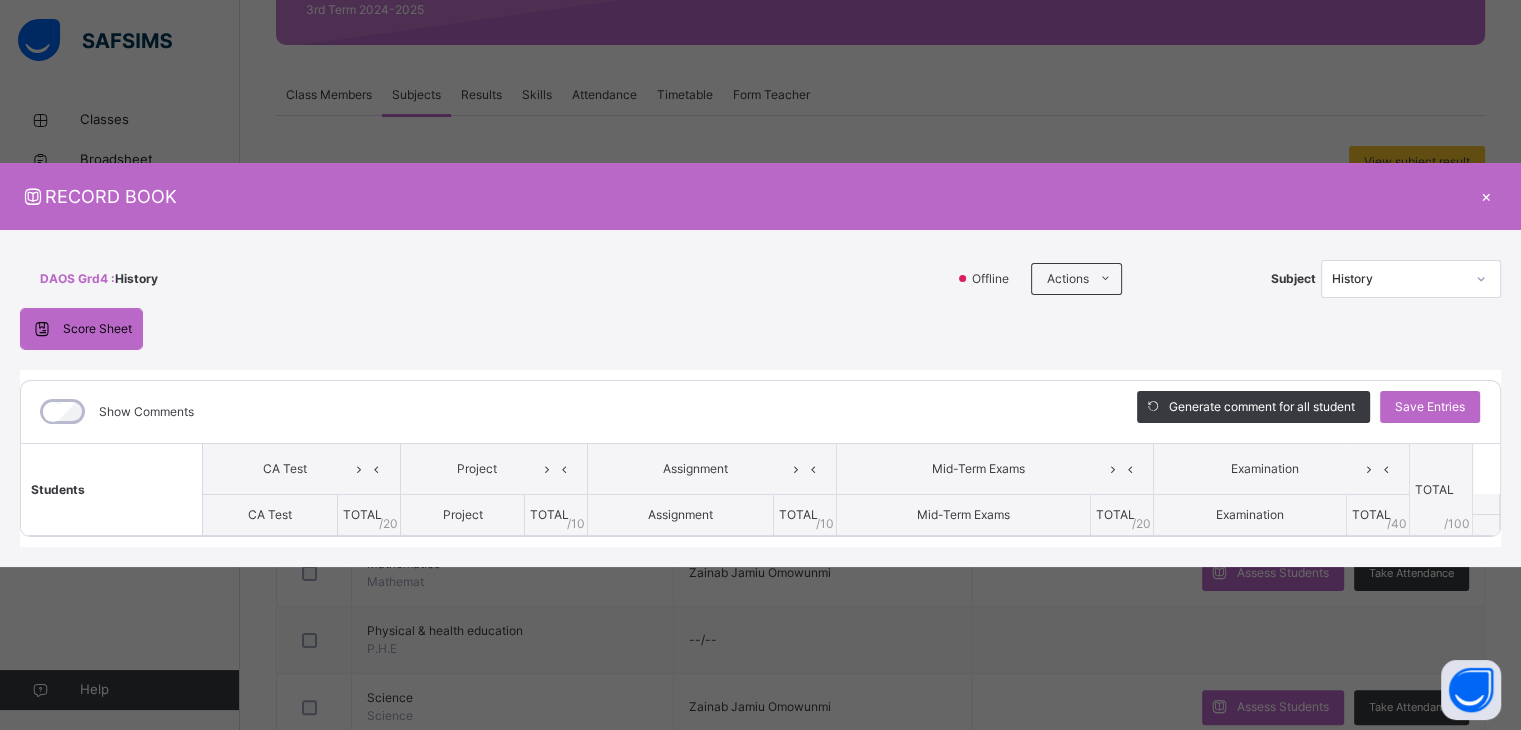 click on "×" at bounding box center [1486, 196] 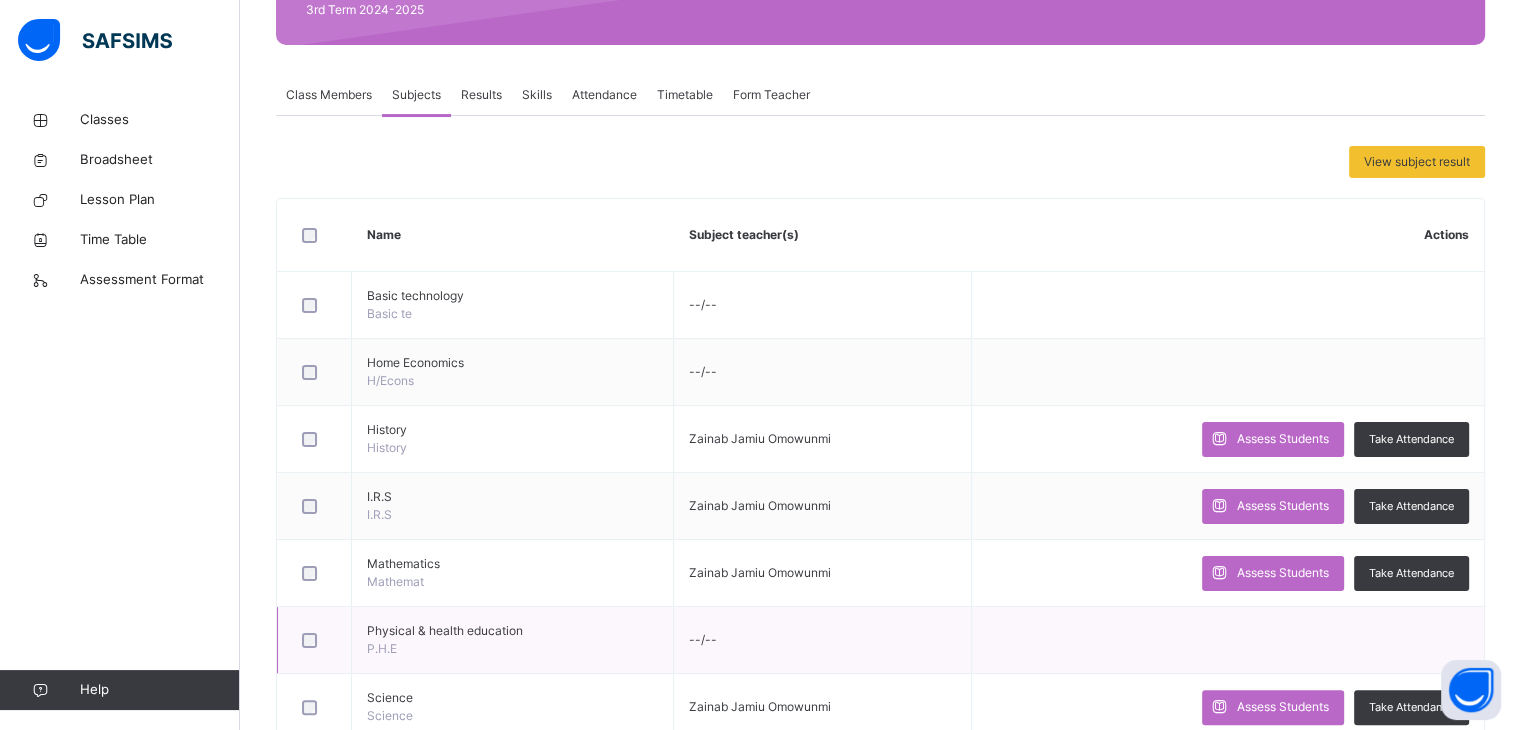 click at bounding box center [1228, 640] 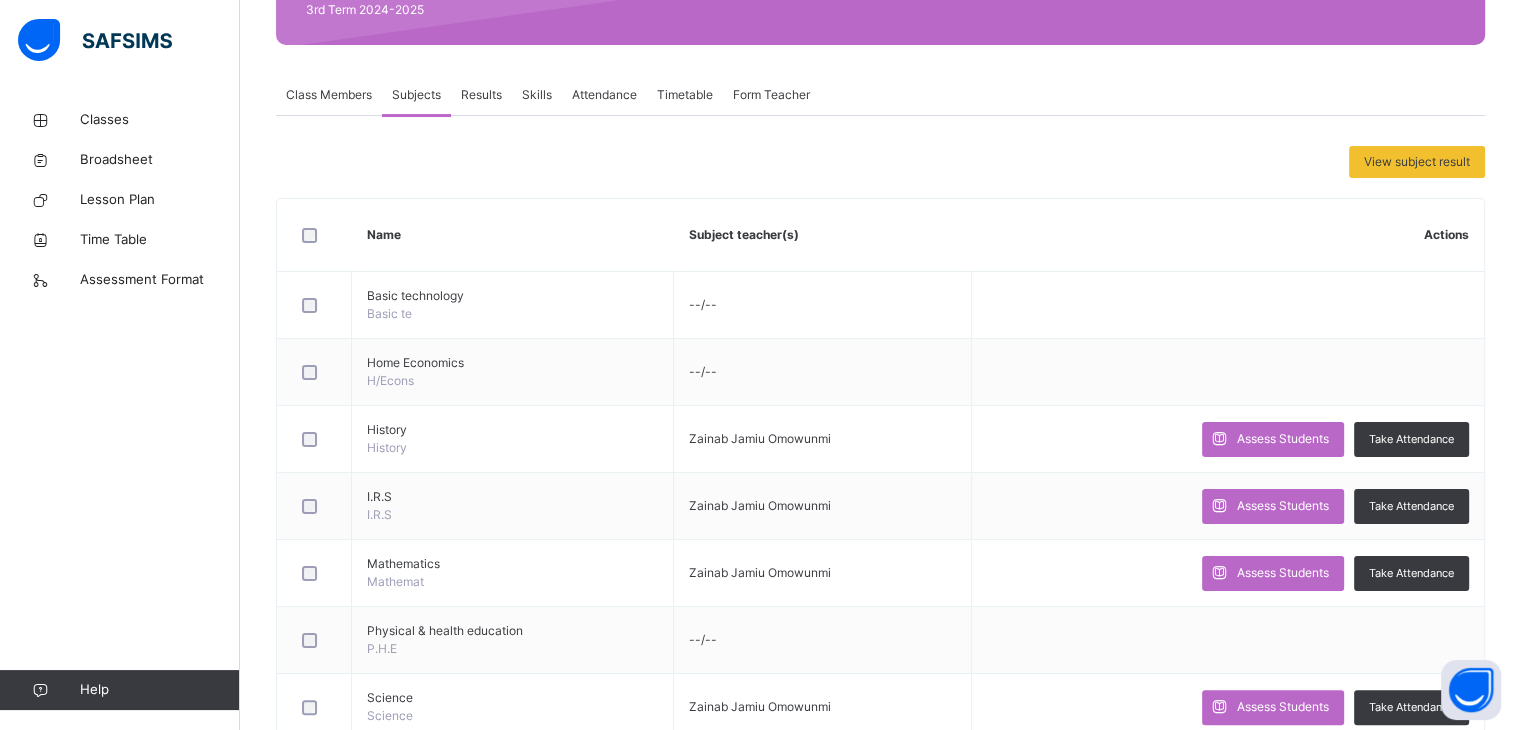 click on "Actions" at bounding box center (1228, 235) 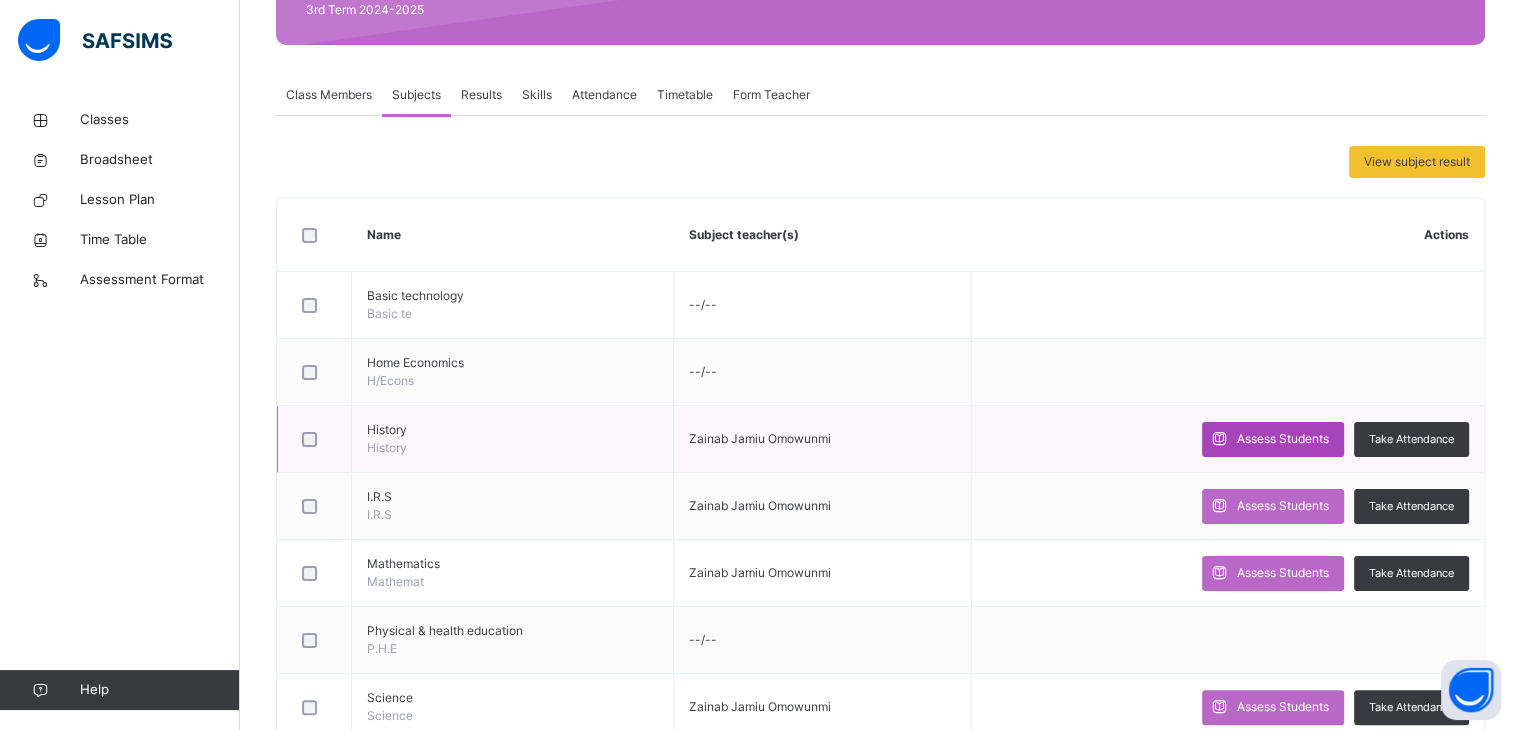 click on "Assess Students" at bounding box center (1283, 439) 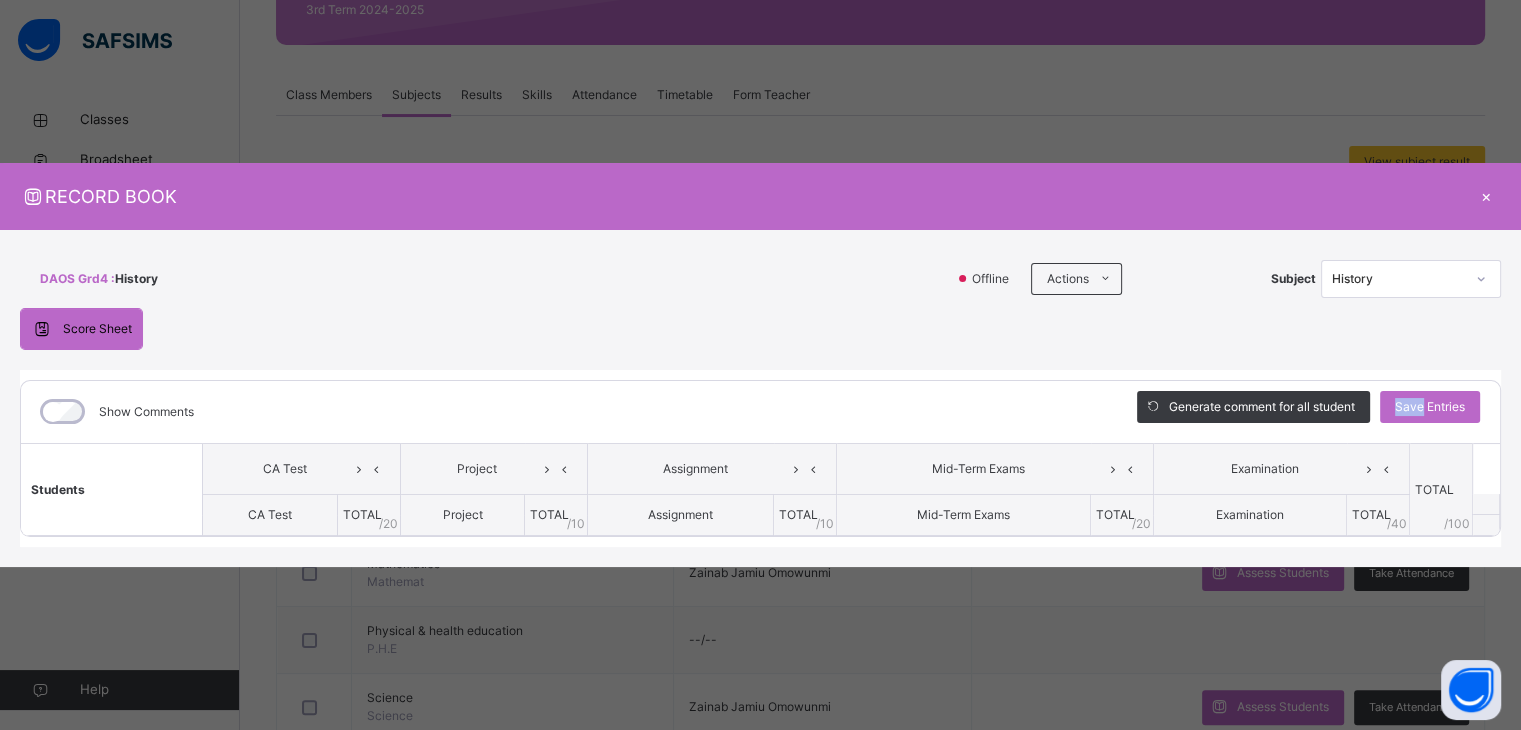click on "Generate comment for all student   Save Entries" at bounding box center (1308, 412) 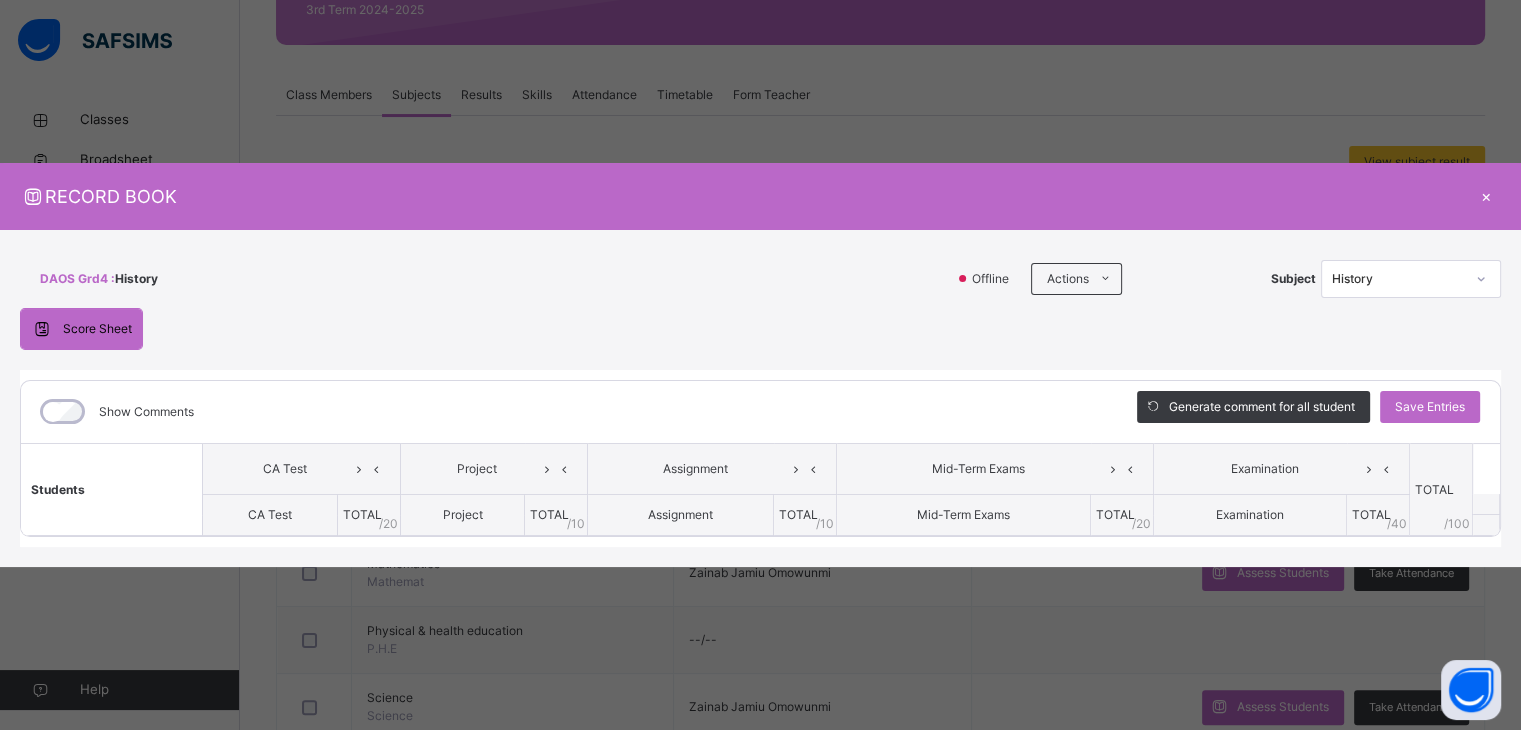 click on "Offline" at bounding box center [995, 279] 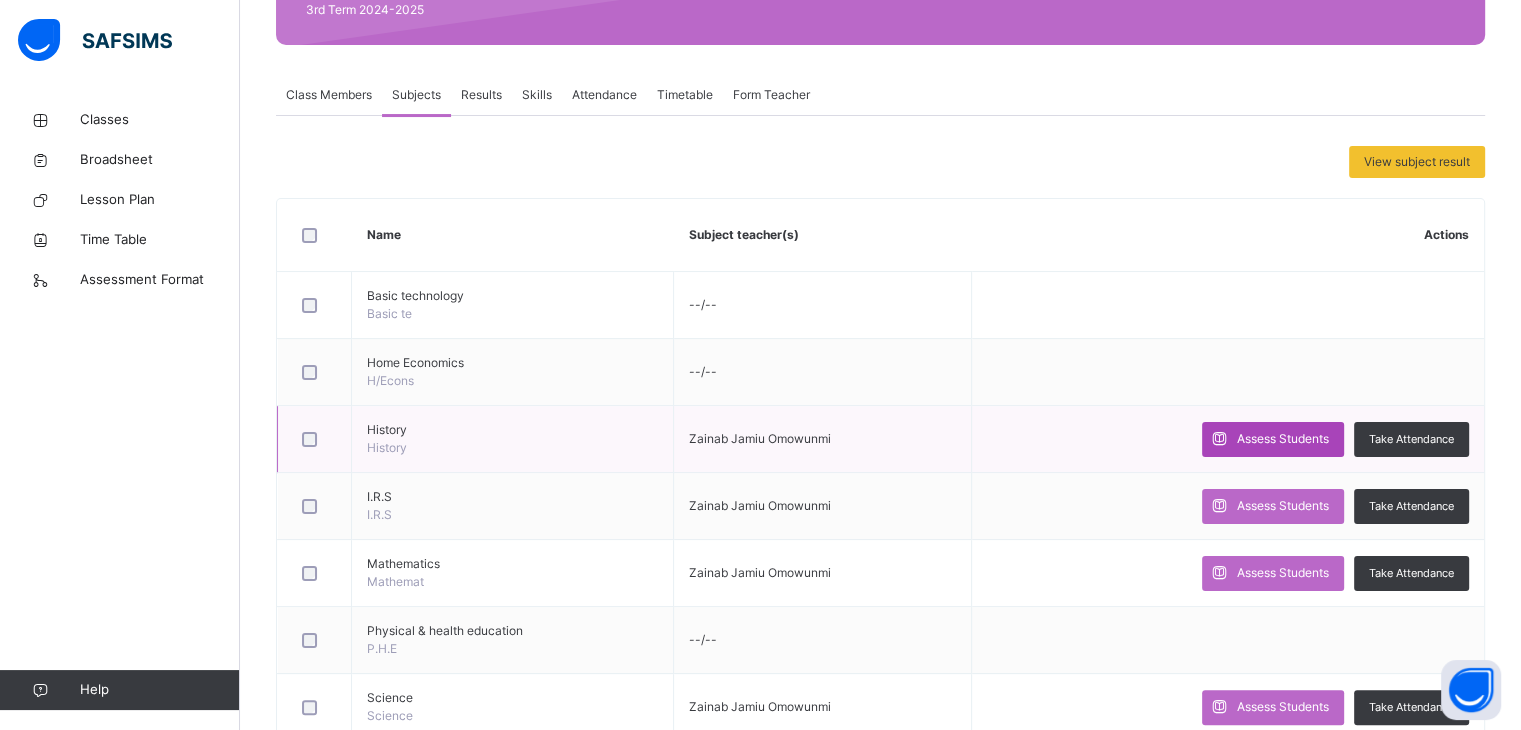 click at bounding box center [1219, 439] 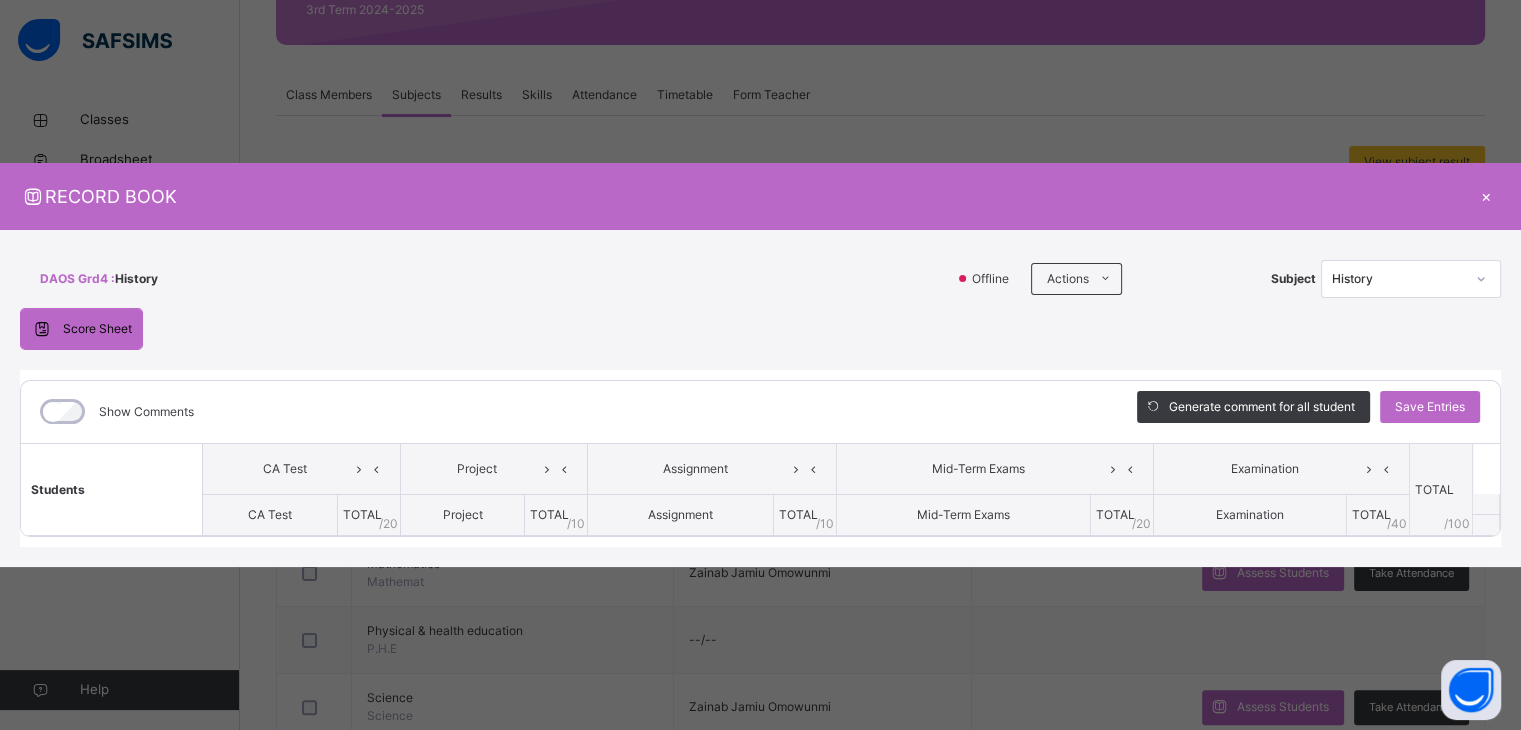 click on "×" at bounding box center [1486, 196] 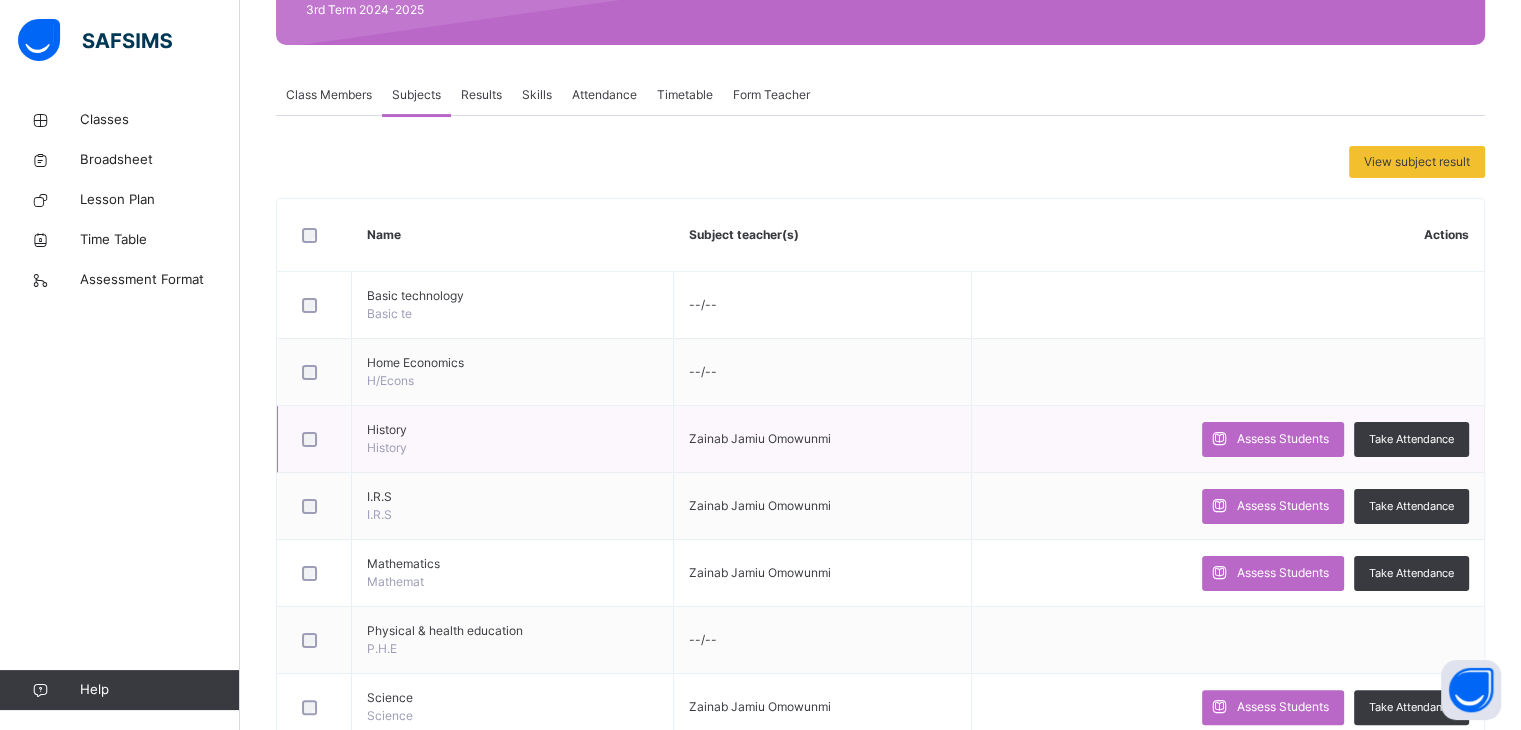 click on "History" at bounding box center [512, 430] 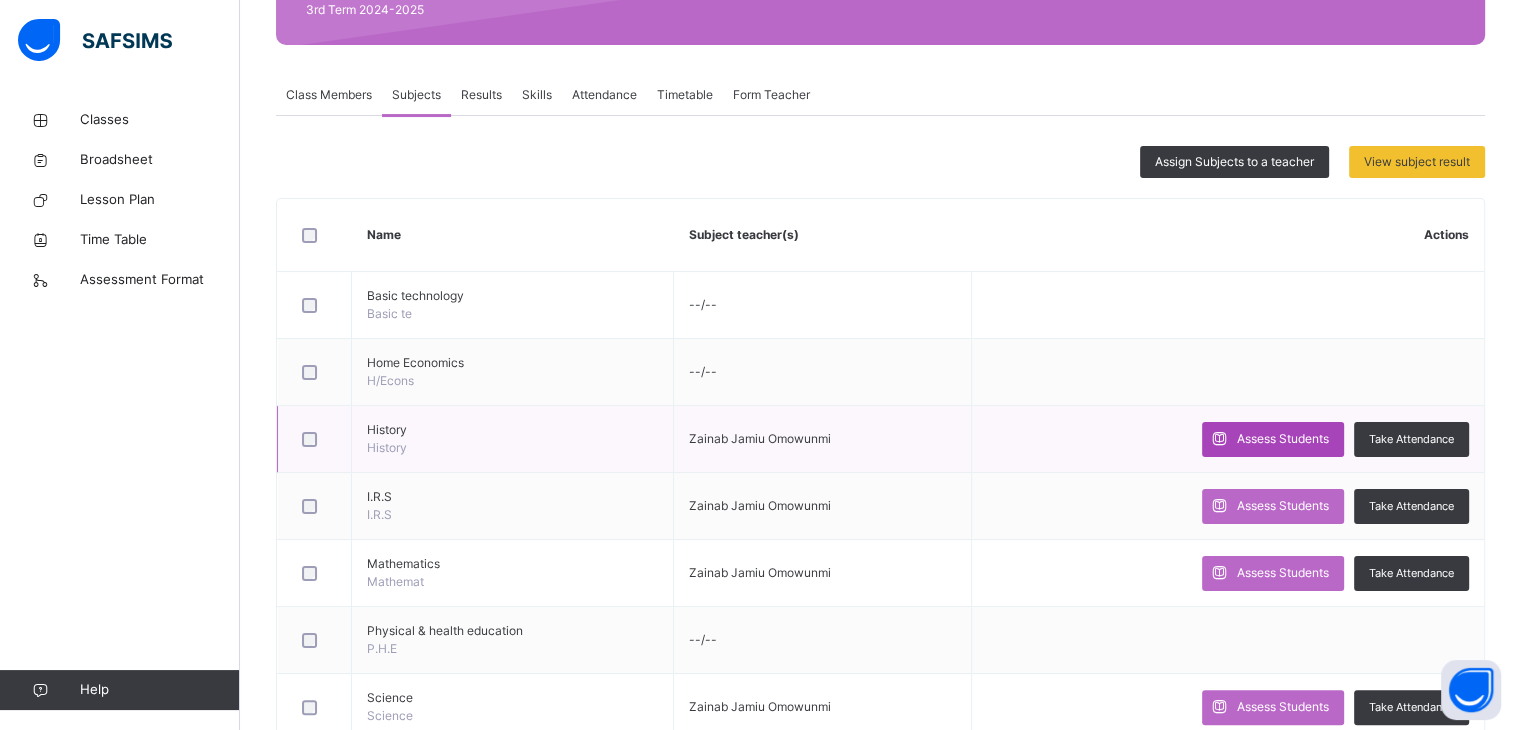 click on "Assess Students" at bounding box center (1283, 439) 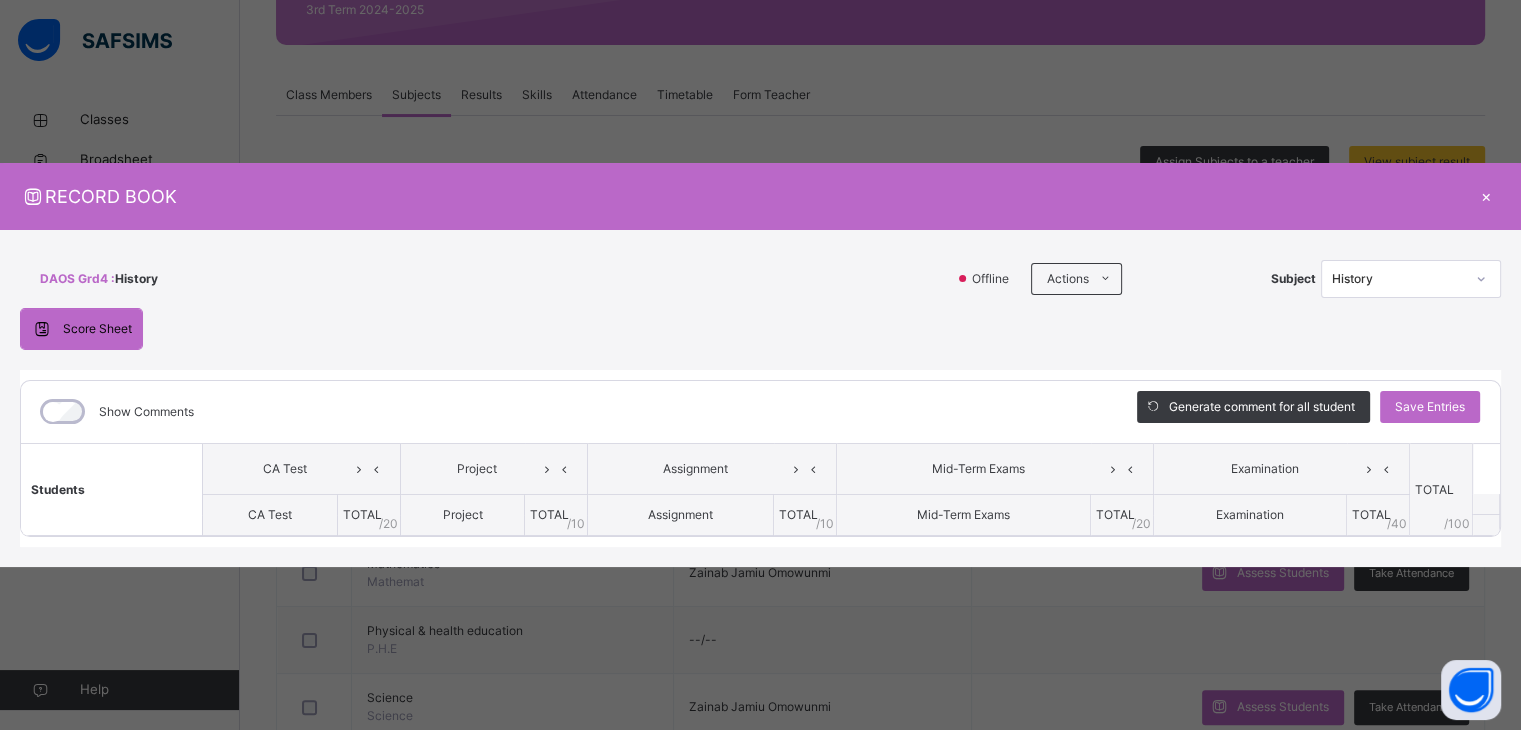 click on "×" at bounding box center (1486, 196) 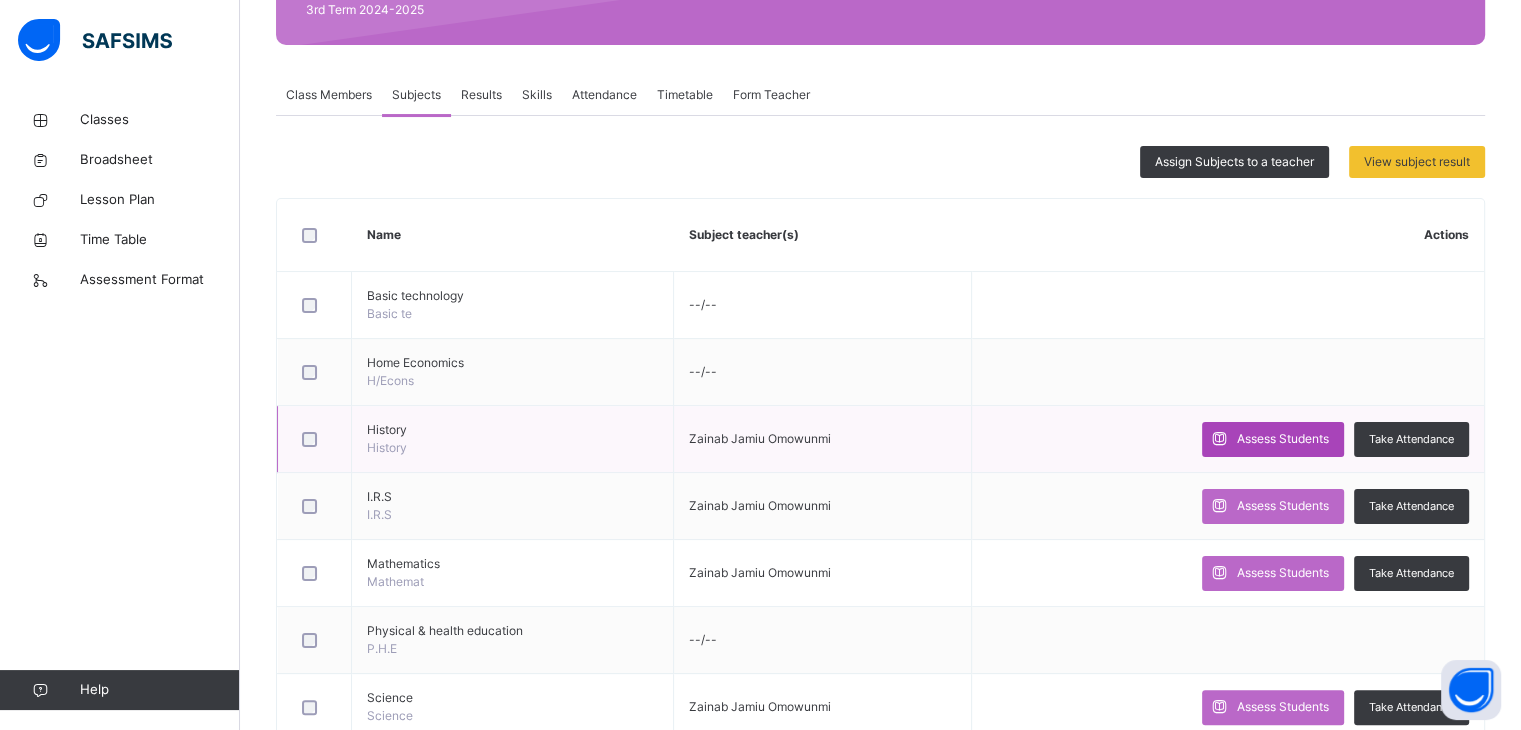 click on "Assess Students" at bounding box center (1283, 439) 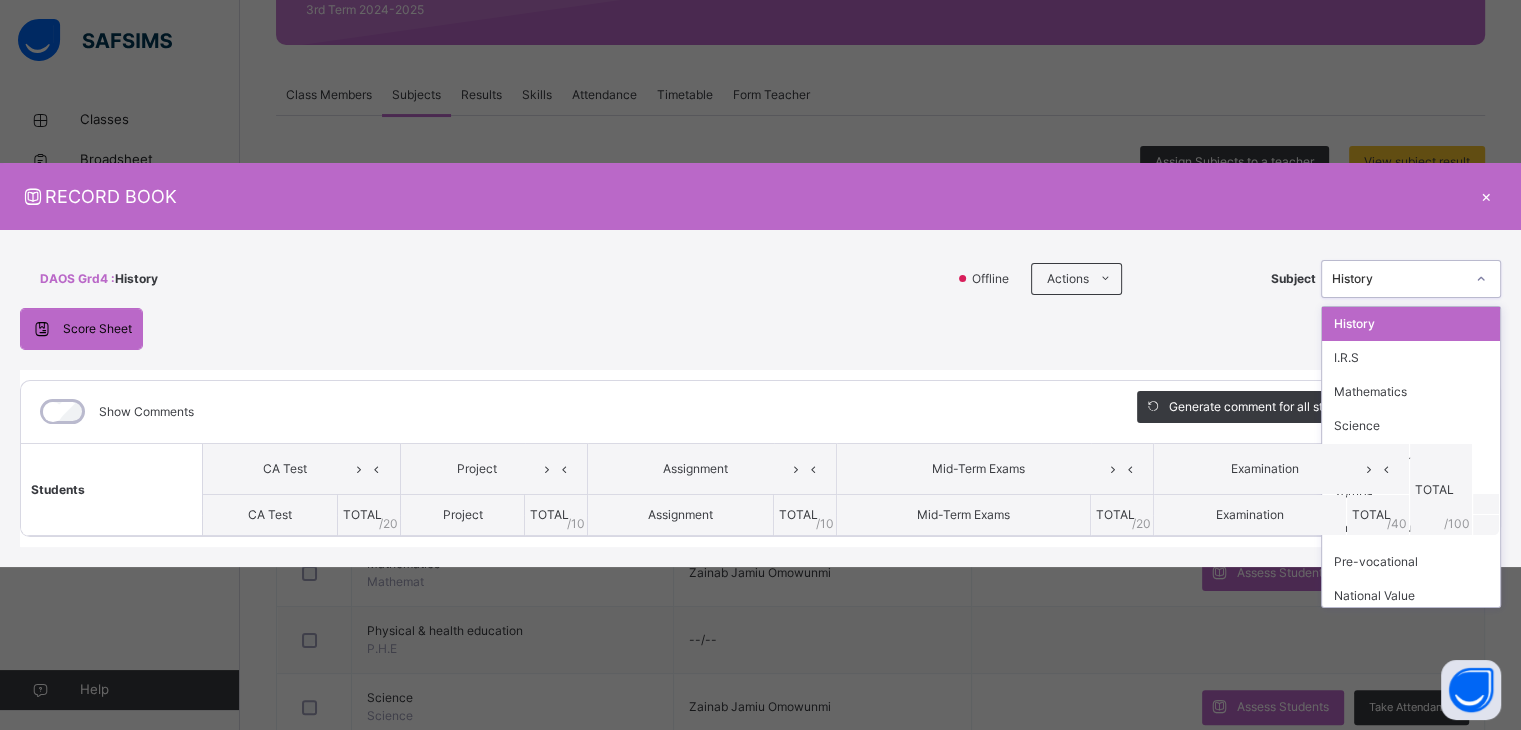 click 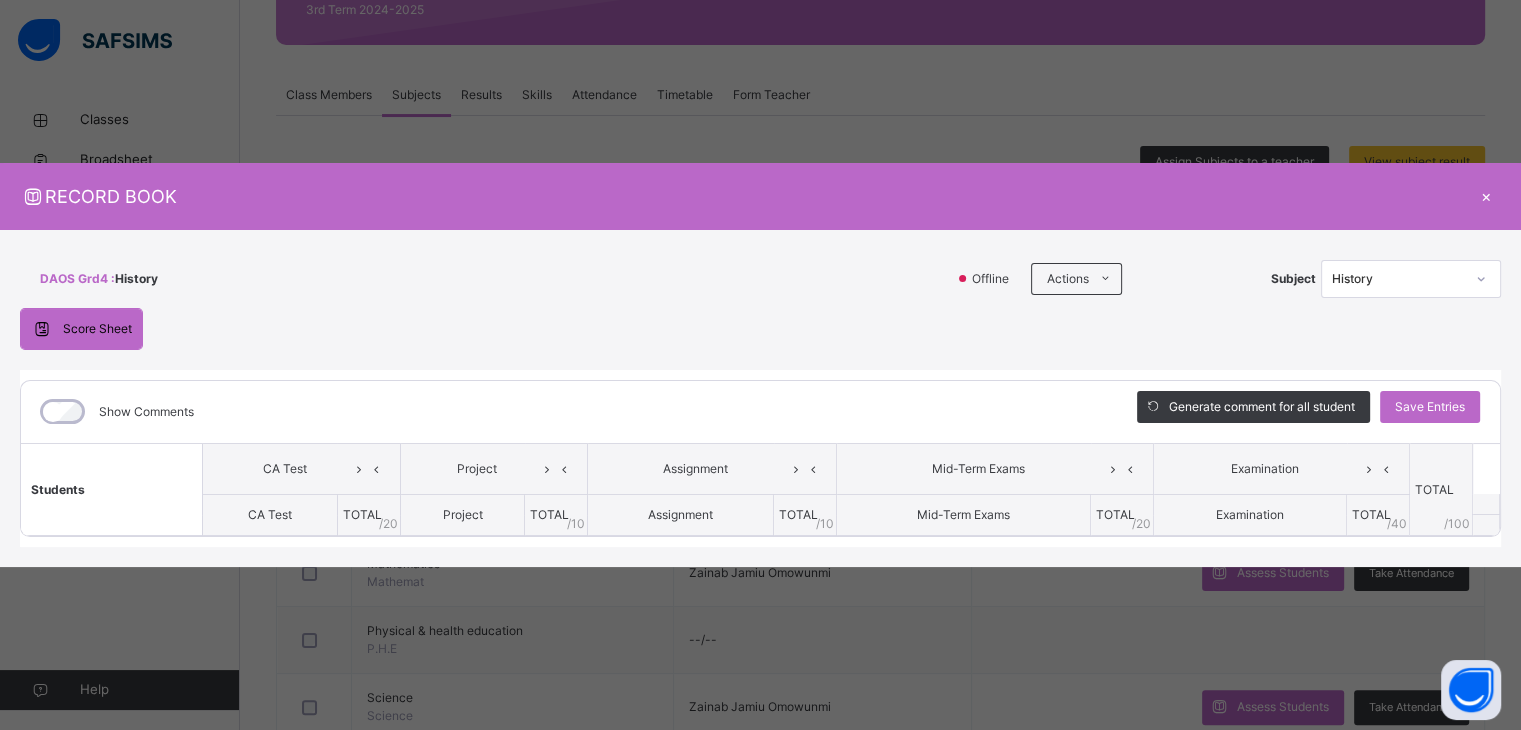 click on "RECORD BOOK × DAOS Grd4   :   History Offline Actions  Download Empty Score Sheet  Upload/map score sheet Subject  History Daltha Academy Date: 7th Aug 2025, 2:32:58 pm Score Sheet Score Sheet Show Comments   Generate comment for all student   Save Entries Class Level:  DAOS Grd4   Subject:  History Session:  2024/2025 Session Session:  3rd Term Students CA Test Project Assignment Mid-Term Exams Examination TOTAL /100 Comment CA Test TOTAL / 20 Project TOTAL / 10 Assignment TOTAL / 10 Mid-Term Exams TOTAL / 20 Examination TOTAL / 40   ×   Subject Teacher’s Comment Generate and see in full the comment developed by the AI with an option to regenerate the comment Sims Bot Please wait while the Sims Bot generates comments for all your students × How satisfied are you with using SAFSIMS? 😞 🙁 😐 🙂 😄 Very Dissatisfied Very Satisfied Submit Close Import subject assessment score Map your assessment to those on our system Upload excel file used to fill out assessment   Drag and Drop files here ×" at bounding box center (760, 365) 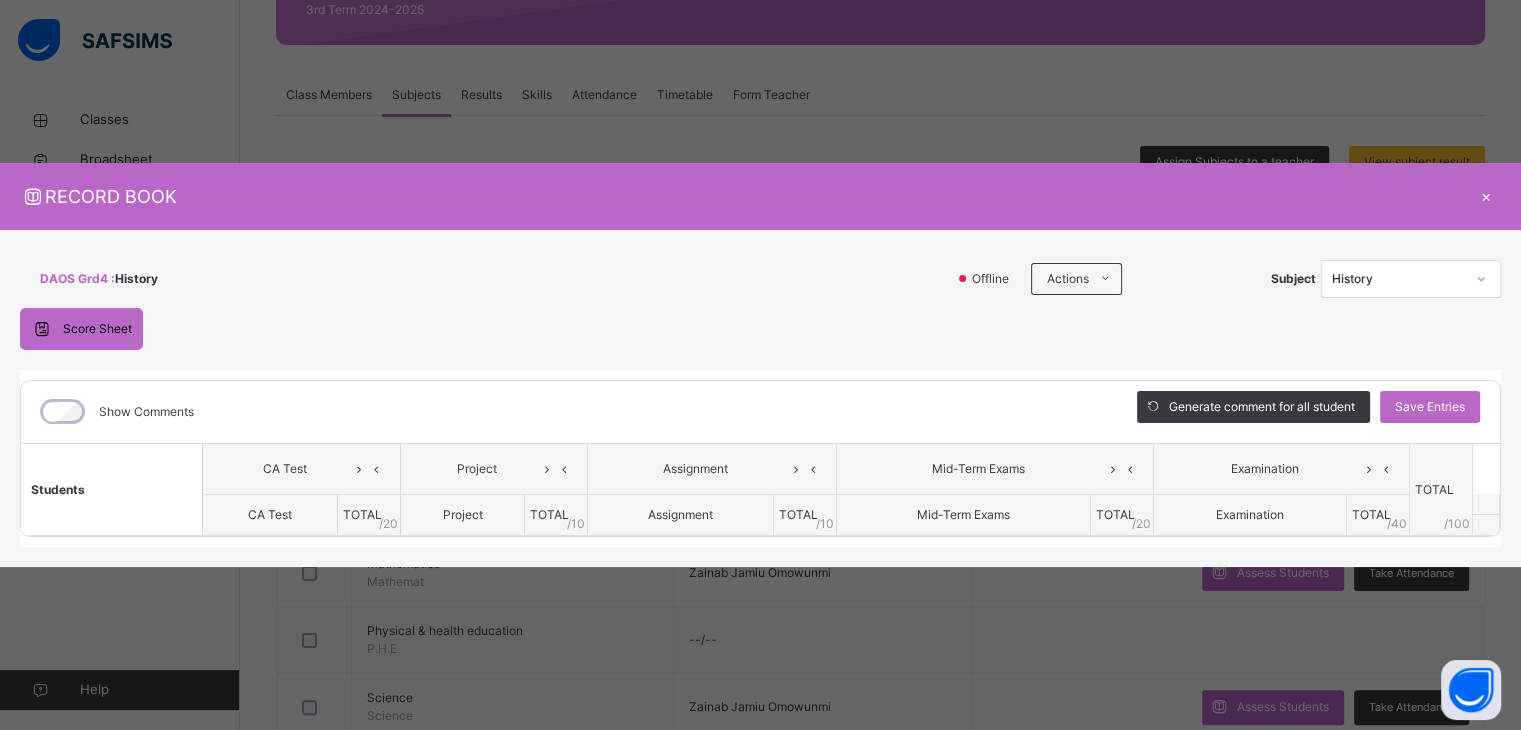 click on "×" at bounding box center (1486, 196) 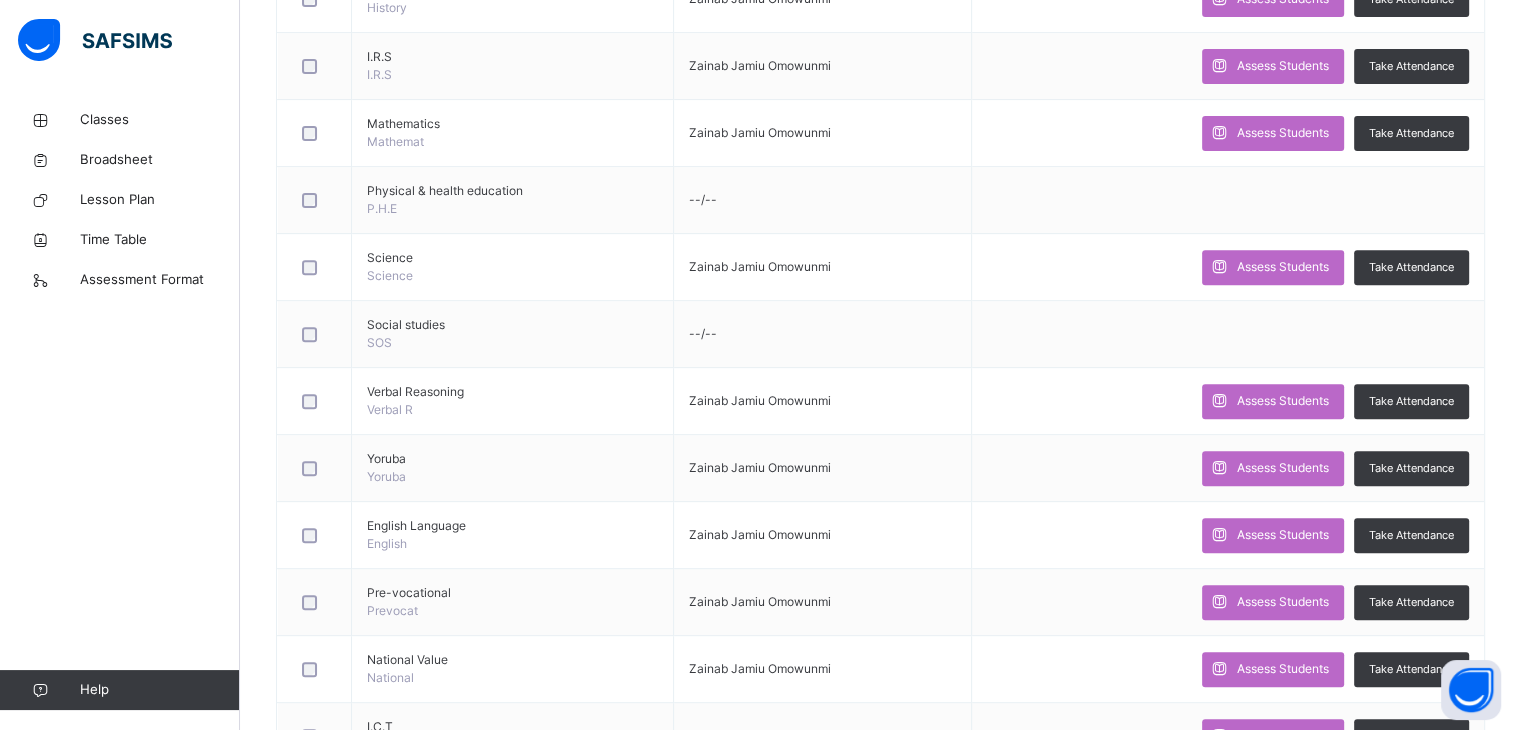 scroll, scrollTop: 792, scrollLeft: 0, axis: vertical 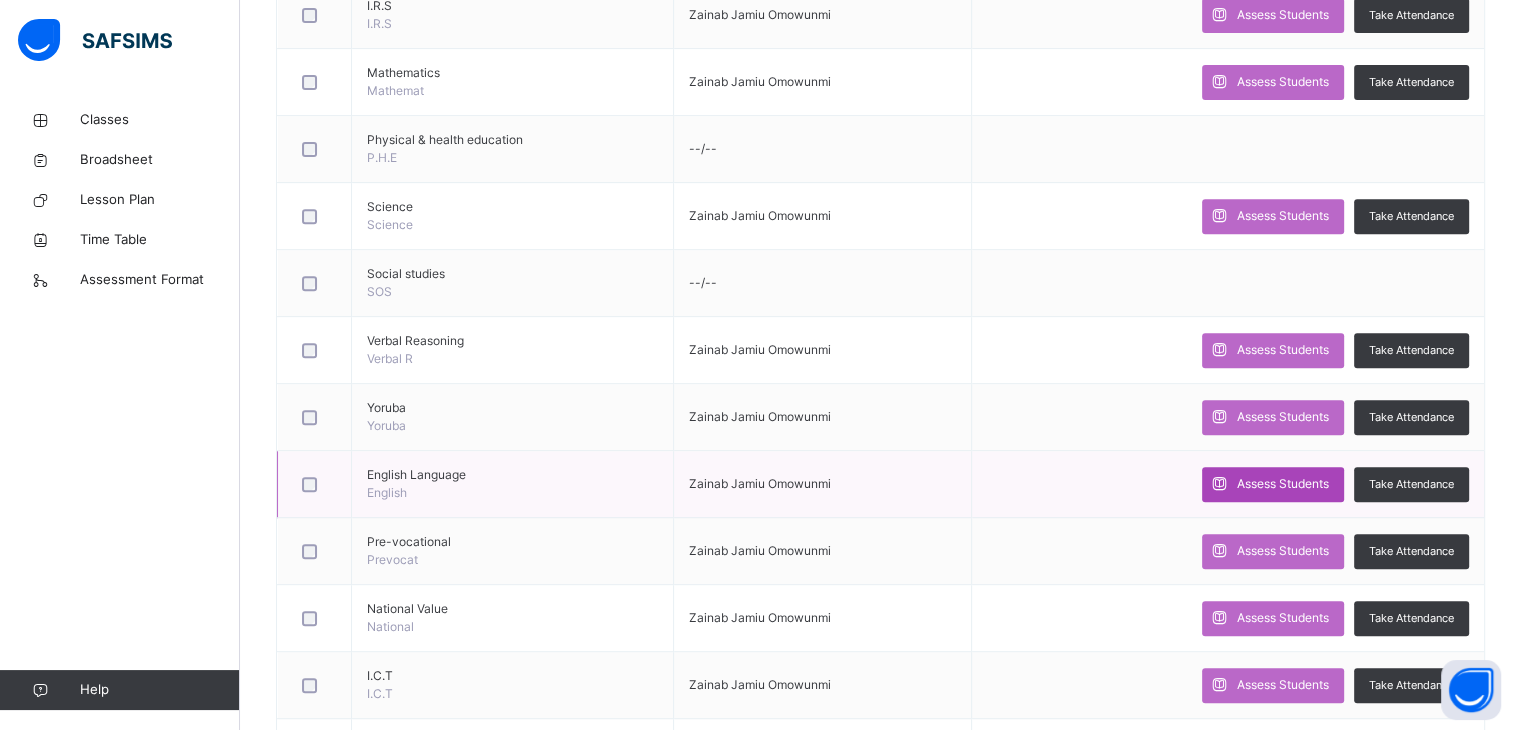 click on "Assess Students" at bounding box center [1283, 484] 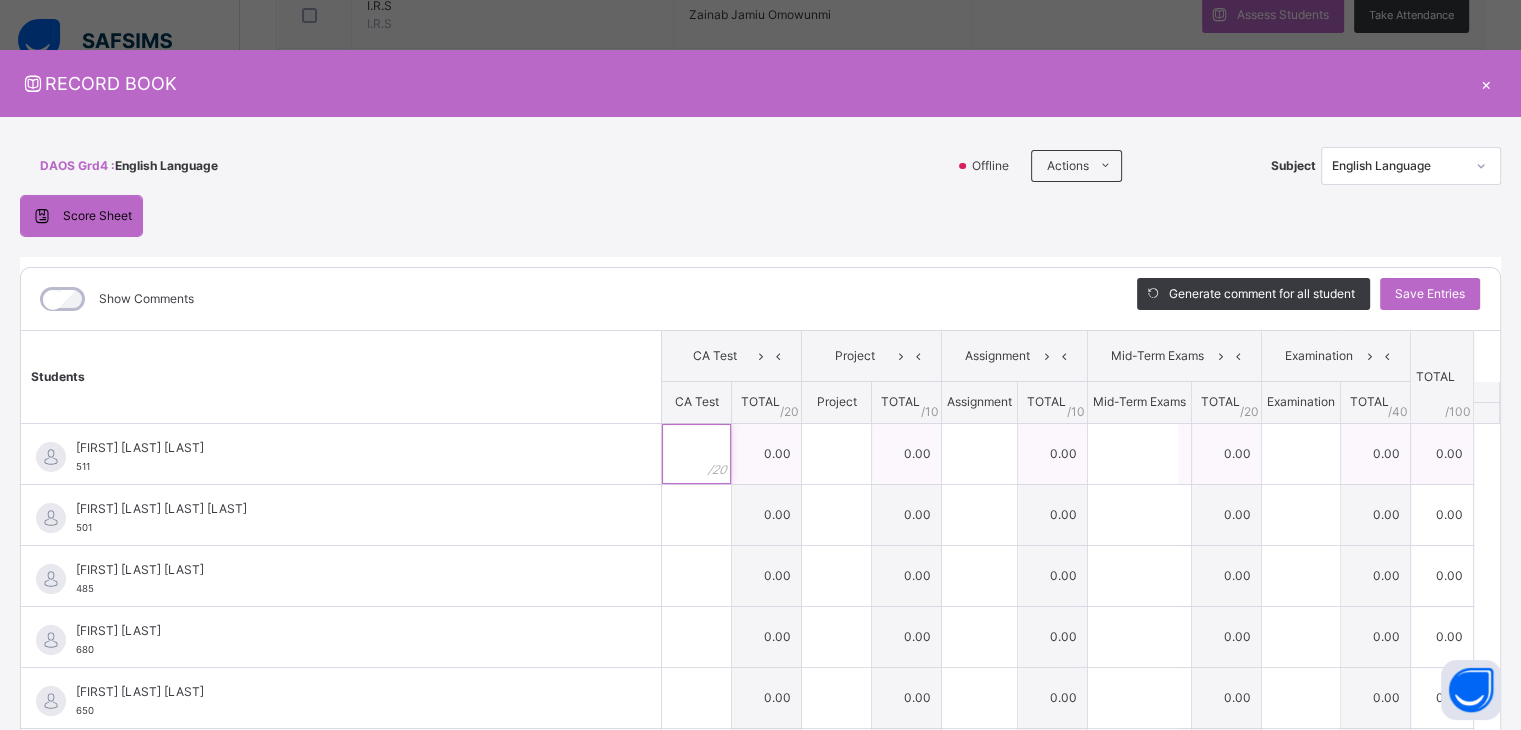 click at bounding box center [696, 454] 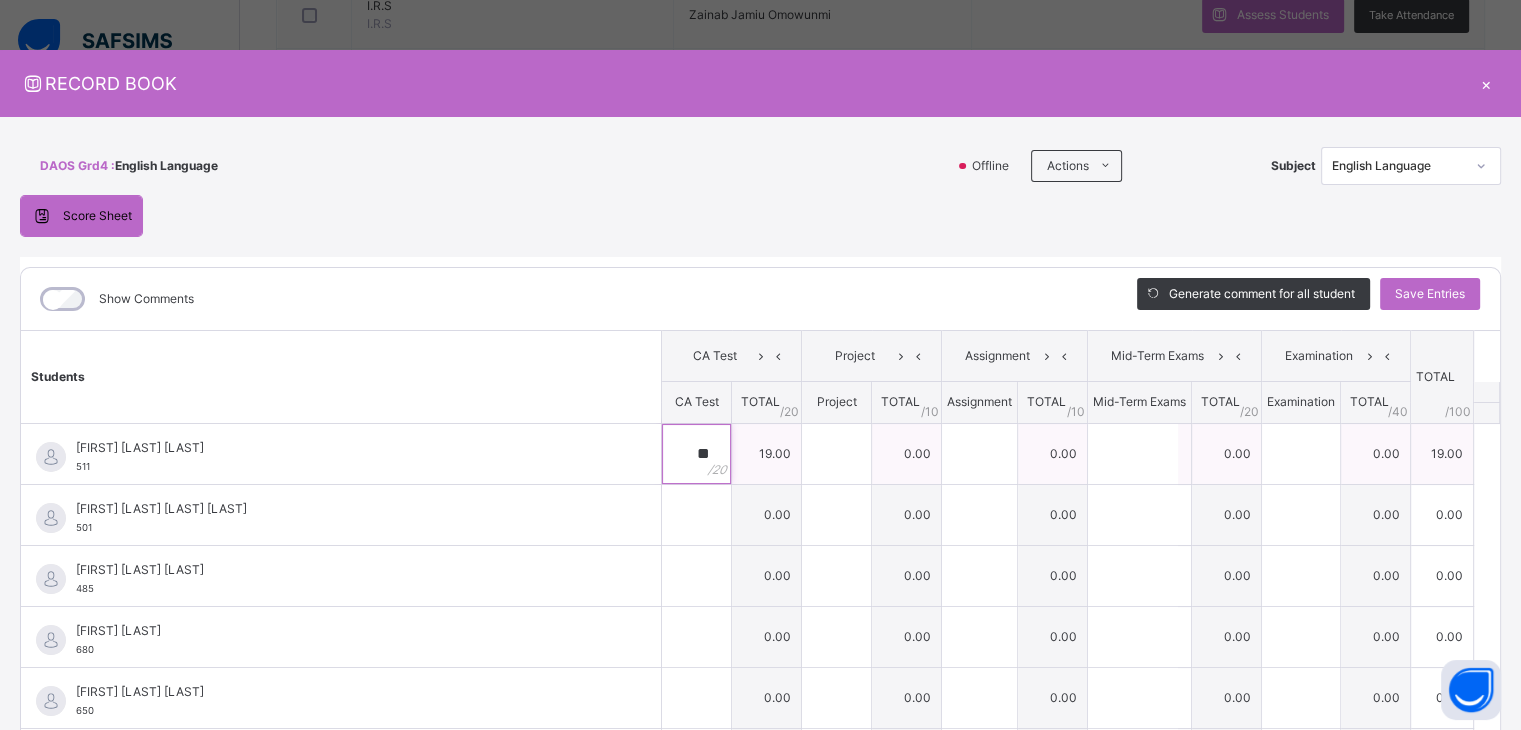 type on "**" 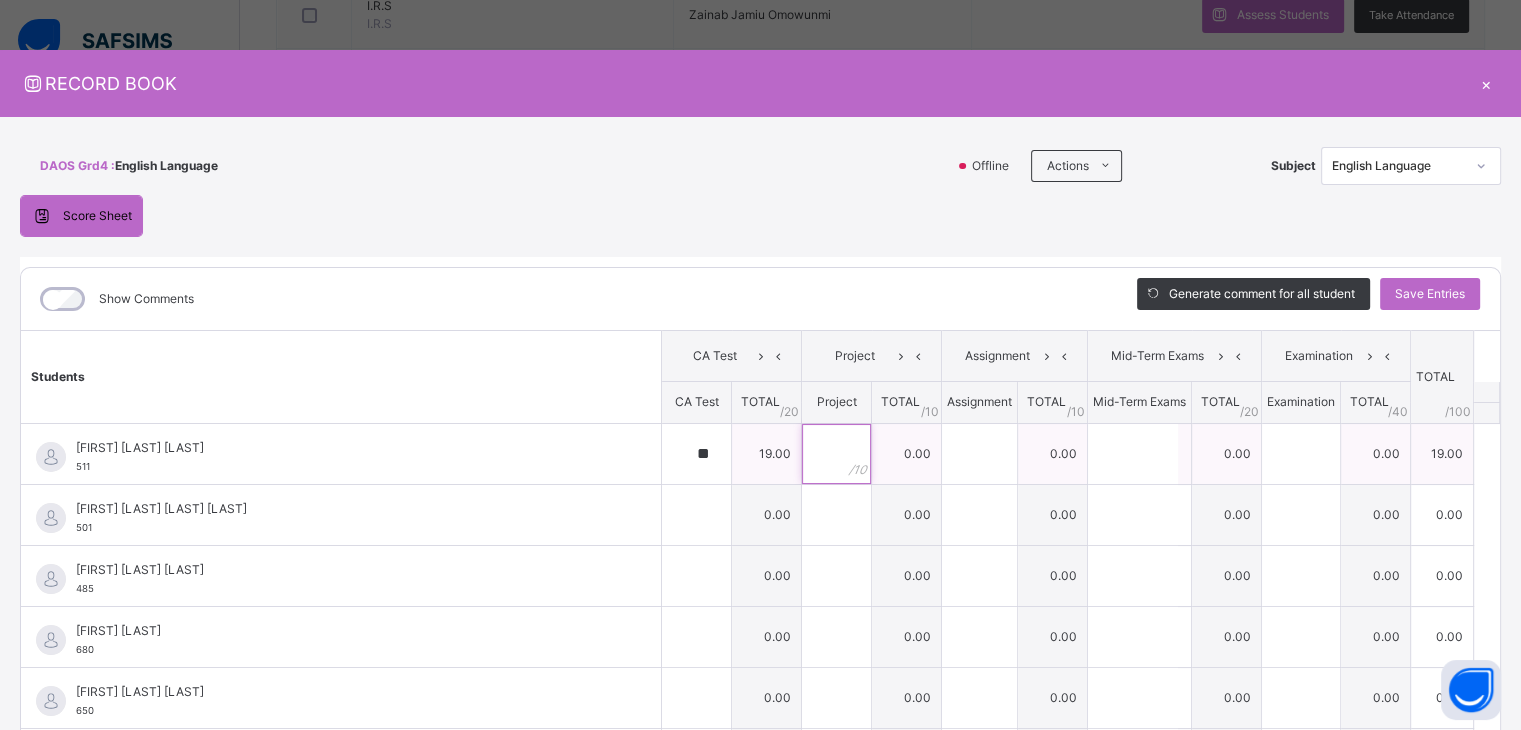 click at bounding box center [836, 454] 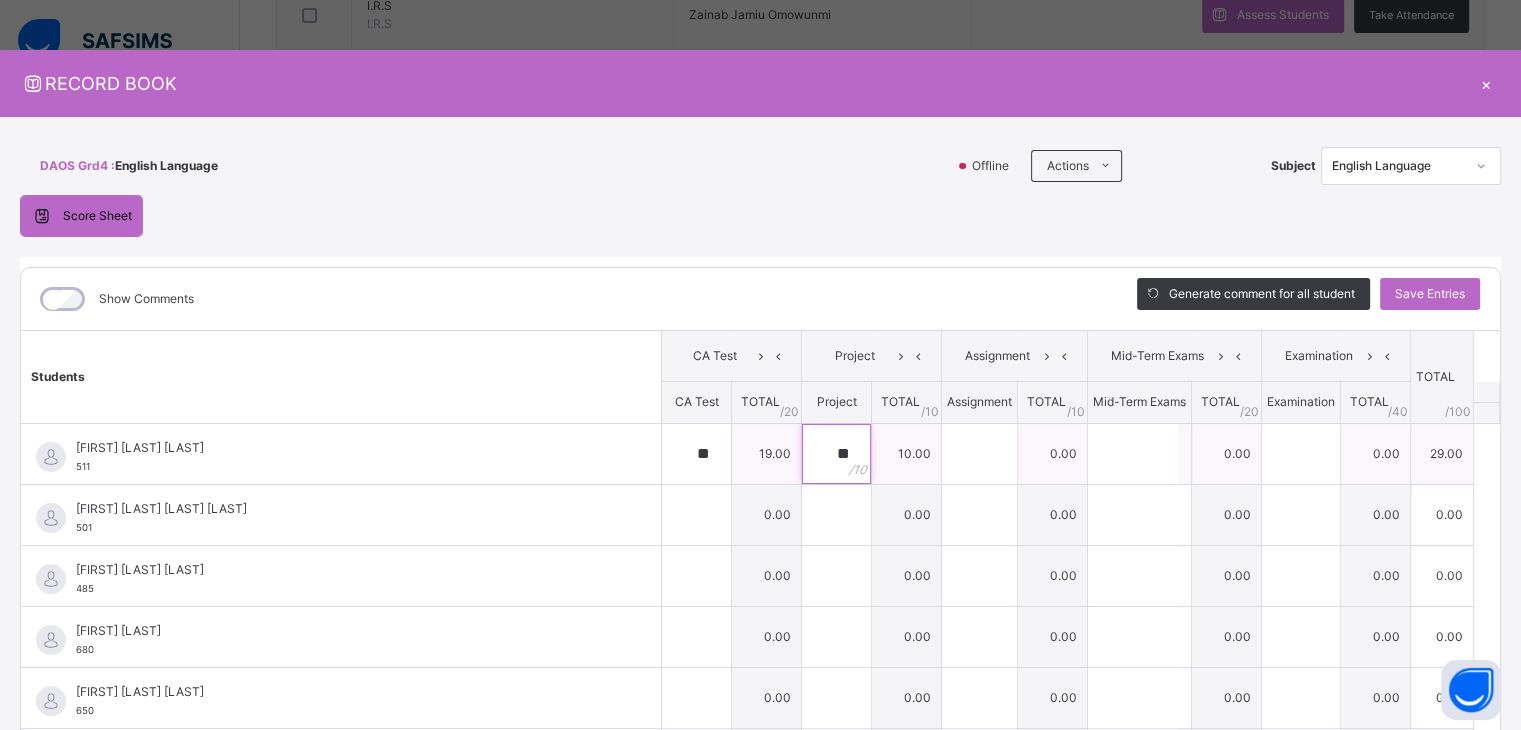 type on "**" 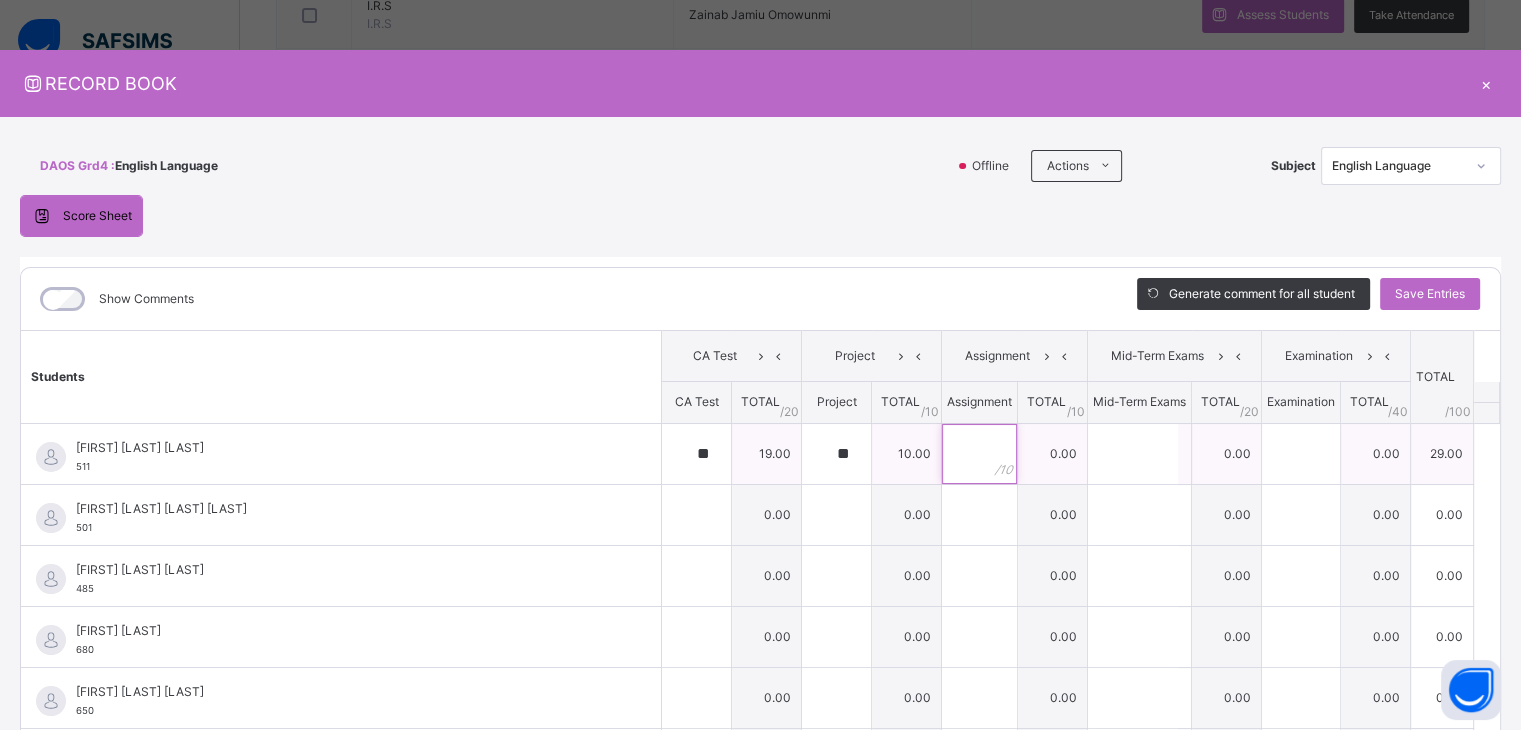 click at bounding box center [979, 454] 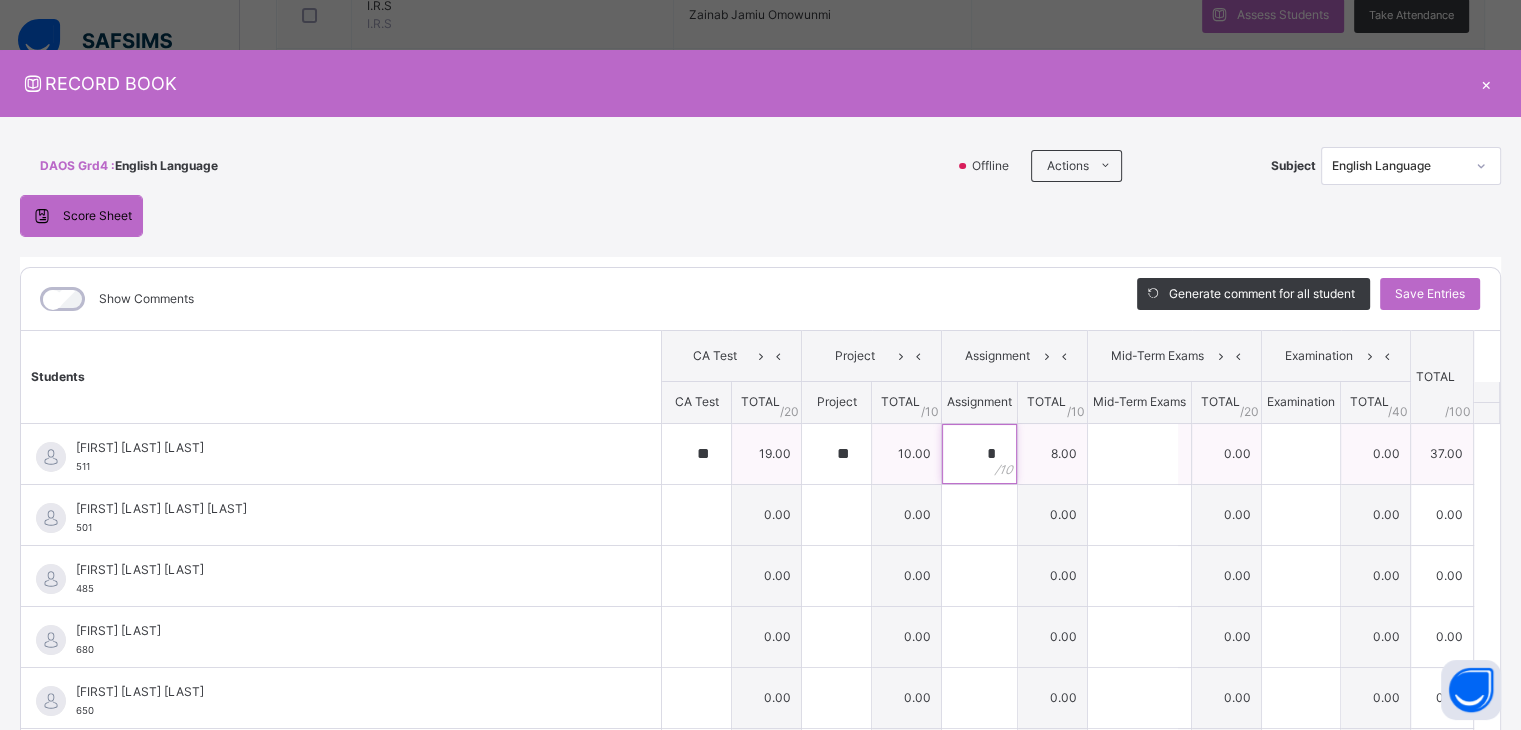 type on "*" 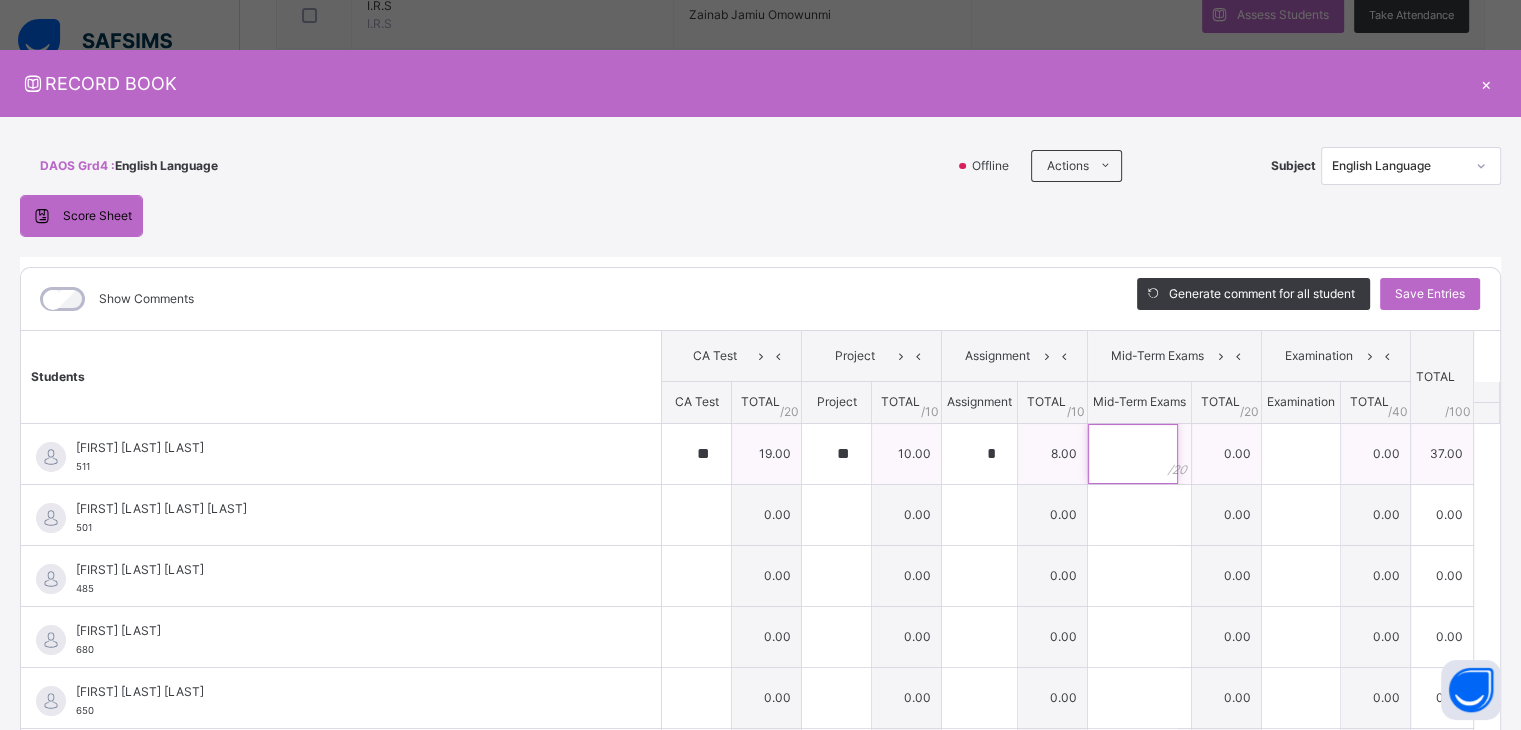 click at bounding box center [1133, 454] 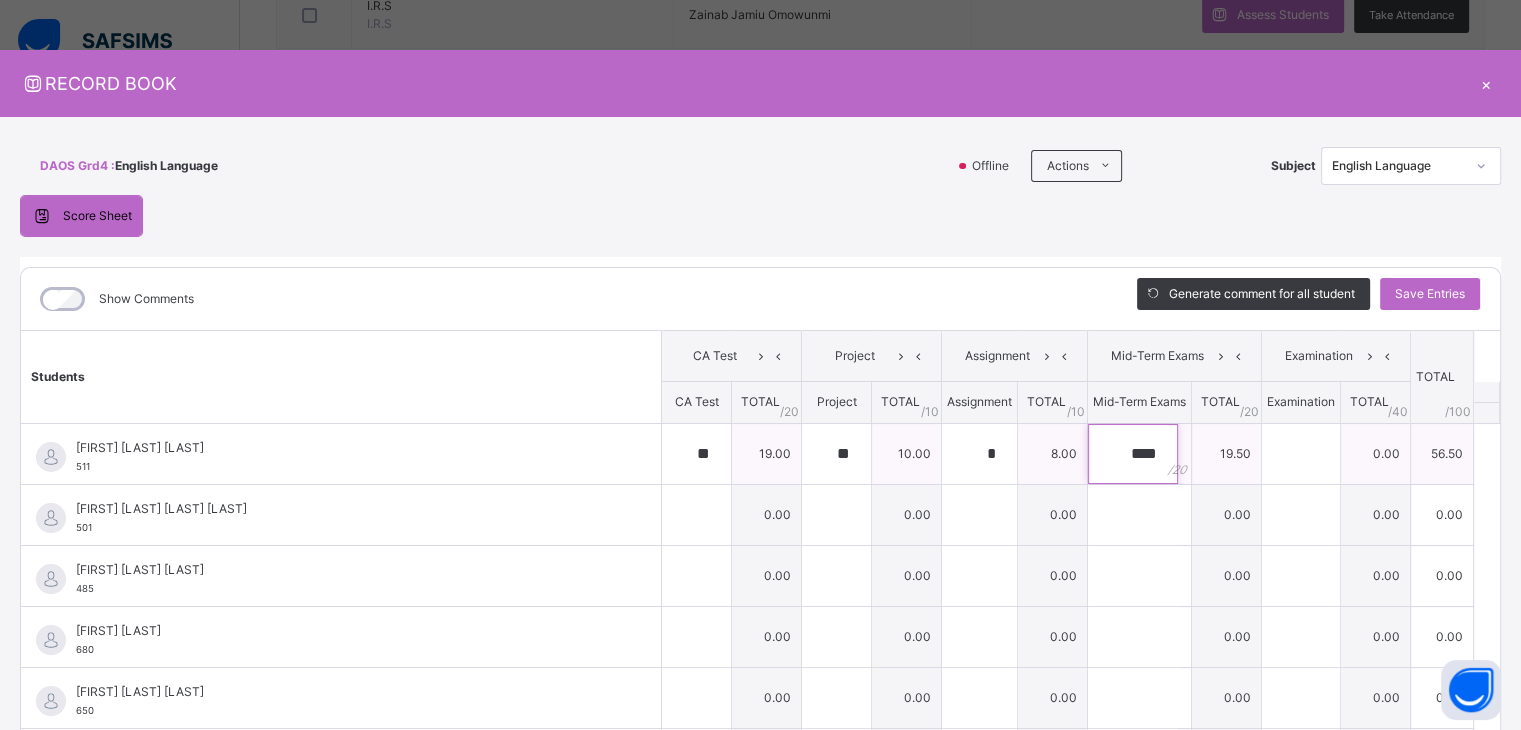 type on "****" 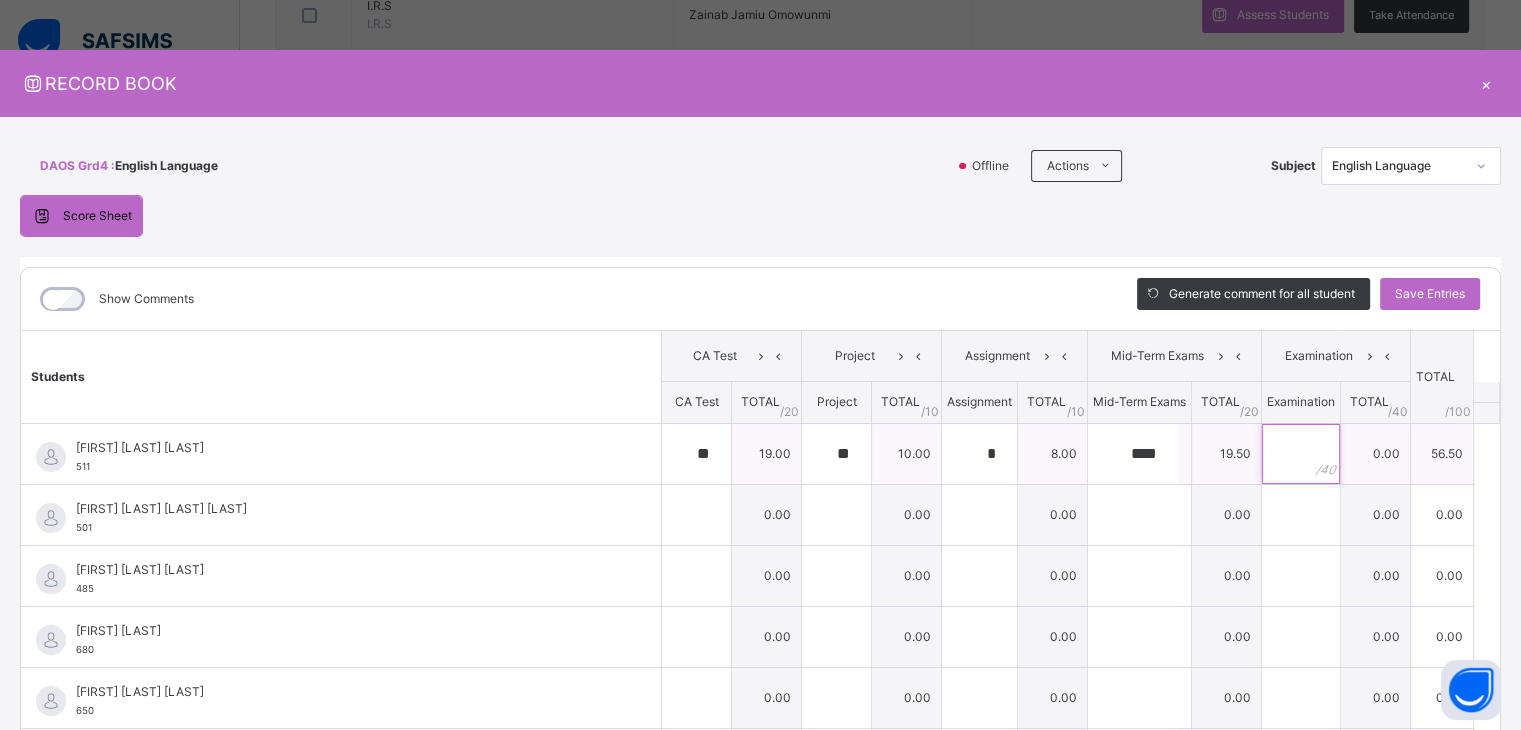 click at bounding box center [1301, 454] 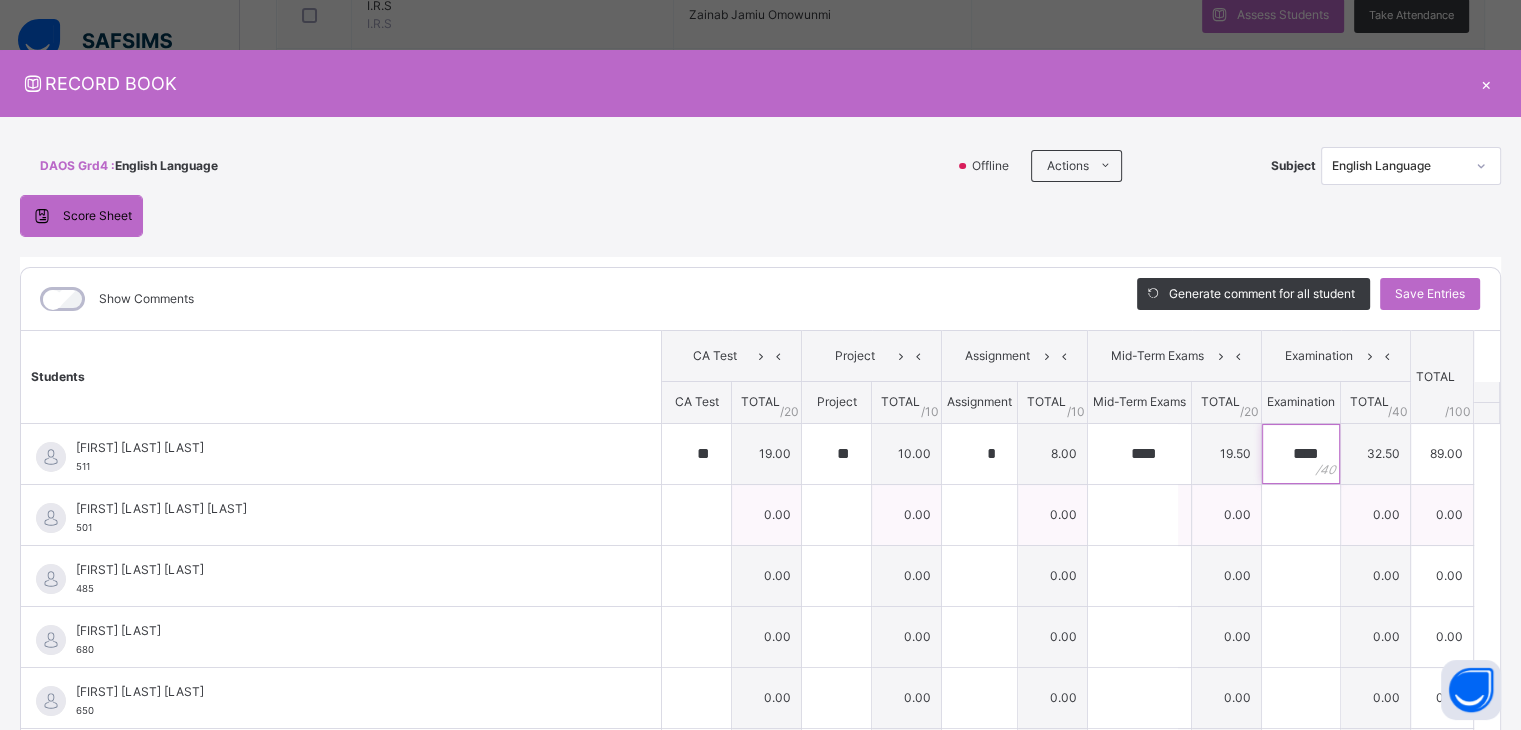 type on "****" 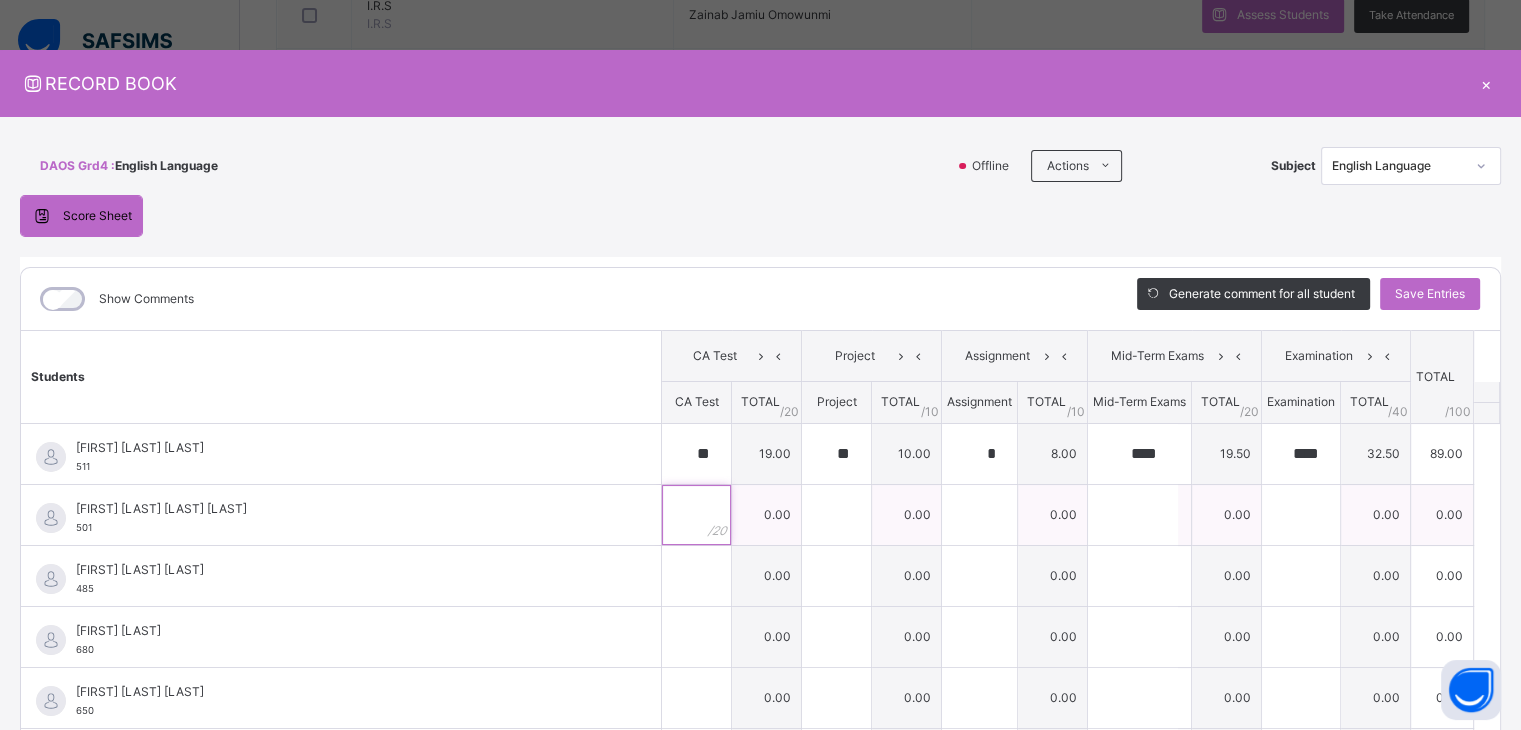 click at bounding box center (696, 515) 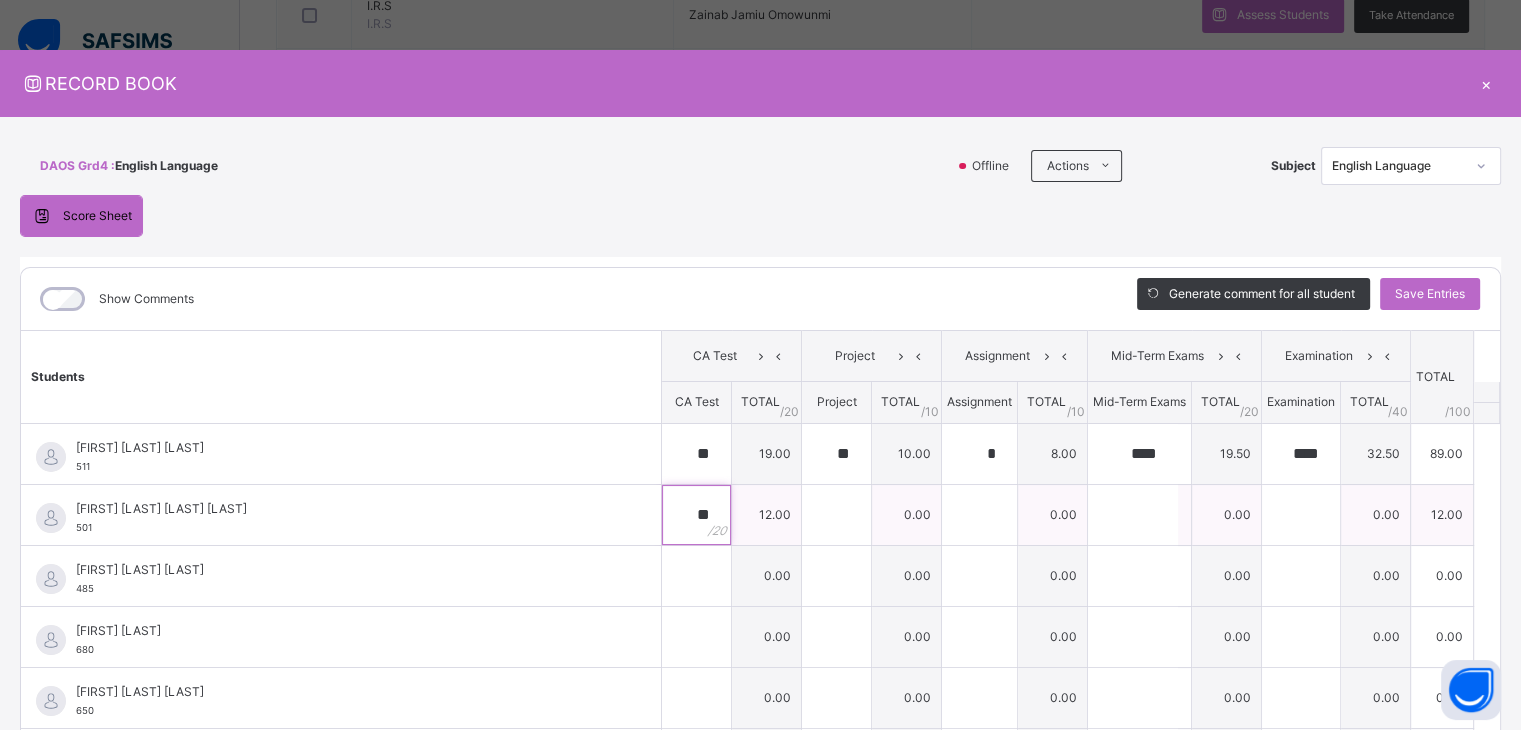 type on "**" 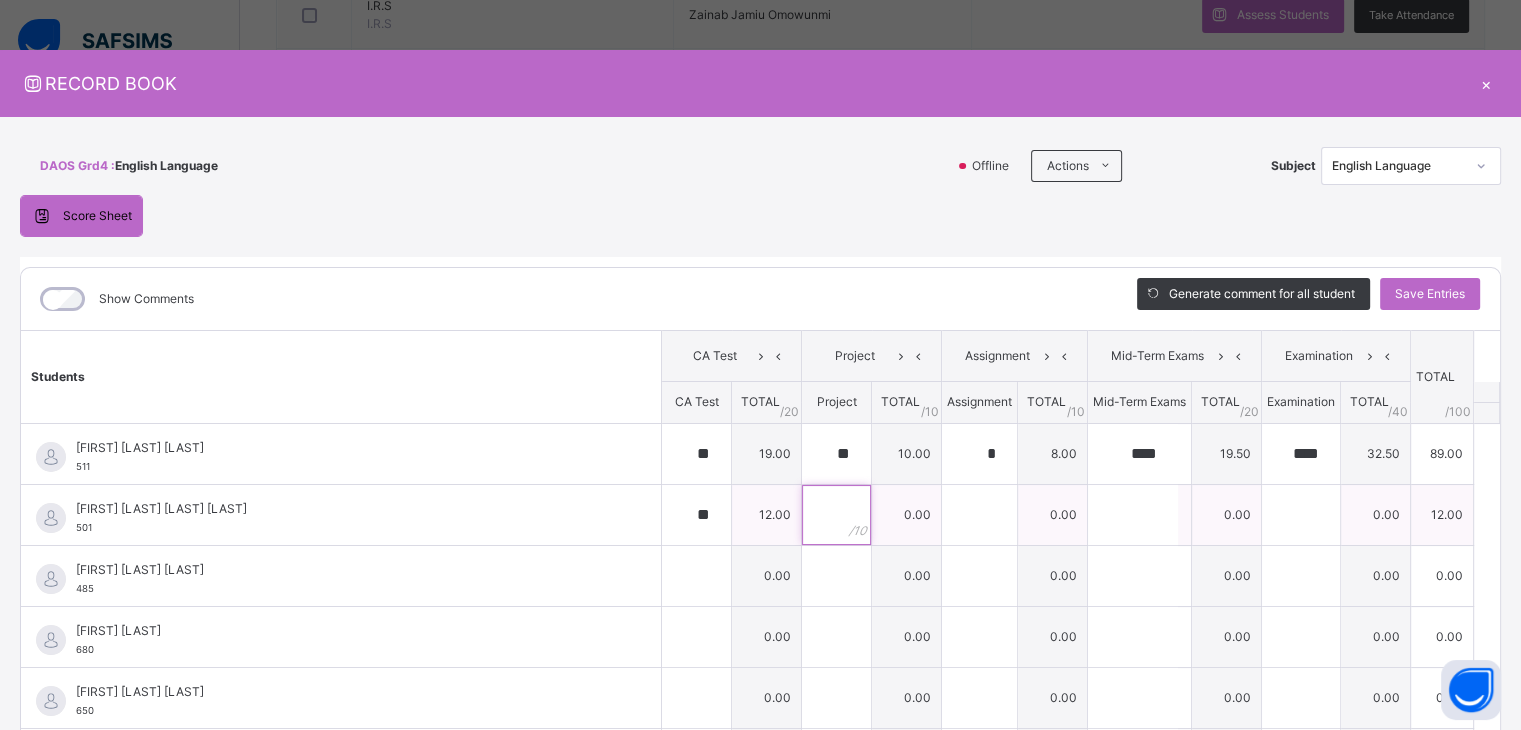 click at bounding box center (836, 515) 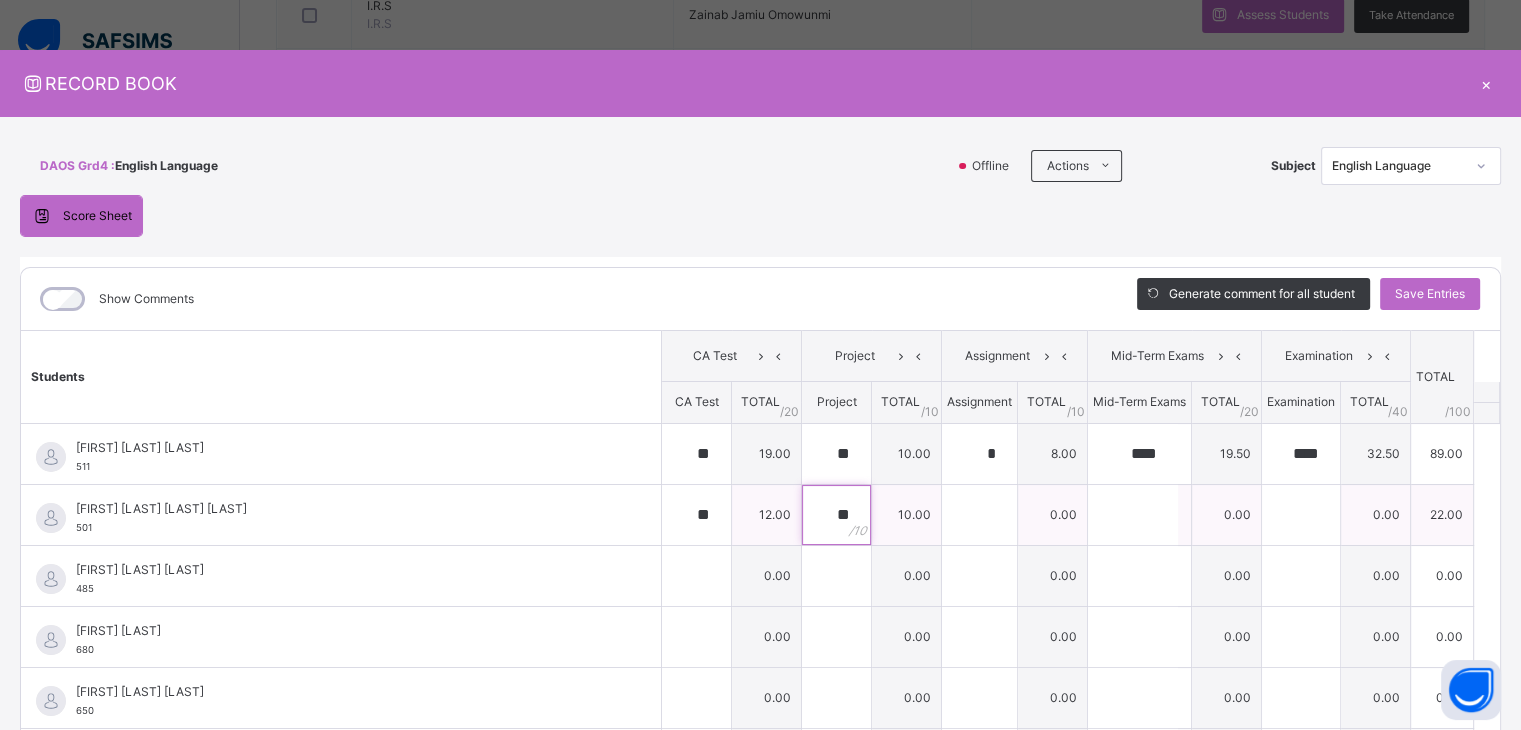 type on "**" 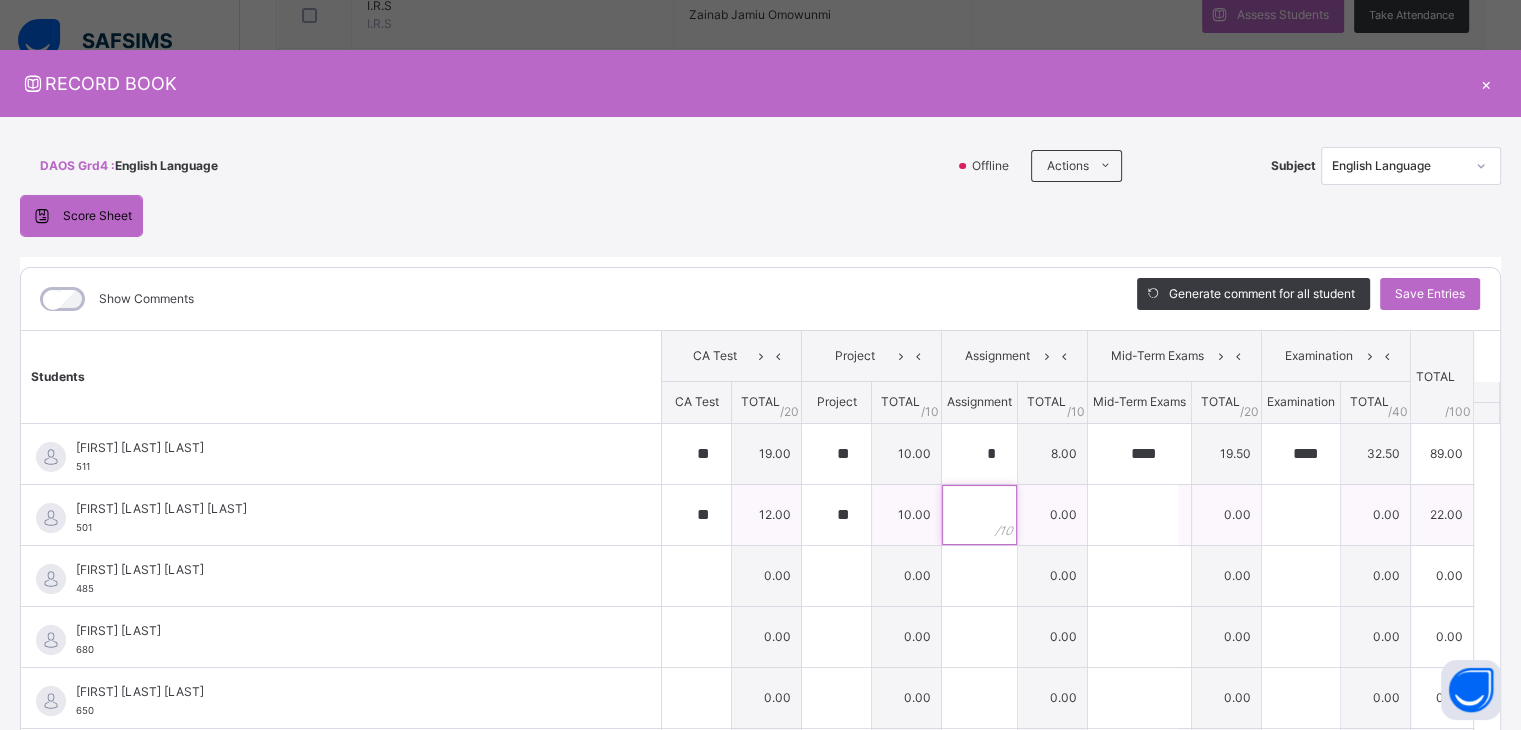 click at bounding box center [979, 515] 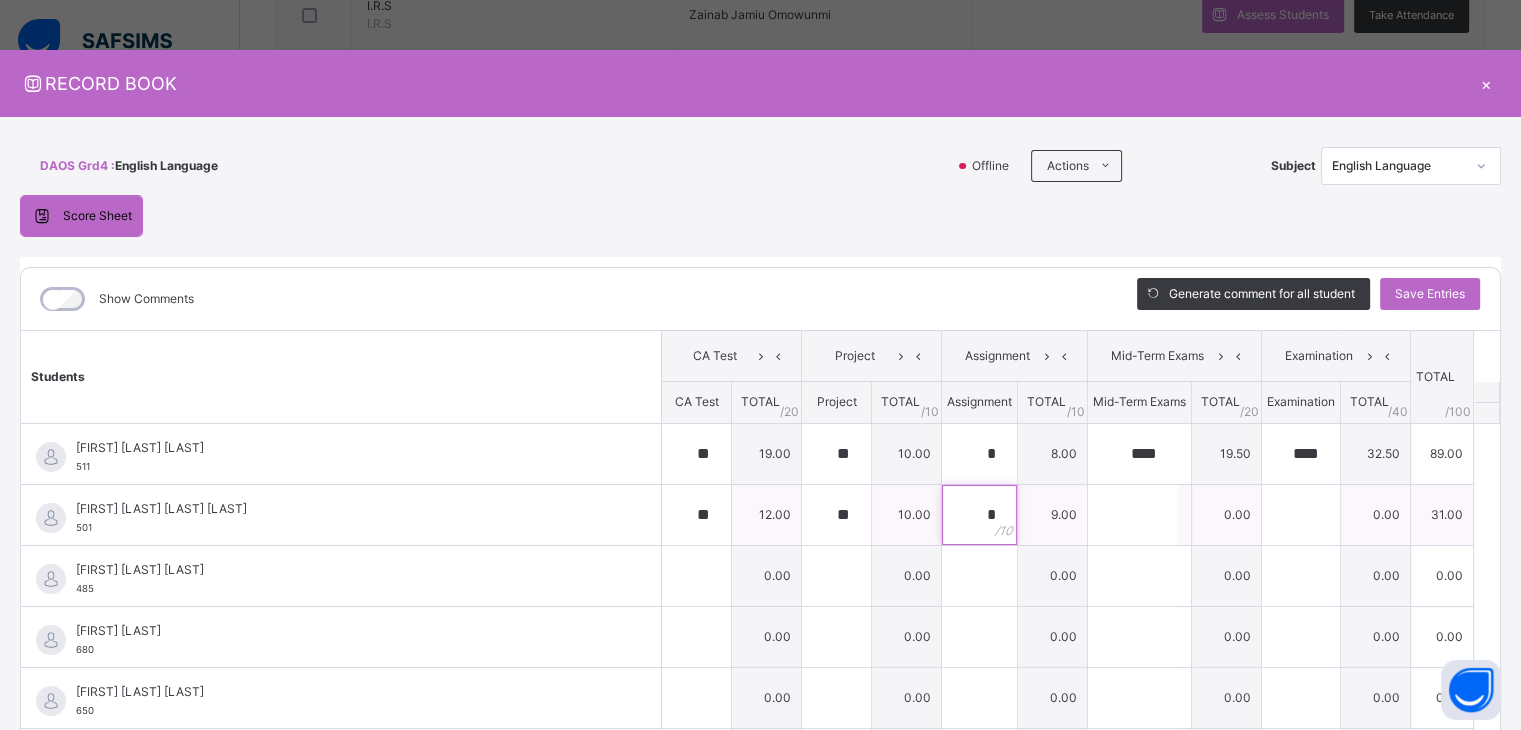 type on "*" 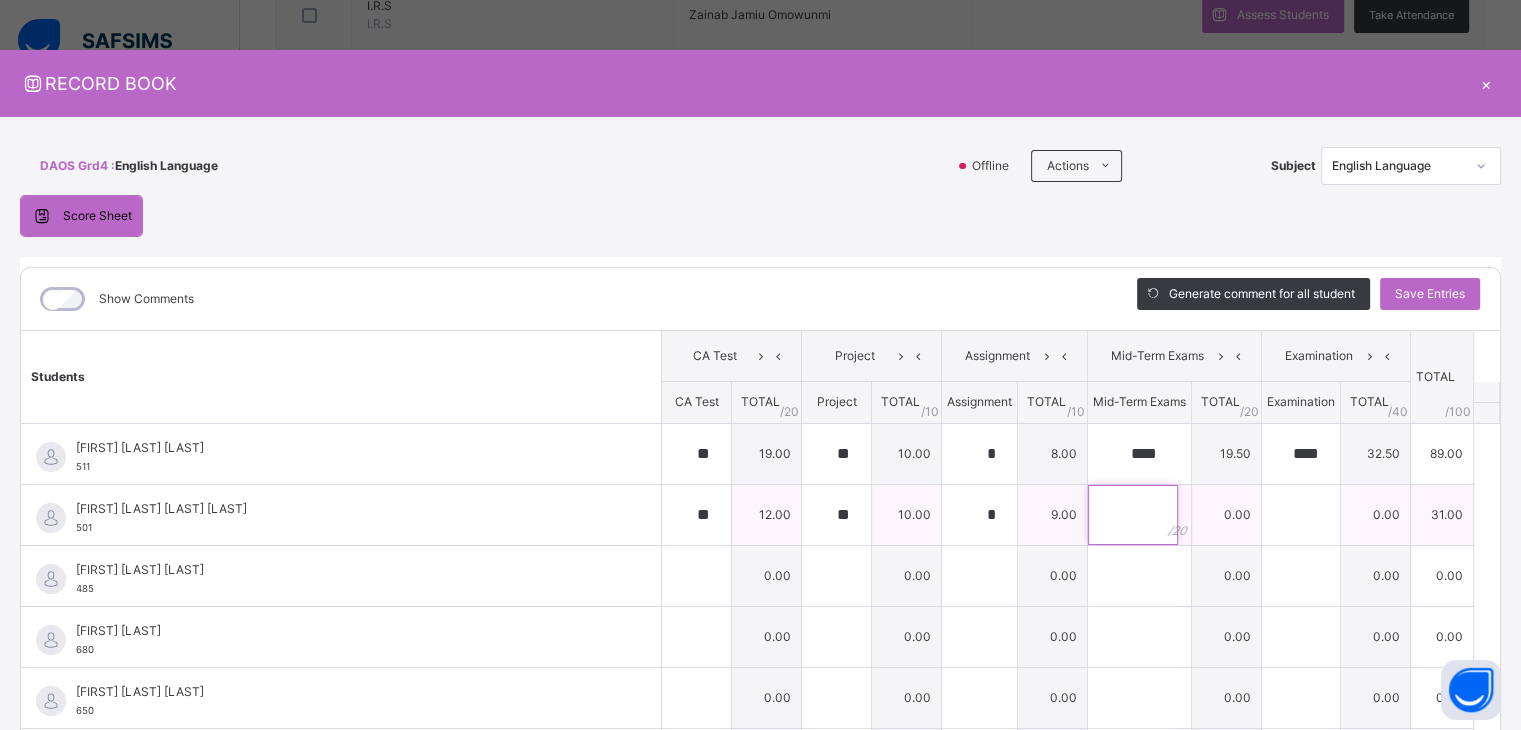 click at bounding box center [1133, 515] 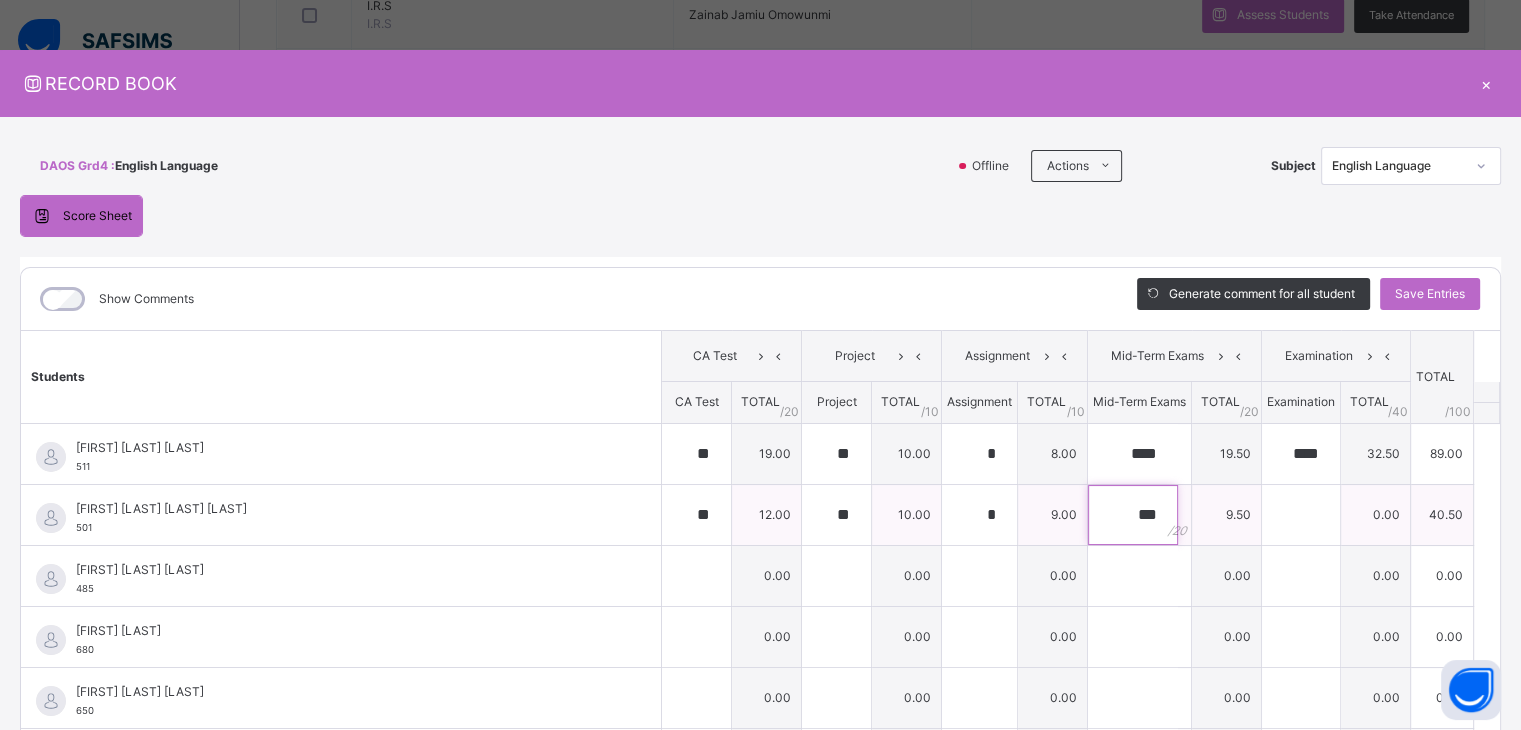 type on "***" 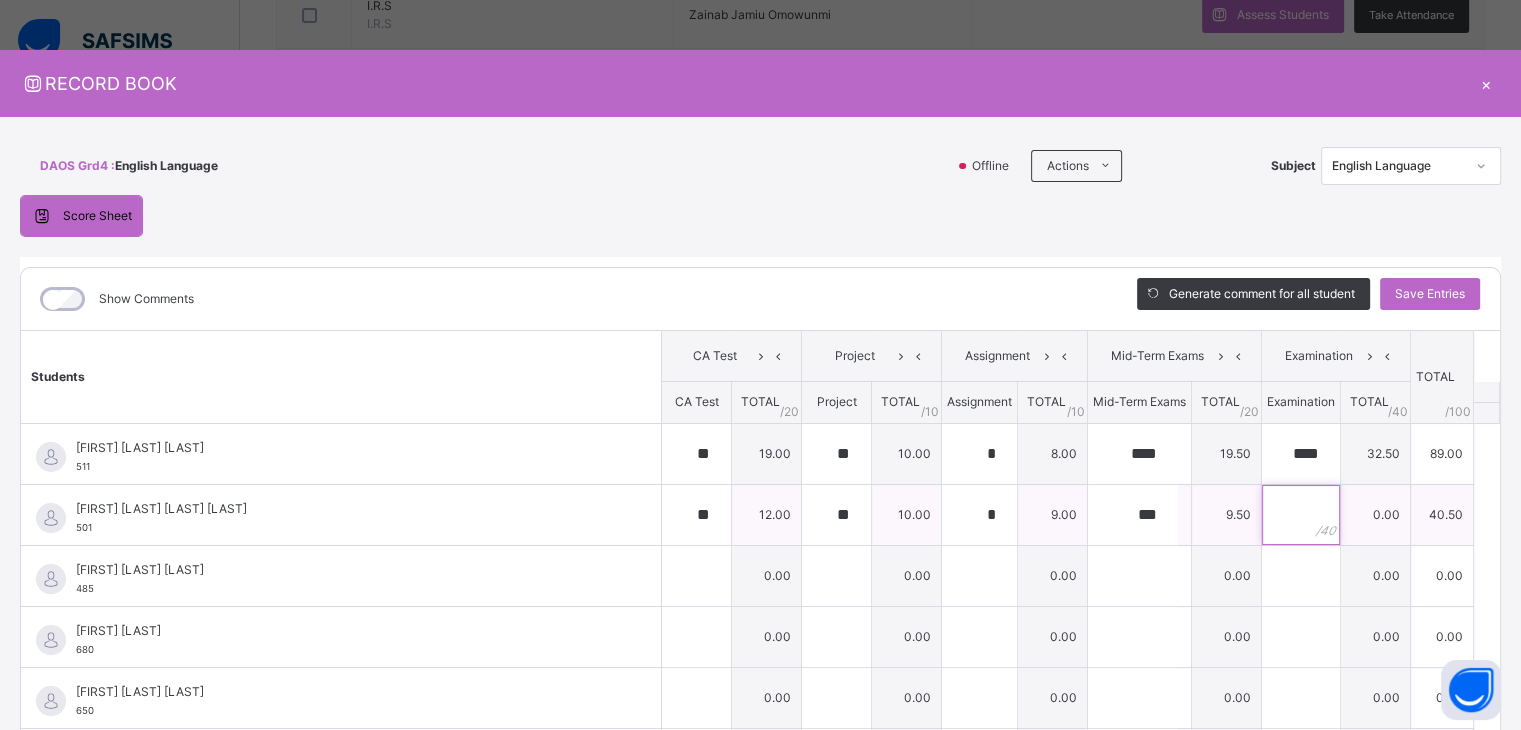 click at bounding box center [1301, 515] 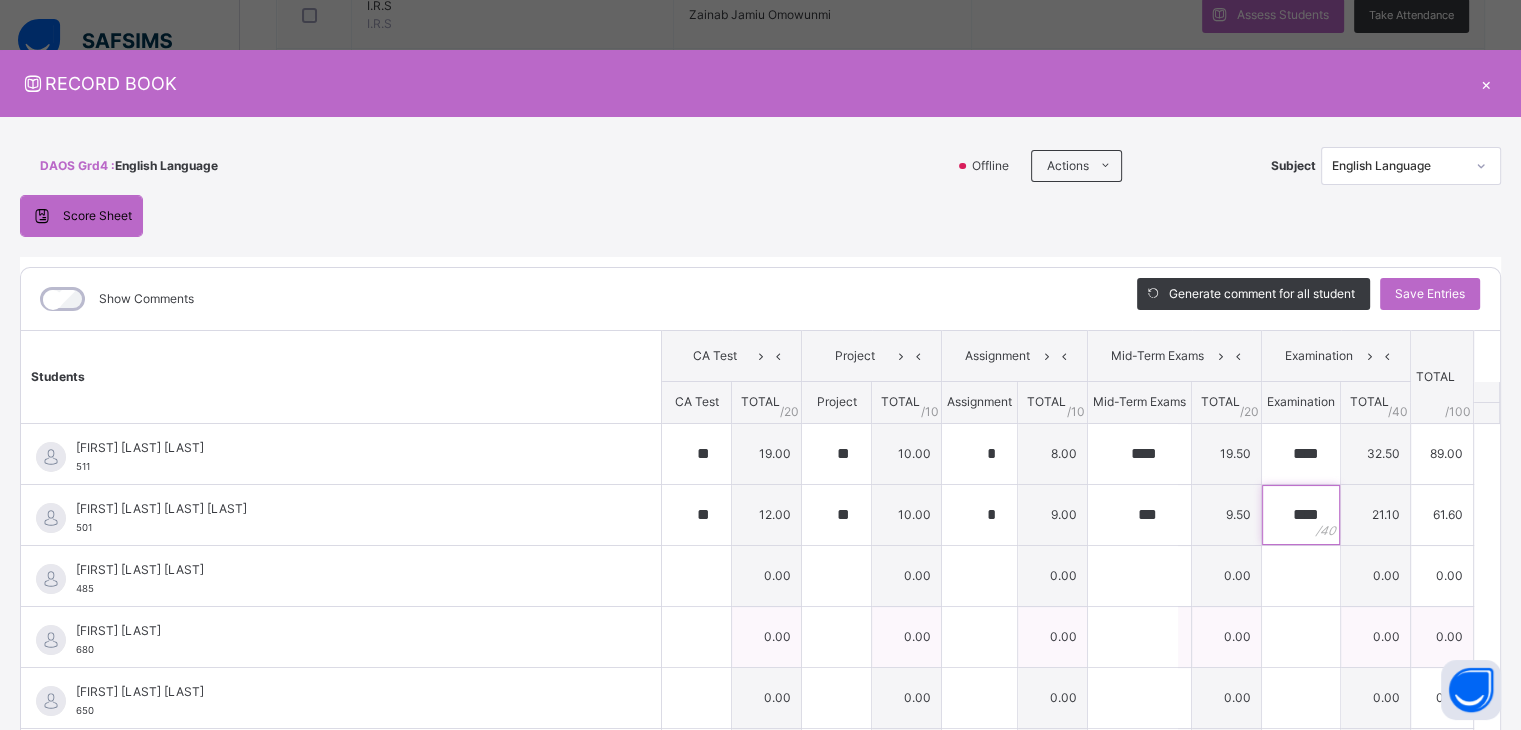 type on "****" 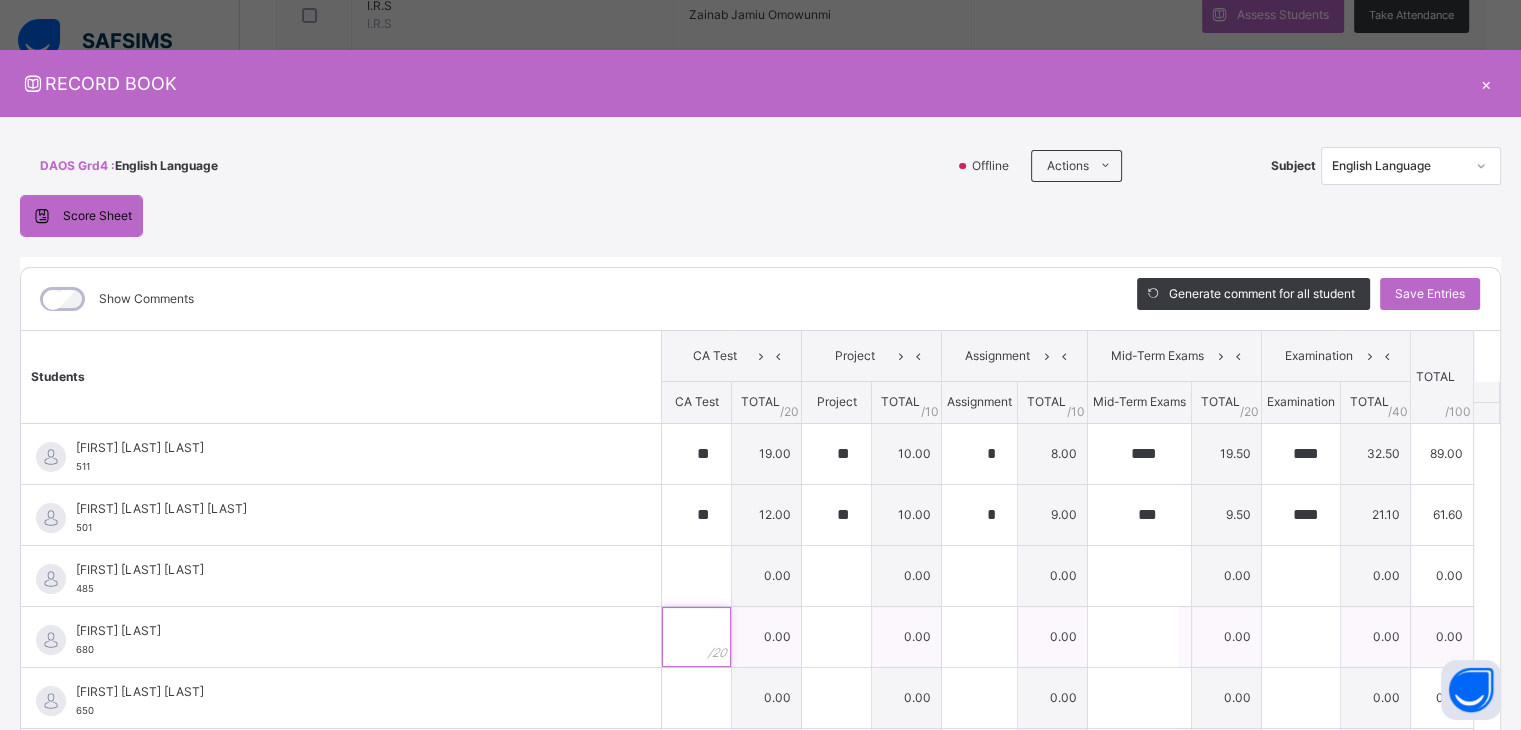 click at bounding box center [696, 637] 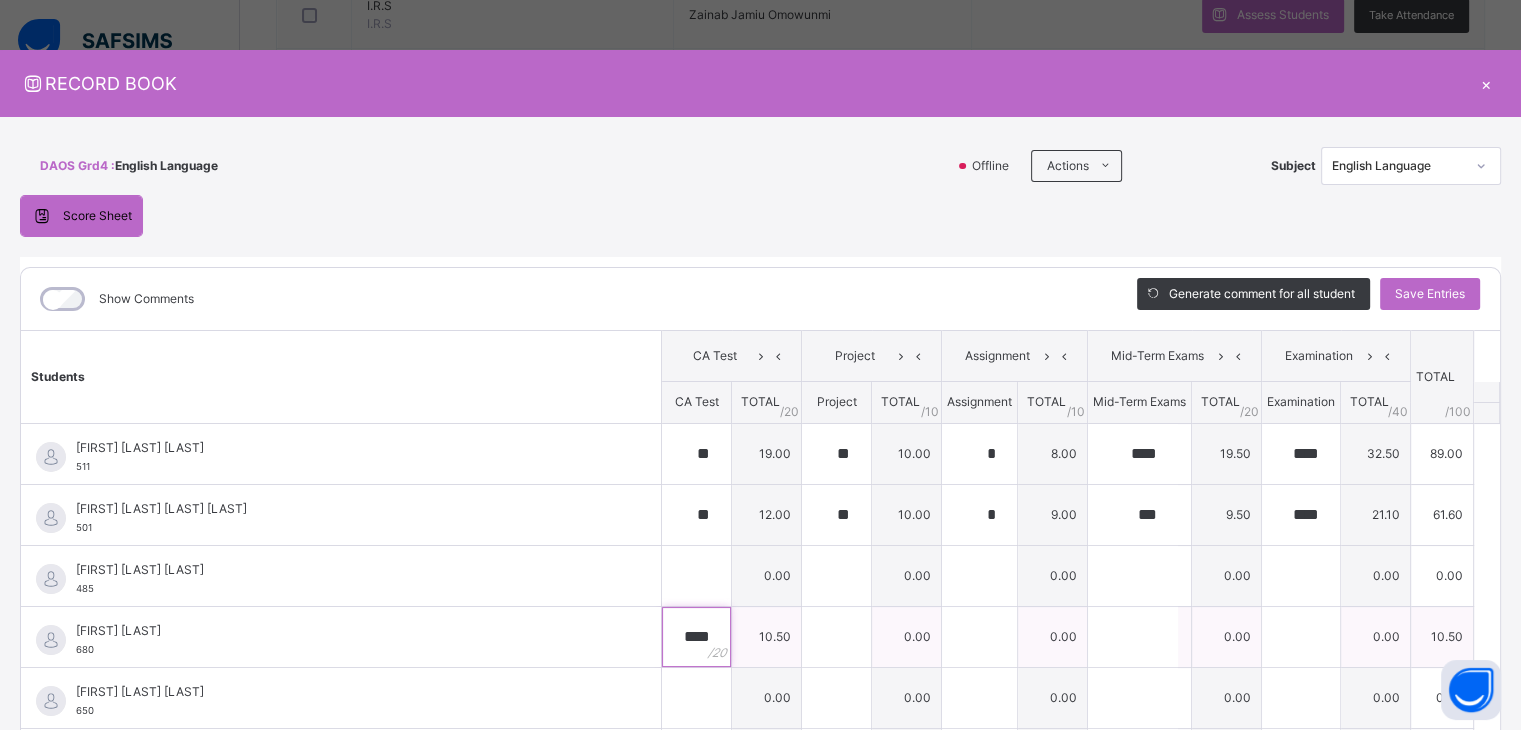 type on "****" 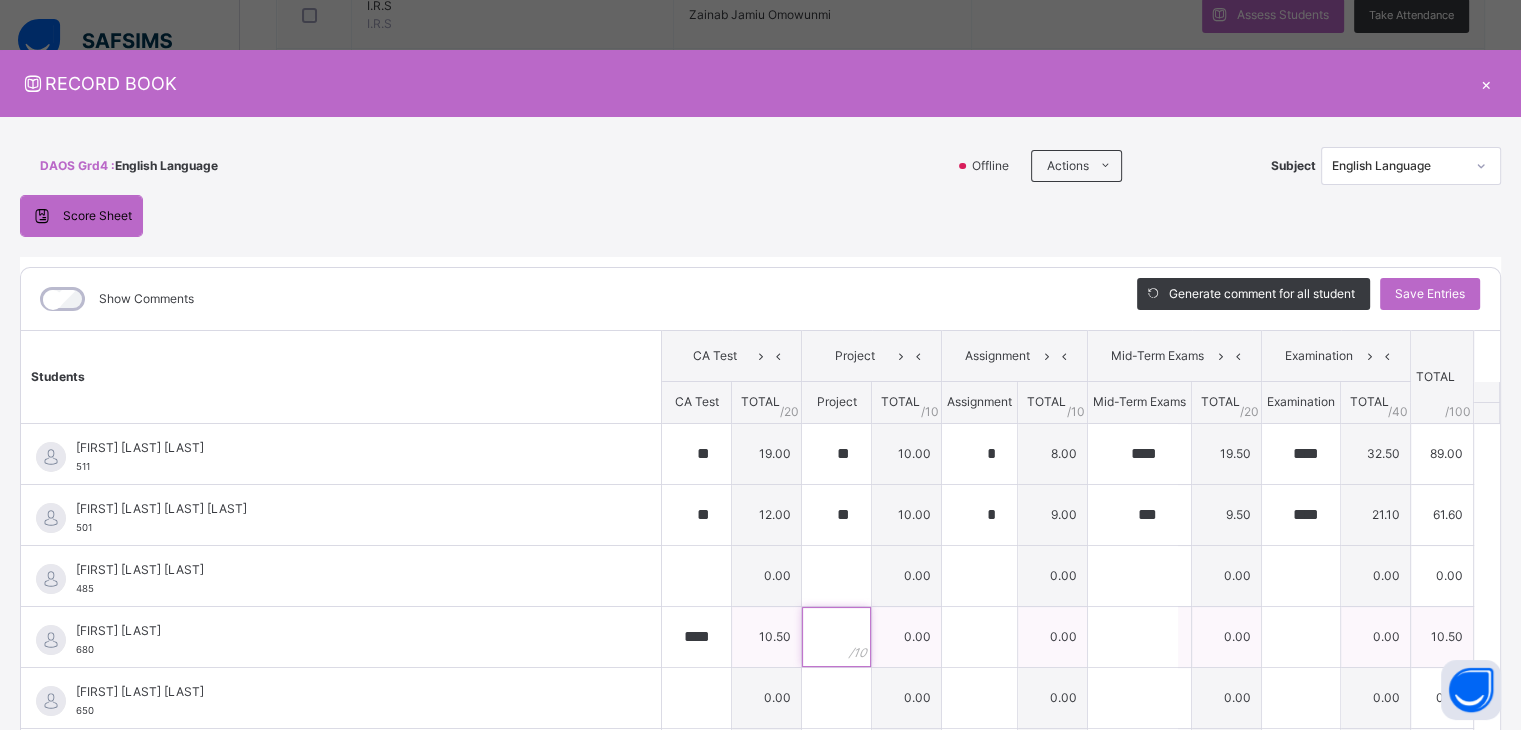 click at bounding box center (836, 637) 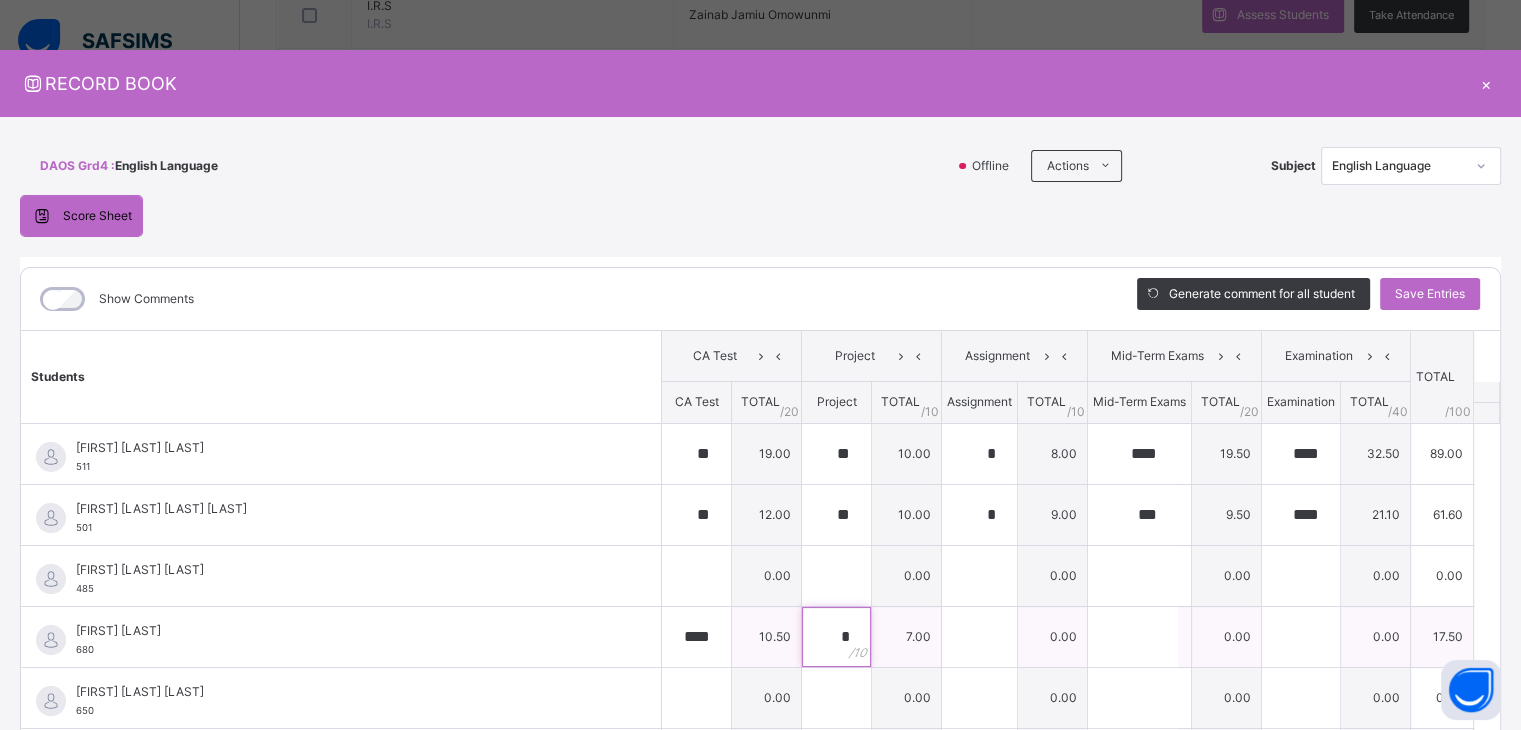 type on "*" 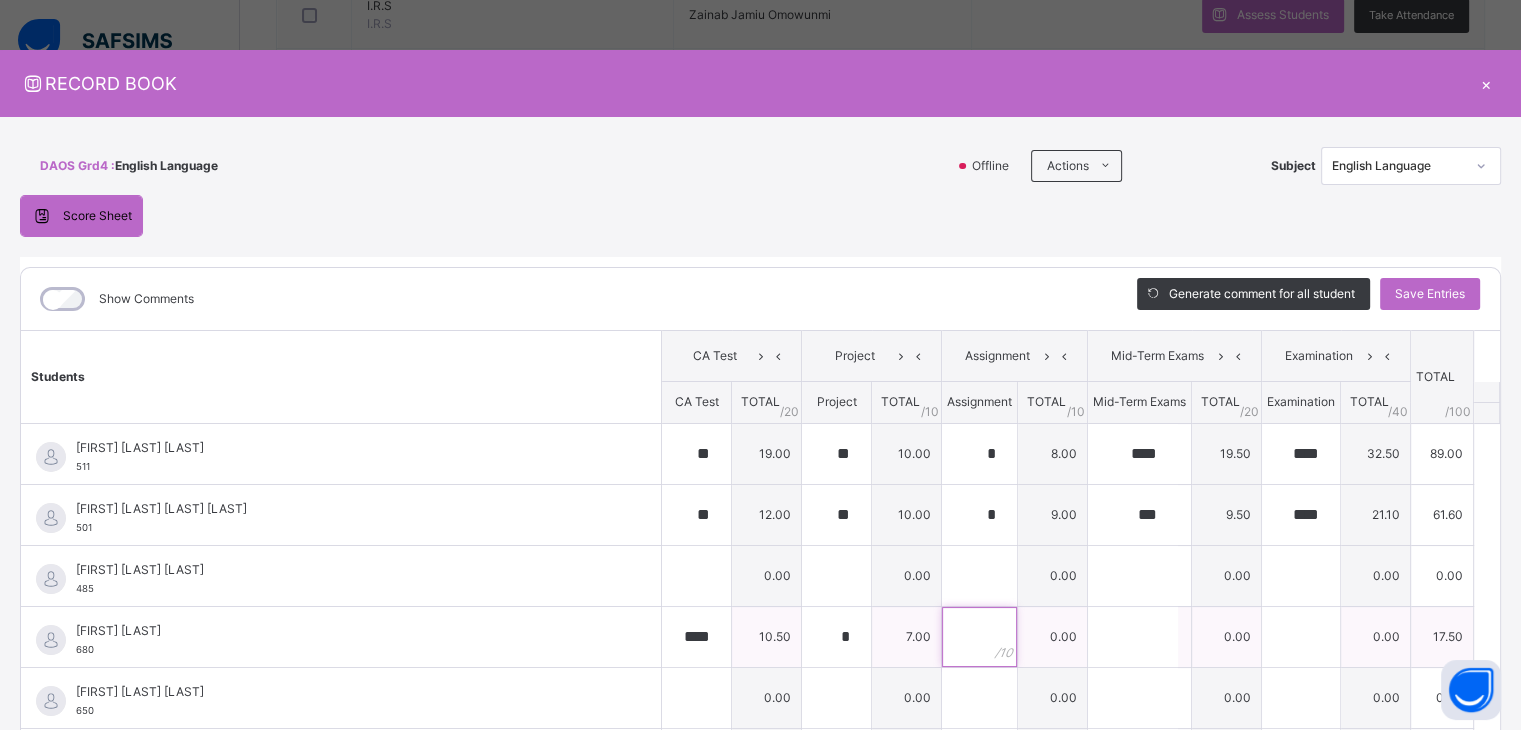 click at bounding box center [979, 637] 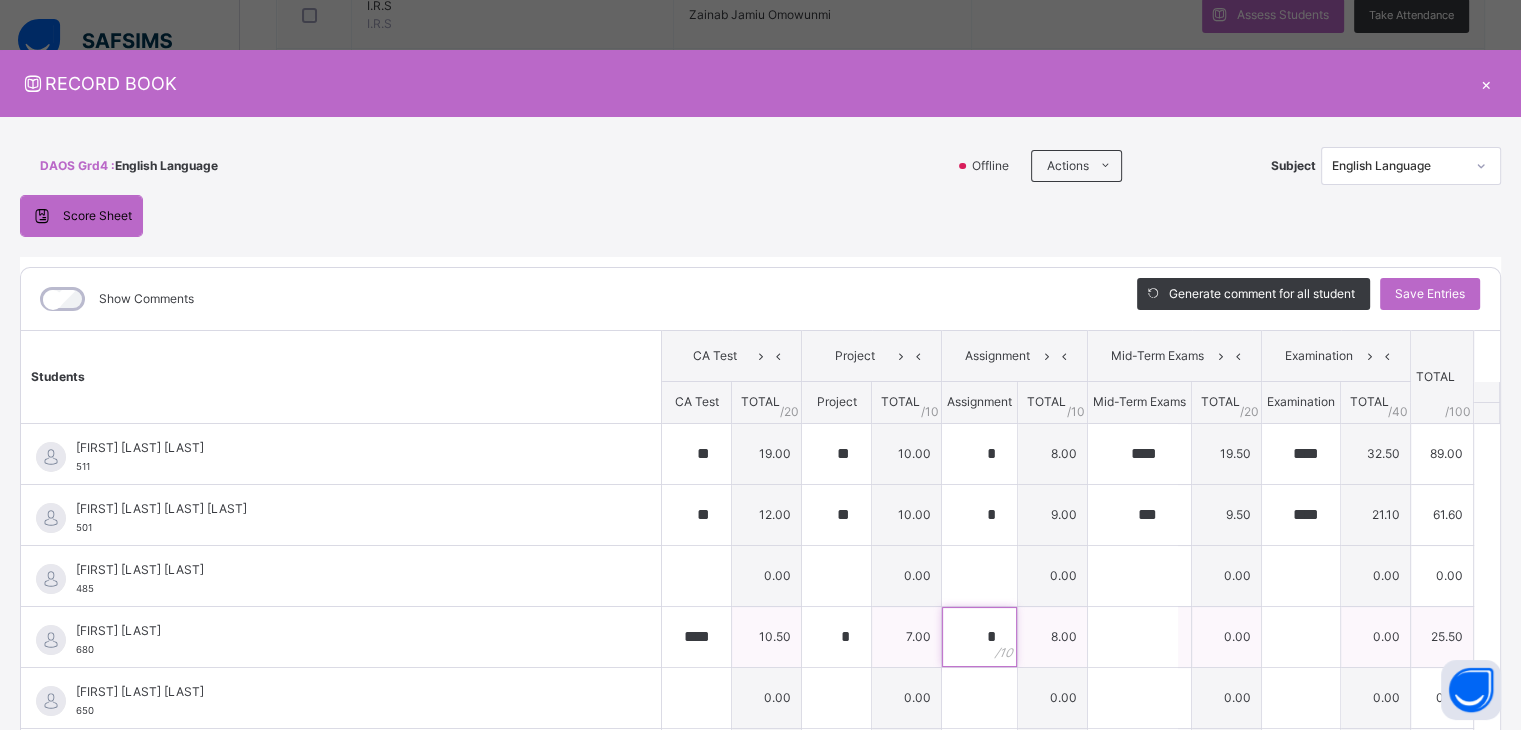 type on "*" 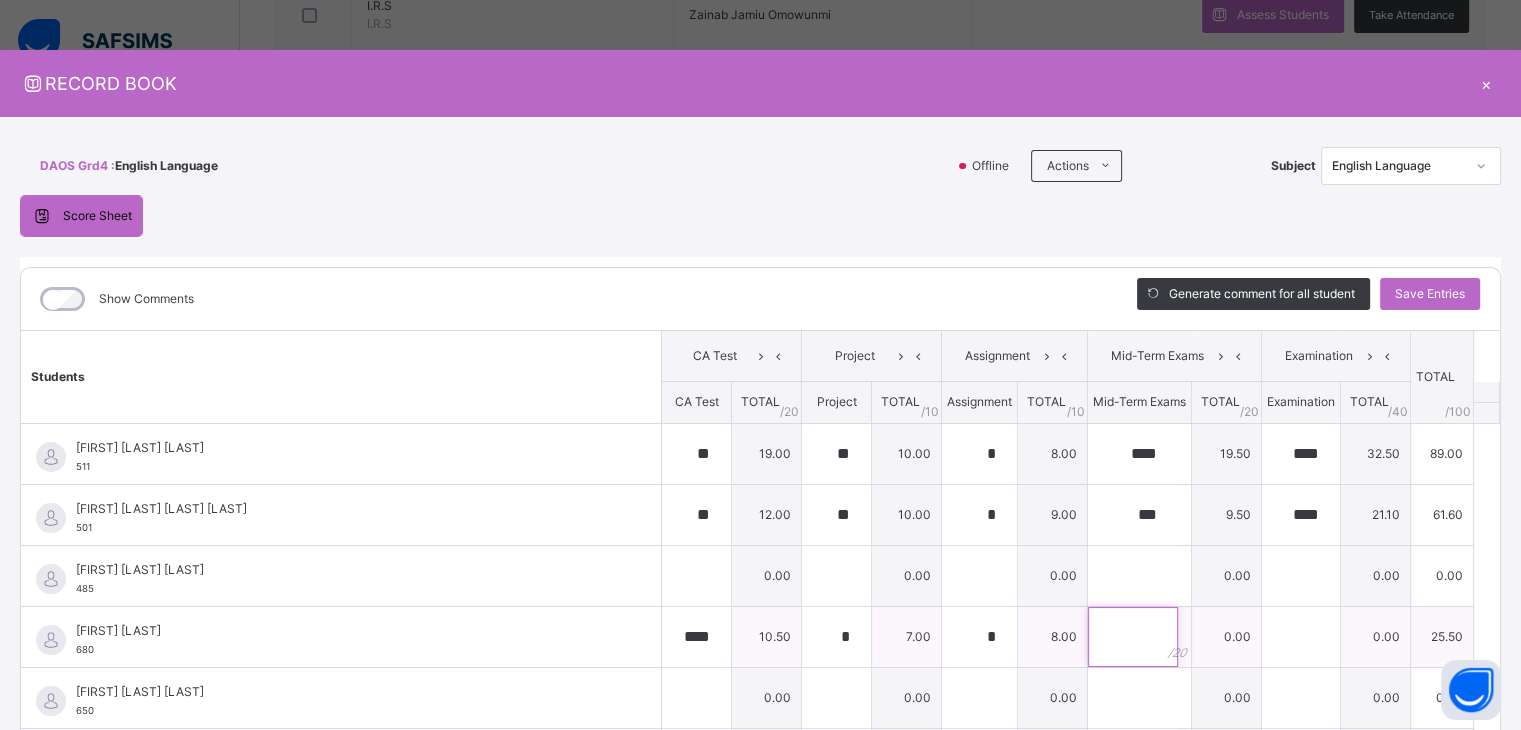 click at bounding box center (1133, 637) 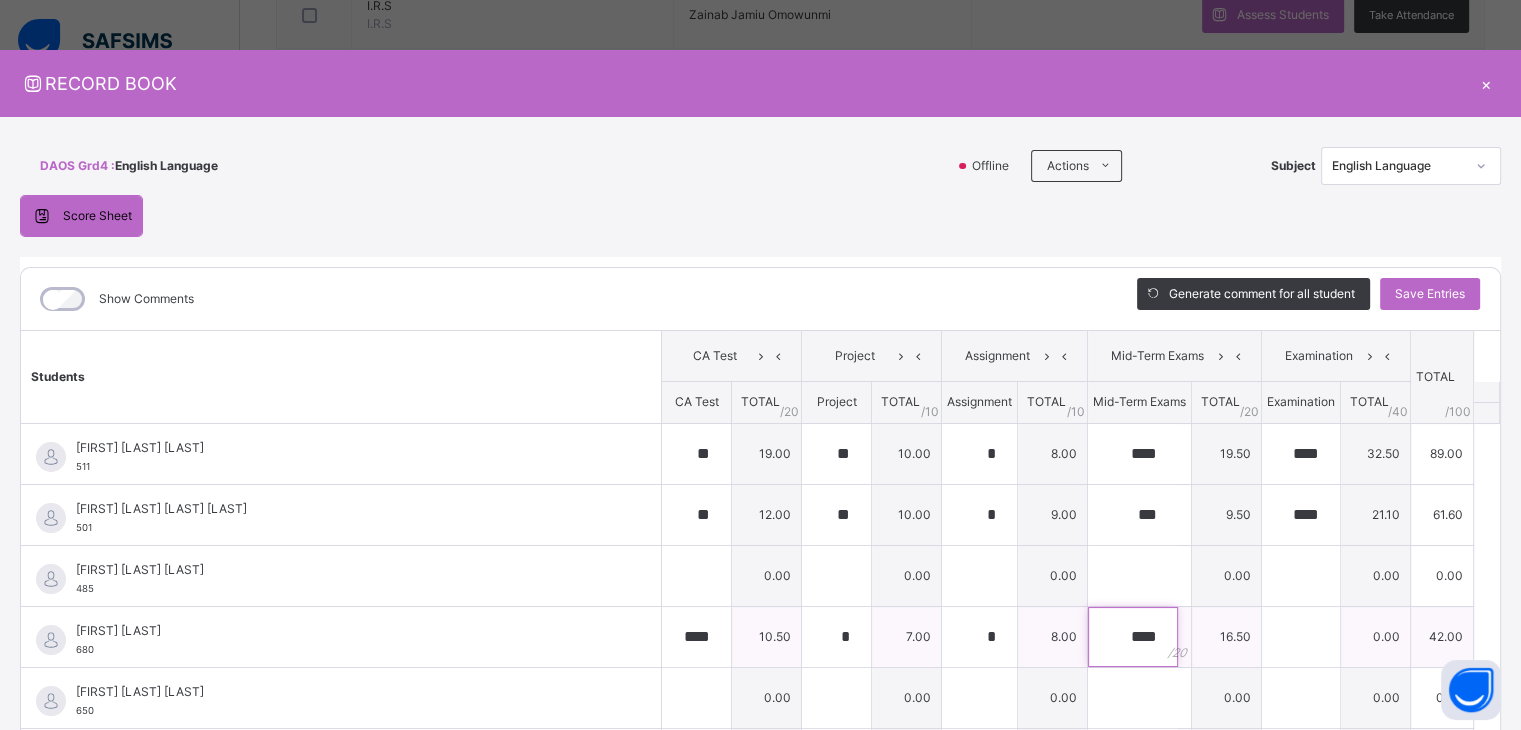 type on "****" 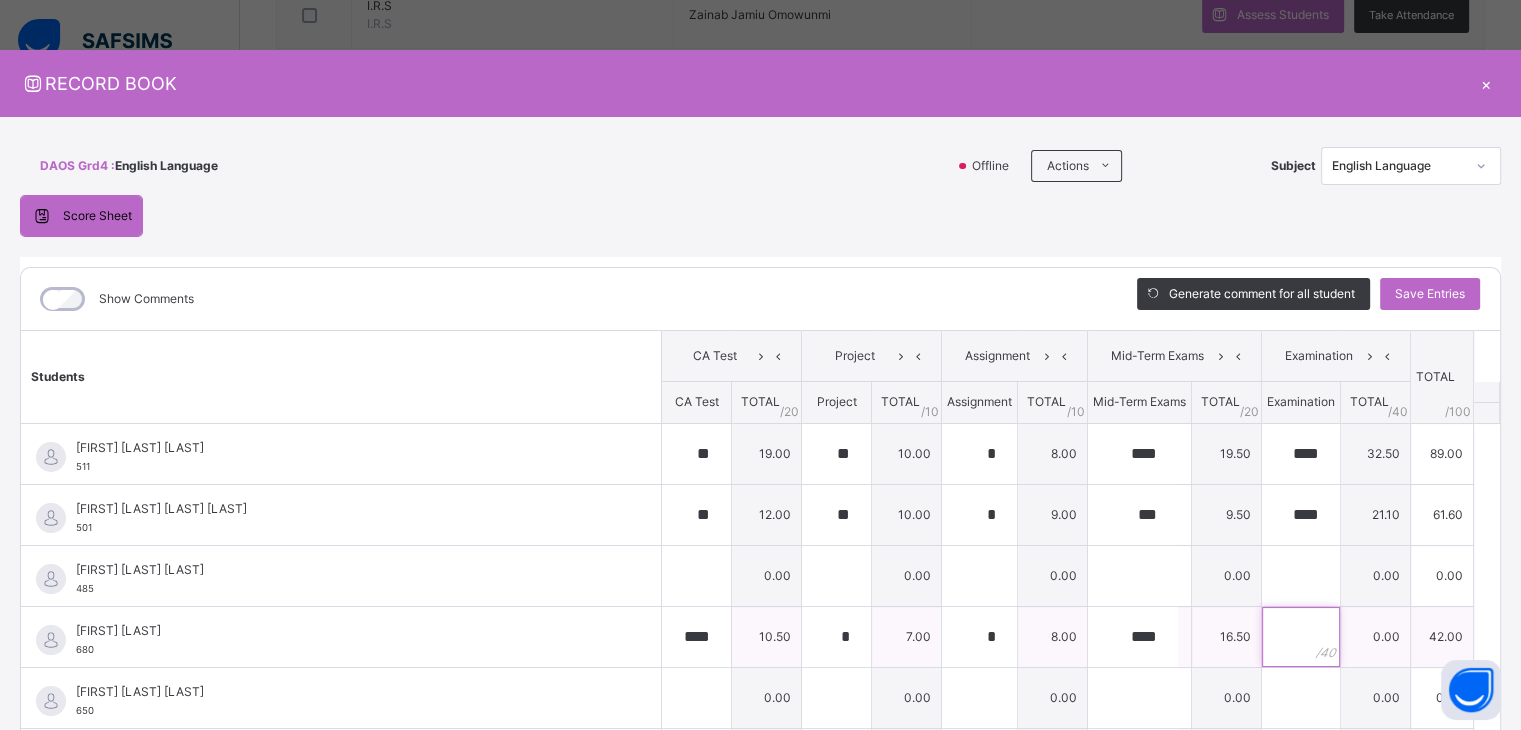click at bounding box center [1301, 637] 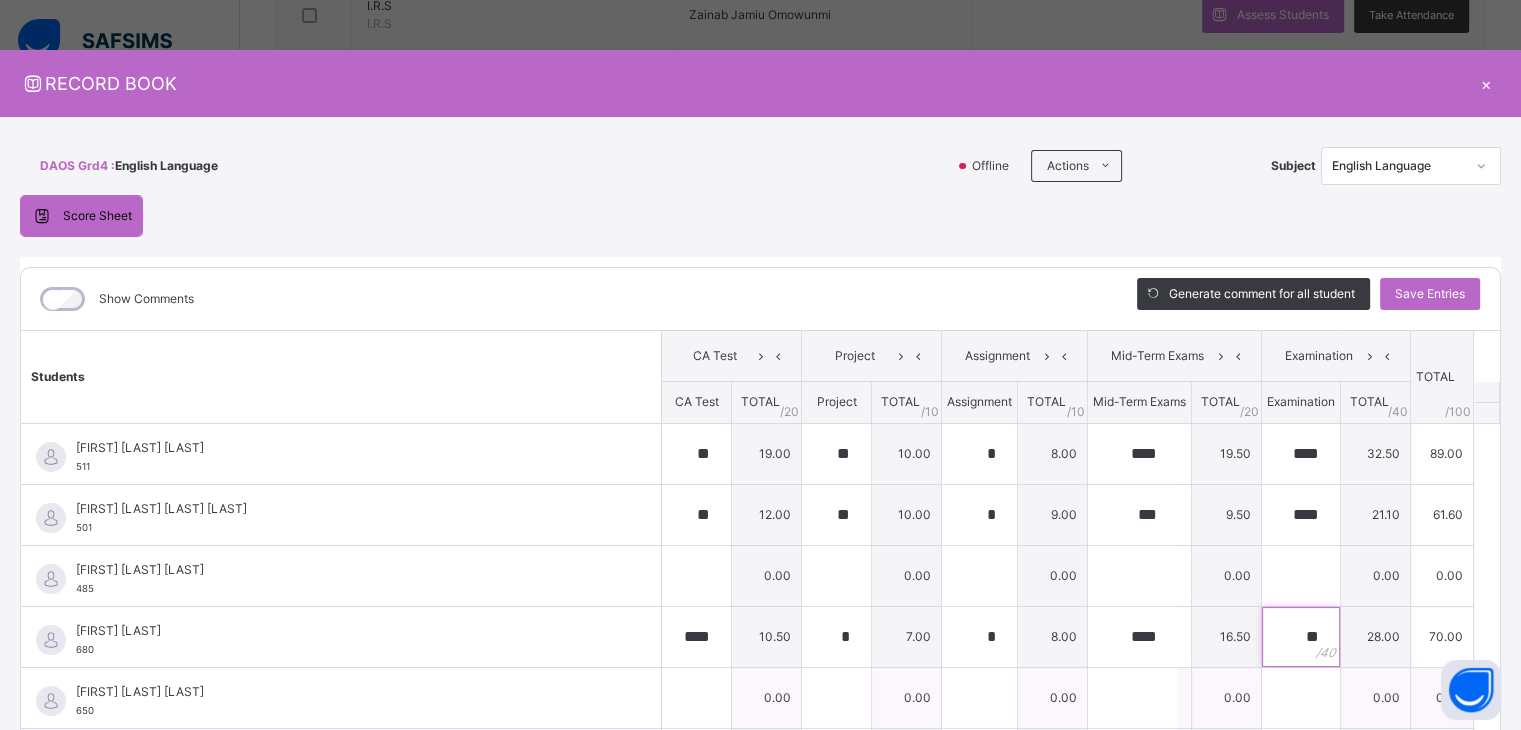 type on "**" 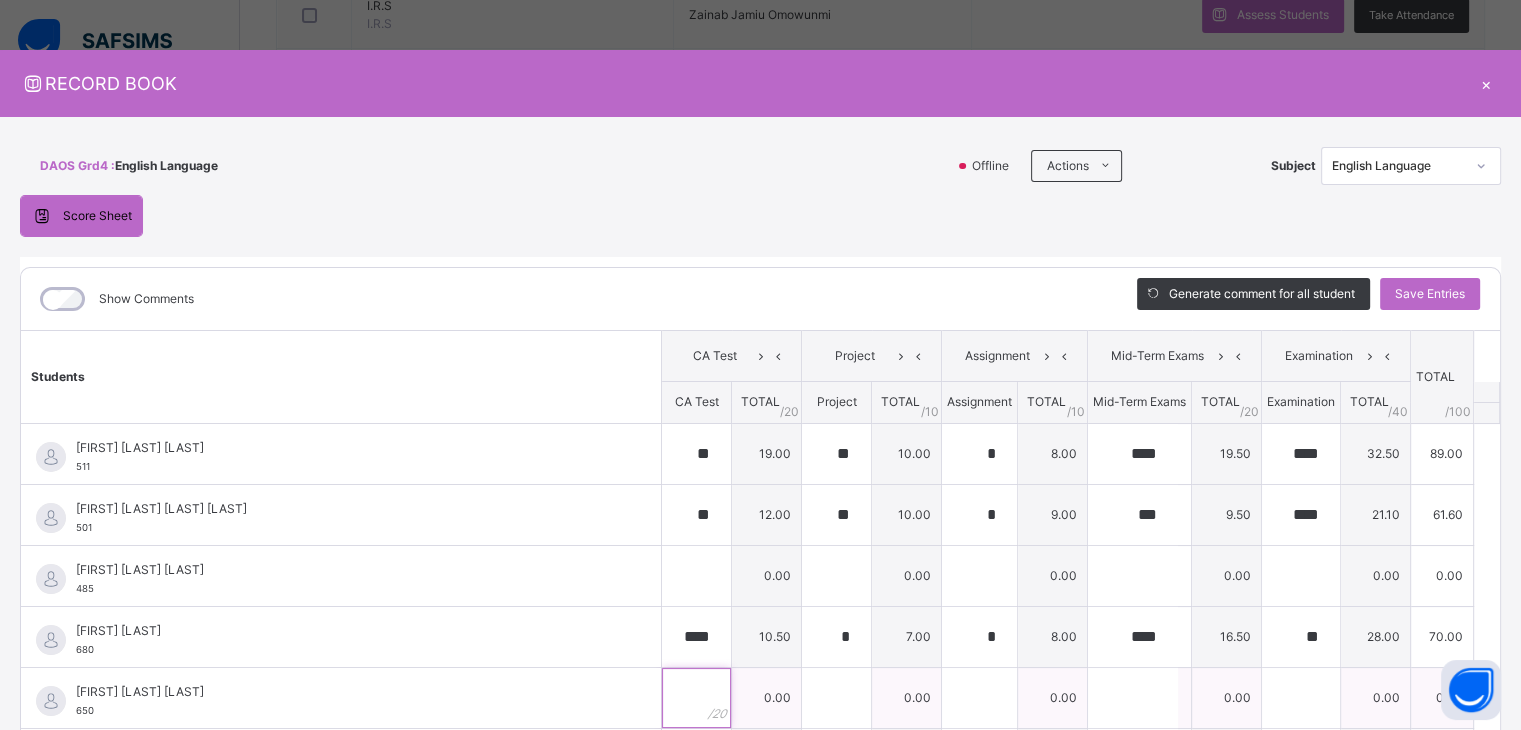 click at bounding box center [696, 698] 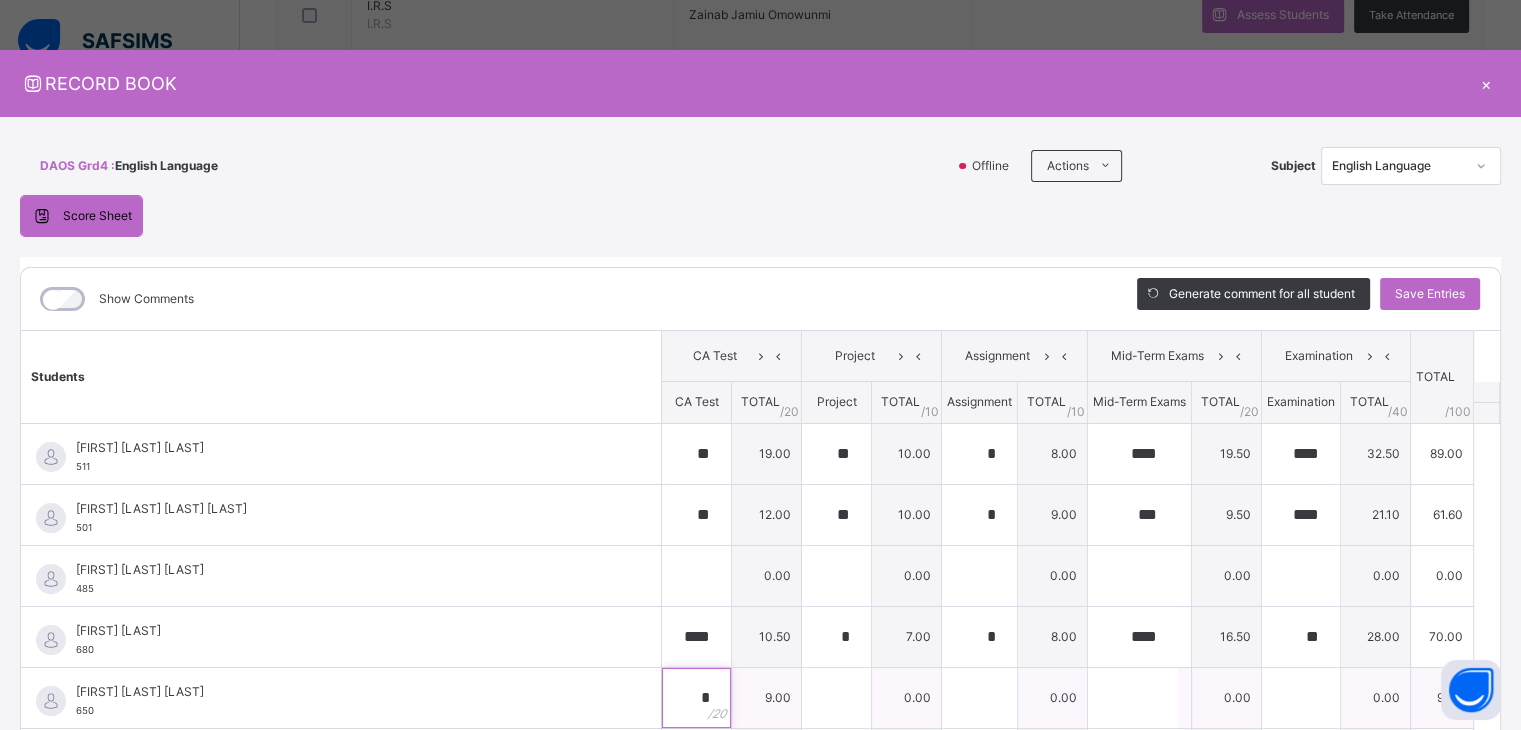 type on "*" 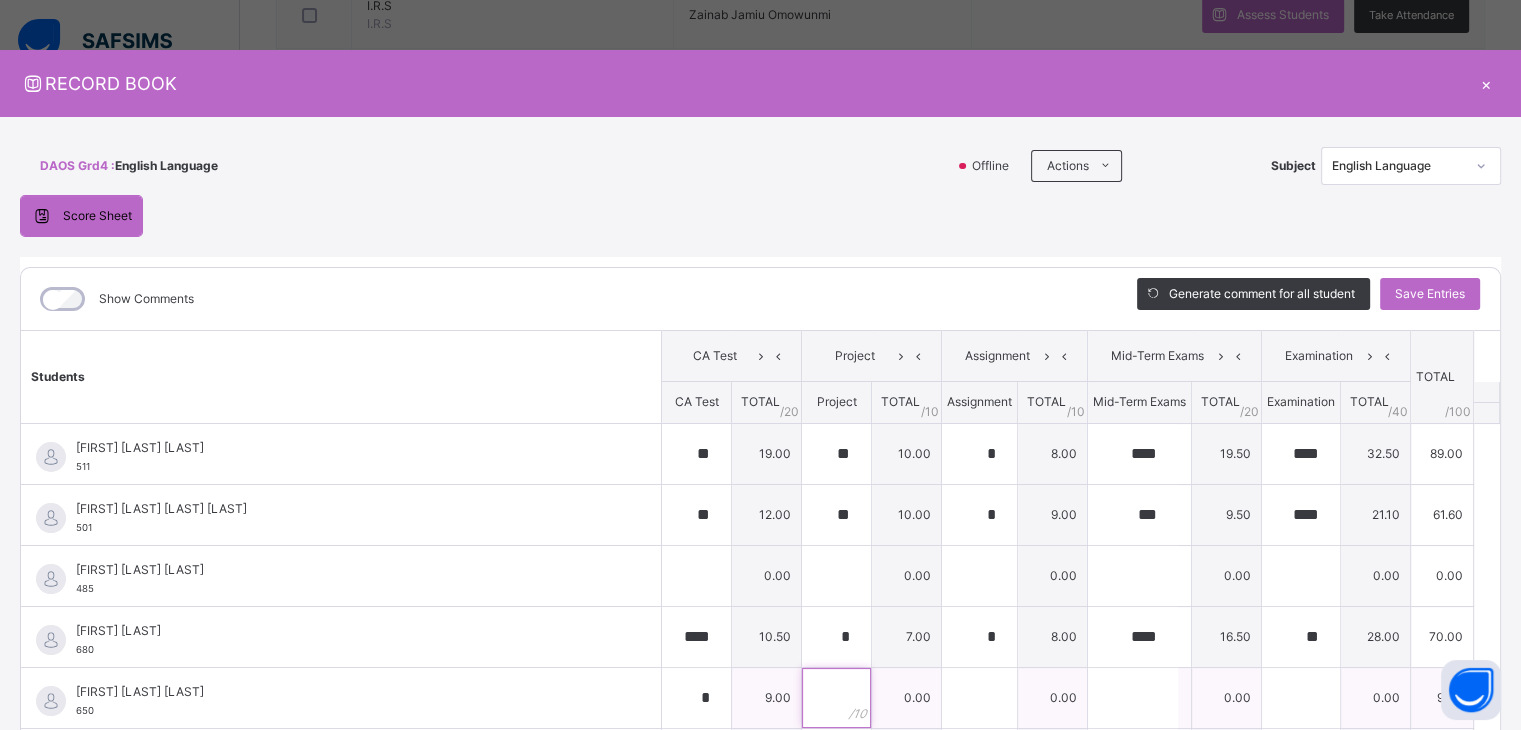 click at bounding box center (836, 698) 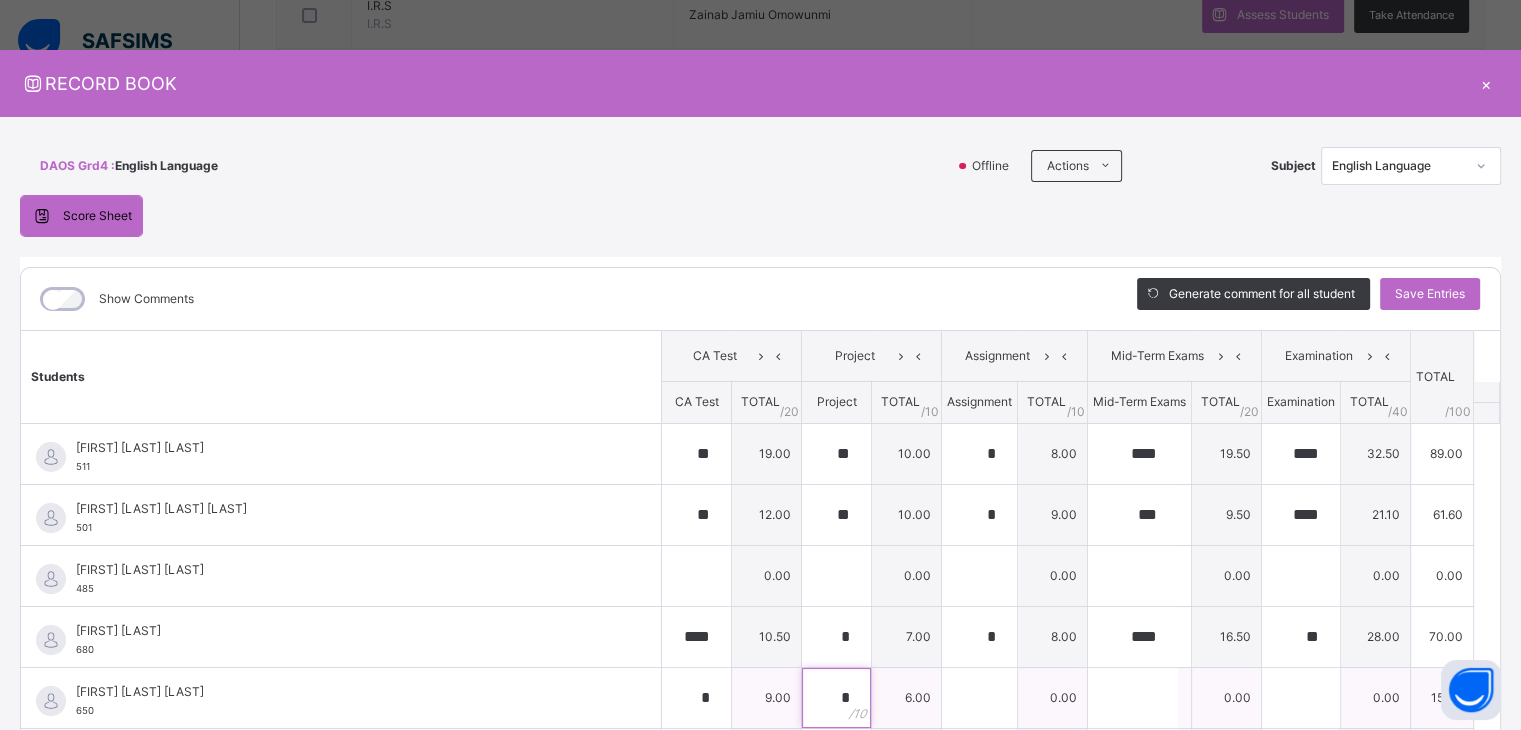 type on "*" 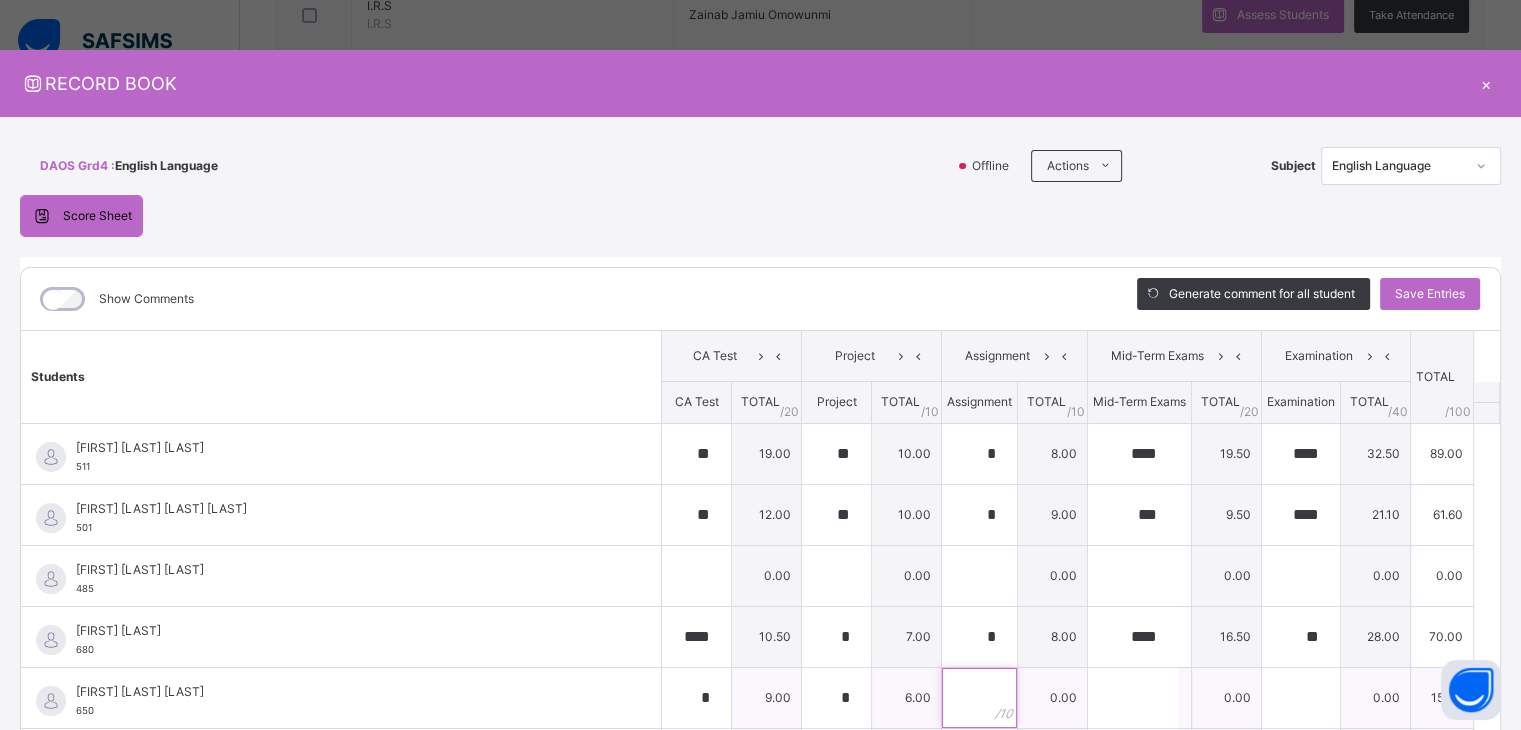 click at bounding box center (979, 698) 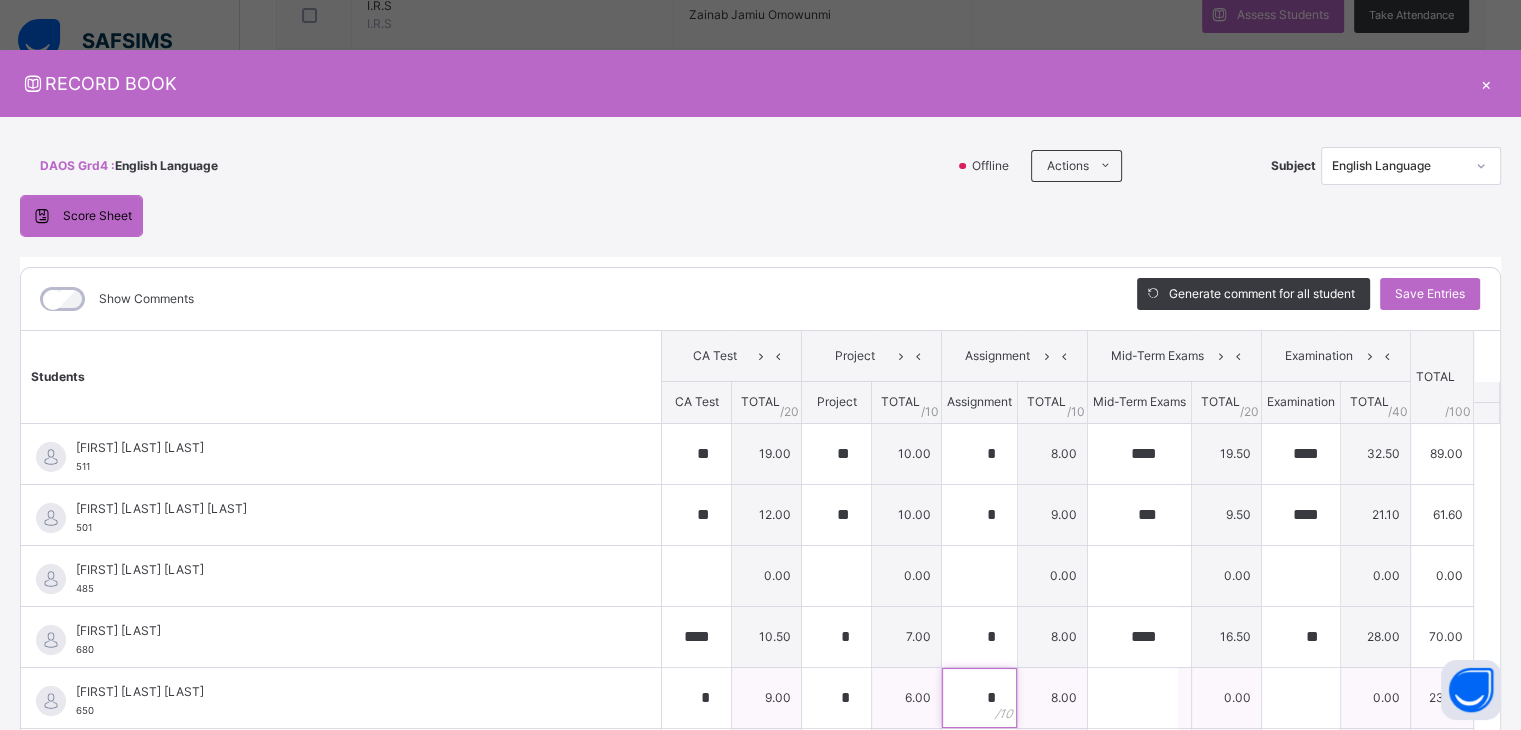 type on "*" 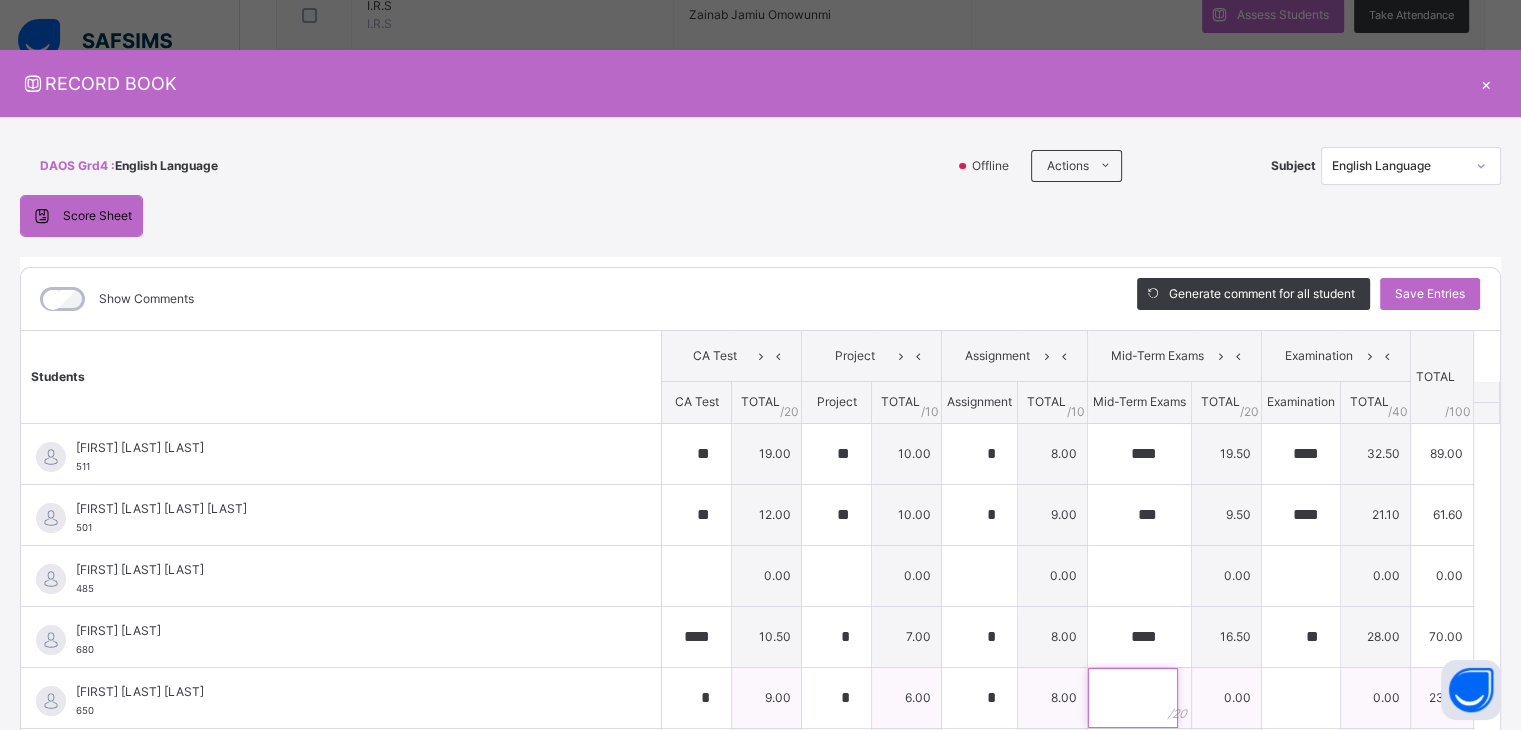 click at bounding box center [1133, 698] 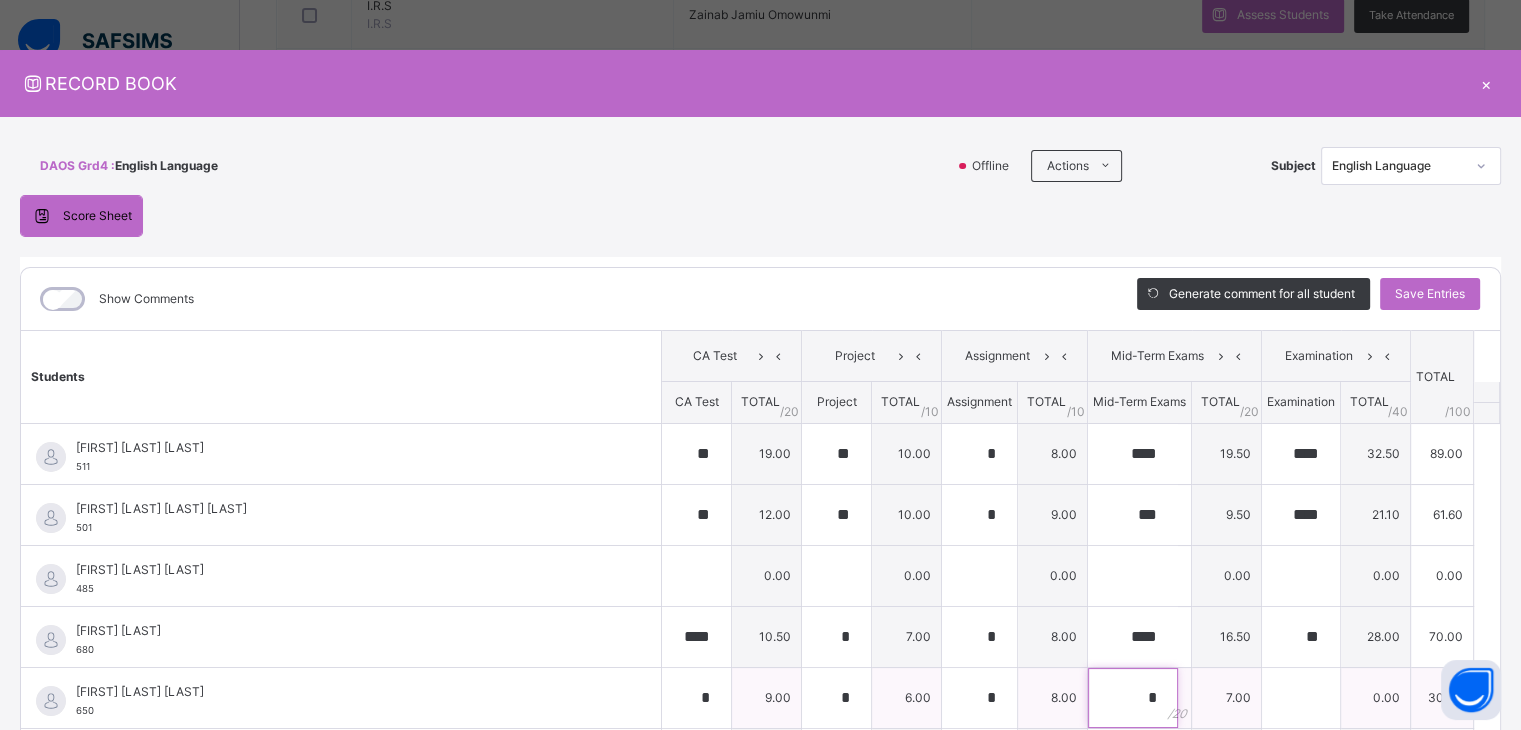 type on "*" 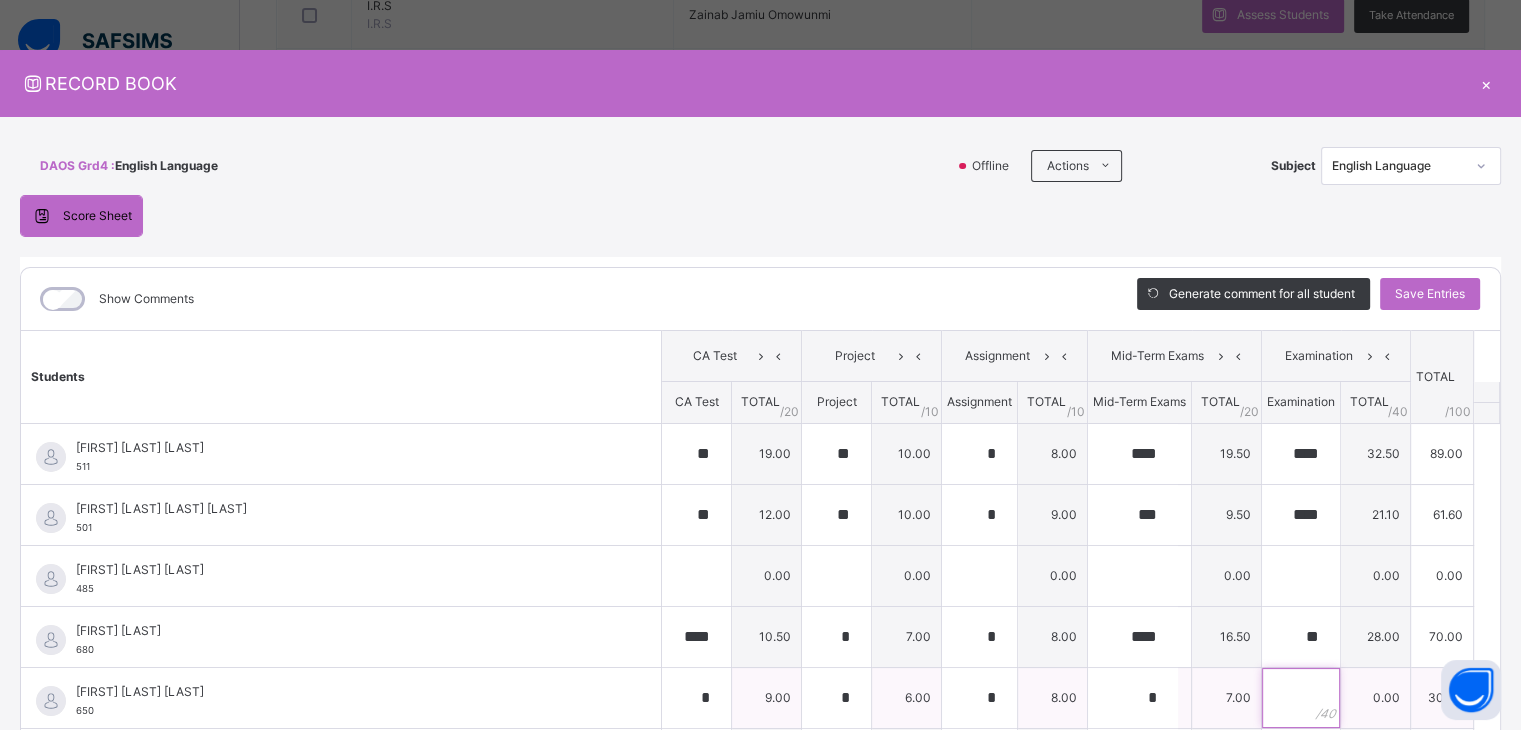 click at bounding box center (1301, 698) 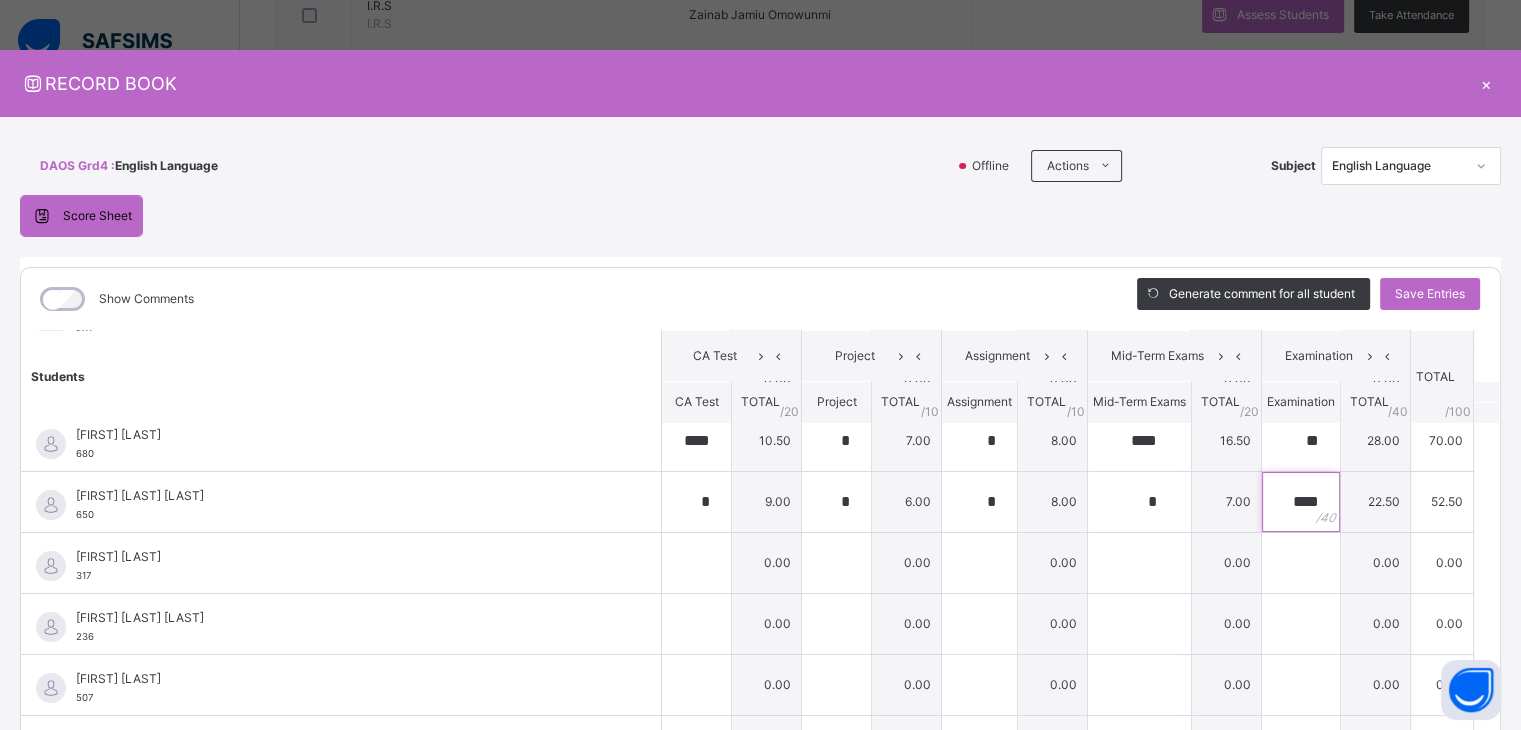 scroll, scrollTop: 201, scrollLeft: 0, axis: vertical 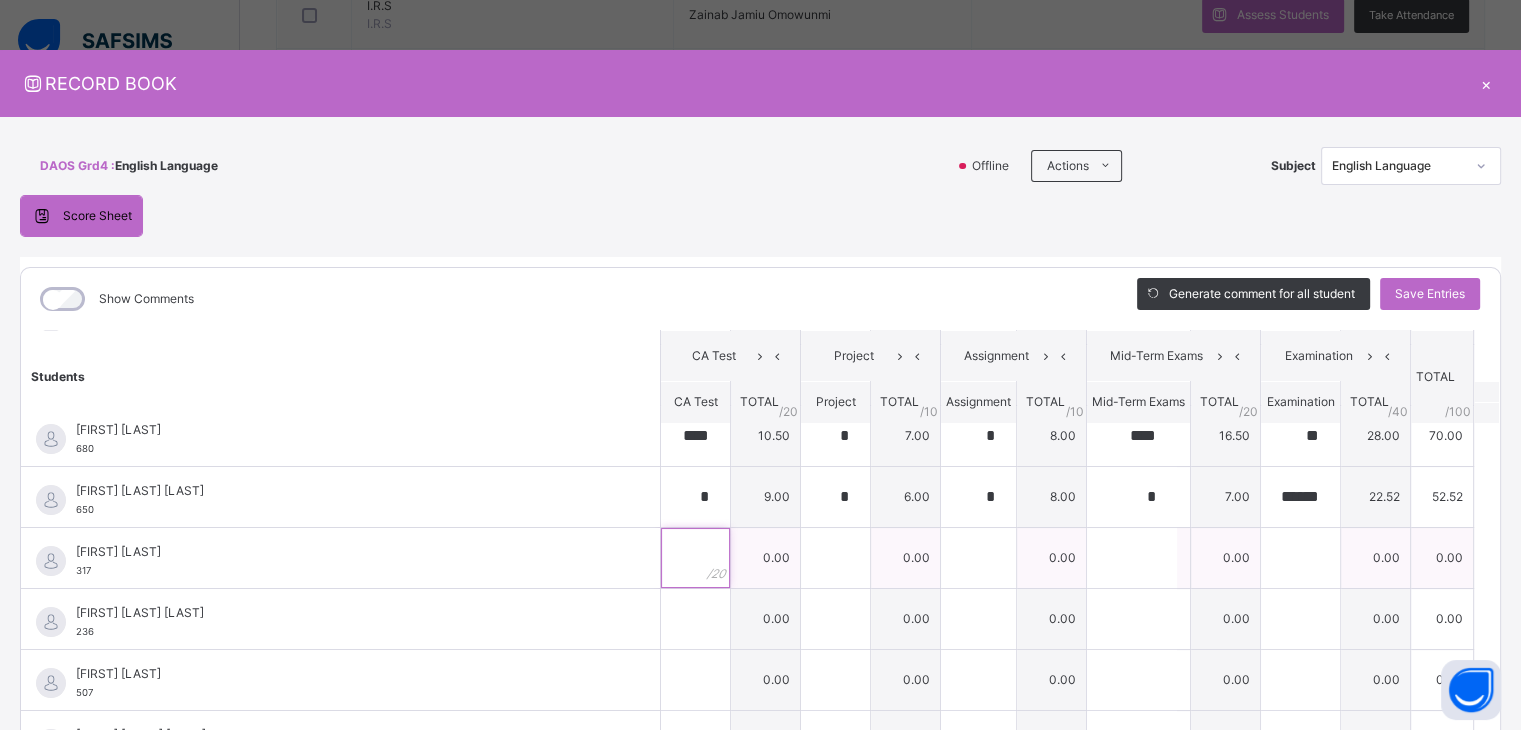 click at bounding box center [695, 558] 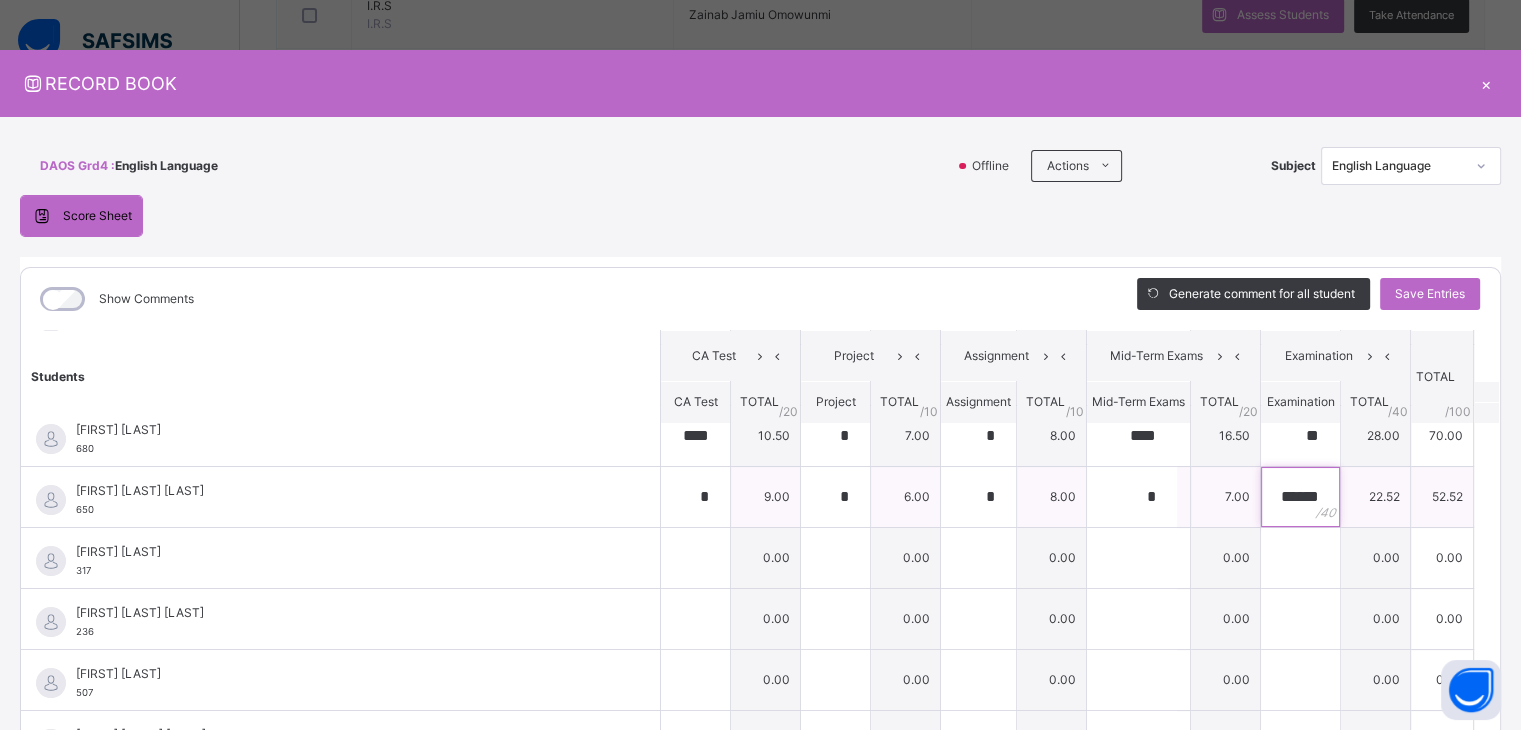click on "******" at bounding box center [1300, 497] 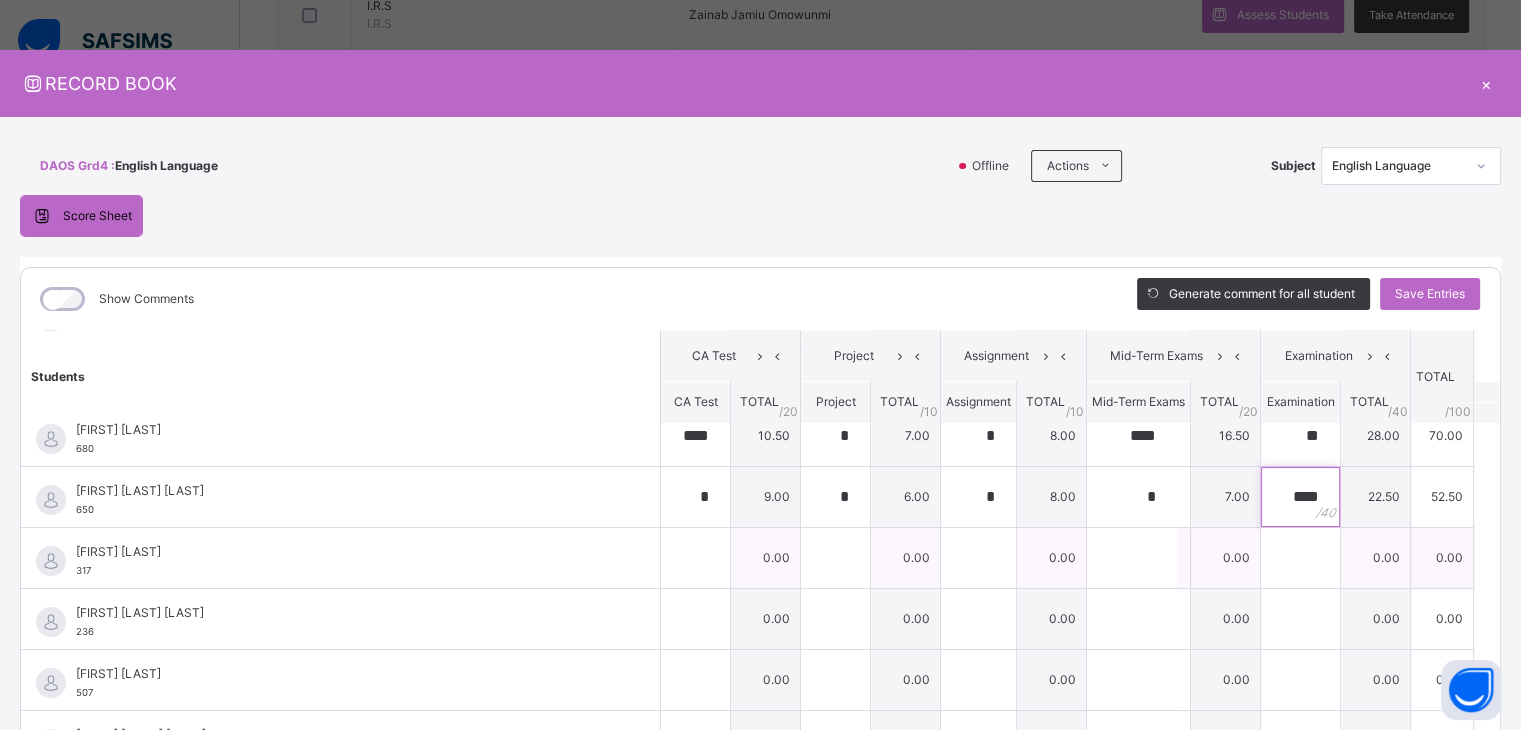 type on "****" 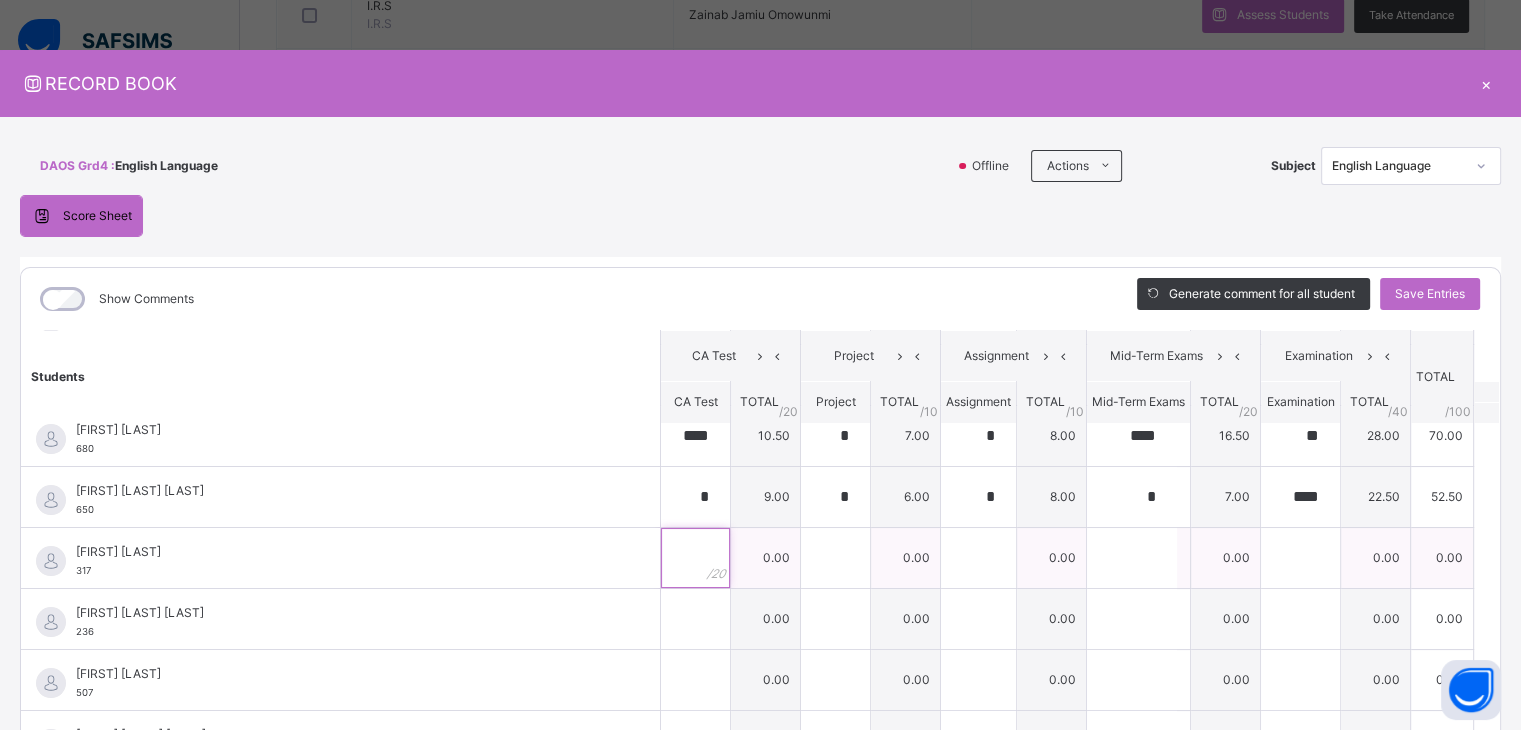 click at bounding box center [695, 558] 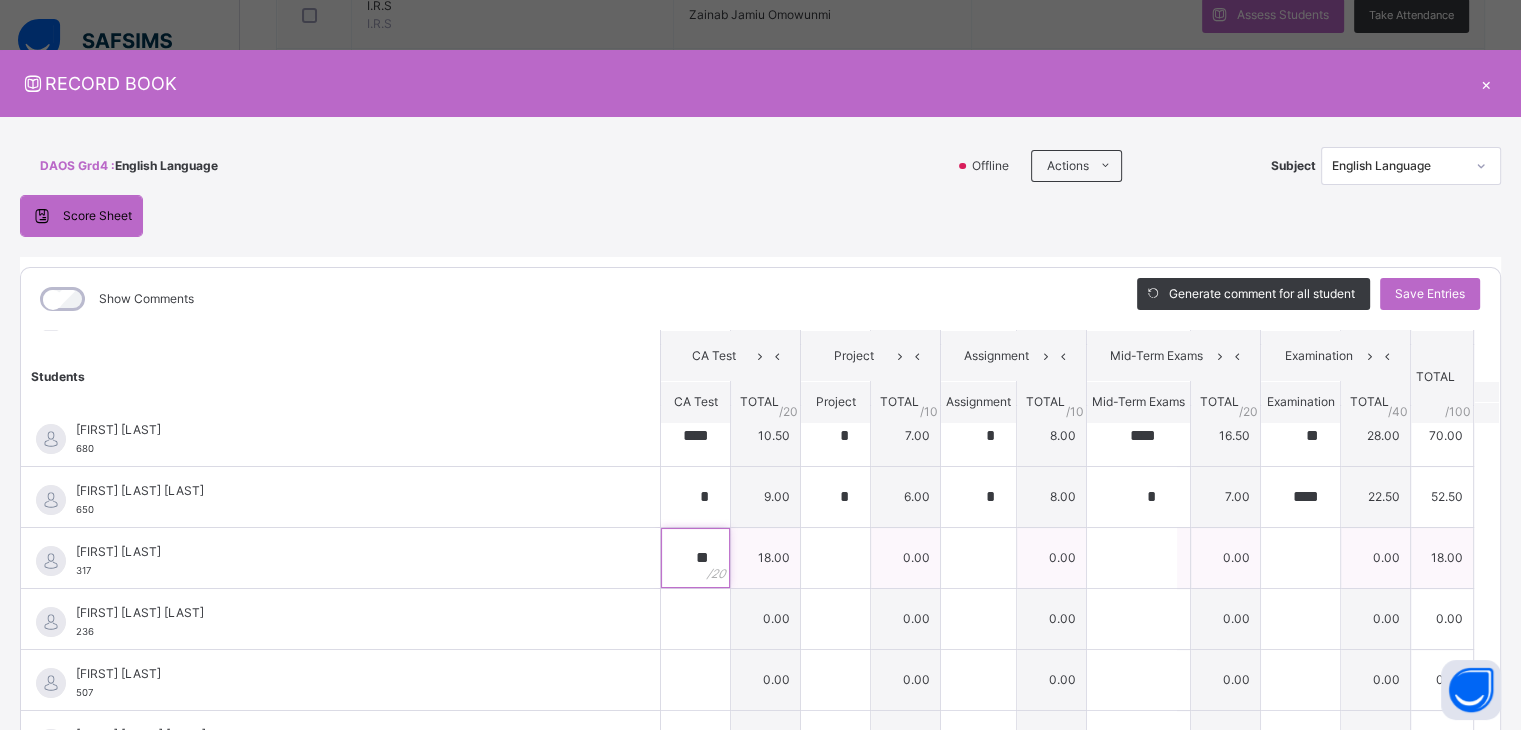 type on "**" 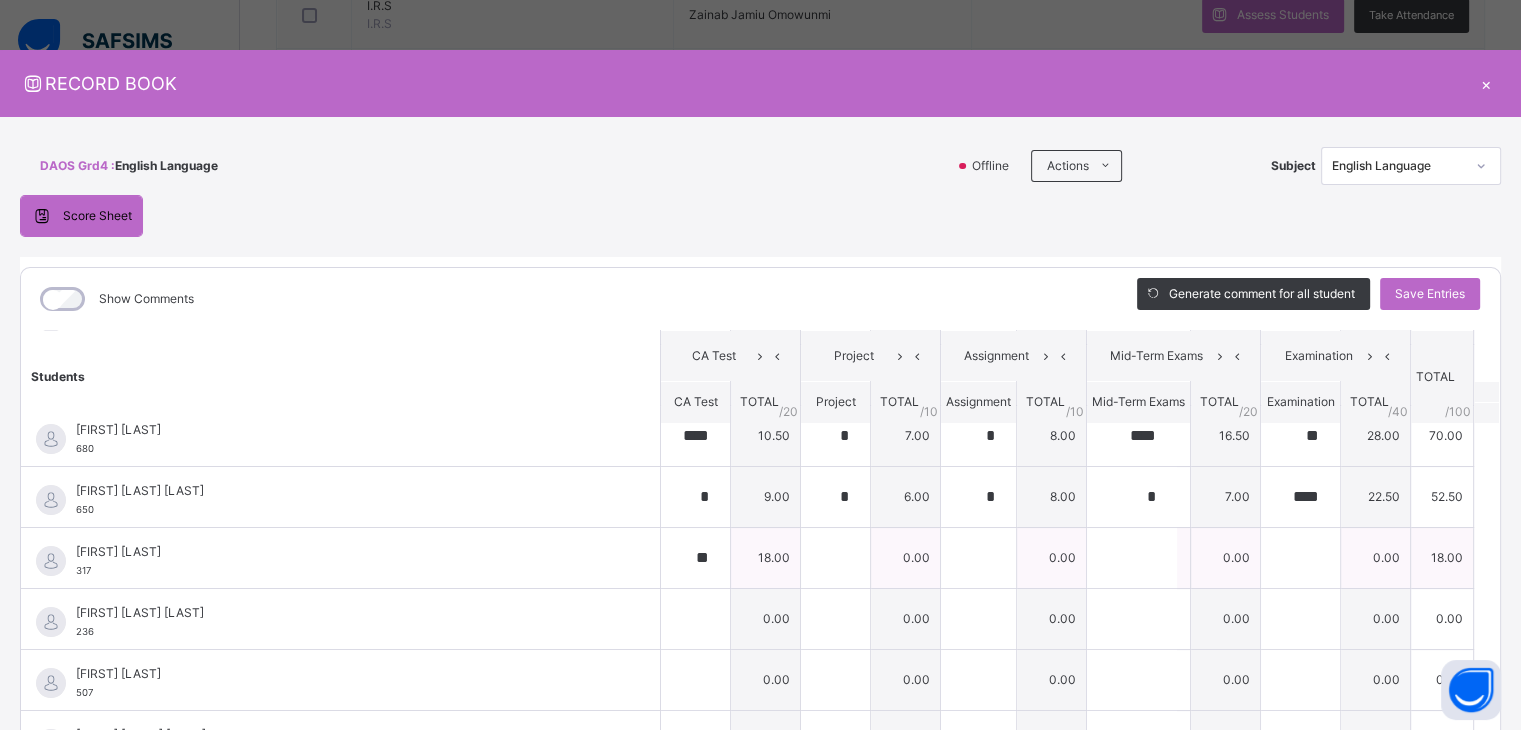 click on "18.00" at bounding box center [766, 557] 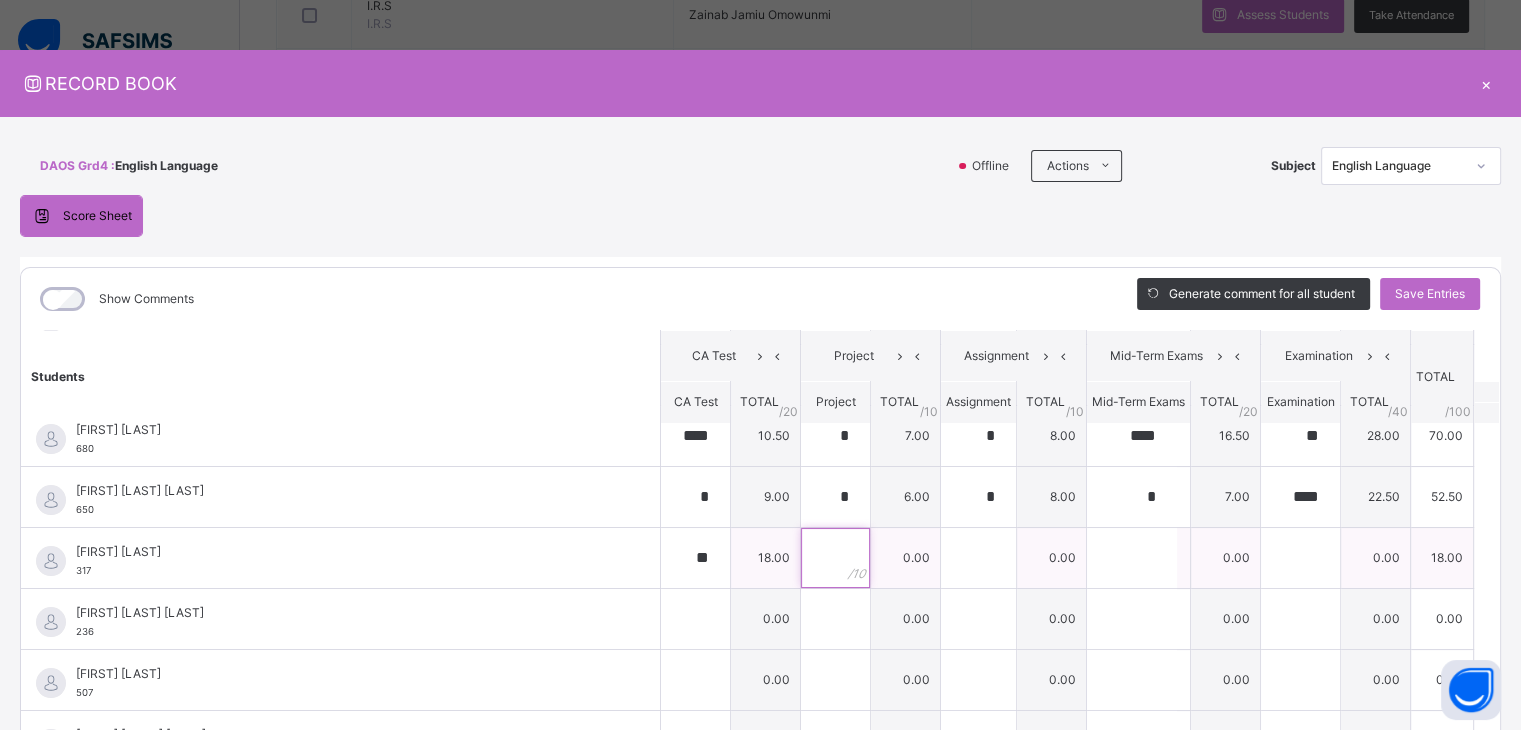 click at bounding box center [835, 558] 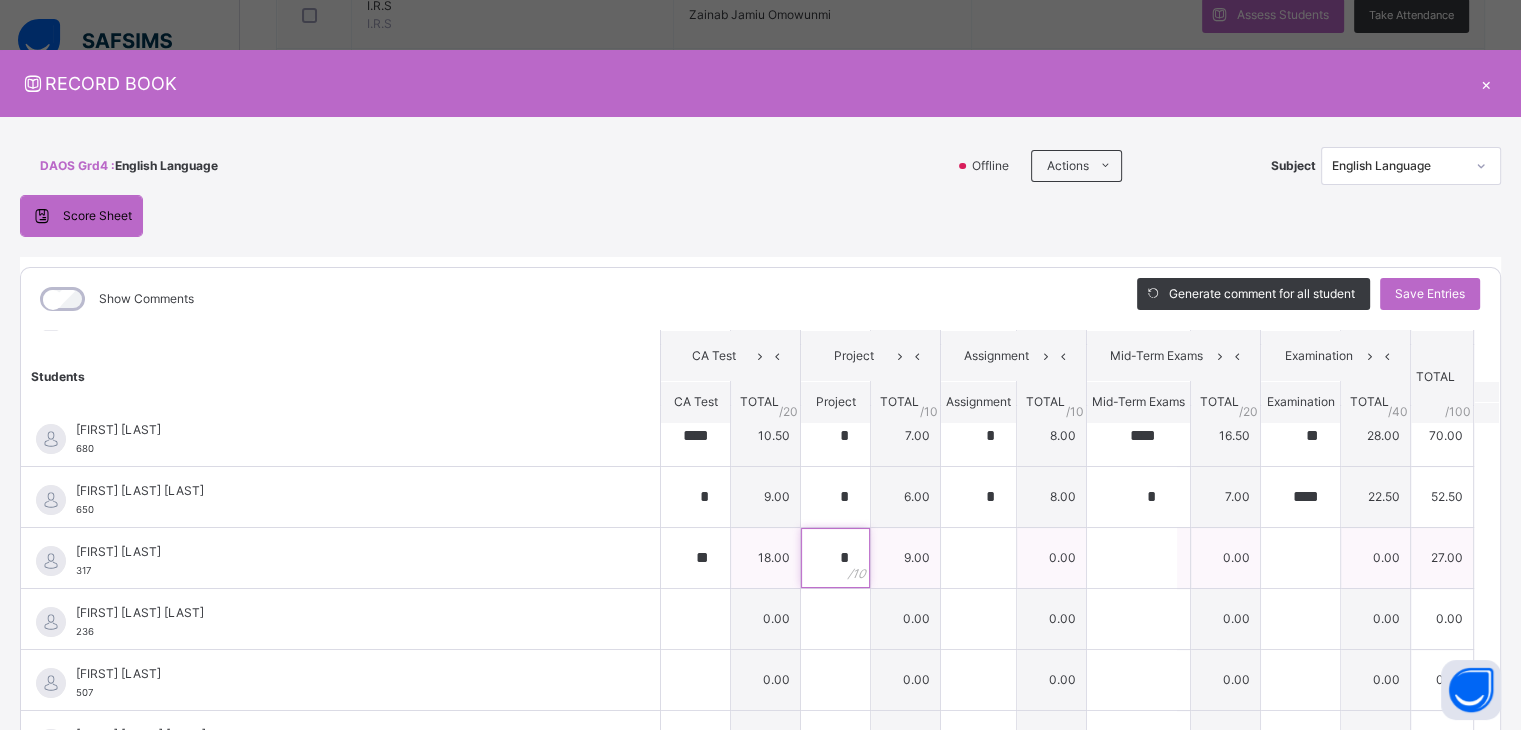 type on "*" 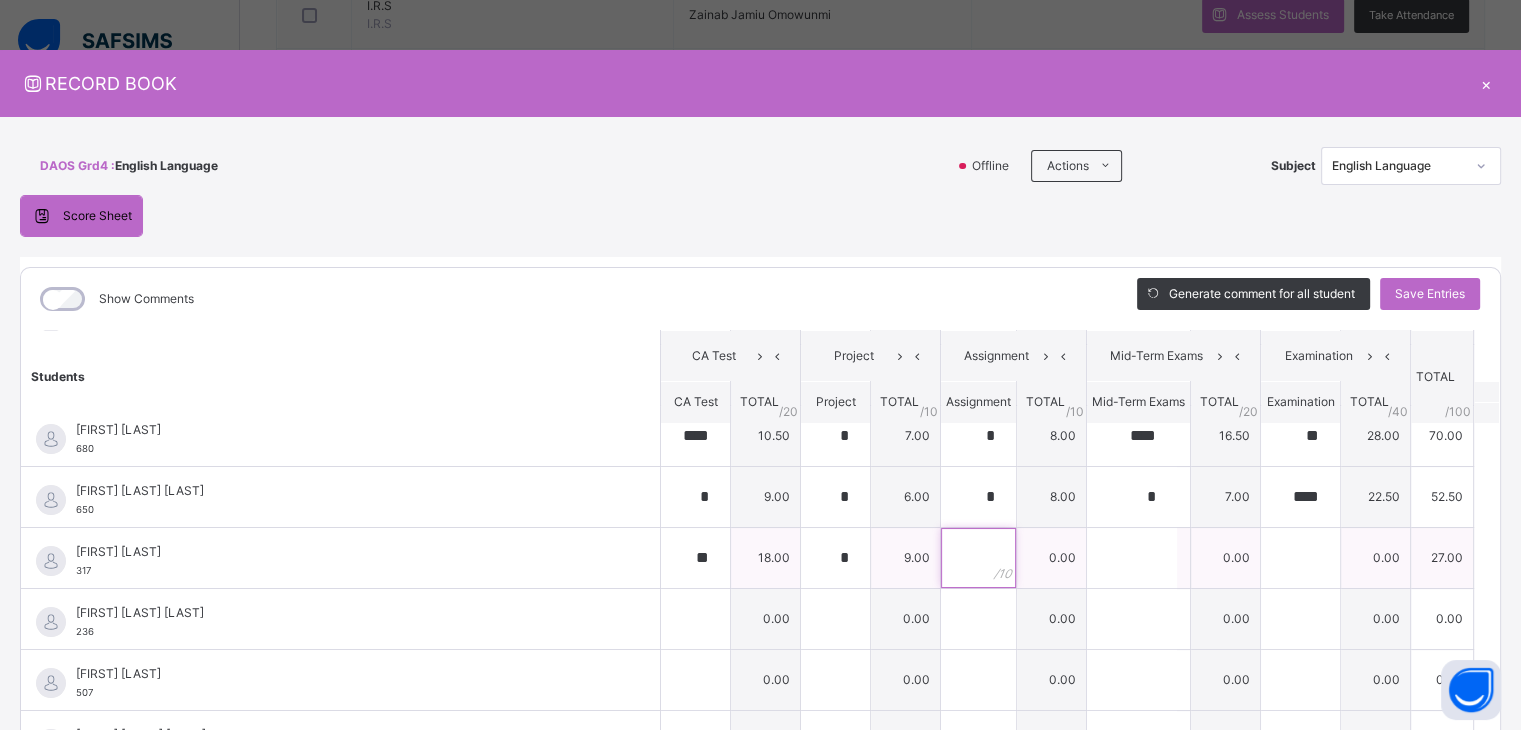 click at bounding box center [978, 558] 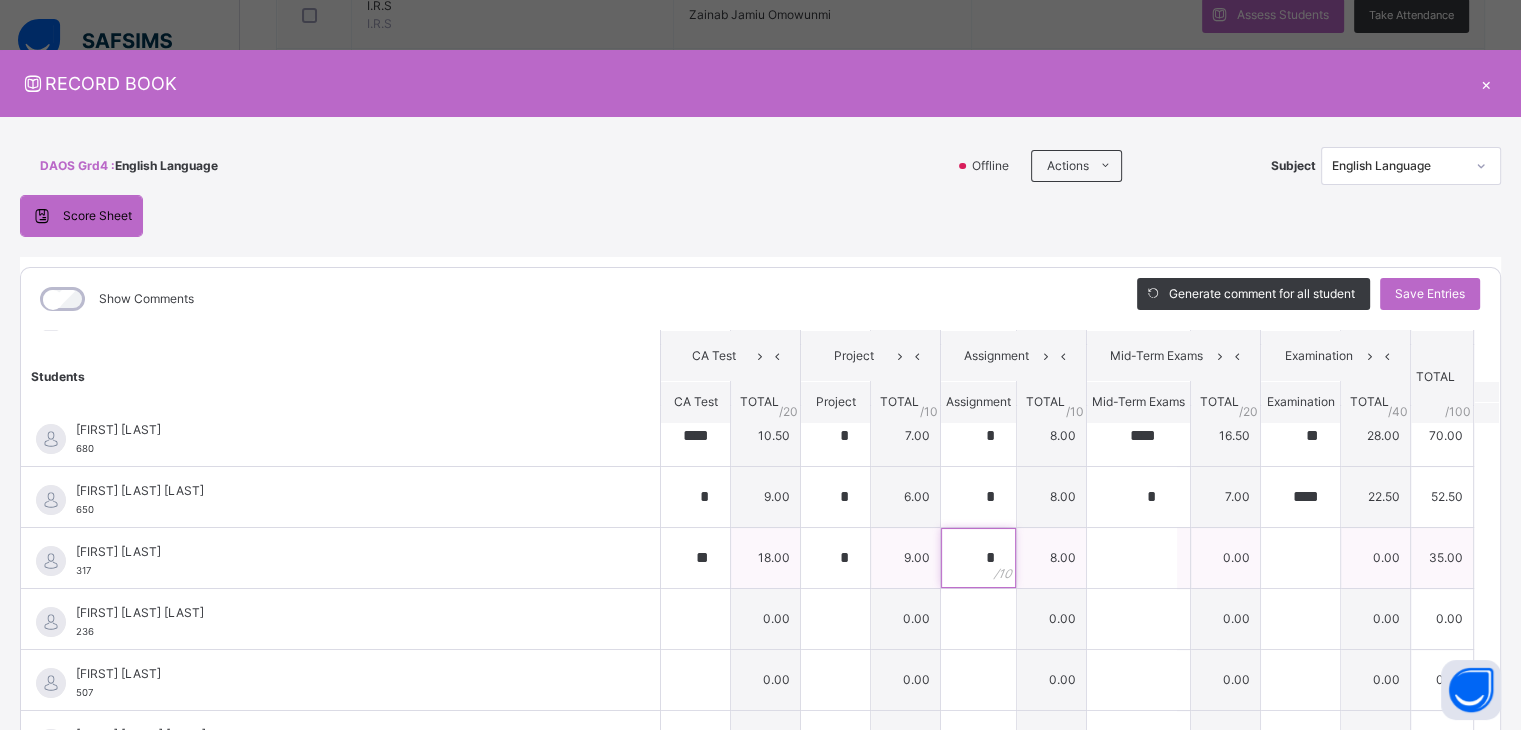 type on "*" 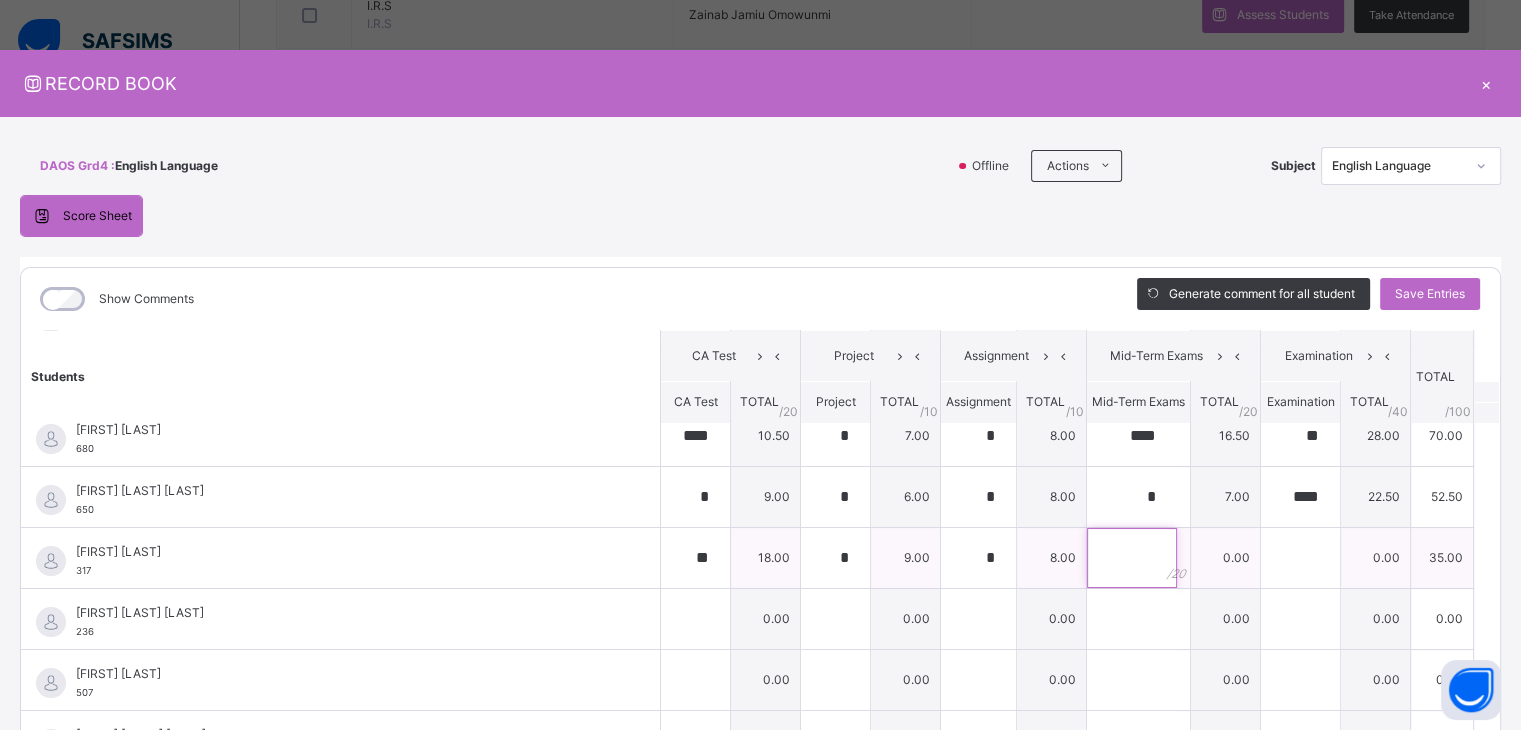click at bounding box center [1132, 558] 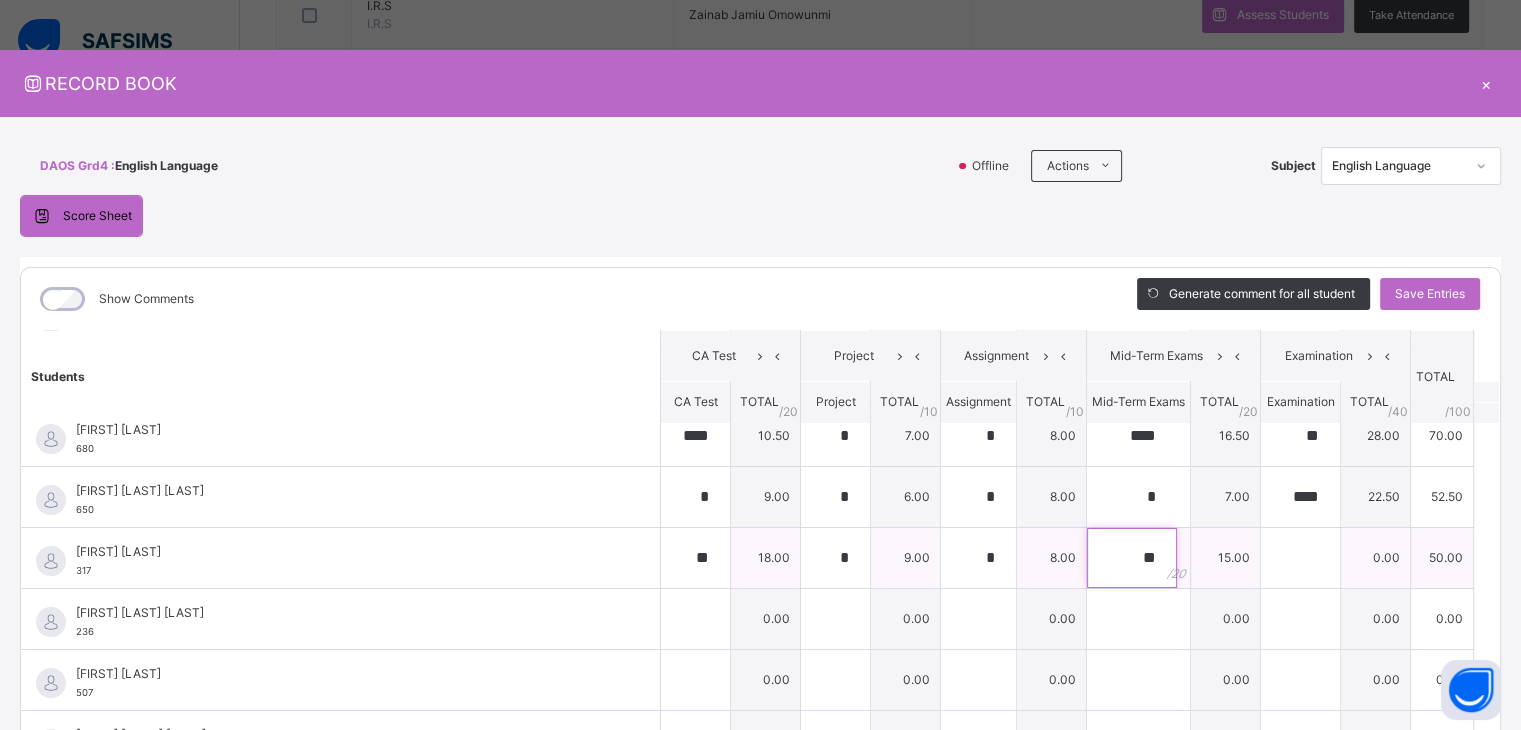 type on "**" 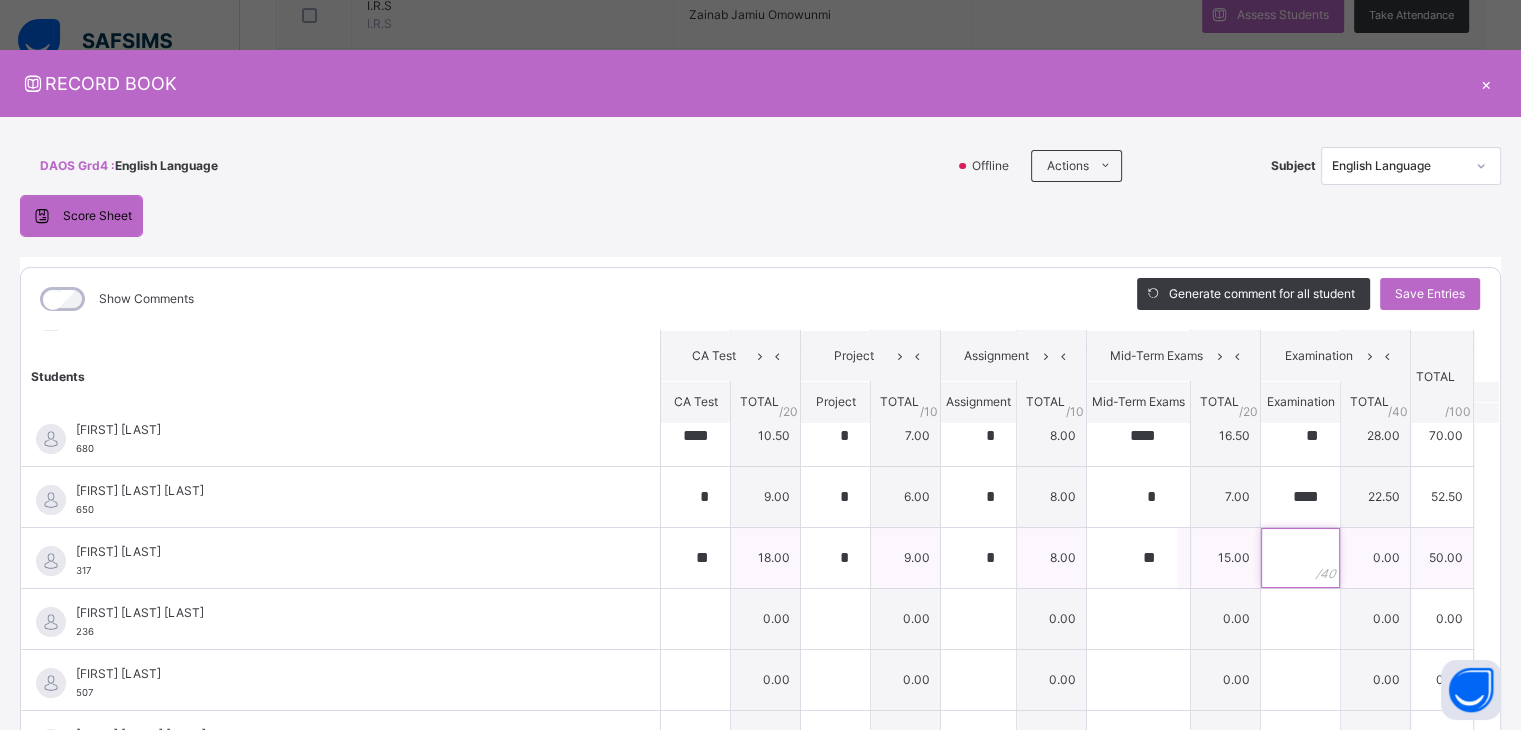 click at bounding box center [1300, 558] 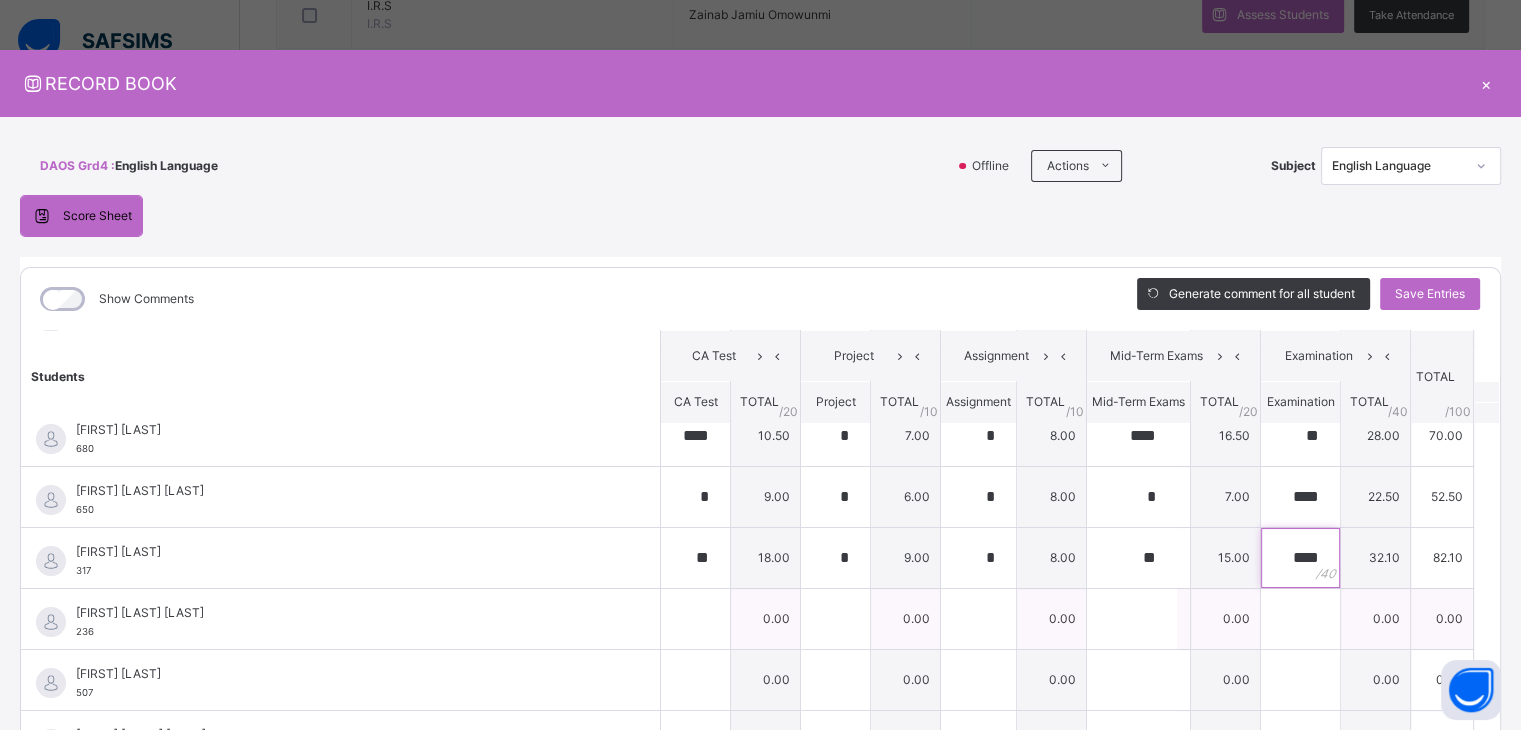 type on "****" 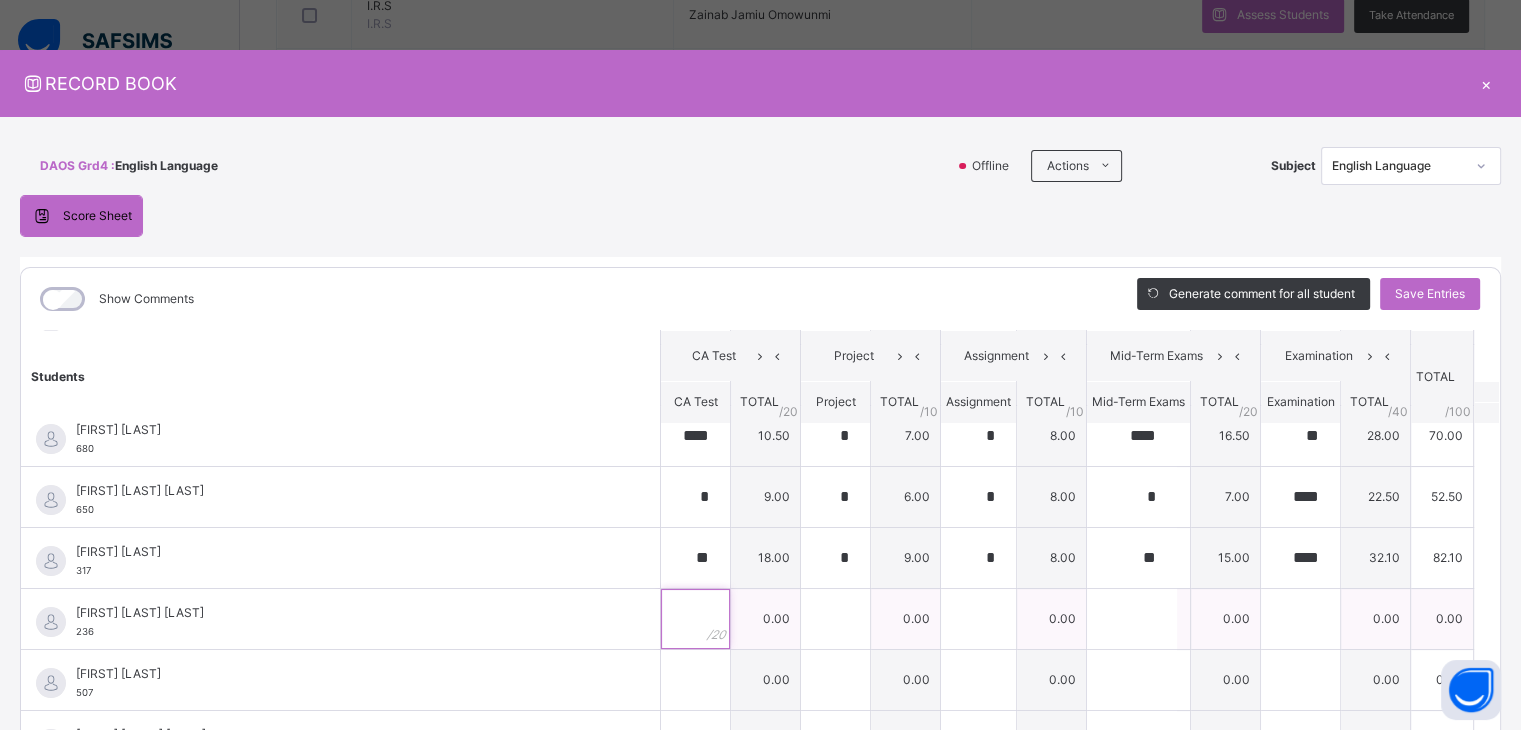 click at bounding box center (695, 619) 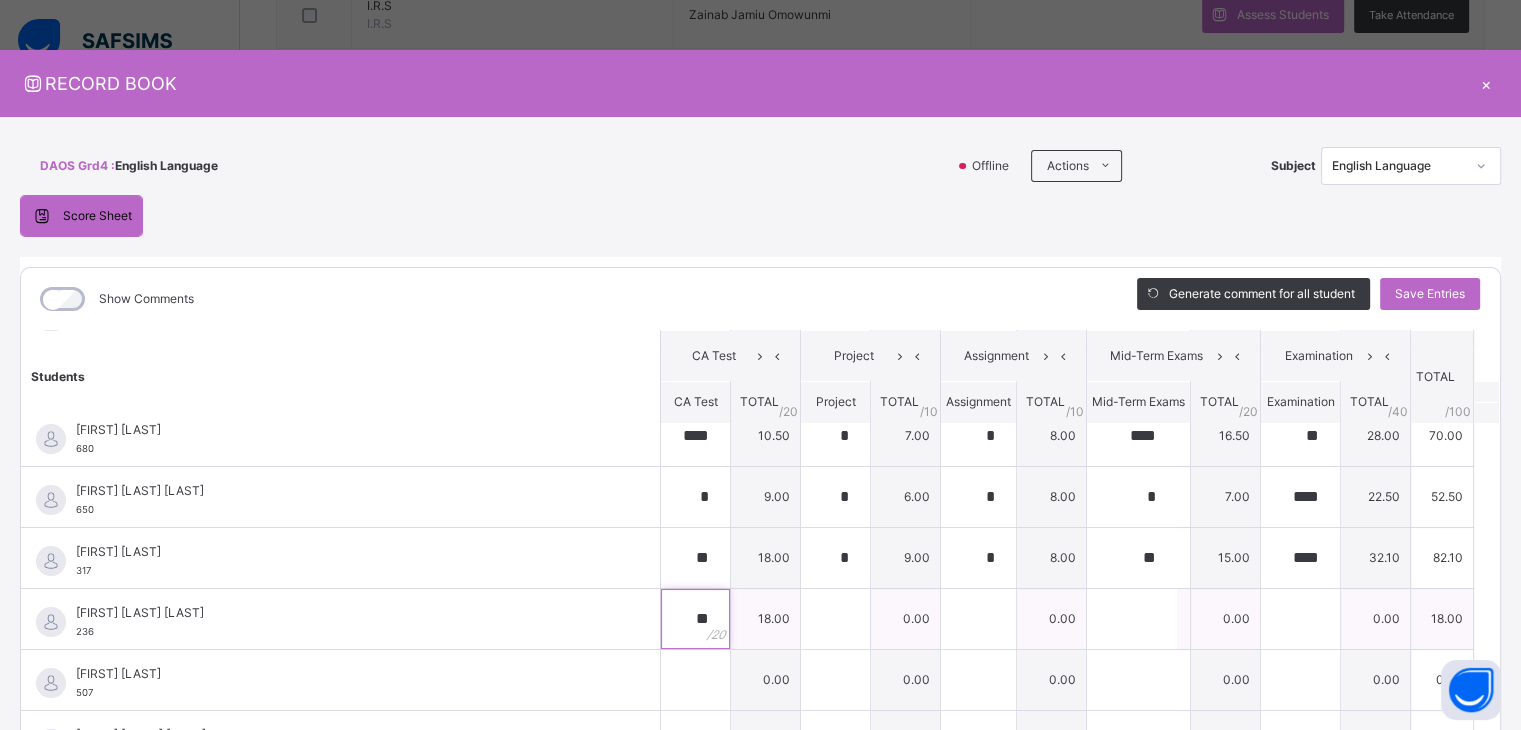 type on "**" 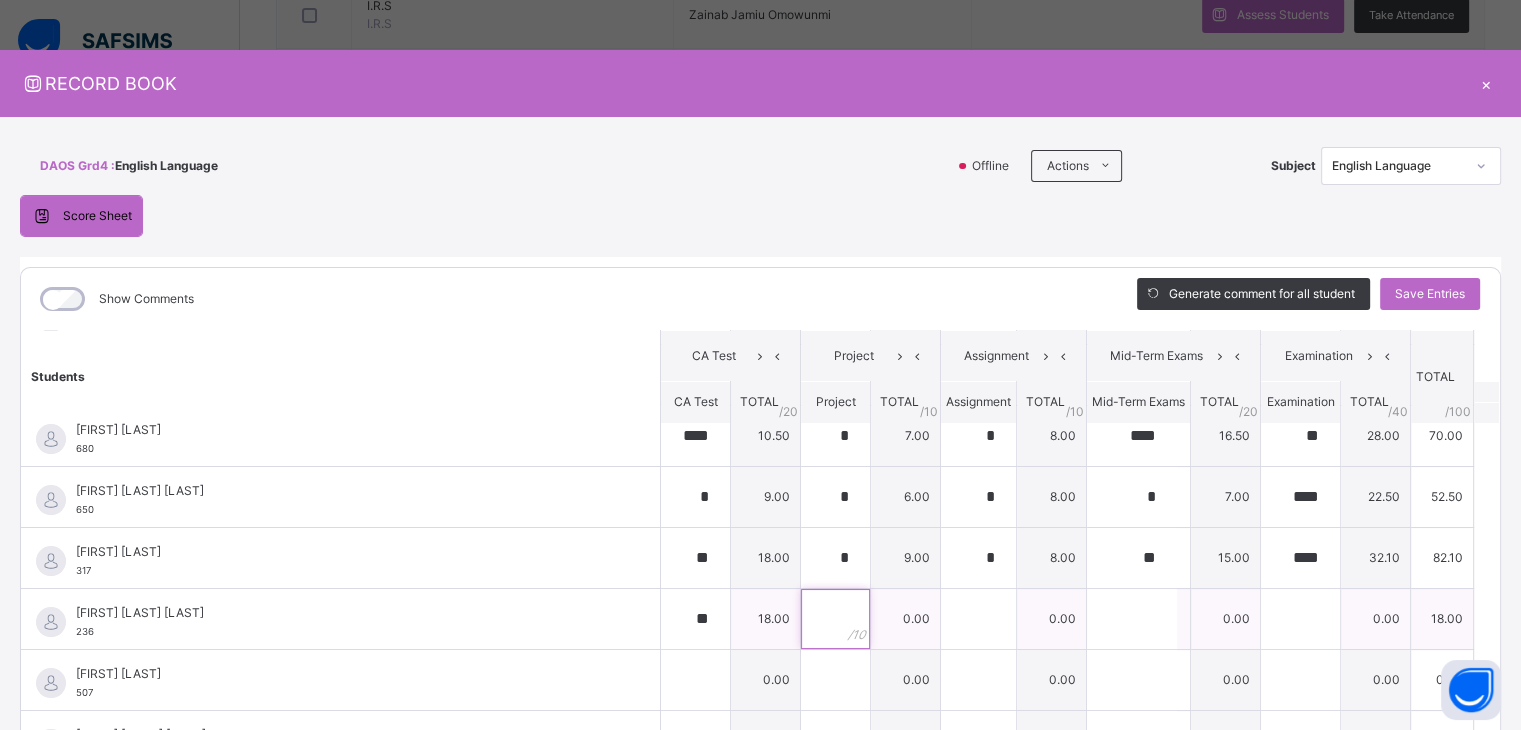 click at bounding box center [835, 619] 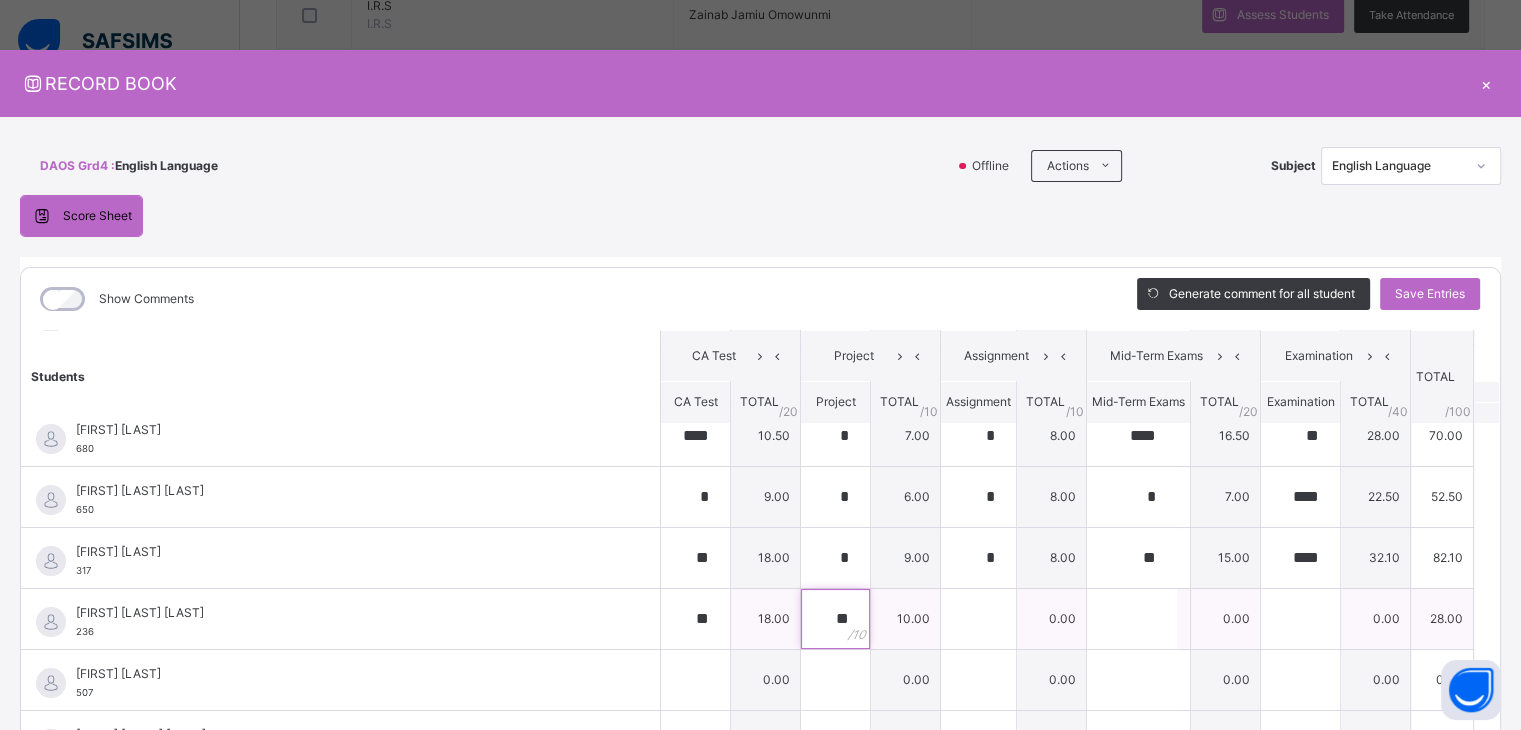type on "**" 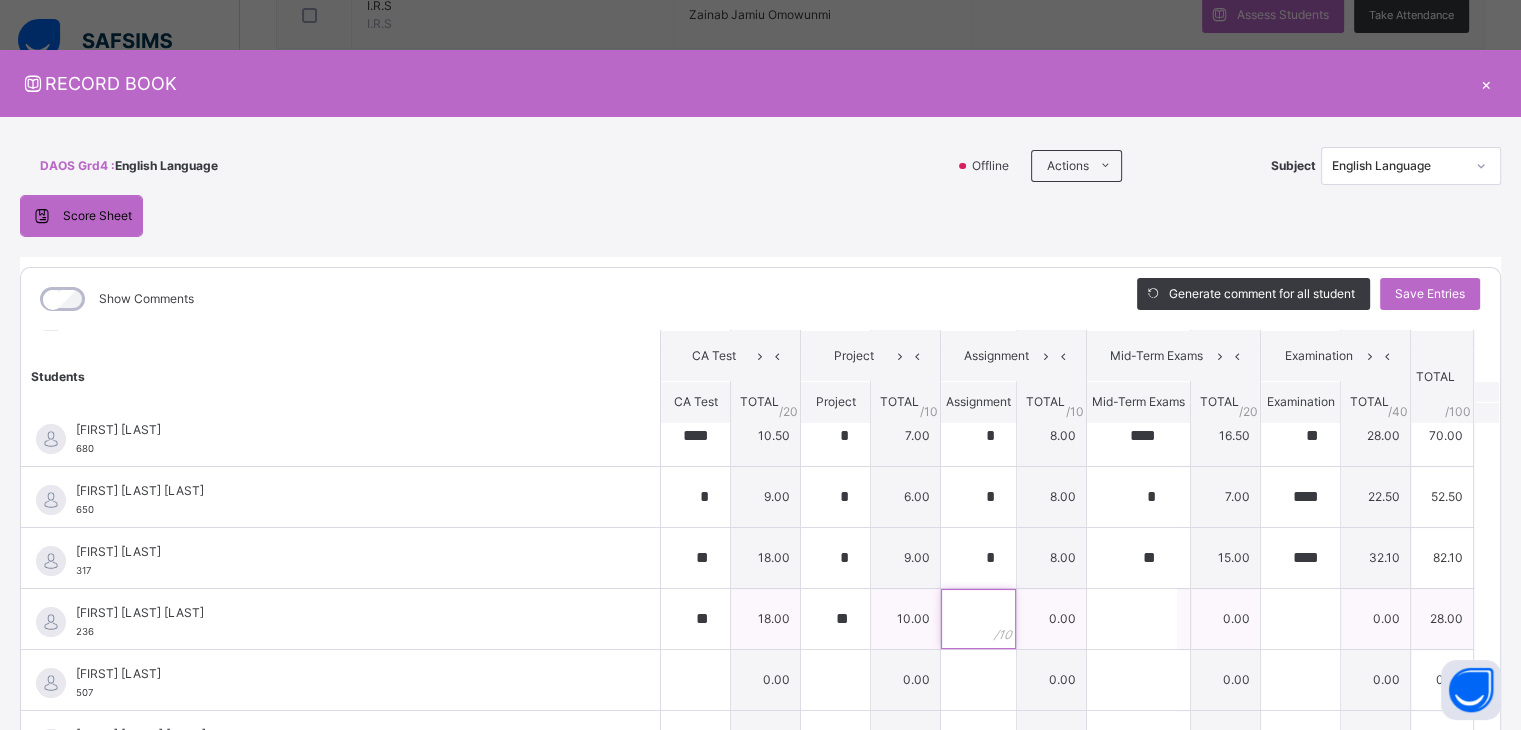 click at bounding box center (978, 619) 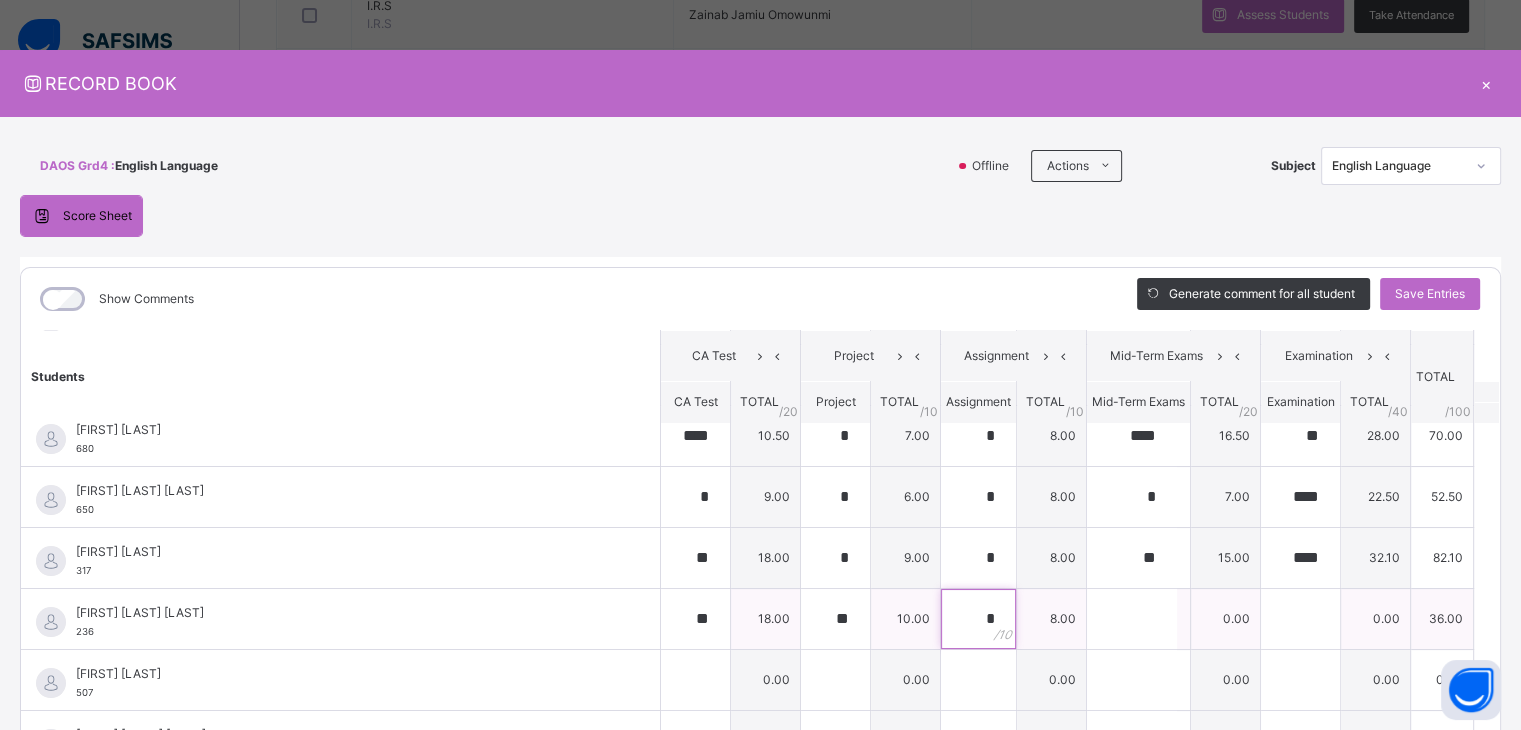 type on "*" 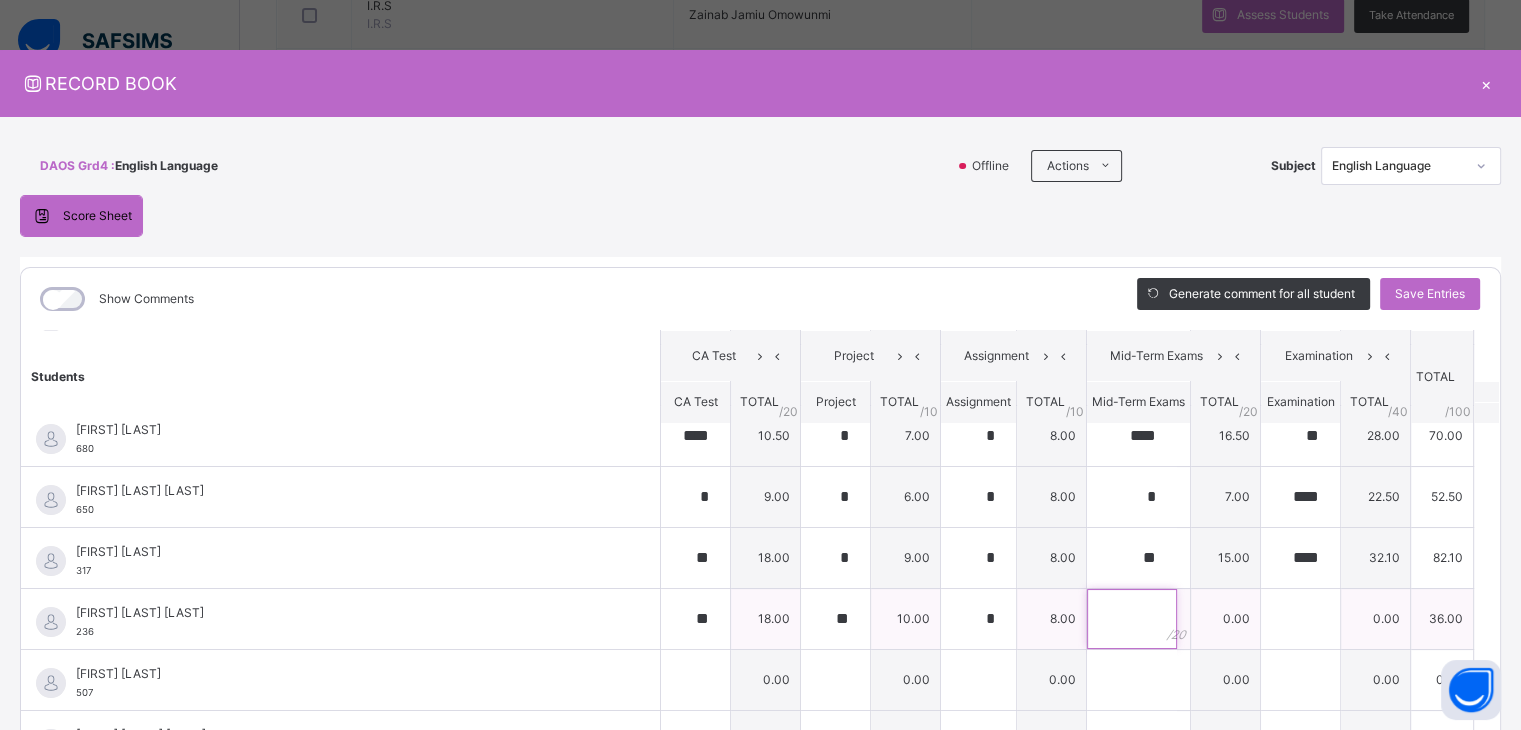 click at bounding box center [1132, 619] 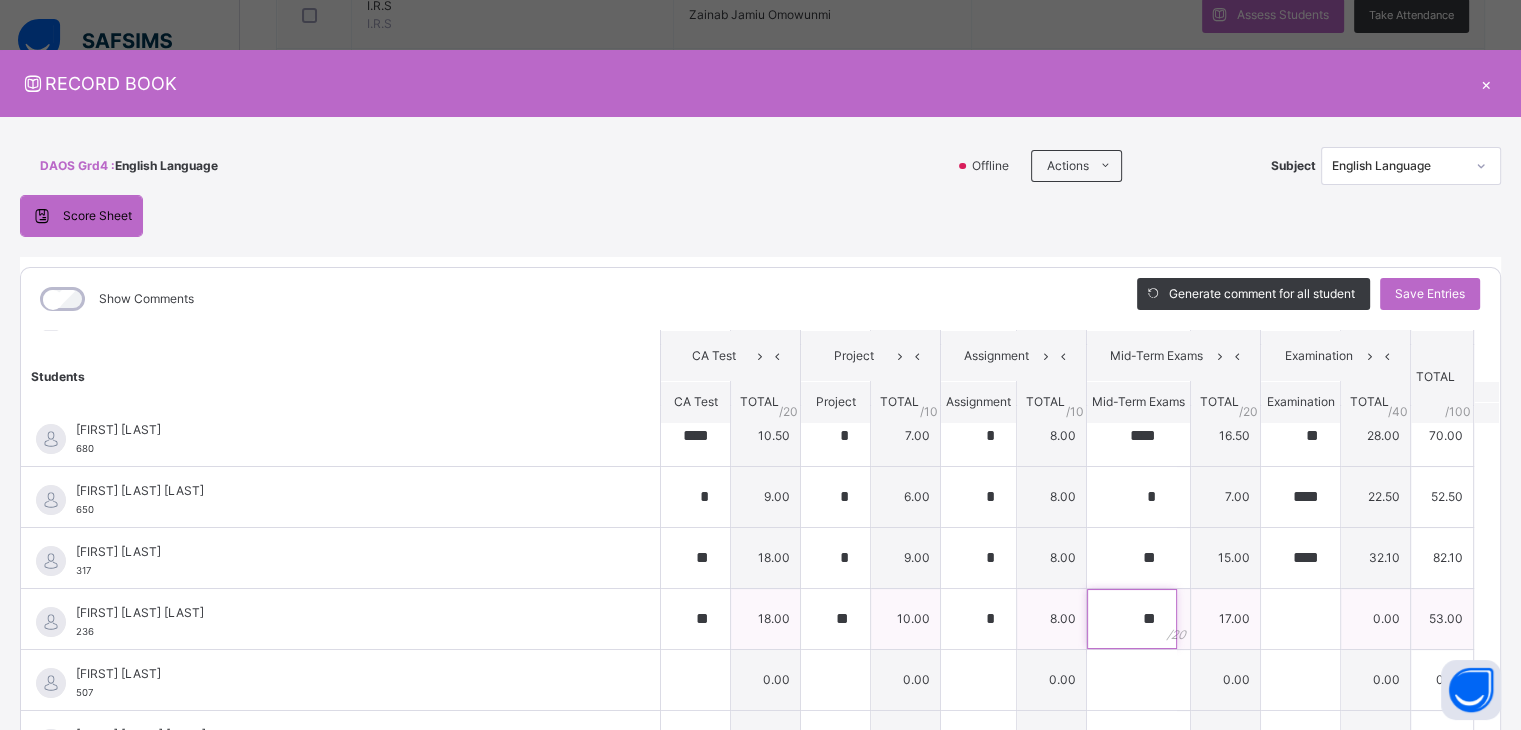 type on "**" 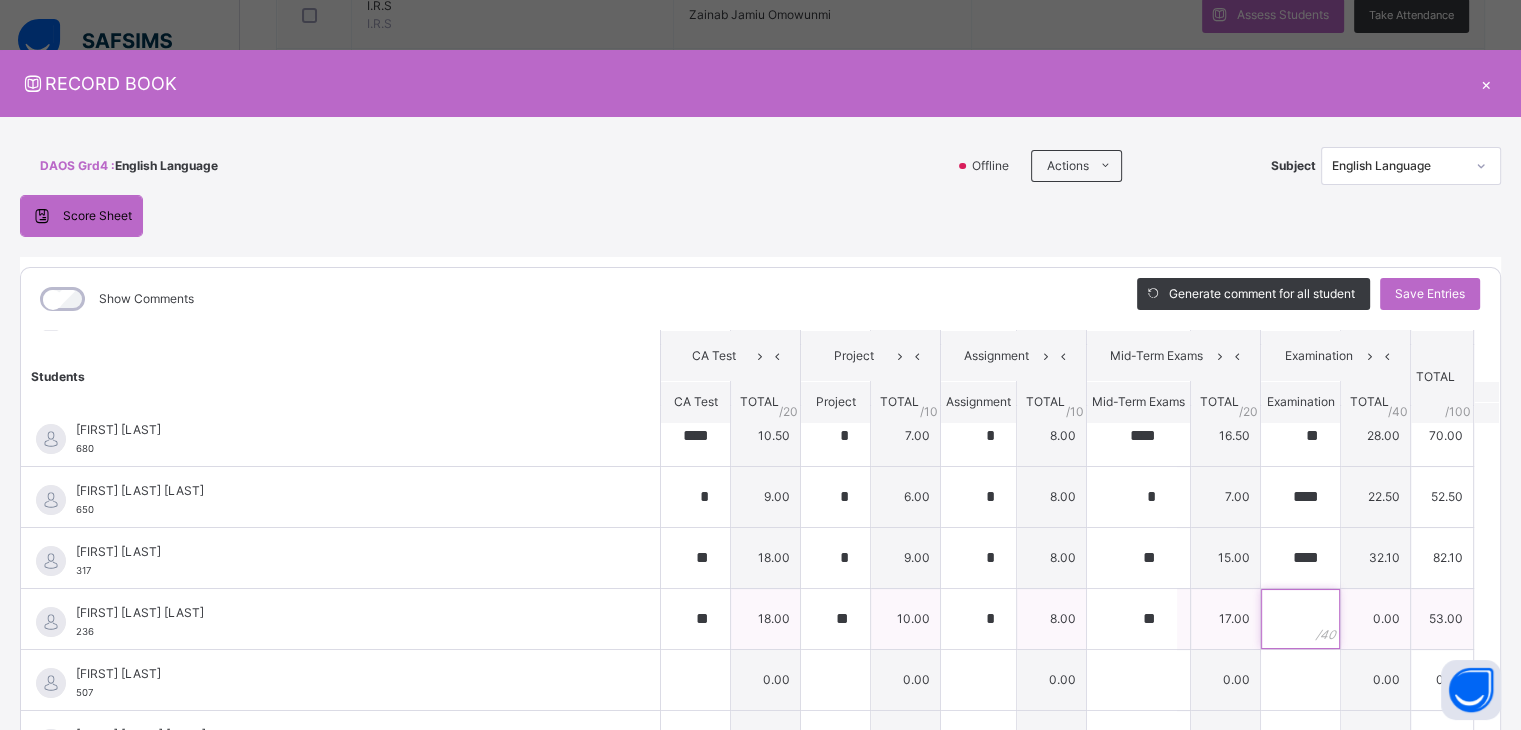 click at bounding box center [1300, 619] 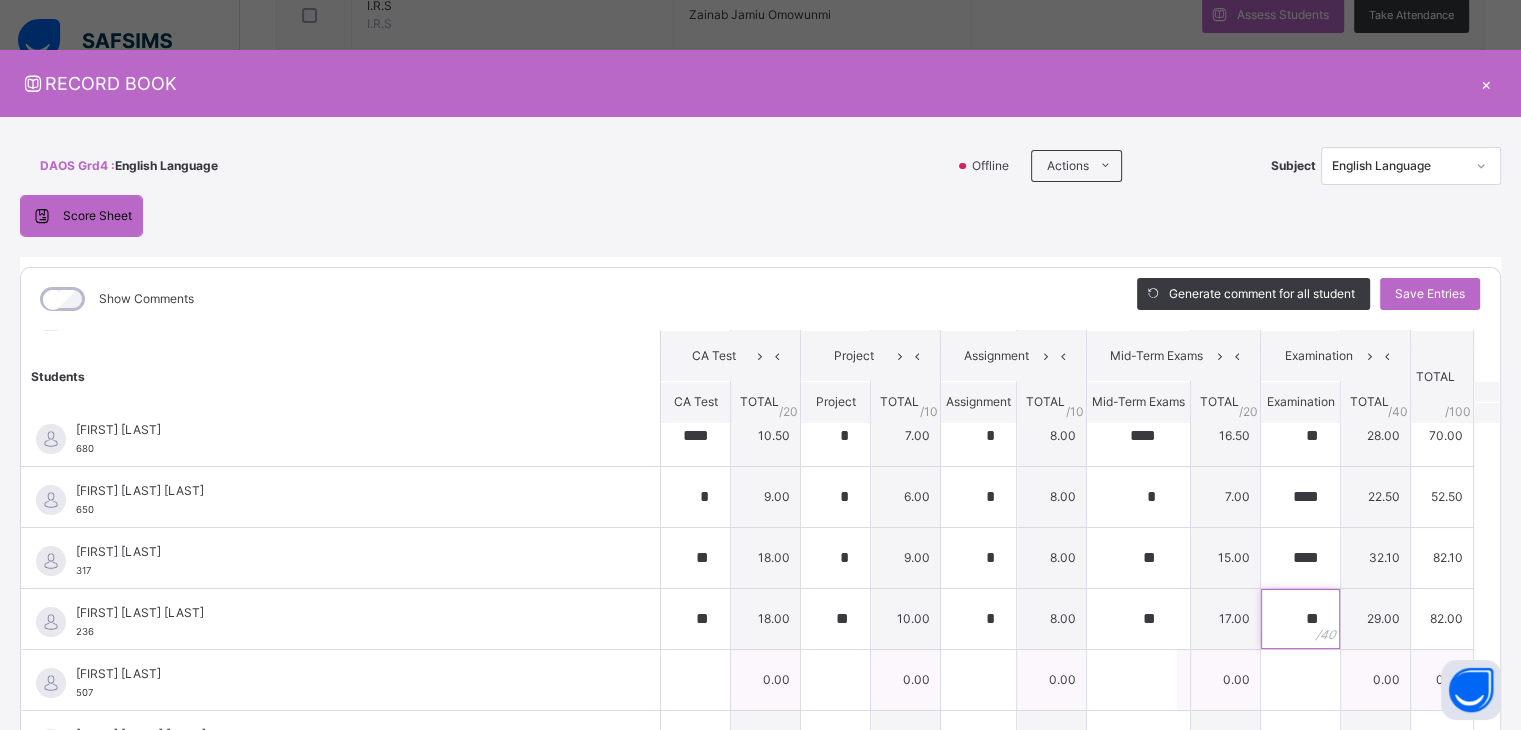 type on "**" 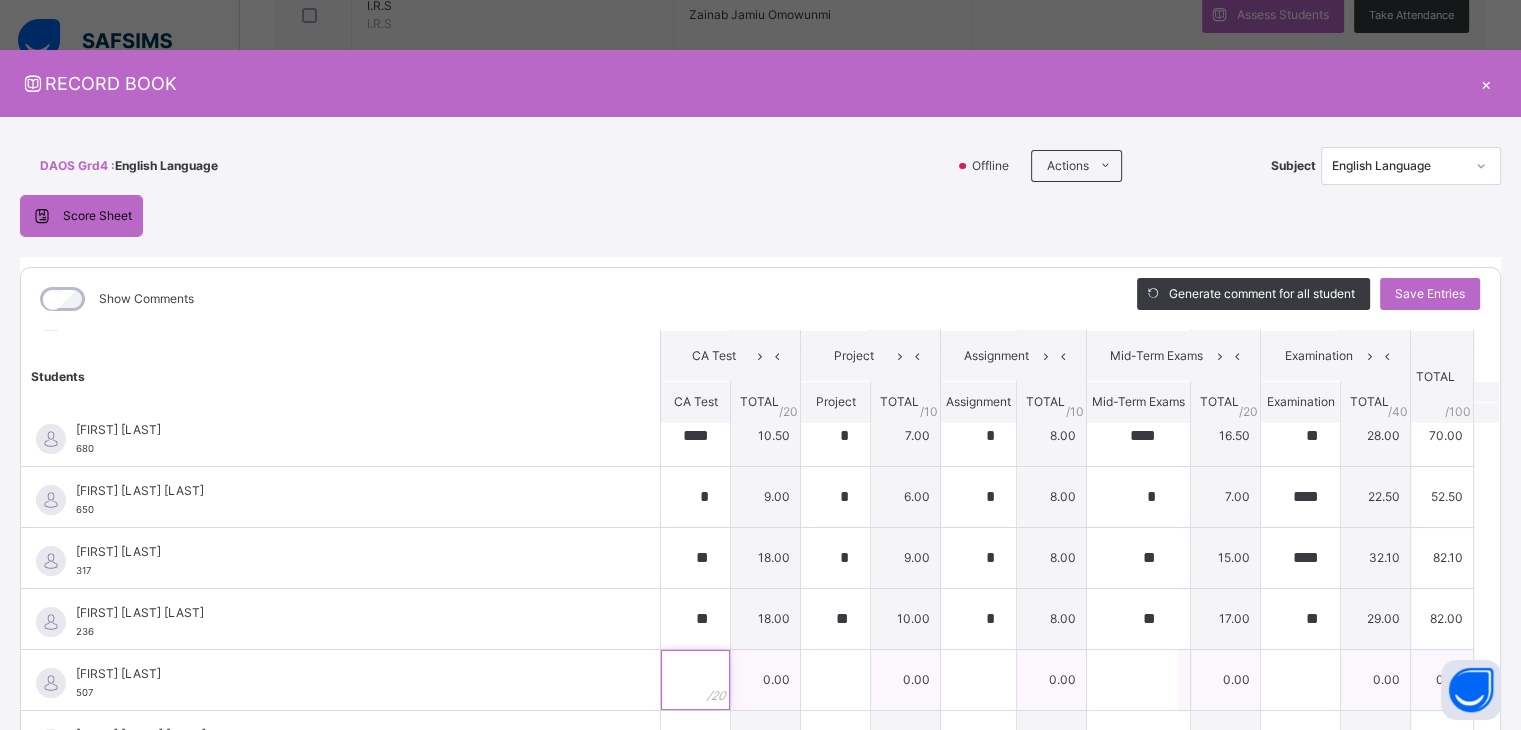 click at bounding box center (695, 680) 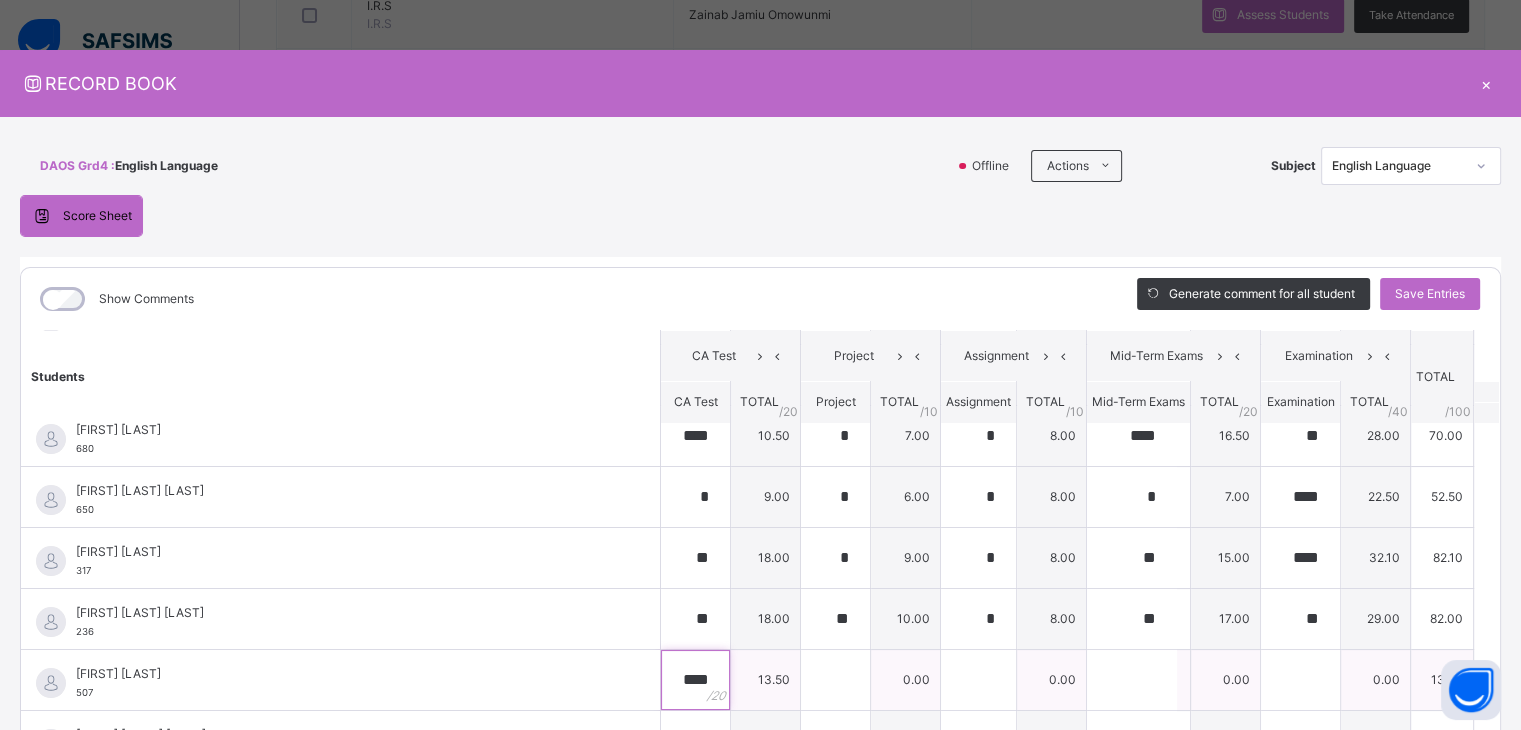 type on "****" 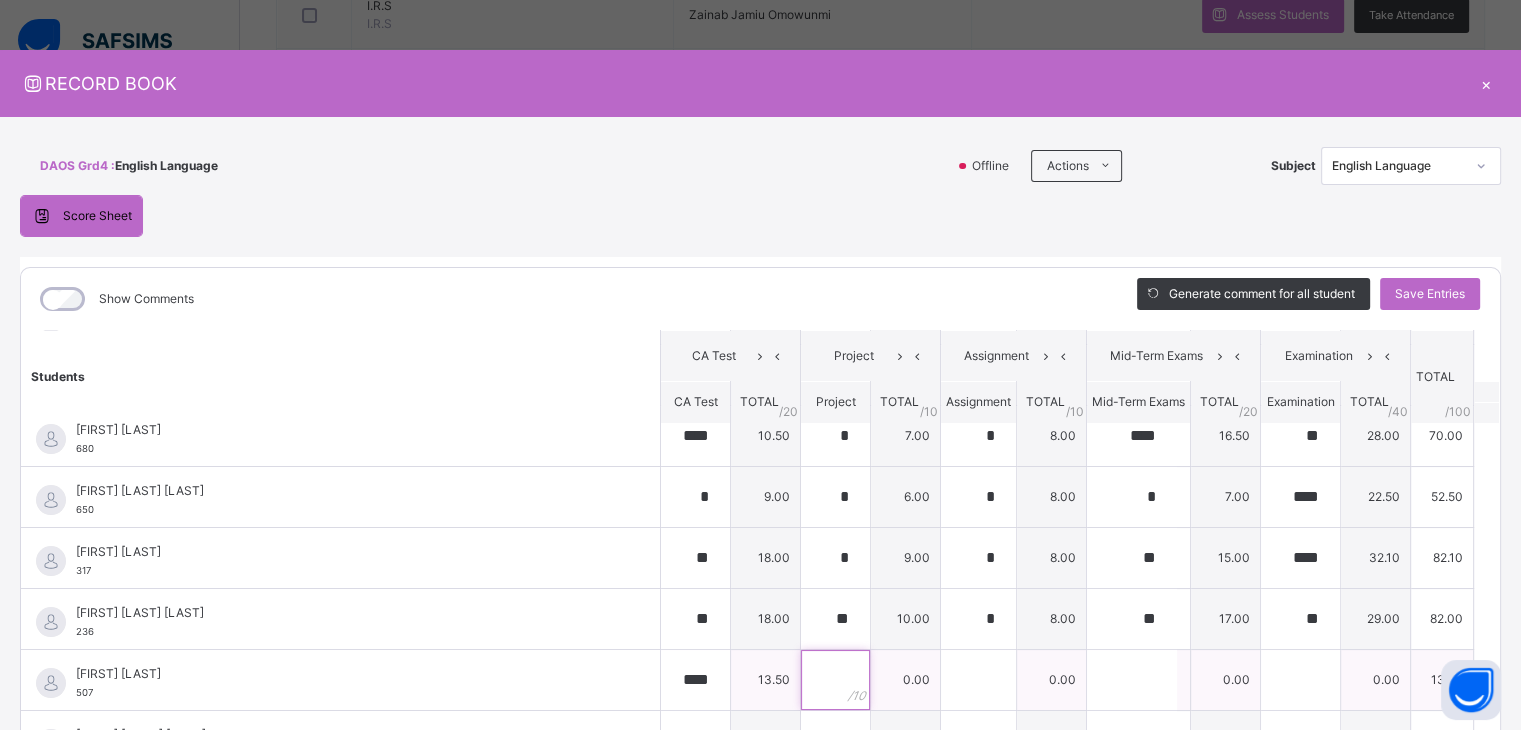 click at bounding box center (835, 680) 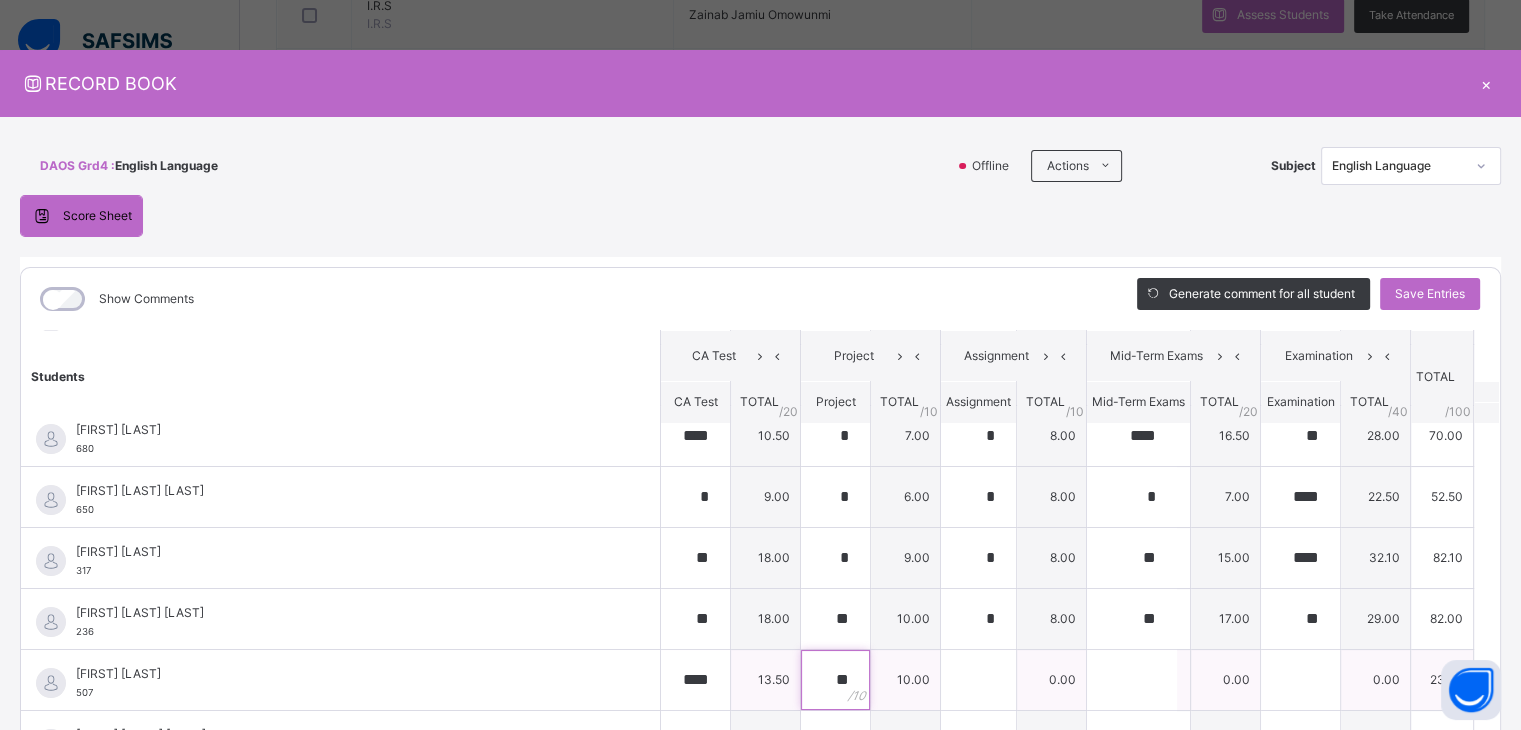 type on "**" 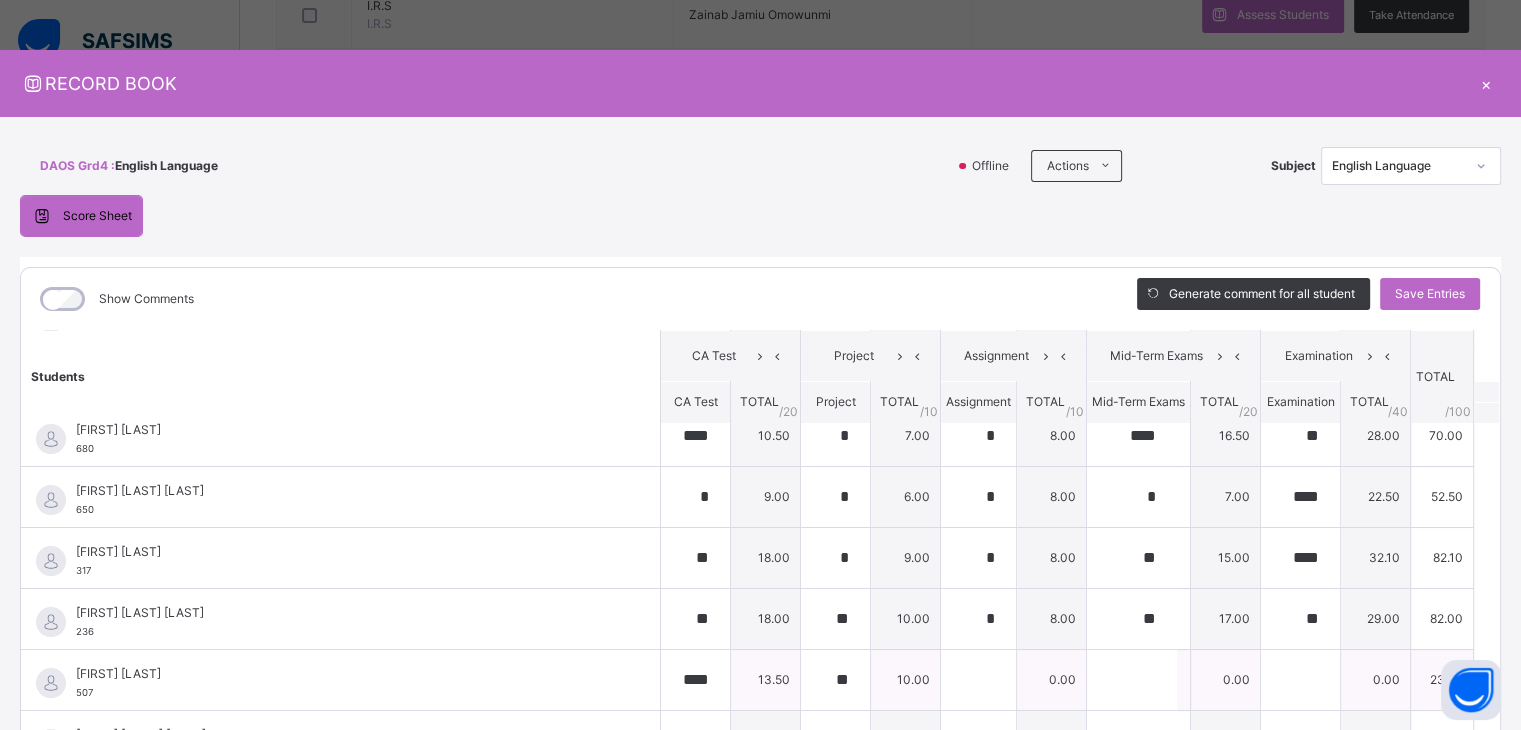 click on "10.00" at bounding box center [906, 679] 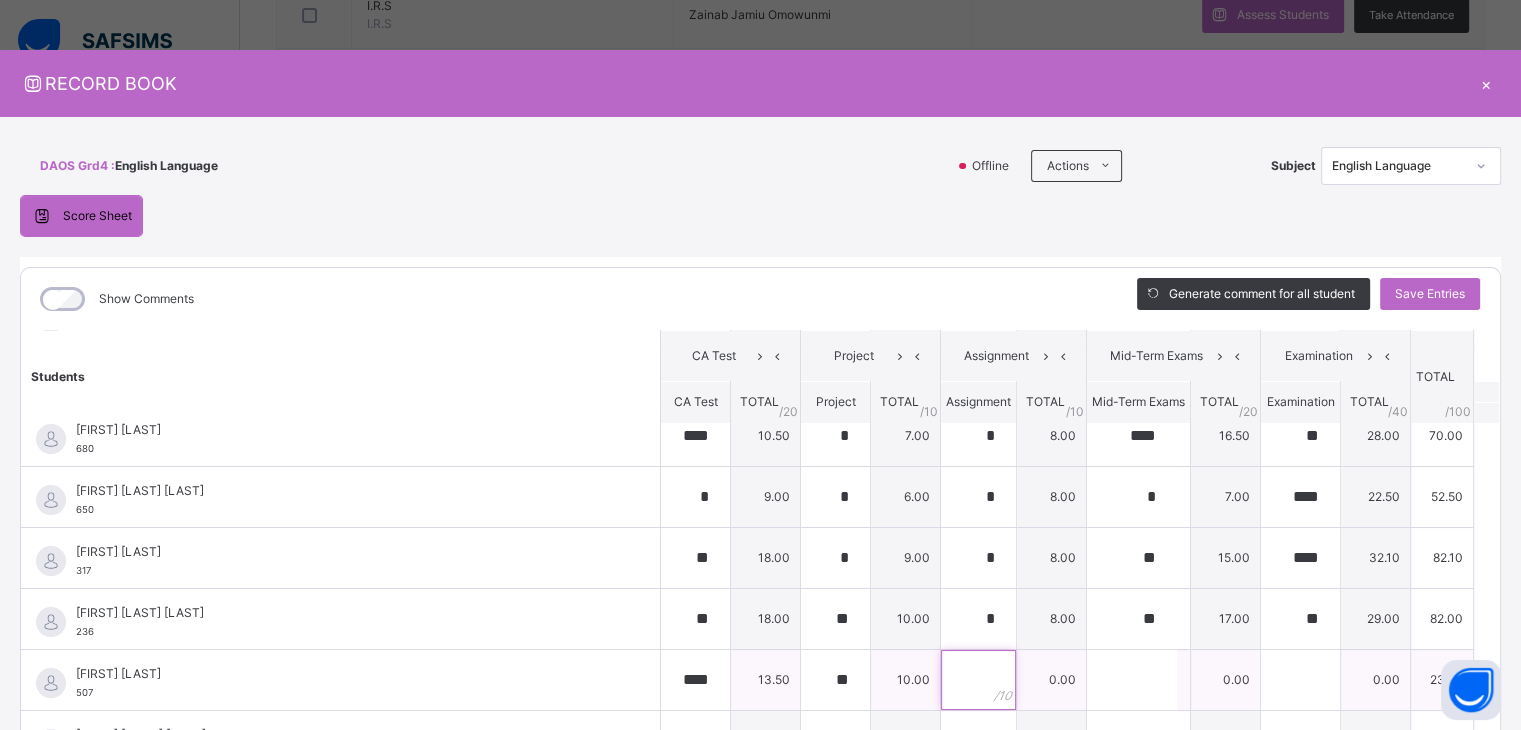 click at bounding box center (978, 680) 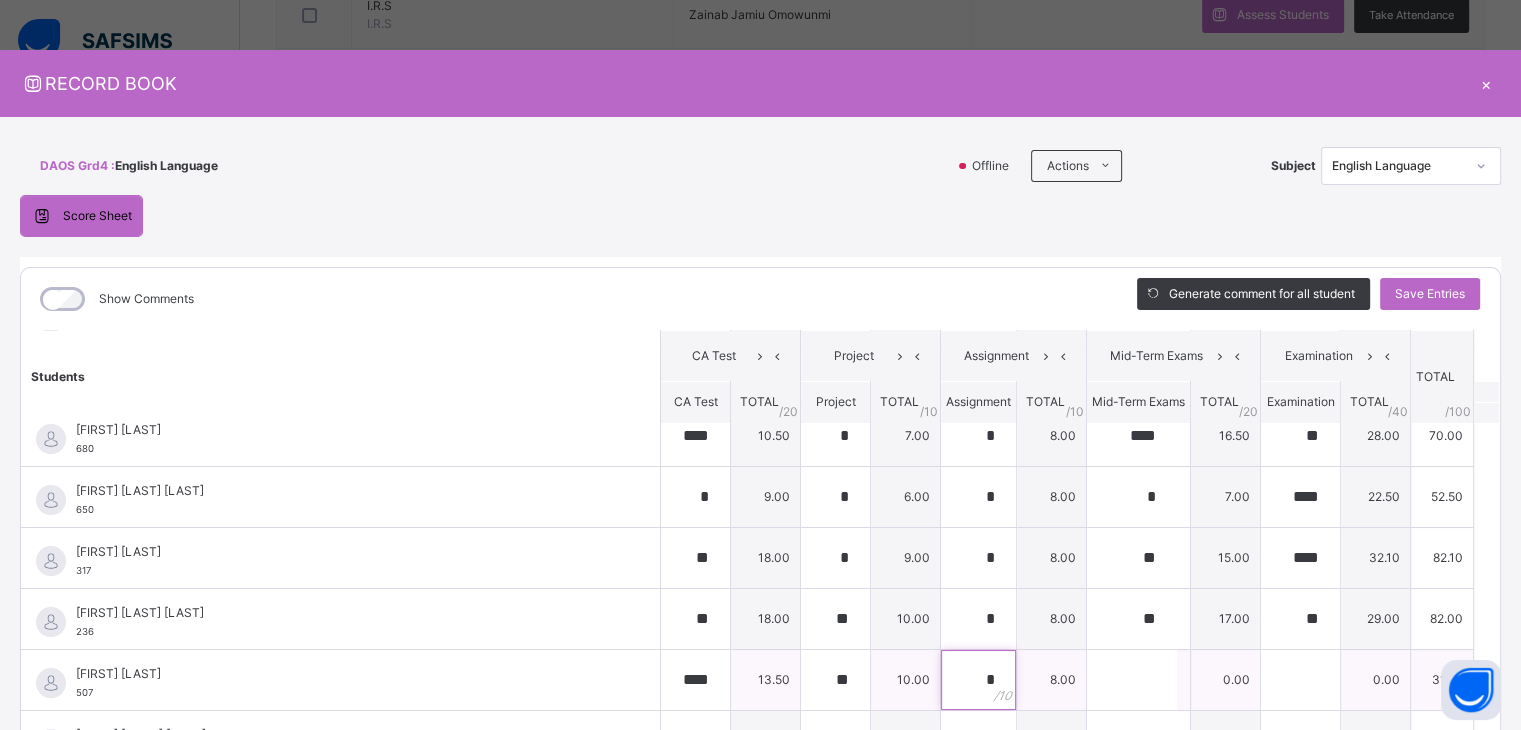 type on "*" 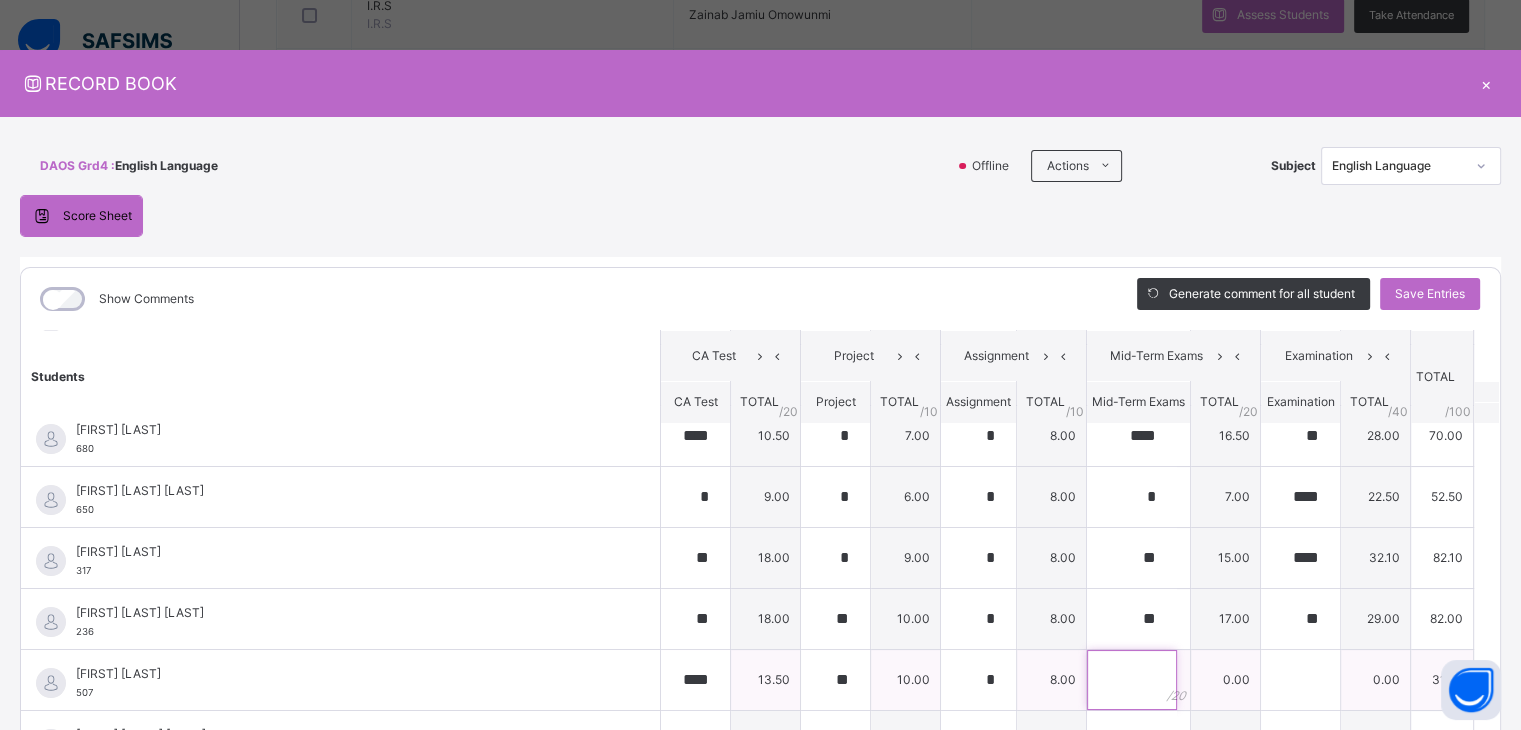 click at bounding box center (1132, 680) 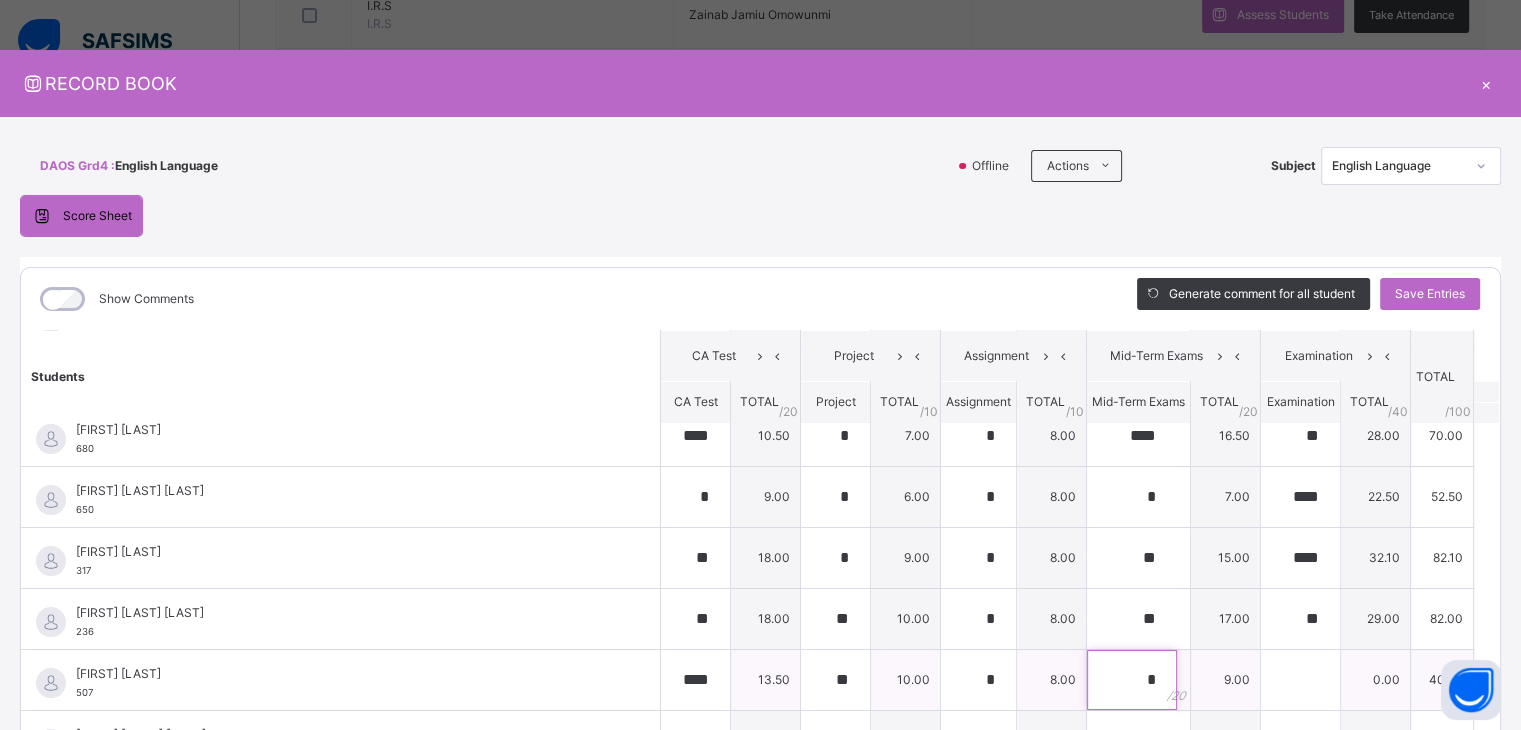 type on "*" 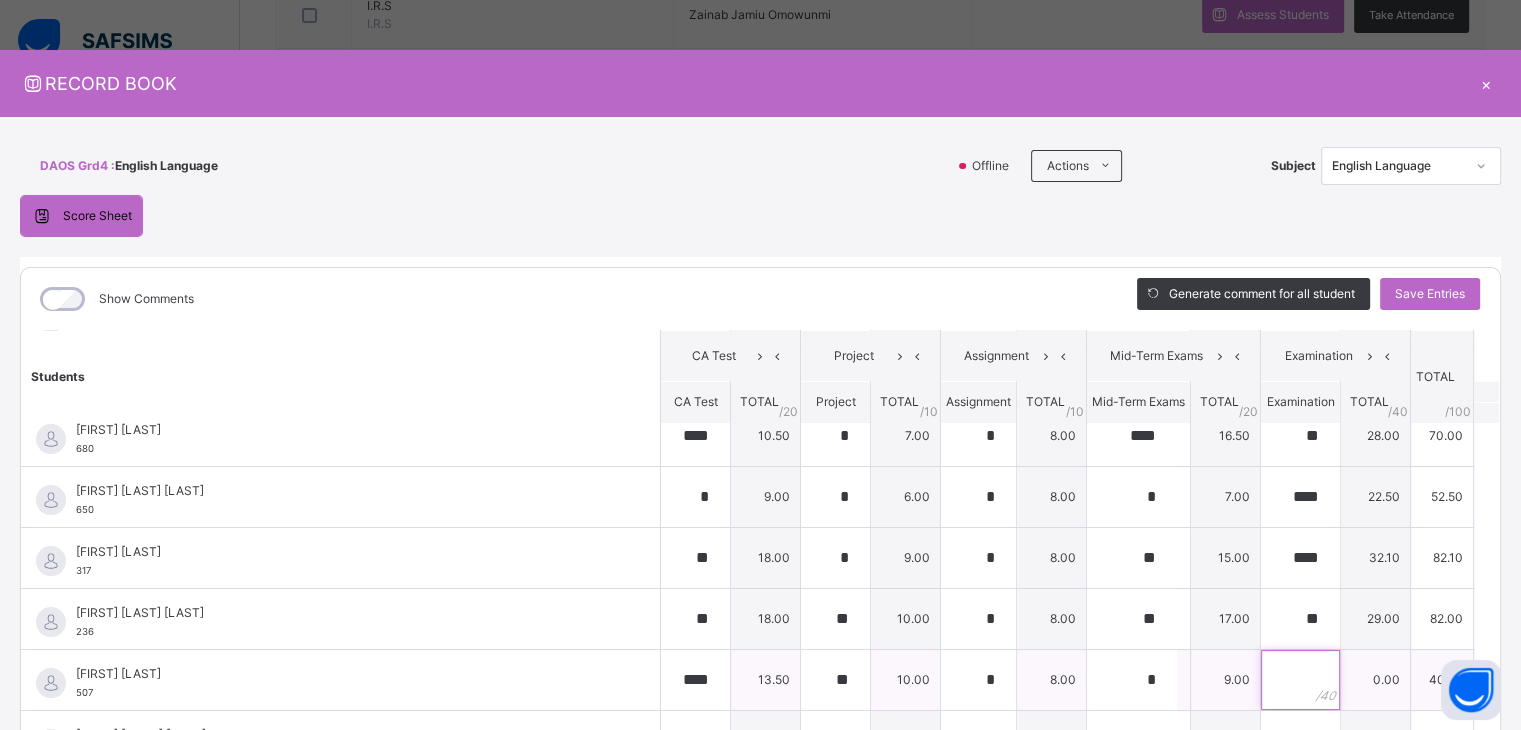 click at bounding box center (1300, 680) 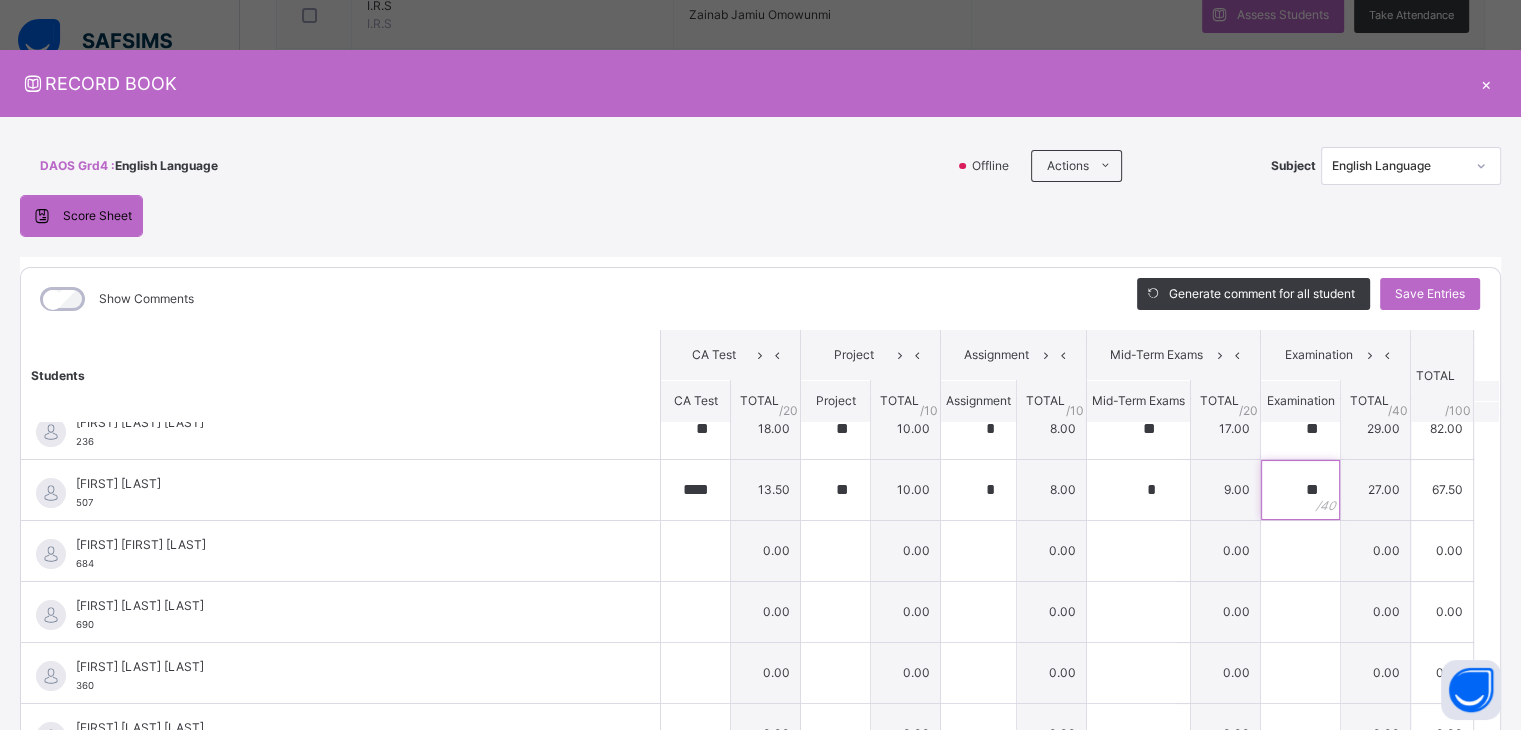 scroll, scrollTop: 420, scrollLeft: 0, axis: vertical 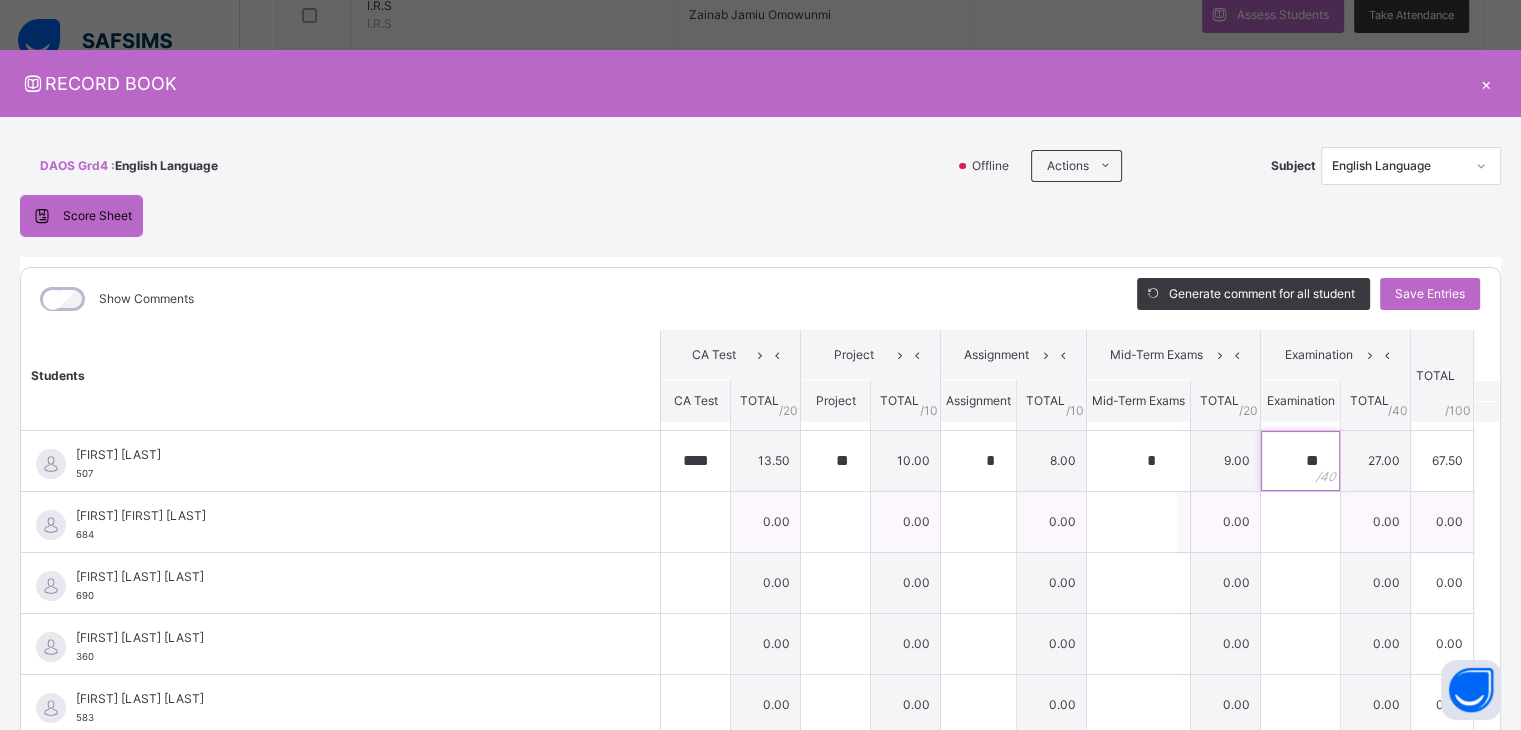 type on "**" 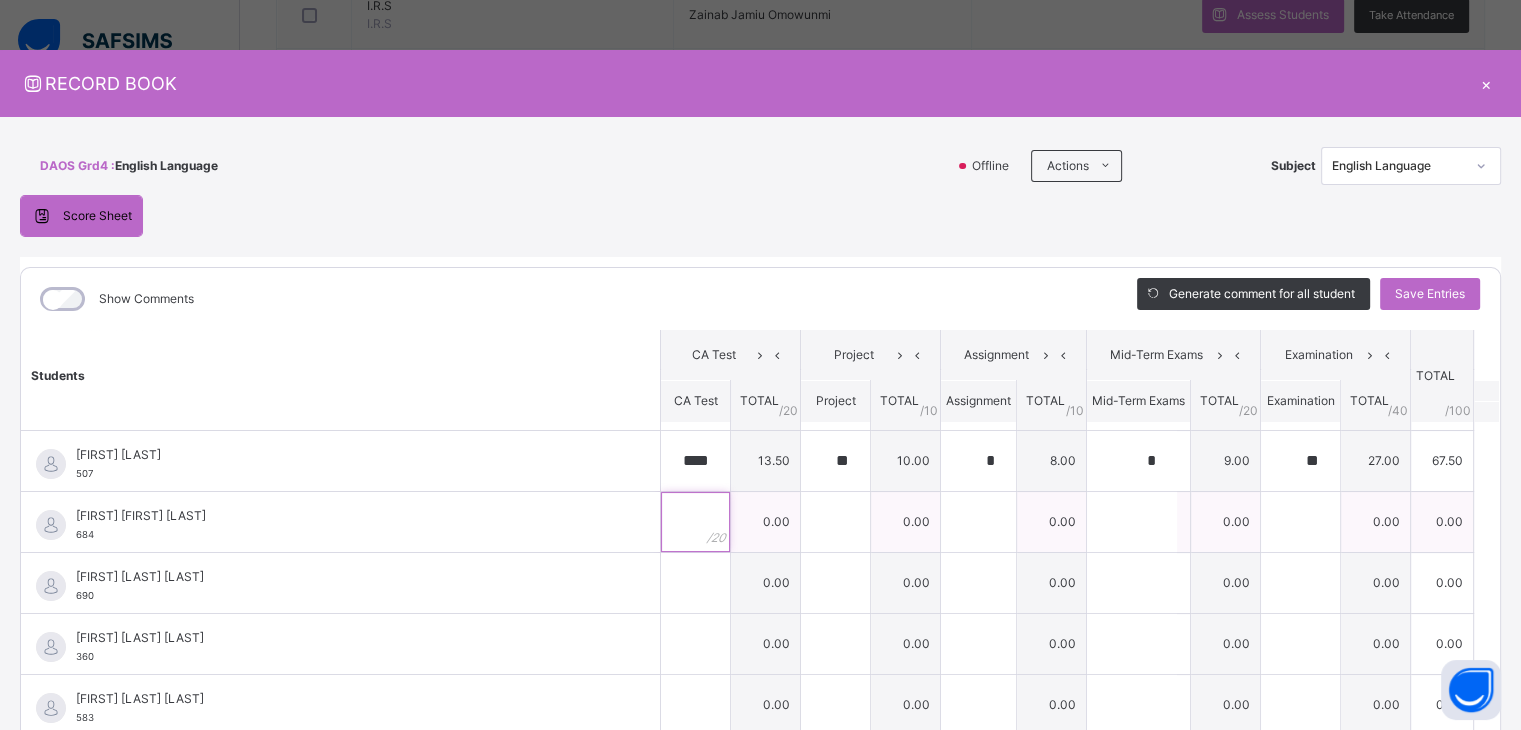 click at bounding box center [695, 522] 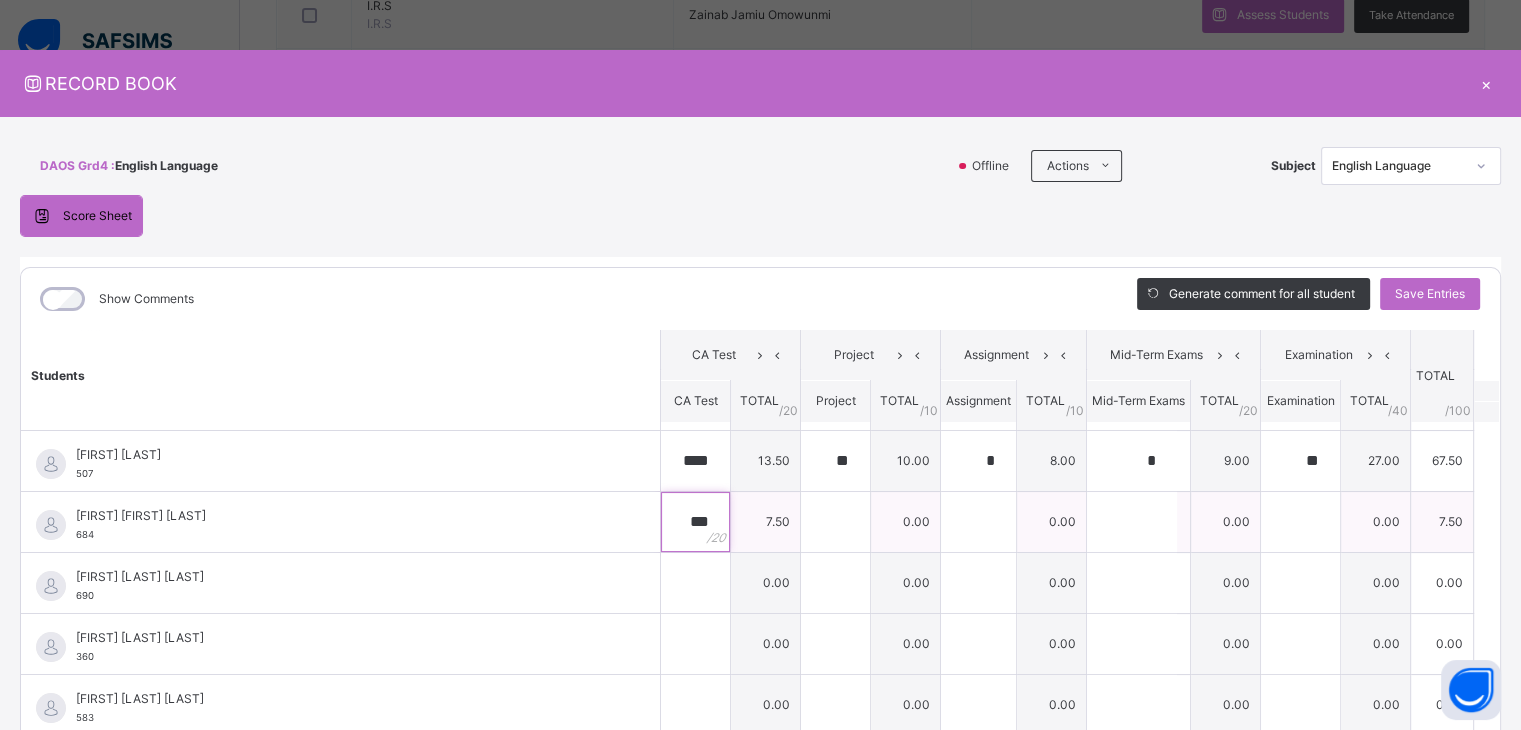 type on "***" 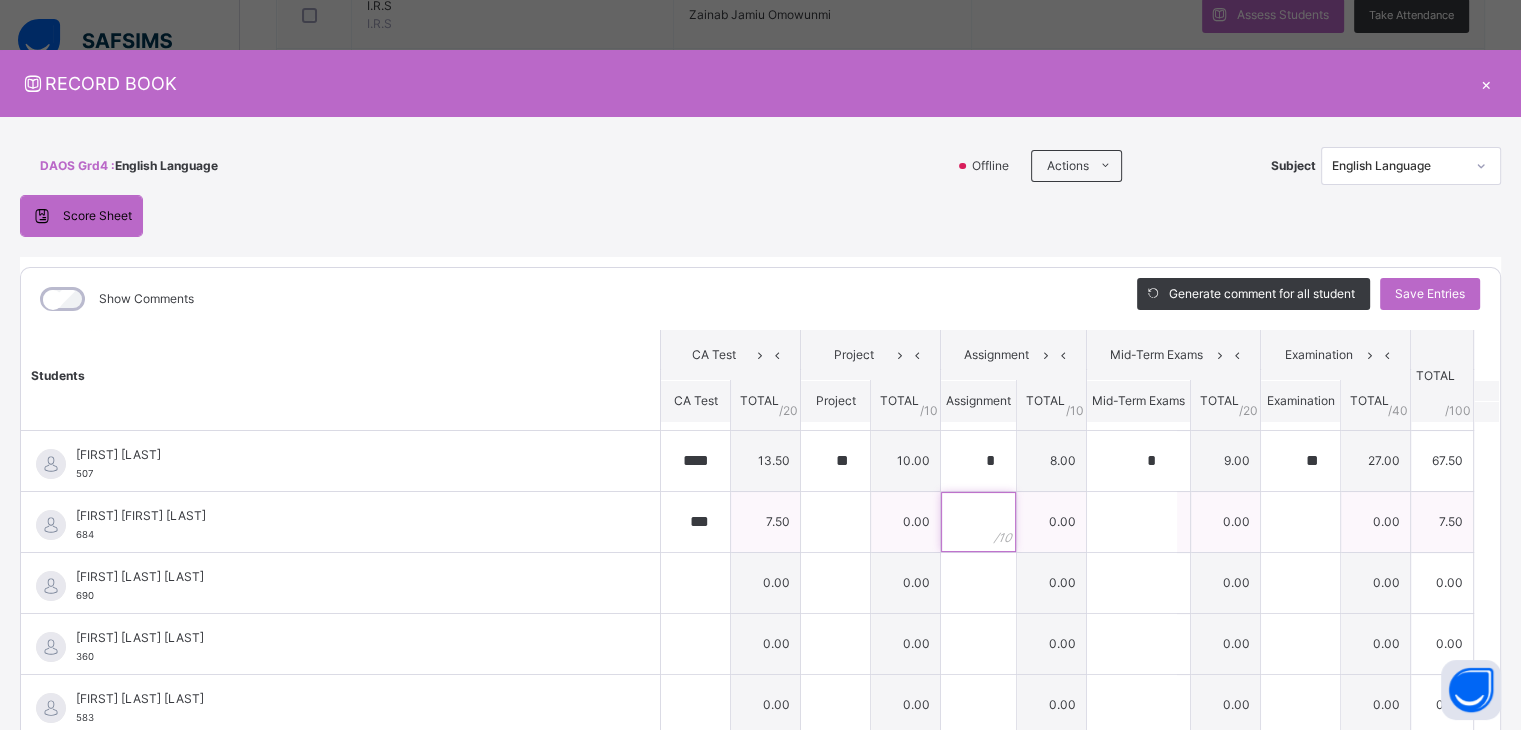 click at bounding box center (978, 522) 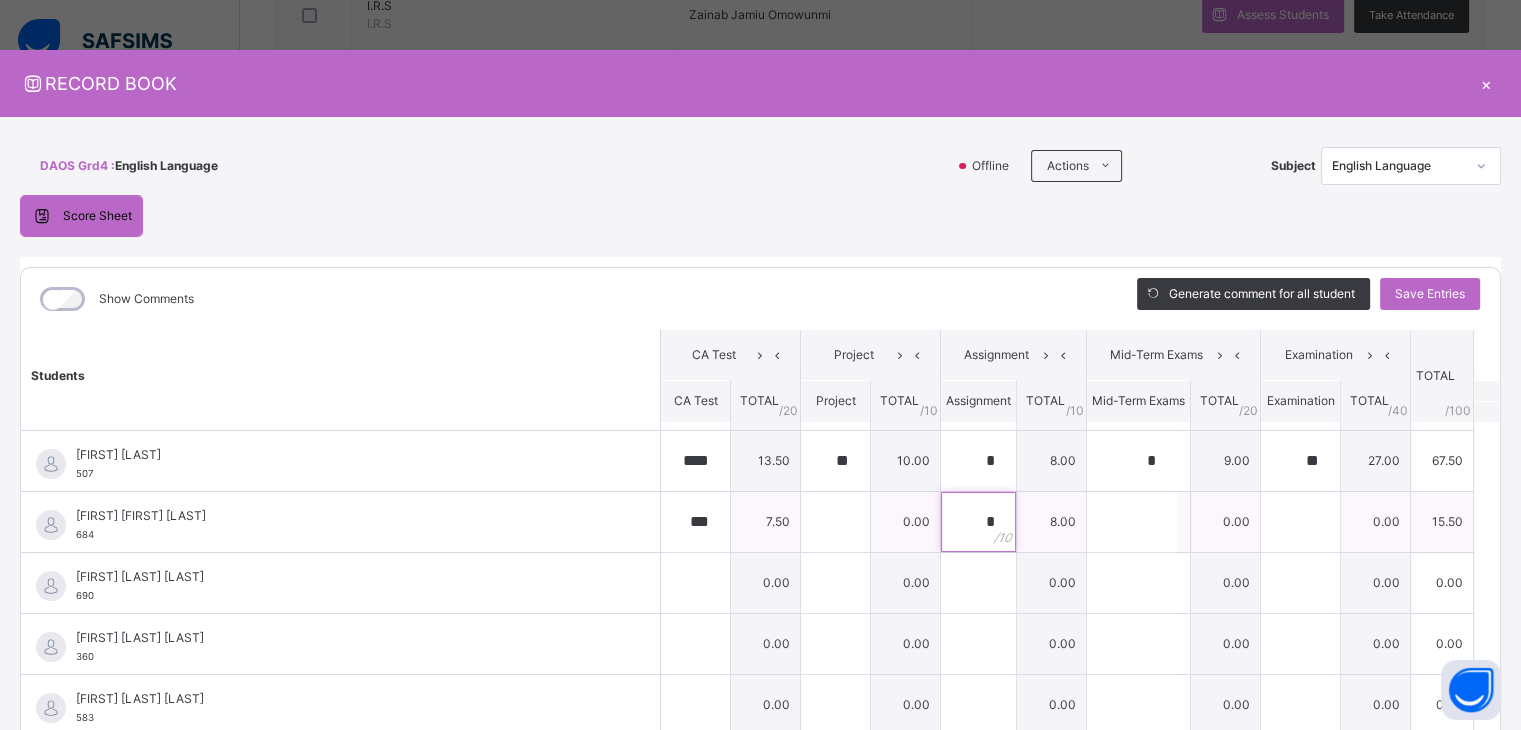 type on "*" 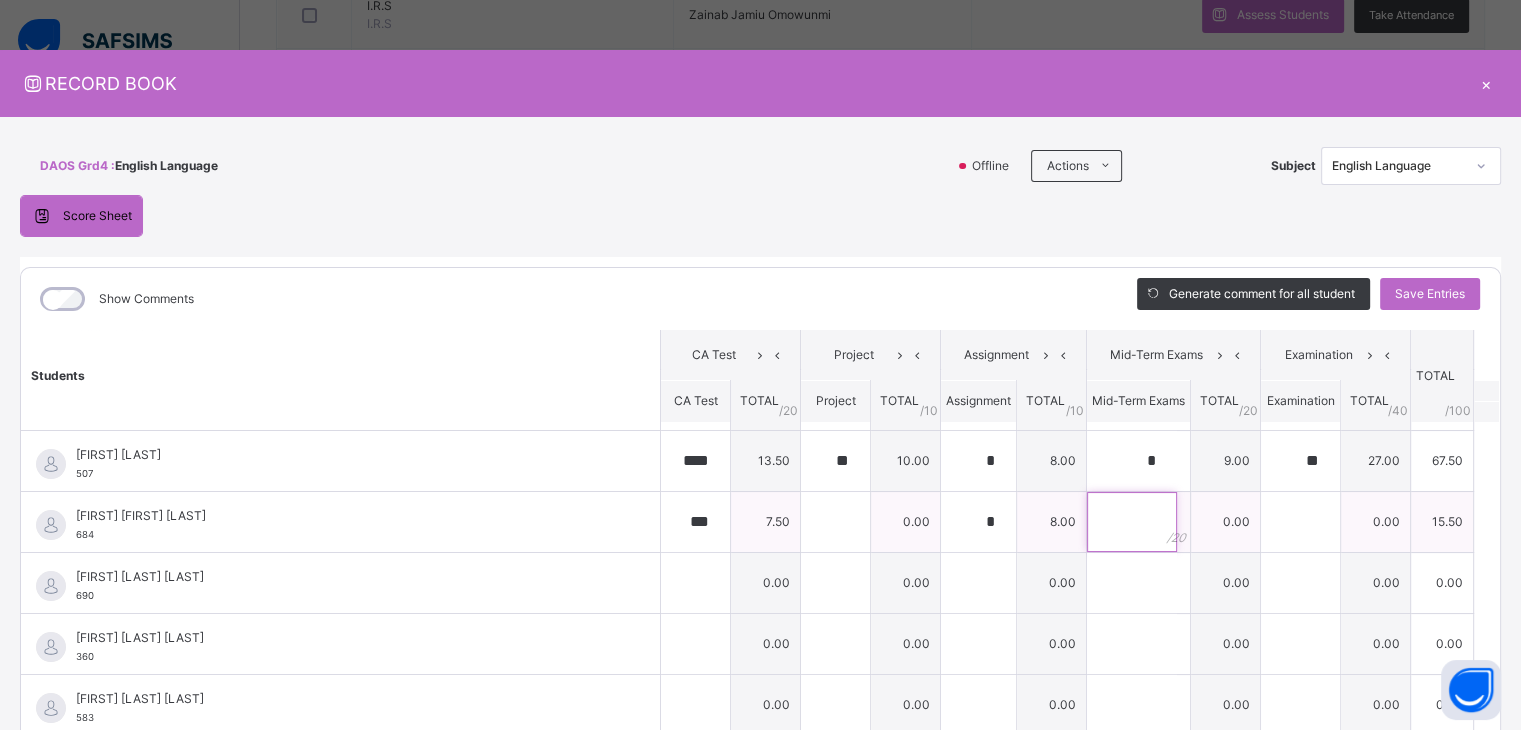 click at bounding box center (1132, 522) 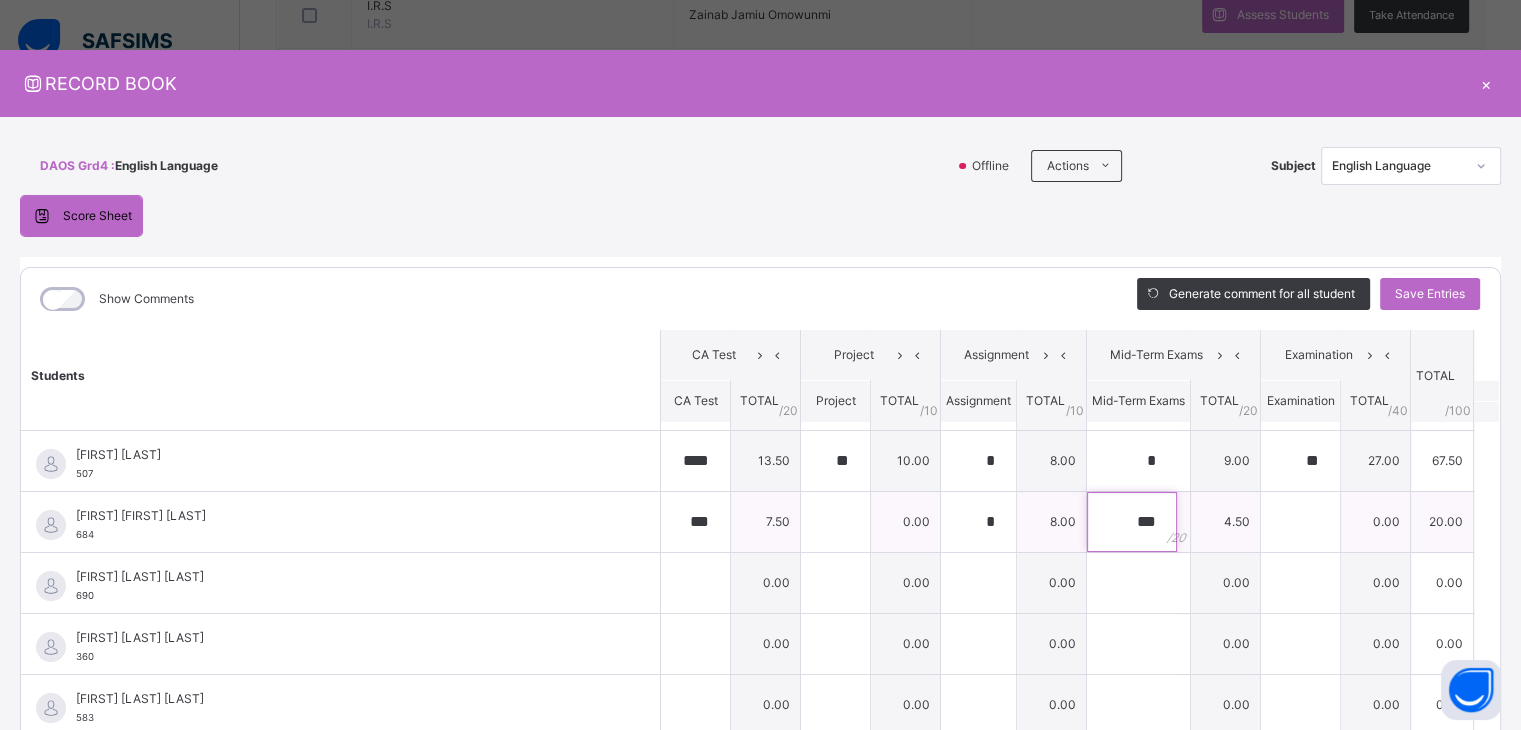 type on "***" 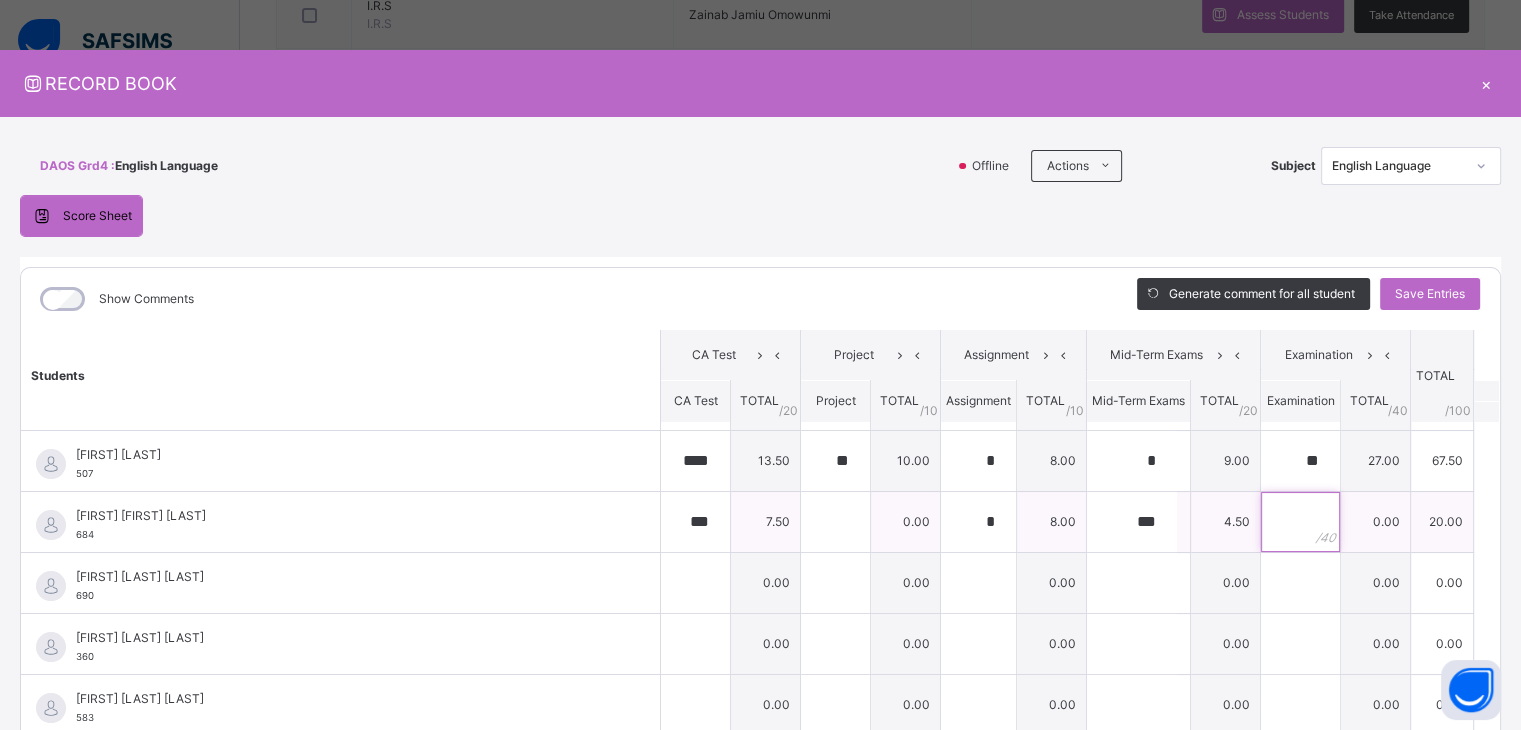click at bounding box center (1300, 522) 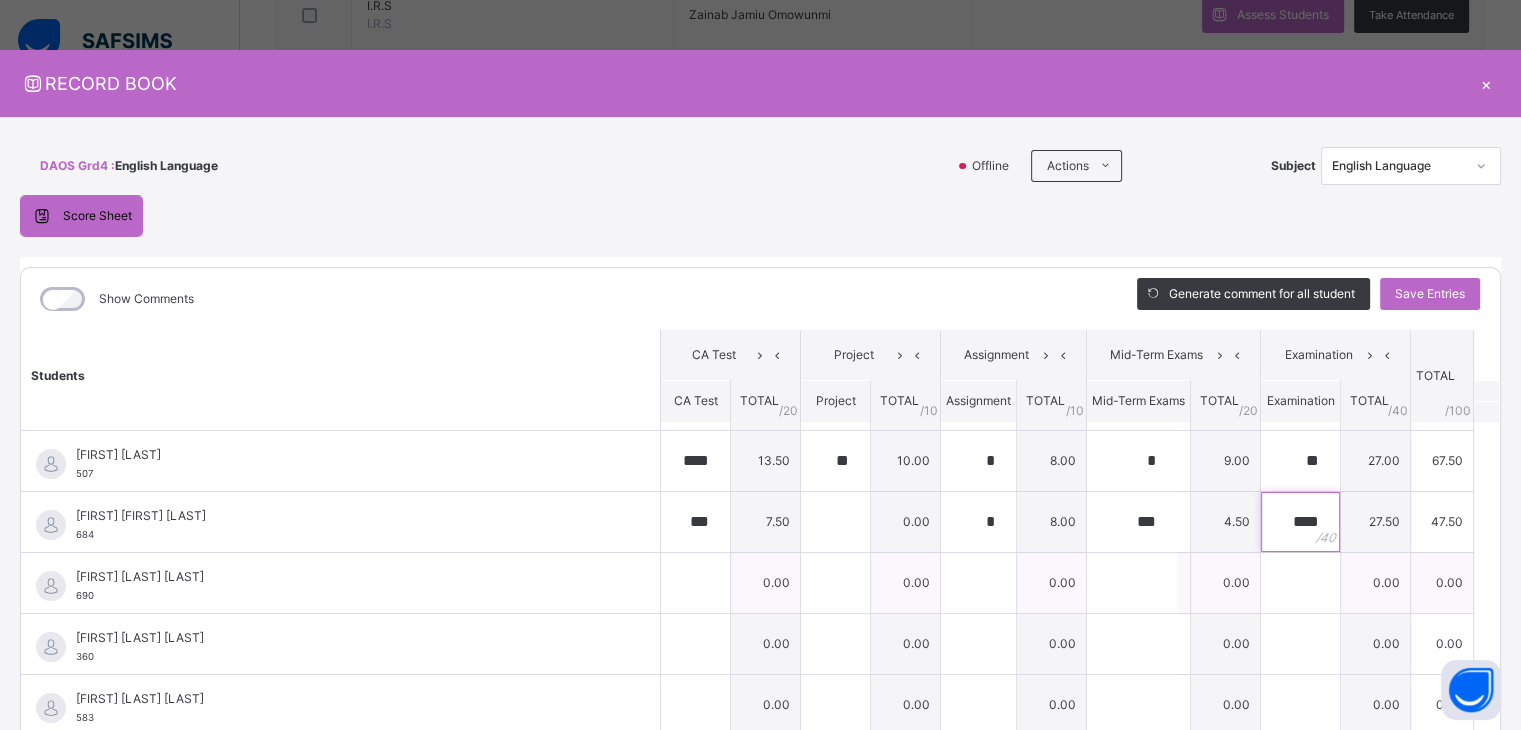 type on "****" 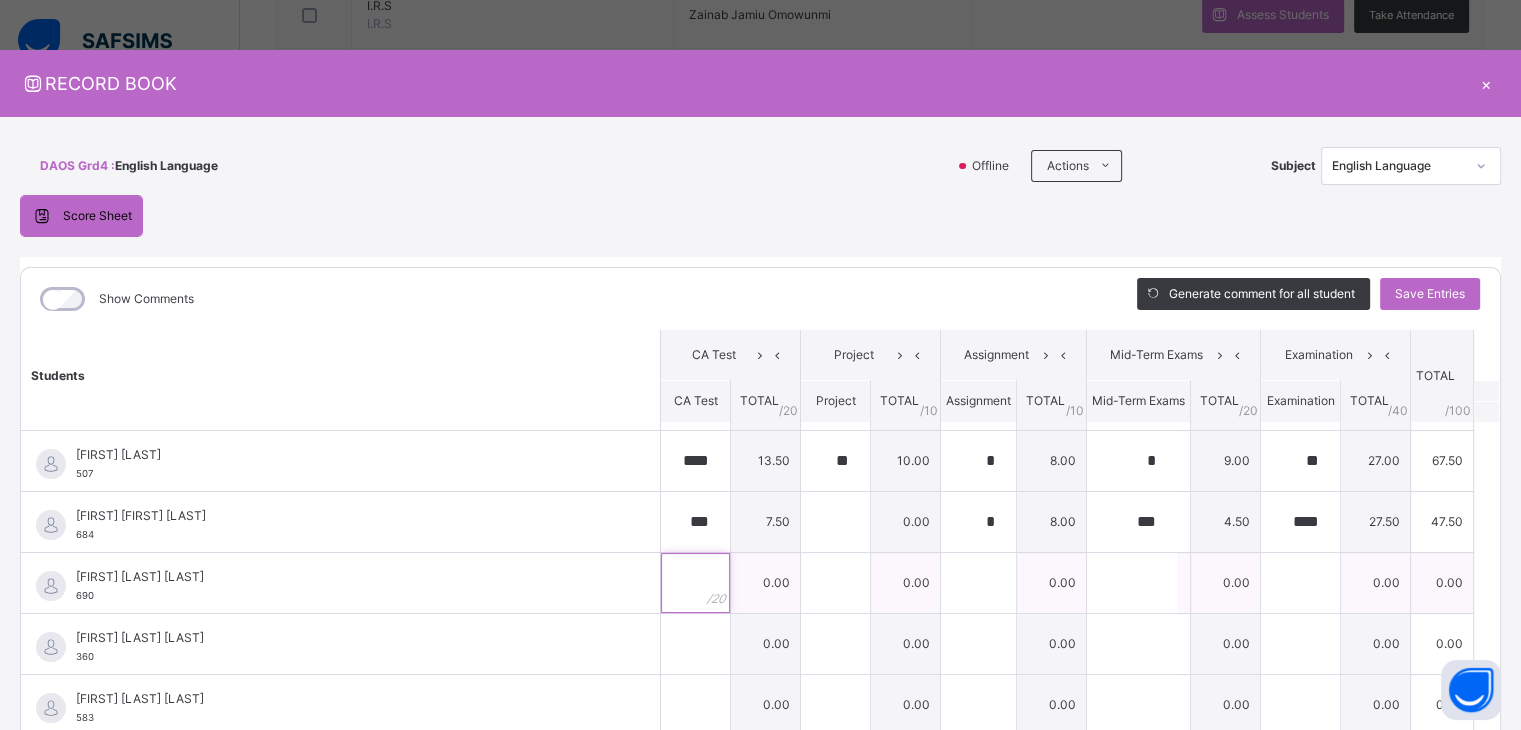 click at bounding box center (695, 583) 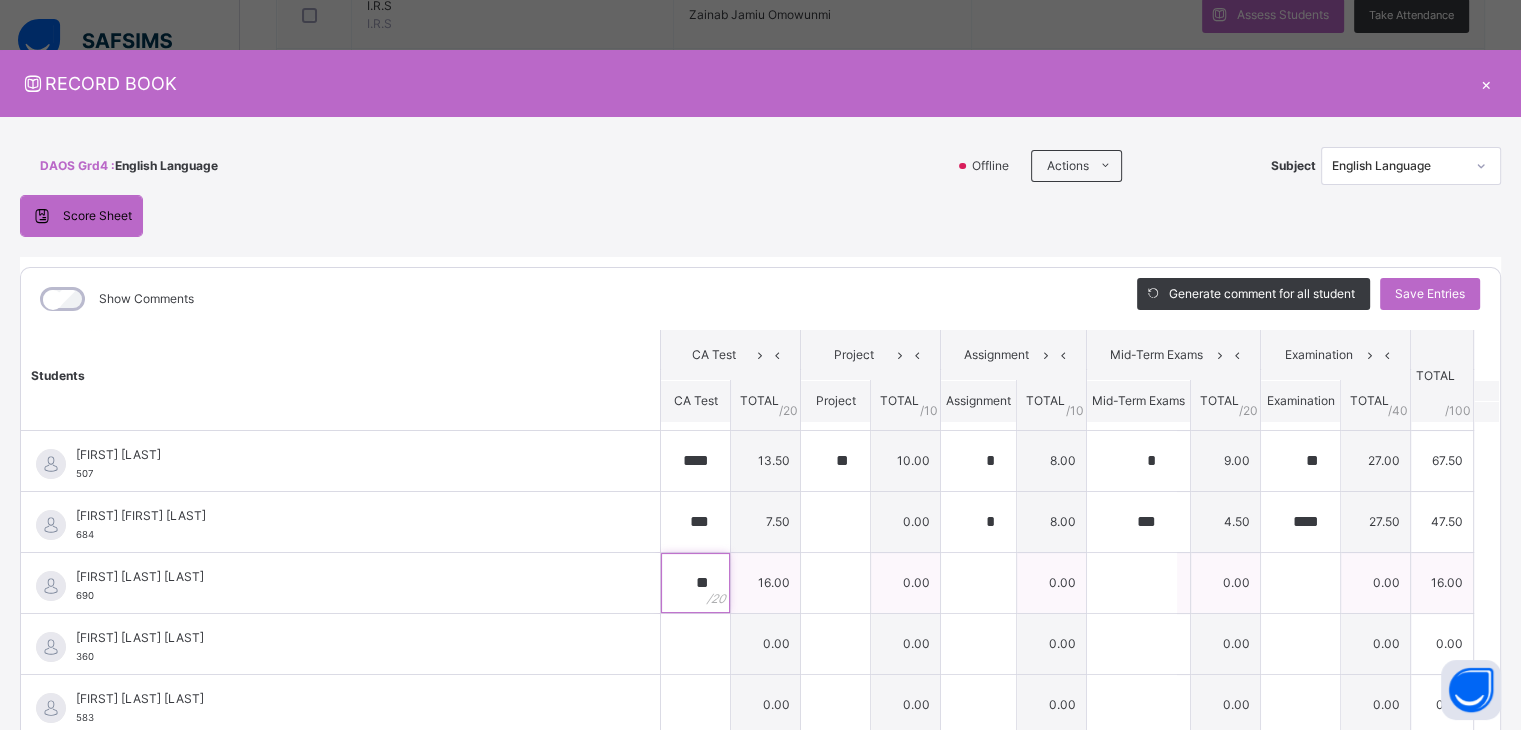 type on "**" 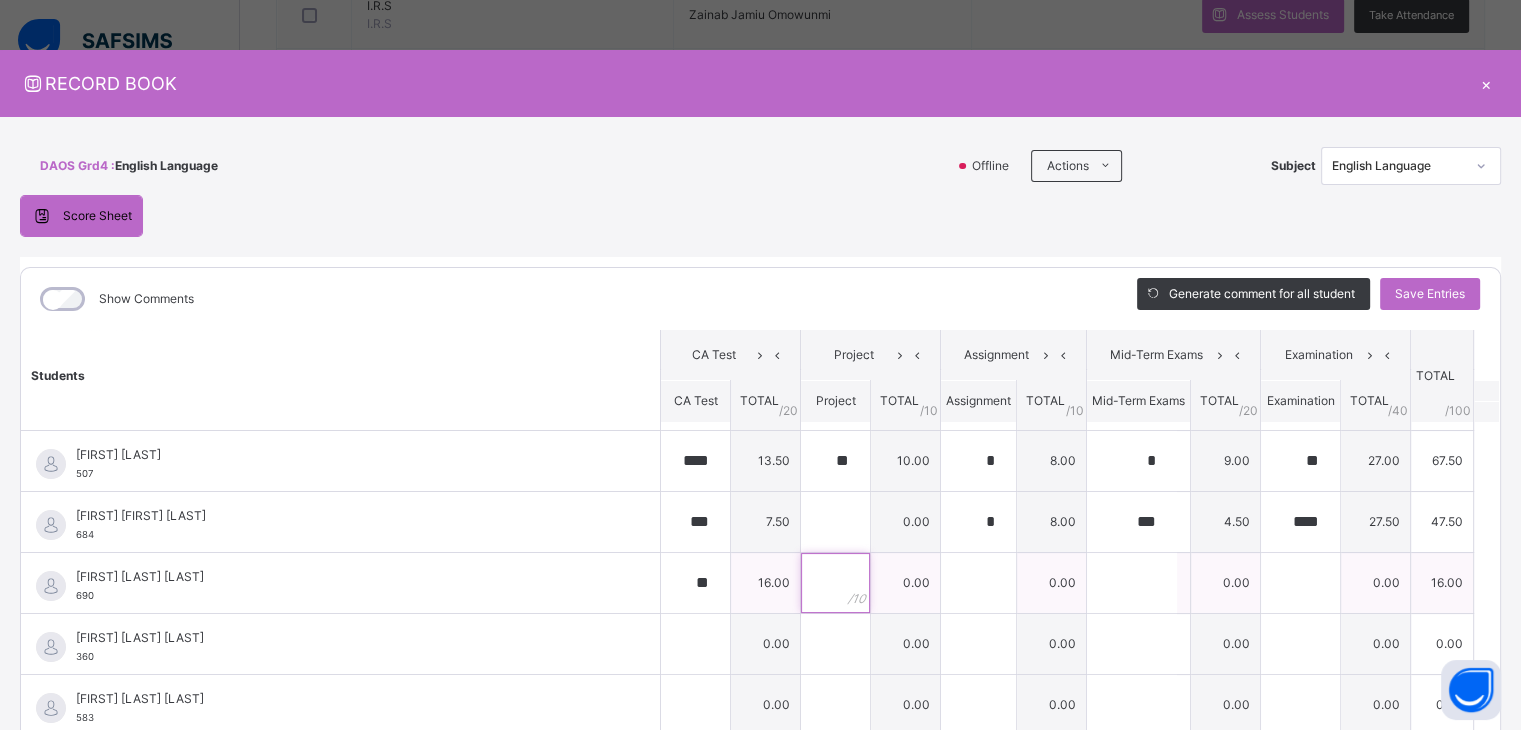 click at bounding box center [835, 583] 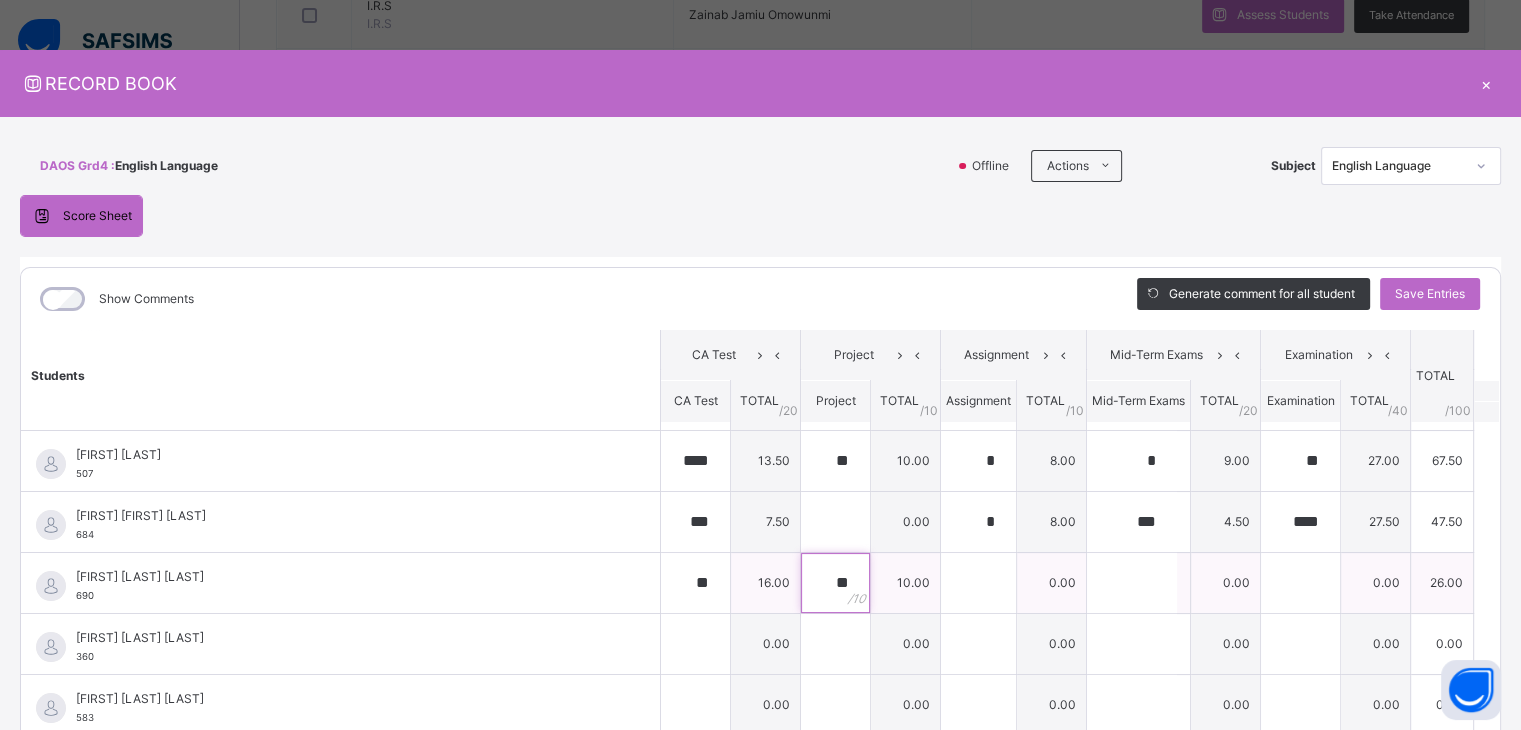 type on "**" 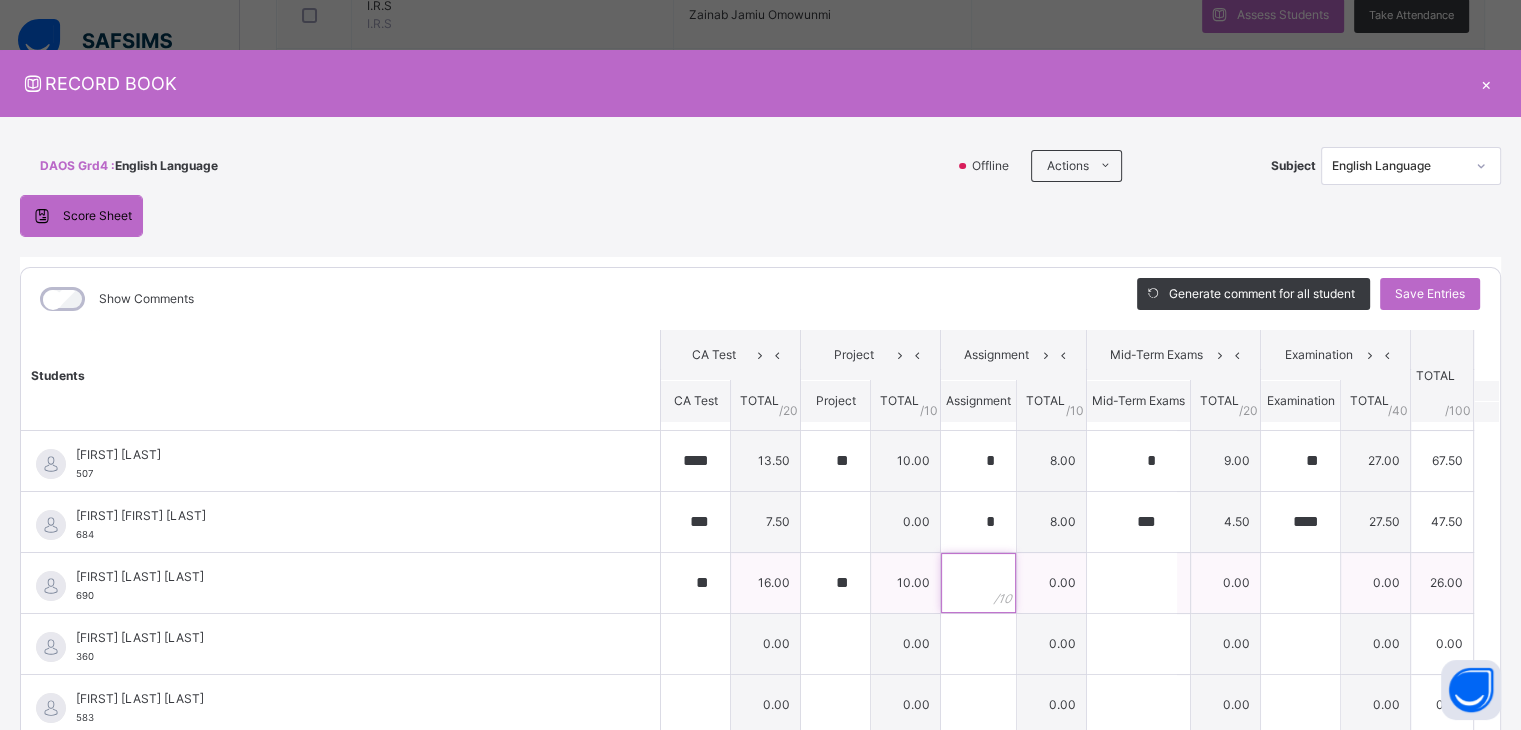 click at bounding box center [978, 583] 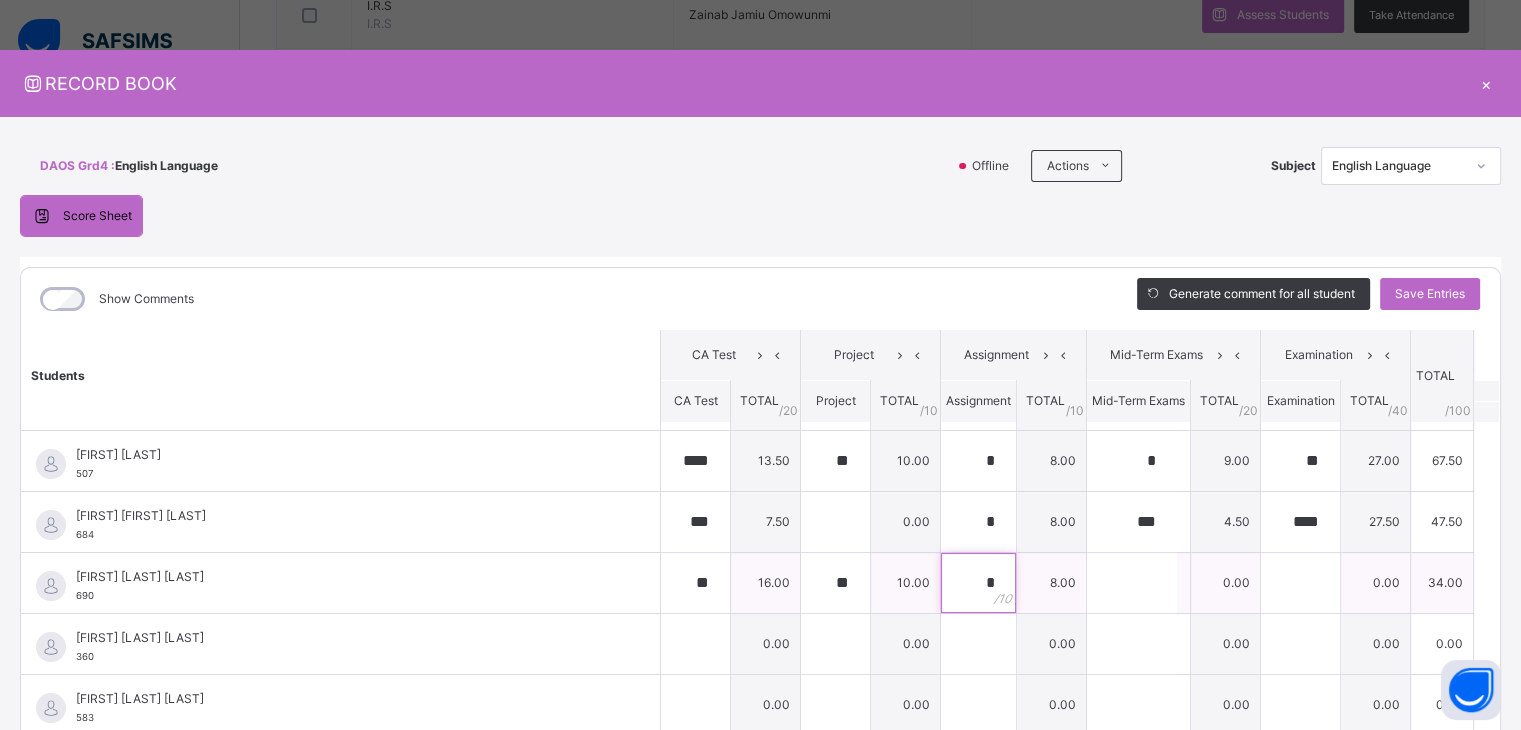 type on "*" 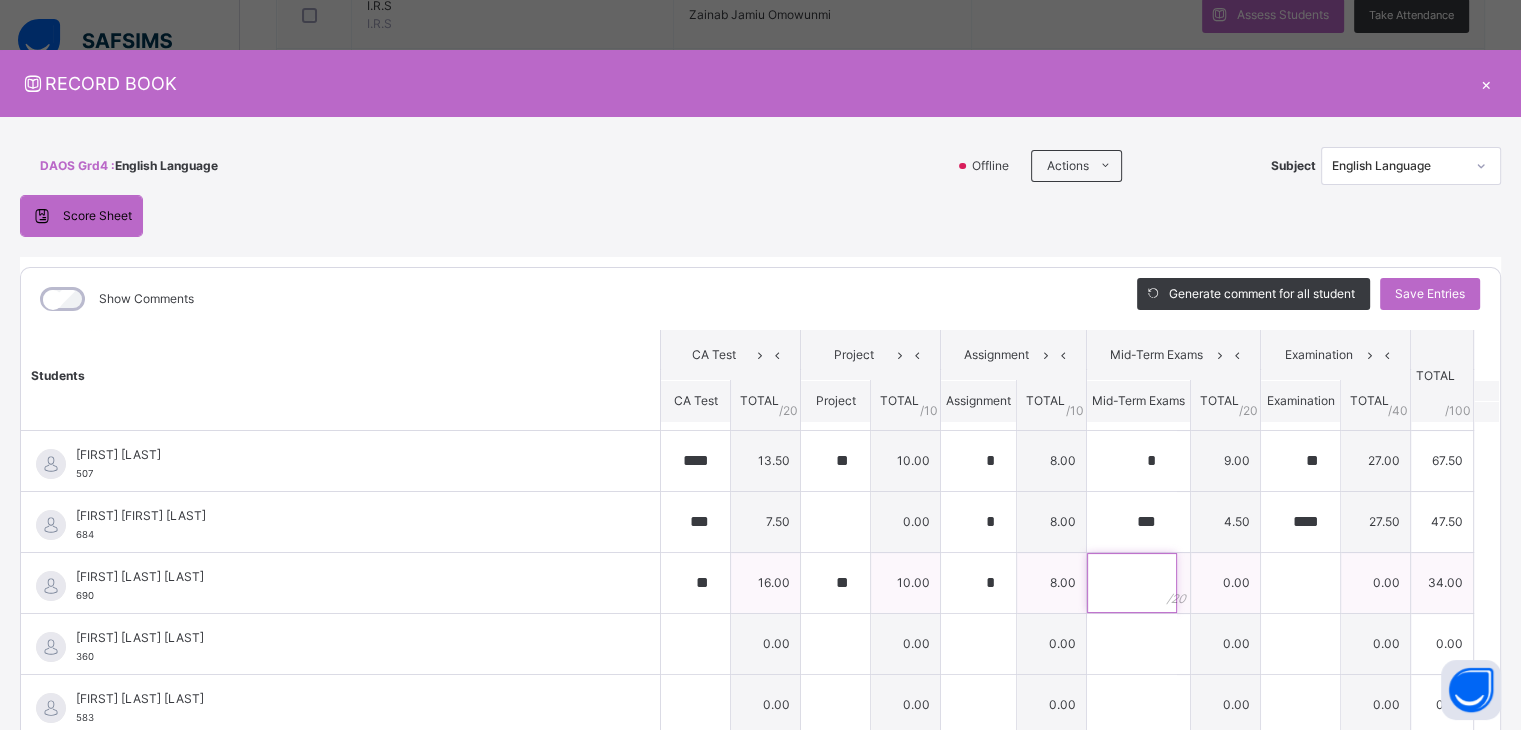 click at bounding box center [1132, 583] 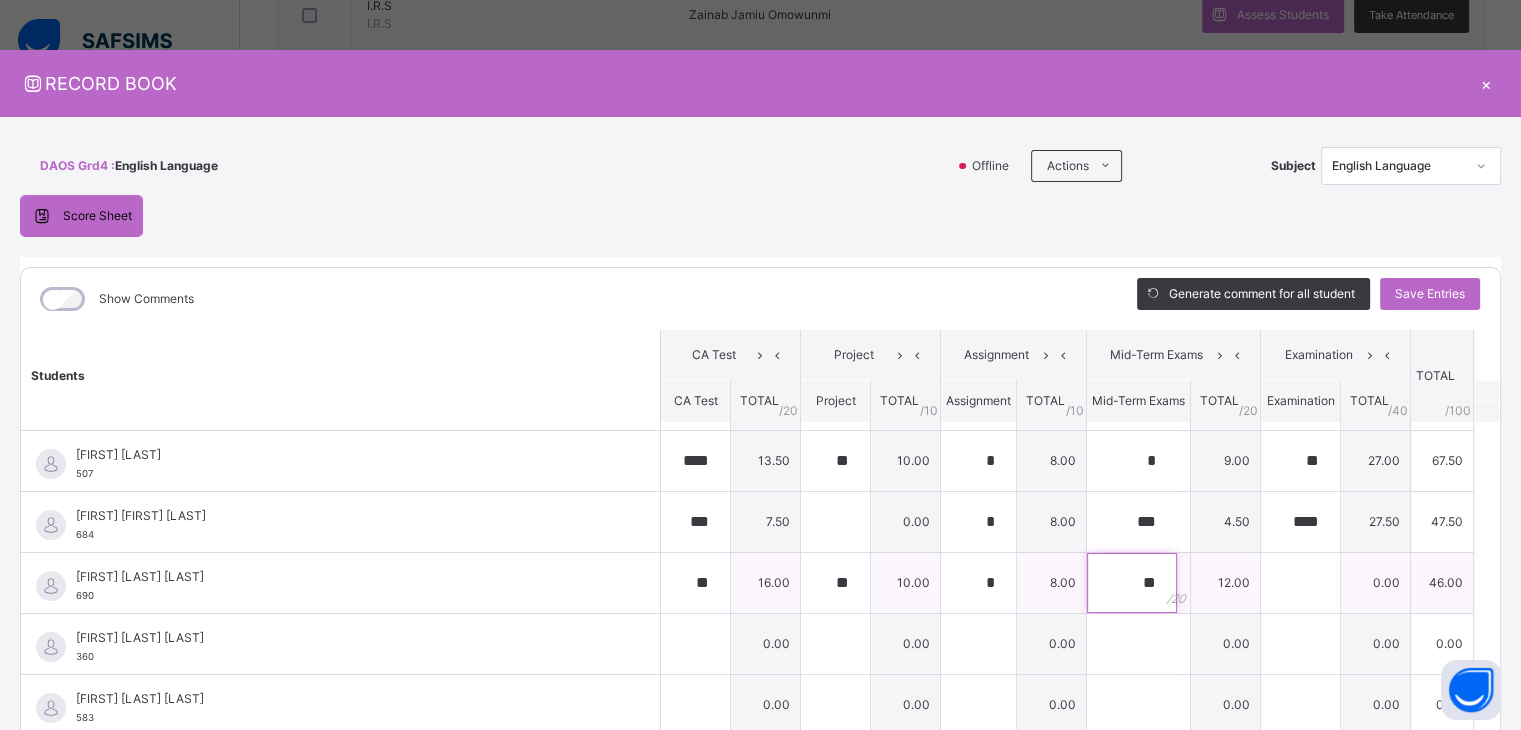 type on "**" 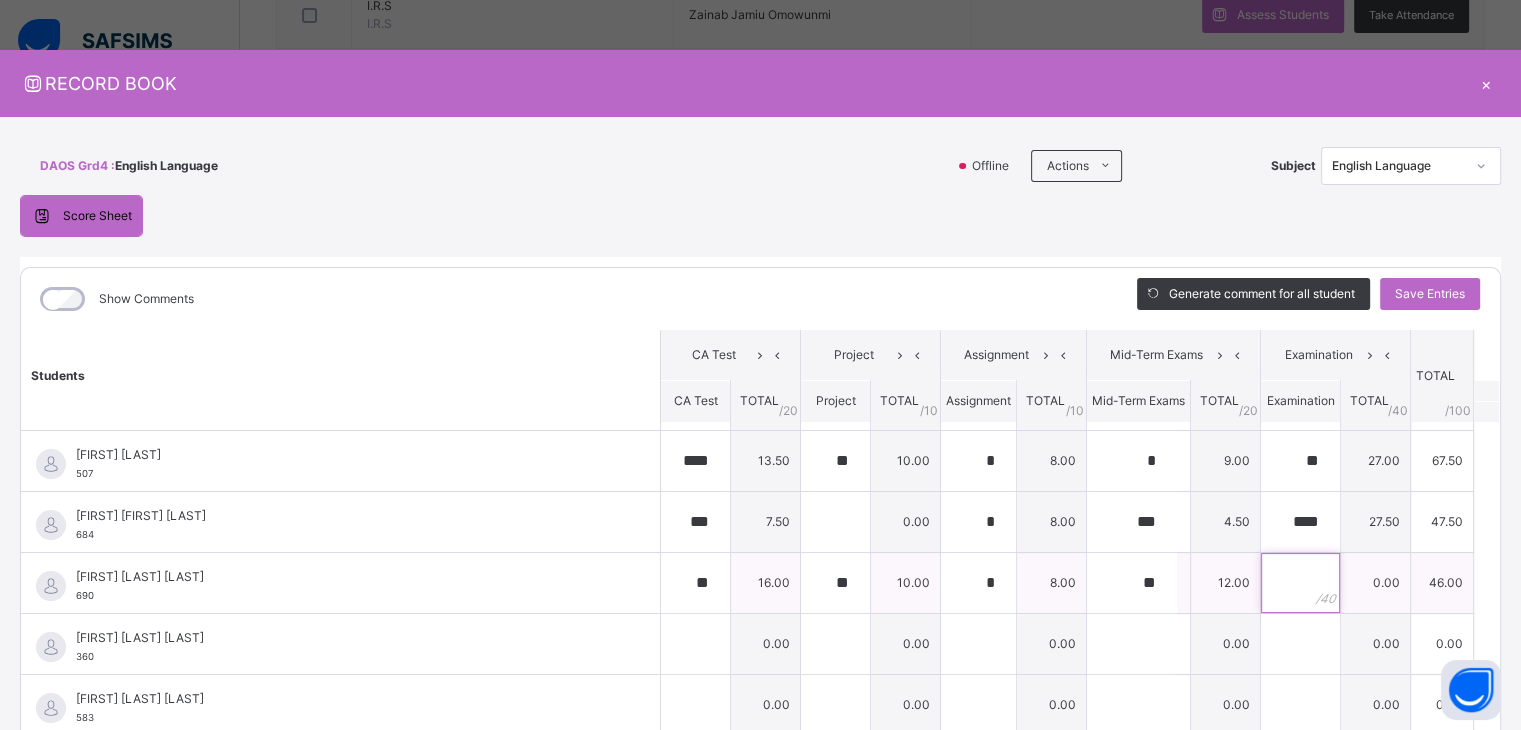 click at bounding box center (1300, 583) 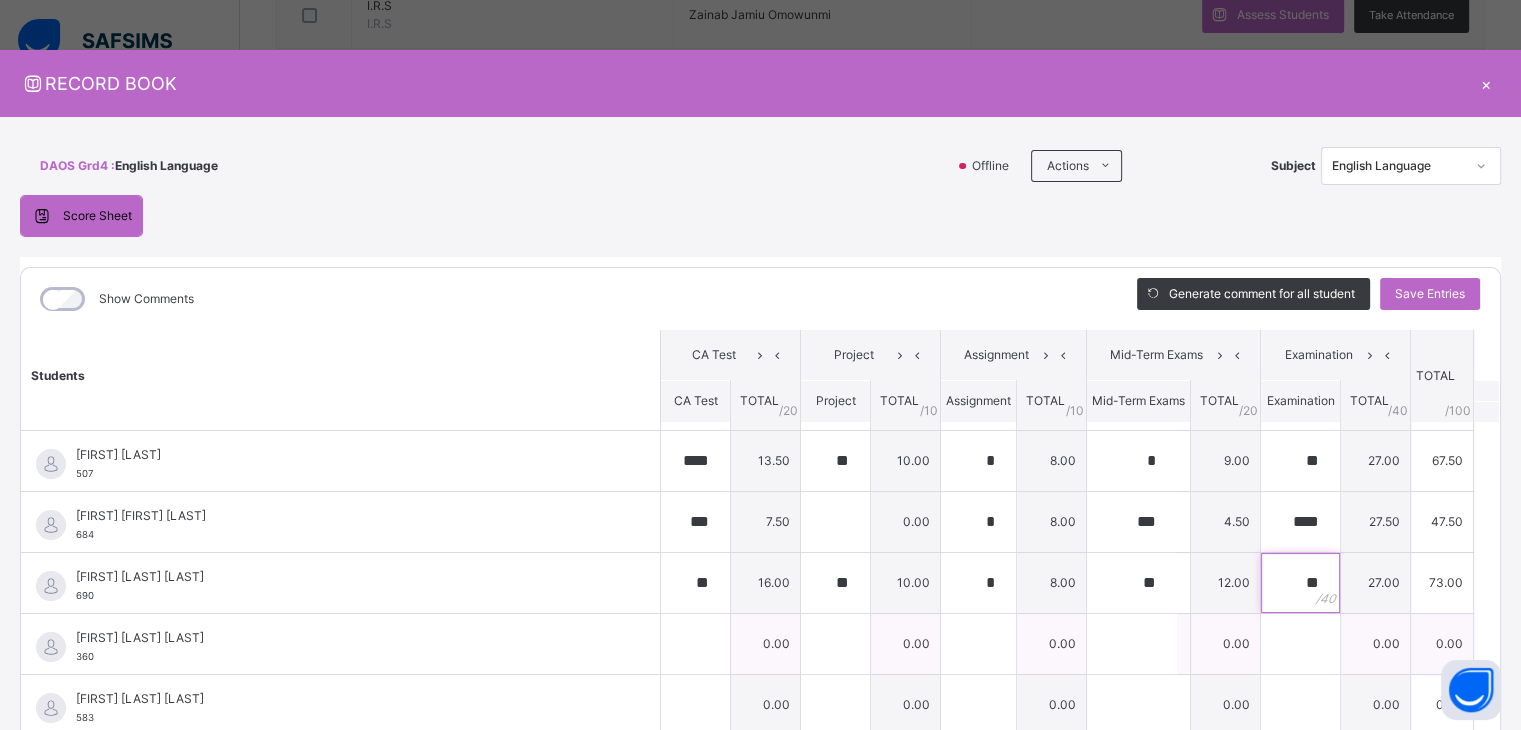 type on "**" 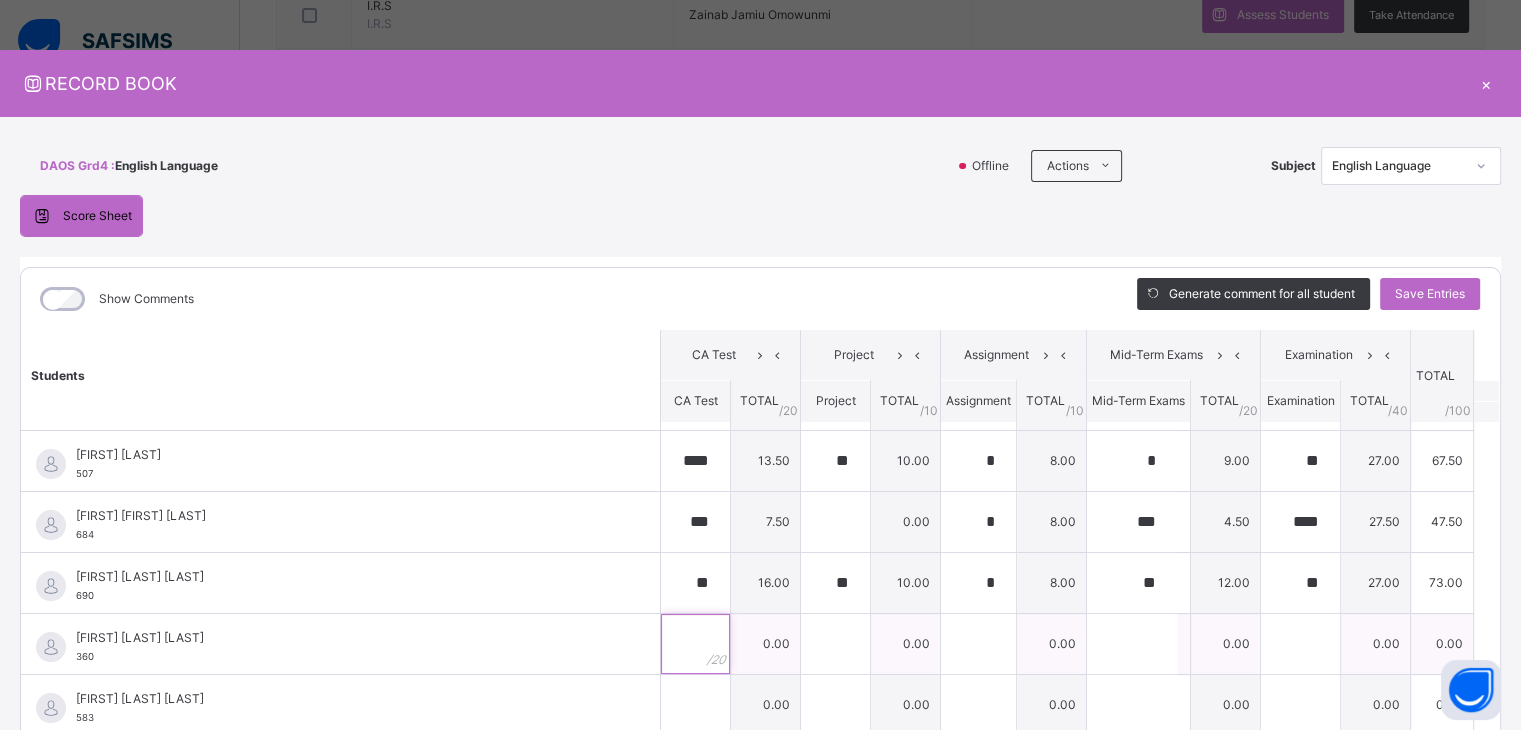 click at bounding box center (695, 644) 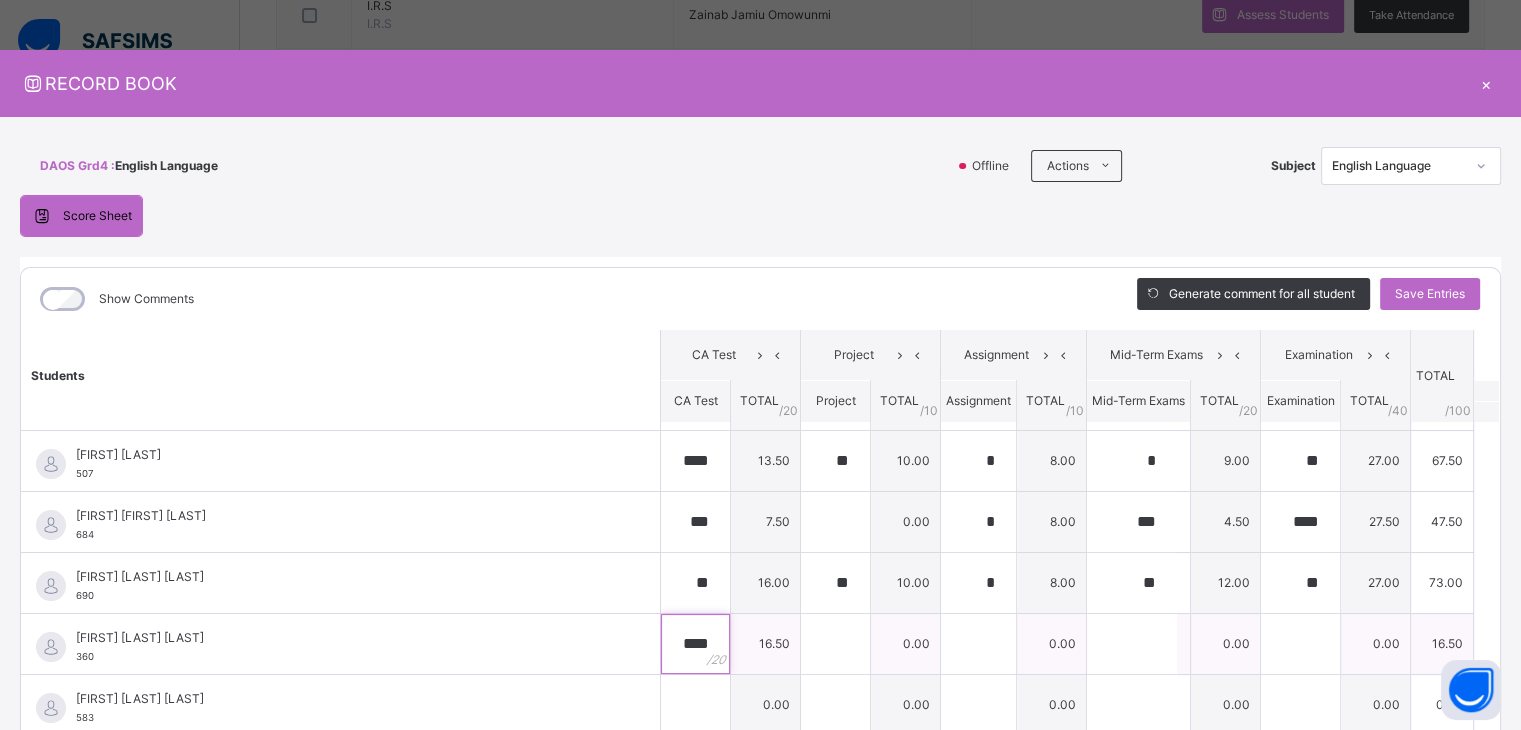 type on "****" 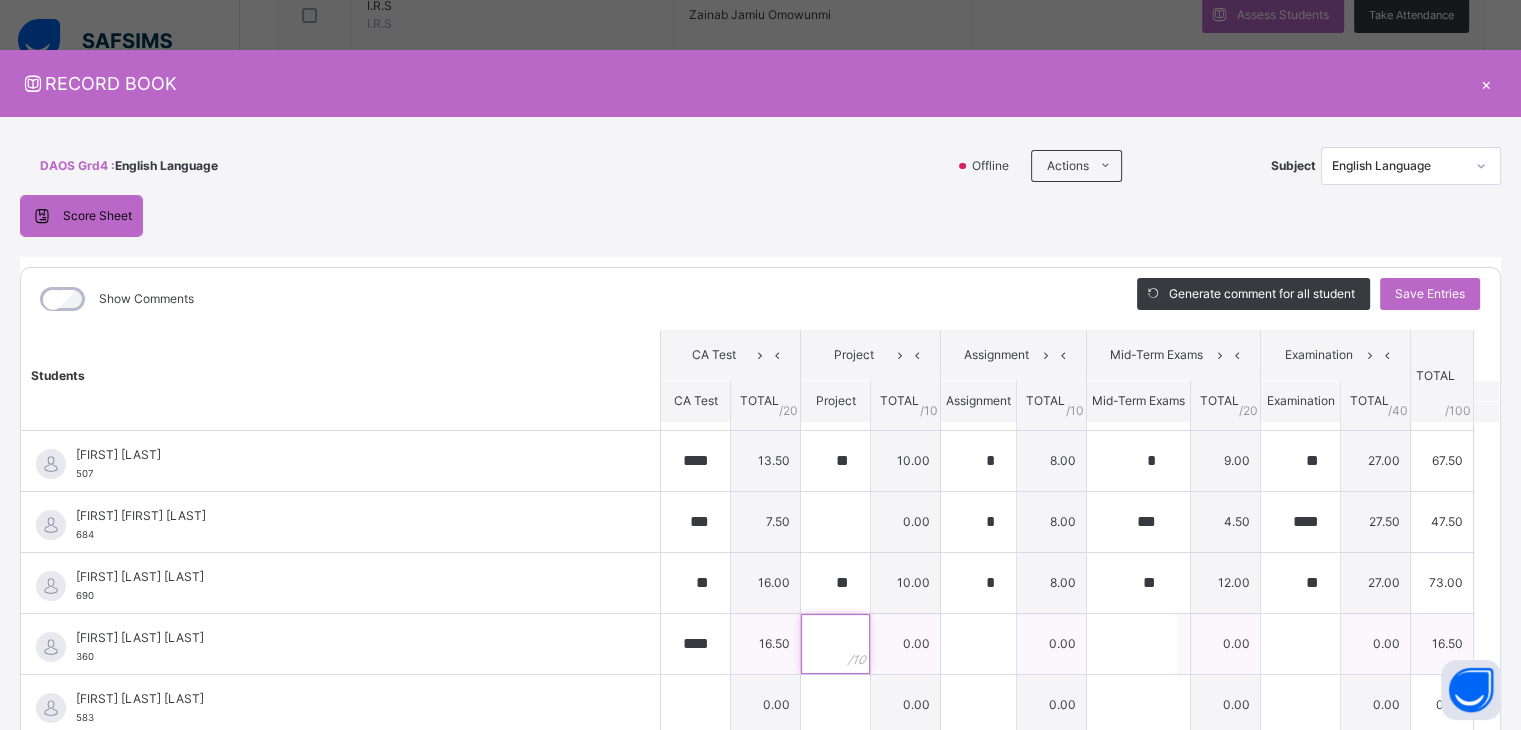 click at bounding box center (835, 644) 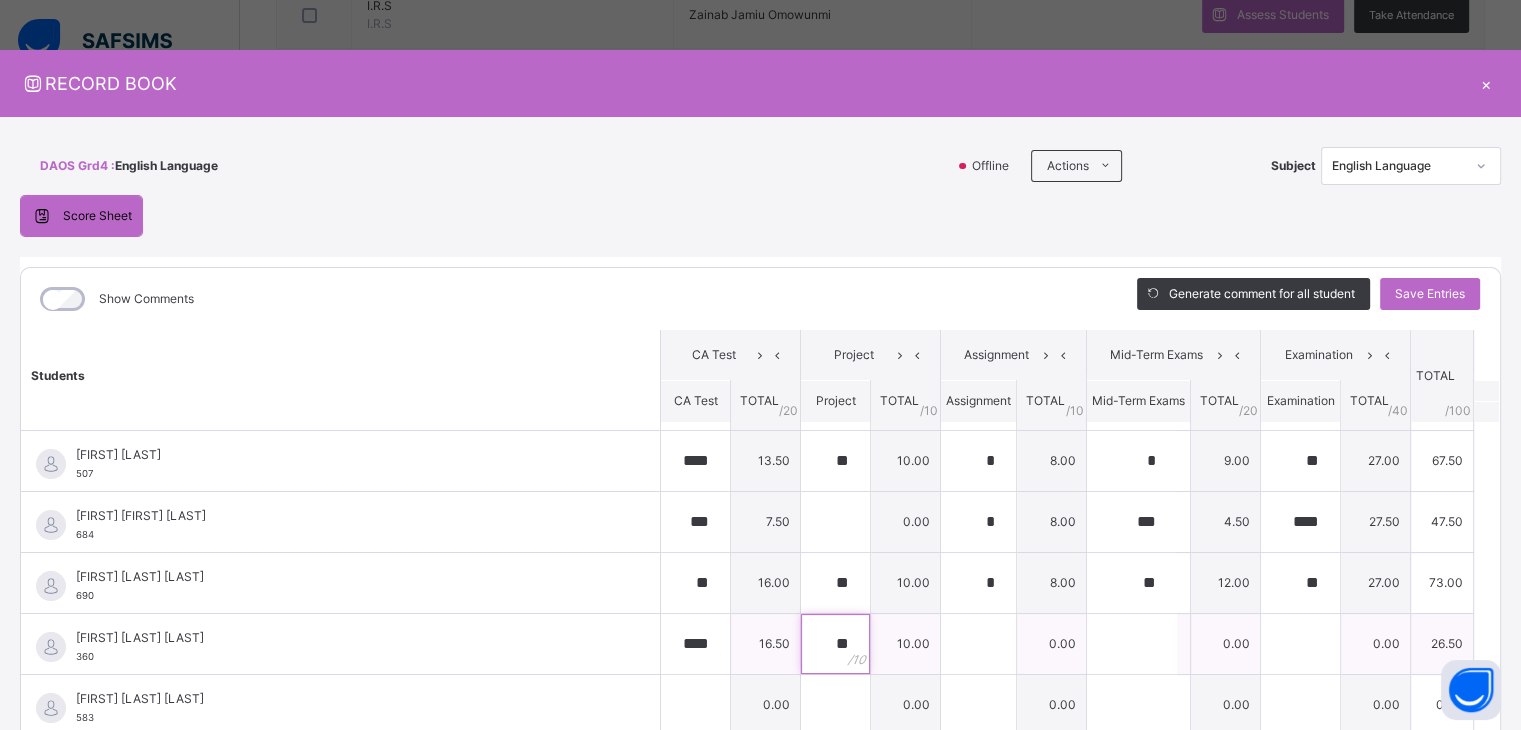 type on "**" 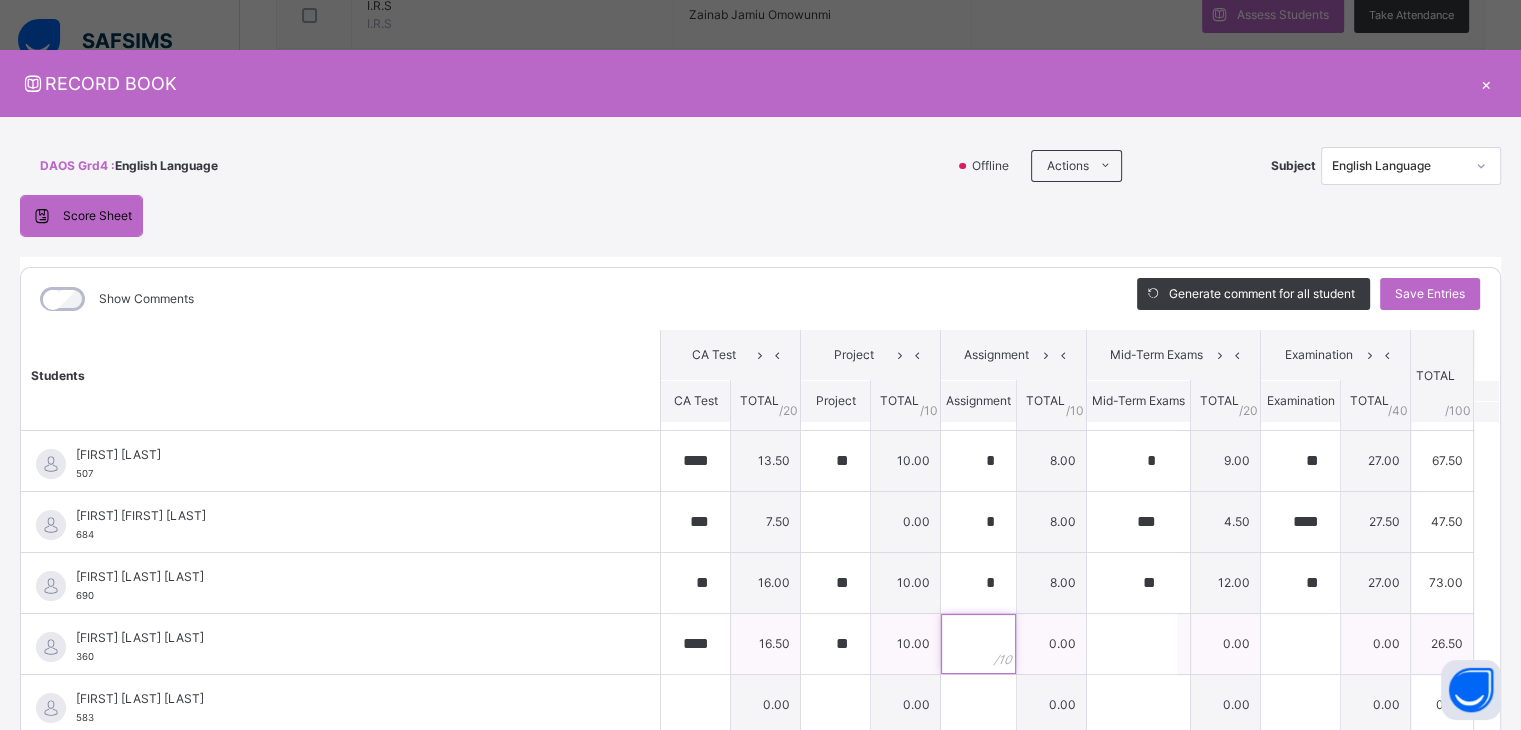 click at bounding box center (978, 644) 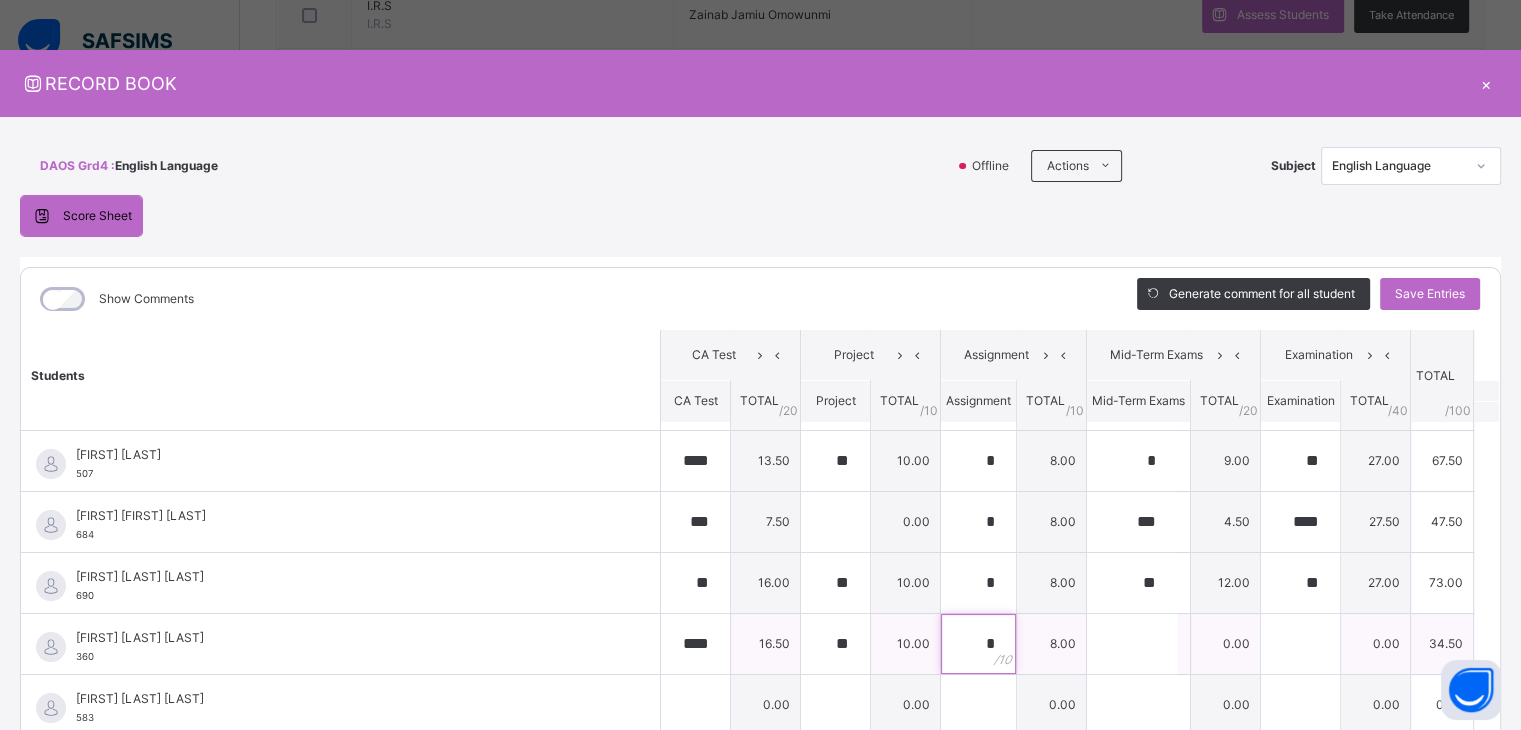 type on "*" 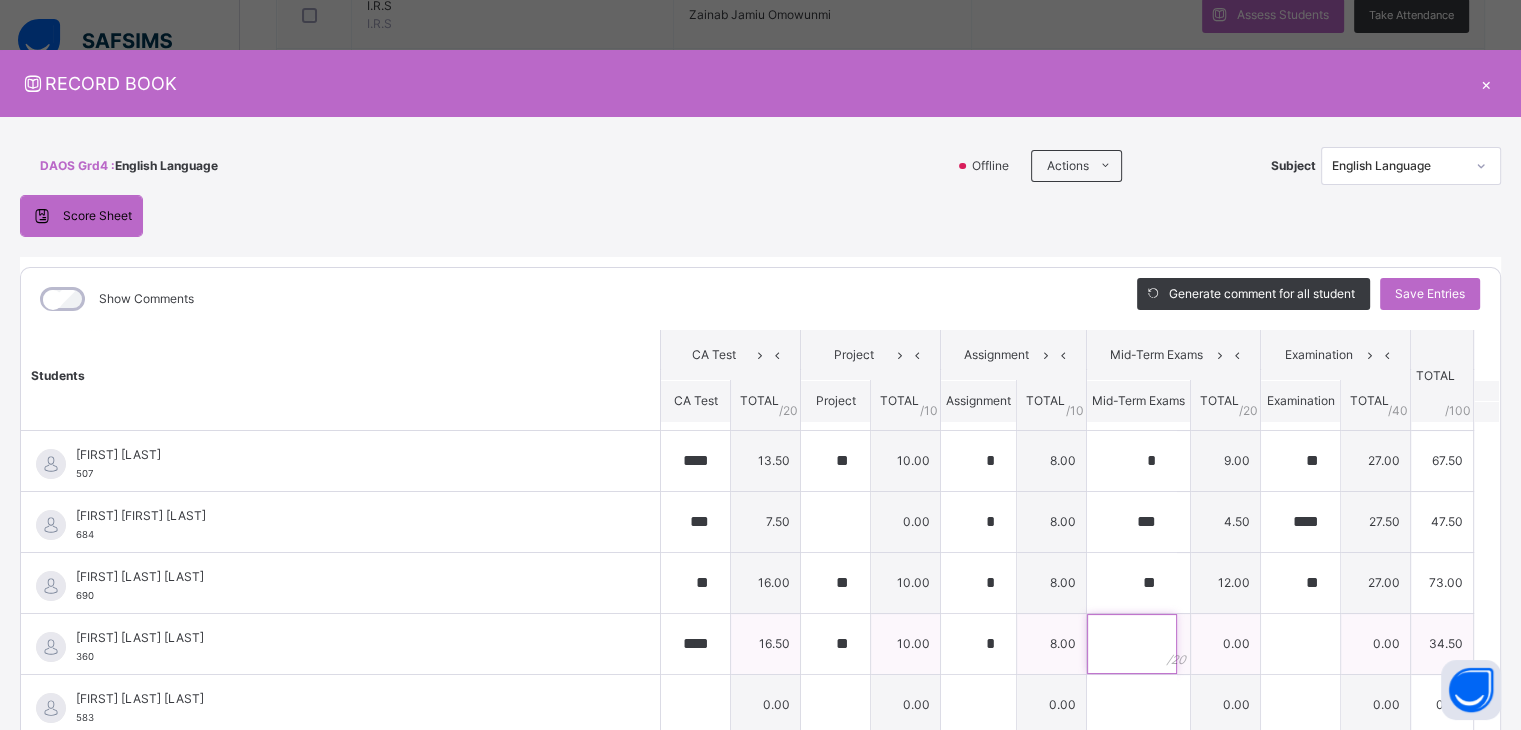 click at bounding box center (1138, 644) 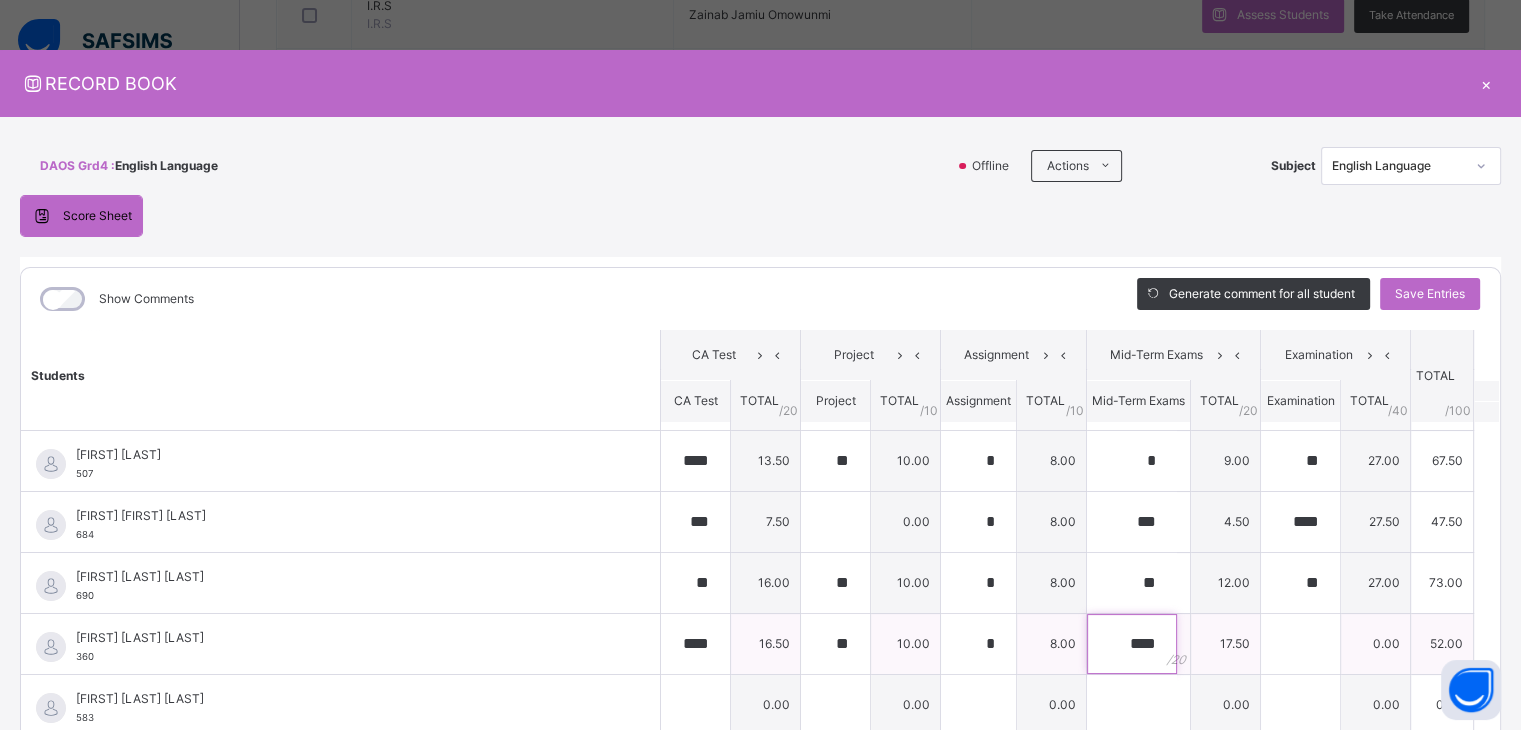 type on "****" 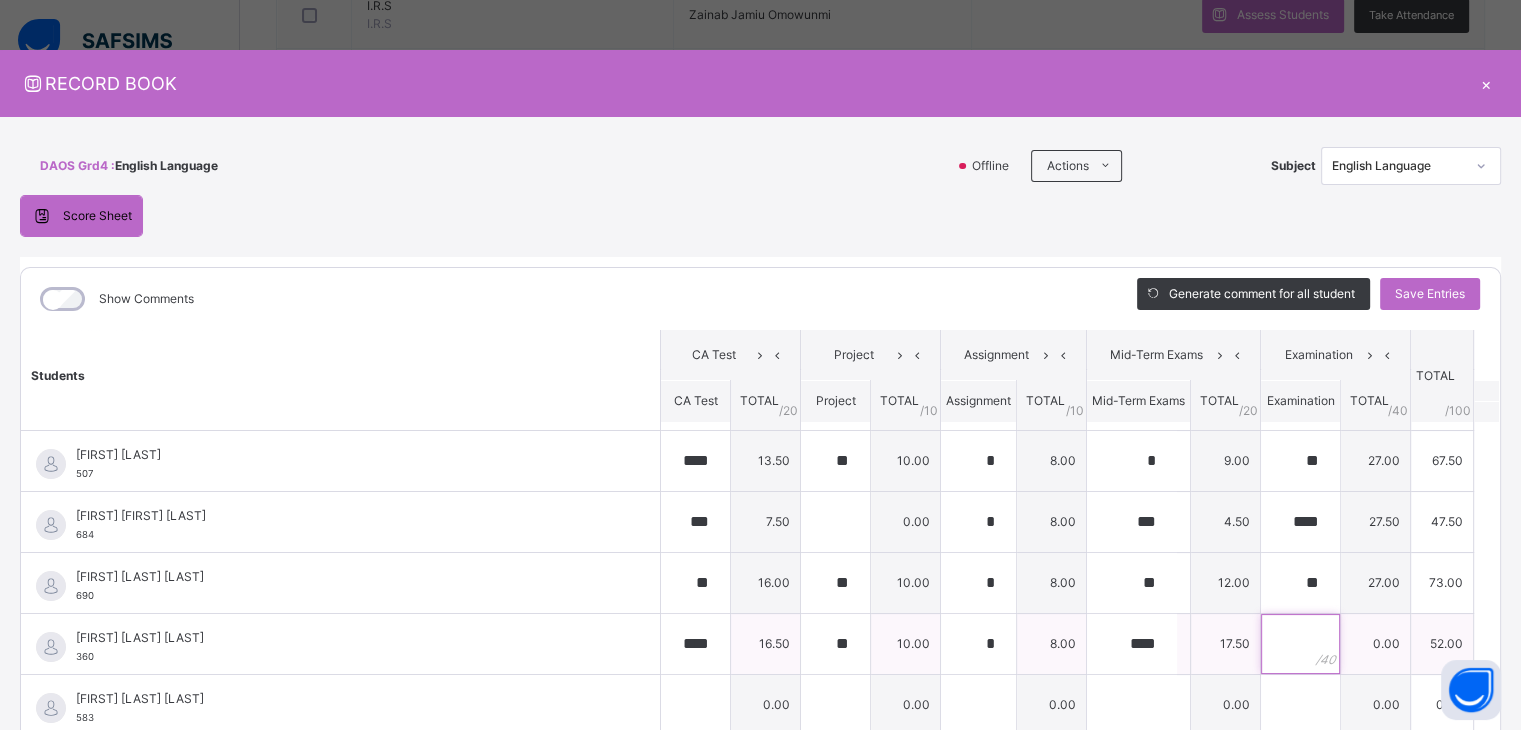 click at bounding box center (1300, 644) 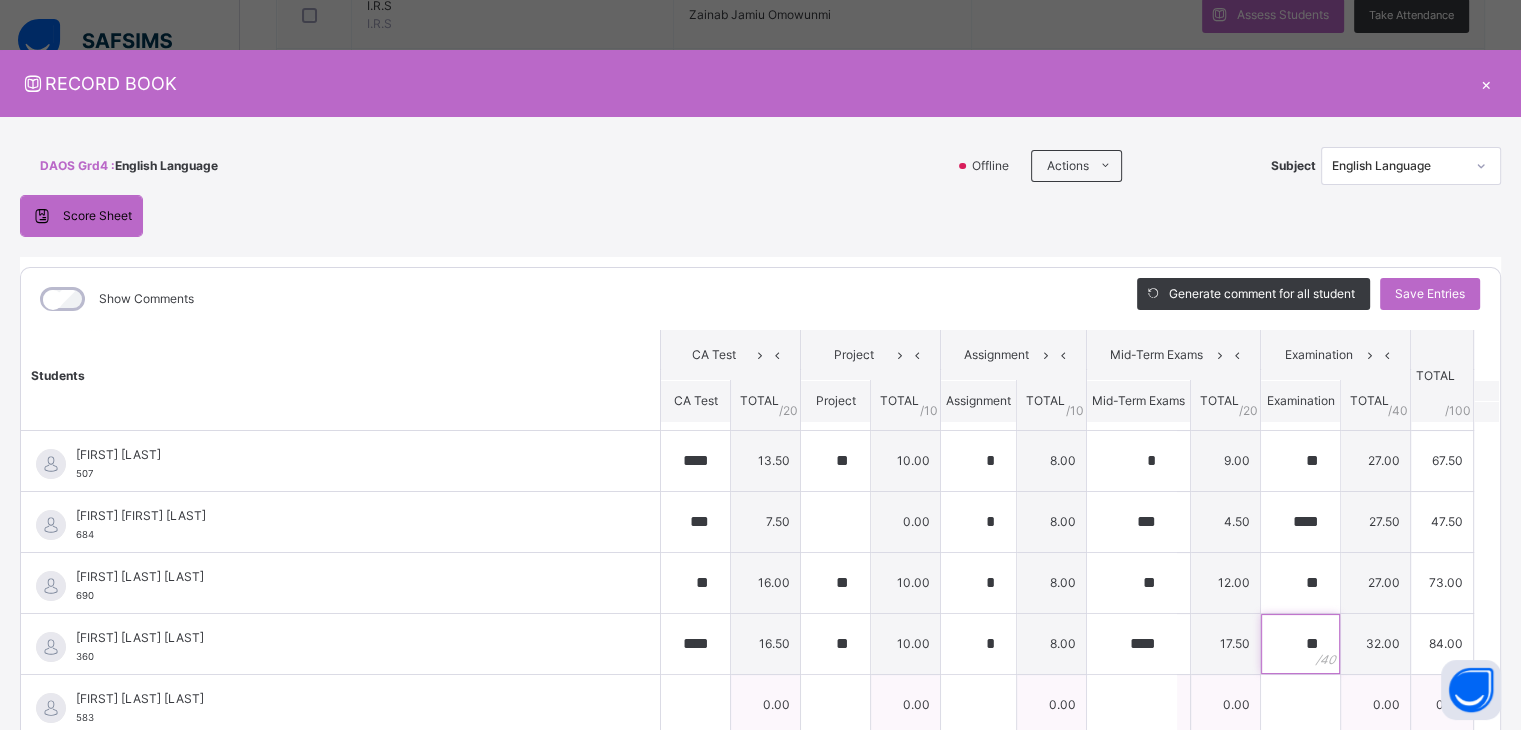 type on "**" 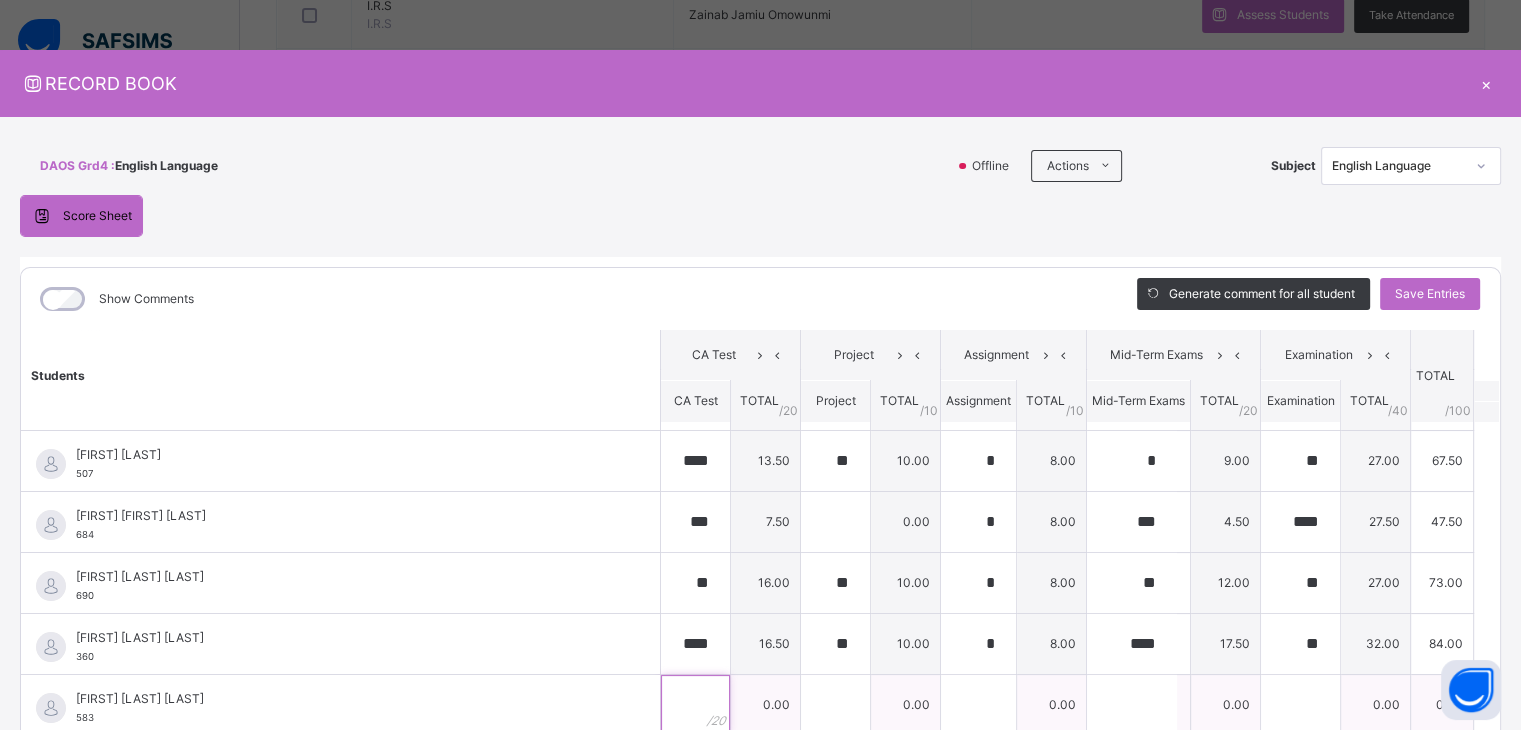 click at bounding box center [695, 705] 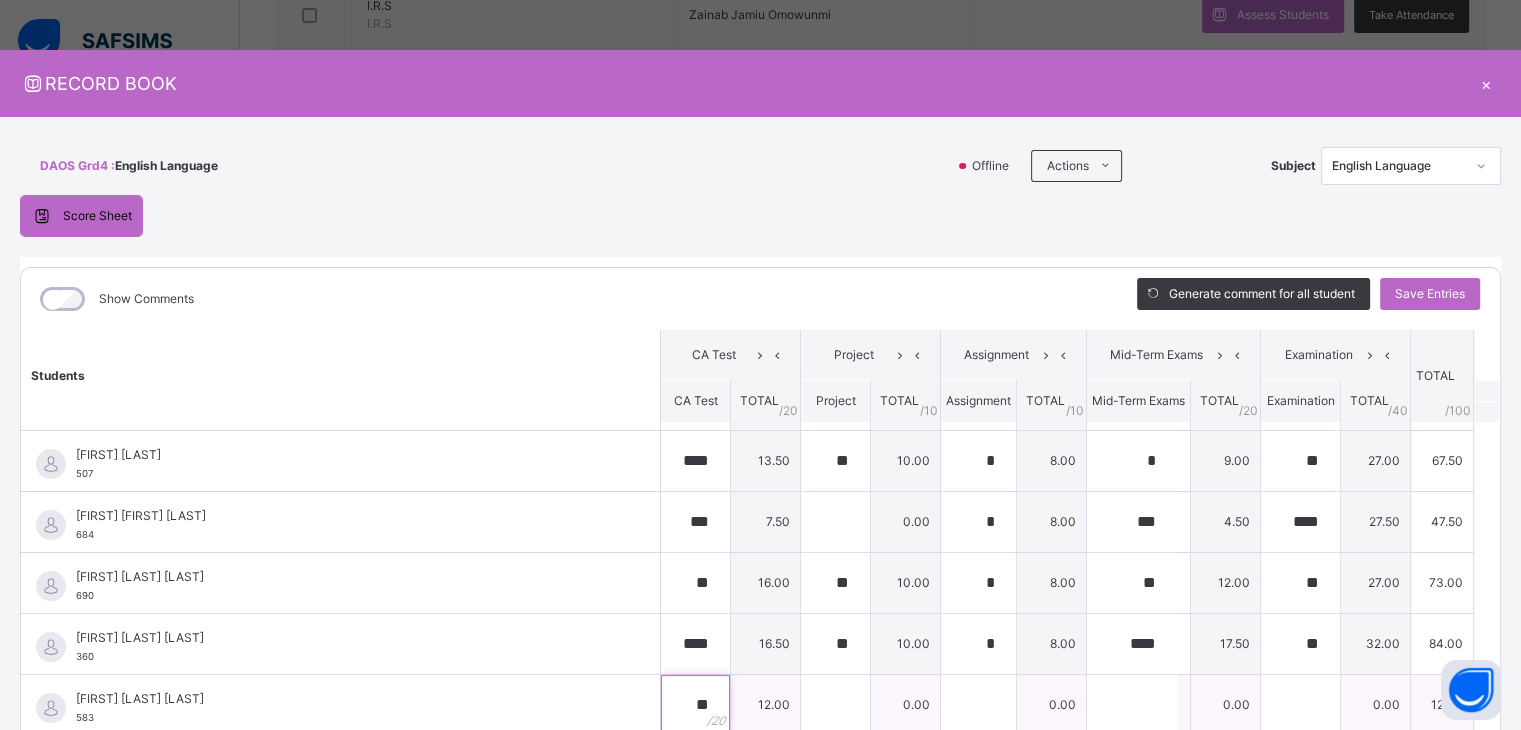 type on "**" 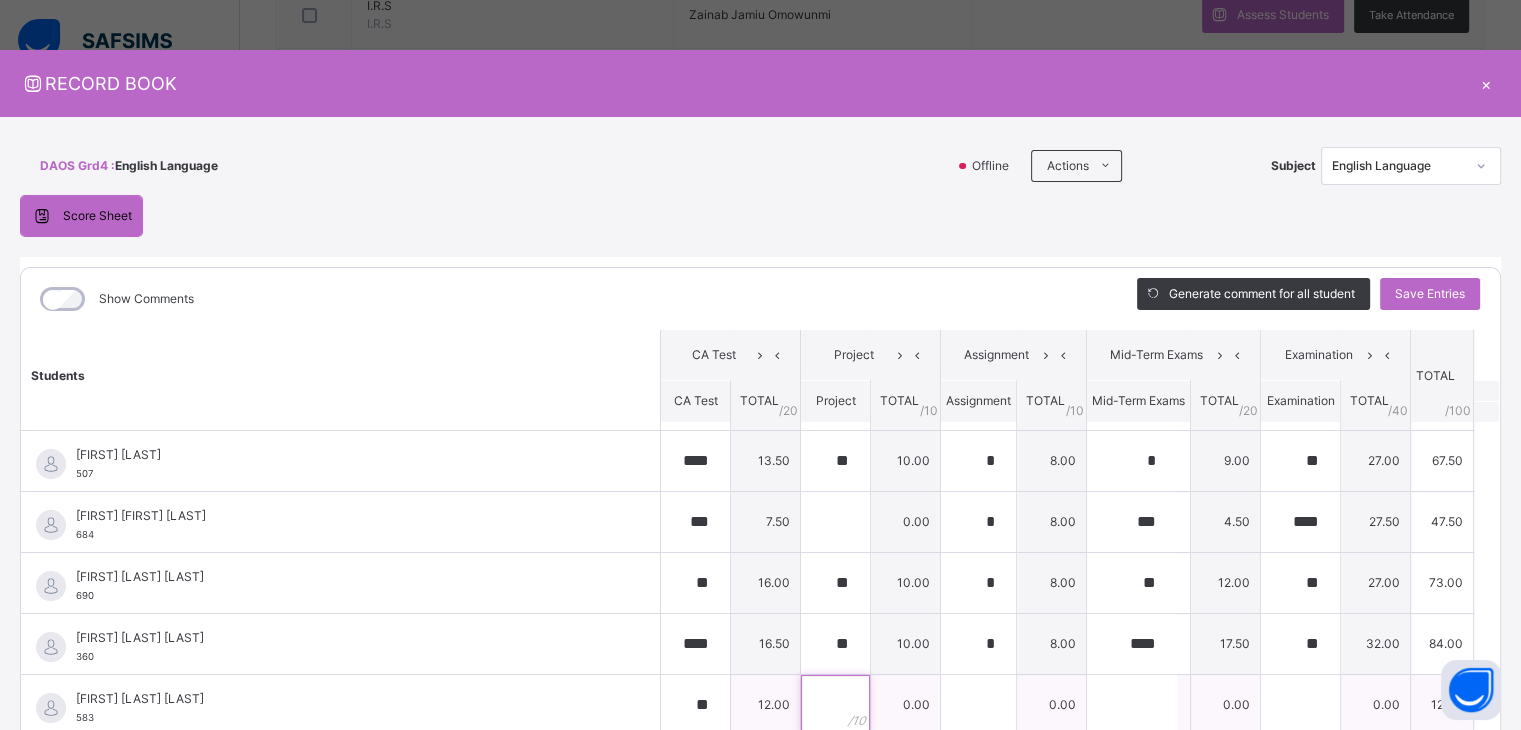 click at bounding box center (835, 705) 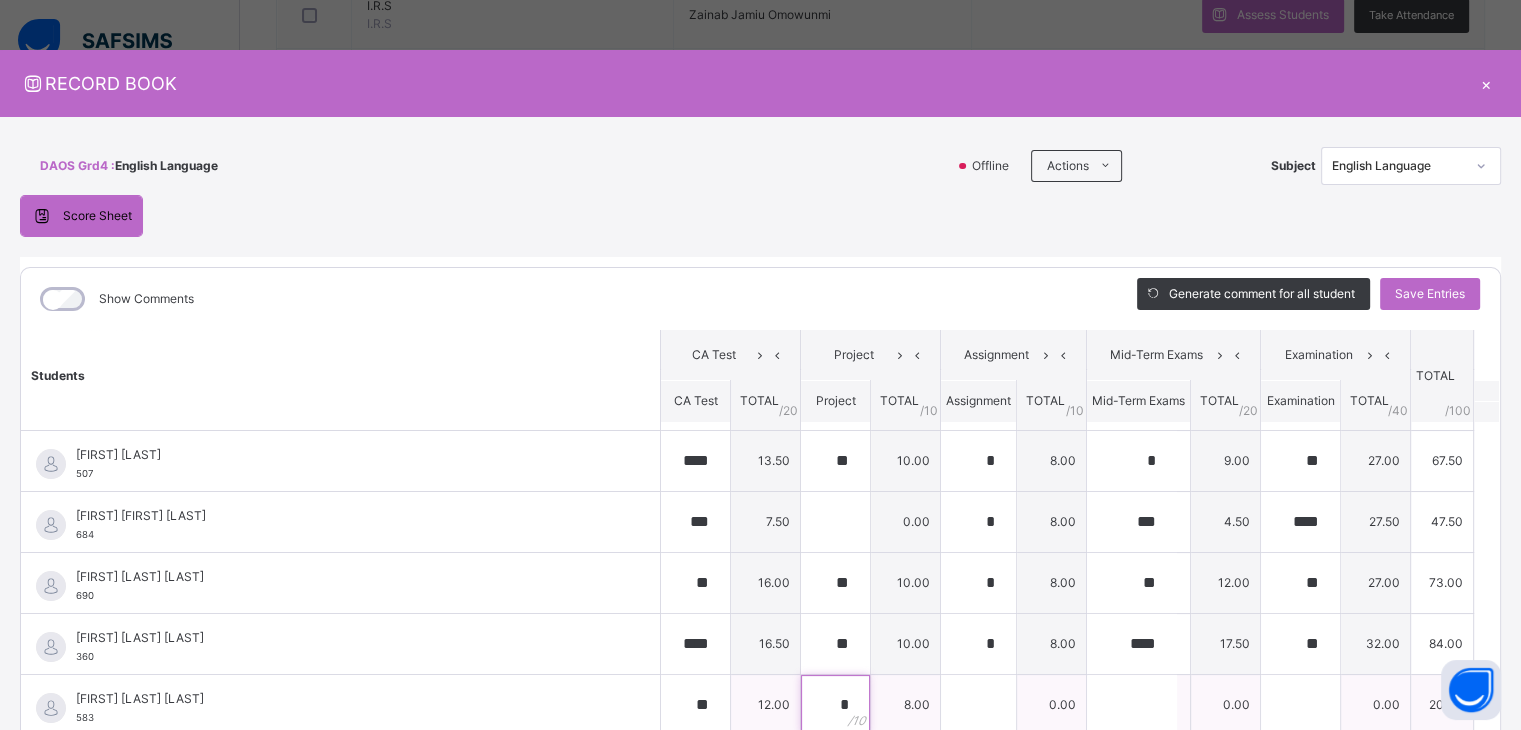 type on "*" 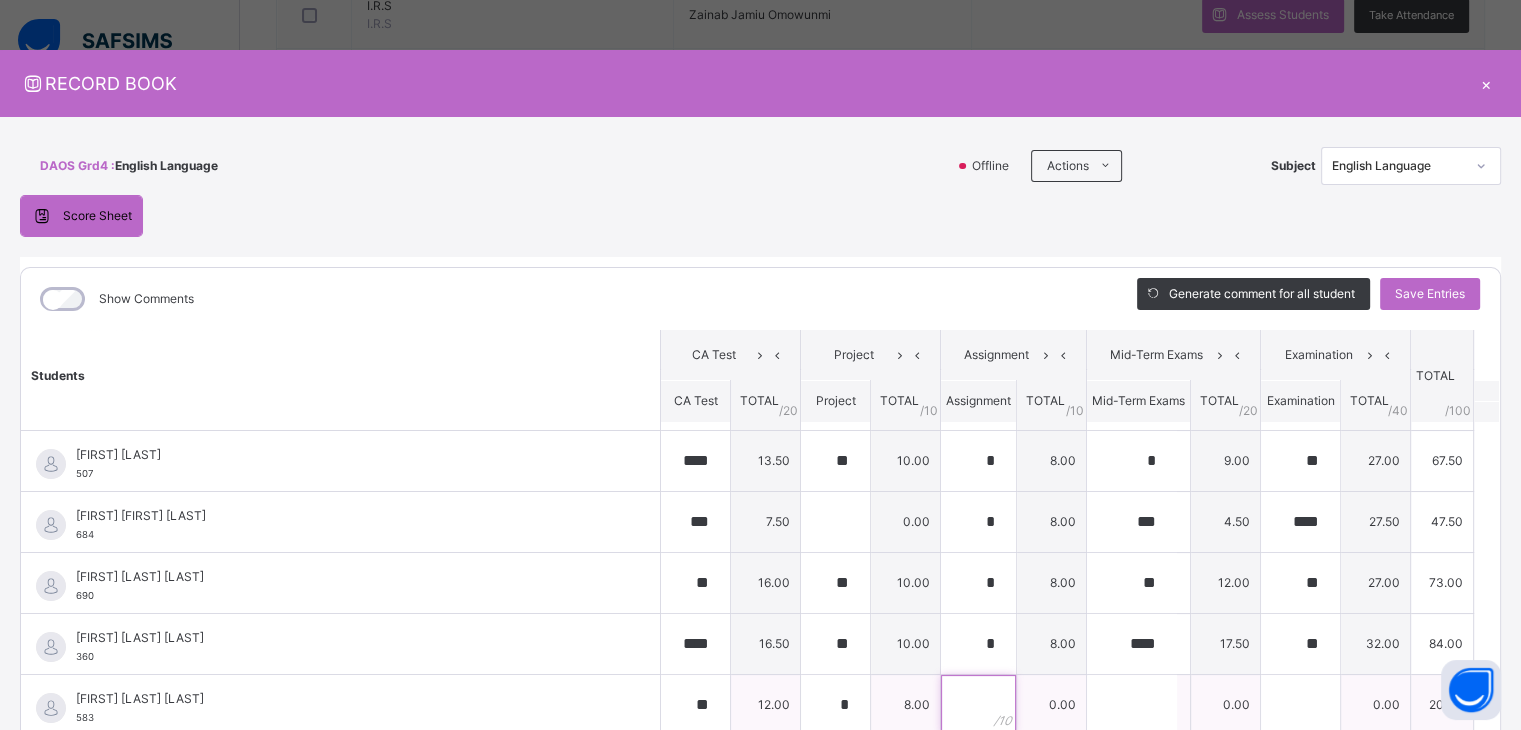 click at bounding box center (978, 705) 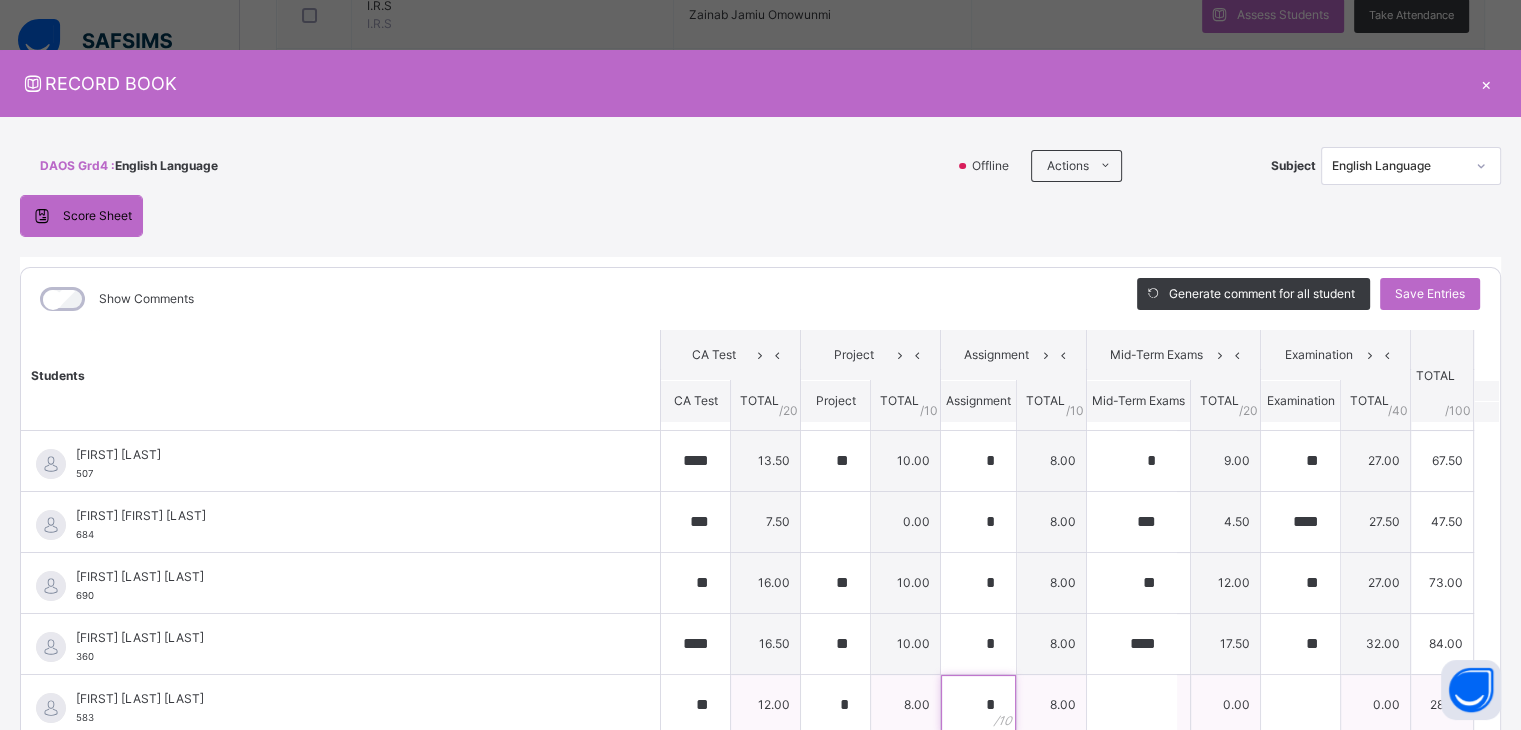 type on "*" 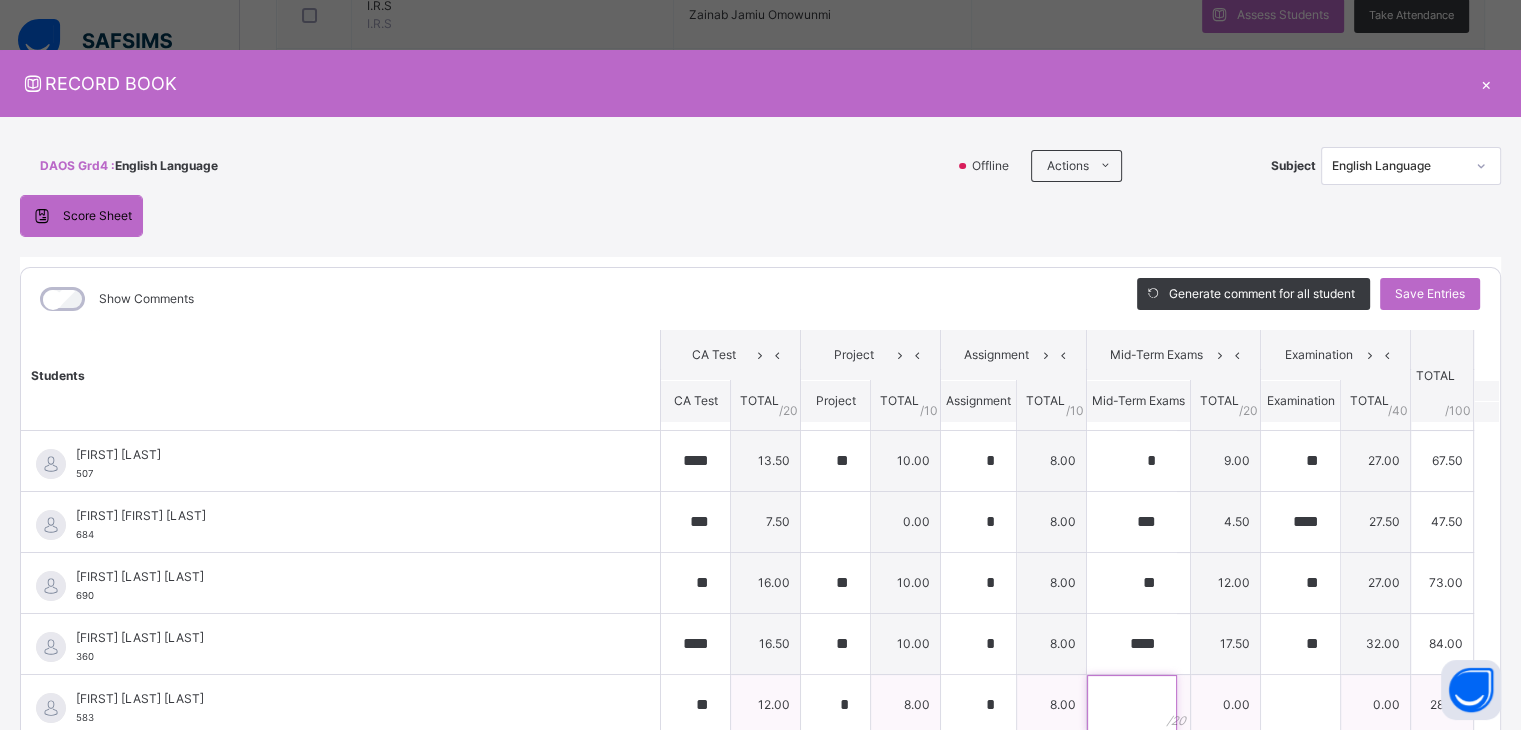 click at bounding box center (1132, 705) 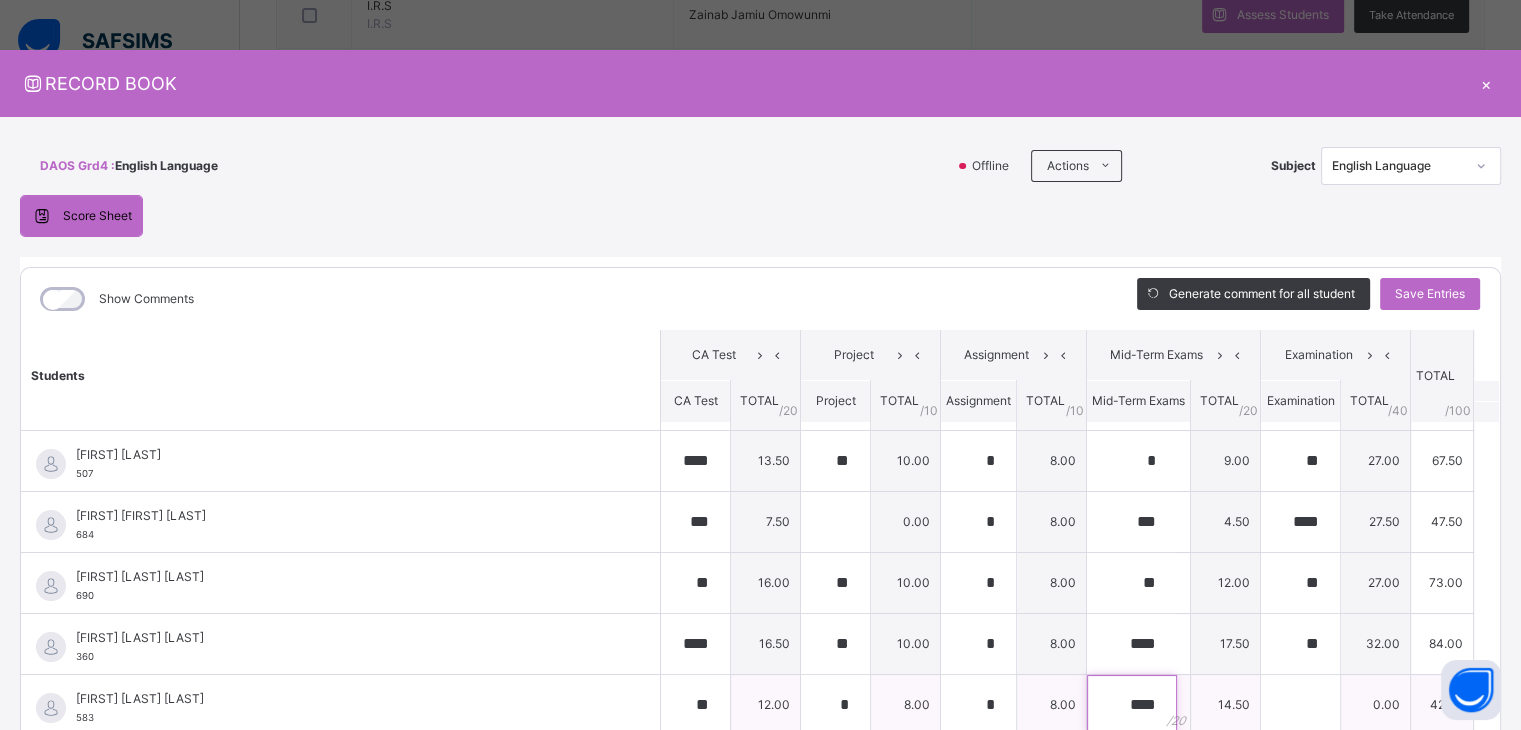 type on "****" 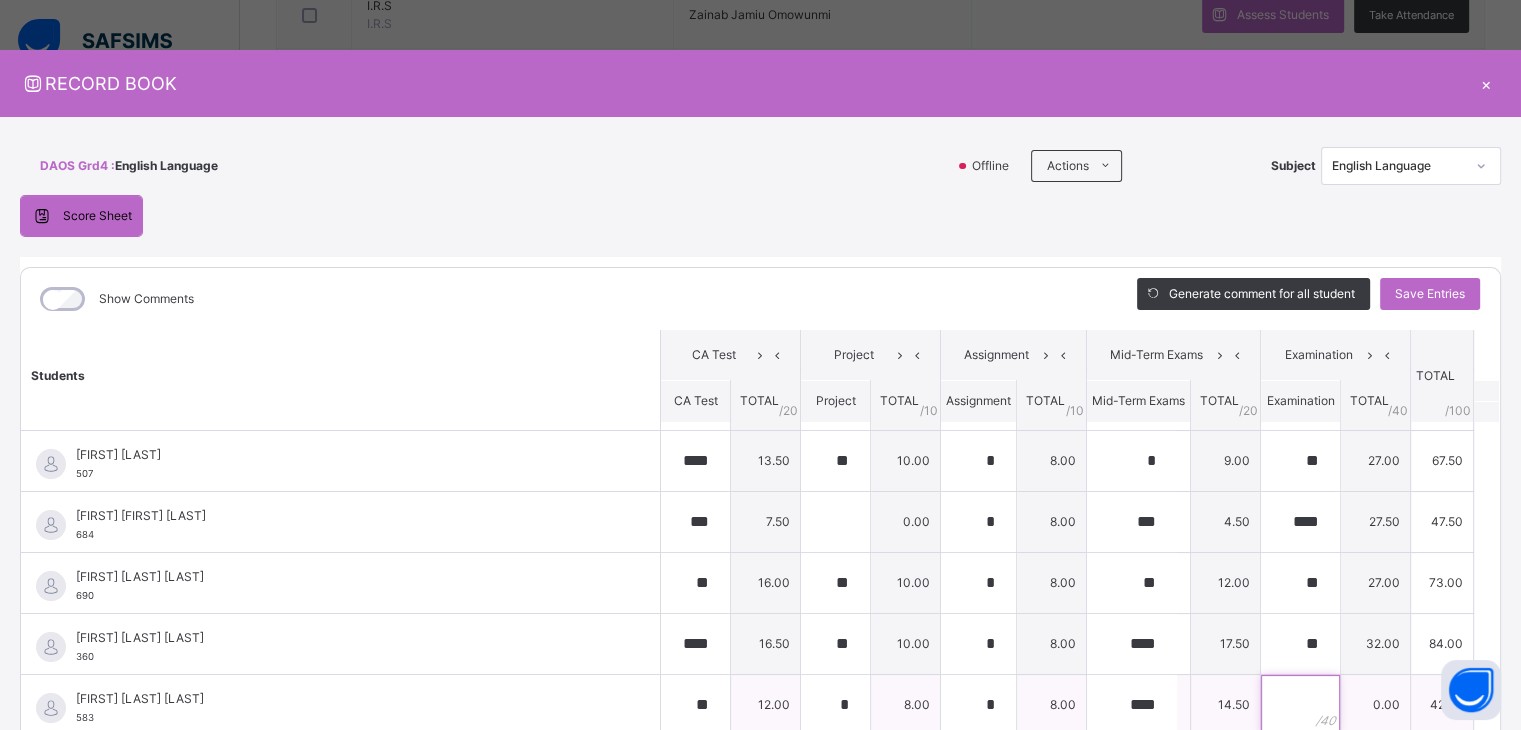click at bounding box center [1300, 705] 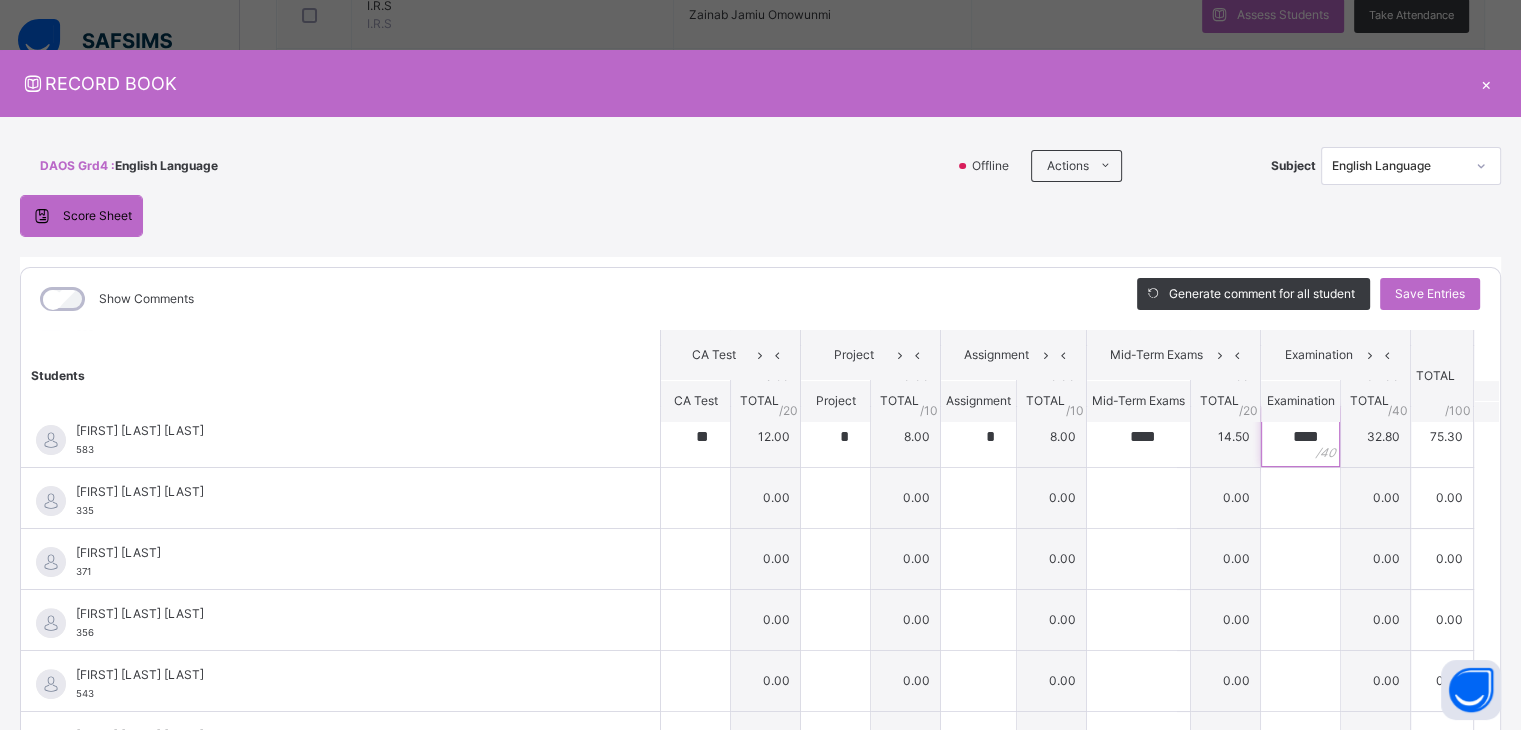 scroll, scrollTop: 694, scrollLeft: 0, axis: vertical 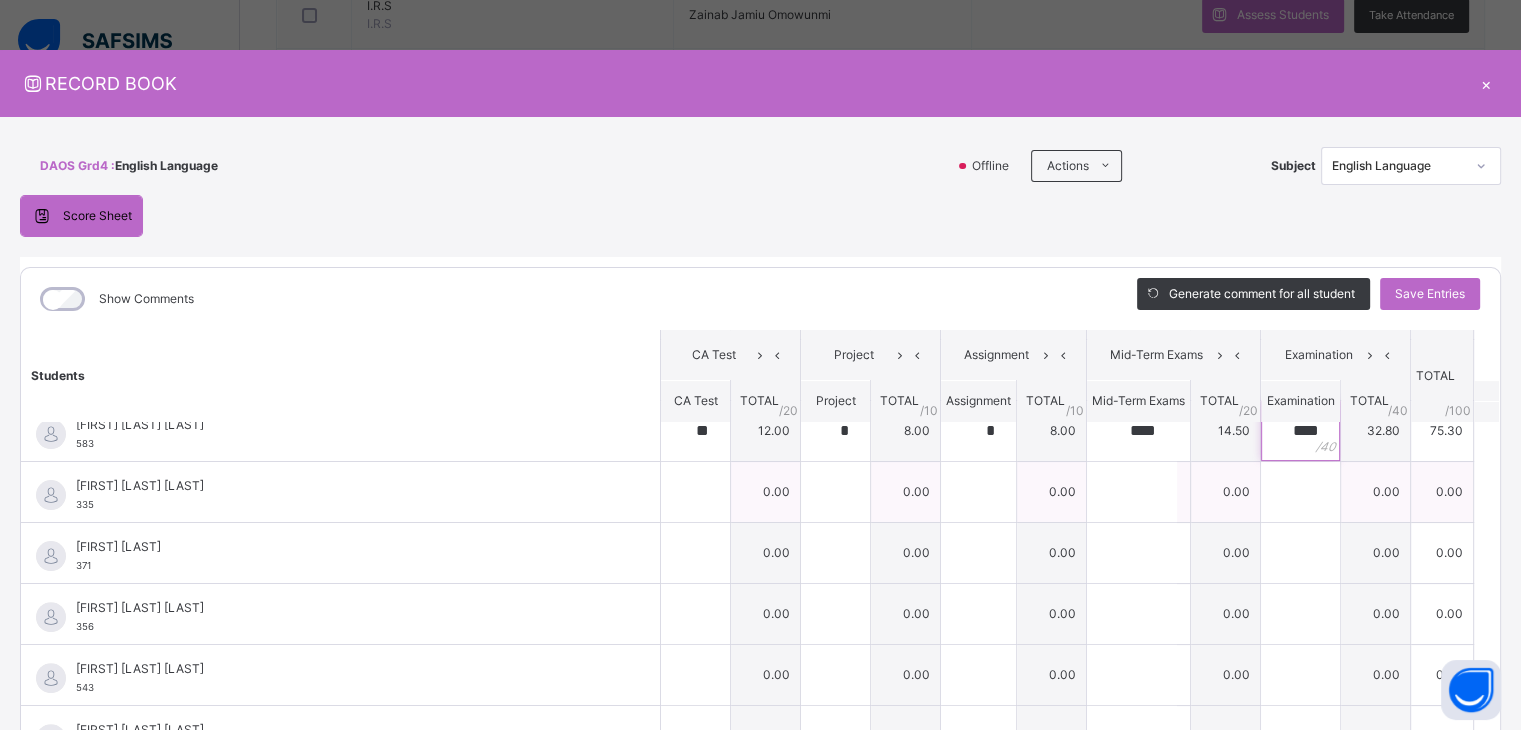 type on "****" 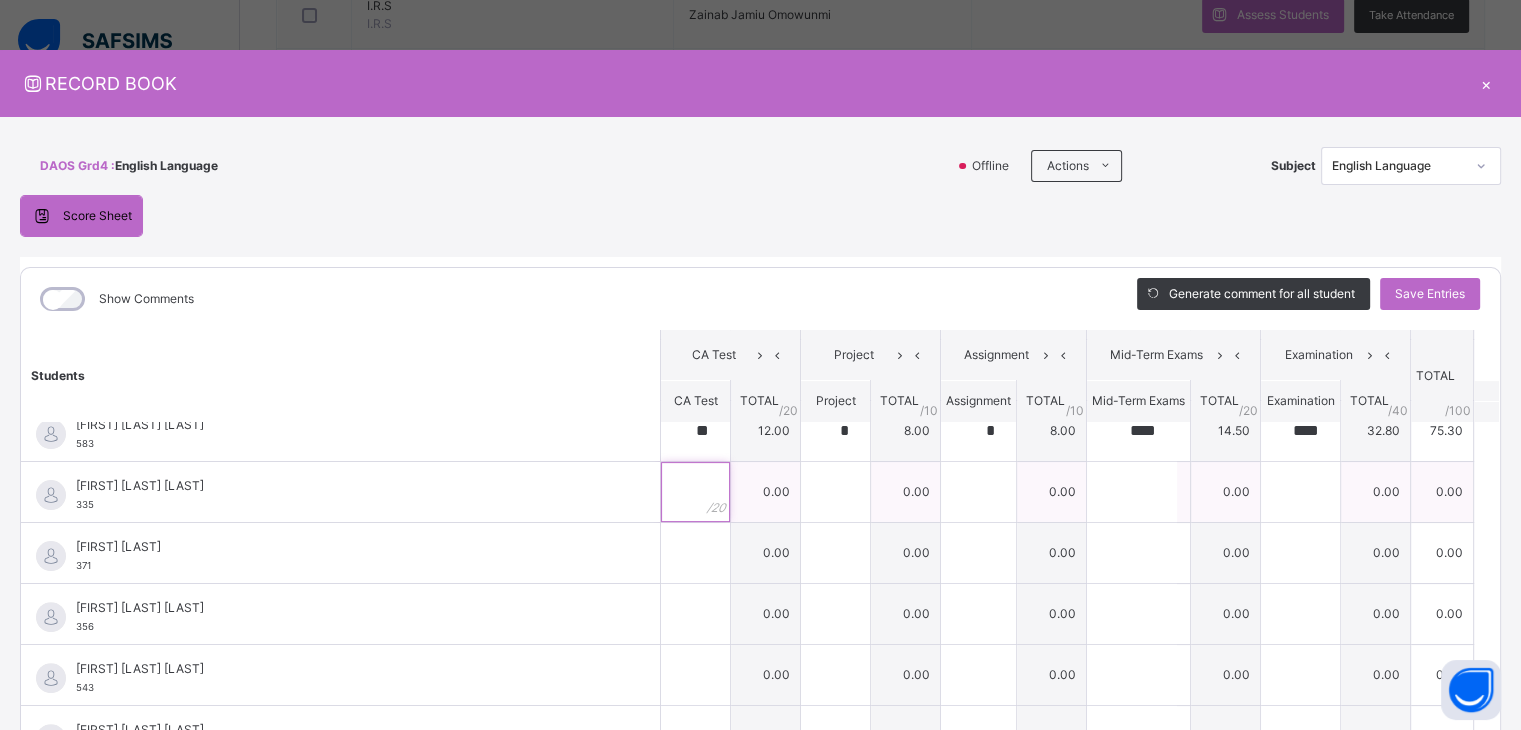click at bounding box center [695, 492] 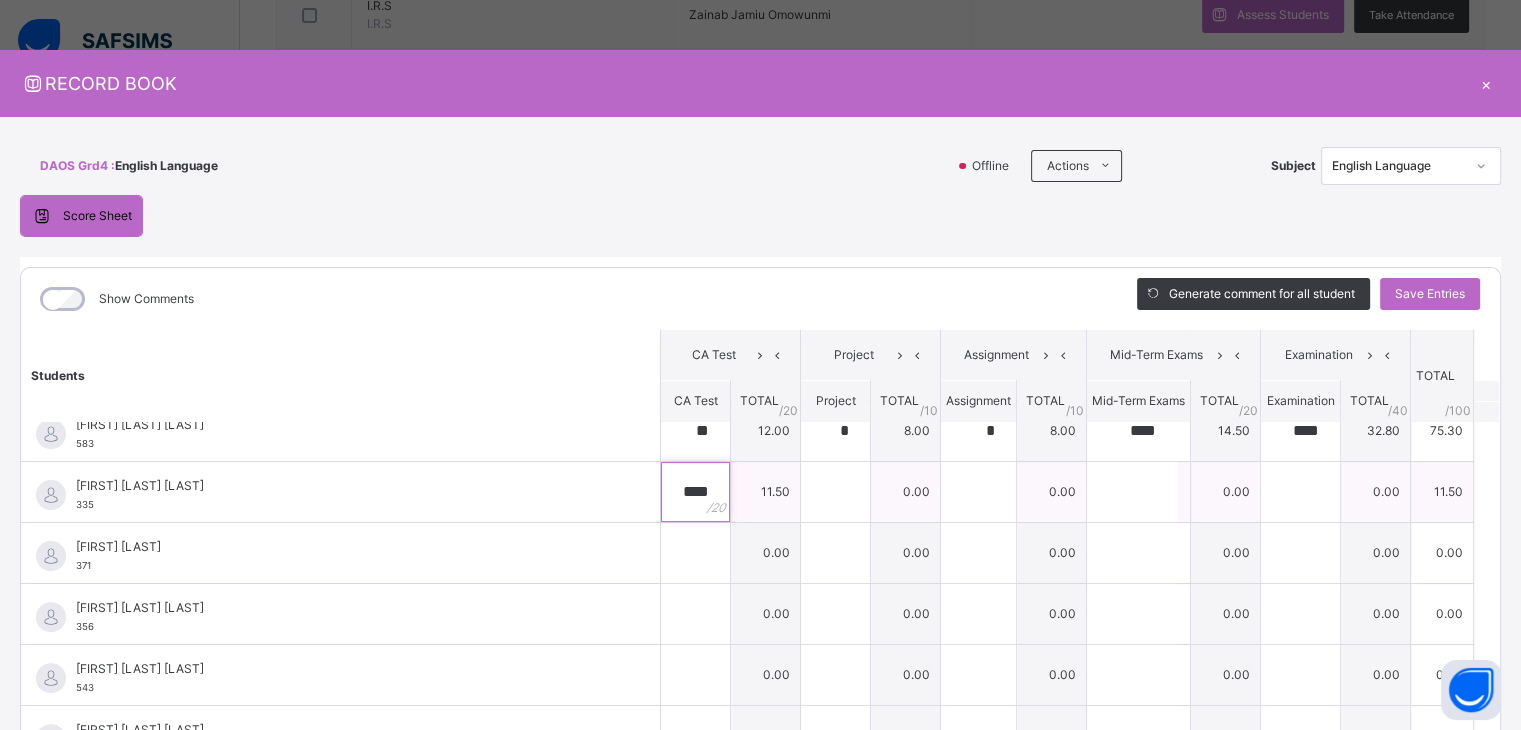 type on "****" 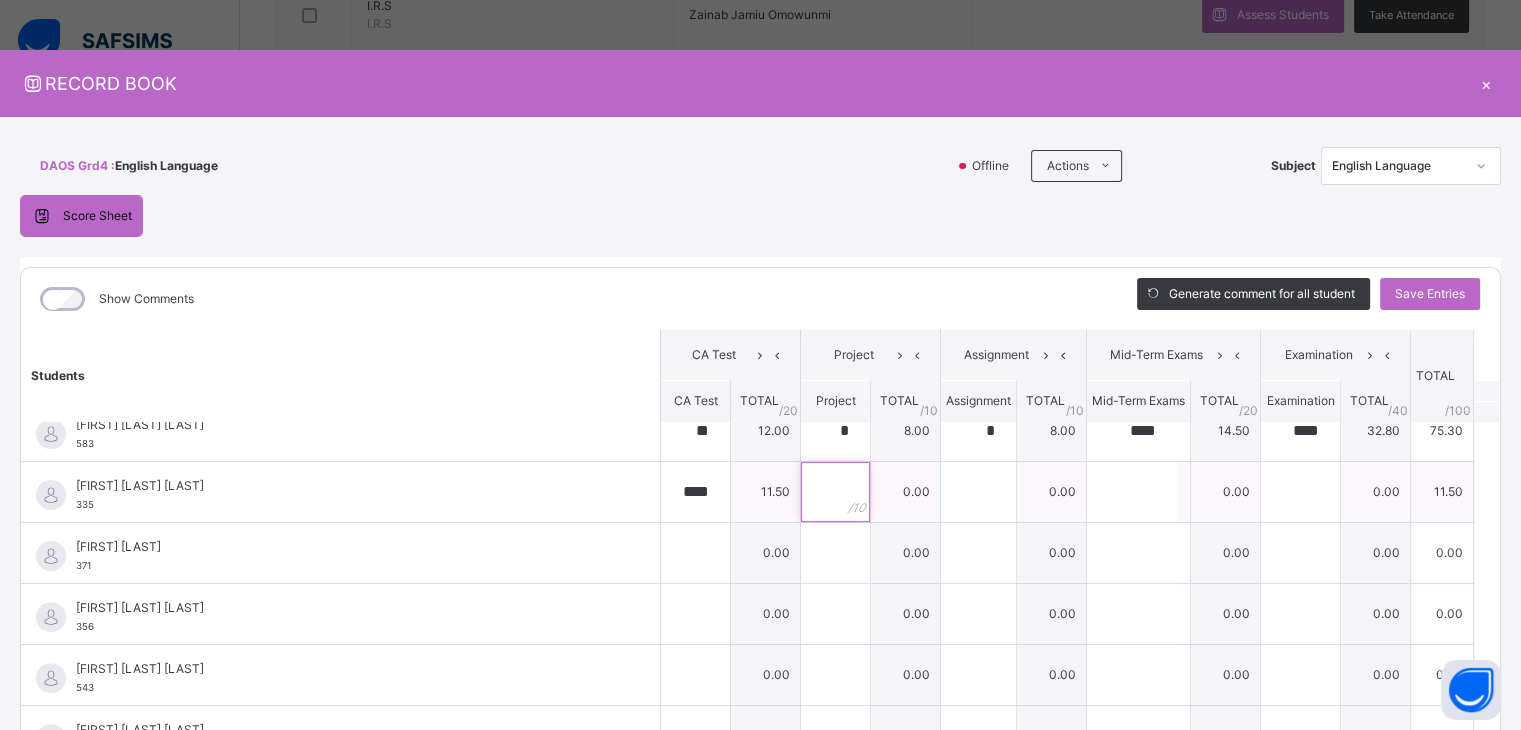 click at bounding box center (835, 492) 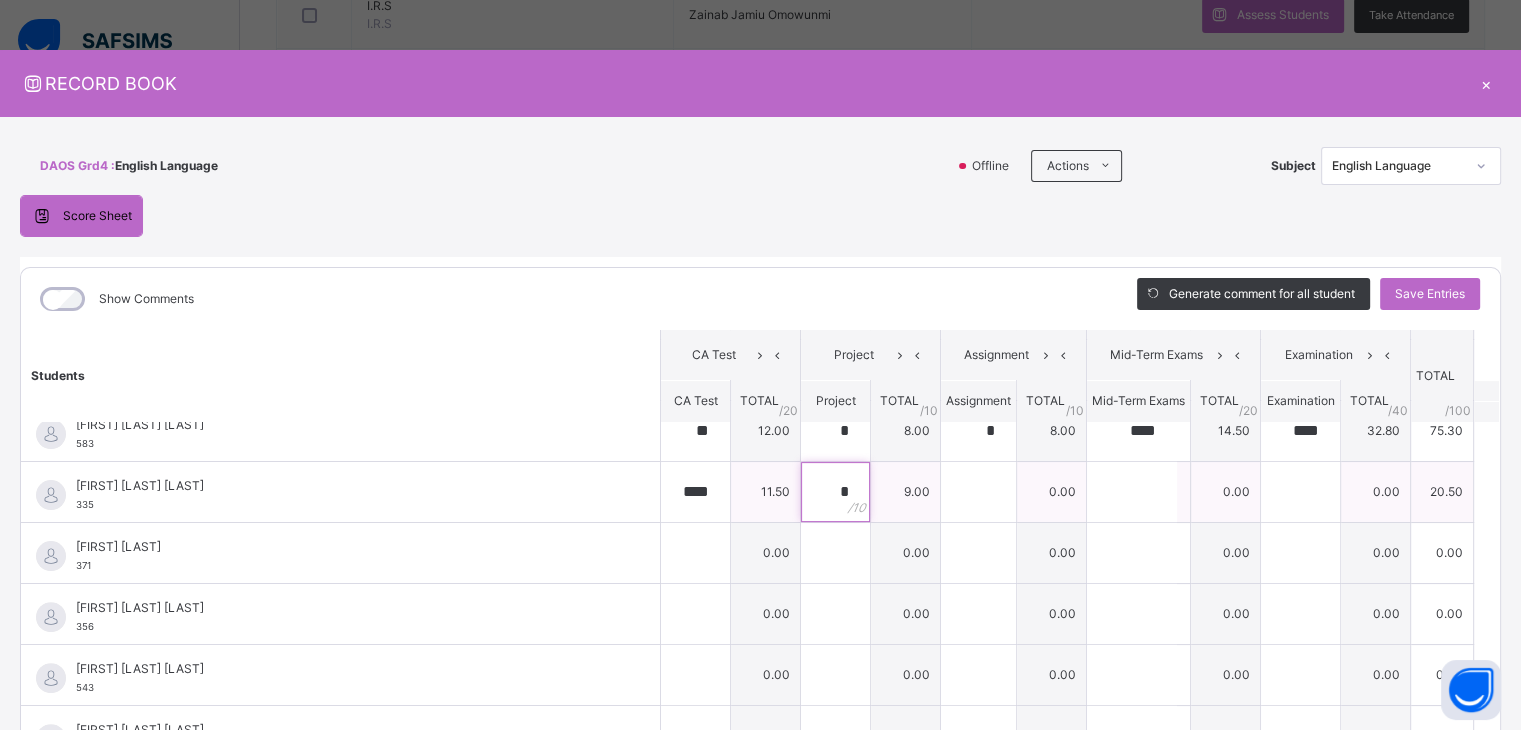 type on "*" 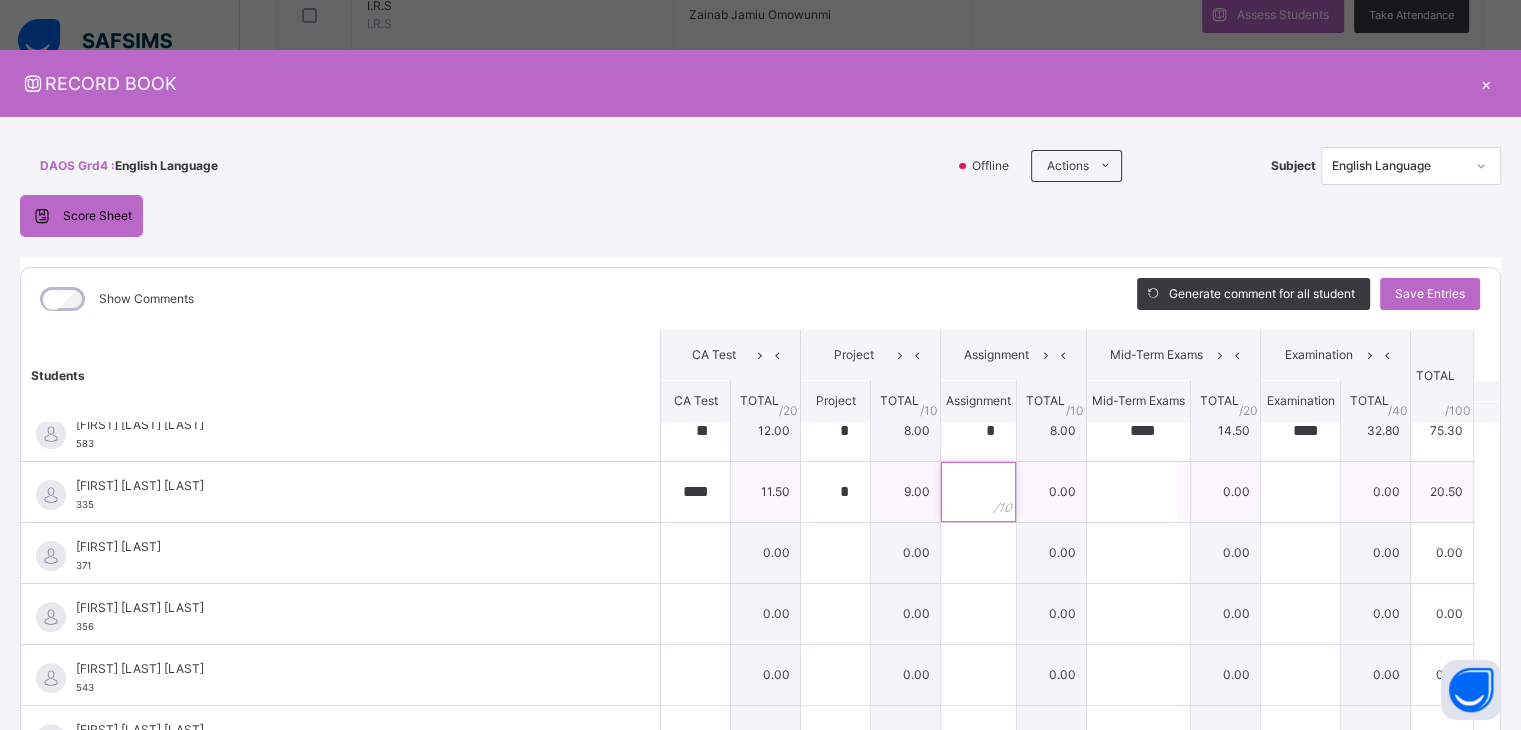click at bounding box center (978, 492) 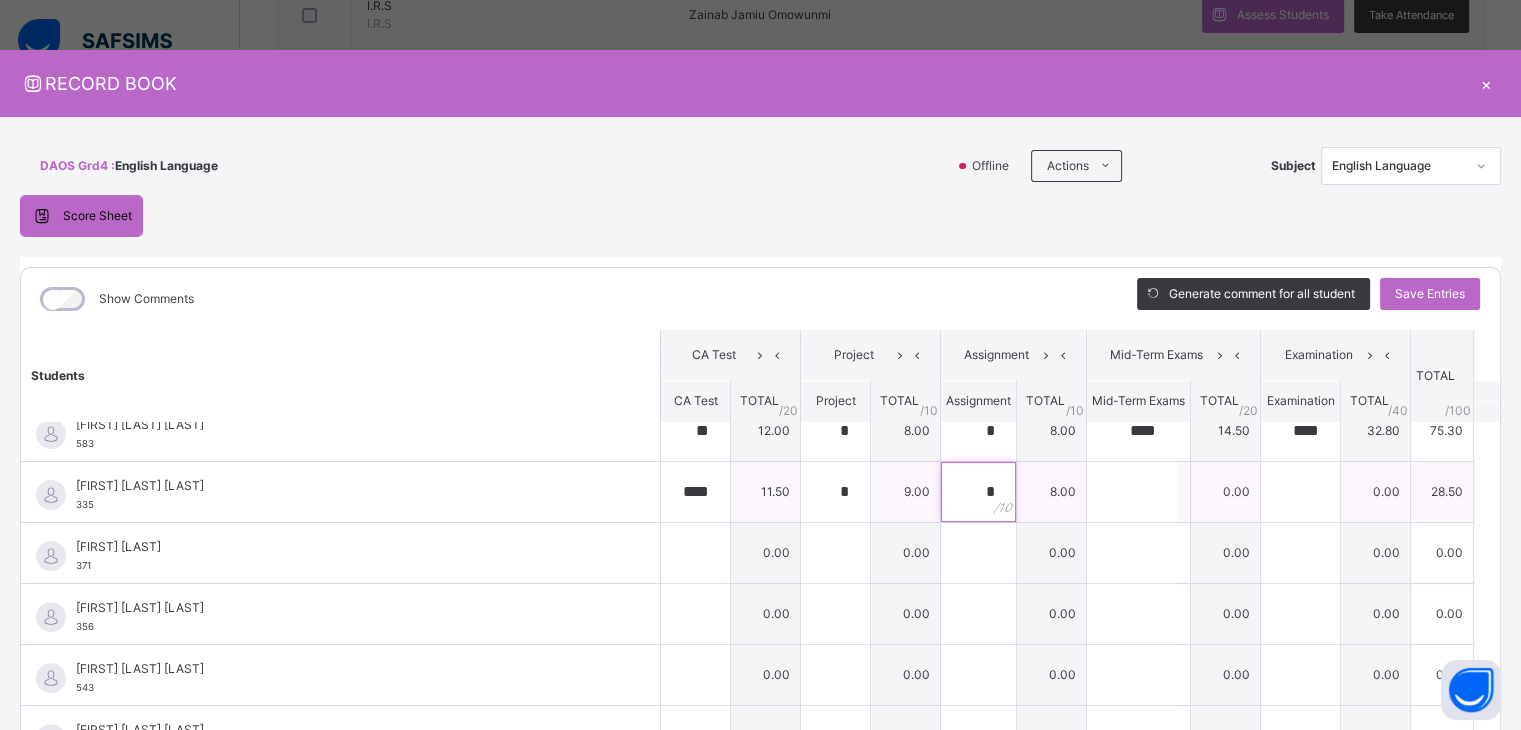 type on "*" 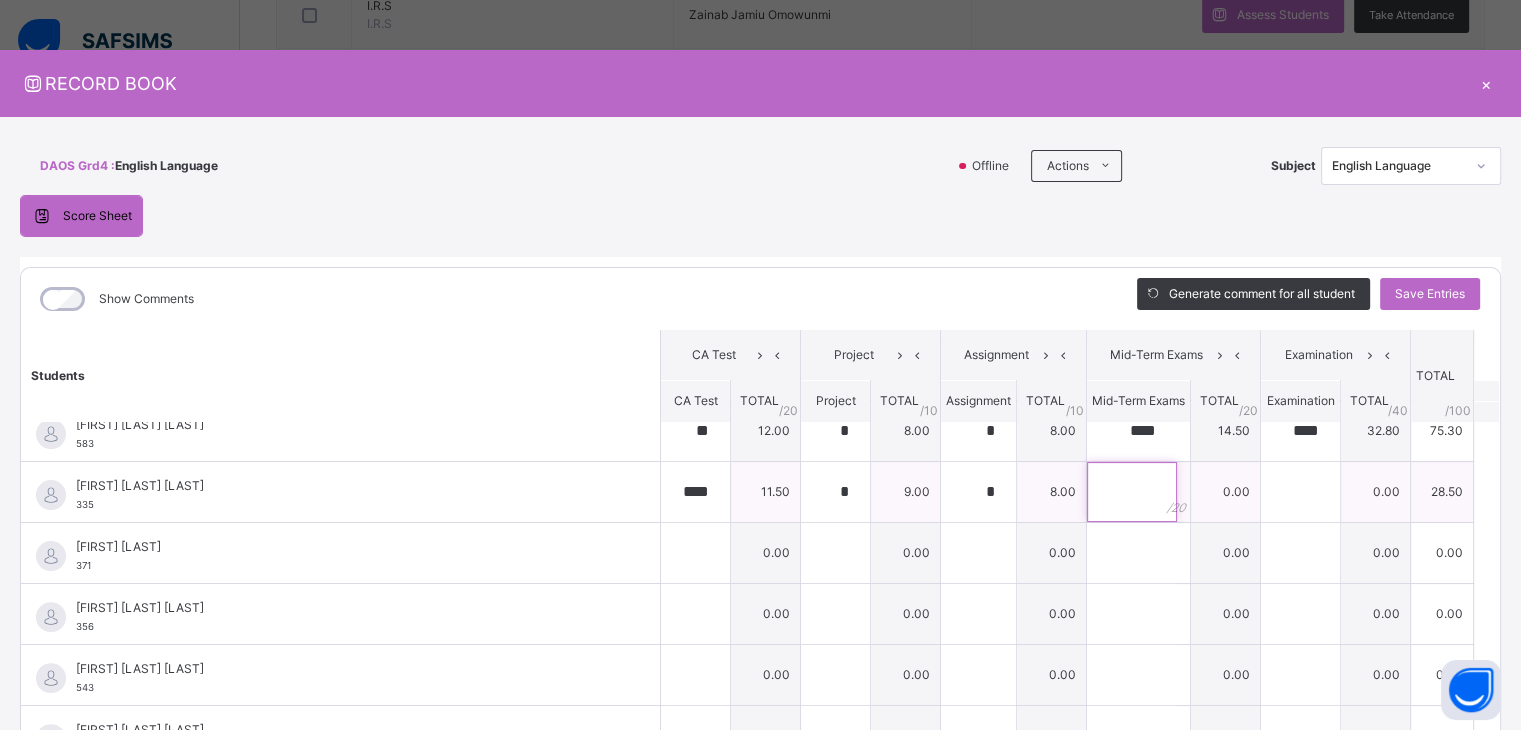 click at bounding box center [1132, 492] 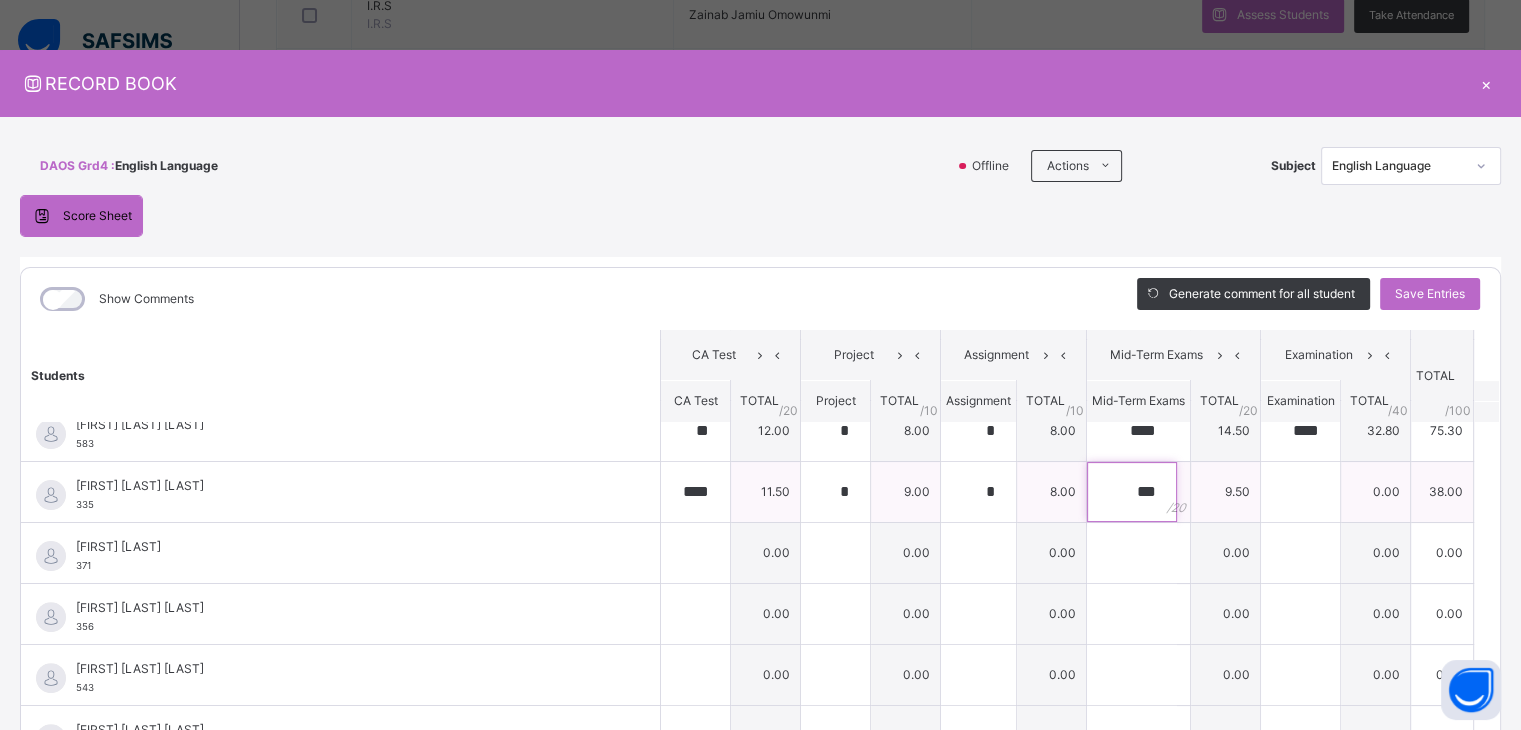 type on "***" 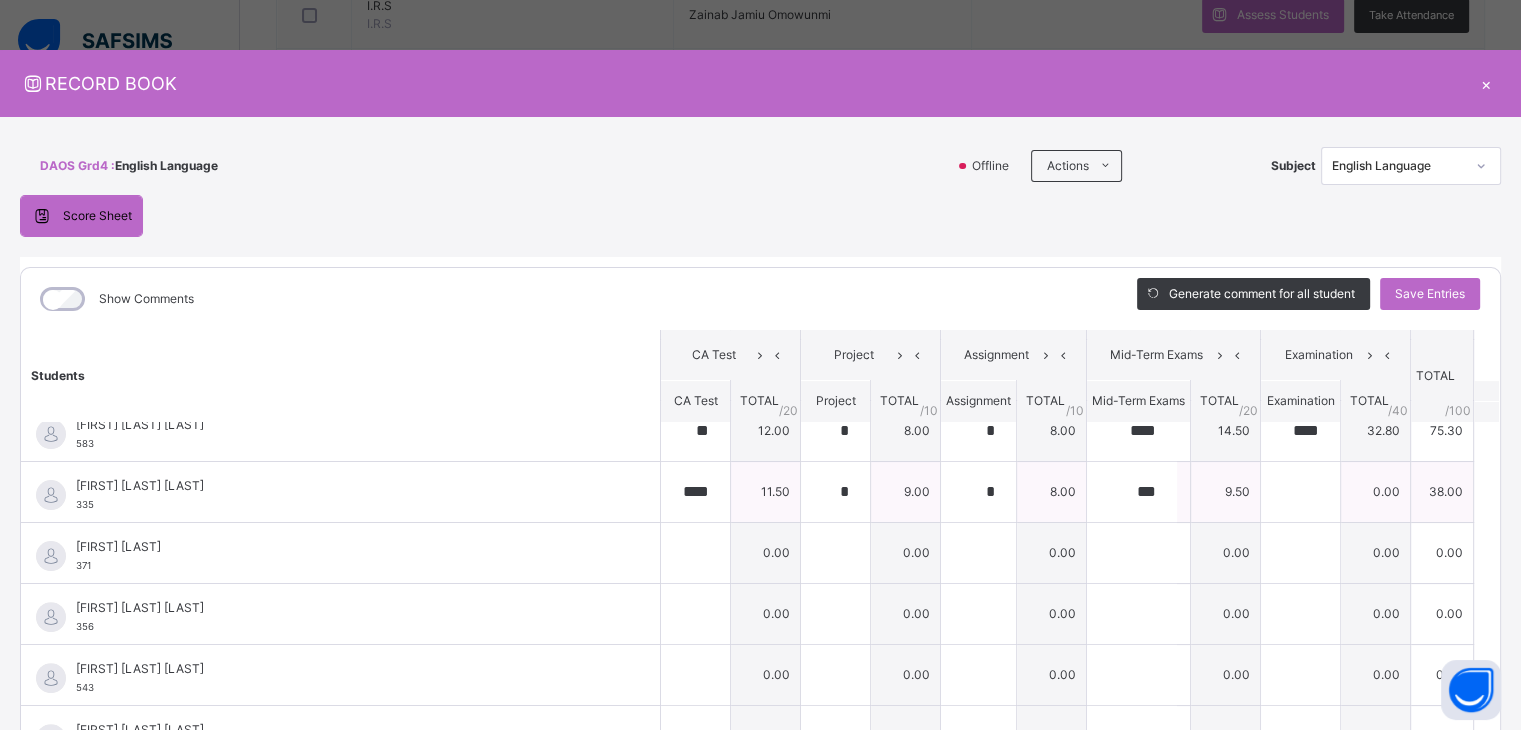 click on "9.50" at bounding box center [1226, 491] 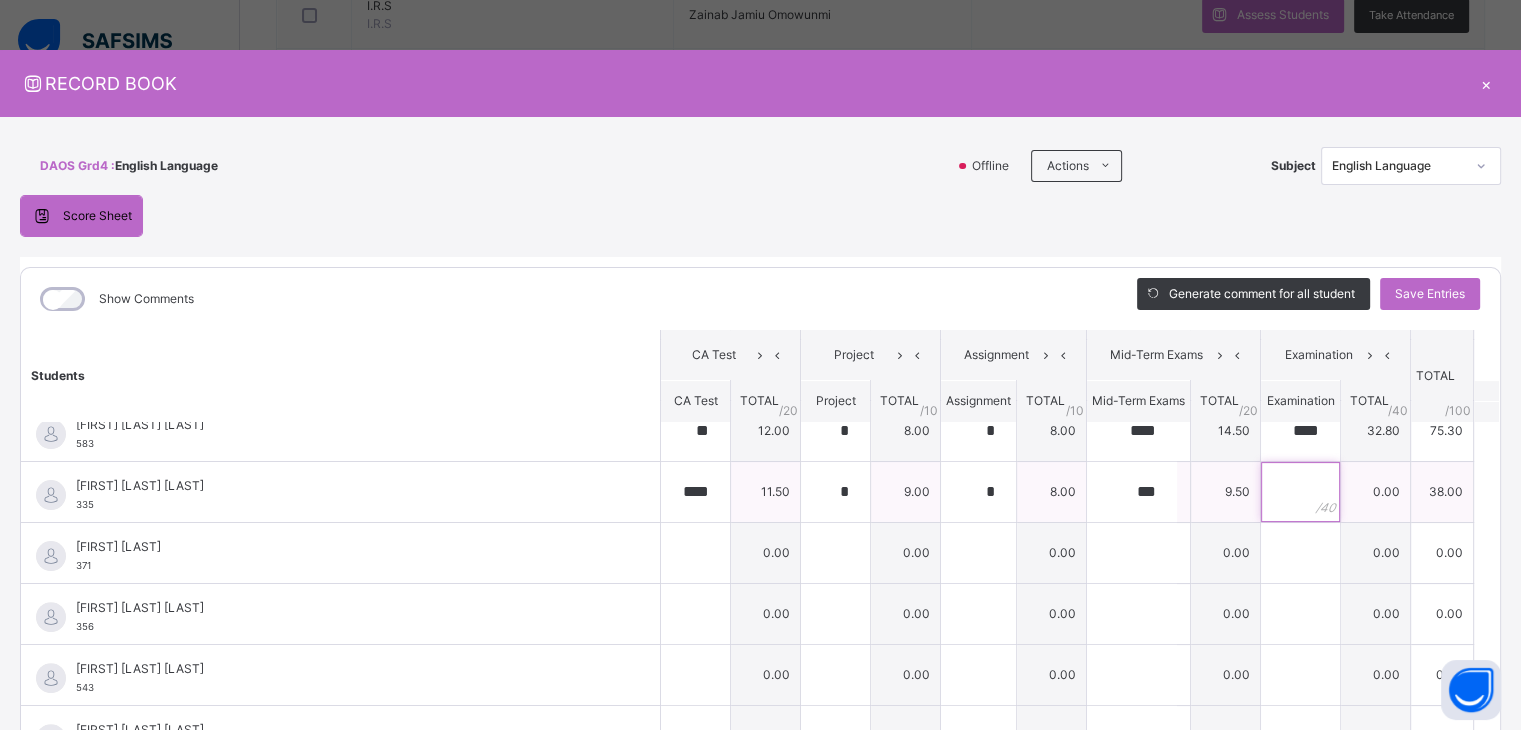 click at bounding box center (1300, 492) 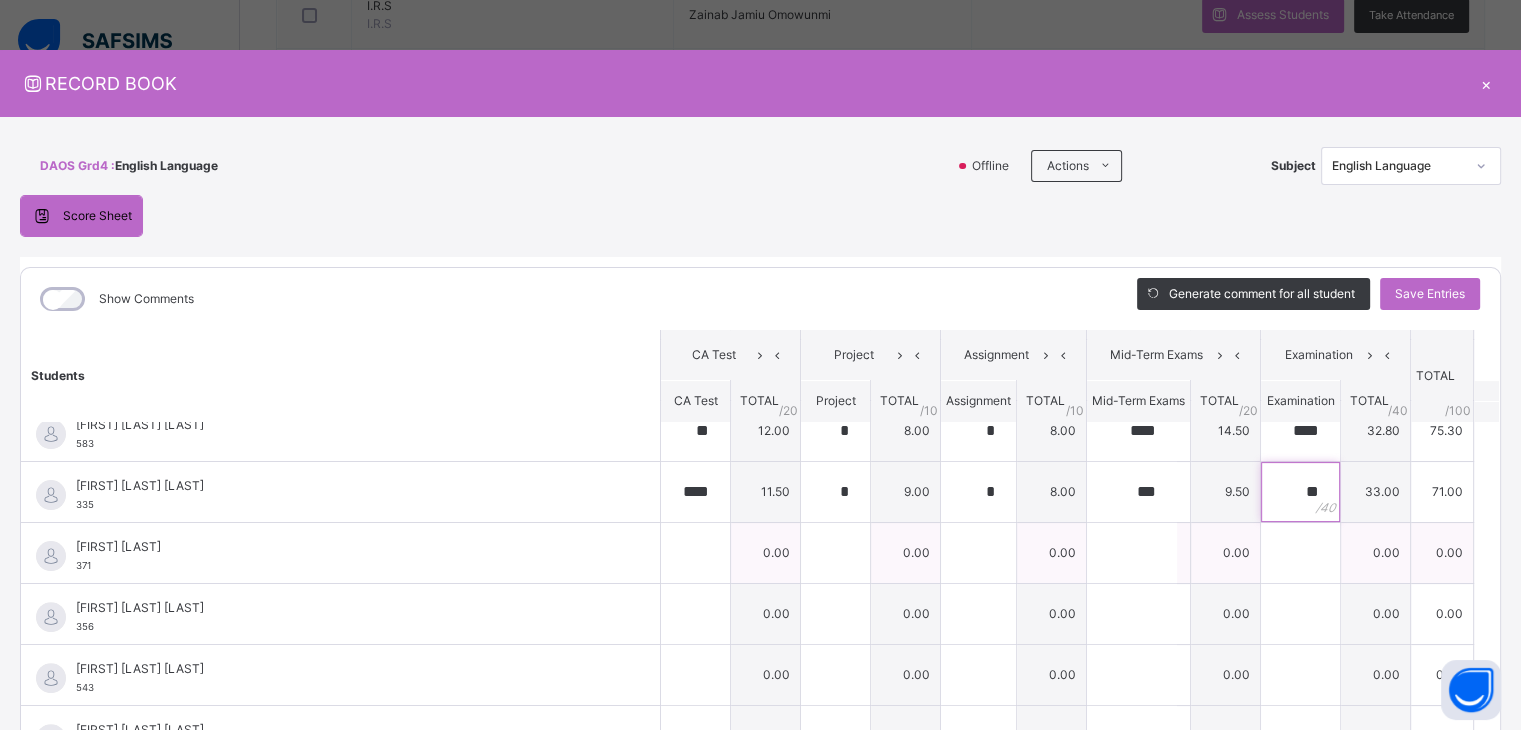 type on "**" 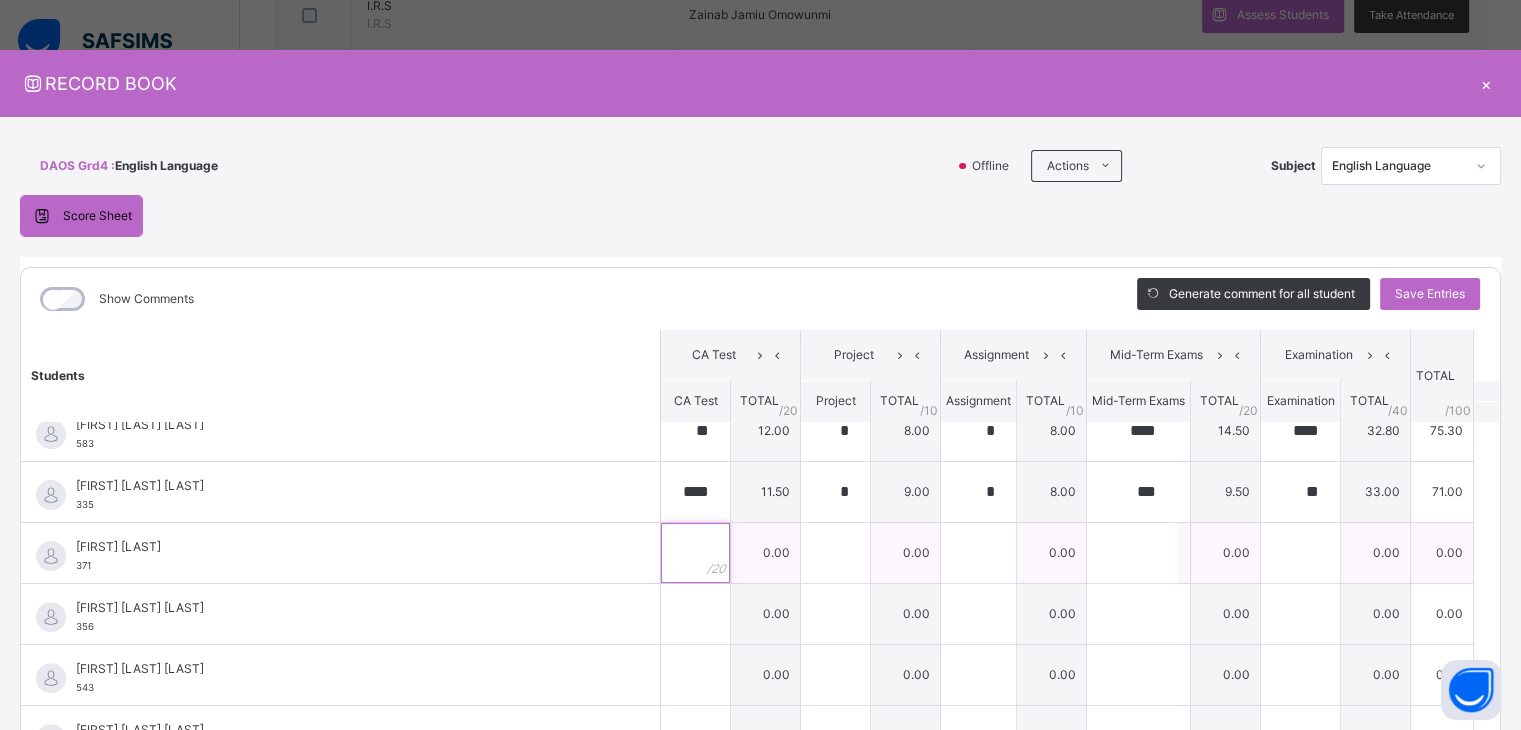 click at bounding box center [695, 553] 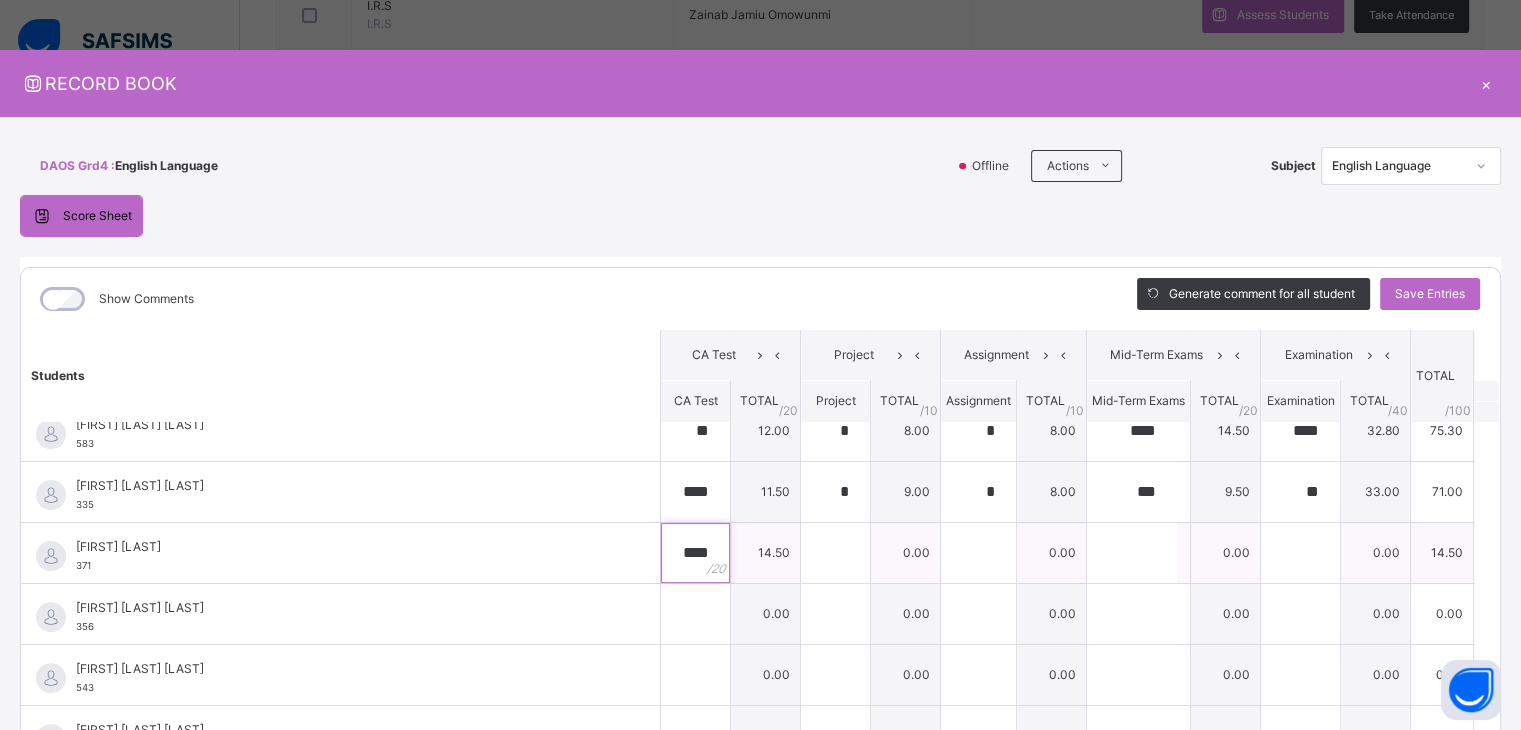 type on "****" 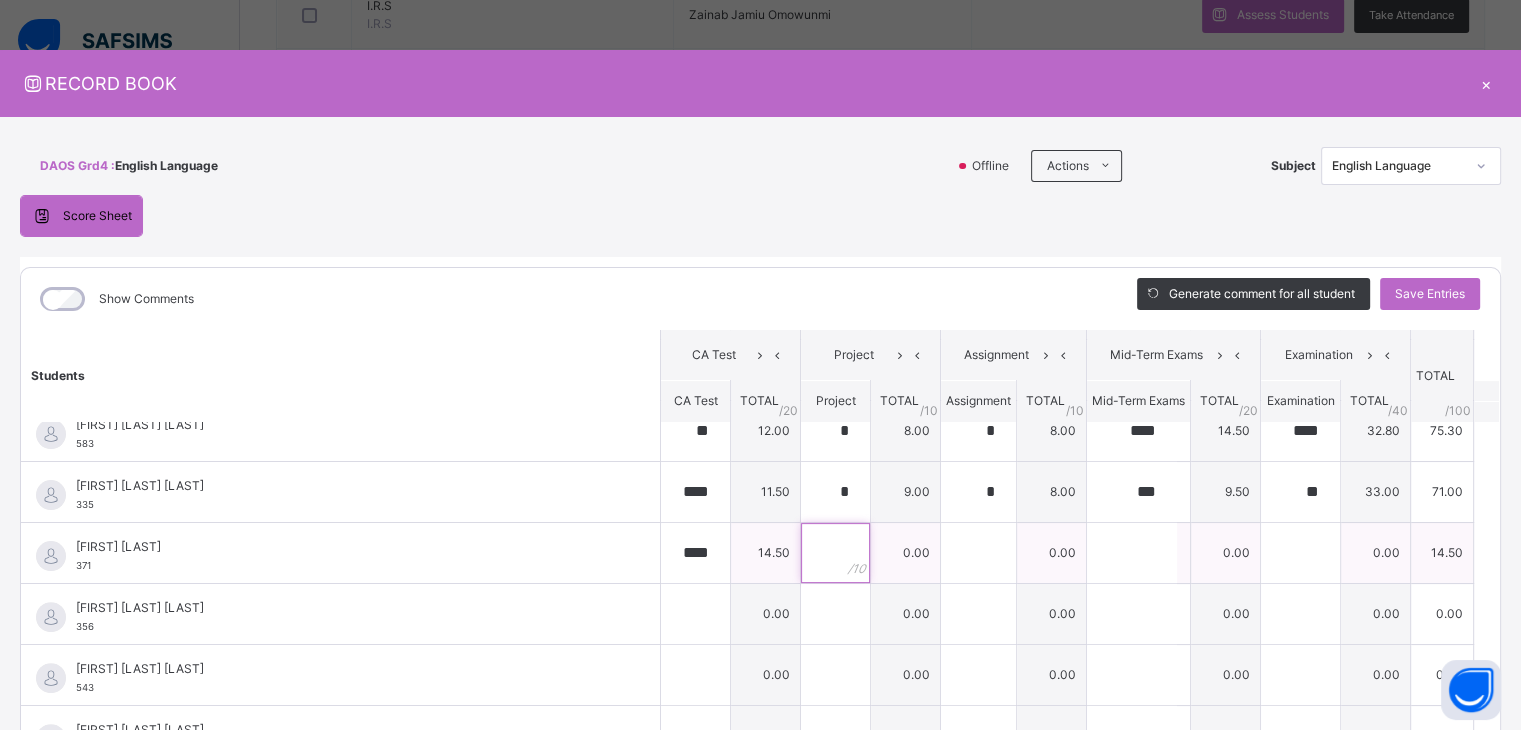click at bounding box center (835, 553) 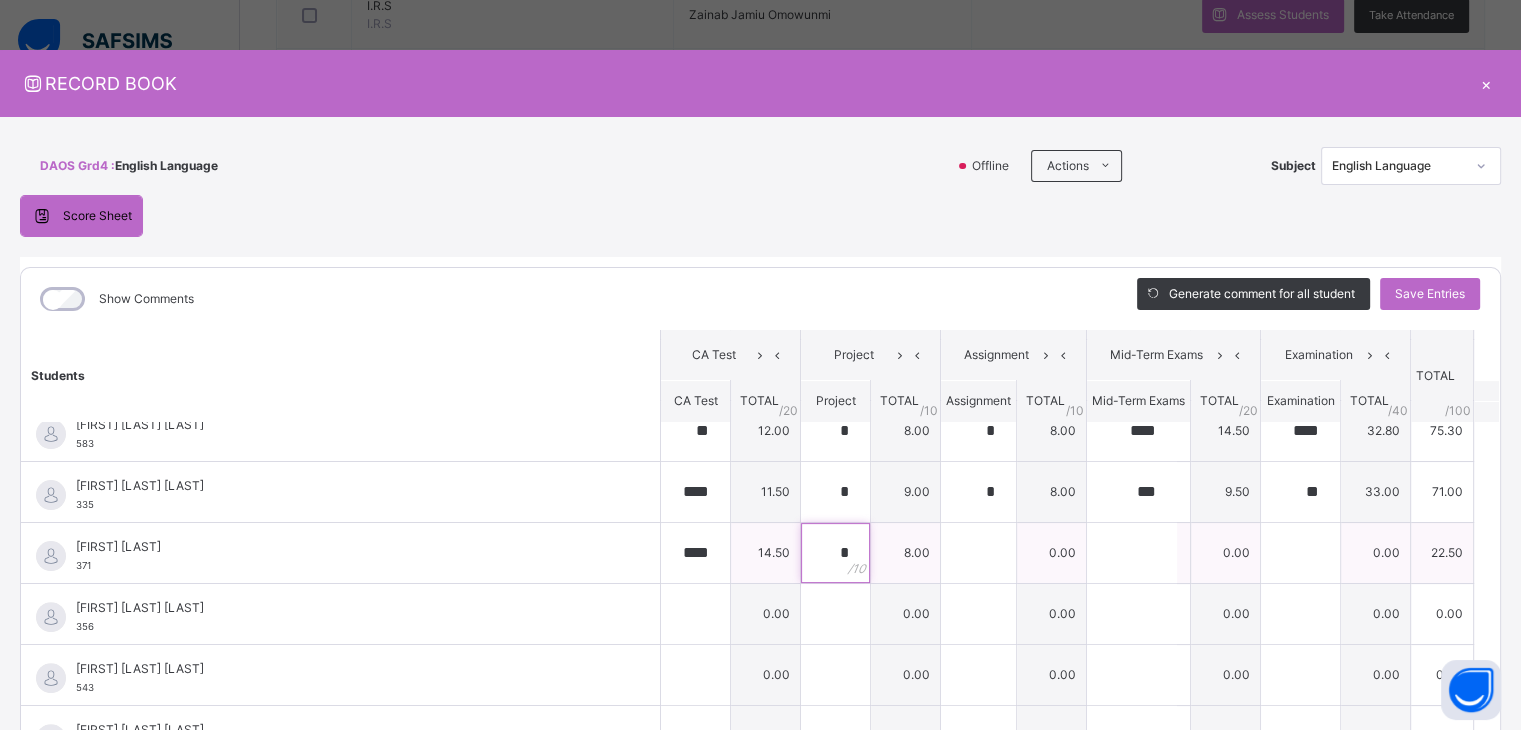type on "*" 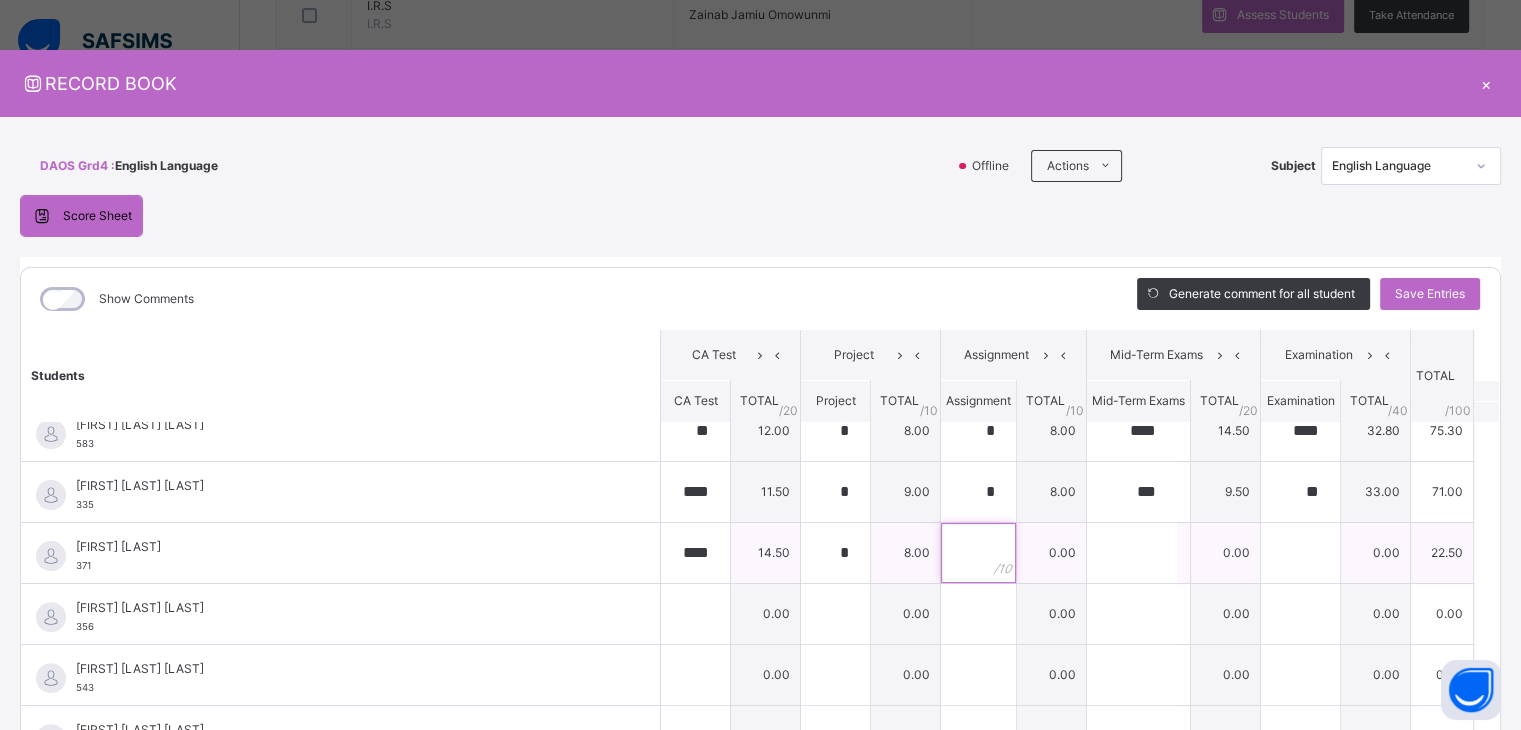 click at bounding box center [978, 553] 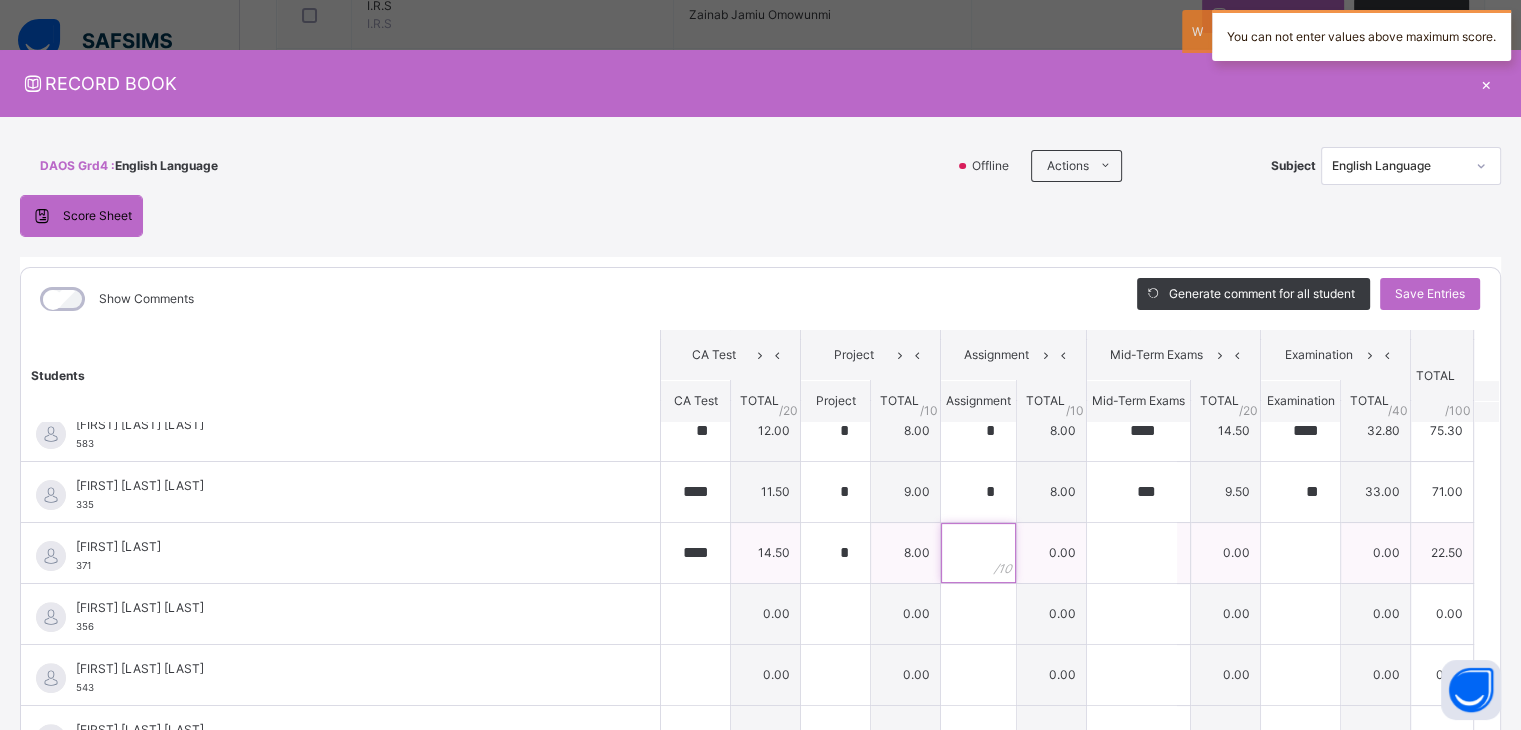 type on "*" 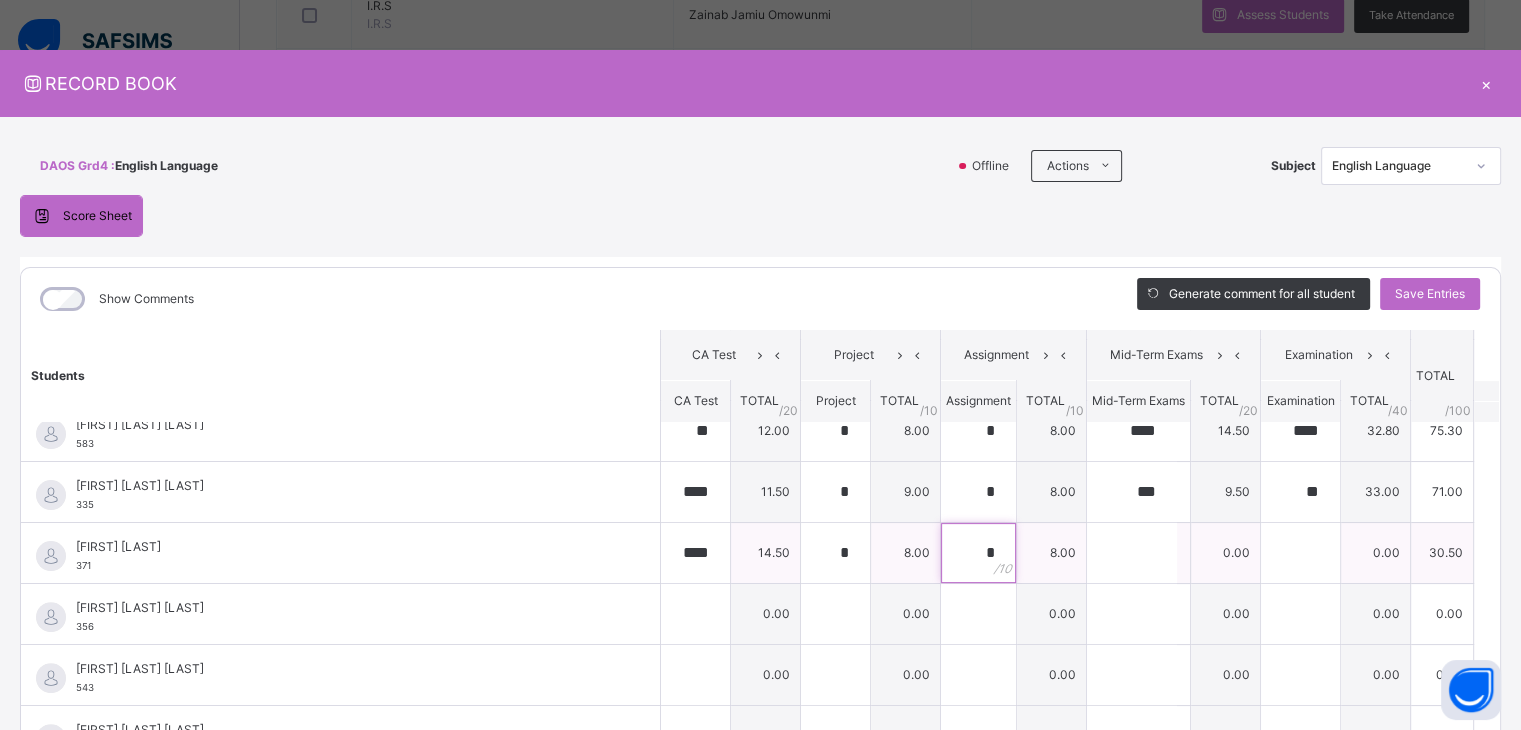 type on "*" 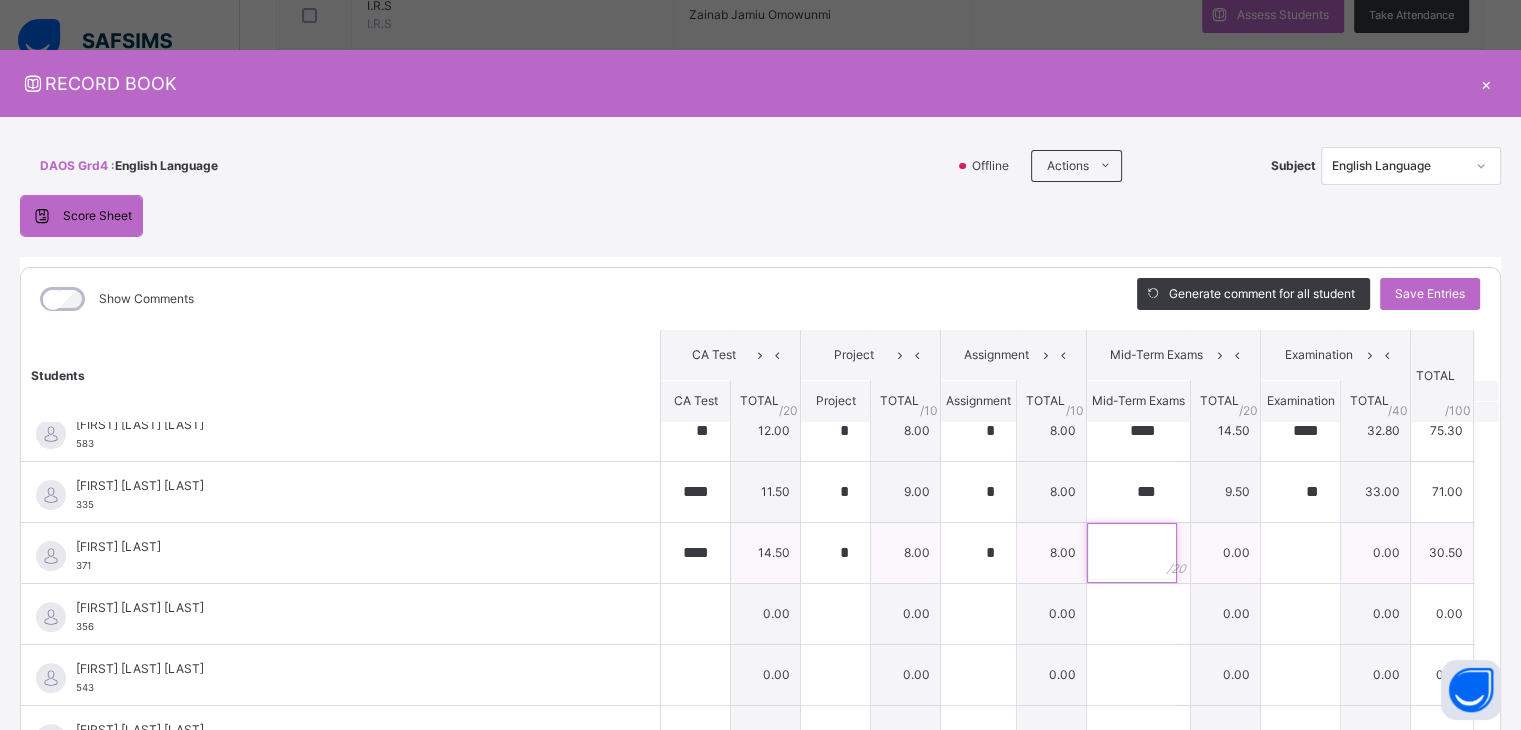 click at bounding box center [1132, 553] 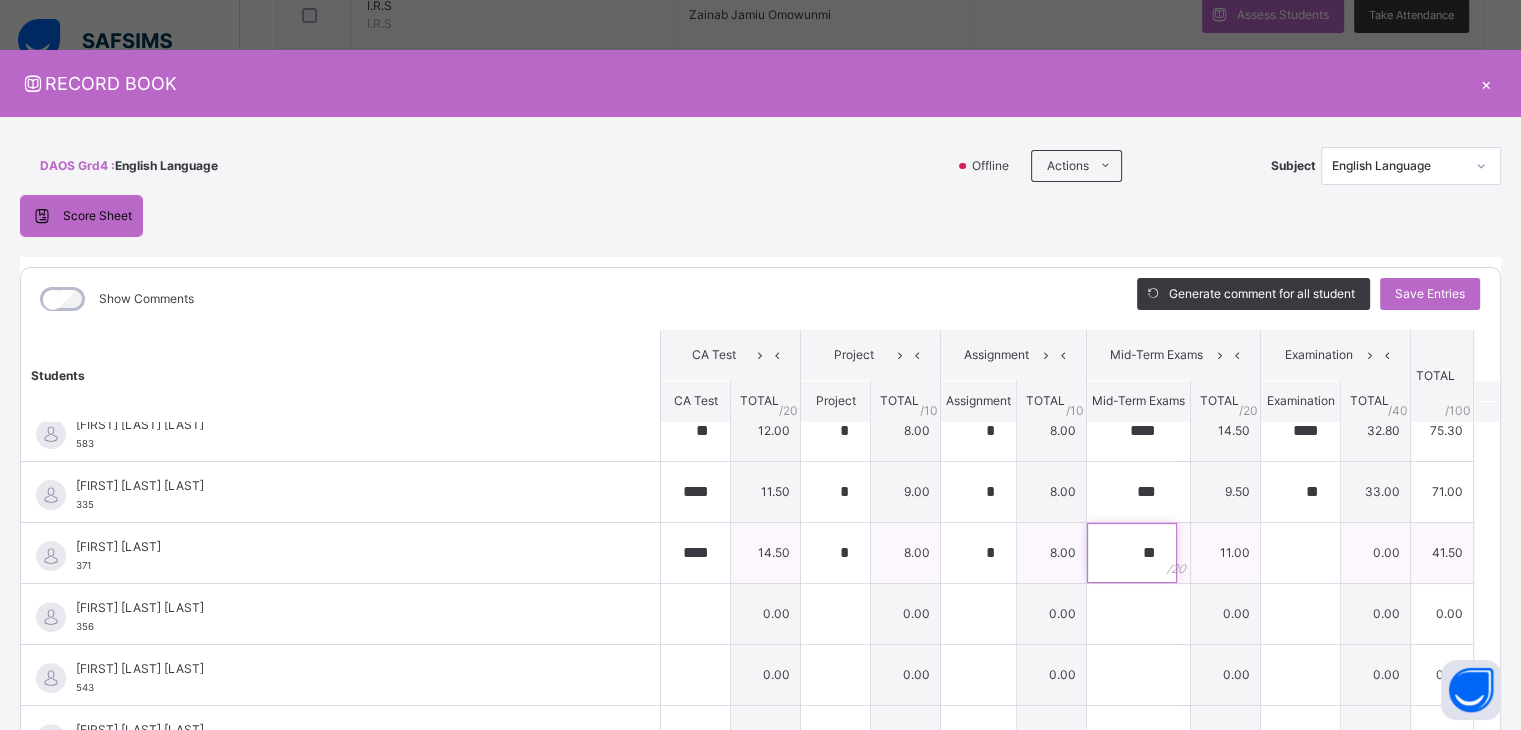 type on "**" 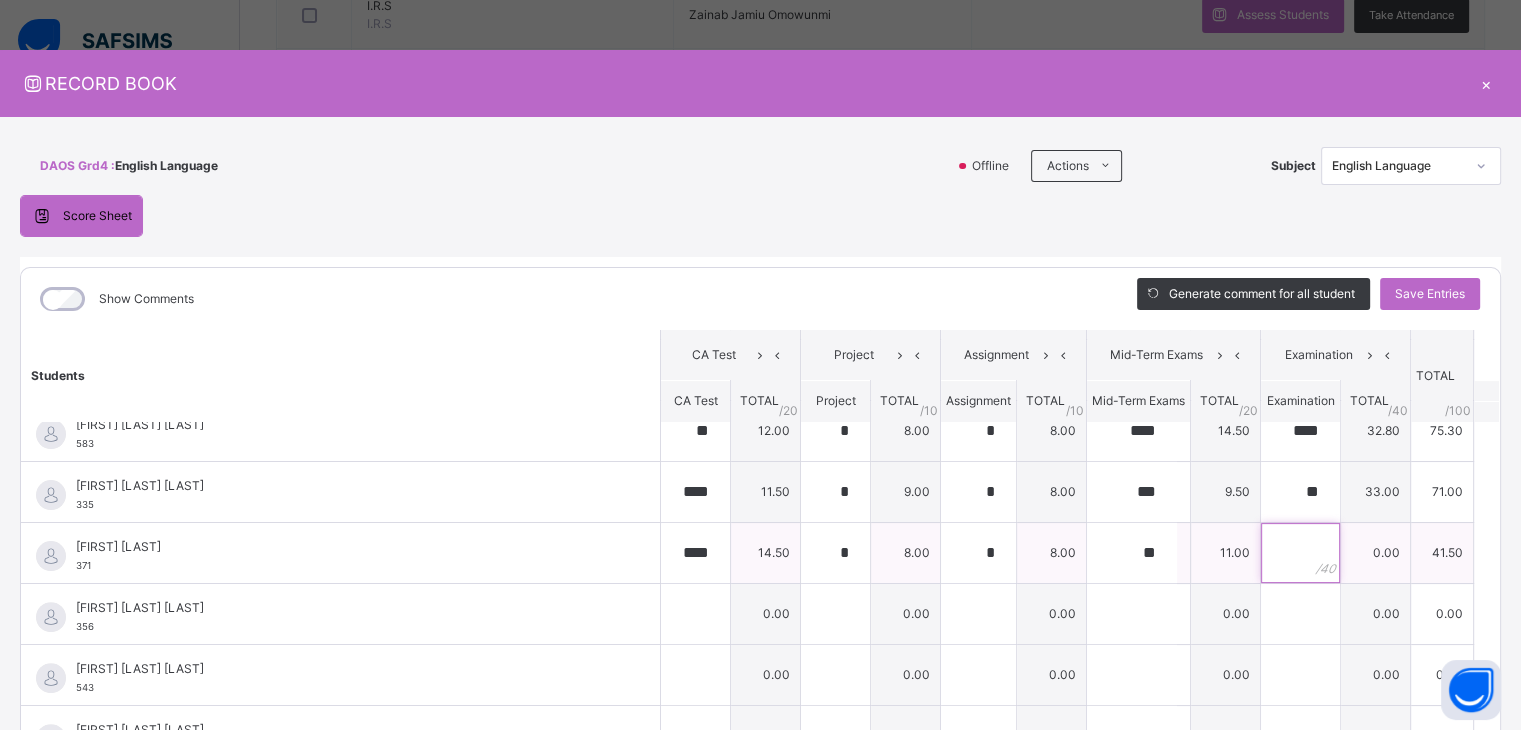 click at bounding box center [1300, 553] 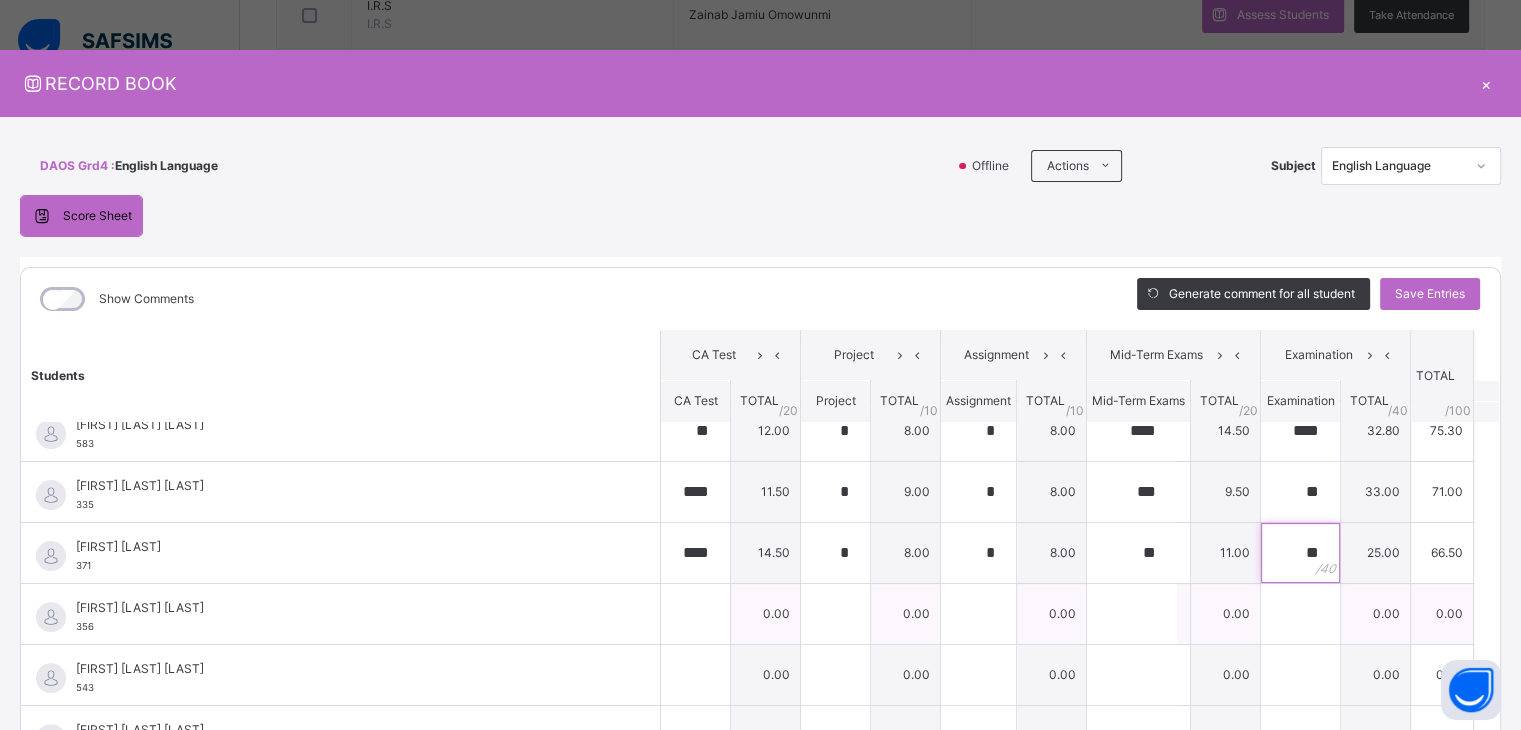 type on "**" 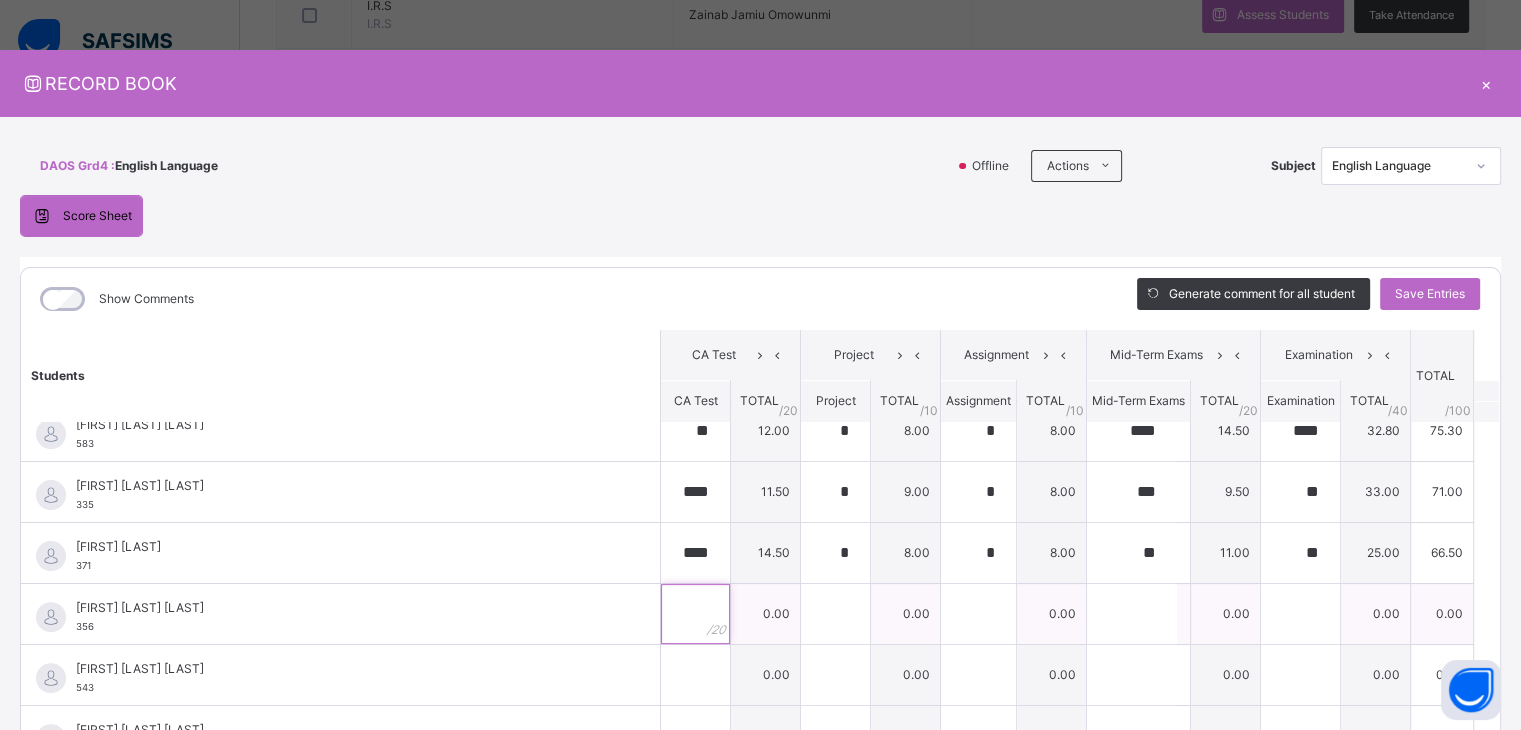 click at bounding box center (695, 614) 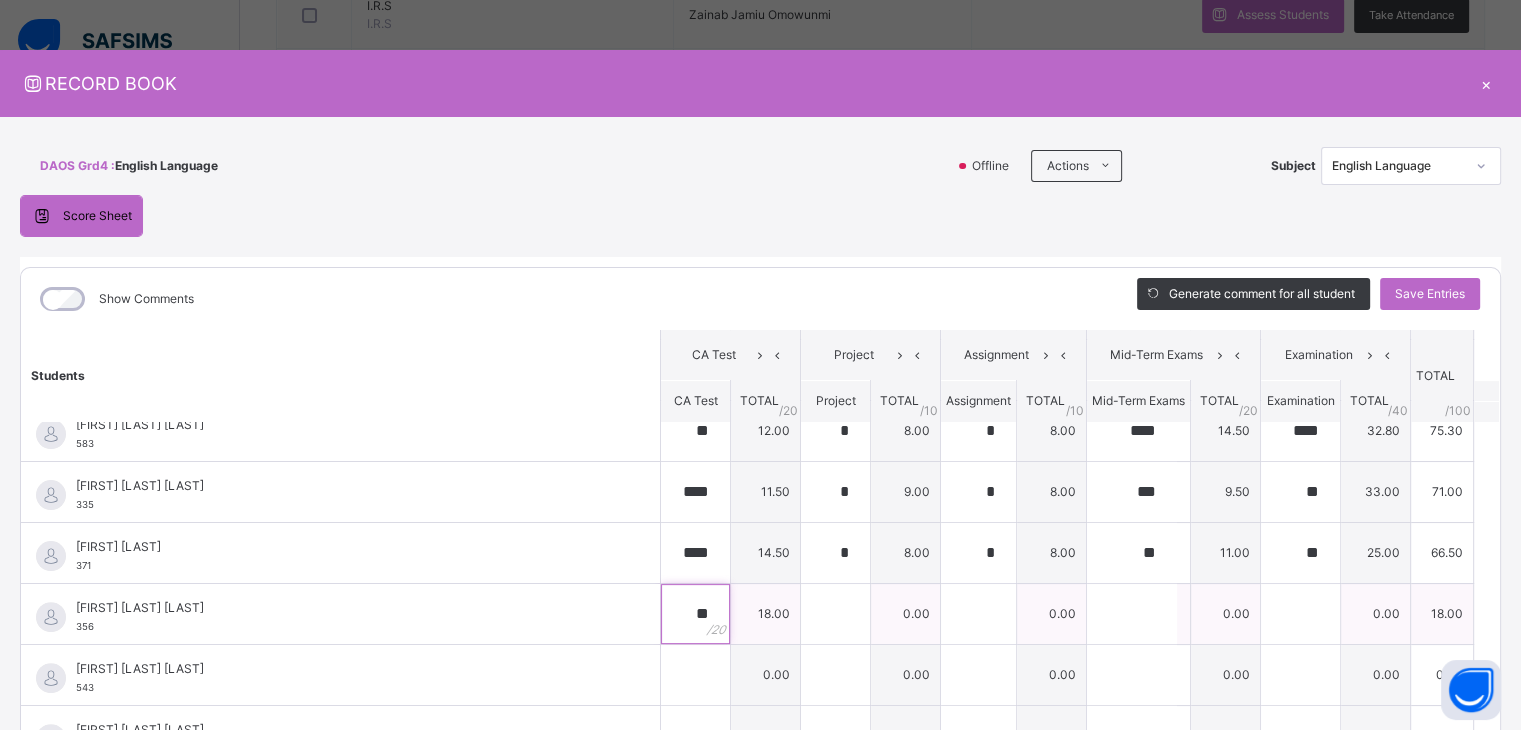 type on "**" 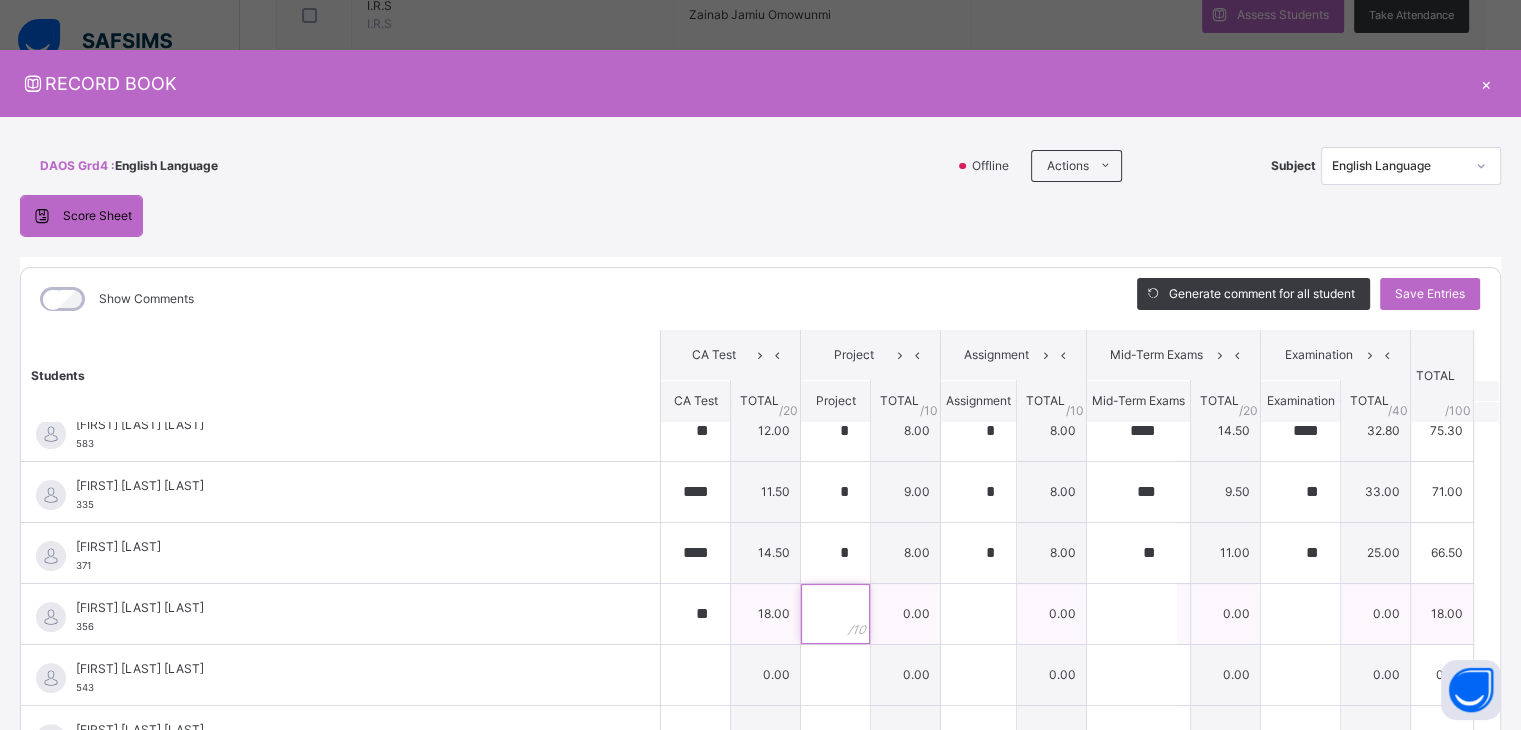 click at bounding box center (835, 614) 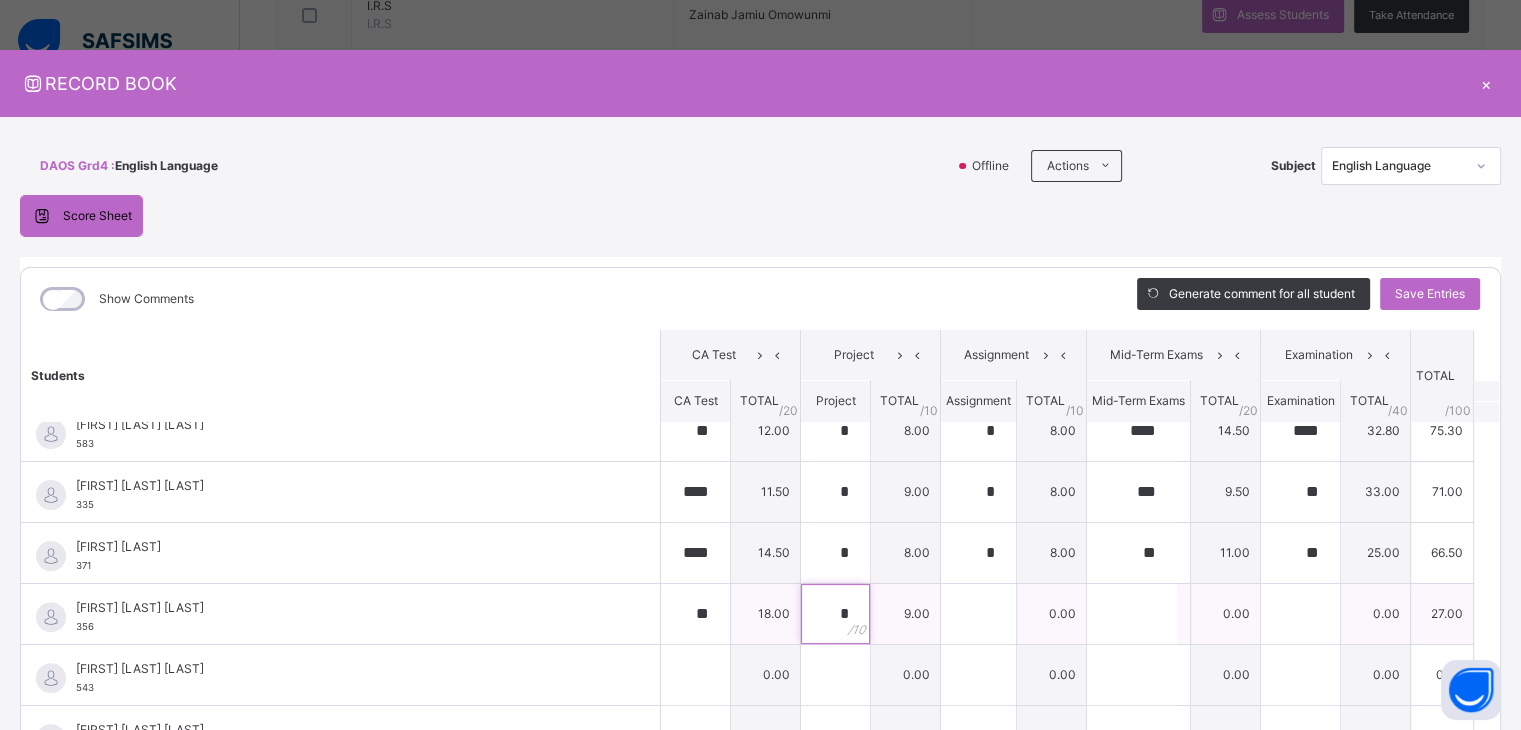 type on "*" 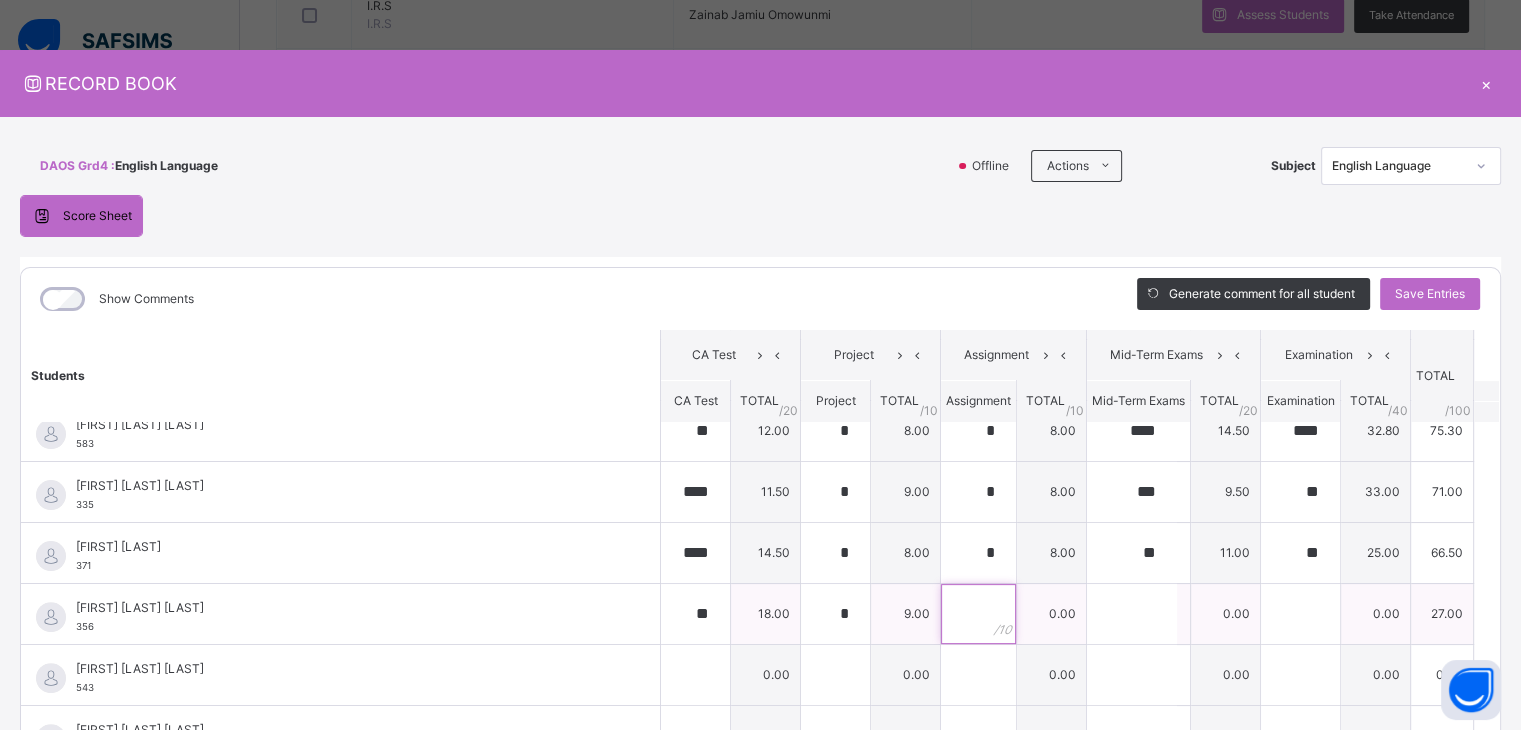 click at bounding box center [978, 614] 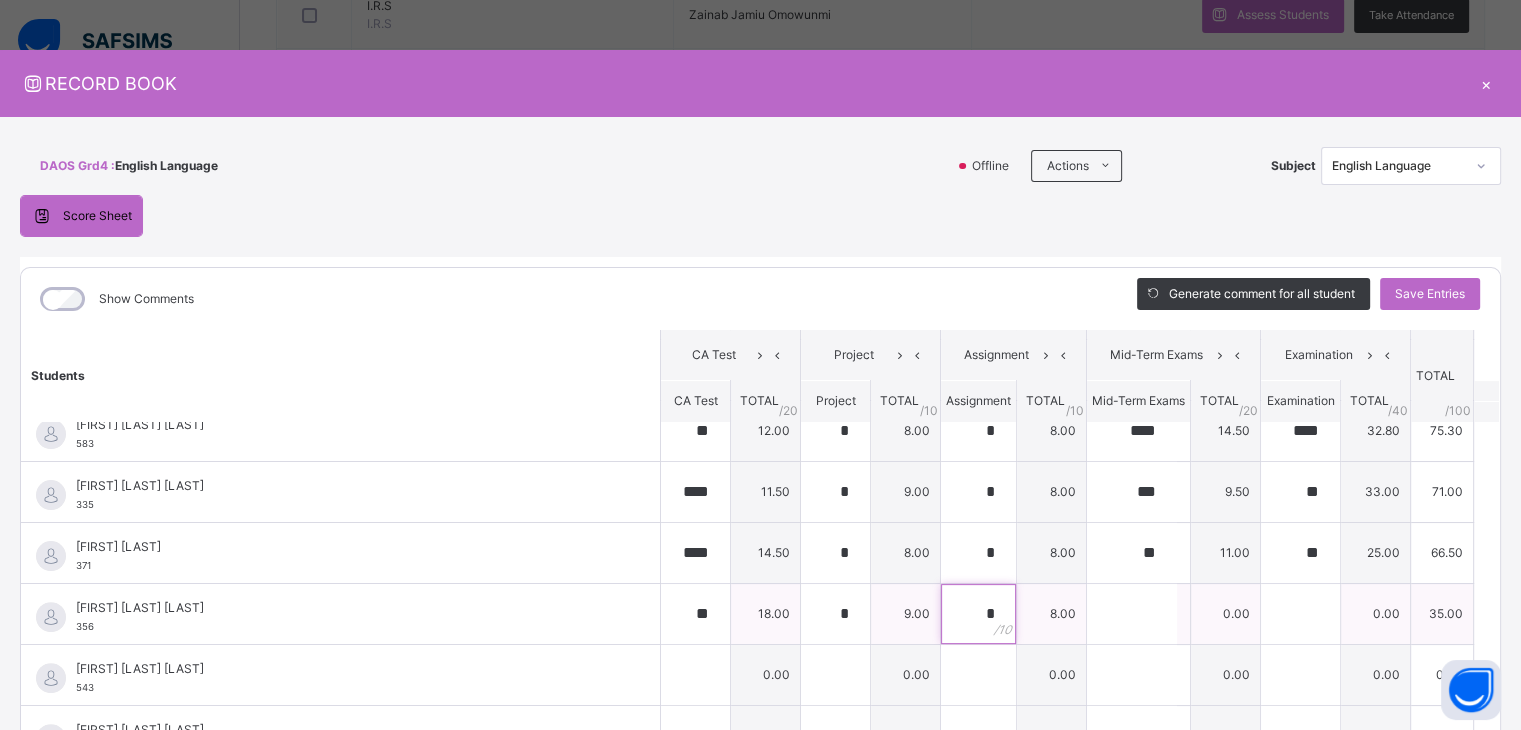 type on "*" 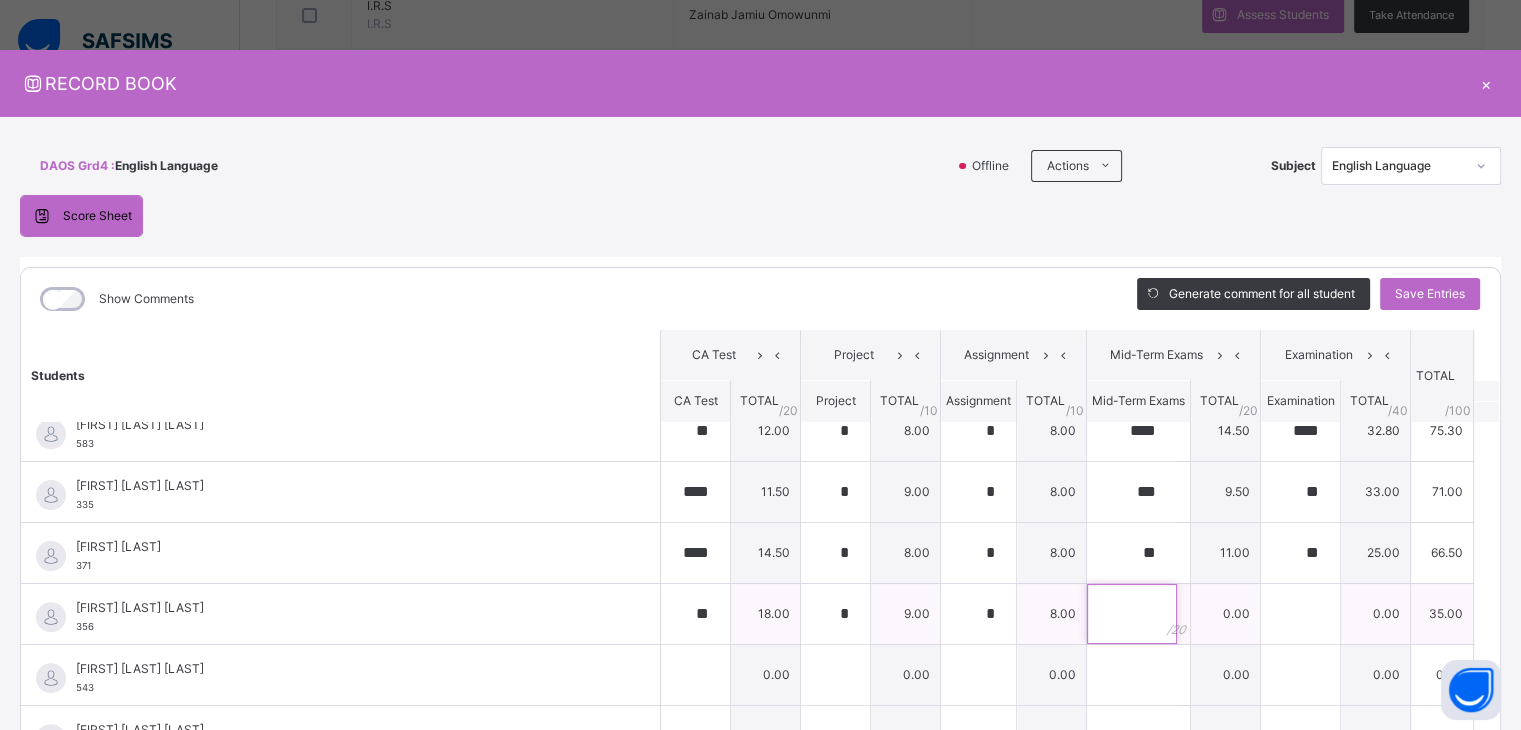 click at bounding box center (1132, 614) 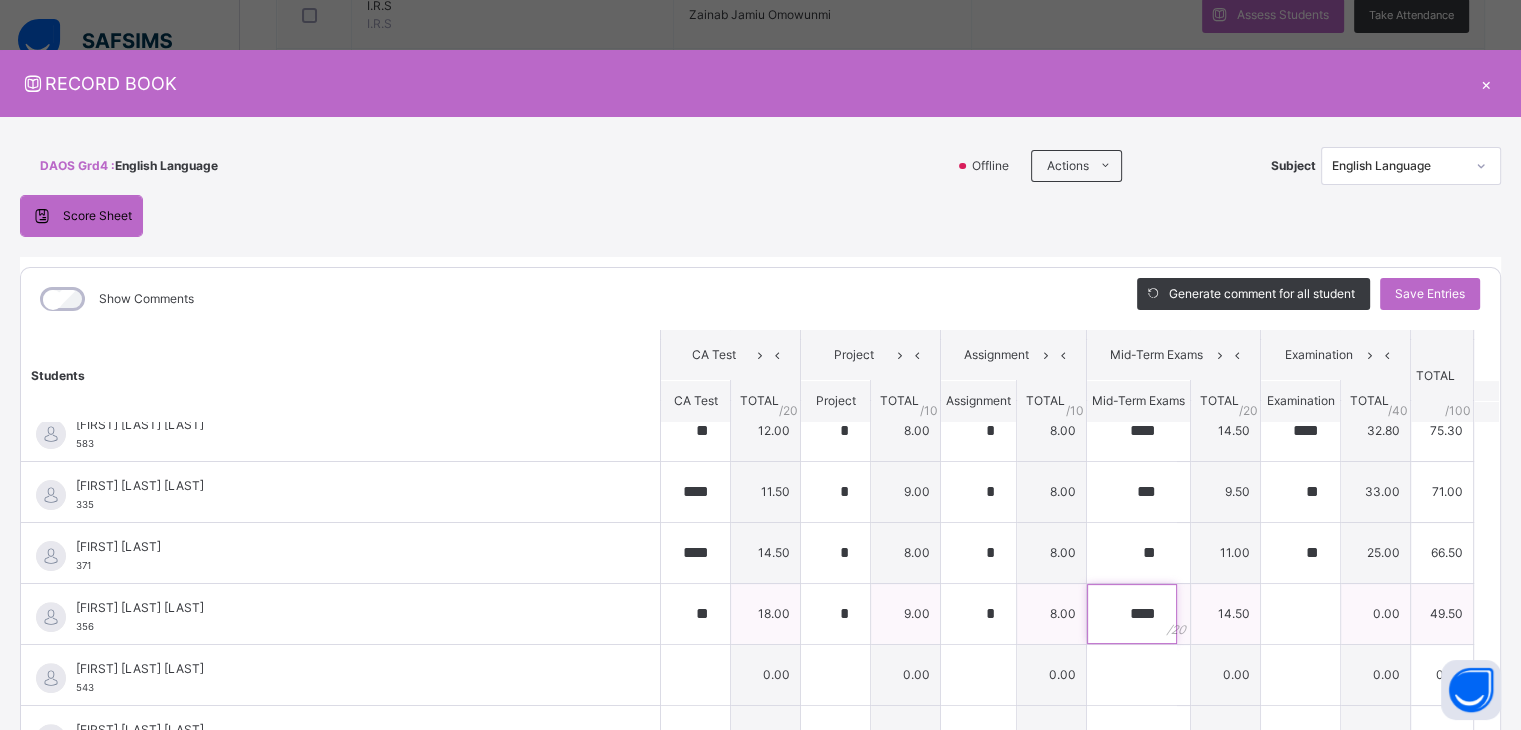 type on "****" 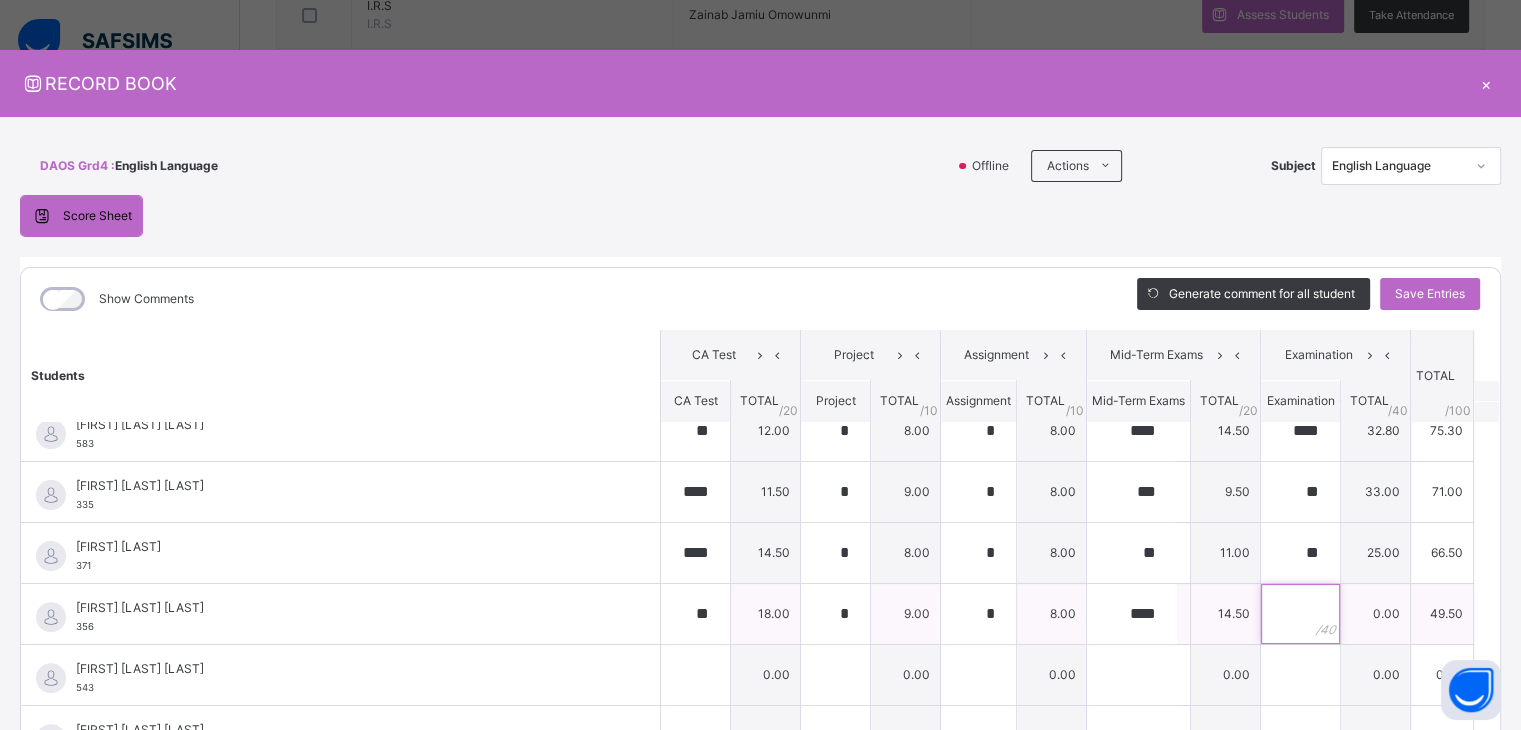 click at bounding box center [1300, 614] 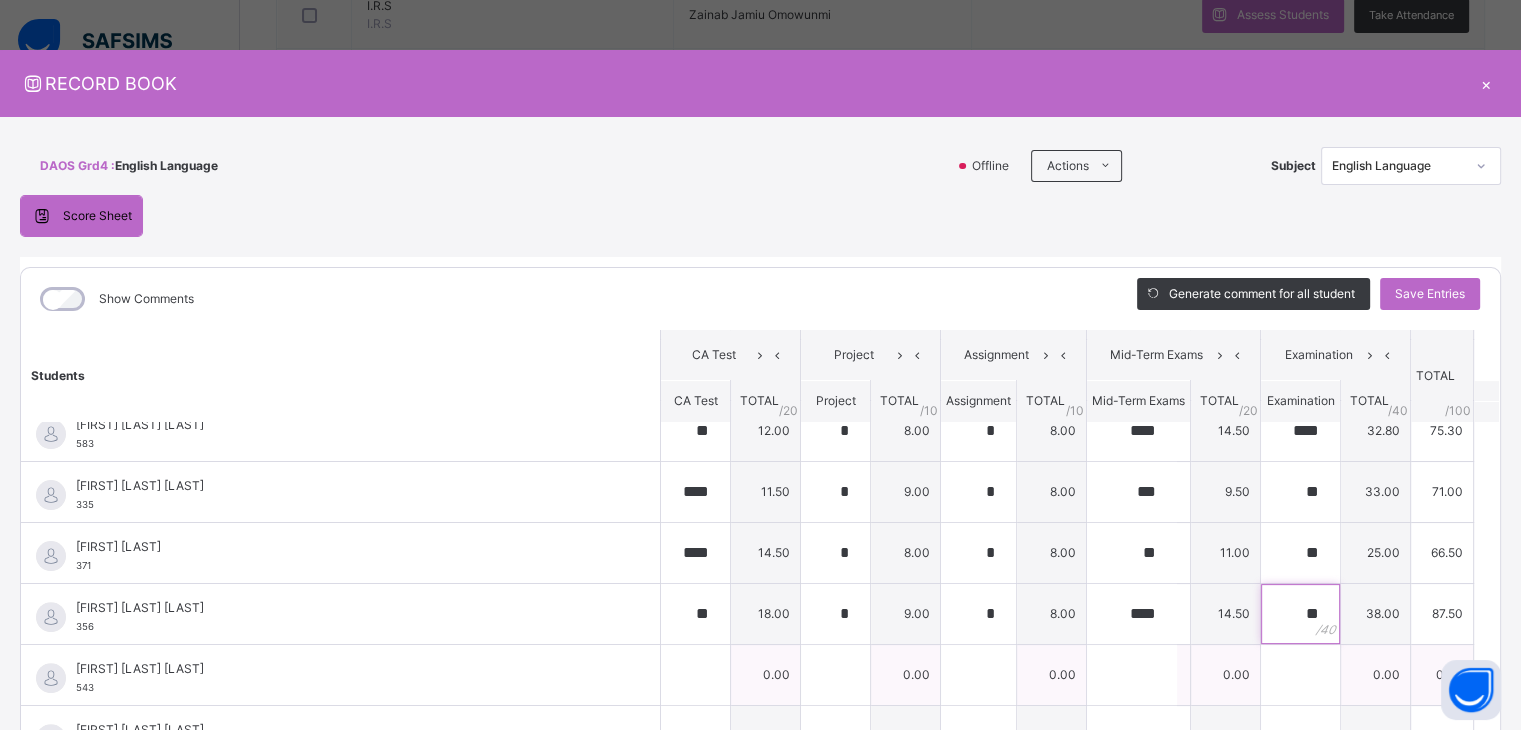 type on "**" 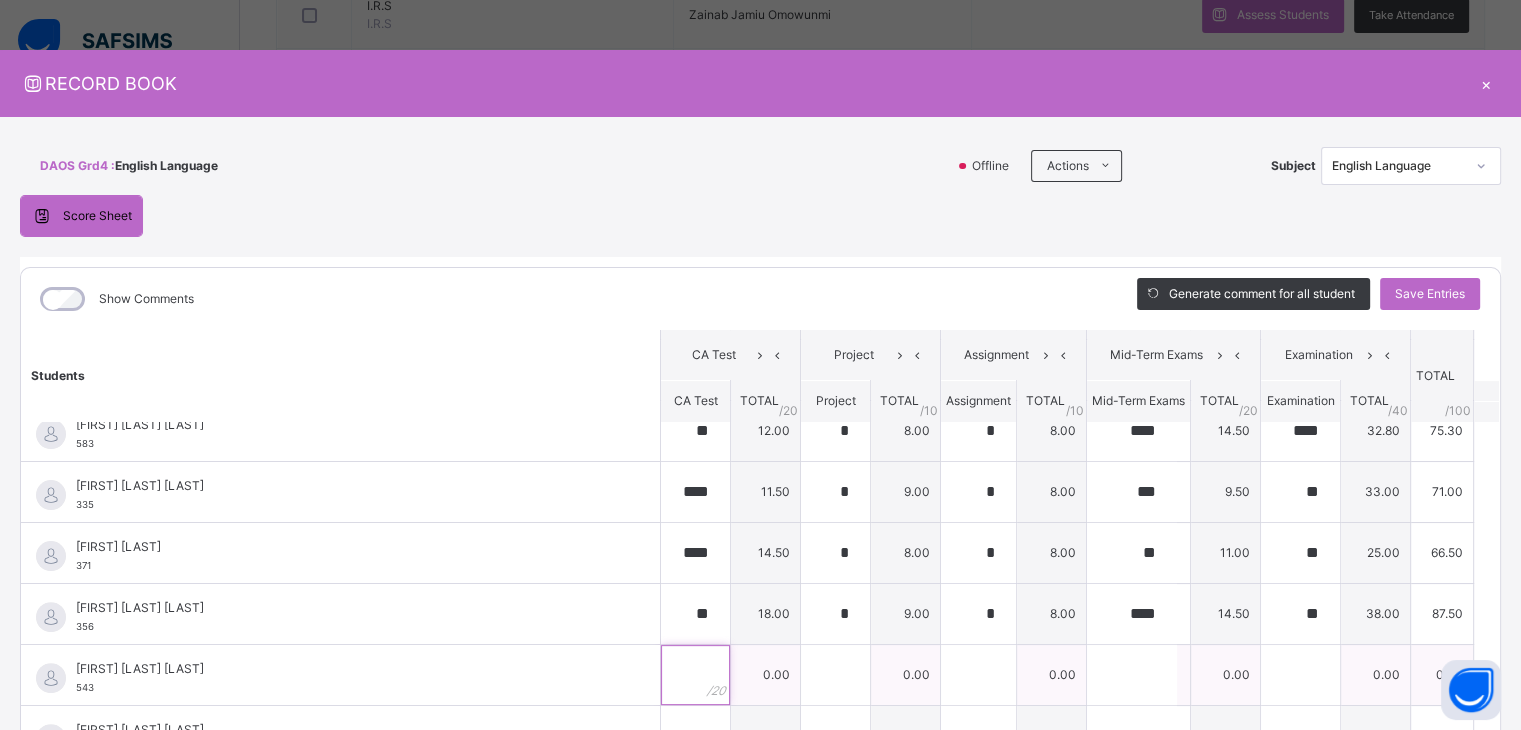 click at bounding box center (695, 675) 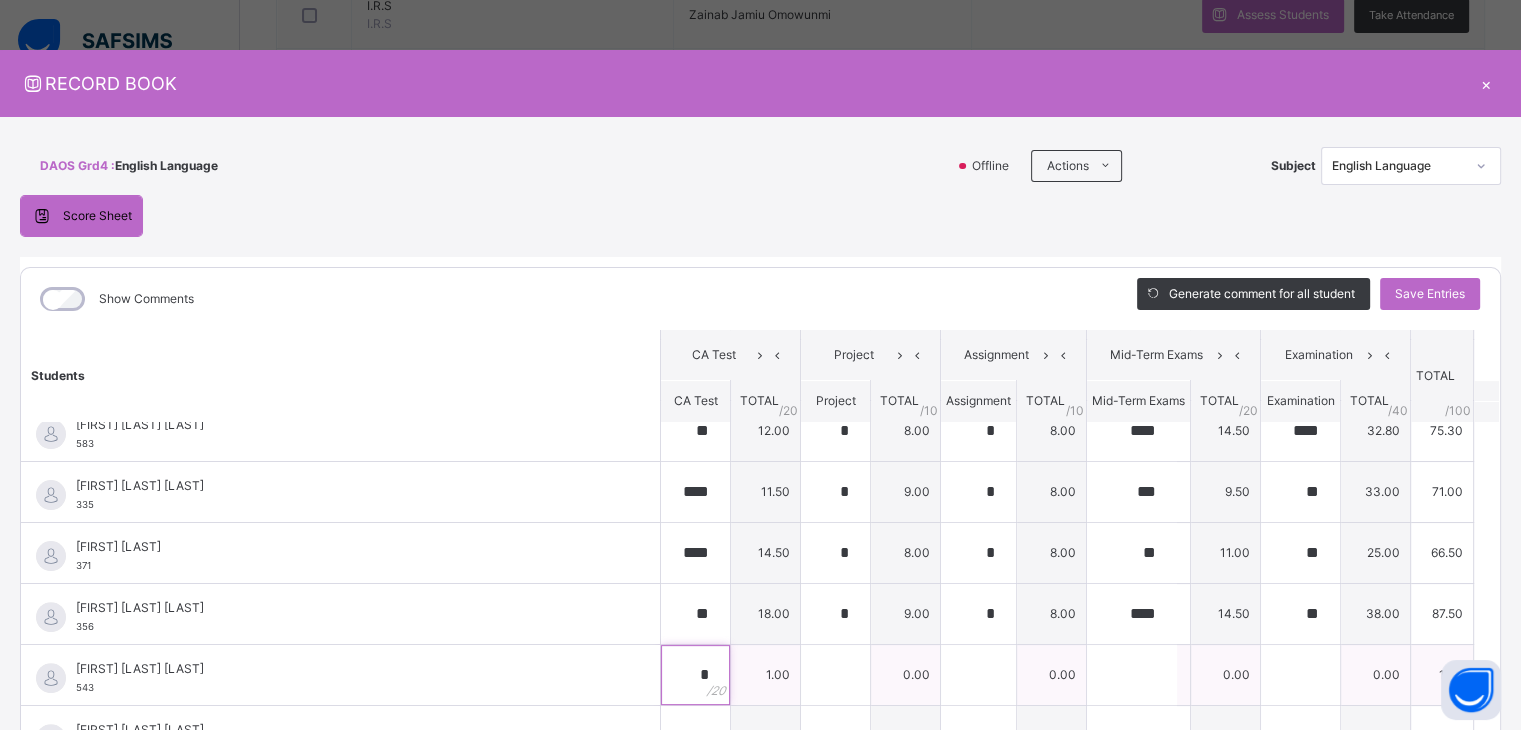 type on "**" 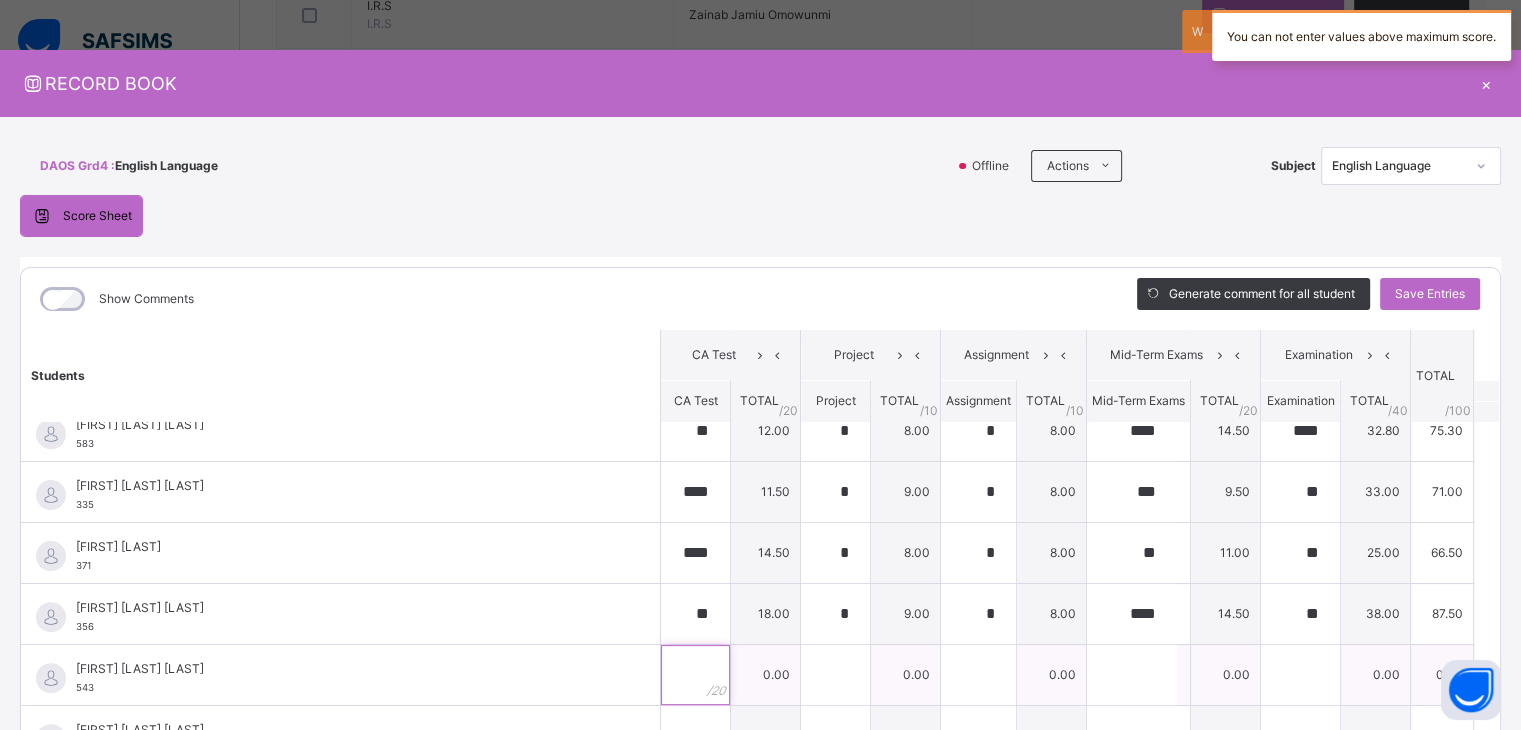 type on "*" 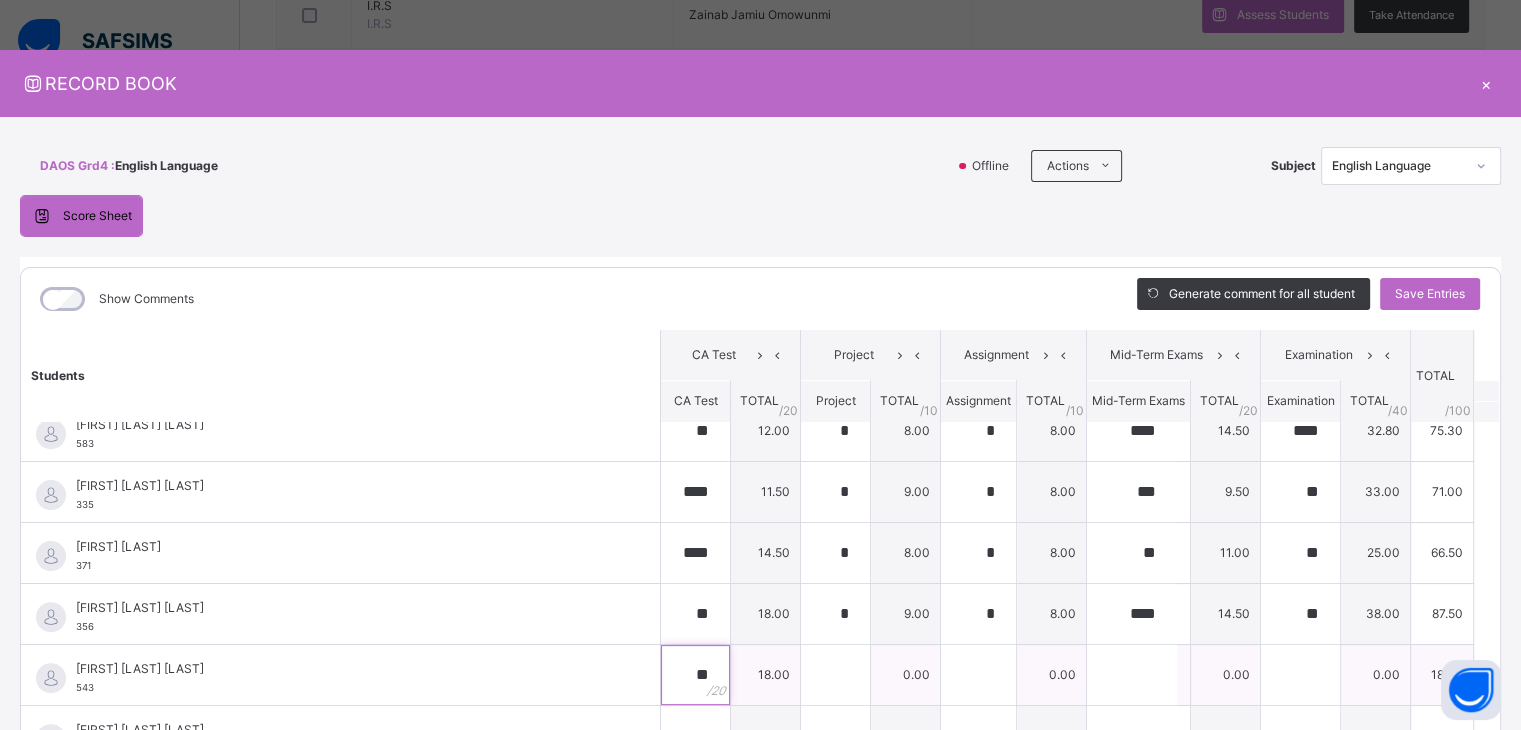 type on "**" 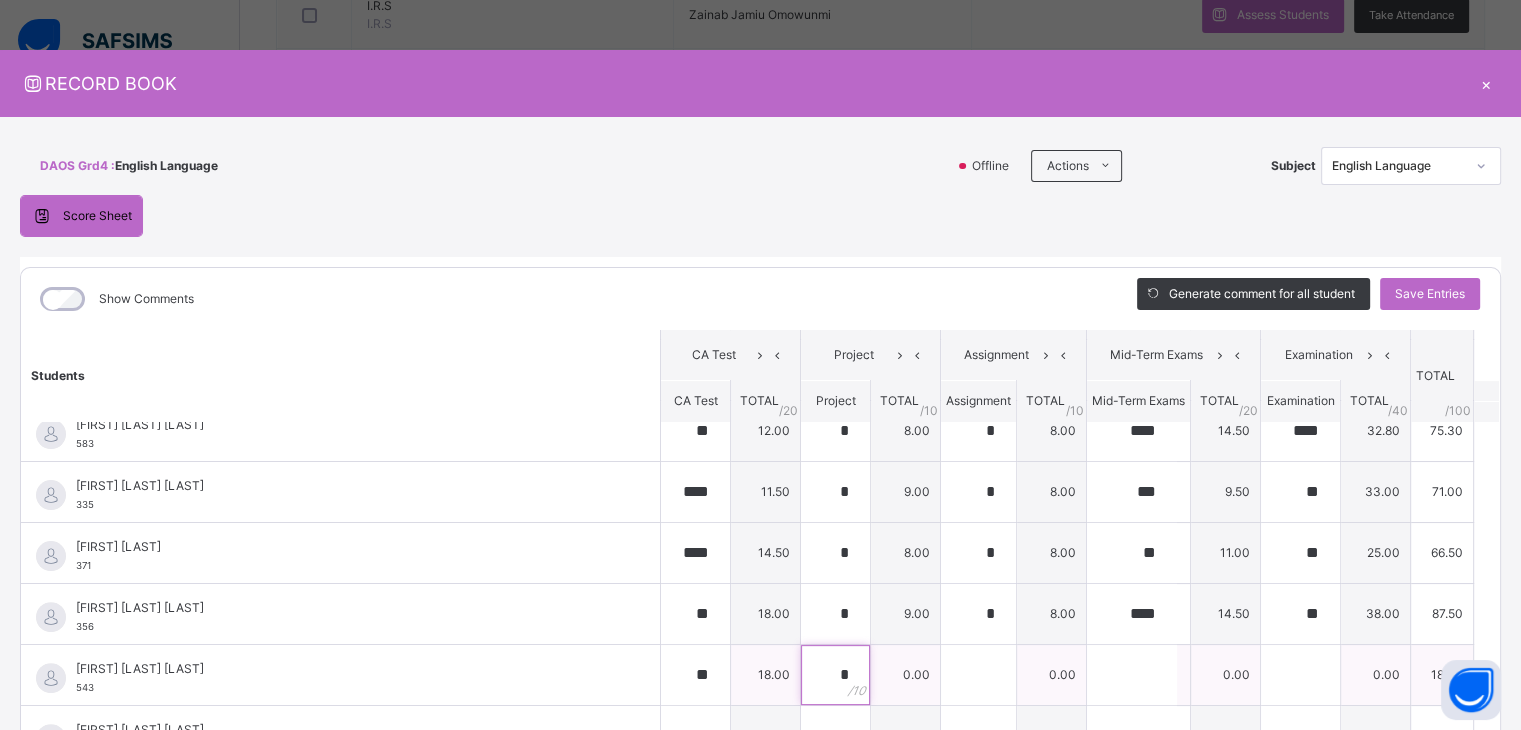 click on "*" at bounding box center (835, 675) 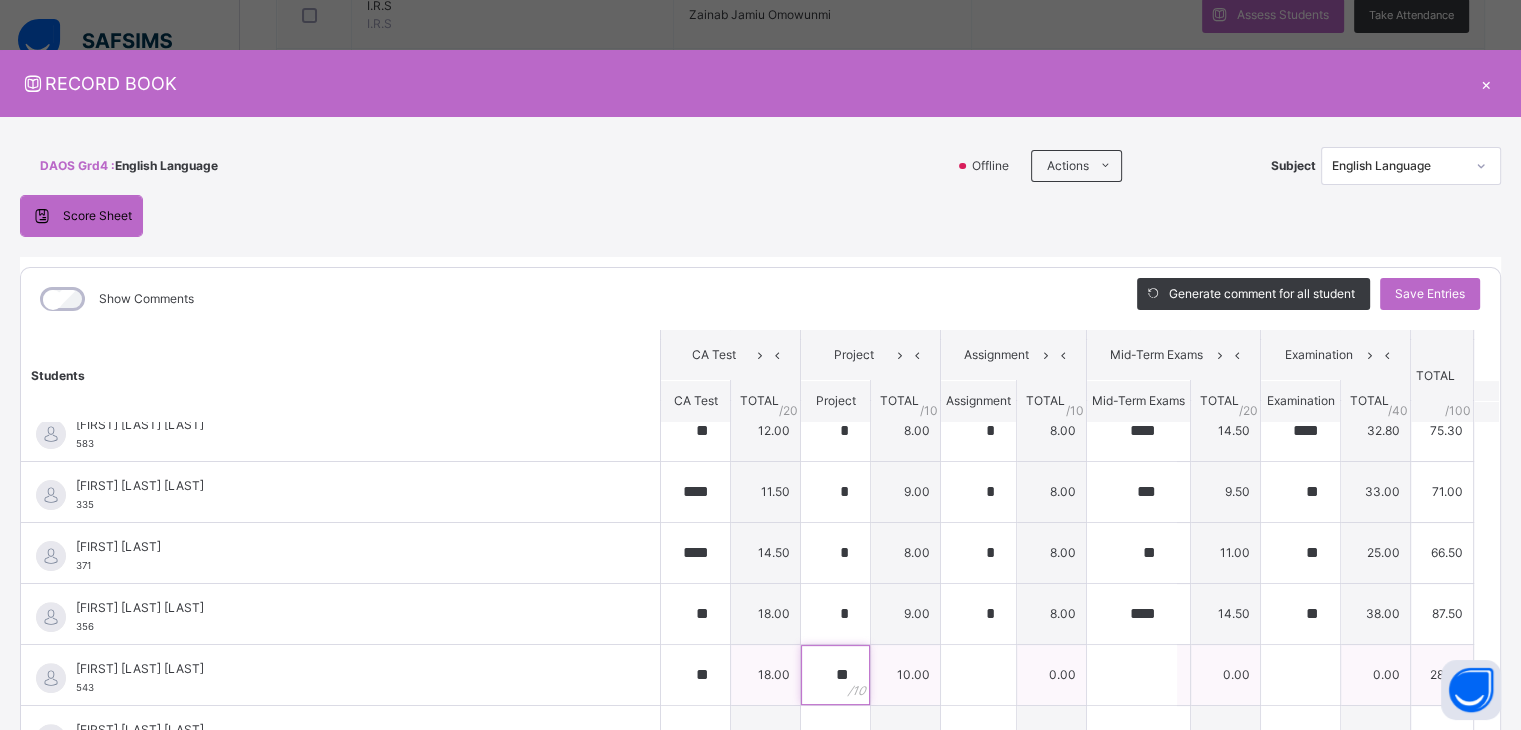 type on "**" 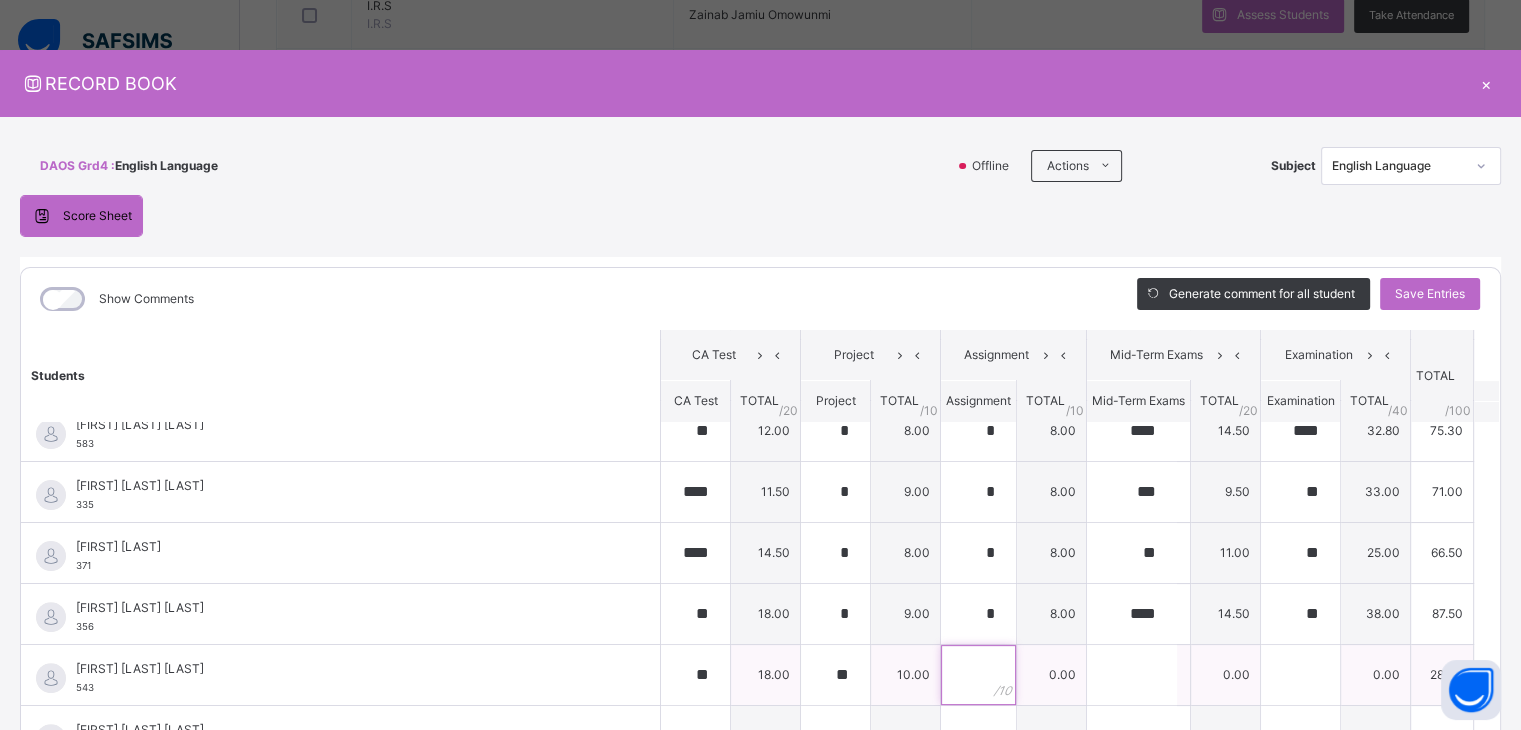 click at bounding box center (978, 675) 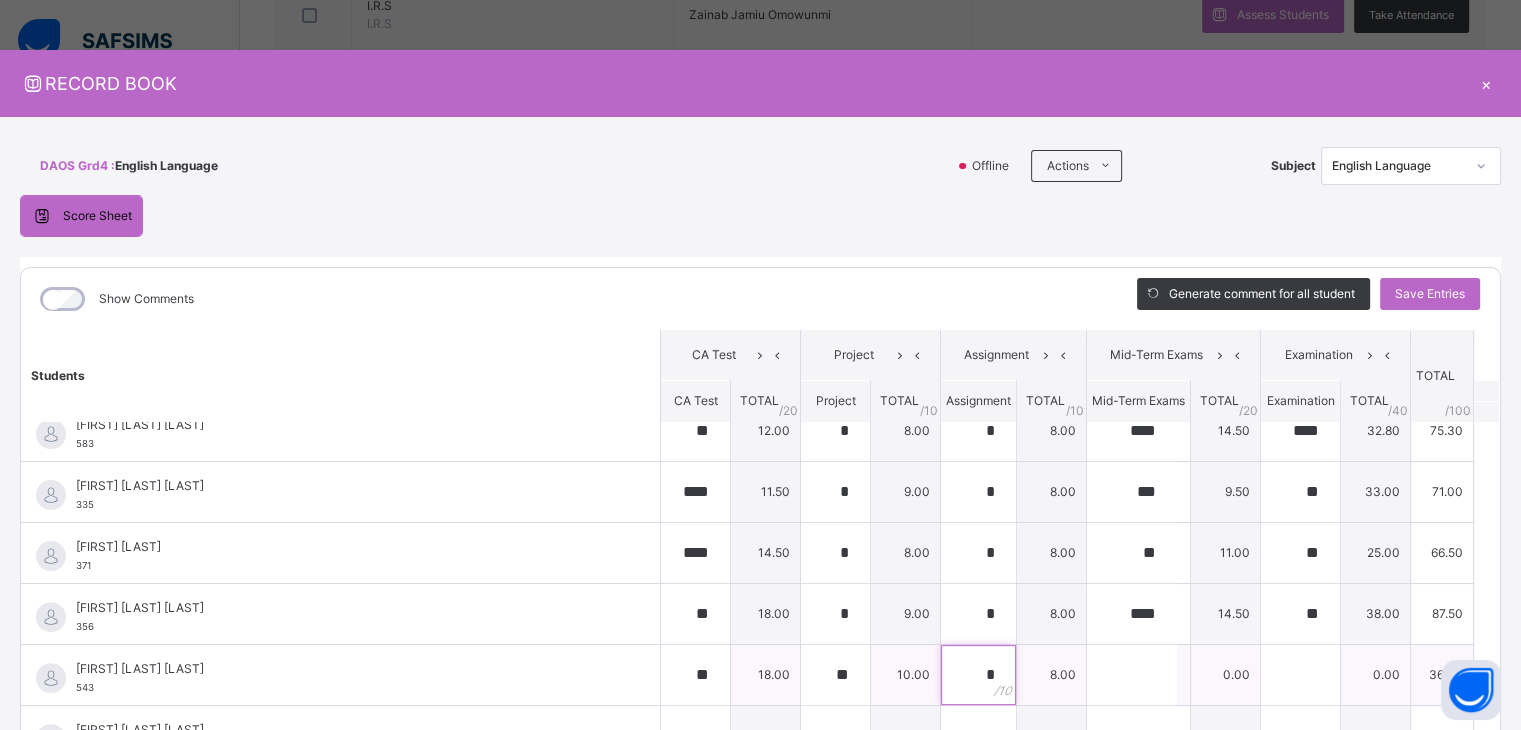 type on "*" 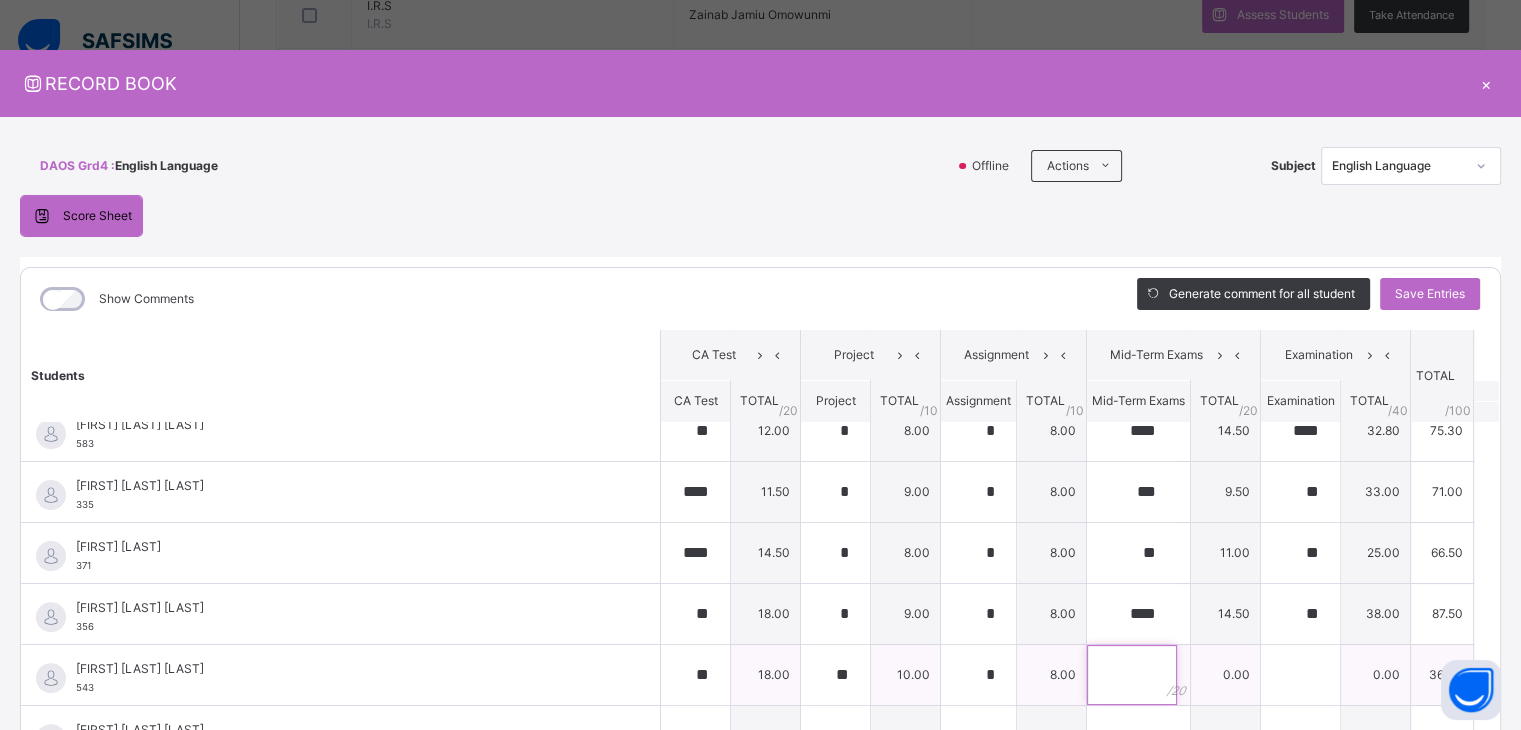 click at bounding box center (1132, 675) 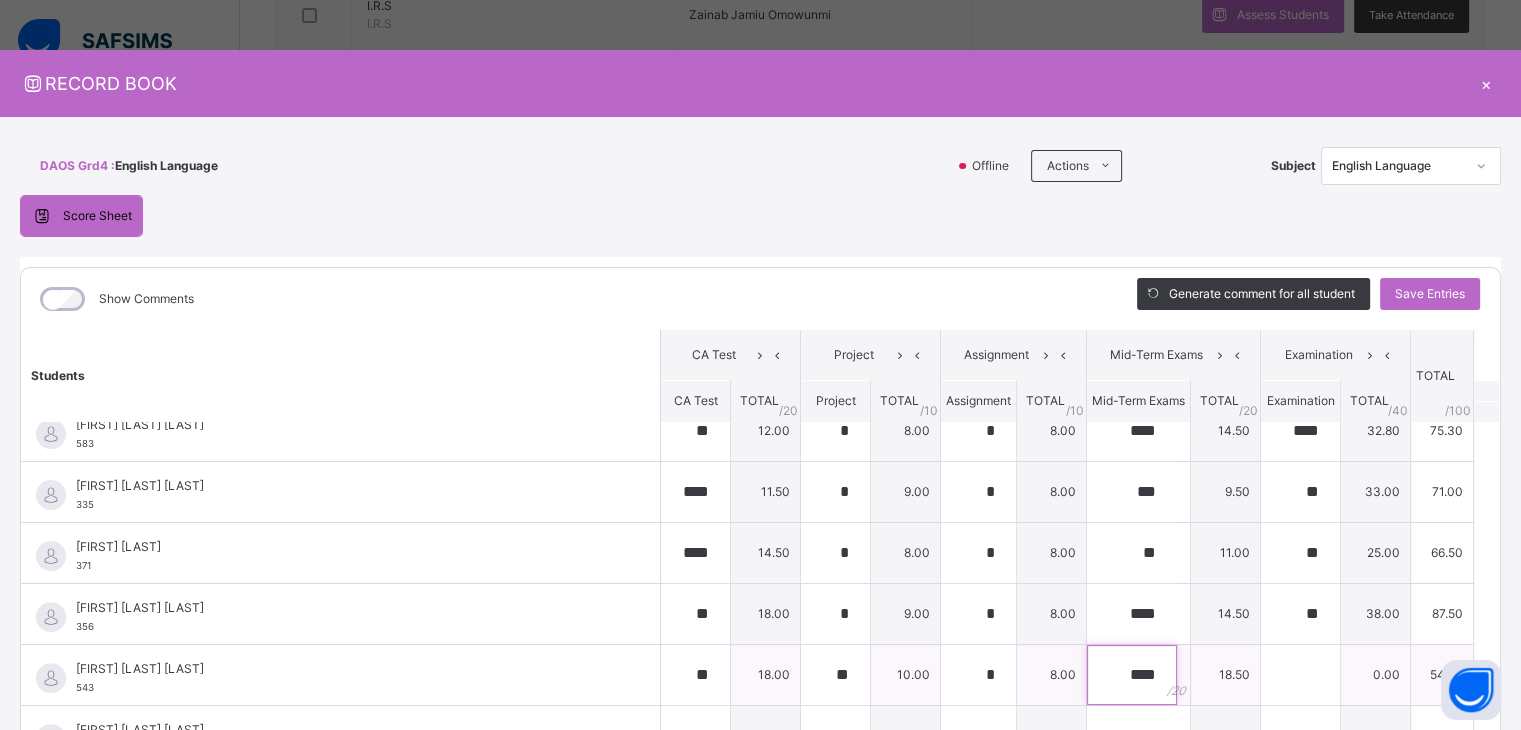 type on "****" 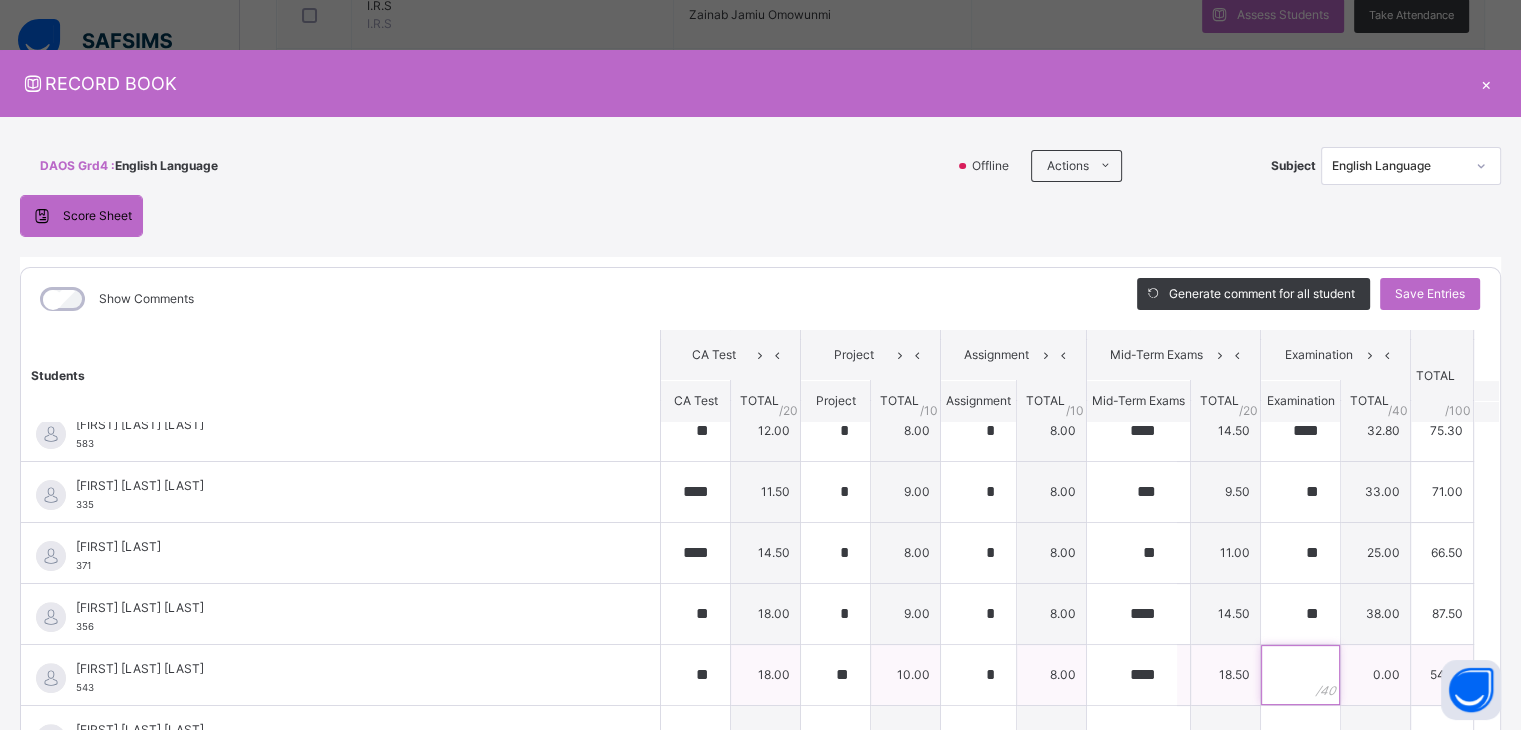 click at bounding box center (1300, 675) 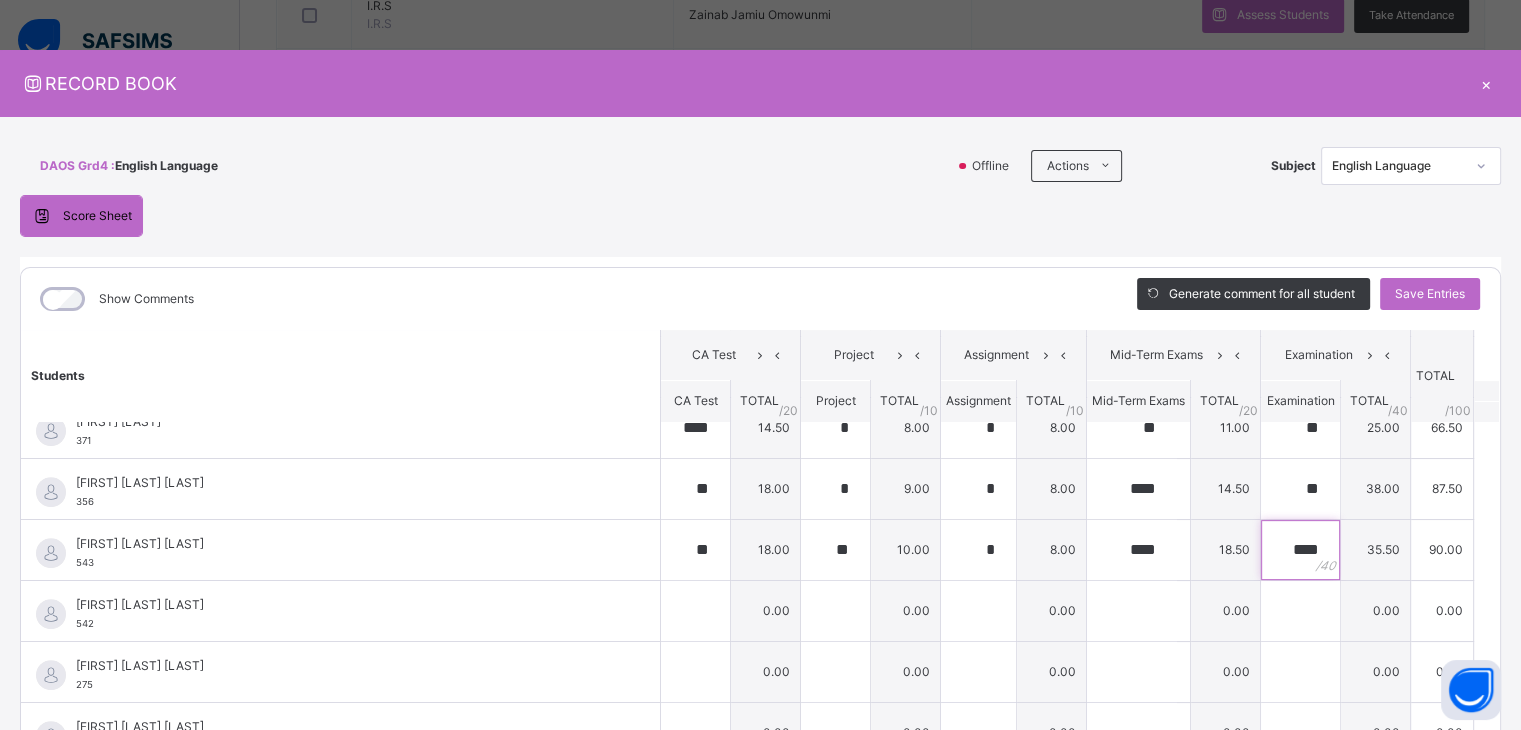 scroll, scrollTop: 885, scrollLeft: 0, axis: vertical 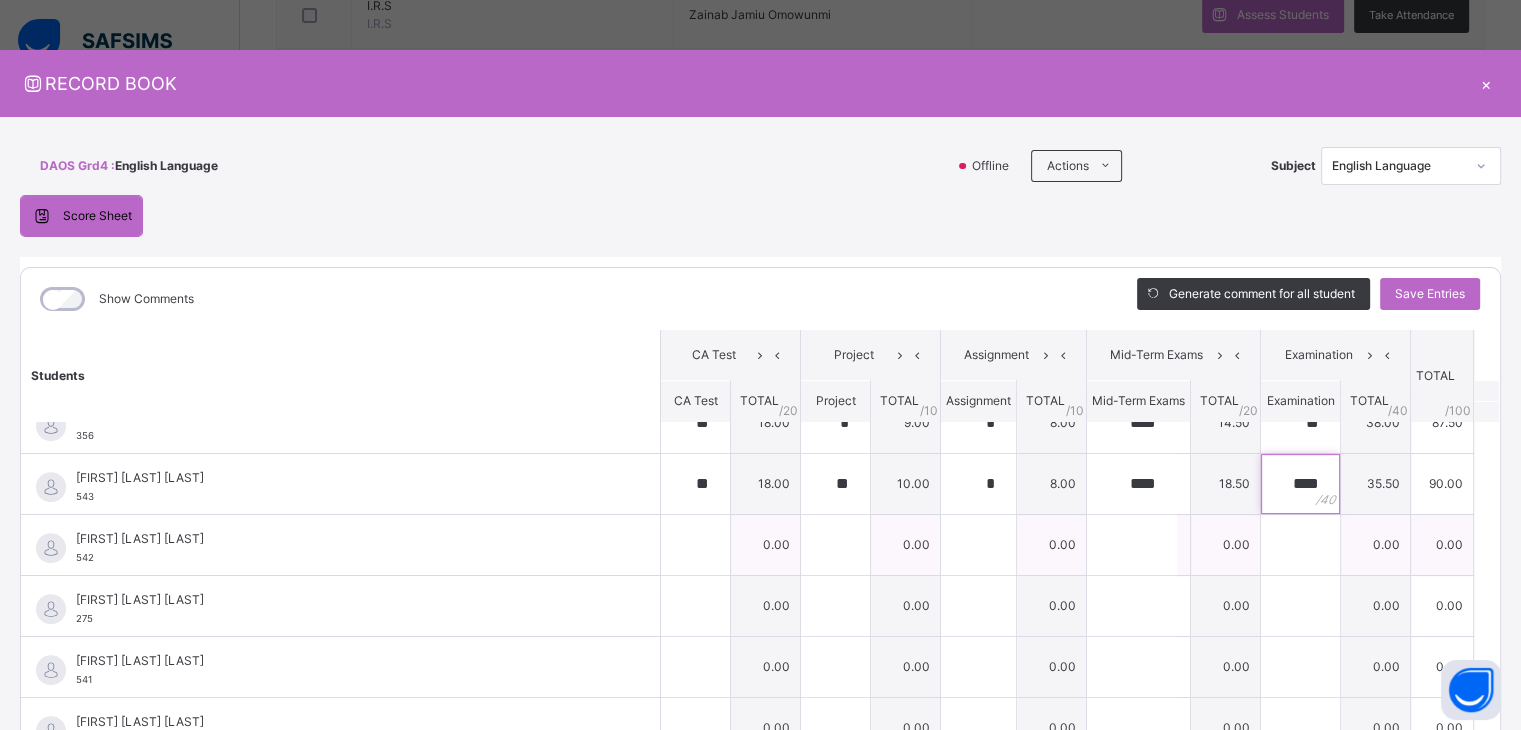 type on "****" 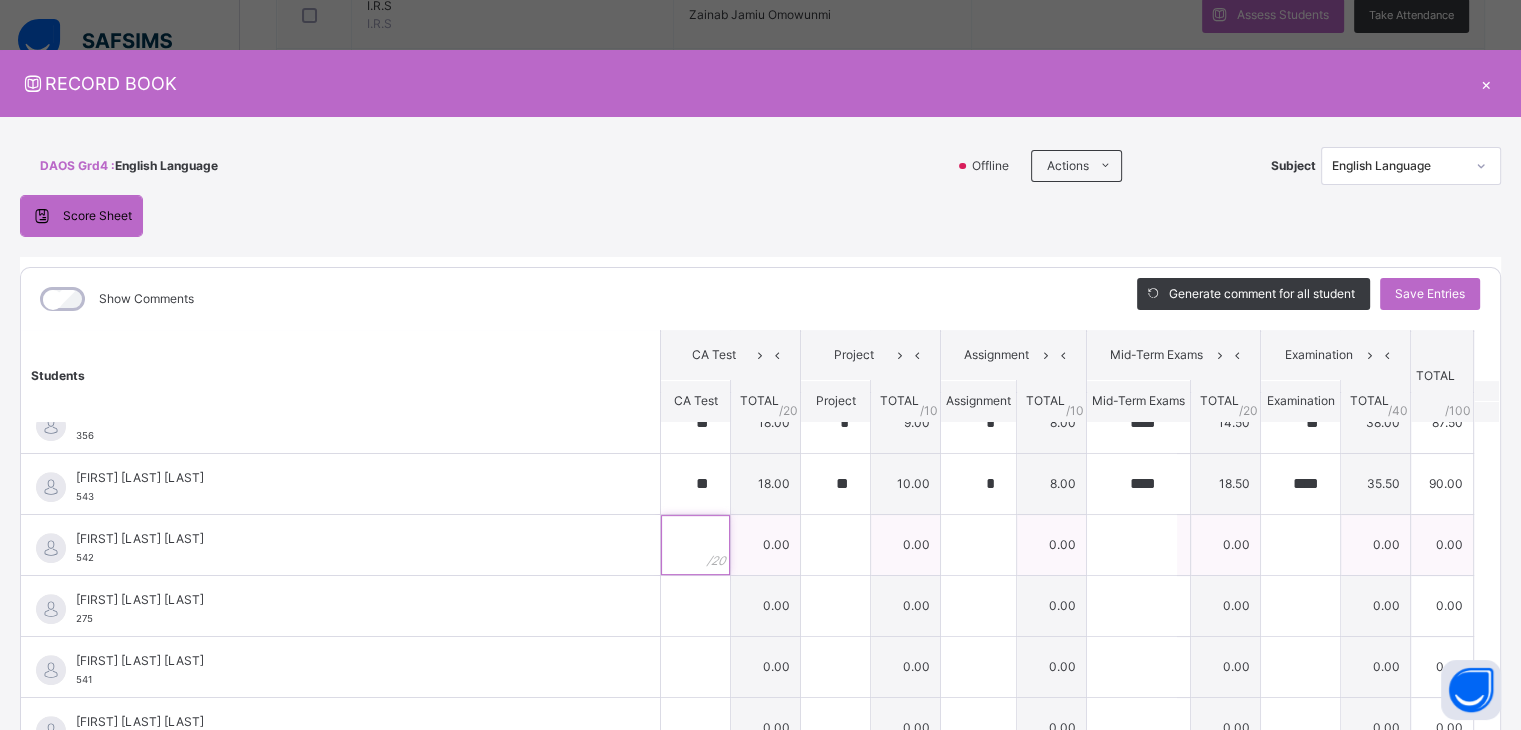 click at bounding box center (695, 545) 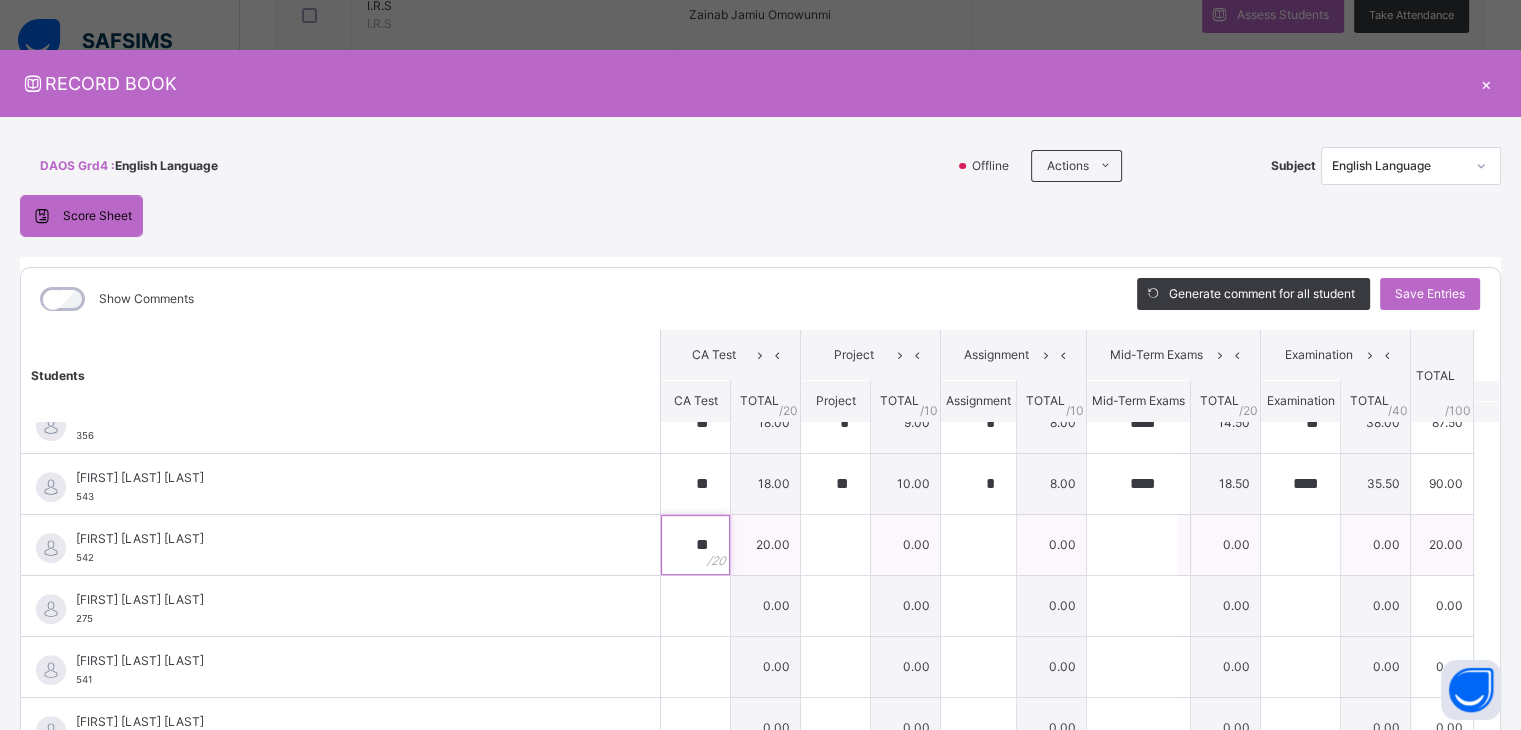 type on "**" 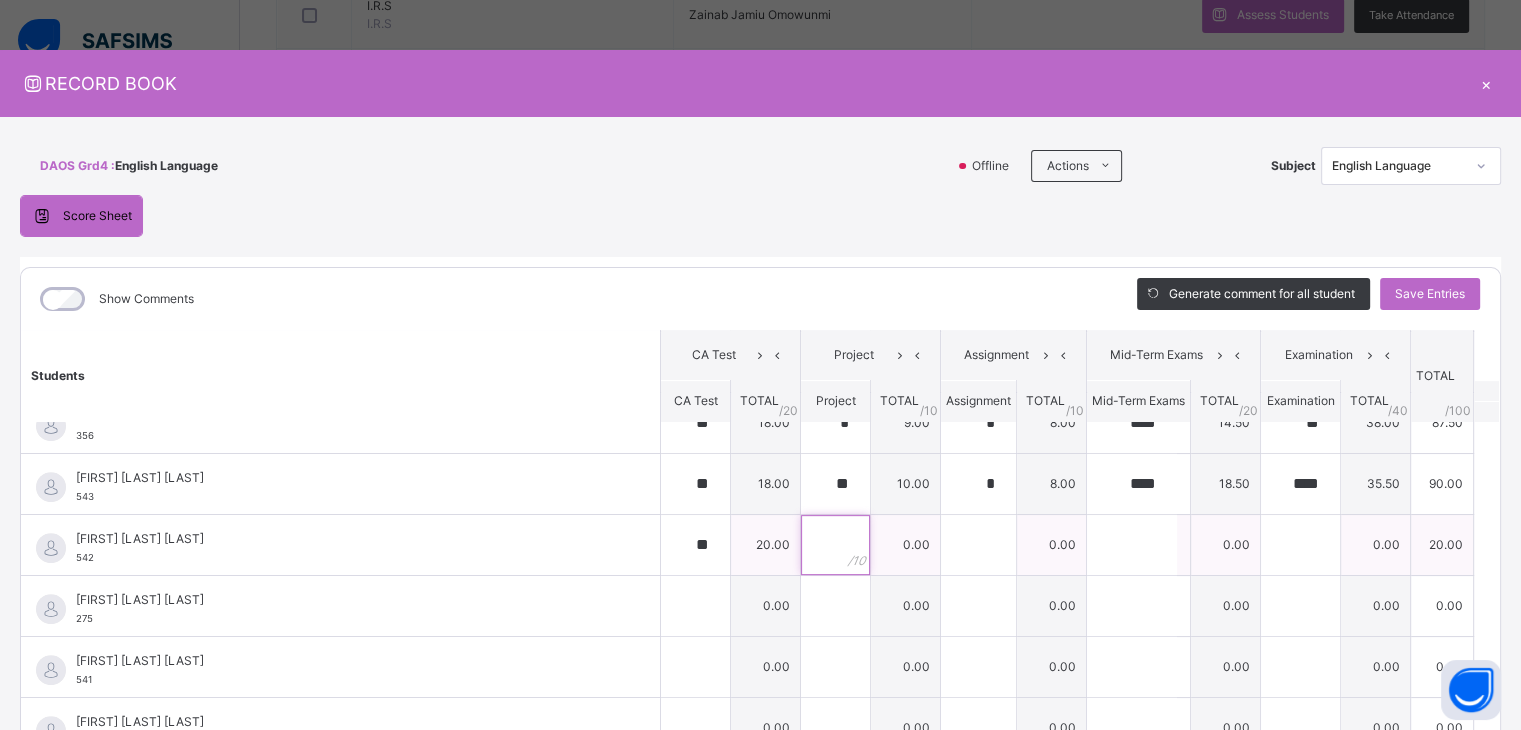 click at bounding box center (835, 545) 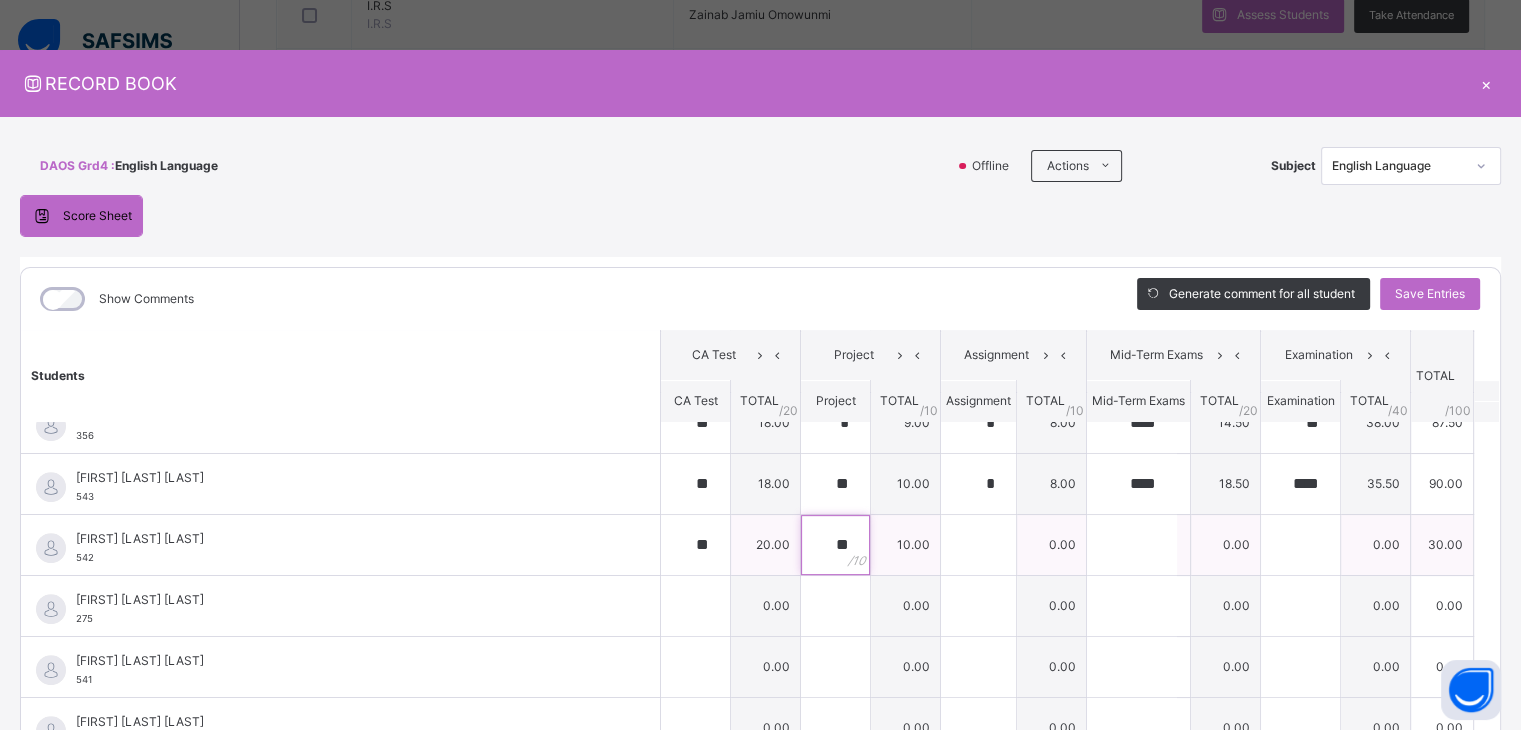 type on "**" 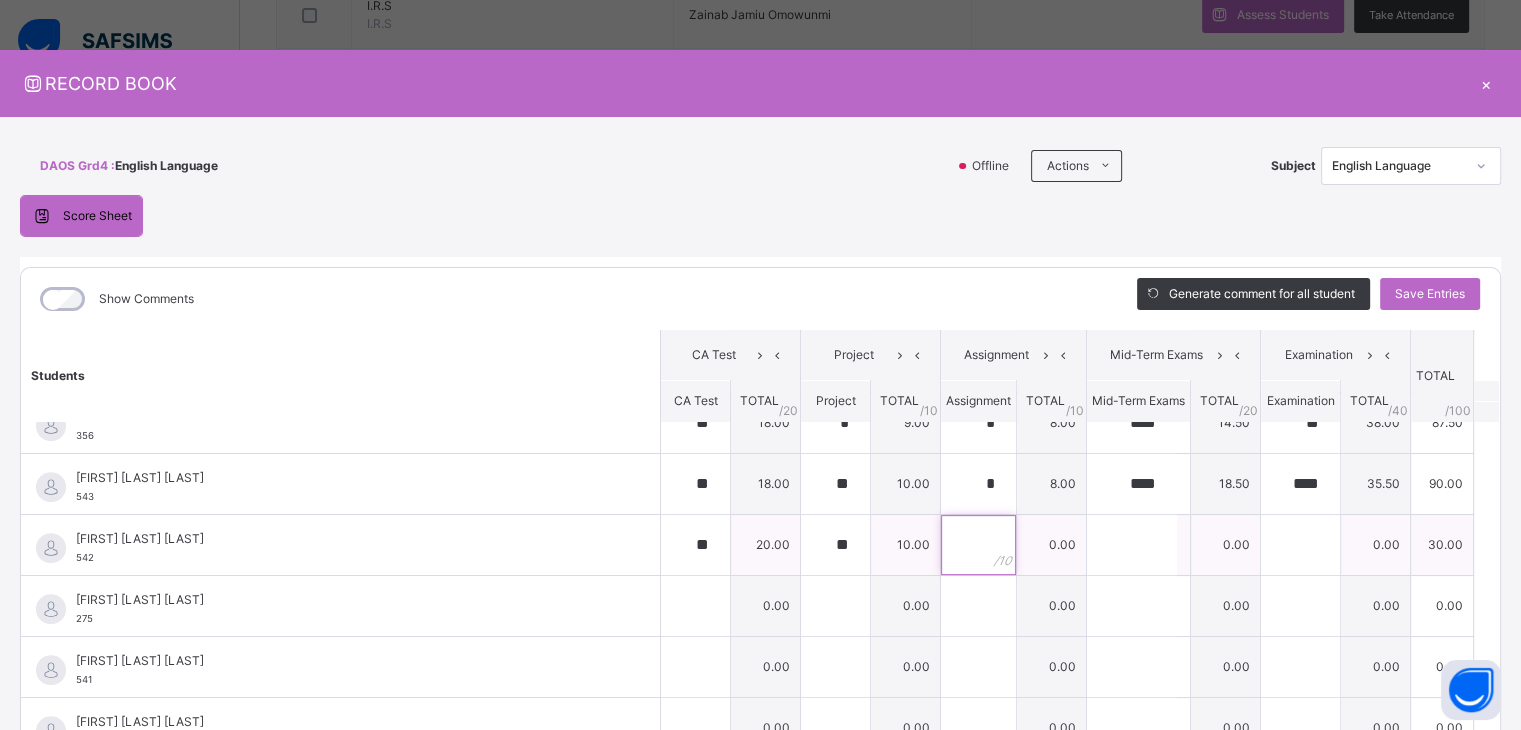 click at bounding box center [978, 545] 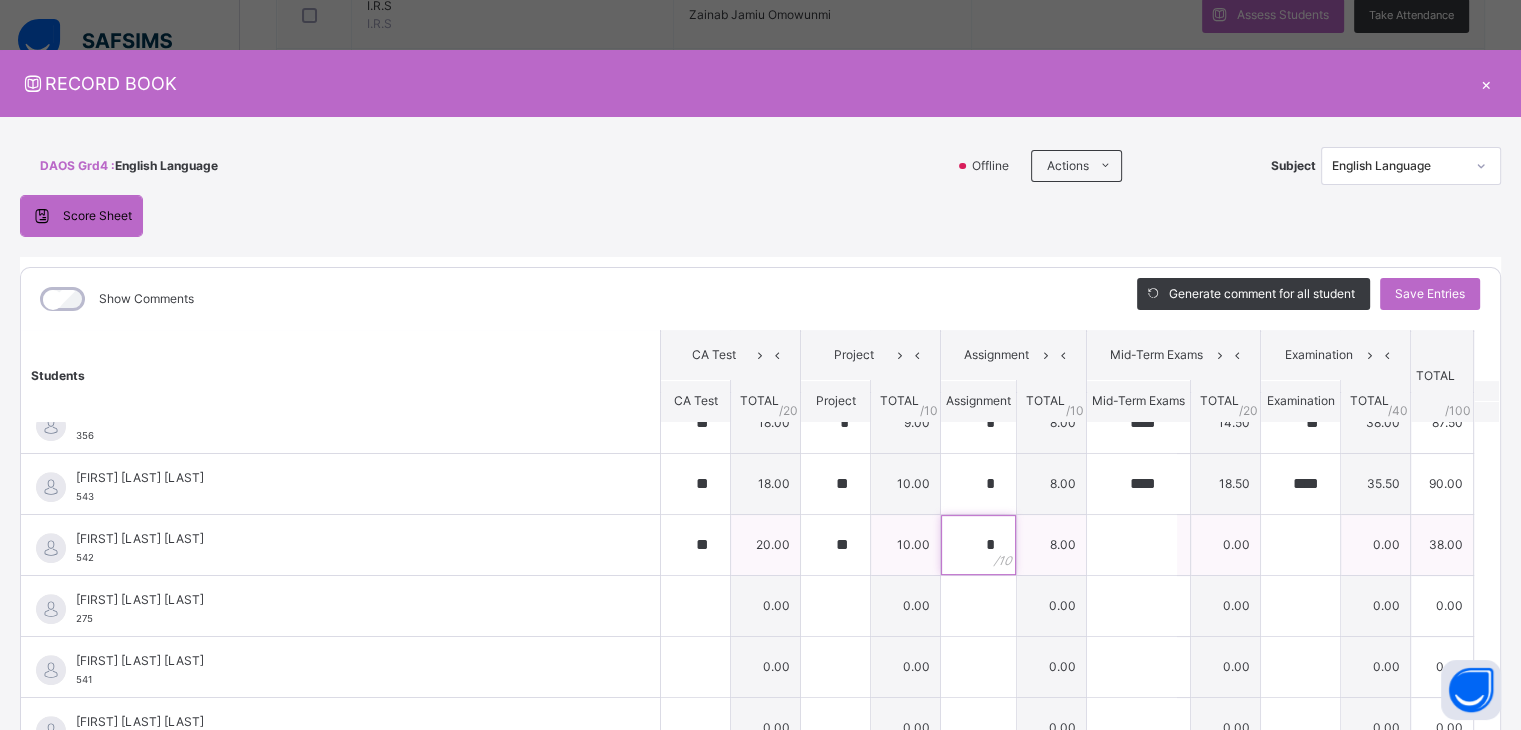 type on "*" 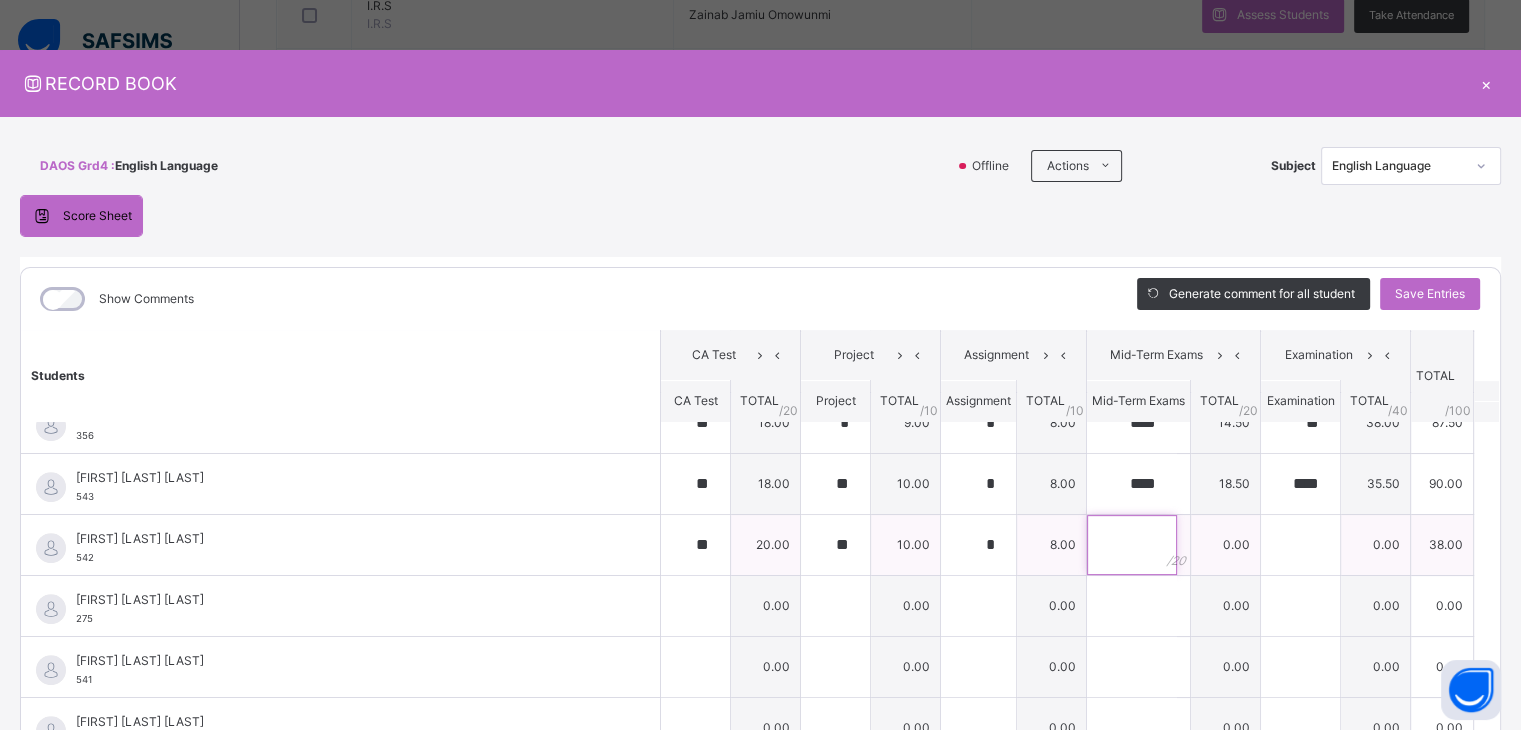 click at bounding box center (1132, 545) 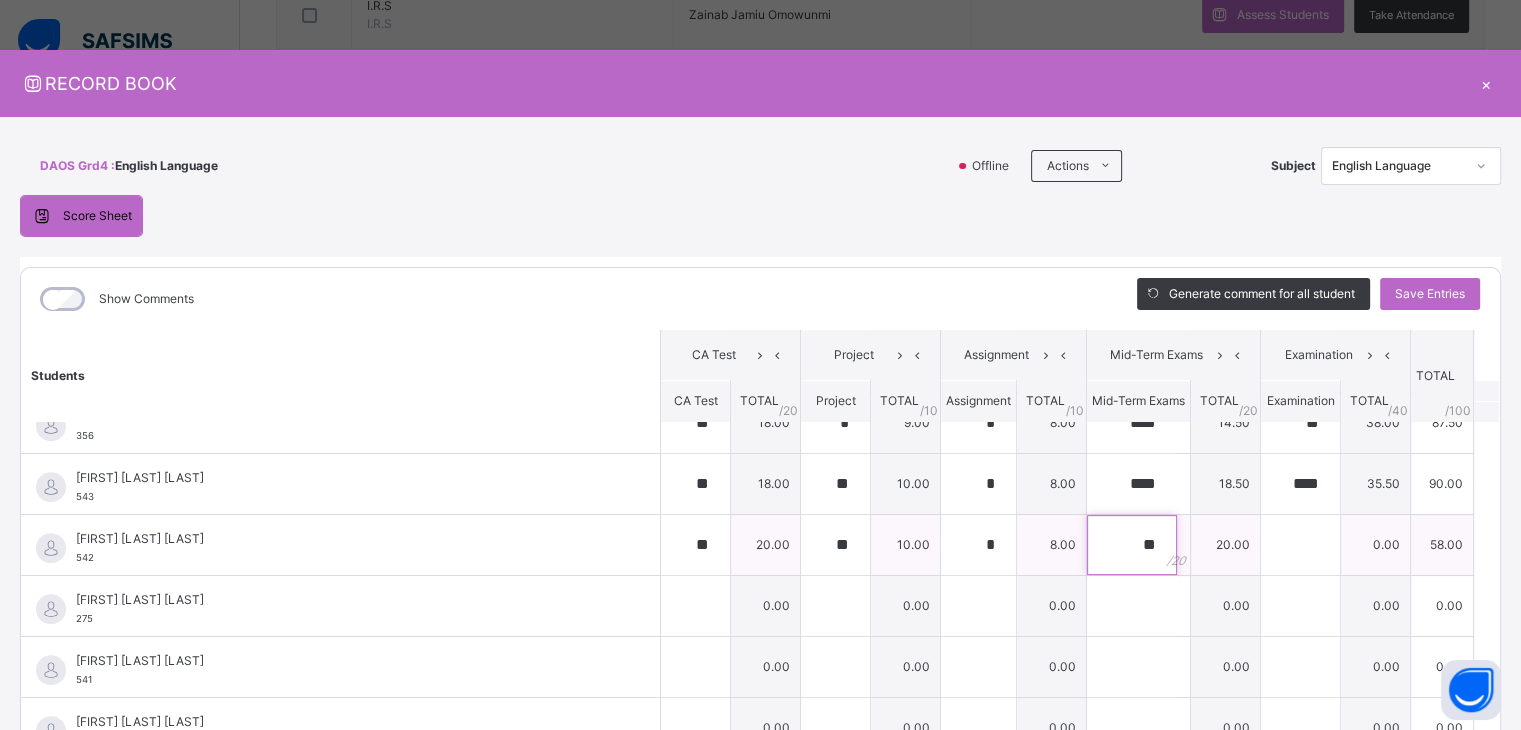 type on "**" 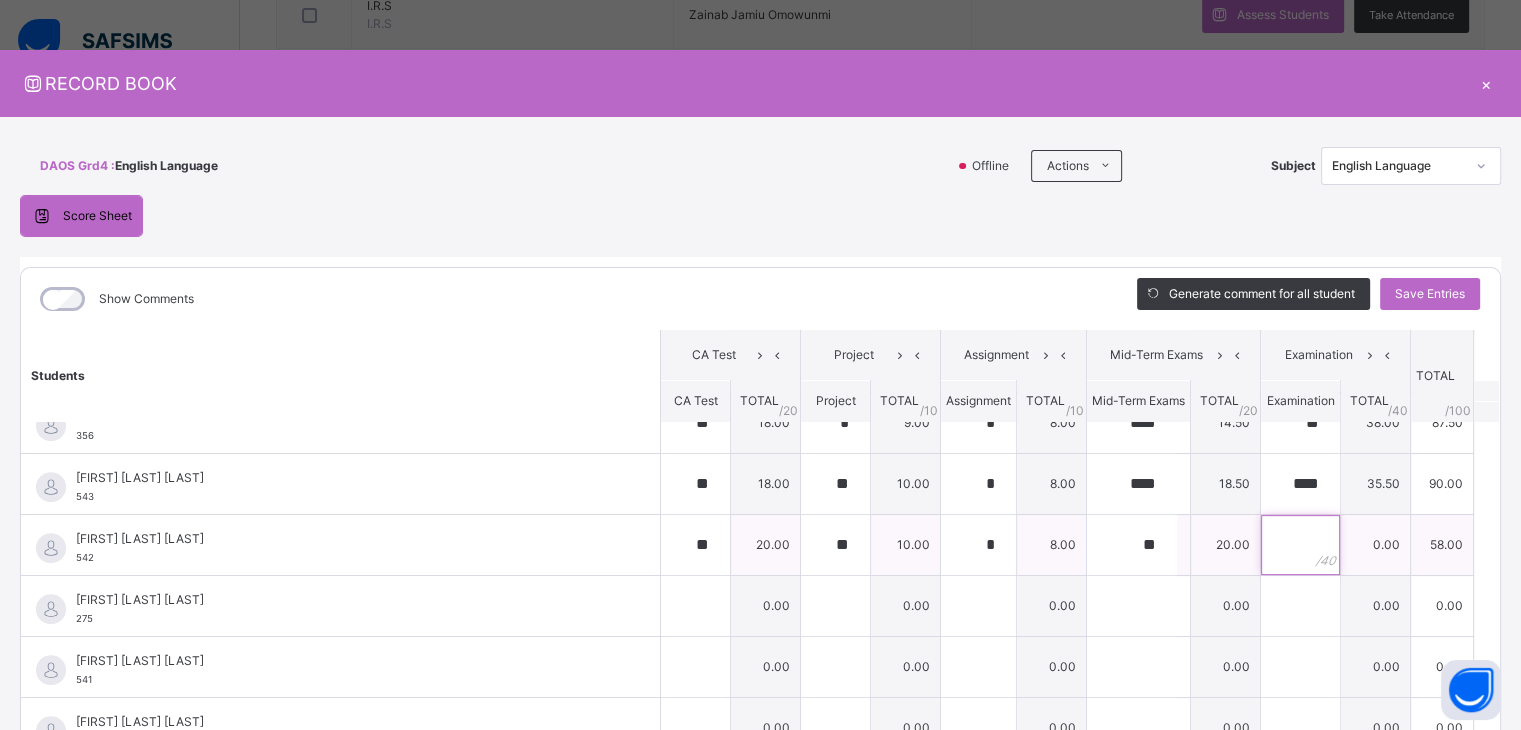 click at bounding box center (1300, 545) 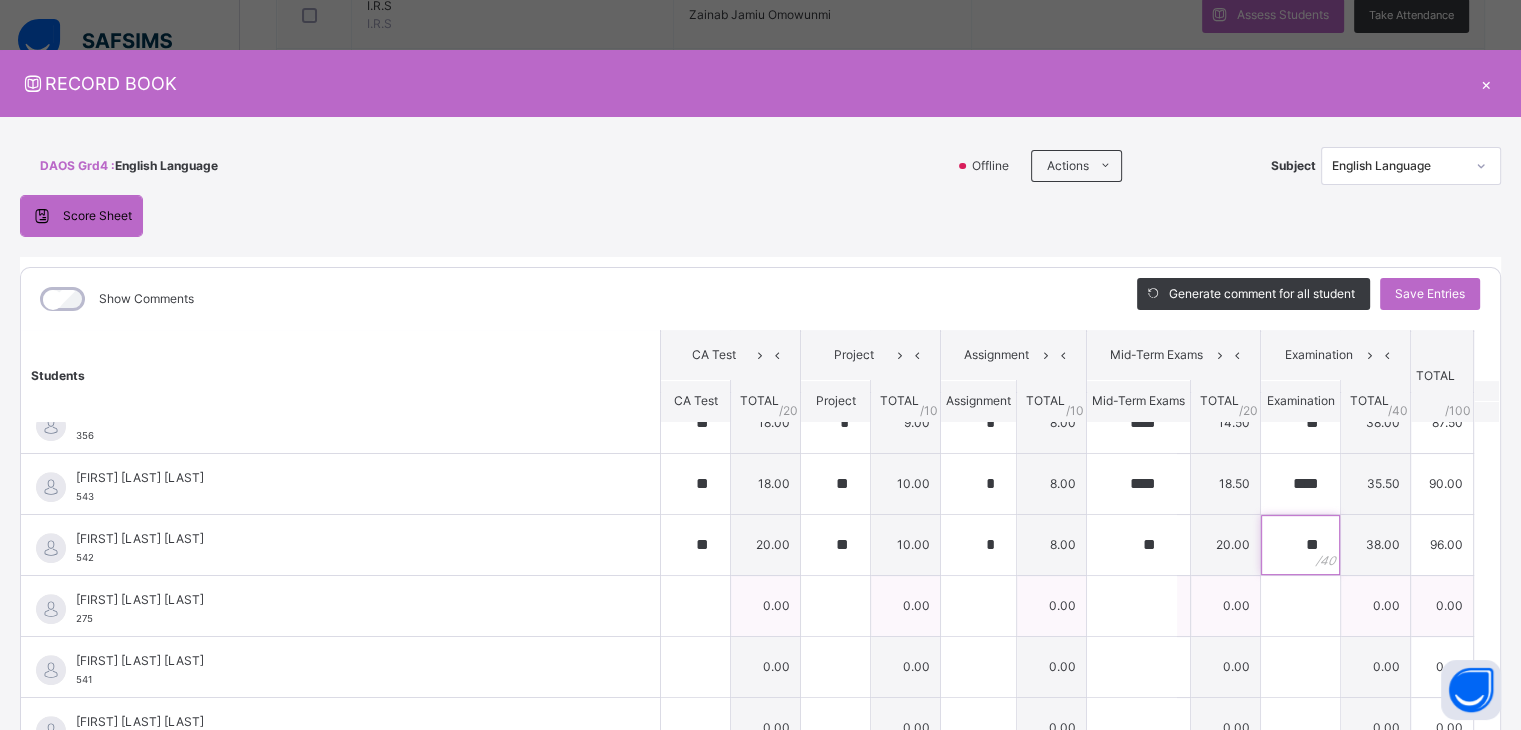 type on "**" 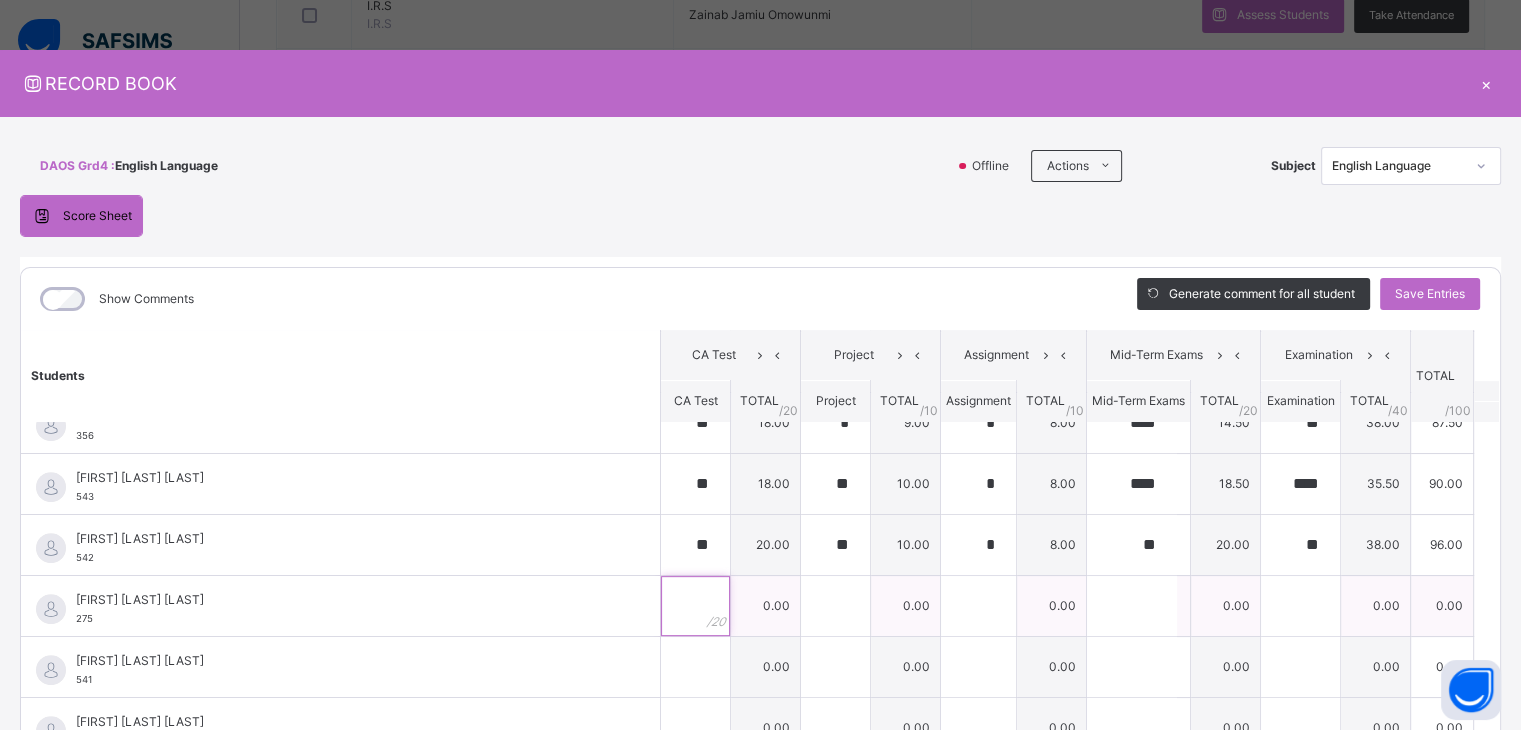 click at bounding box center [695, 606] 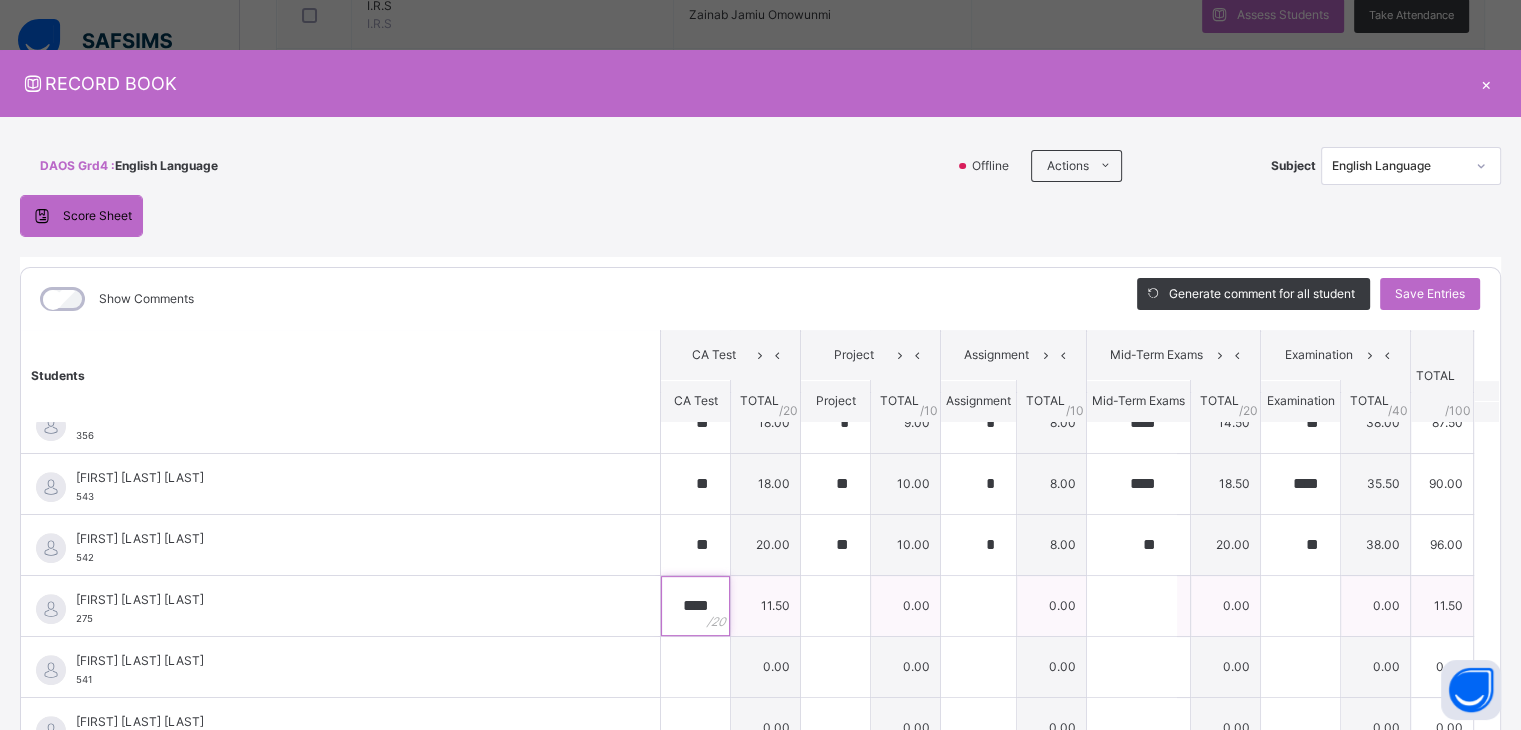 type on "****" 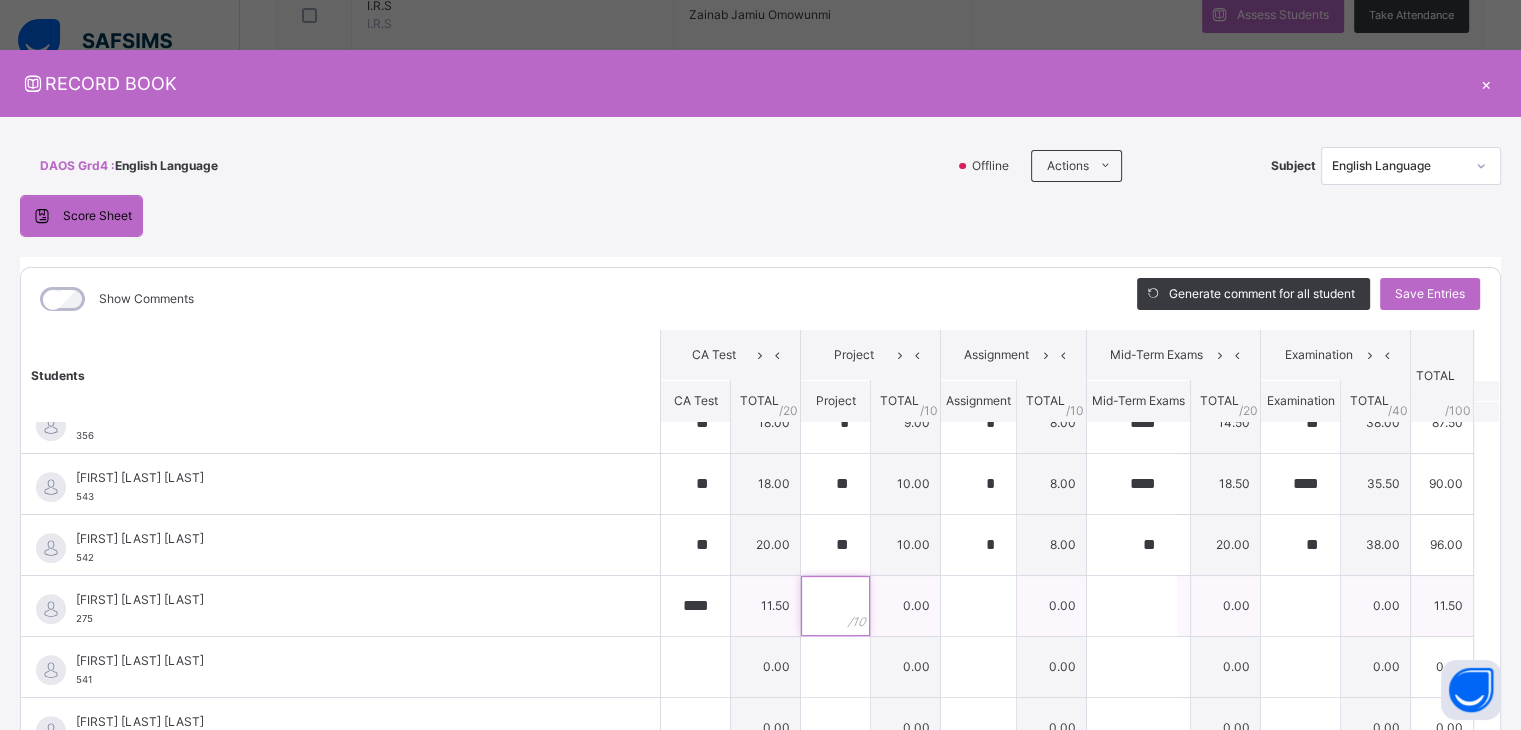 click at bounding box center [835, 606] 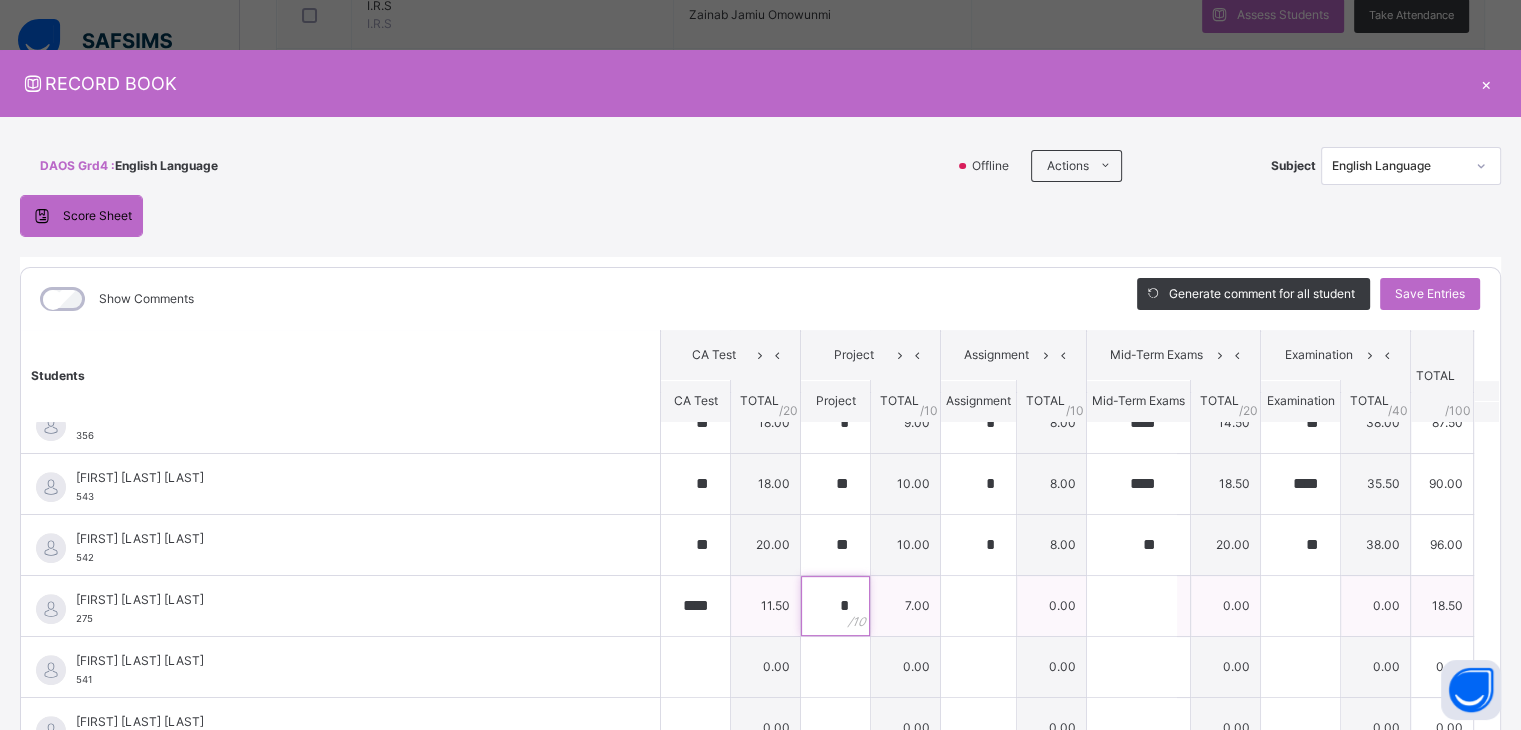 type on "*" 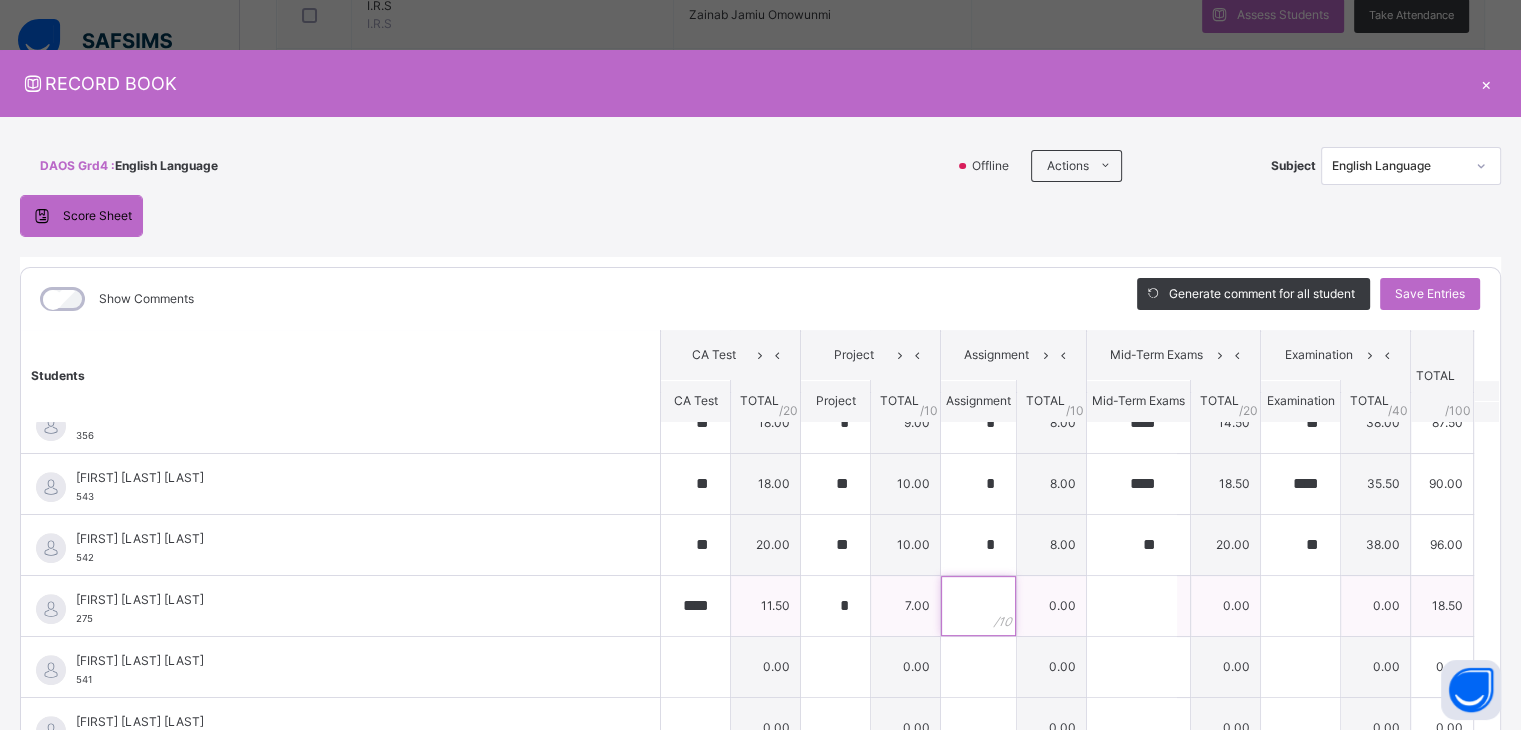 click at bounding box center [978, 606] 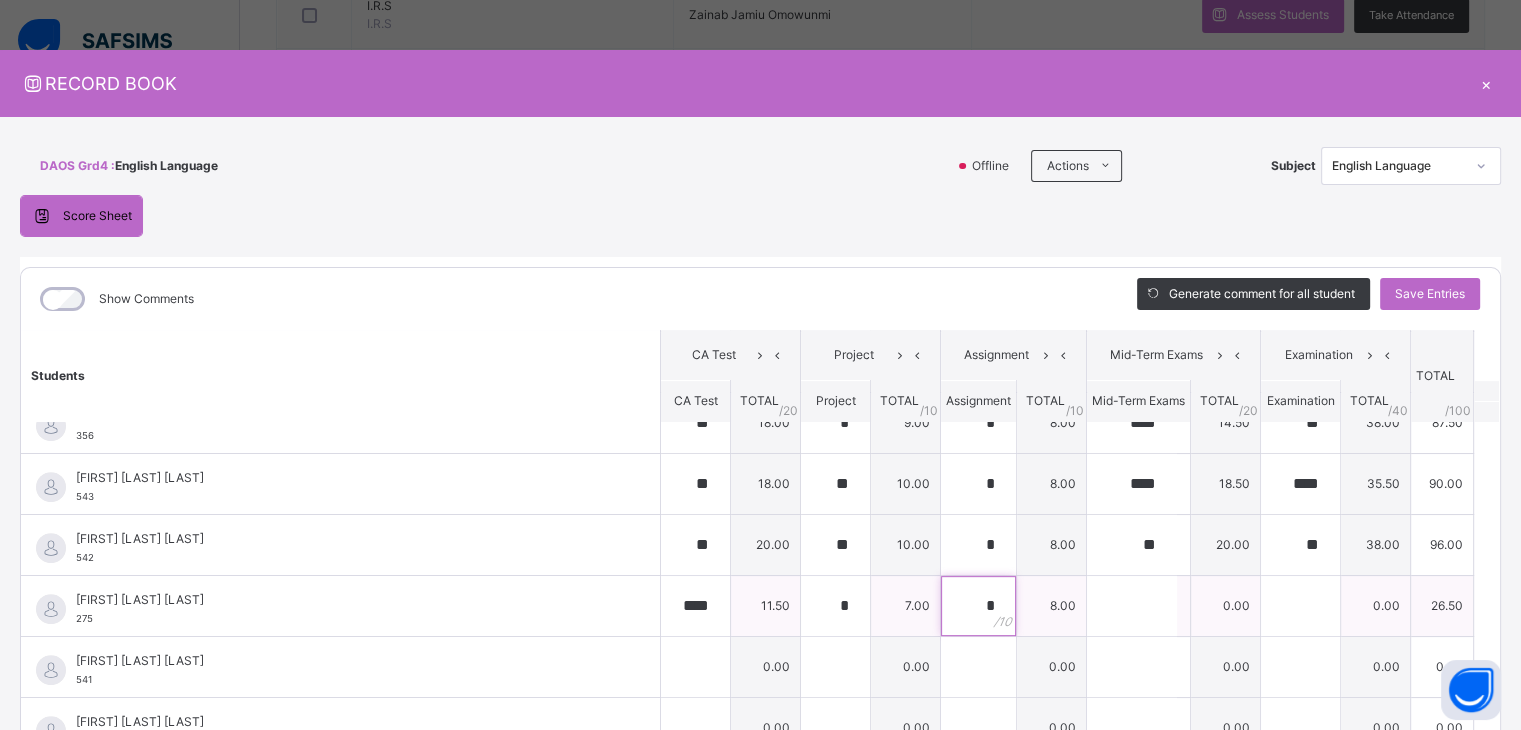 type on "*" 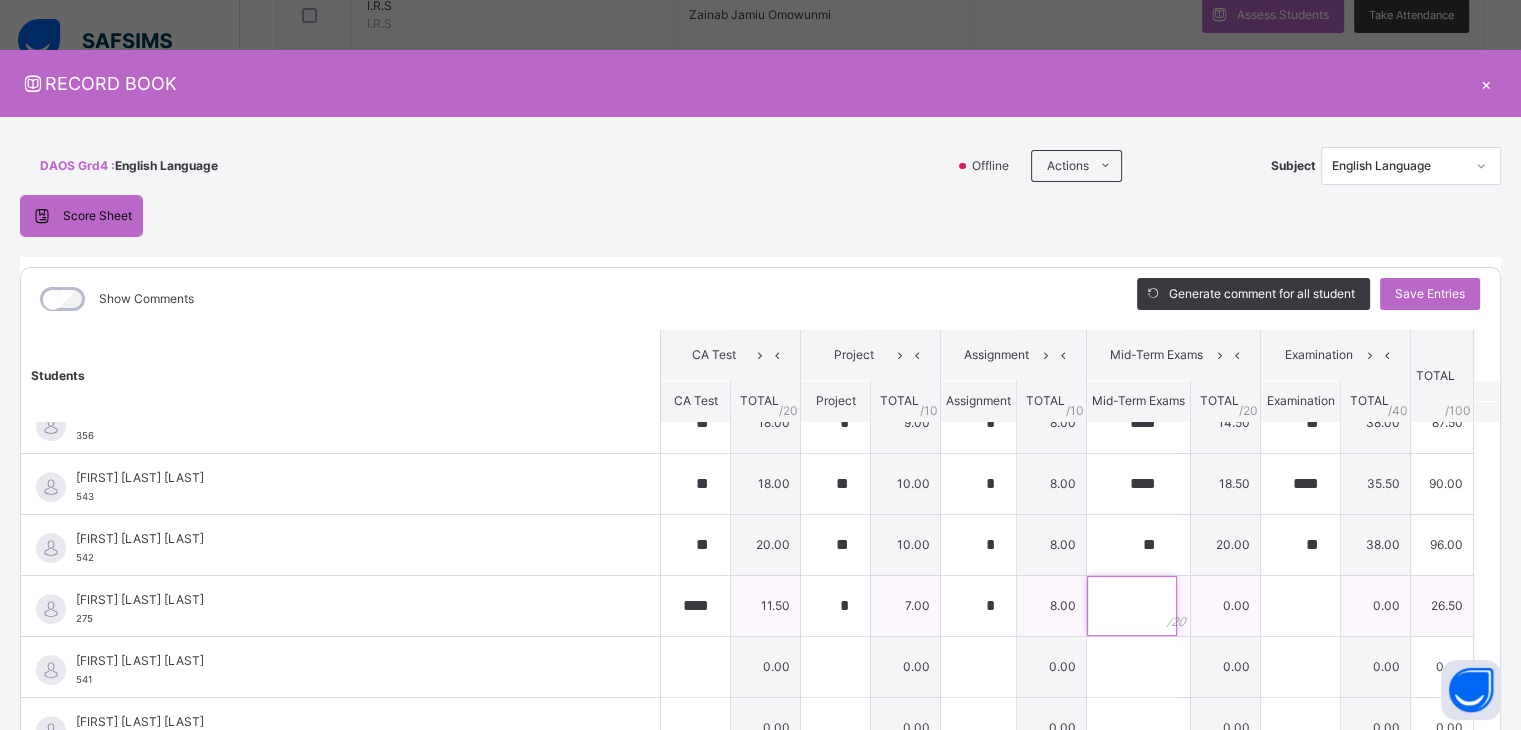 click at bounding box center [1132, 606] 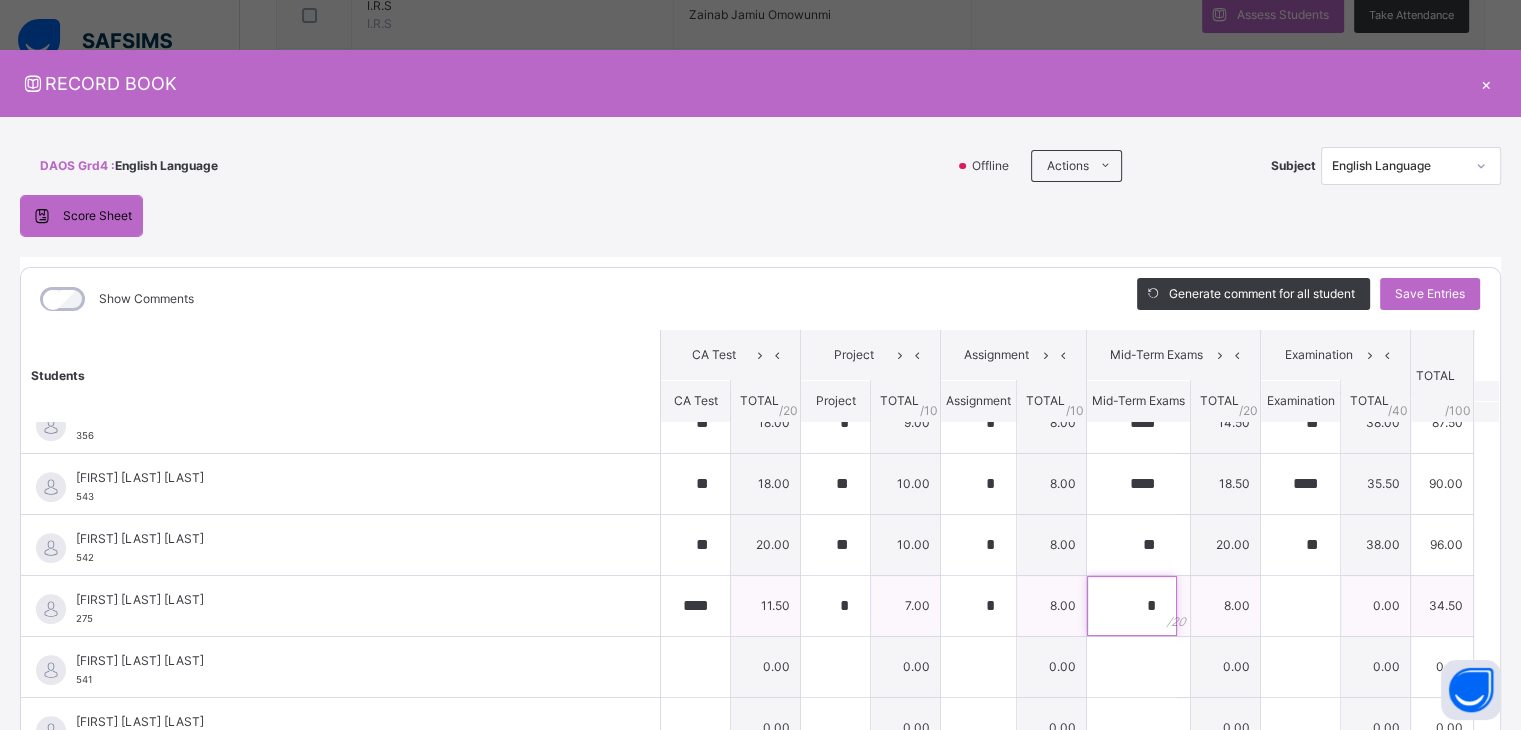type on "*" 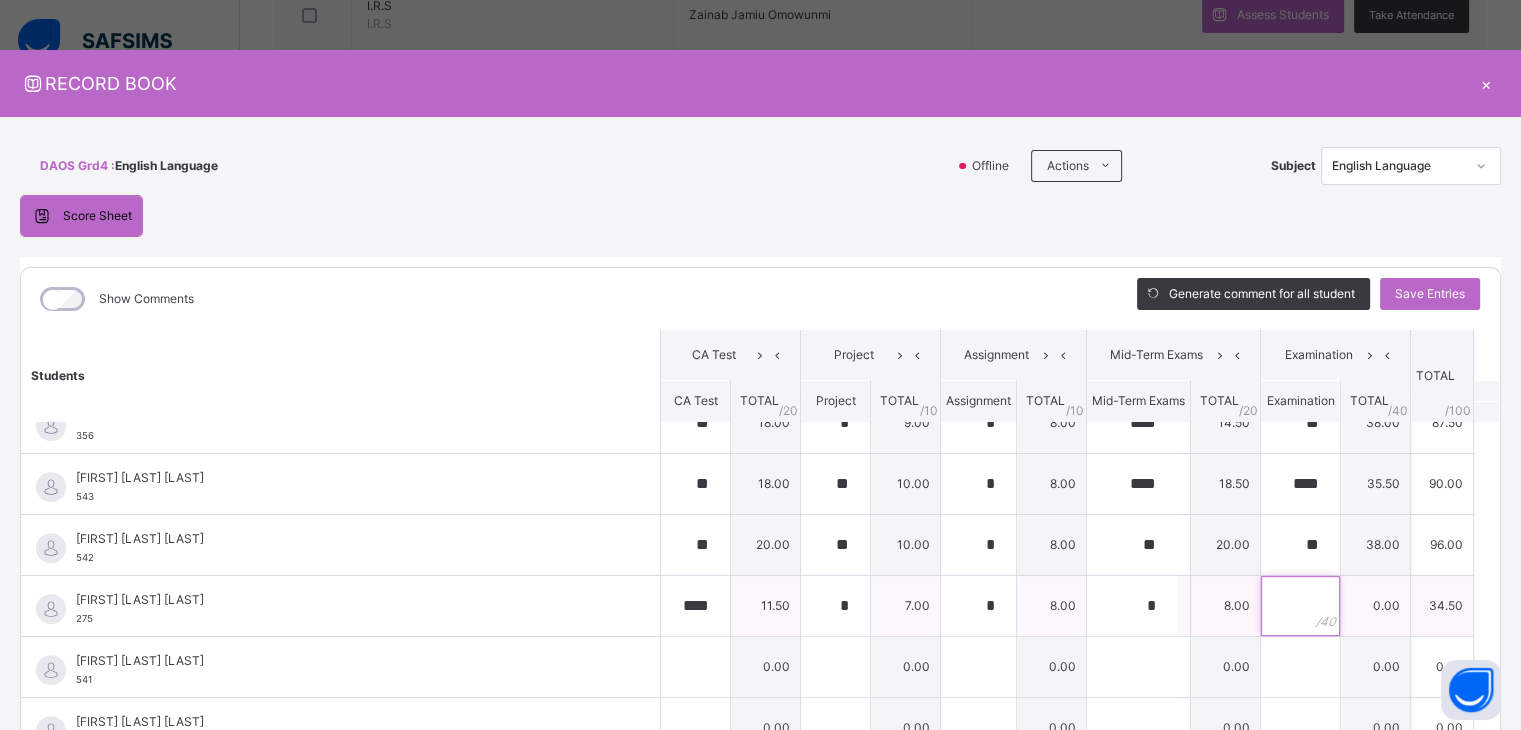 click at bounding box center [1300, 606] 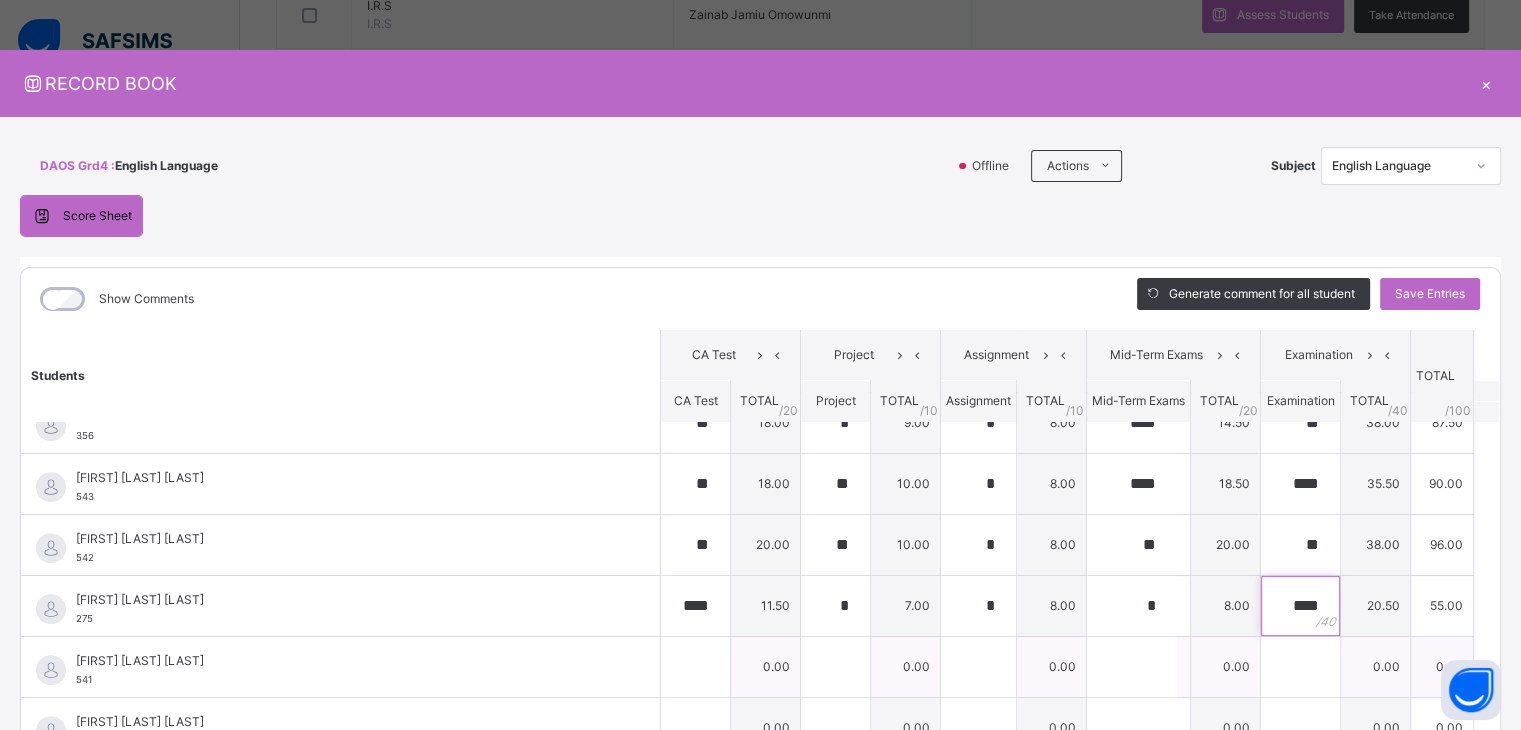 type on "****" 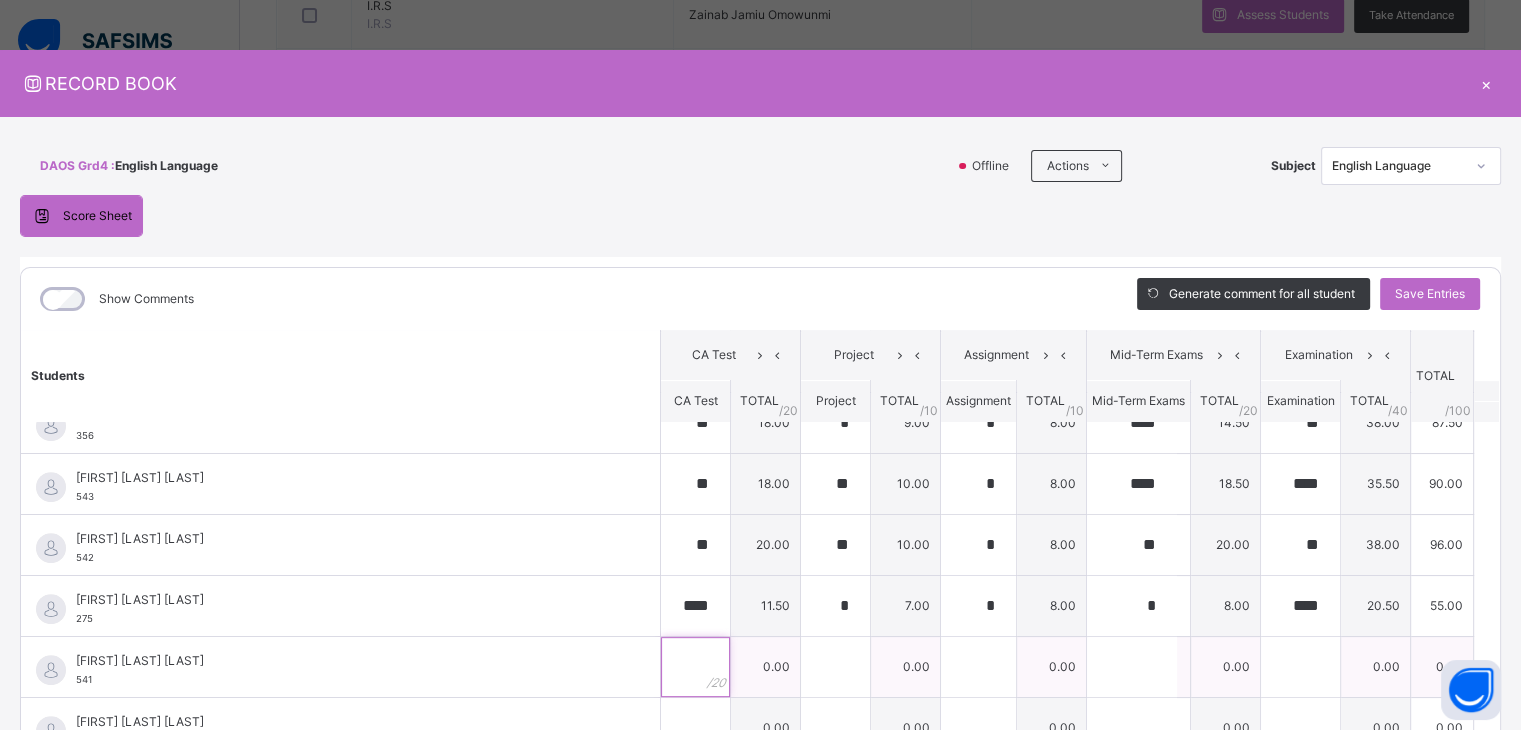 click at bounding box center [695, 667] 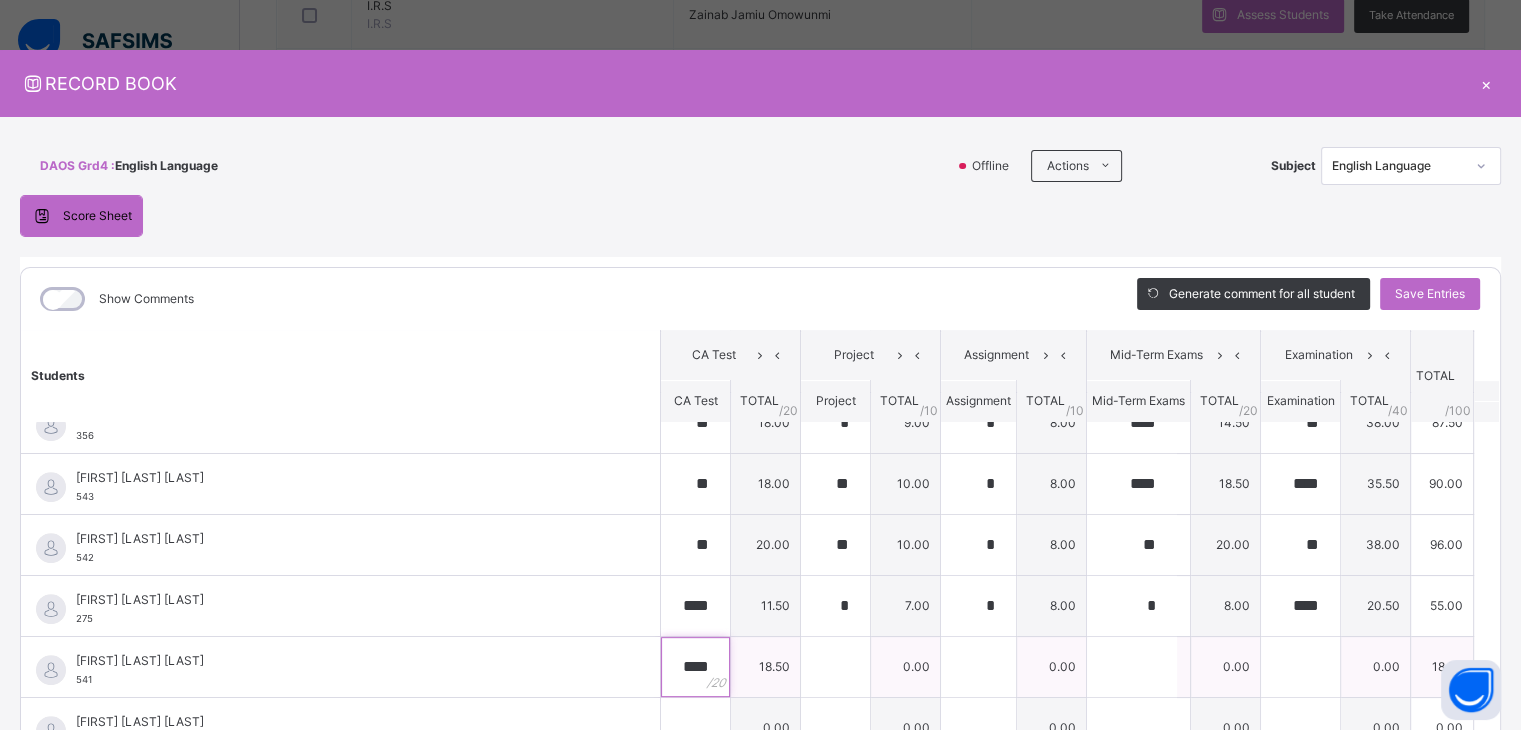 type on "****" 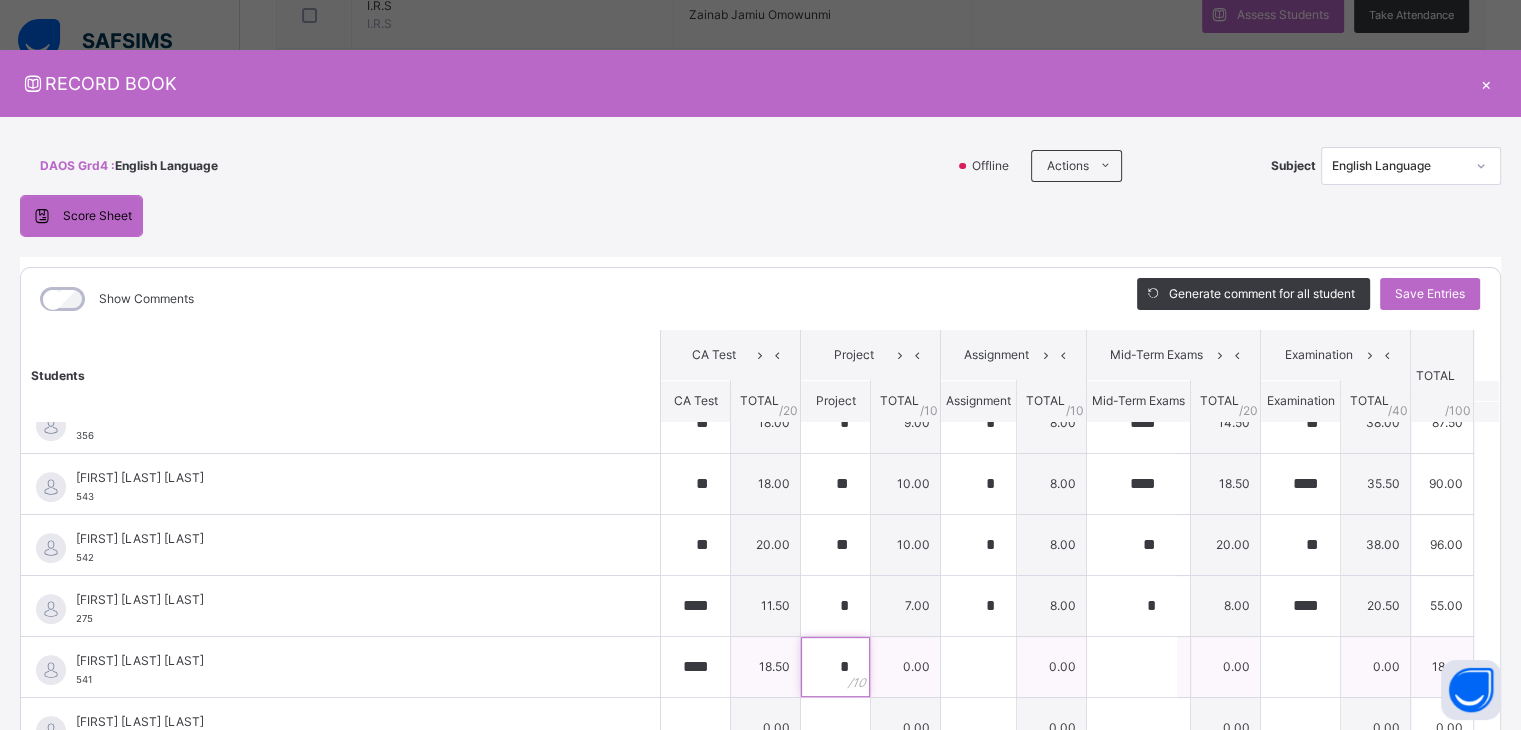click on "*" at bounding box center (835, 667) 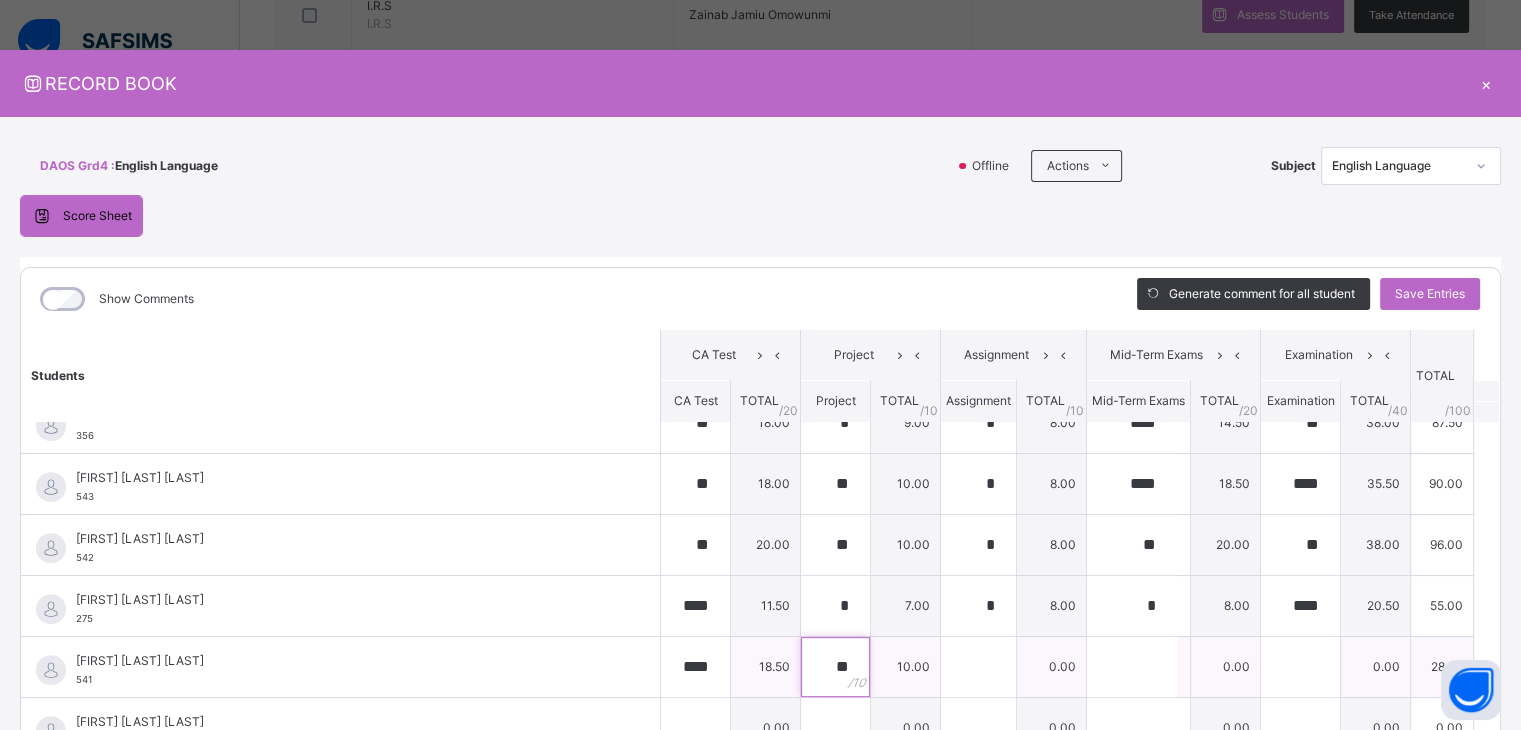 type on "**" 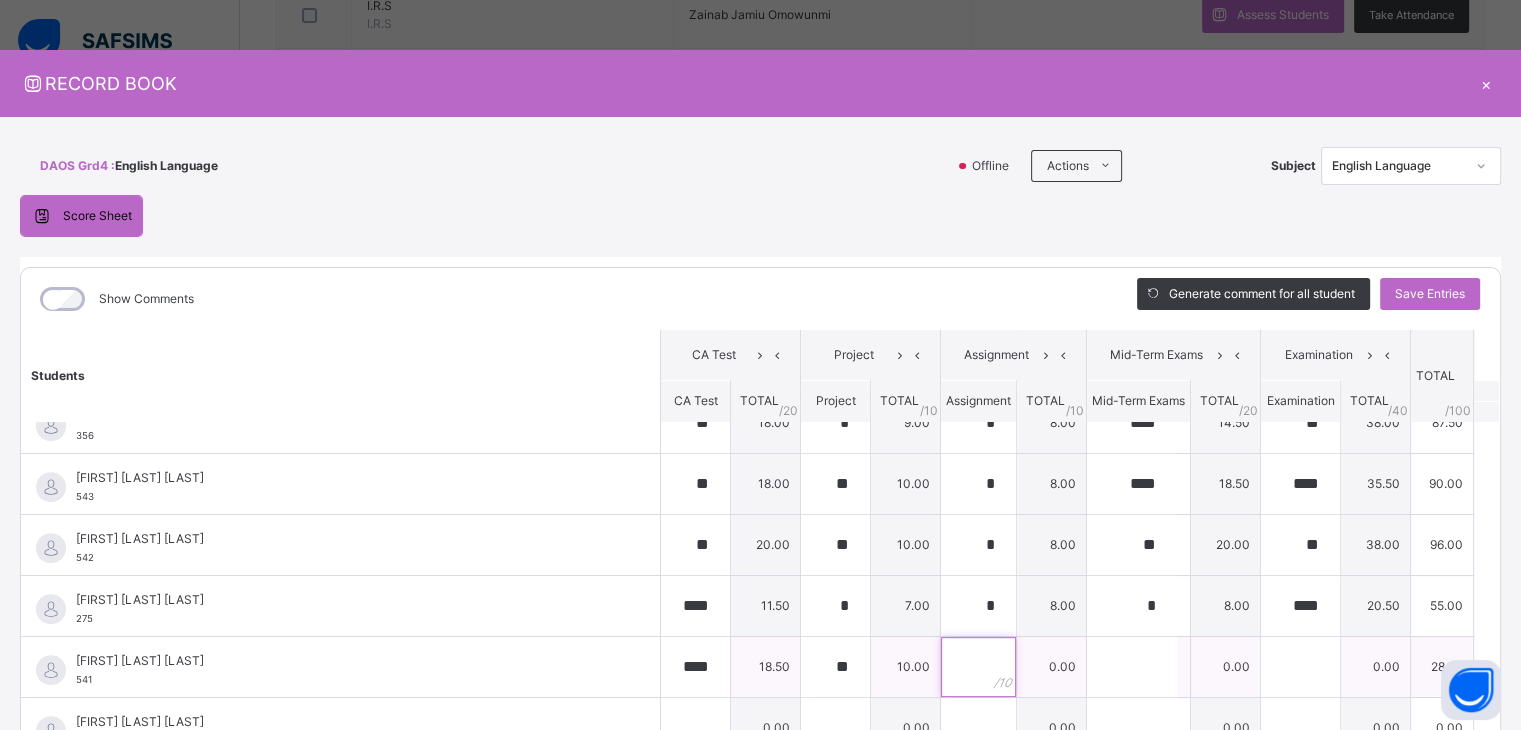 click at bounding box center [978, 667] 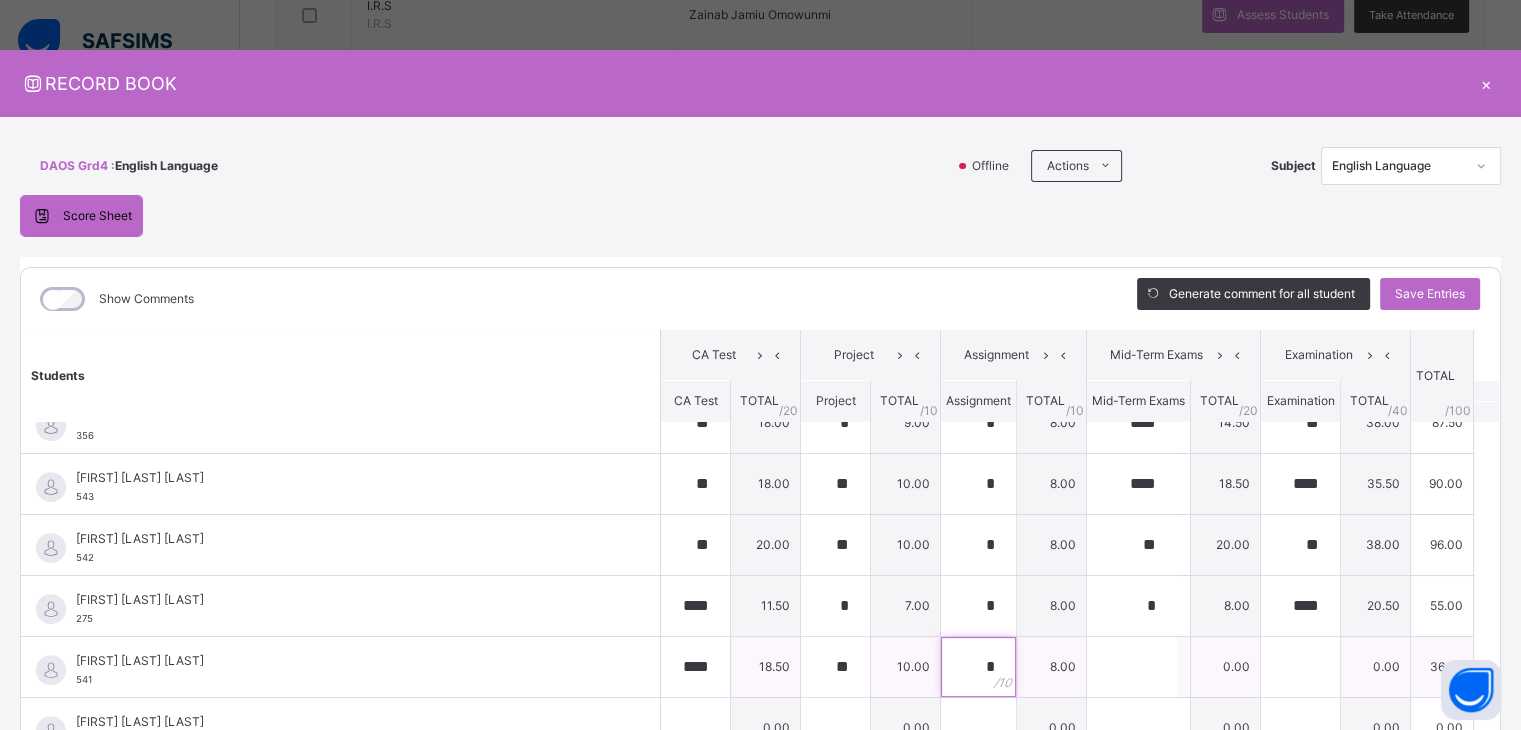 type on "*" 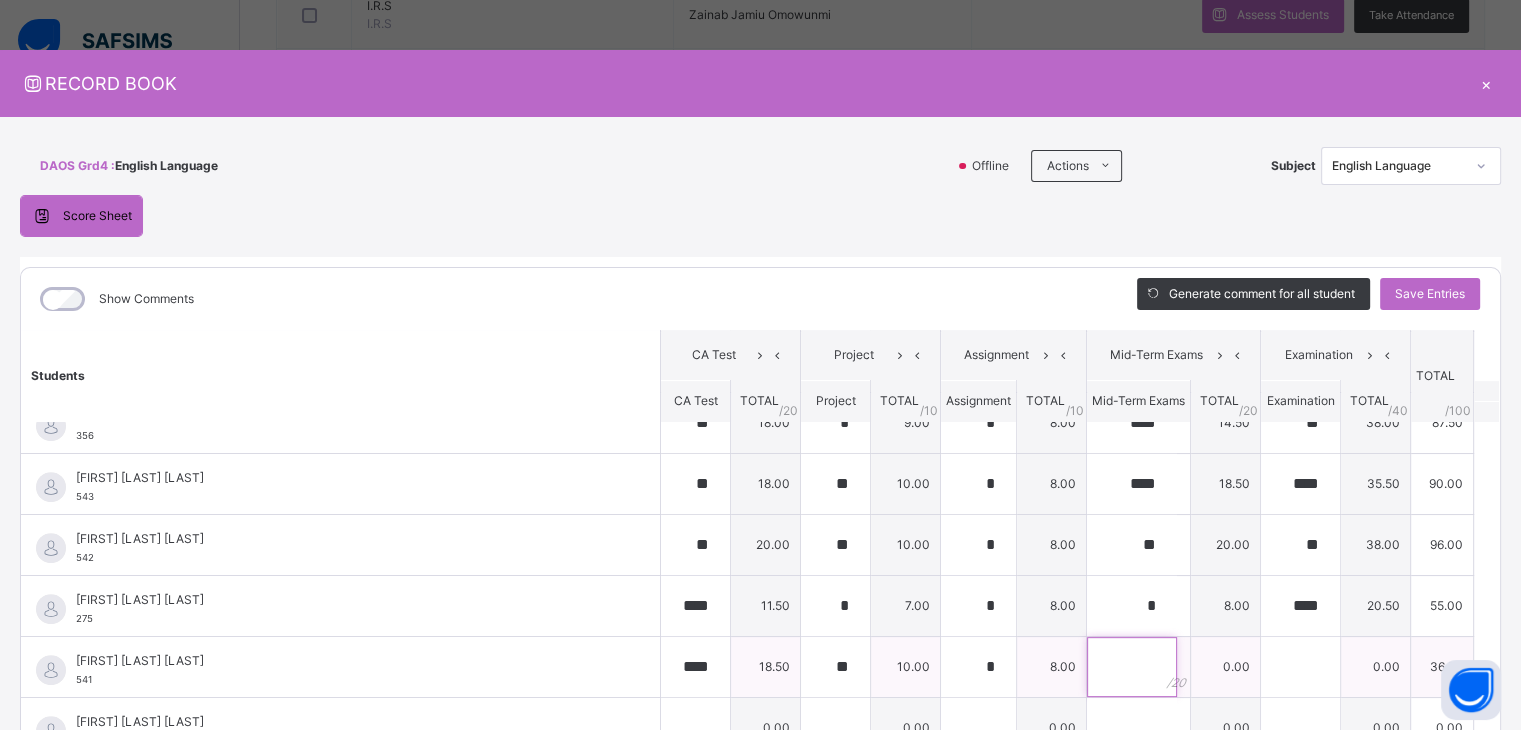 click at bounding box center (1132, 667) 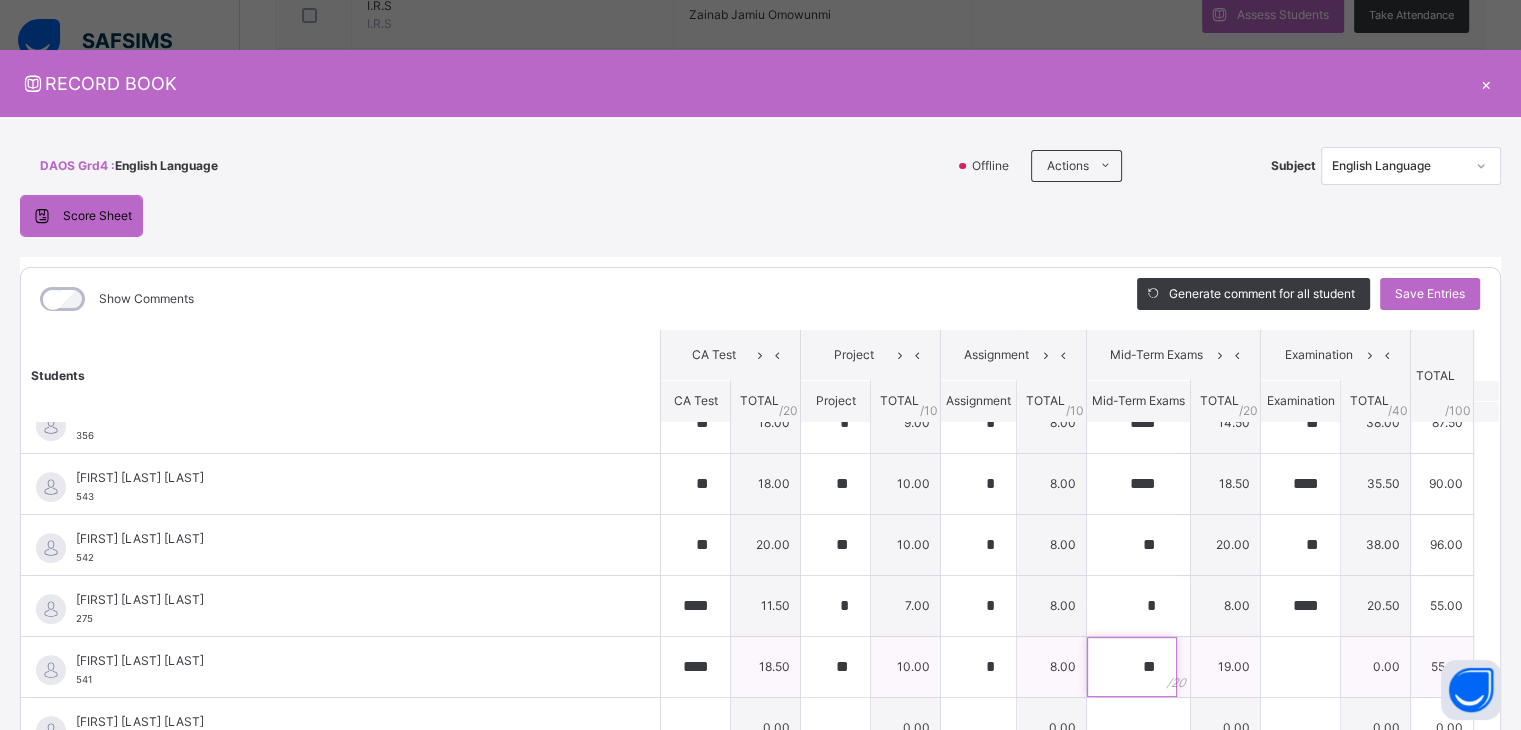 type on "**" 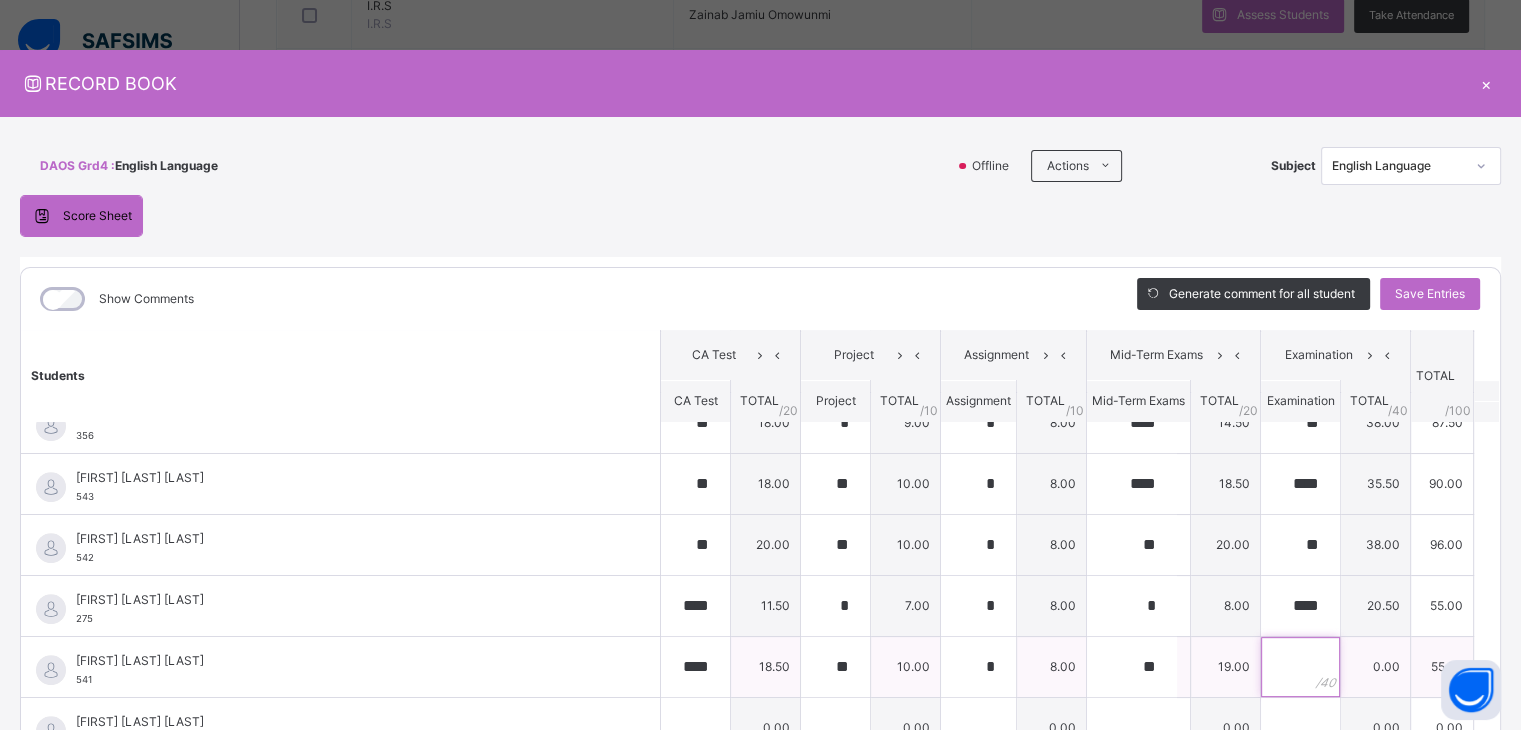 click at bounding box center [1300, 667] 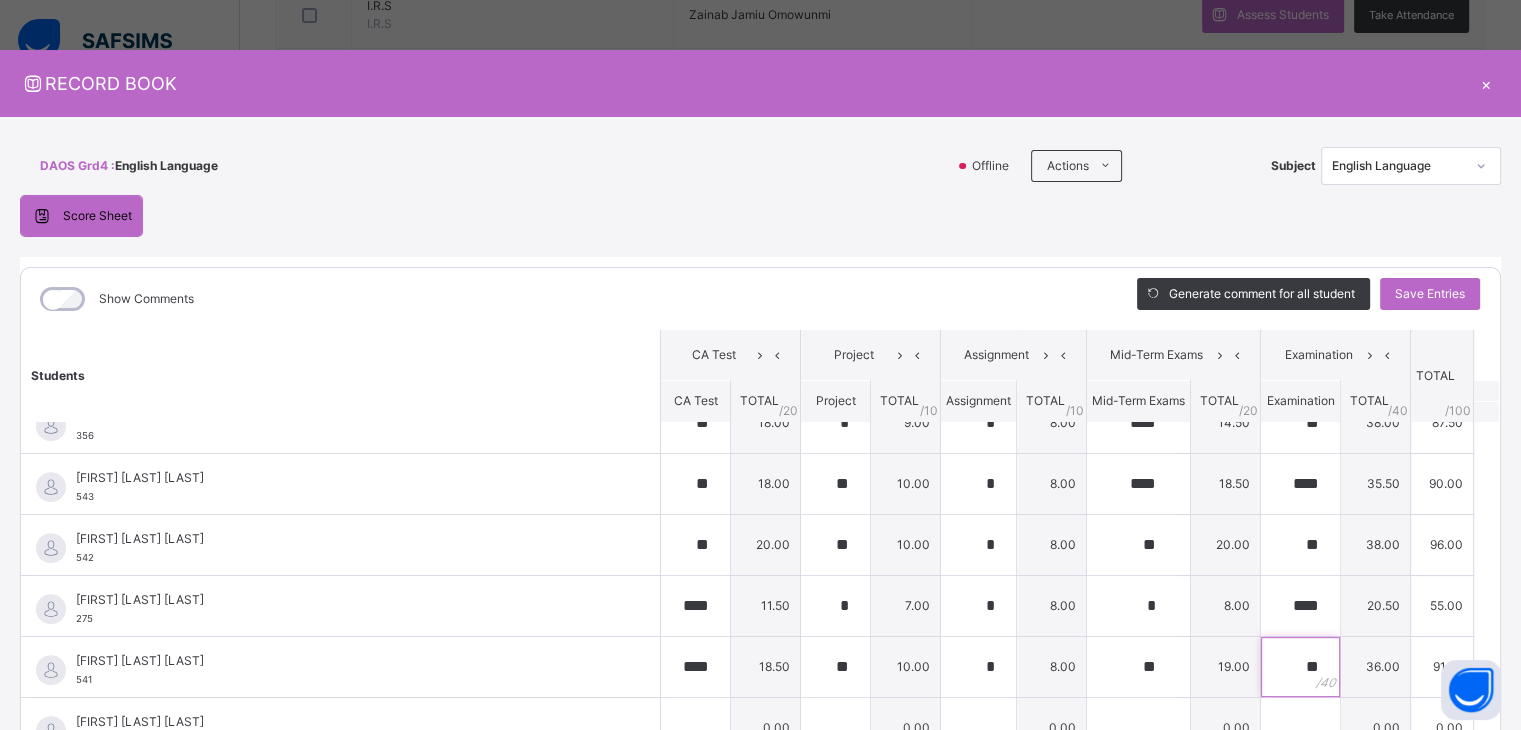 scroll, scrollTop: 930, scrollLeft: 0, axis: vertical 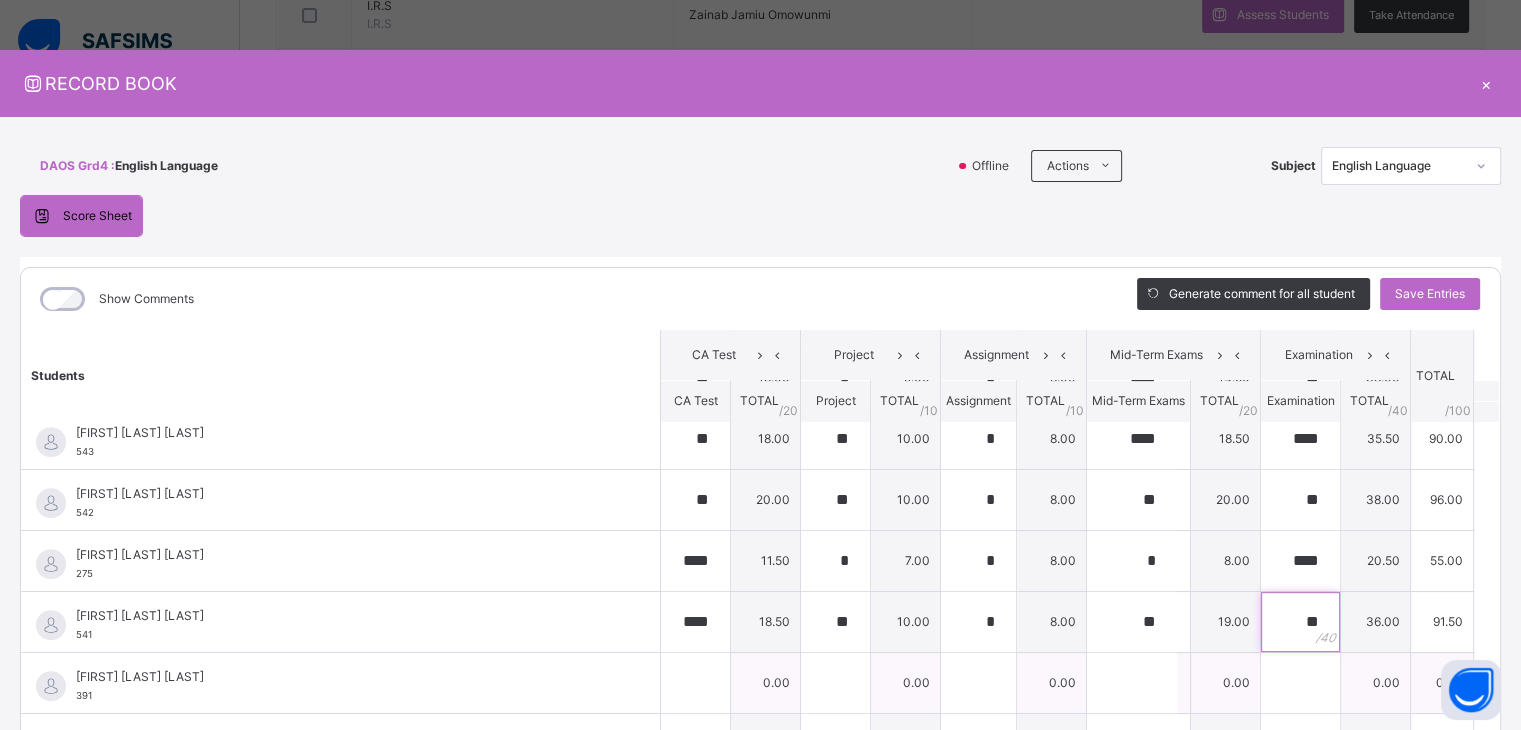type on "**" 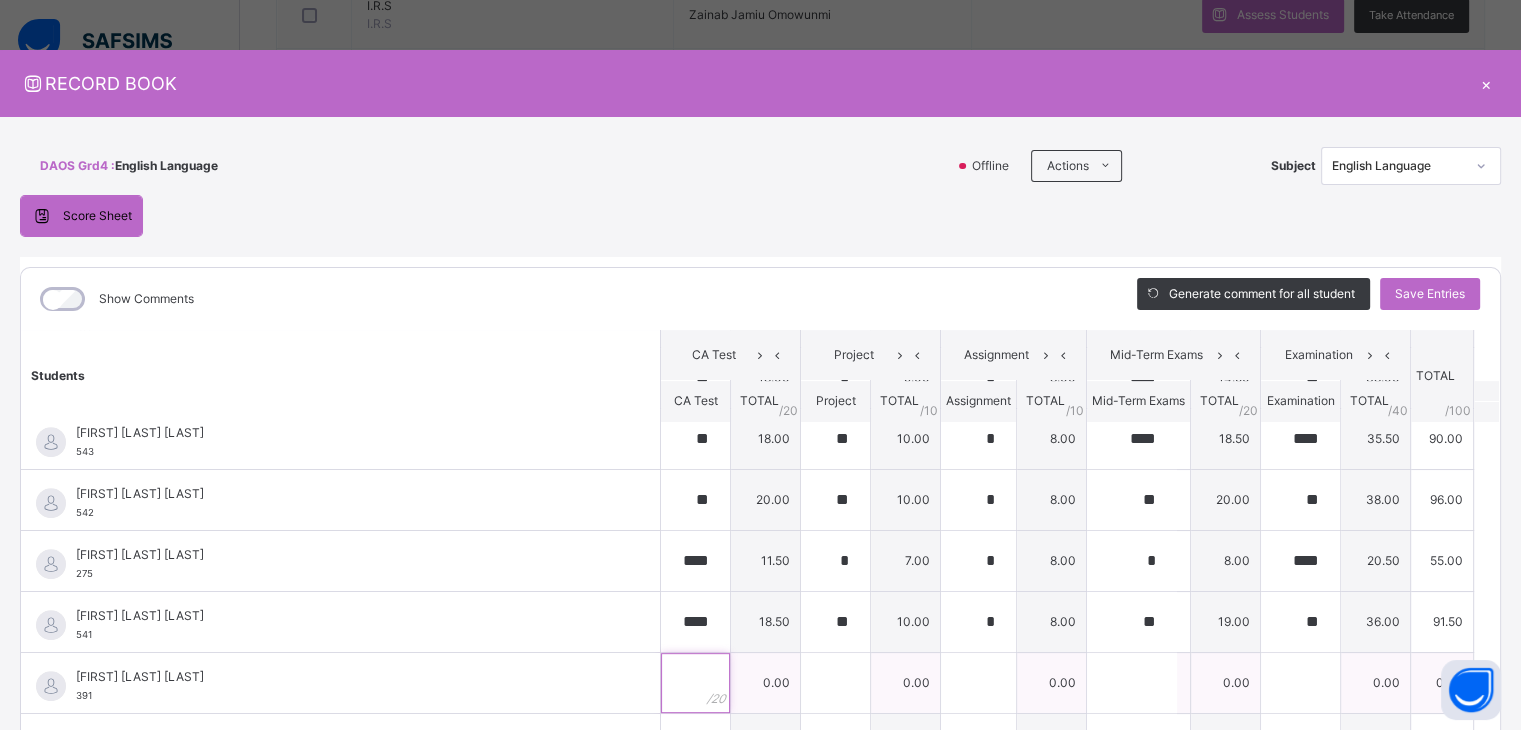 click at bounding box center (695, 683) 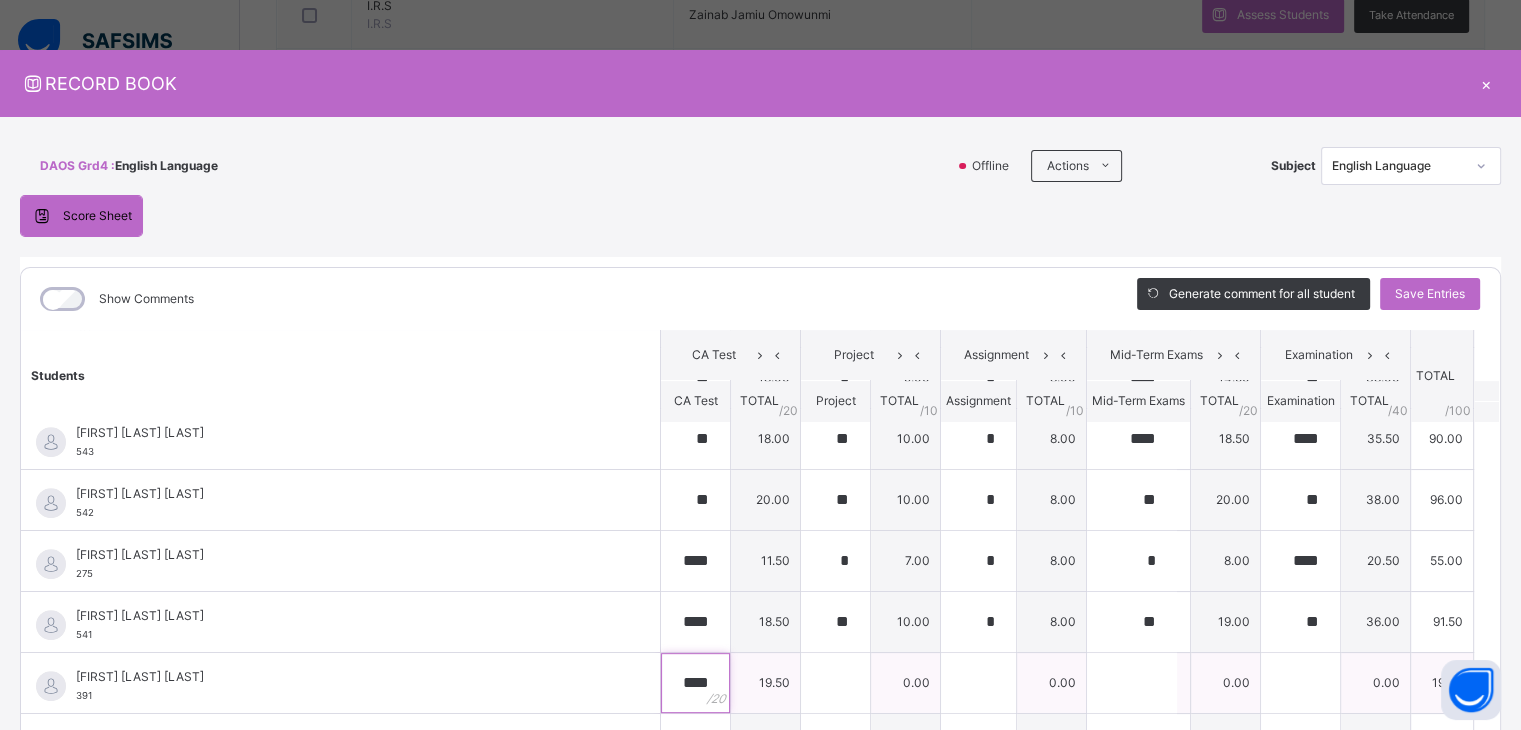 type on "****" 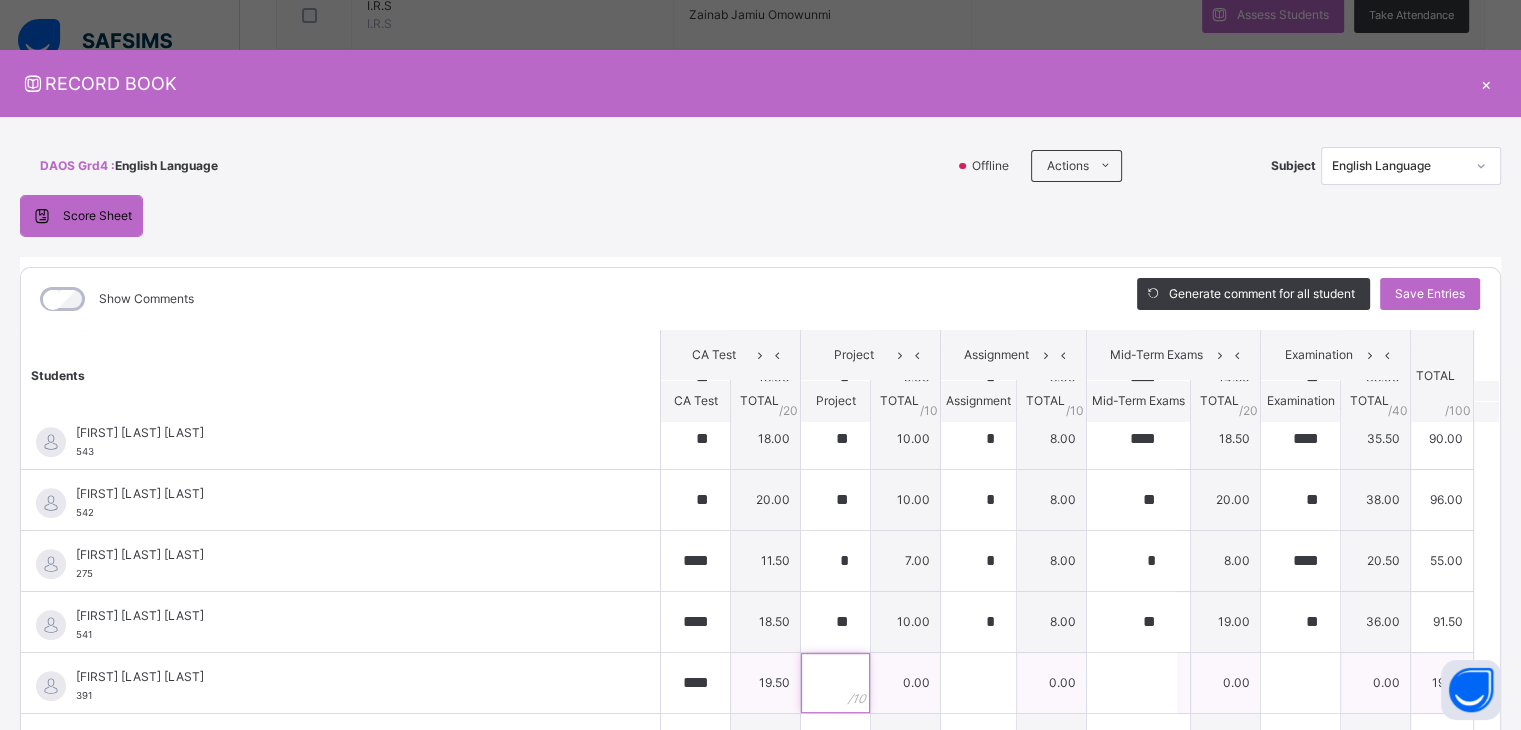 click at bounding box center [835, 683] 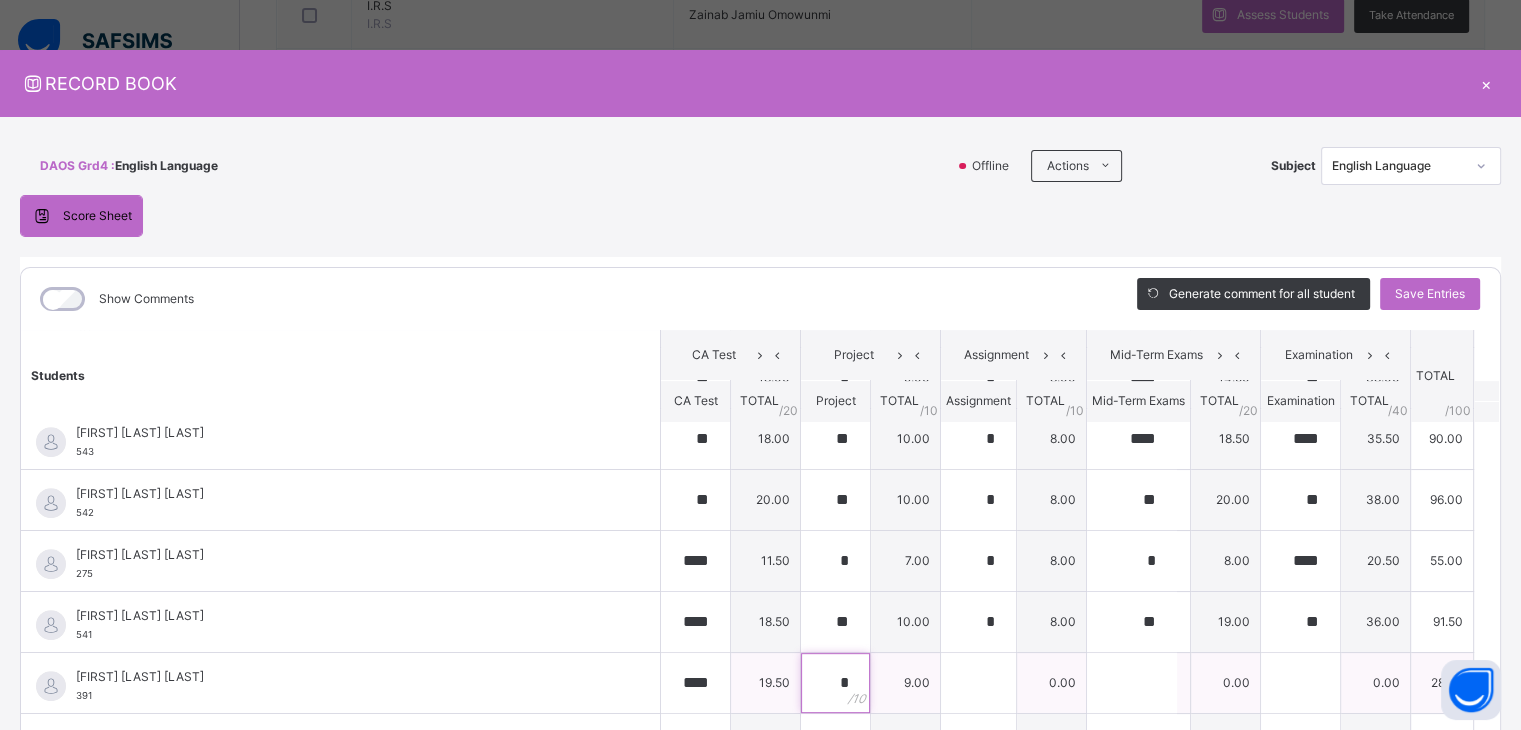 type on "*" 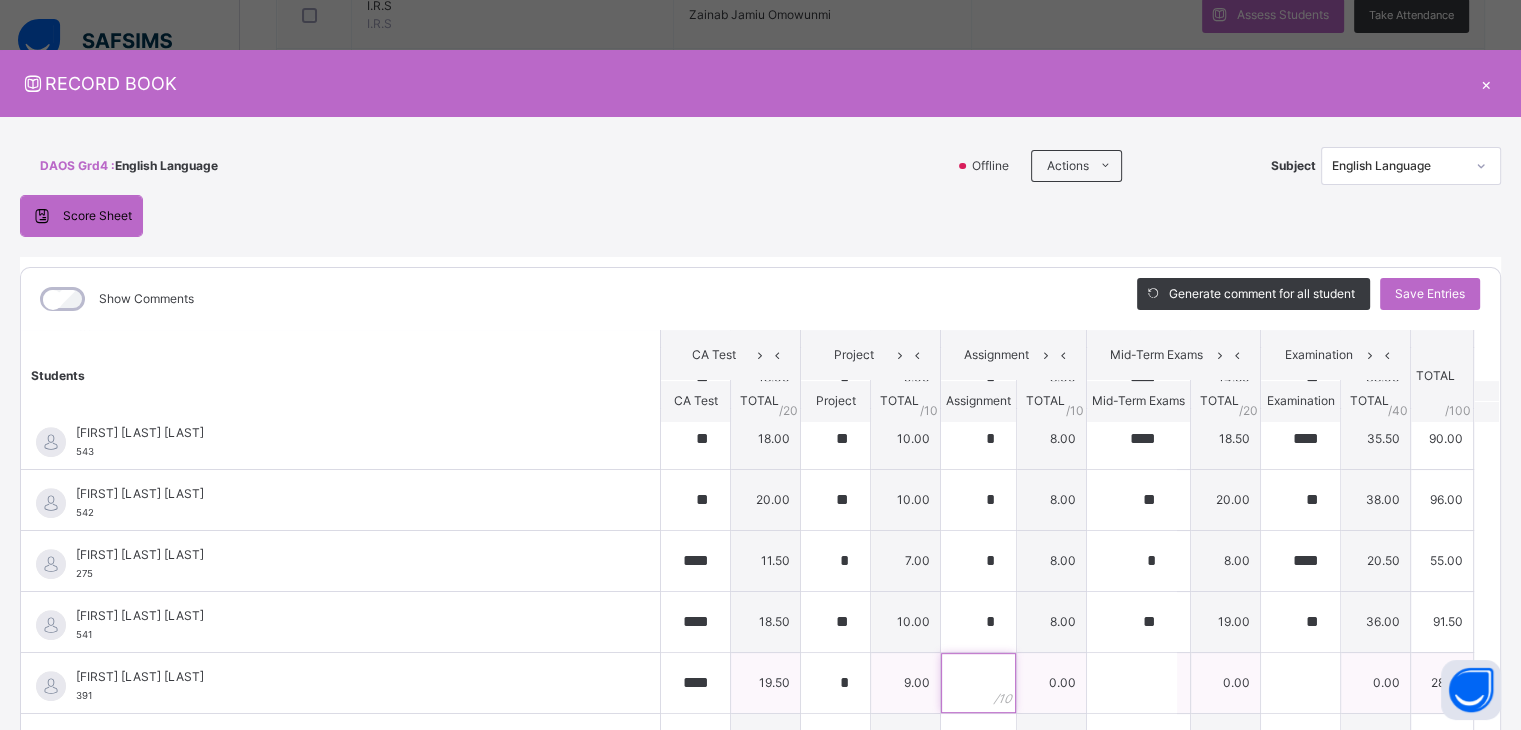 click at bounding box center (978, 683) 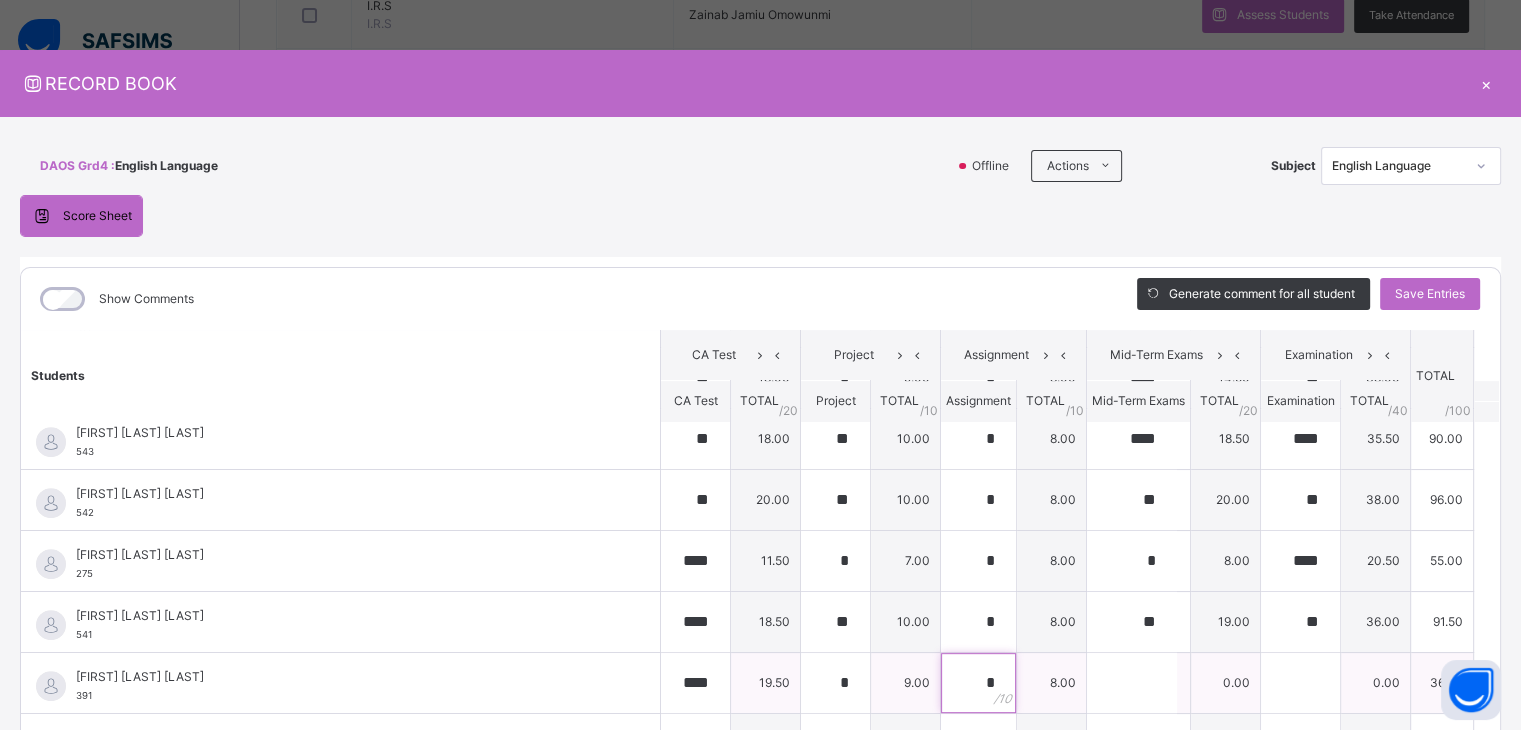 type on "*" 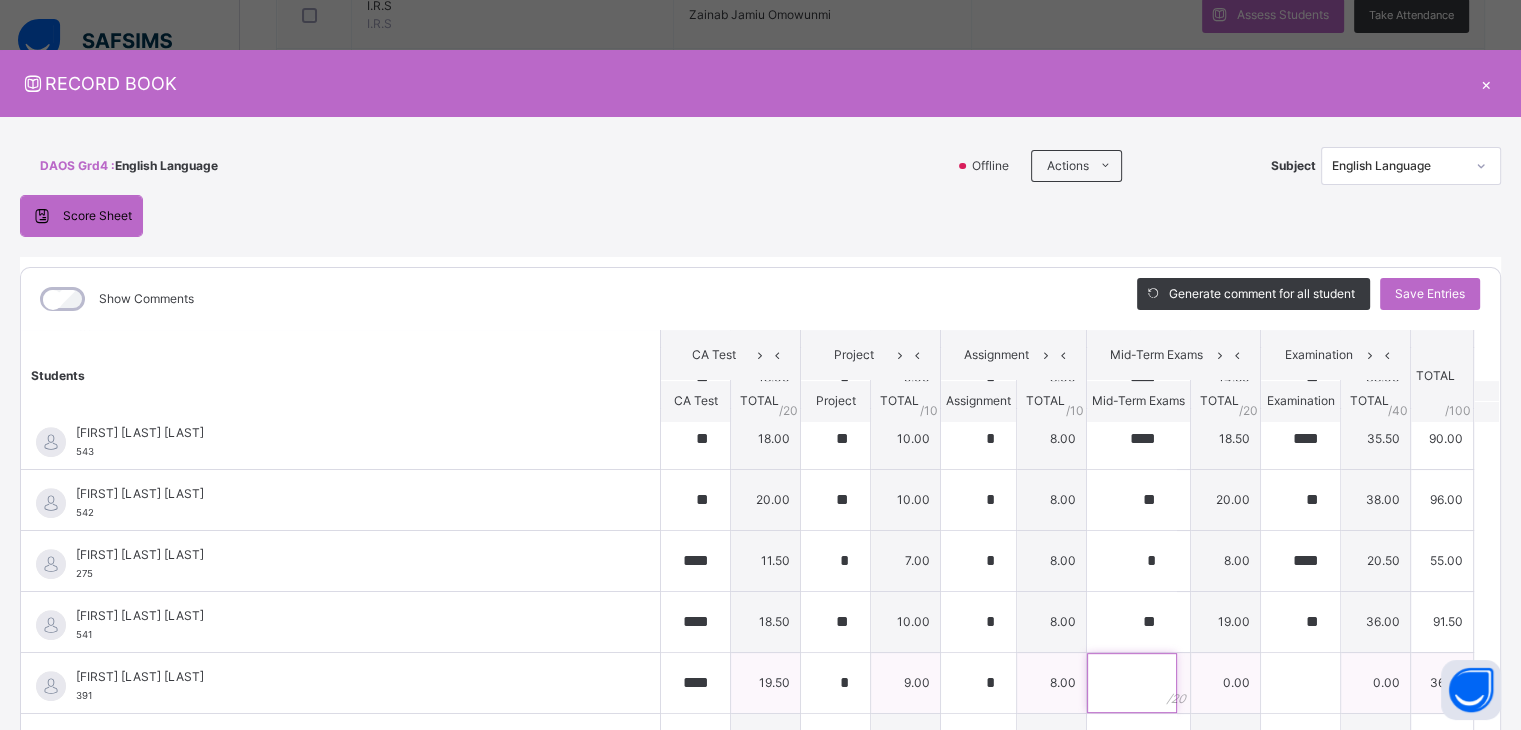 click at bounding box center [1132, 683] 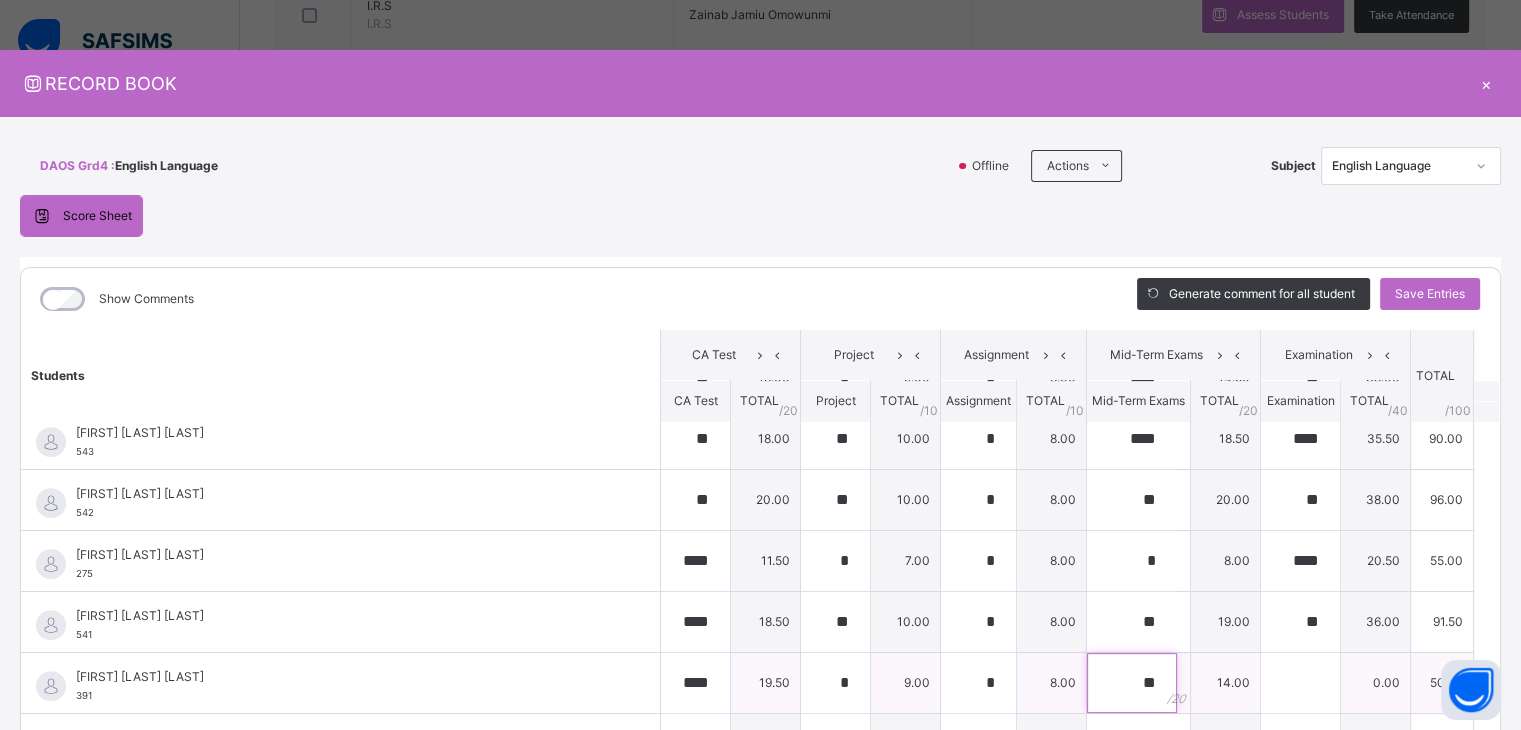 type on "**" 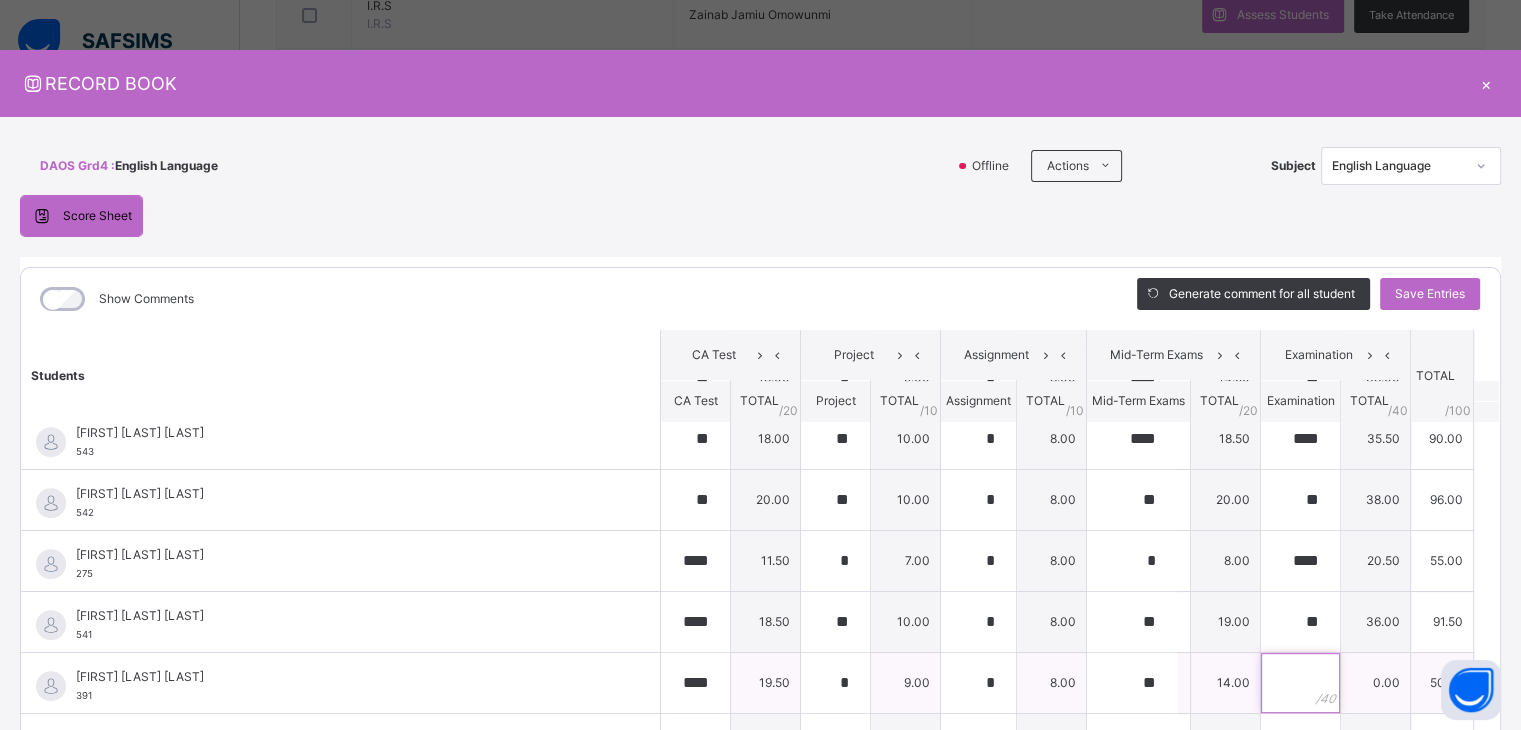 click at bounding box center (1300, 683) 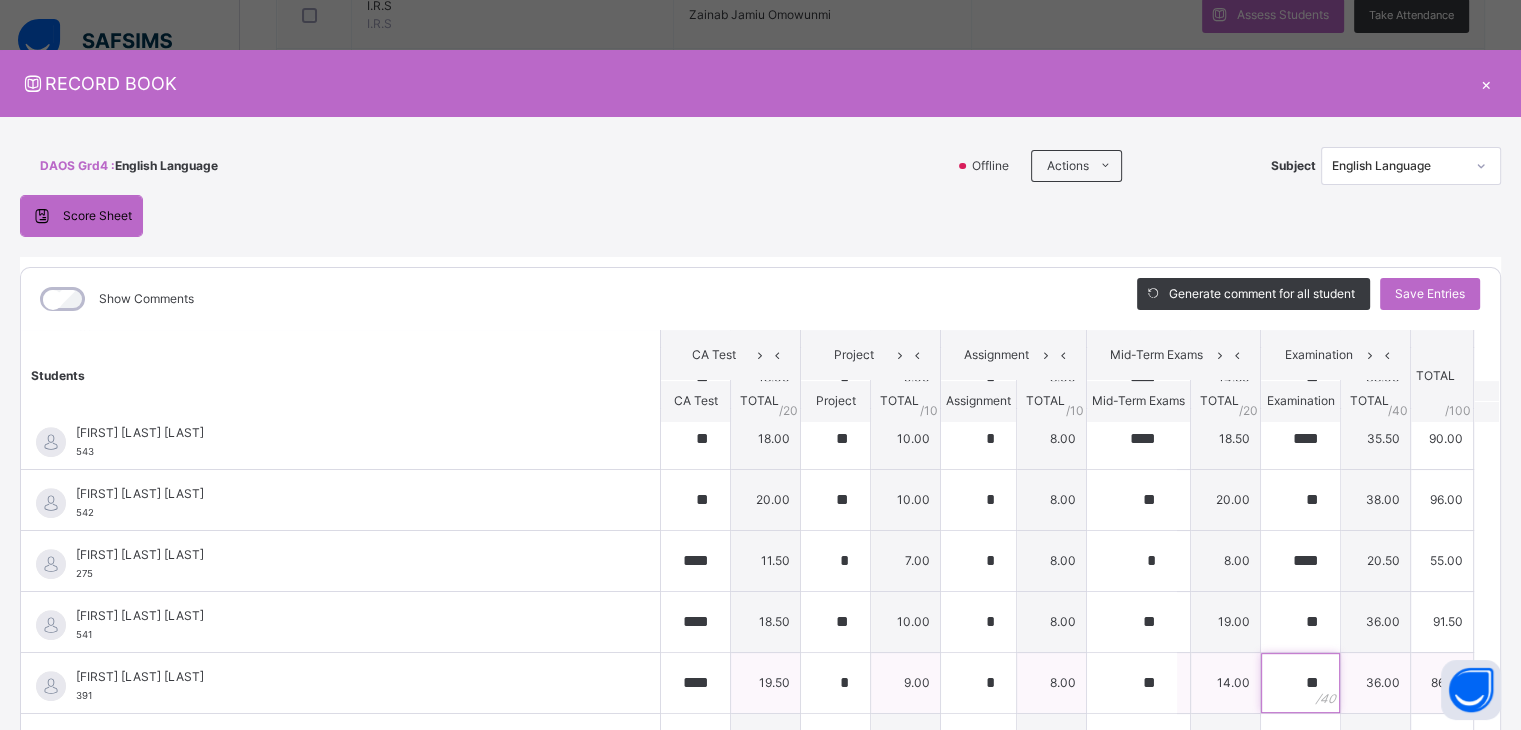 type on "**" 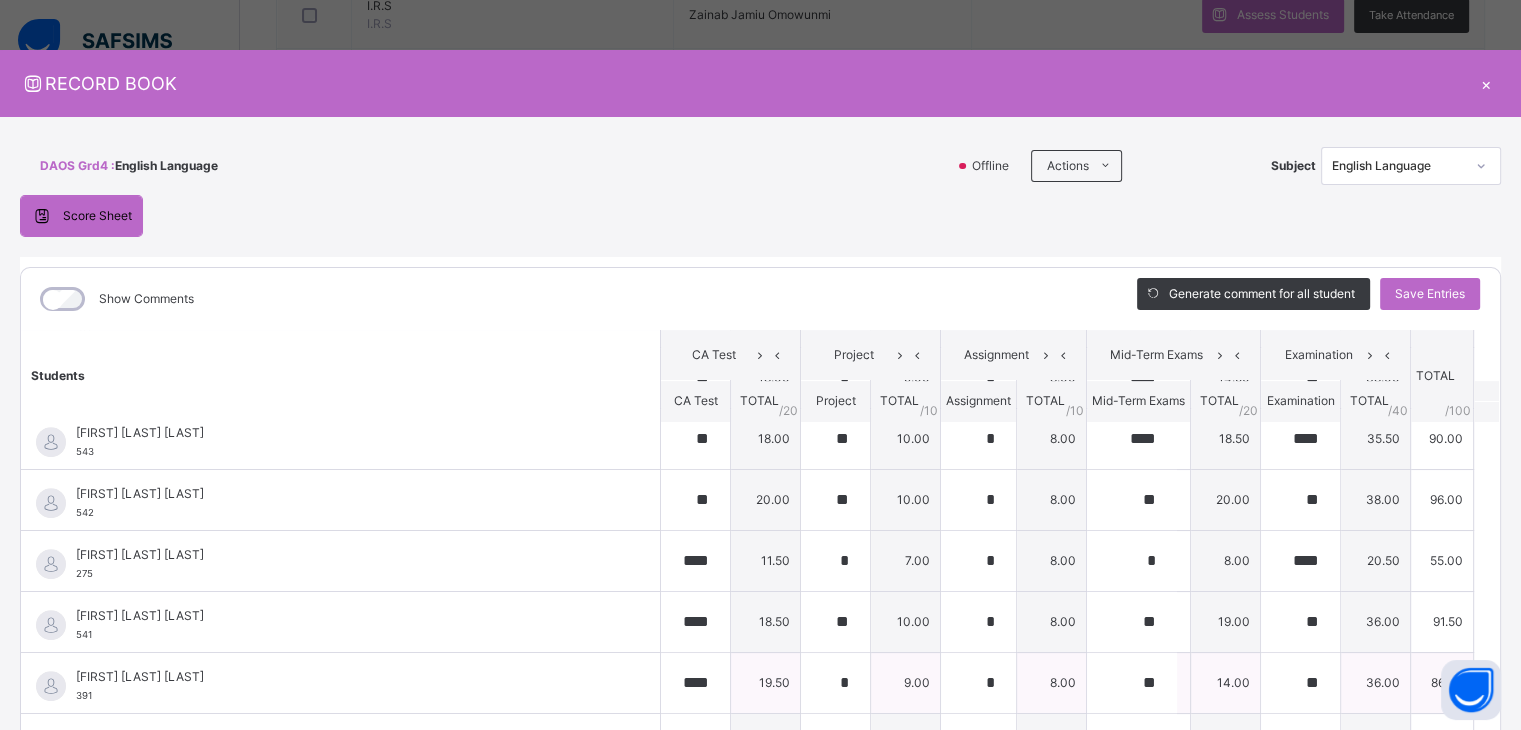 drag, startPoint x: 576, startPoint y: 665, endPoint x: 547, endPoint y: 673, distance: 30.083218 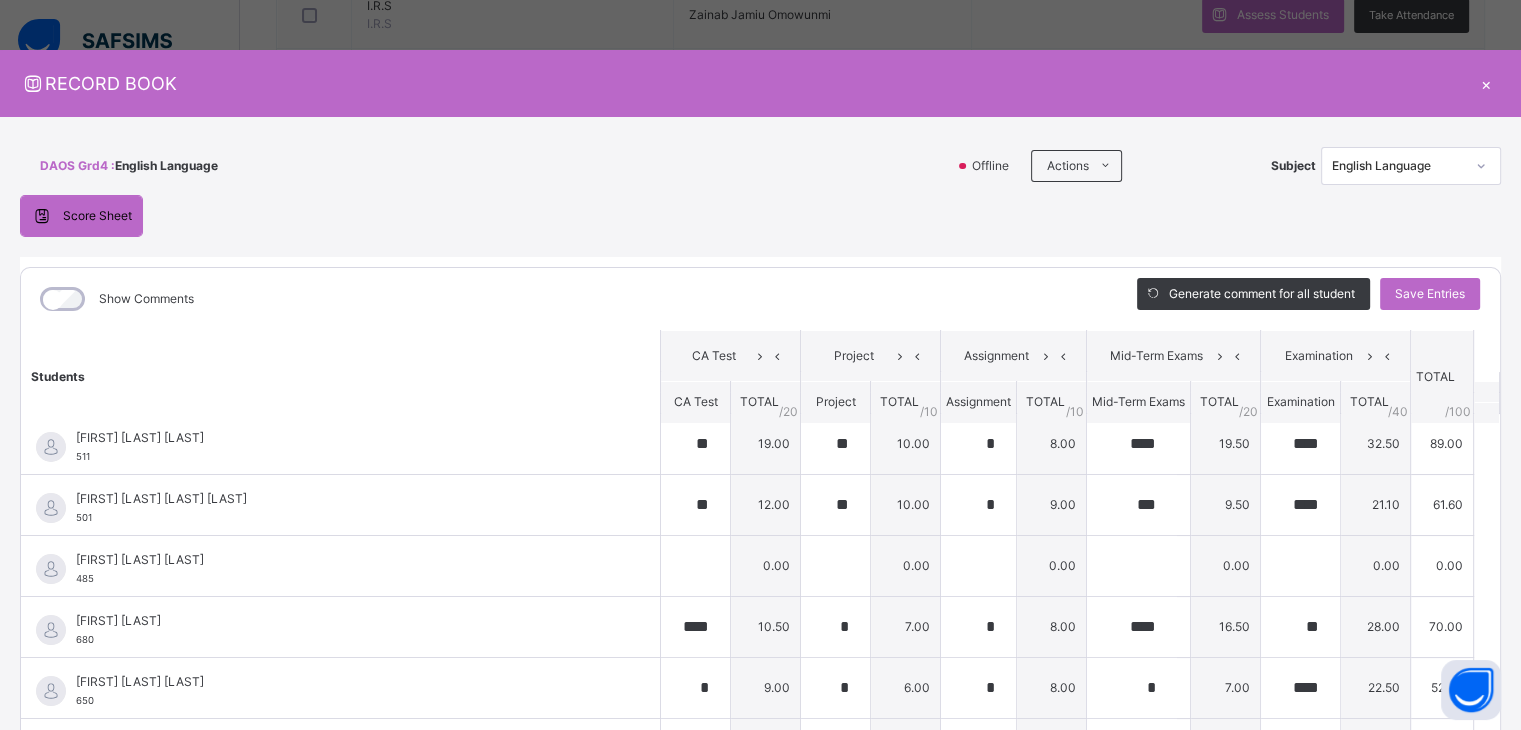 scroll, scrollTop: 0, scrollLeft: 0, axis: both 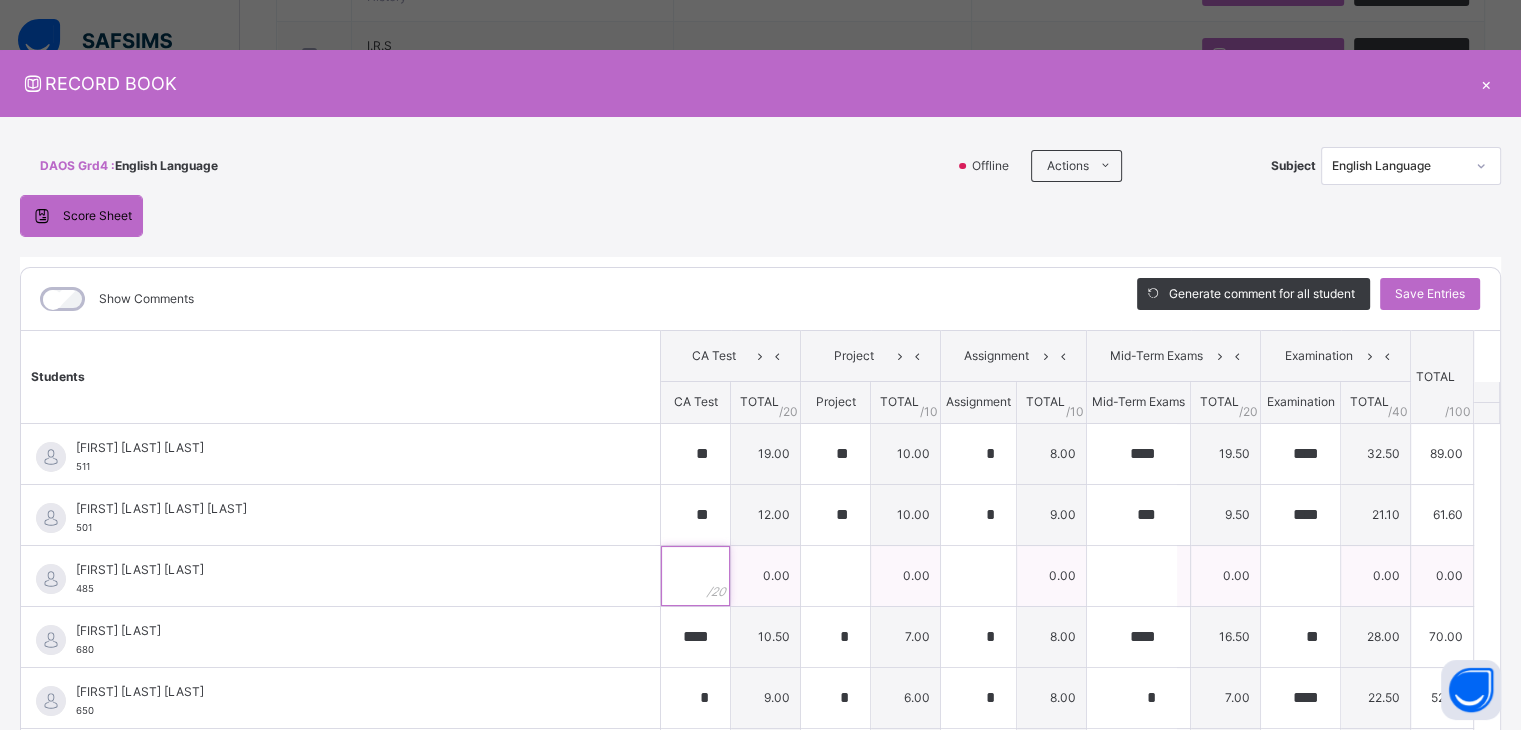 click at bounding box center (695, 576) 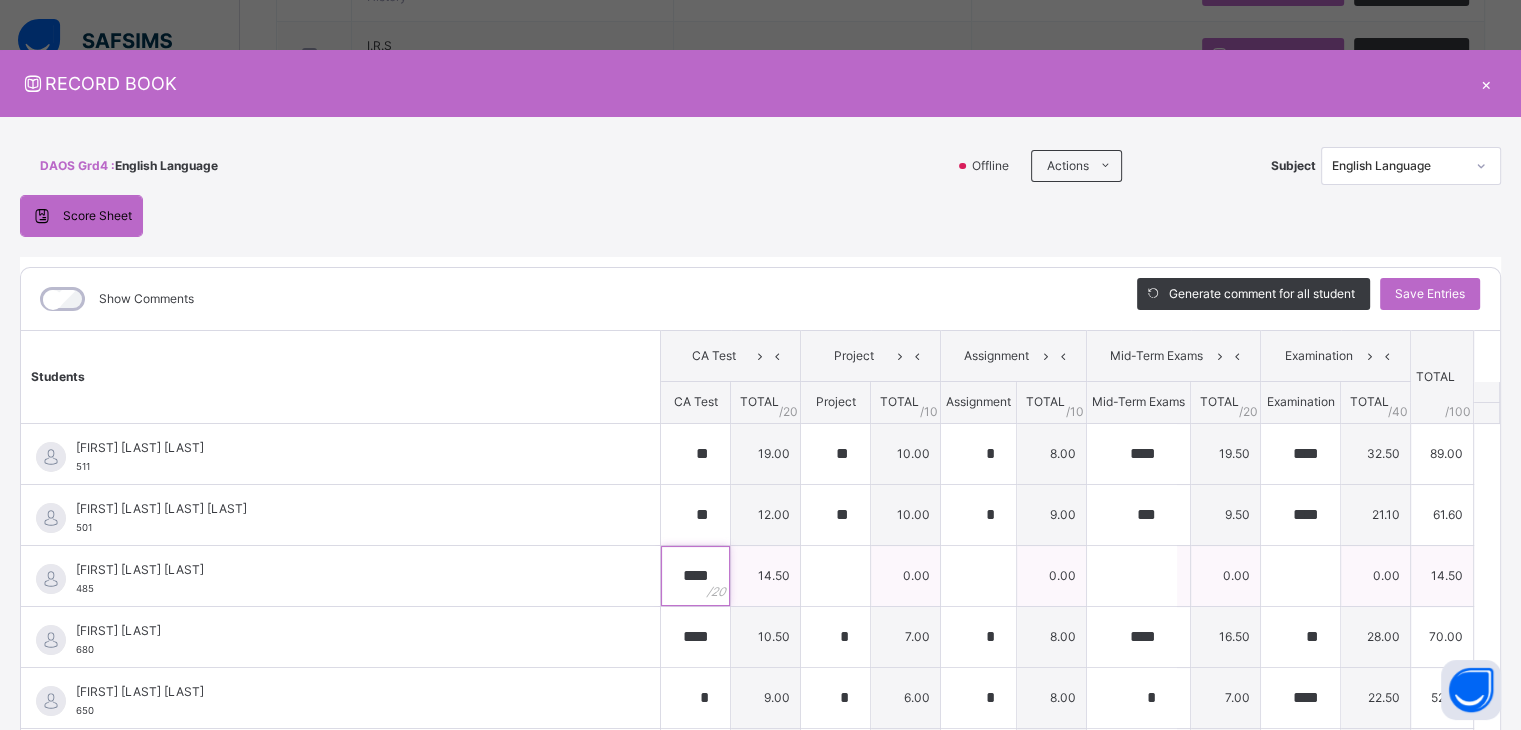 type on "****" 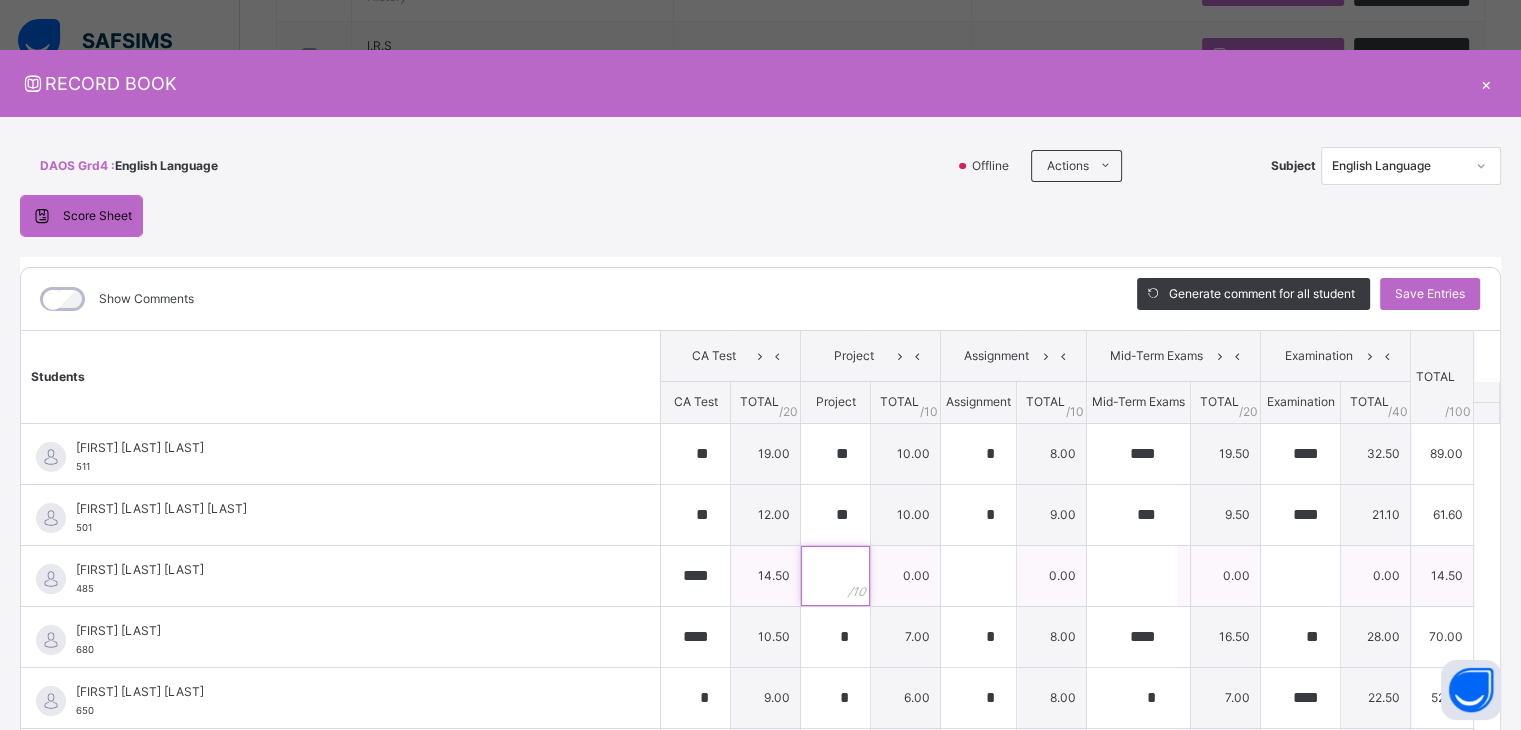 click at bounding box center [835, 576] 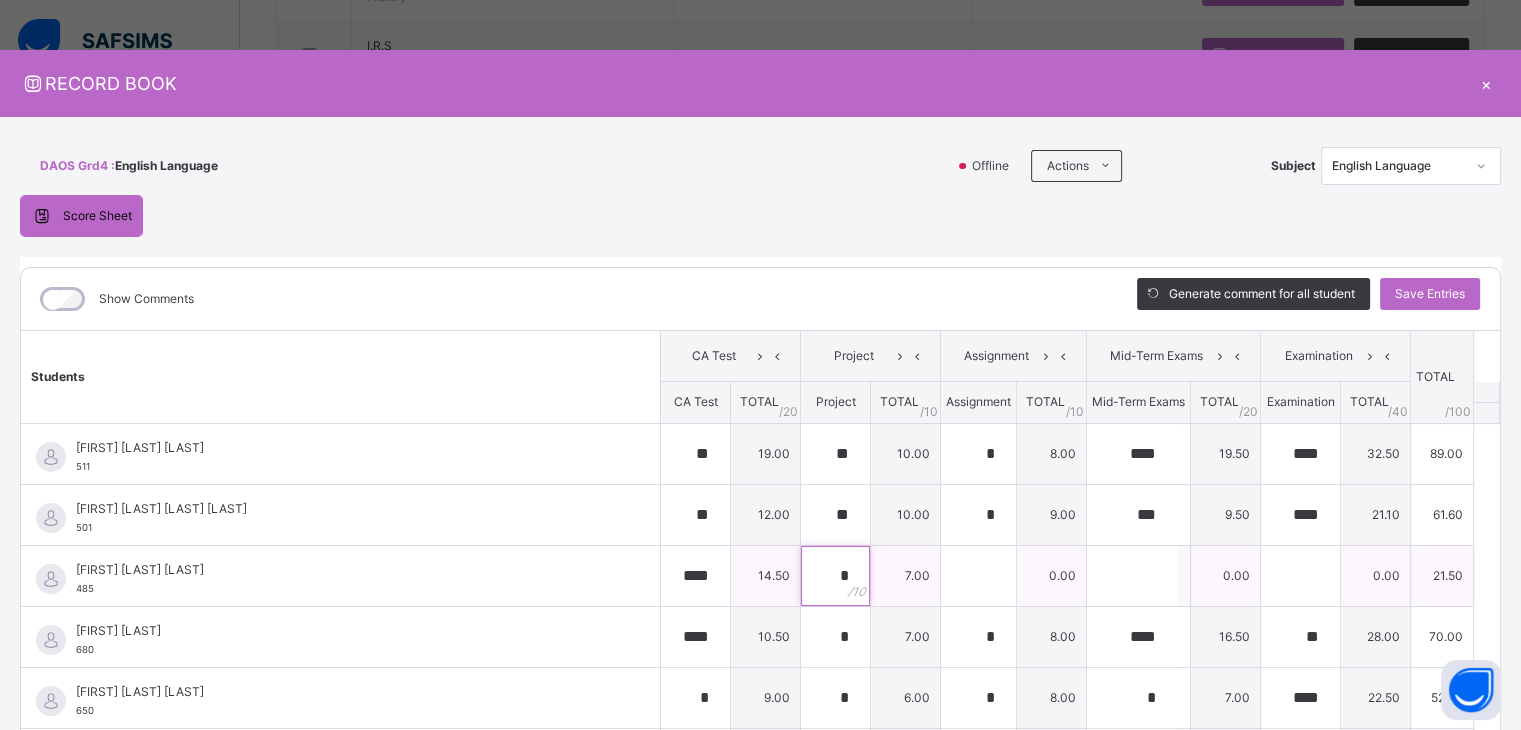 type on "*" 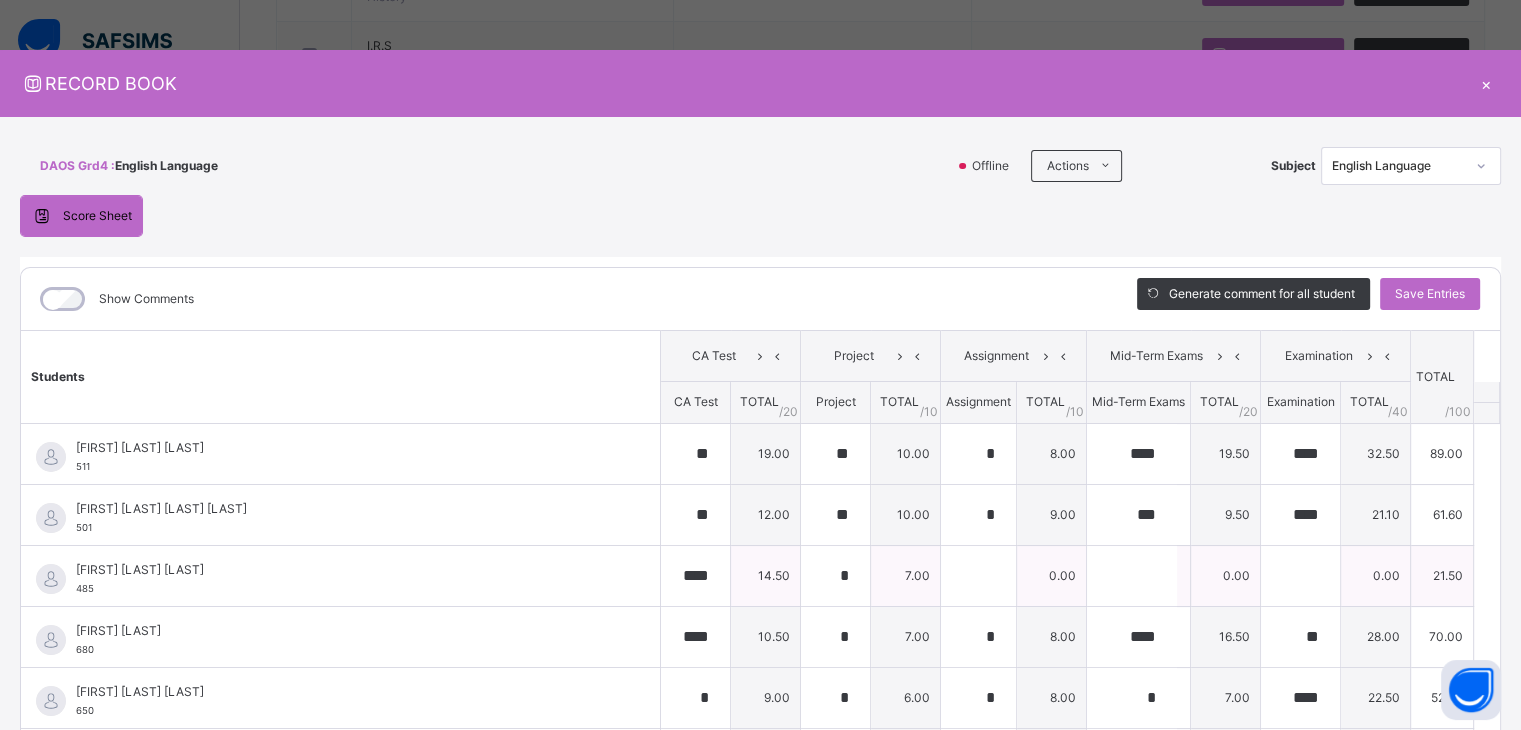 click on "0.00" at bounding box center [1052, 575] 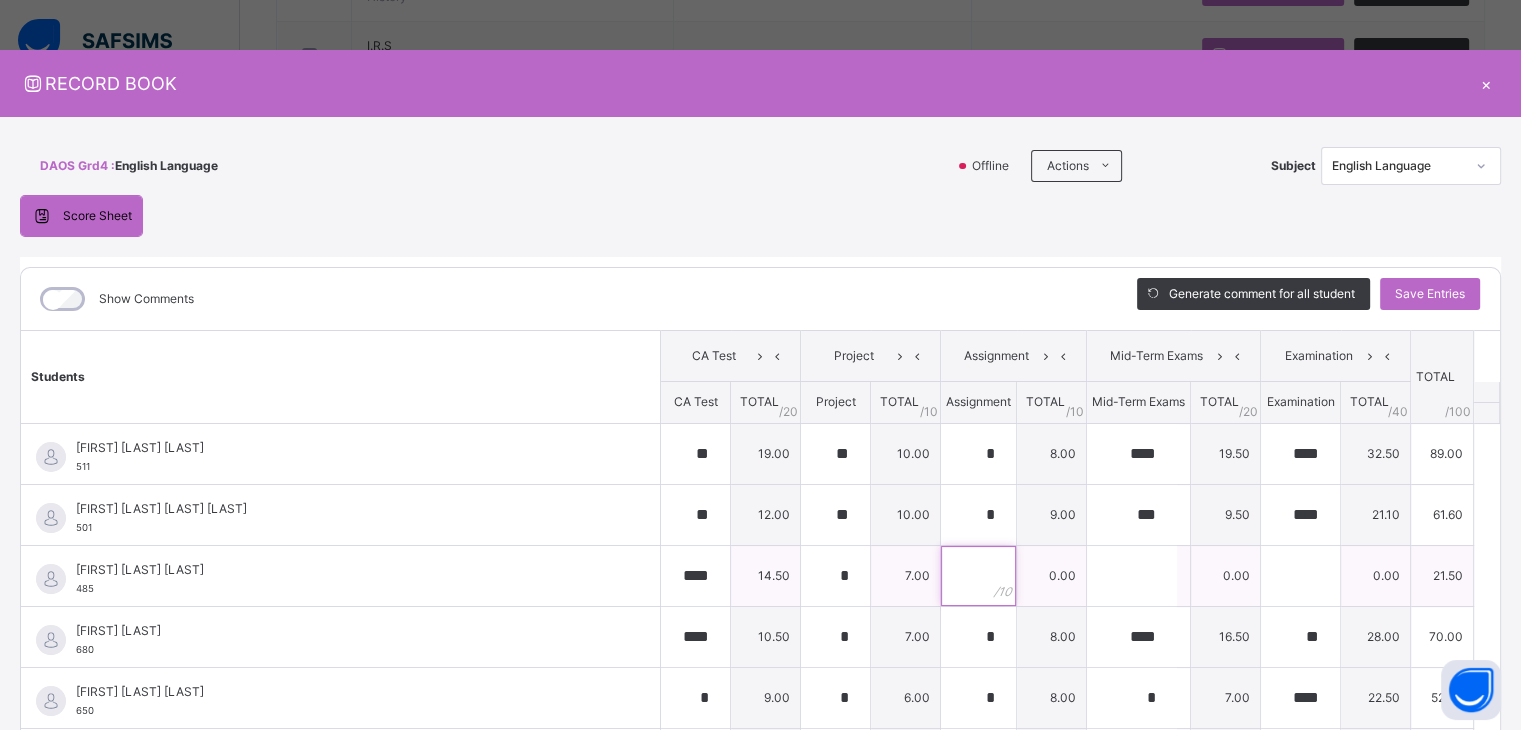 click at bounding box center [978, 576] 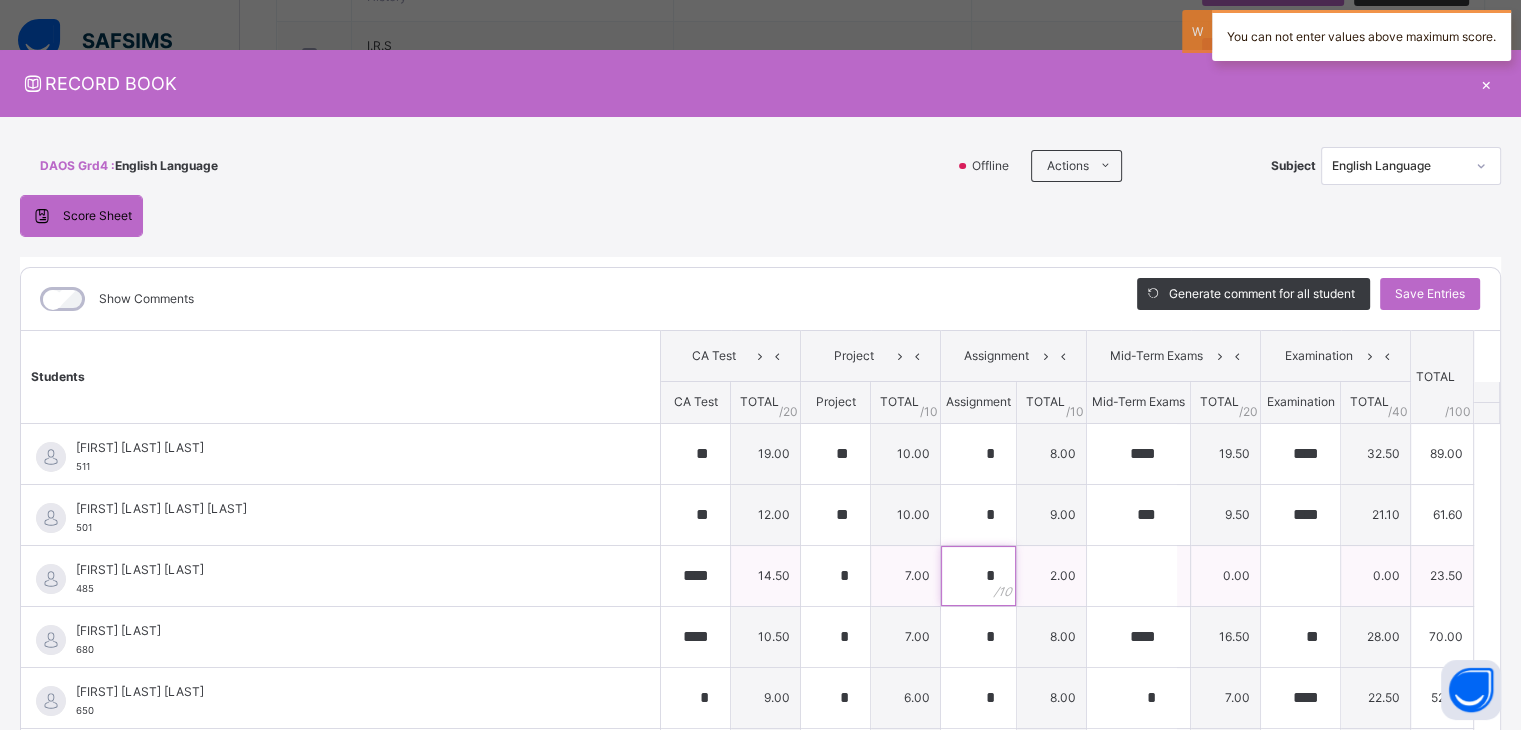 type on "*" 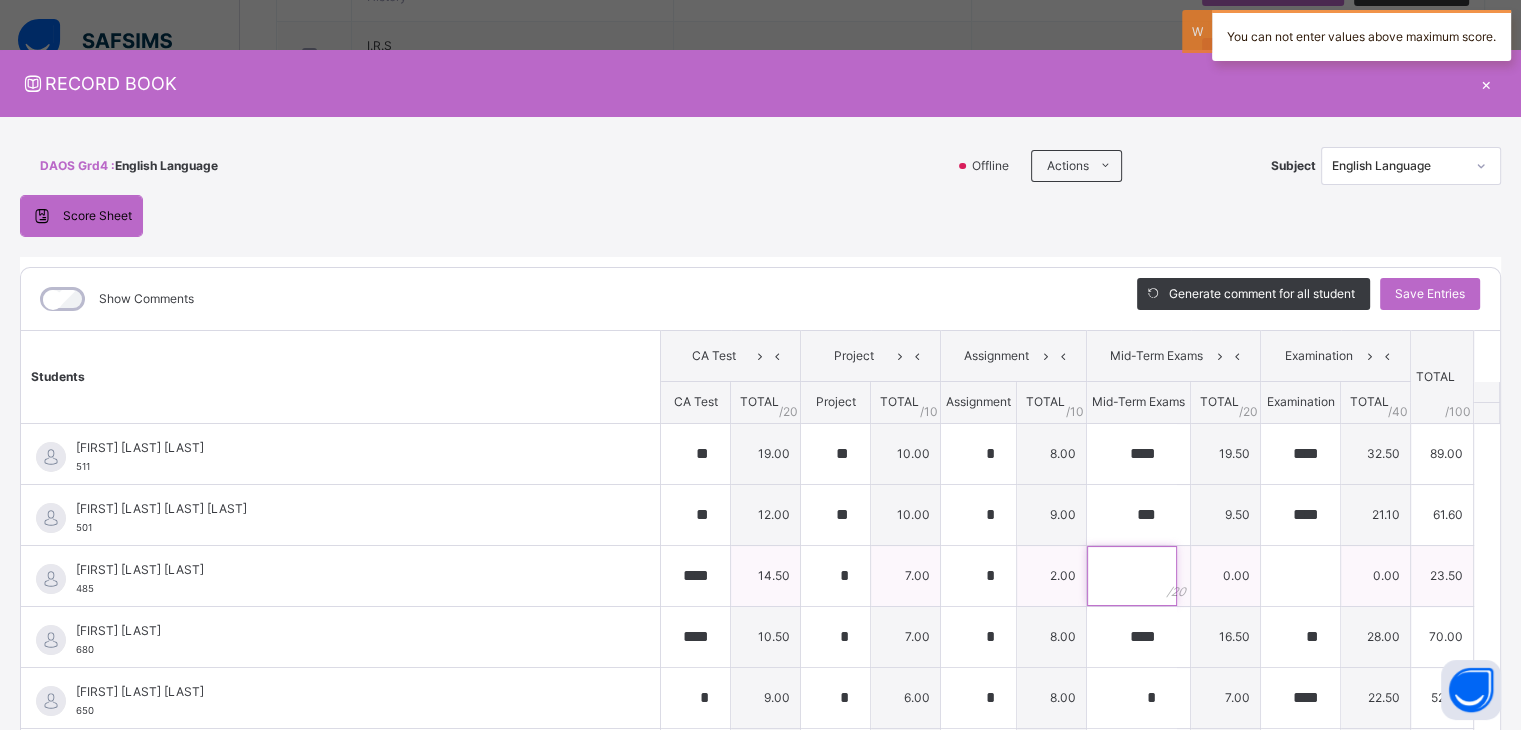 click at bounding box center (1132, 576) 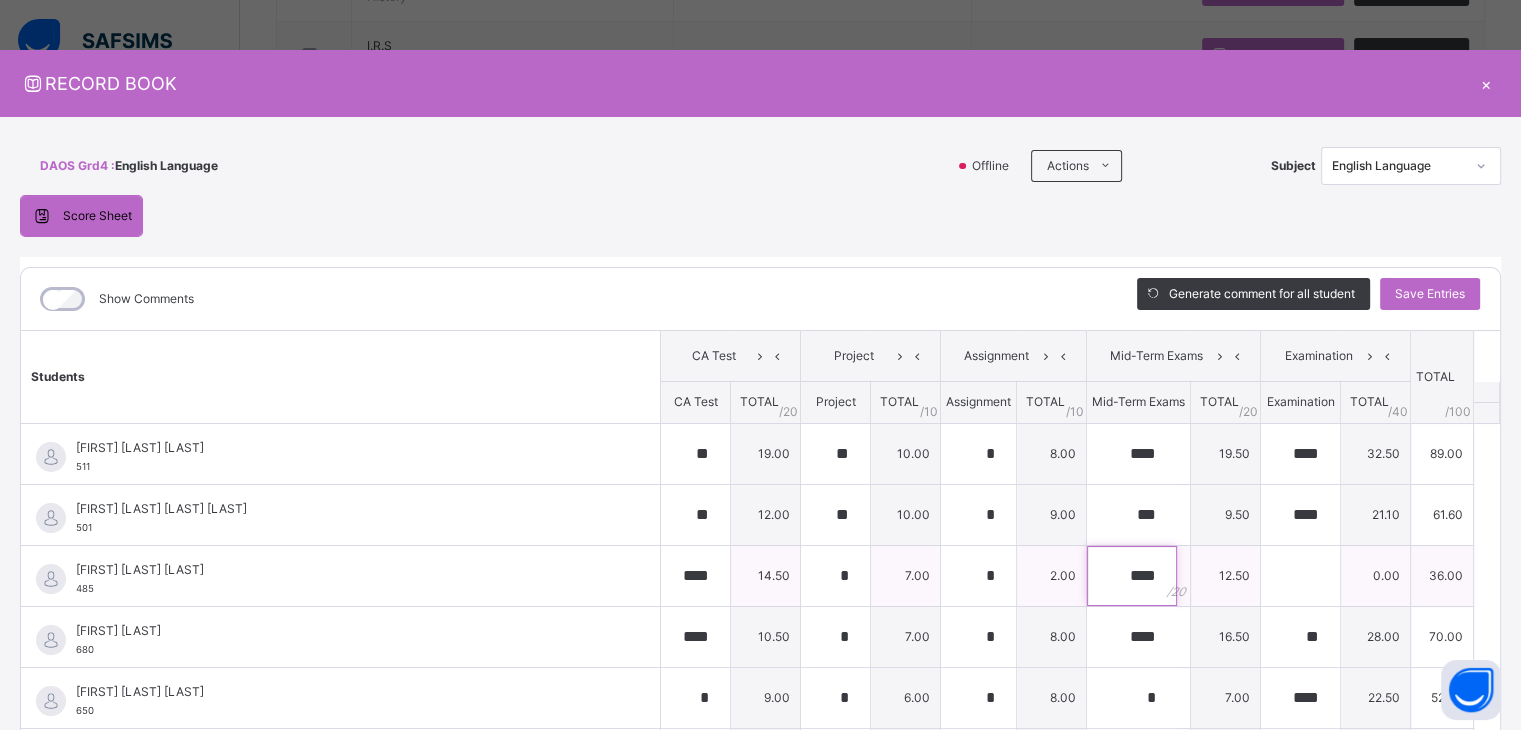 type on "****" 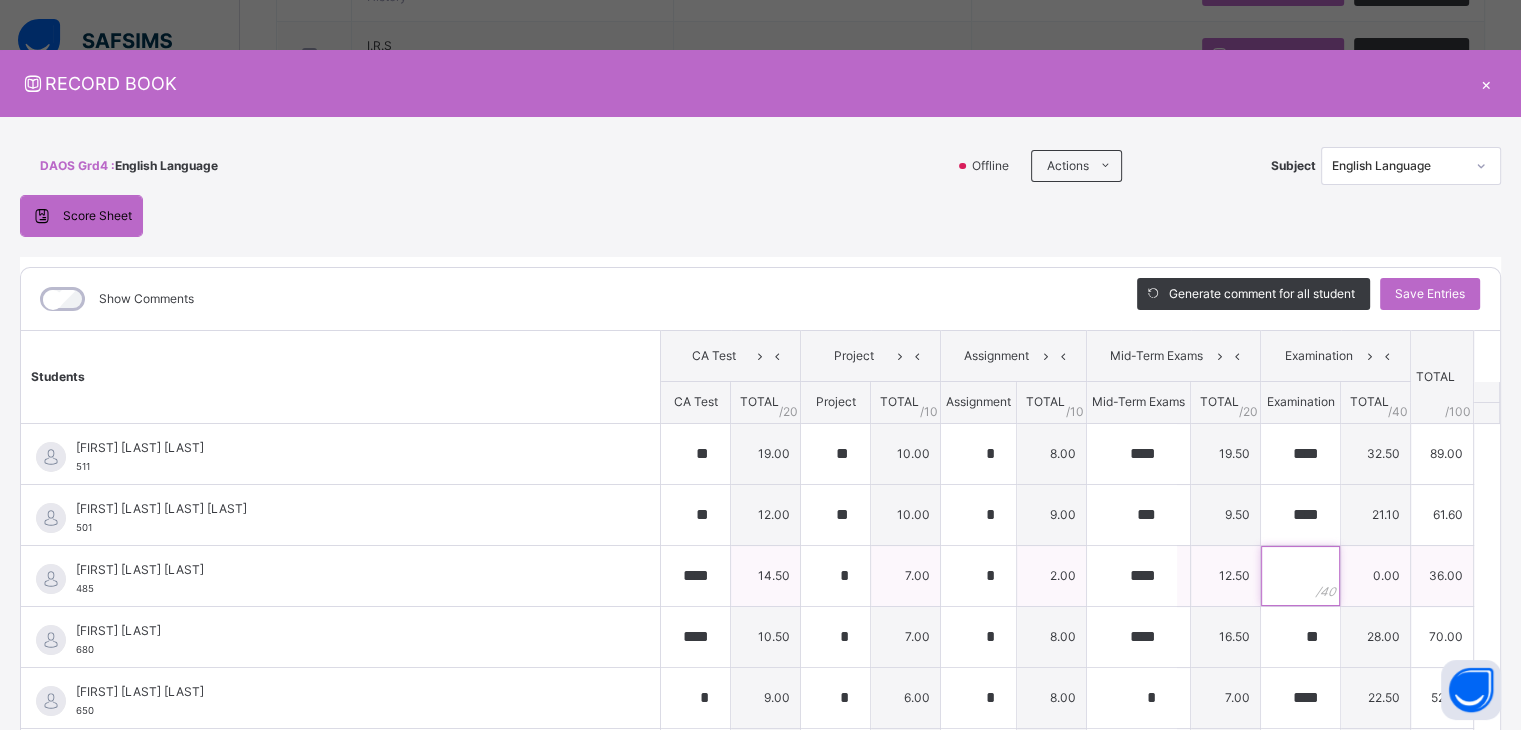click at bounding box center [1300, 576] 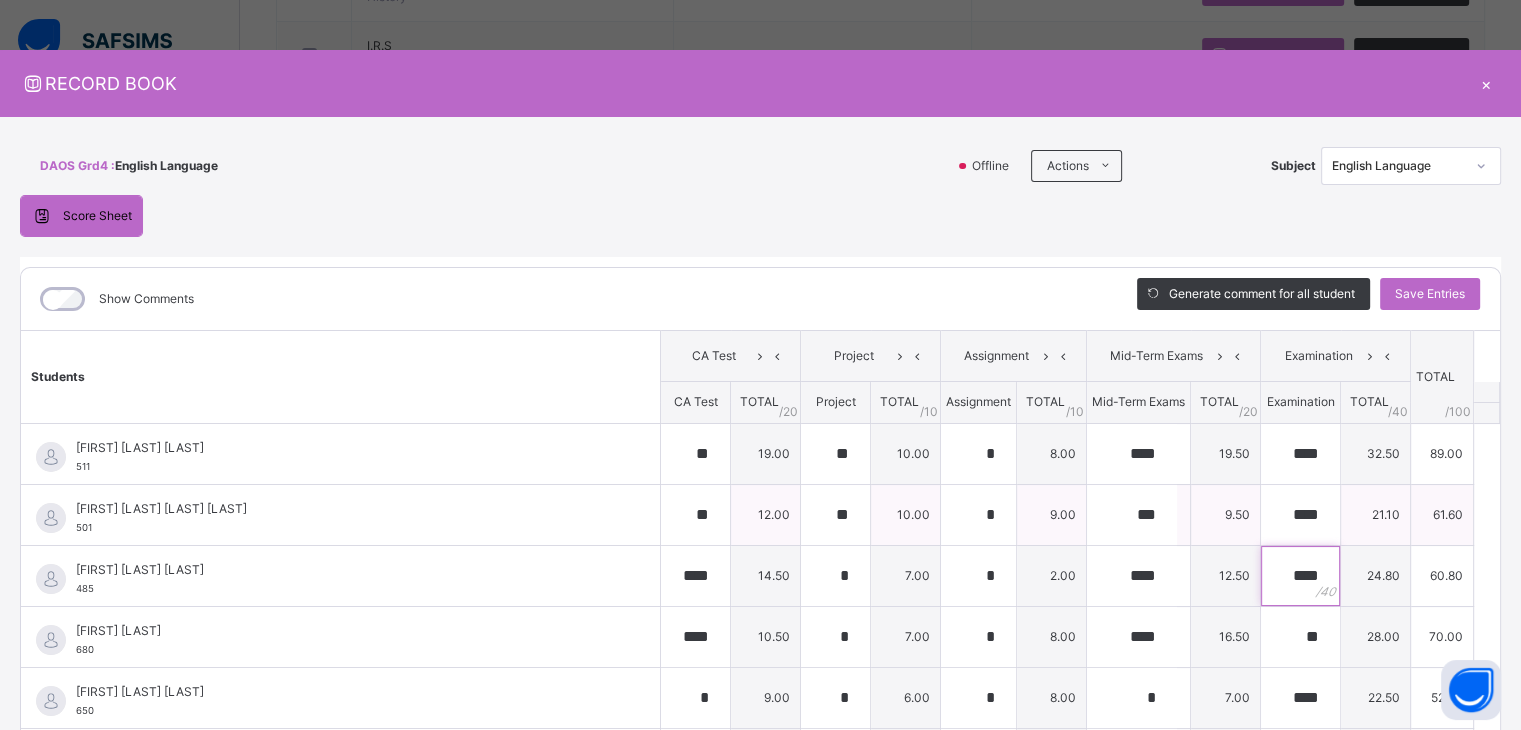 type on "****" 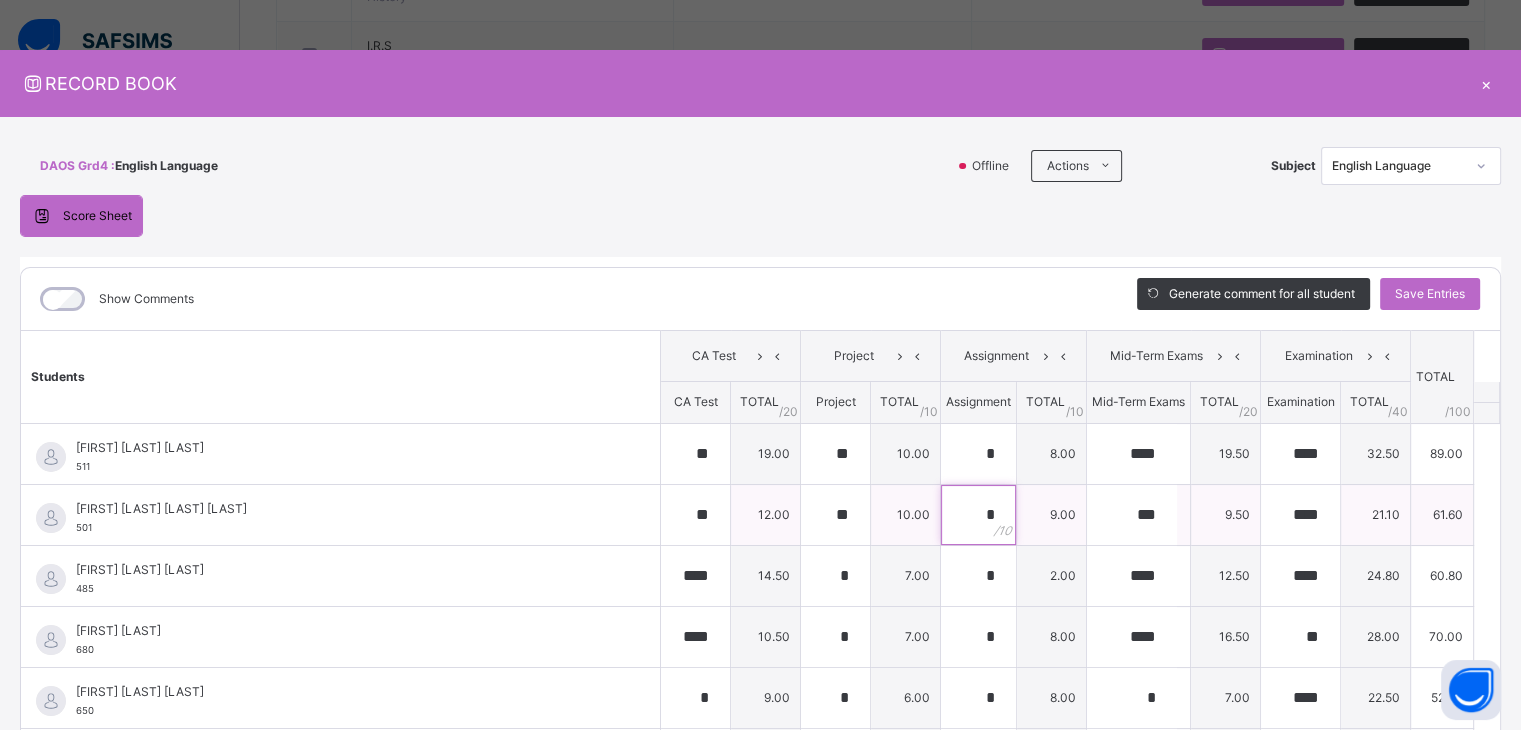 click on "*" at bounding box center (978, 515) 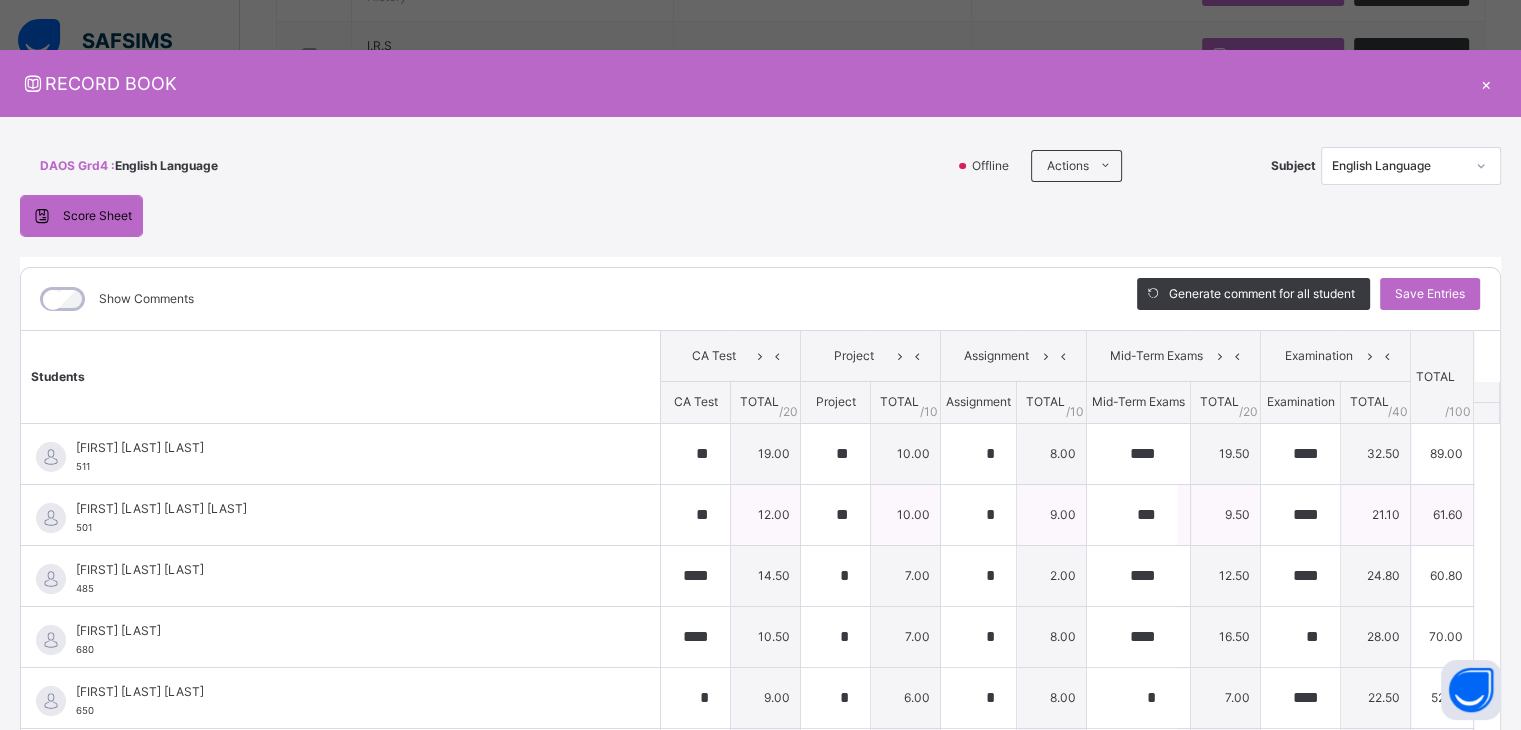 click on "*" at bounding box center (978, 515) 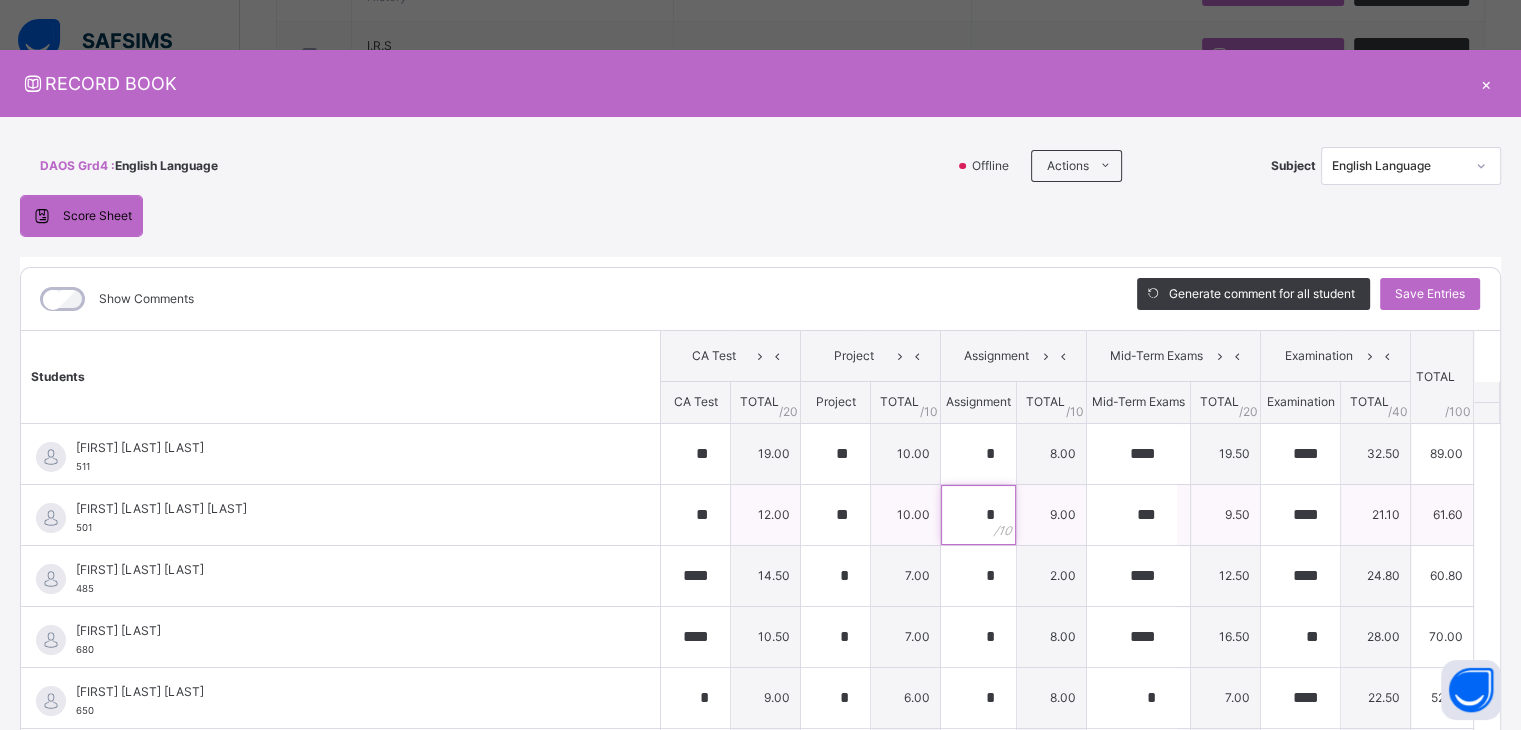 click on "*" at bounding box center [978, 515] 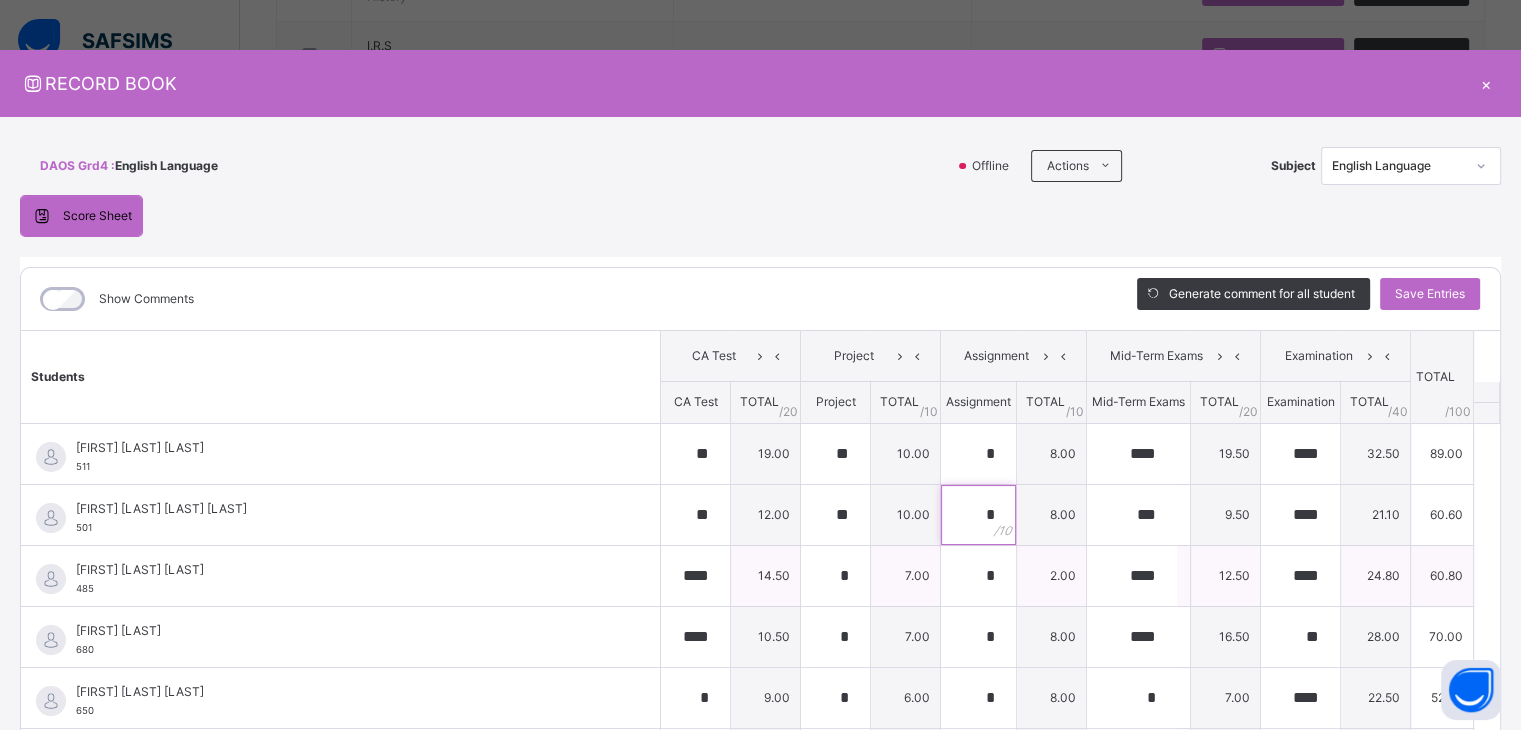 type on "*" 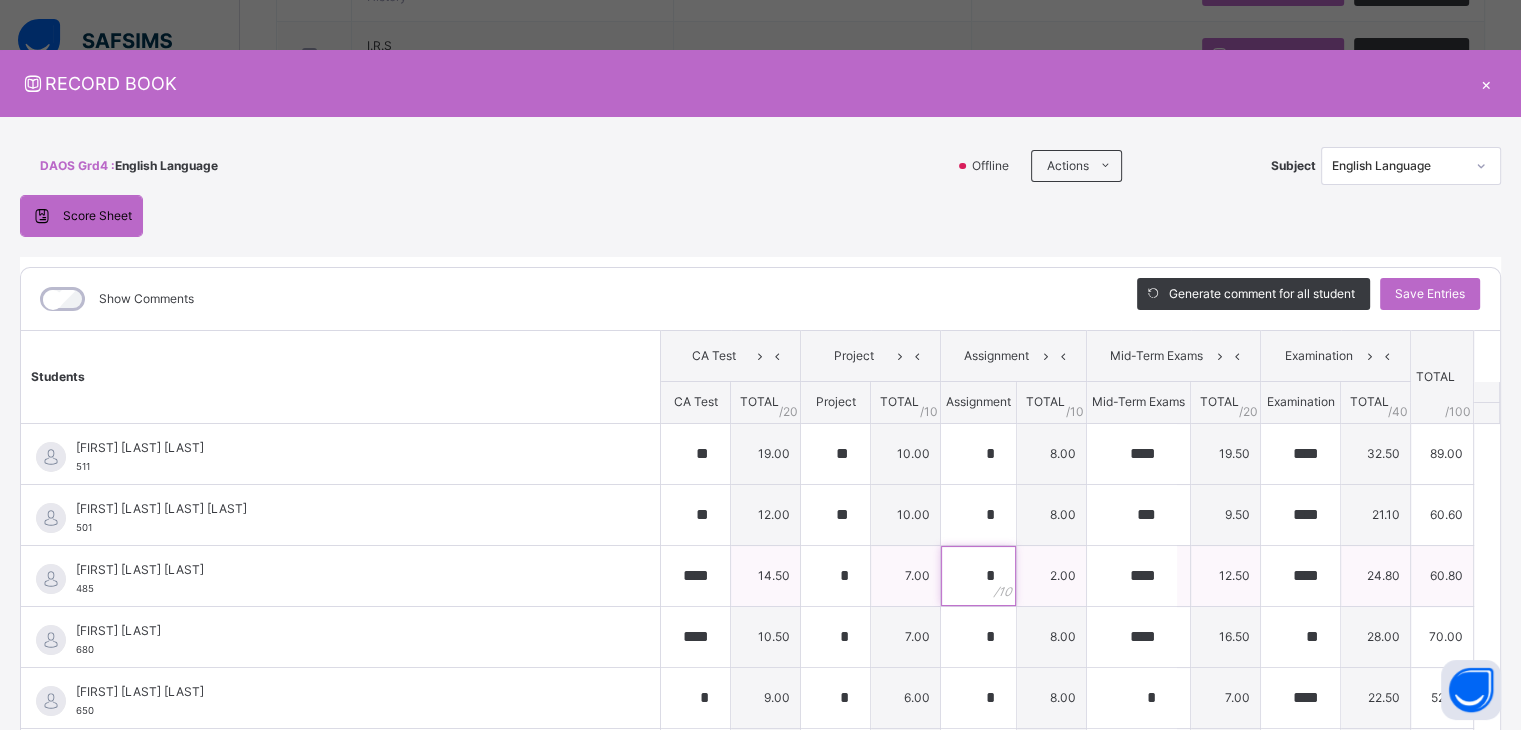 click on "*" at bounding box center (978, 576) 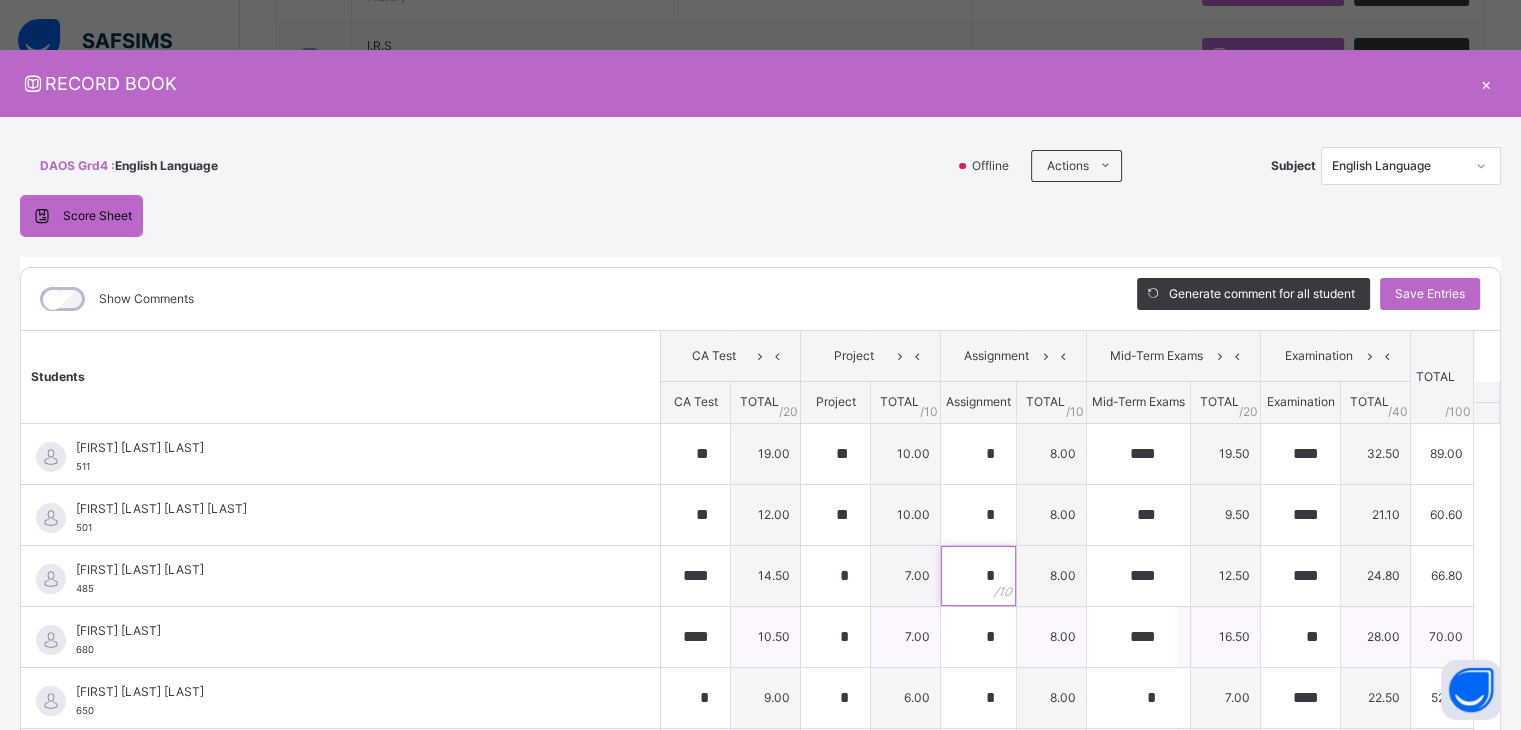 type on "*" 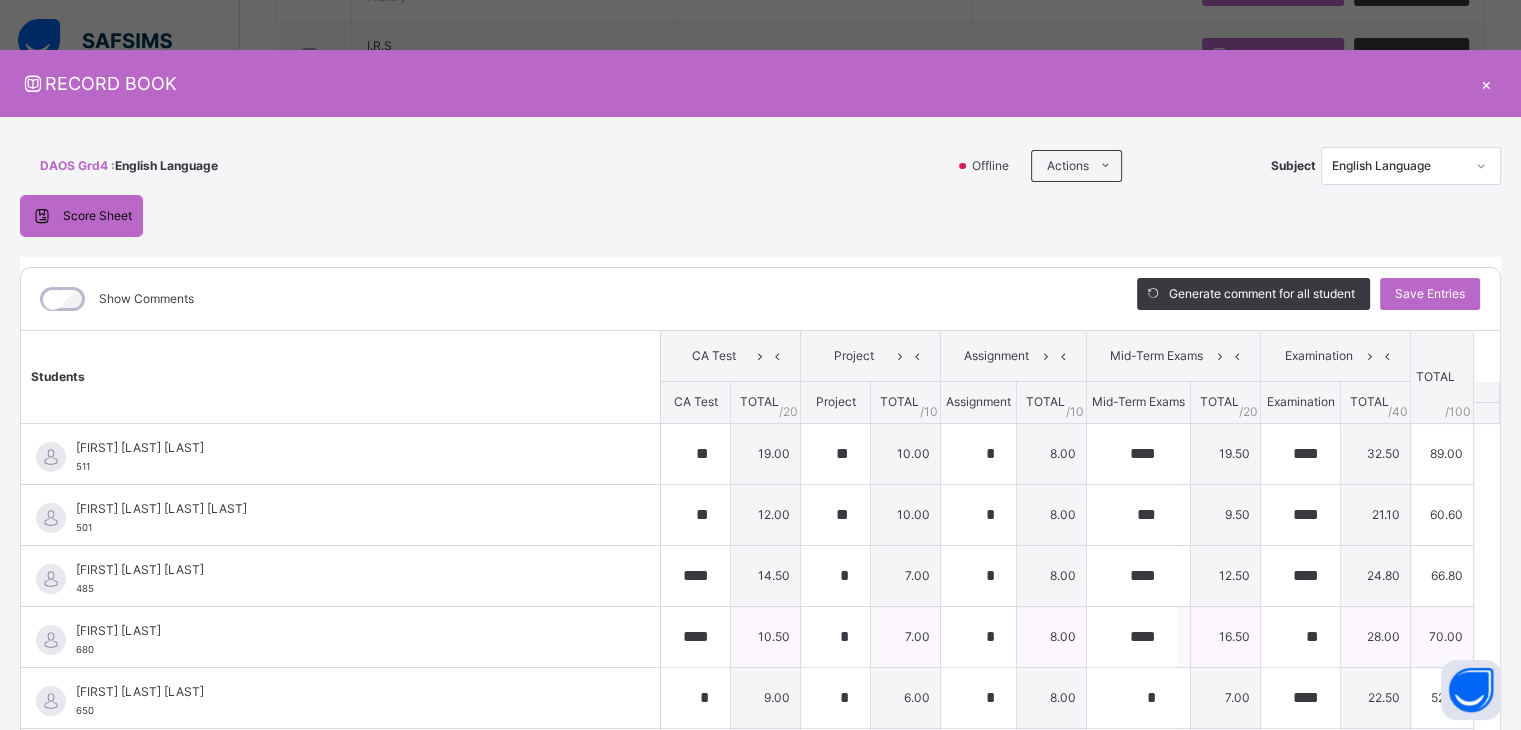 click on "[FIRST] [MIDDLE] [LAST]" at bounding box center (345, 631) 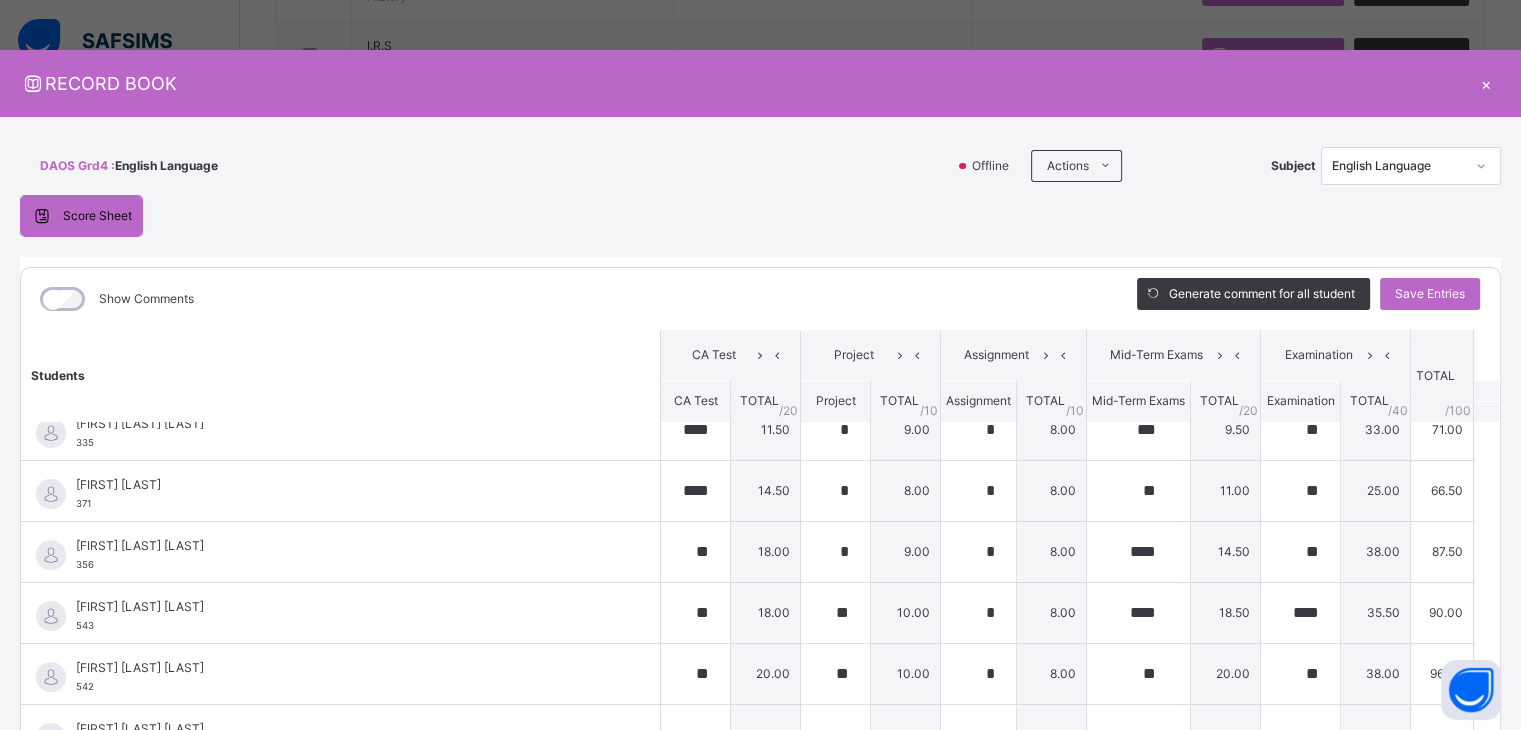 scroll, scrollTop: 894, scrollLeft: 0, axis: vertical 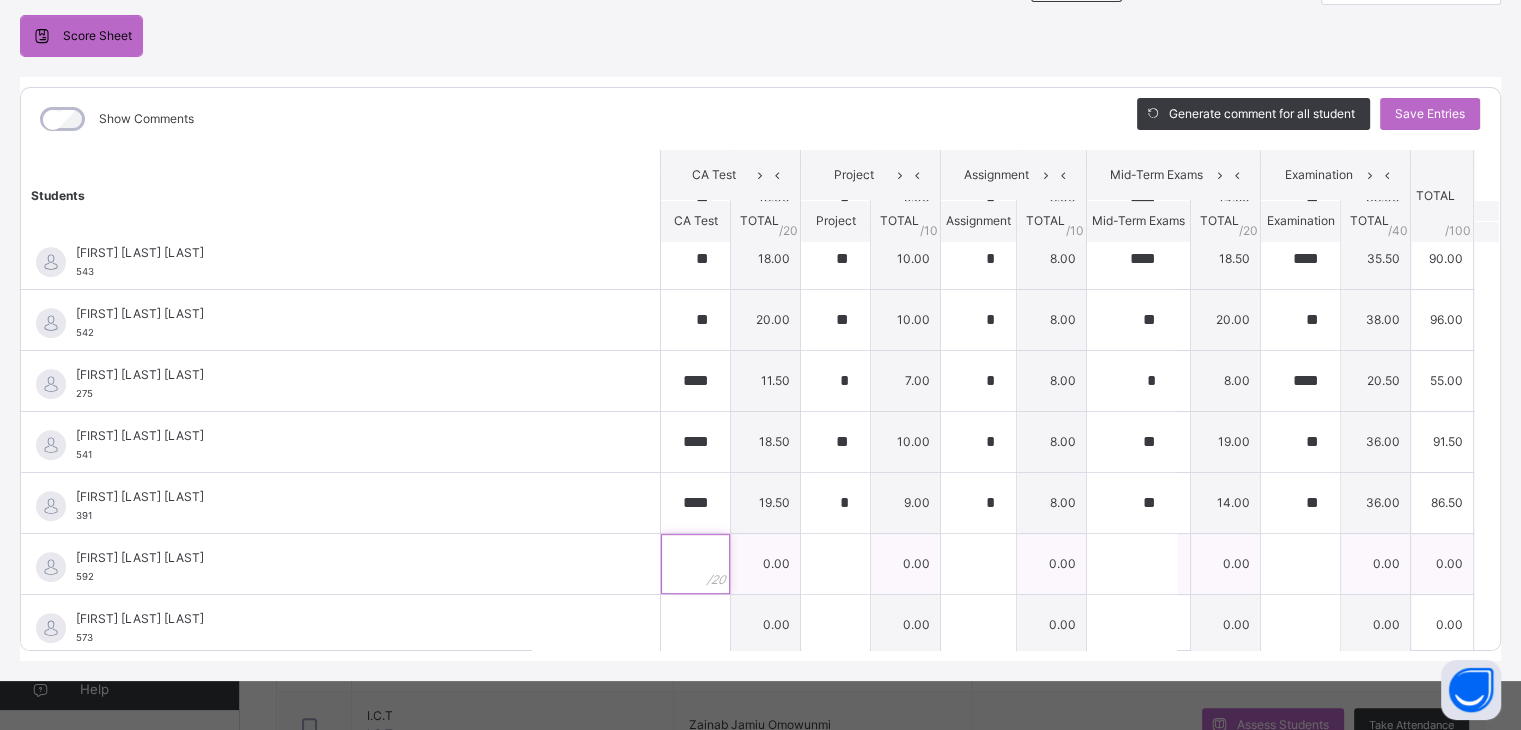 click at bounding box center (695, 564) 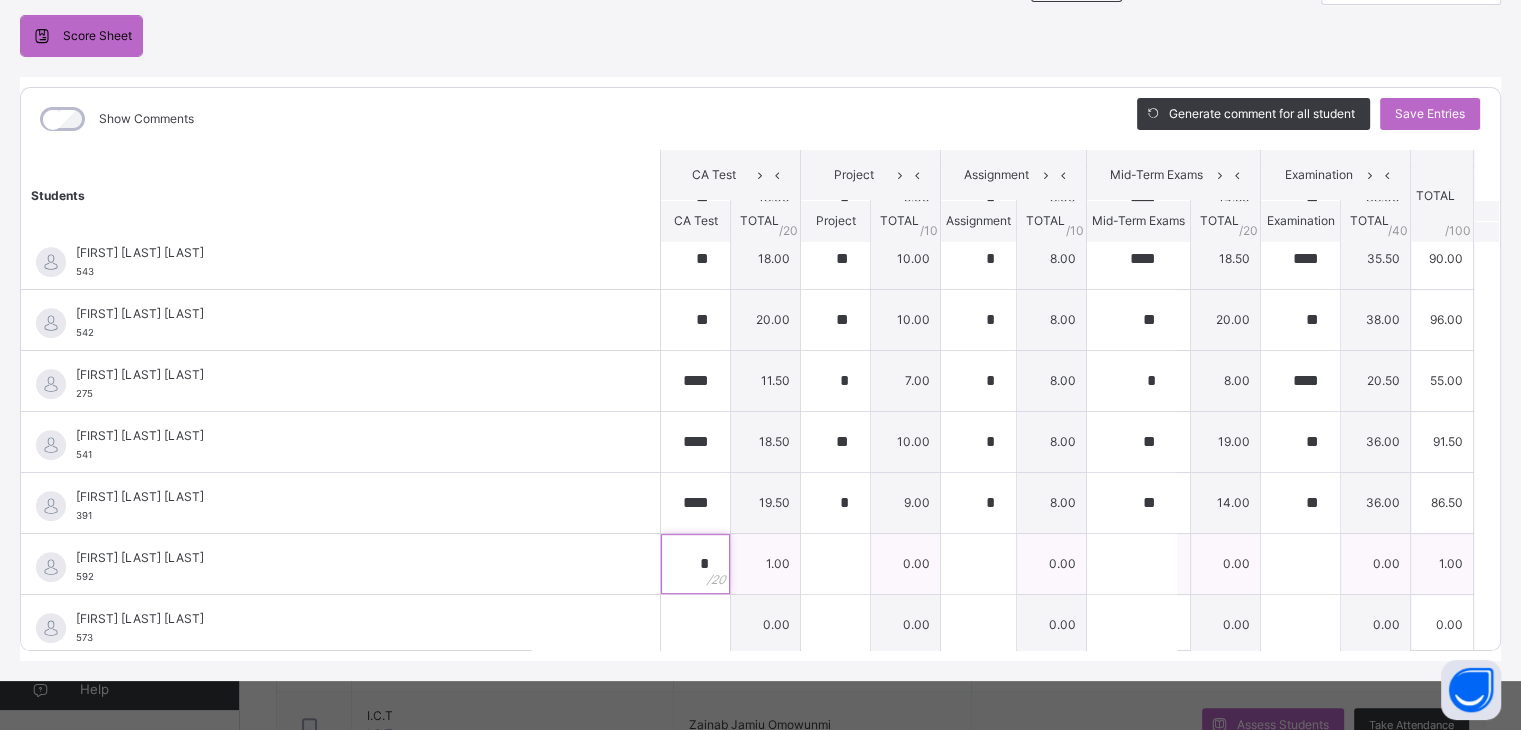 type on "**" 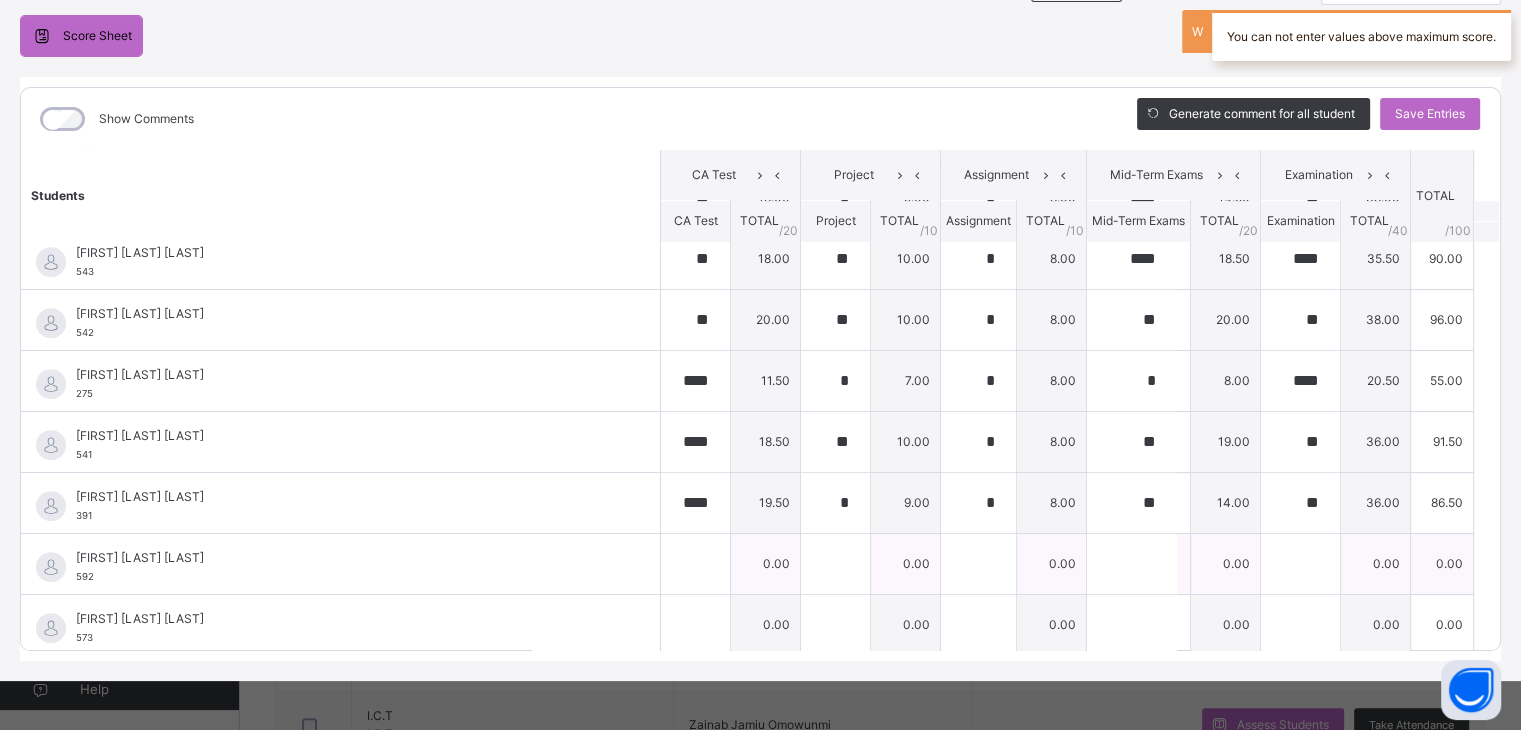 click at bounding box center [695, 564] 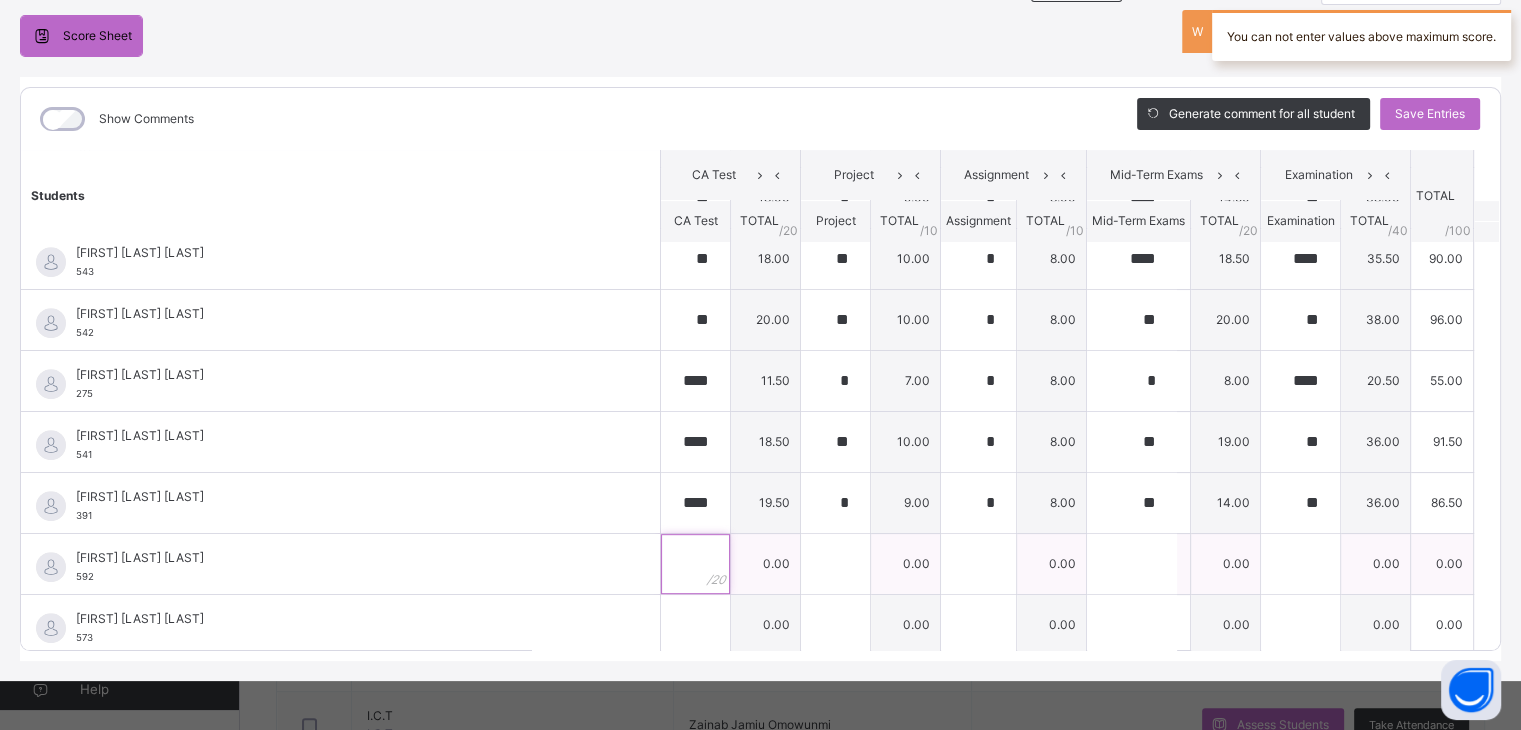 click at bounding box center (695, 564) 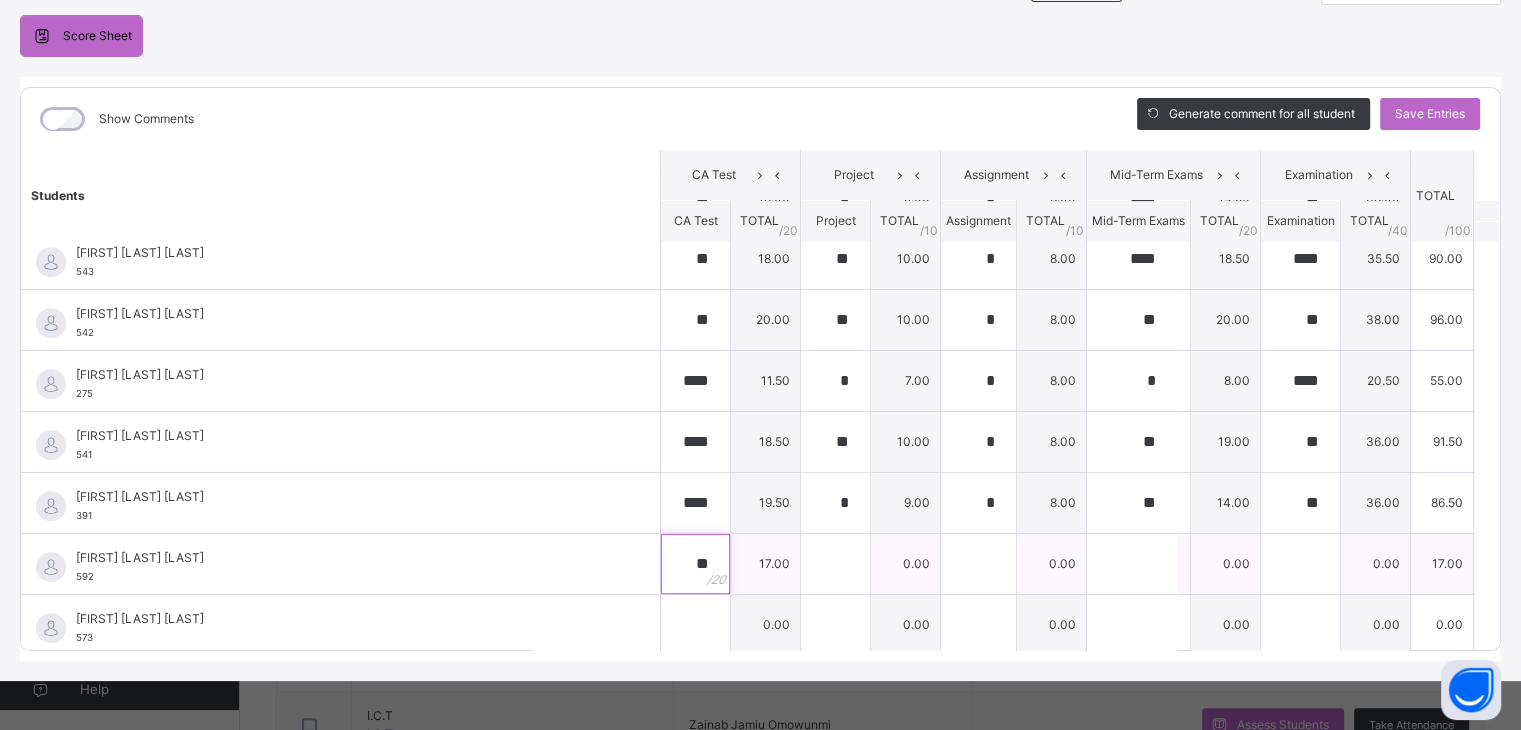 type on "**" 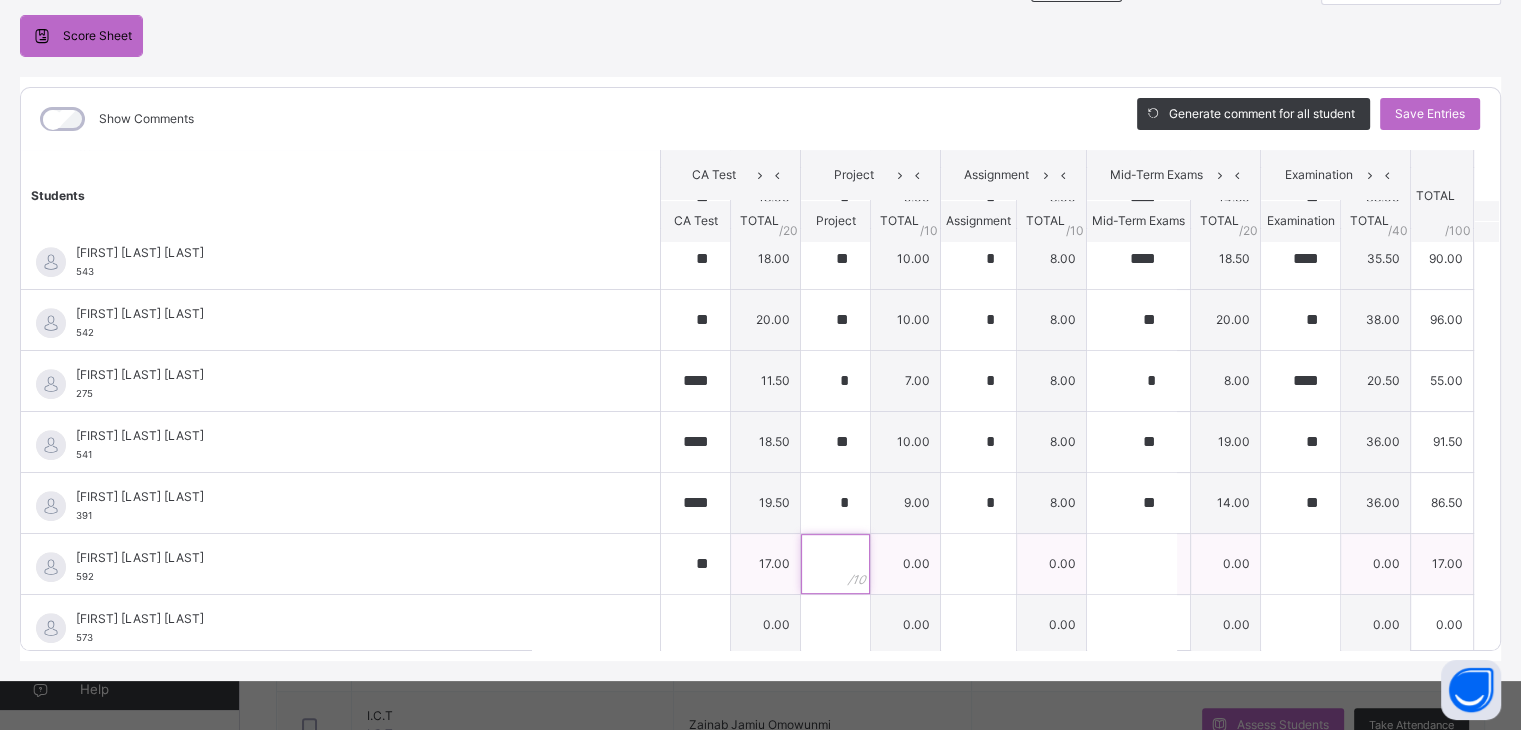 click at bounding box center (835, 564) 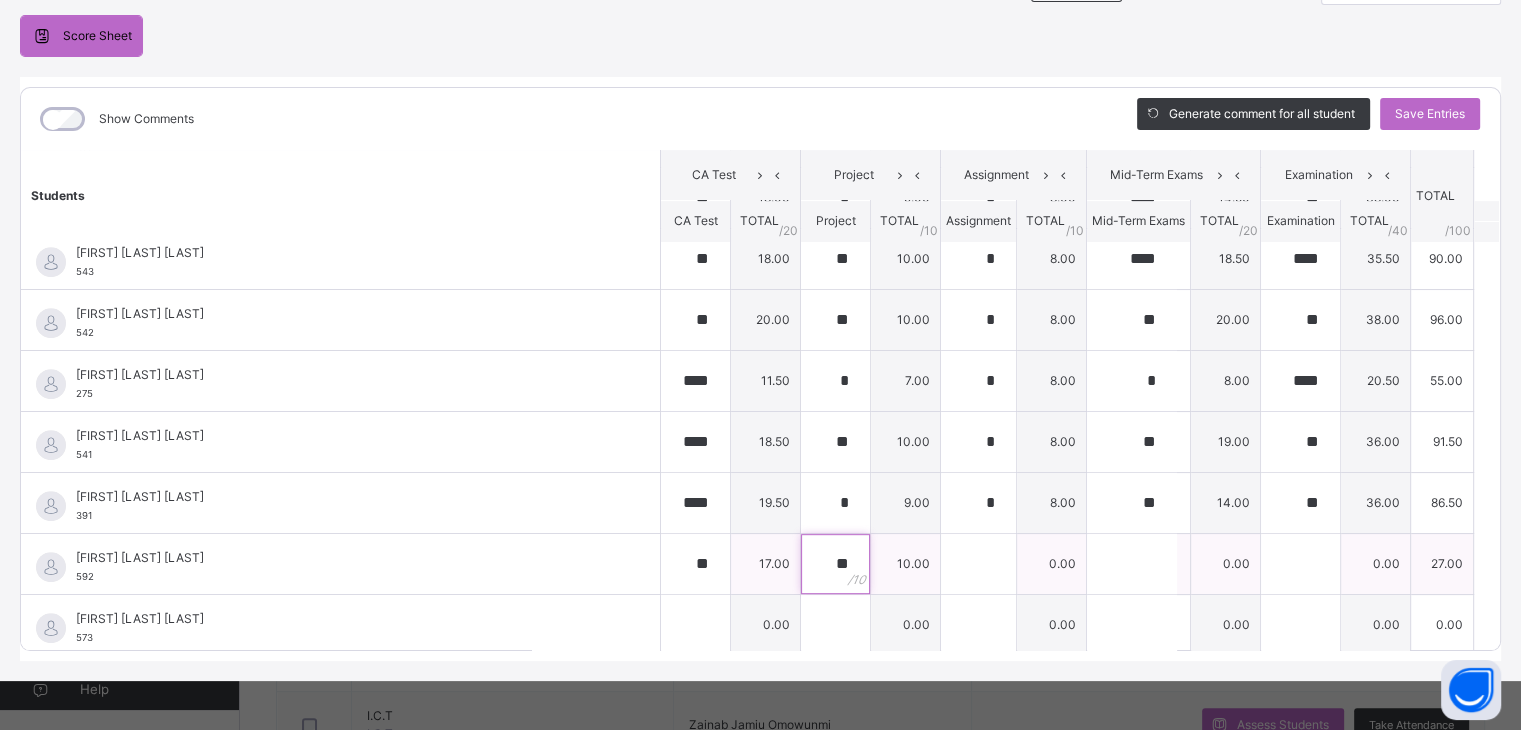 type on "**" 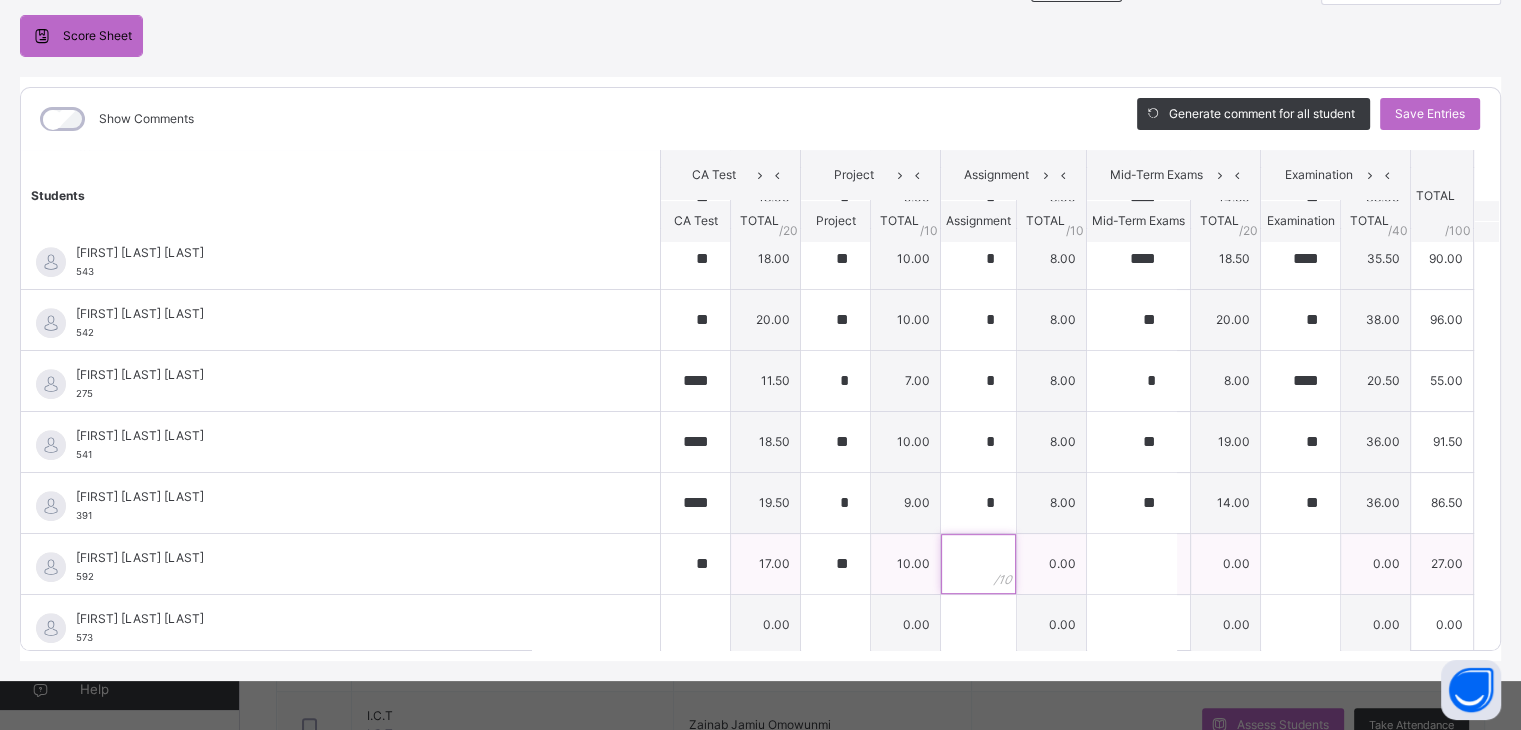 click at bounding box center (978, 564) 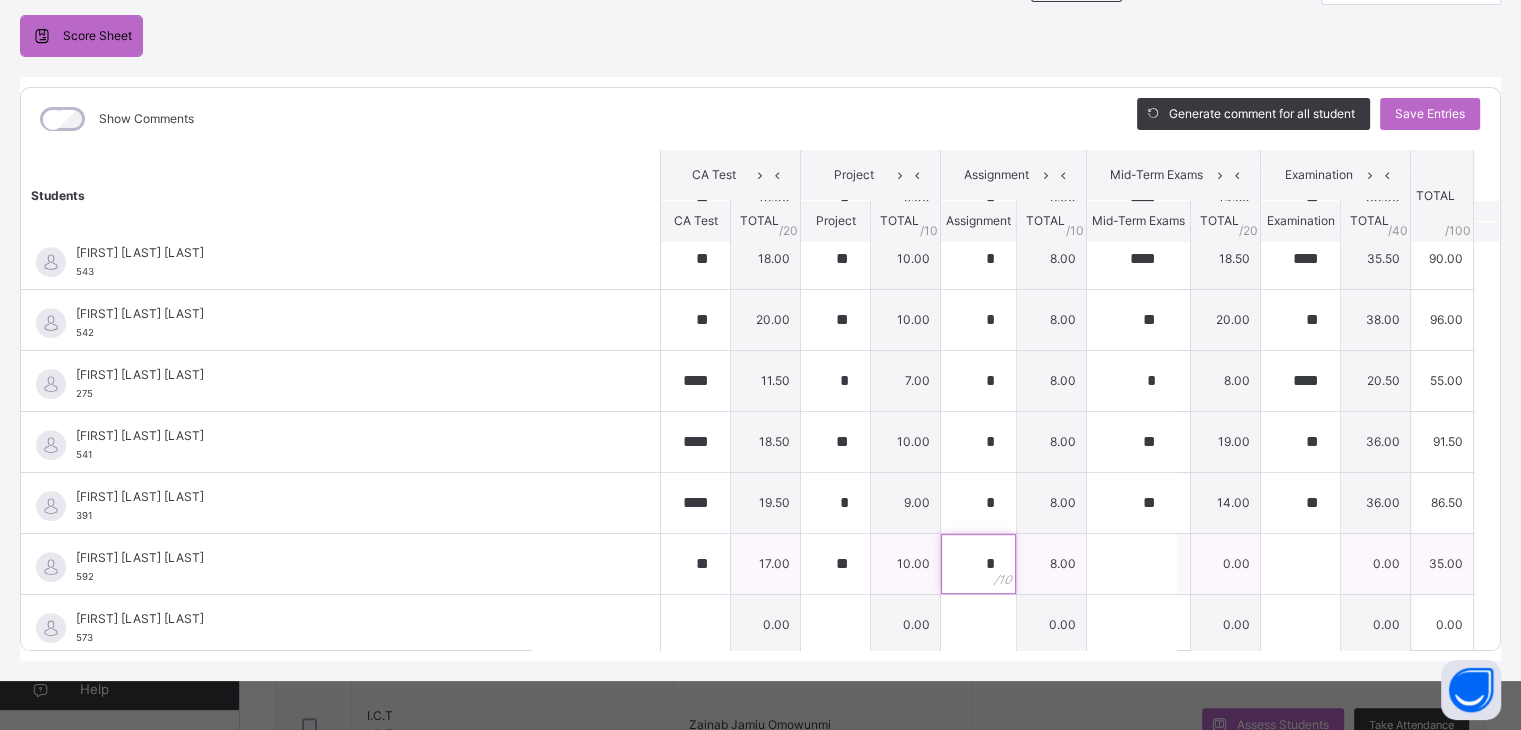 type on "*" 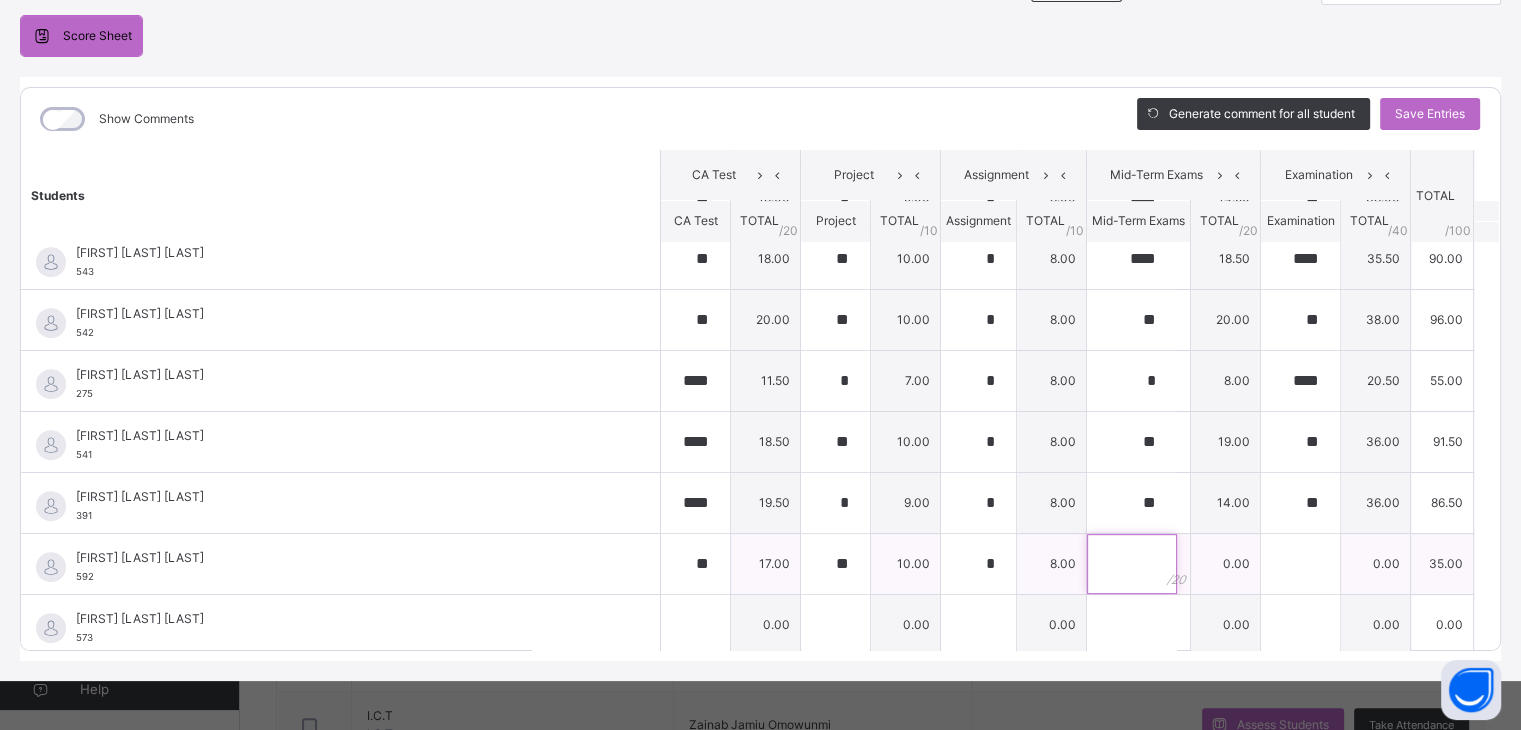 click at bounding box center [1132, 564] 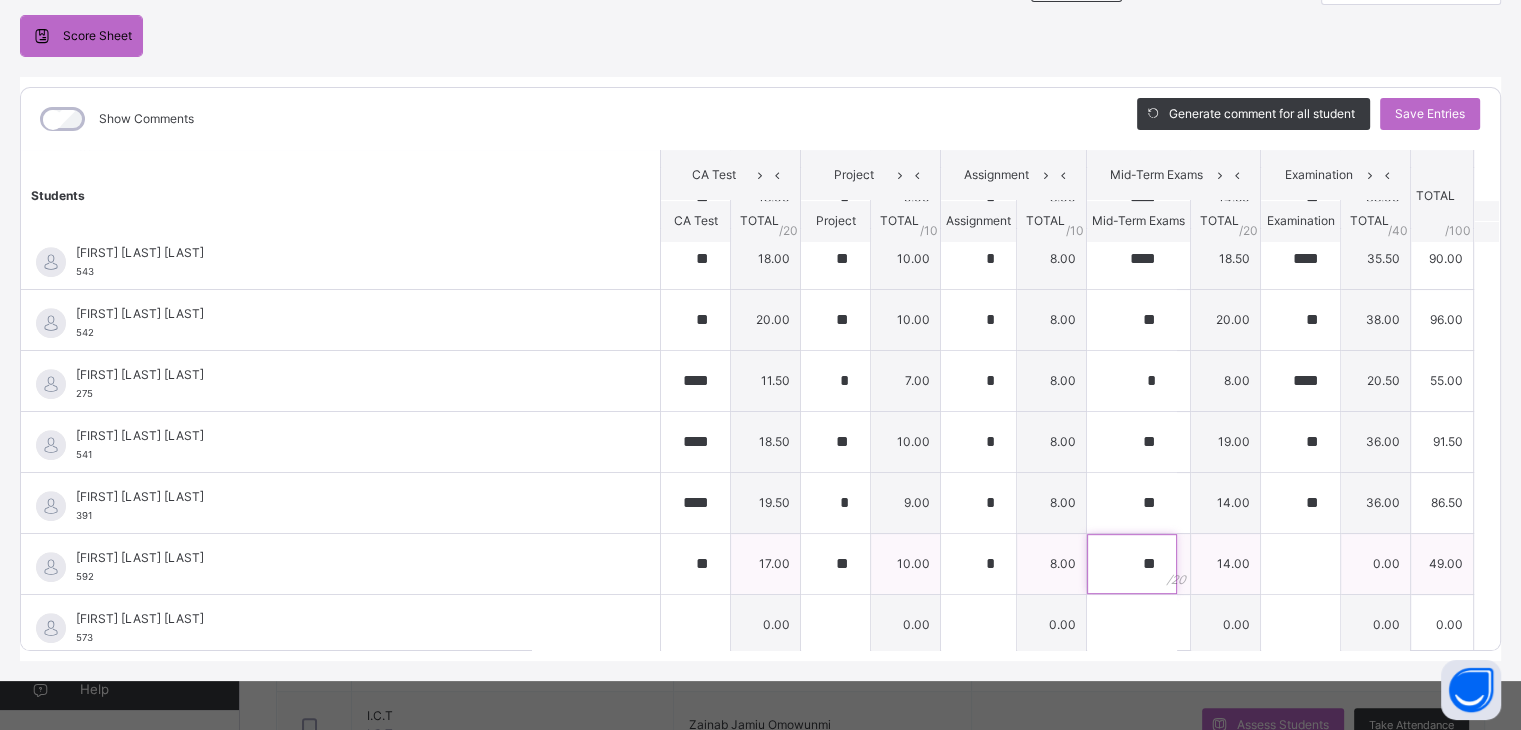 type on "**" 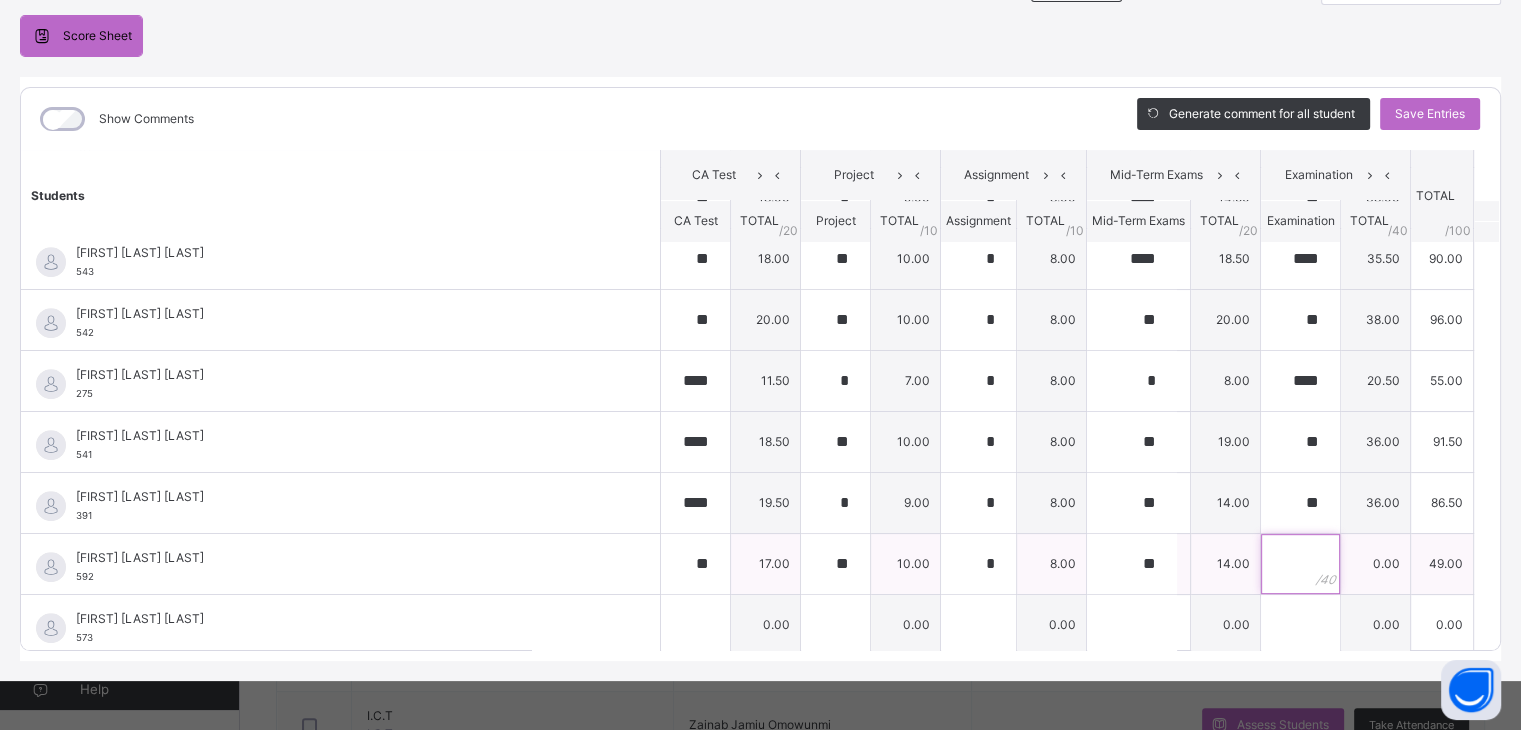 click at bounding box center [1300, 564] 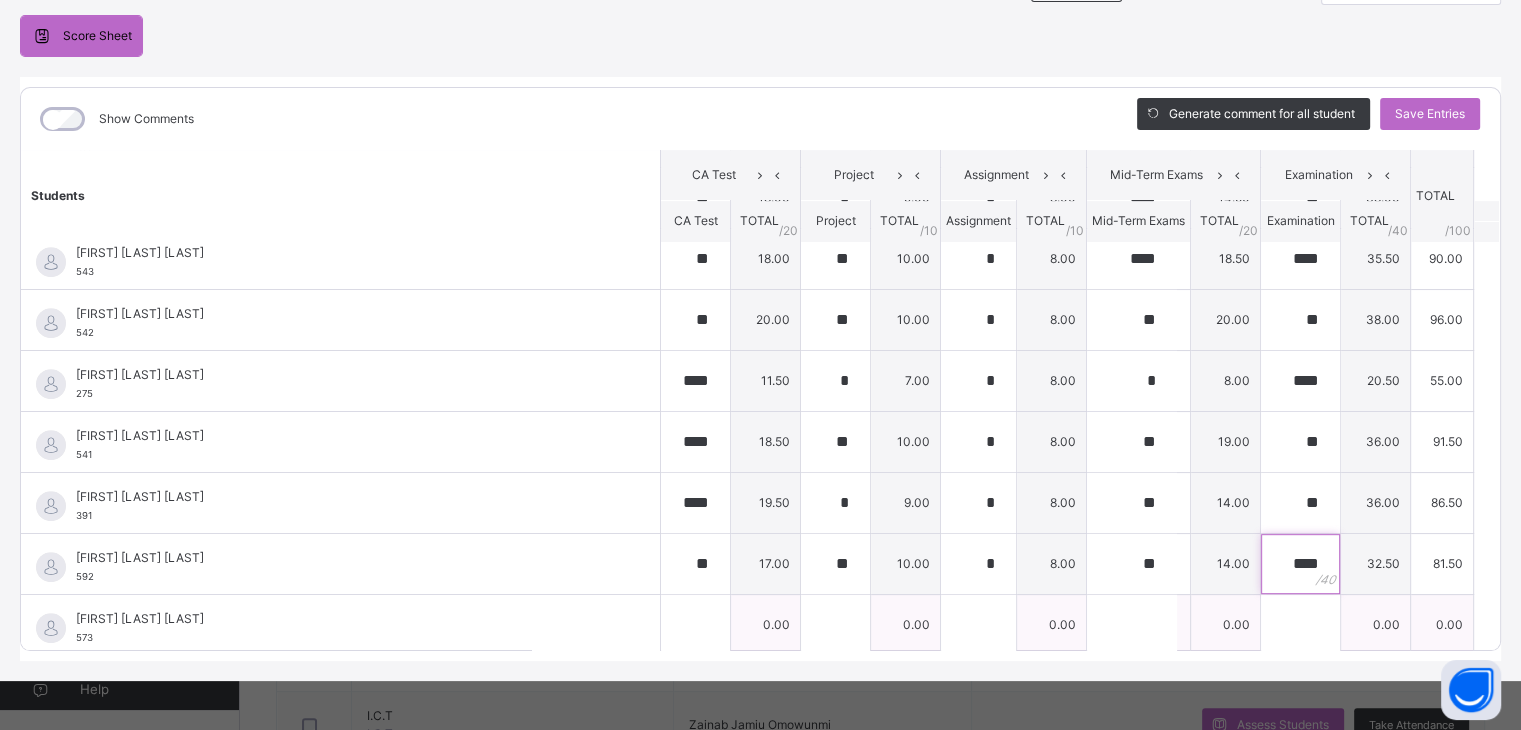 type on "****" 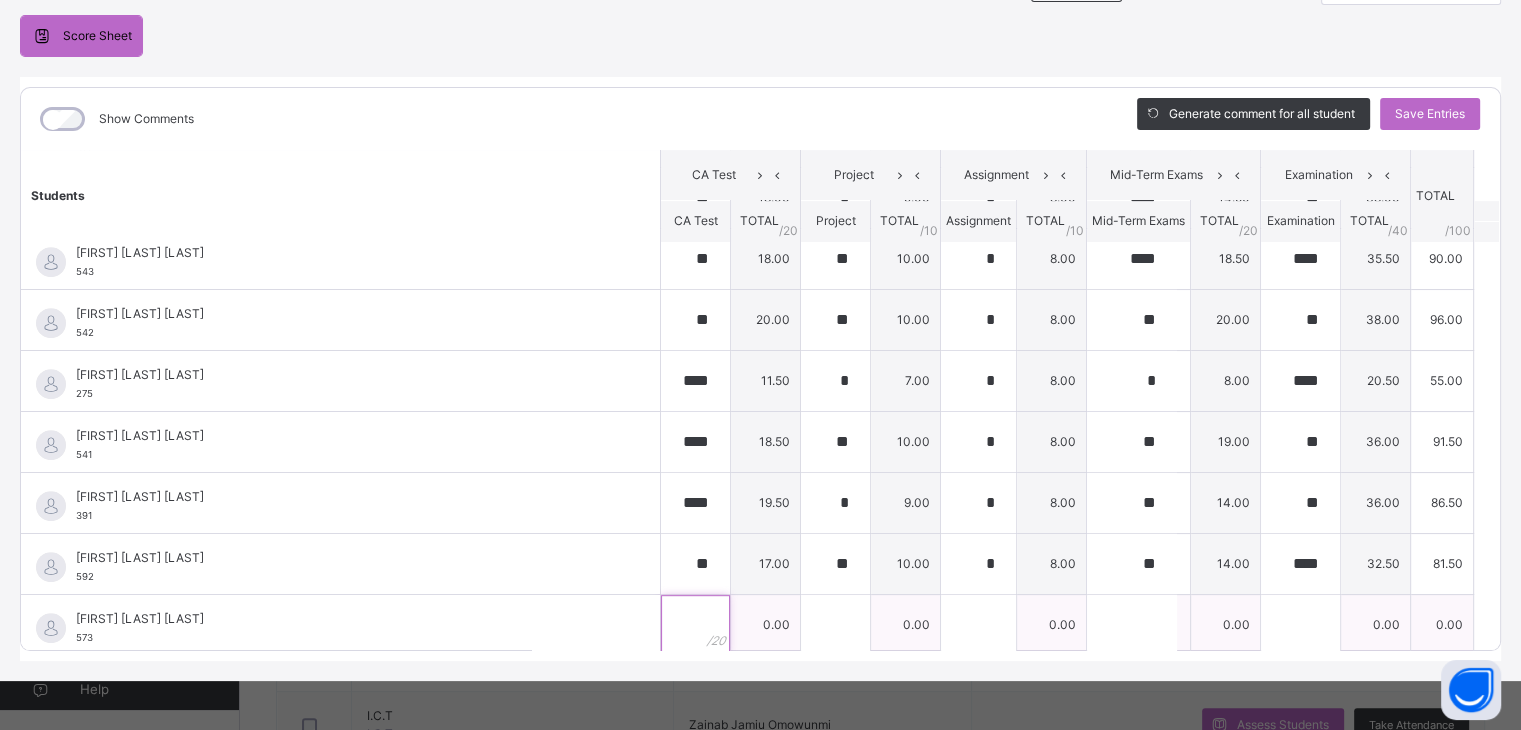 click at bounding box center (695, 625) 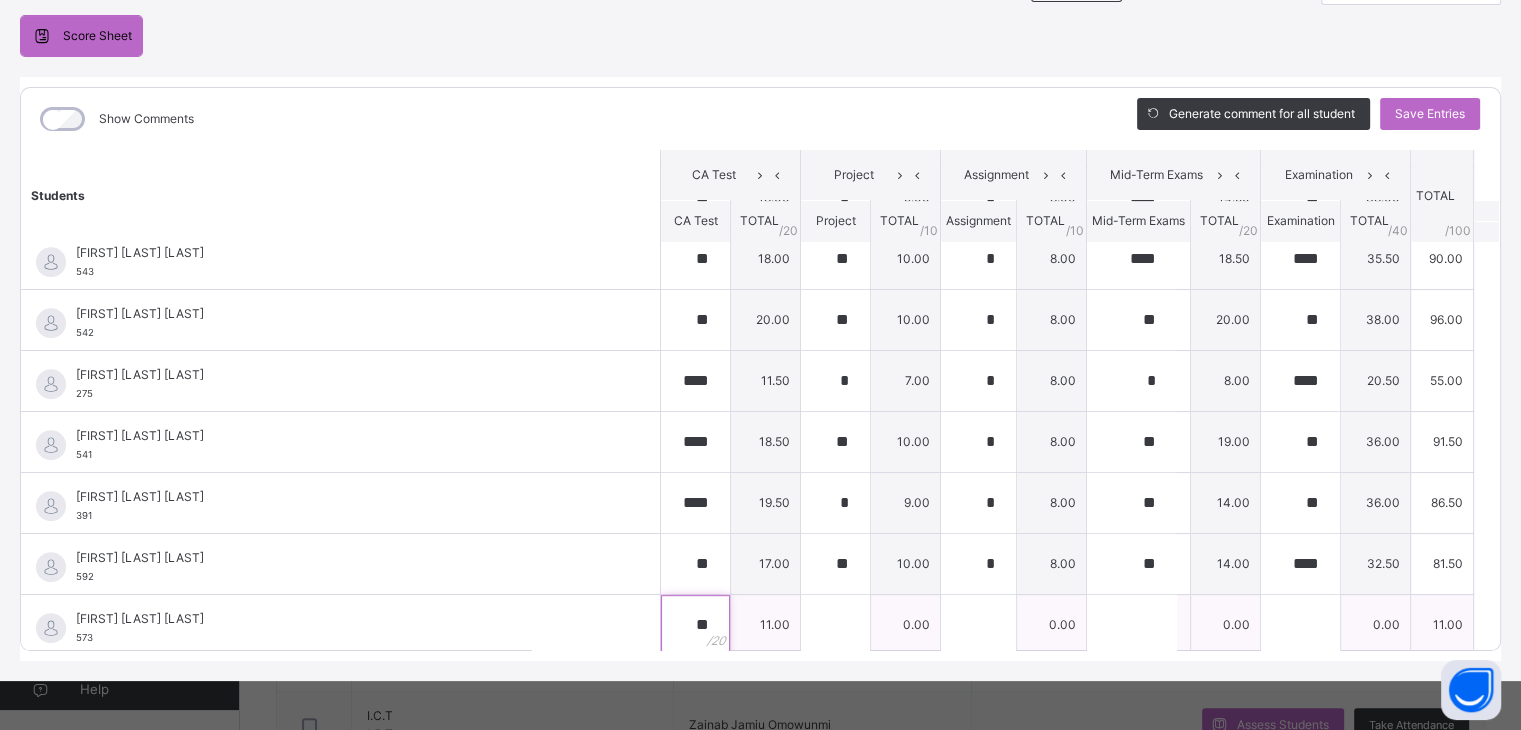 type on "**" 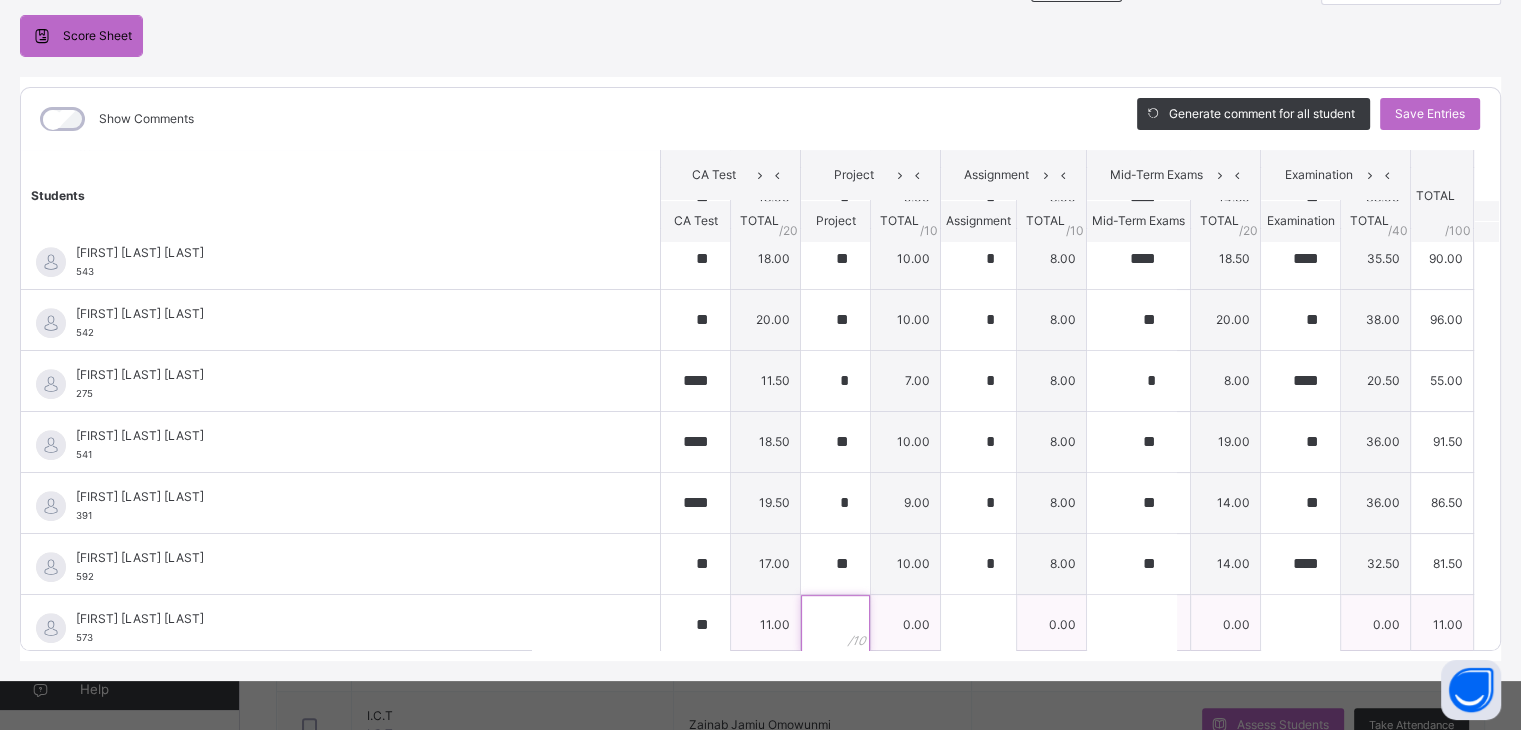 click at bounding box center [835, 625] 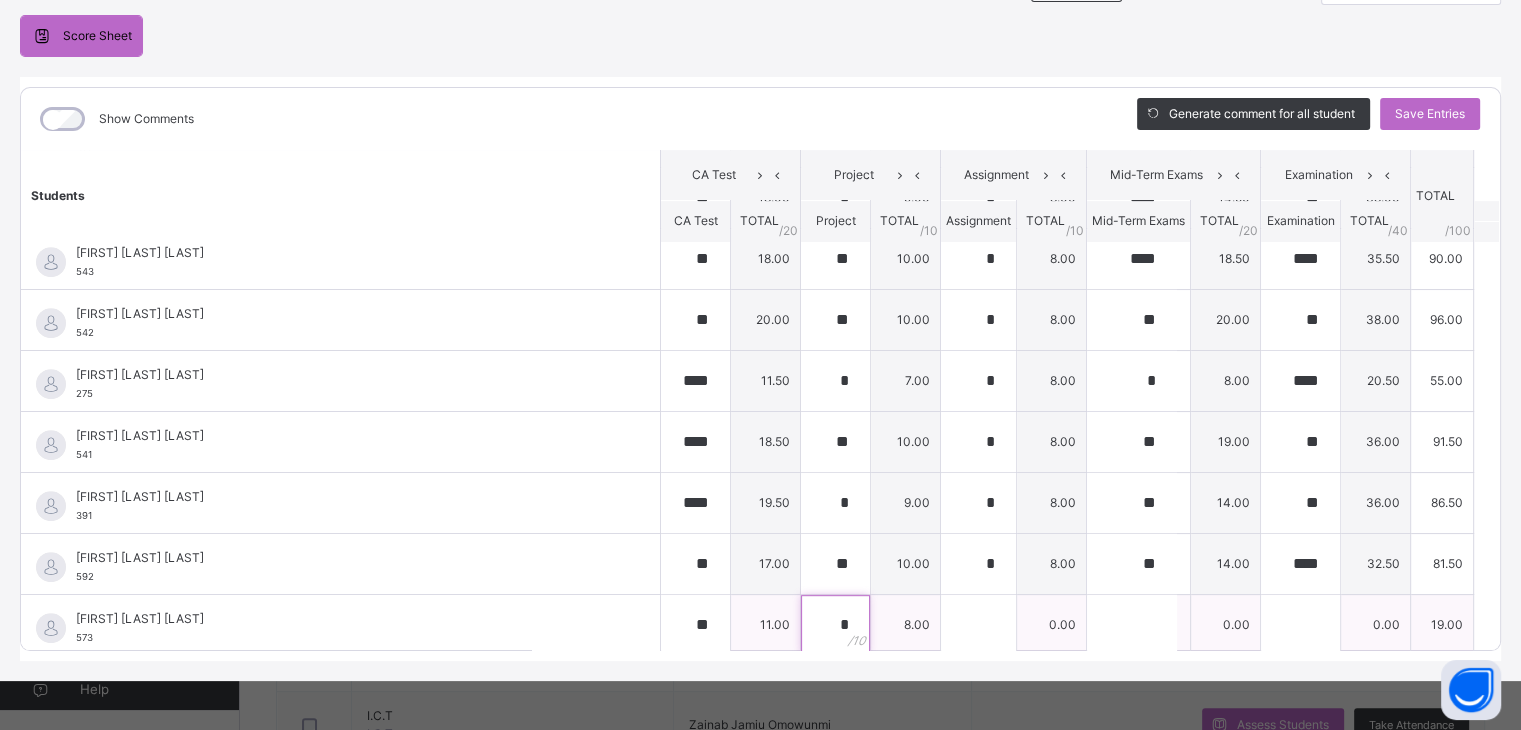 type on "*" 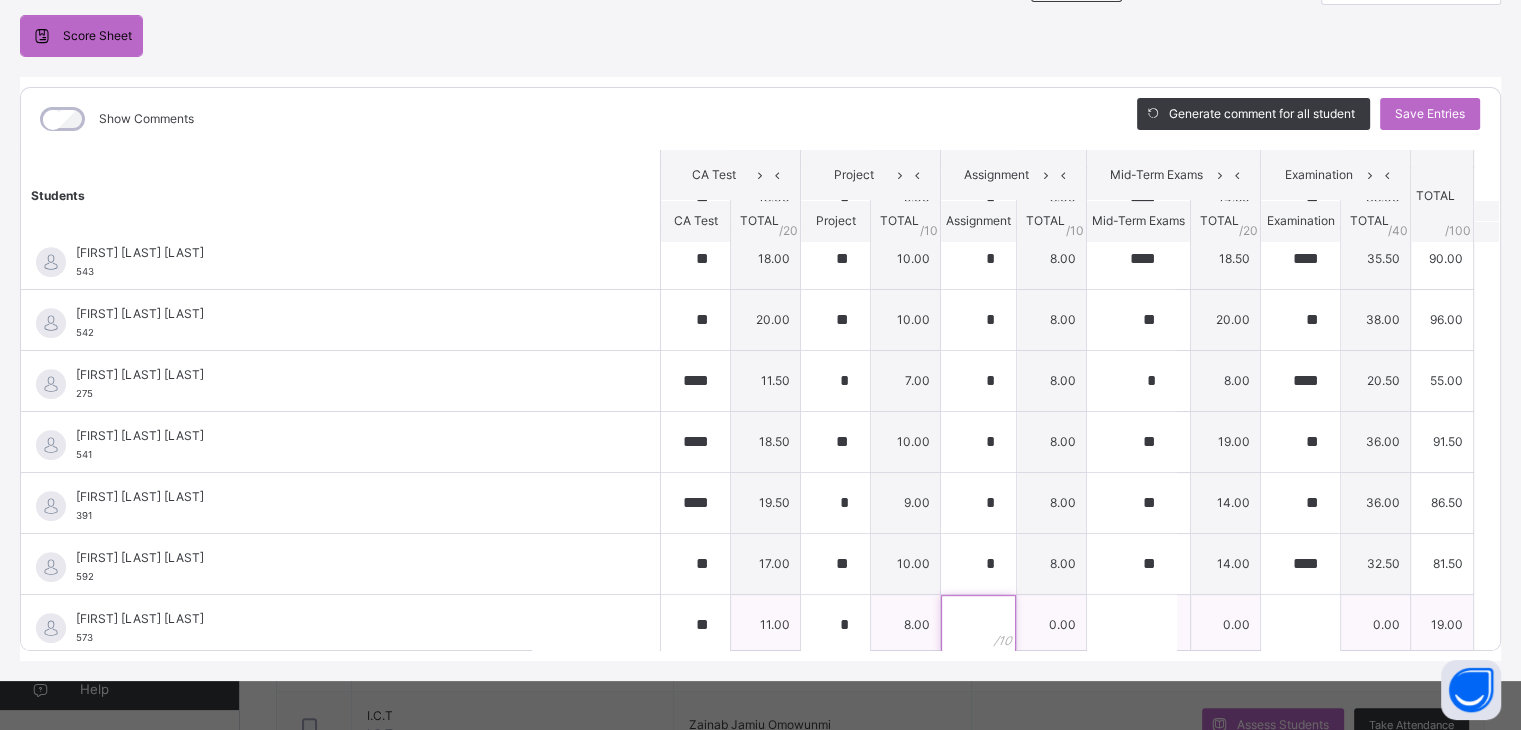 click at bounding box center [978, 625] 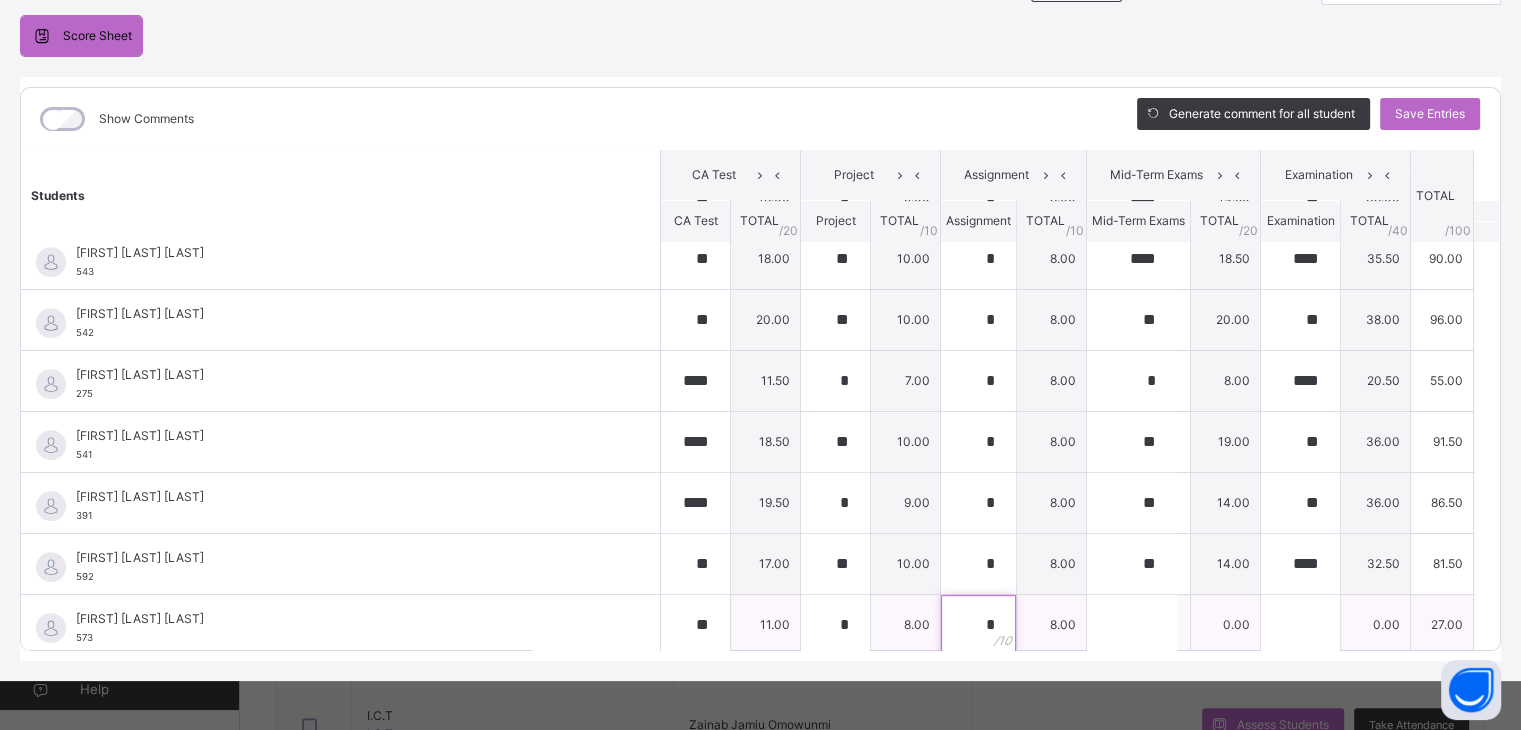 type on "*" 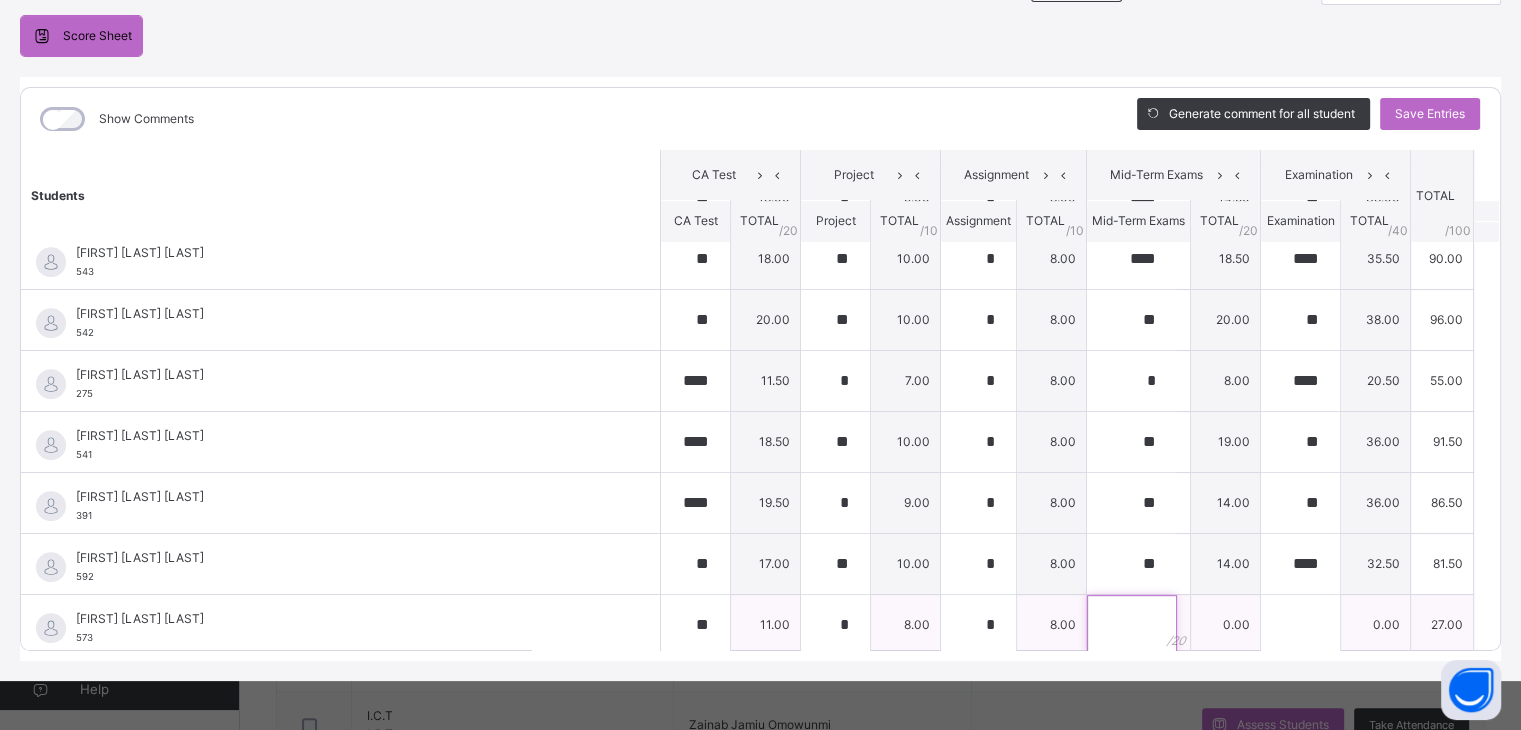 click at bounding box center (1132, 625) 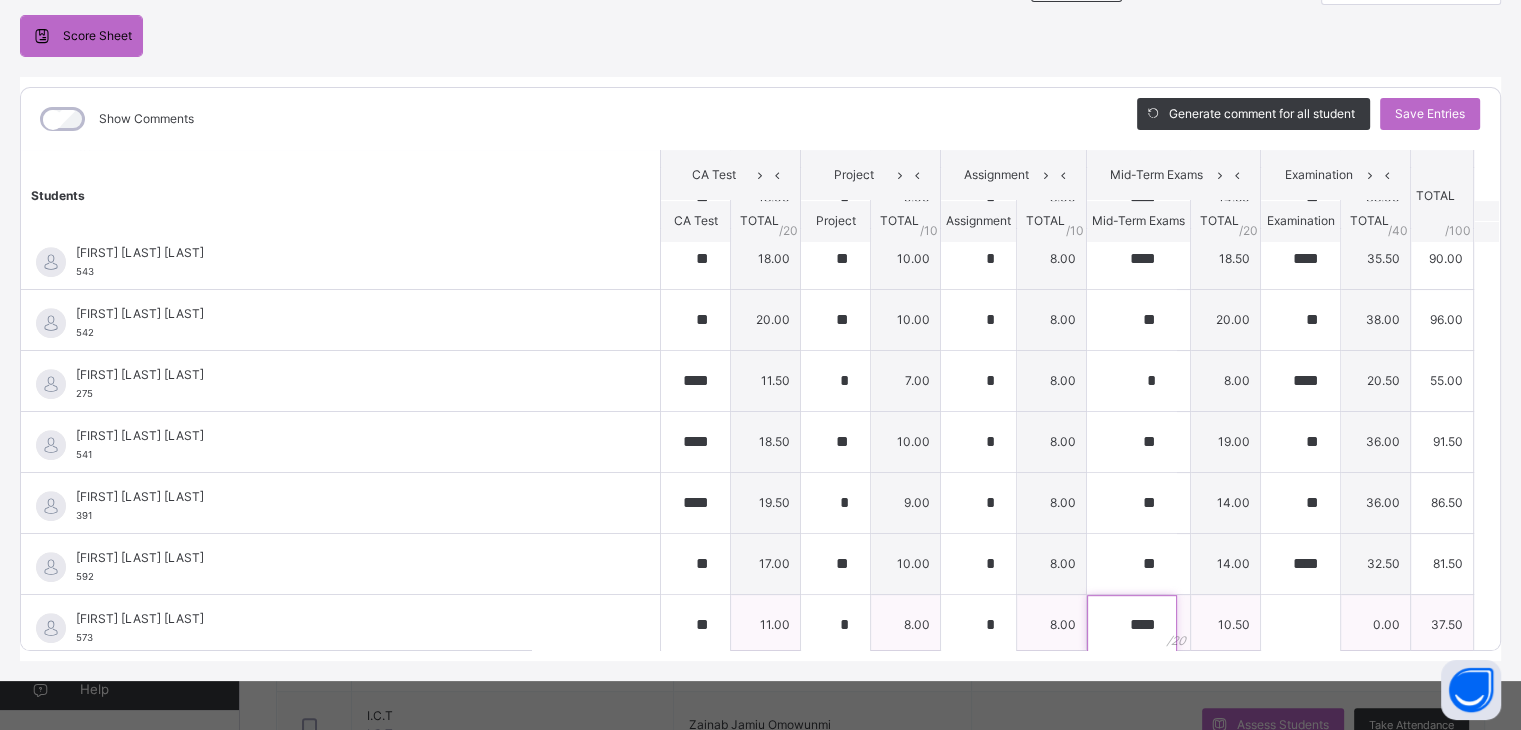 type on "****" 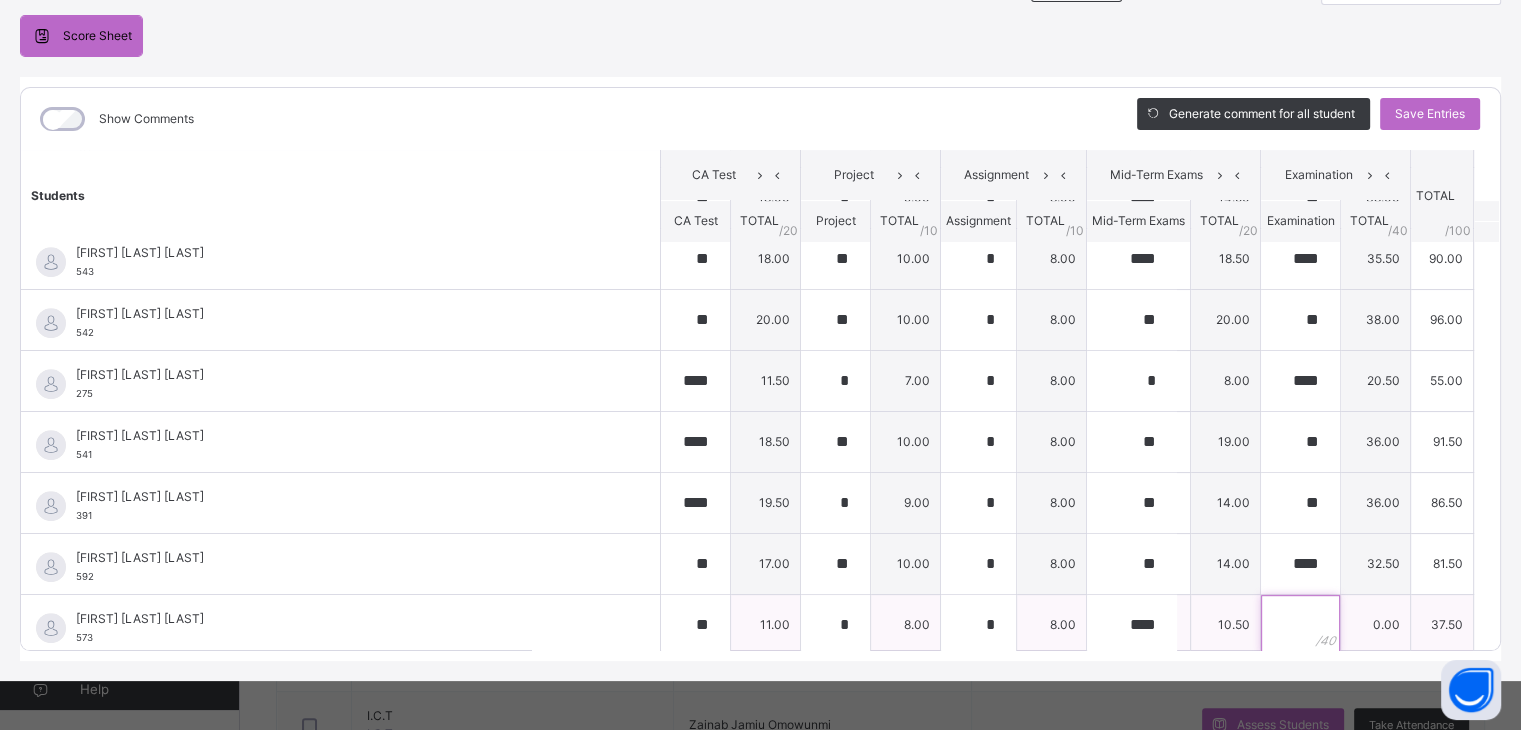 click at bounding box center (1300, 625) 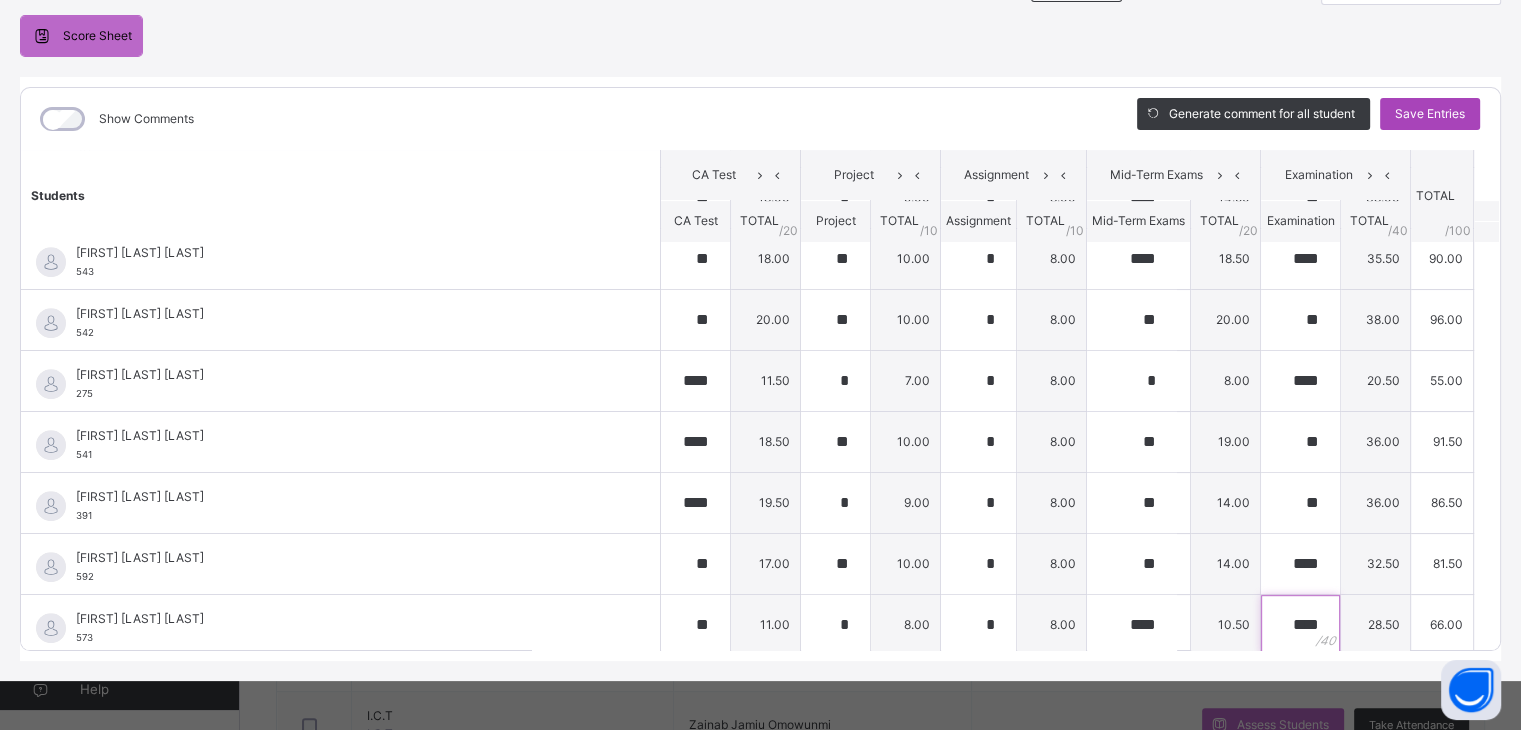 type on "****" 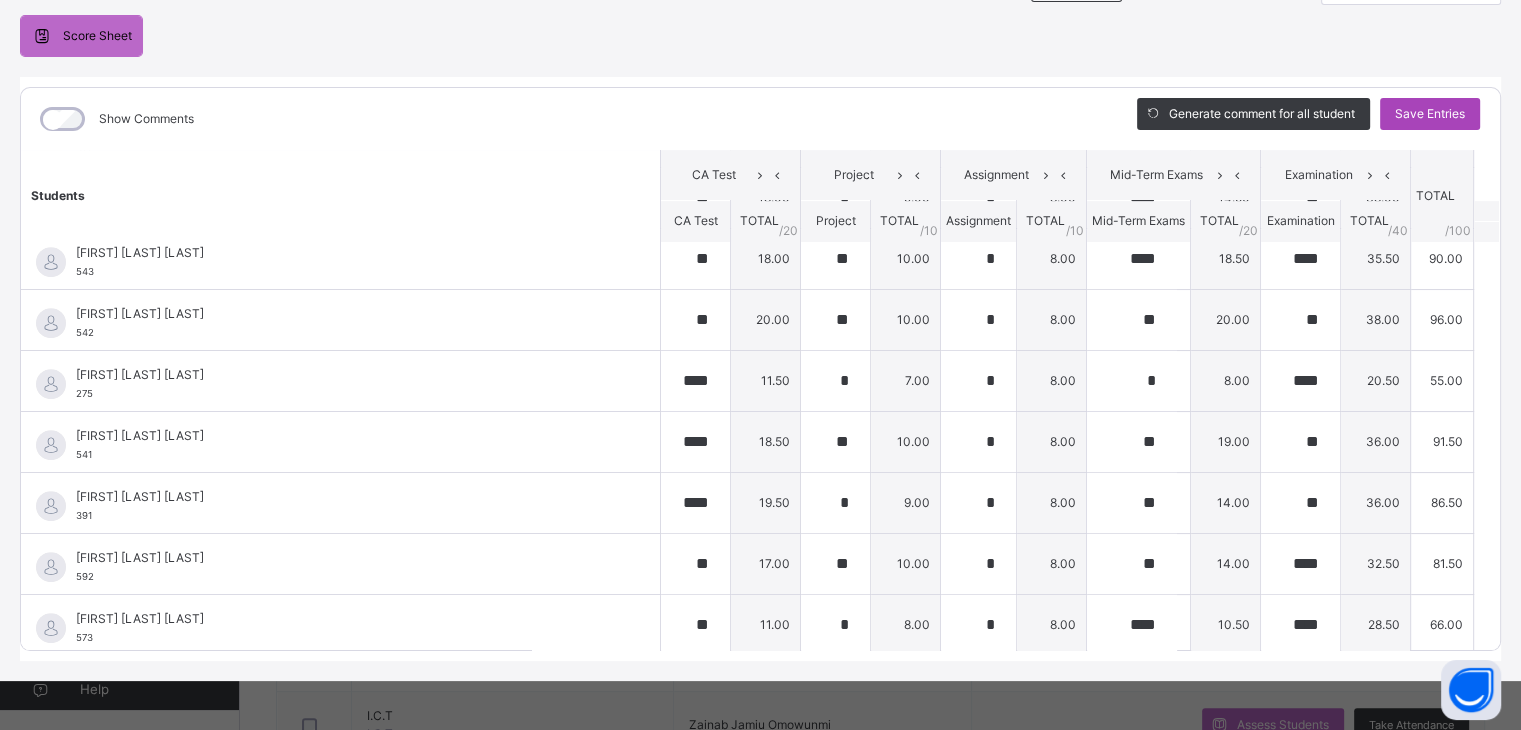 click on "Save Entries" at bounding box center (1430, 114) 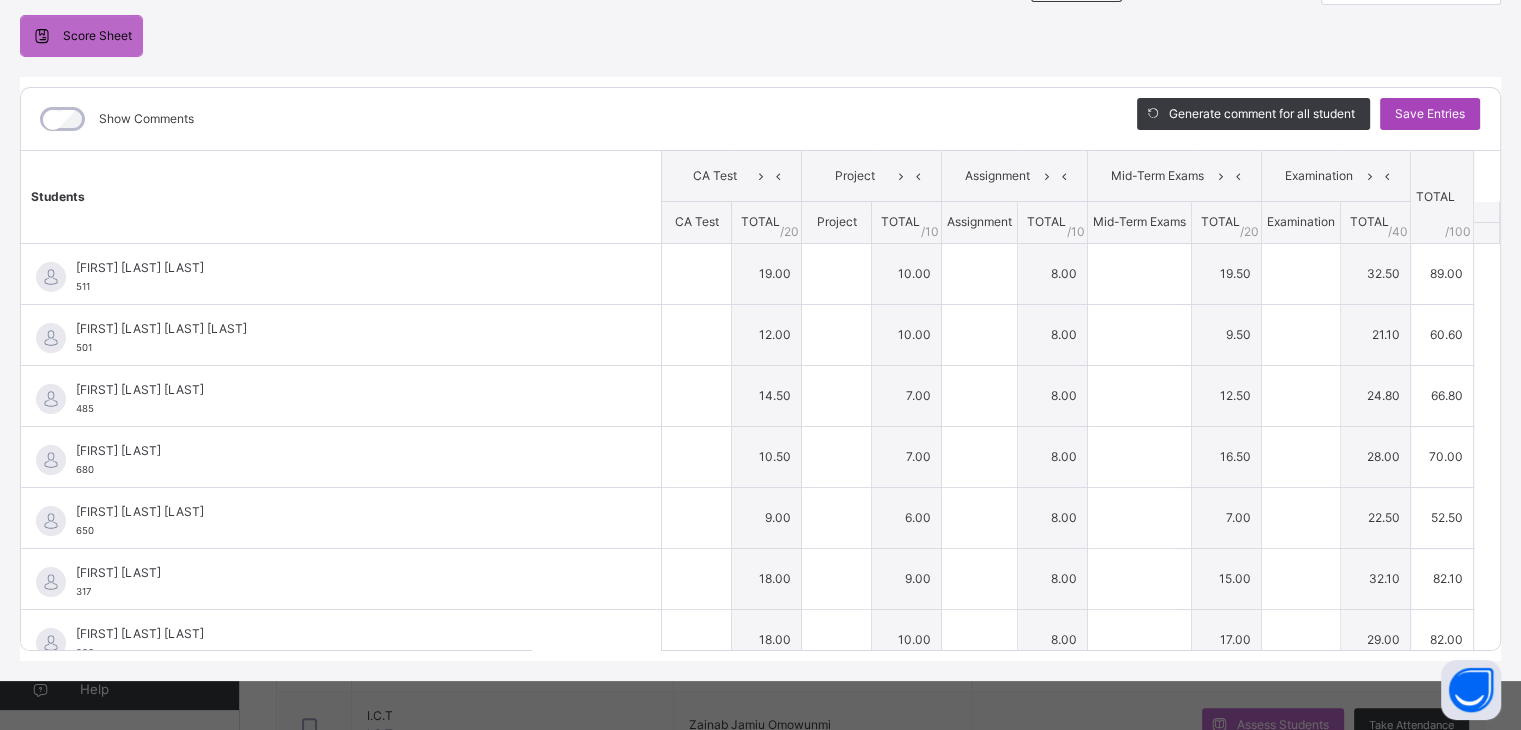 type on "**" 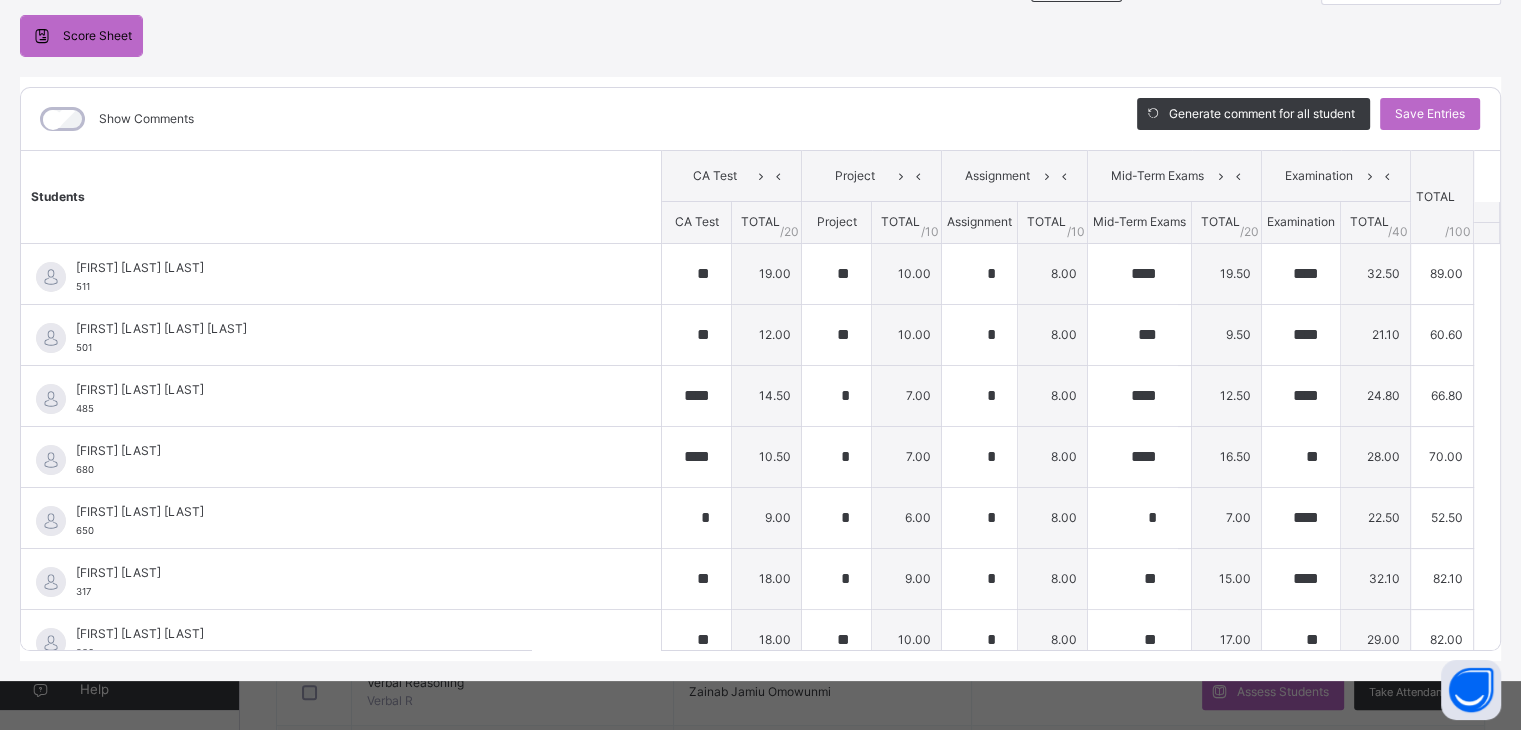 scroll, scrollTop: 429, scrollLeft: 0, axis: vertical 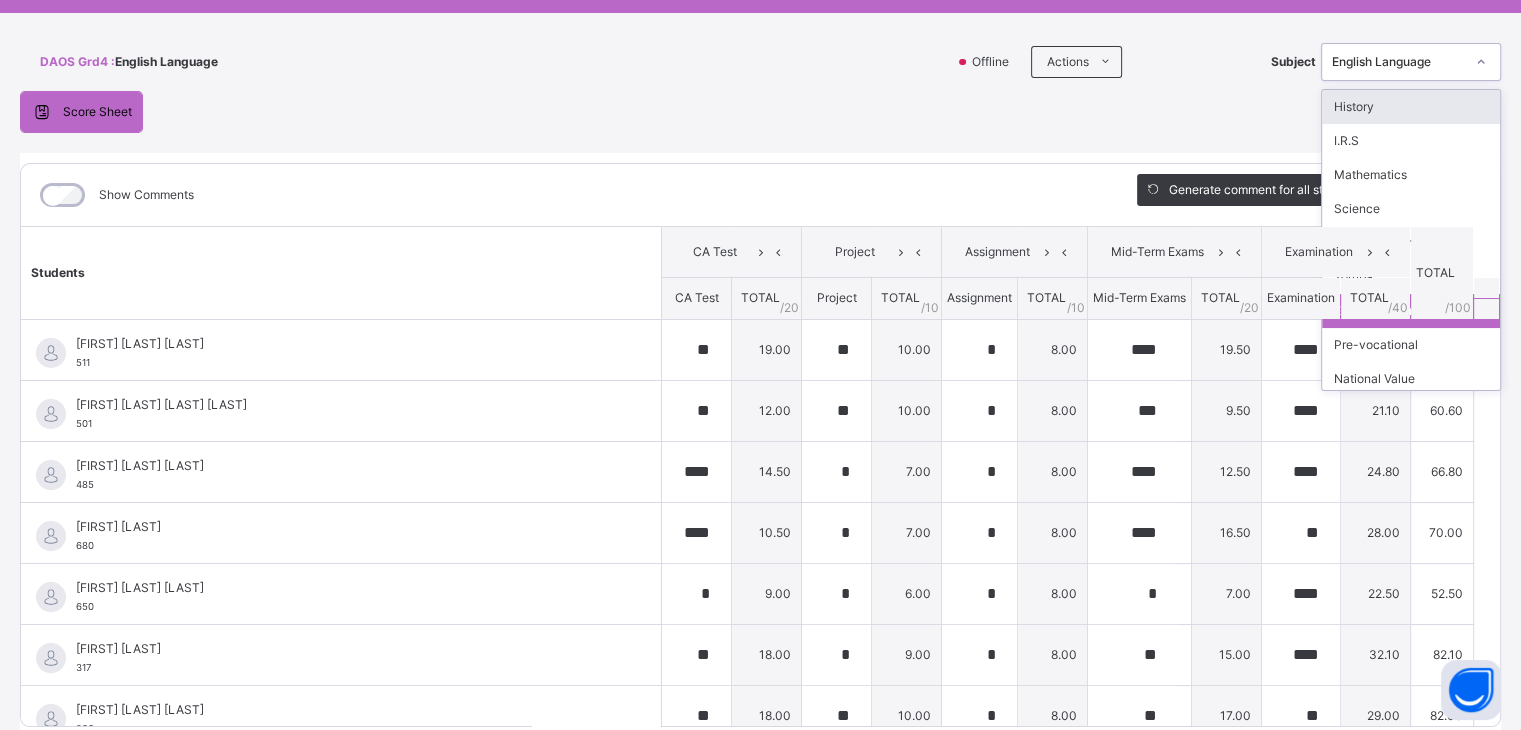 click 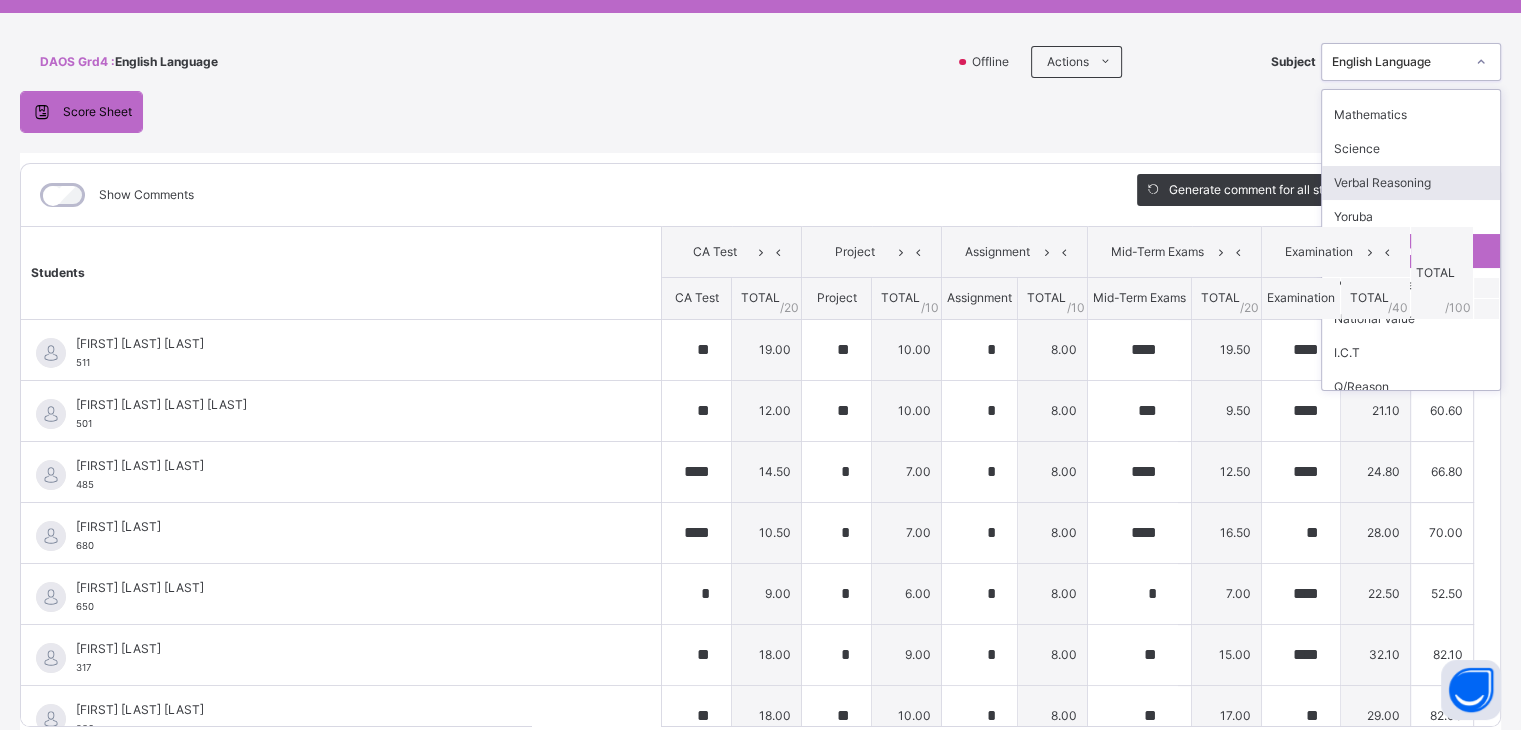 scroll, scrollTop: 74, scrollLeft: 0, axis: vertical 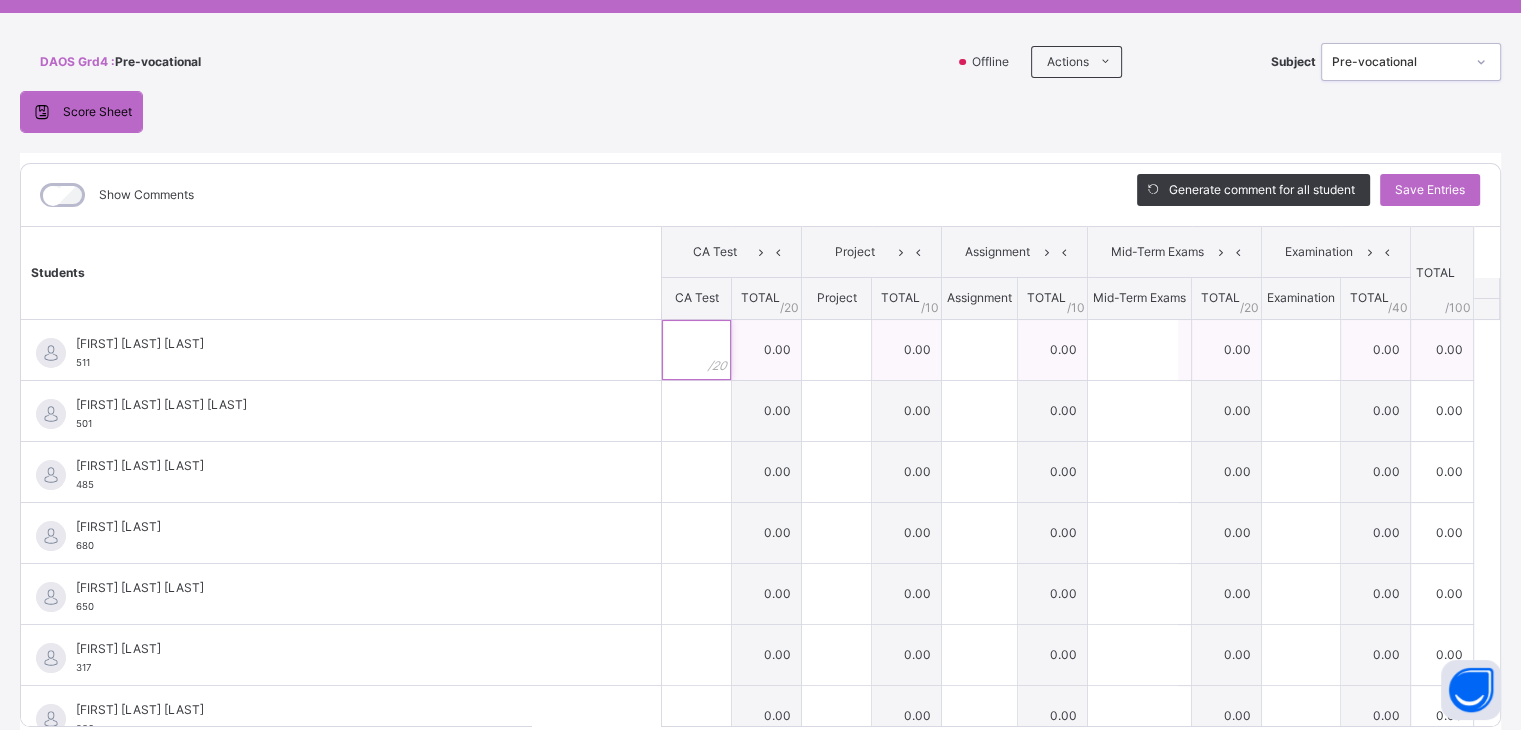 click at bounding box center [696, 350] 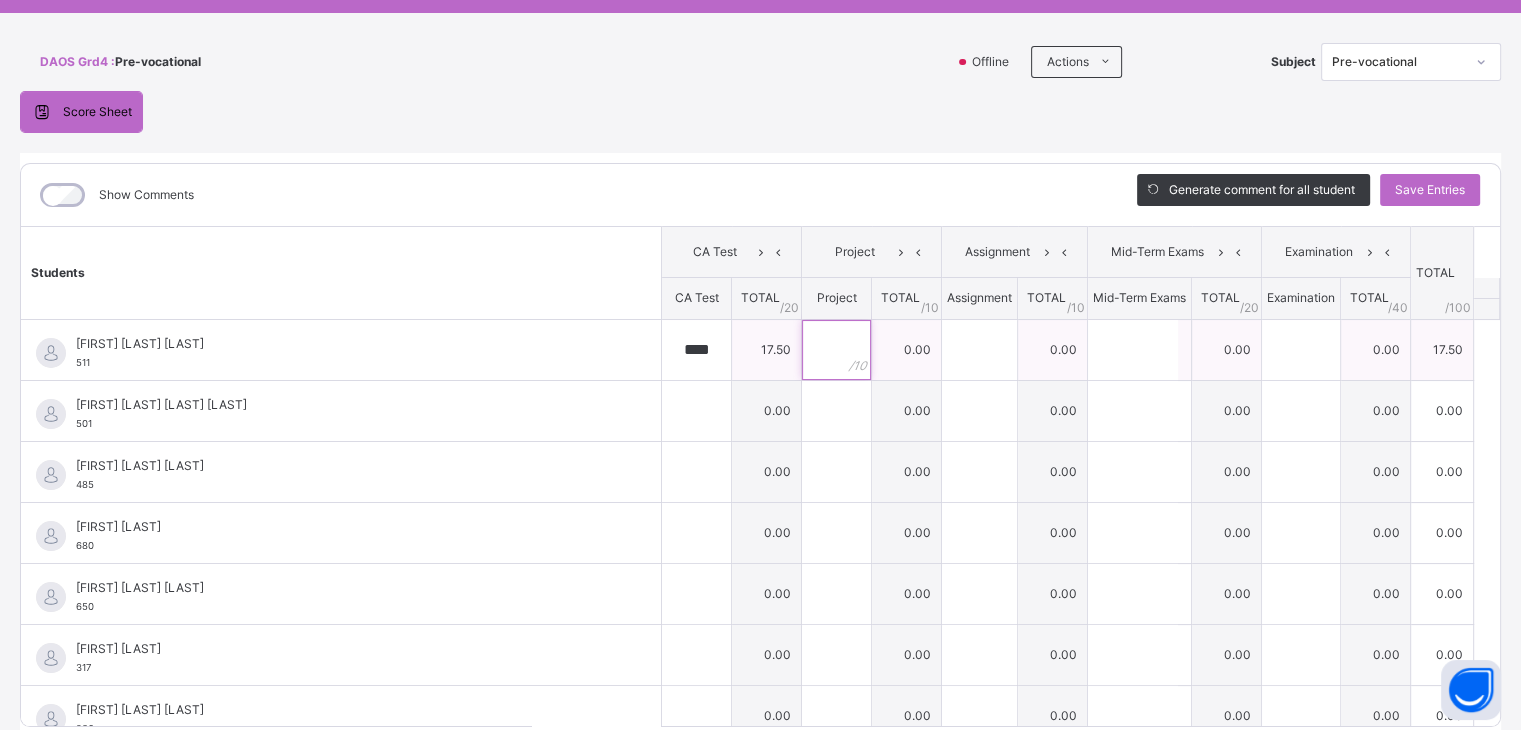 click at bounding box center (836, 350) 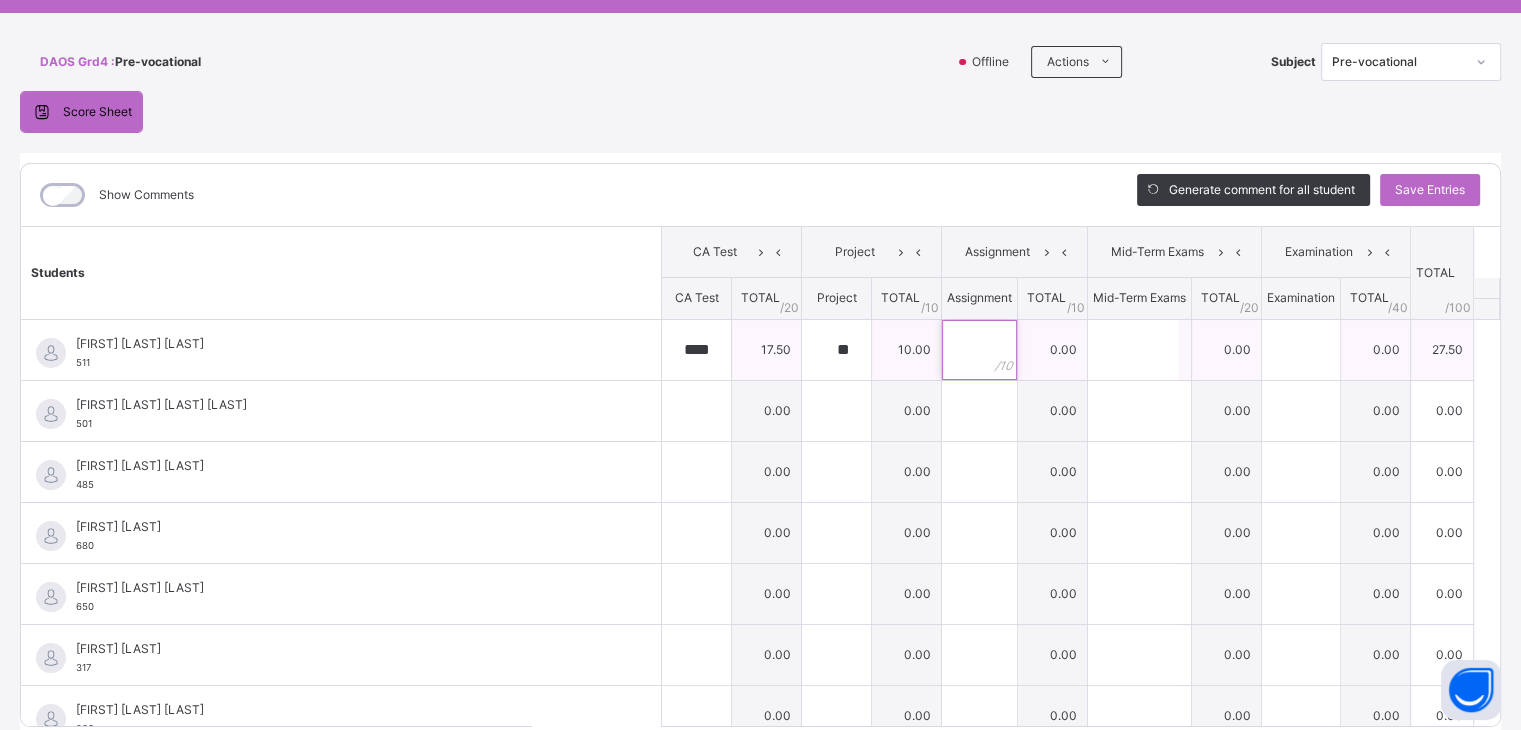 click at bounding box center (979, 350) 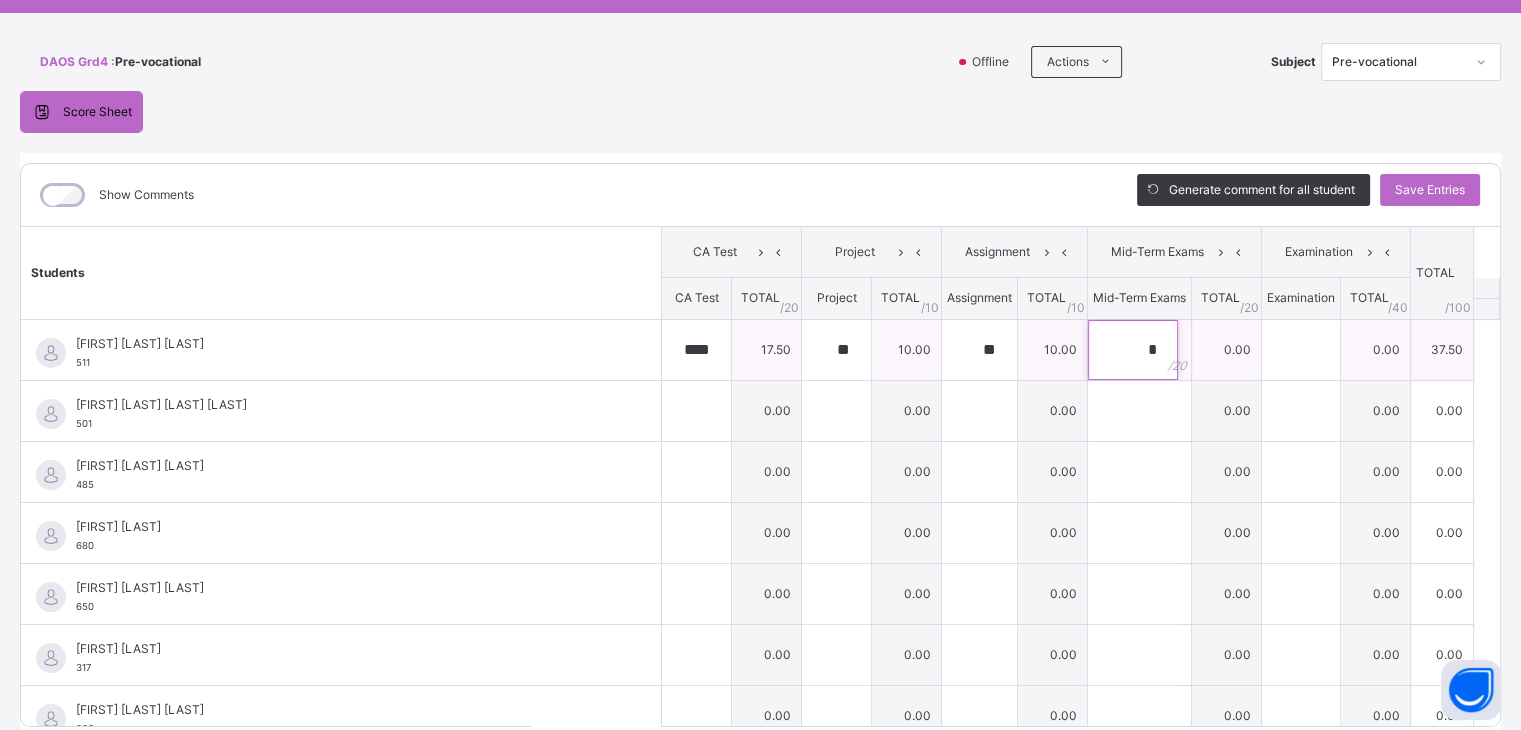 click on "*" at bounding box center (1133, 350) 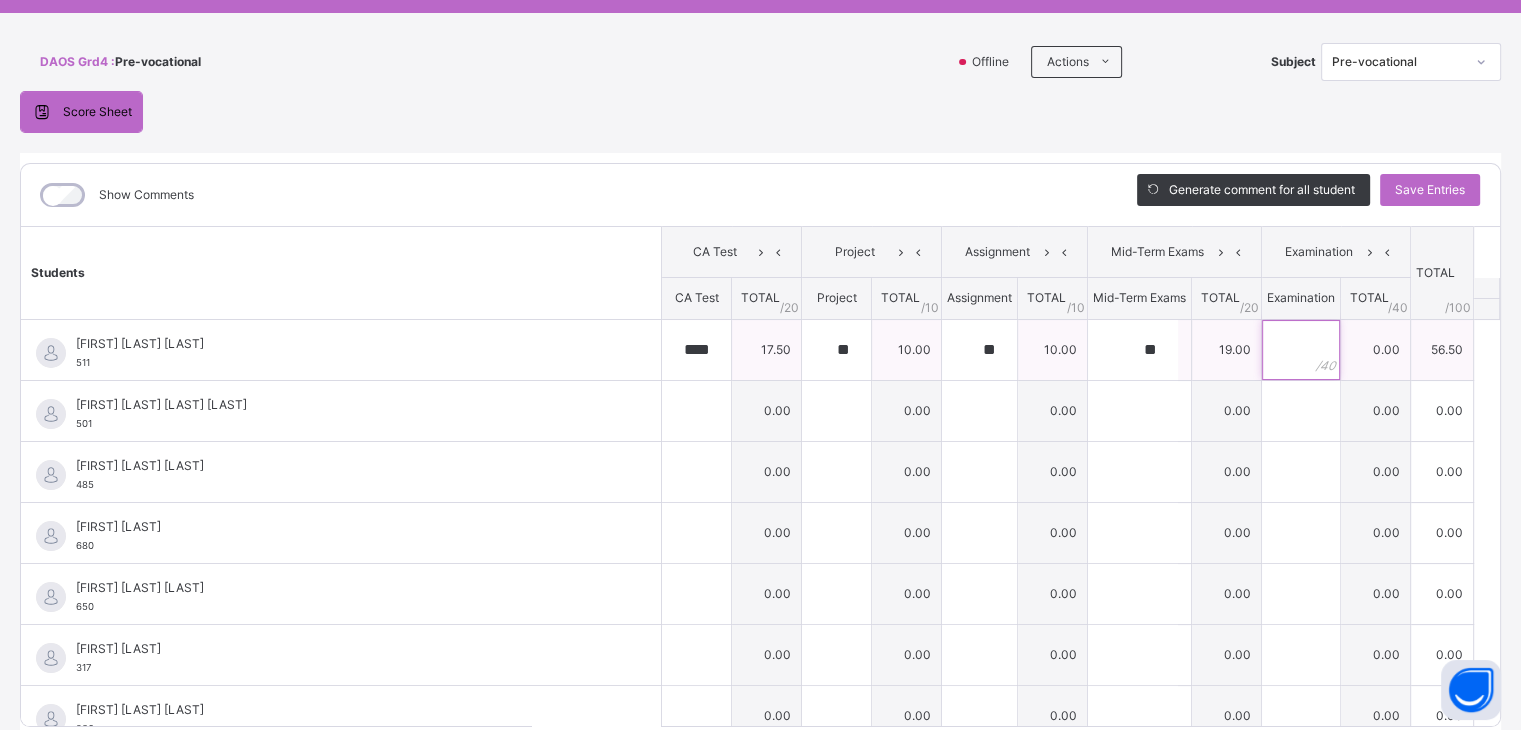 click at bounding box center [1301, 350] 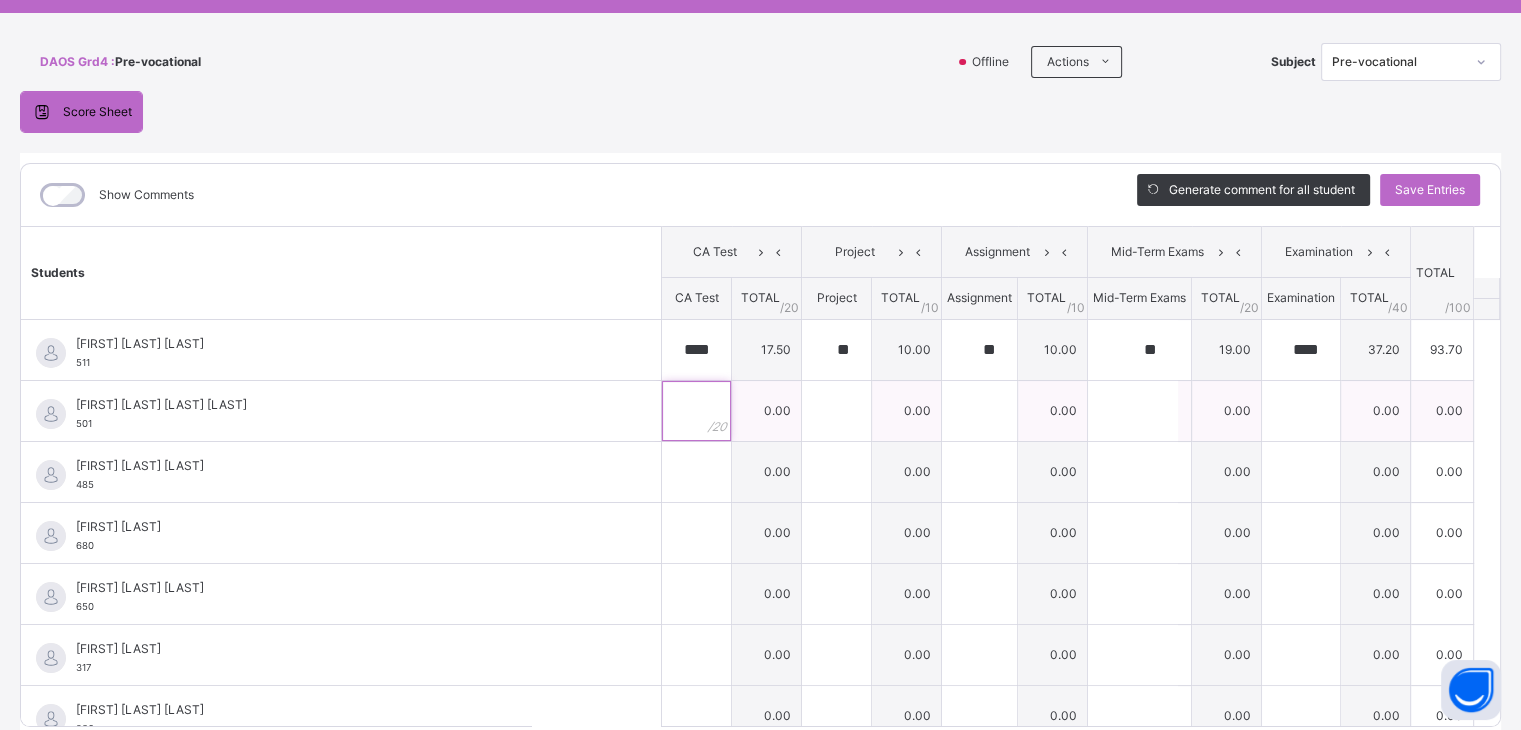 click at bounding box center (696, 411) 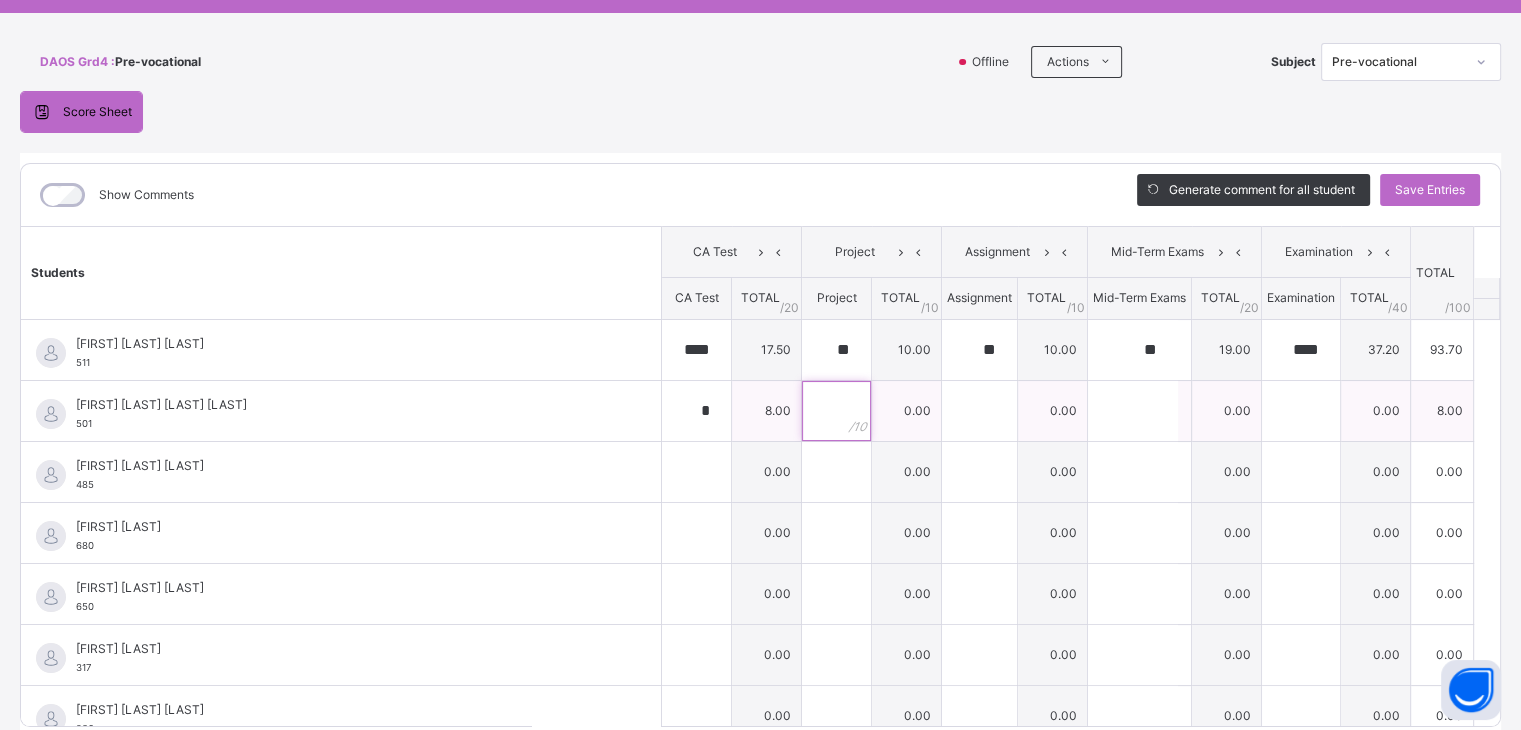click at bounding box center [836, 411] 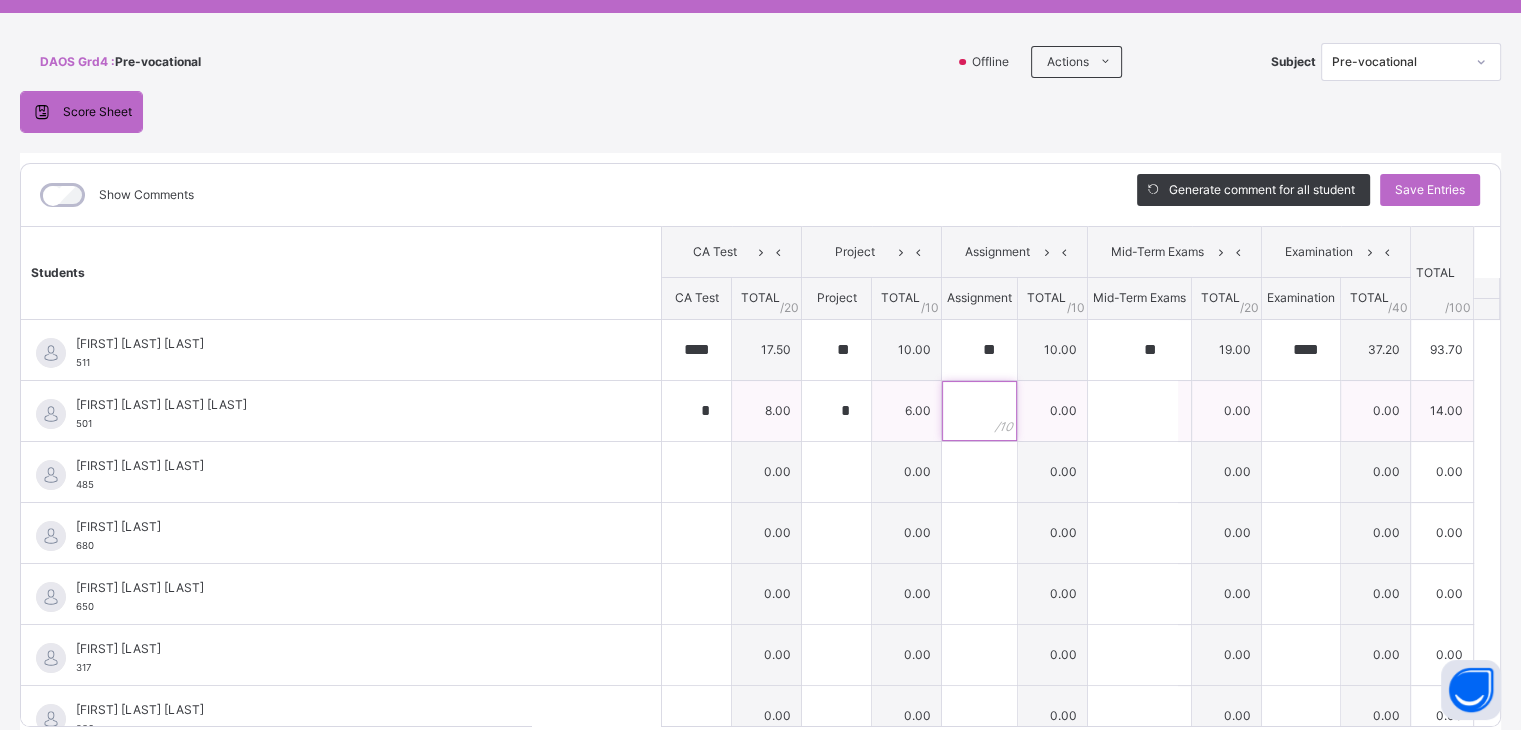 click at bounding box center (979, 411) 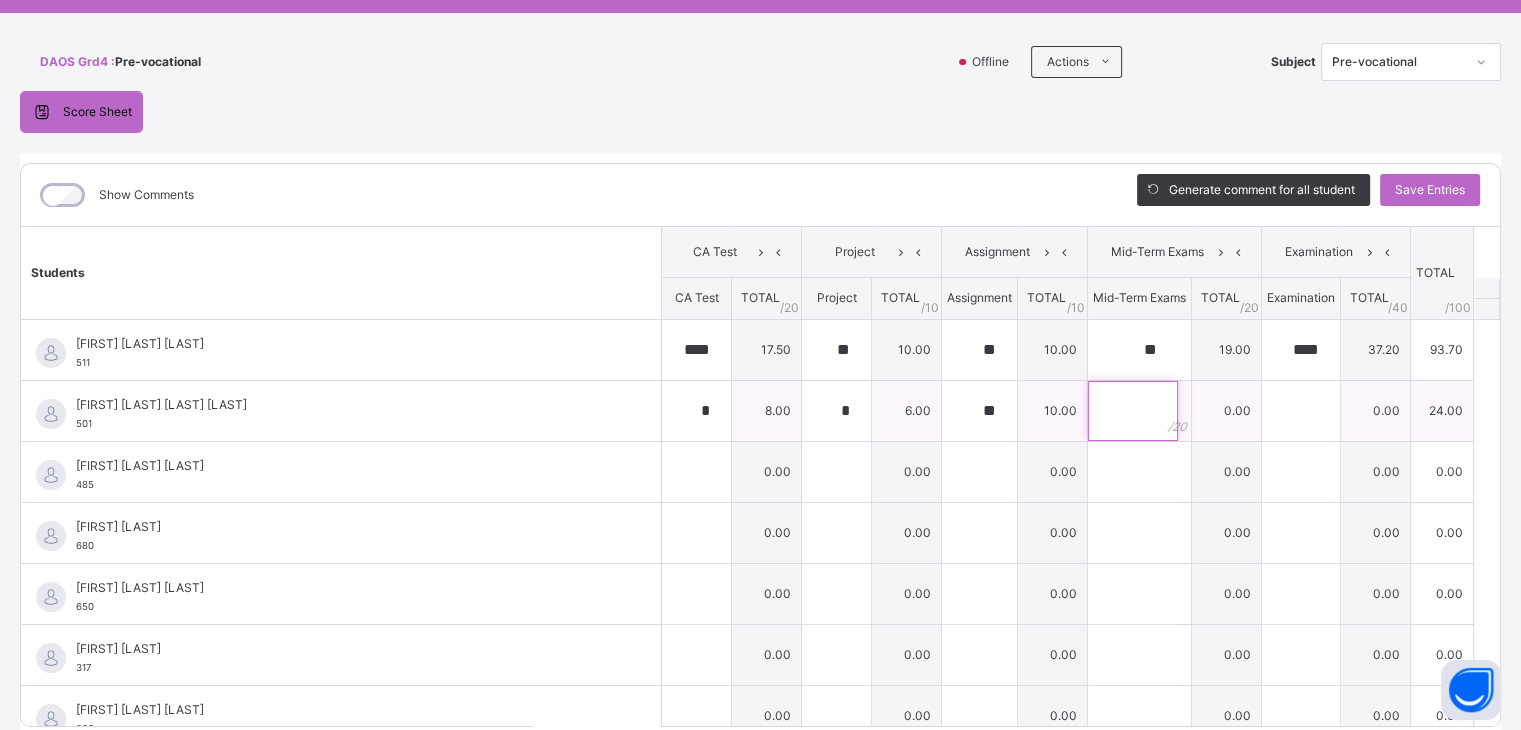 click at bounding box center [1133, 411] 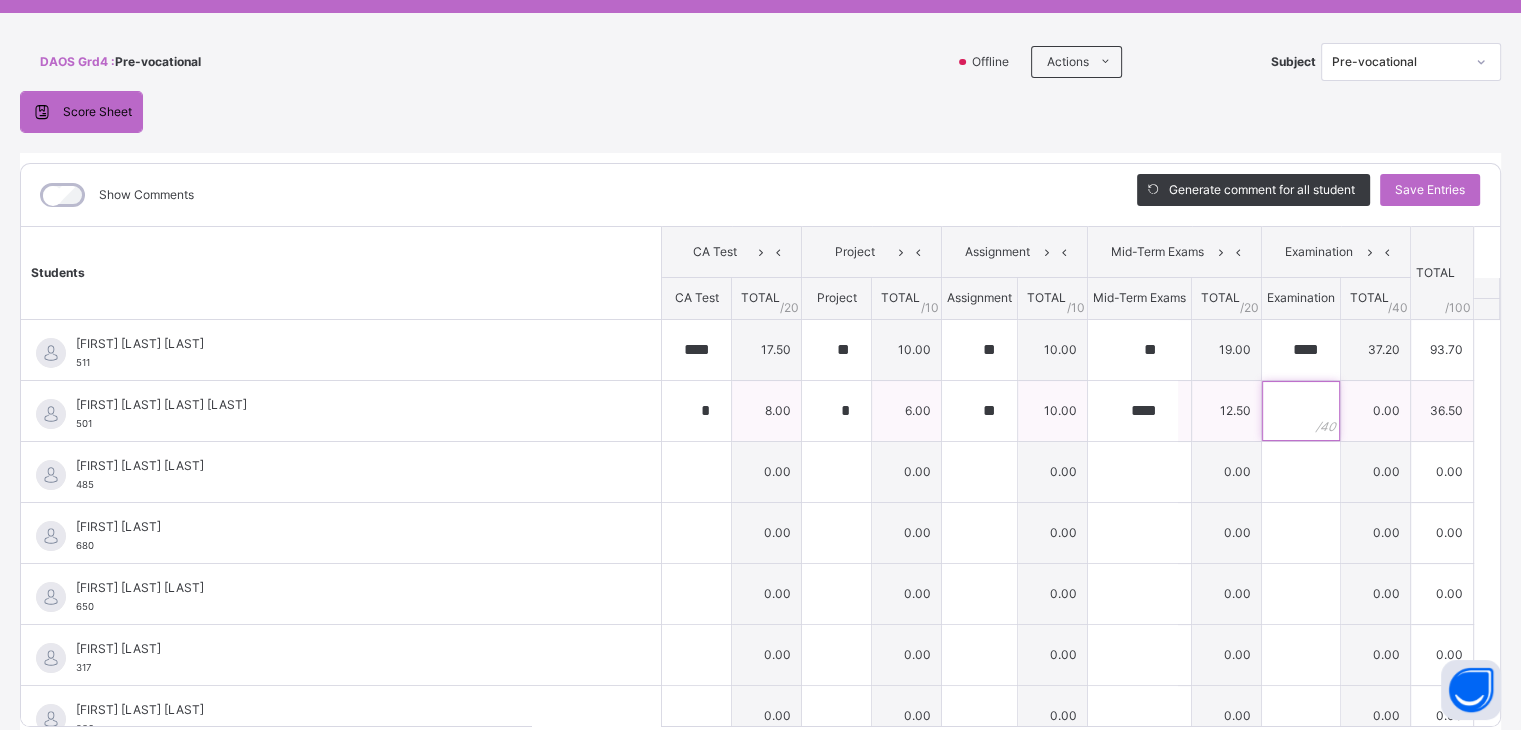click at bounding box center [1301, 411] 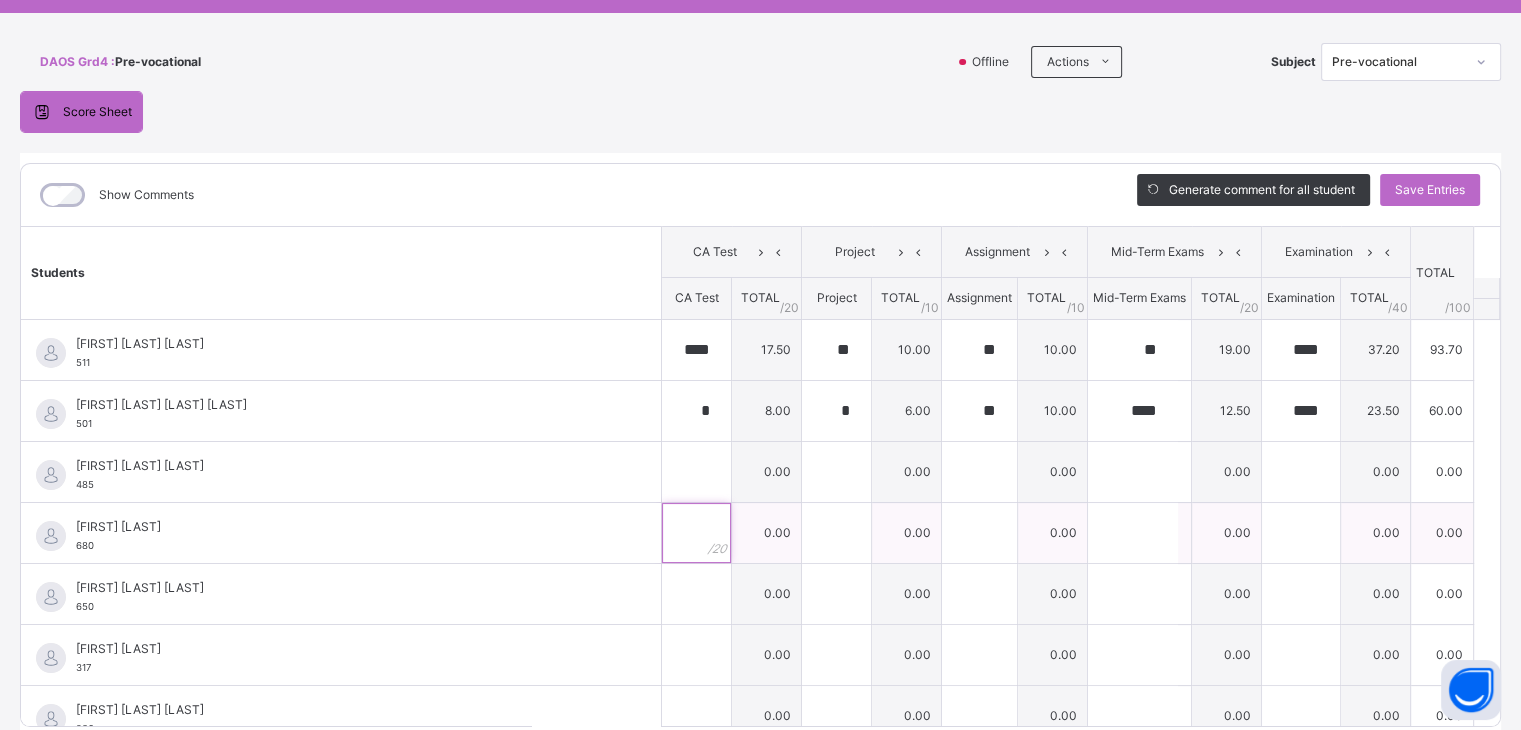 click at bounding box center (696, 533) 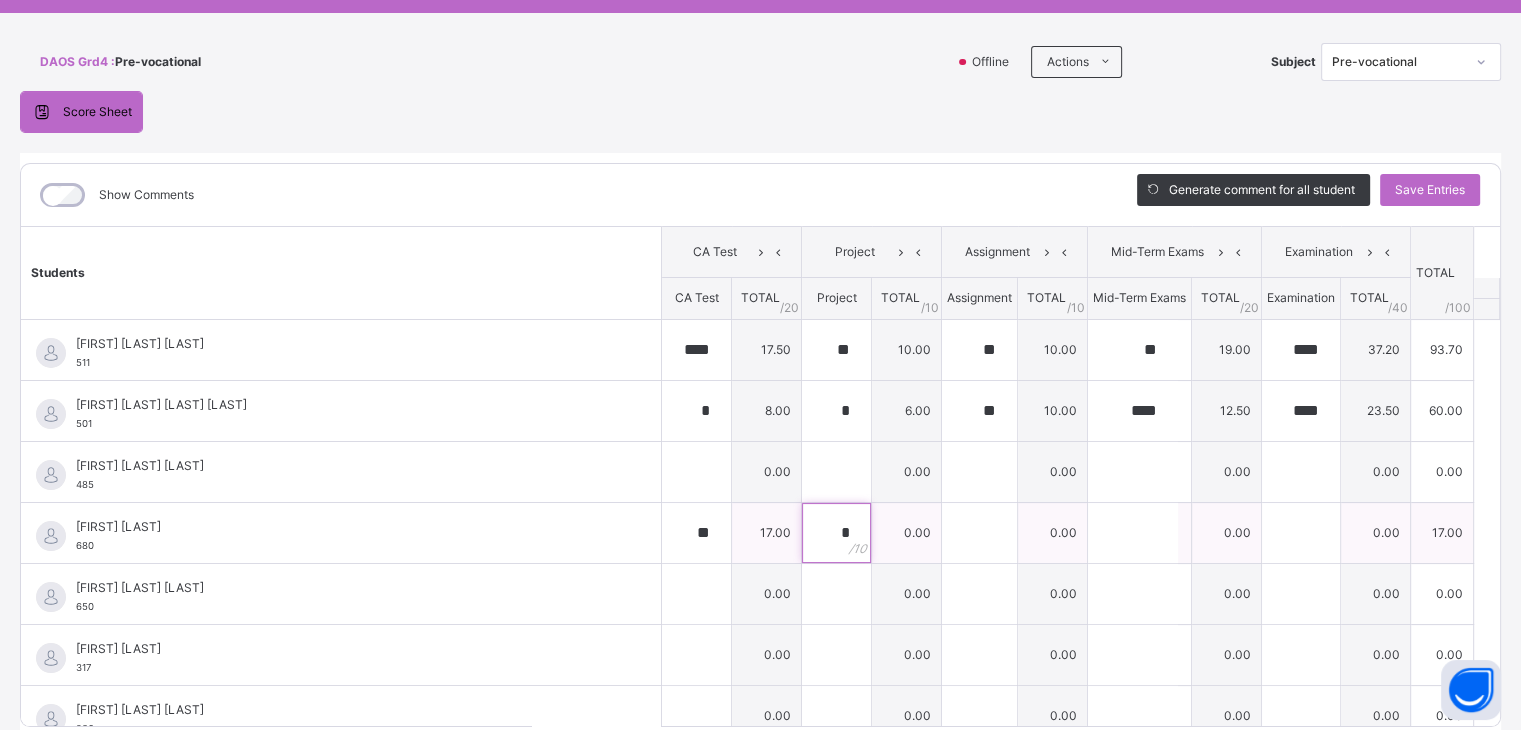 click on "*" at bounding box center [836, 533] 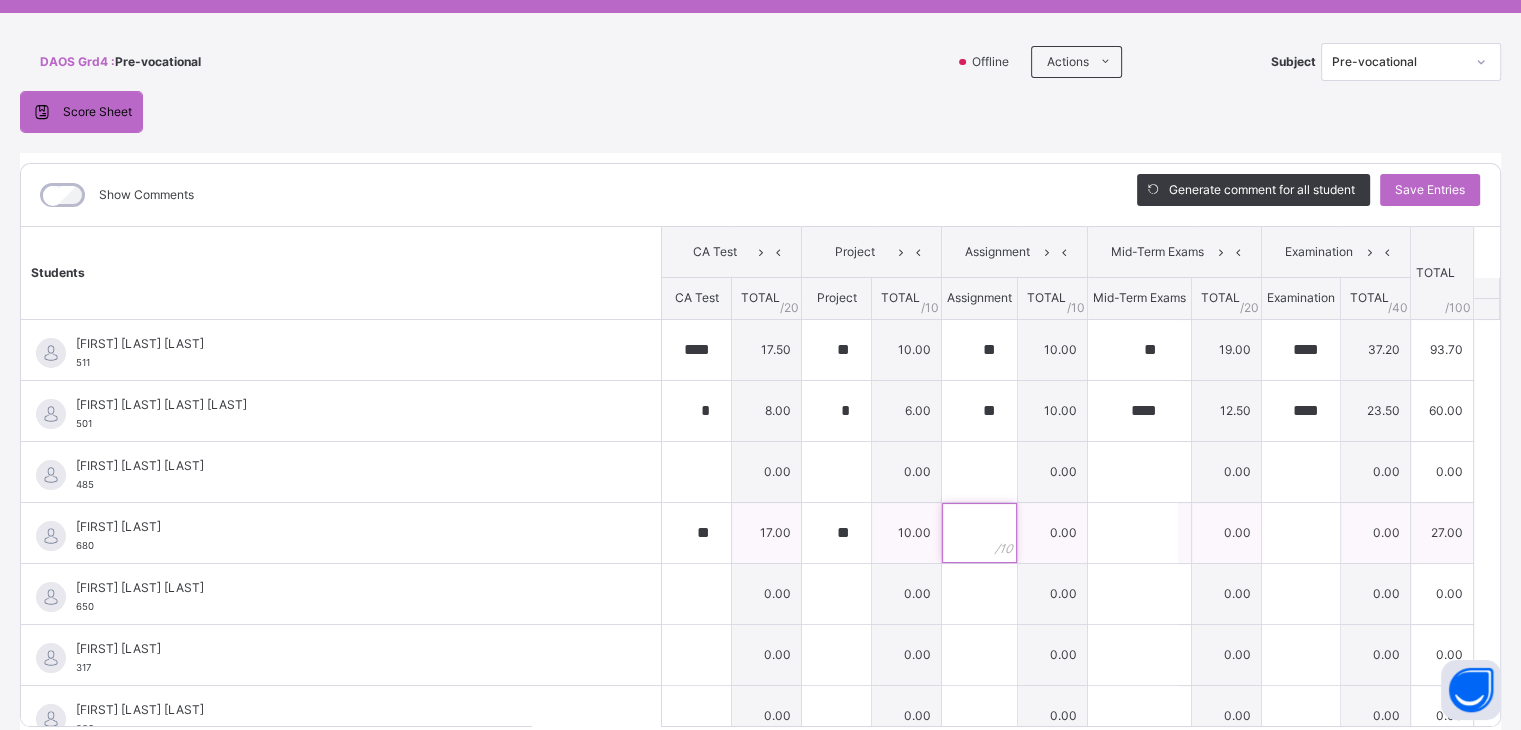 click at bounding box center [979, 533] 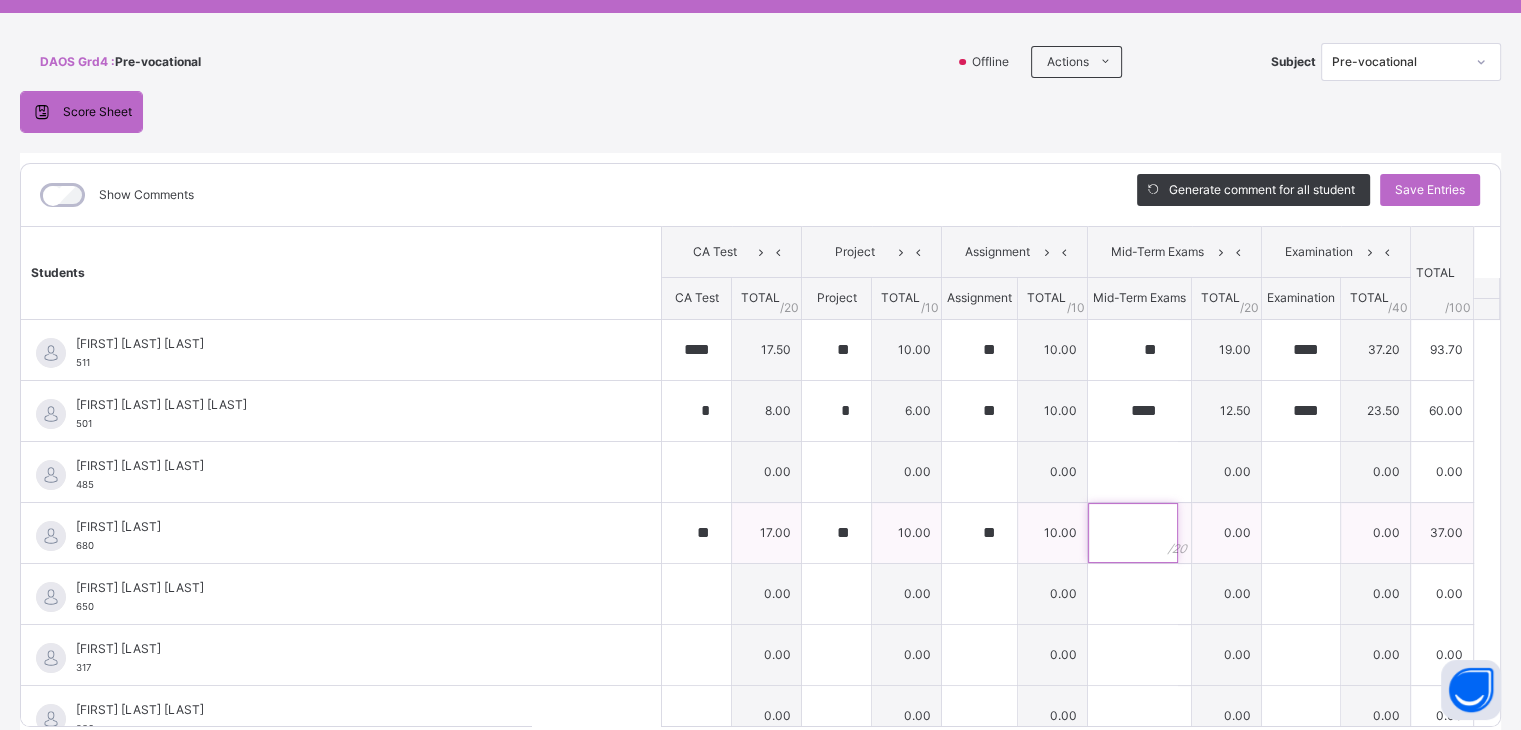 click at bounding box center (1133, 533) 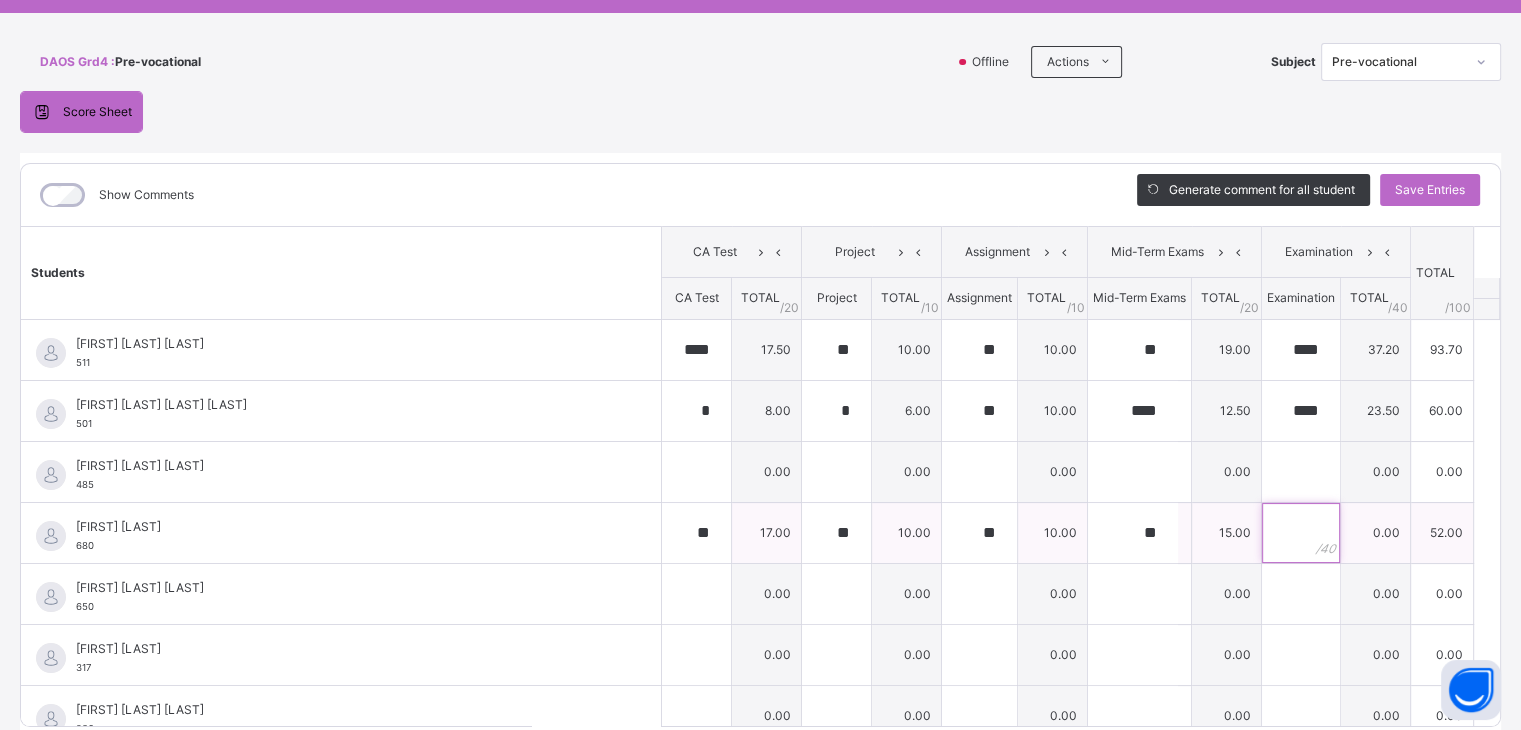 click at bounding box center [1301, 533] 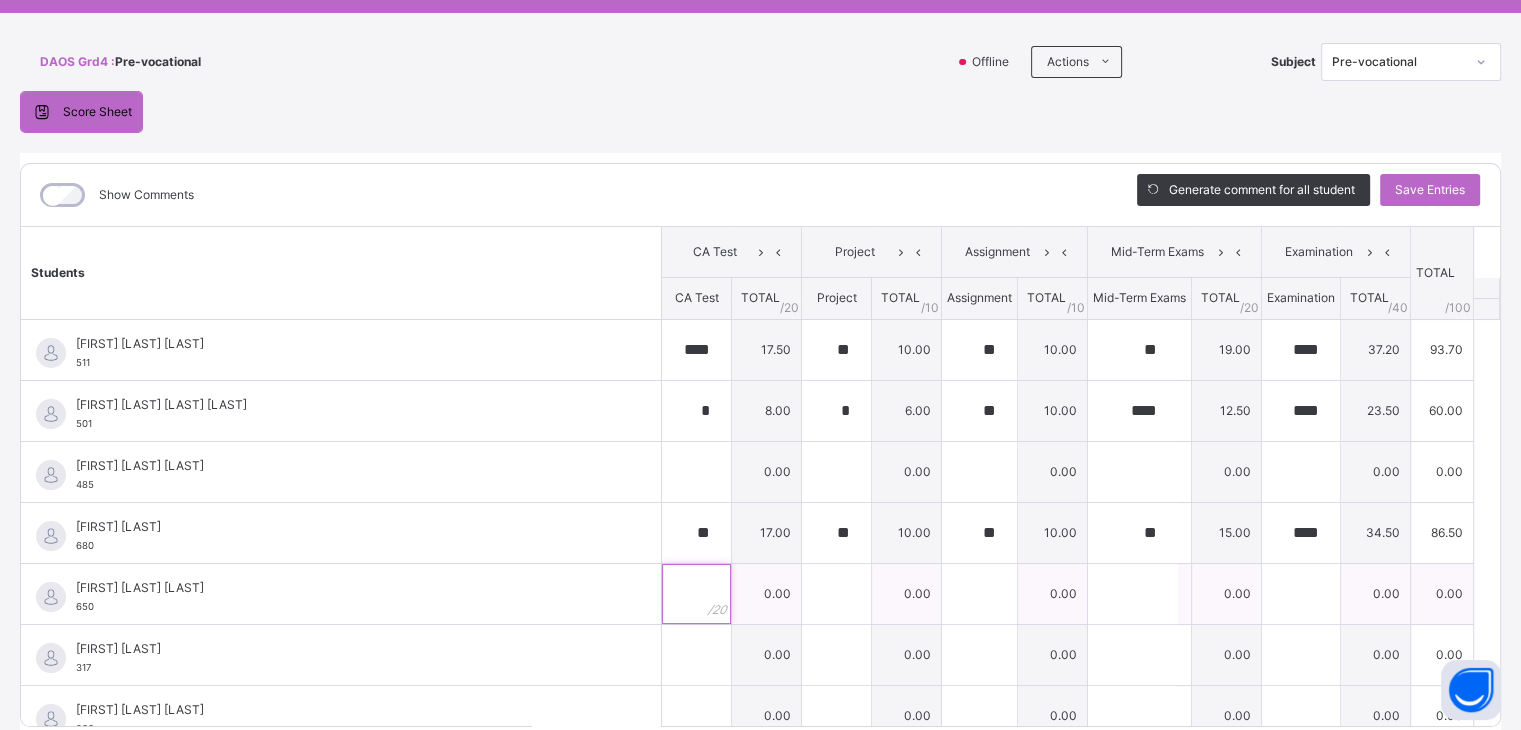 click at bounding box center (696, 594) 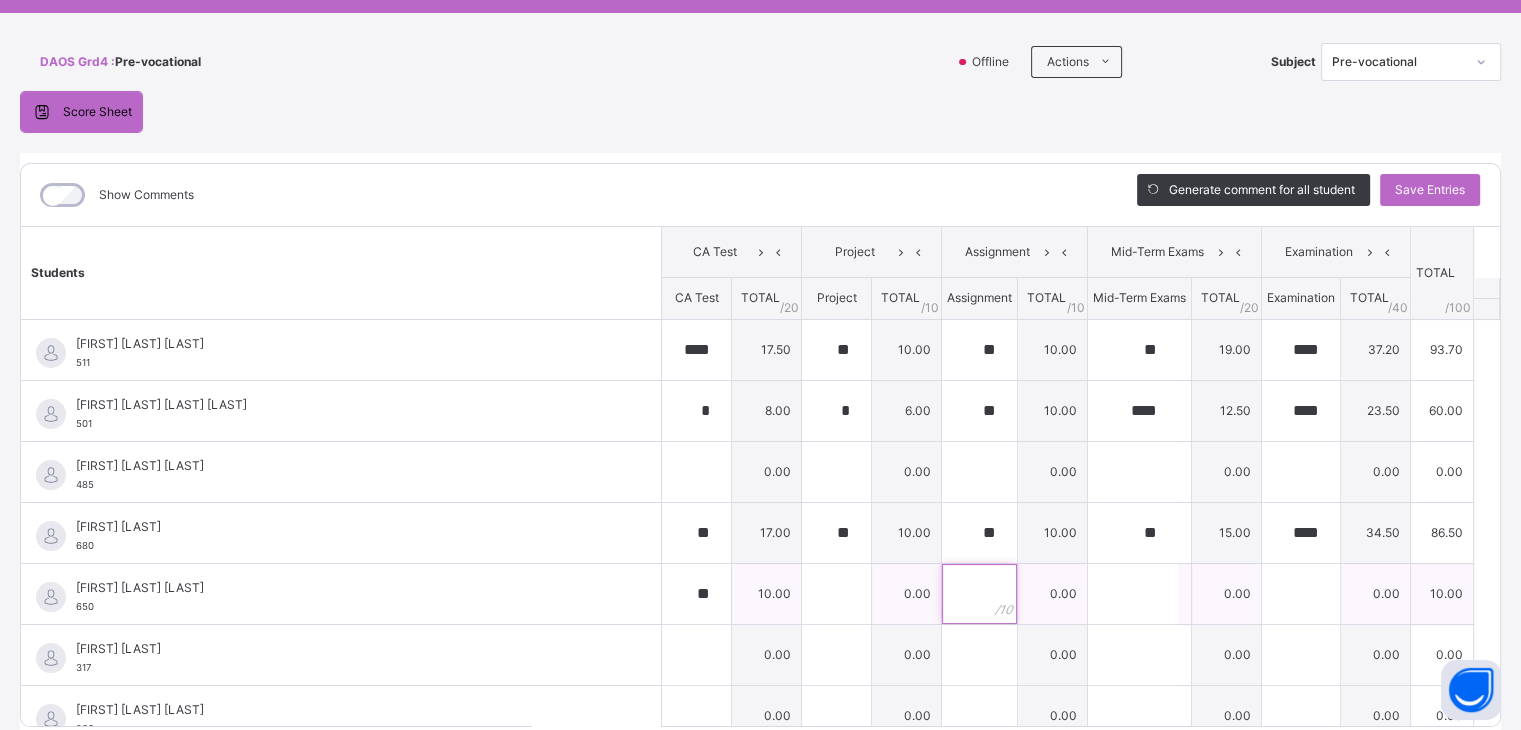 click at bounding box center [979, 594] 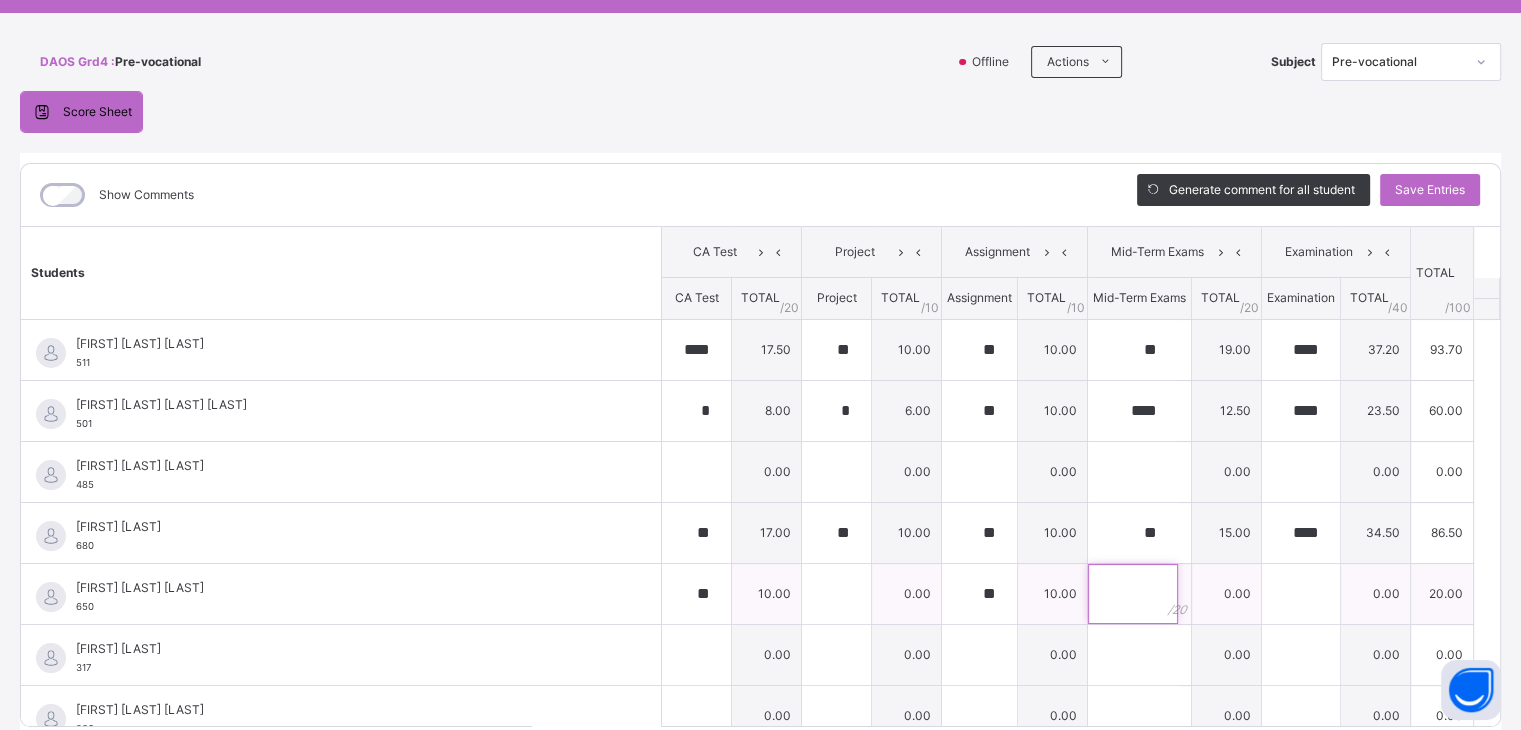 click at bounding box center (1133, 594) 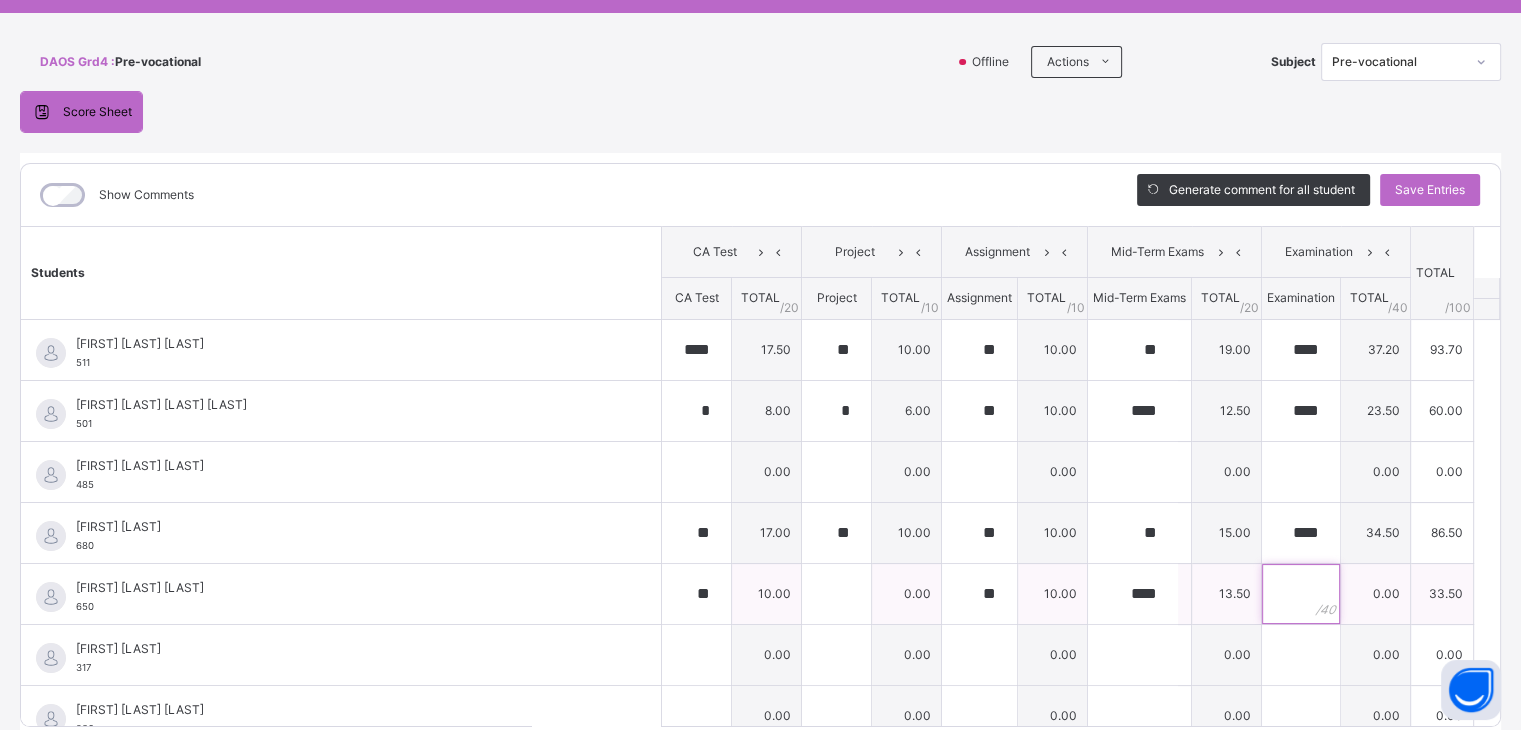 click at bounding box center [1301, 594] 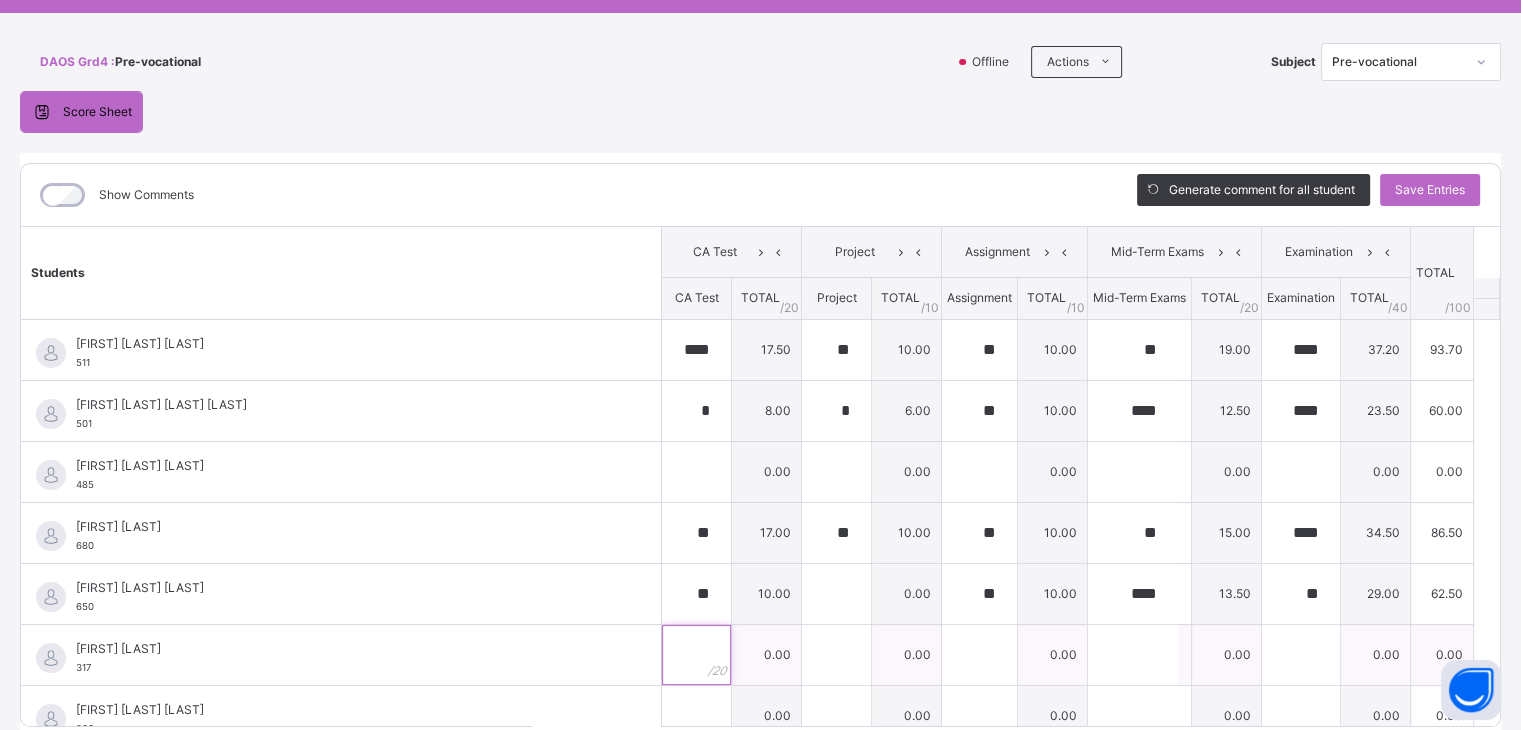 click at bounding box center (696, 655) 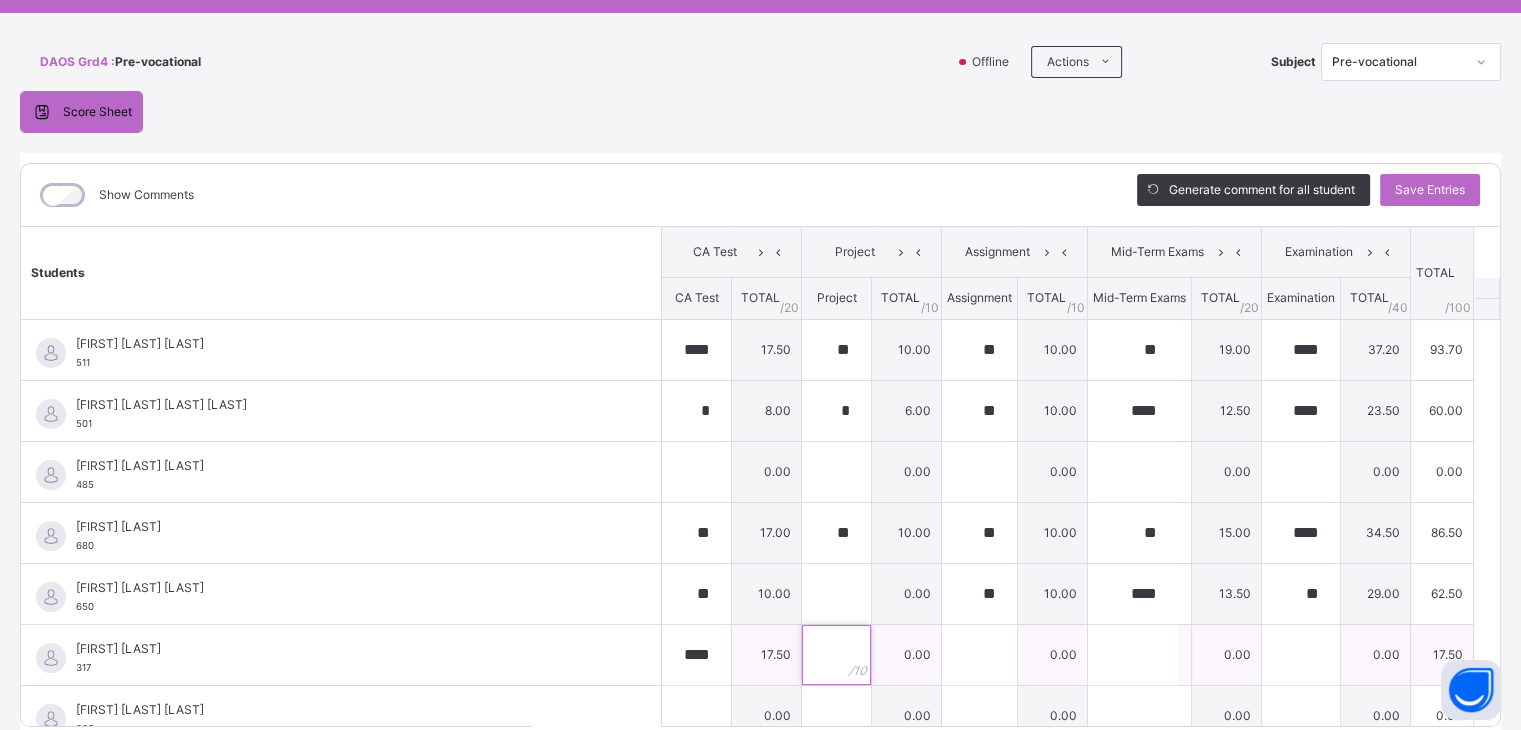 click at bounding box center [836, 655] 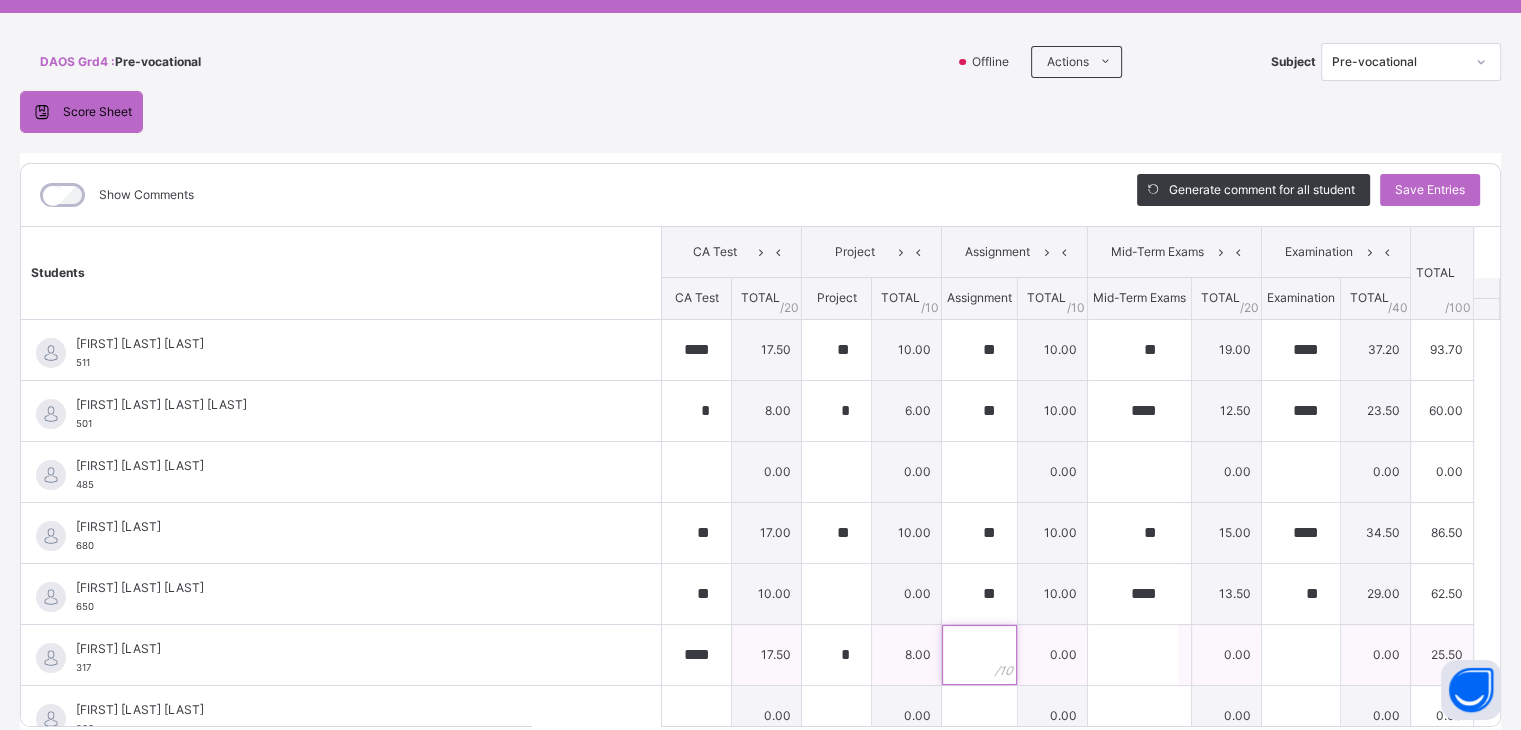 click at bounding box center [979, 655] 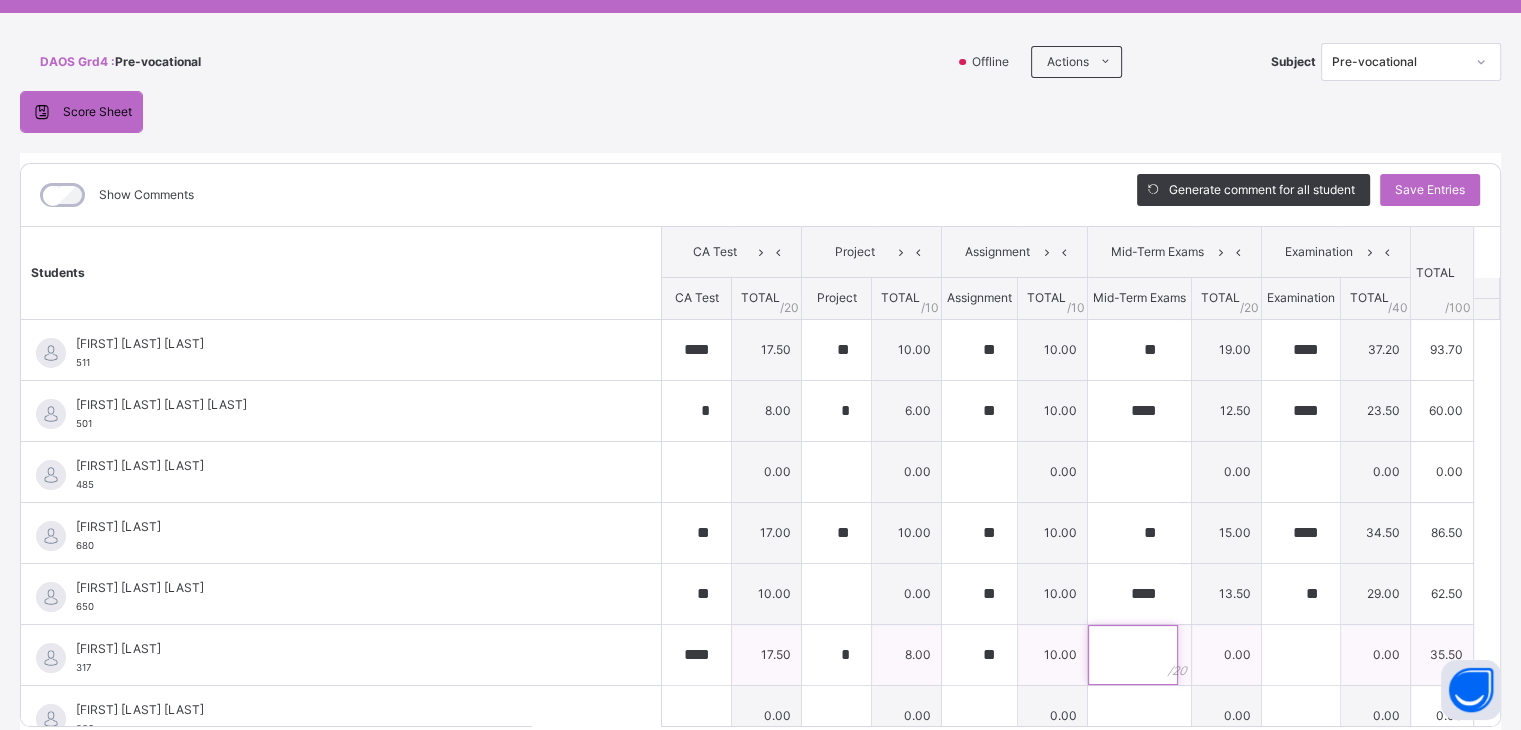 click at bounding box center [1133, 655] 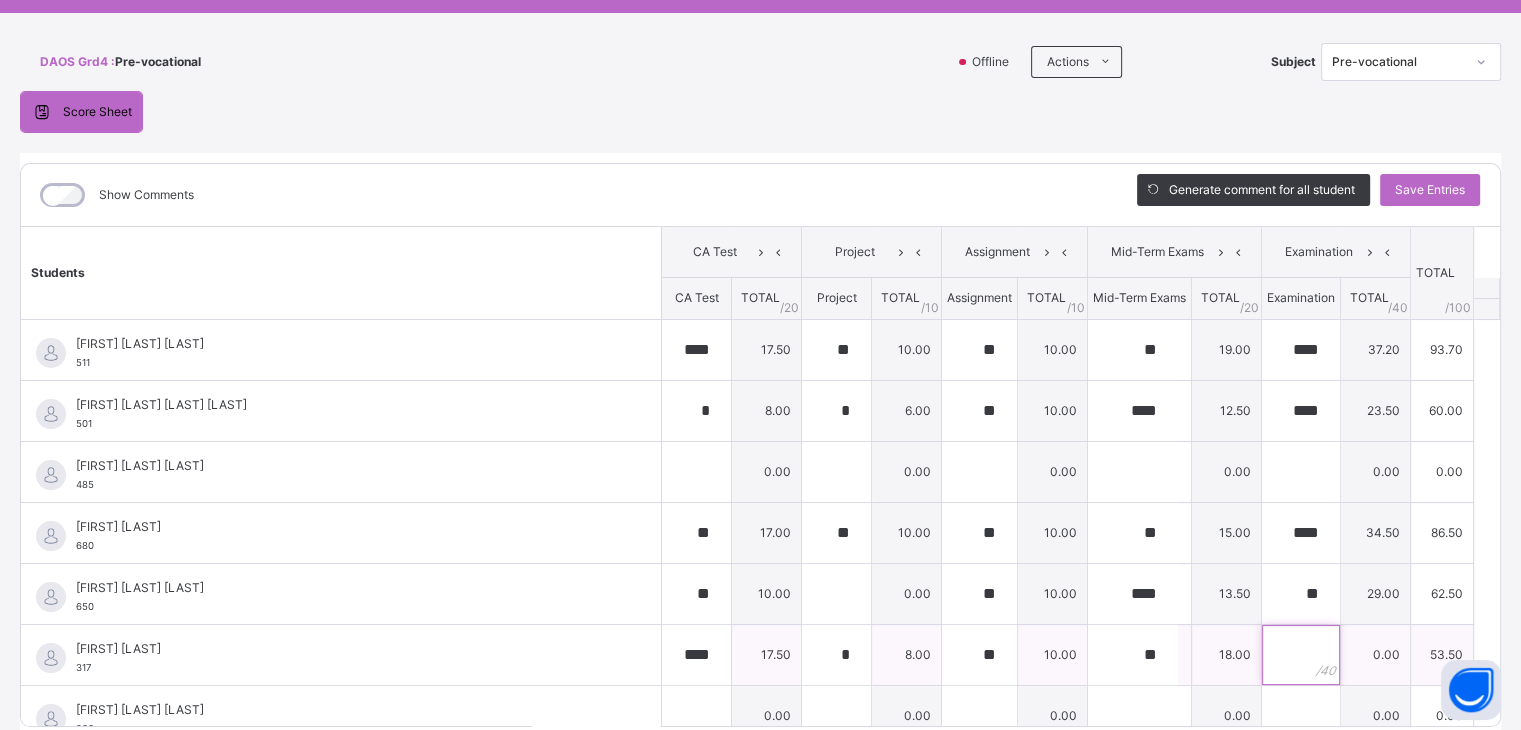 click at bounding box center [1301, 655] 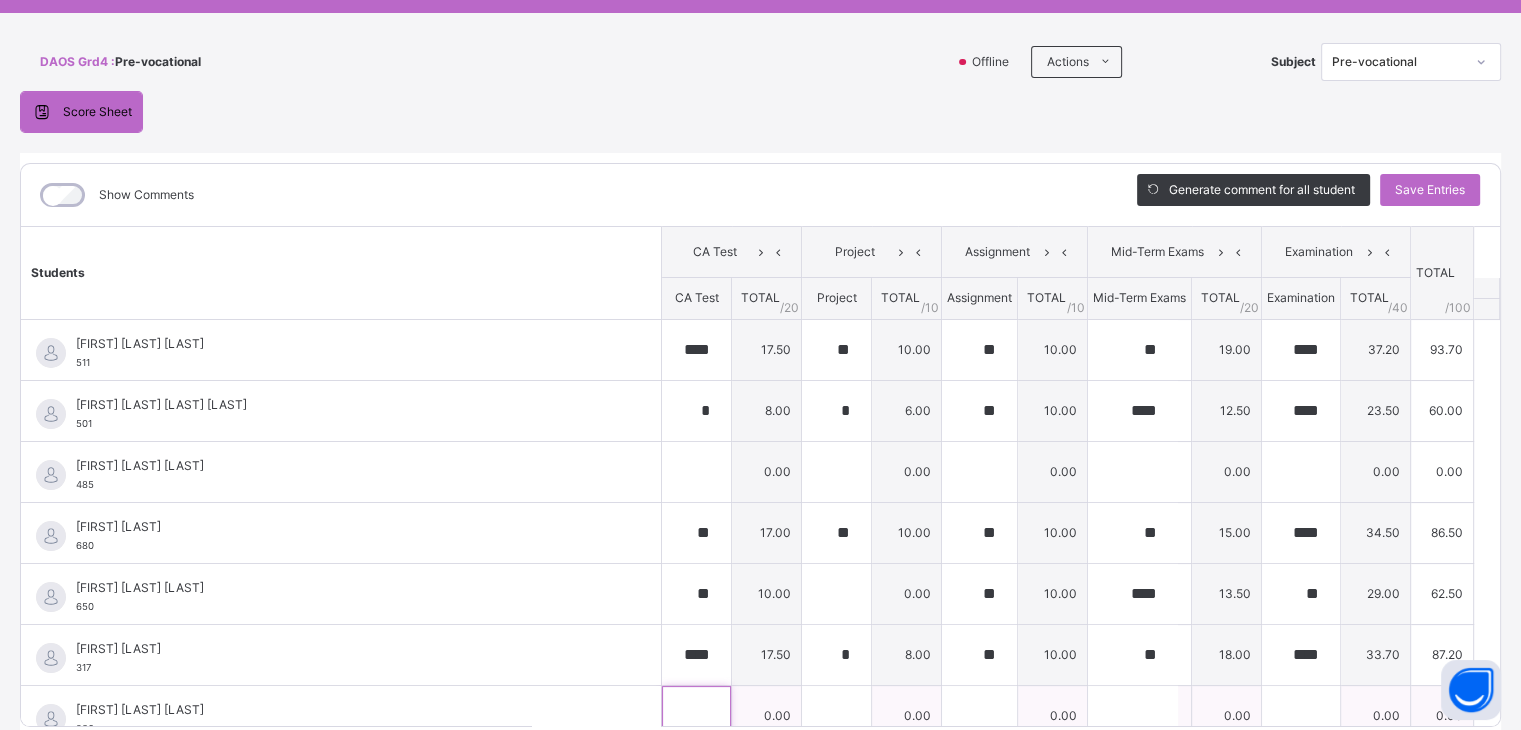 click at bounding box center [696, 716] 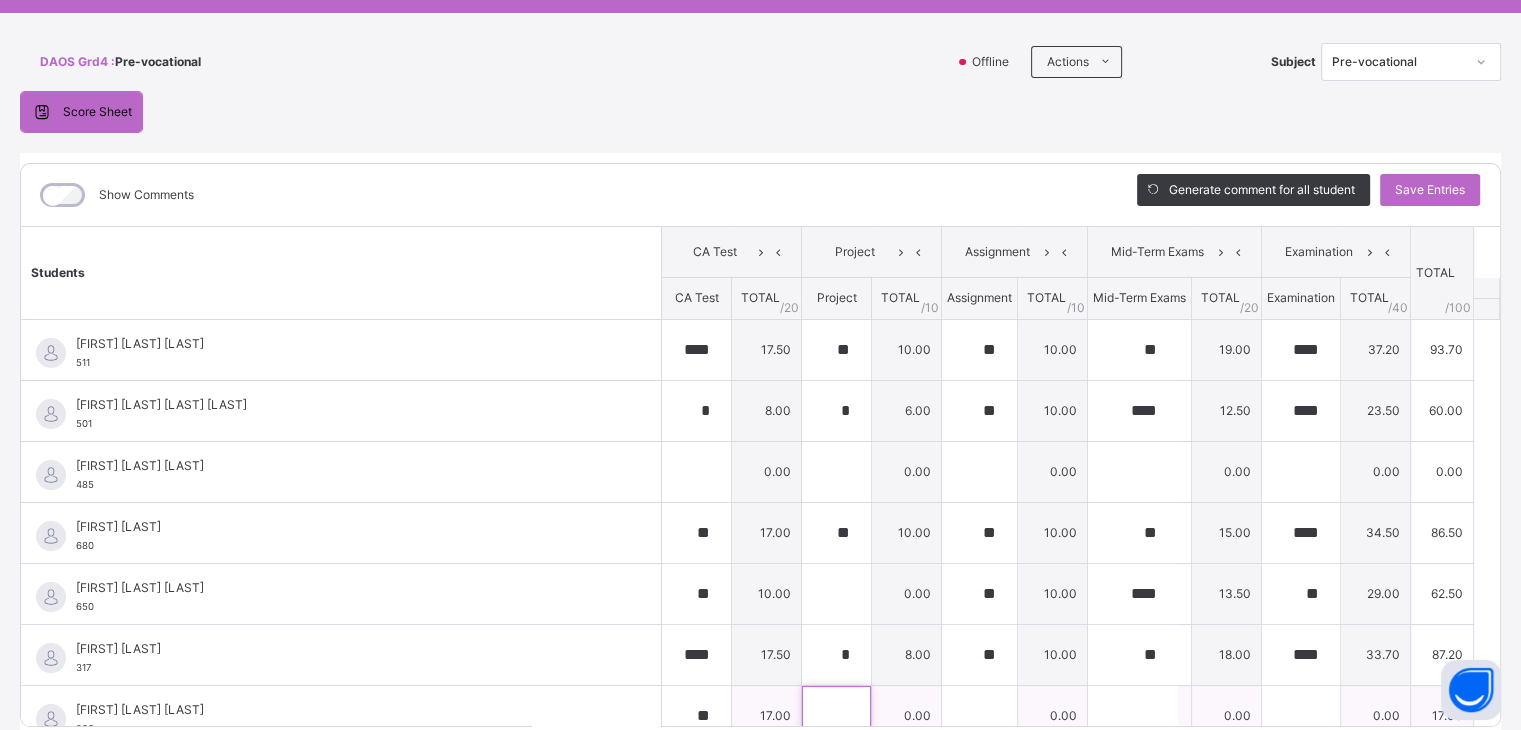 click at bounding box center (836, 716) 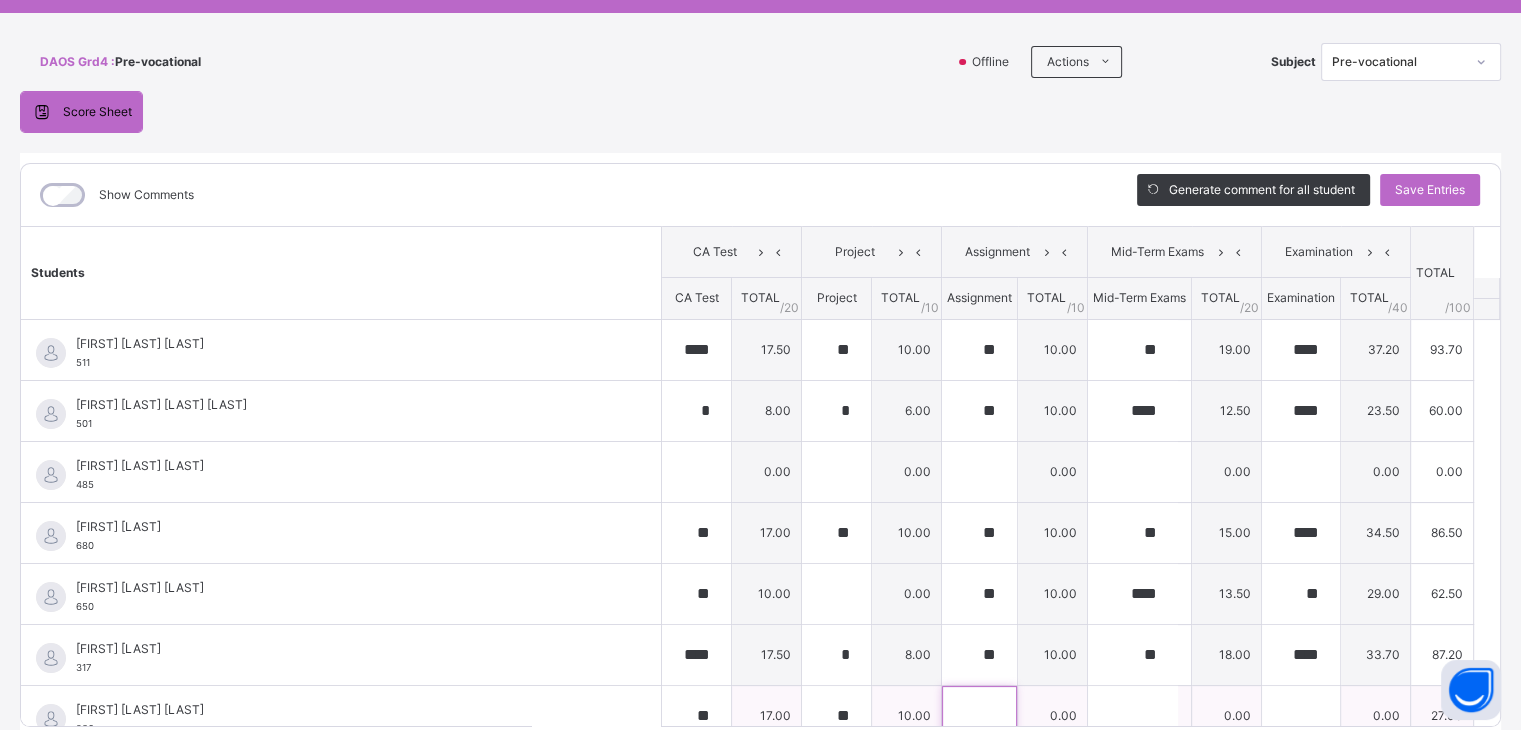 click at bounding box center (979, 716) 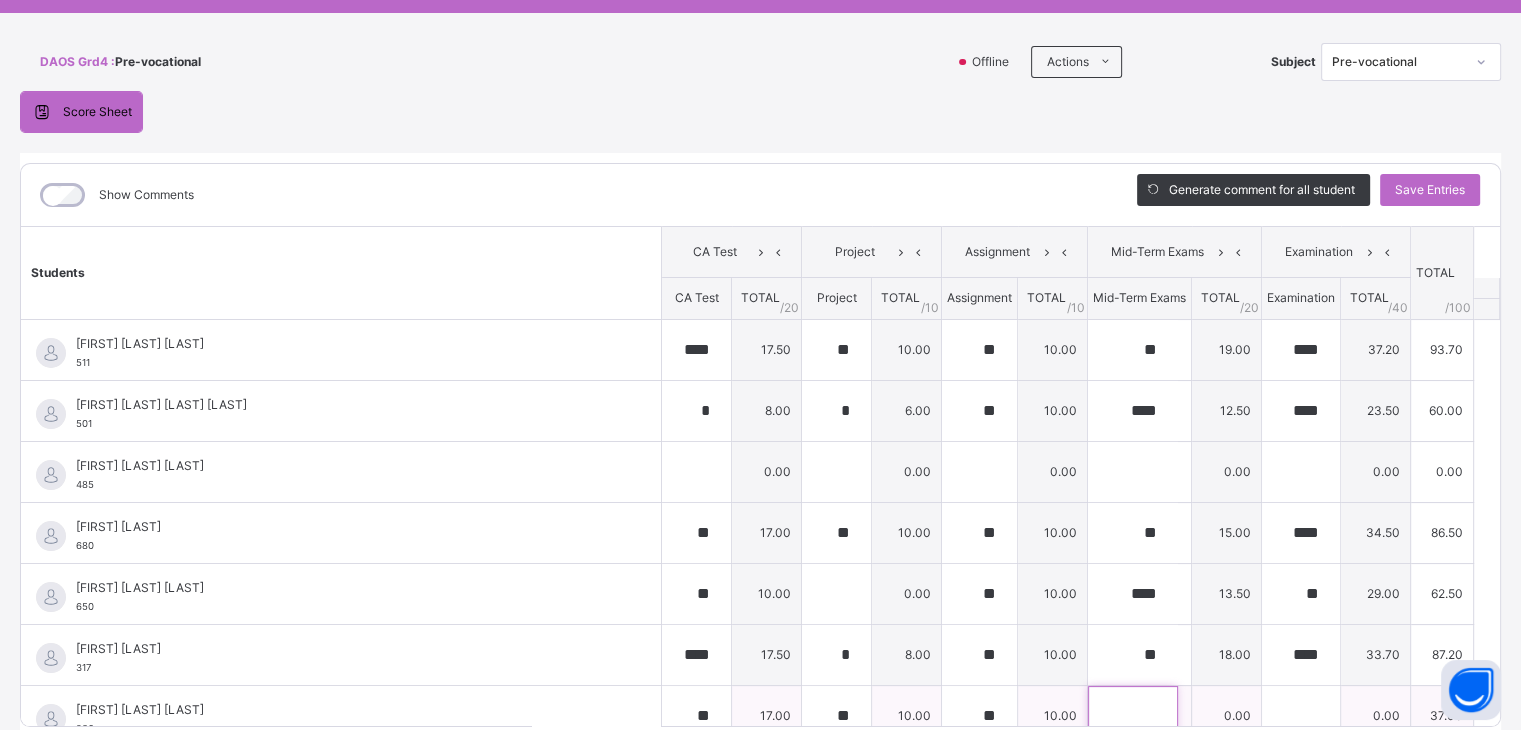 click at bounding box center [1133, 716] 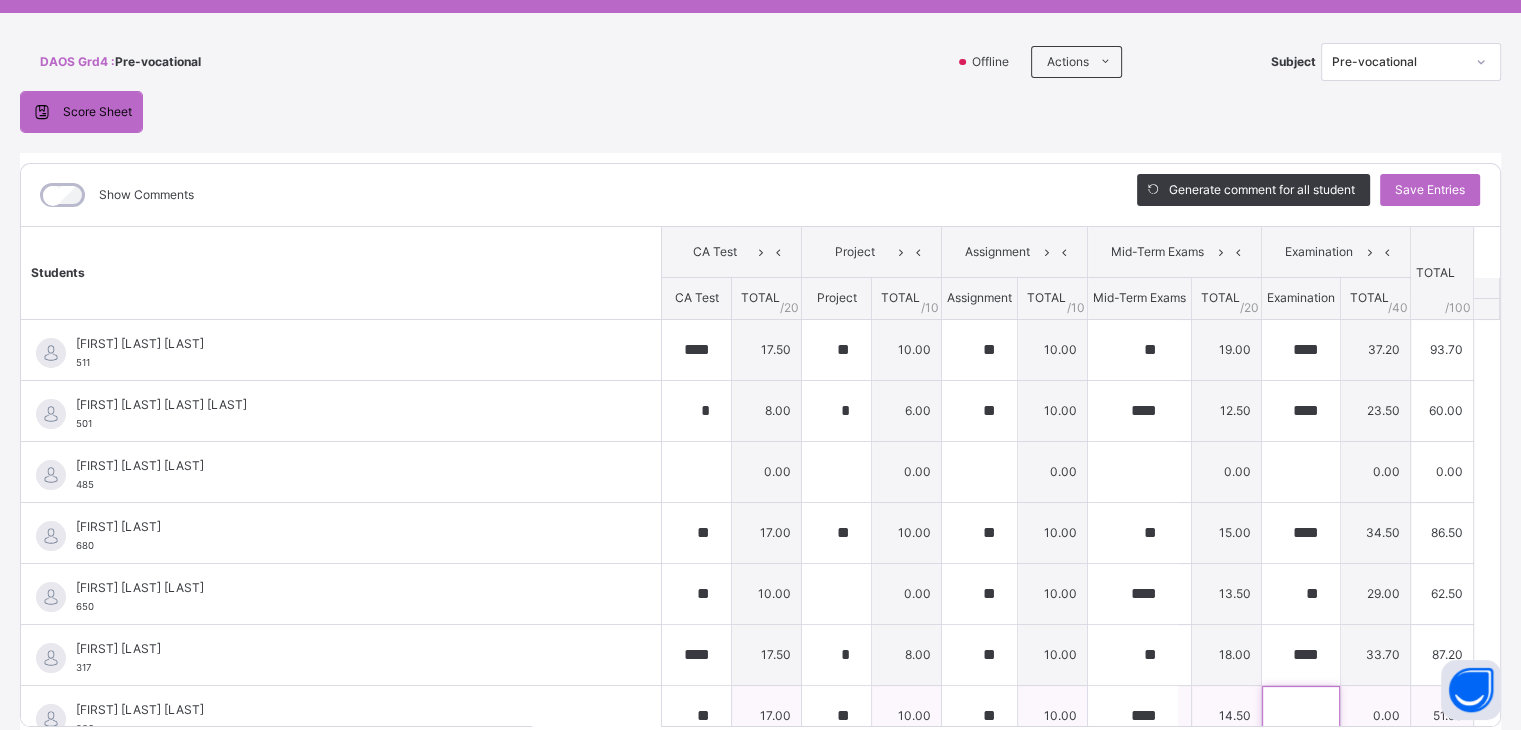 click at bounding box center [1301, 716] 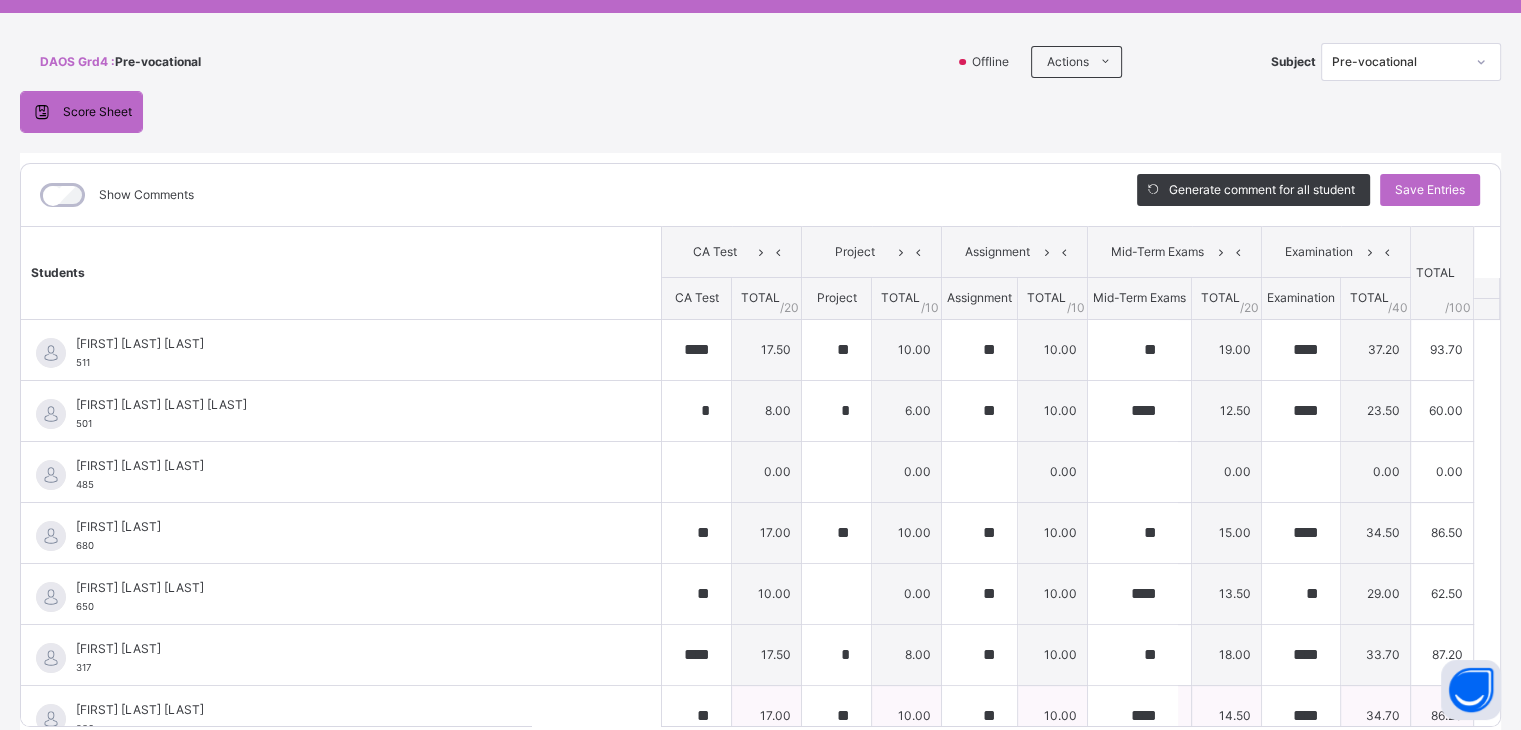 click on "[FIRST] [MIDDLE] [LAST]" at bounding box center [346, 710] 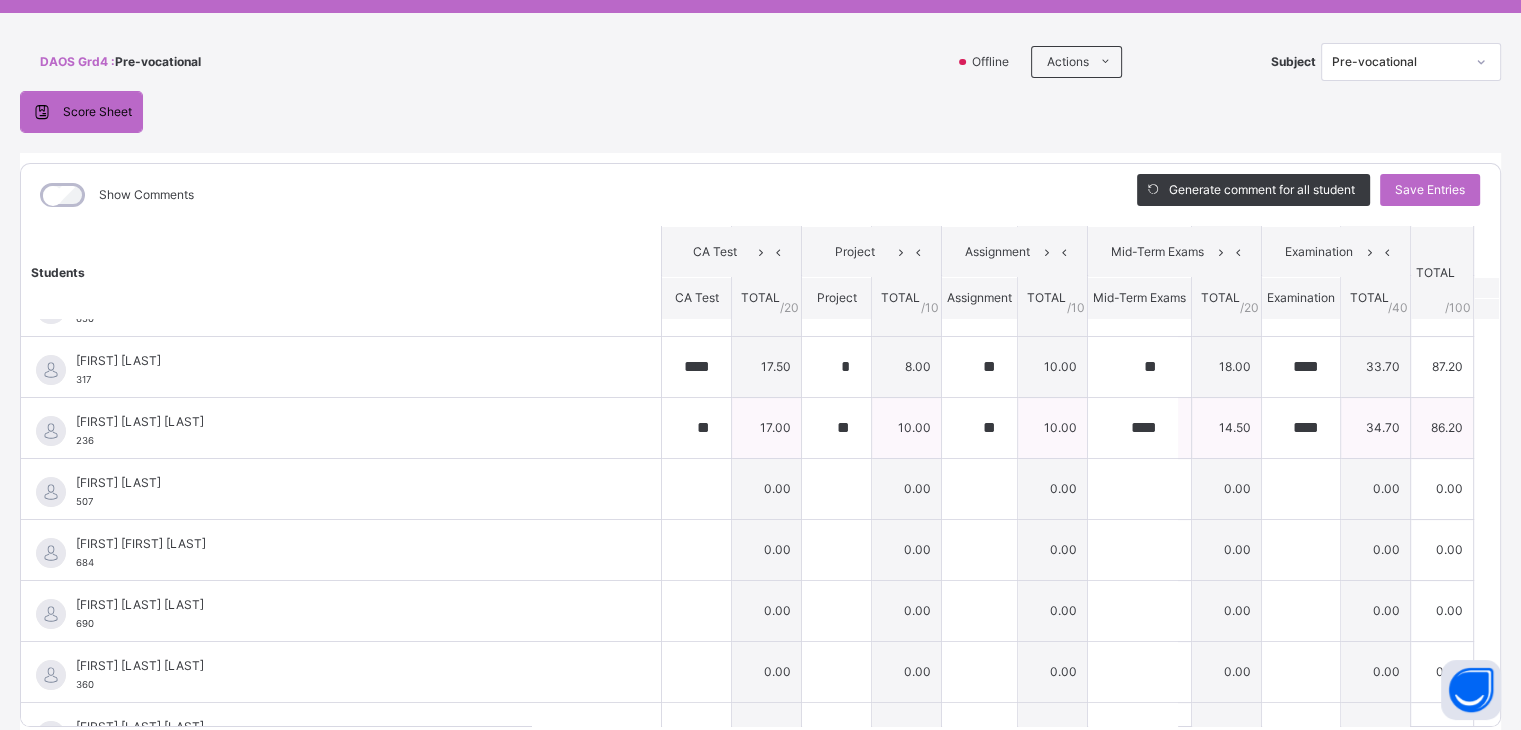 scroll, scrollTop: 320, scrollLeft: 0, axis: vertical 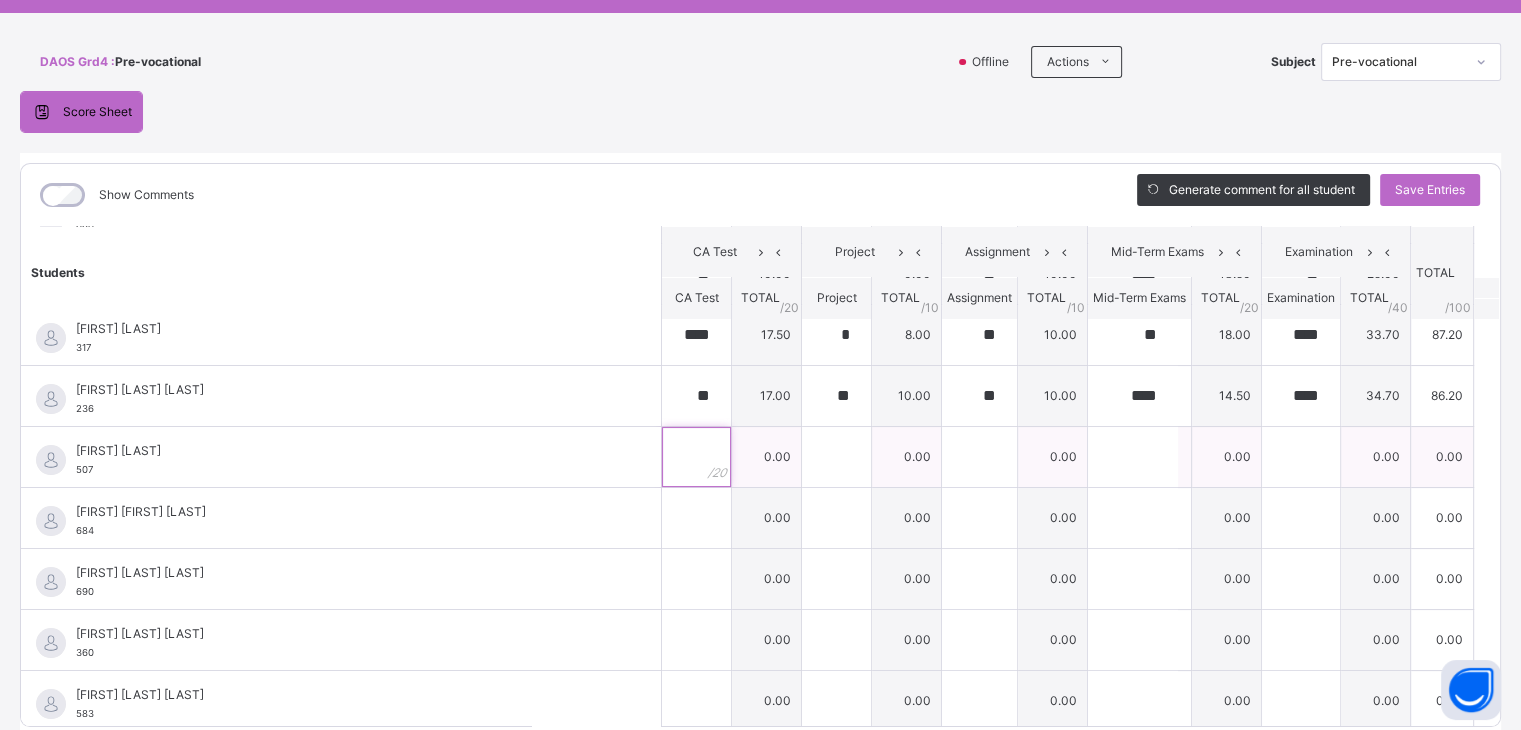 click at bounding box center (696, 457) 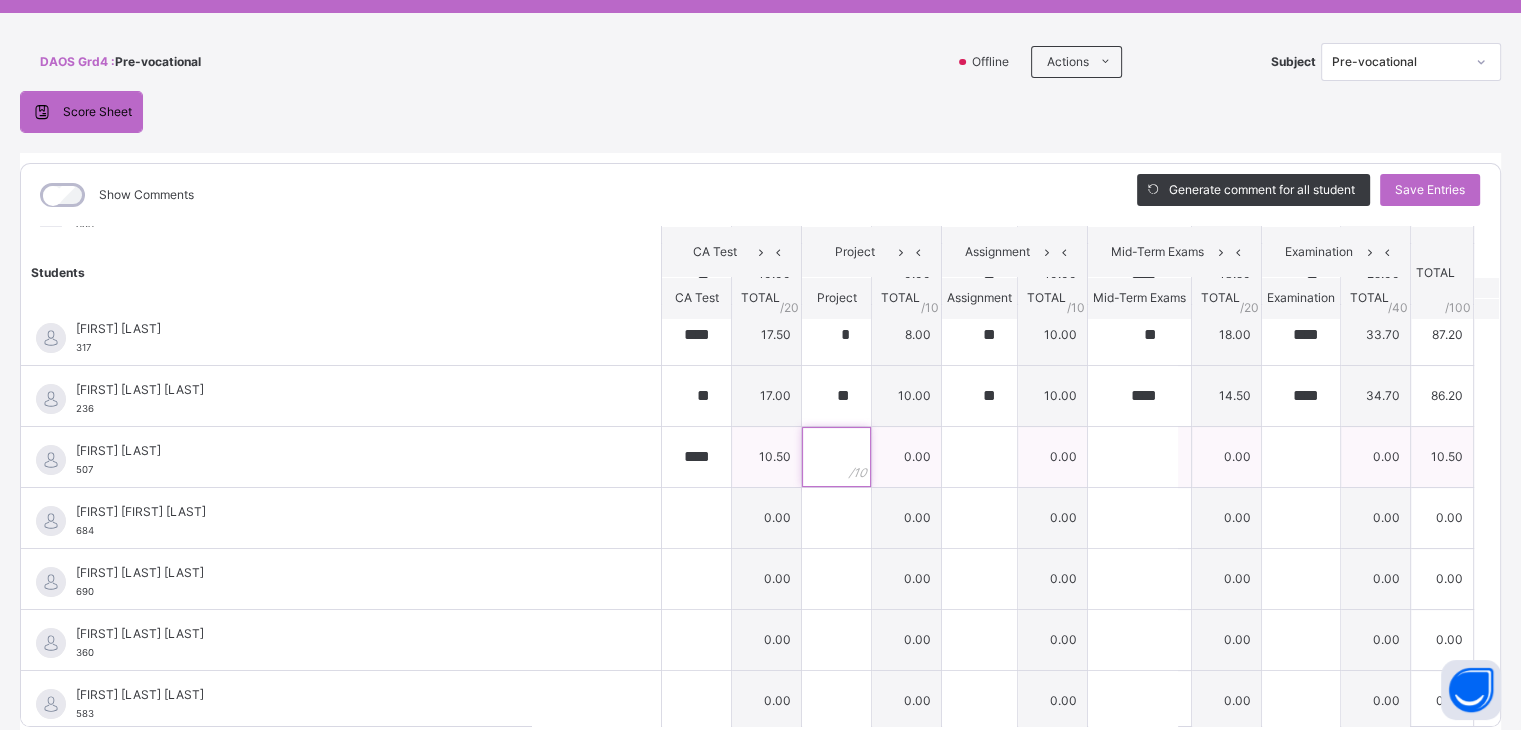 click at bounding box center (836, 457) 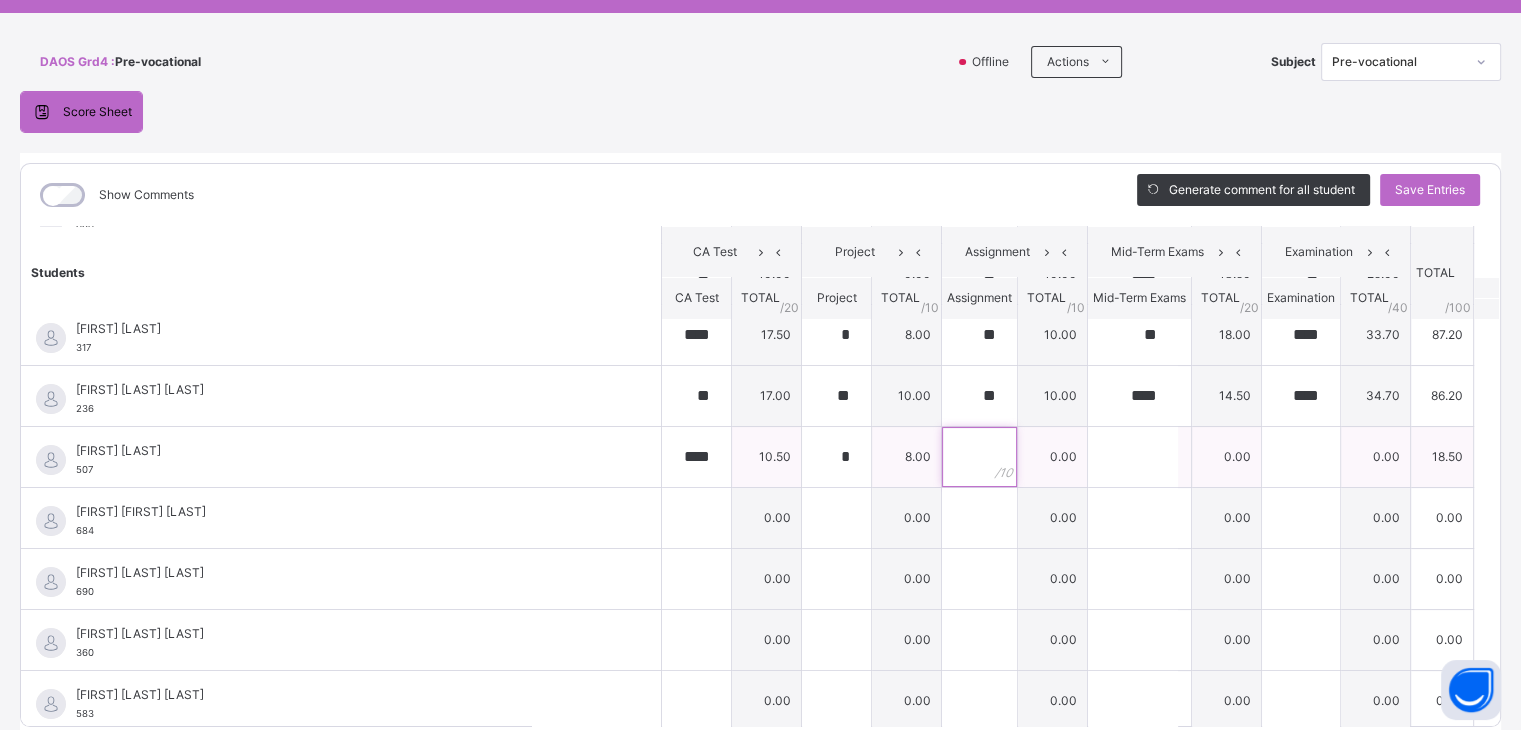 click at bounding box center (979, 457) 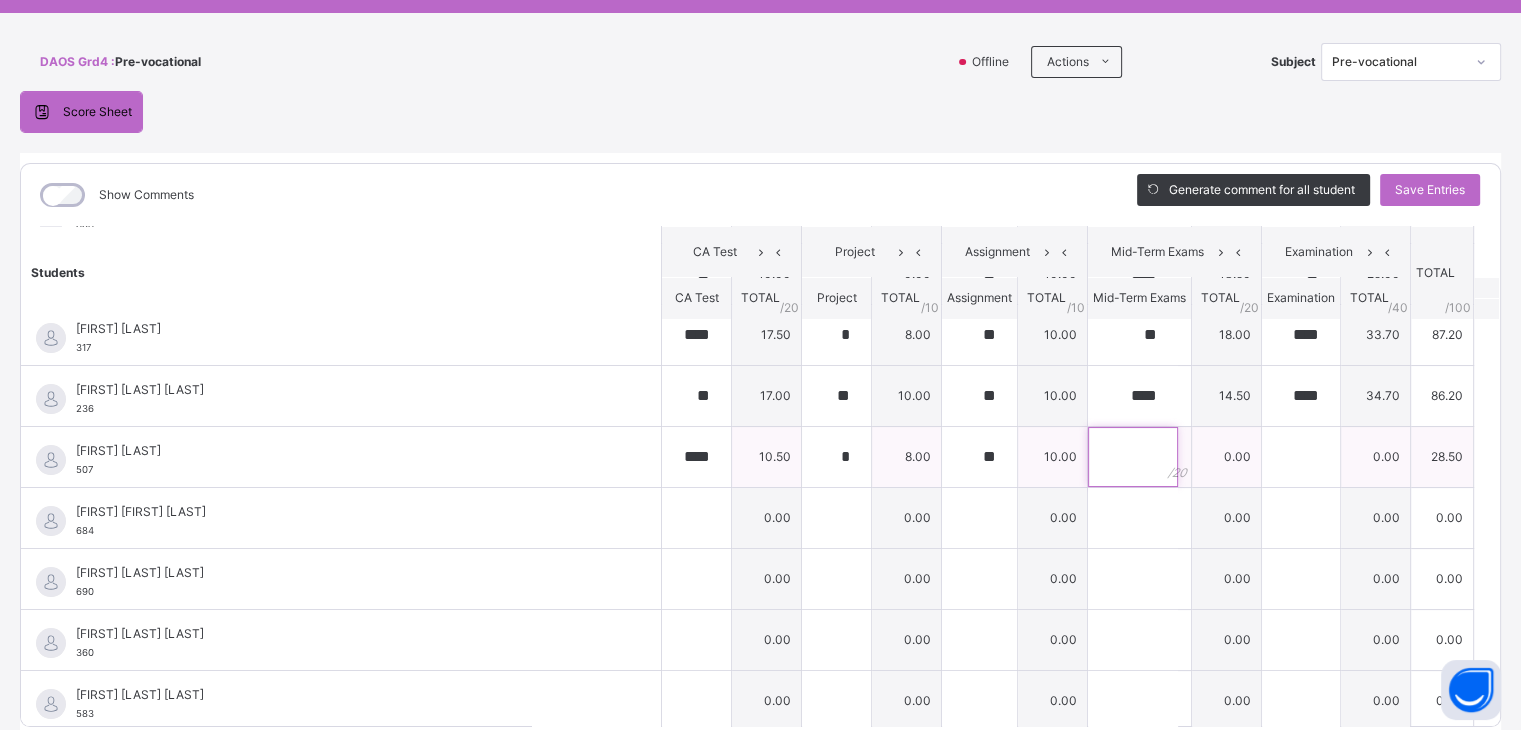 click at bounding box center [1133, 457] 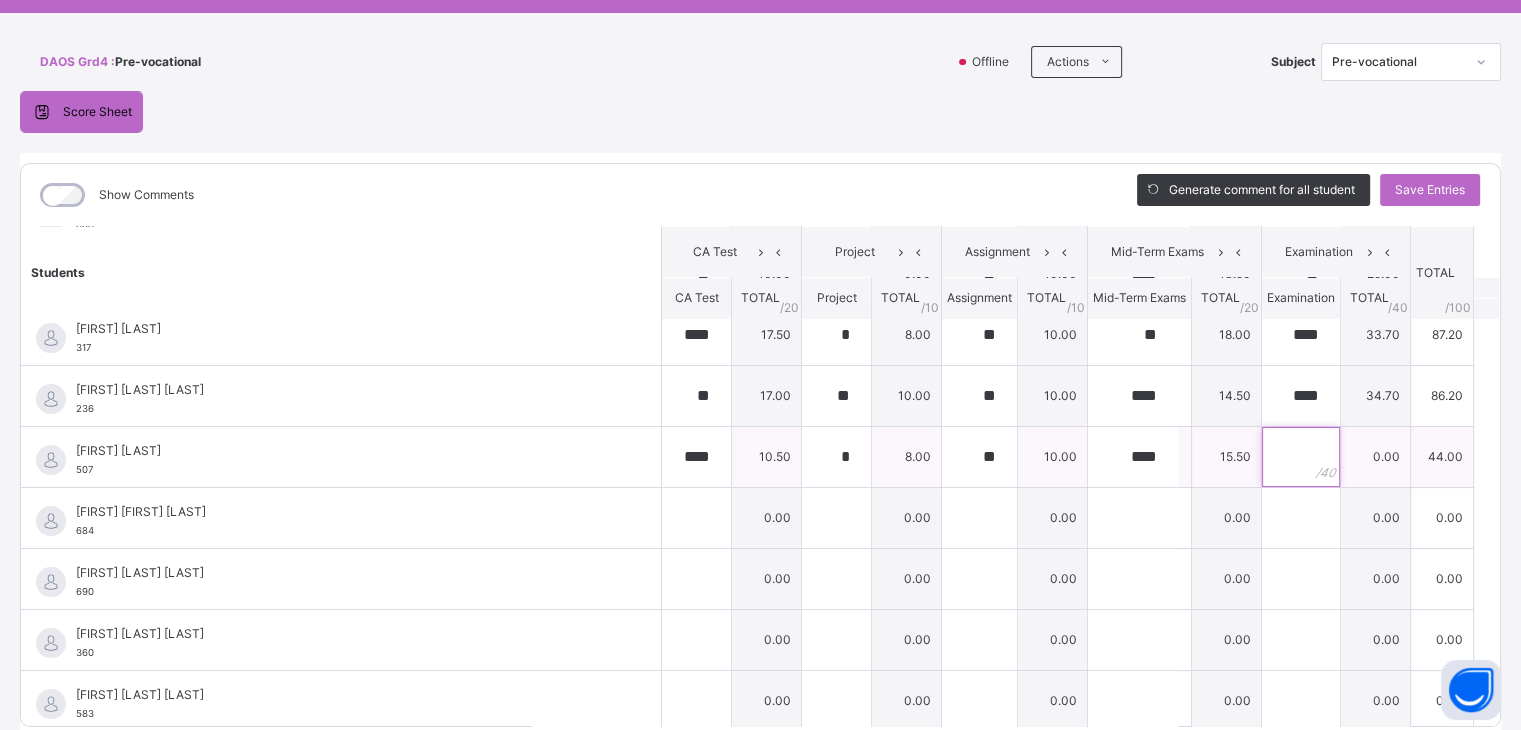 click at bounding box center [1301, 457] 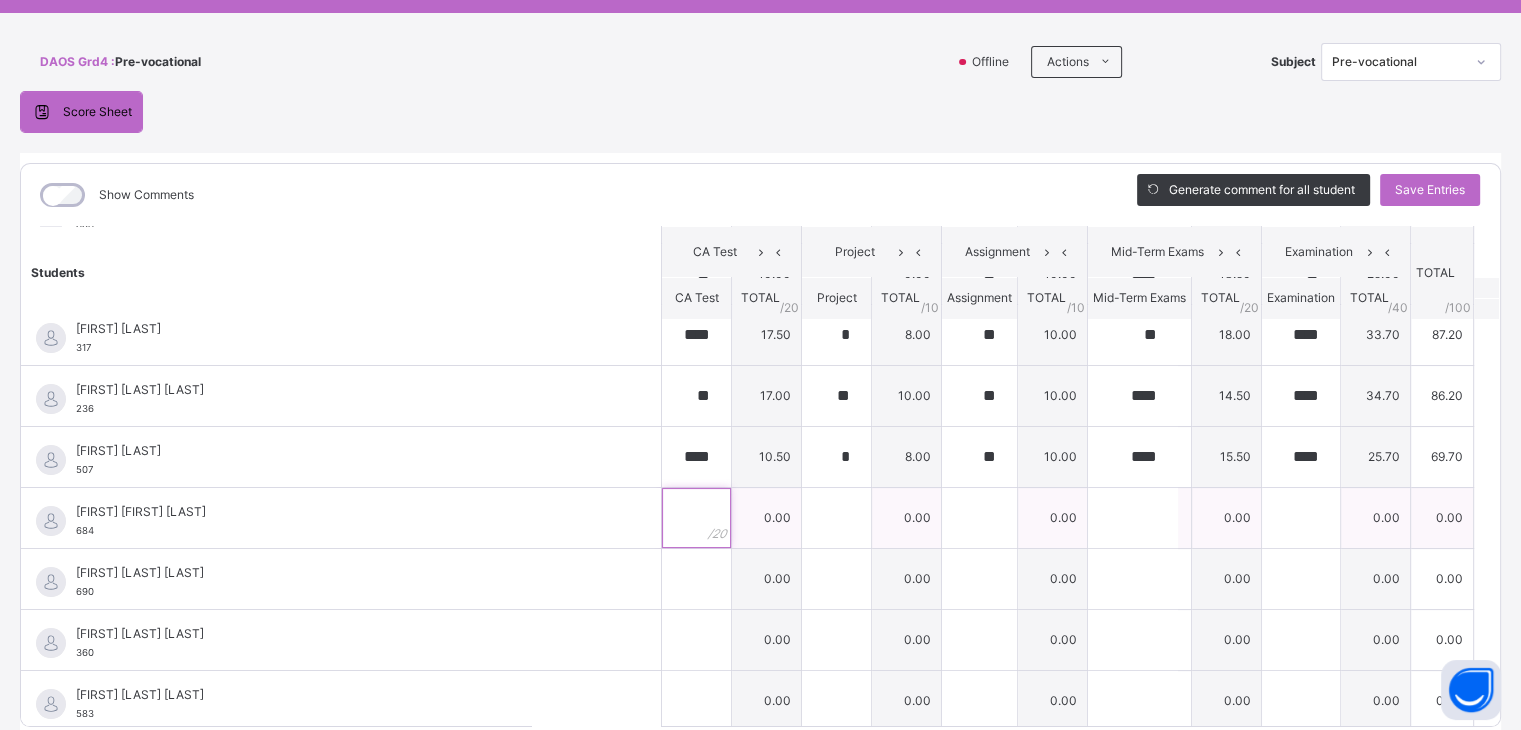 click at bounding box center (696, 518) 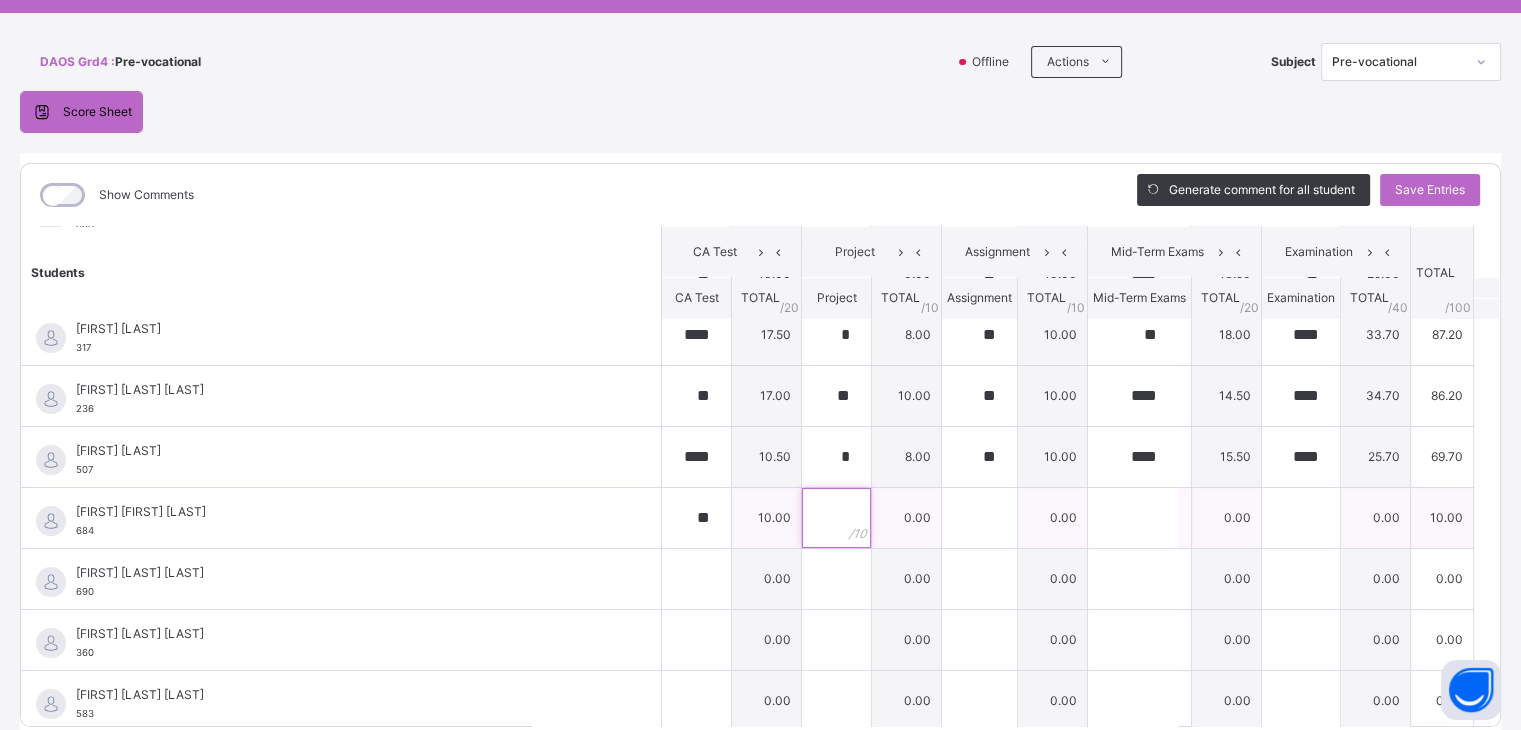 click at bounding box center (836, 518) 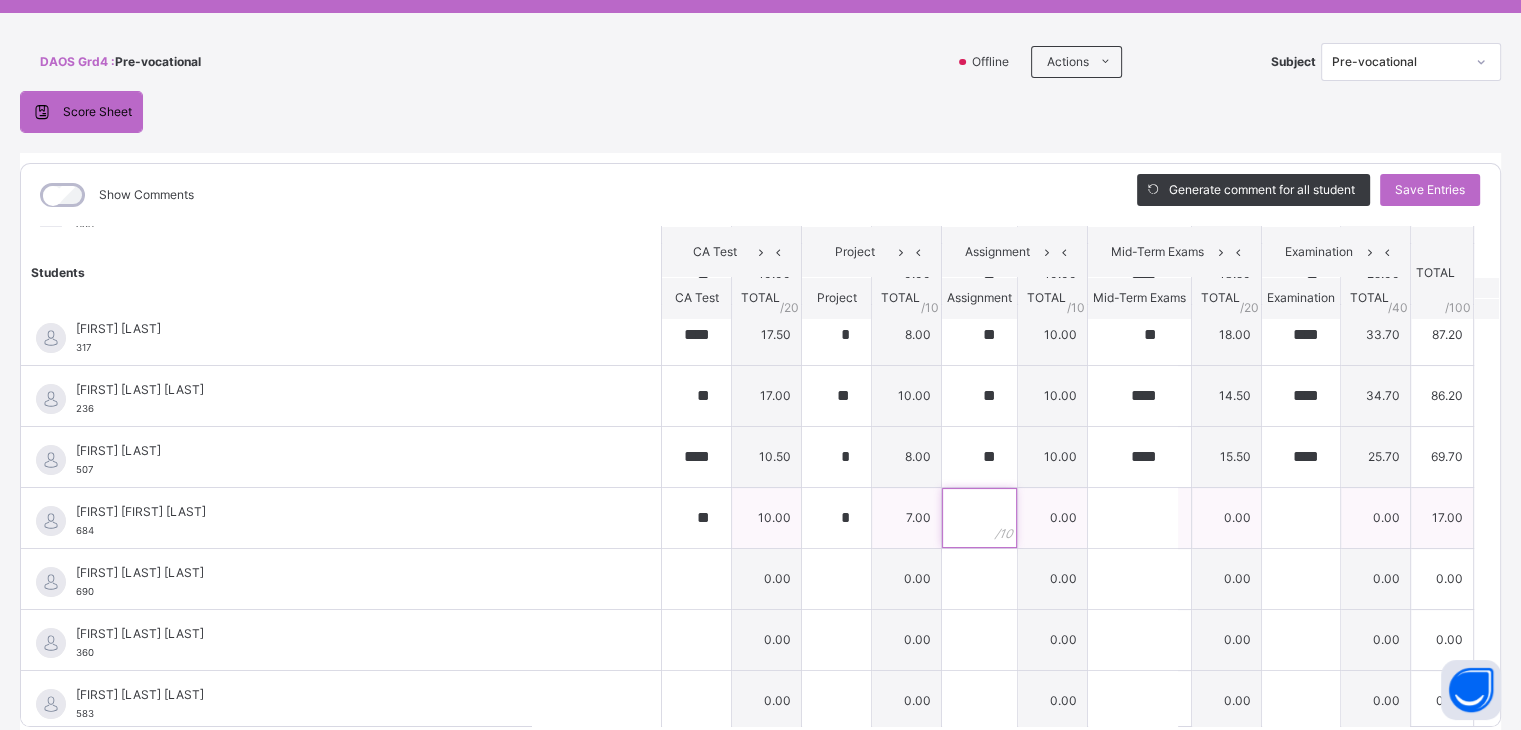 click at bounding box center (979, 518) 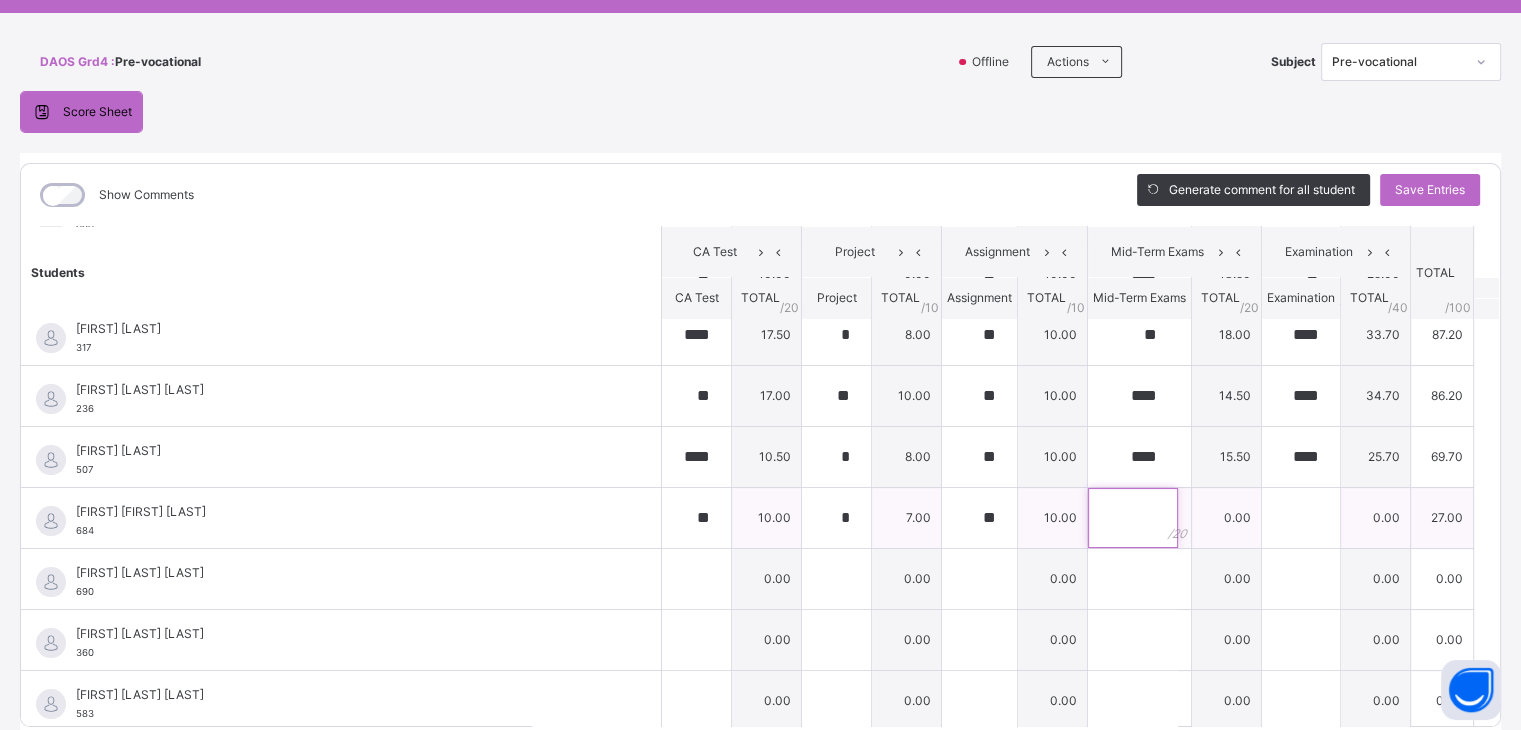 click at bounding box center [1133, 518] 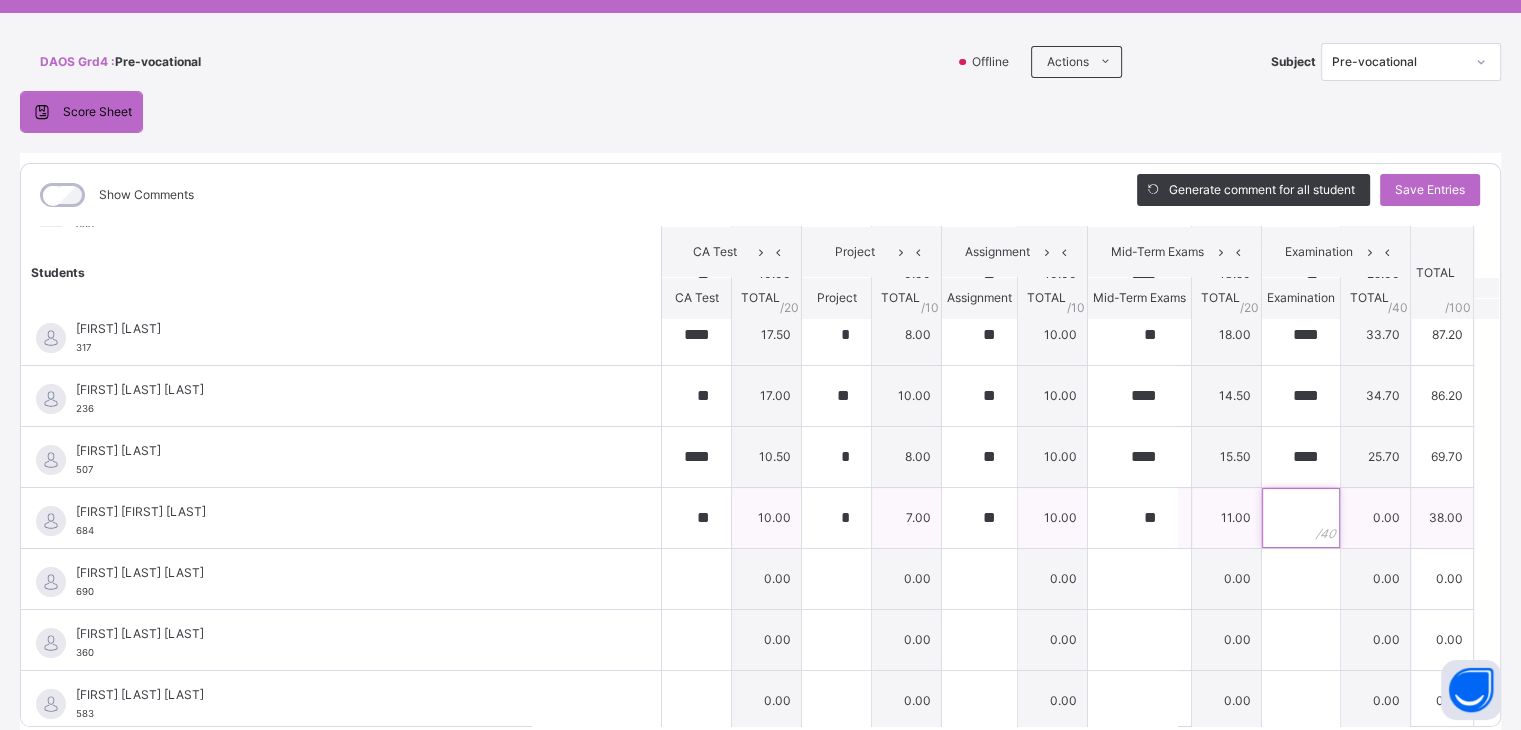 click at bounding box center [1301, 518] 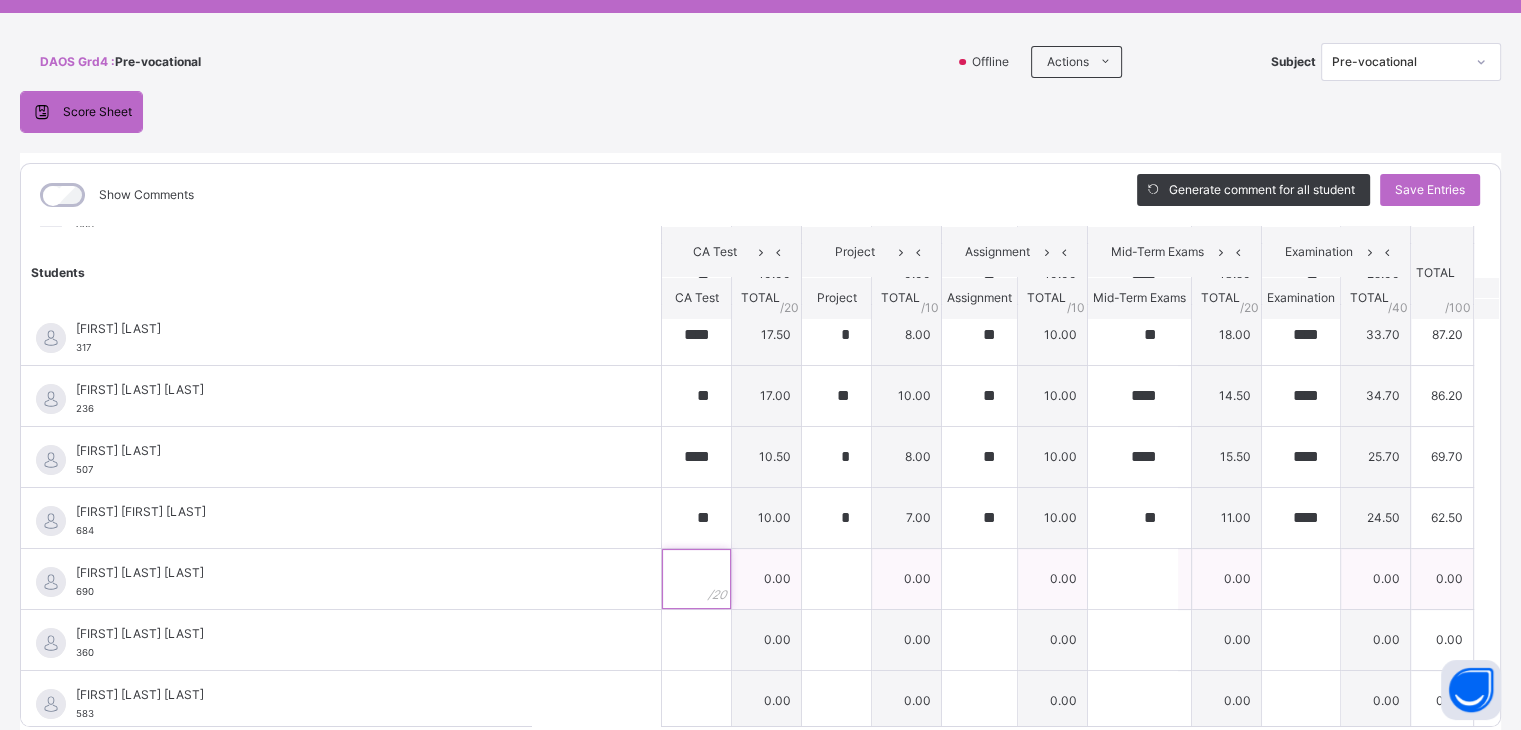 click at bounding box center (696, 579) 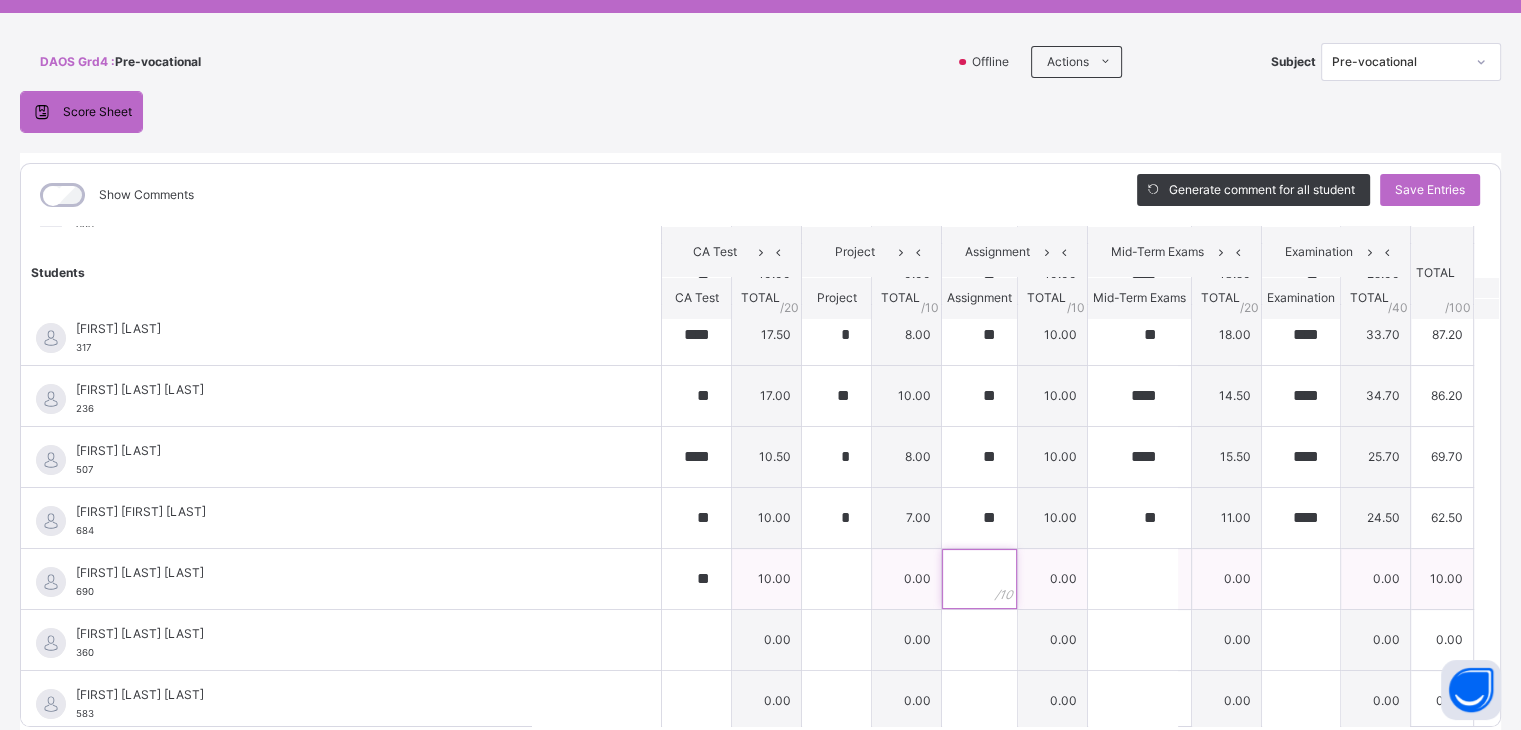 click at bounding box center [979, 579] 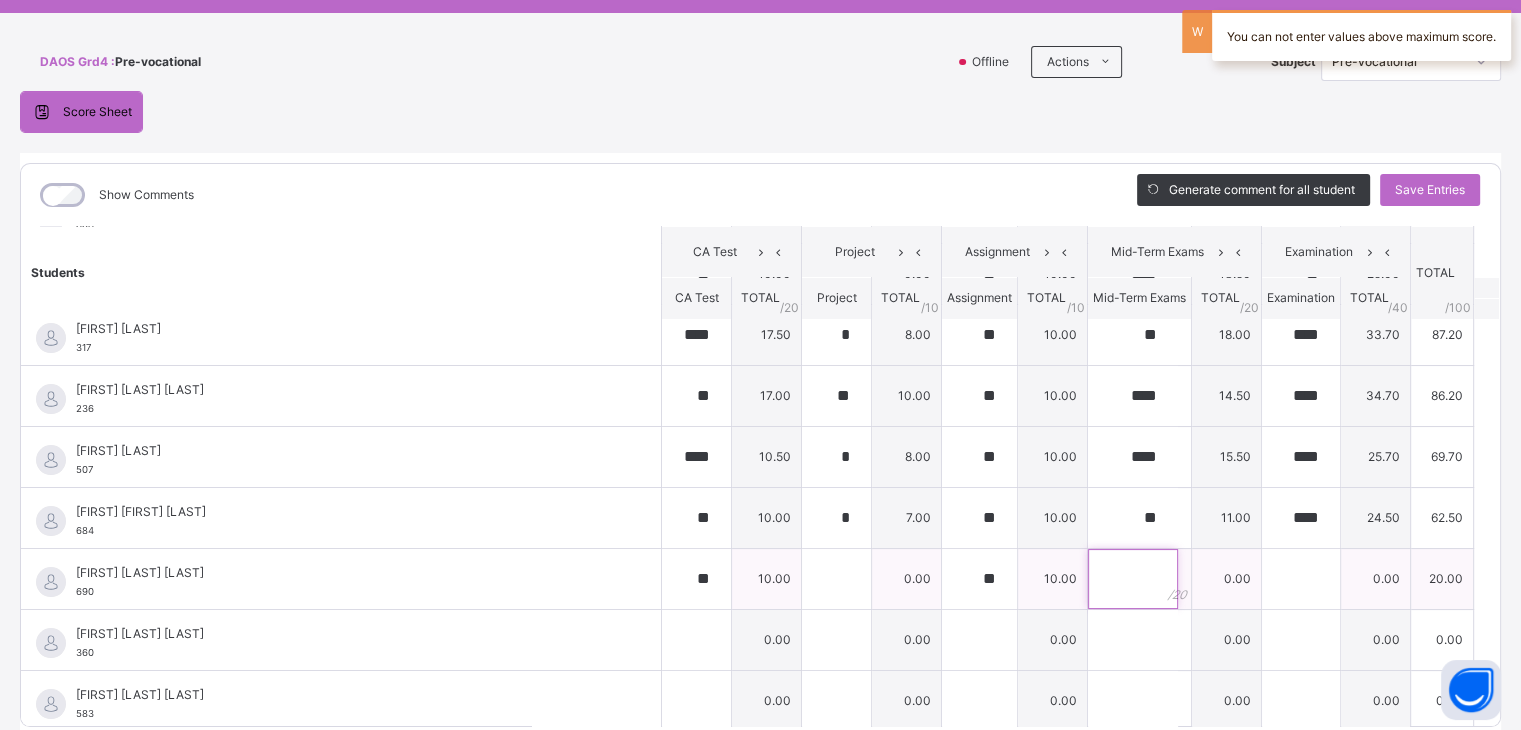 click at bounding box center (1133, 579) 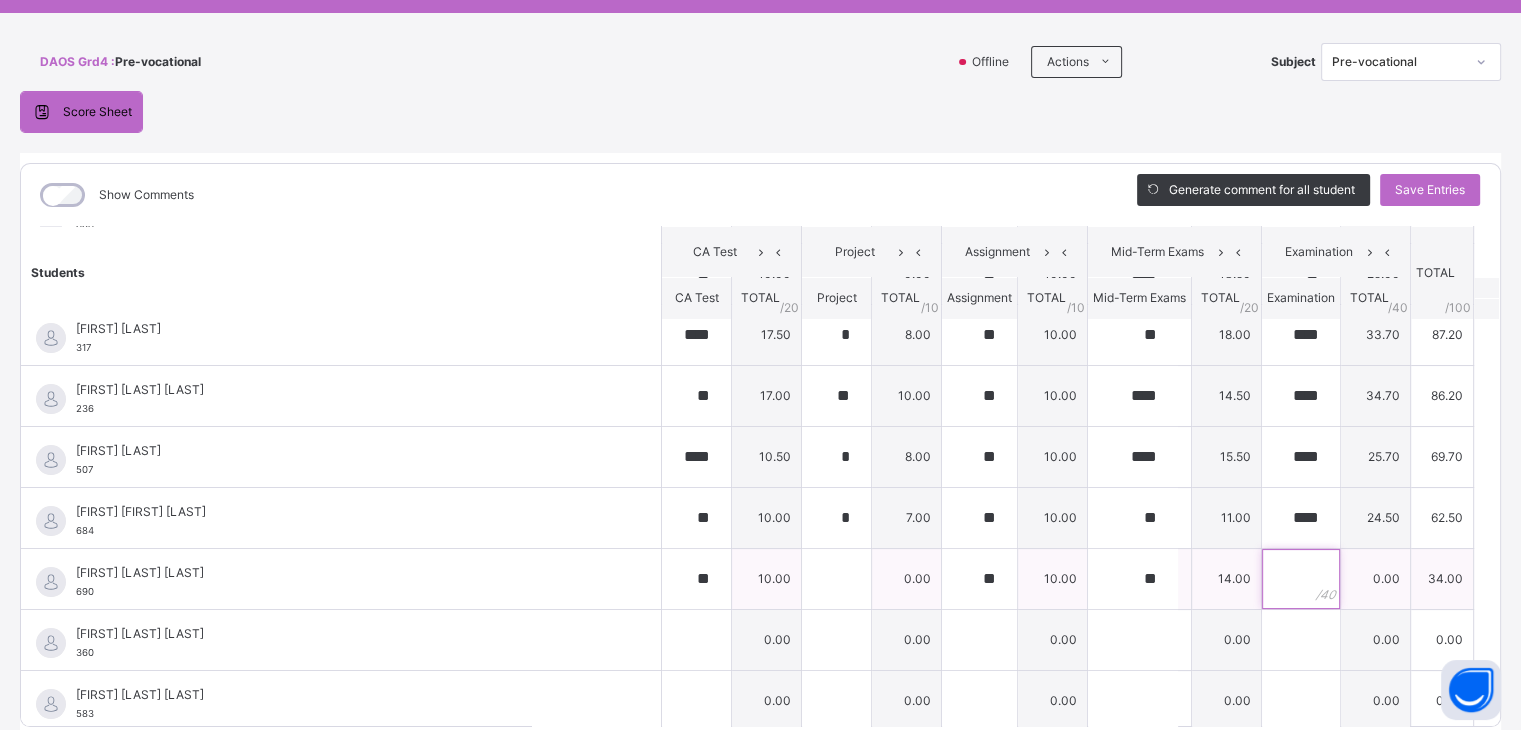 click at bounding box center (1301, 579) 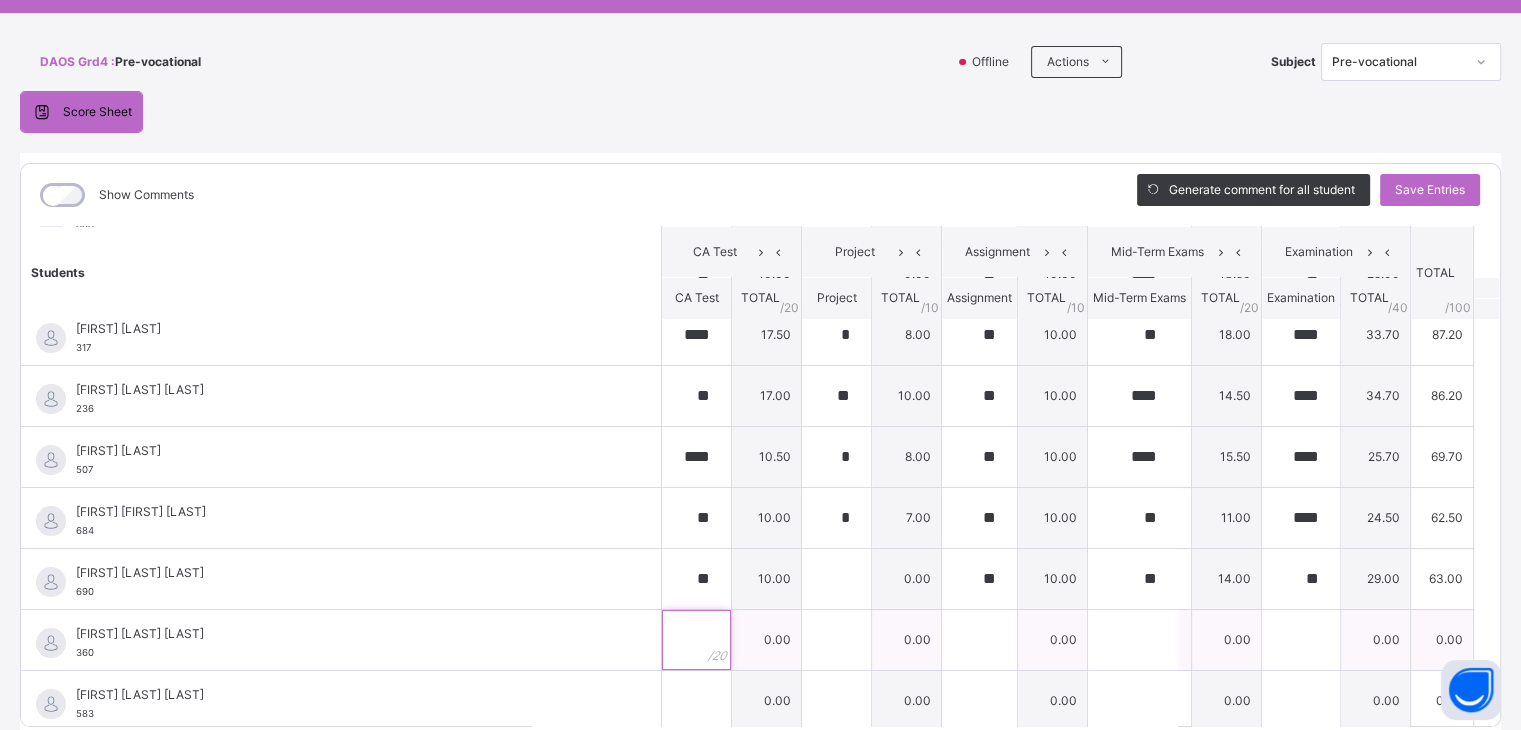 click at bounding box center [696, 640] 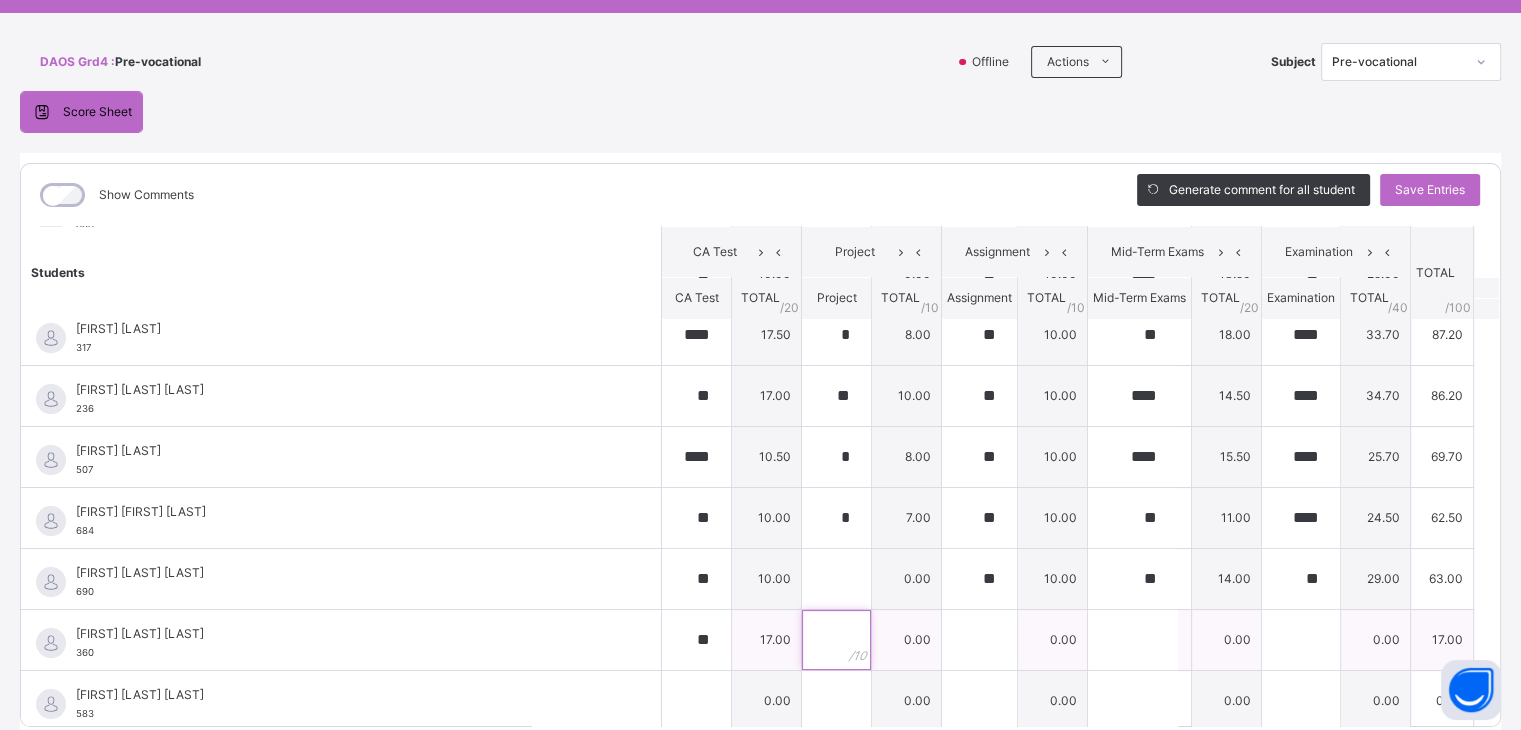 click at bounding box center (836, 640) 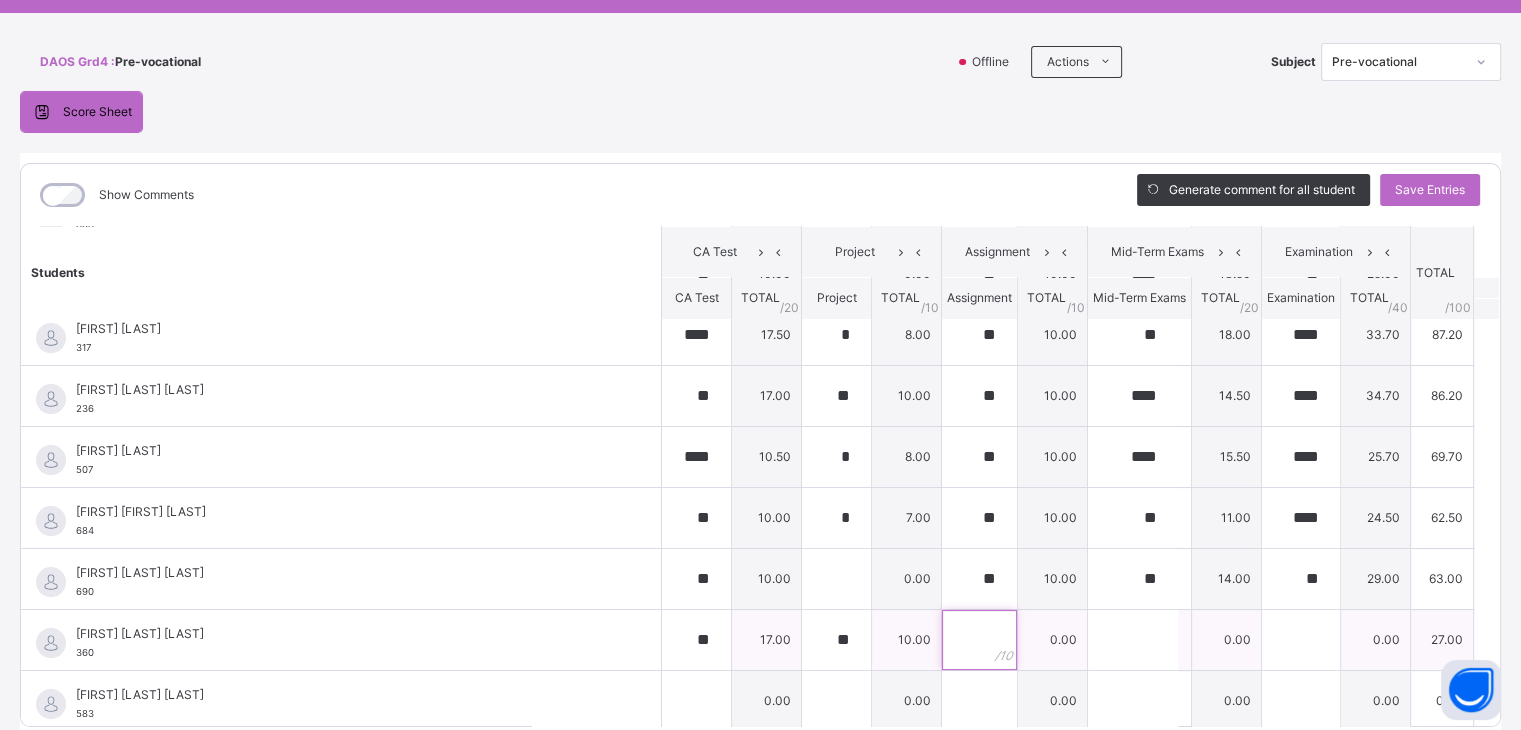 click at bounding box center (979, 640) 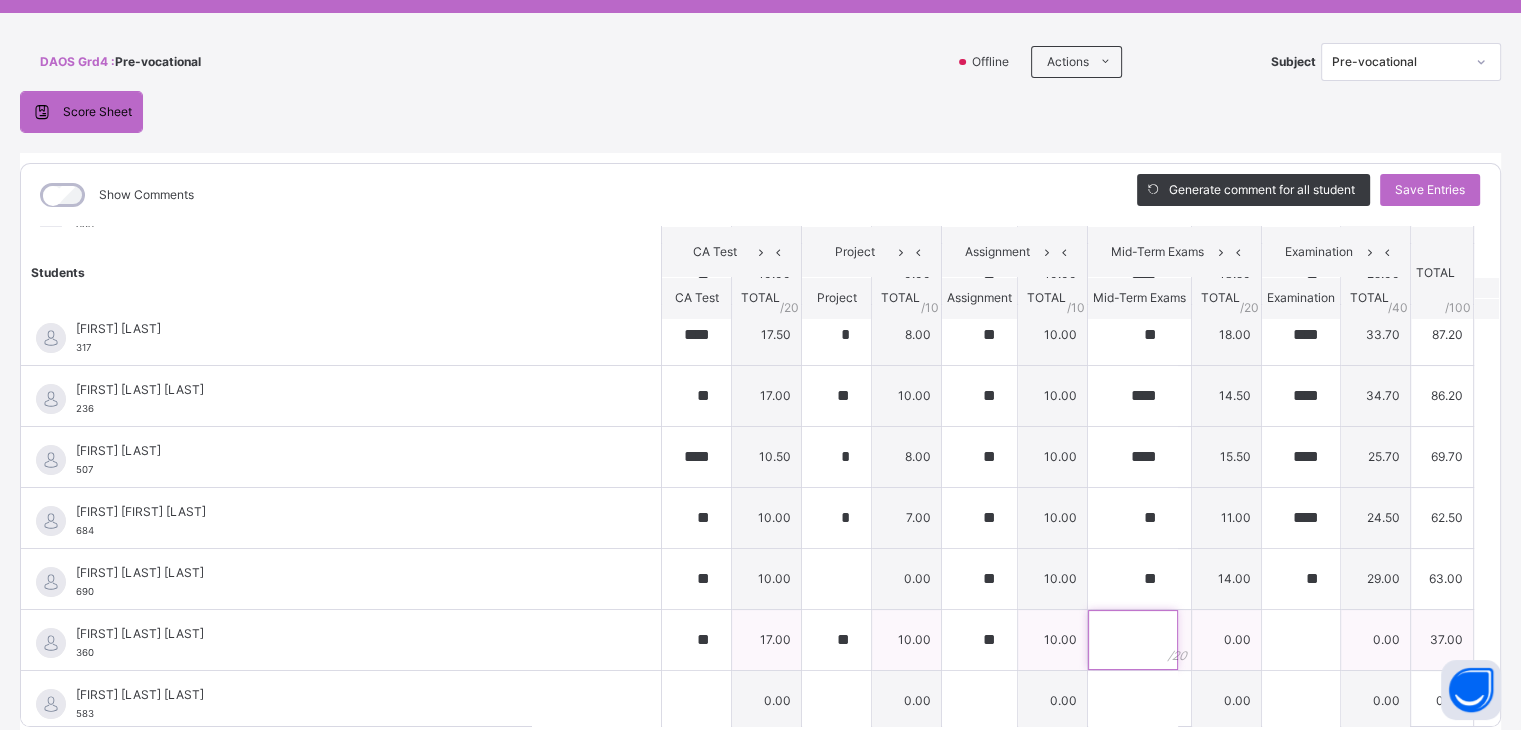 click at bounding box center (1133, 640) 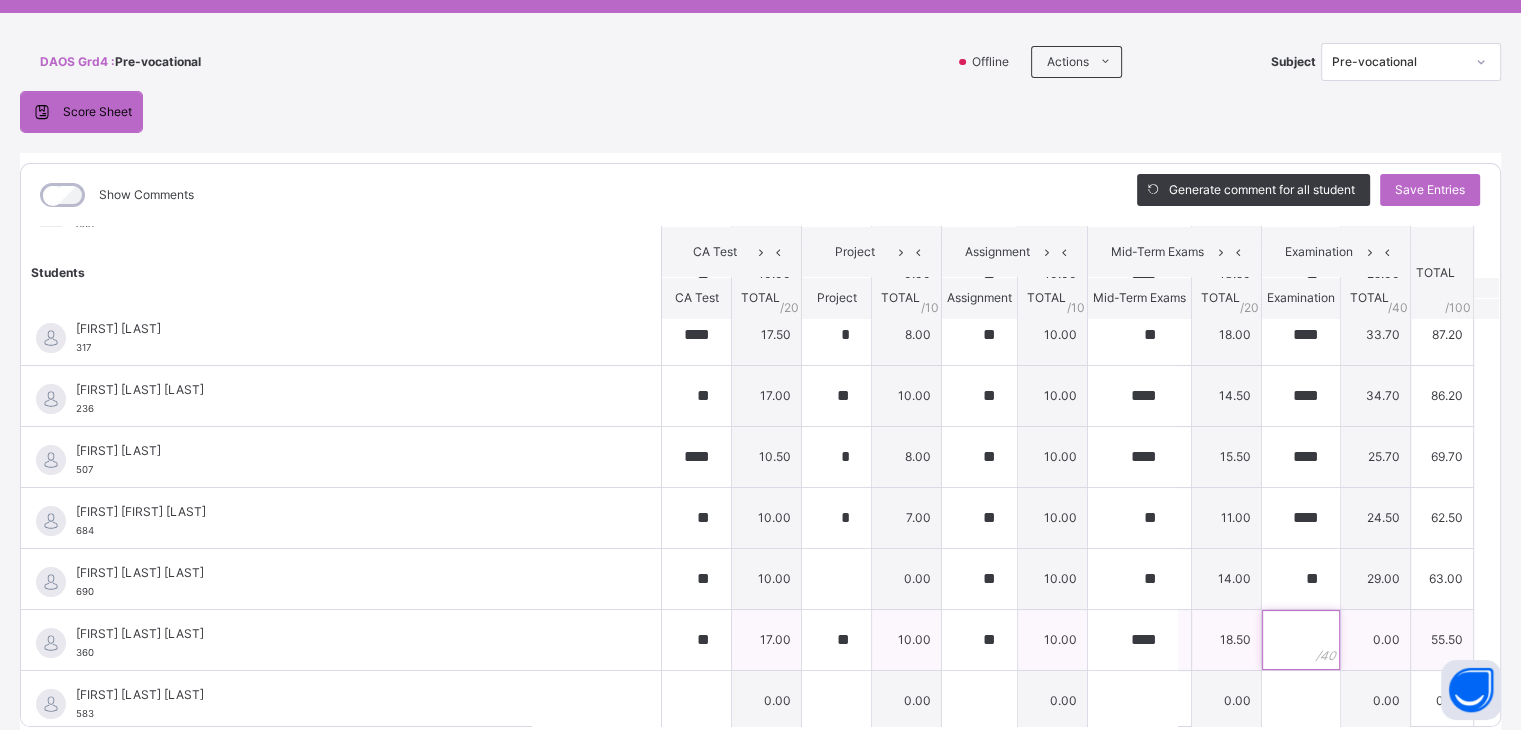 click at bounding box center [1301, 640] 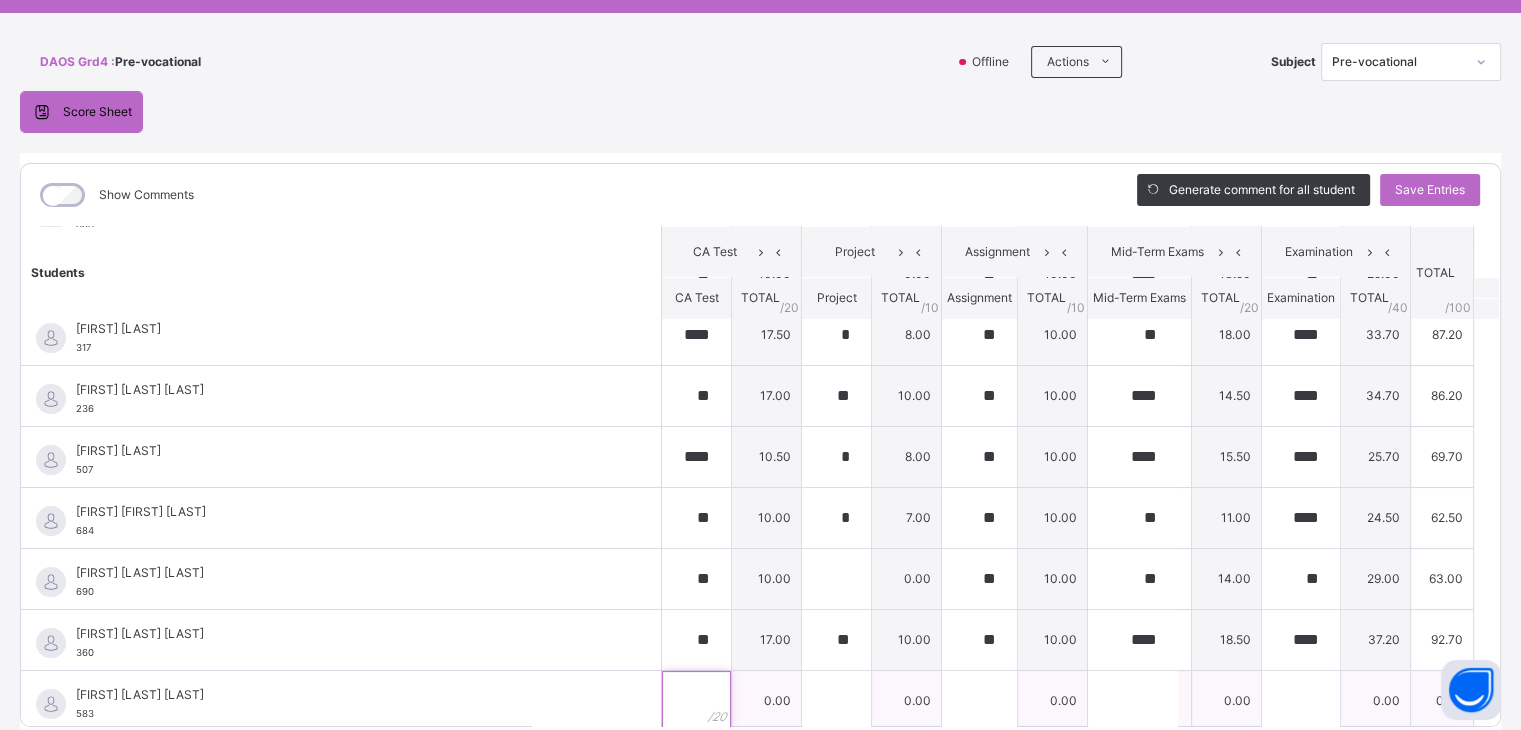 click at bounding box center [696, 701] 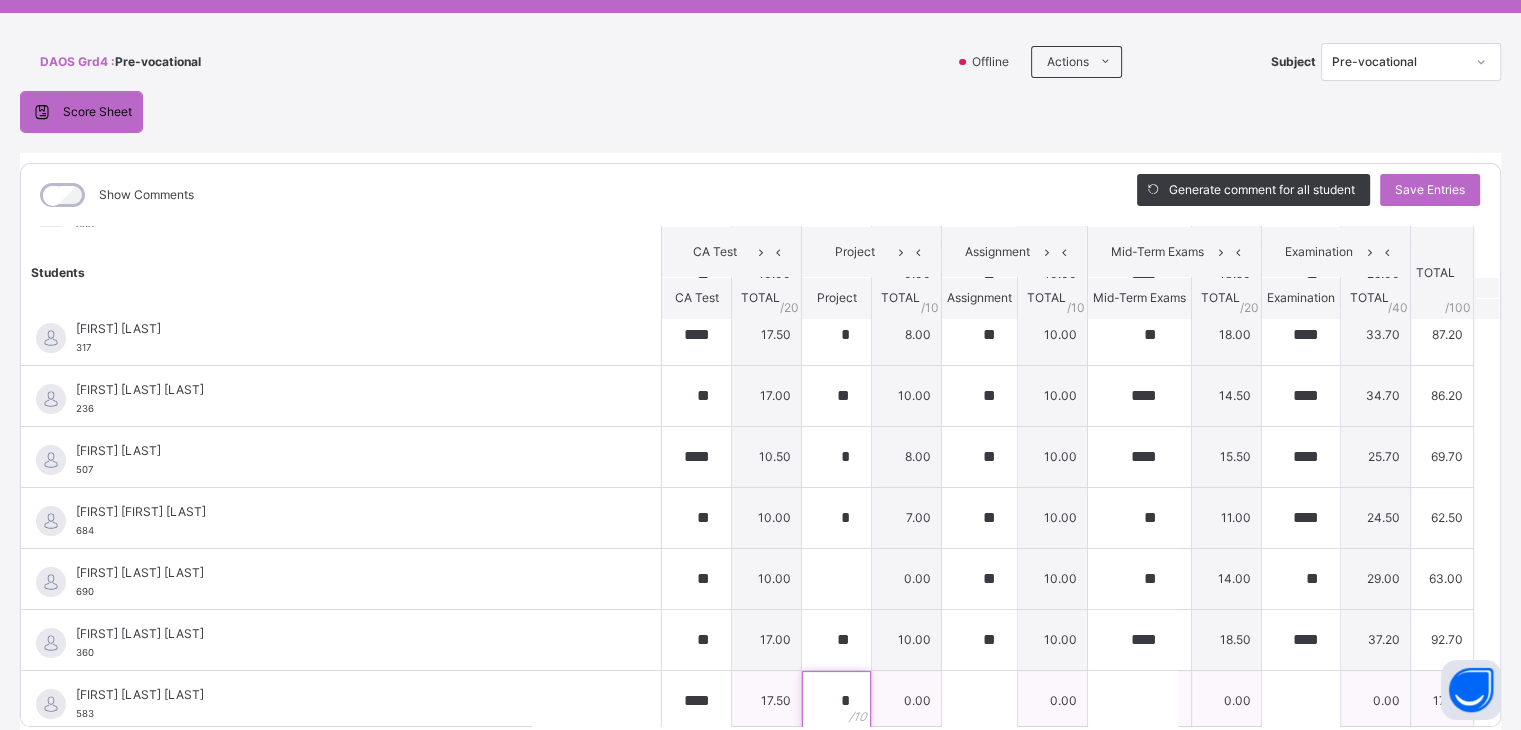 click on "*" at bounding box center [836, 701] 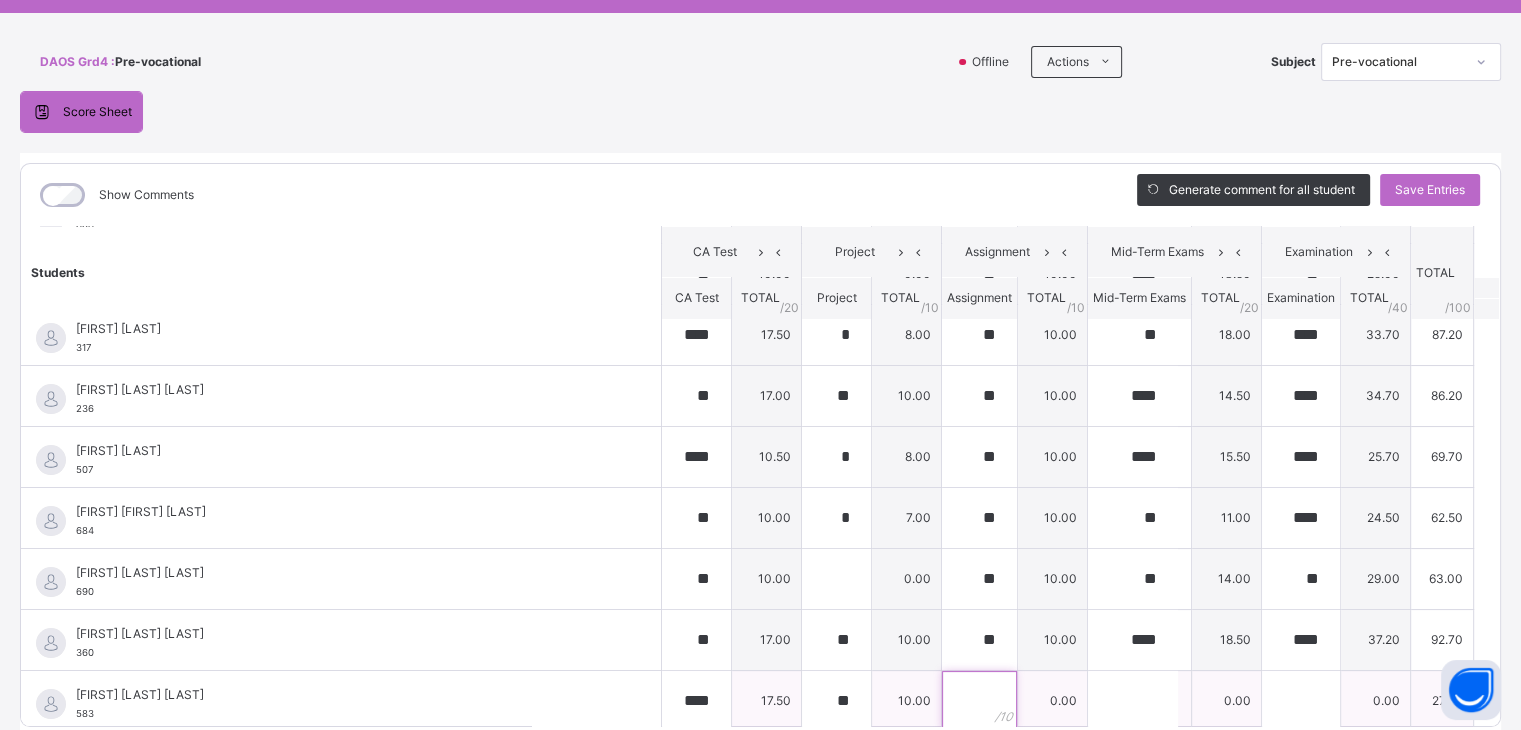 click at bounding box center [979, 701] 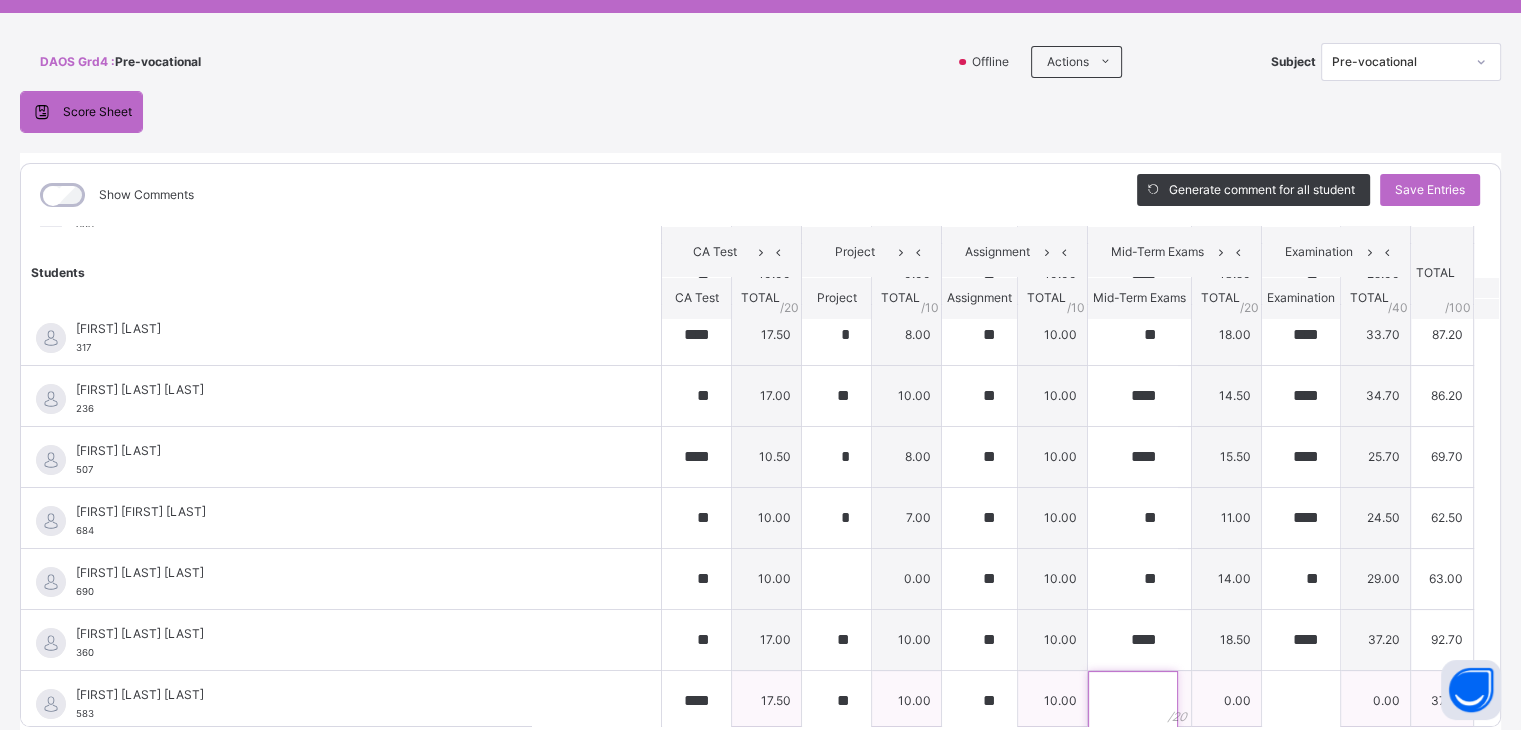 click at bounding box center (1133, 701) 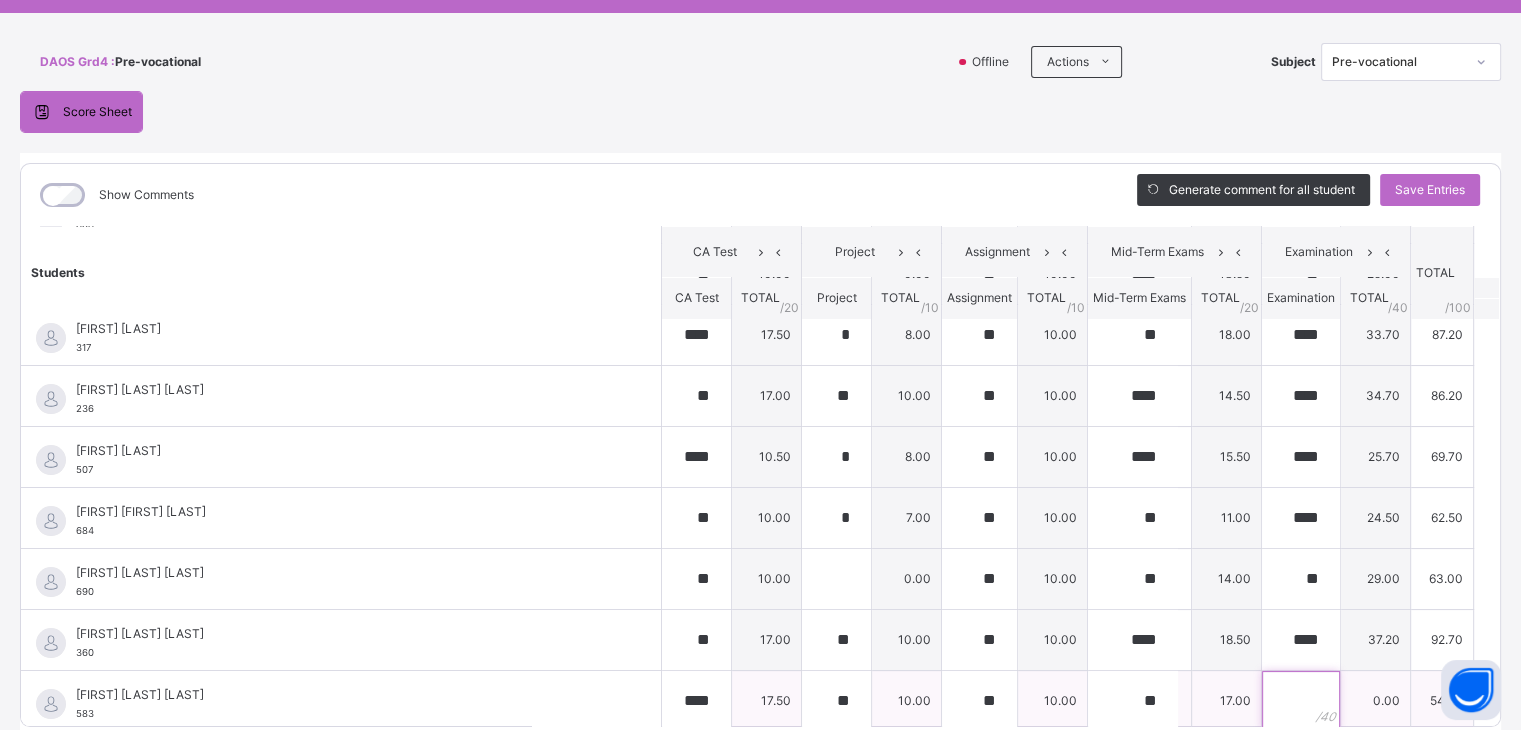 click at bounding box center [1301, 701] 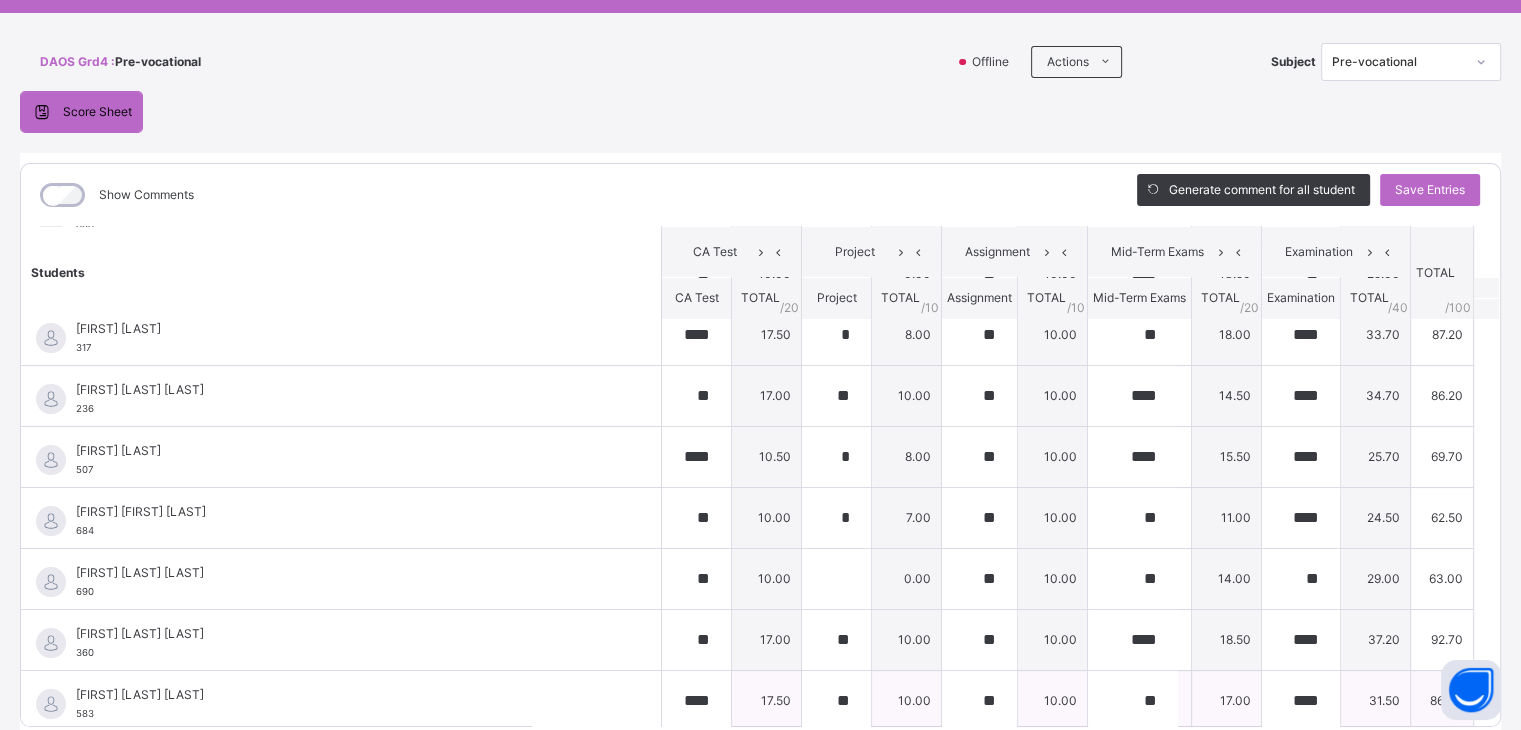 click on "Justin Chidubem Okafor 583" at bounding box center [346, 704] 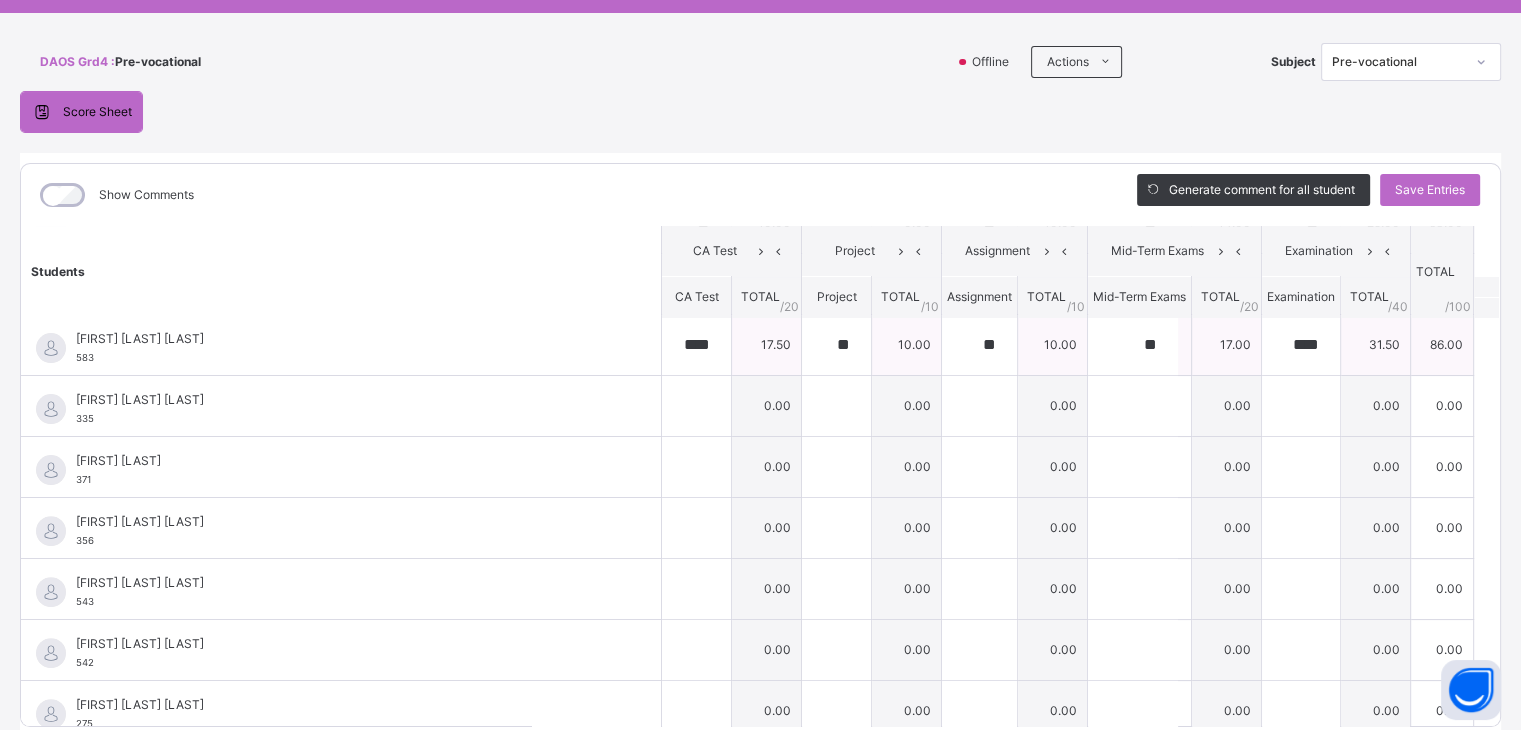 scroll, scrollTop: 680, scrollLeft: 0, axis: vertical 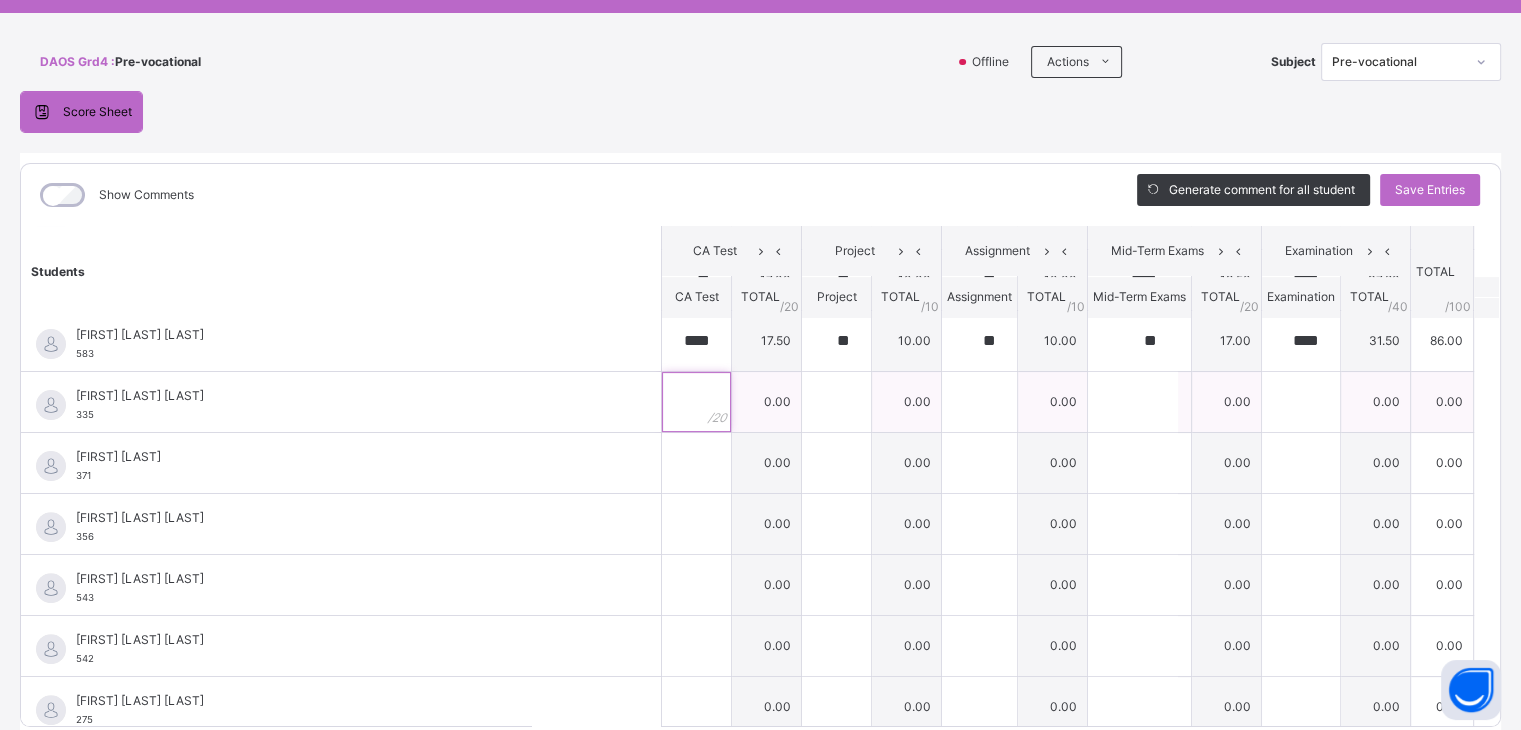 click at bounding box center (696, 402) 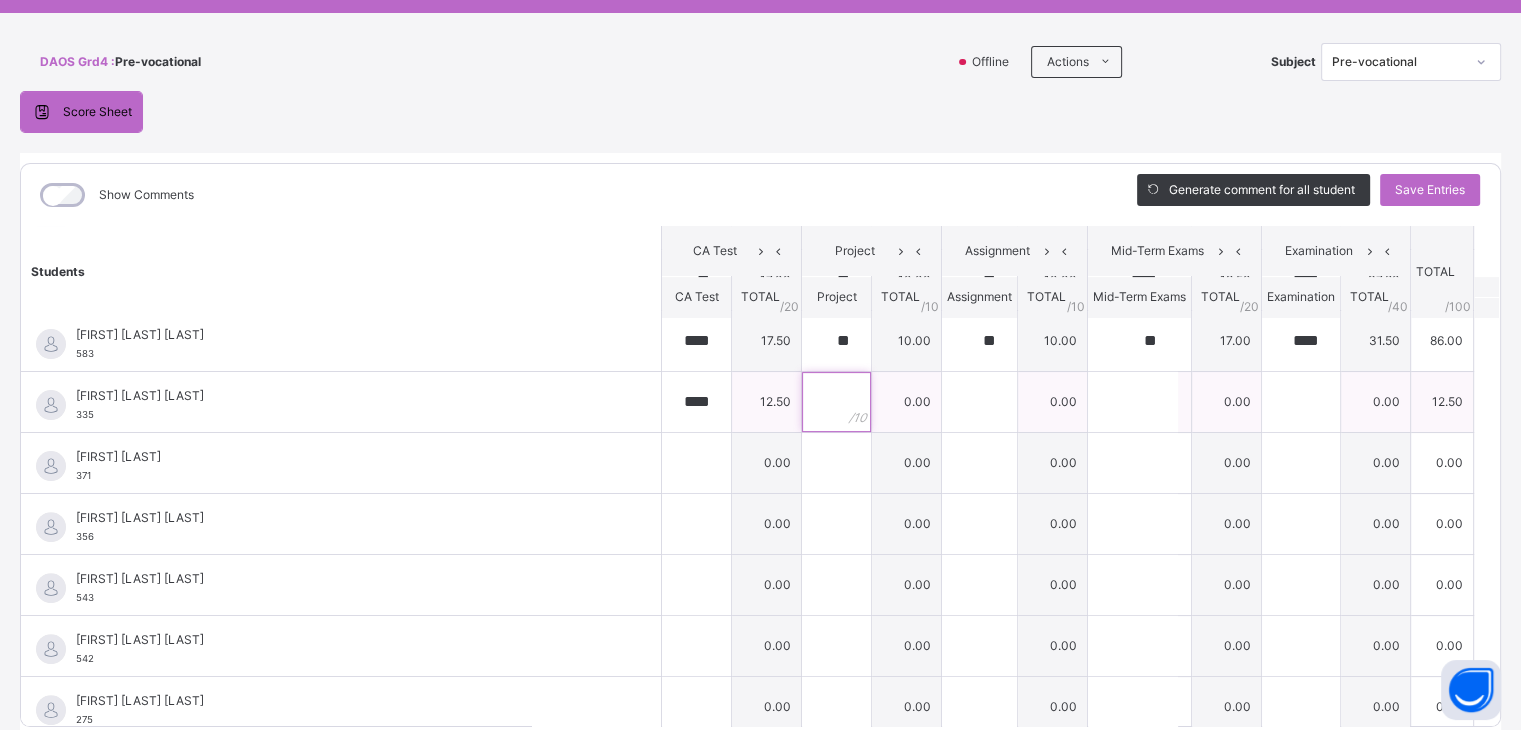 click at bounding box center (836, 402) 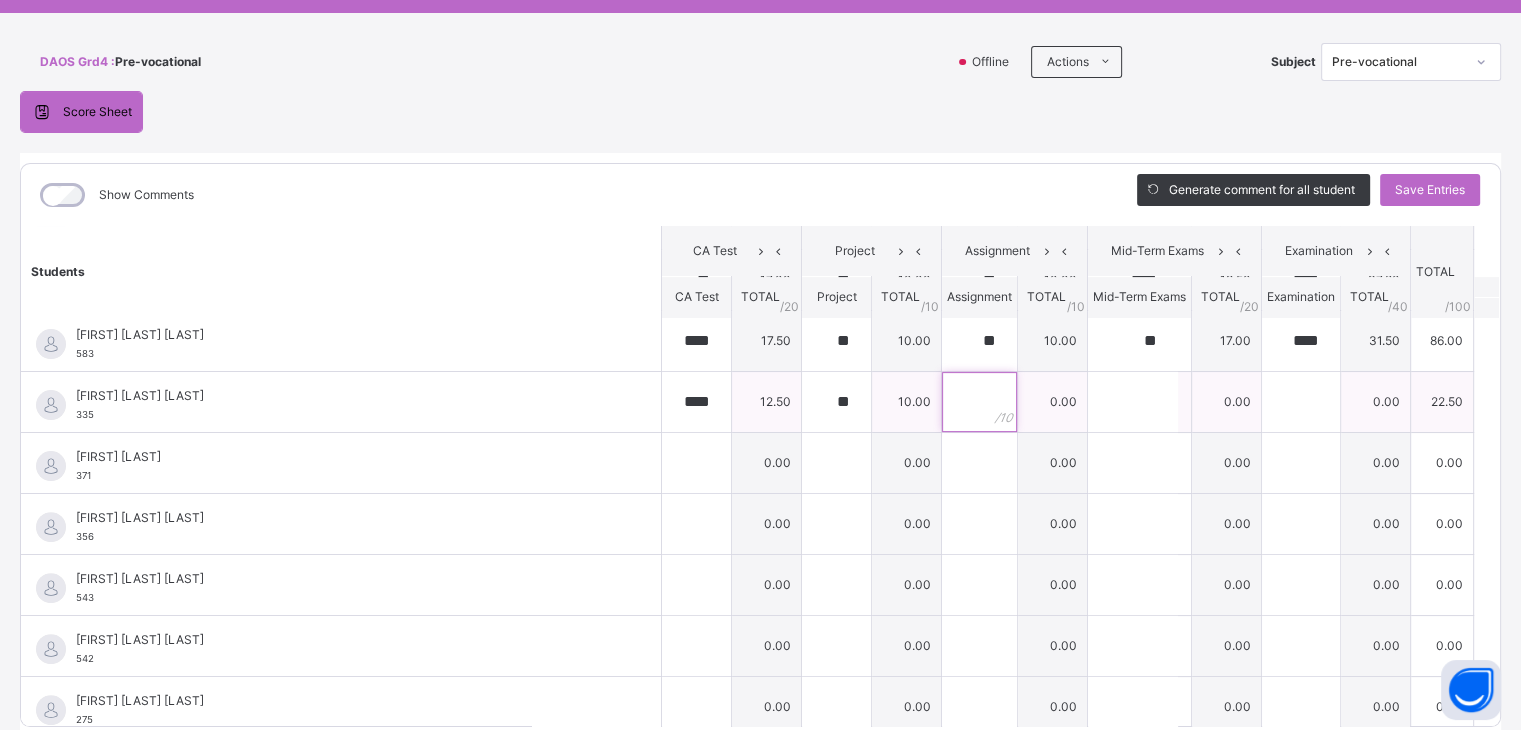 click at bounding box center (979, 402) 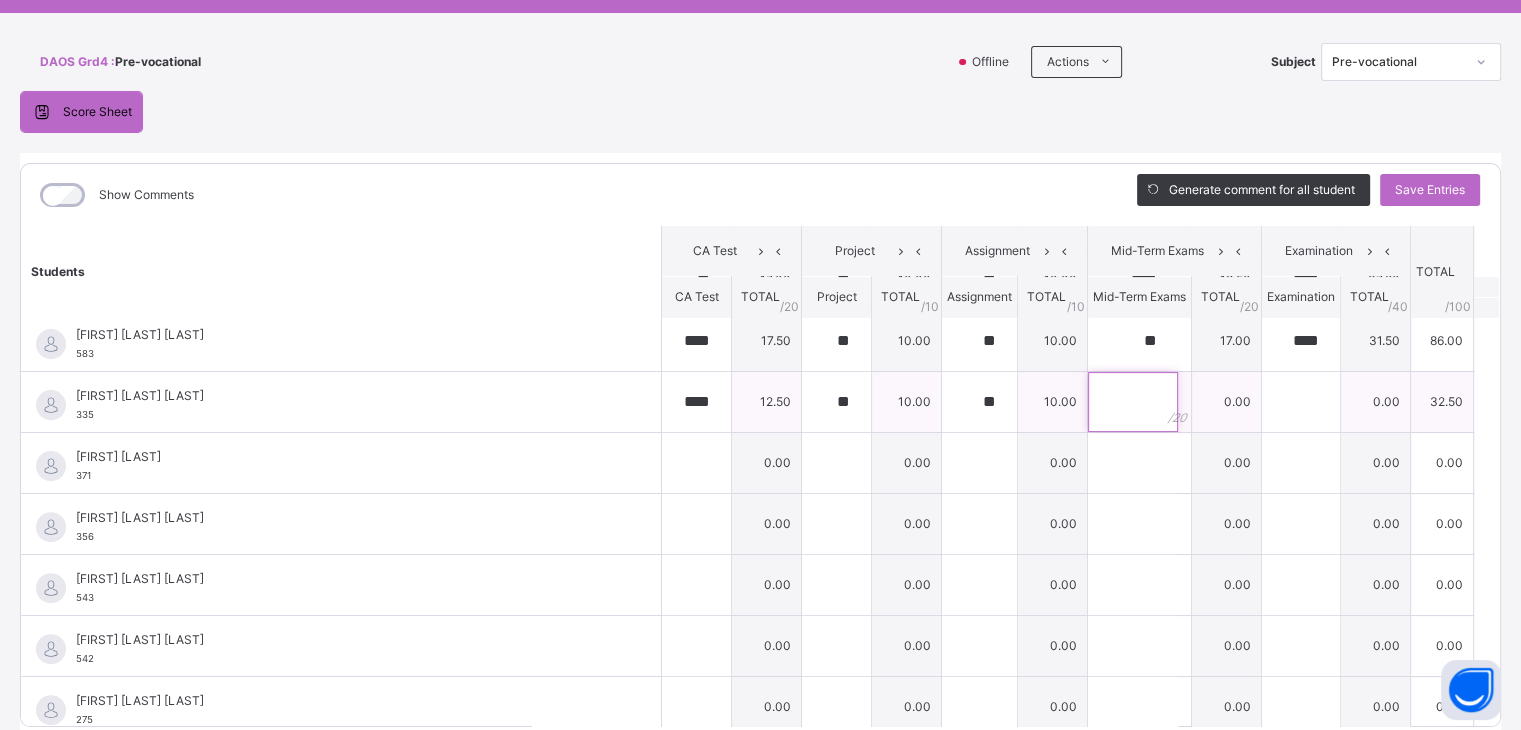 click at bounding box center (1133, 402) 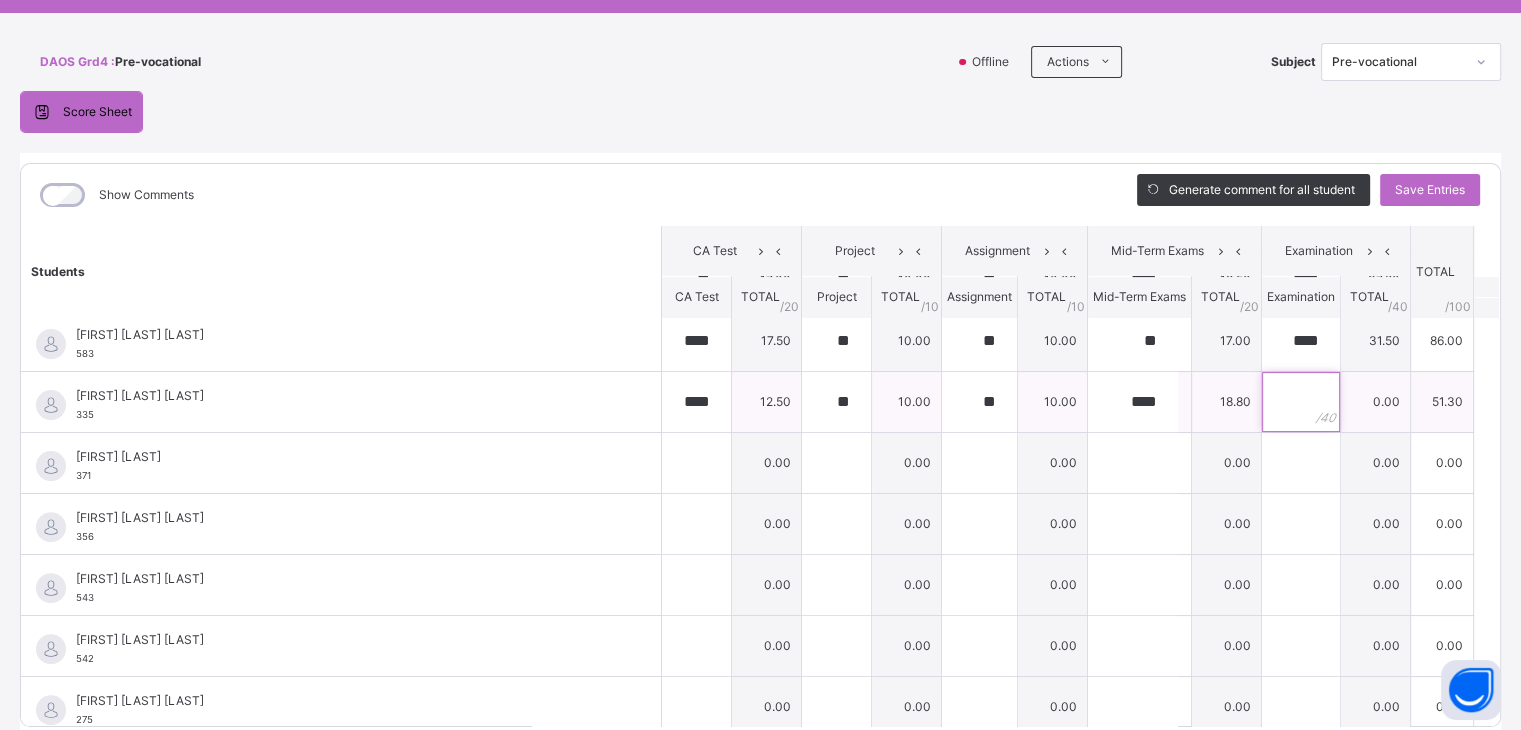 click at bounding box center (1301, 402) 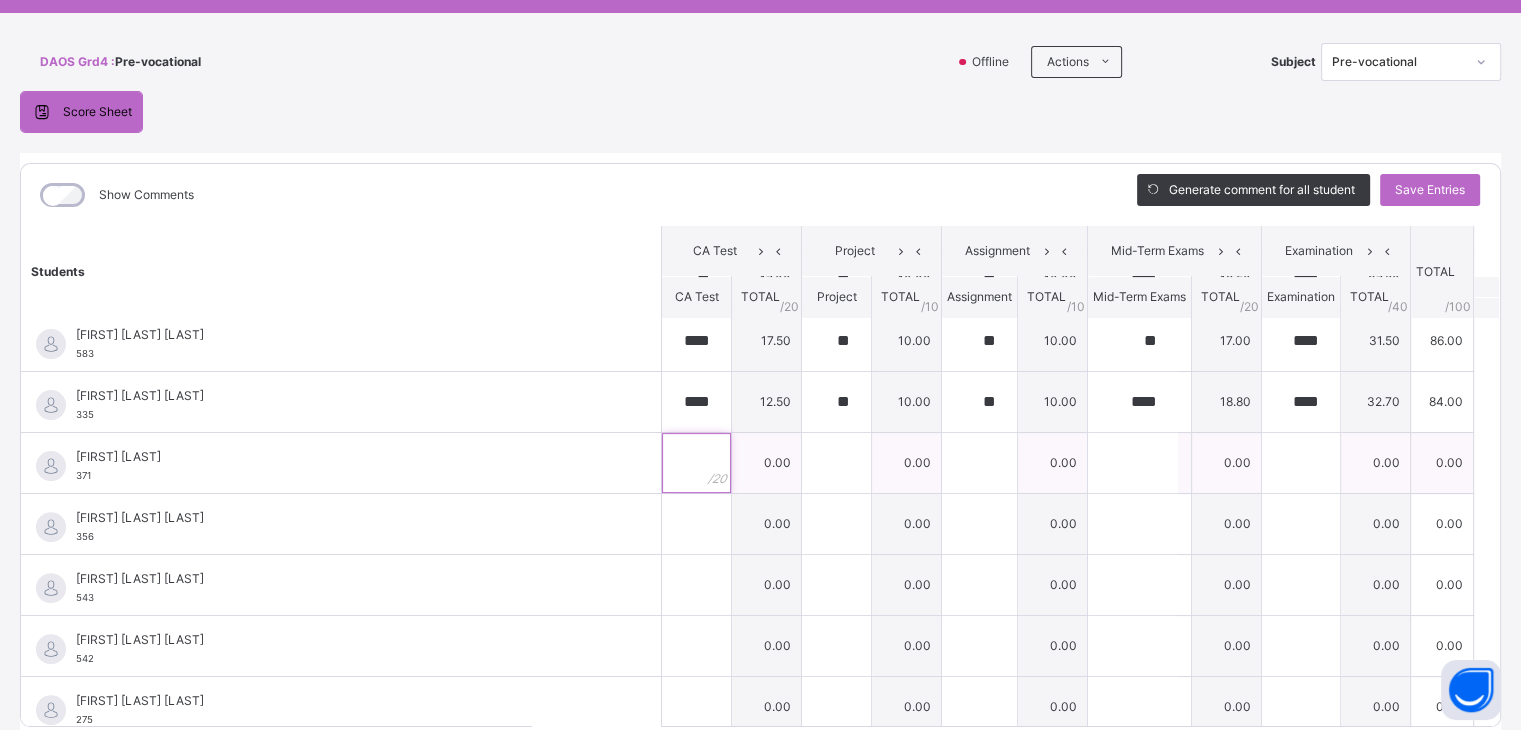 click at bounding box center (696, 463) 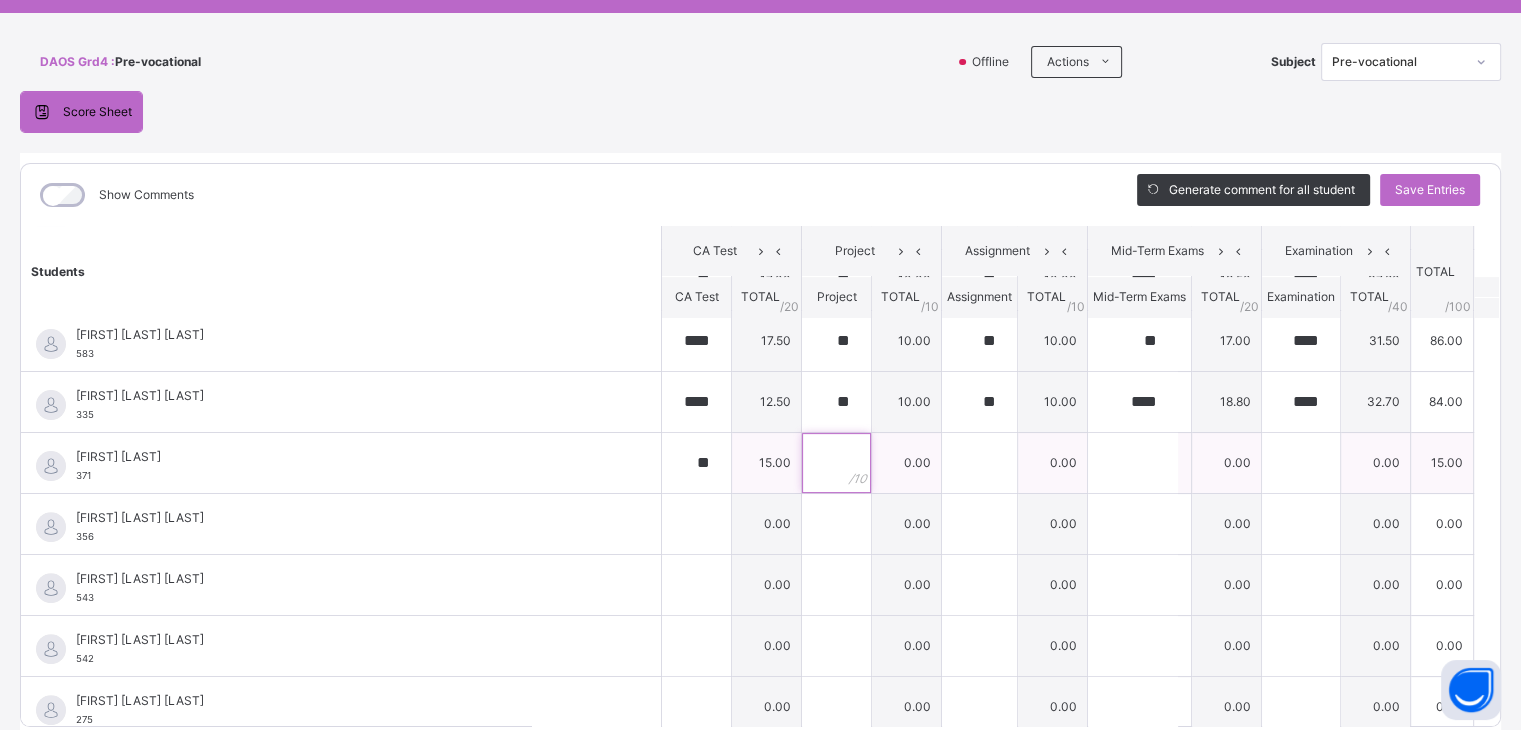 click at bounding box center [836, 463] 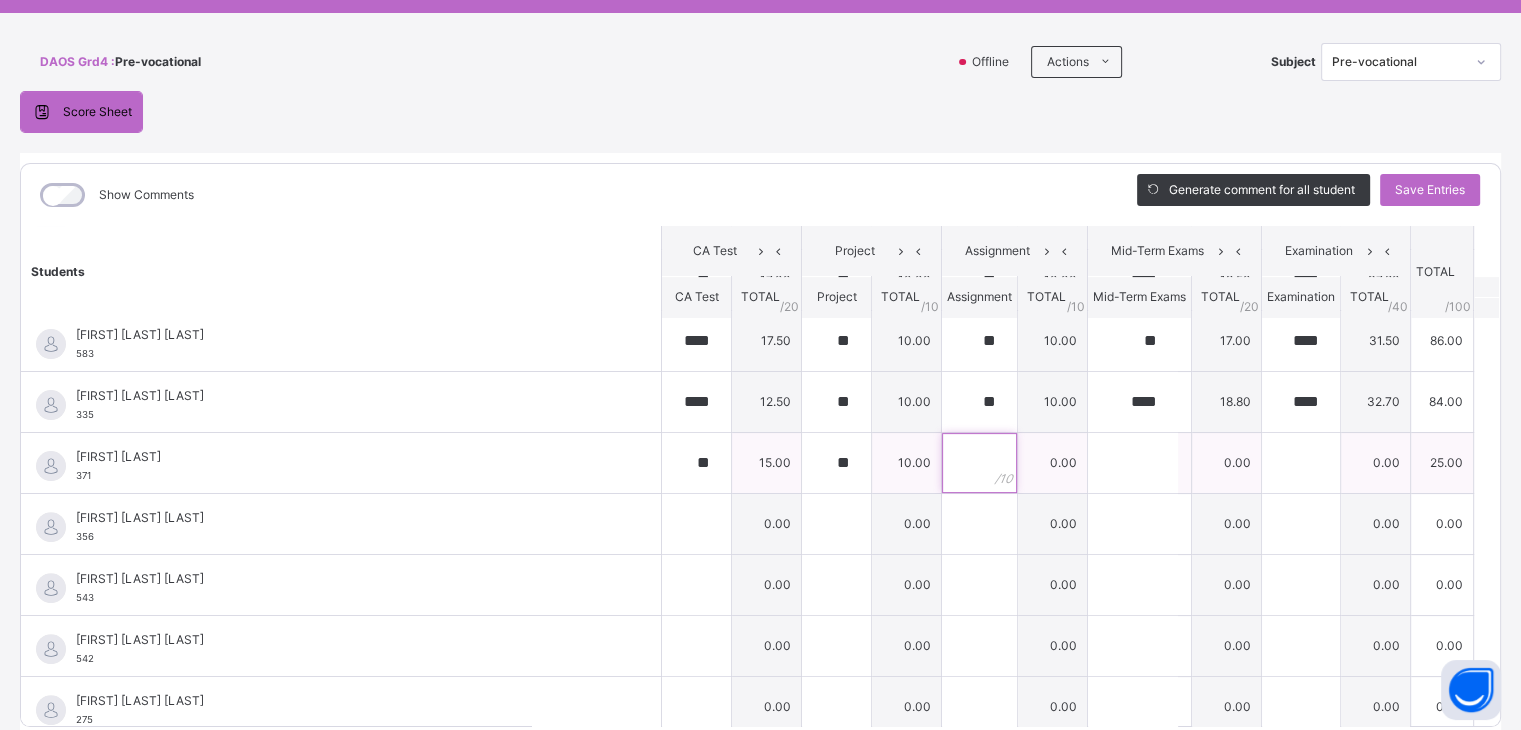 click at bounding box center (979, 463) 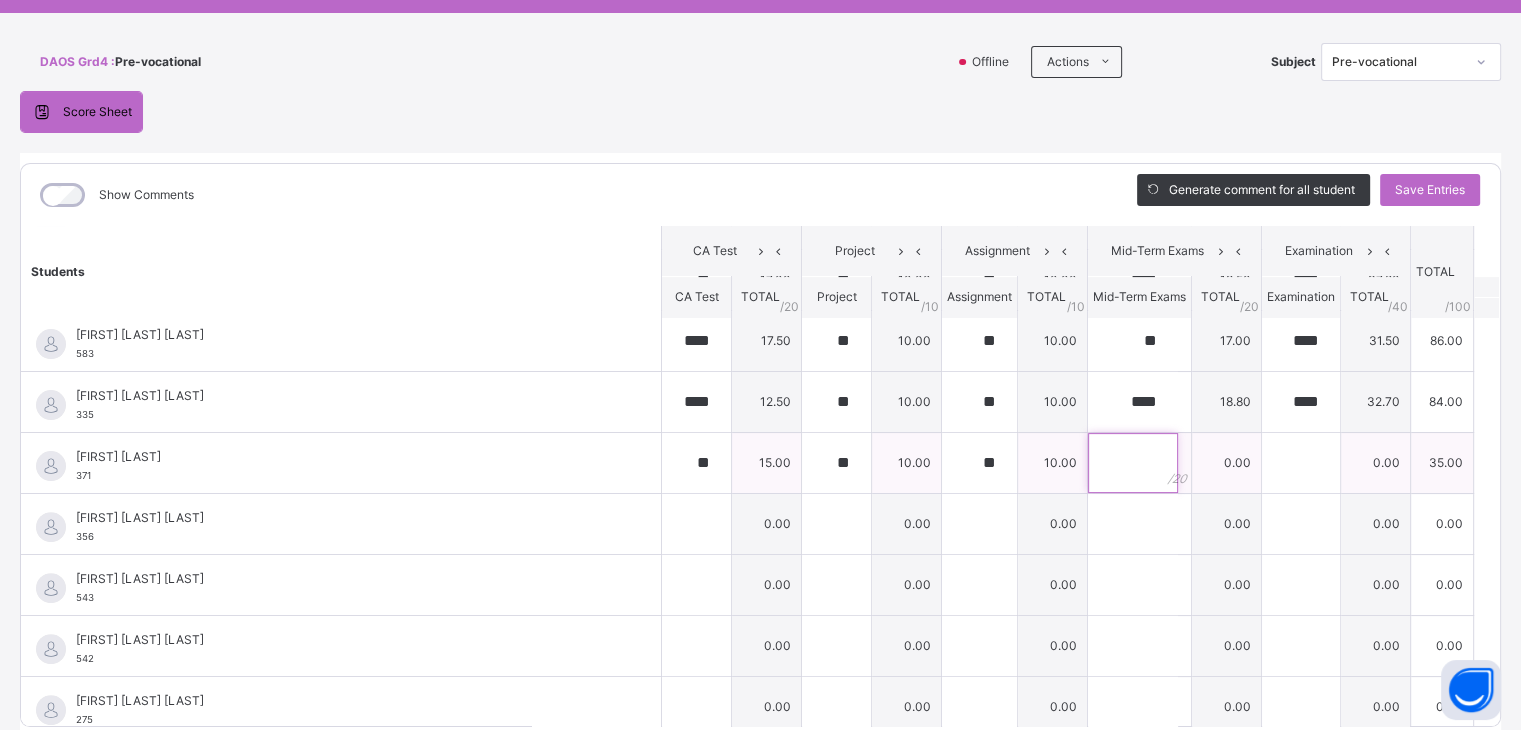click at bounding box center [1133, 463] 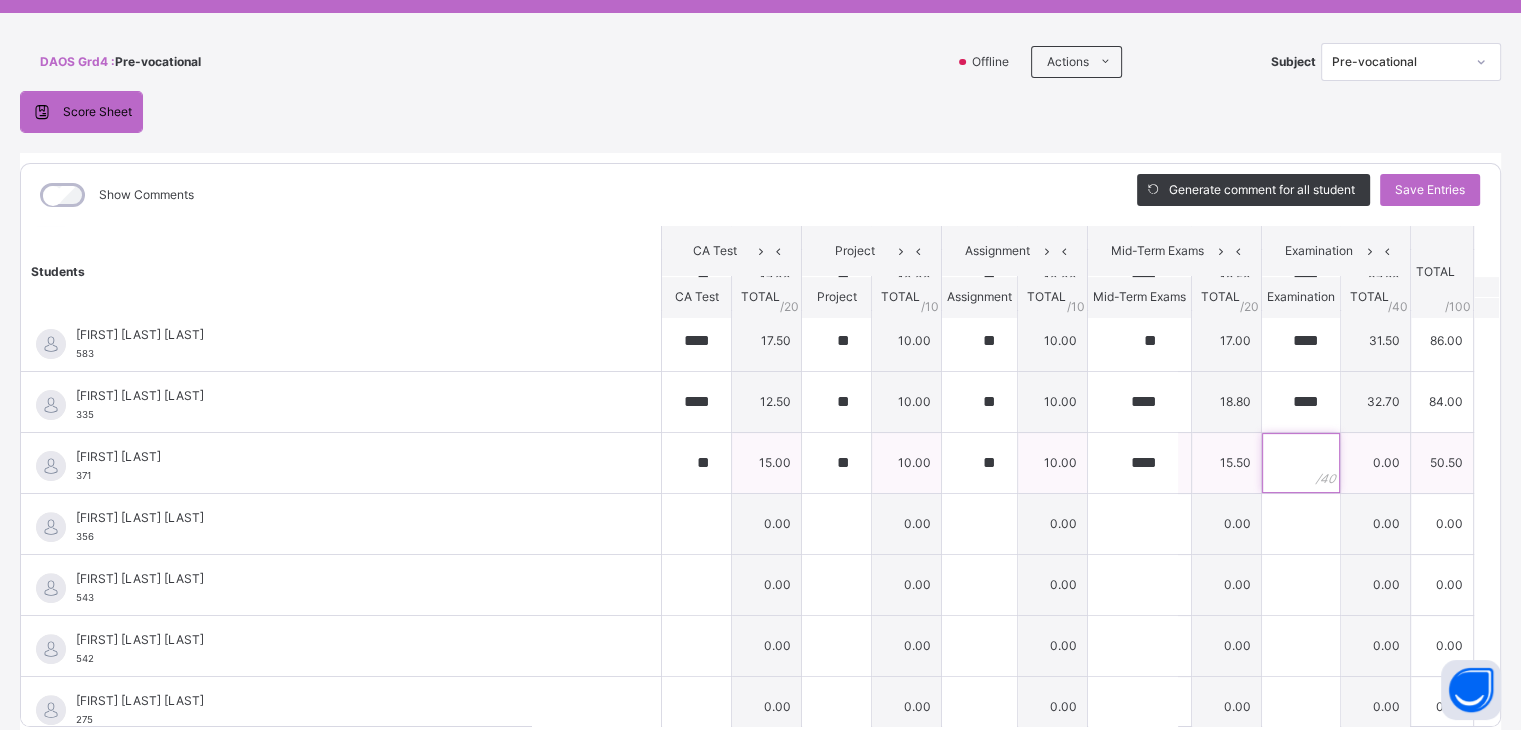 click at bounding box center (1301, 463) 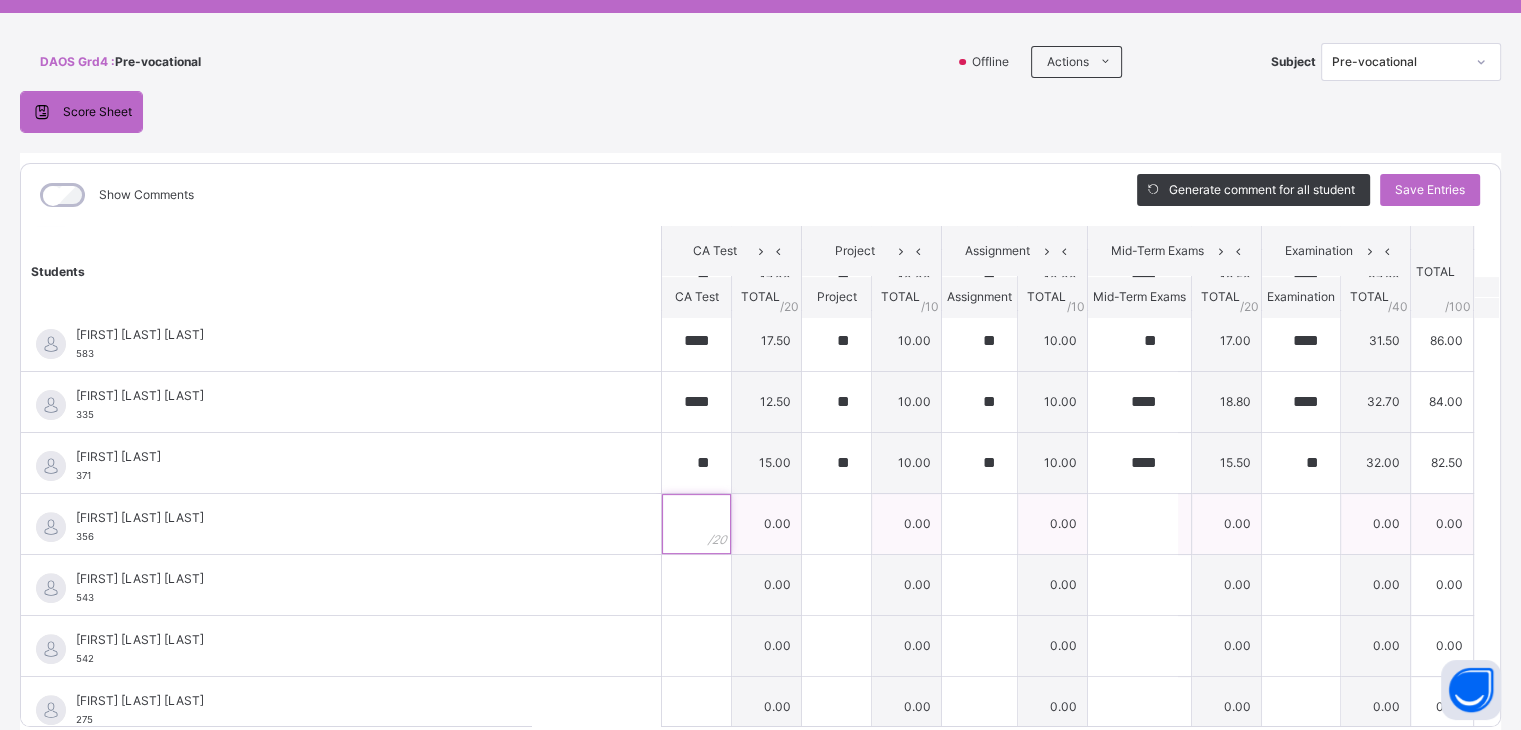 click at bounding box center [696, 524] 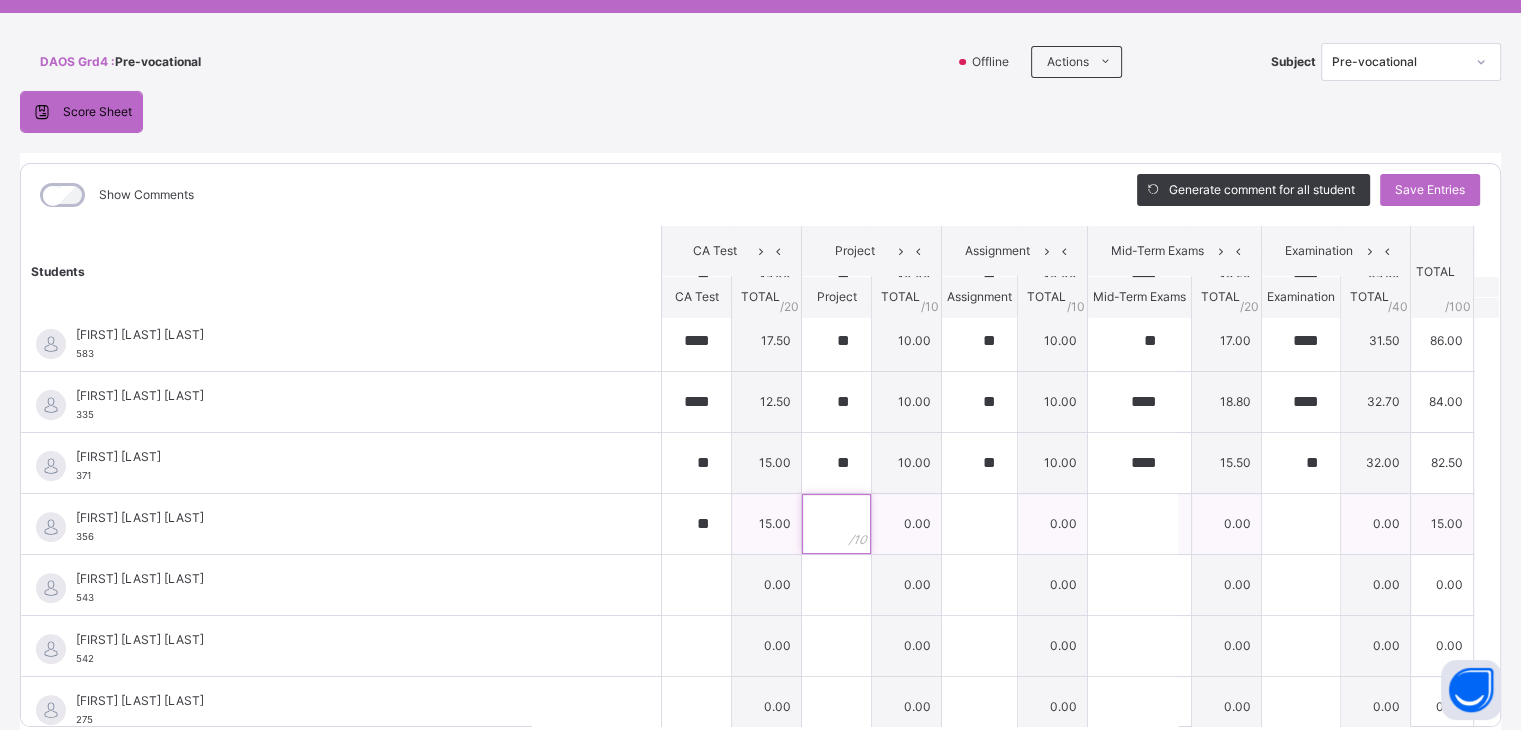 click at bounding box center [836, 524] 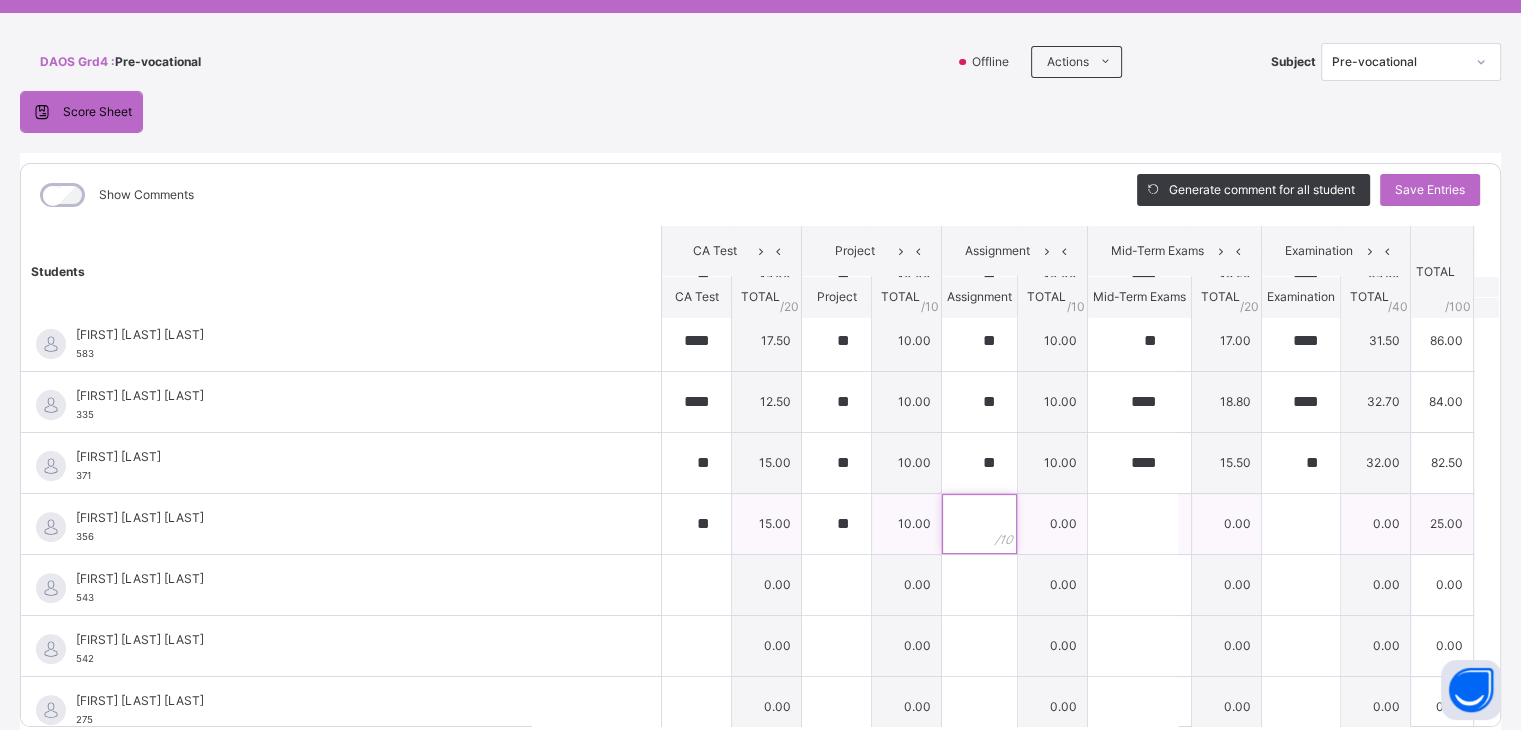 click at bounding box center (979, 524) 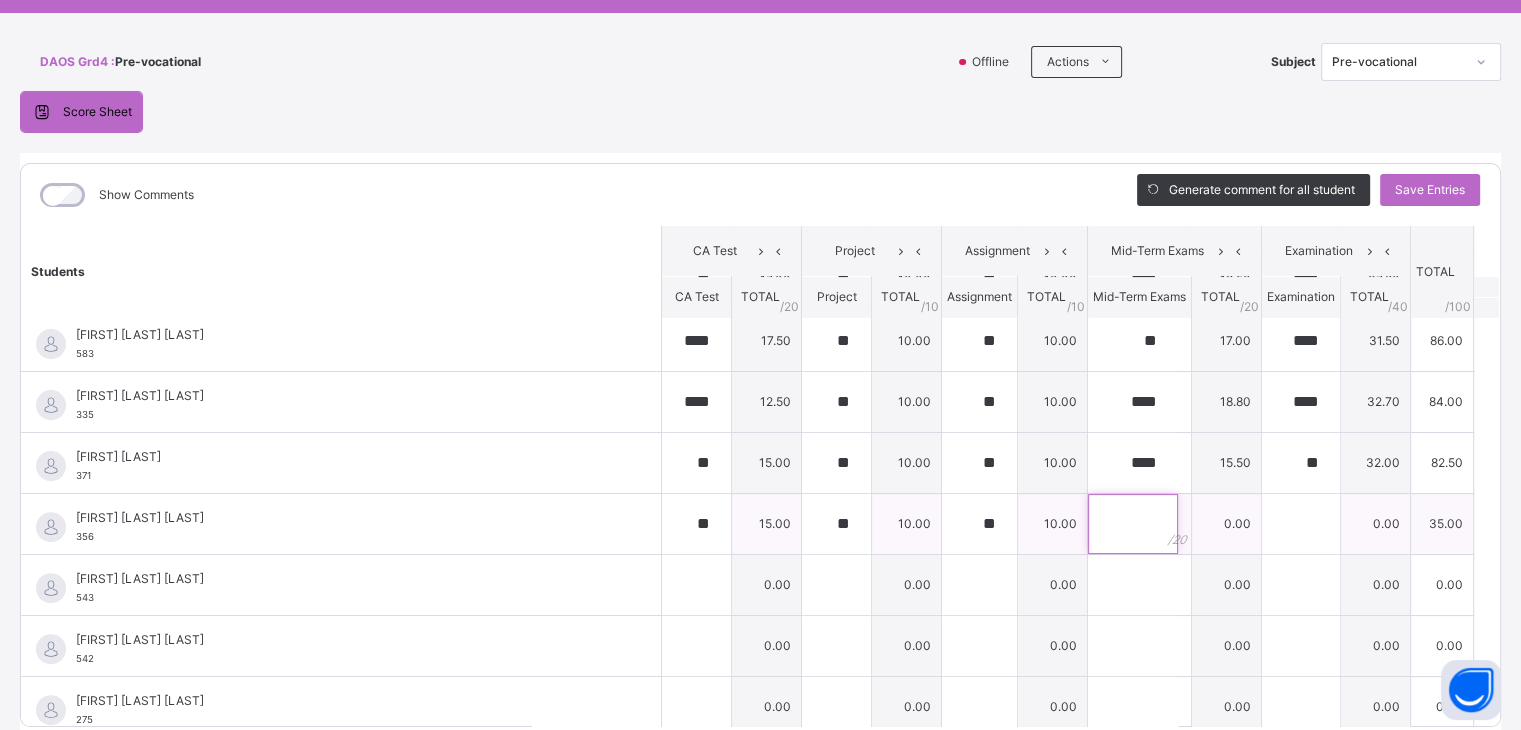 click at bounding box center (1133, 524) 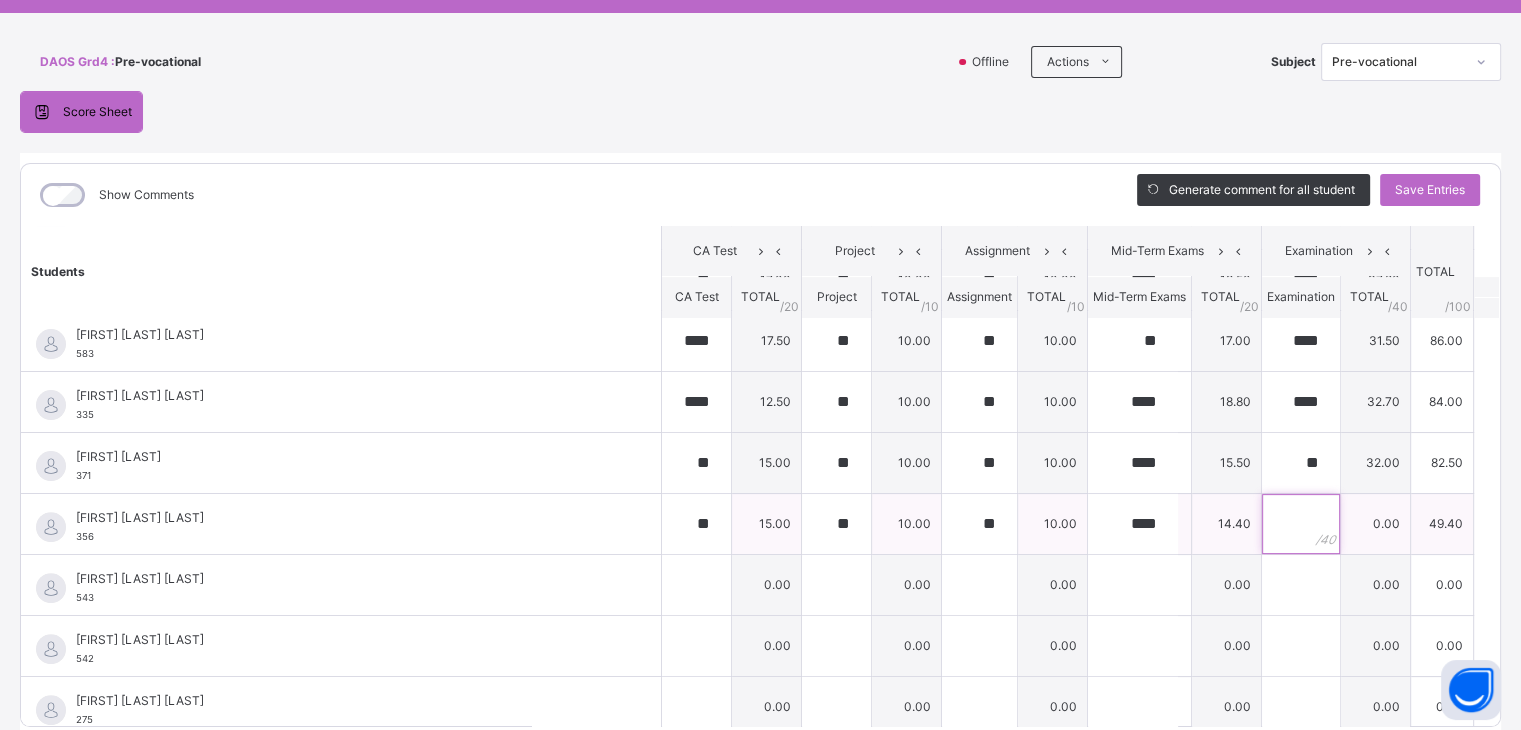 click at bounding box center [1301, 524] 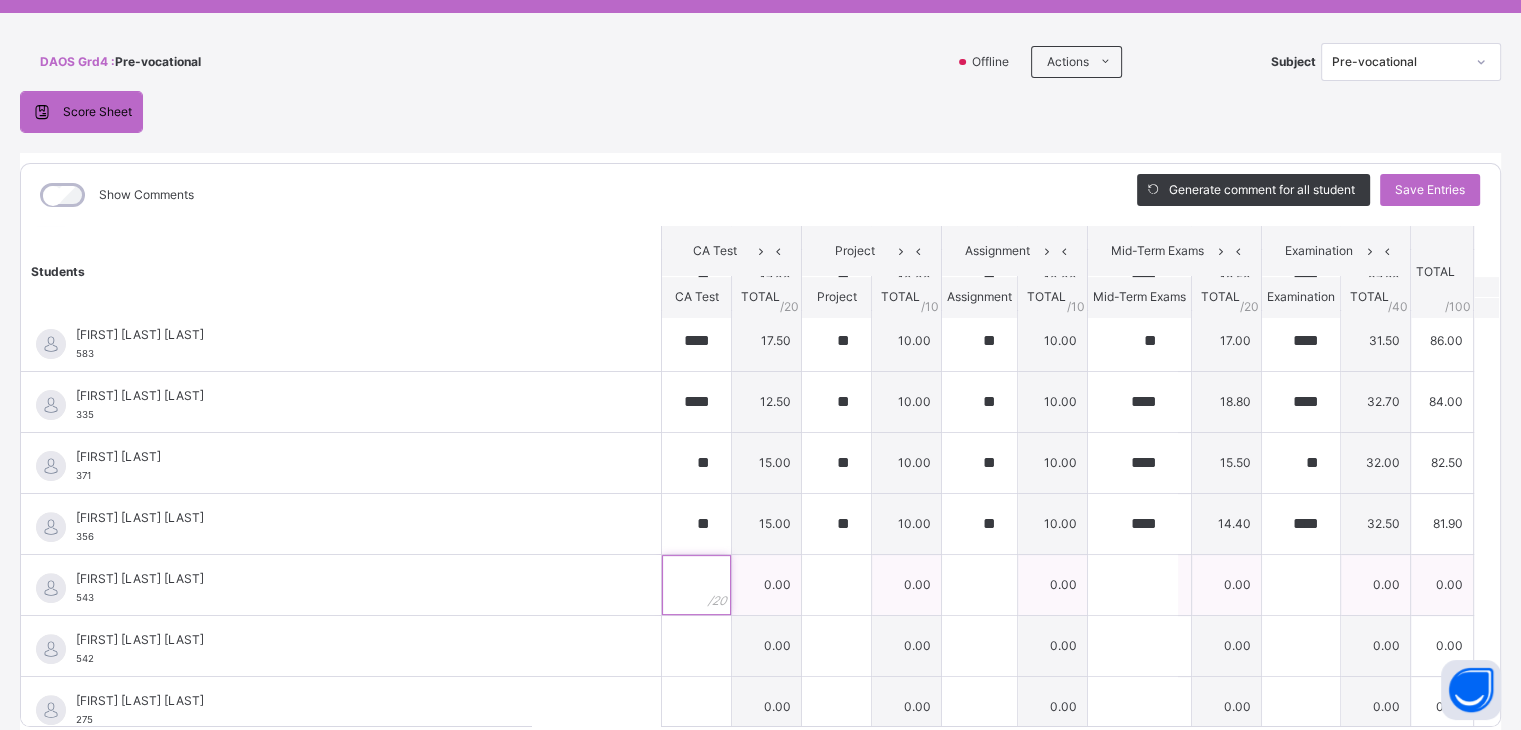 click at bounding box center (696, 585) 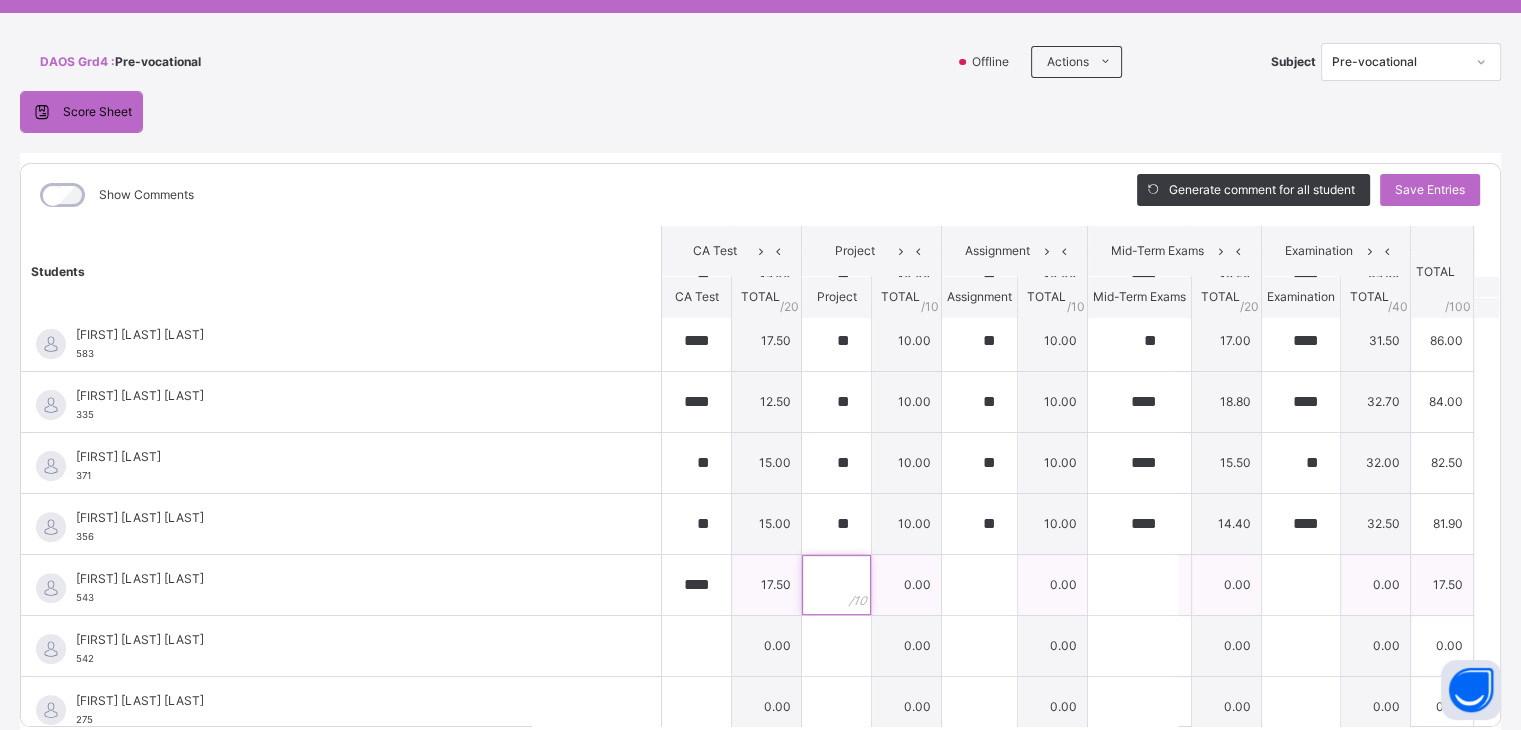 click at bounding box center [836, 585] 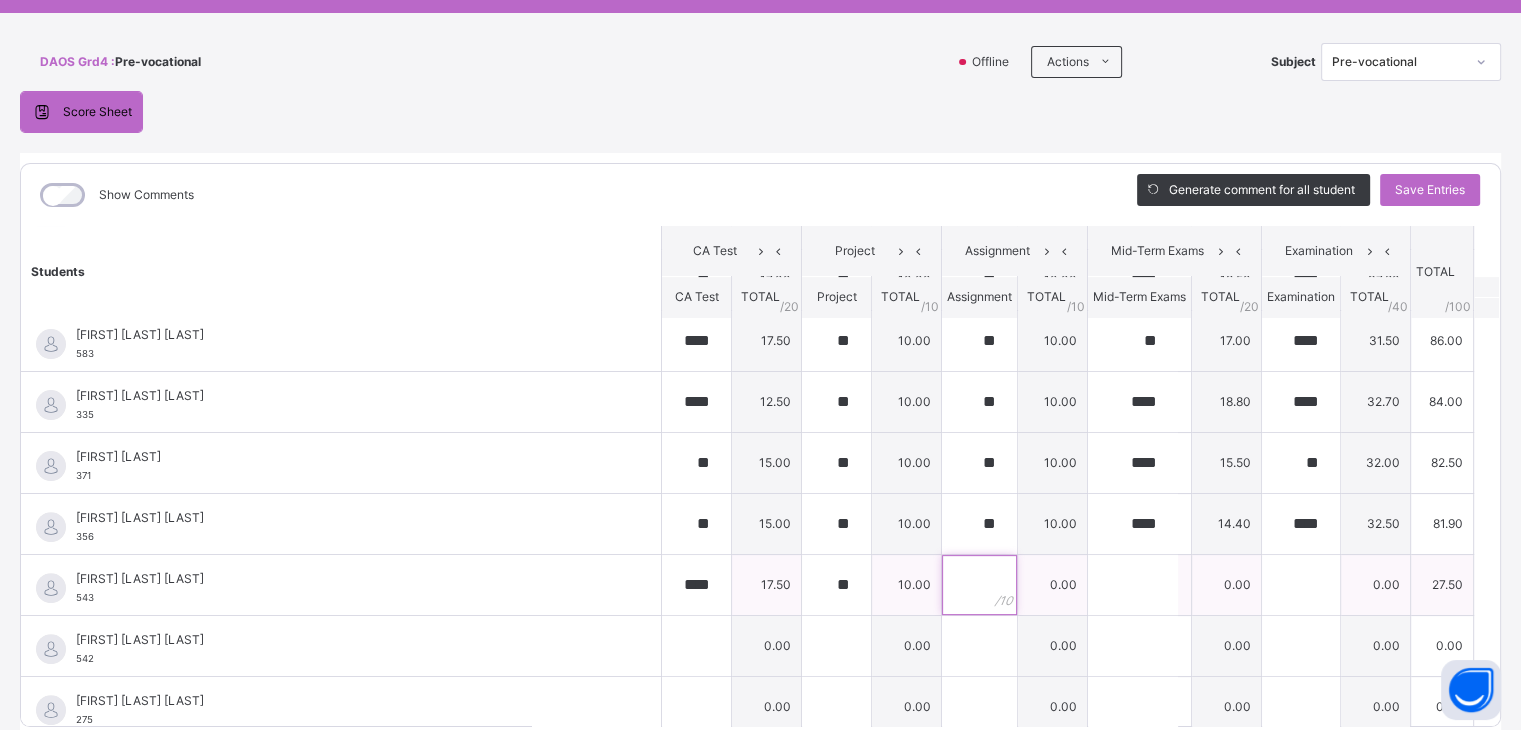 click at bounding box center (979, 585) 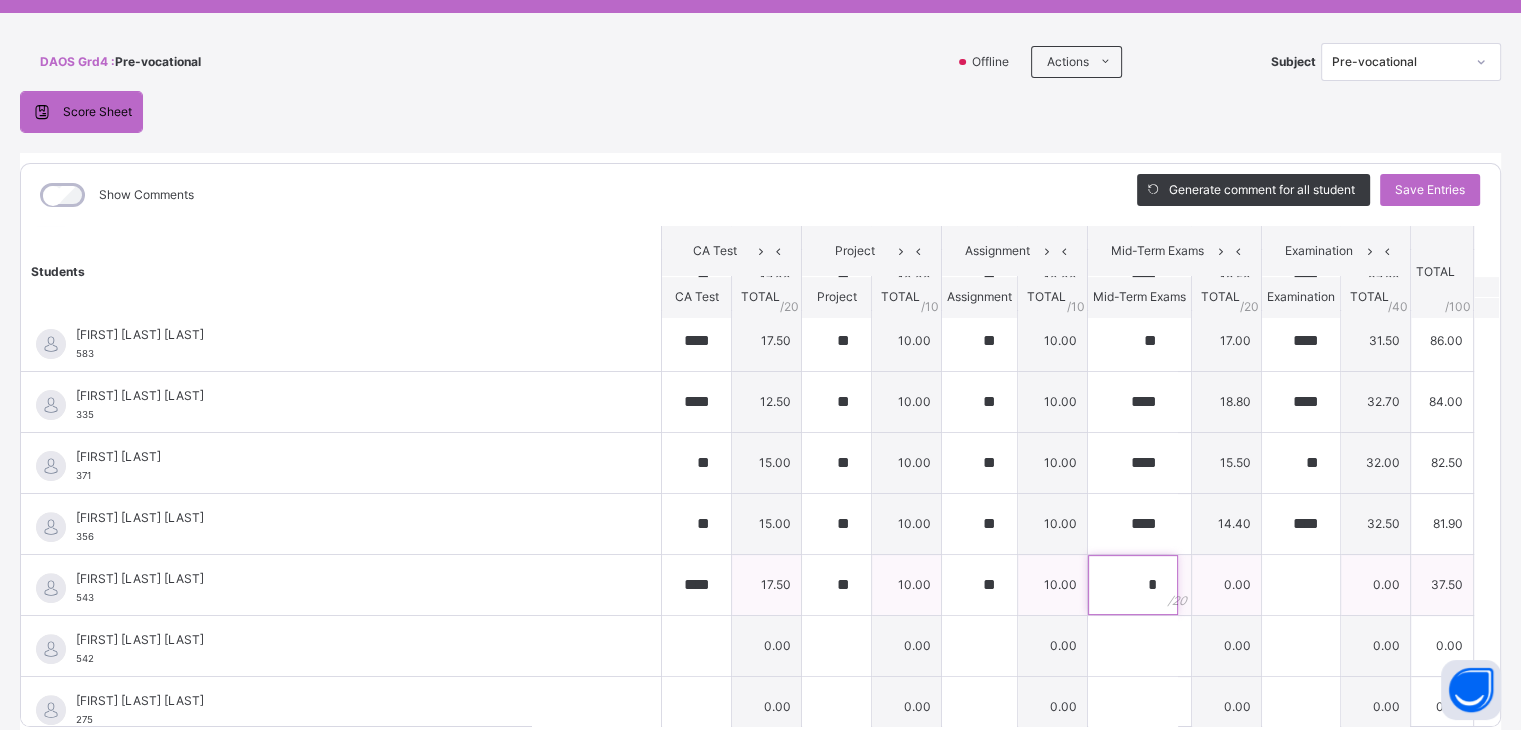 click on "*" at bounding box center (1133, 585) 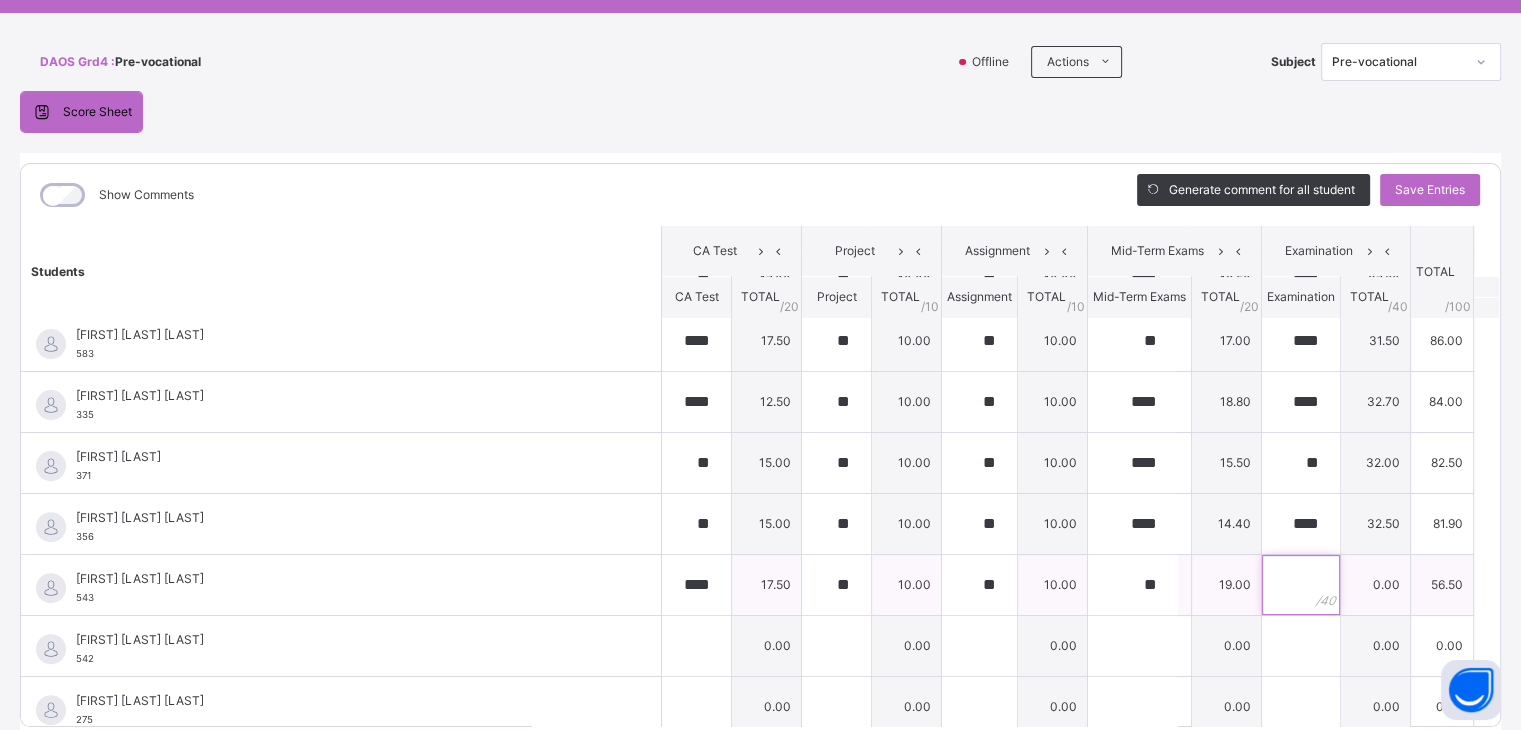 click at bounding box center (1301, 585) 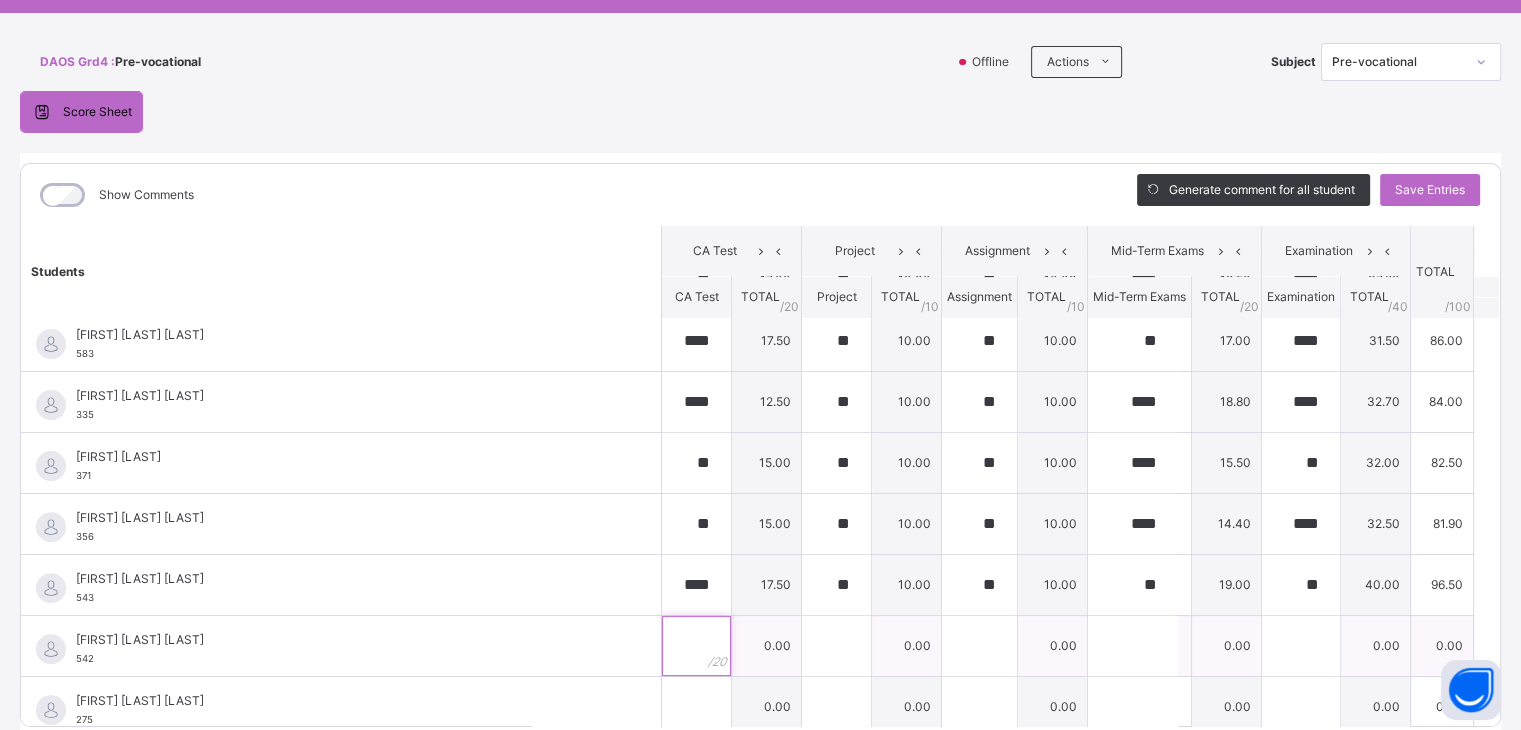 click at bounding box center [696, 646] 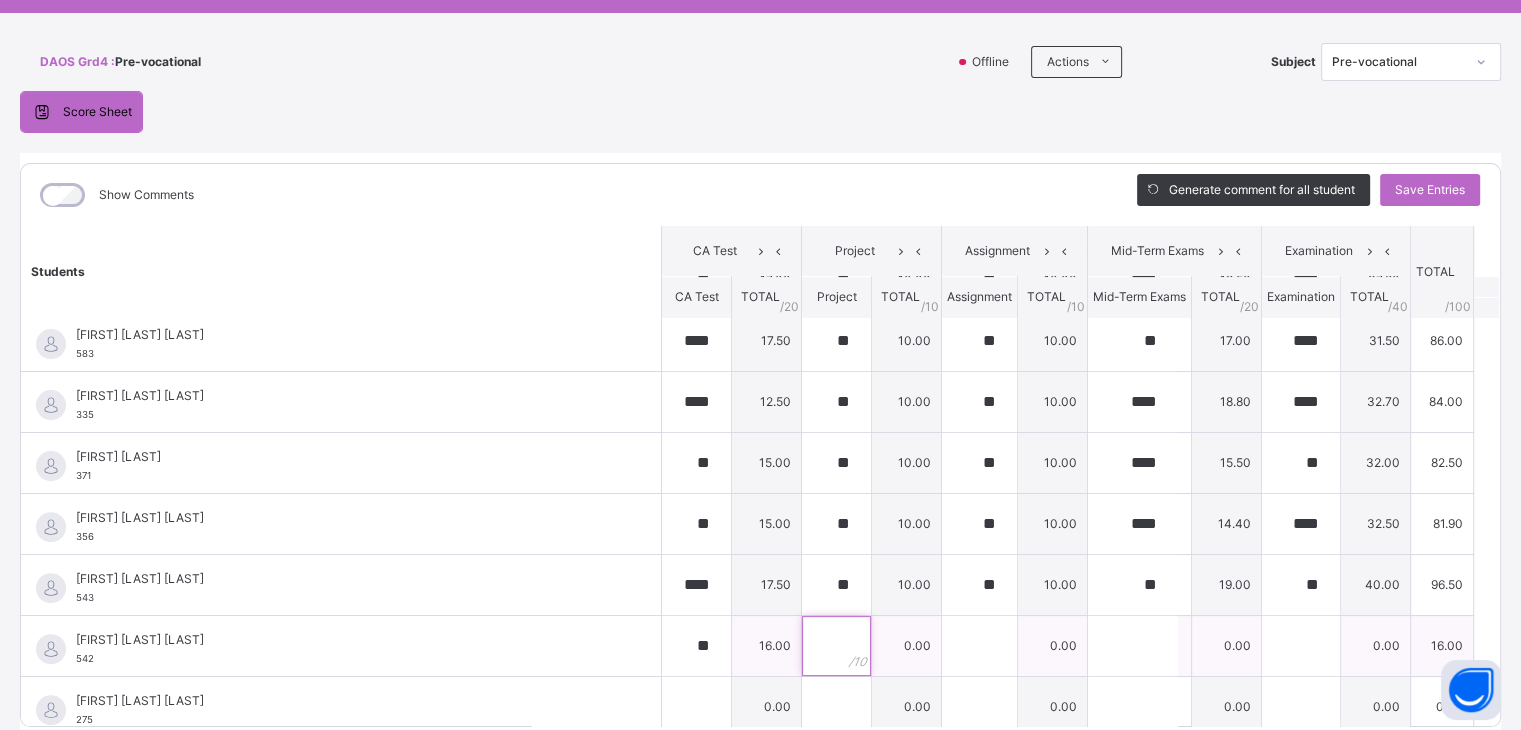 click at bounding box center [836, 646] 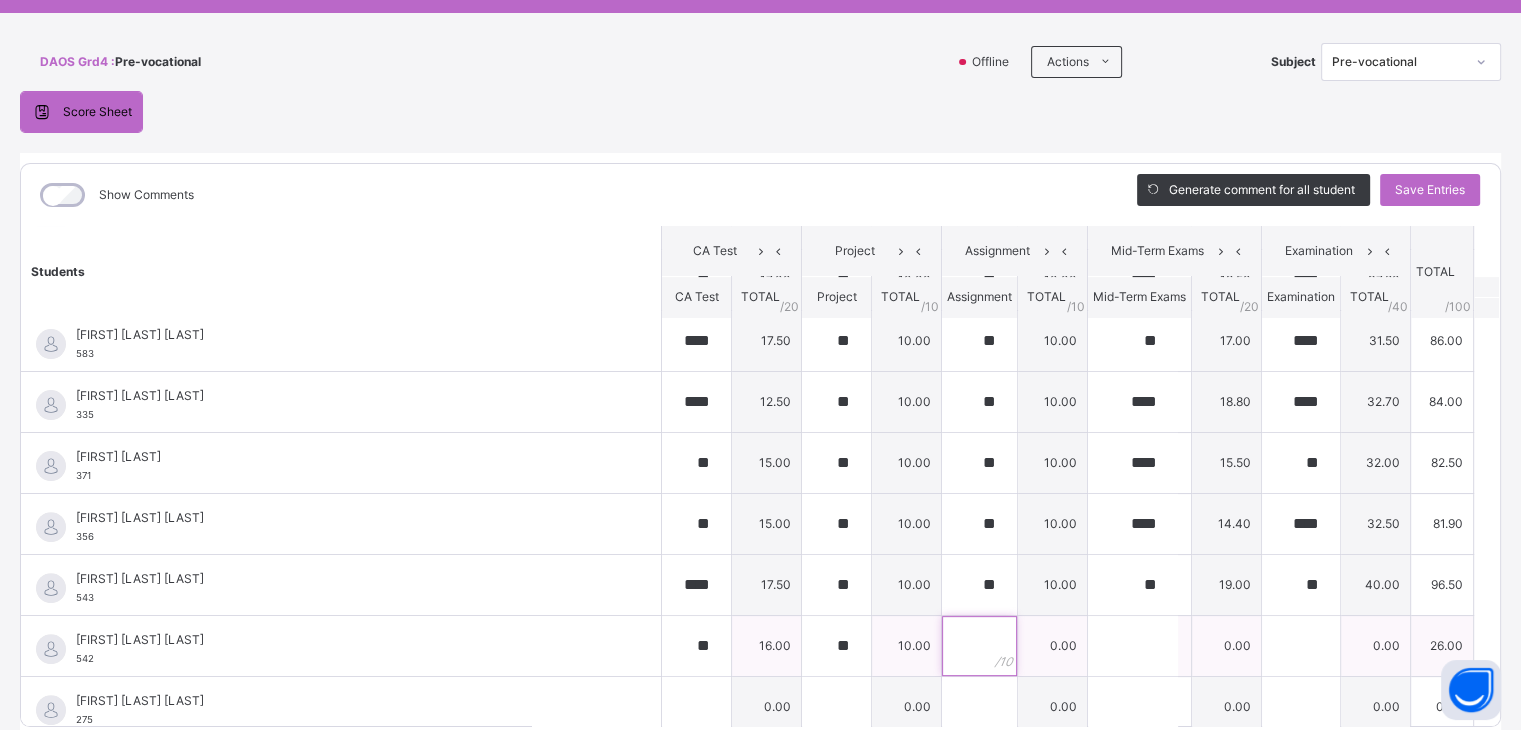 click at bounding box center (979, 646) 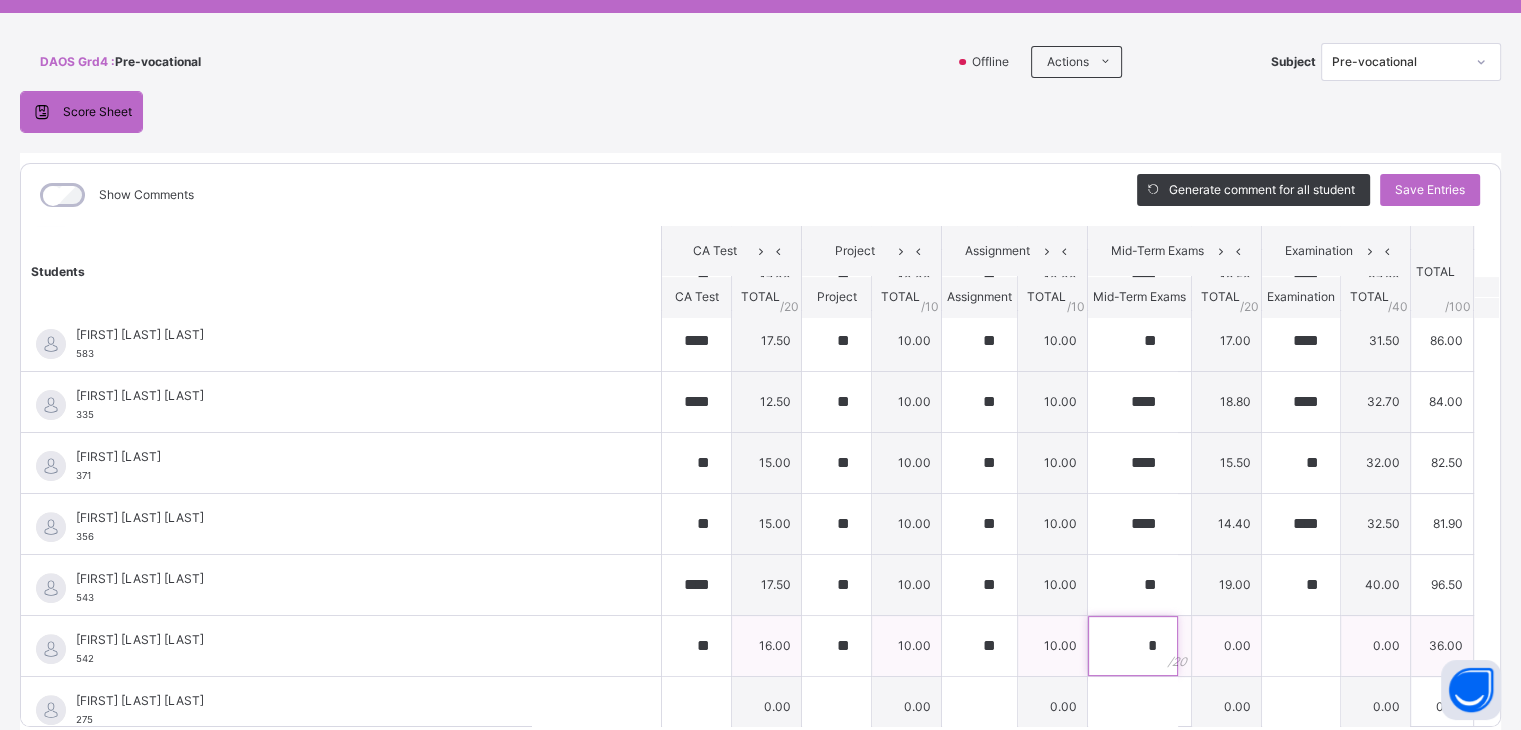 click on "*" at bounding box center (1133, 646) 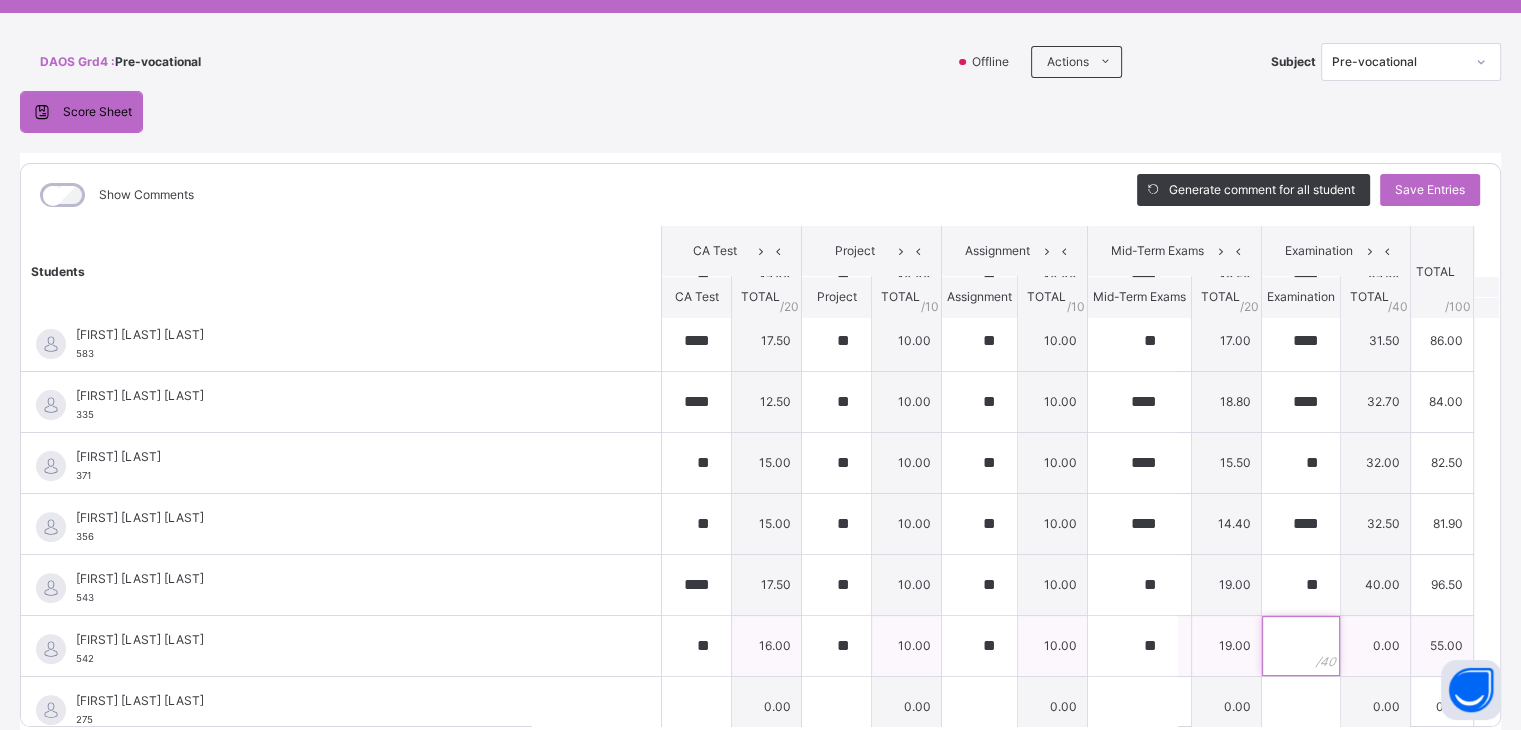 click at bounding box center (1301, 646) 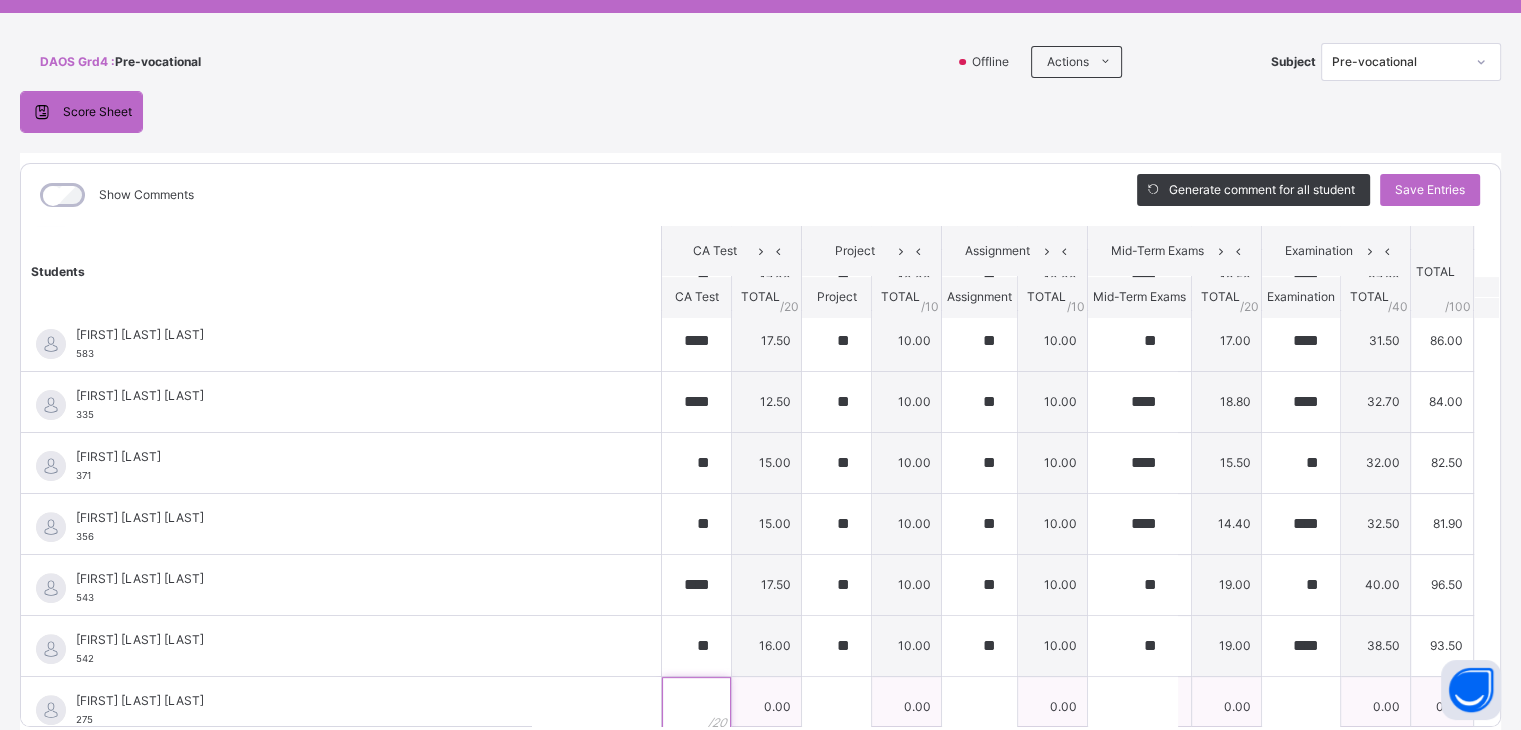click at bounding box center [696, 707] 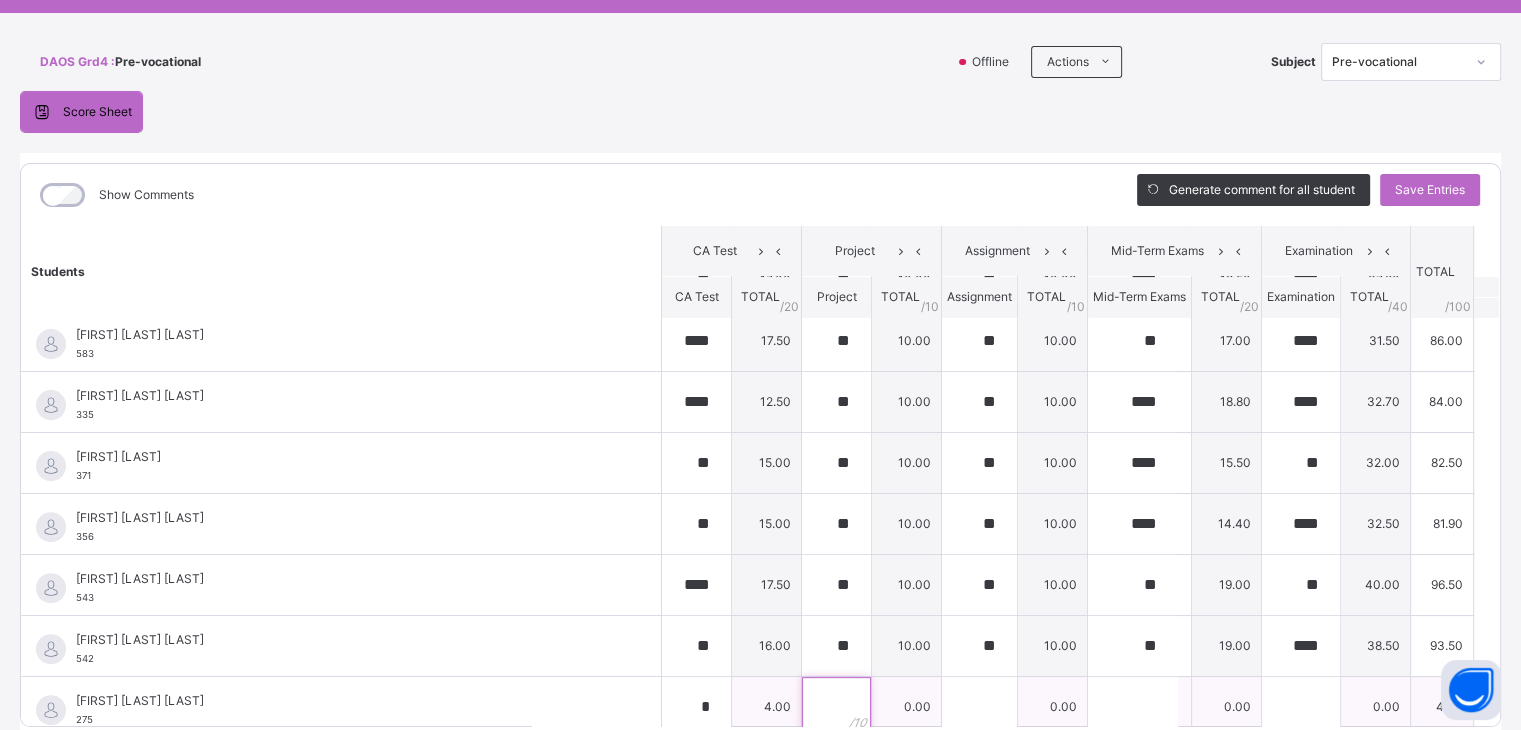 click at bounding box center (836, 707) 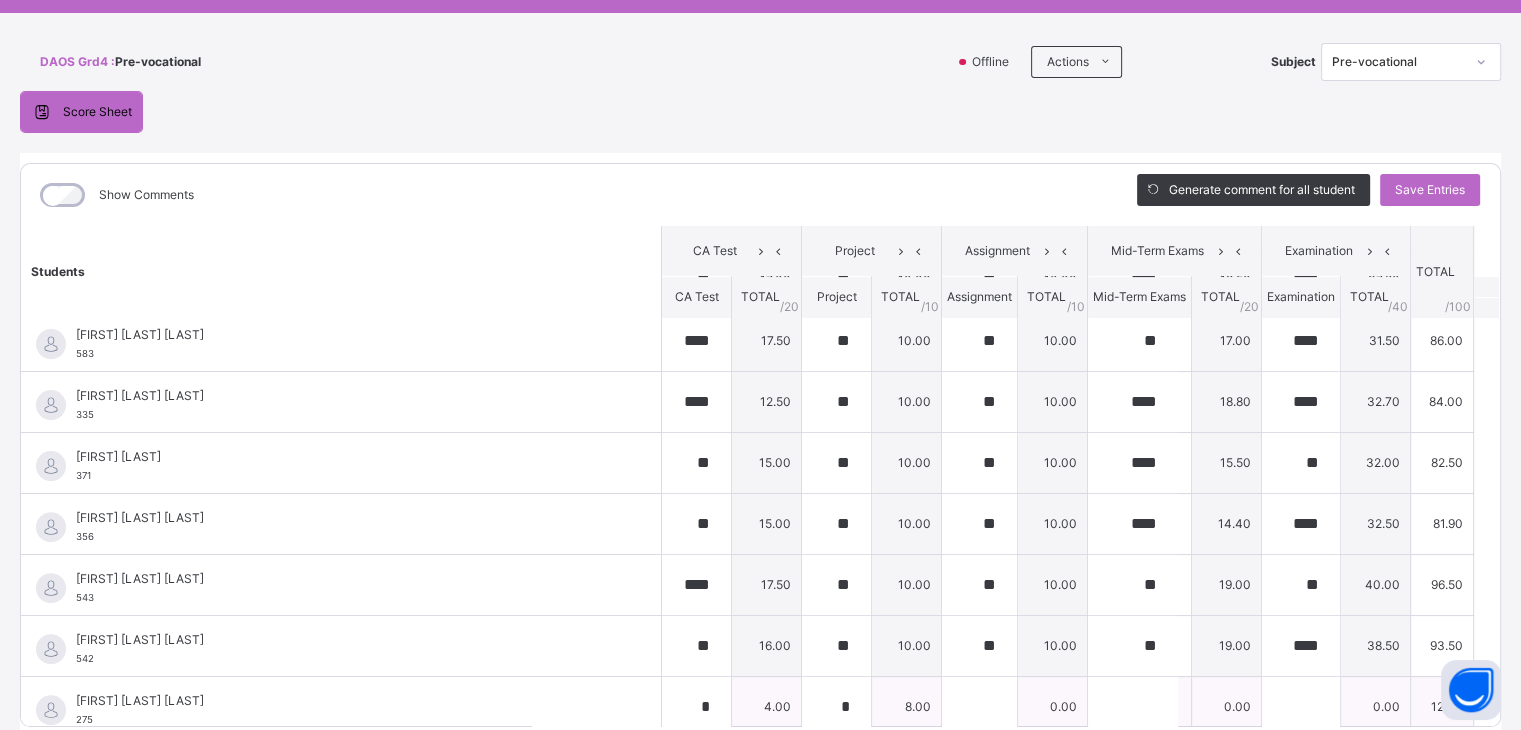 click on "*" at bounding box center (836, 707) 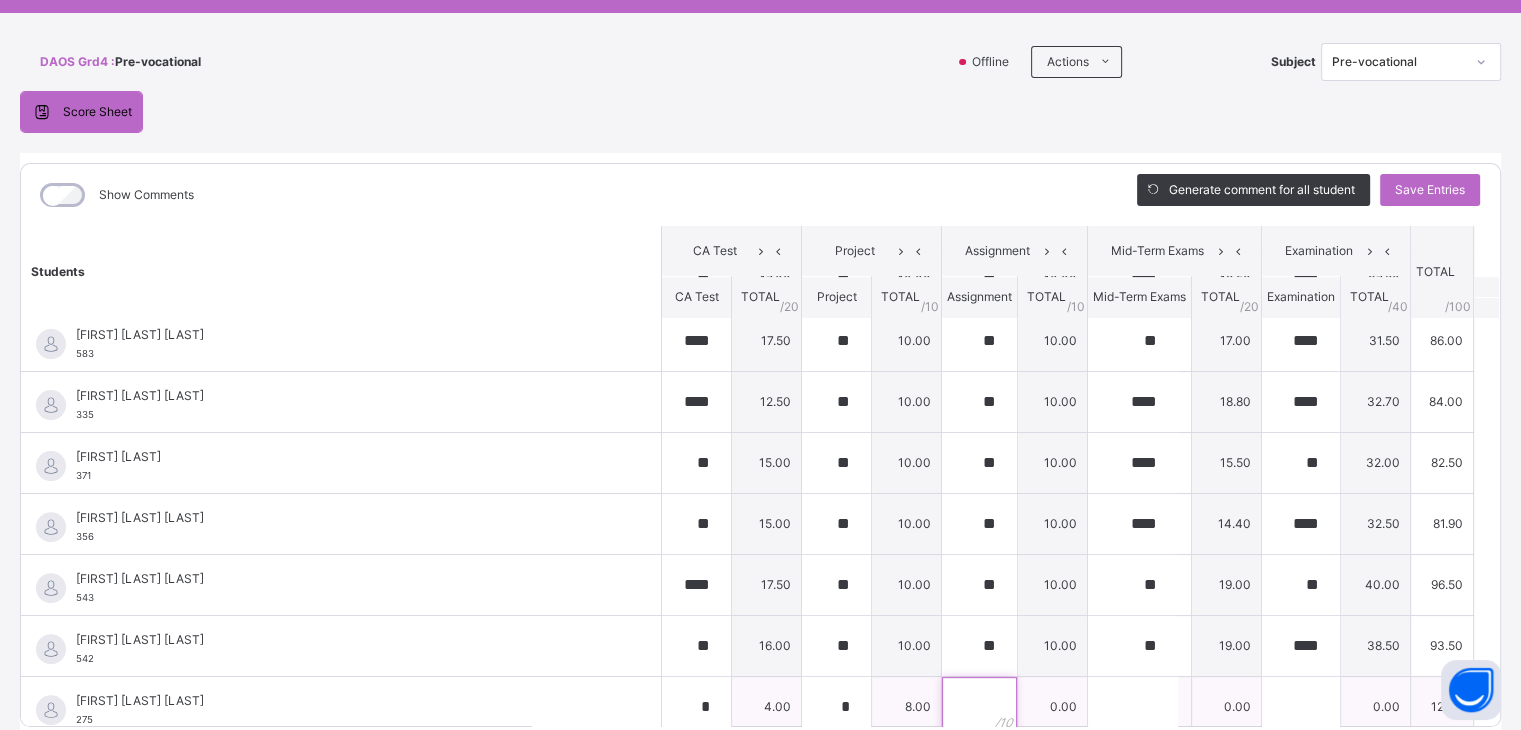 click at bounding box center [979, 707] 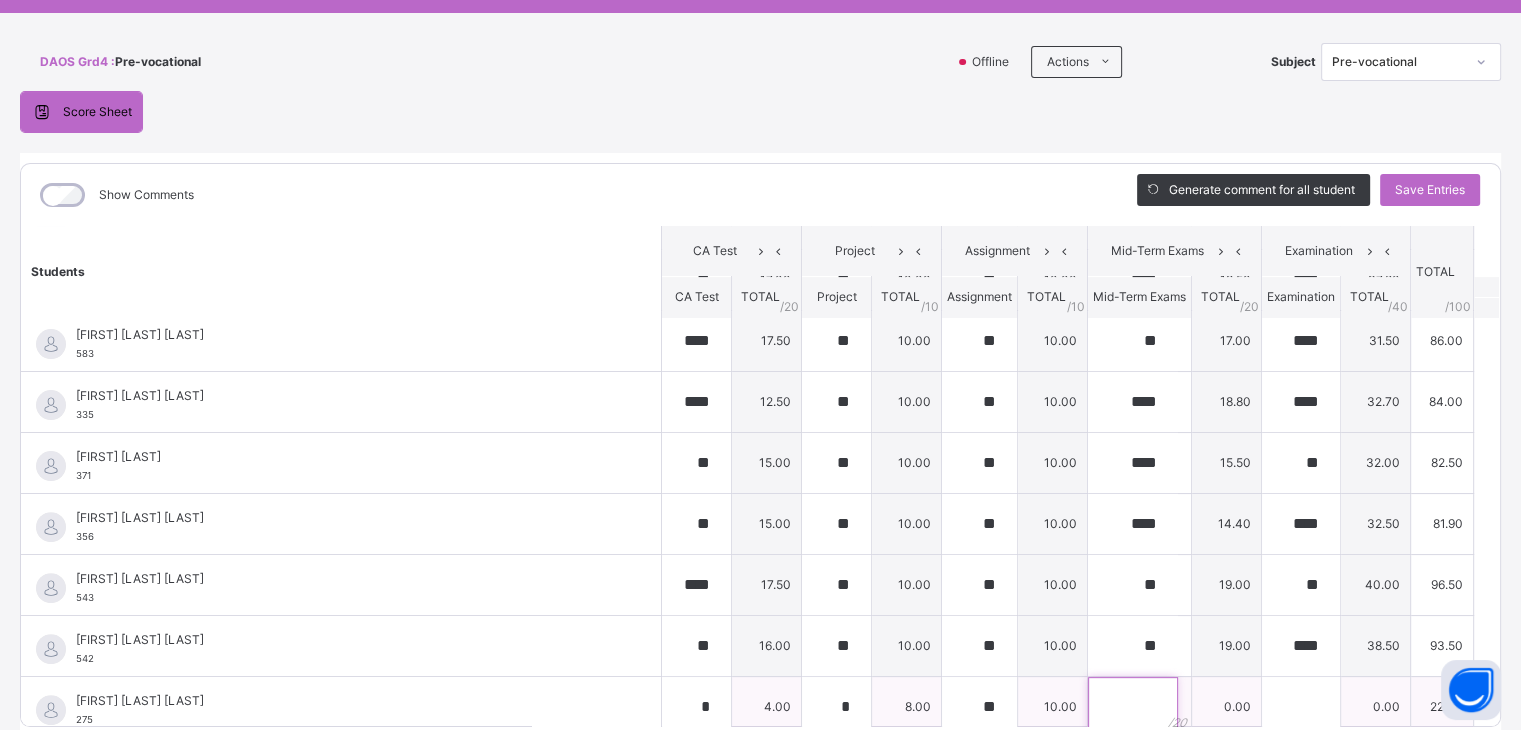 click at bounding box center (1133, 707) 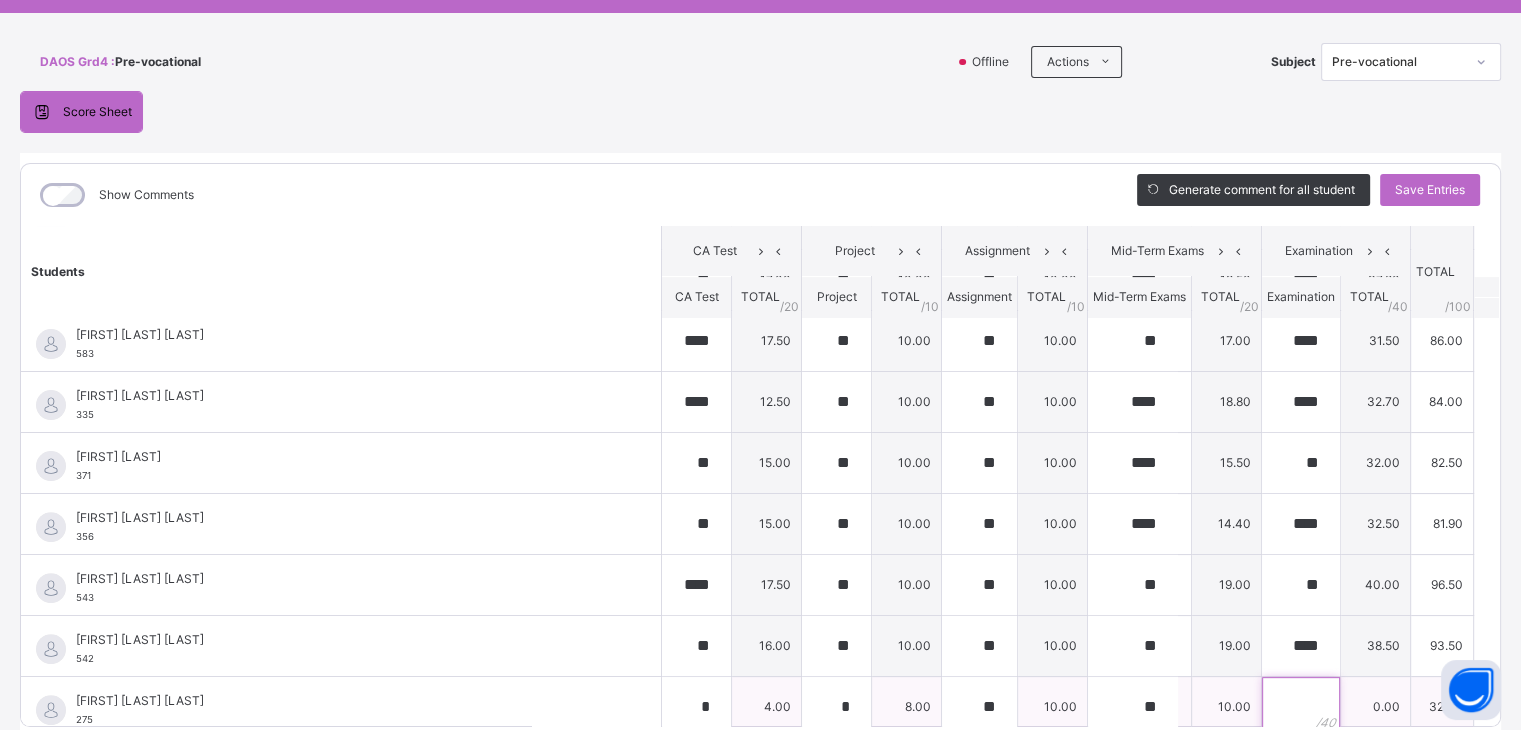 click at bounding box center (1301, 707) 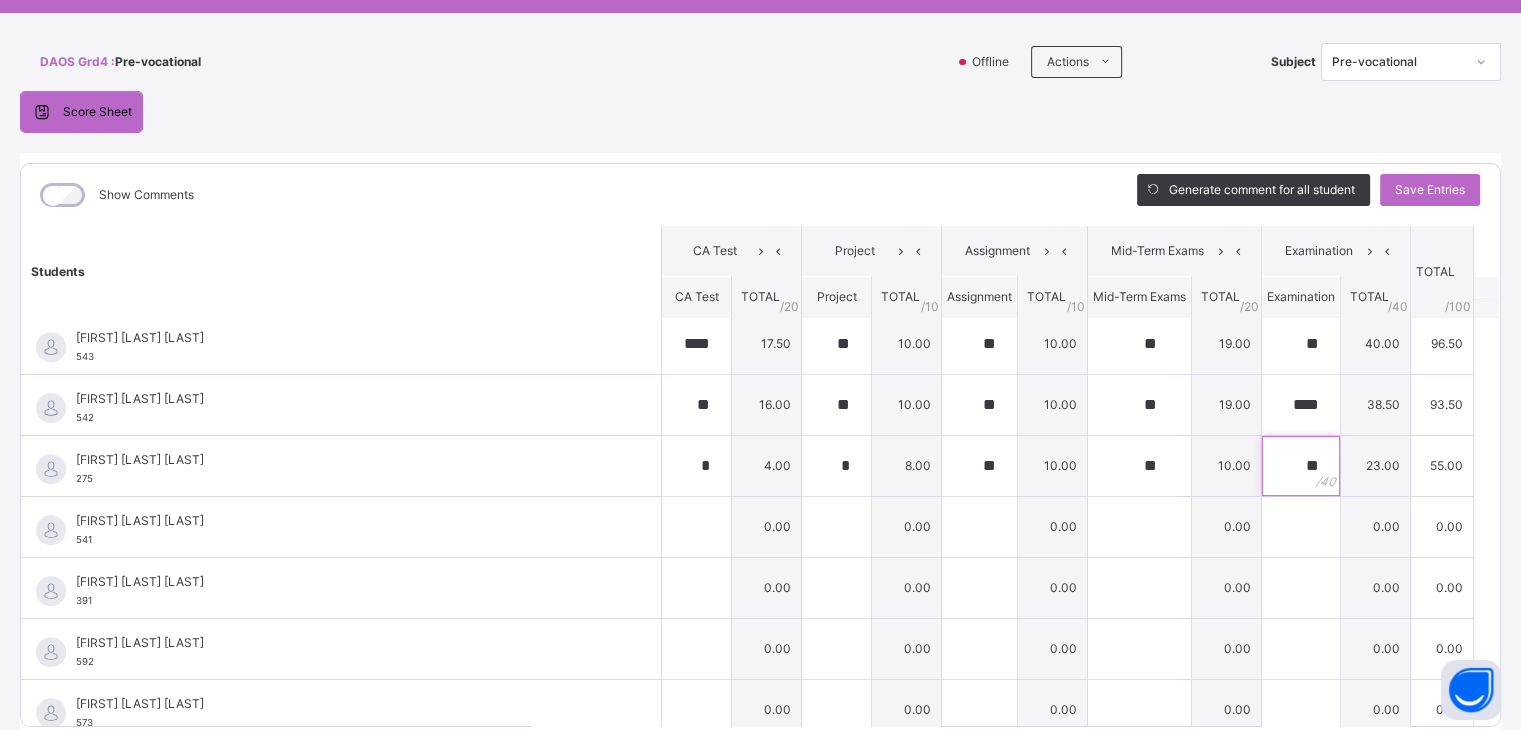 scroll, scrollTop: 930, scrollLeft: 0, axis: vertical 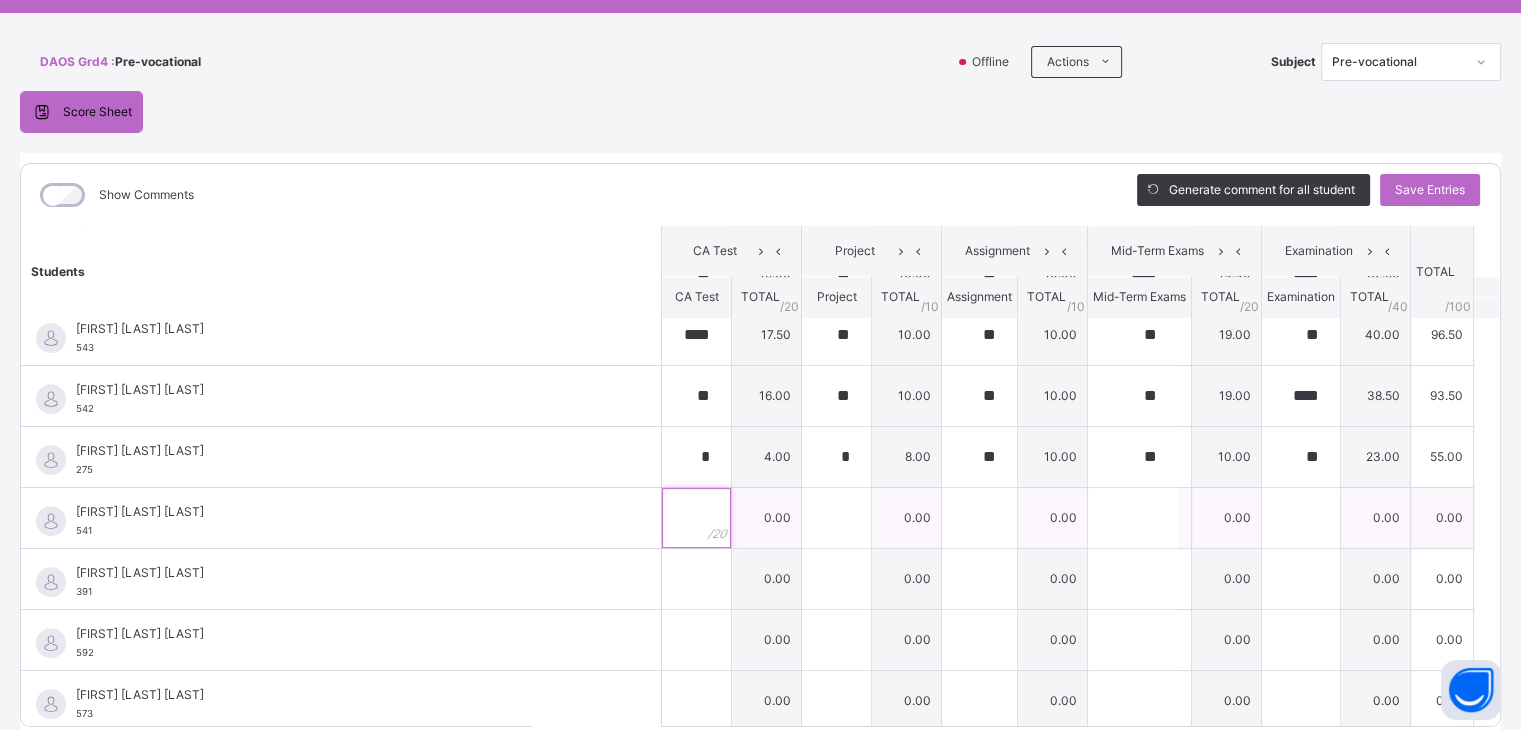 click at bounding box center (696, 518) 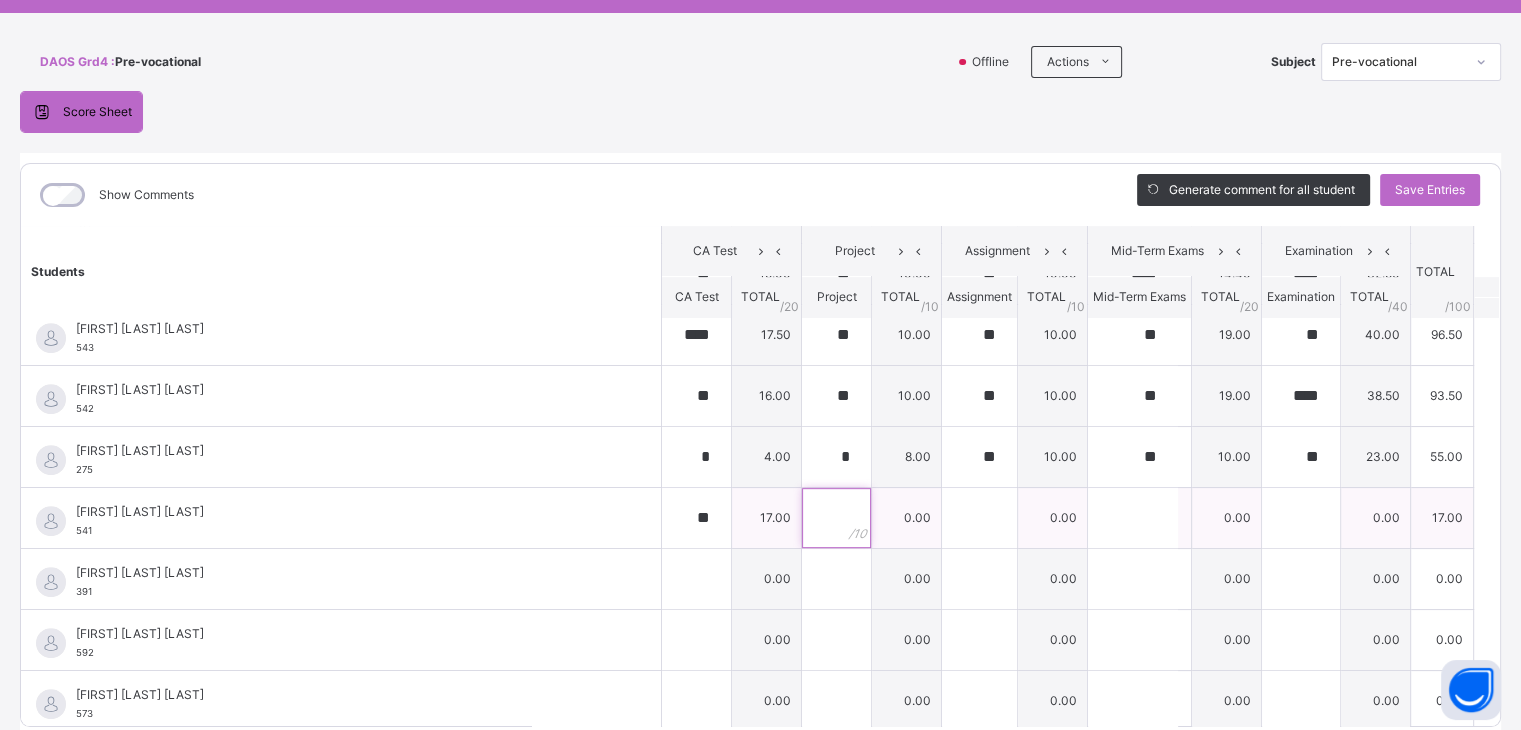 click at bounding box center (836, 518) 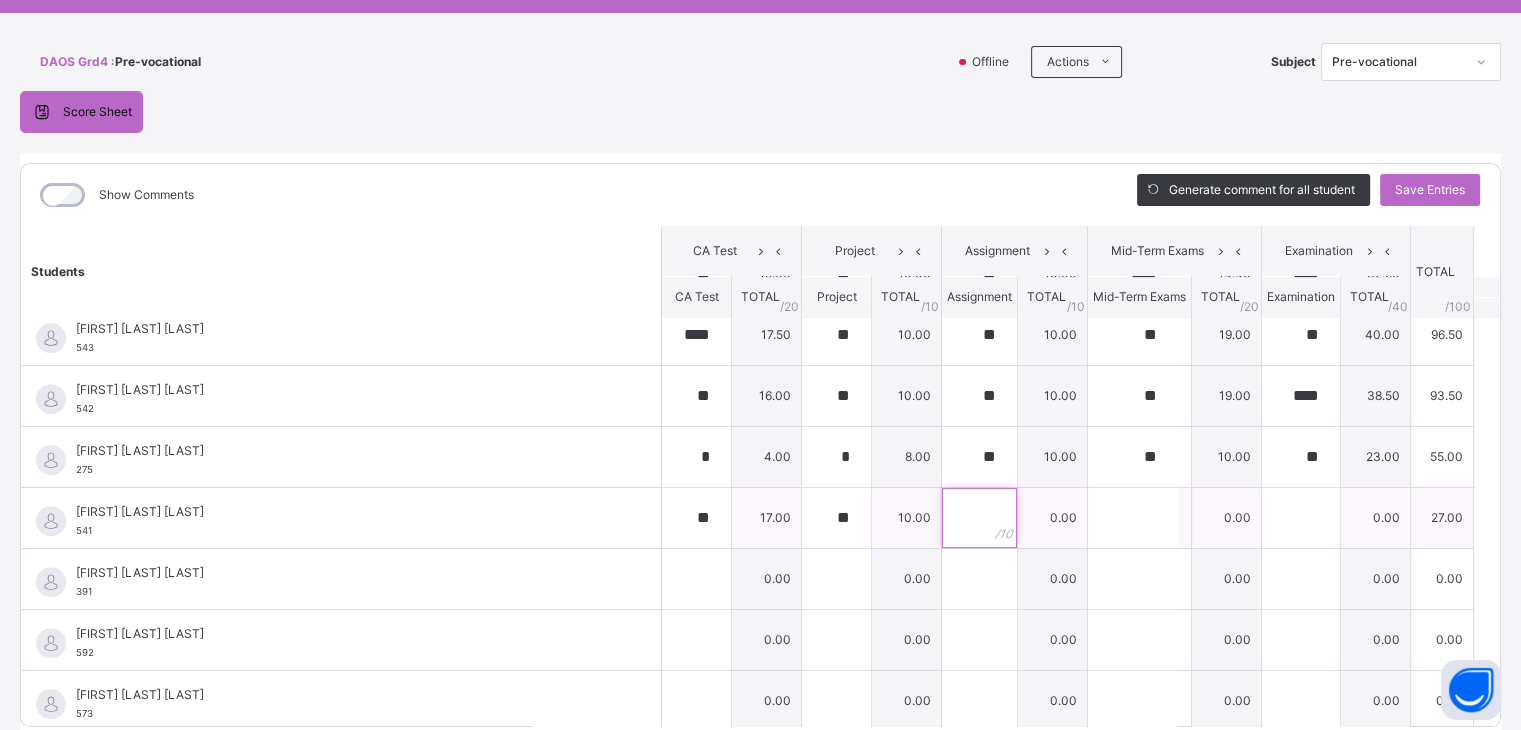 click at bounding box center (979, 518) 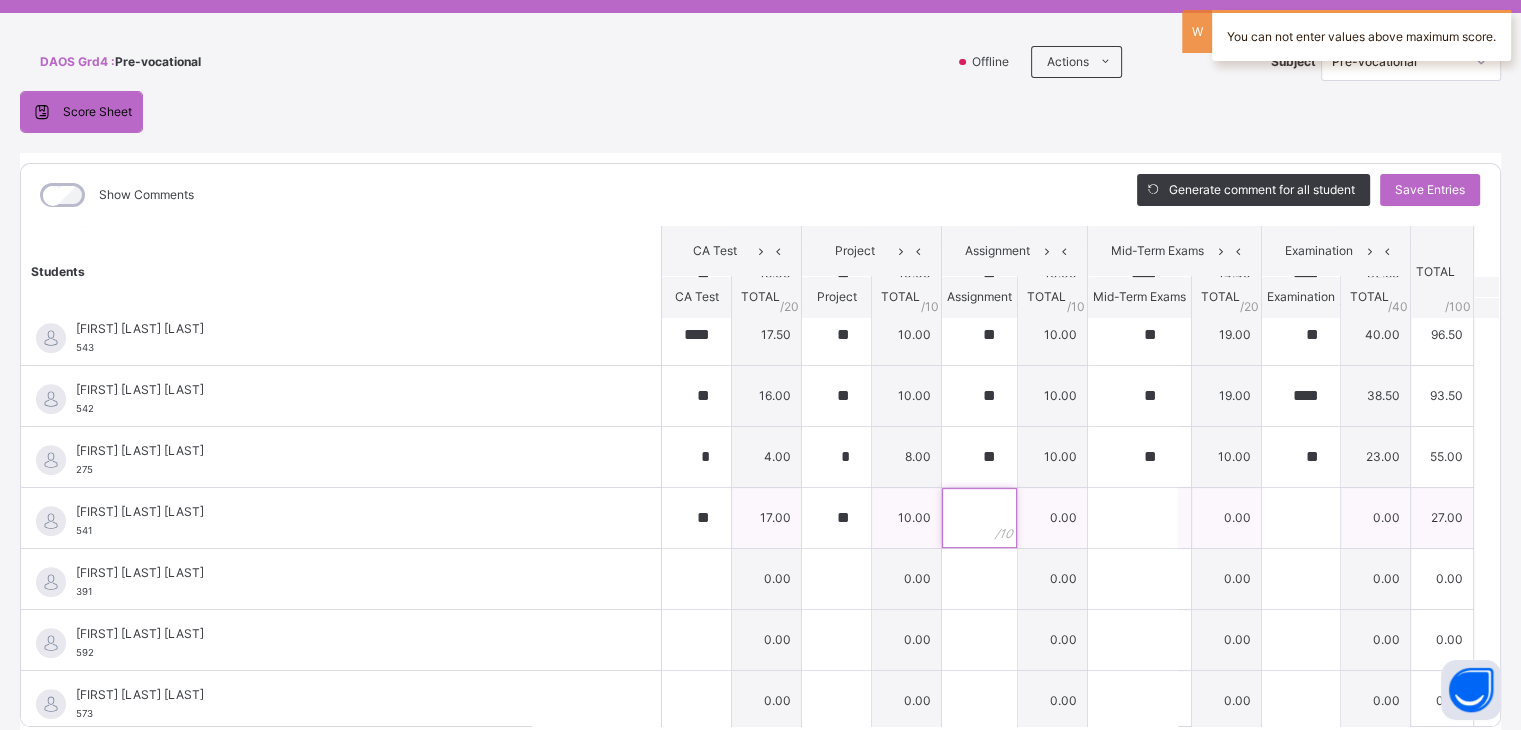 click at bounding box center (979, 518) 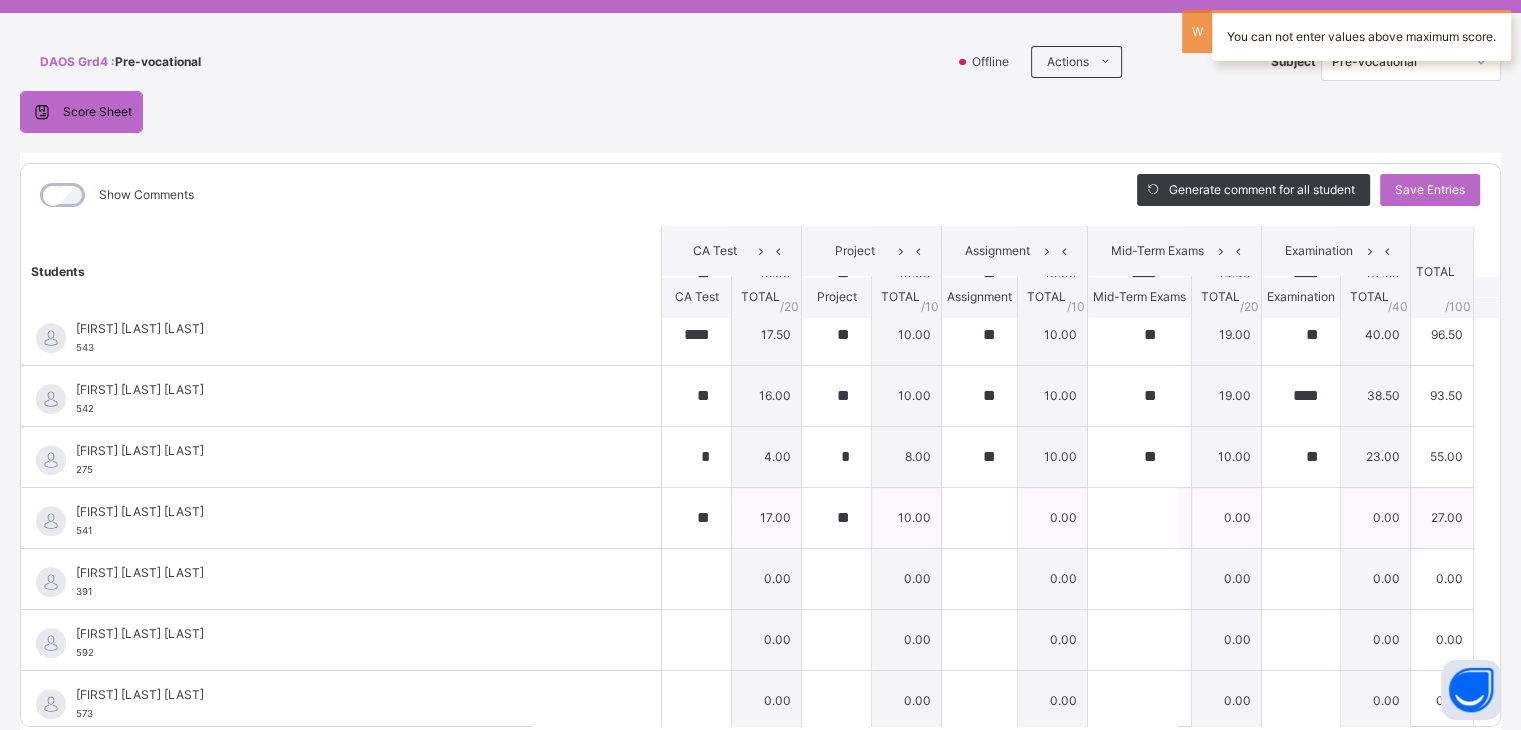 click at bounding box center (979, 518) 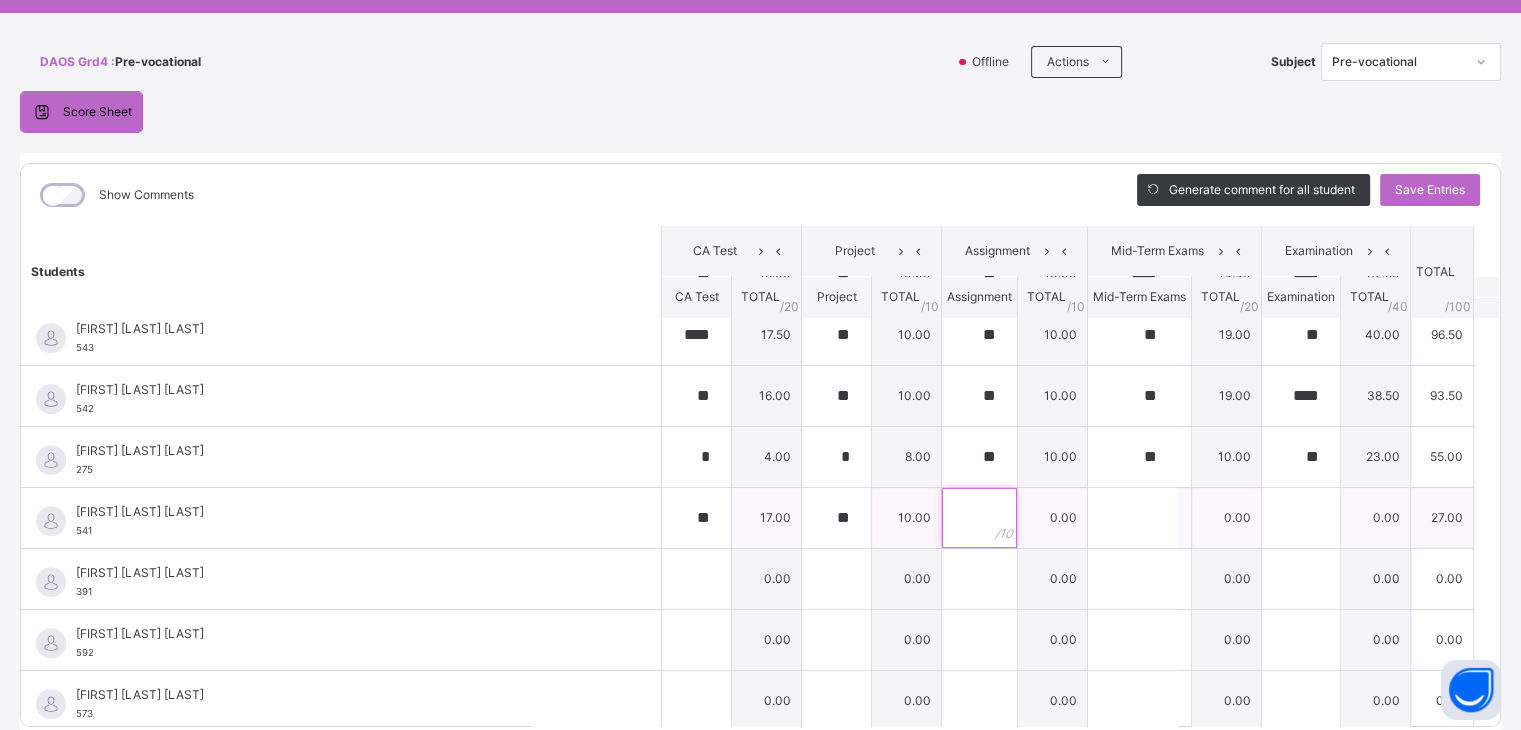click at bounding box center [979, 518] 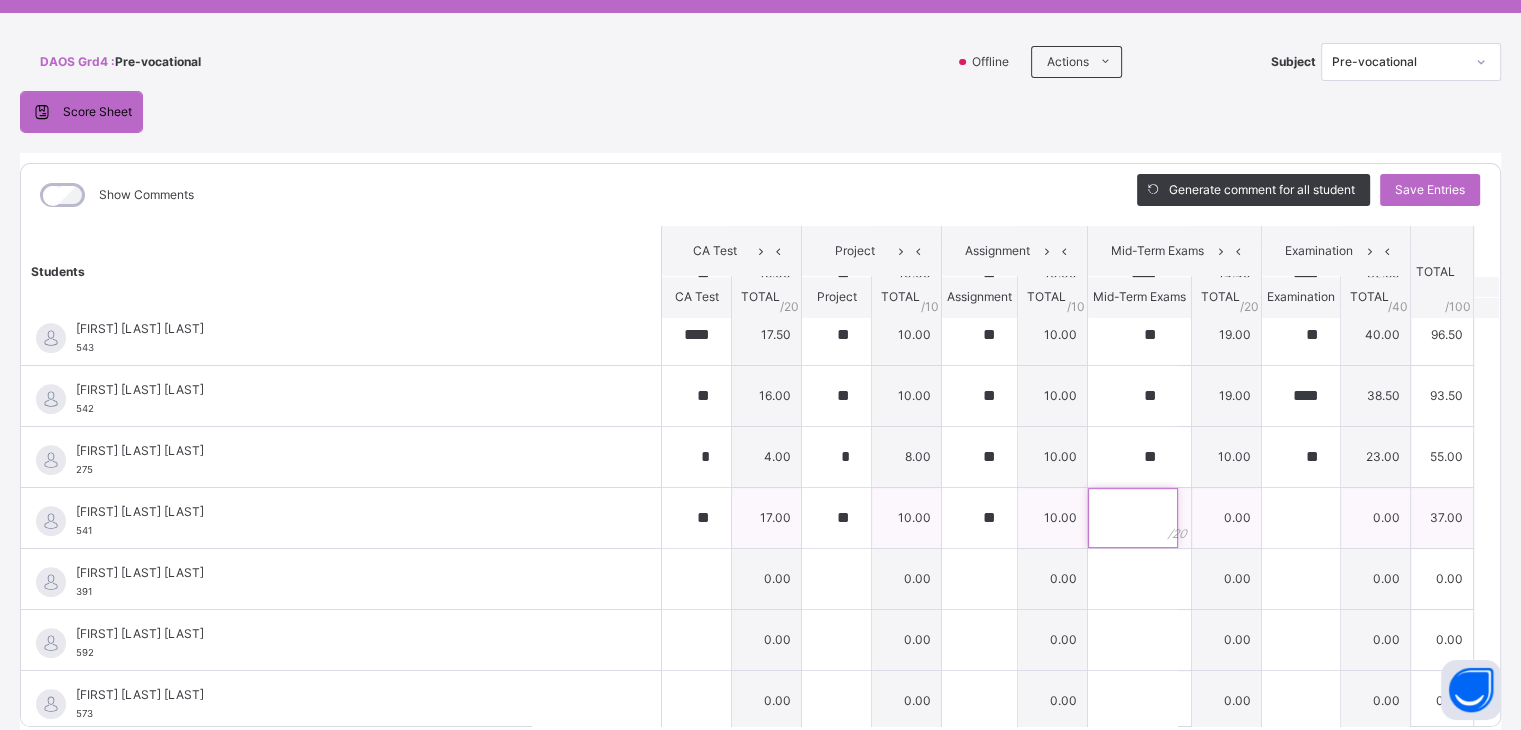 click at bounding box center [1133, 518] 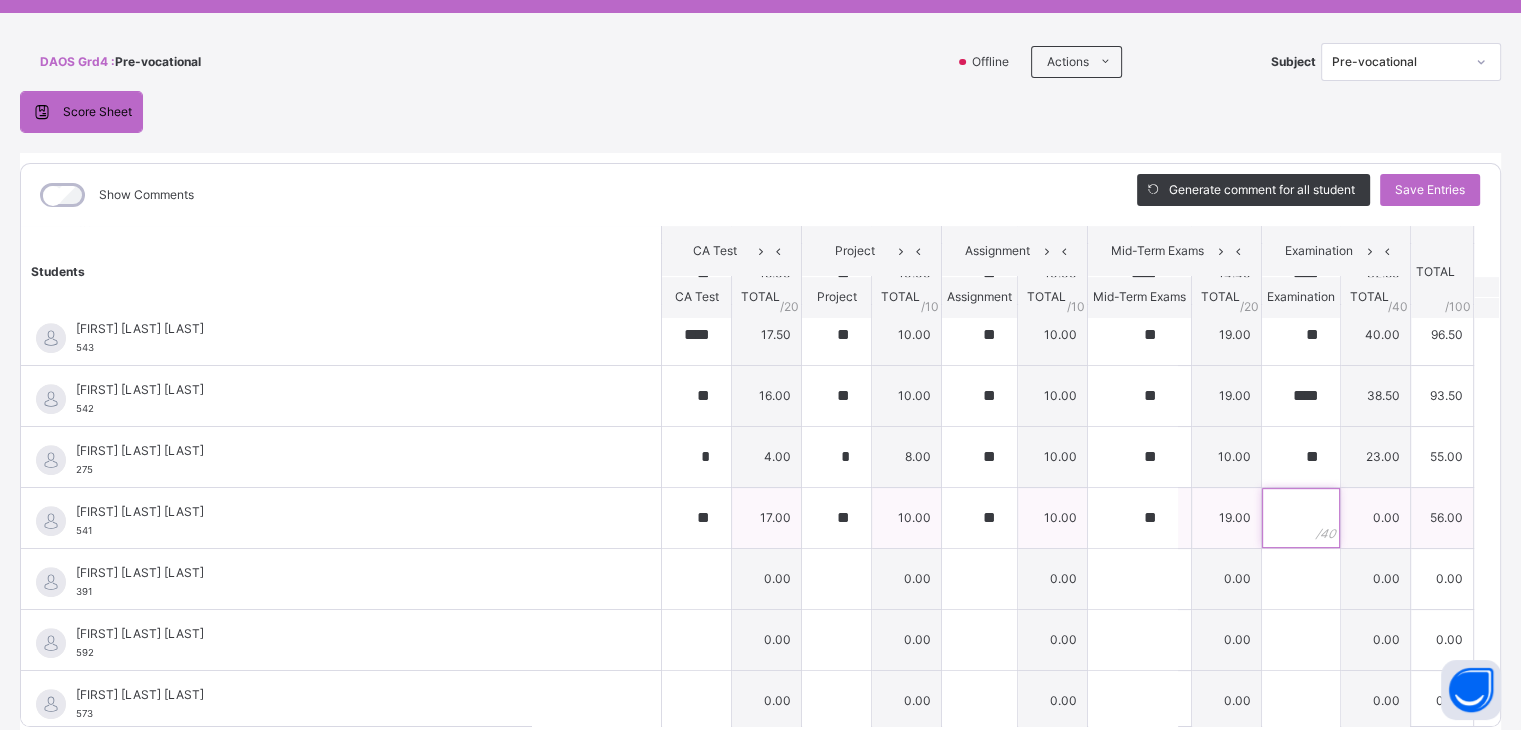 click at bounding box center [1301, 518] 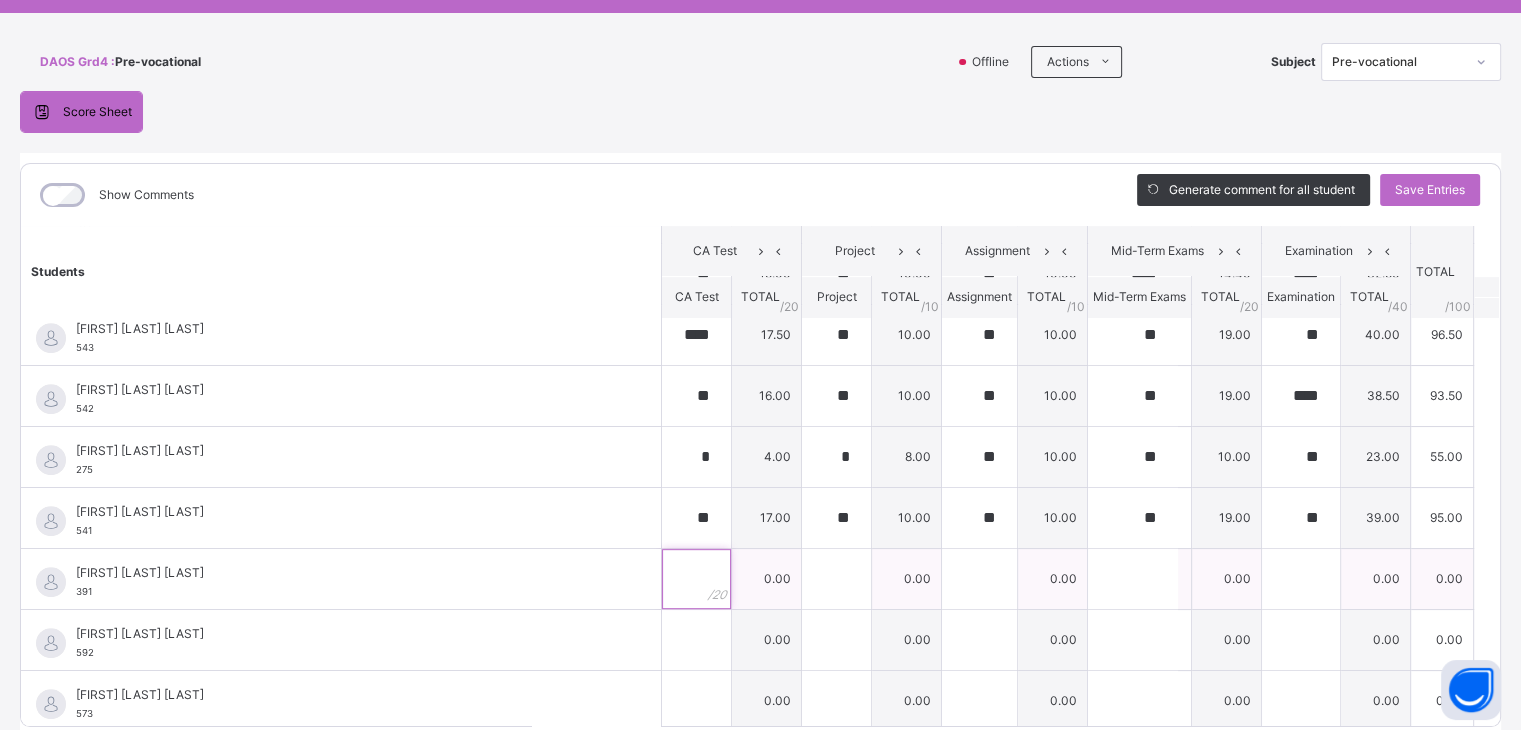 click at bounding box center [696, 579] 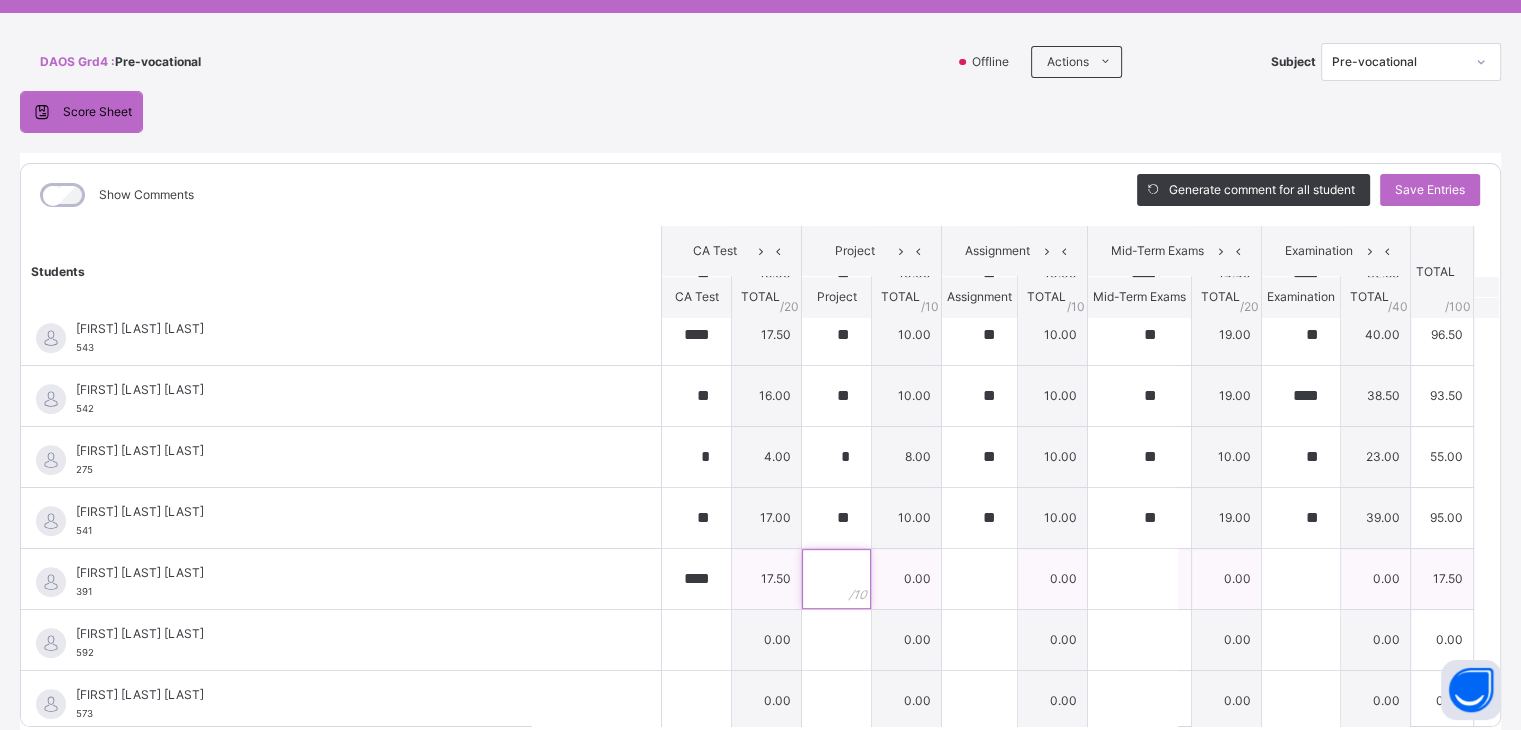 click at bounding box center [836, 579] 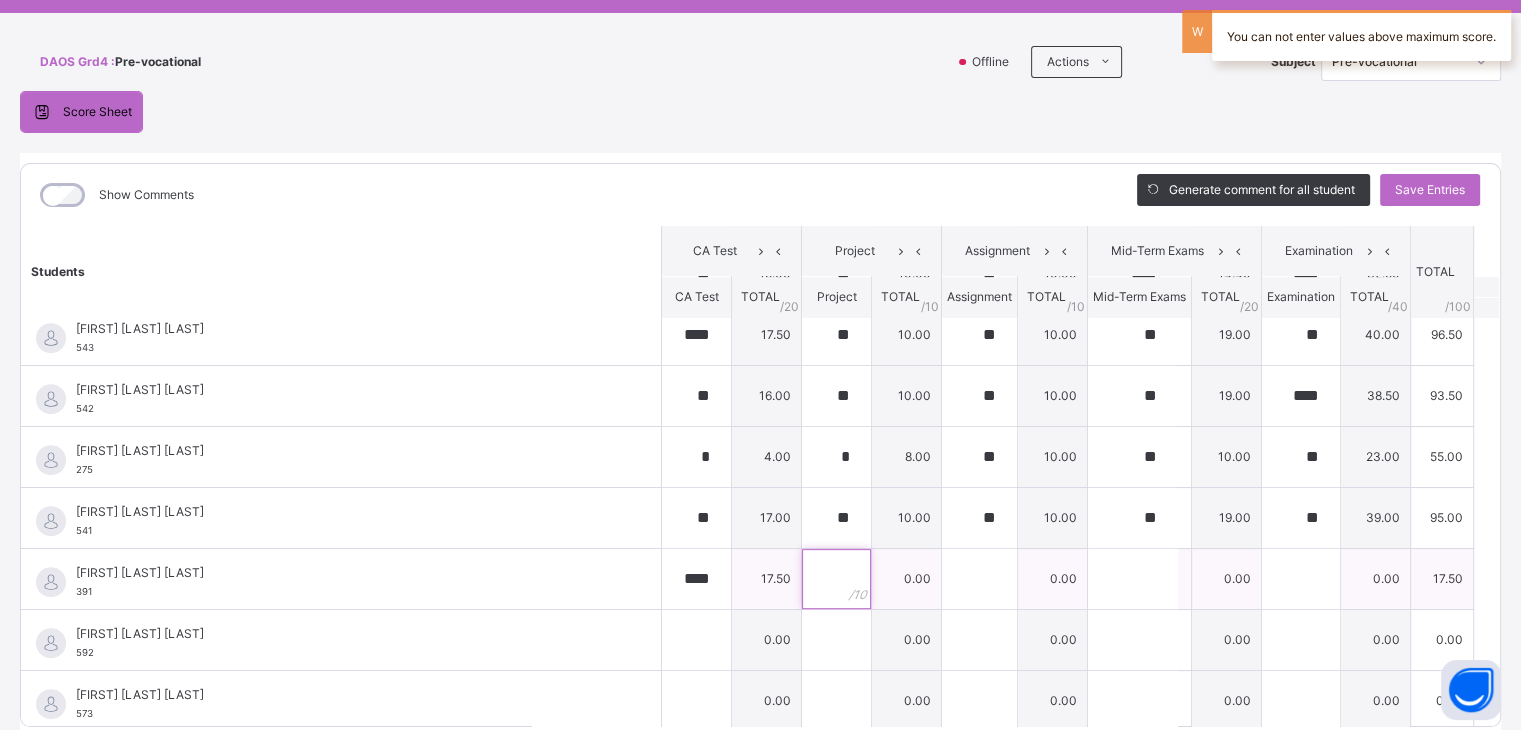 click at bounding box center (836, 579) 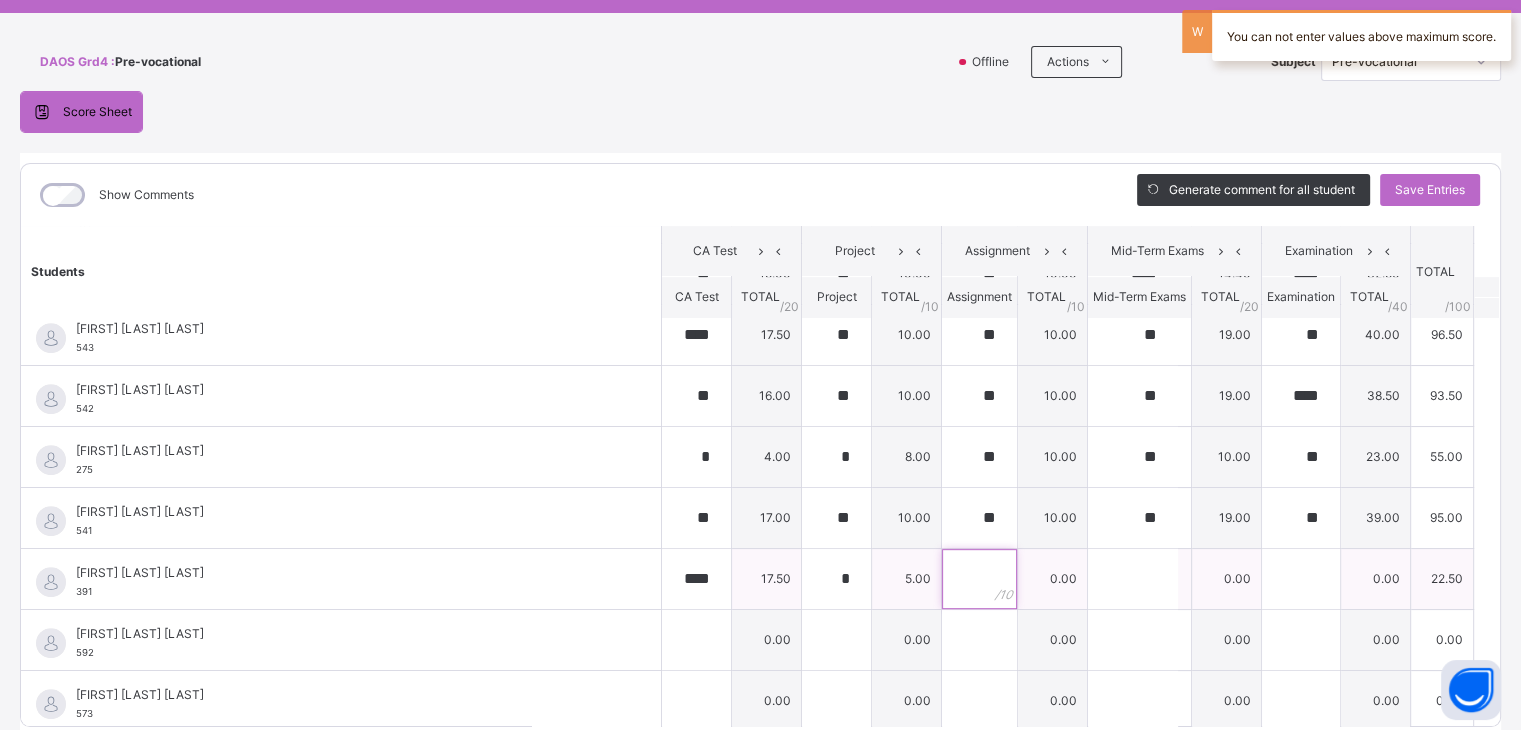 click at bounding box center [979, 579] 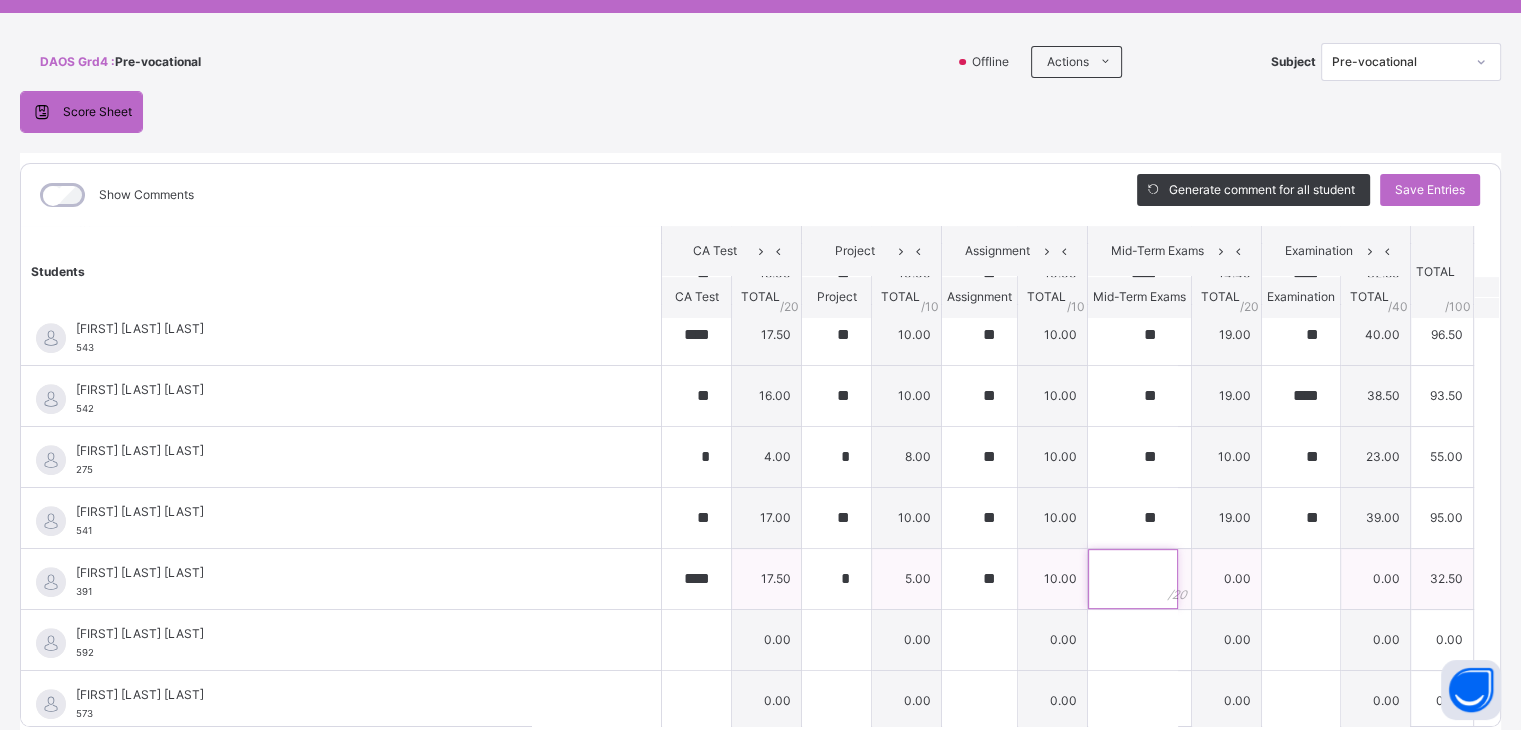 click at bounding box center (1133, 579) 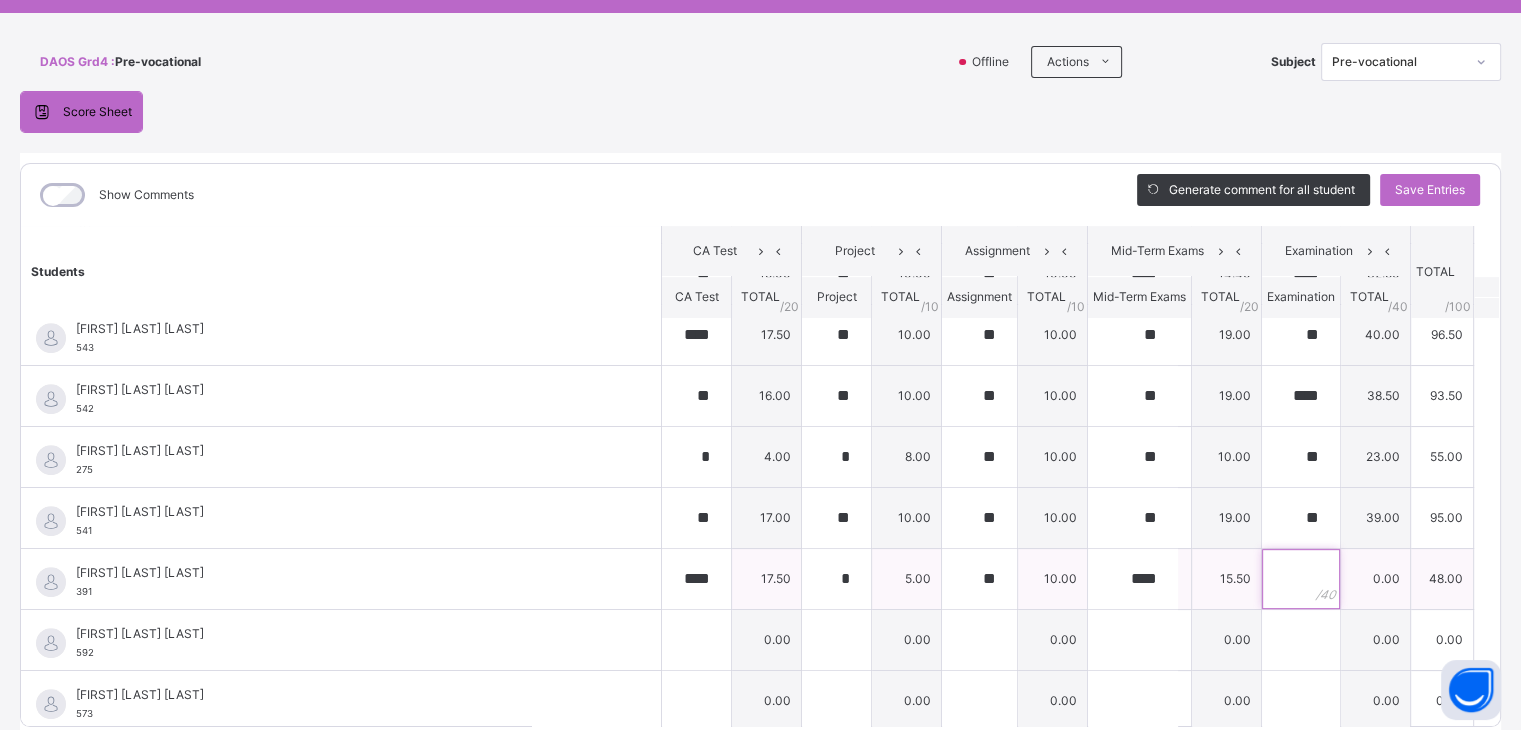 click at bounding box center [1301, 579] 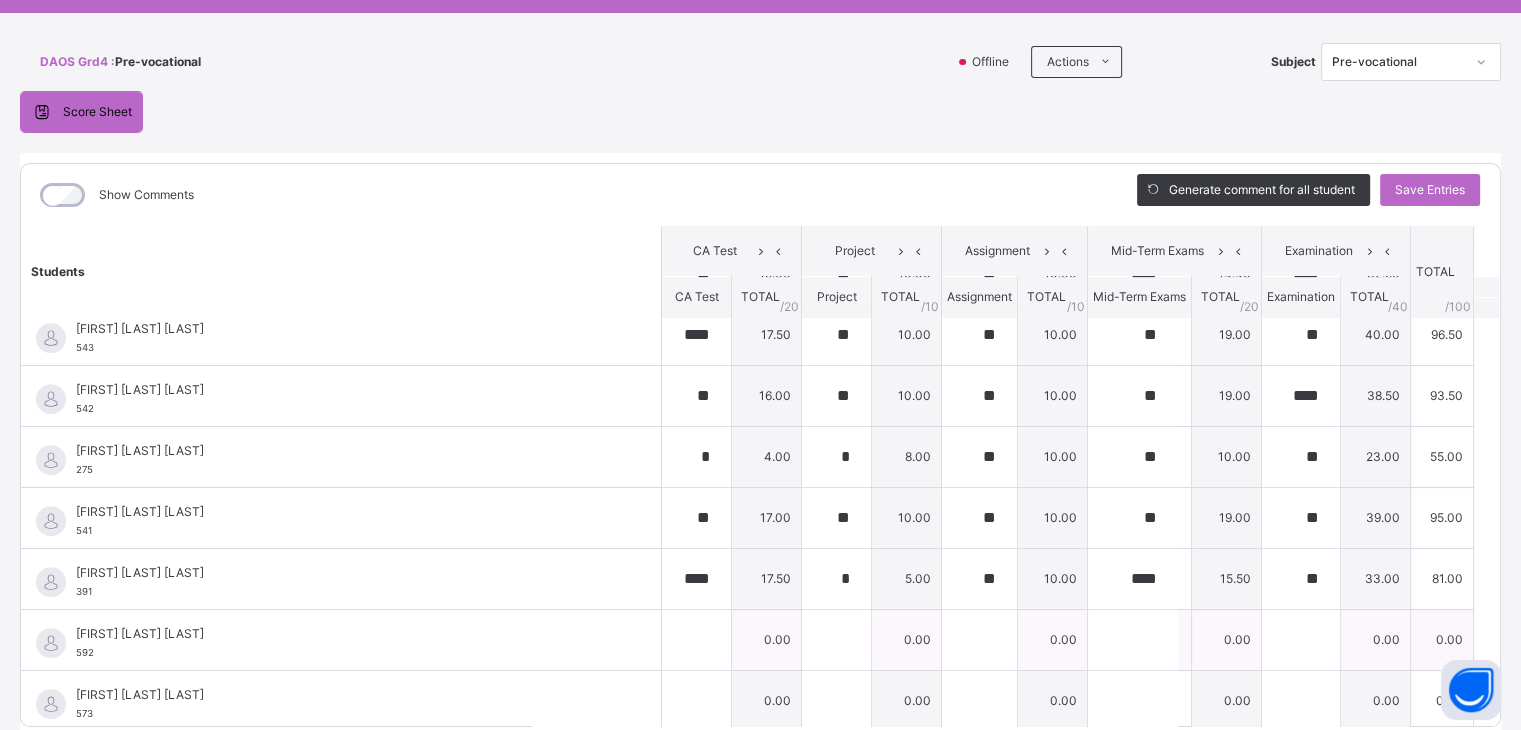 click on "[FIRST] [MIDDLE] [LAST]" at bounding box center (346, 634) 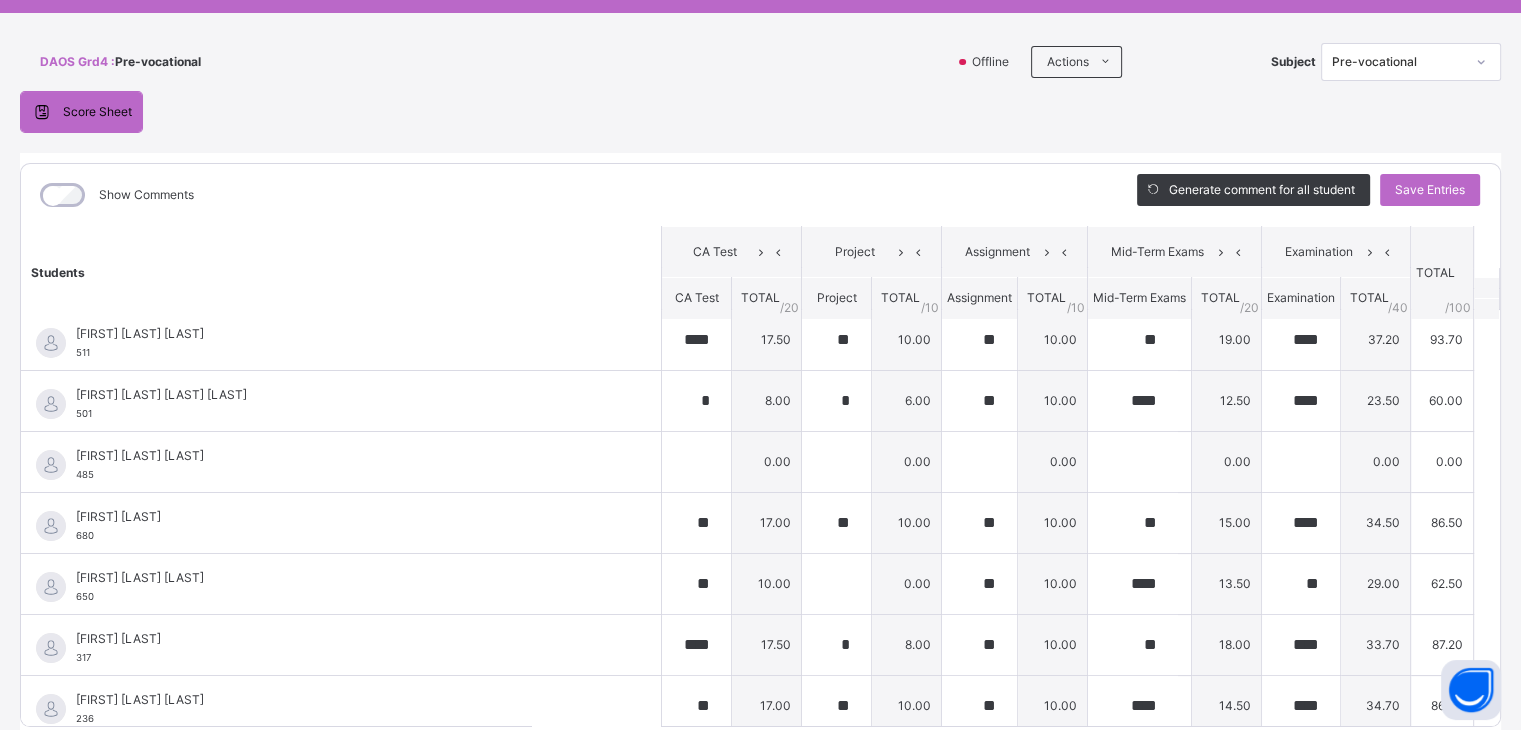 scroll, scrollTop: 0, scrollLeft: 0, axis: both 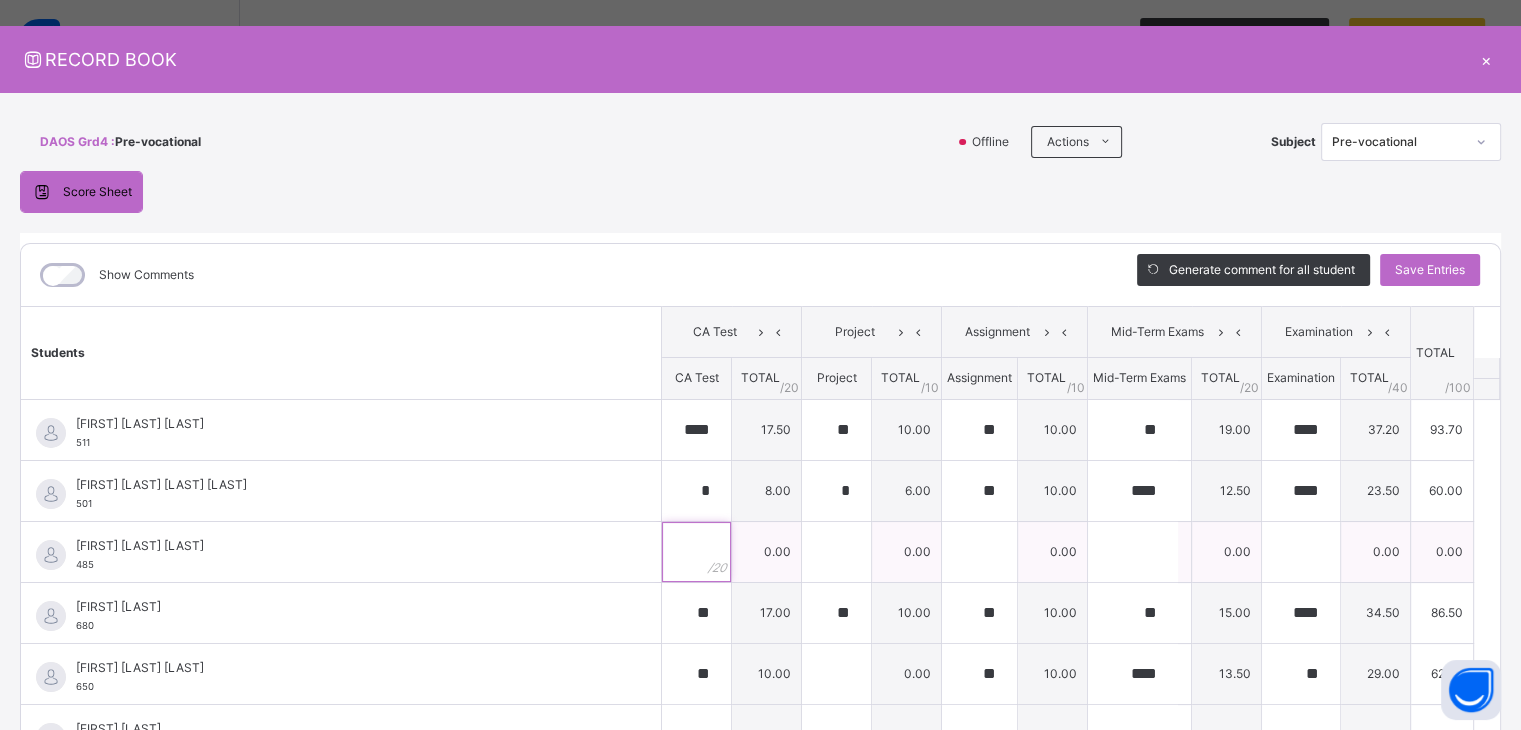 click at bounding box center (696, 552) 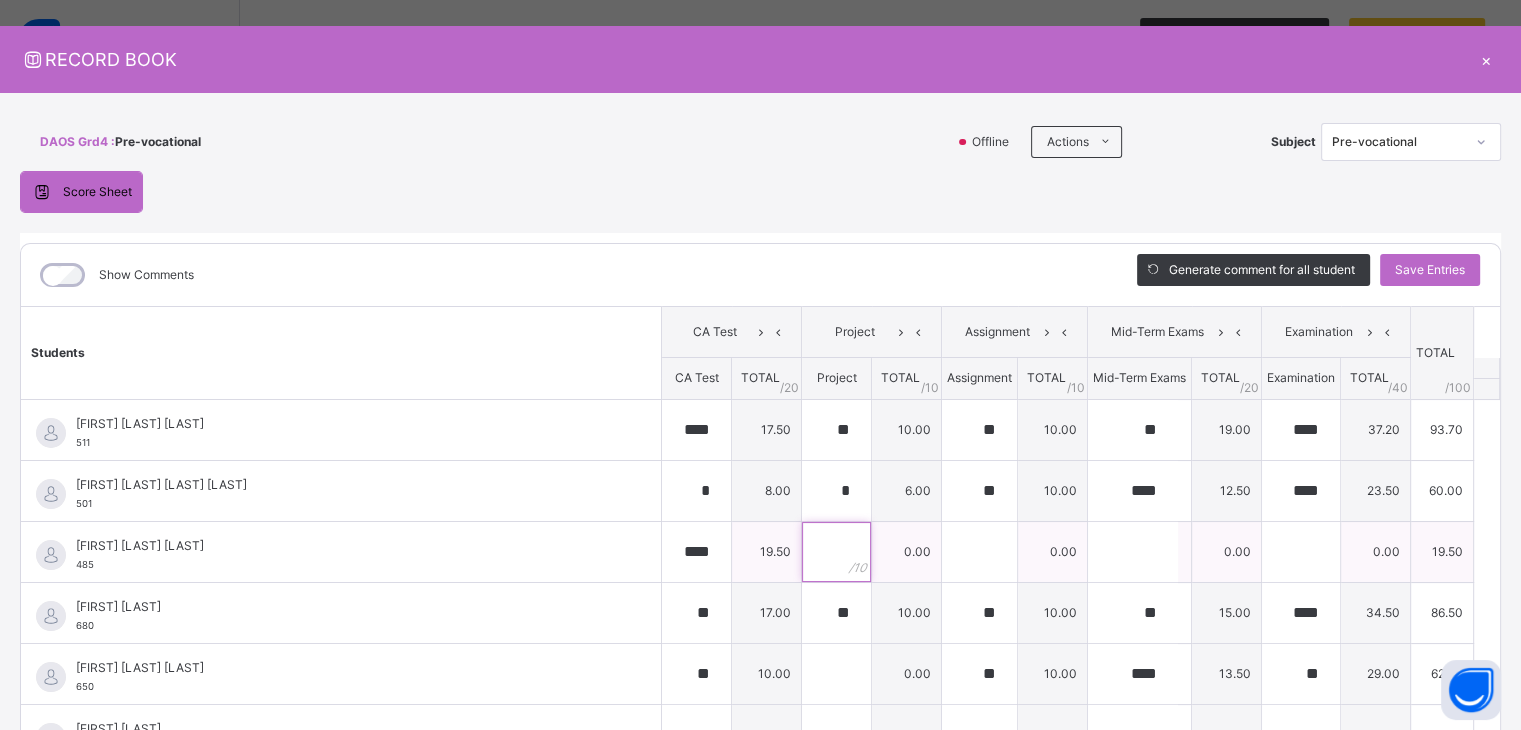 click at bounding box center [836, 552] 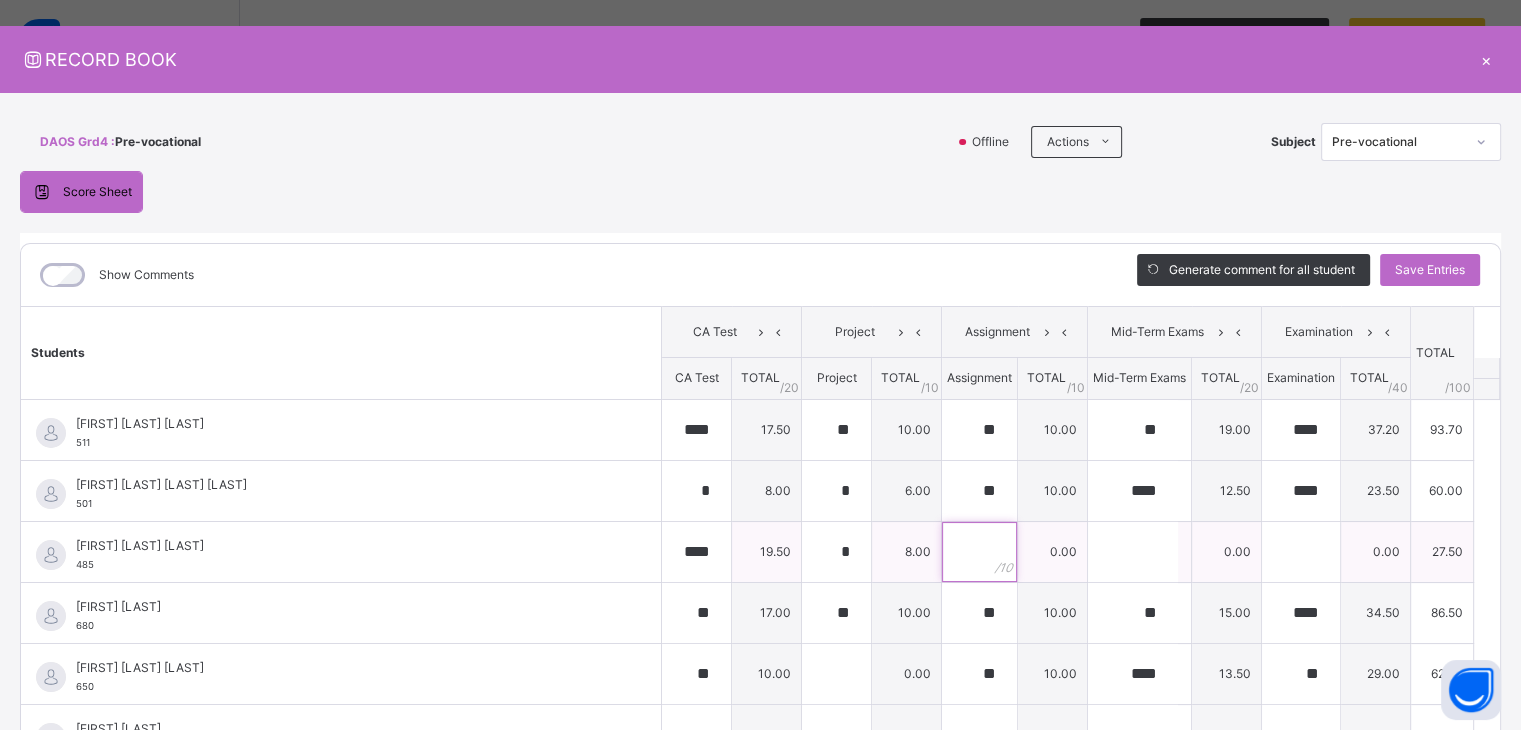 click at bounding box center (979, 552) 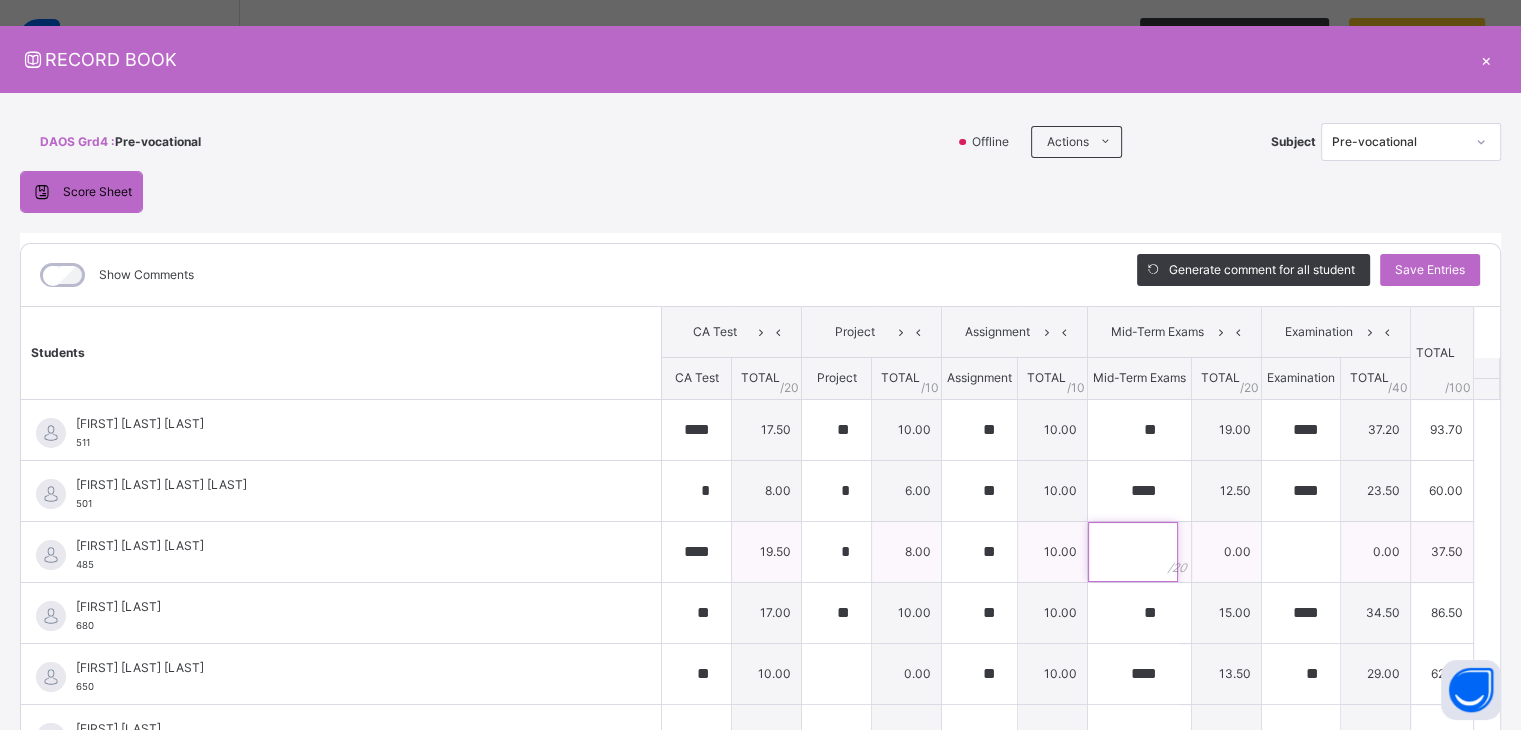 click at bounding box center (1133, 552) 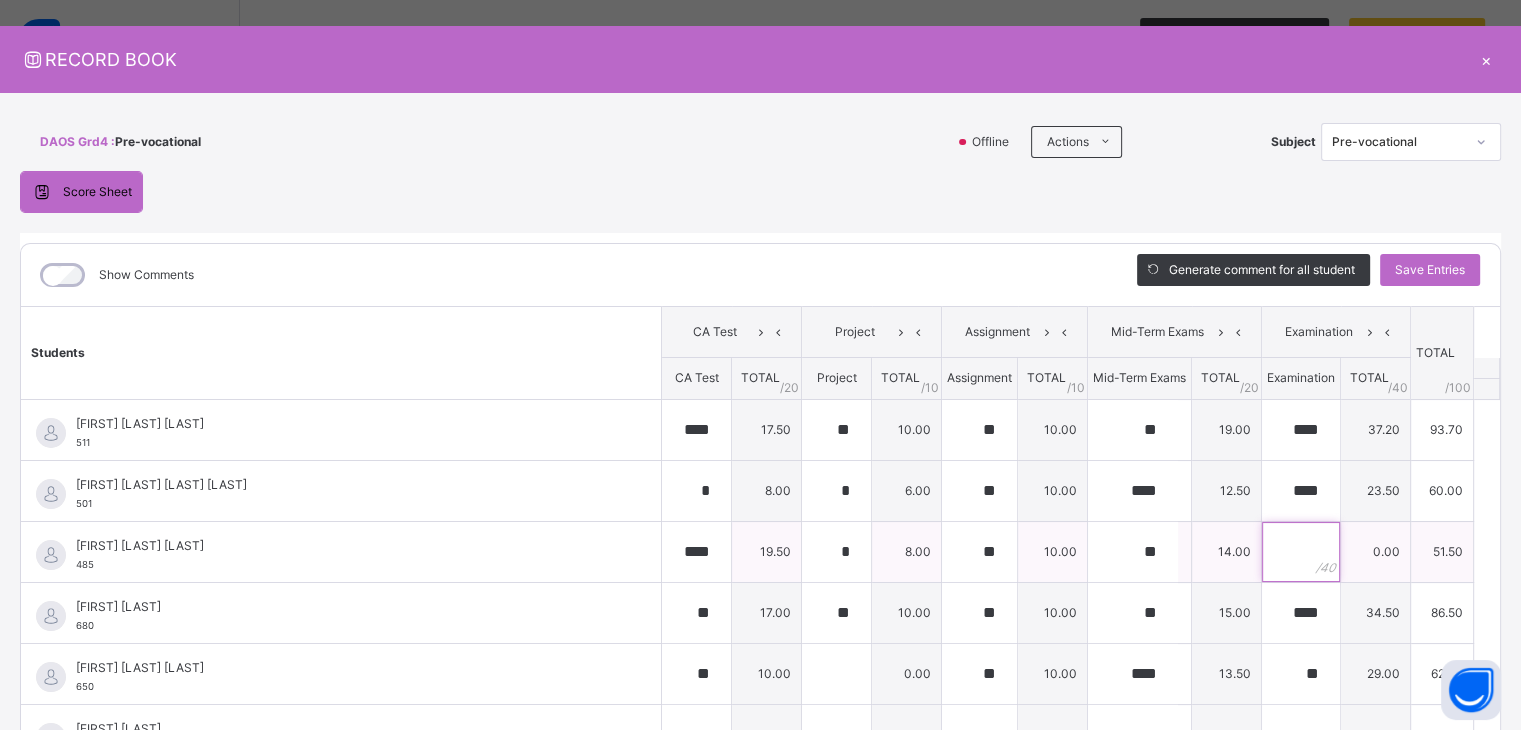 click at bounding box center [1301, 552] 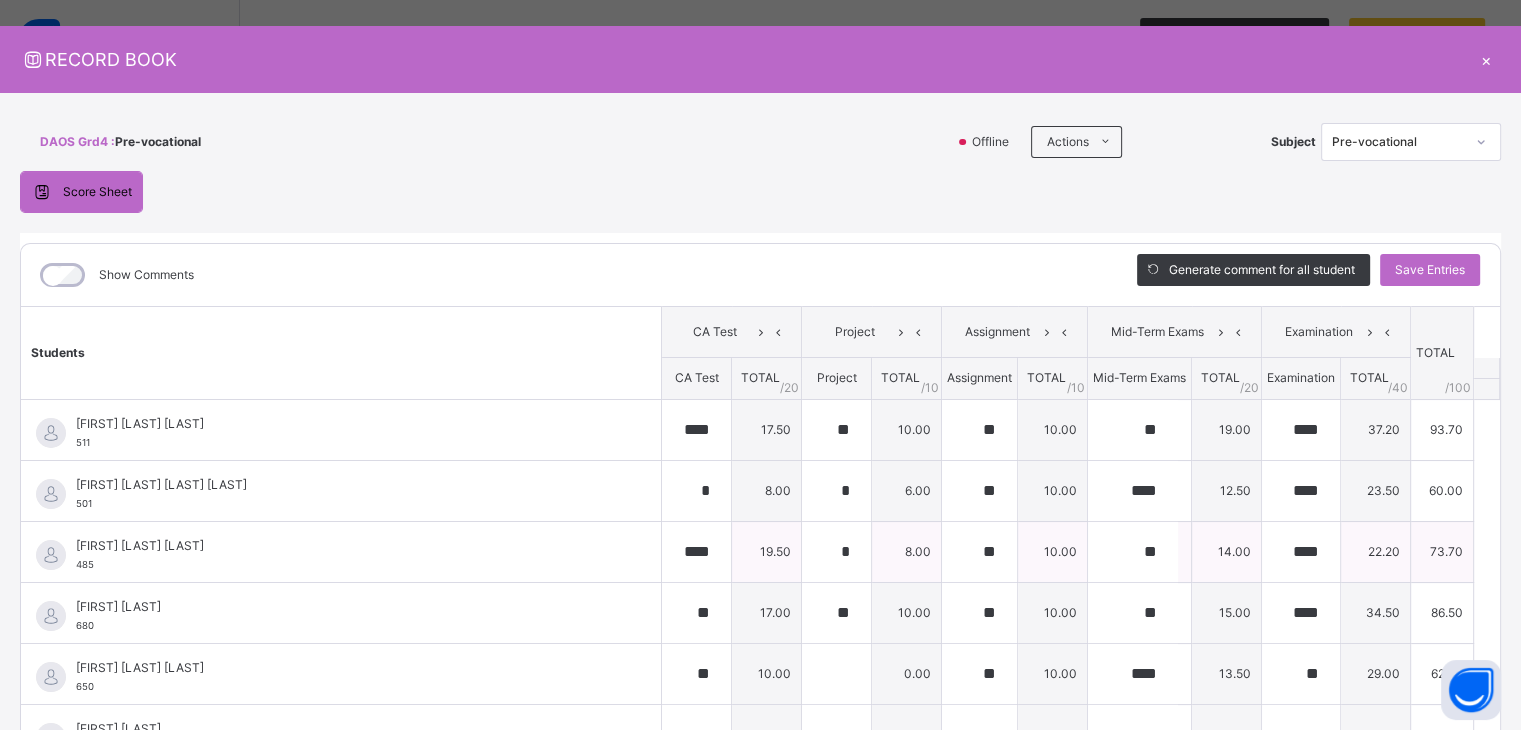 click on "[FIRST] [MIDDLE] [LAST]" at bounding box center (346, 546) 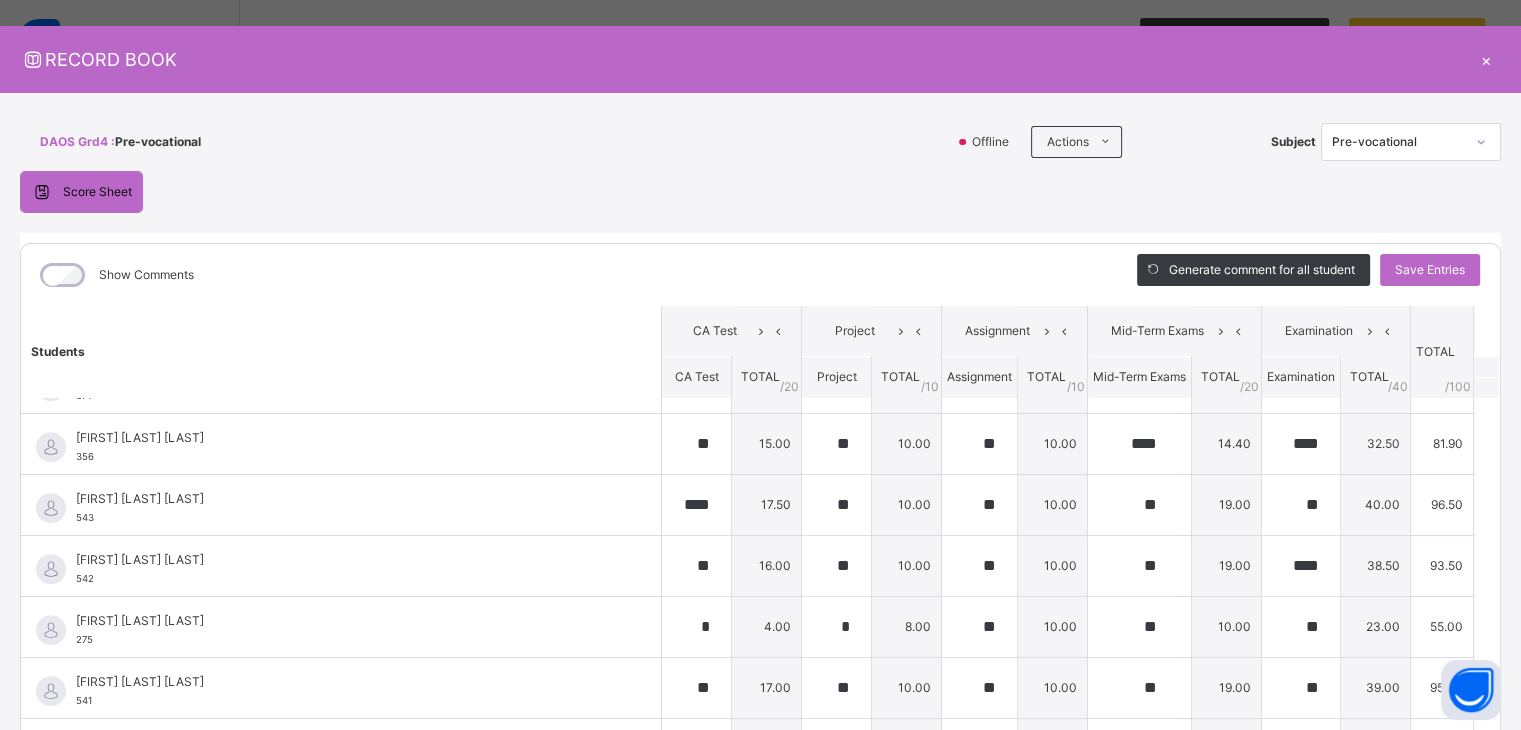 scroll, scrollTop: 903, scrollLeft: 0, axis: vertical 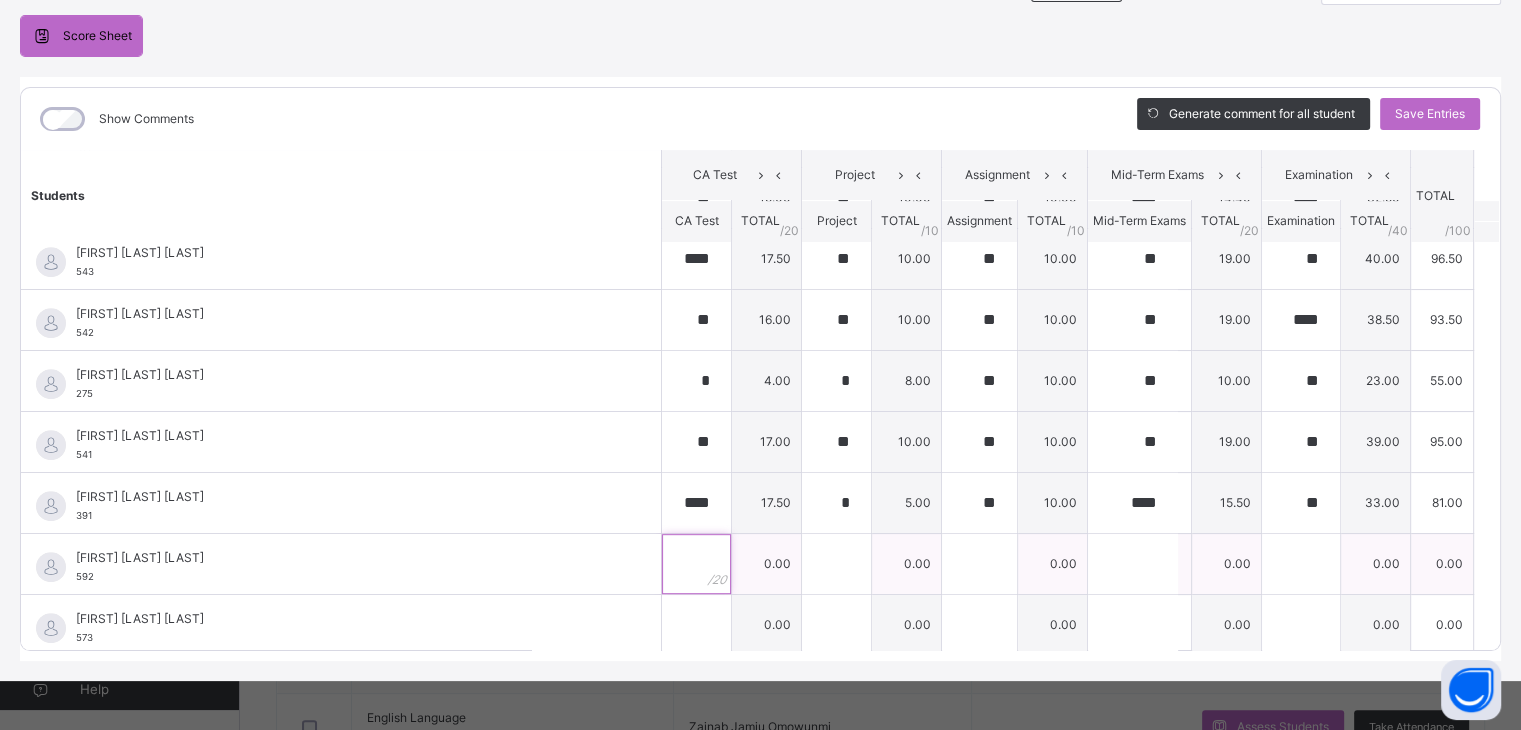 click at bounding box center [696, 564] 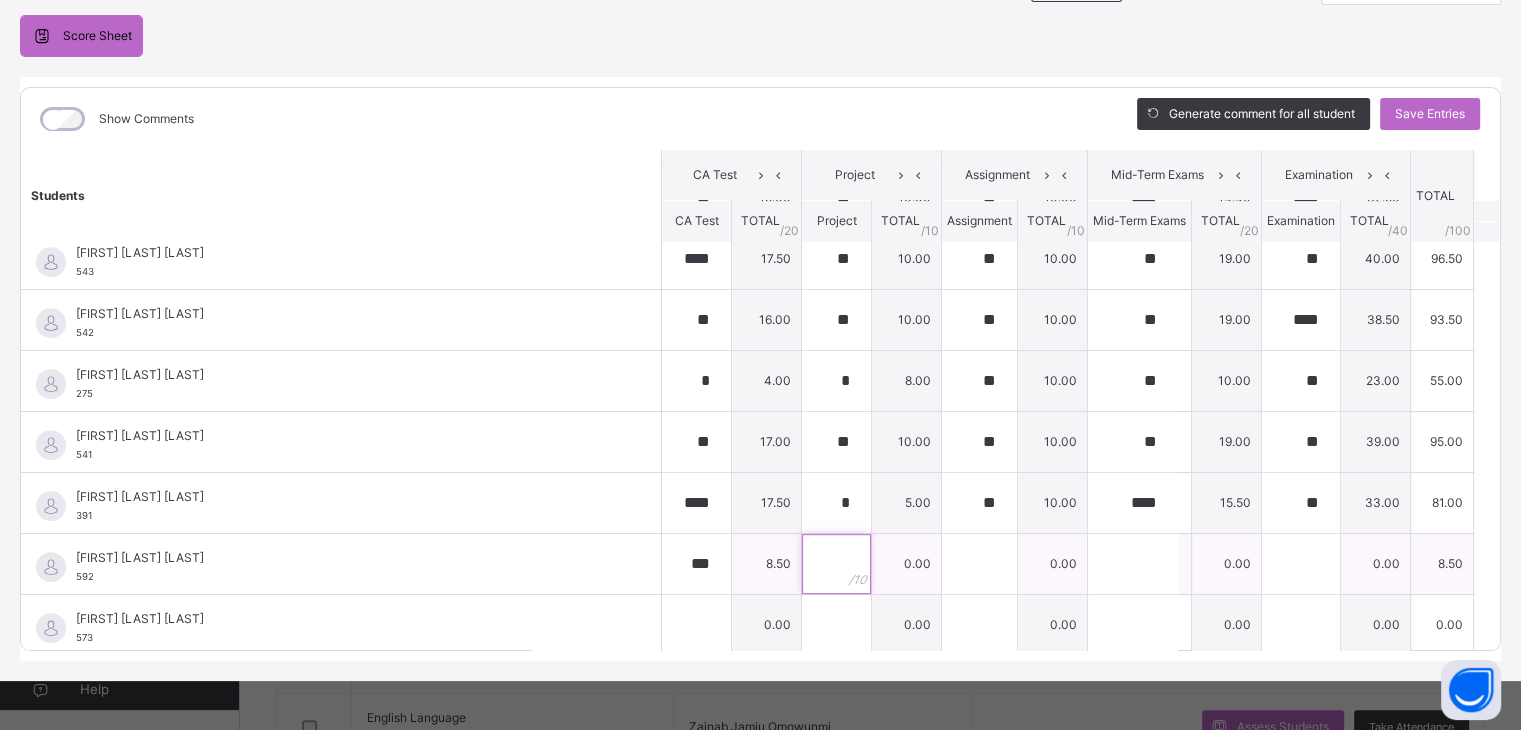 click at bounding box center (836, 564) 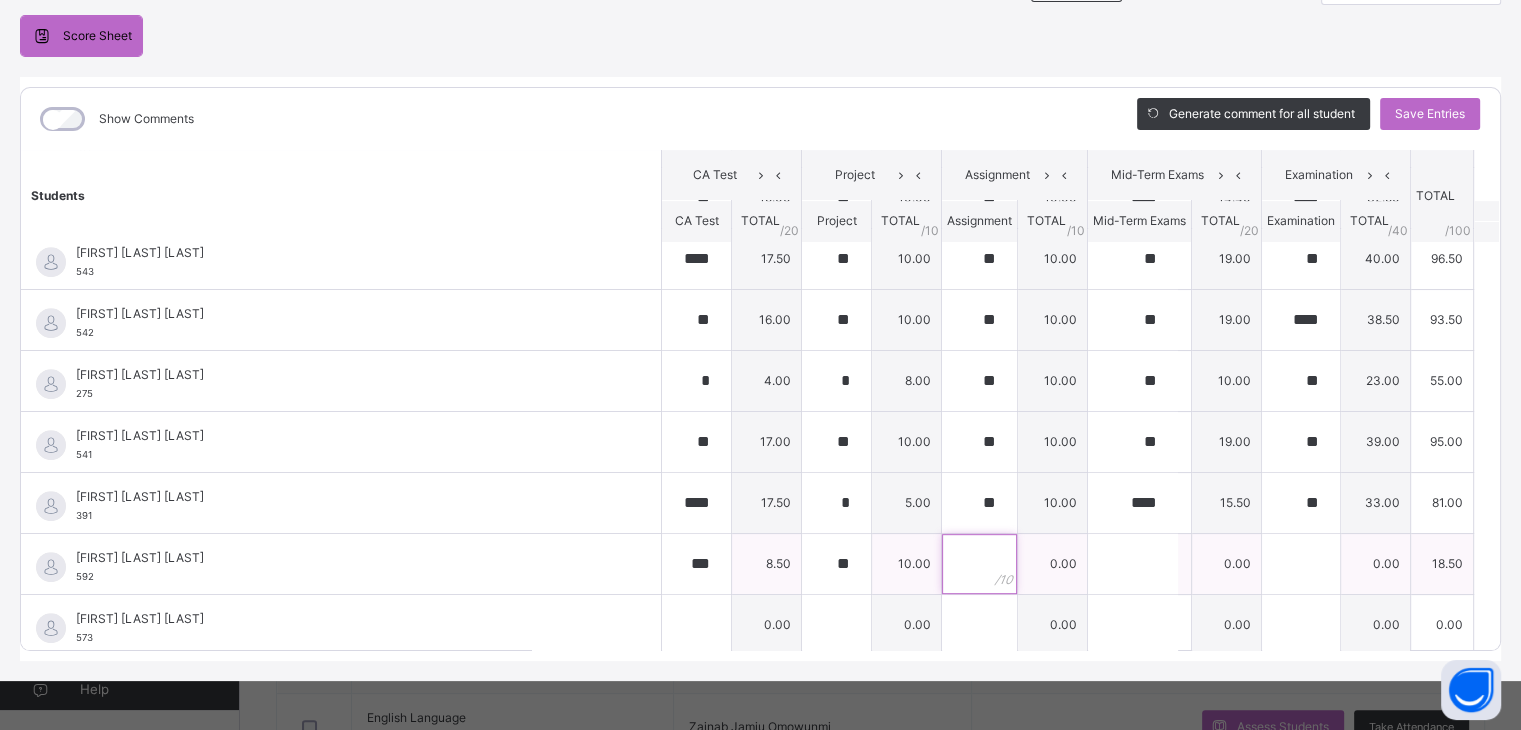 click at bounding box center [979, 564] 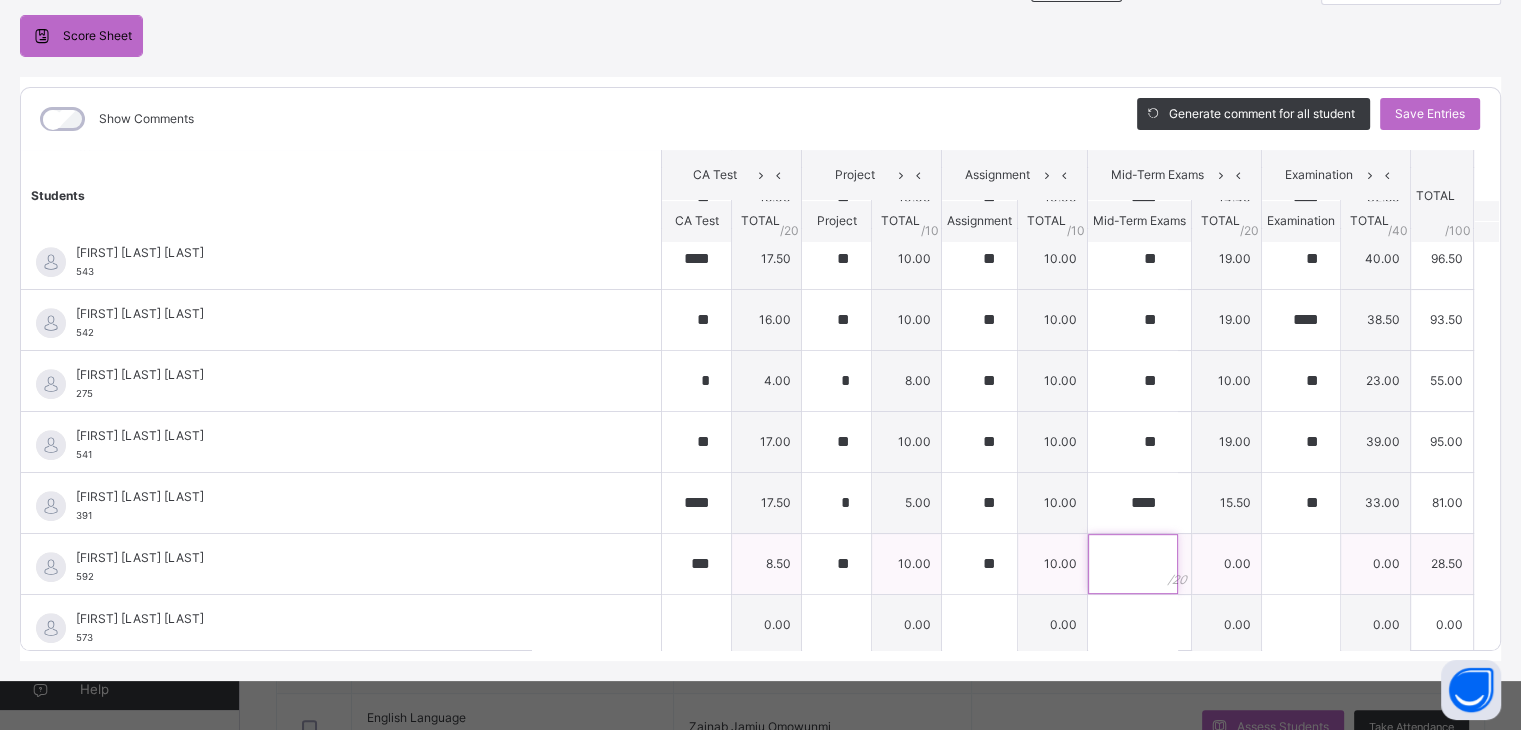 click at bounding box center (1133, 564) 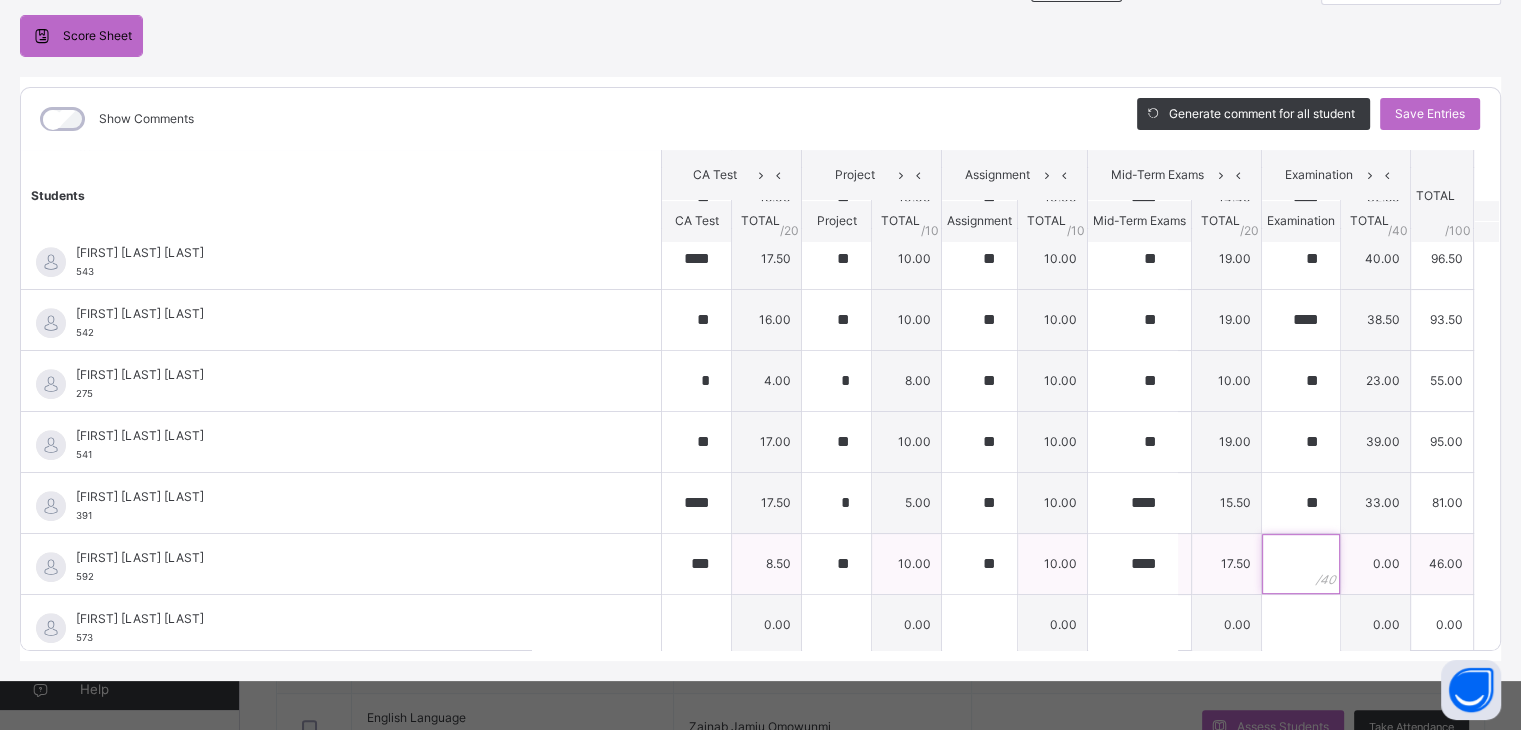 click at bounding box center [1301, 564] 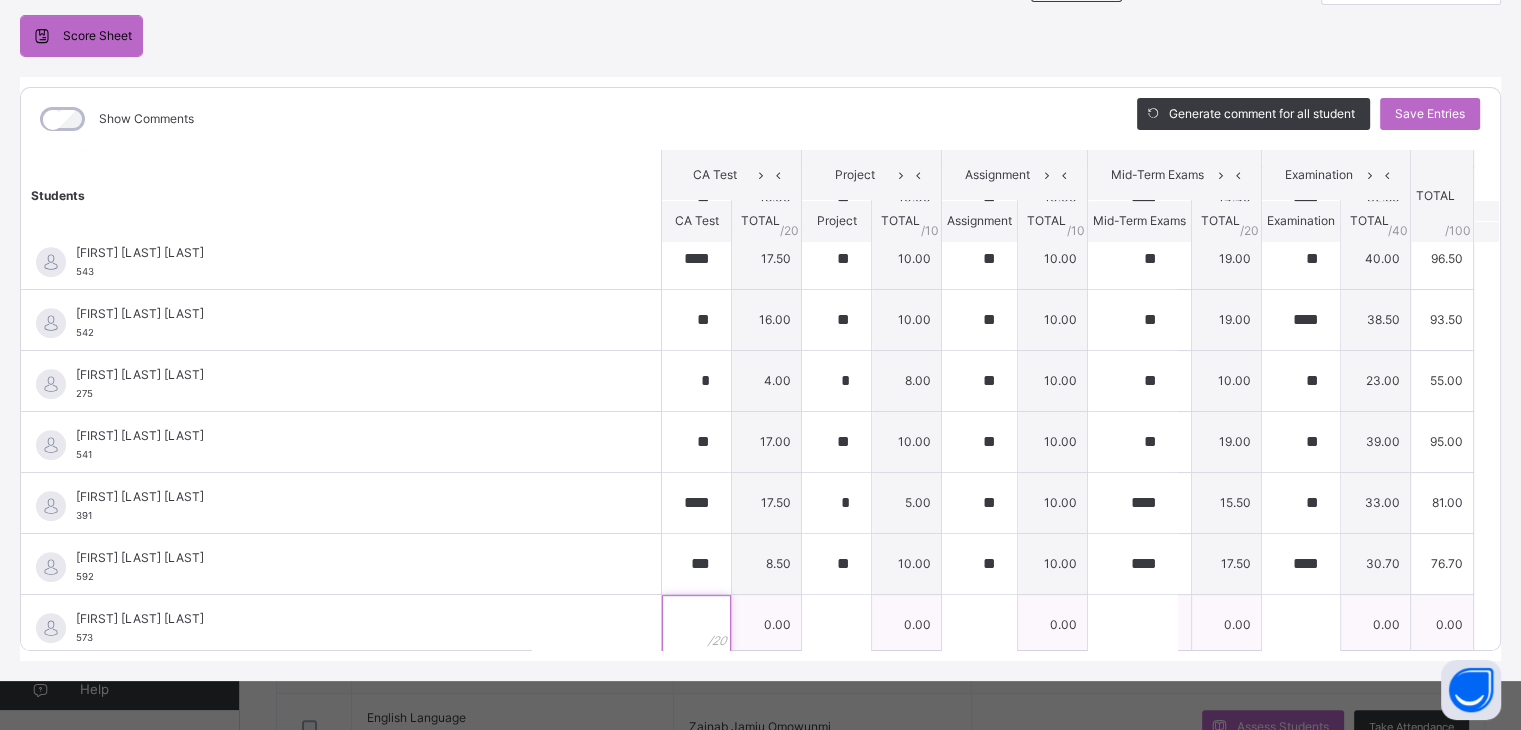 click at bounding box center [696, 625] 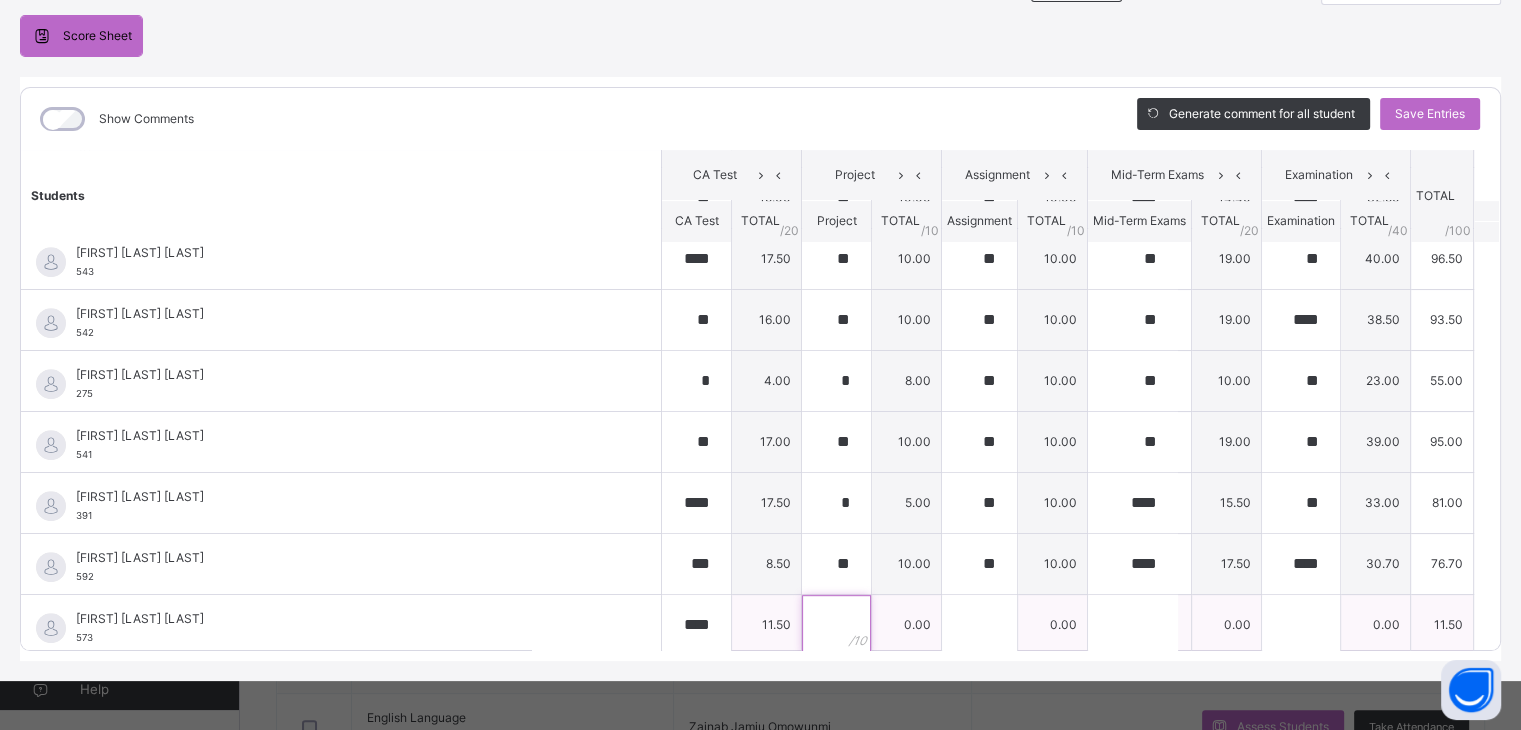 click at bounding box center (836, 625) 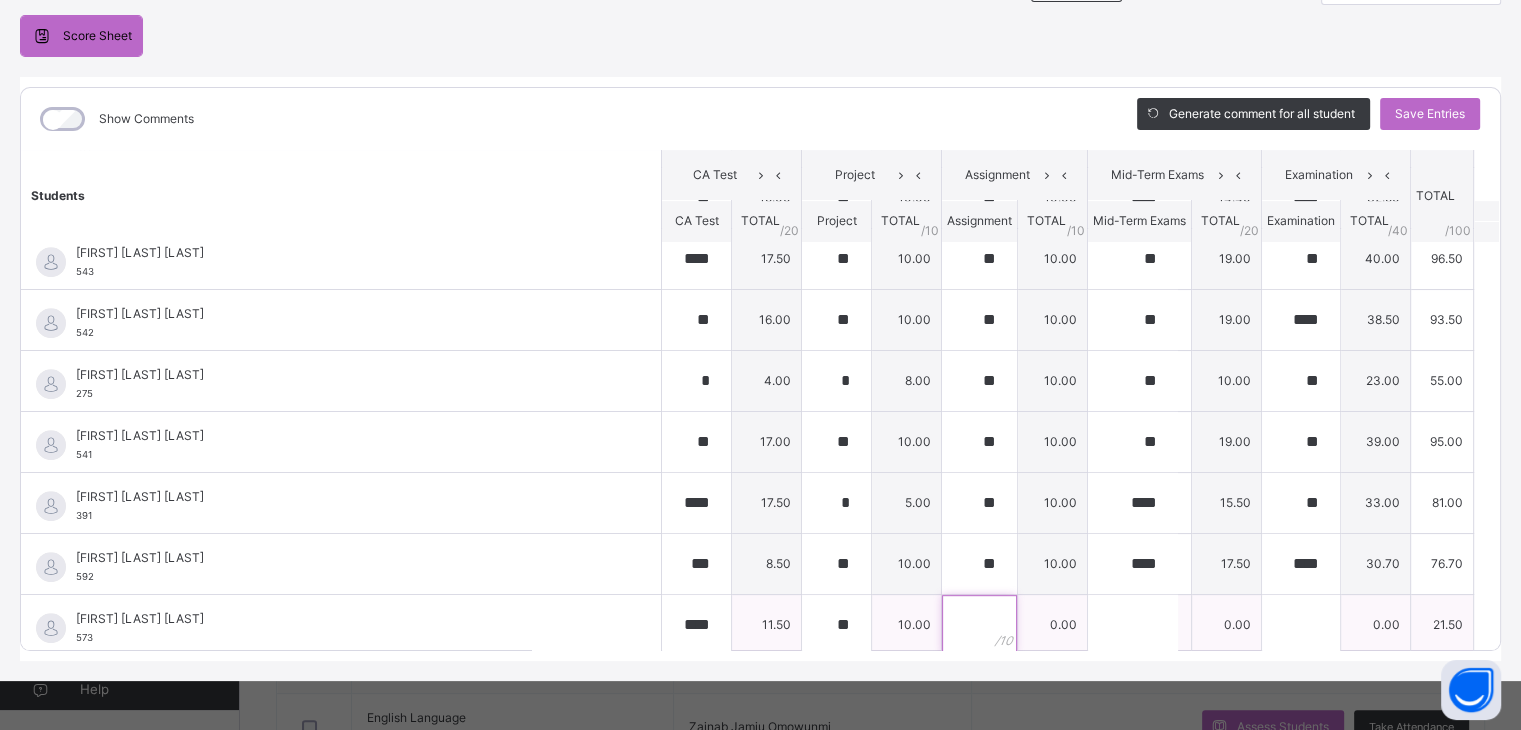 click at bounding box center (979, 625) 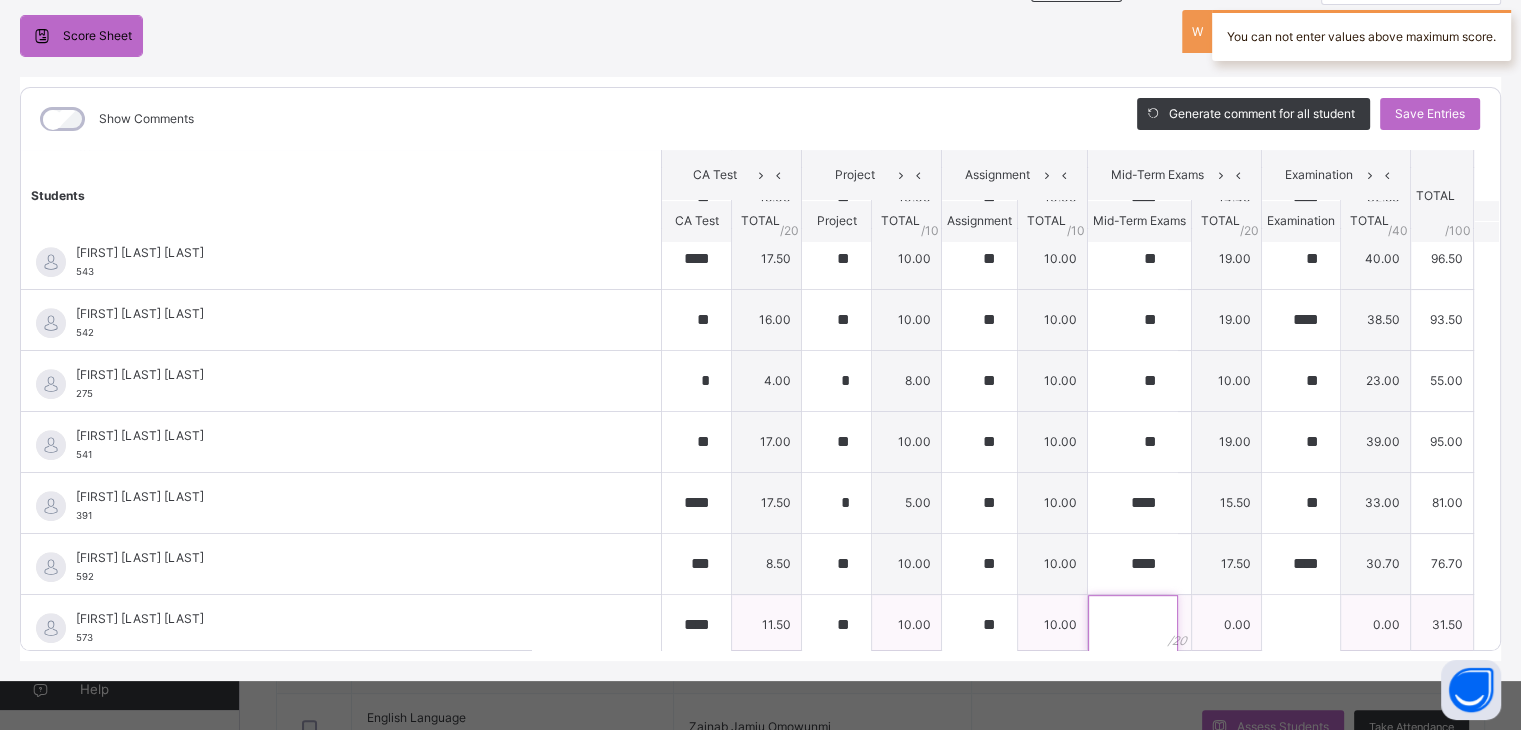 click at bounding box center (1133, 625) 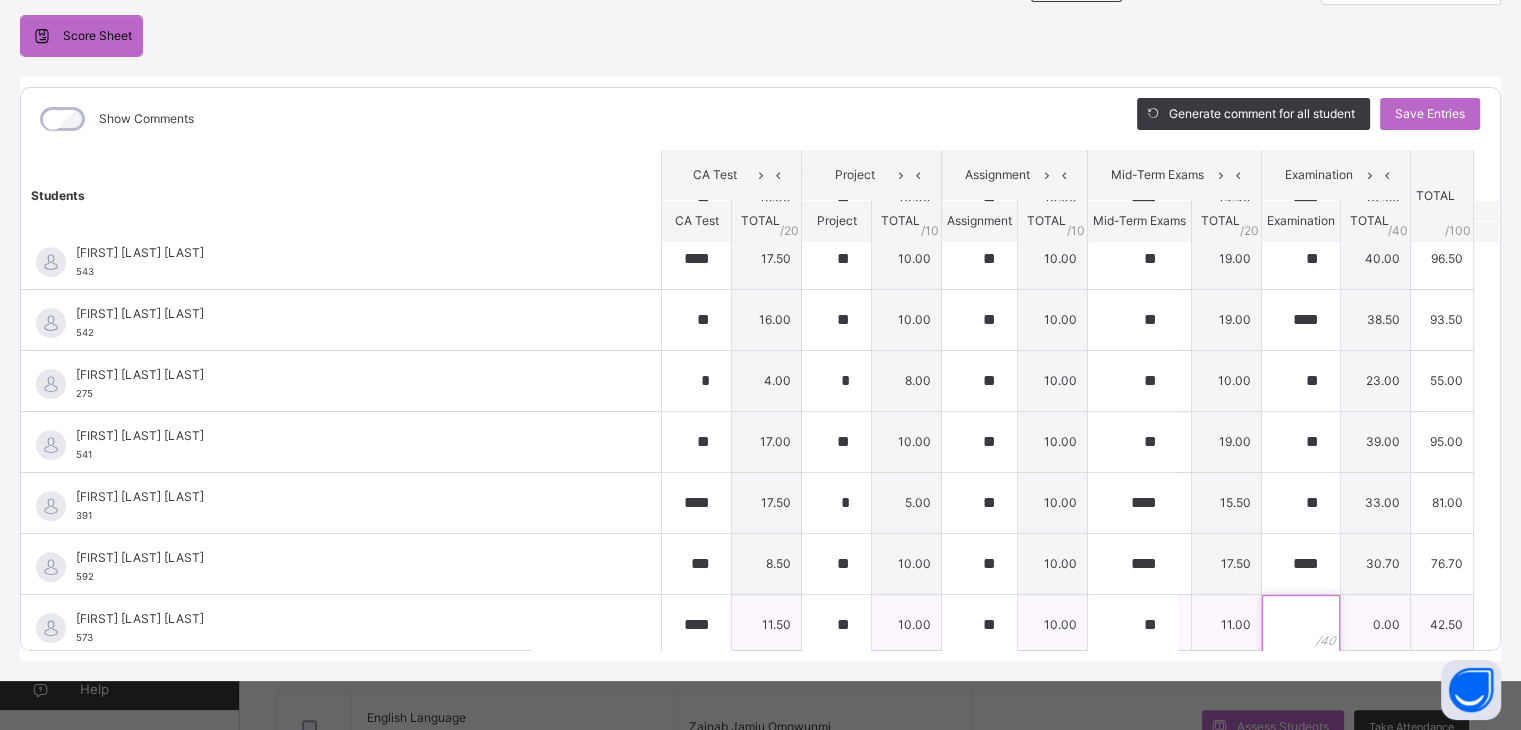 click at bounding box center [1301, 625] 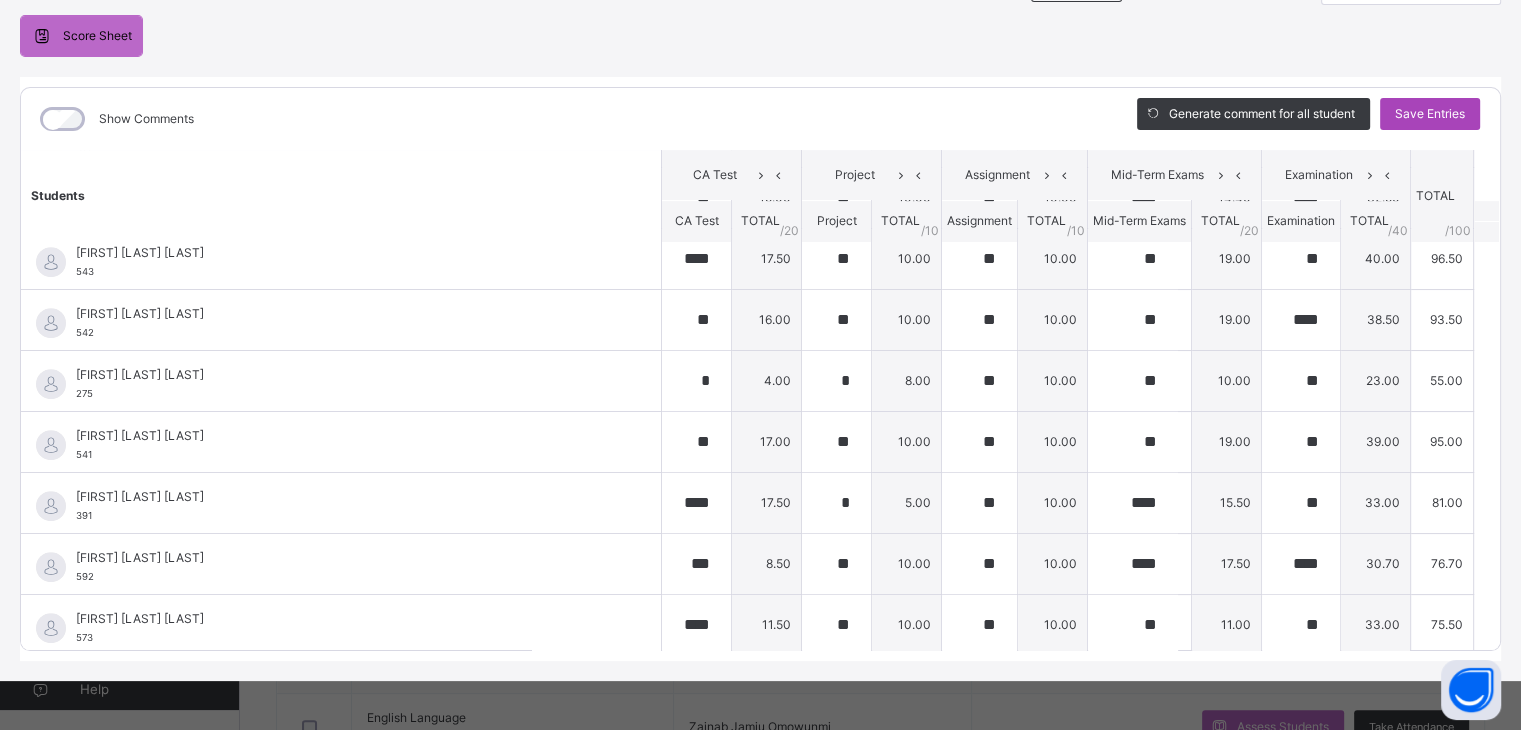 click on "Save Entries" at bounding box center [1430, 114] 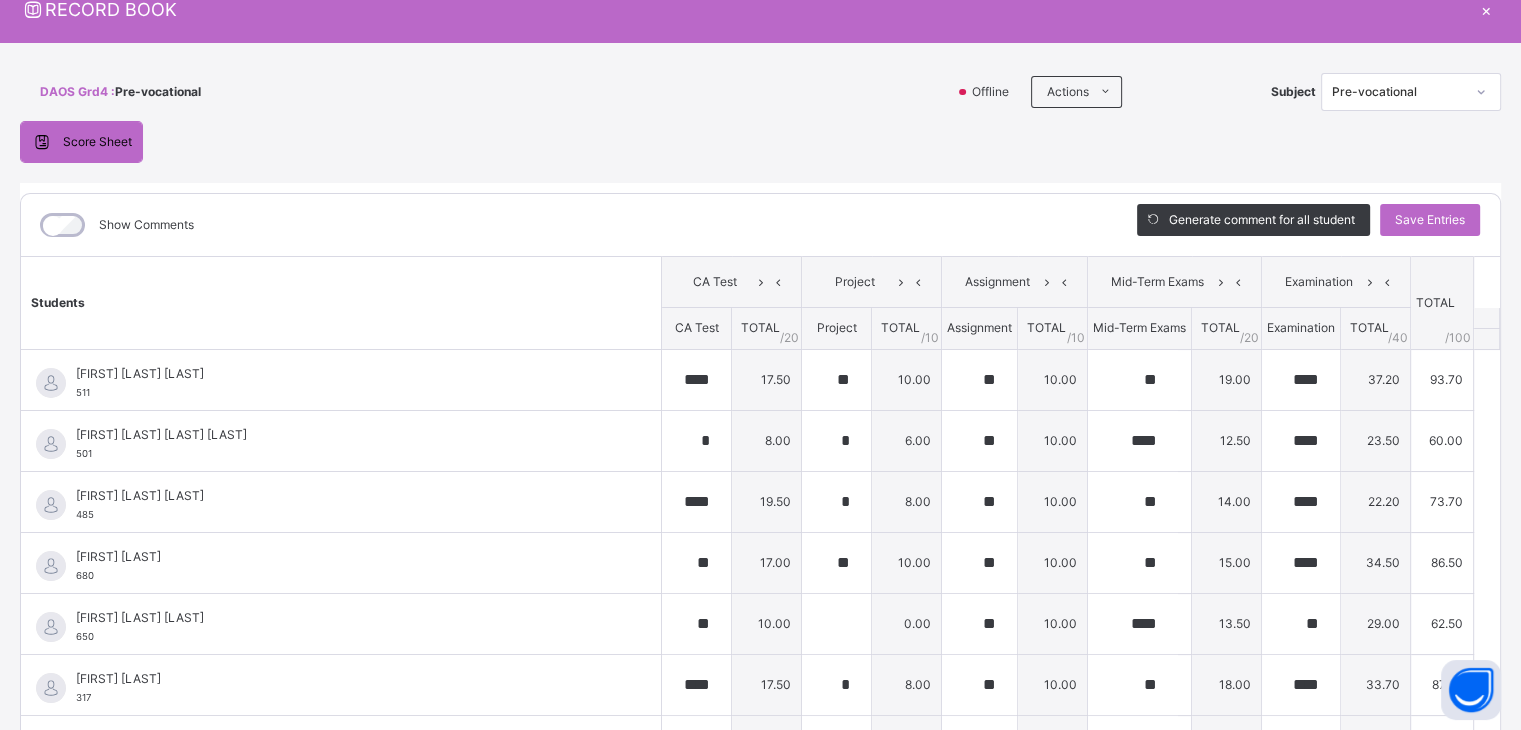 scroll, scrollTop: 55, scrollLeft: 0, axis: vertical 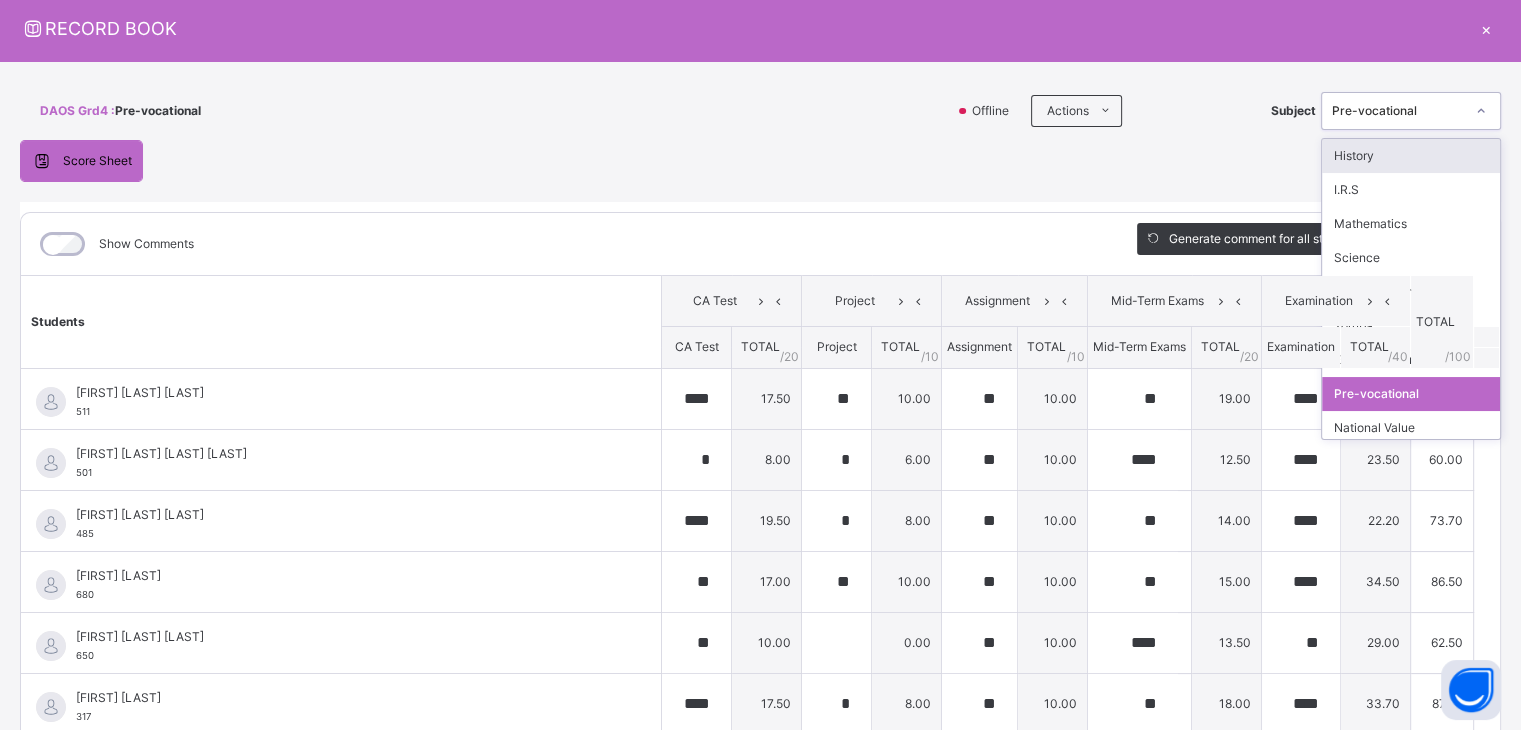 click 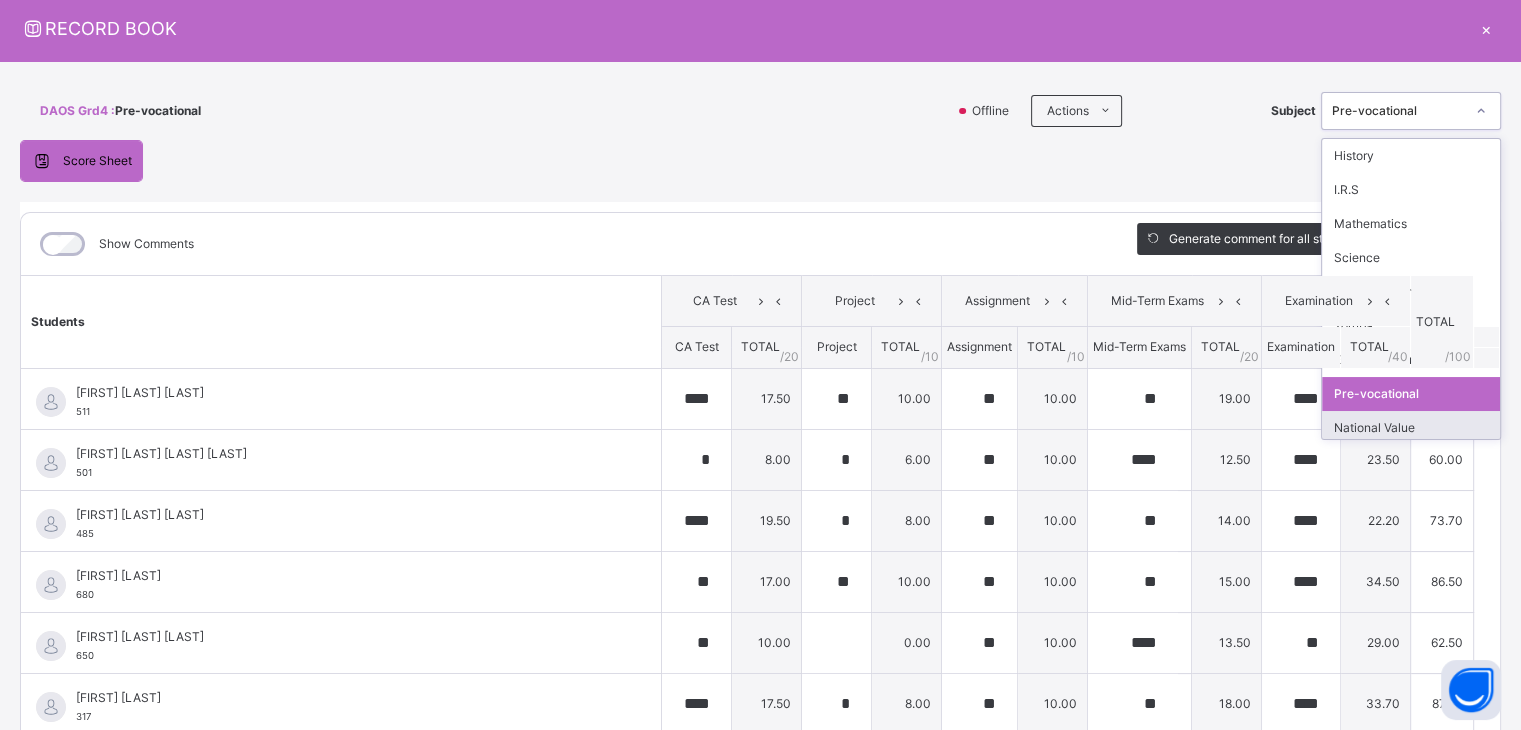 click on "National Value" at bounding box center [1411, 428] 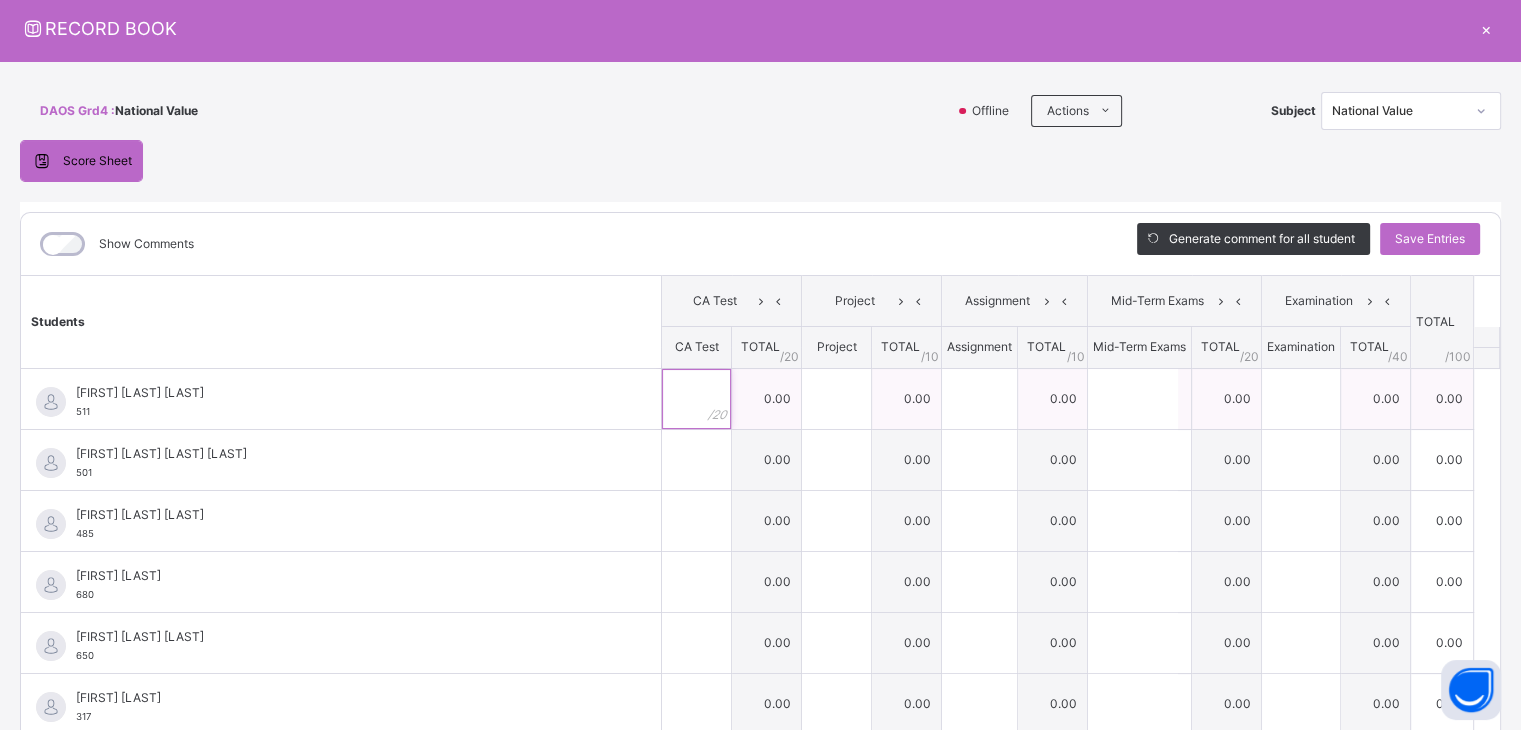 click at bounding box center [696, 399] 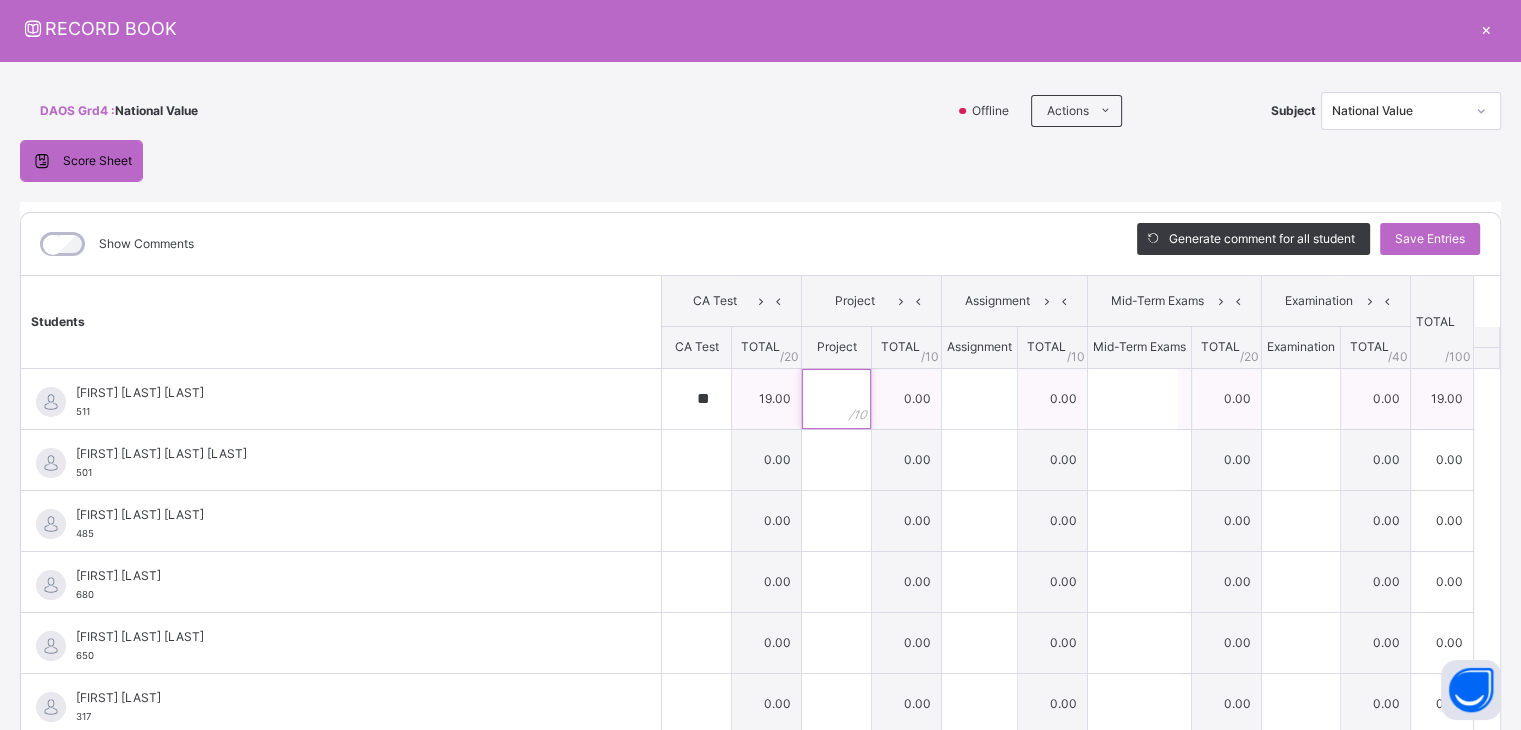 click at bounding box center [836, 399] 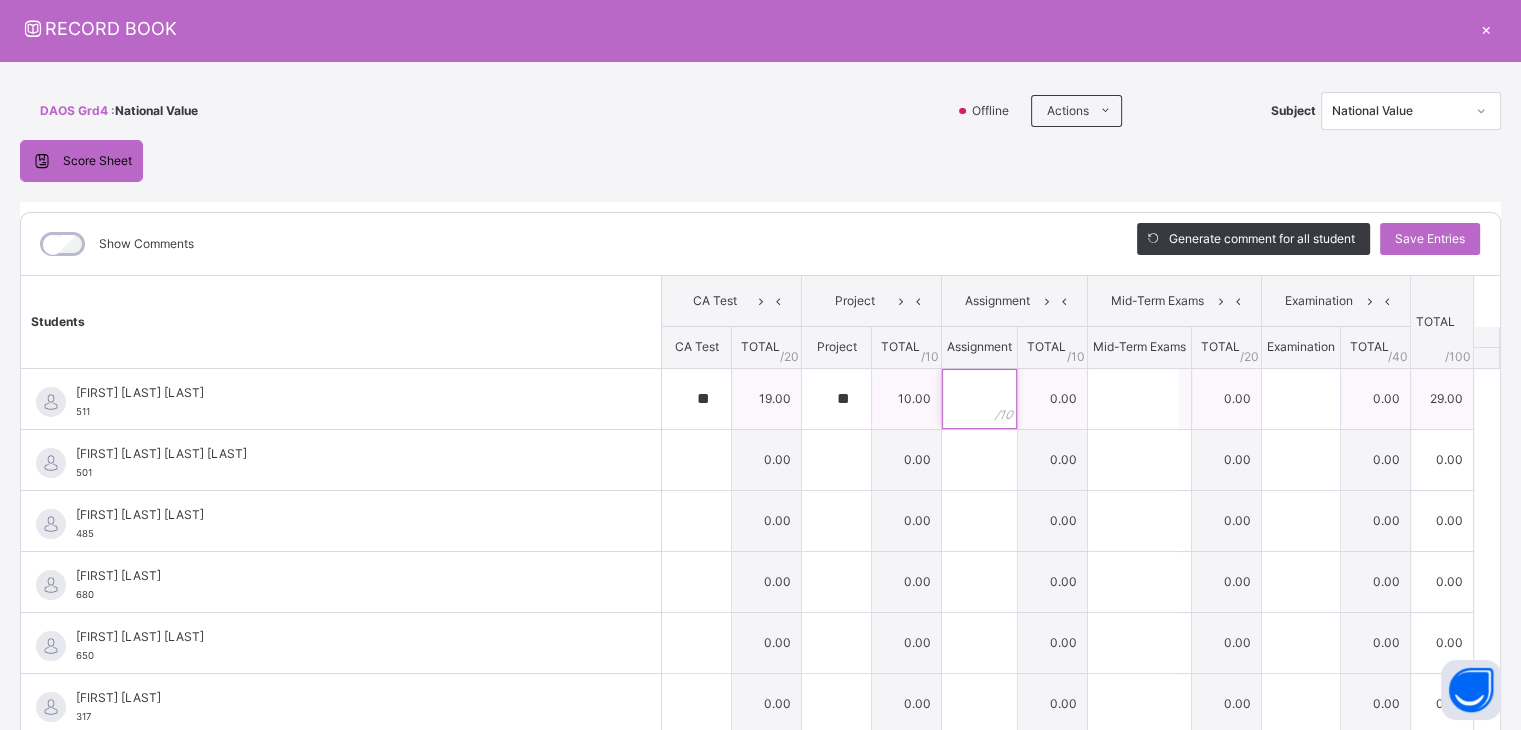 click at bounding box center [979, 399] 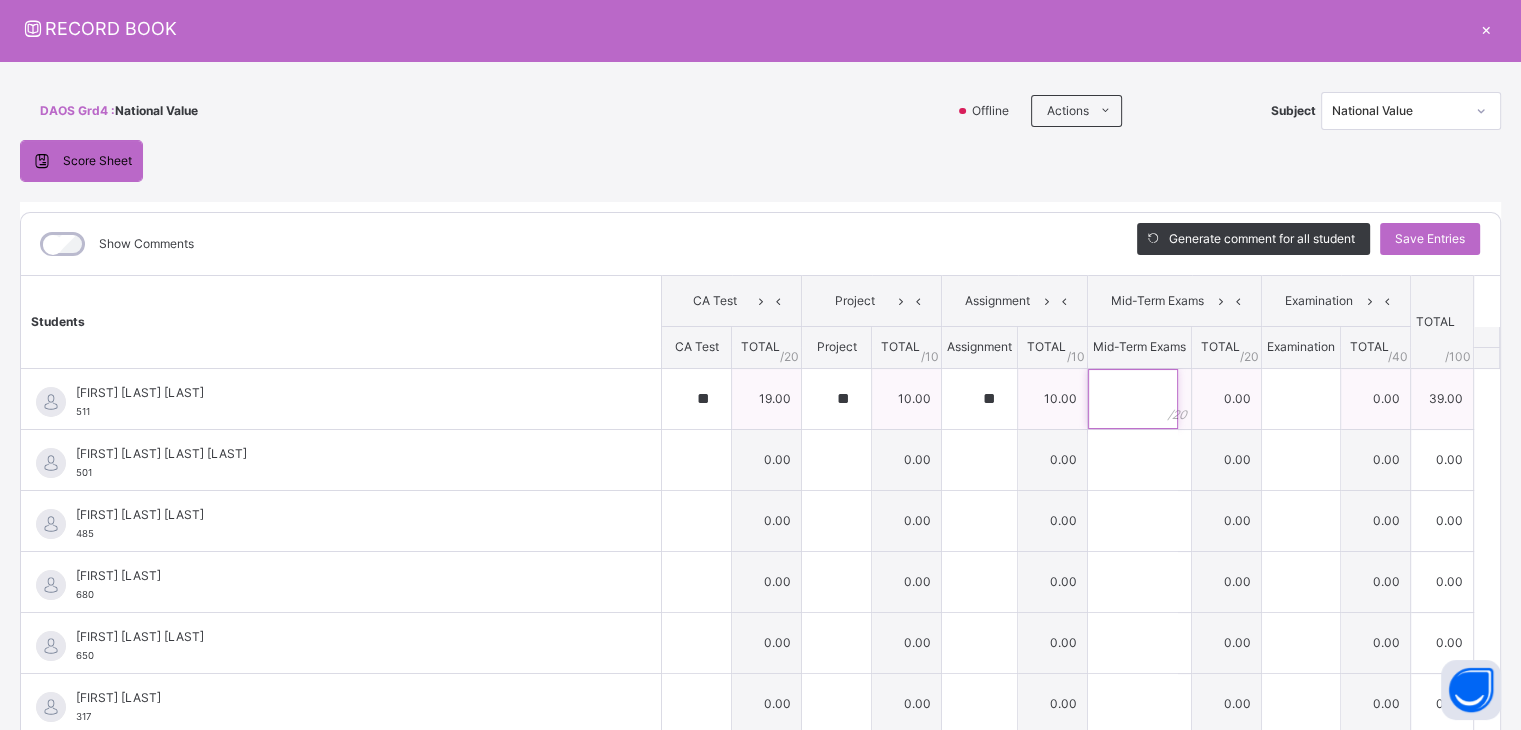 click at bounding box center [1133, 399] 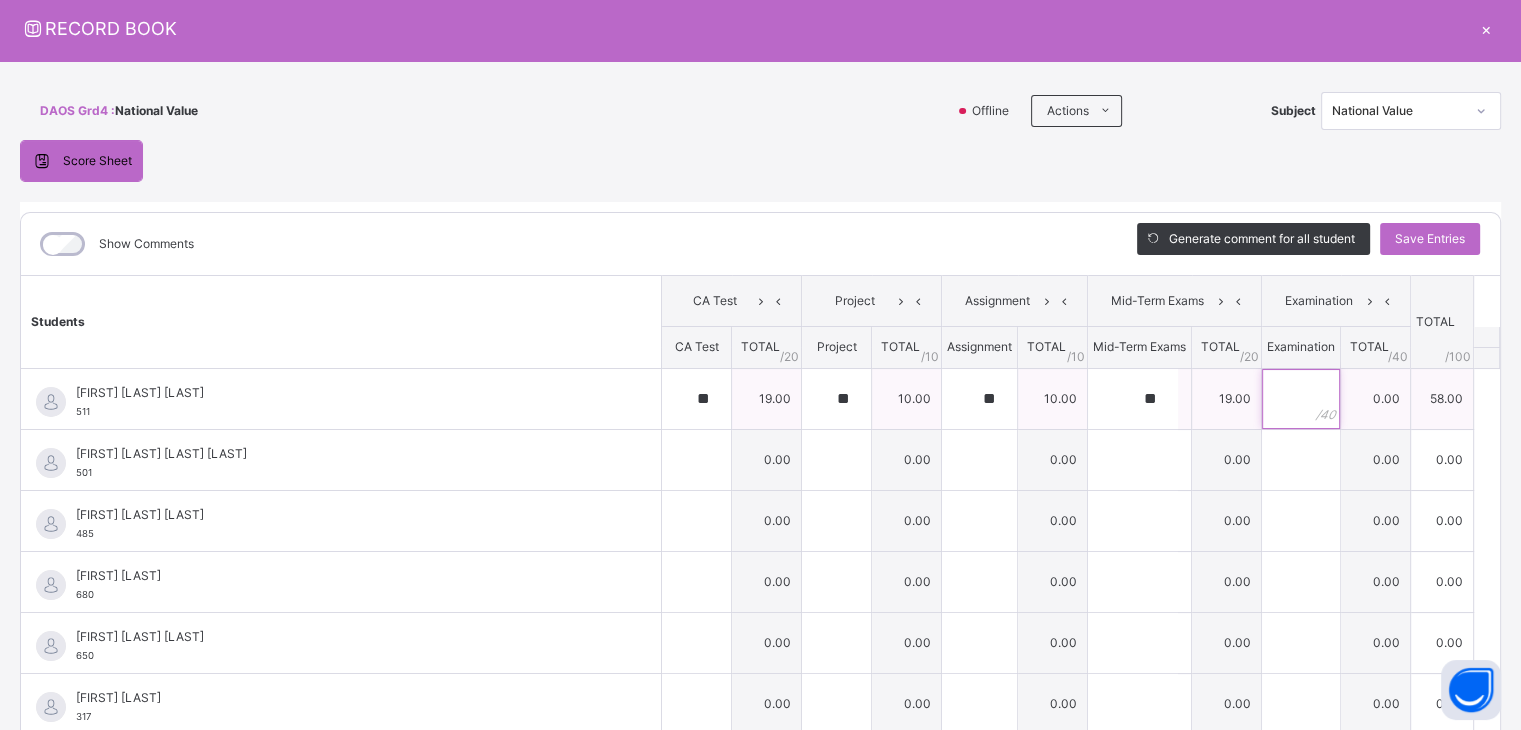 click at bounding box center (1301, 399) 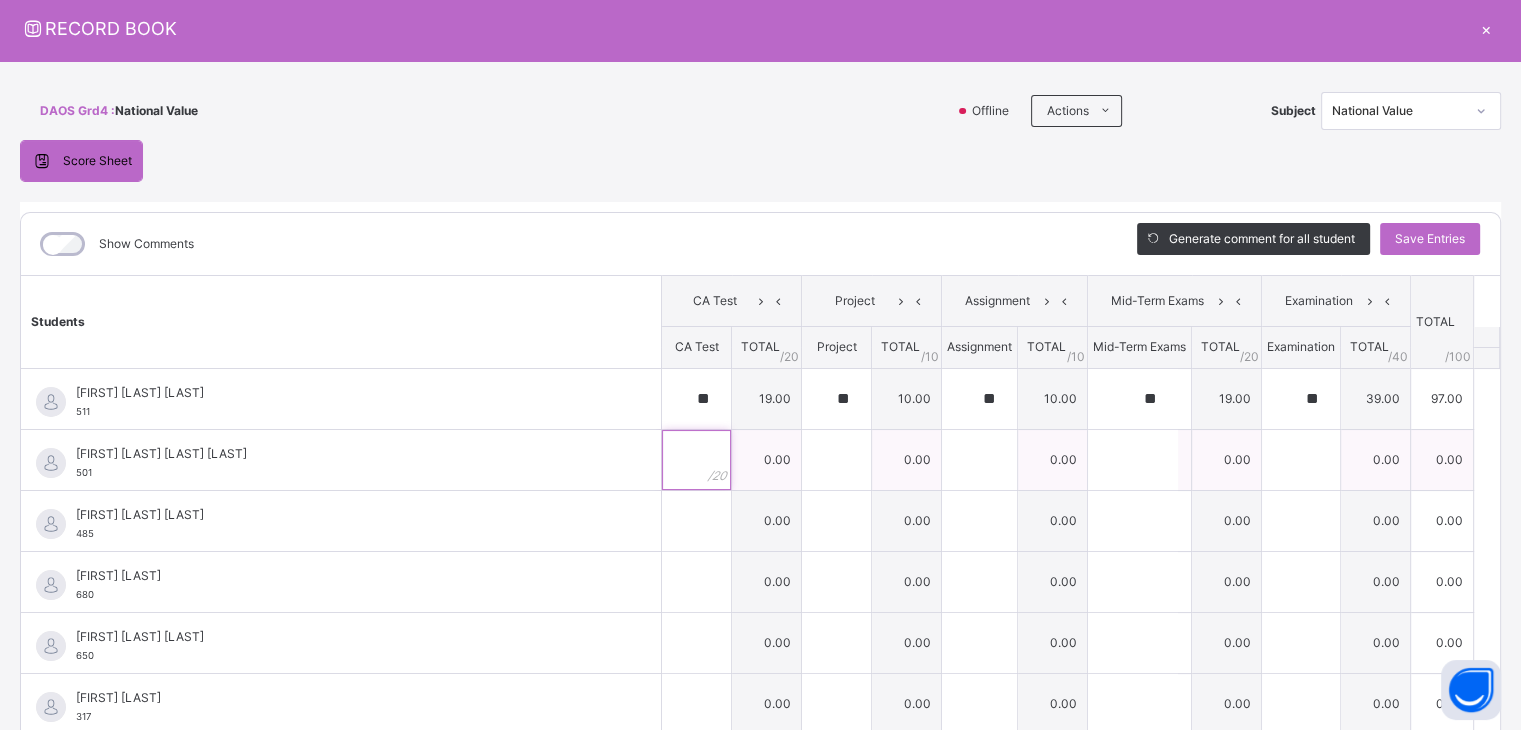click at bounding box center (696, 460) 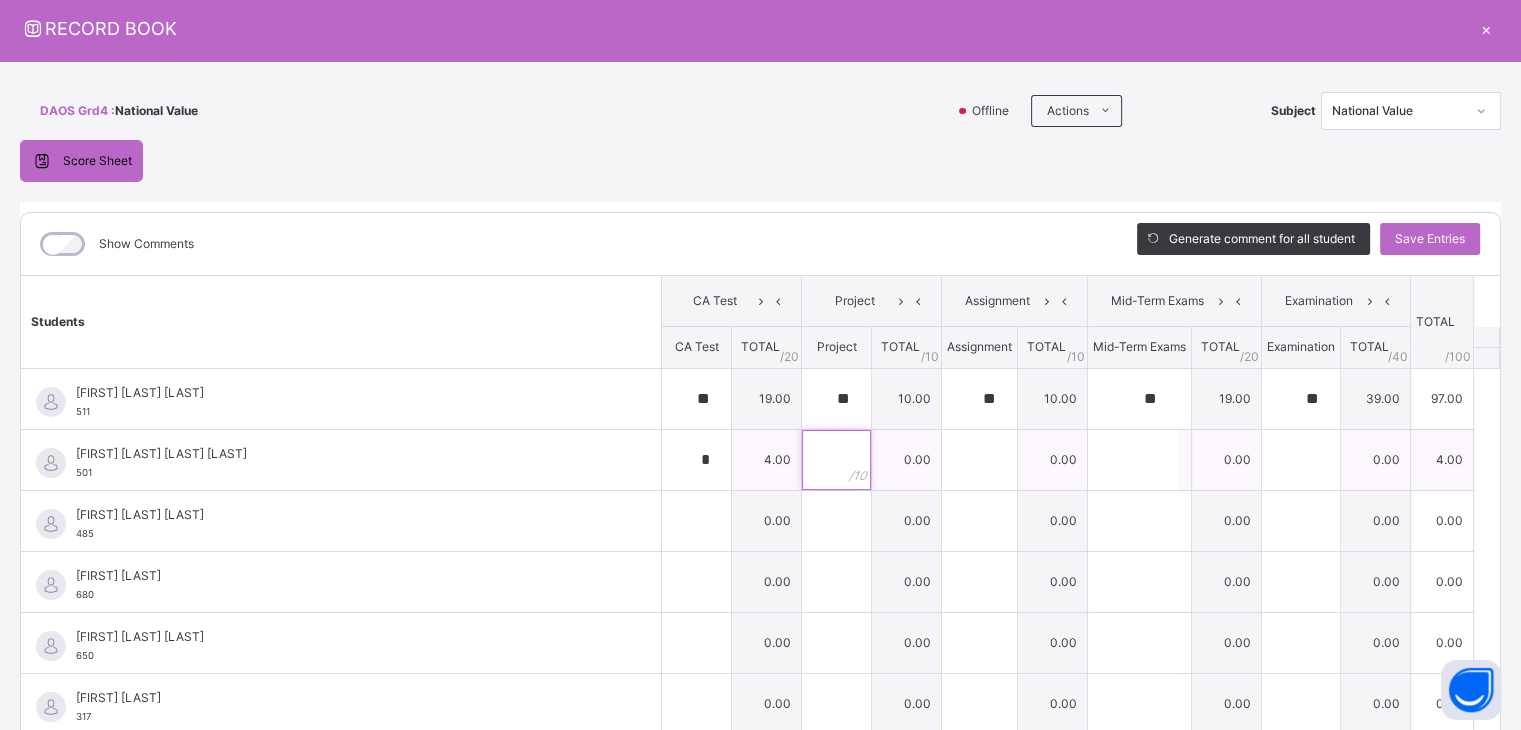 click at bounding box center [836, 460] 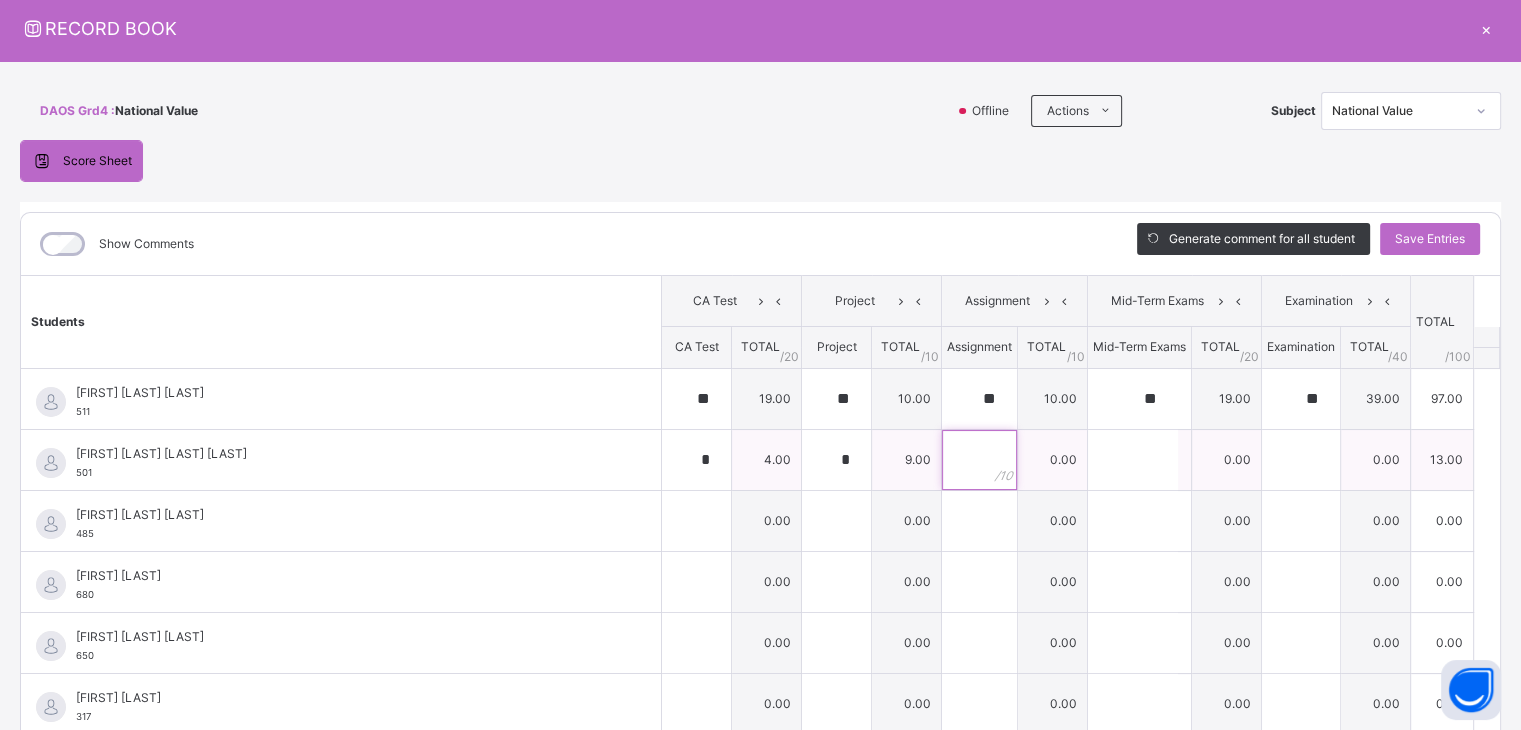click at bounding box center (979, 460) 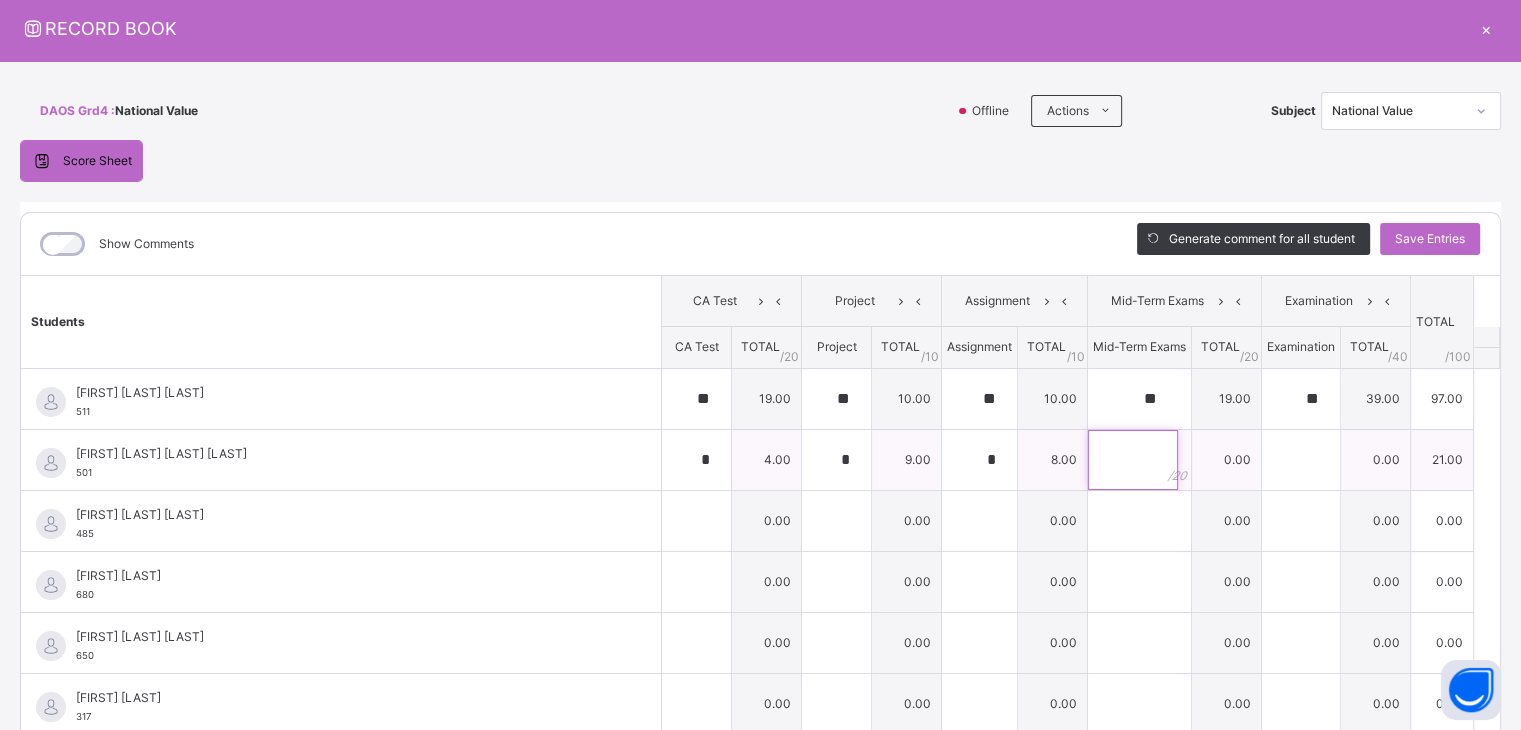 click at bounding box center (1133, 460) 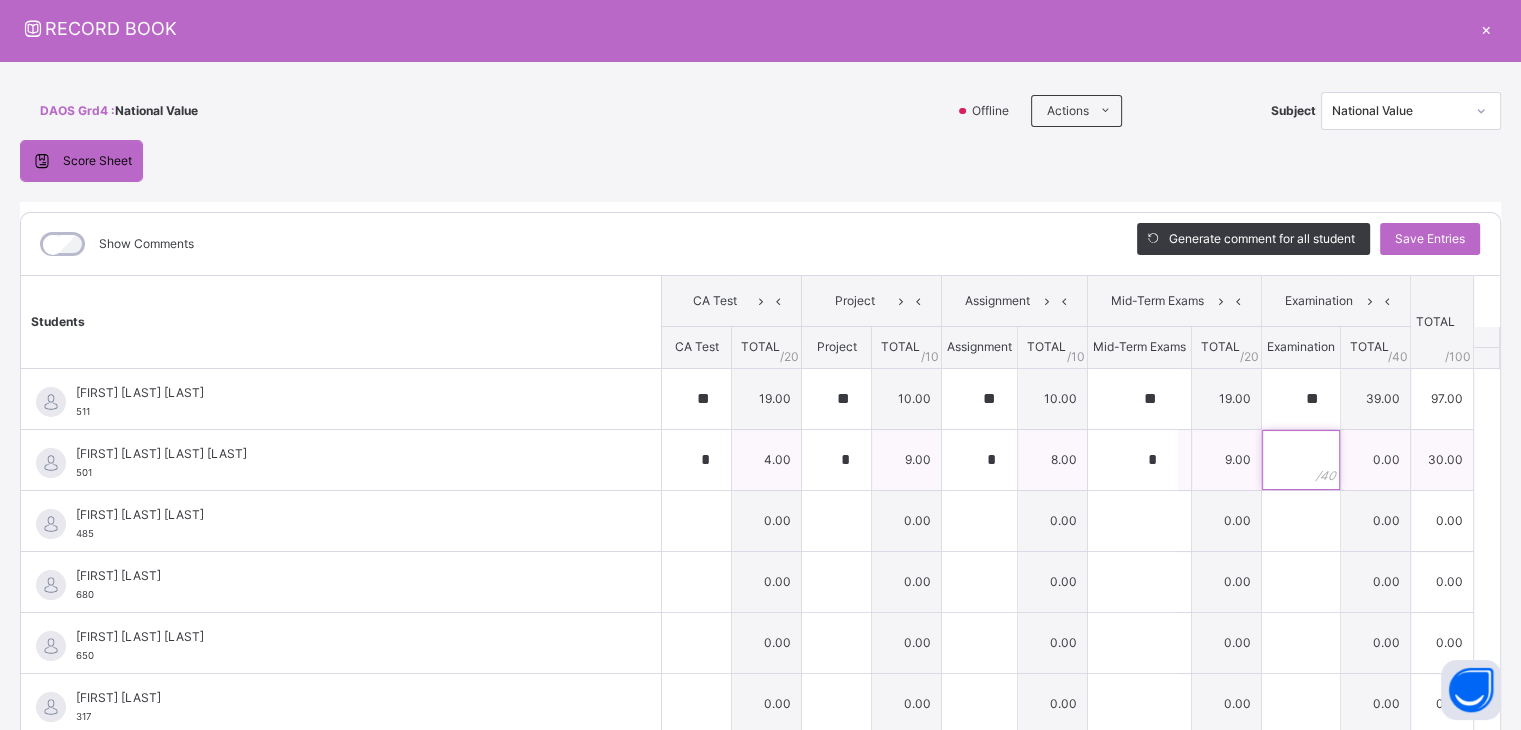 click at bounding box center (1301, 460) 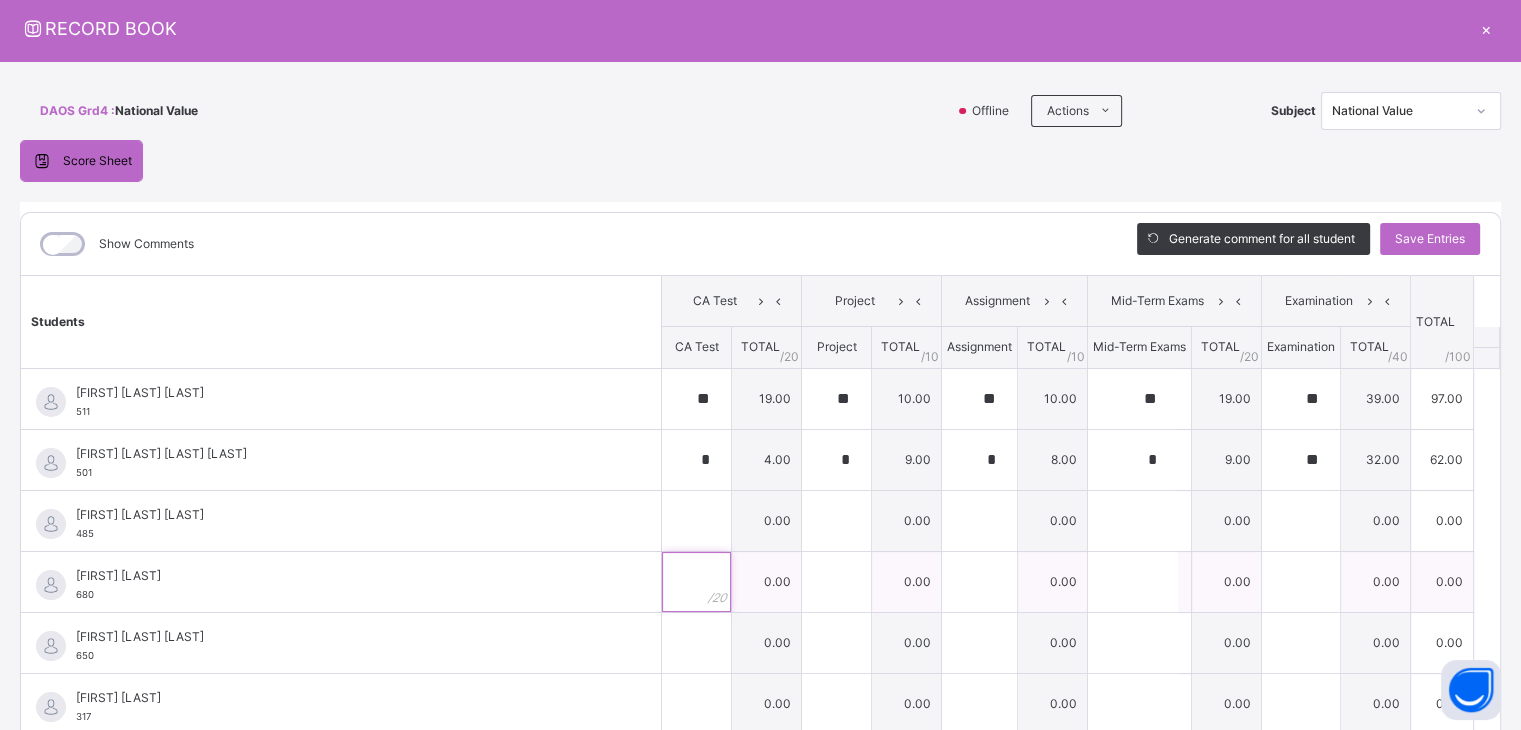 click at bounding box center [696, 582] 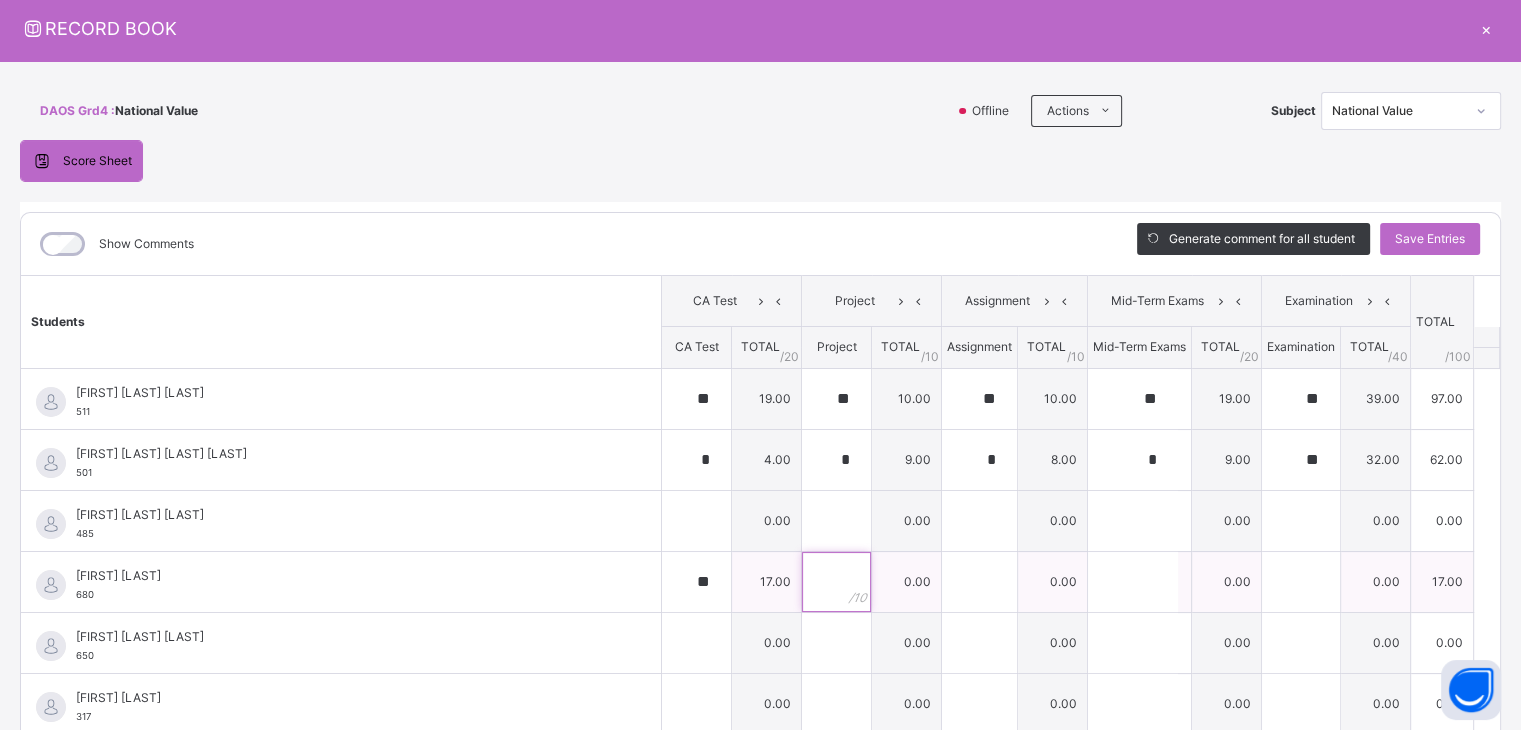 click at bounding box center [836, 582] 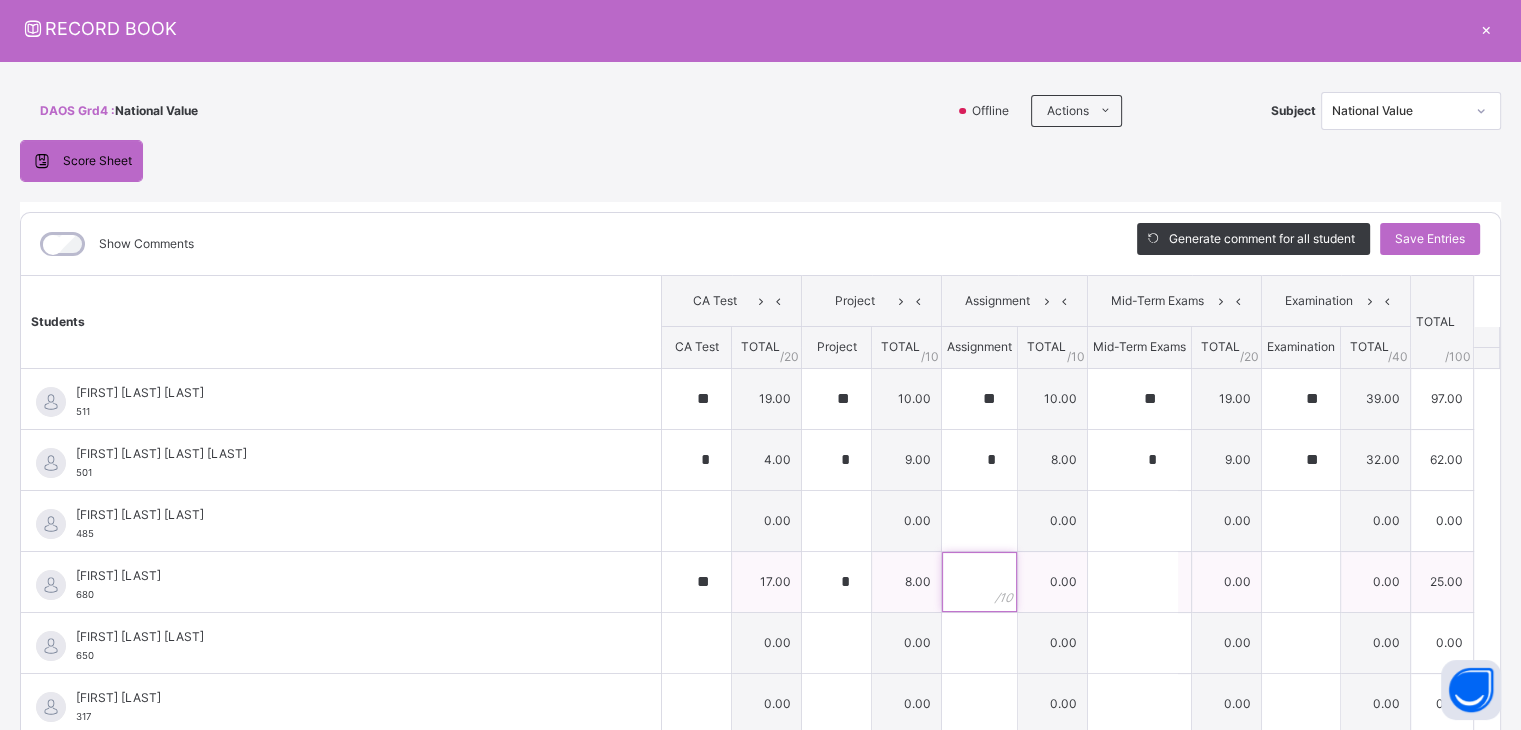click at bounding box center (979, 582) 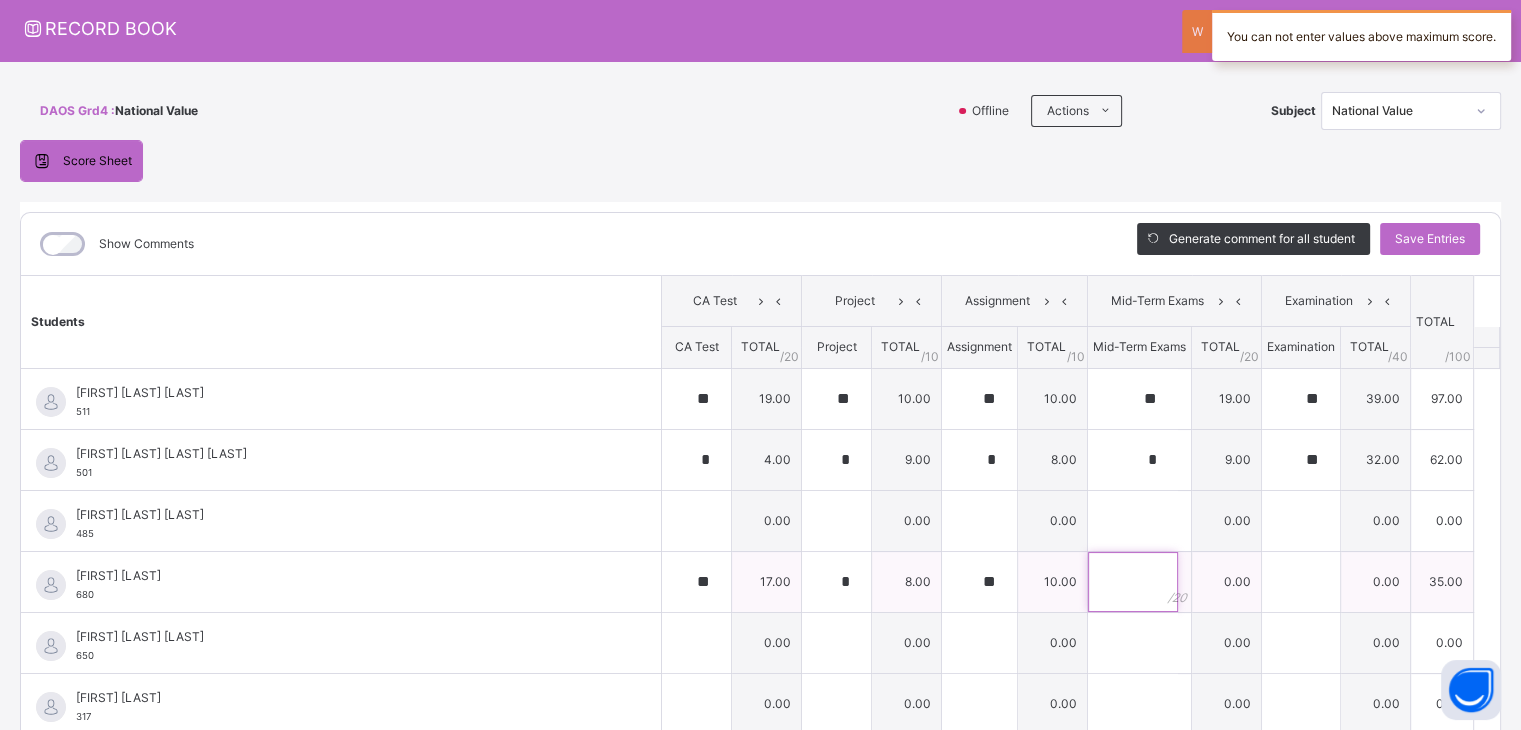 click at bounding box center (1133, 582) 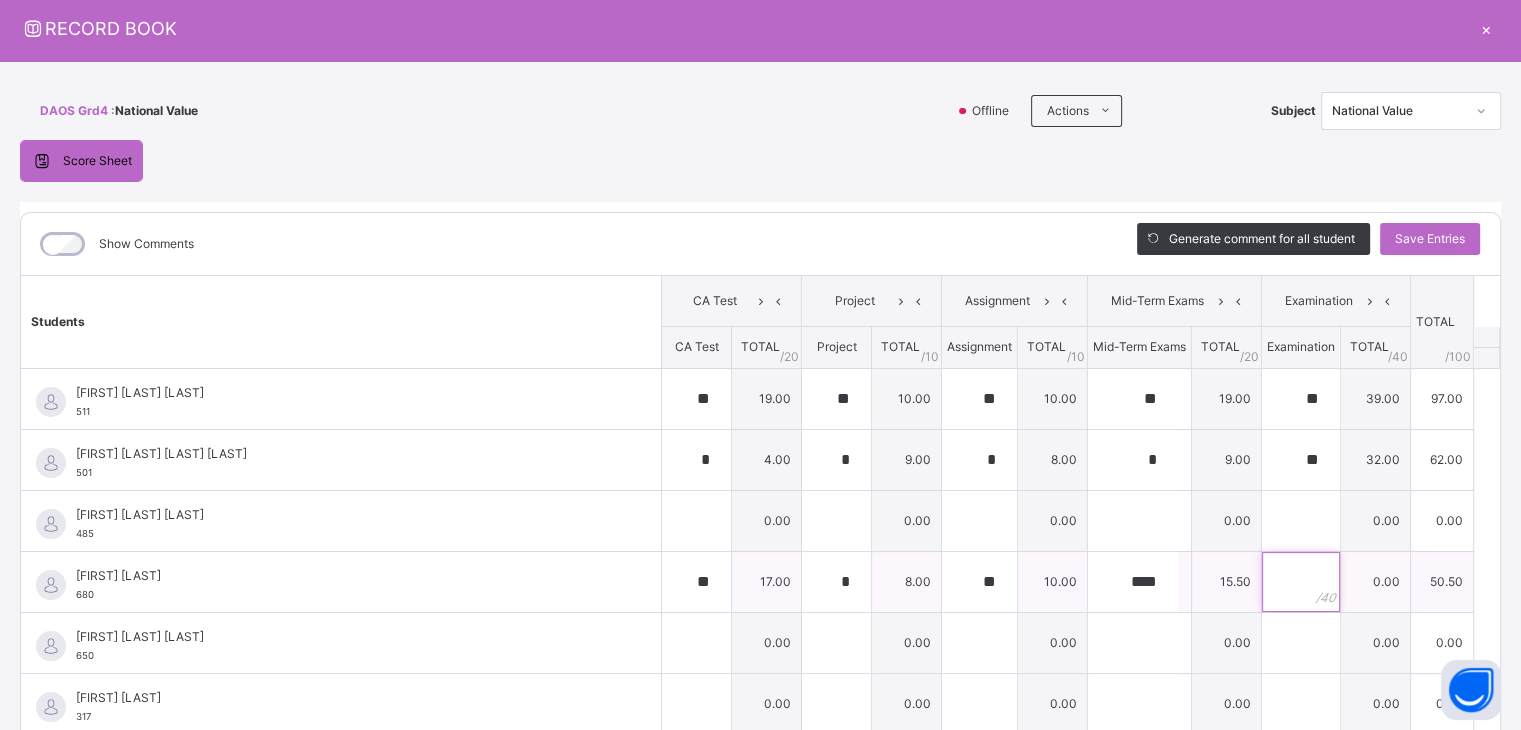 click at bounding box center (1301, 582) 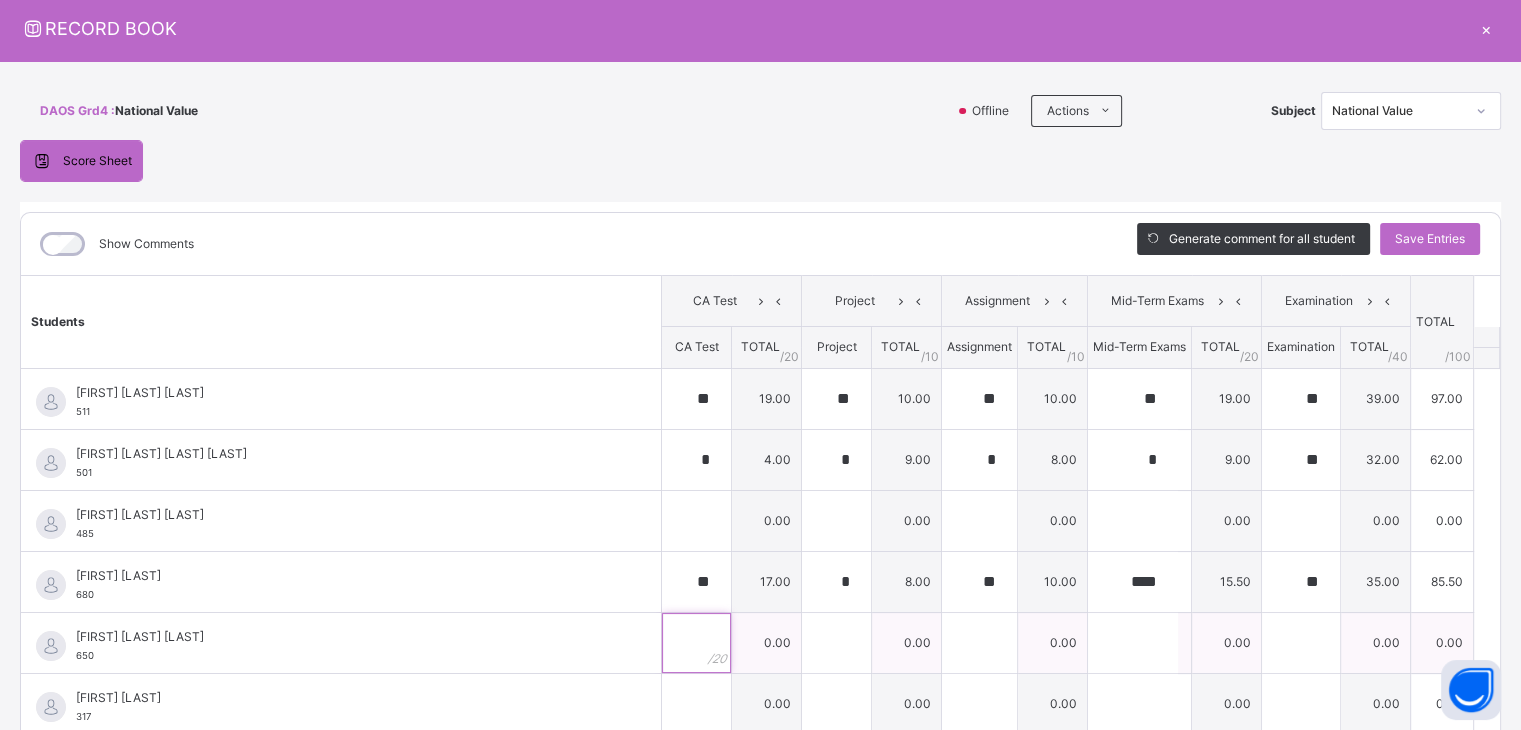 click at bounding box center [696, 643] 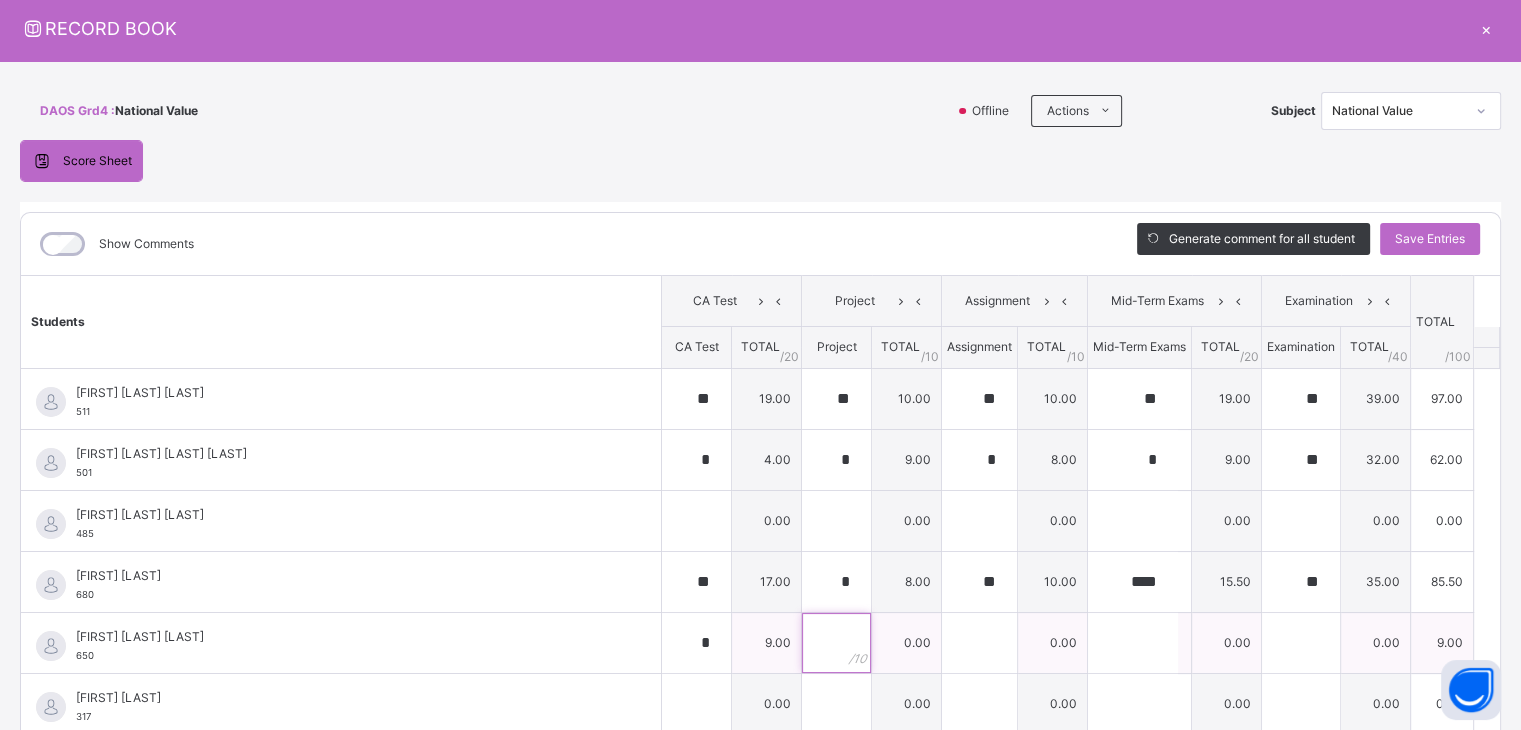 click at bounding box center [836, 643] 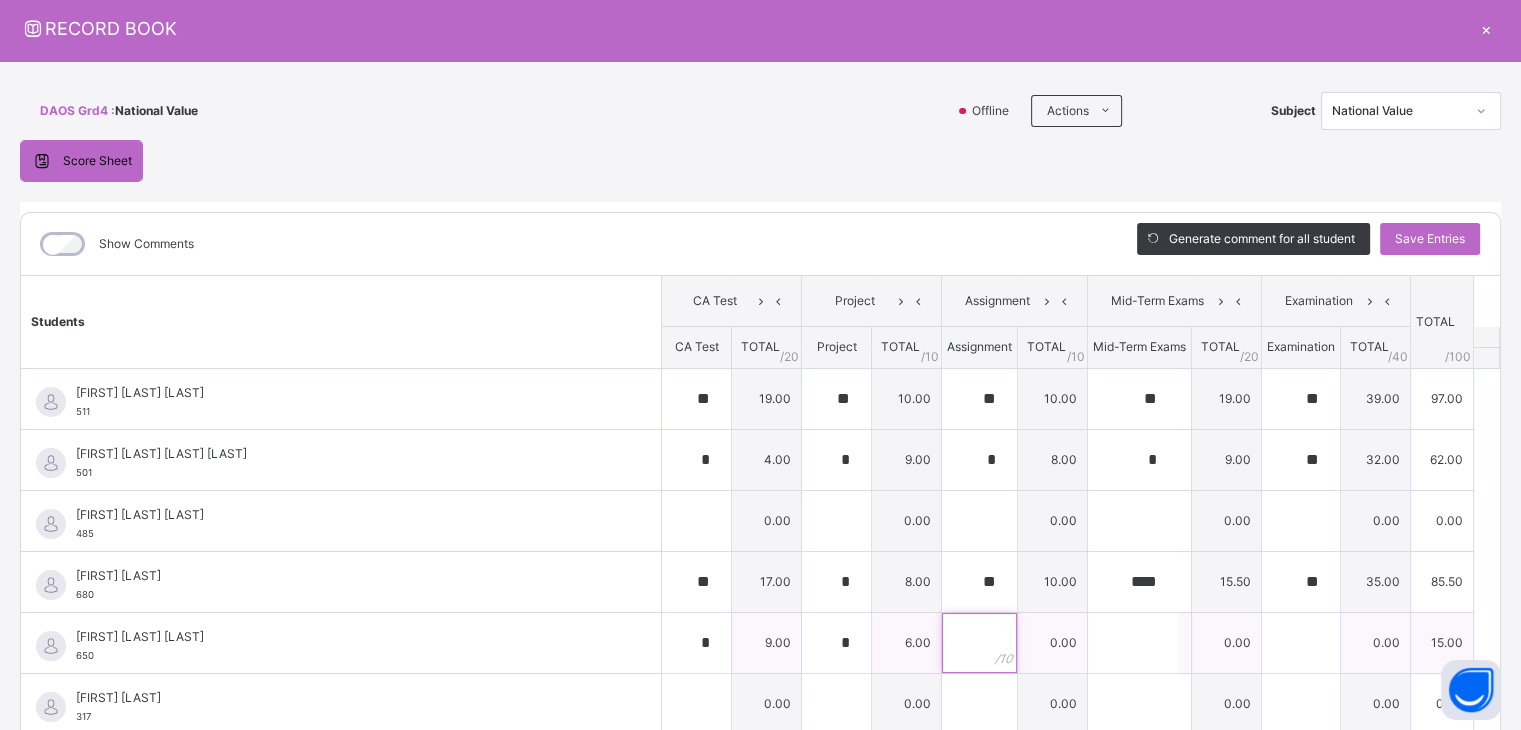 click at bounding box center [979, 643] 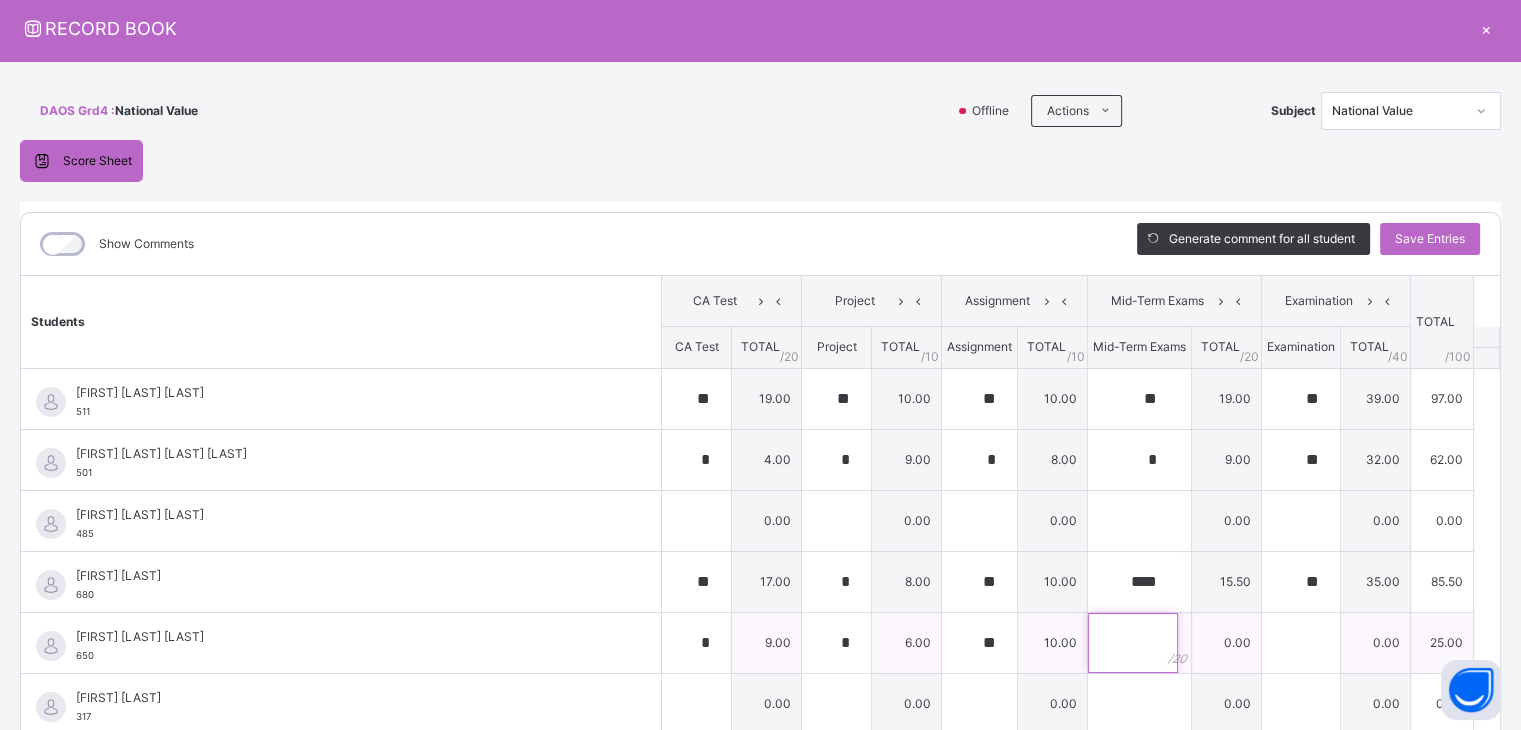 click at bounding box center [1133, 643] 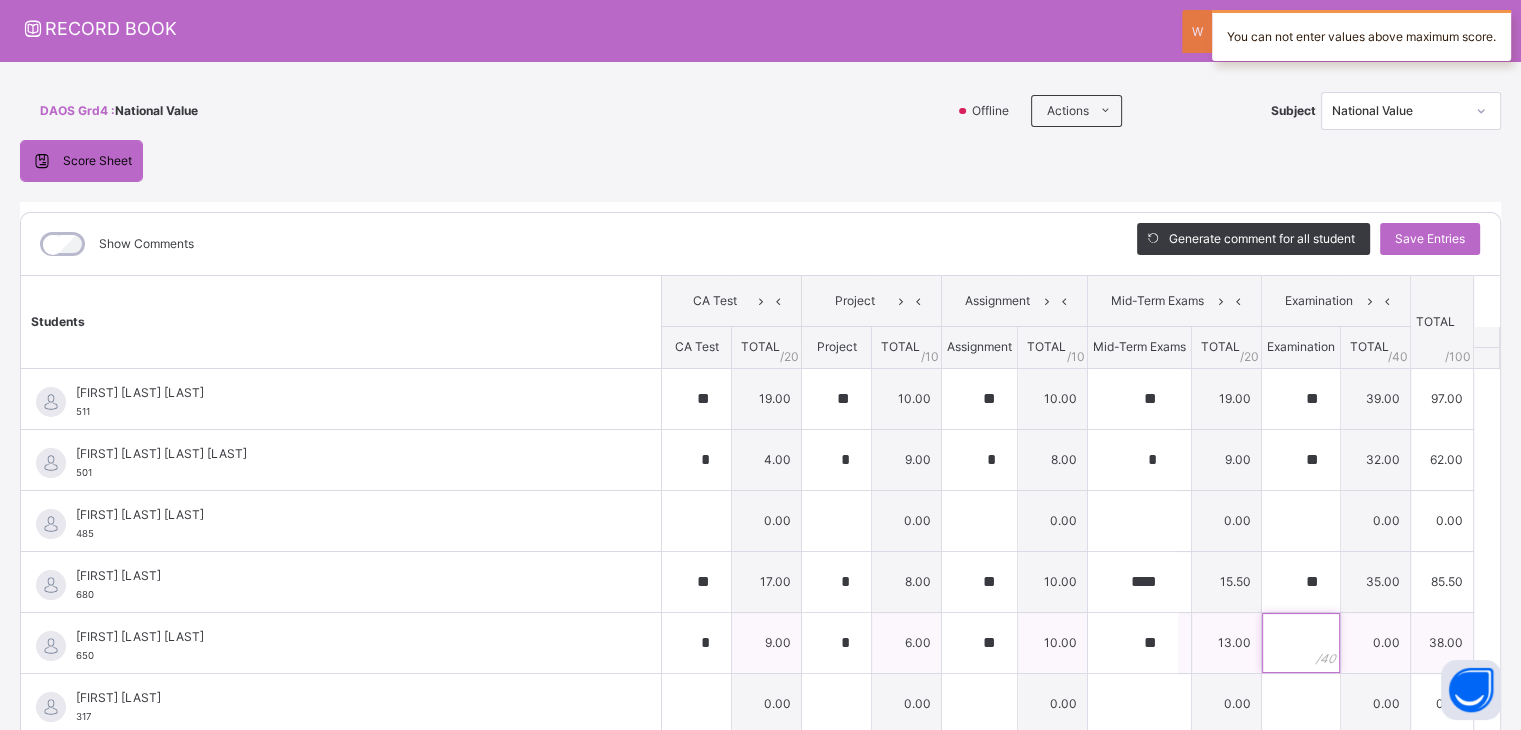 click at bounding box center (1301, 643) 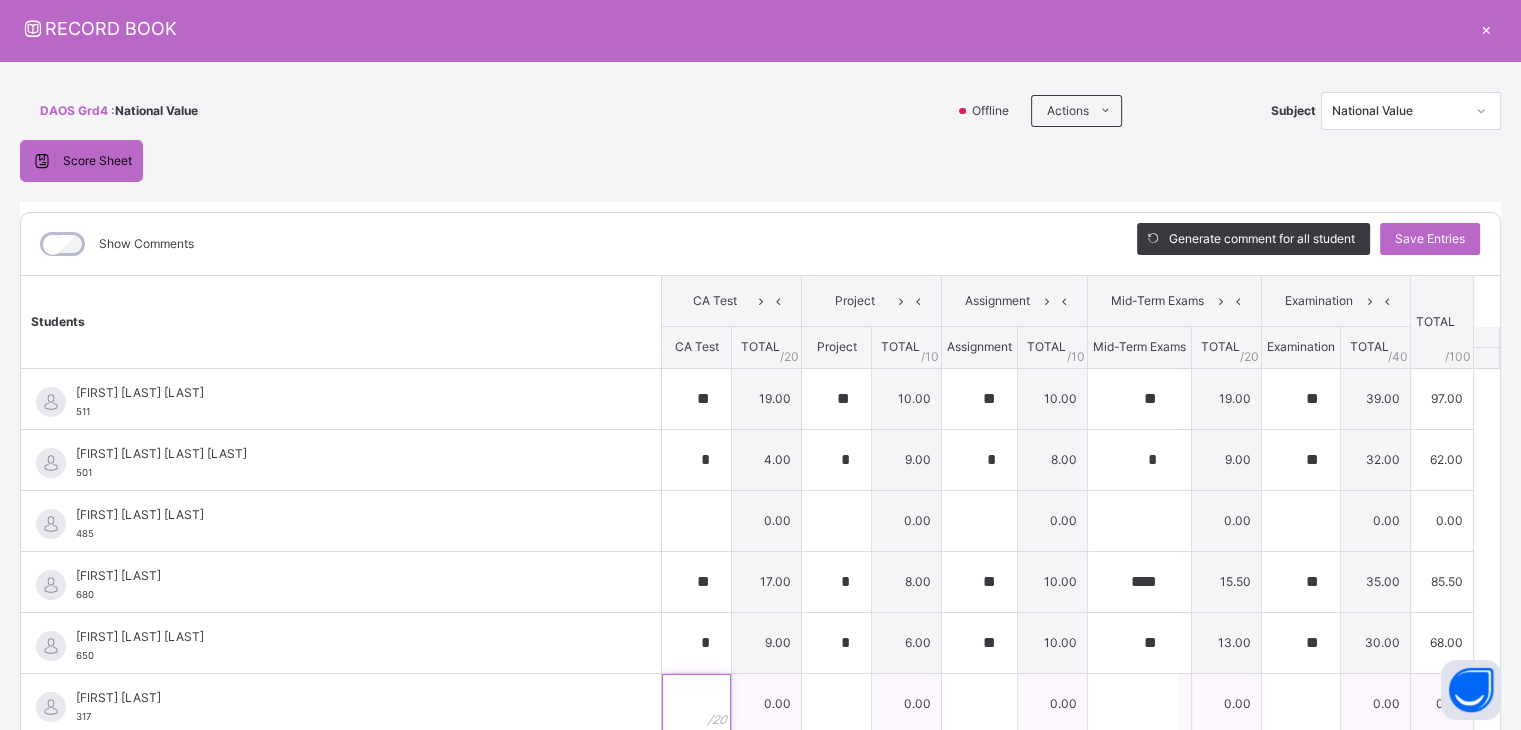 click at bounding box center [696, 704] 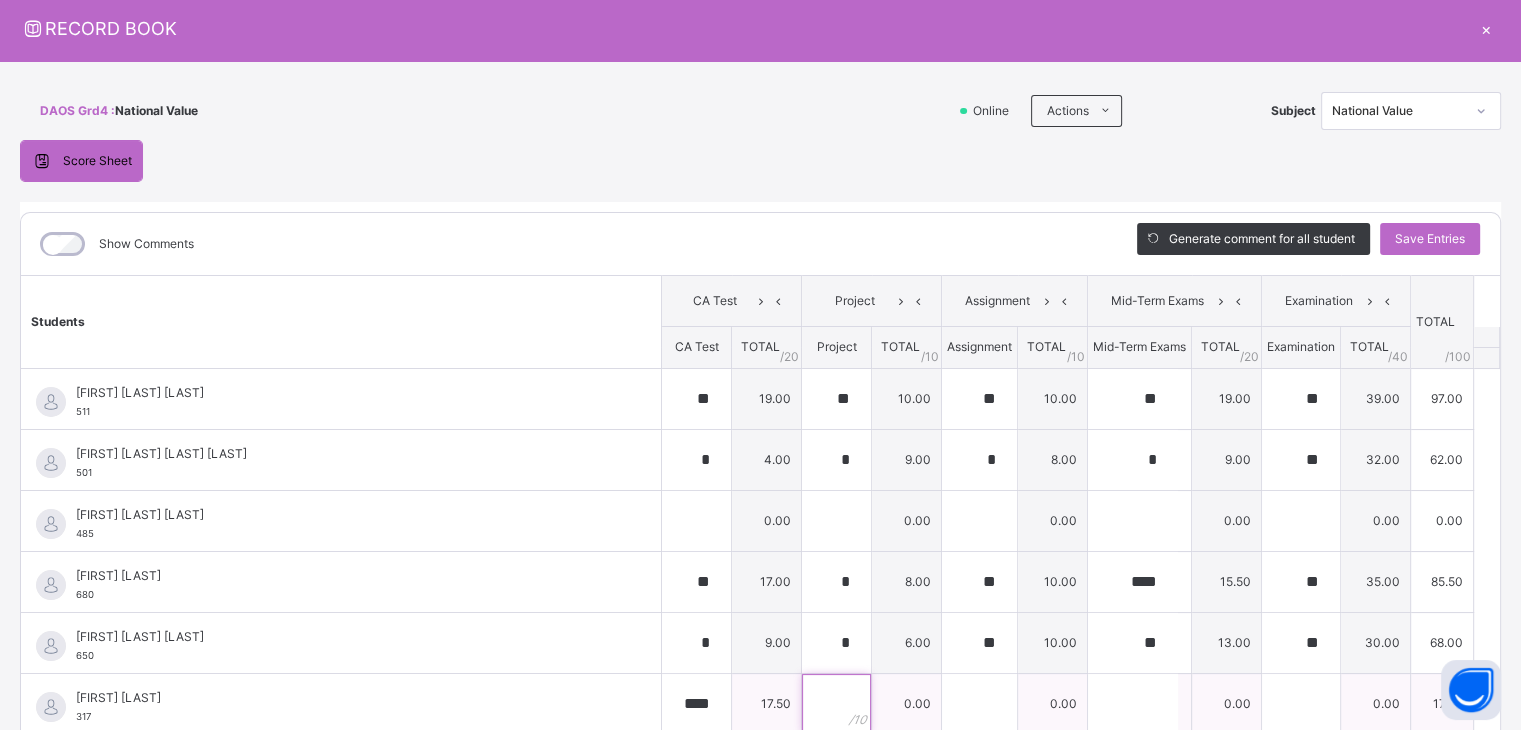 click at bounding box center (836, 704) 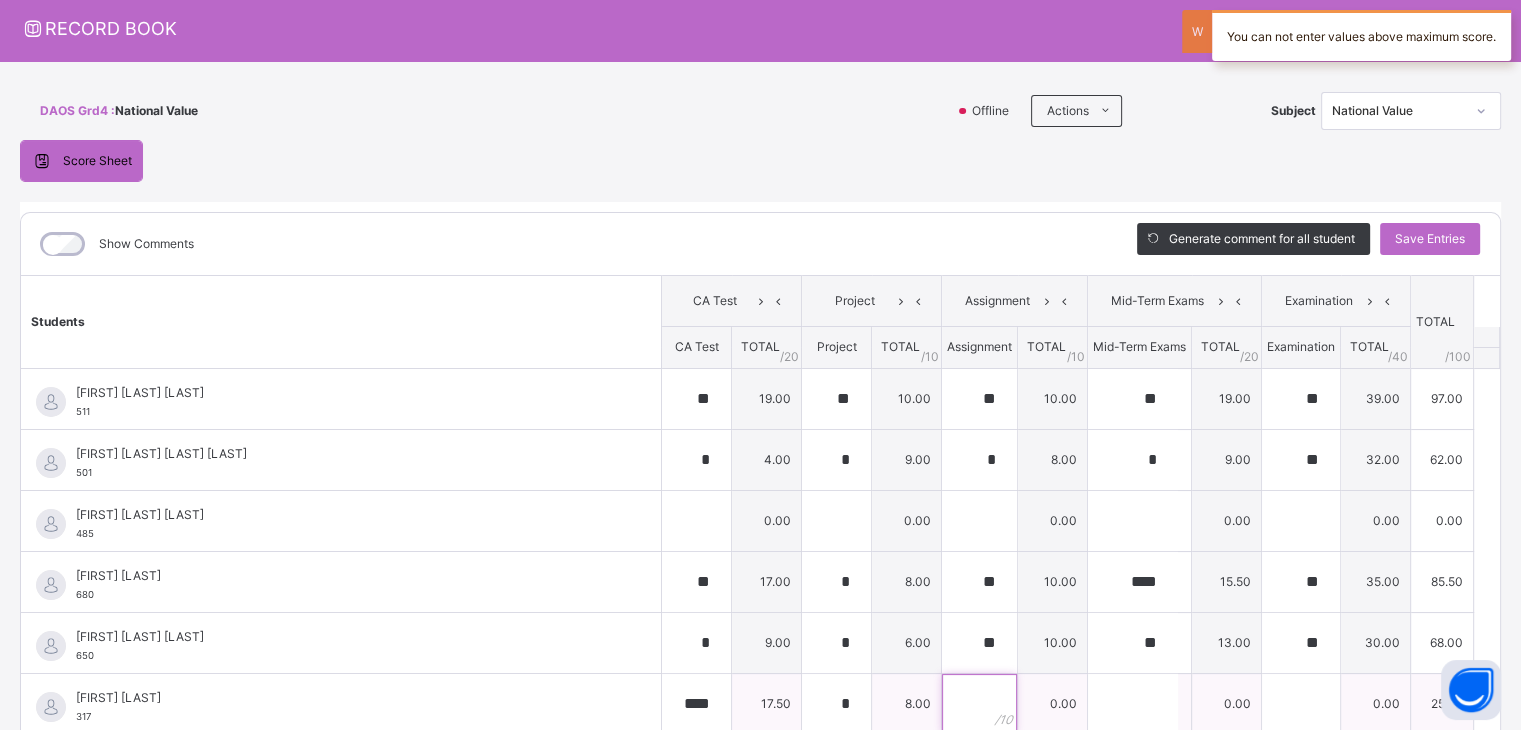click at bounding box center [979, 704] 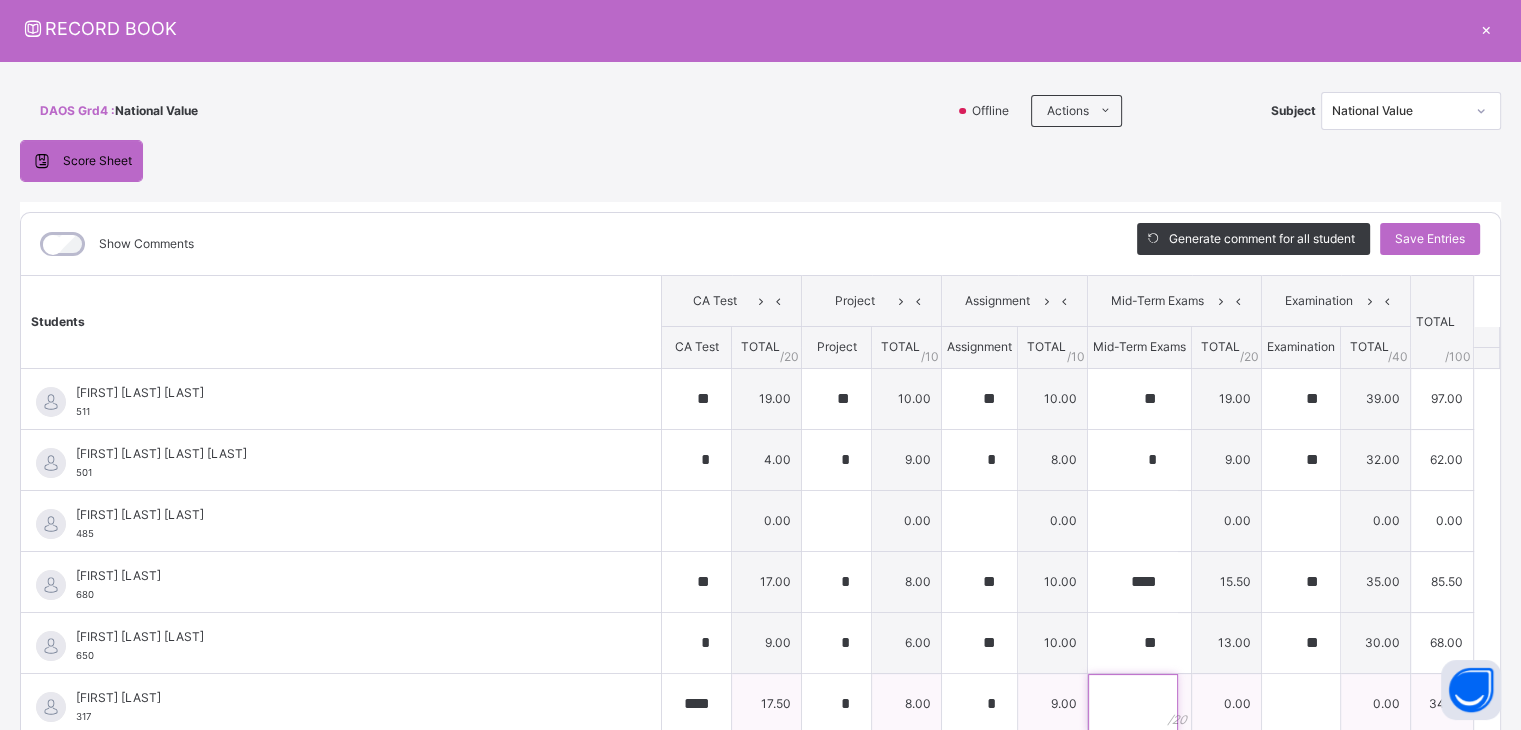 click at bounding box center [1133, 704] 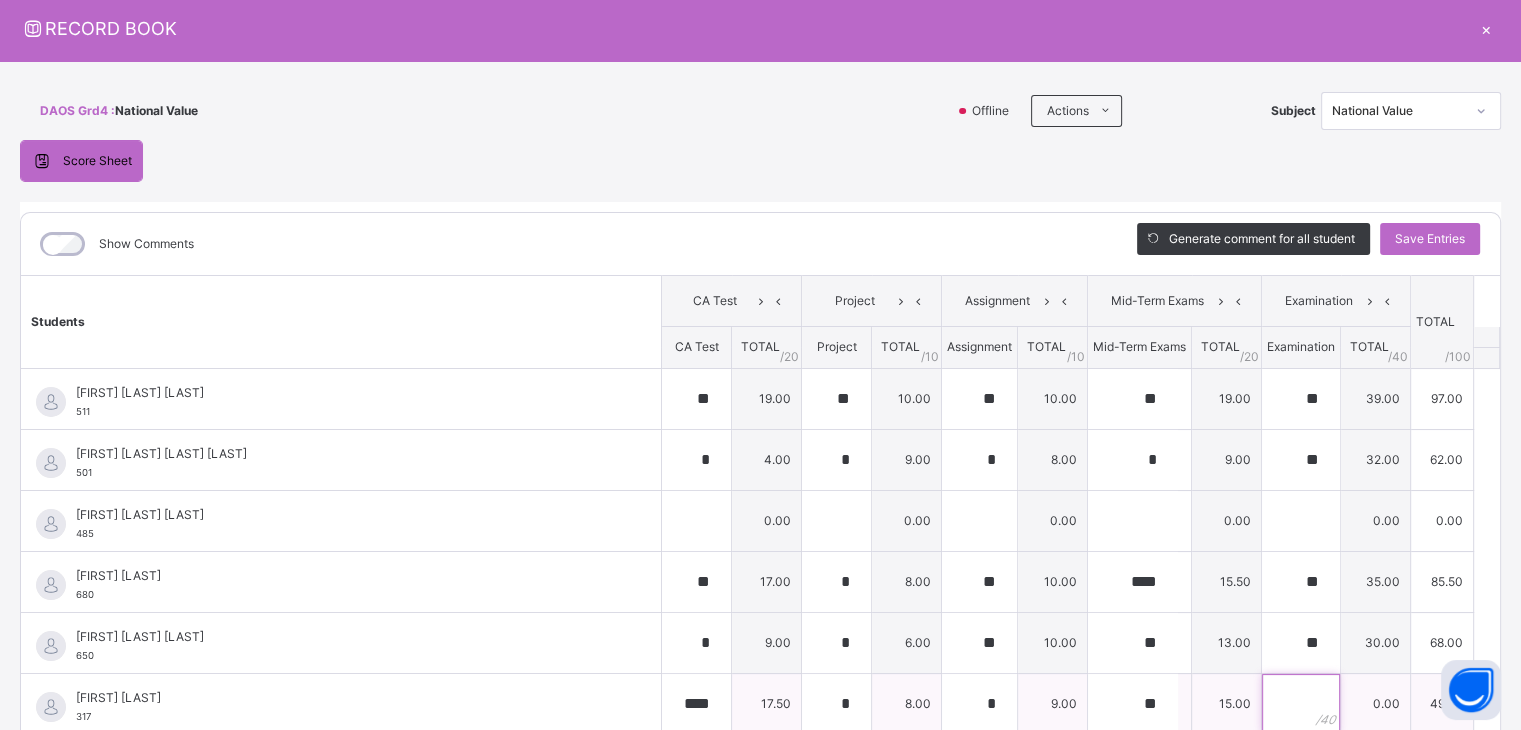 click at bounding box center (1301, 704) 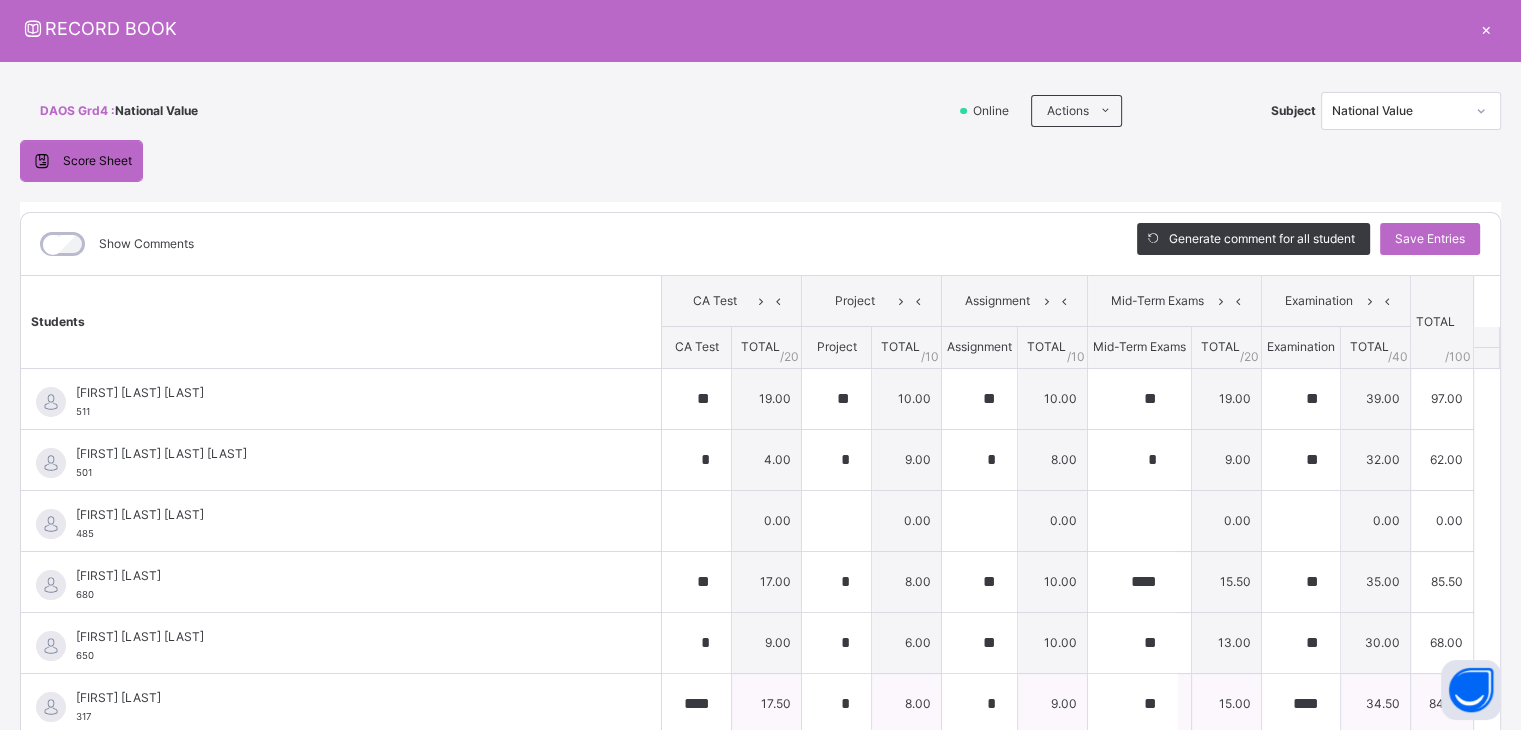 click on "[FIRST] [MIDDLE] [LAST]" at bounding box center [346, 698] 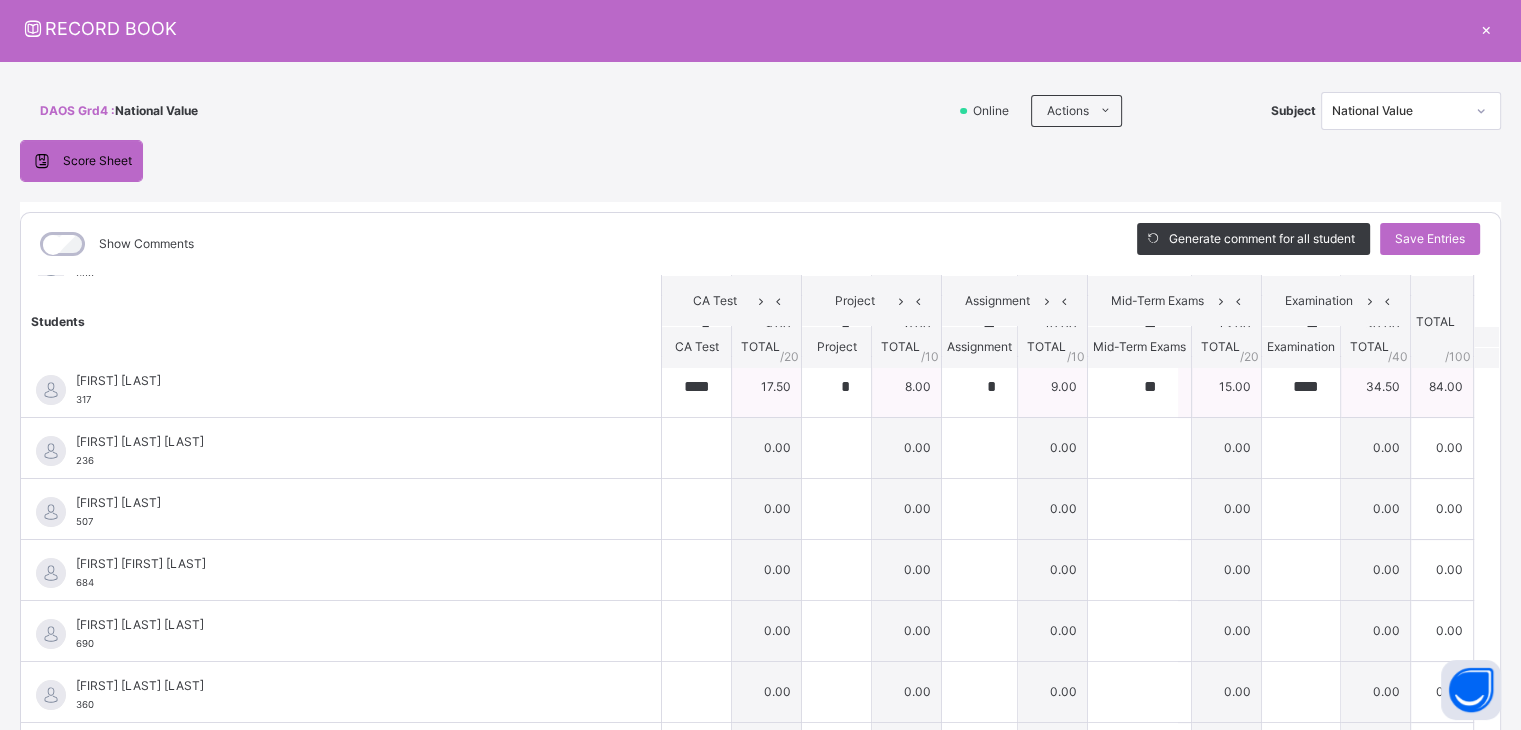 scroll, scrollTop: 320, scrollLeft: 0, axis: vertical 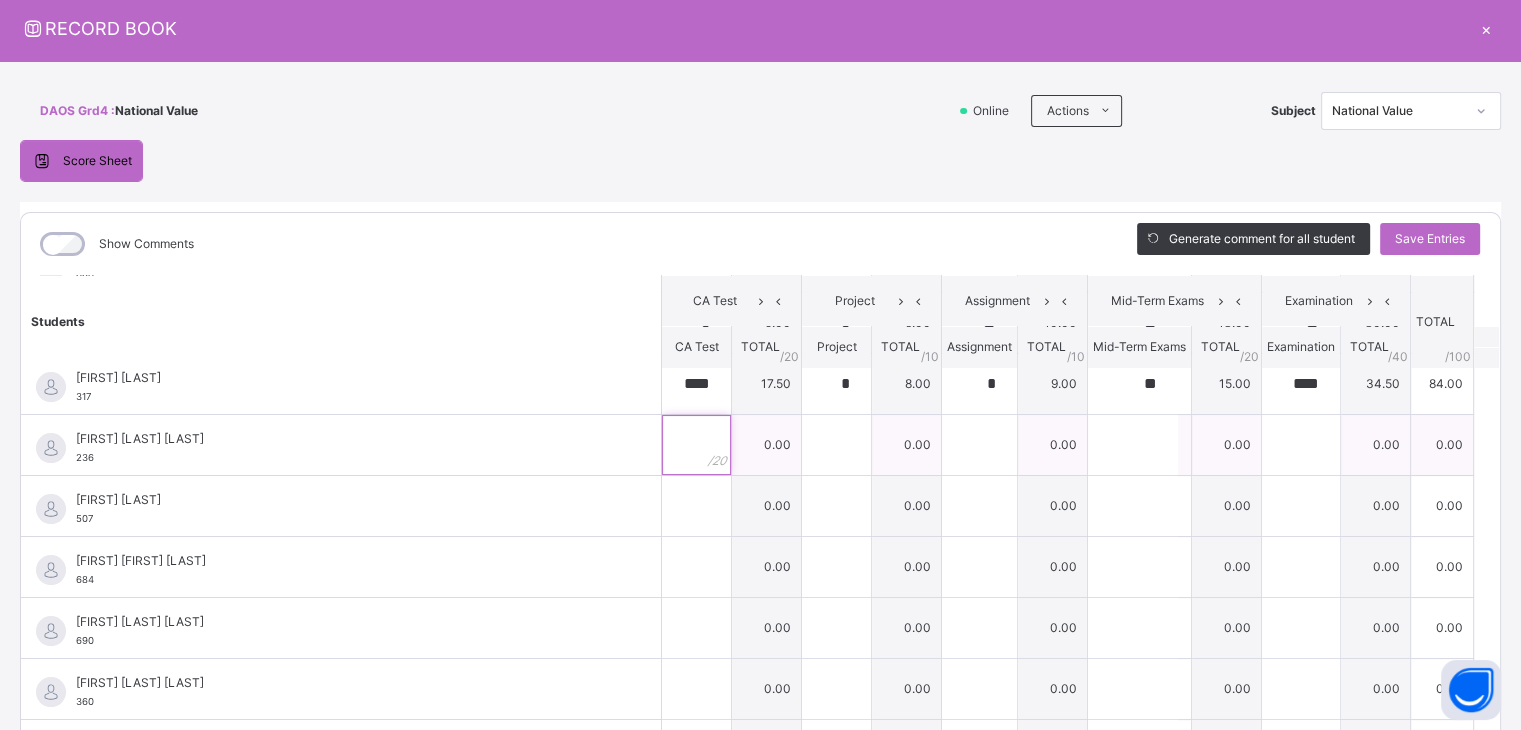 click at bounding box center (696, 445) 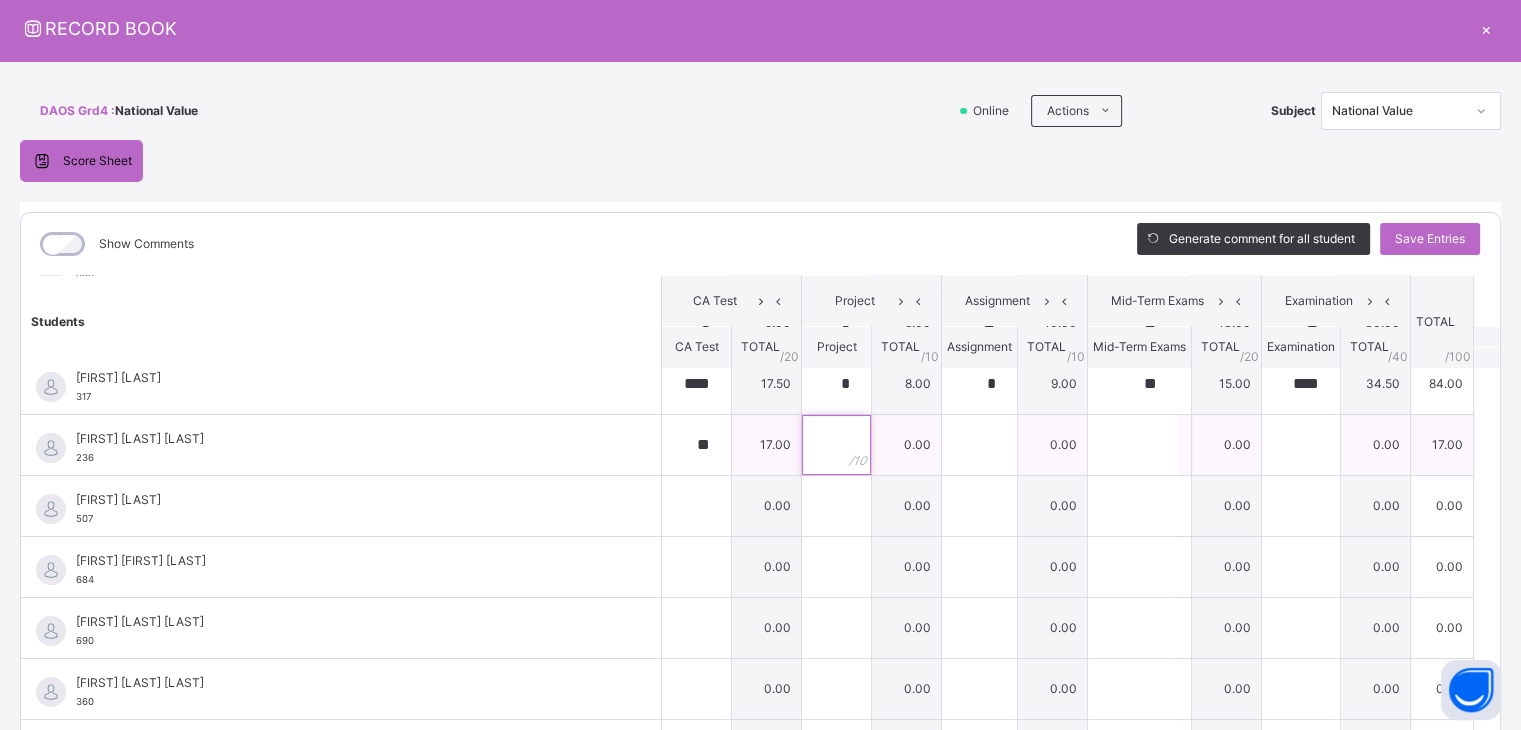 click at bounding box center [836, 445] 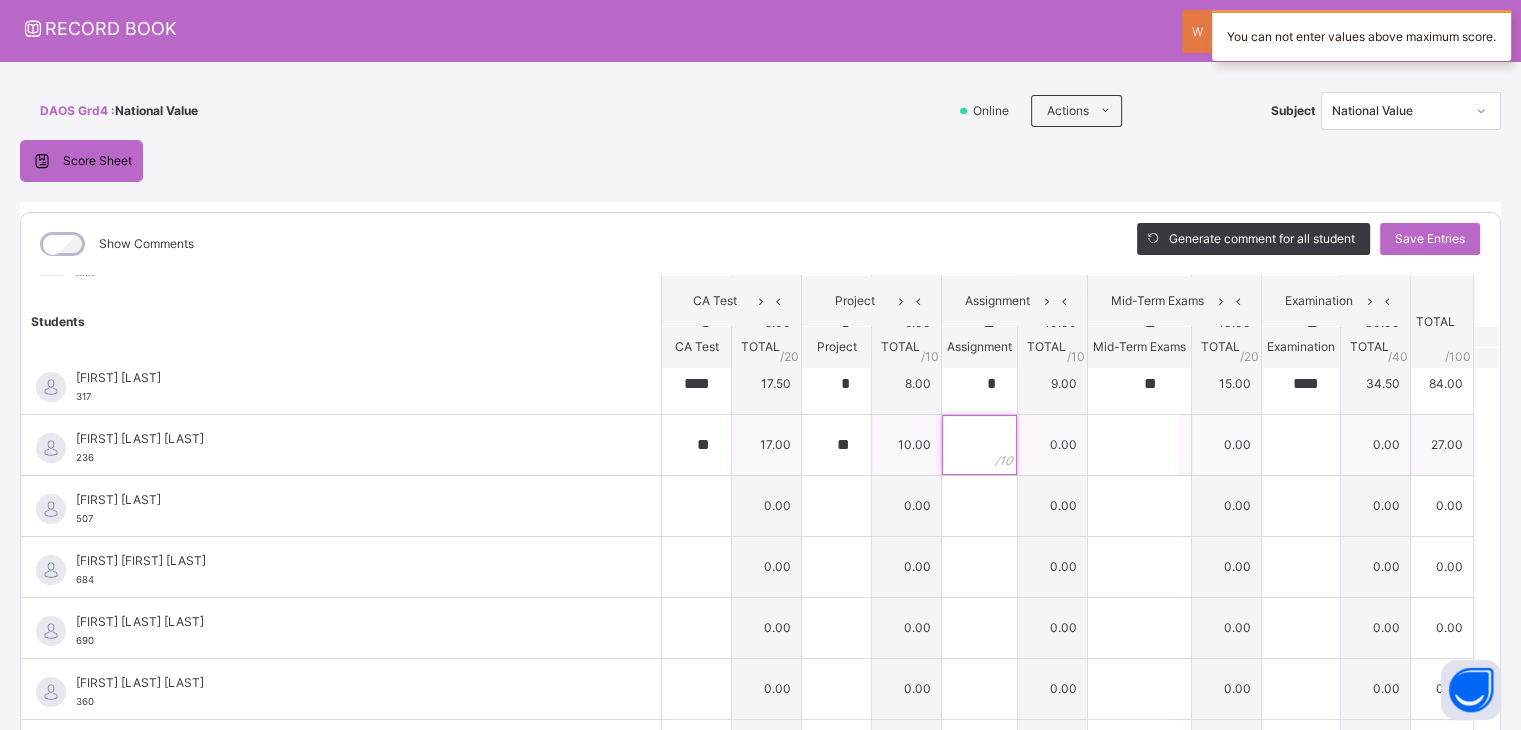 click at bounding box center (979, 445) 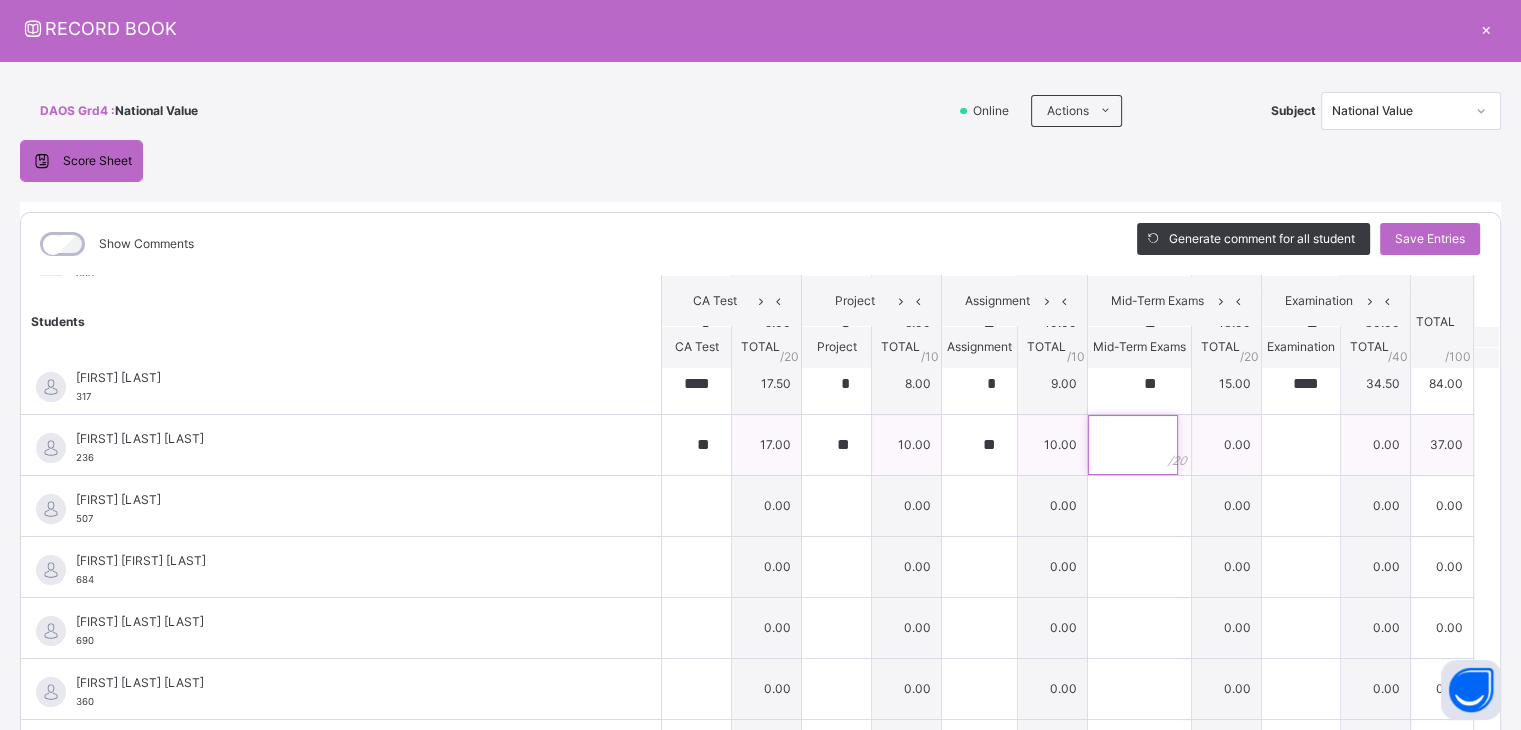 click at bounding box center [1133, 445] 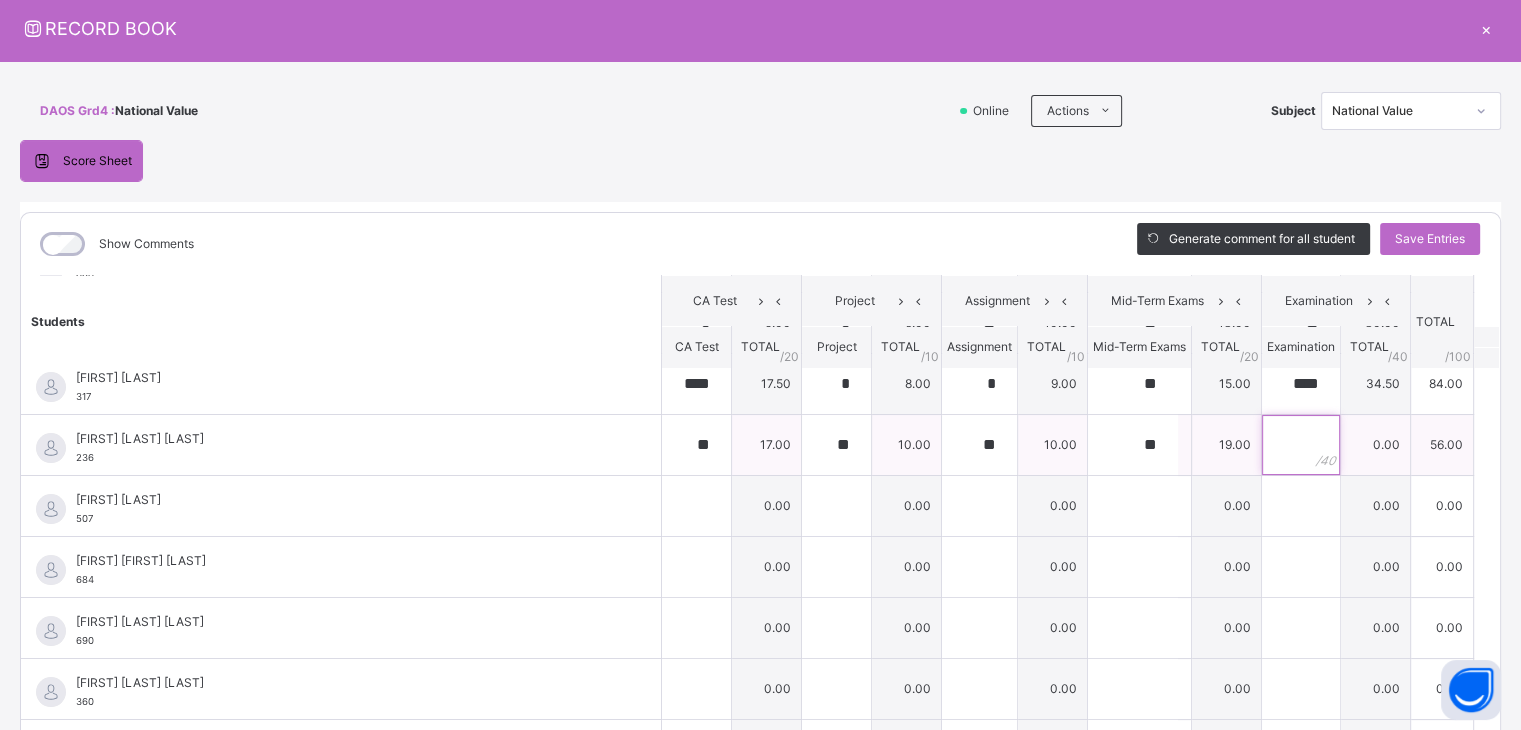 click at bounding box center (1301, 445) 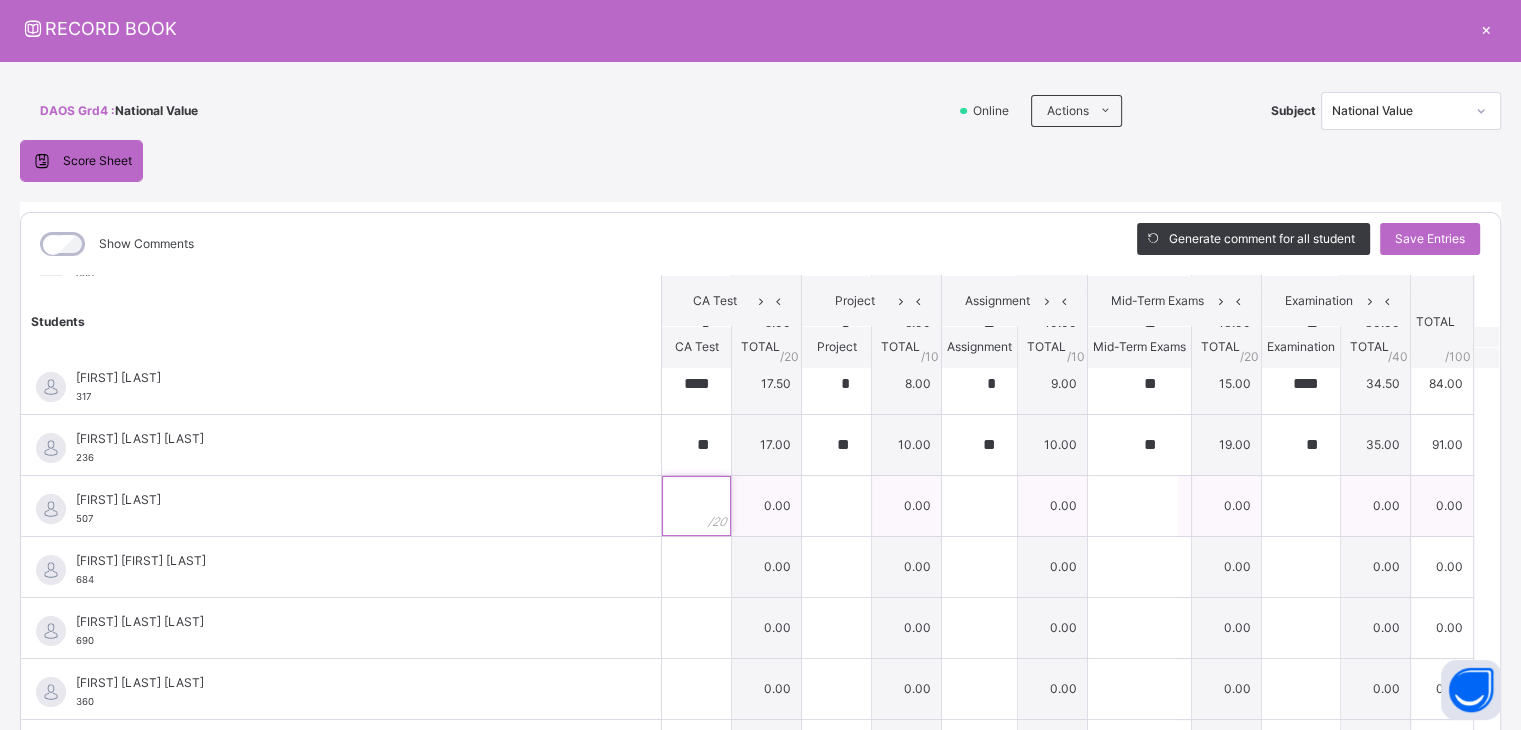 click at bounding box center [696, 506] 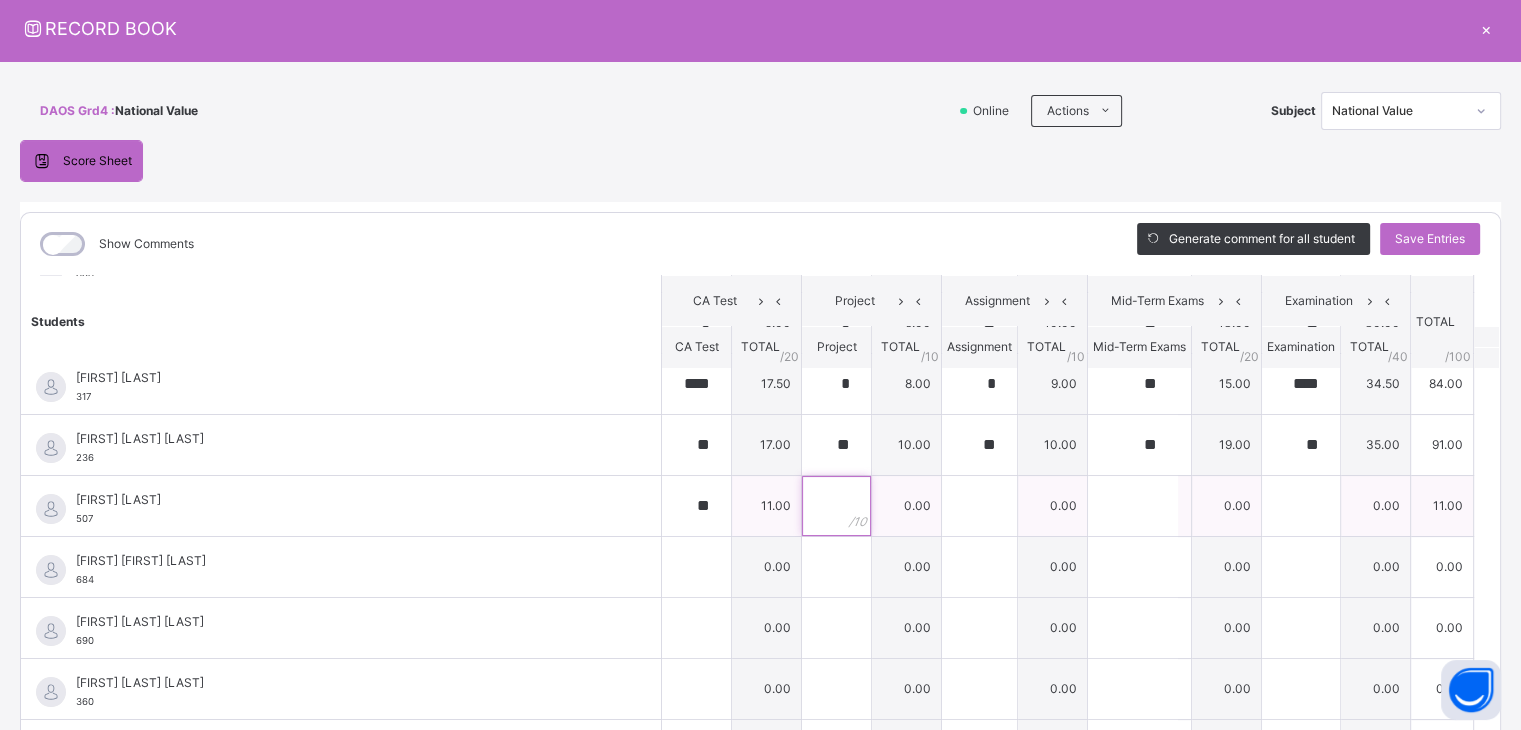 click at bounding box center [836, 506] 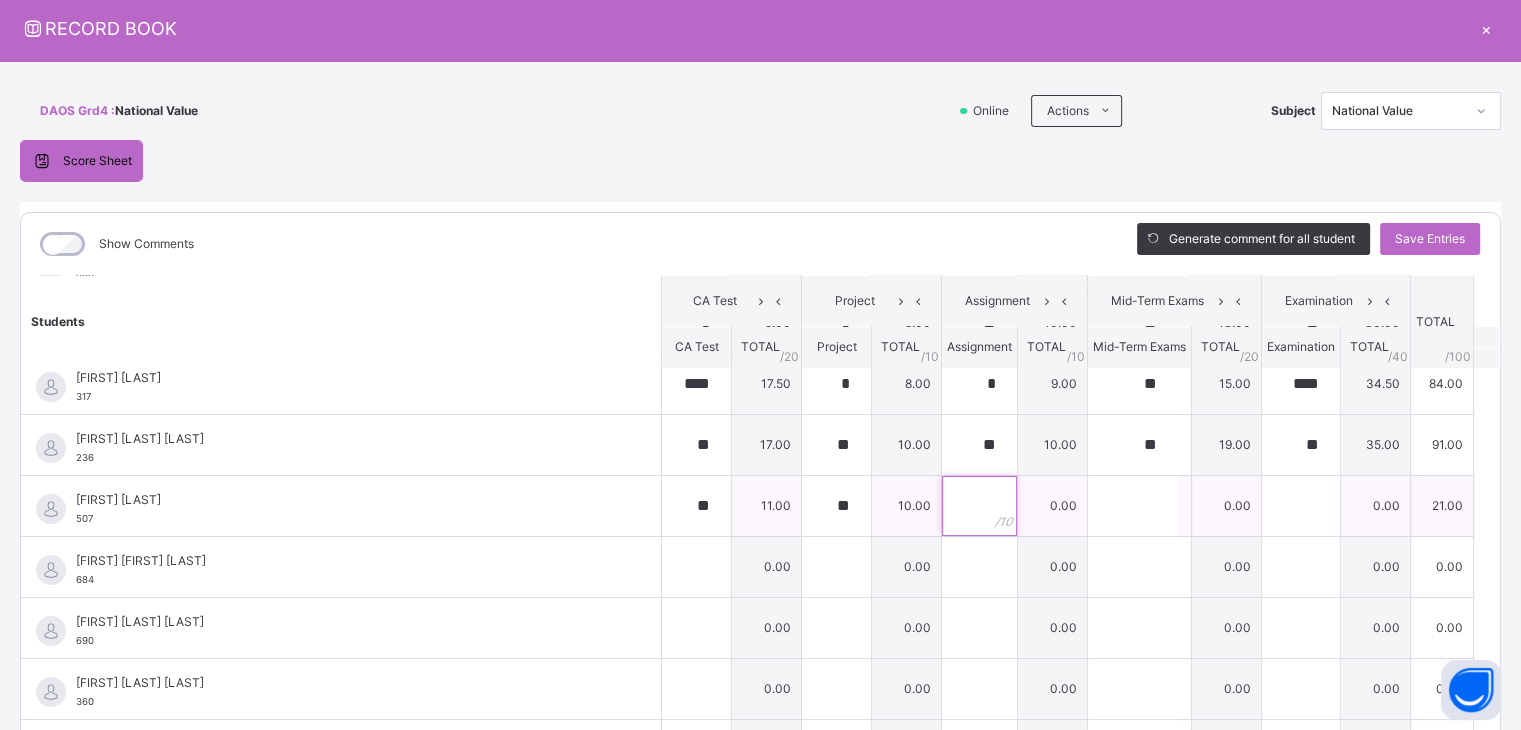 click at bounding box center [979, 506] 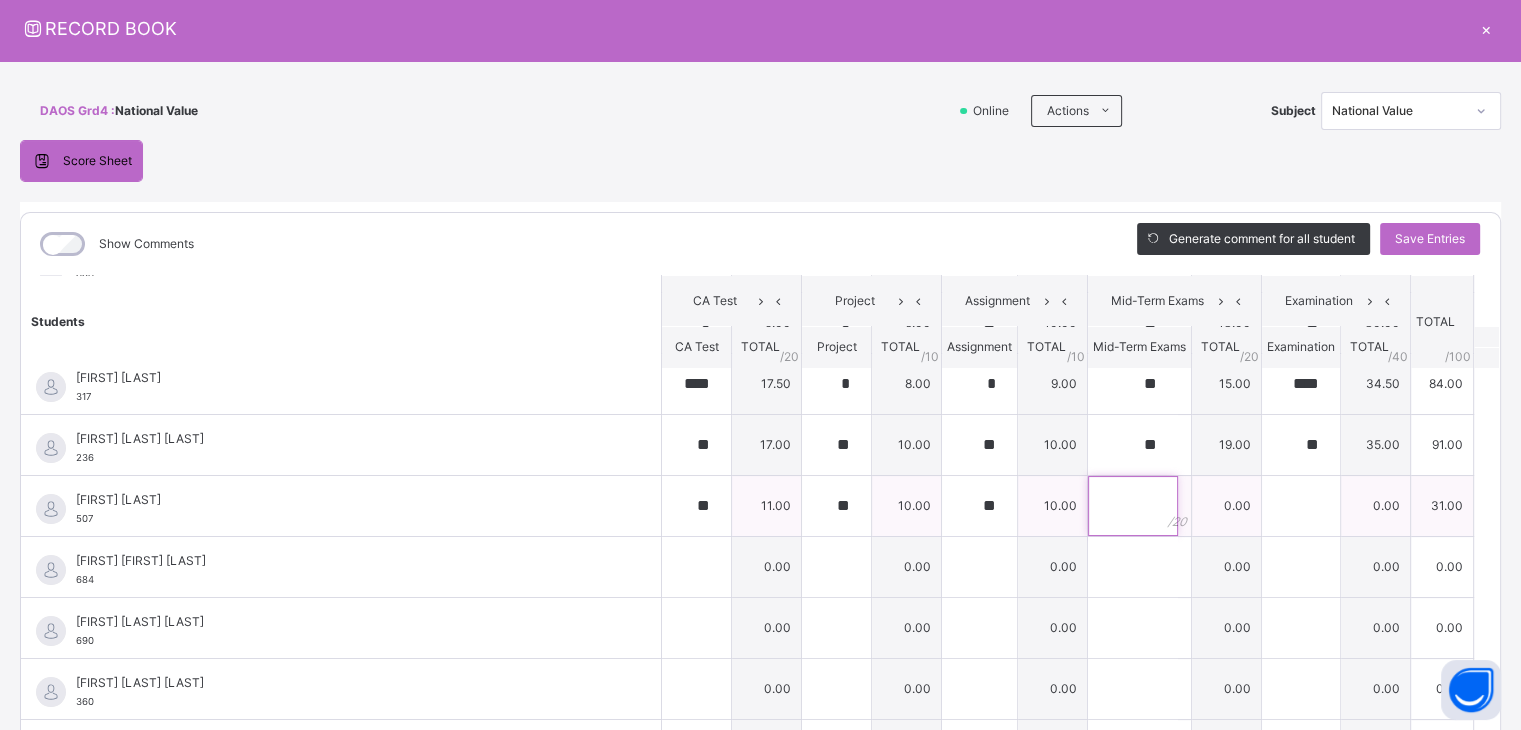 click at bounding box center (1133, 506) 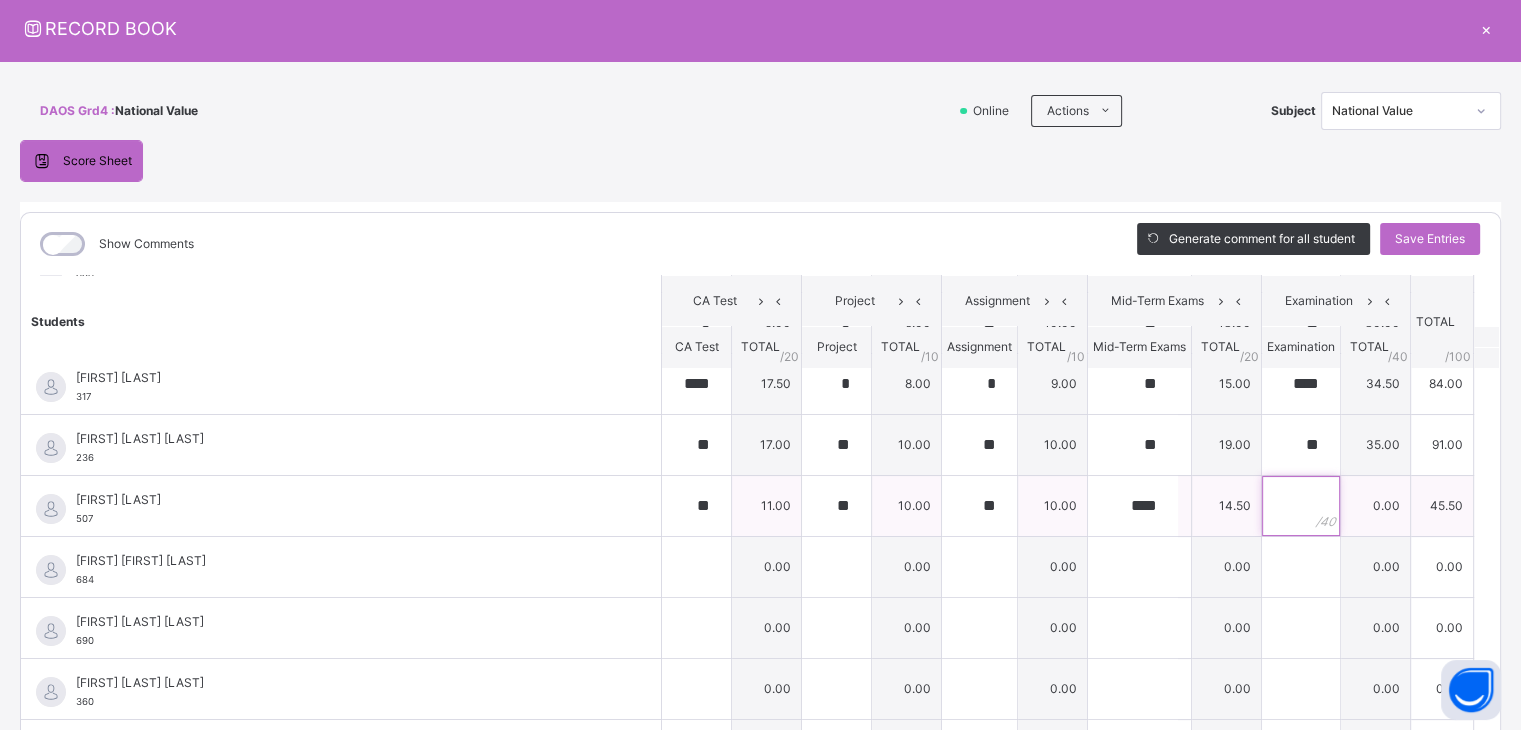click at bounding box center (1301, 506) 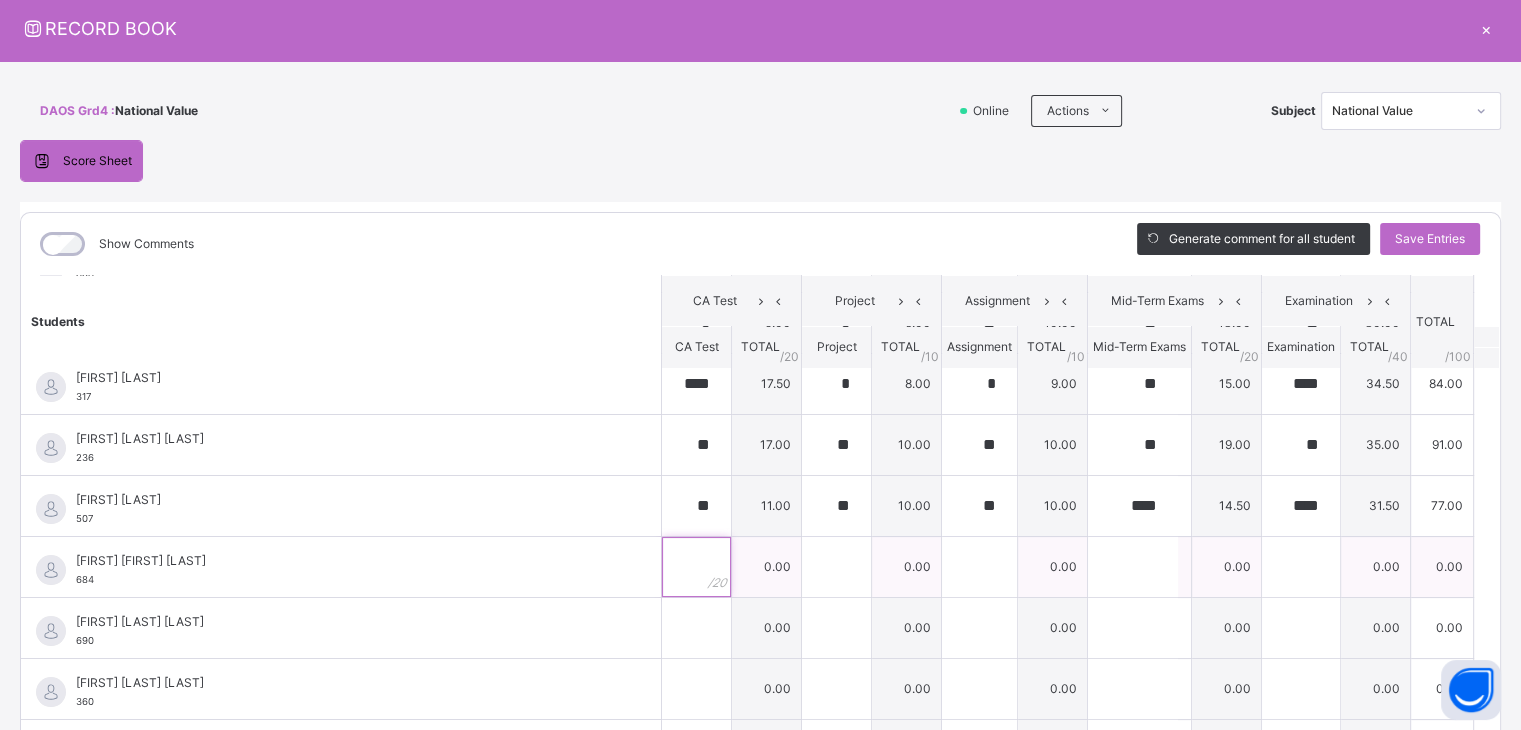 click at bounding box center [696, 567] 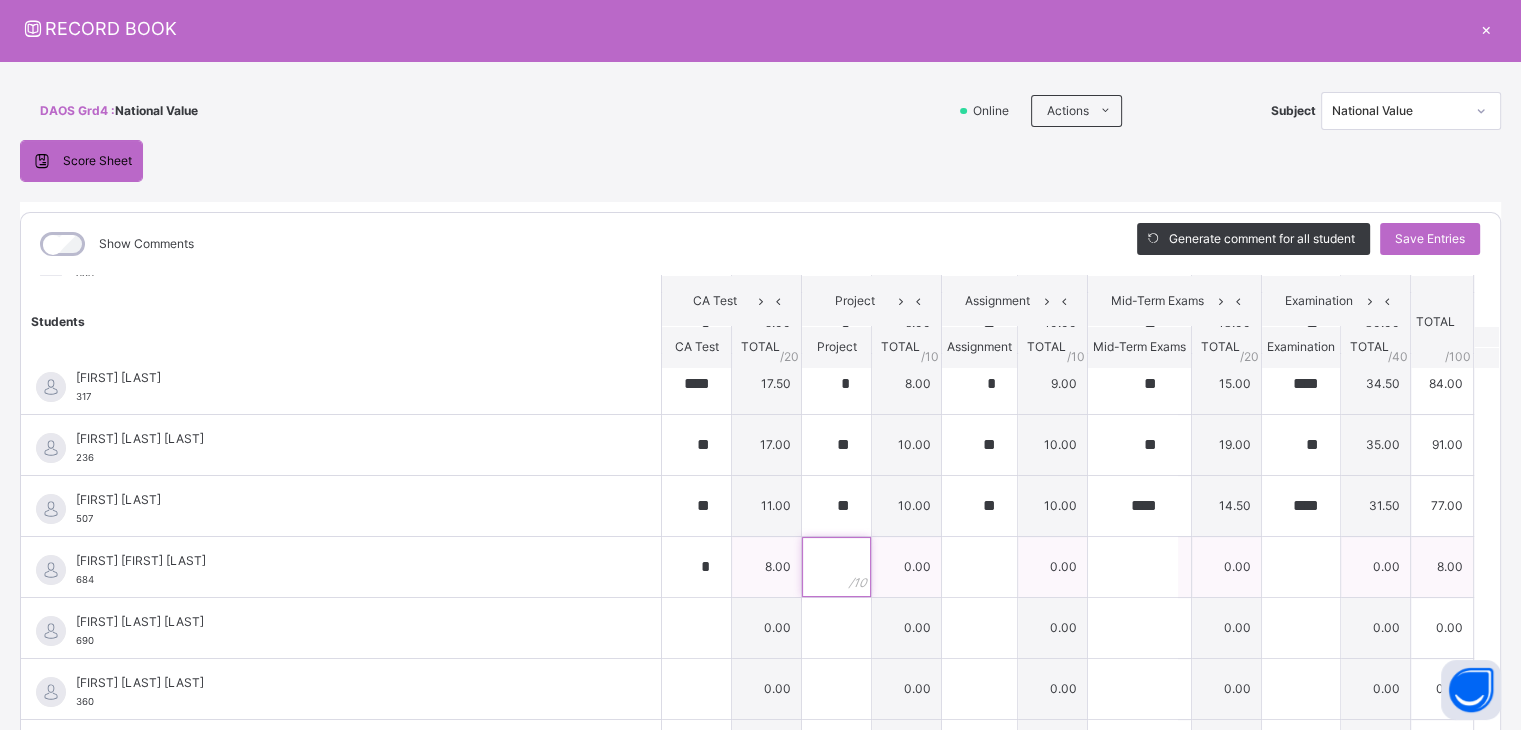 click at bounding box center [836, 567] 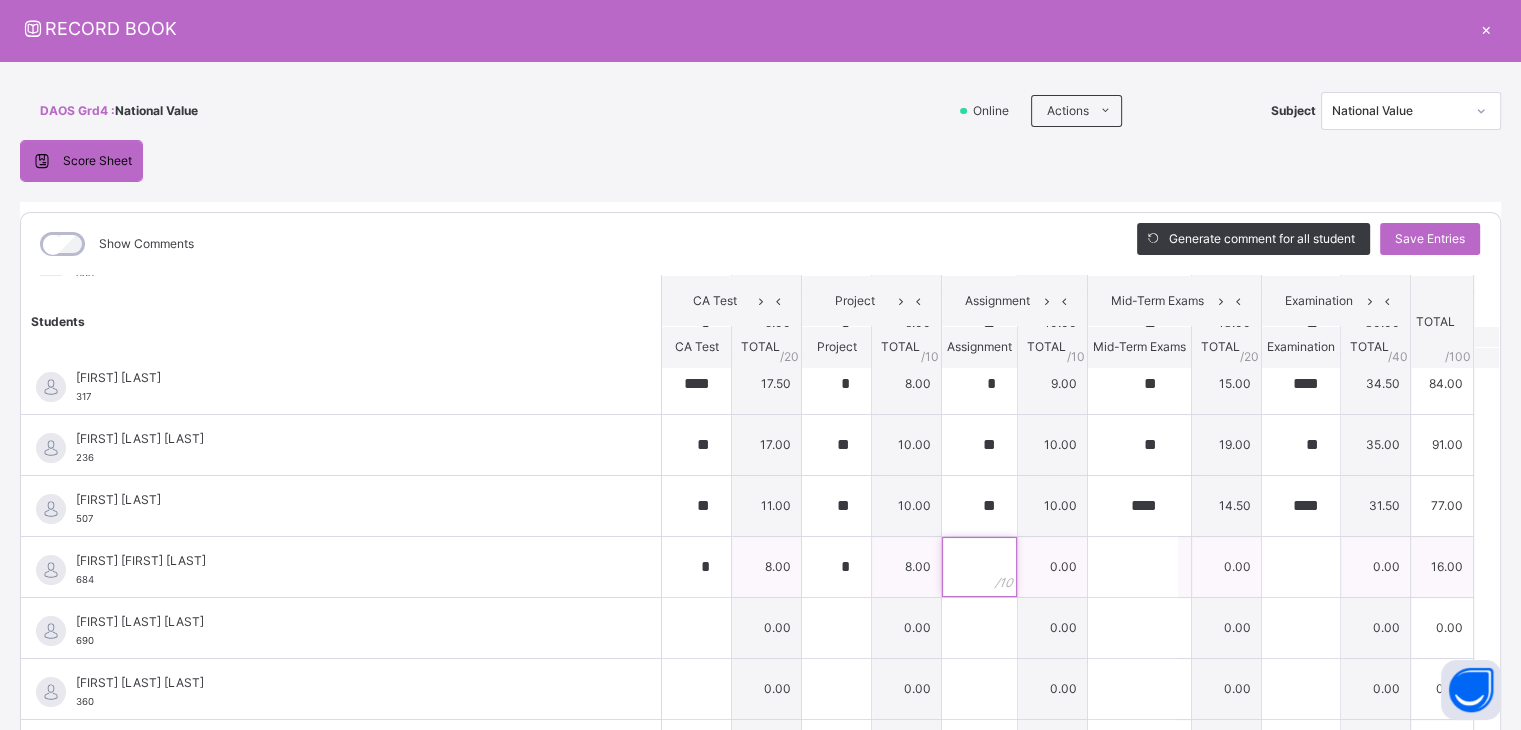 click at bounding box center (979, 567) 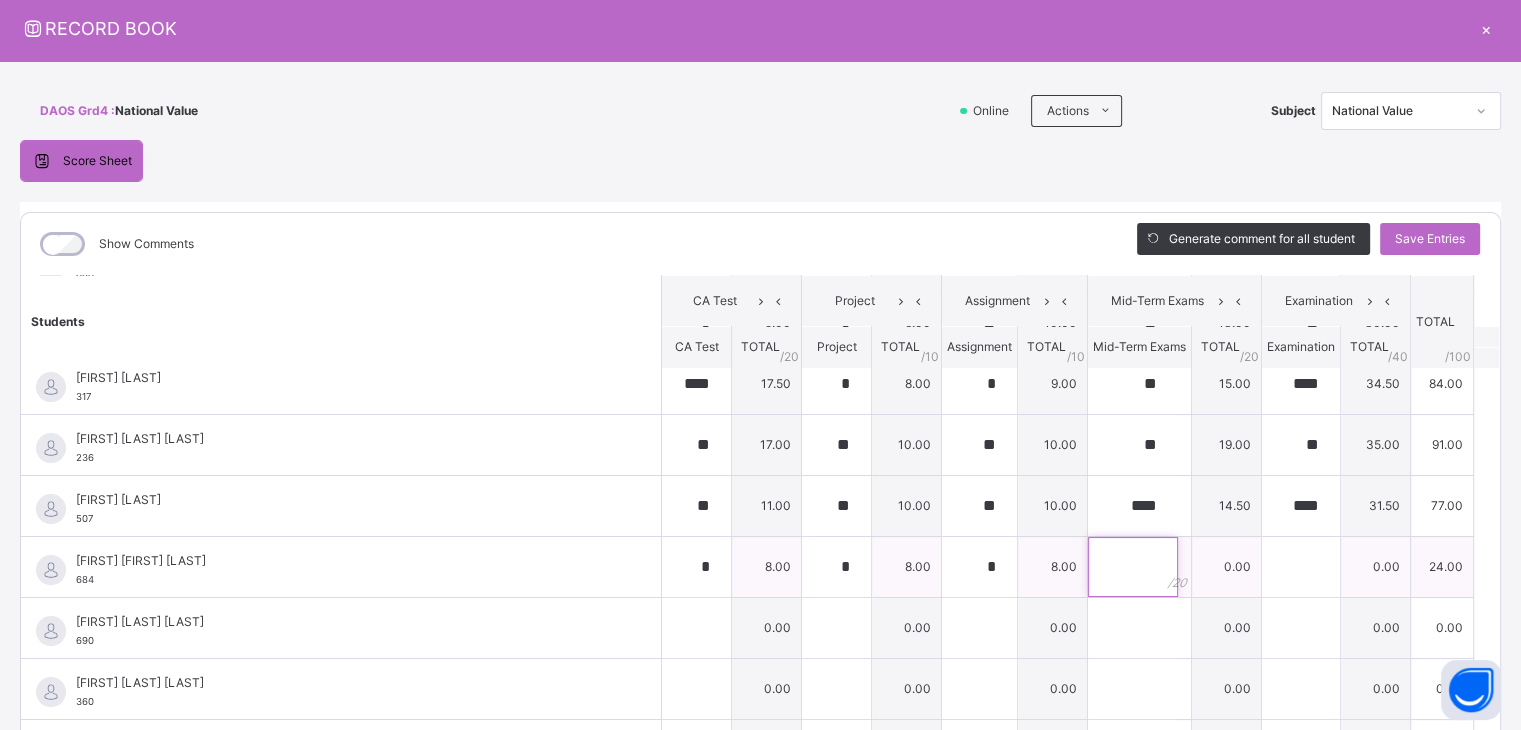 click at bounding box center [1139, 567] 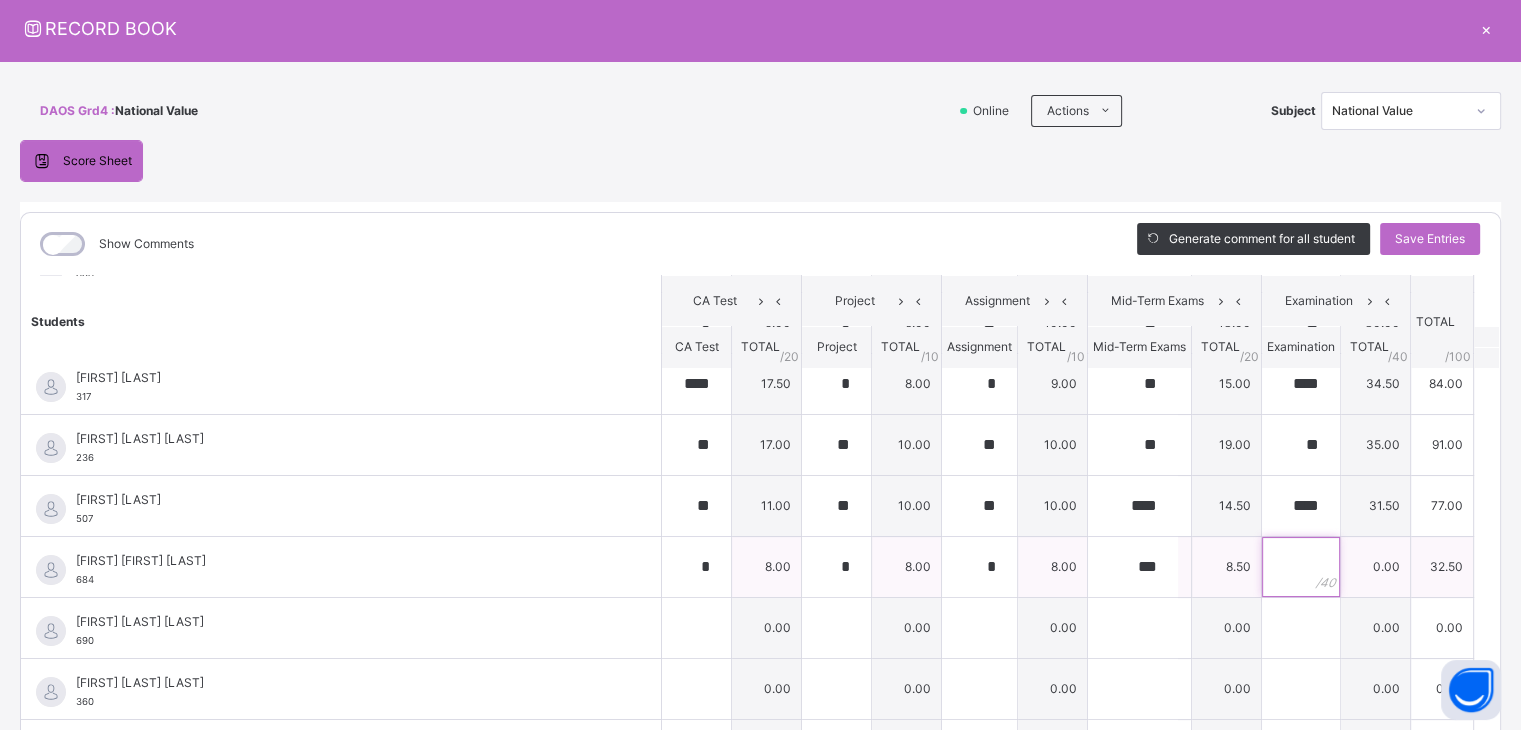 click at bounding box center (1301, 567) 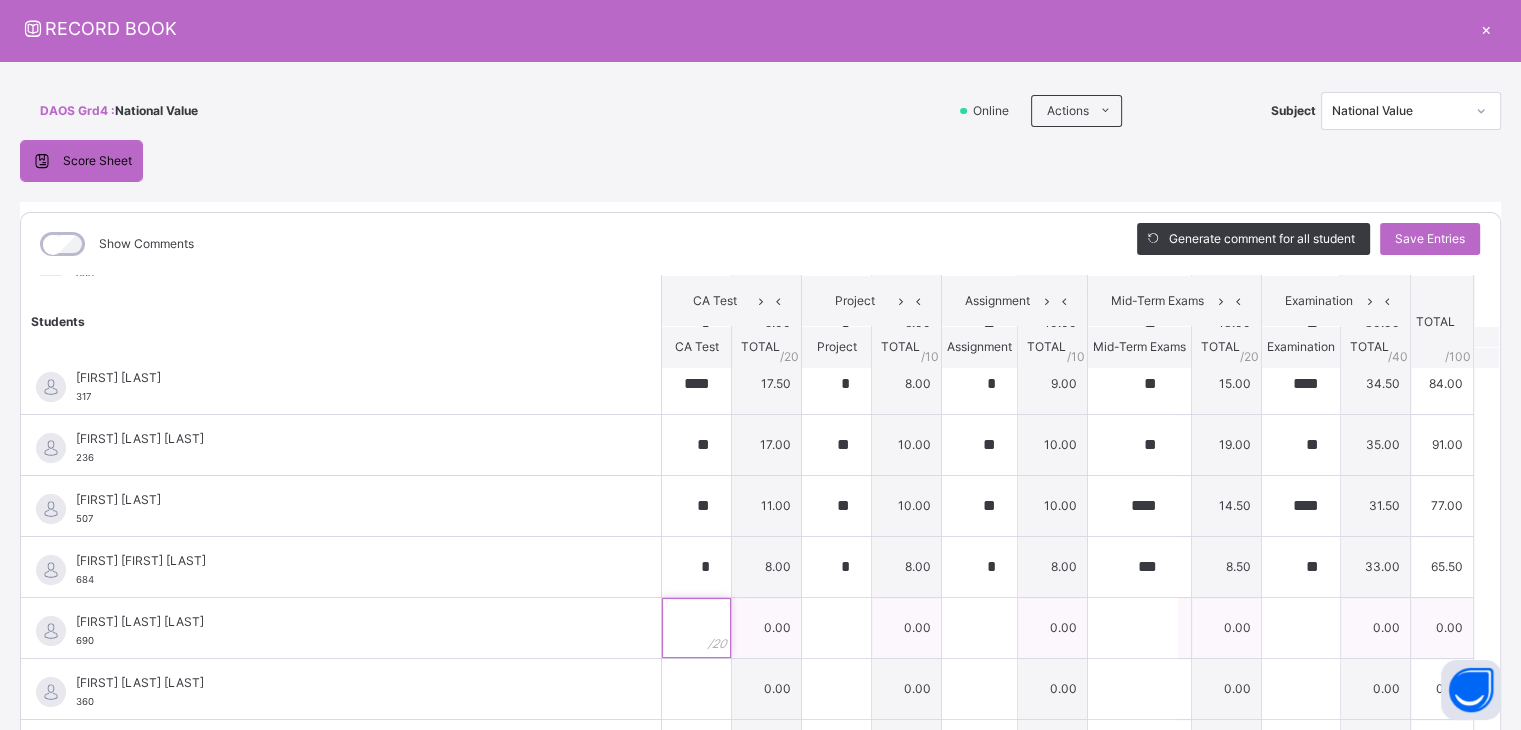 click at bounding box center (696, 628) 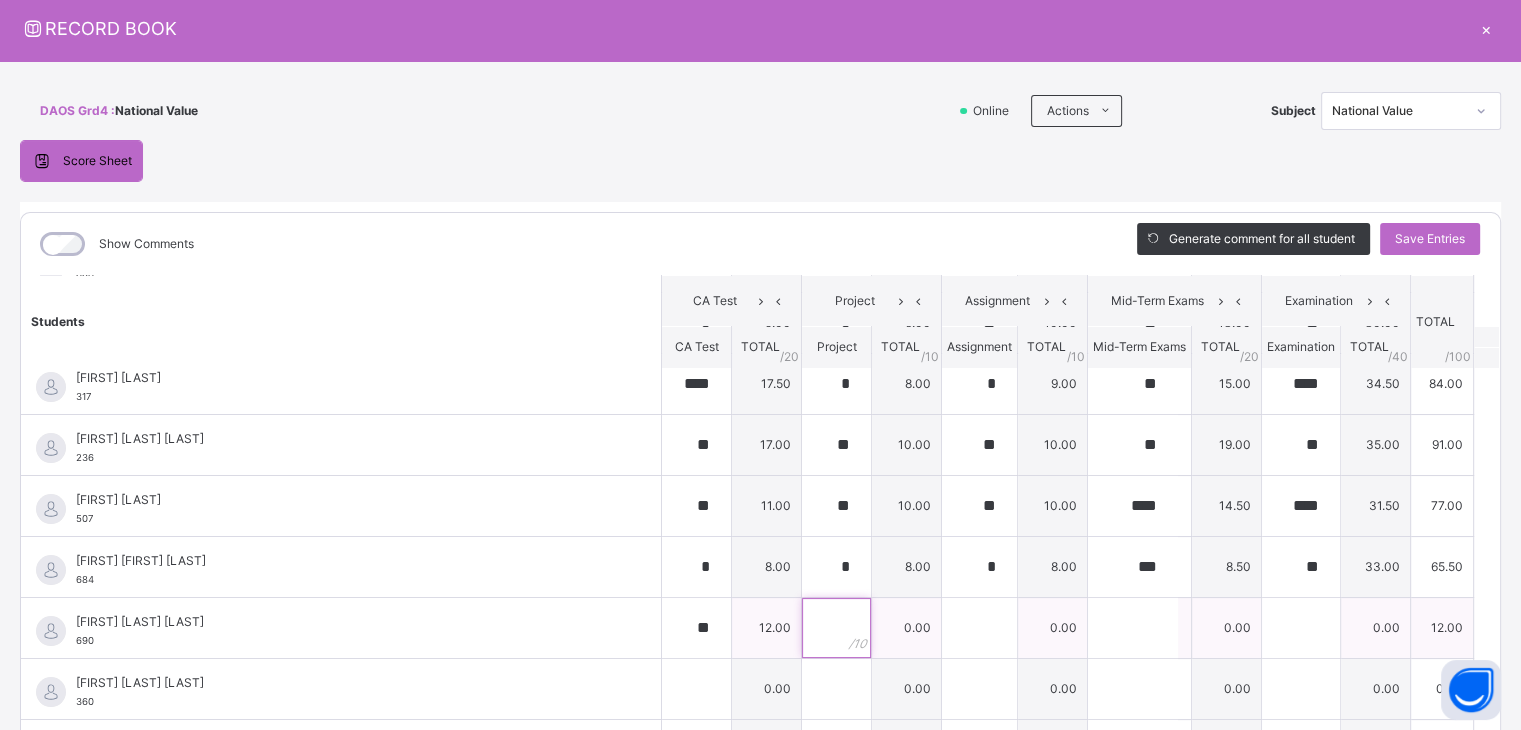 click at bounding box center (836, 628) 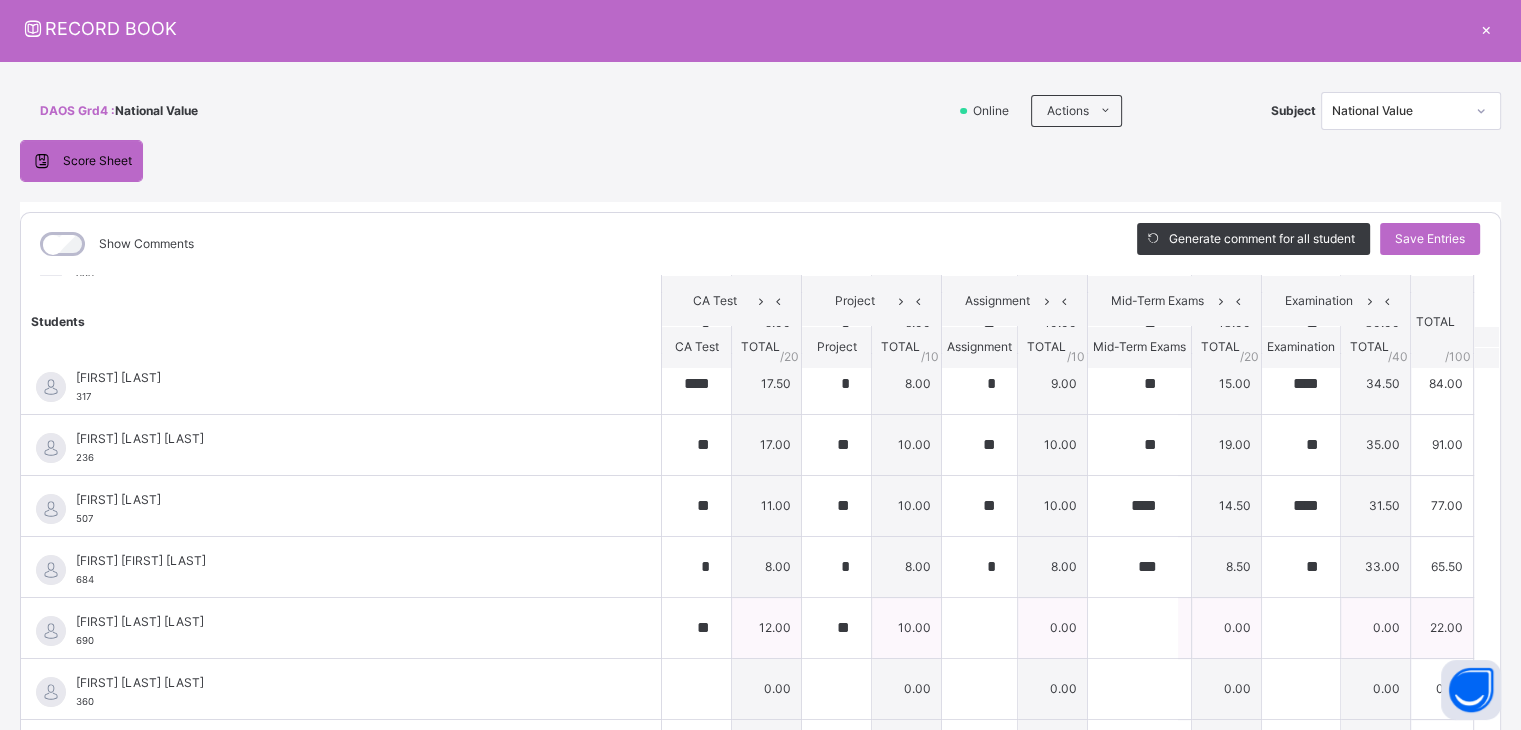 click on "10.00" at bounding box center [907, 627] 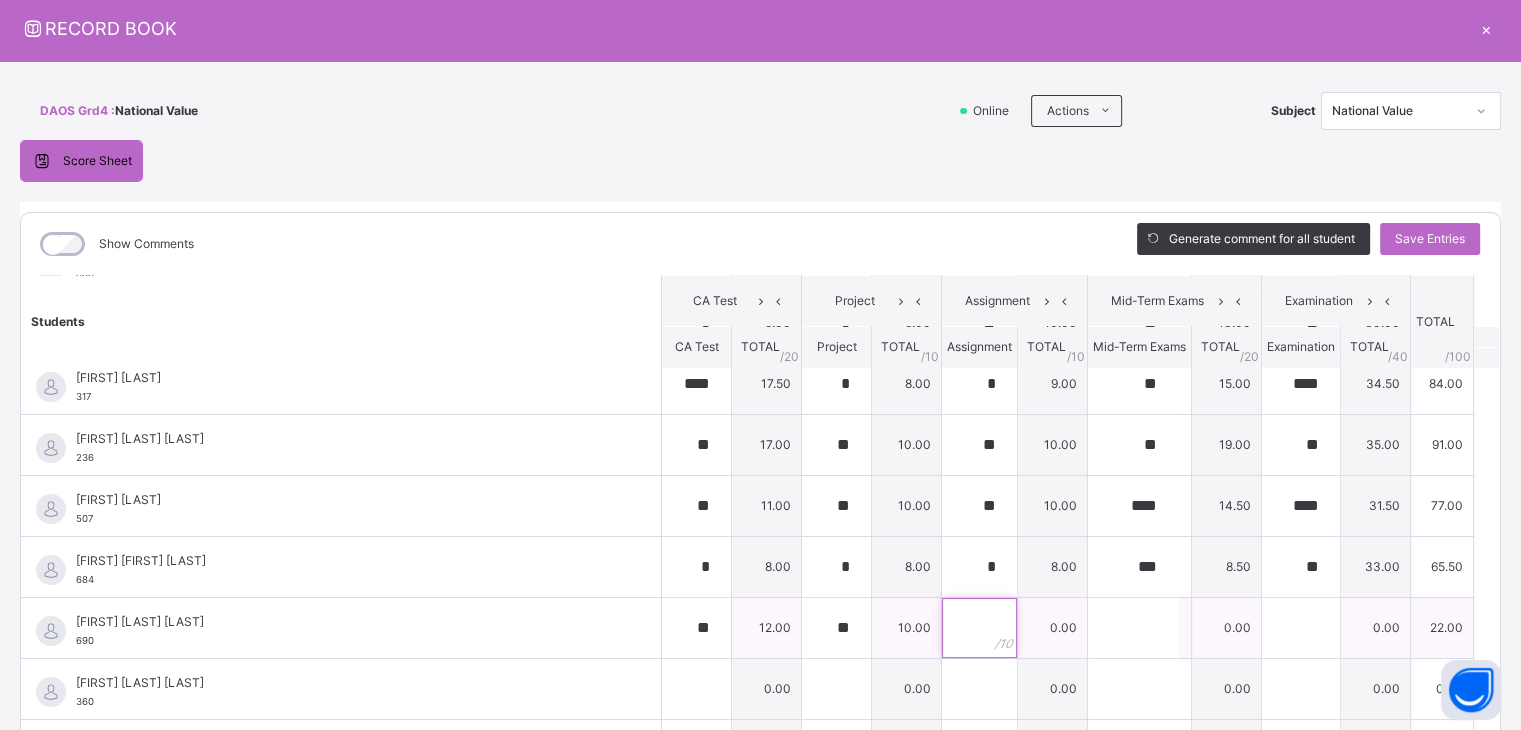 click at bounding box center [979, 628] 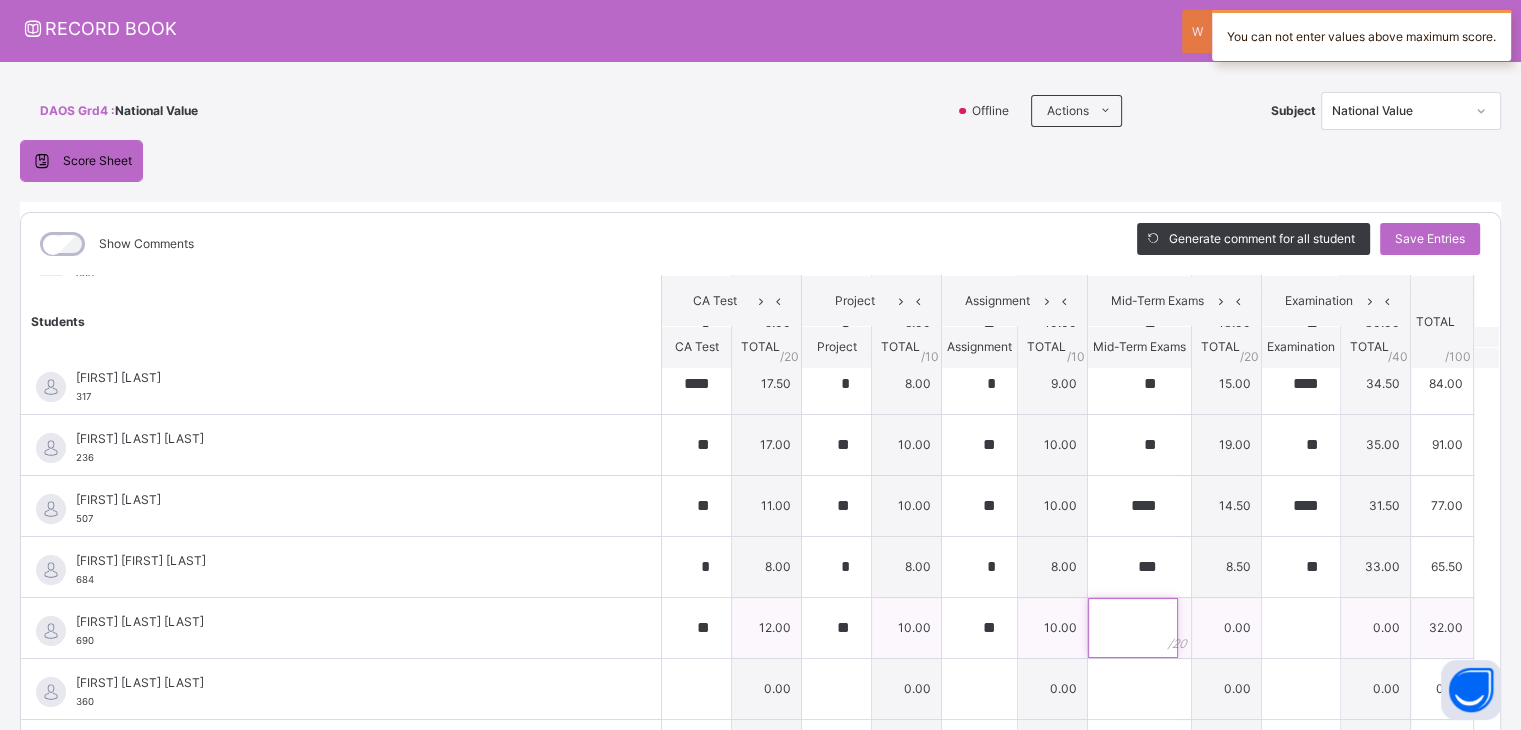 click at bounding box center [1133, 628] 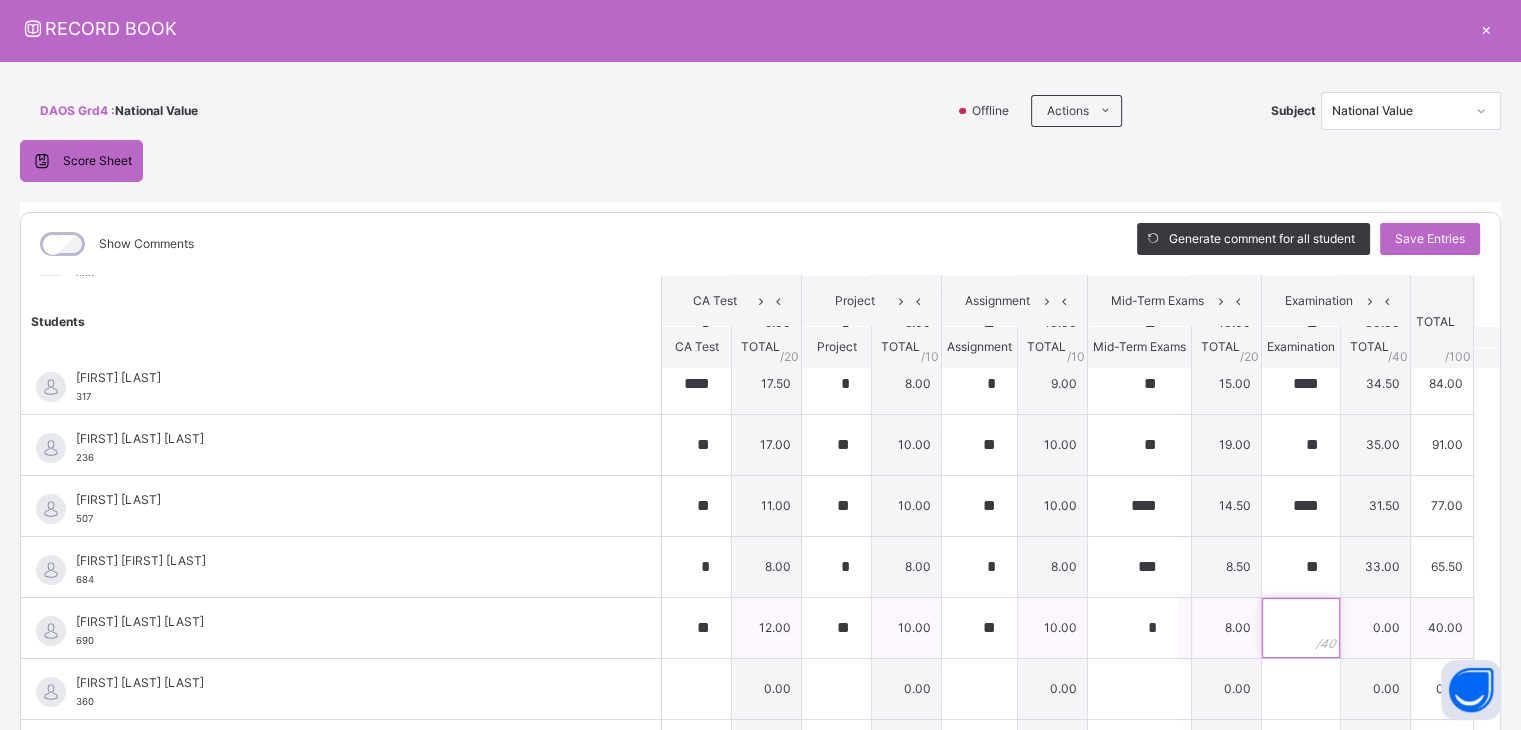 click at bounding box center [1301, 628] 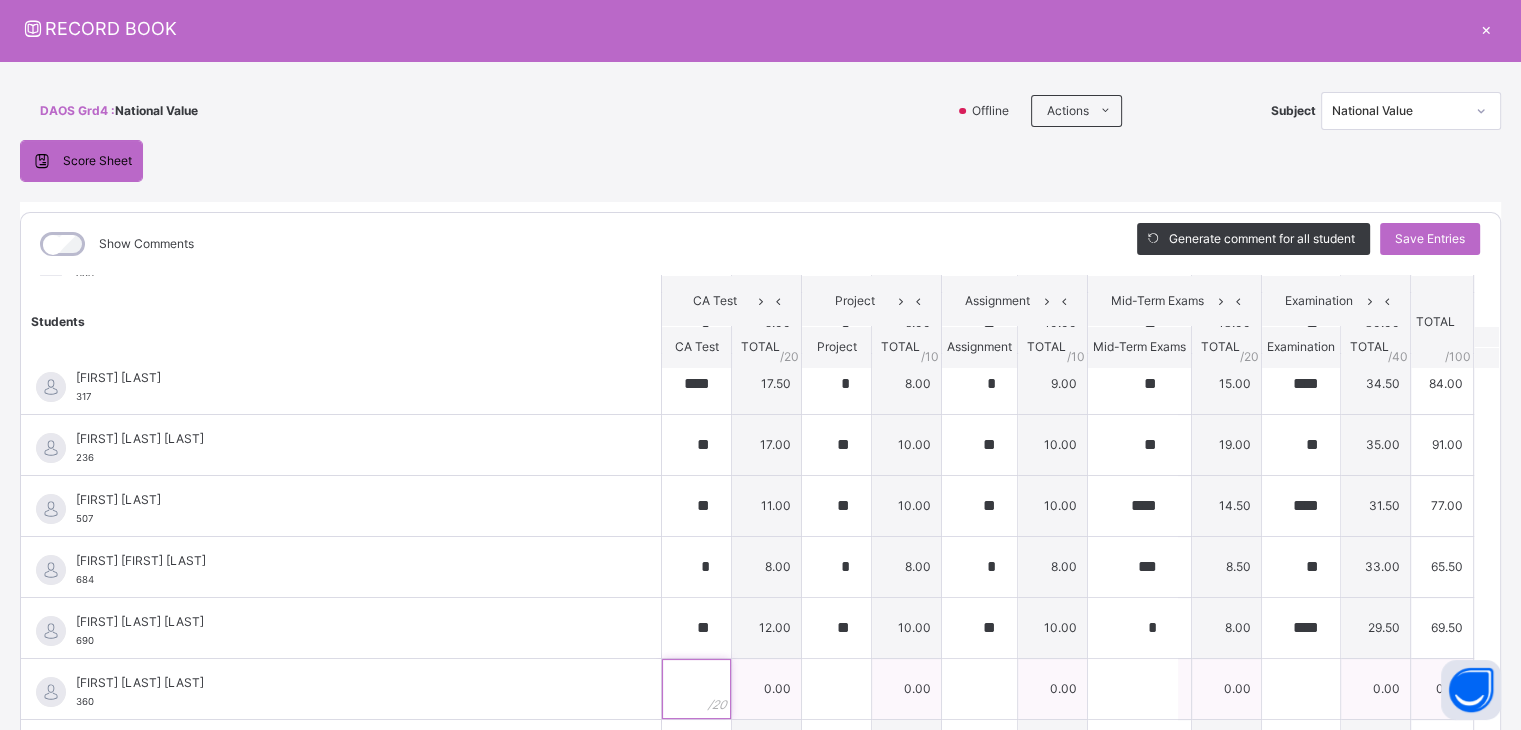 click at bounding box center (696, 689) 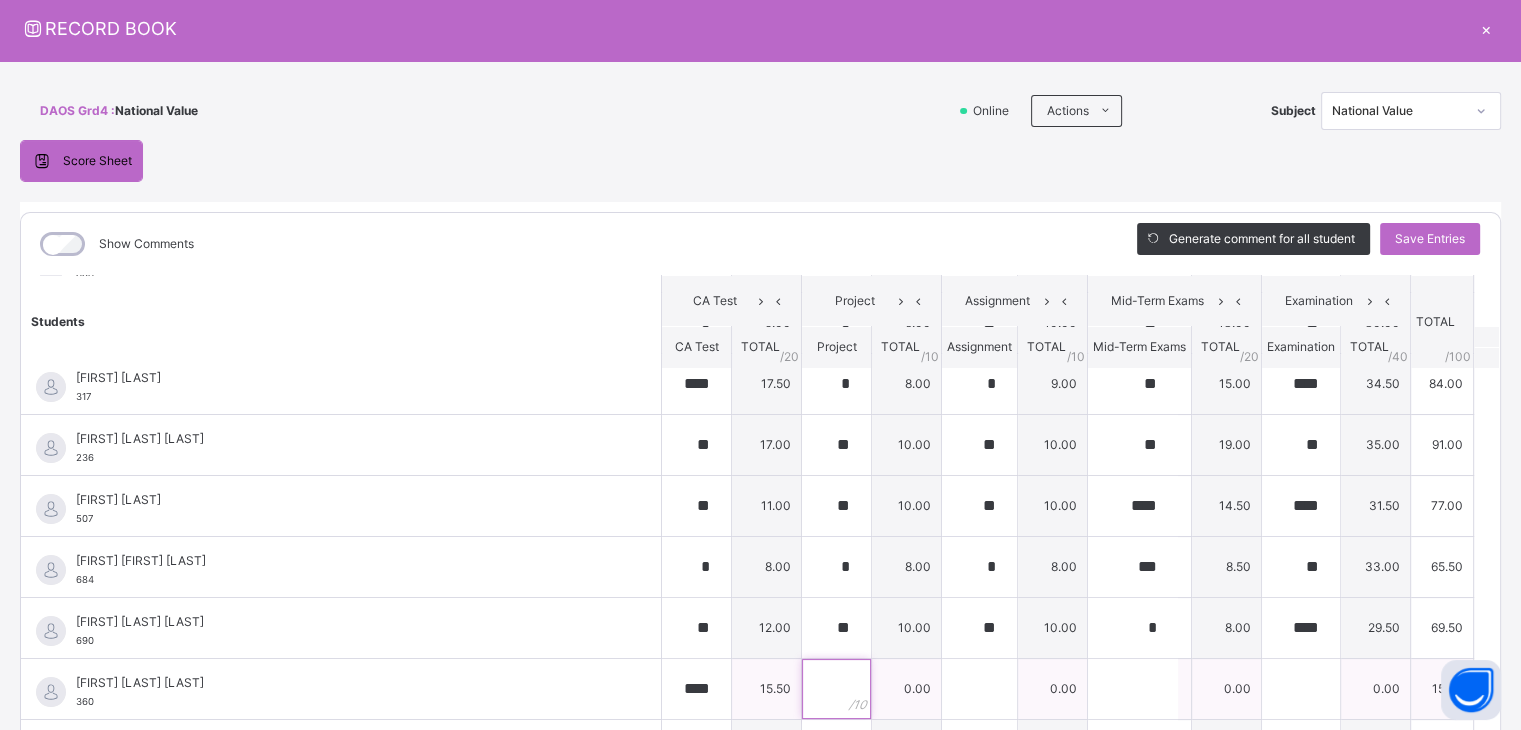 click at bounding box center (836, 689) 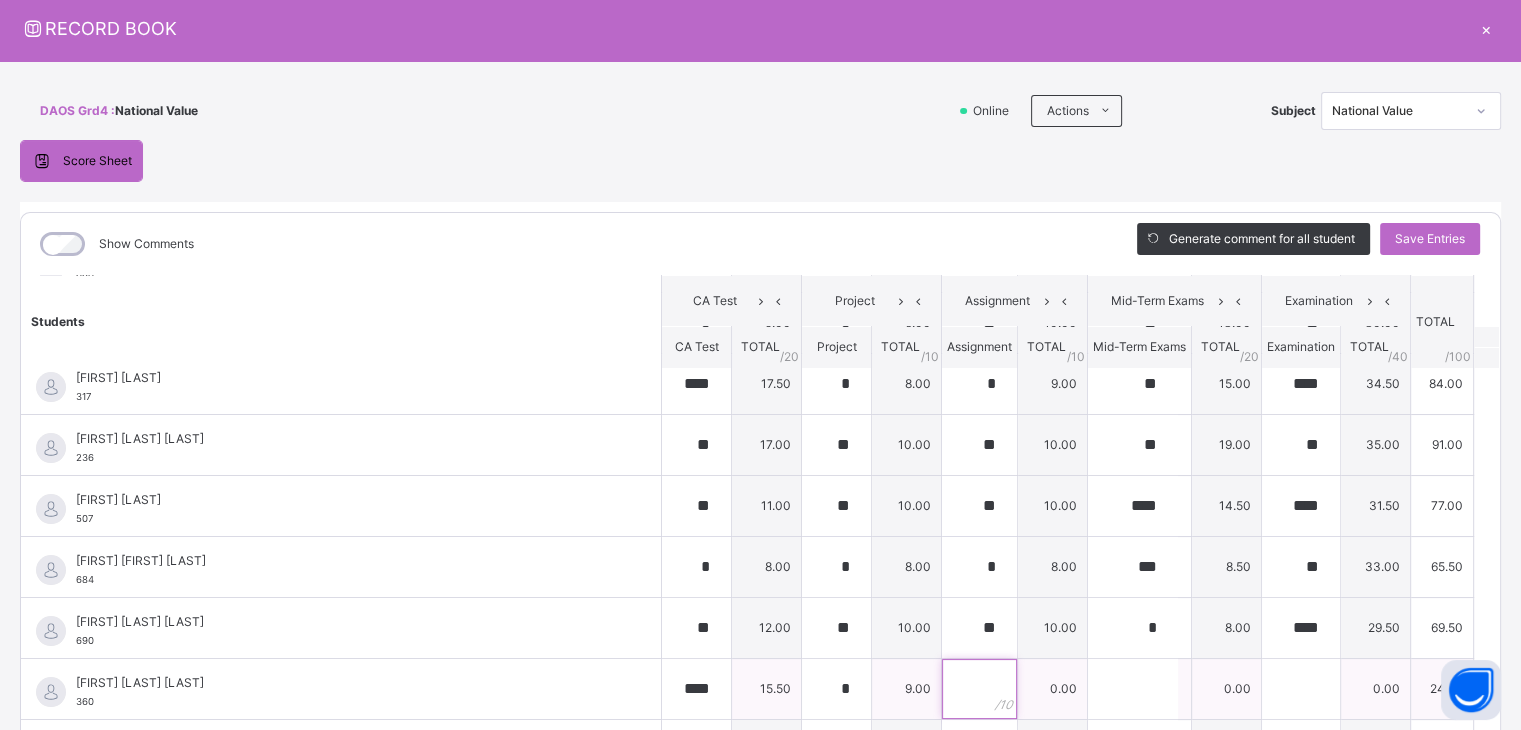 click at bounding box center (979, 689) 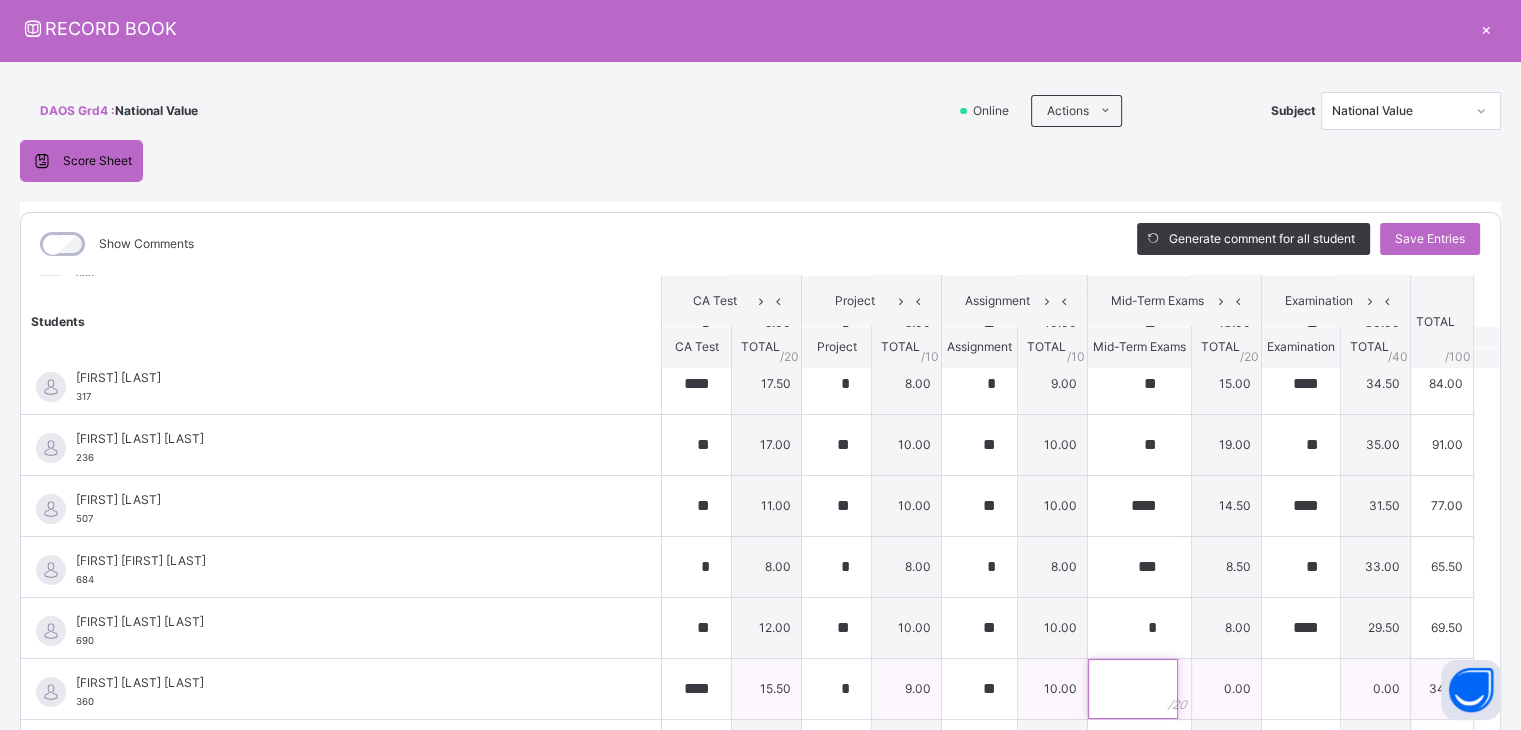 click at bounding box center [1133, 689] 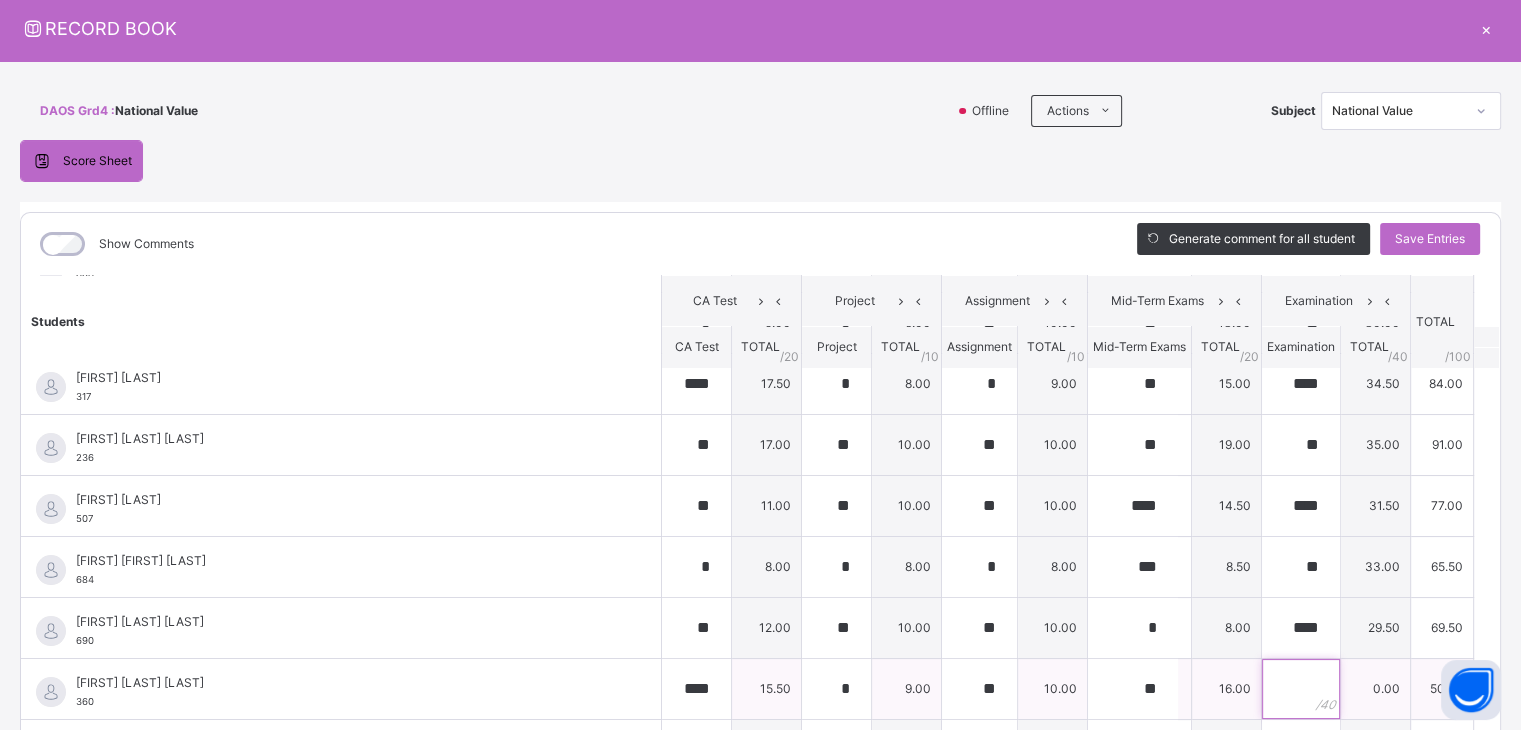 click at bounding box center (1301, 689) 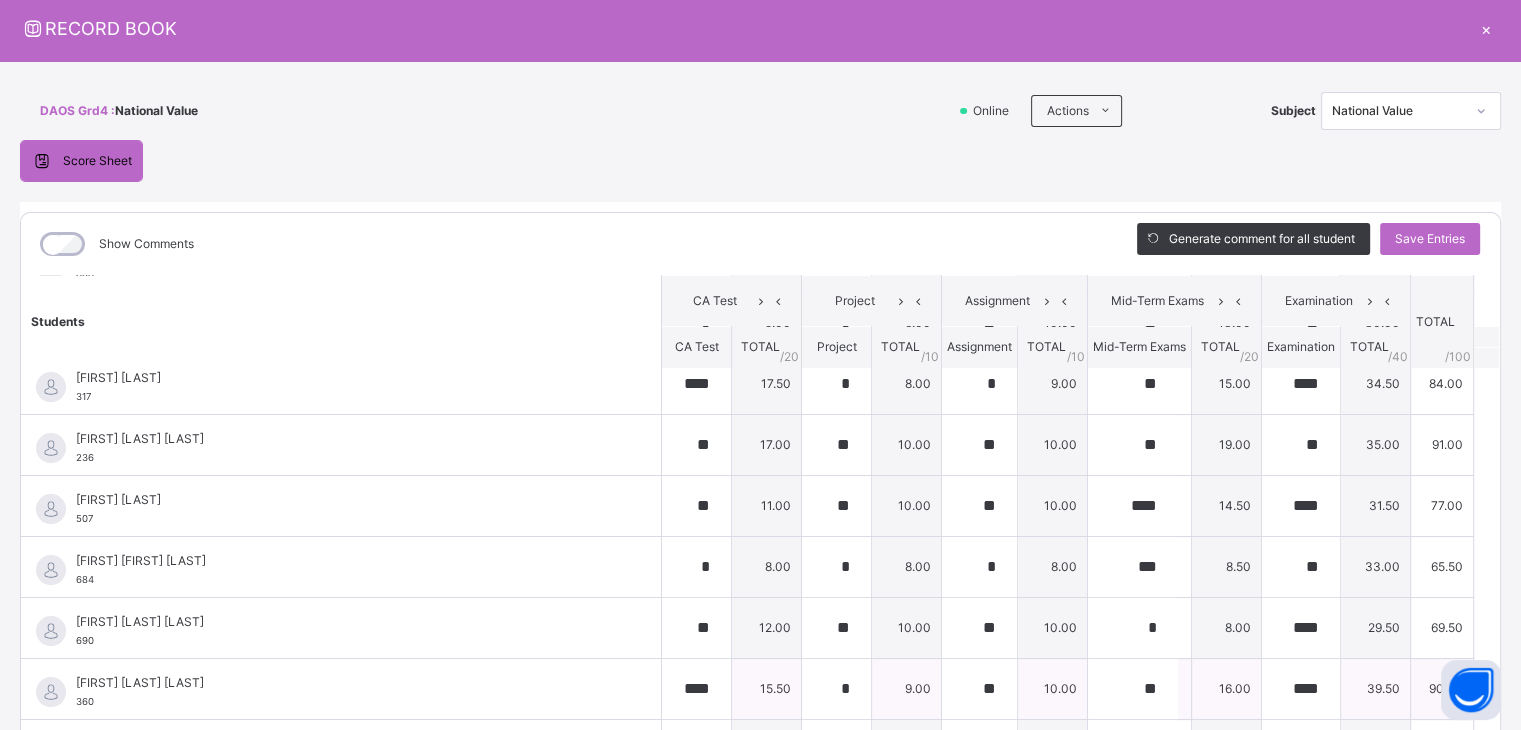 click on "[FIRST] [MIDDLE] [LAST]" at bounding box center (346, 683) 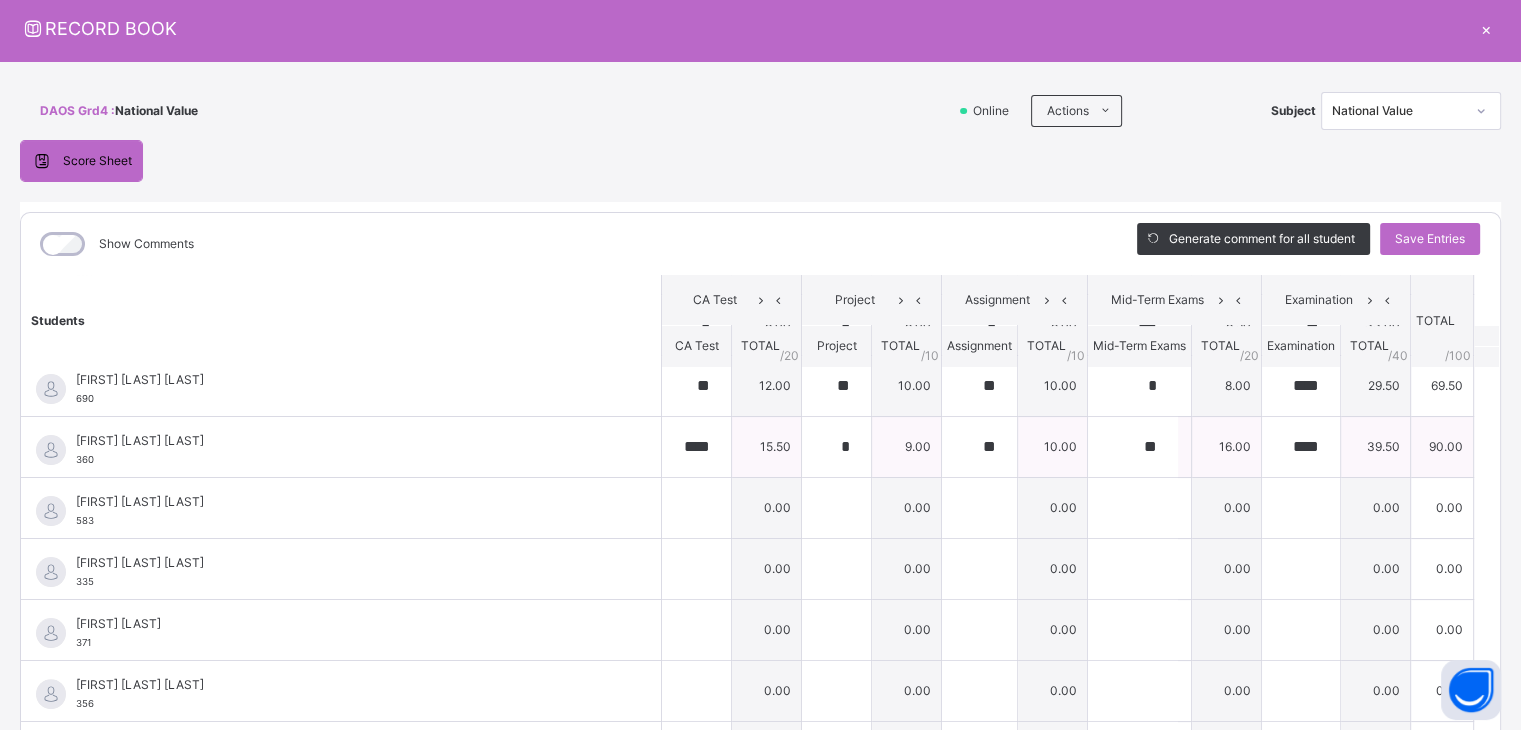 scroll, scrollTop: 560, scrollLeft: 0, axis: vertical 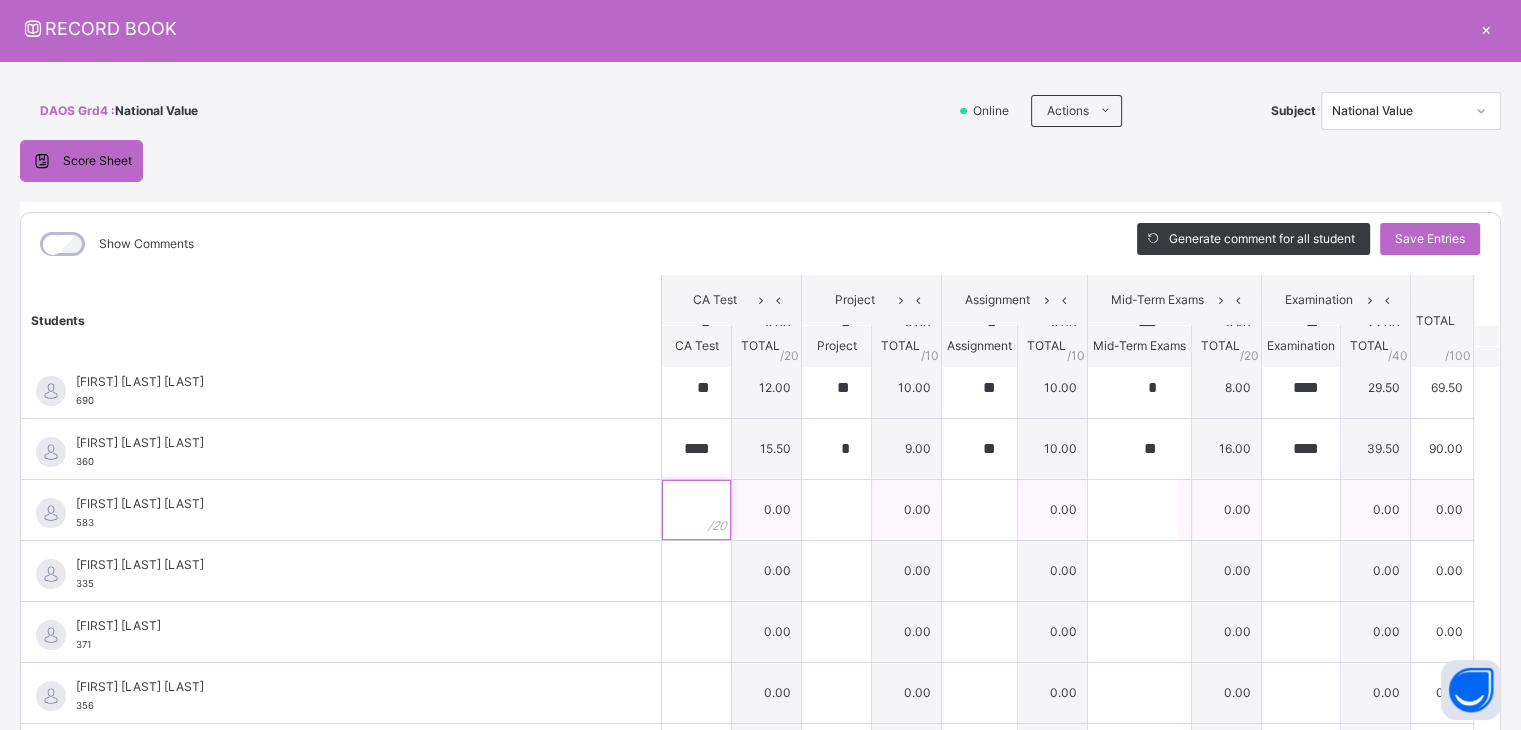 click at bounding box center [696, 510] 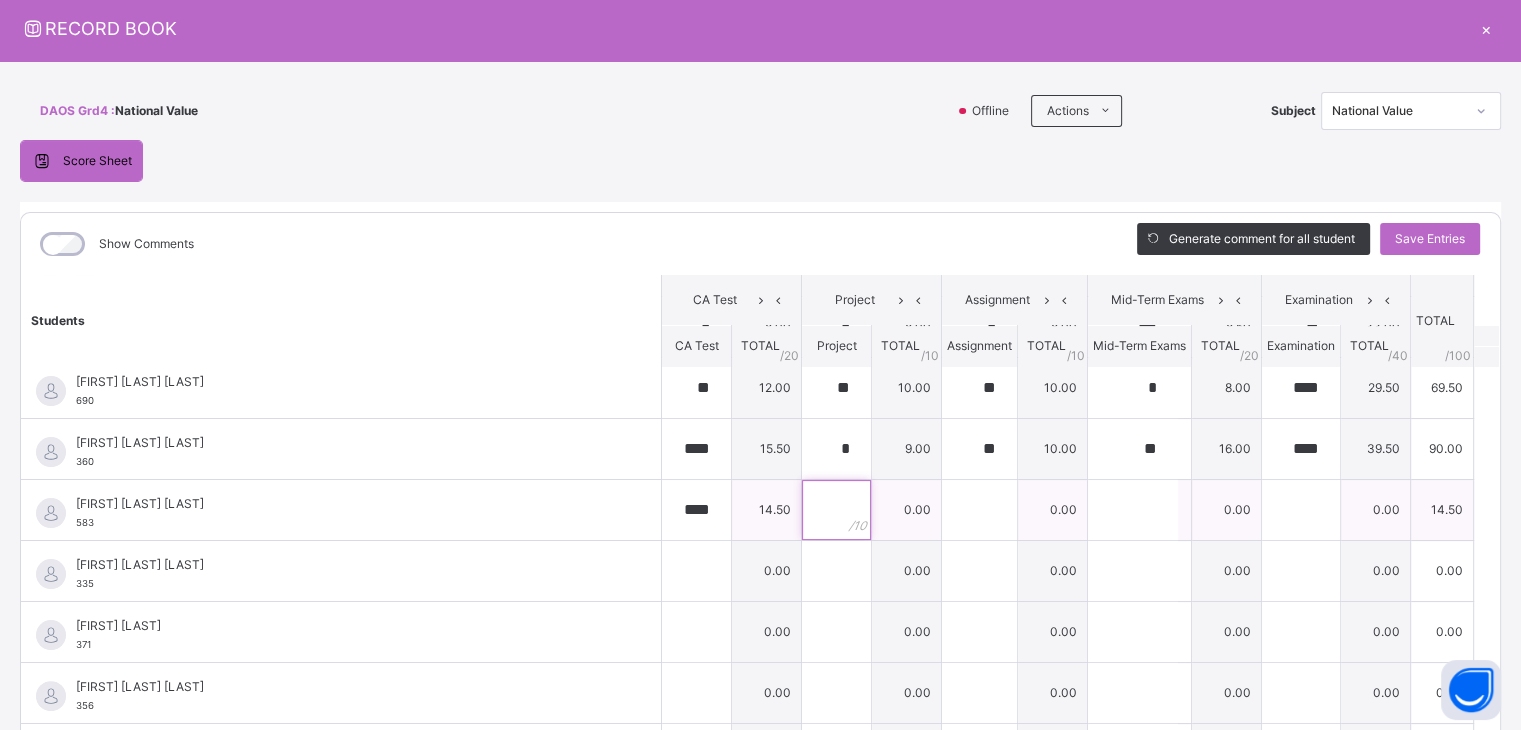 click at bounding box center [836, 510] 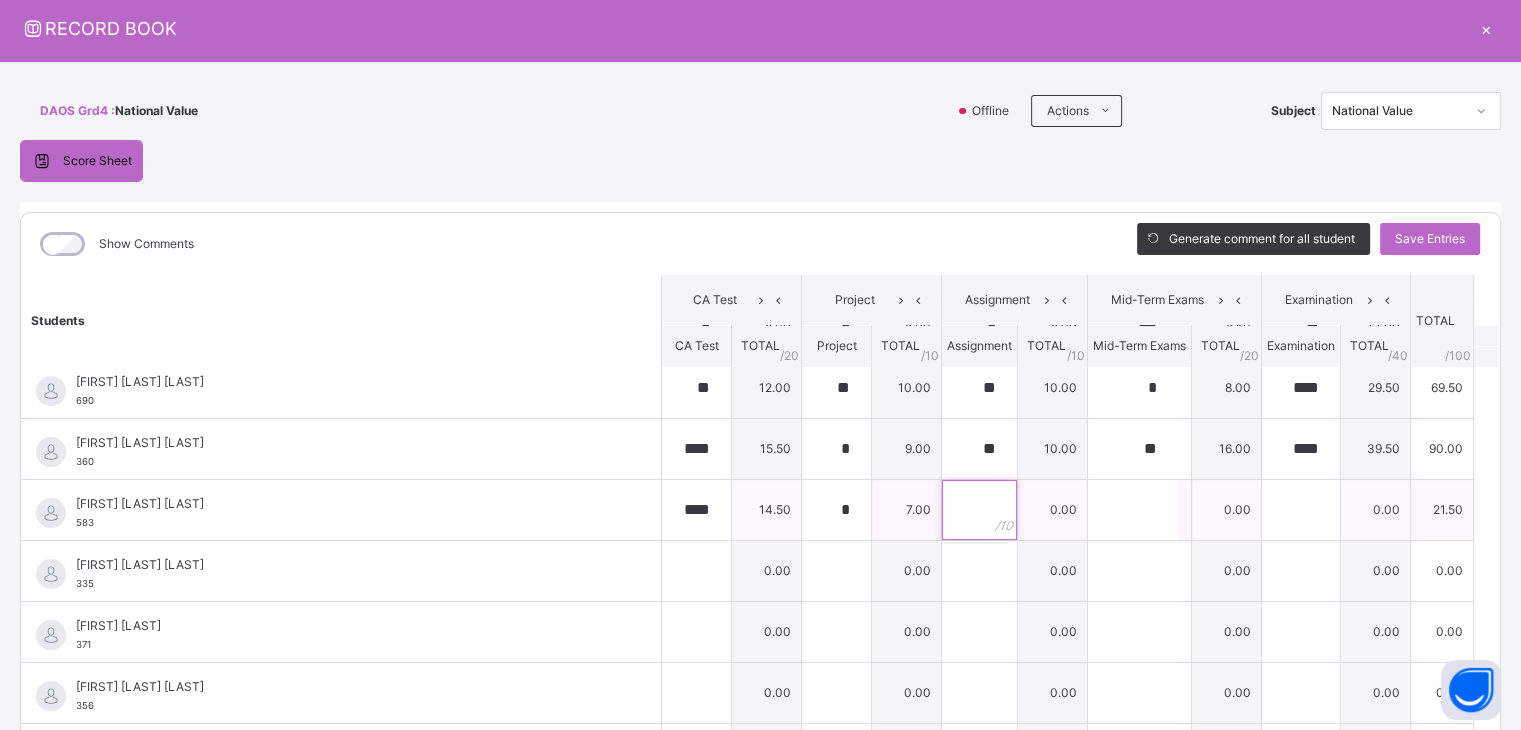 click at bounding box center (979, 510) 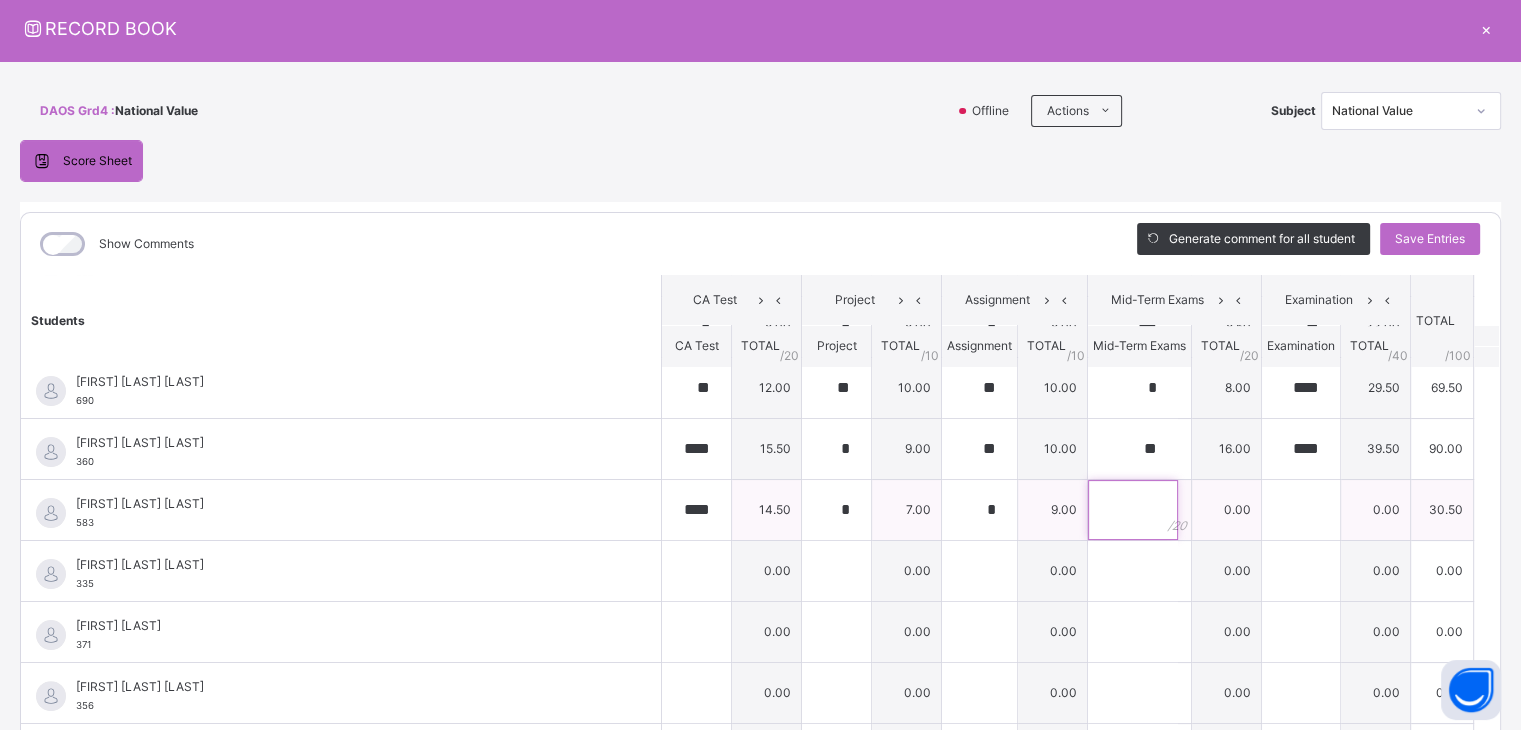 click at bounding box center [1133, 510] 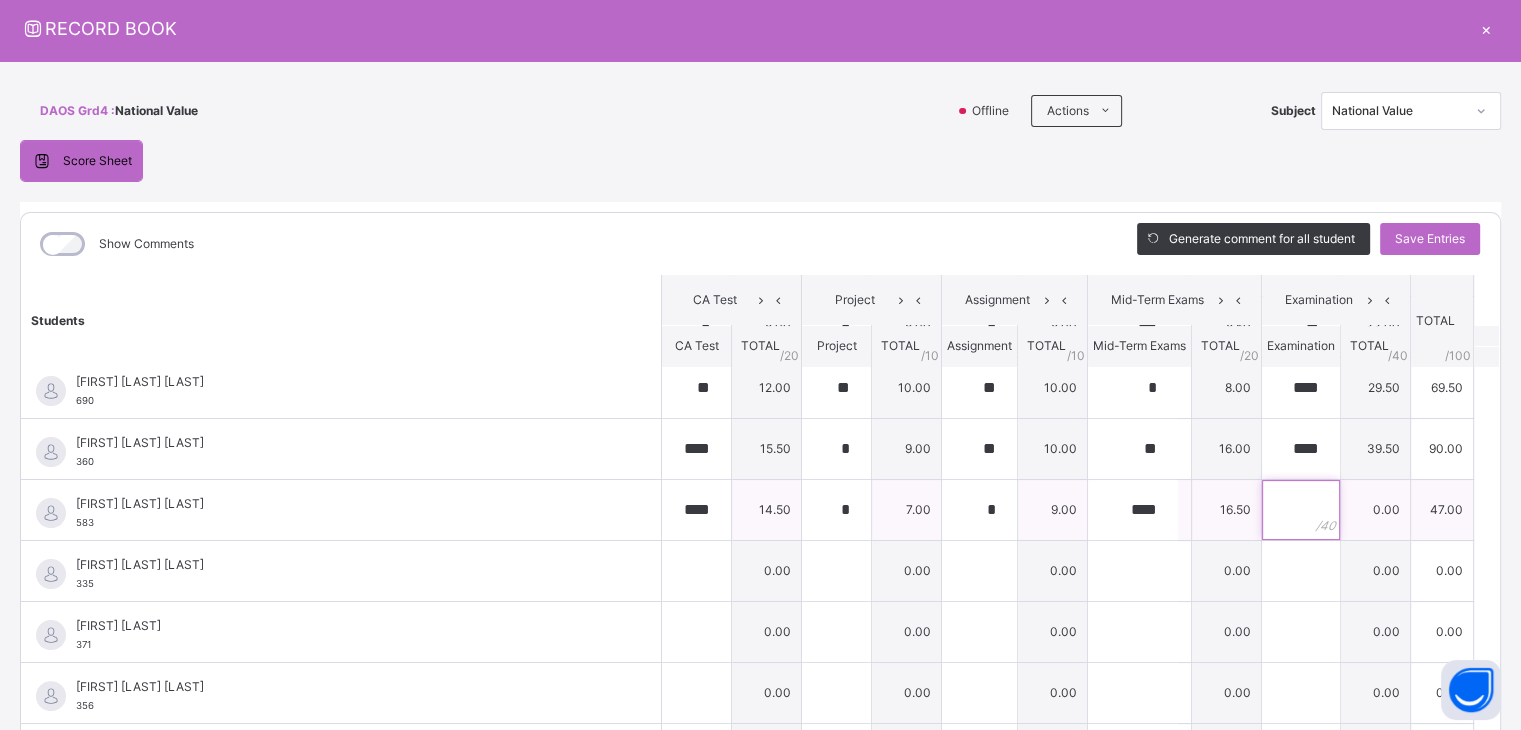 click at bounding box center (1301, 510) 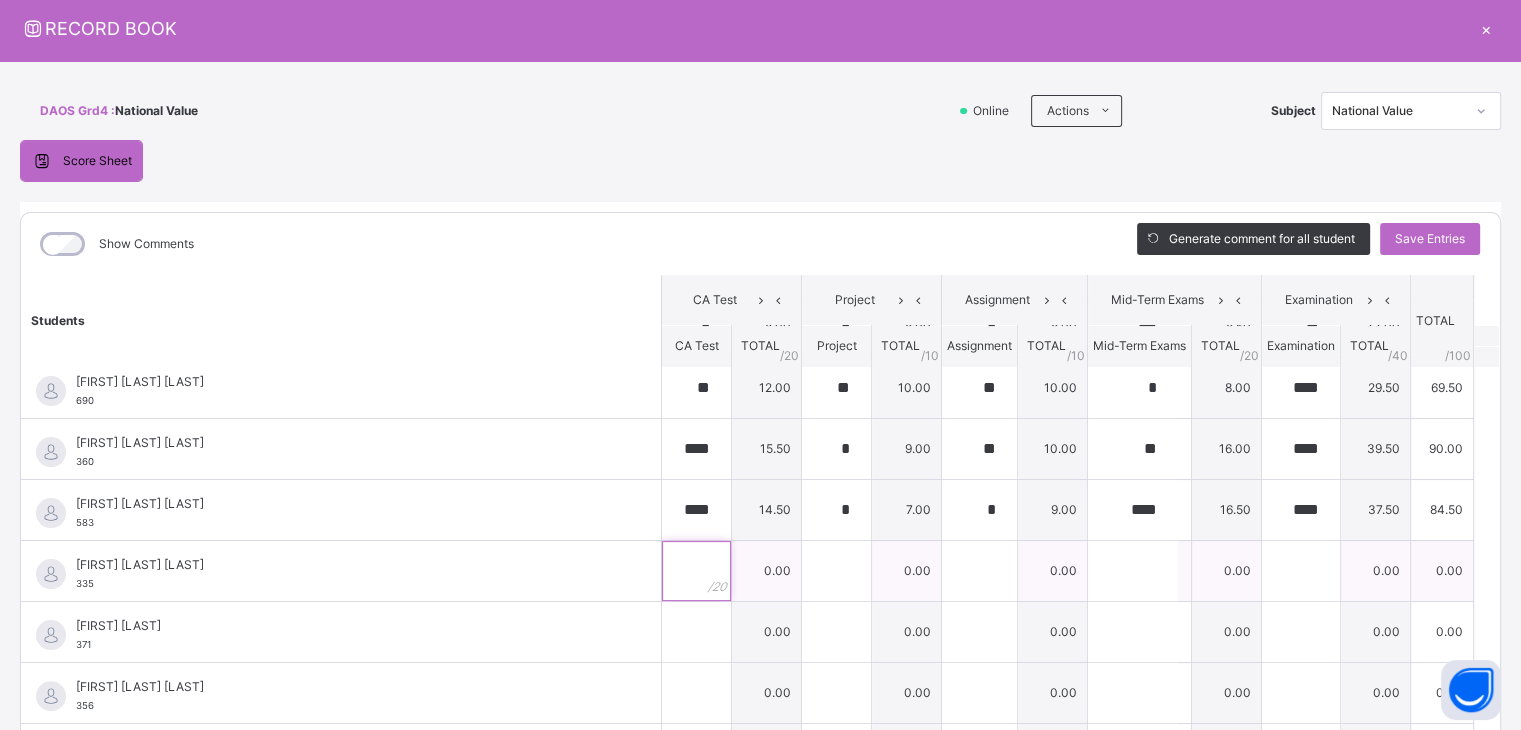 click at bounding box center (696, 571) 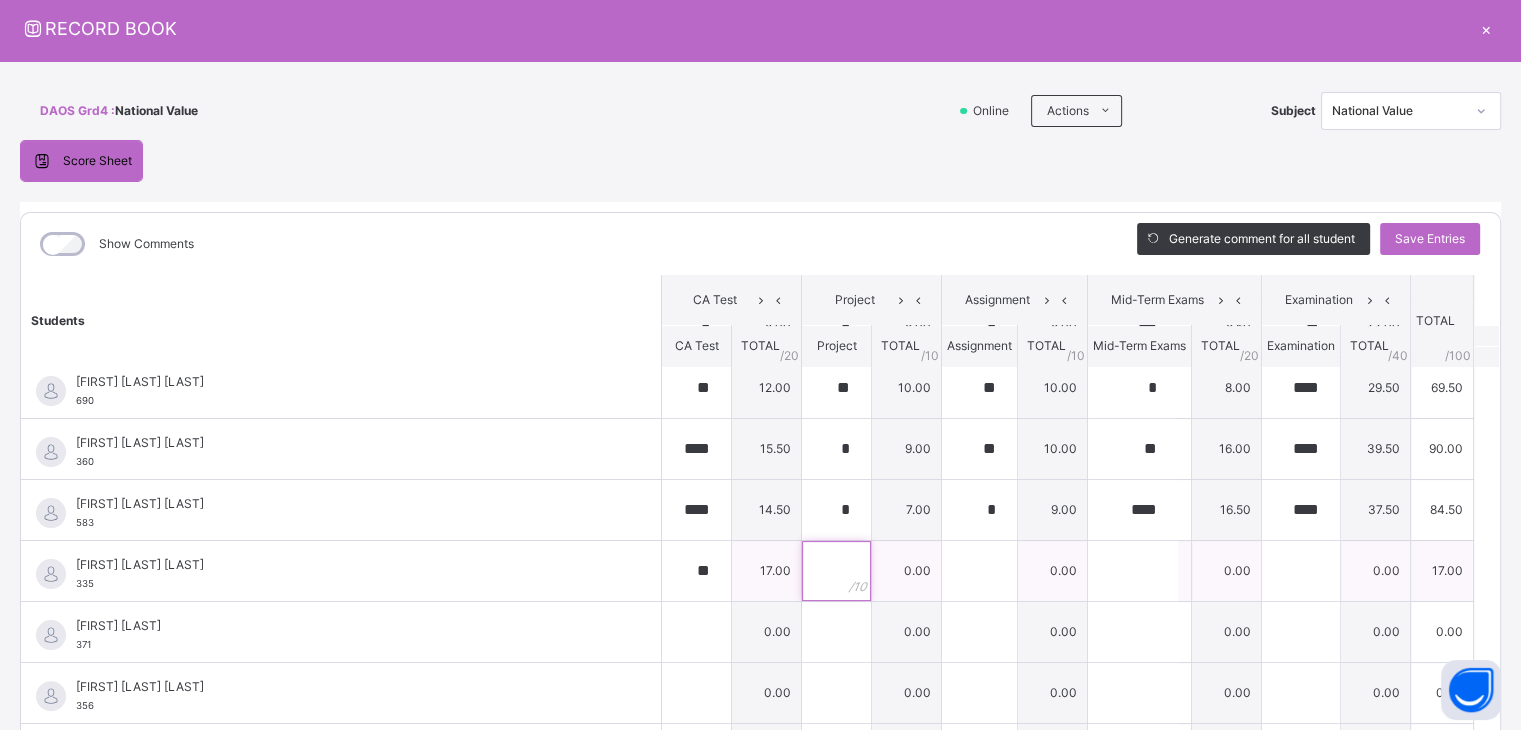 click at bounding box center (836, 571) 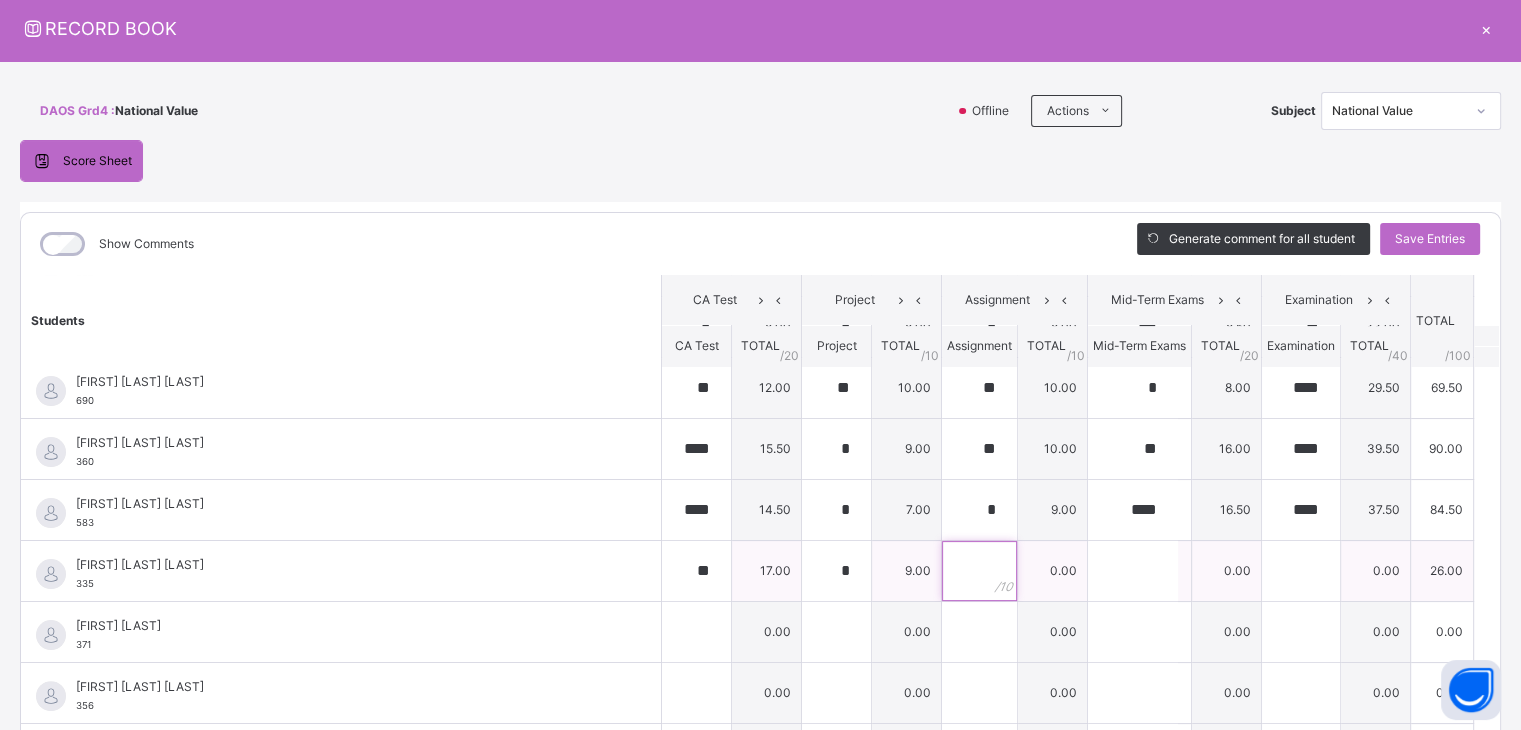 click at bounding box center [979, 571] 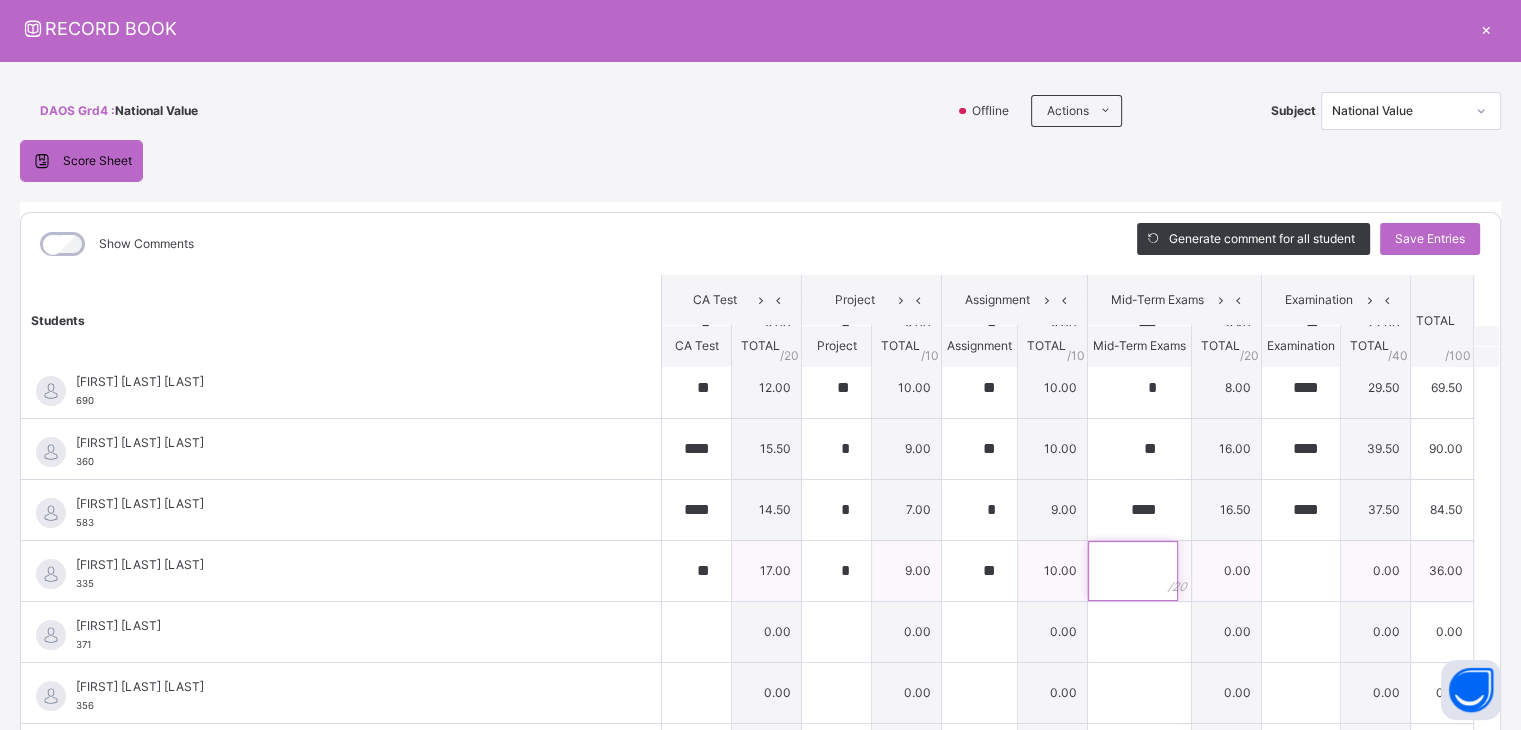 click at bounding box center [1133, 571] 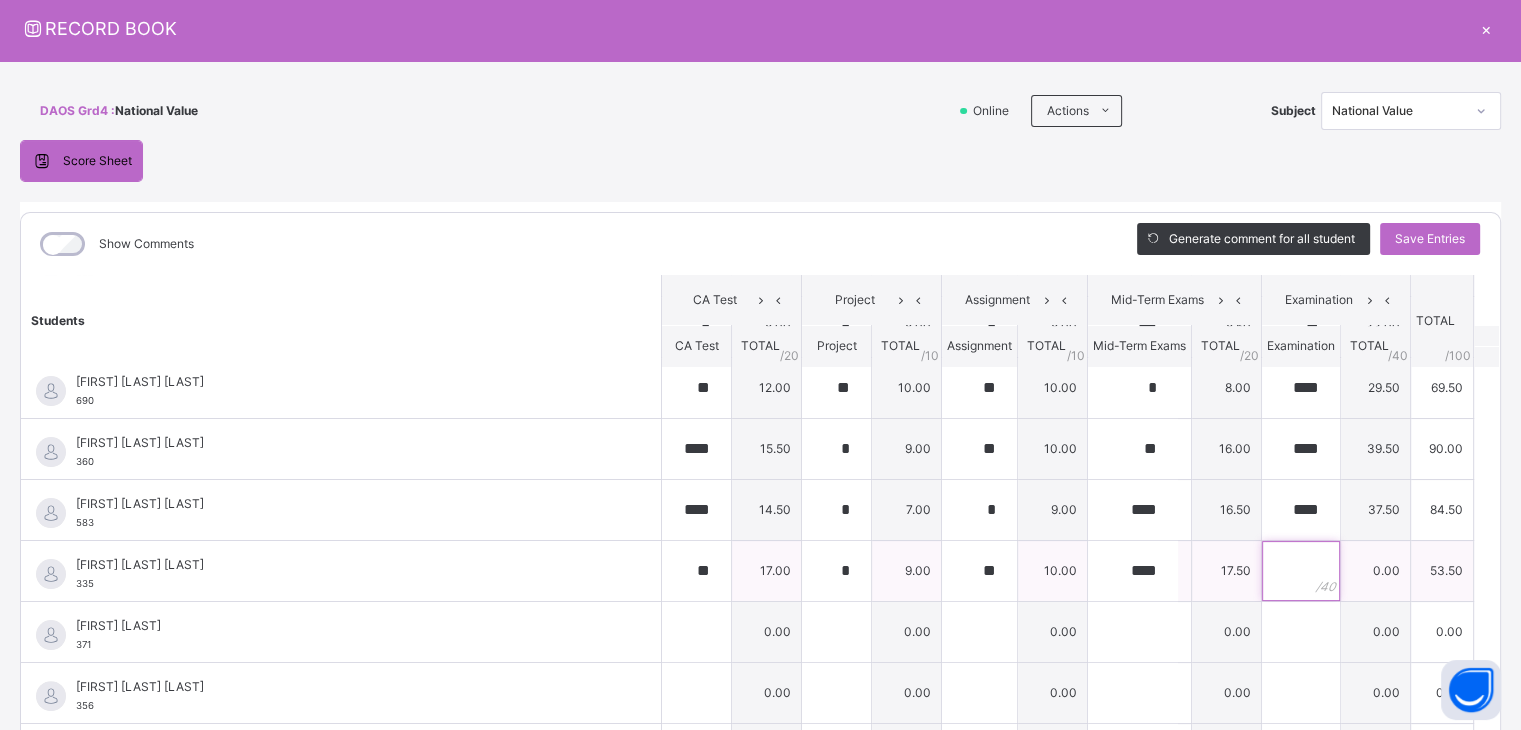 click at bounding box center [1301, 571] 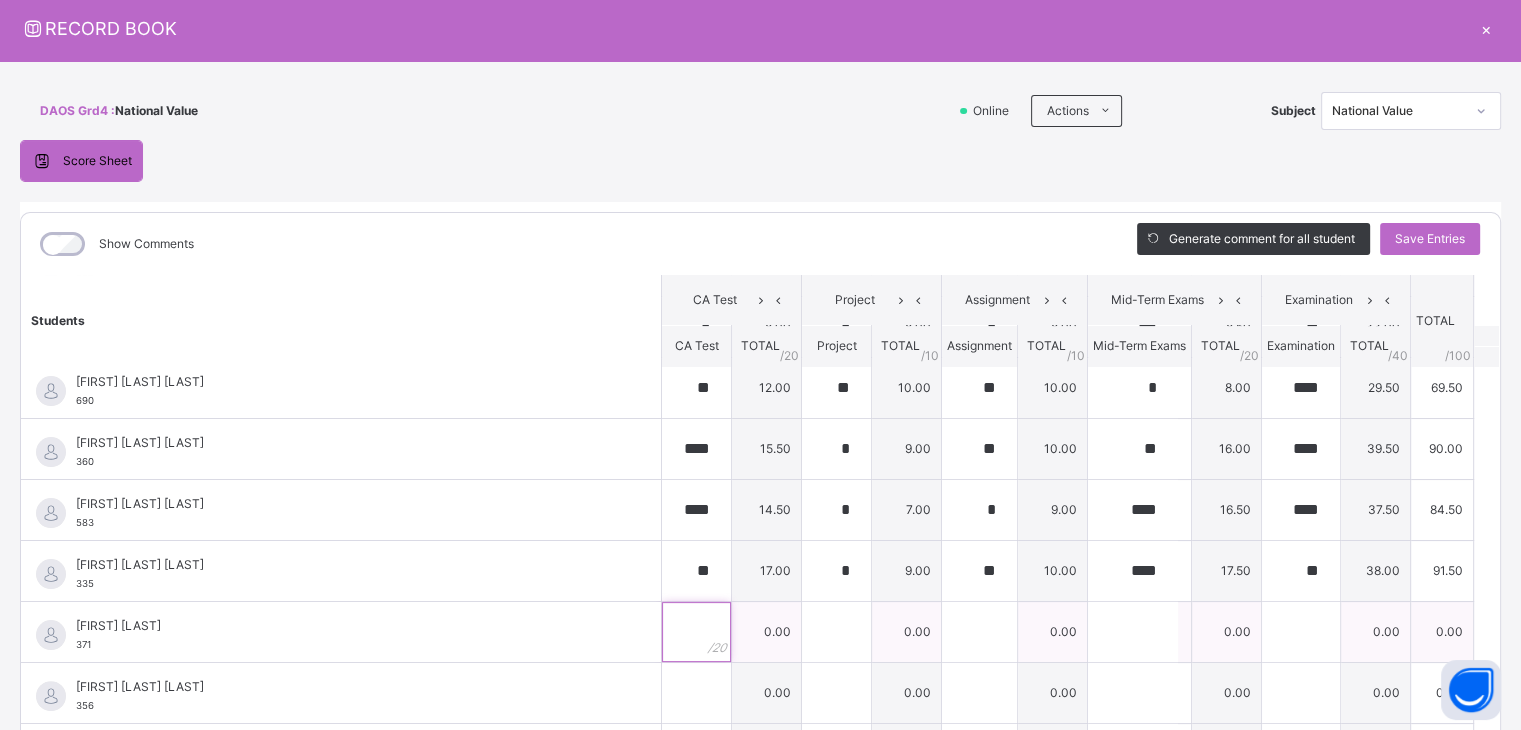 click at bounding box center (696, 632) 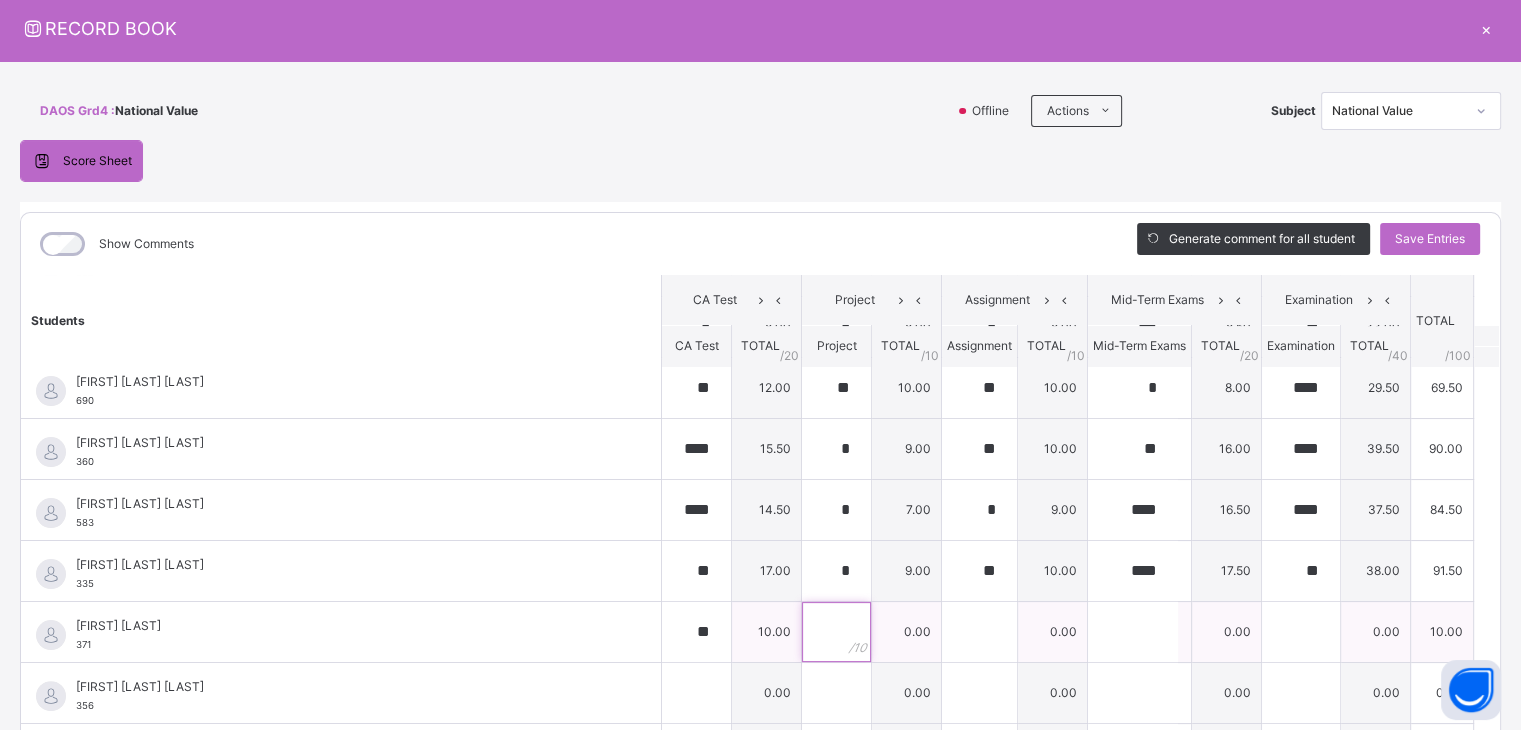 click at bounding box center [836, 632] 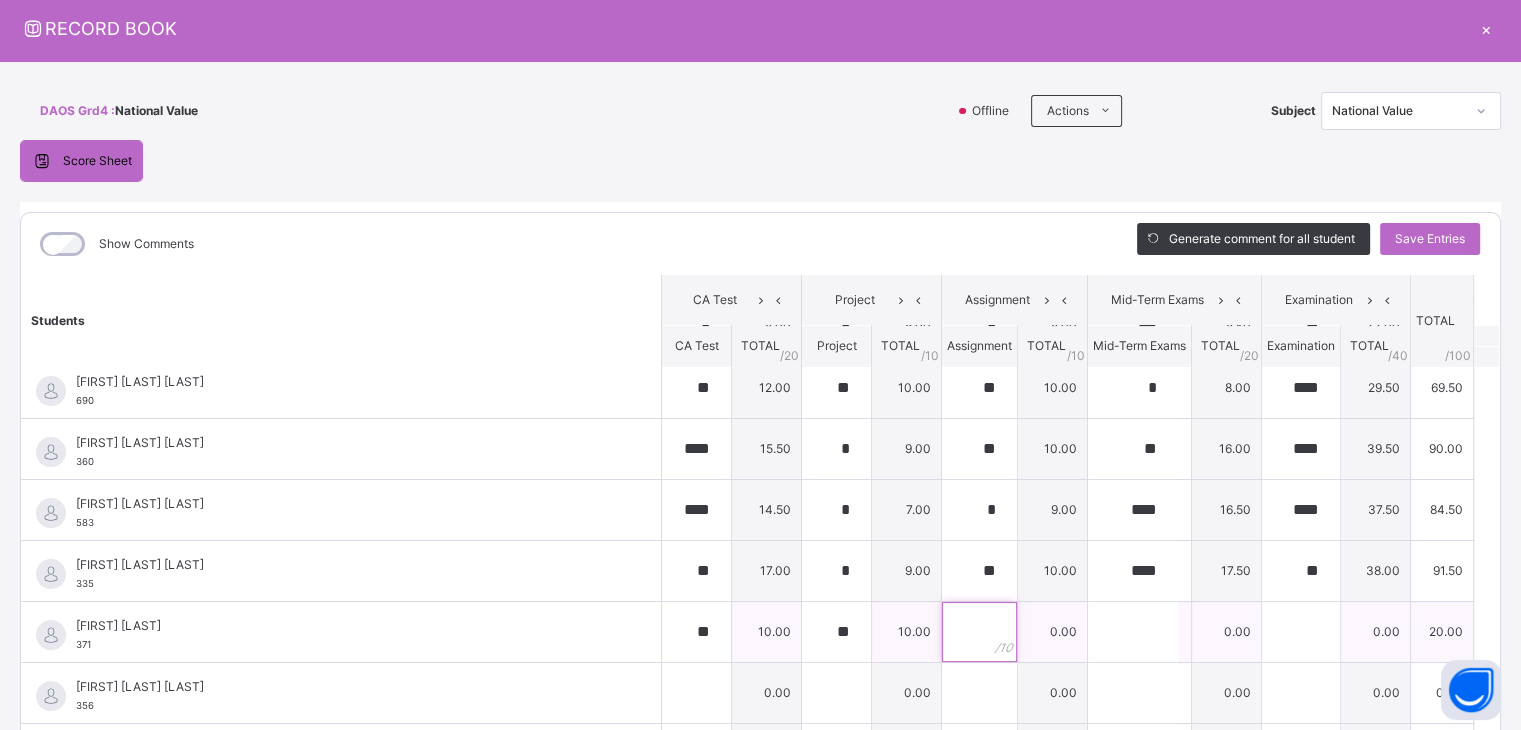 click at bounding box center [979, 632] 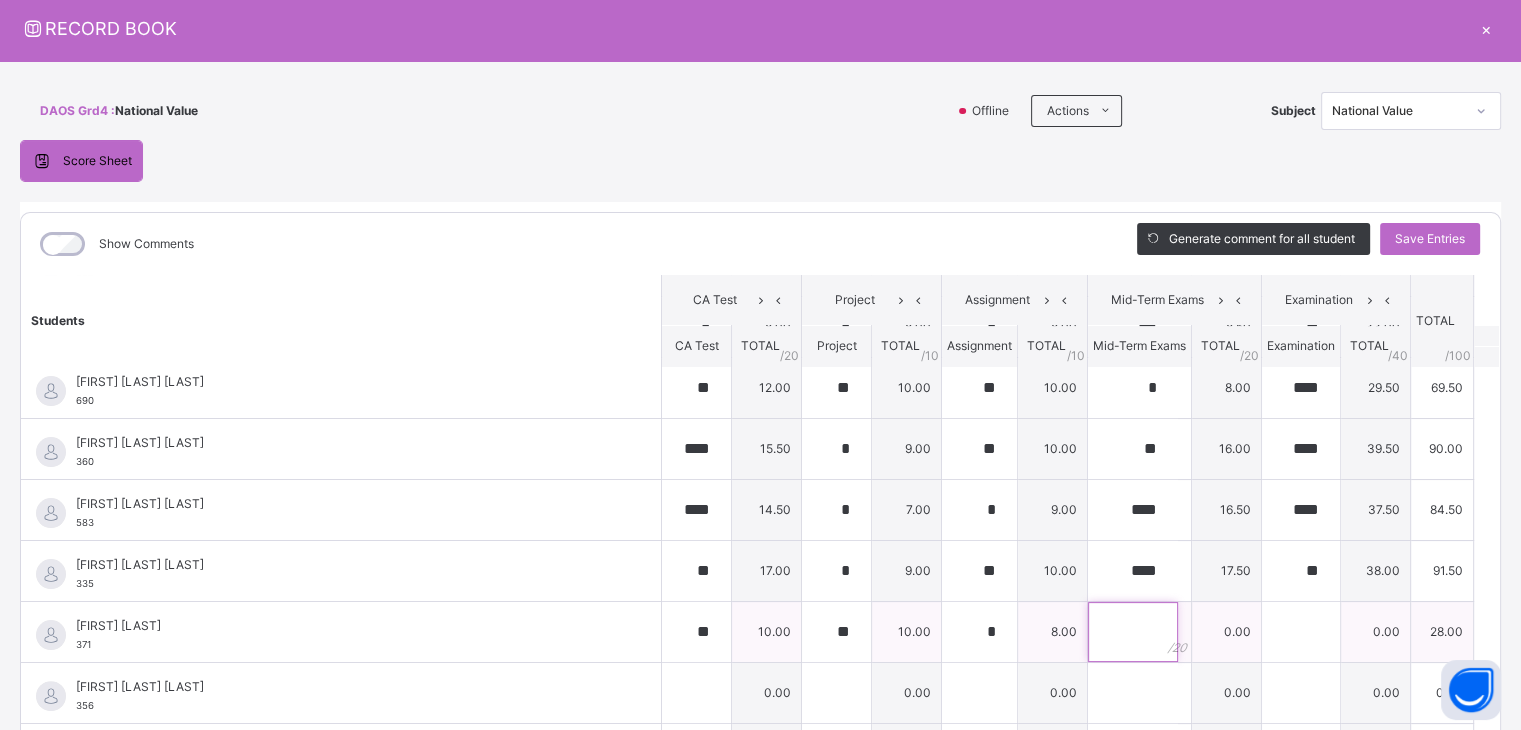 click at bounding box center [1133, 632] 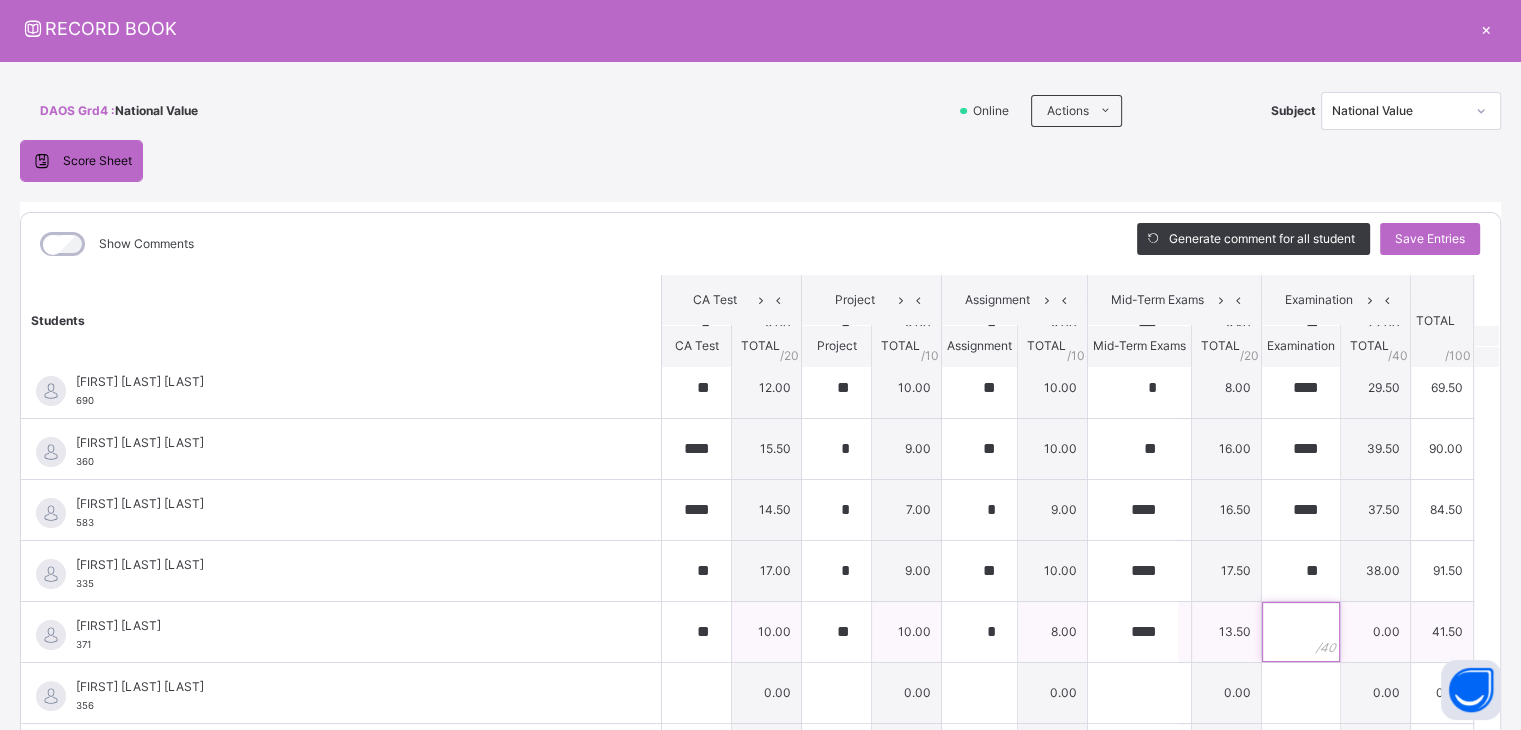 click at bounding box center [1301, 632] 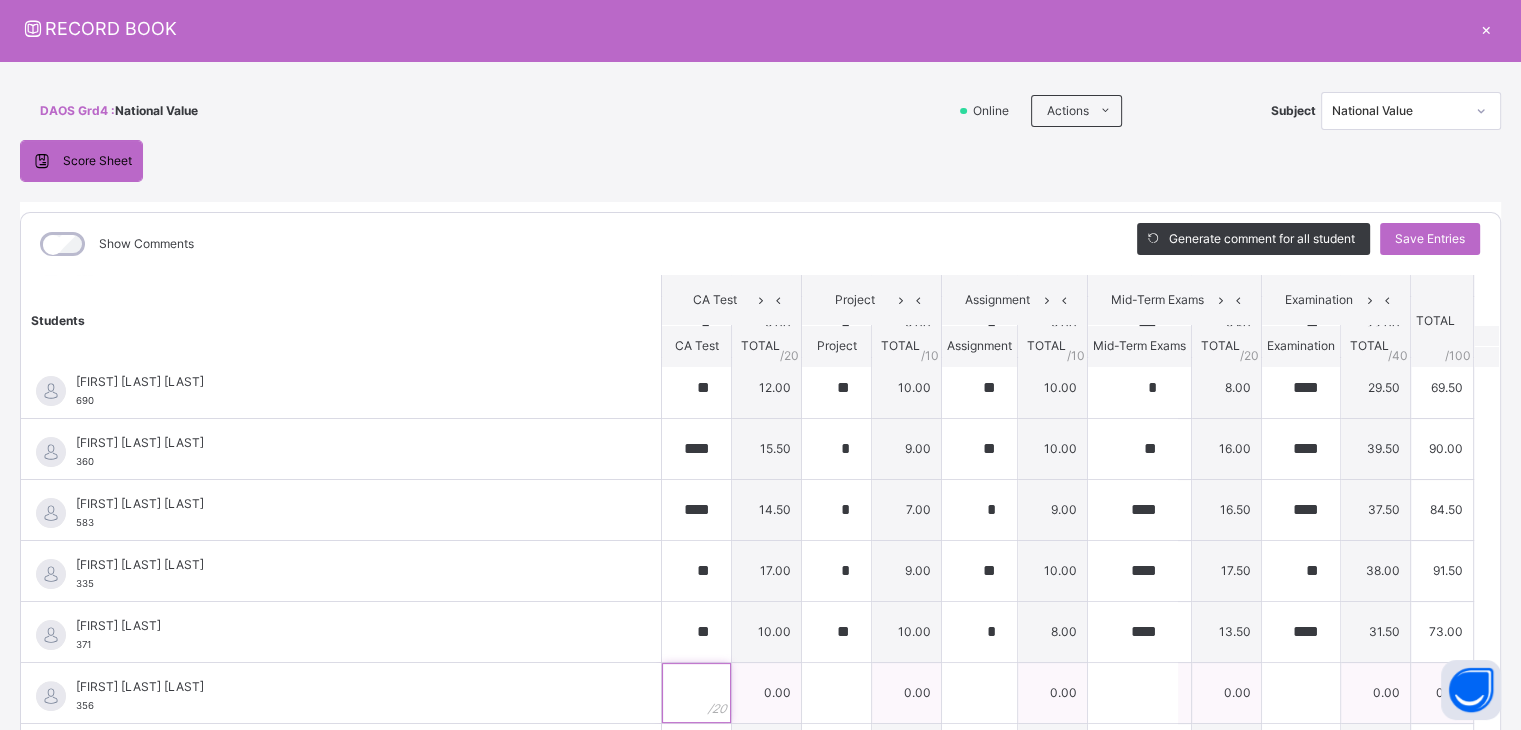 click at bounding box center (696, 693) 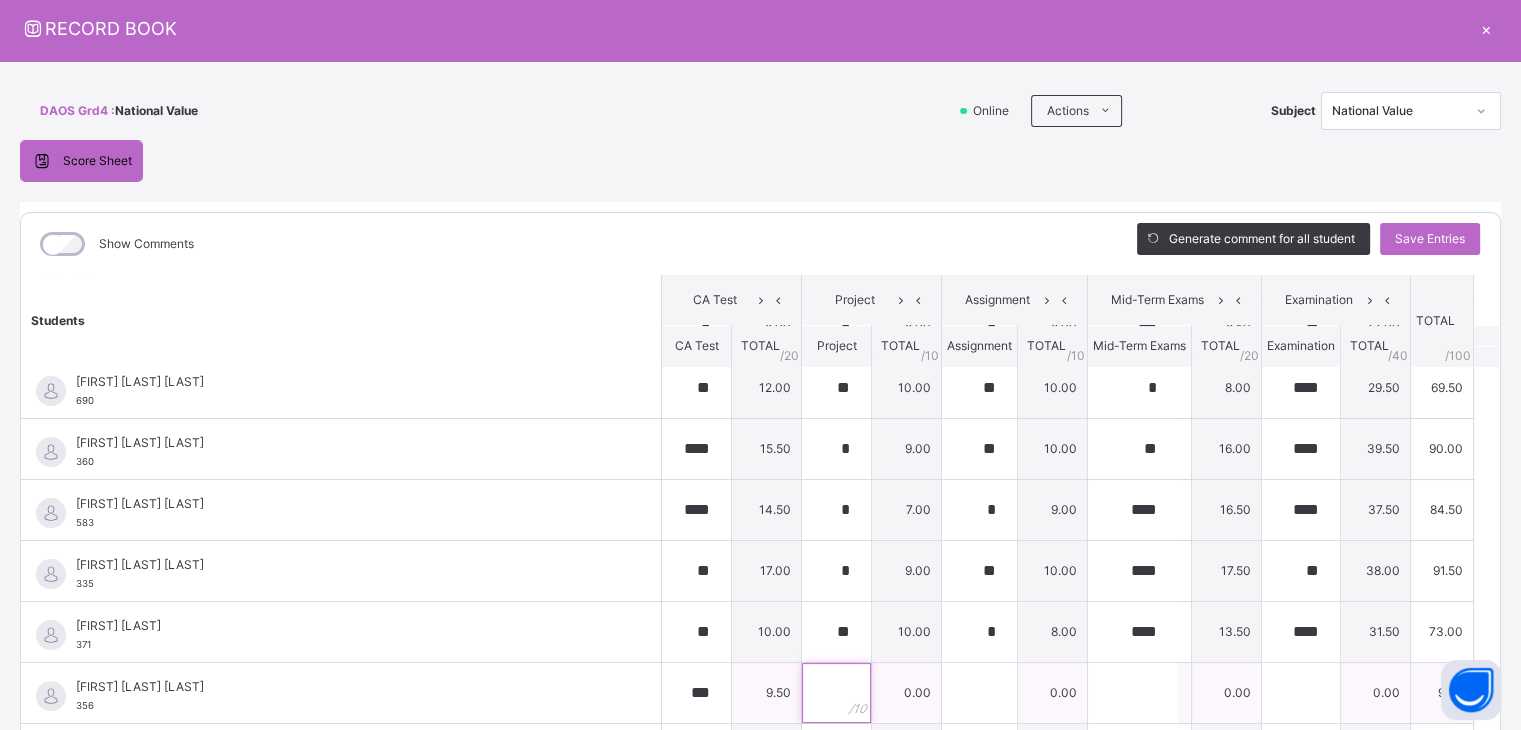 click at bounding box center [836, 693] 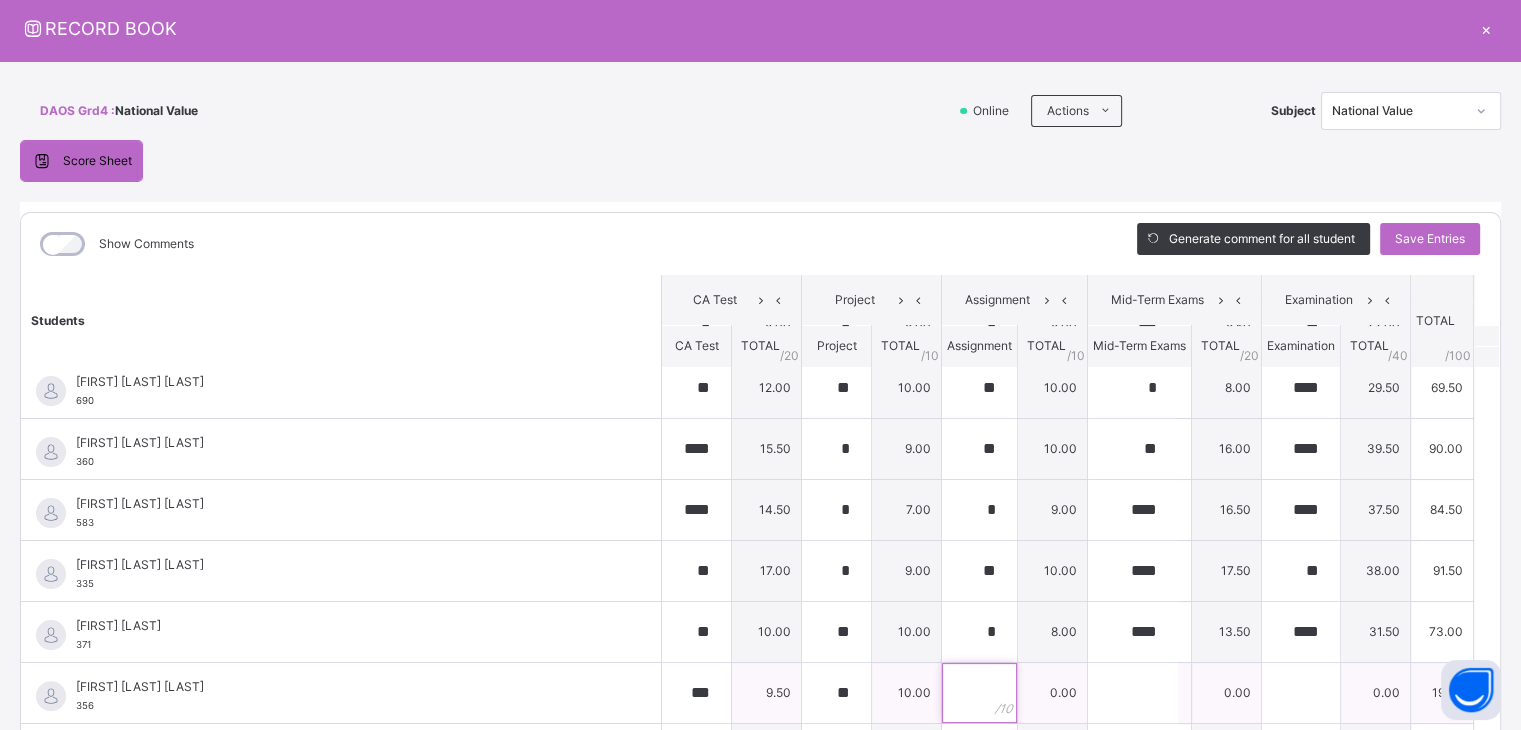 click at bounding box center (979, 693) 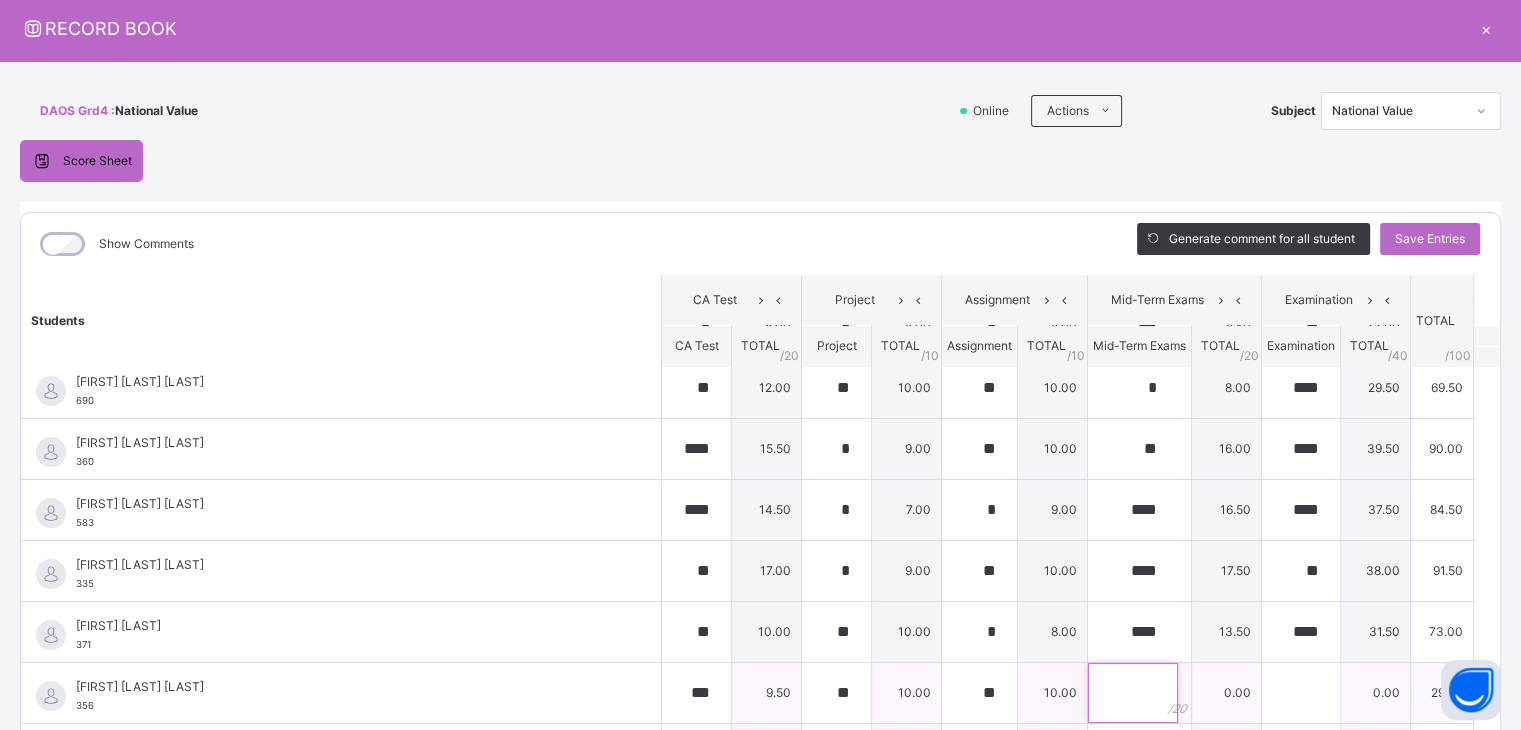 click at bounding box center [1133, 693] 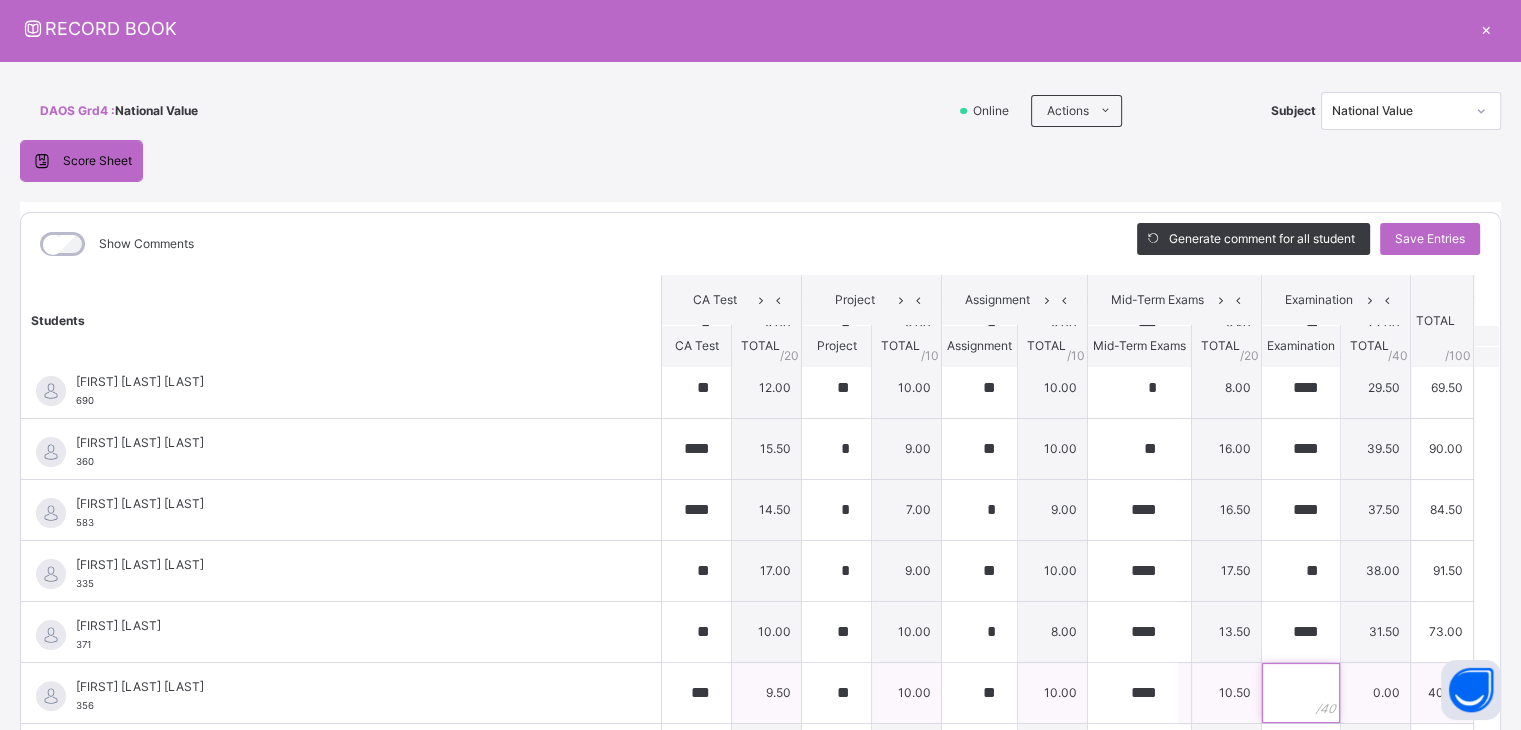 click at bounding box center [1301, 693] 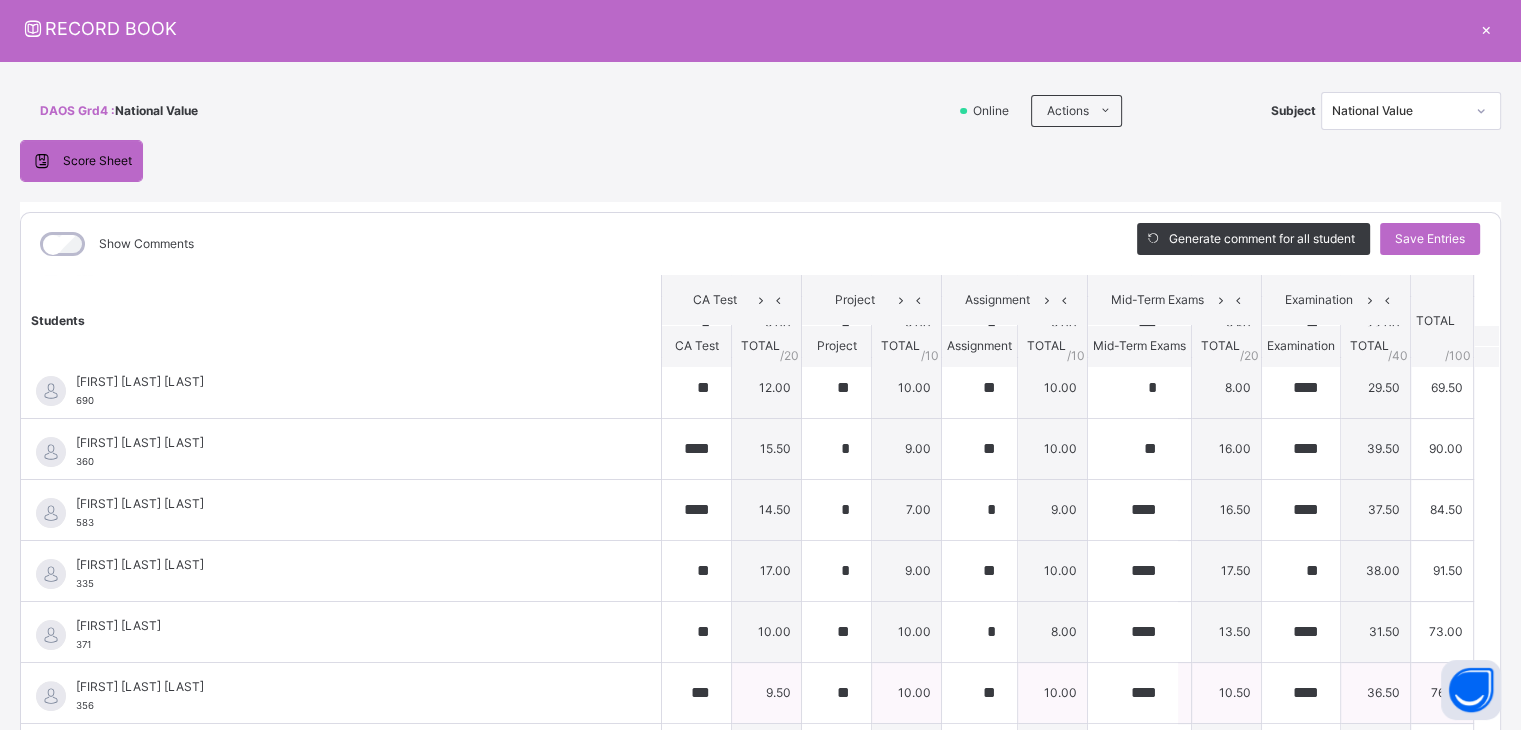 click on "[FIRST] [MIDDLE] [LAST]" at bounding box center [346, 687] 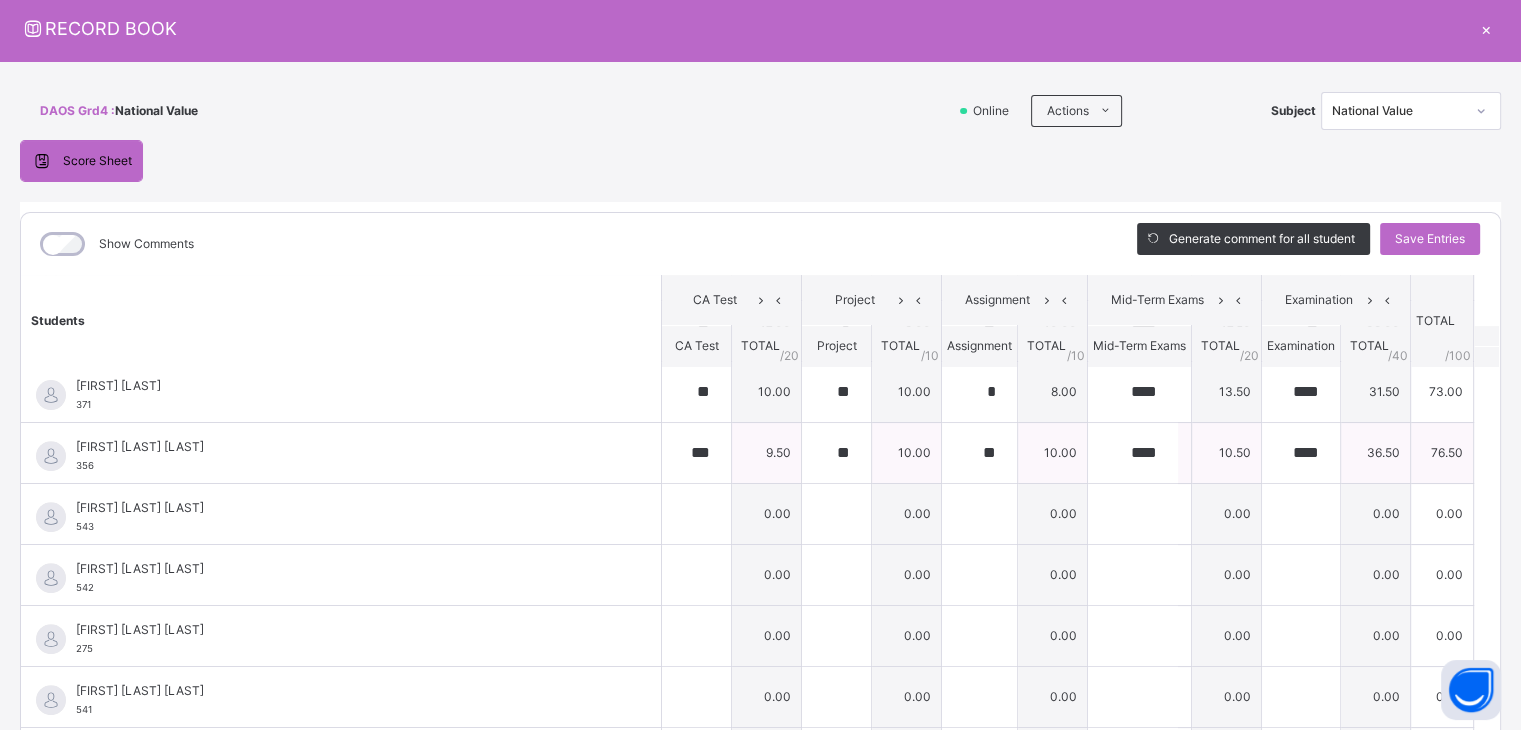 scroll, scrollTop: 840, scrollLeft: 0, axis: vertical 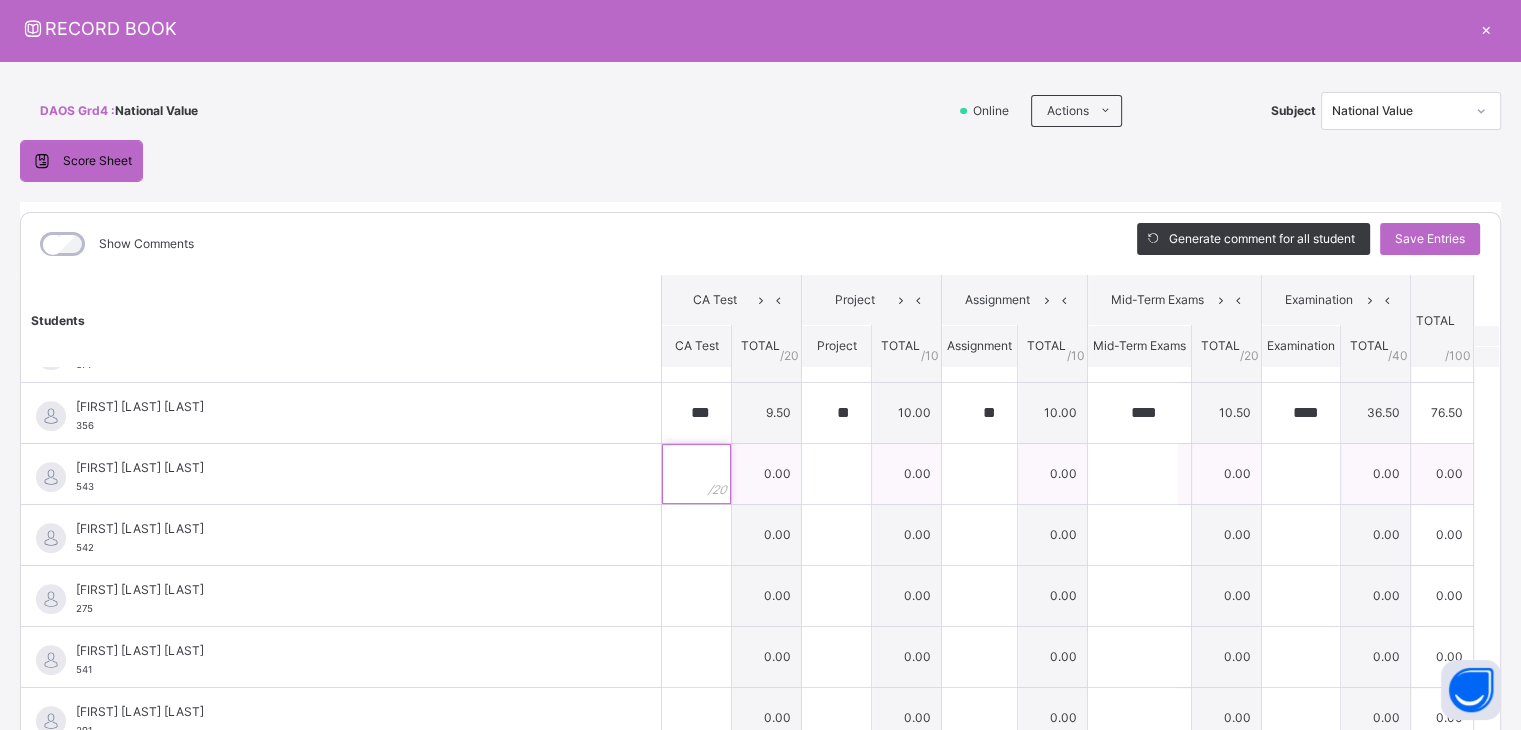 click at bounding box center (696, 474) 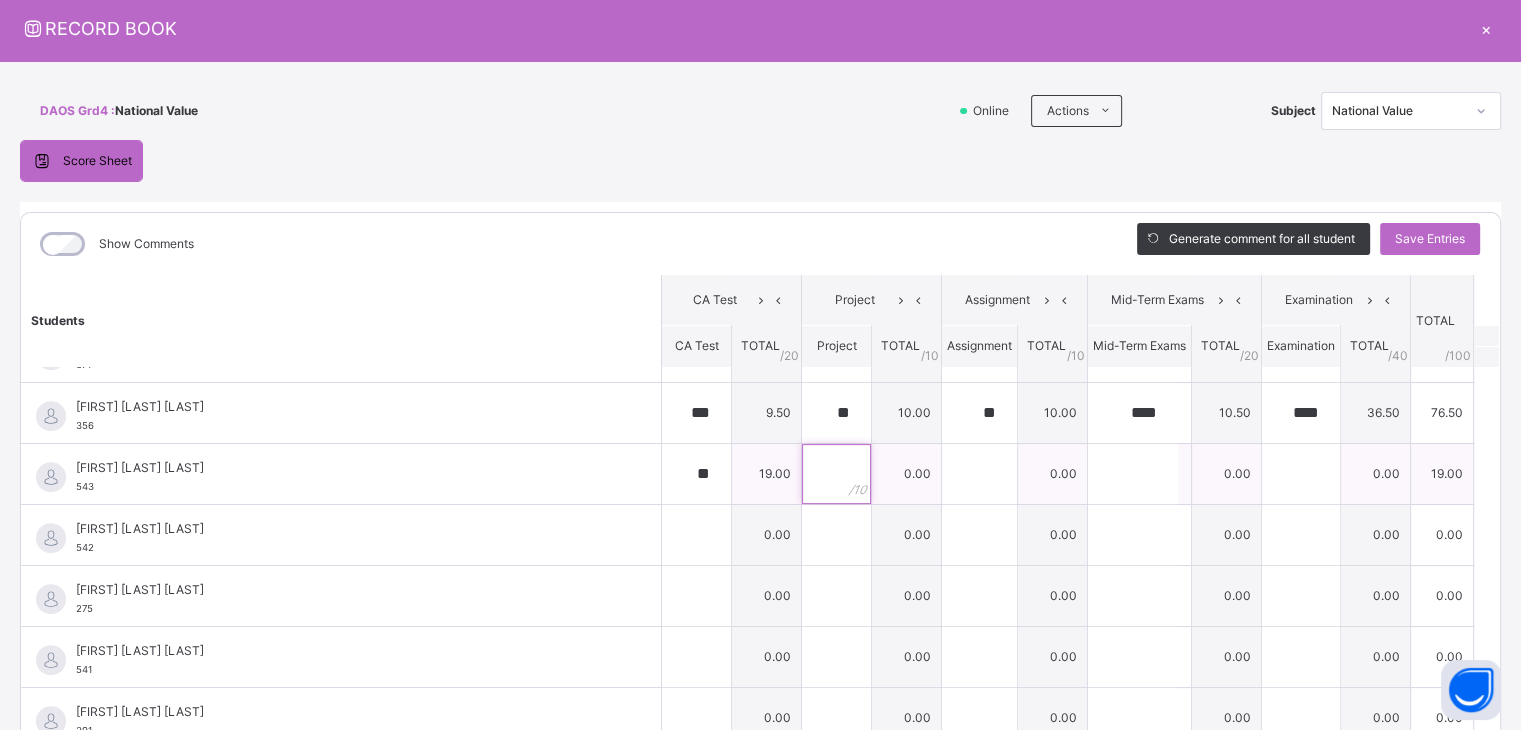 click at bounding box center [836, 474] 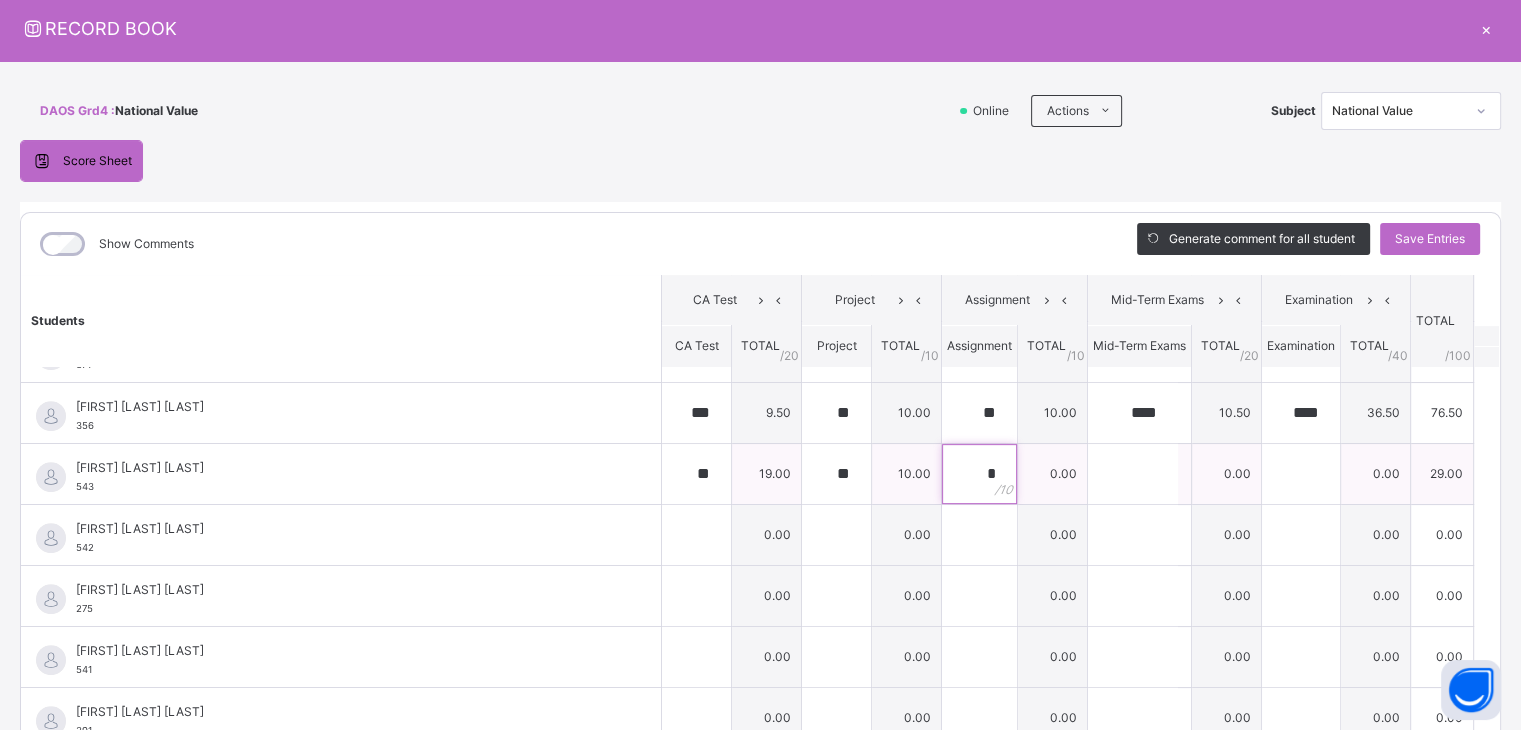 click on "*" at bounding box center [979, 474] 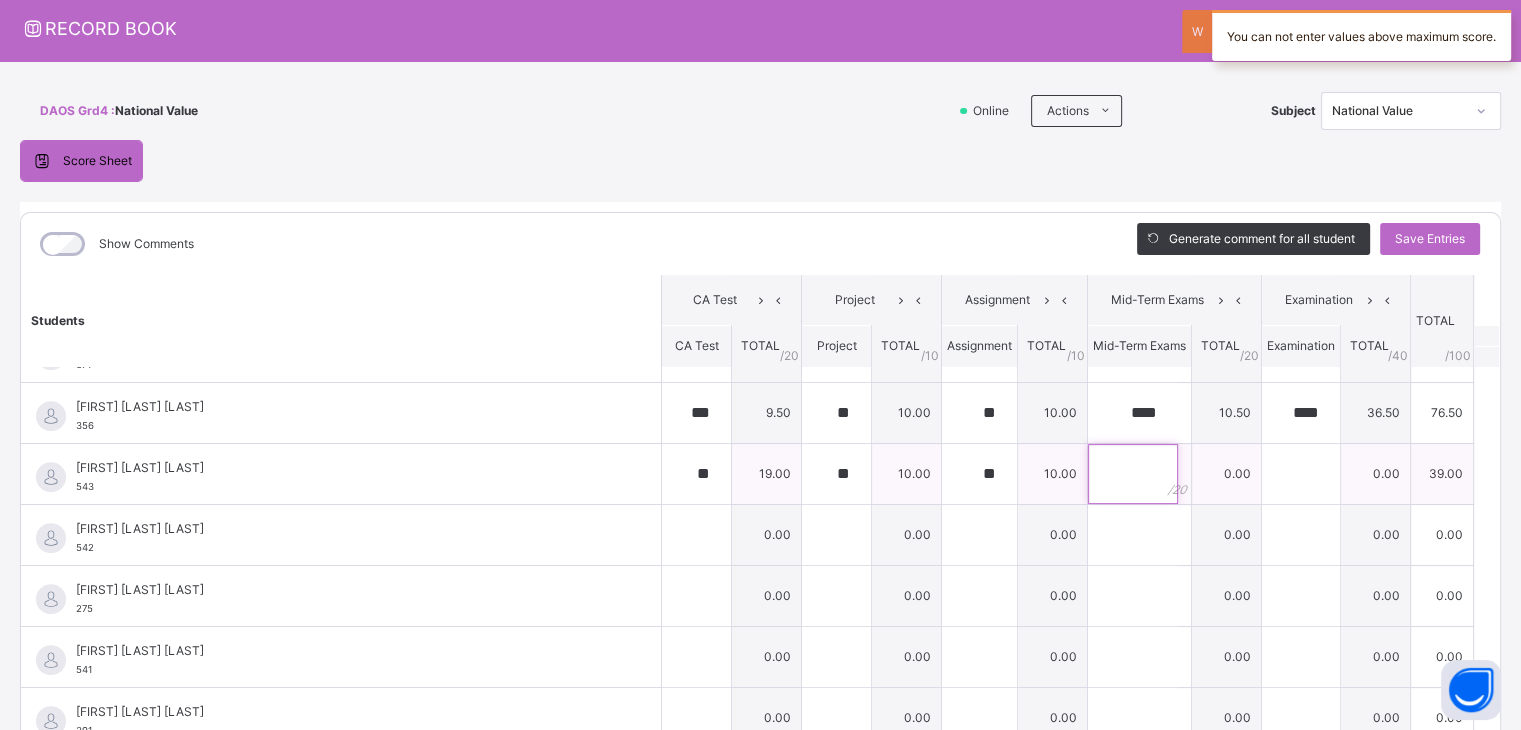 click at bounding box center [1133, 474] 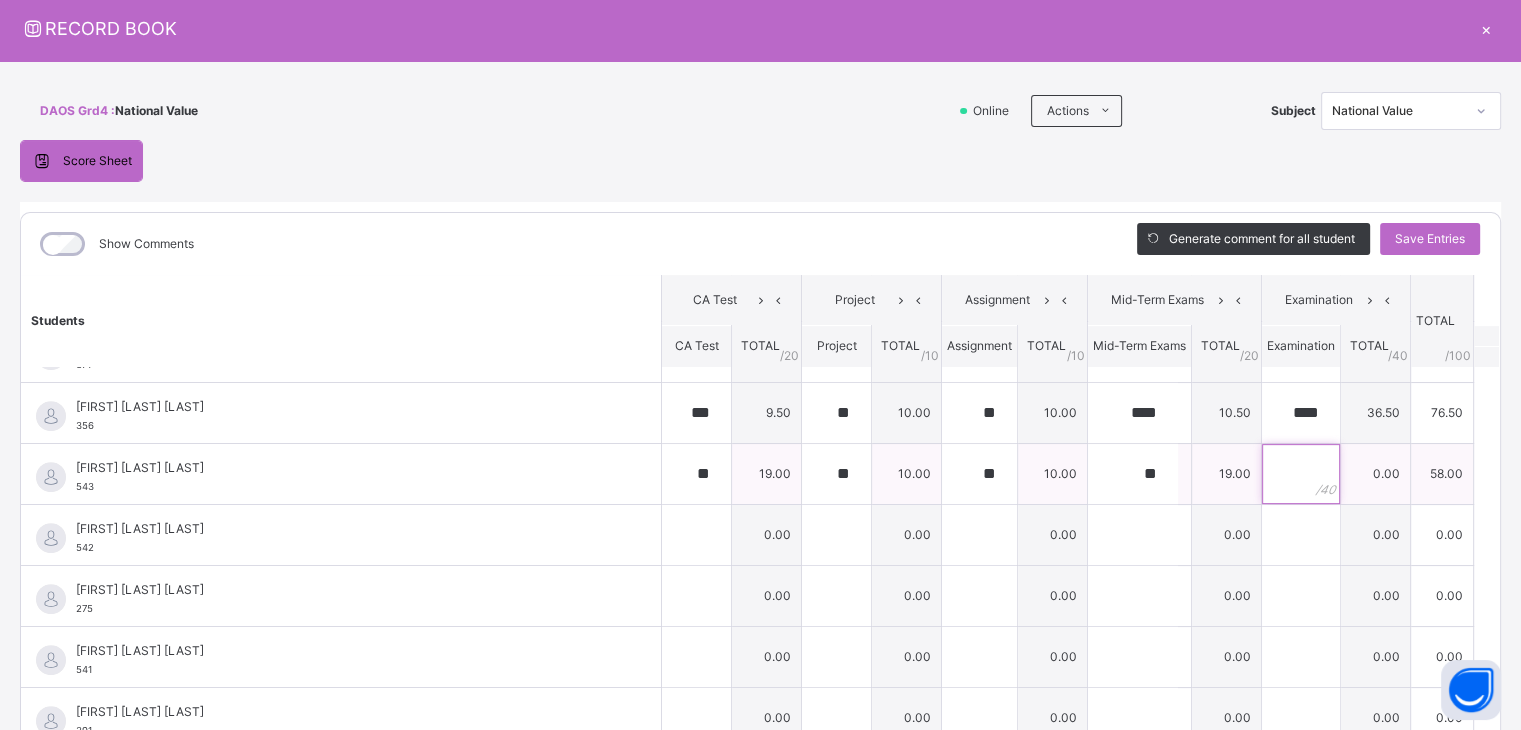 click at bounding box center [1301, 474] 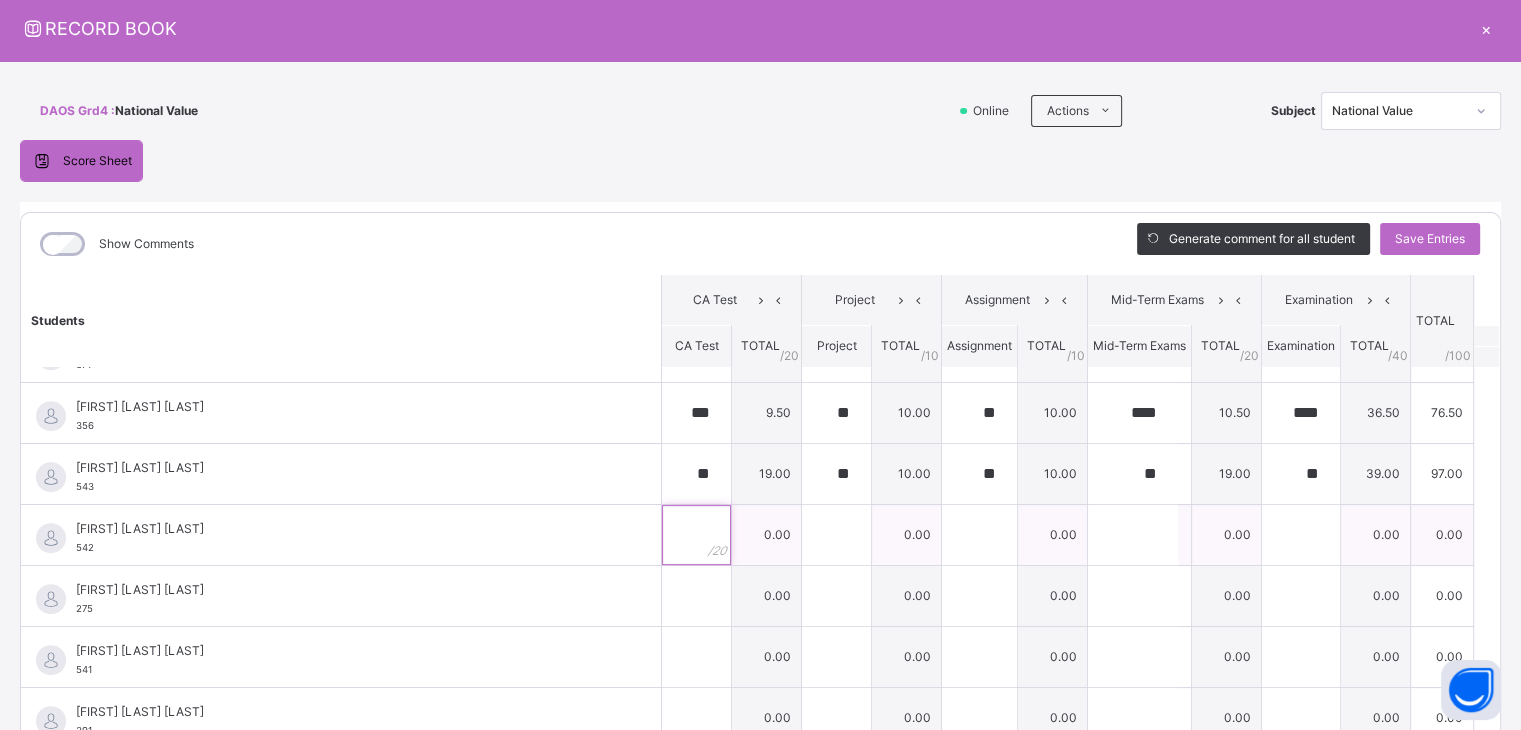 click at bounding box center [696, 535] 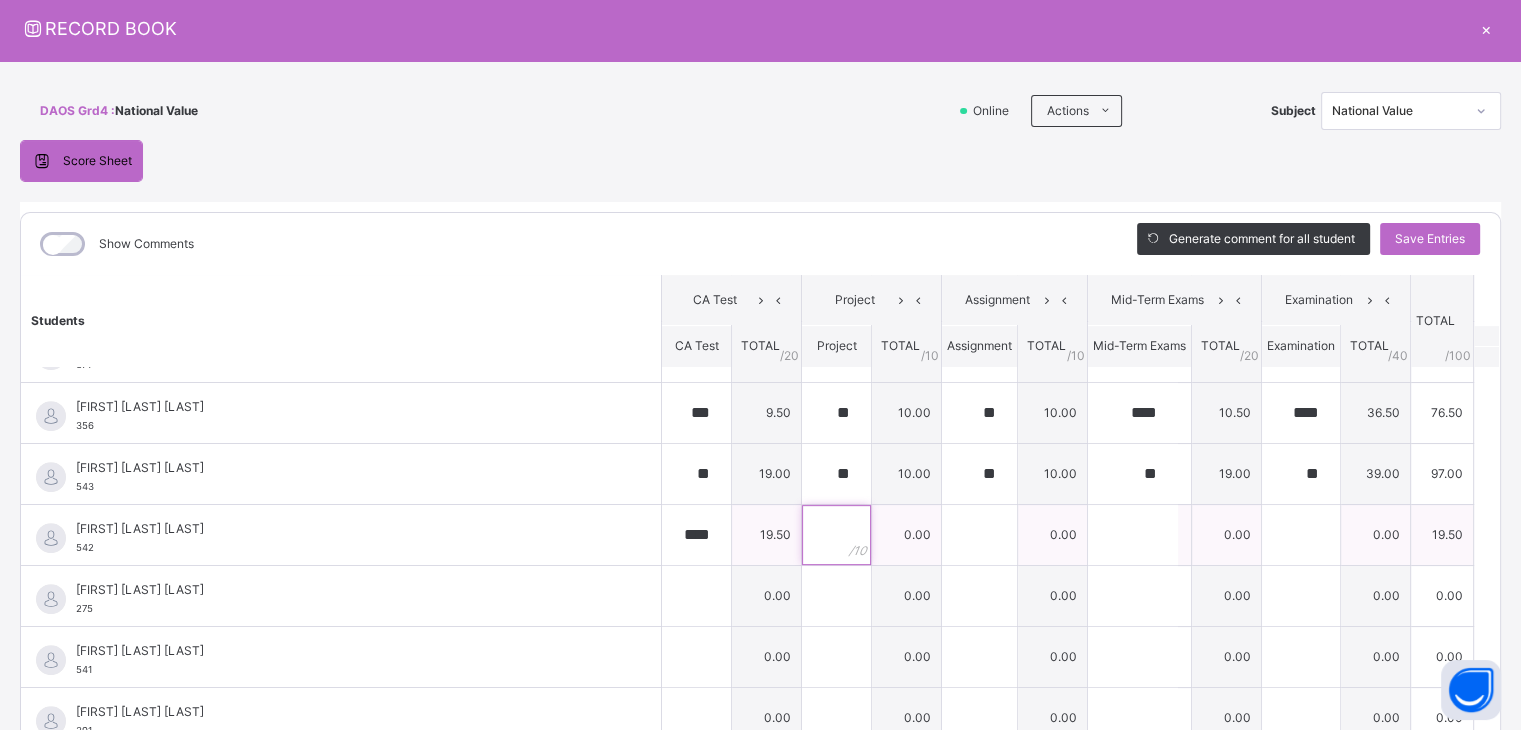 click at bounding box center [836, 535] 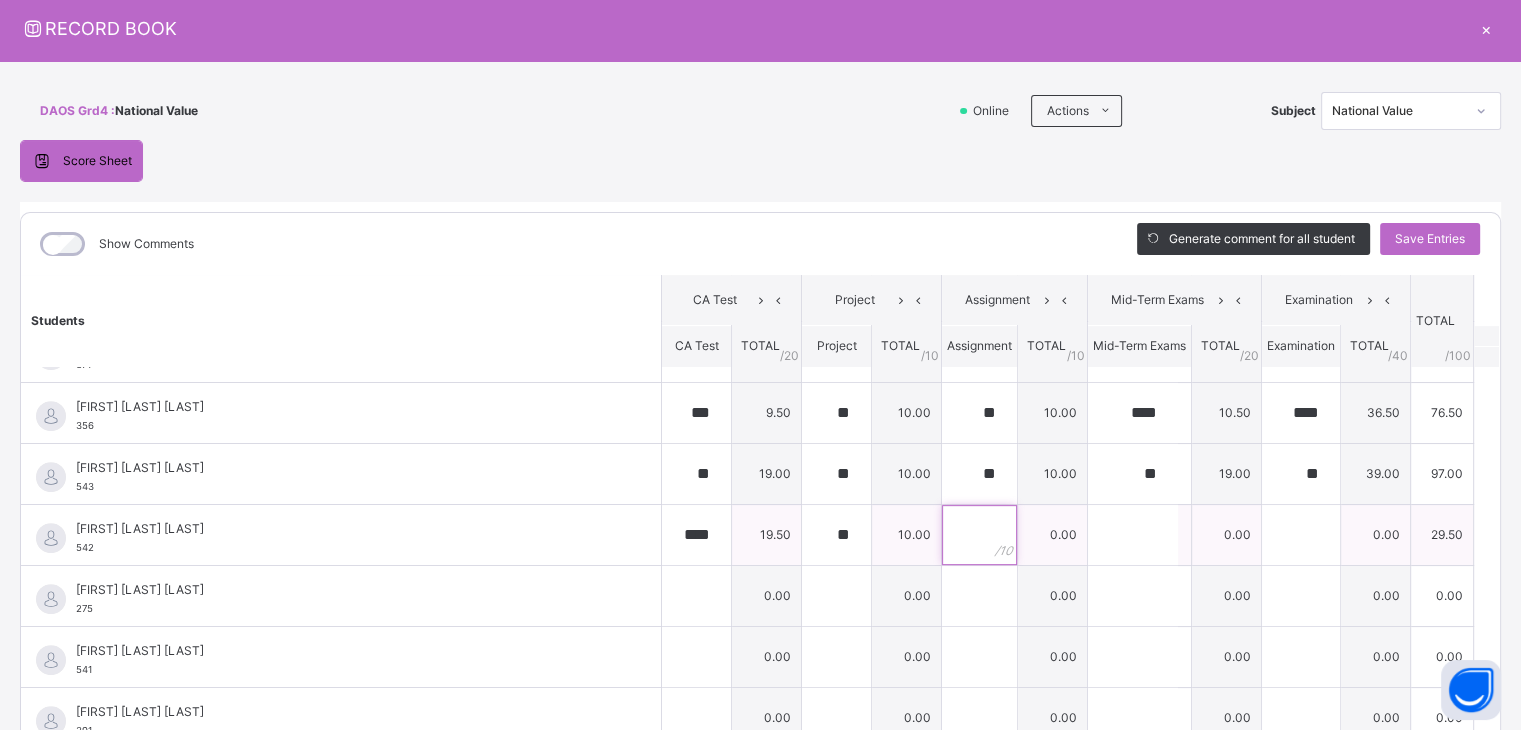click at bounding box center (979, 535) 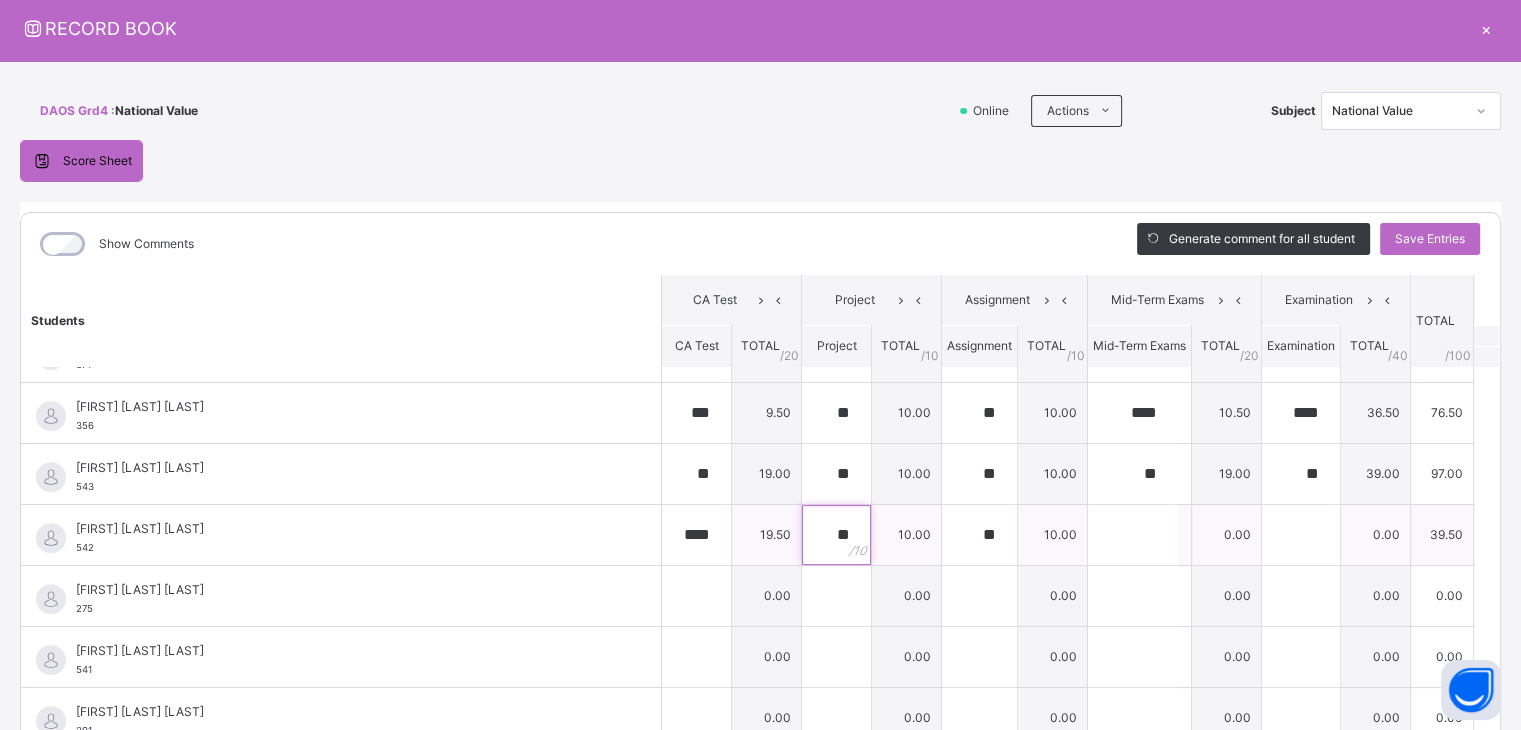 click on "**" at bounding box center [836, 535] 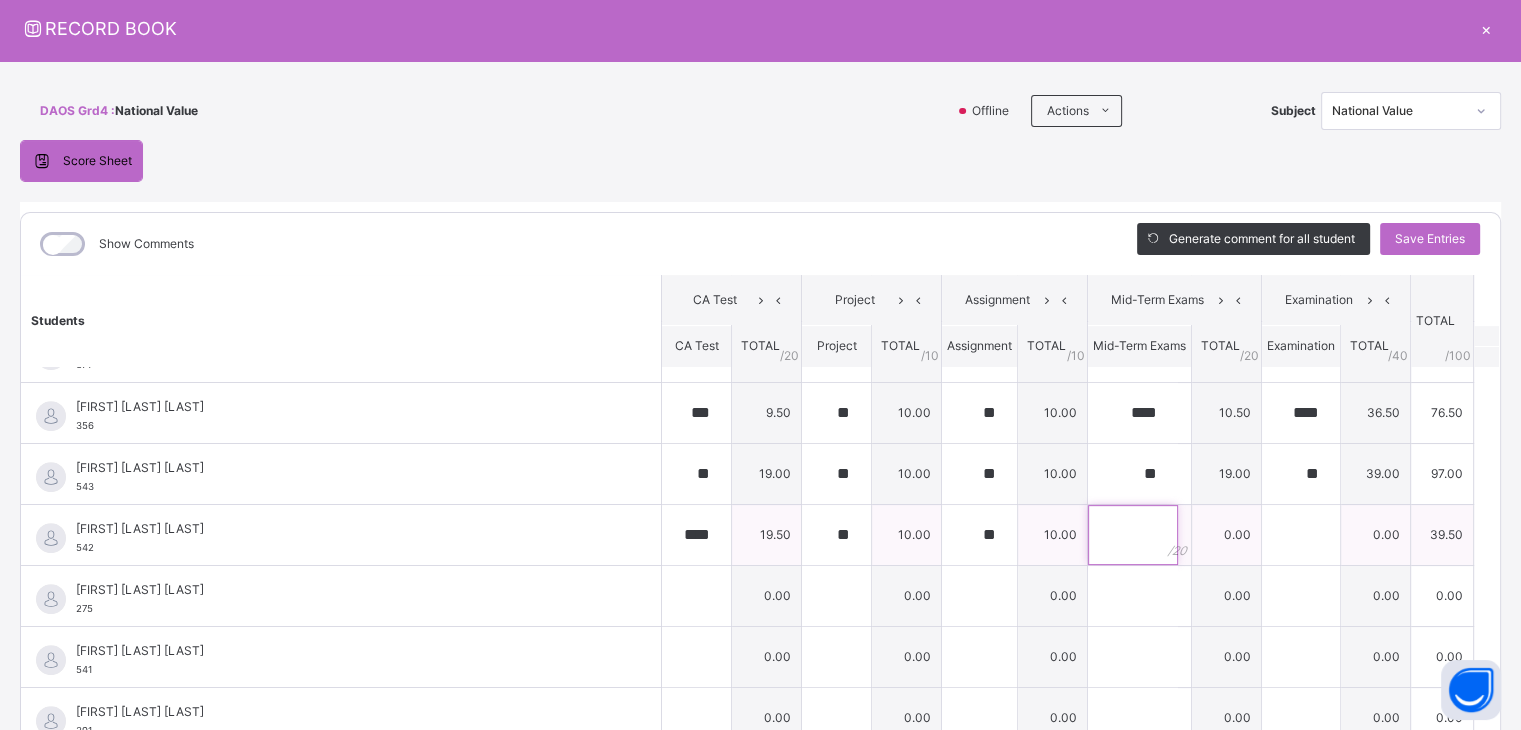 click at bounding box center (1133, 535) 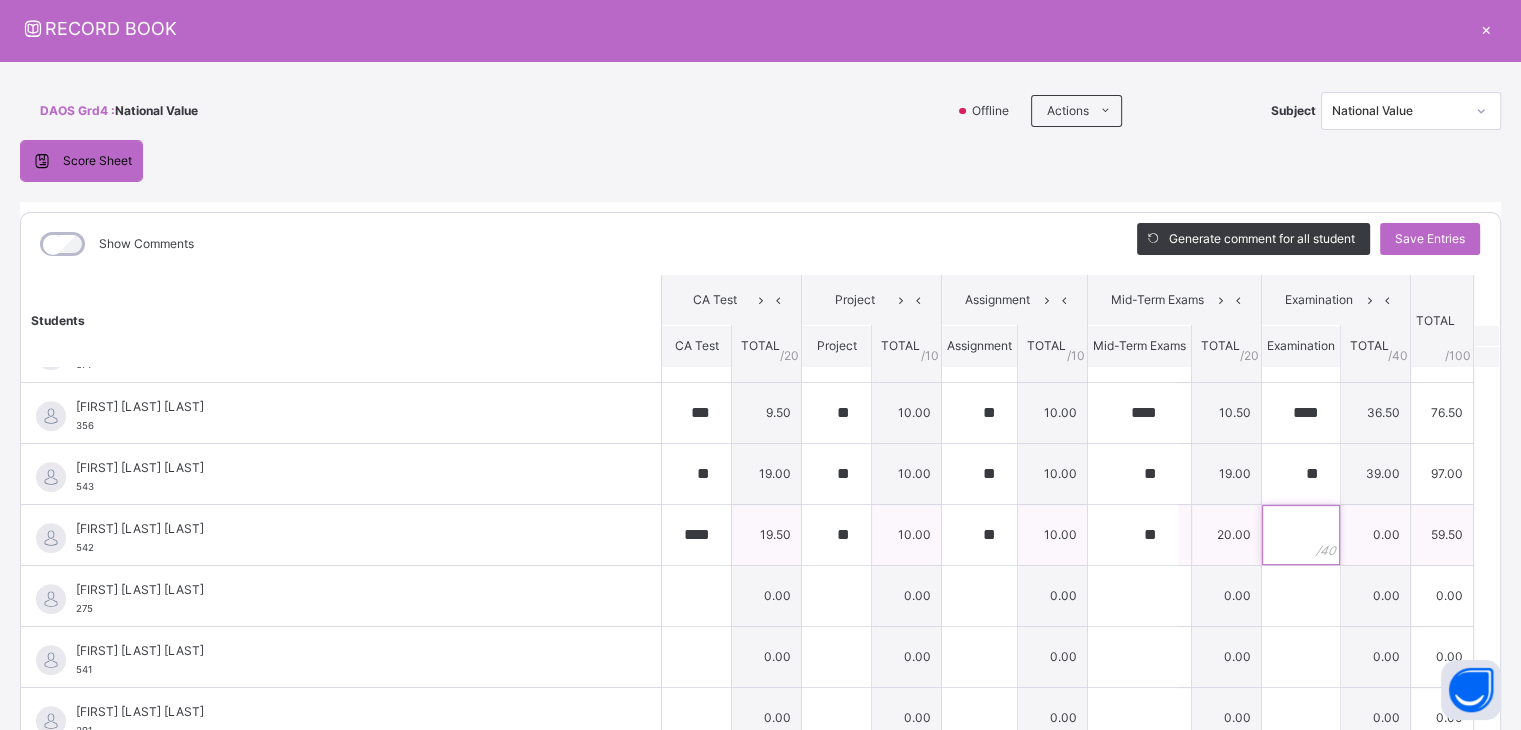click at bounding box center (1301, 535) 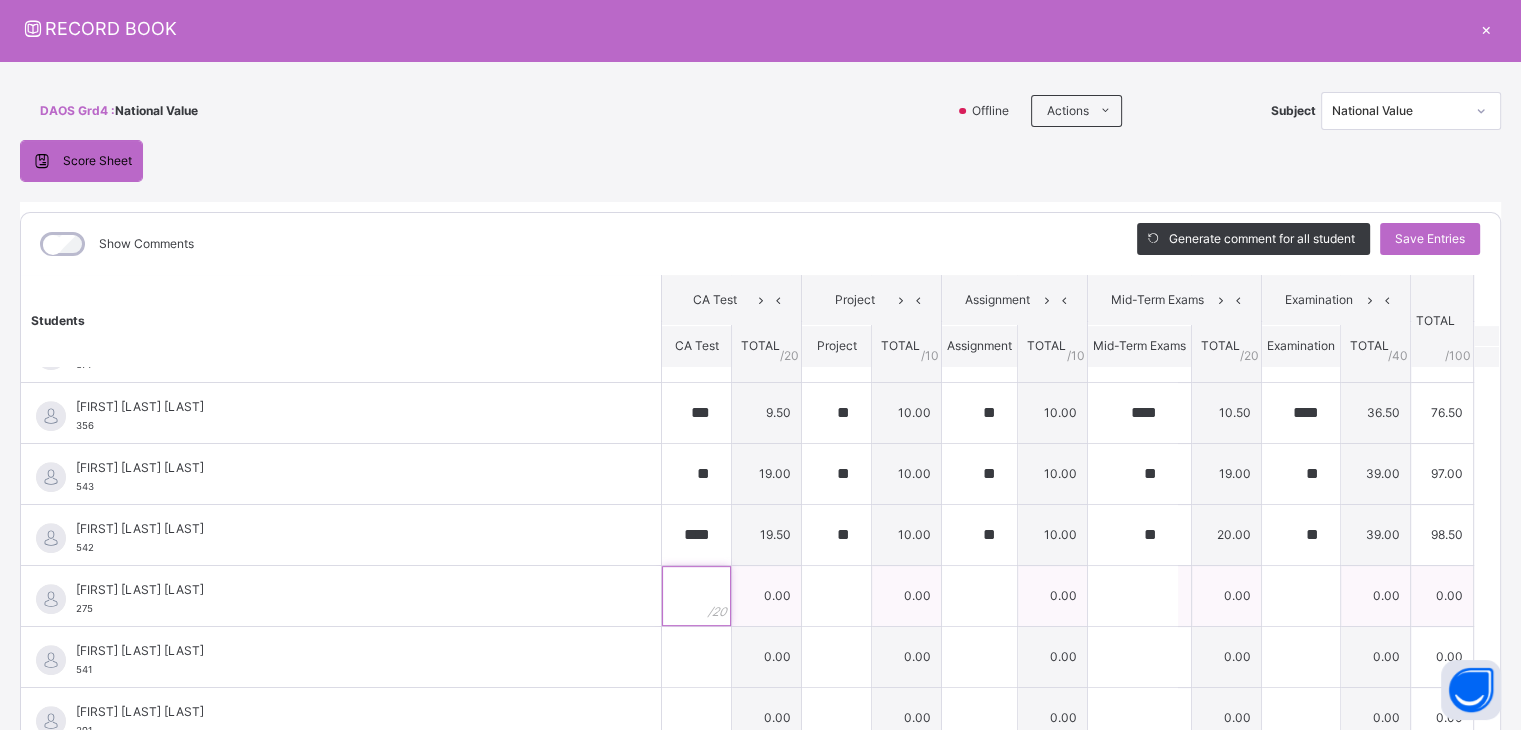 click at bounding box center [696, 596] 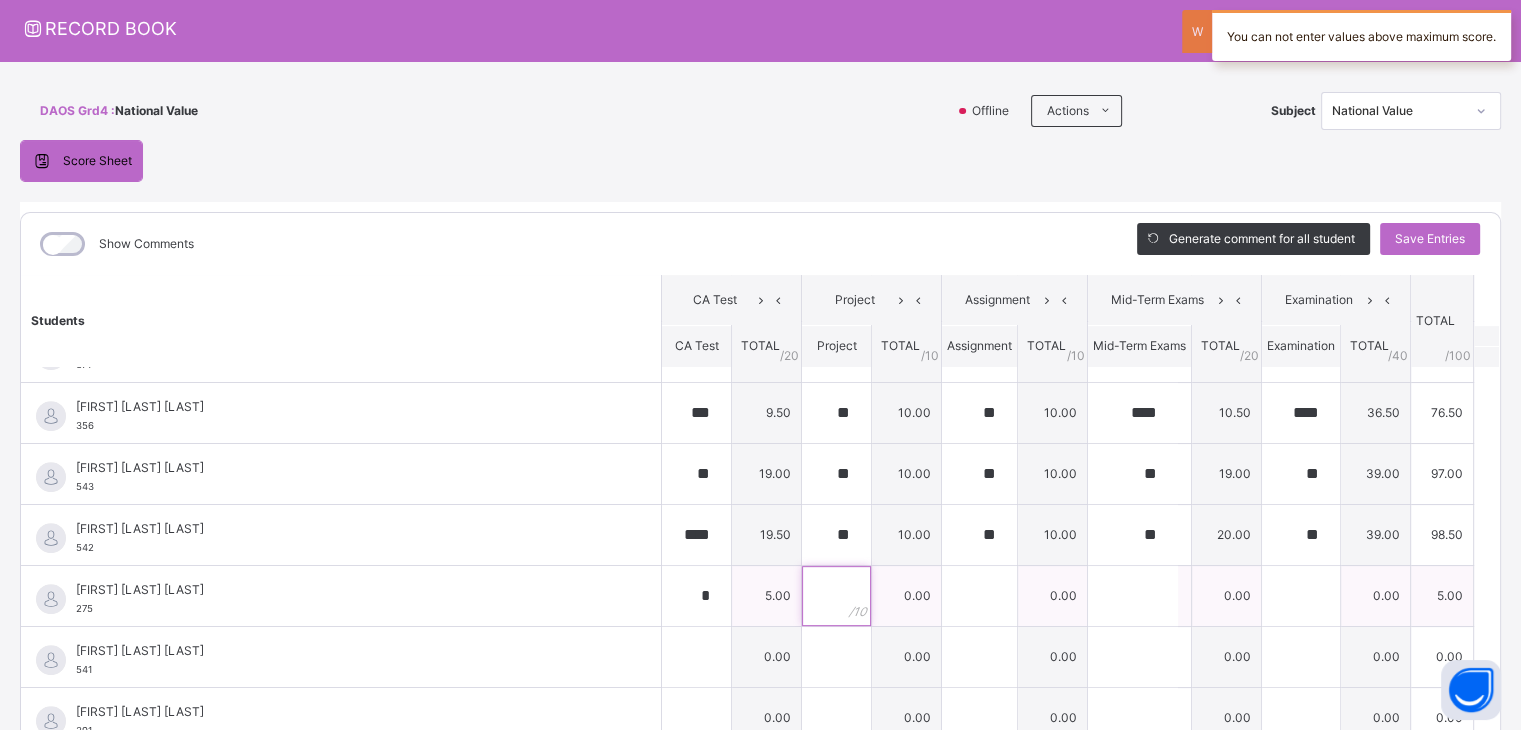 click at bounding box center [836, 596] 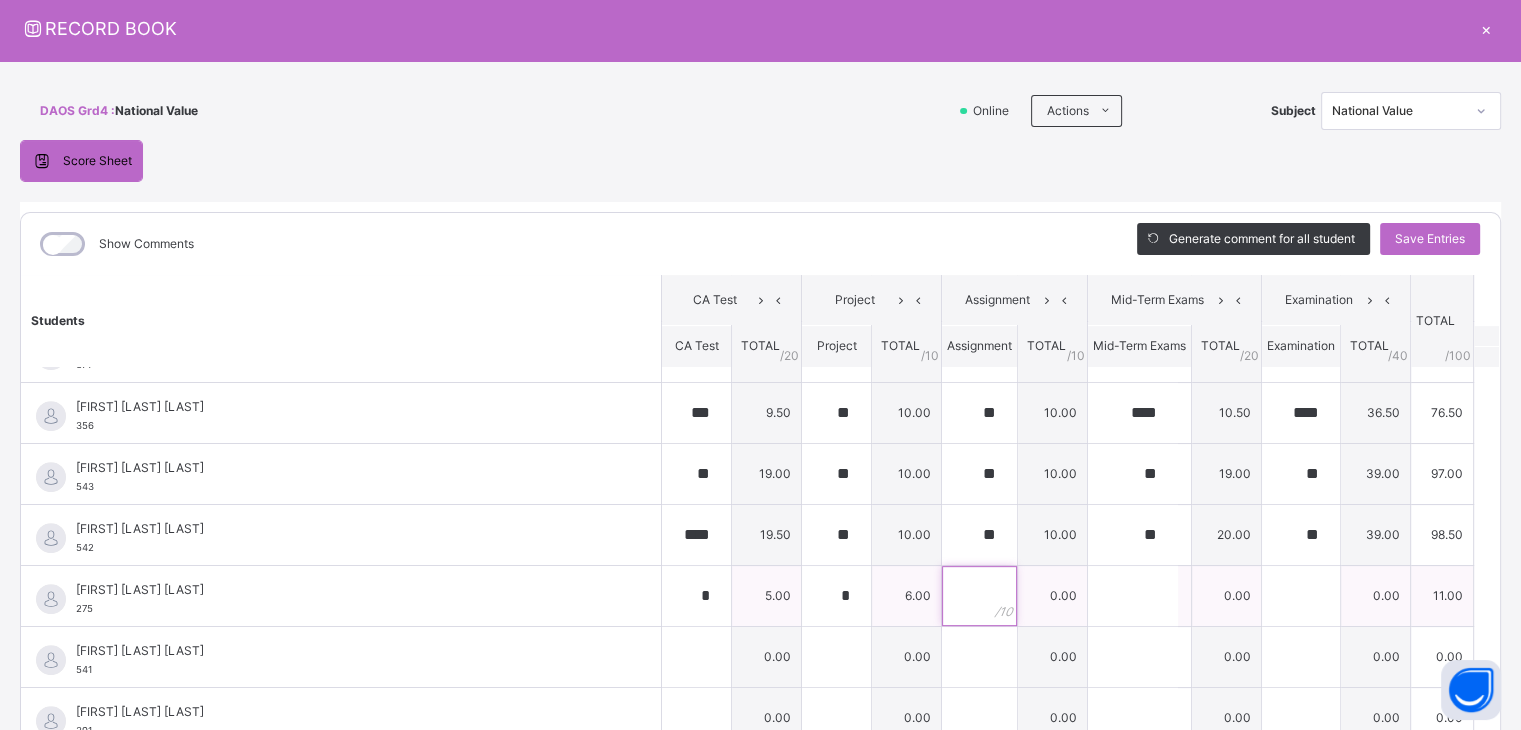 click at bounding box center (979, 596) 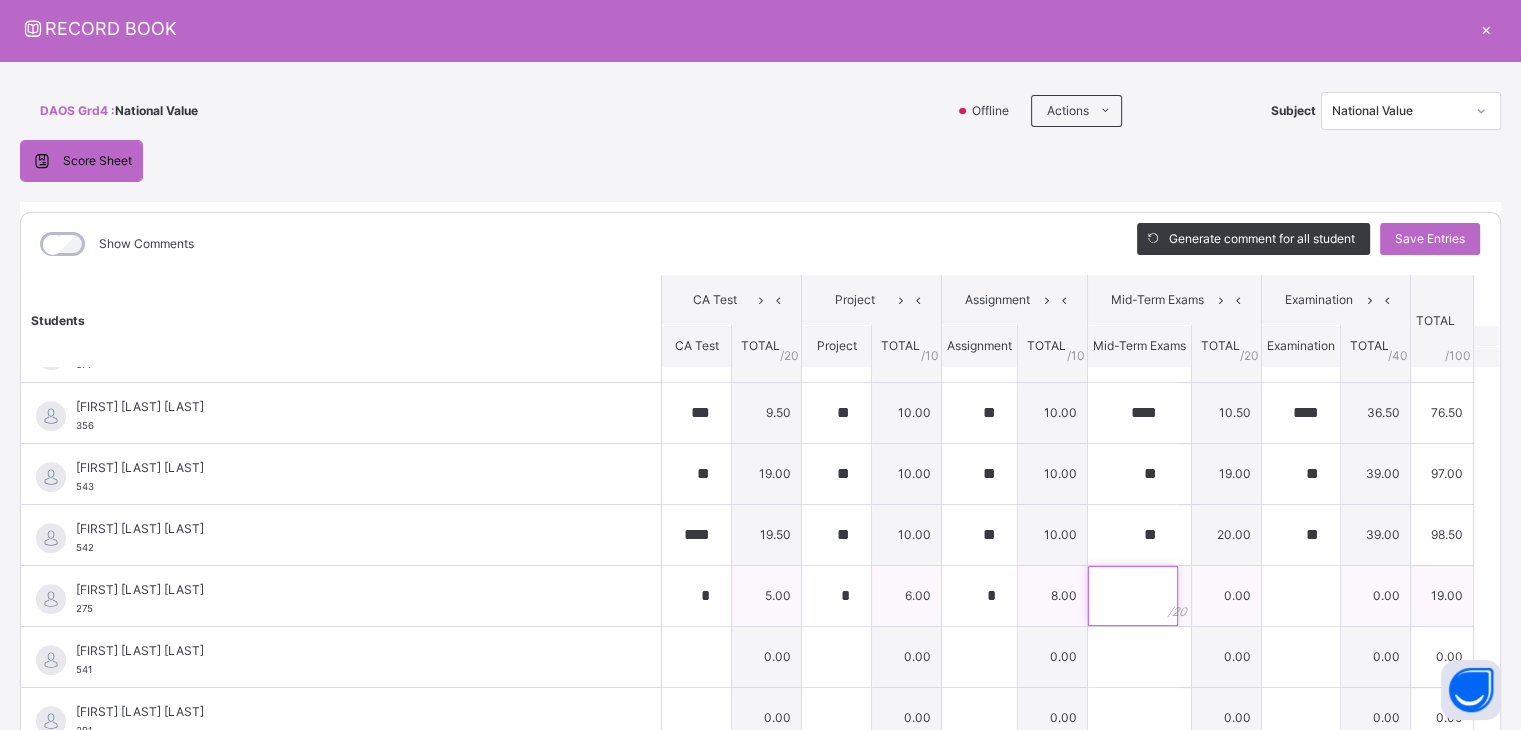 click at bounding box center (1133, 596) 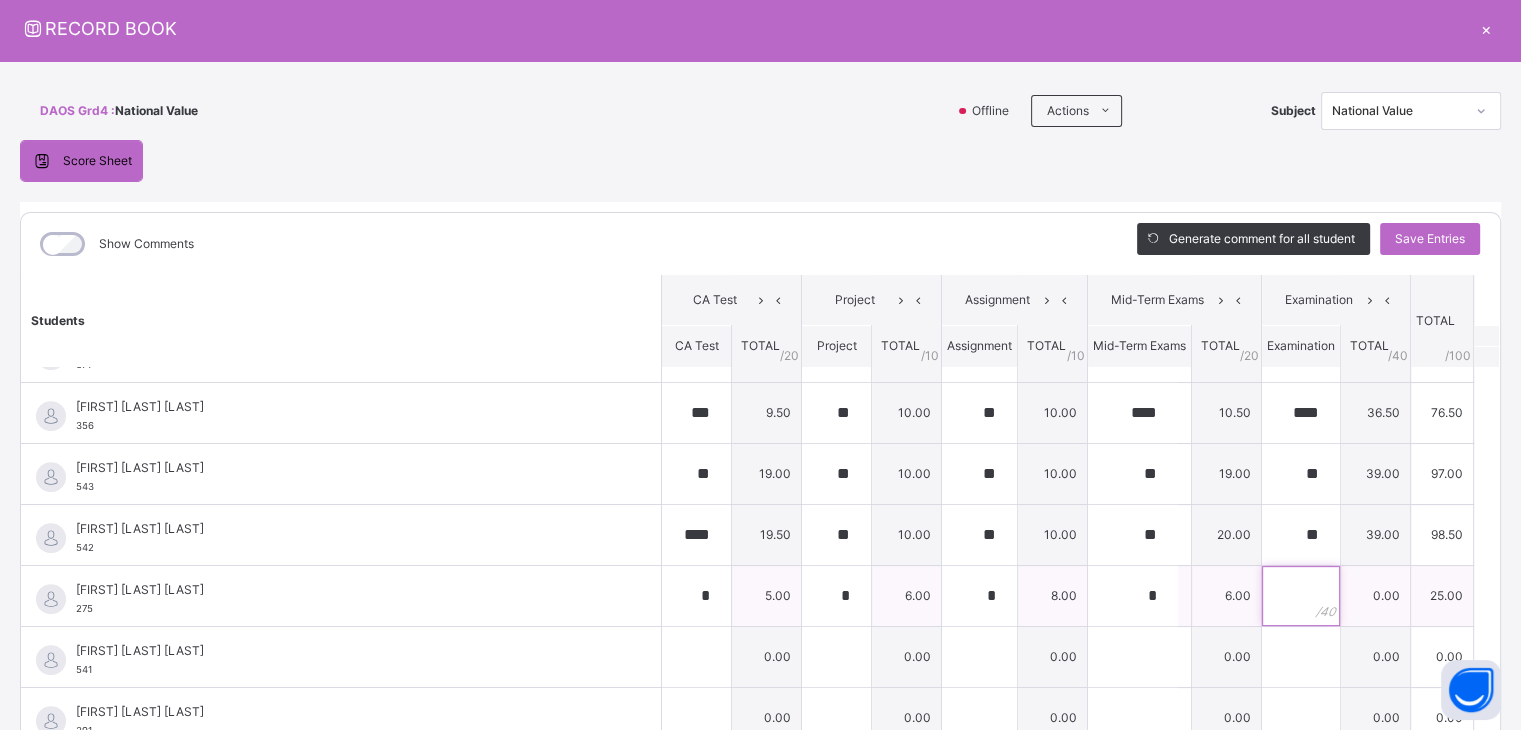 click at bounding box center [1301, 596] 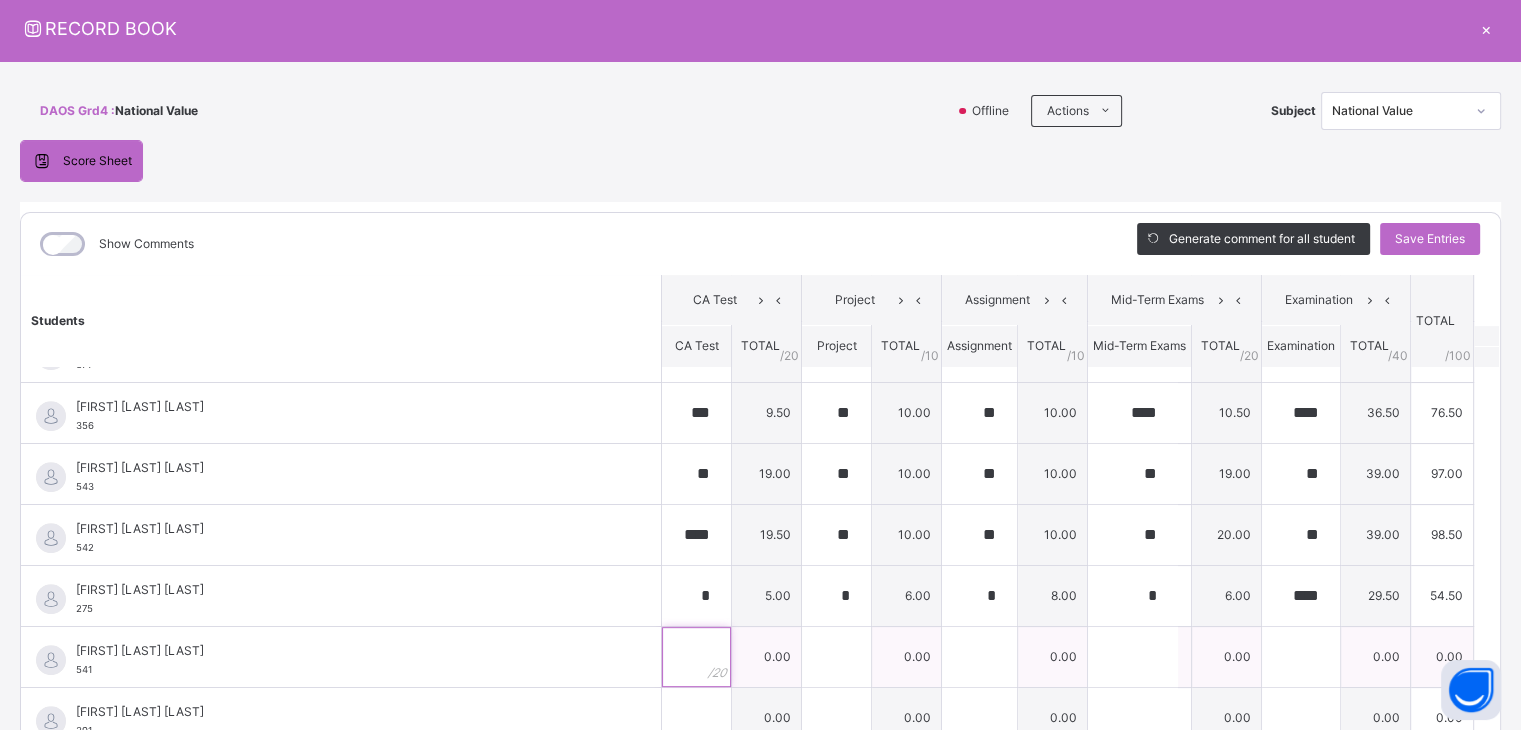 click at bounding box center (696, 657) 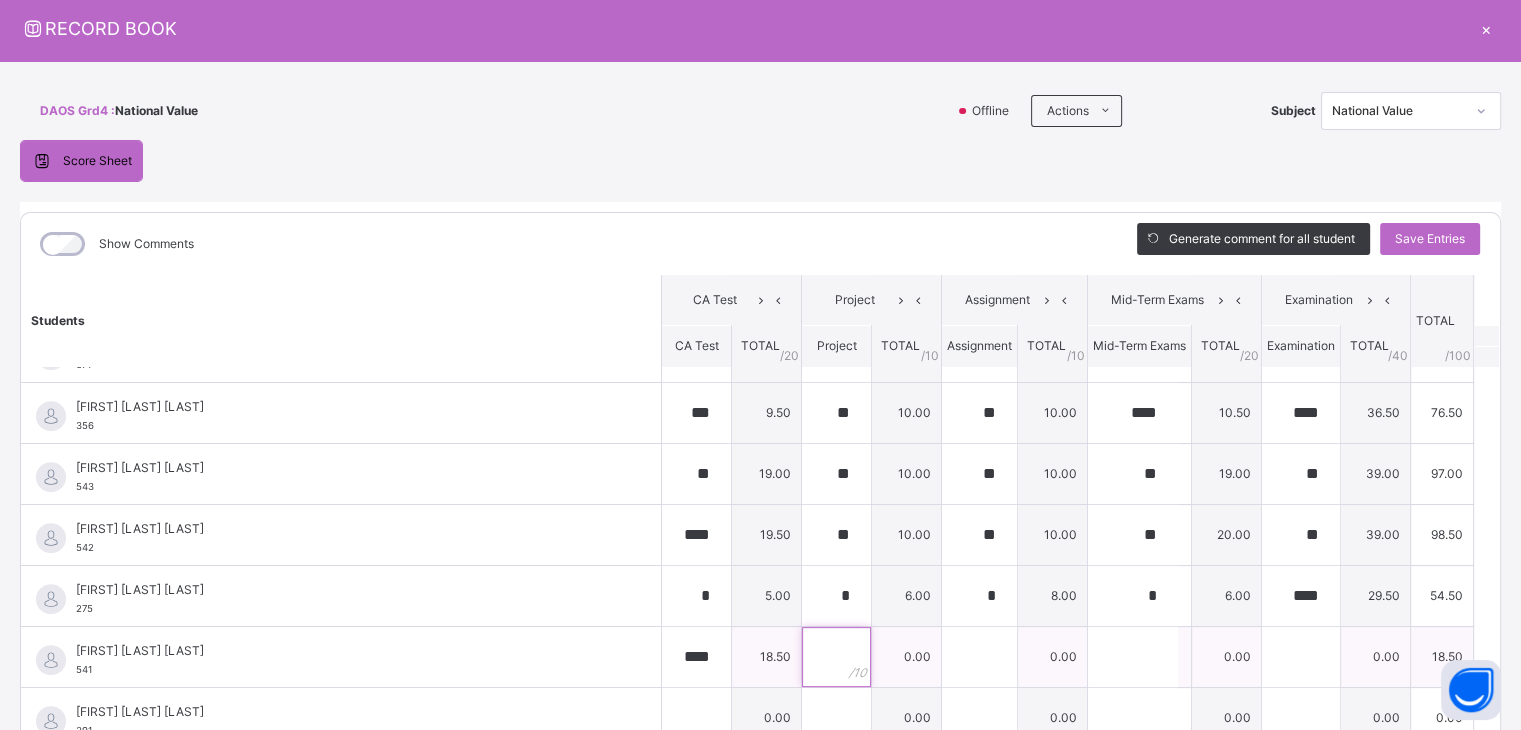 click at bounding box center [836, 657] 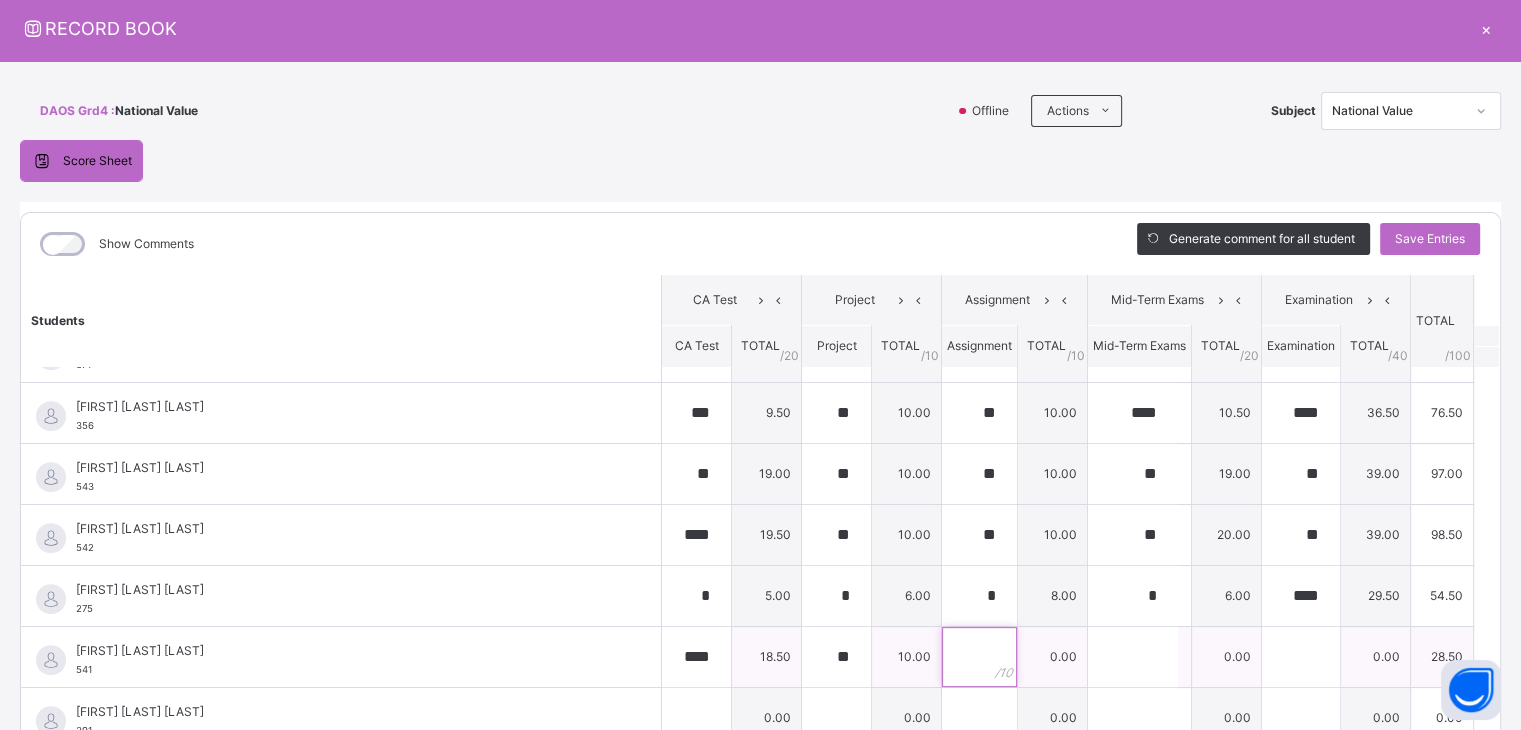 click at bounding box center (979, 657) 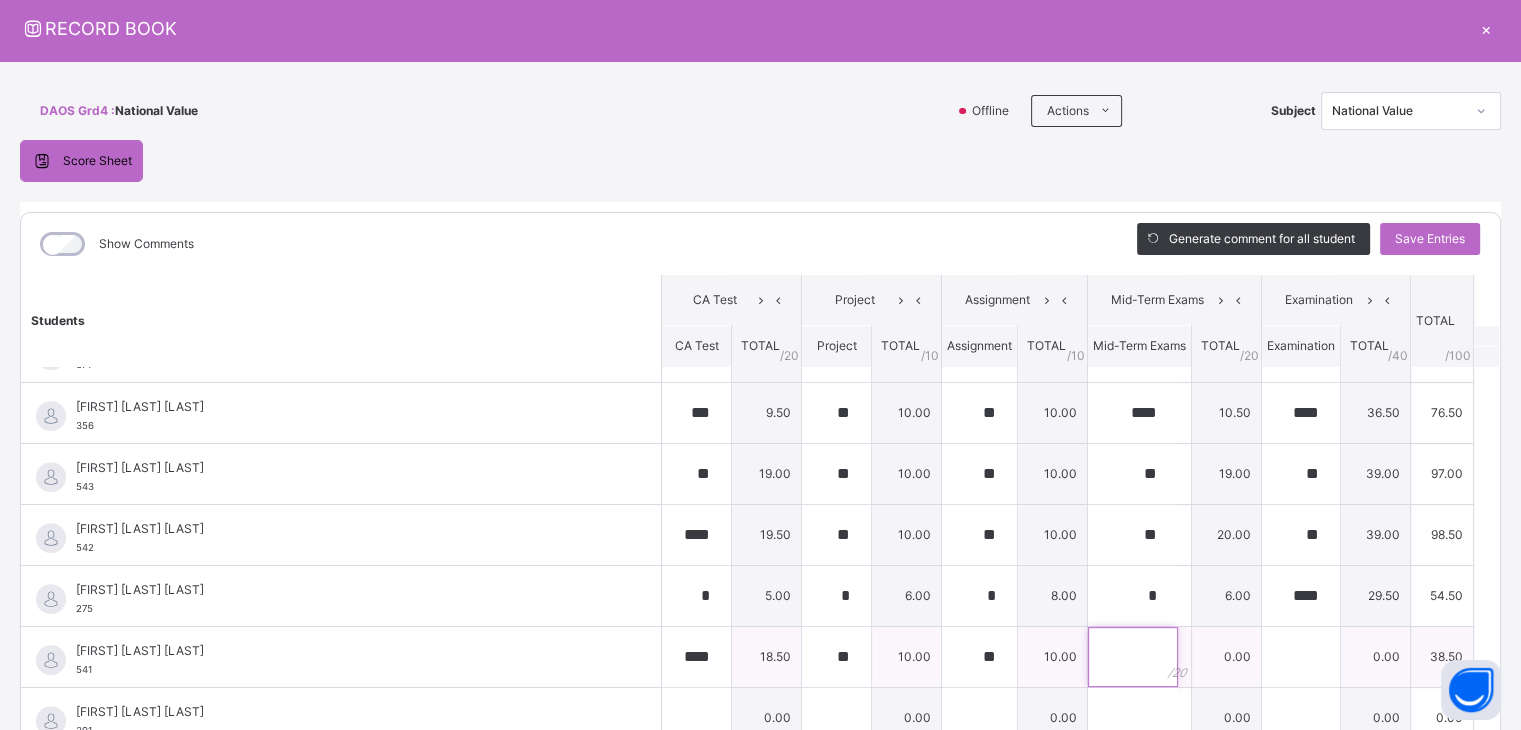click at bounding box center [1133, 657] 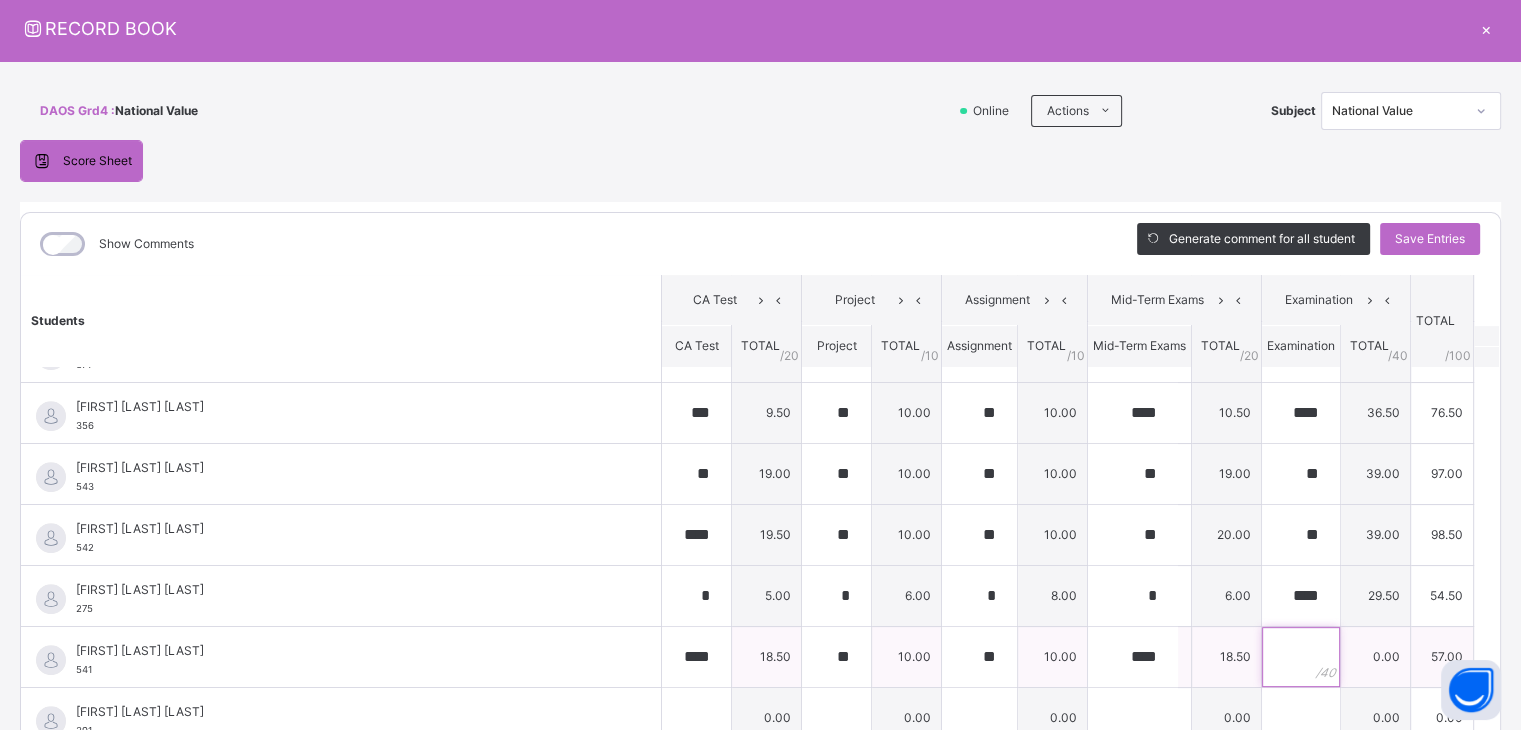 click at bounding box center (1301, 657) 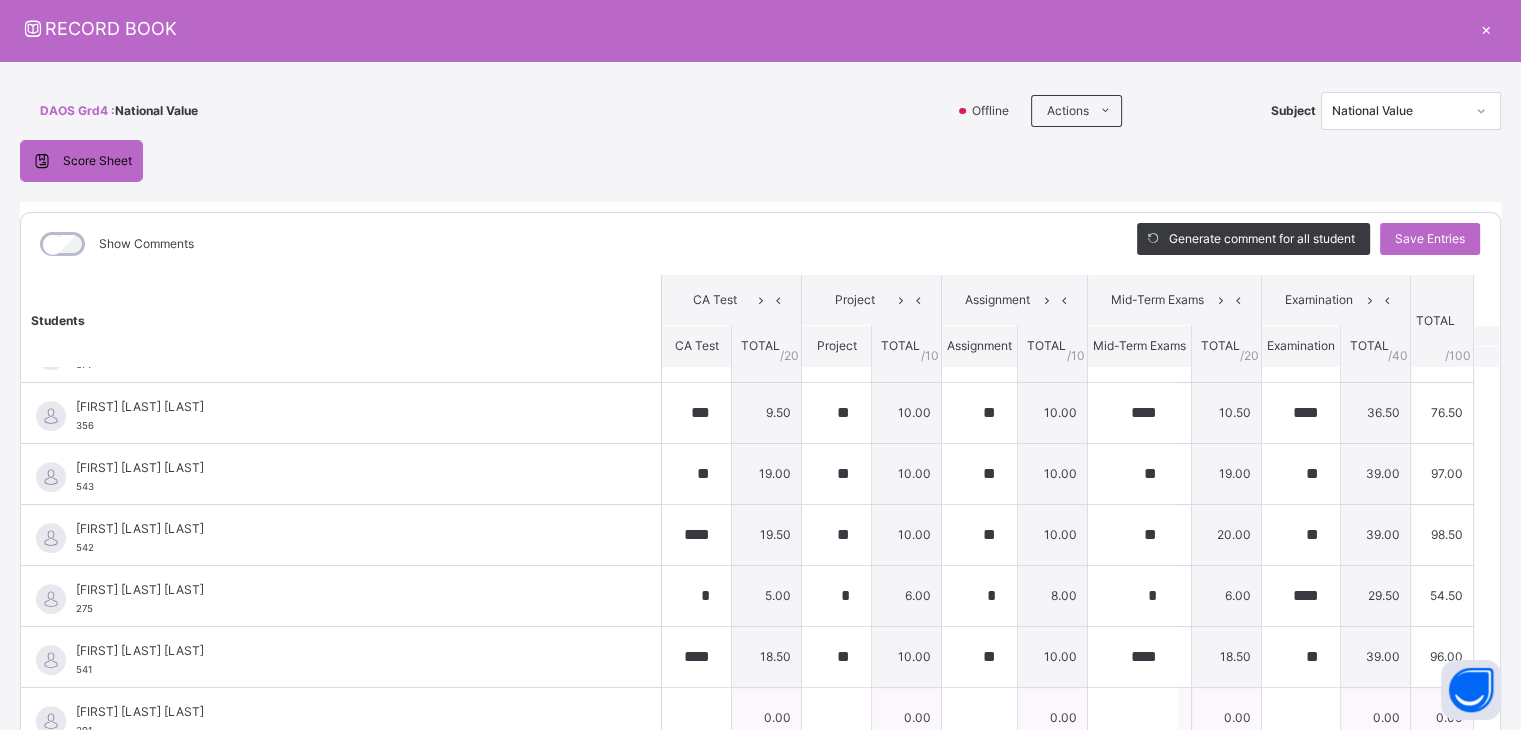 click on "[FIRST] [MIDDLE] [LAST]" at bounding box center (346, 712) 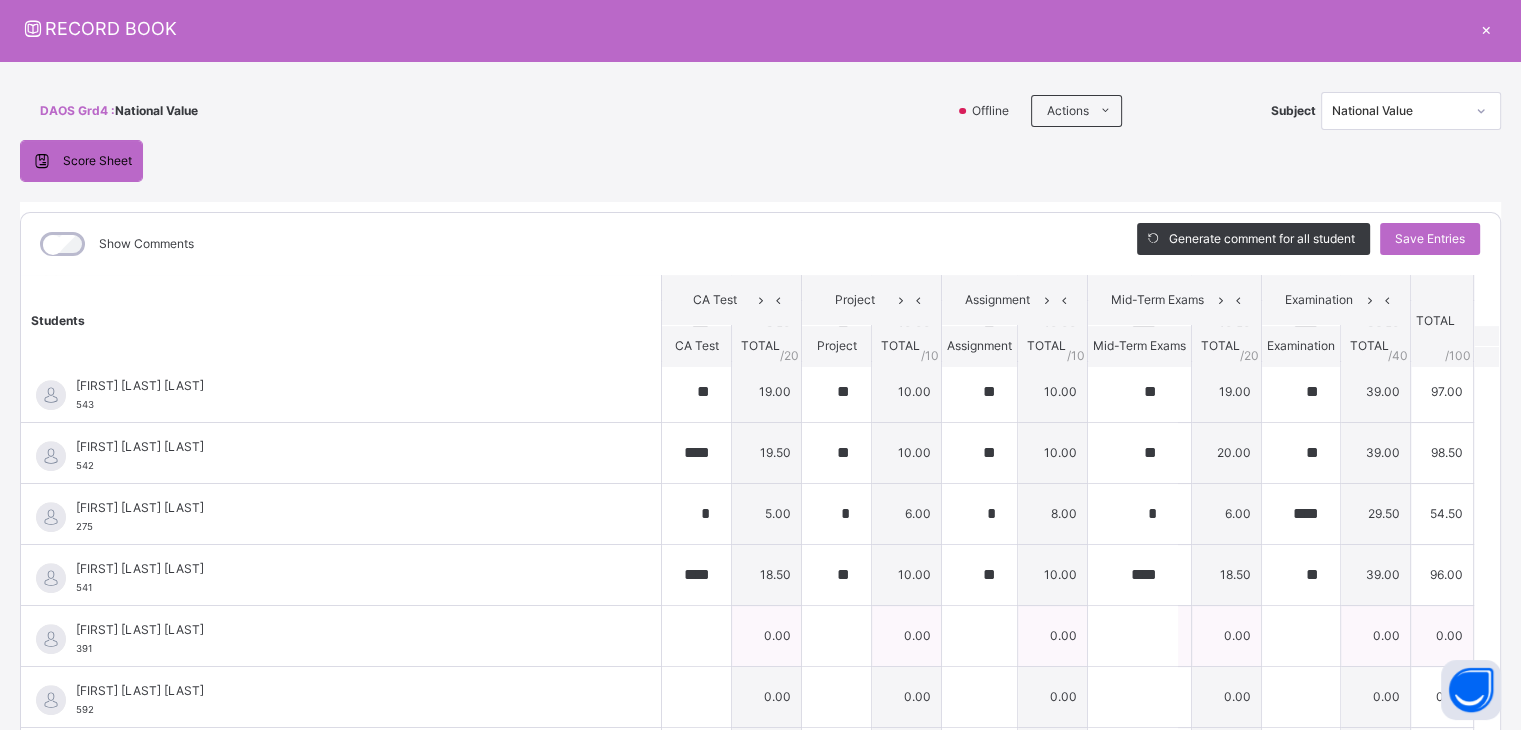 scroll, scrollTop: 930, scrollLeft: 0, axis: vertical 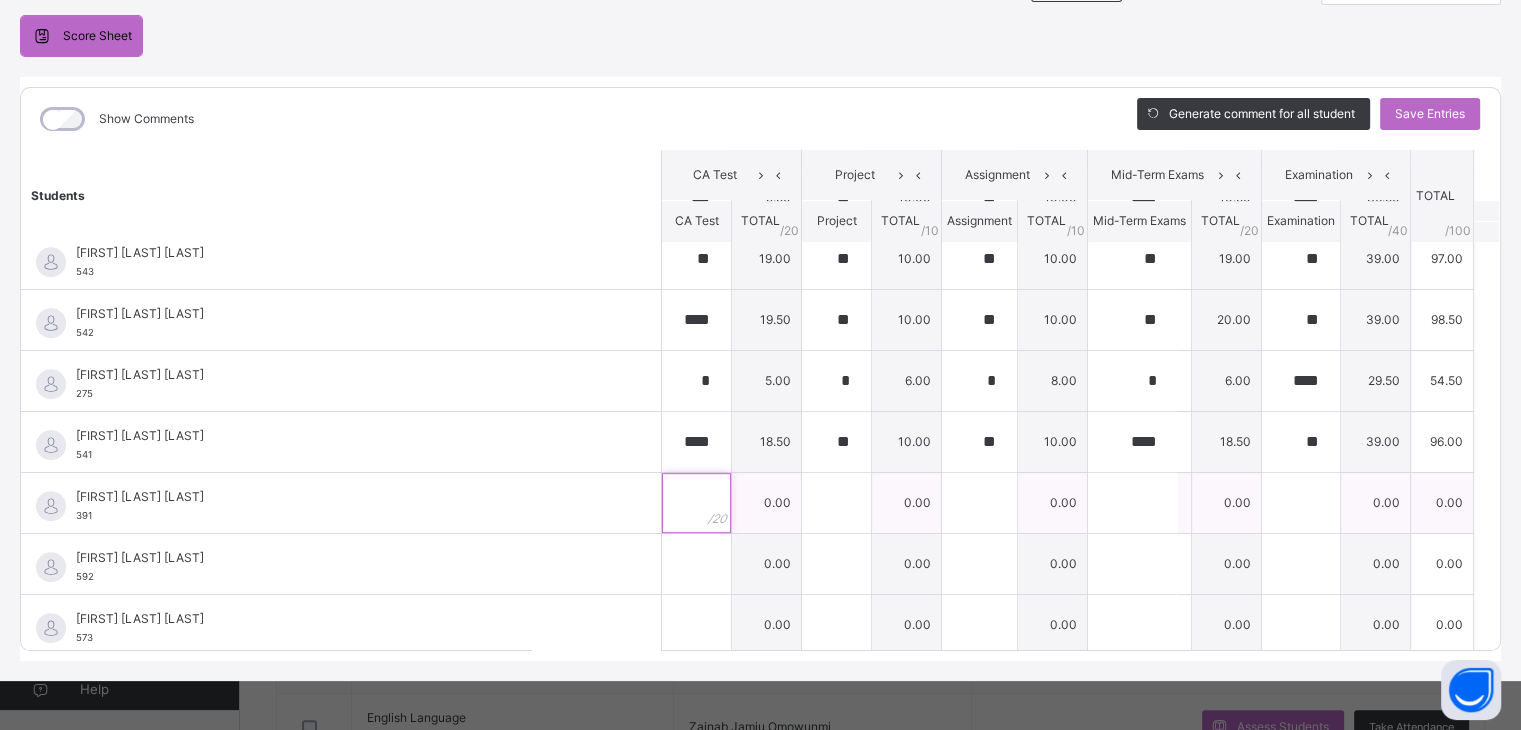click at bounding box center (696, 503) 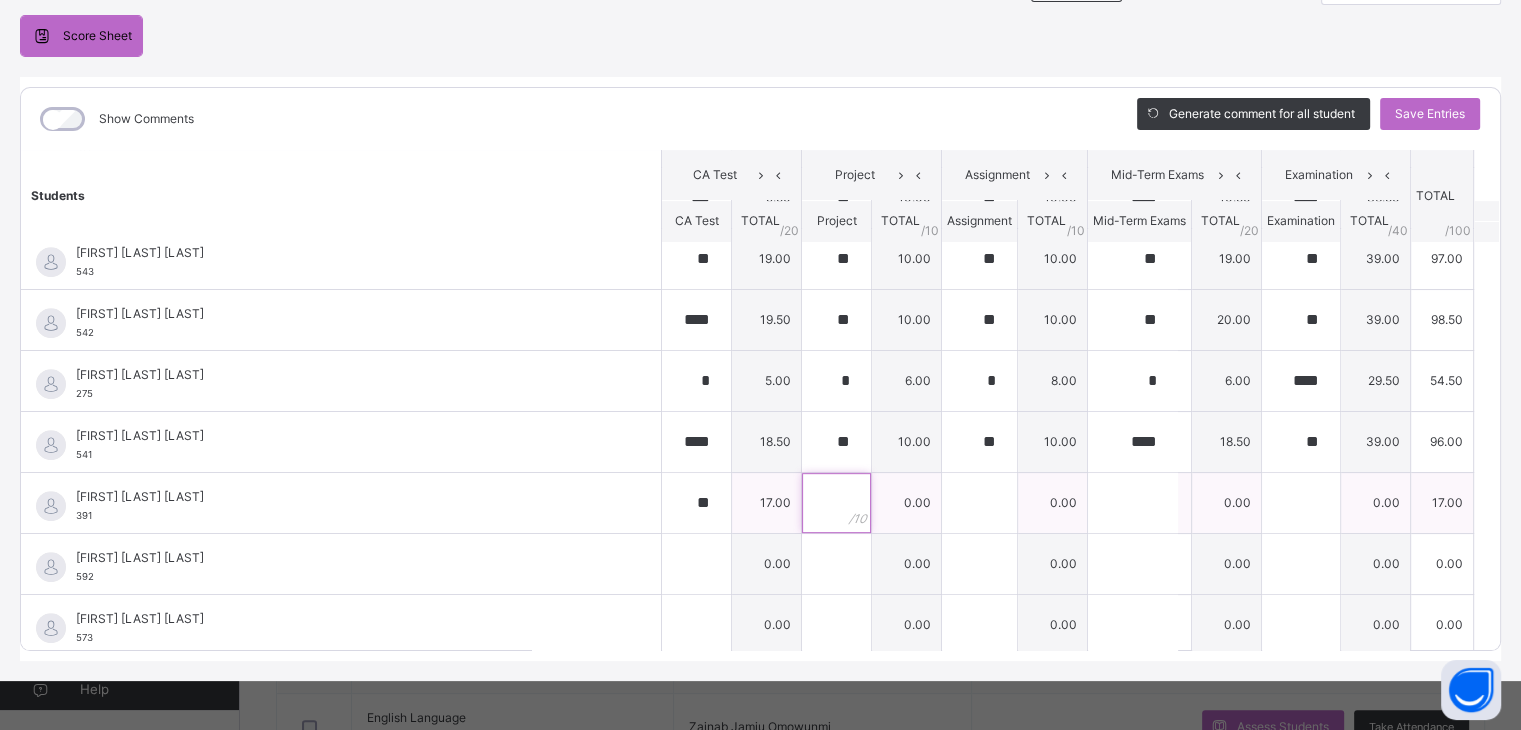 click at bounding box center (836, 503) 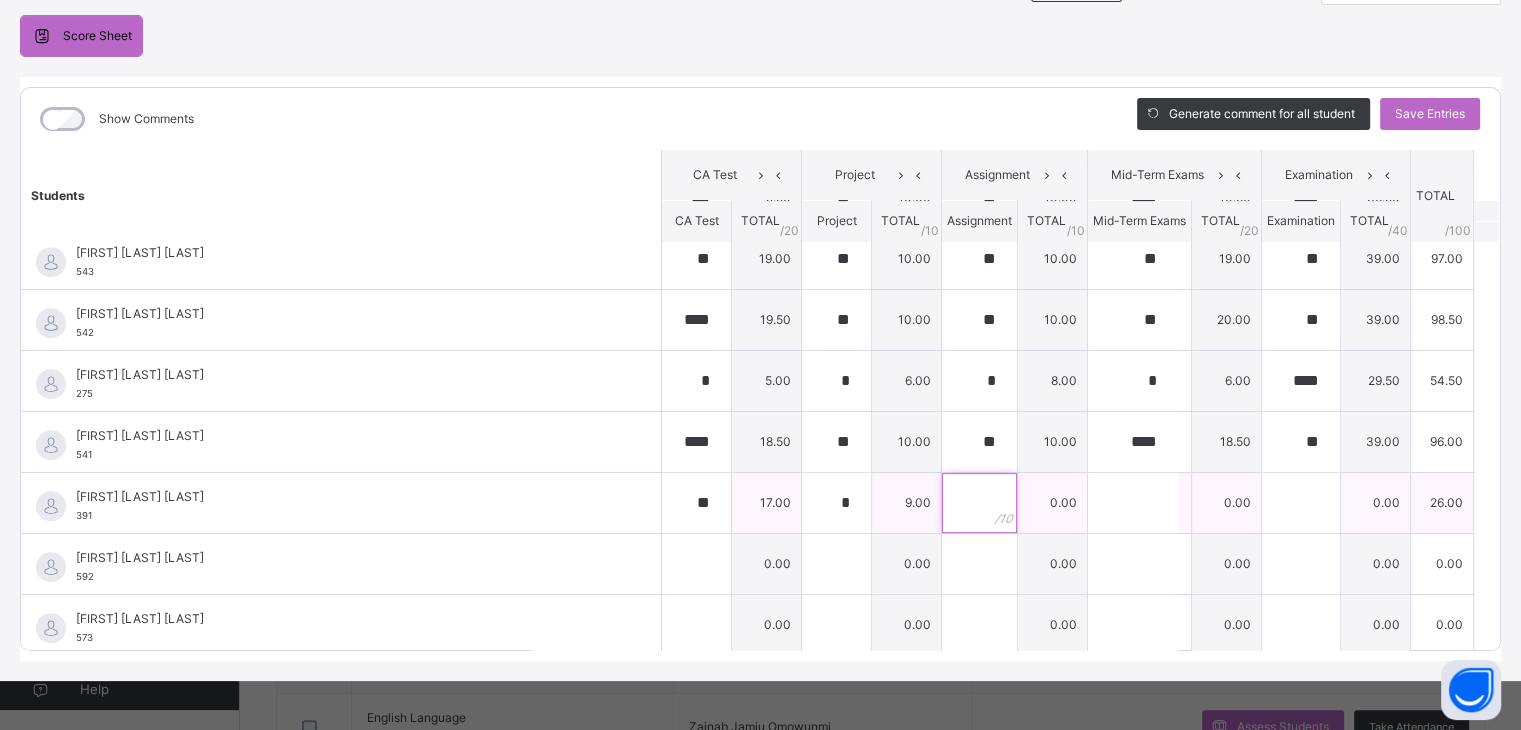 click at bounding box center [979, 503] 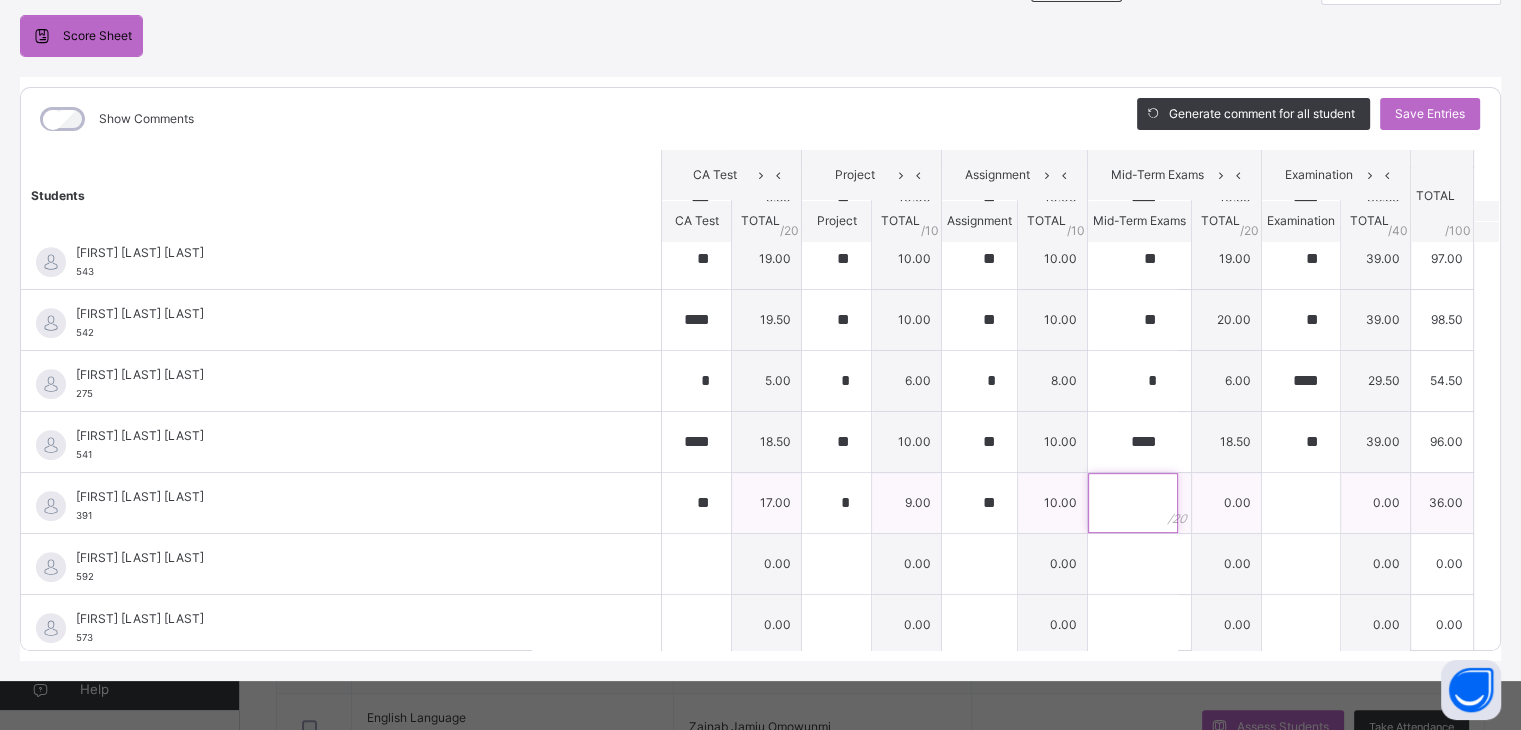click at bounding box center [1133, 503] 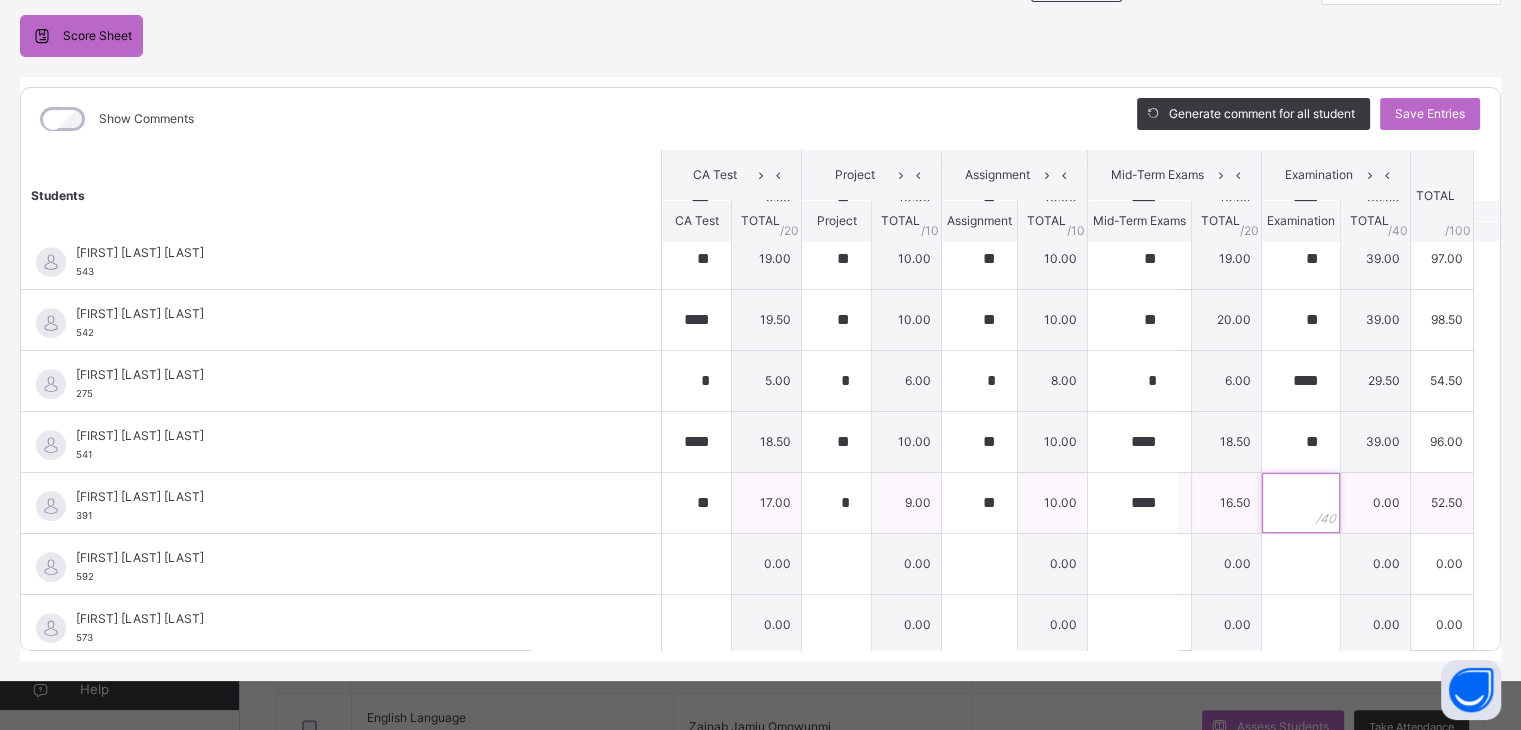 click at bounding box center [1301, 503] 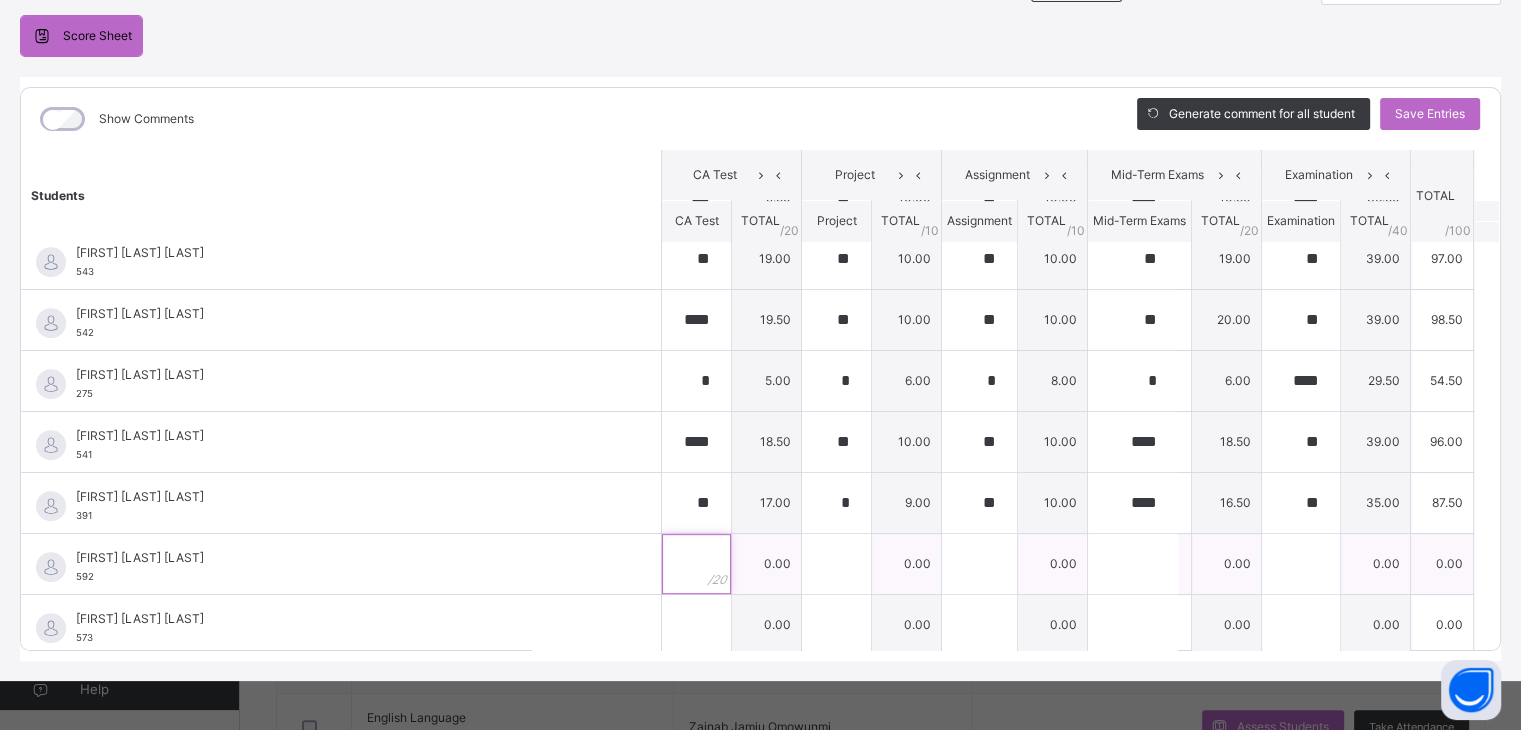 click at bounding box center (696, 564) 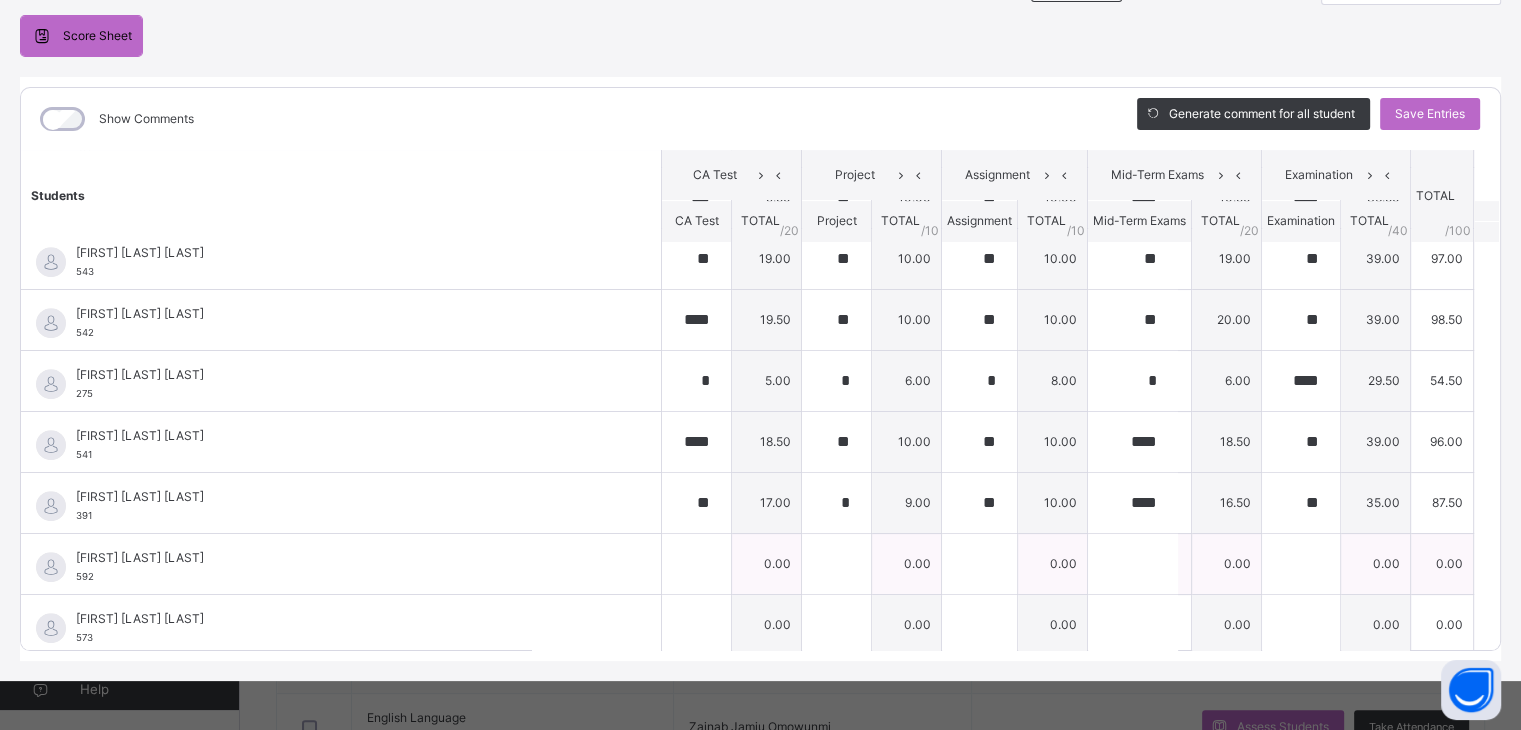 click on "Sophia Eberechi Weje 592" at bounding box center (346, 567) 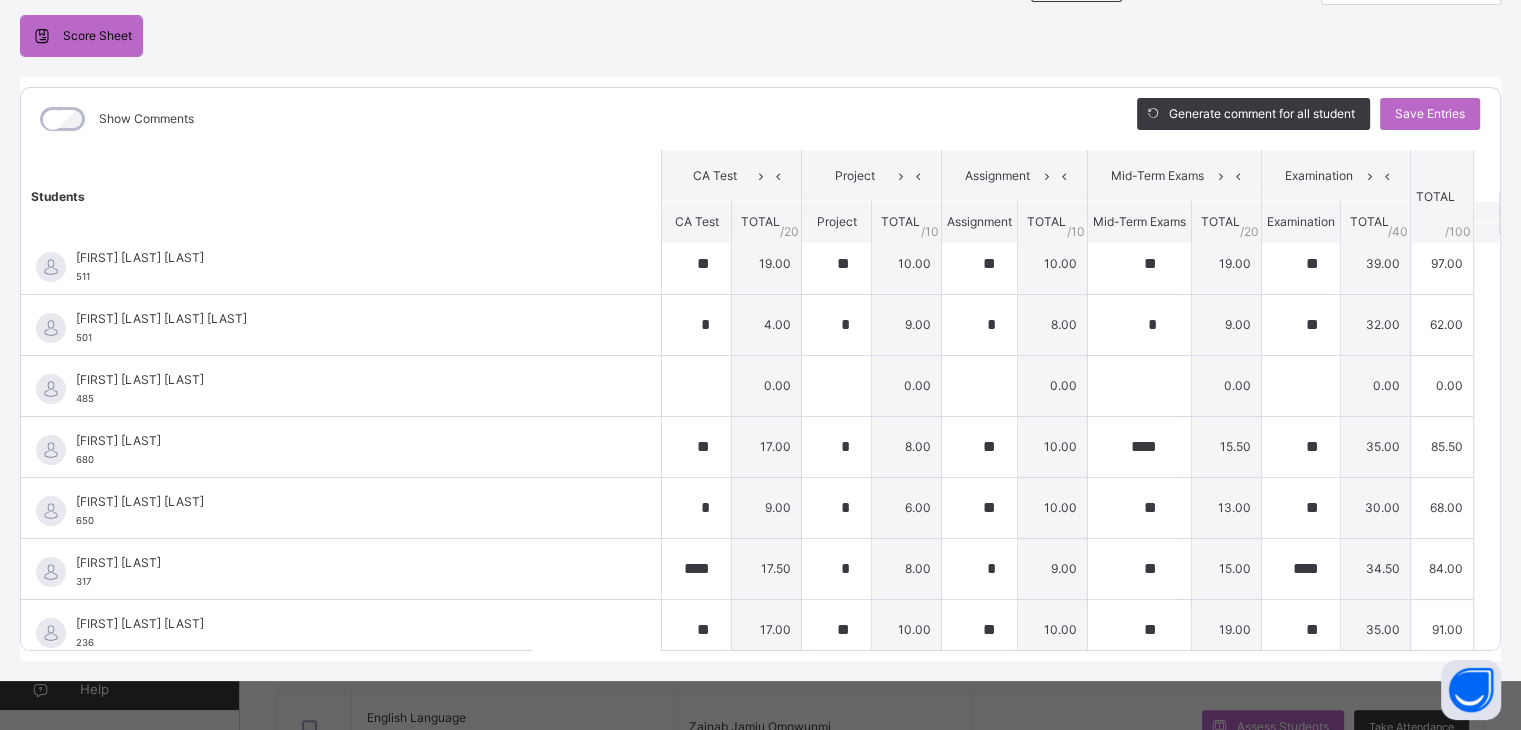 scroll, scrollTop: 0, scrollLeft: 0, axis: both 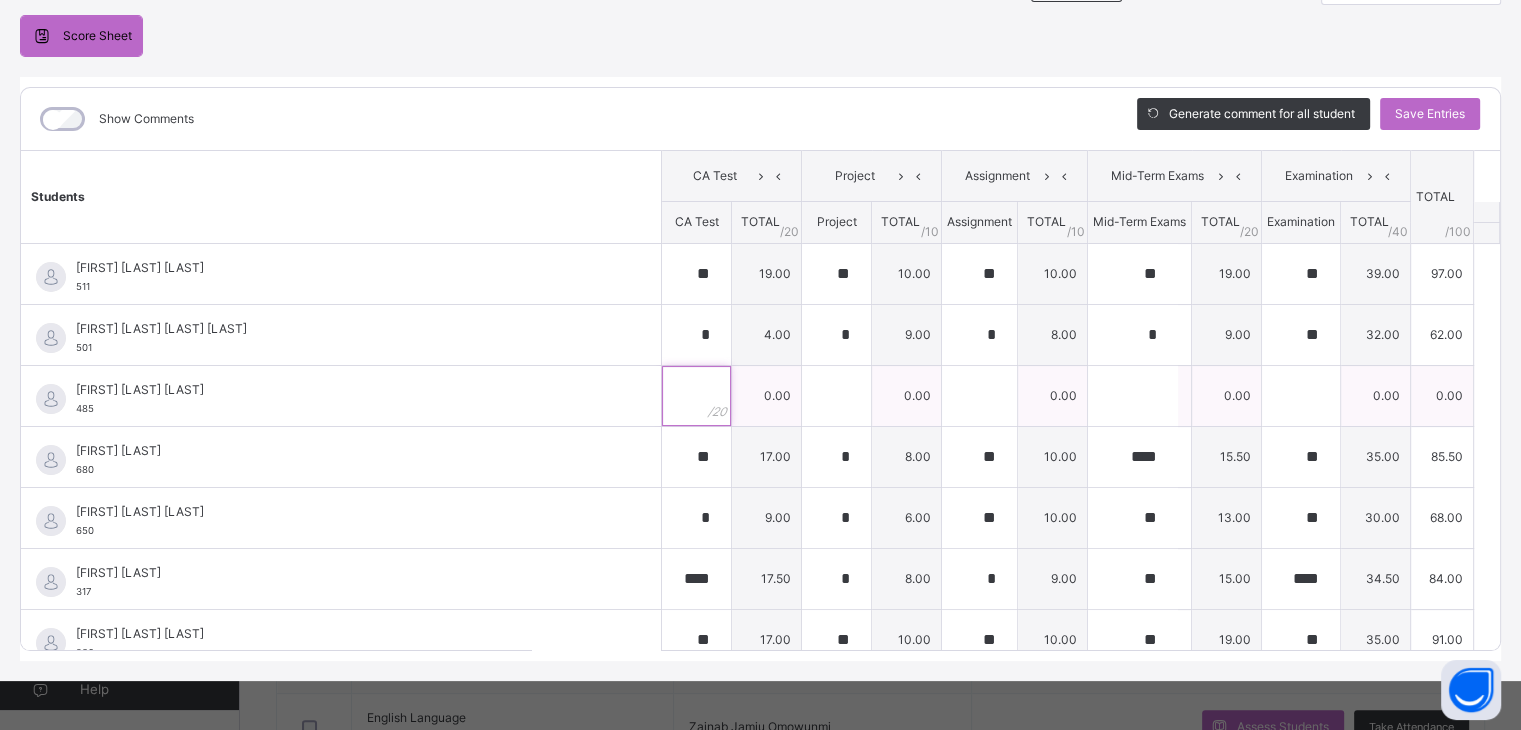 click at bounding box center [696, 396] 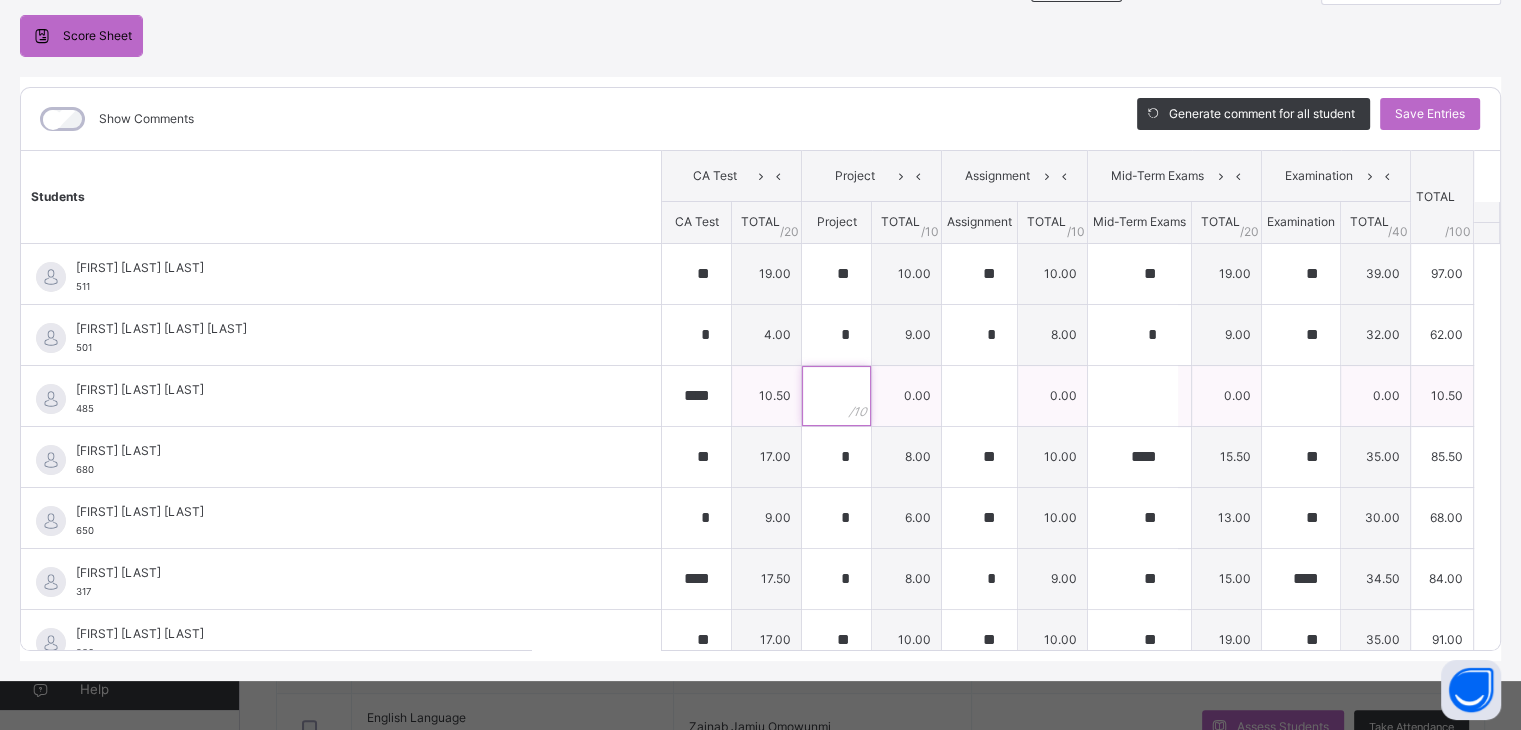click at bounding box center (836, 396) 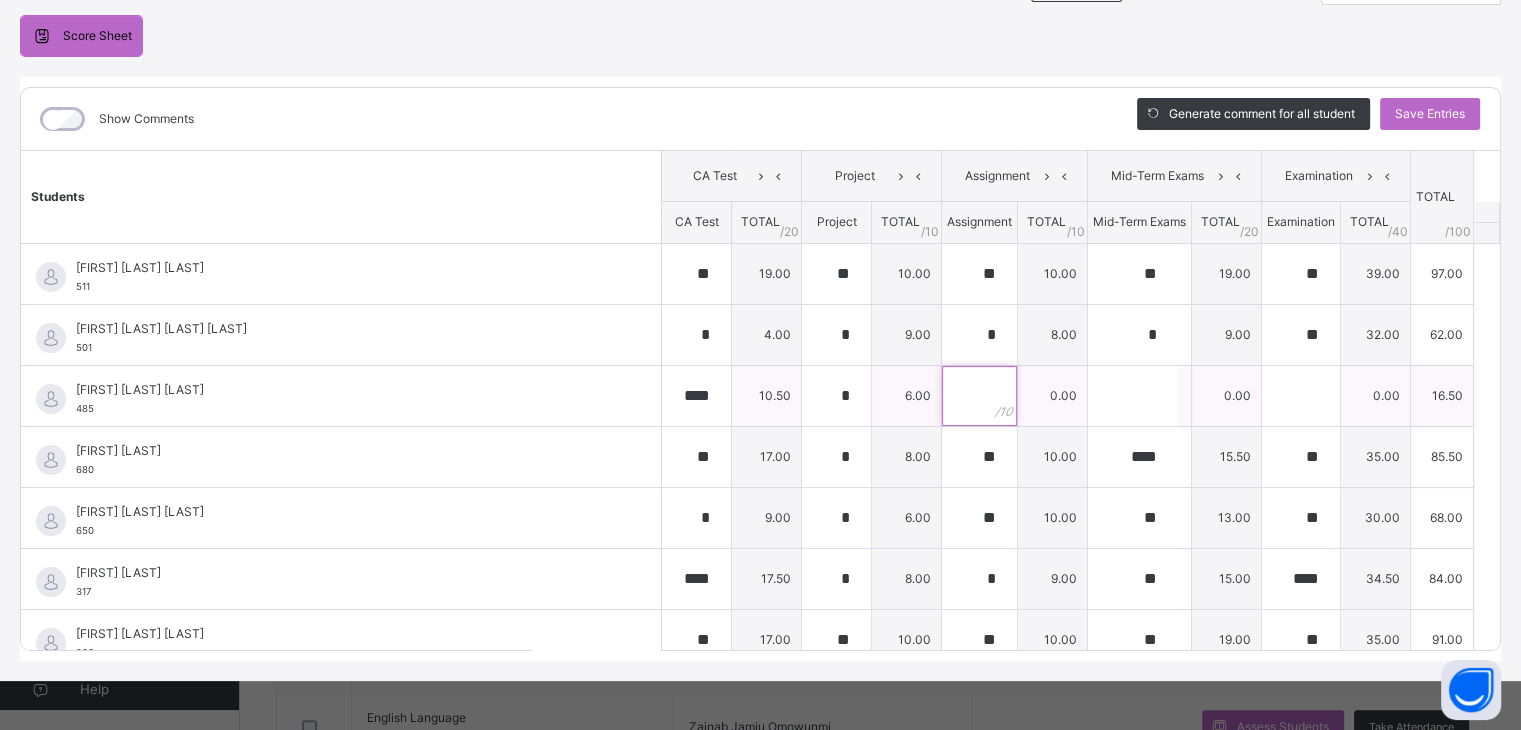 click at bounding box center [979, 396] 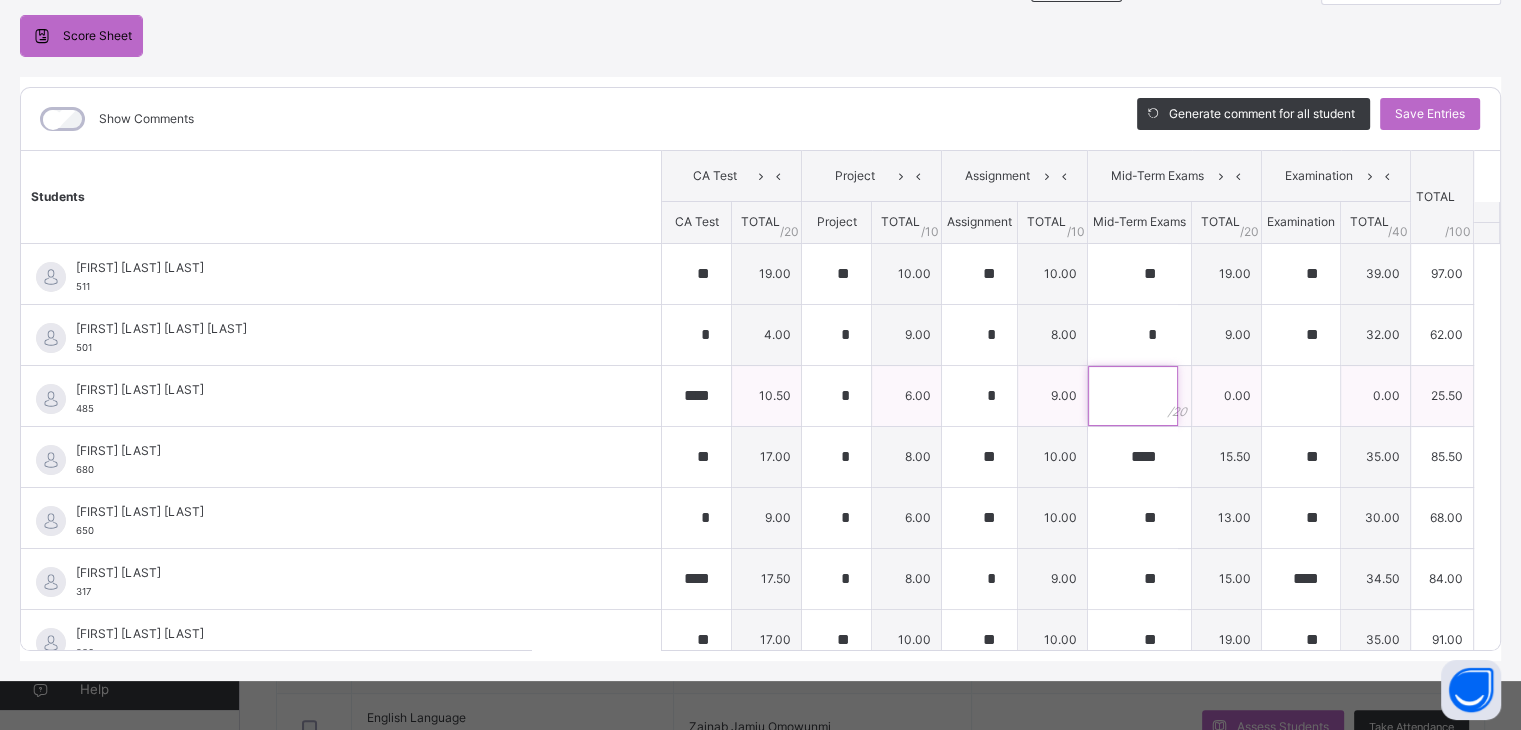 click at bounding box center (1133, 396) 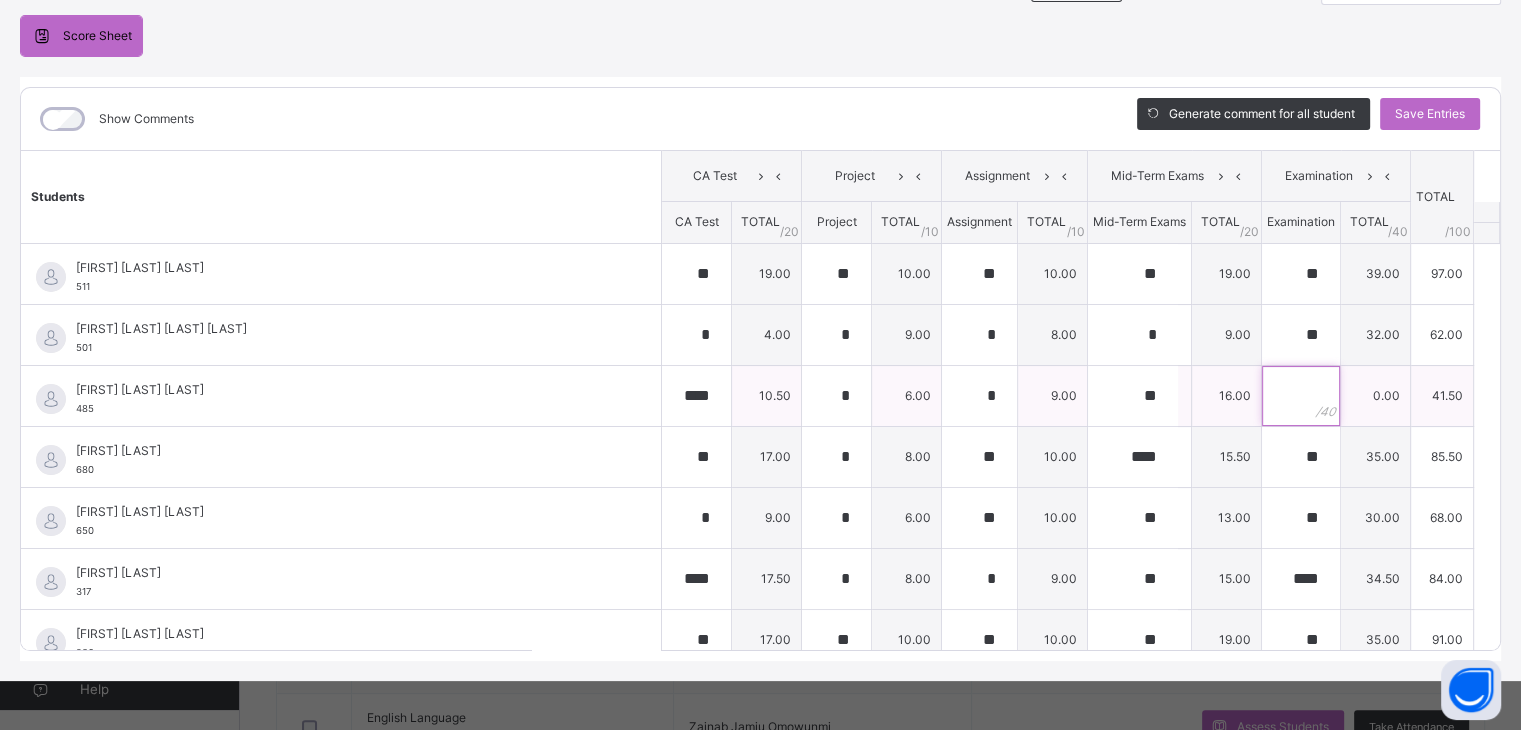 click at bounding box center [1301, 396] 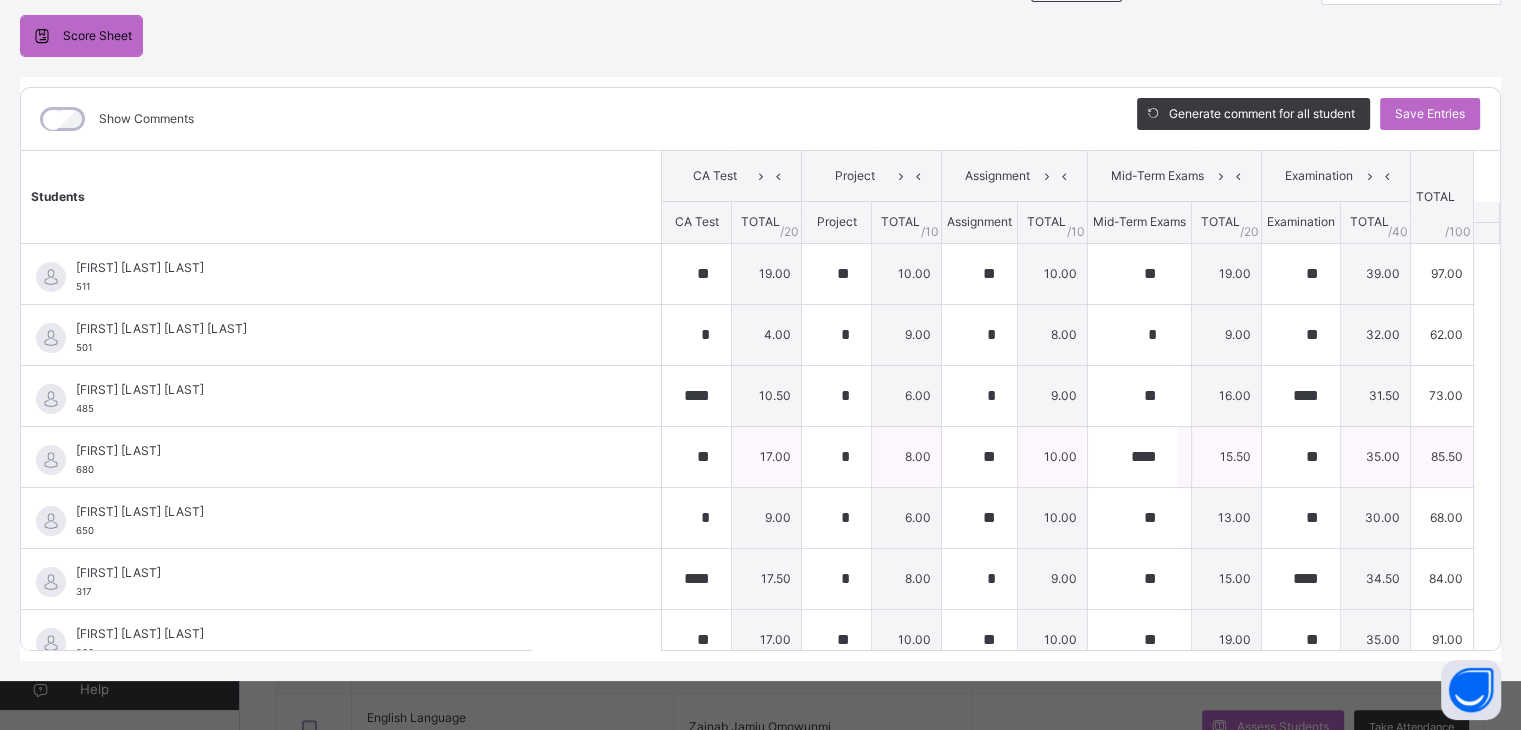 click on "Derek Chinemerem Oguzie 680" at bounding box center (346, 460) 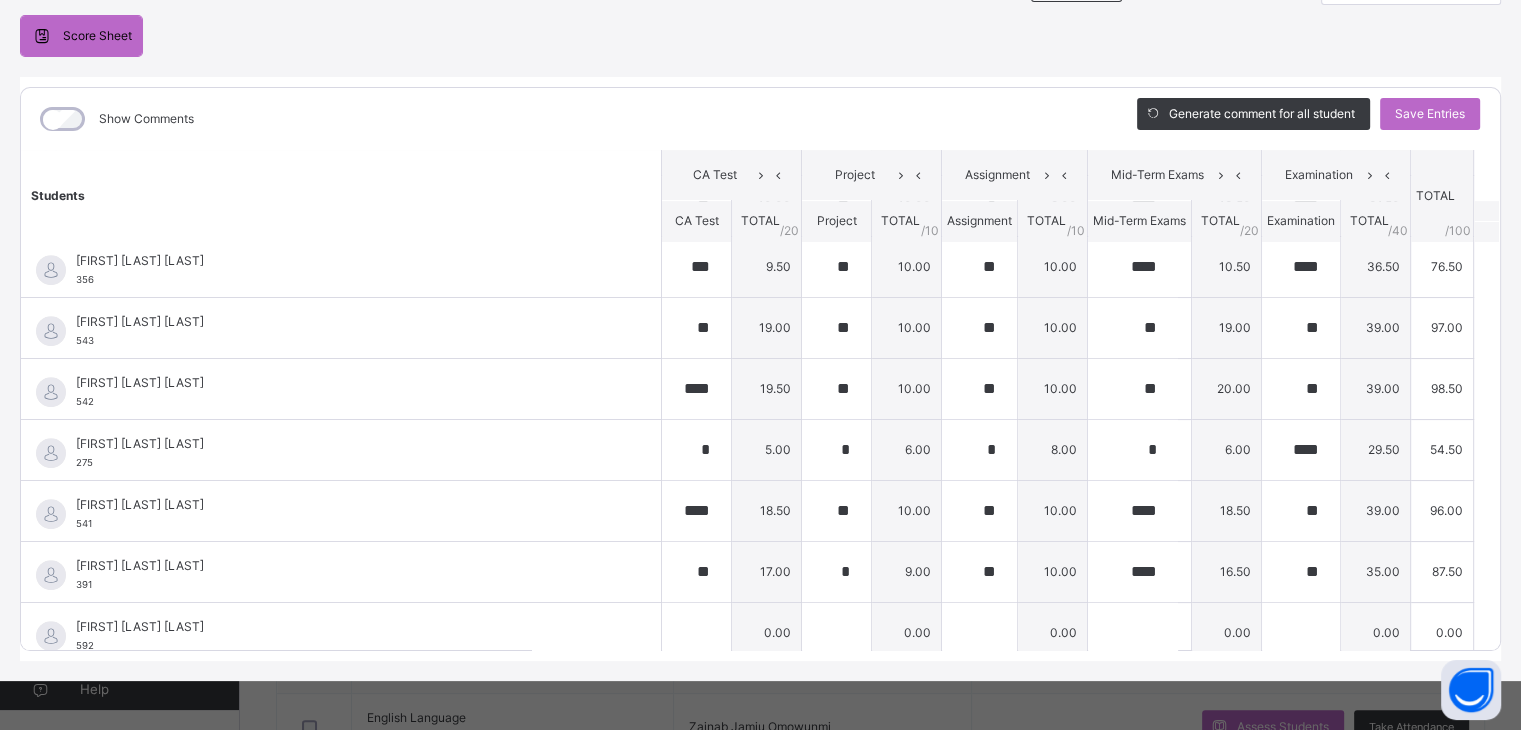 scroll, scrollTop: 930, scrollLeft: 0, axis: vertical 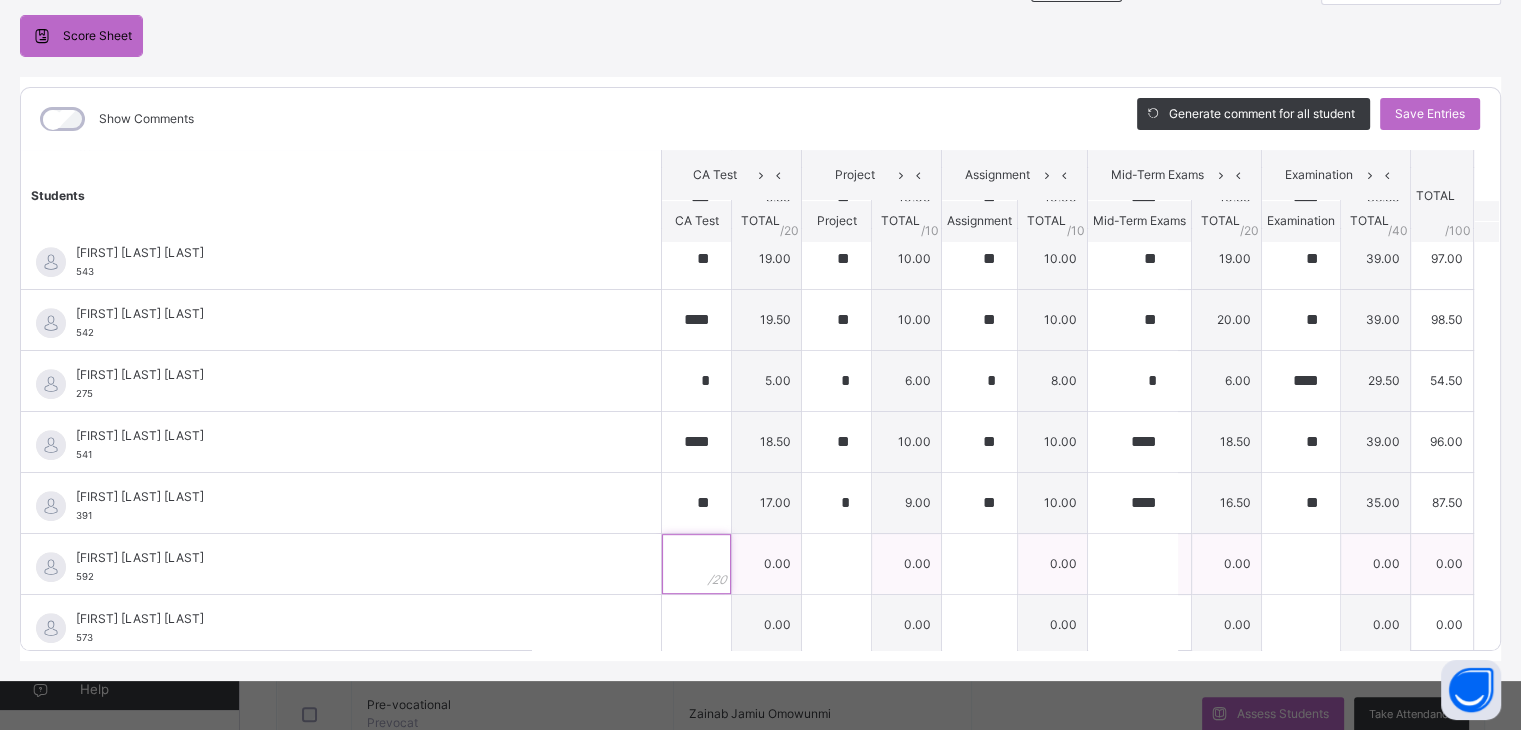 click at bounding box center [696, 564] 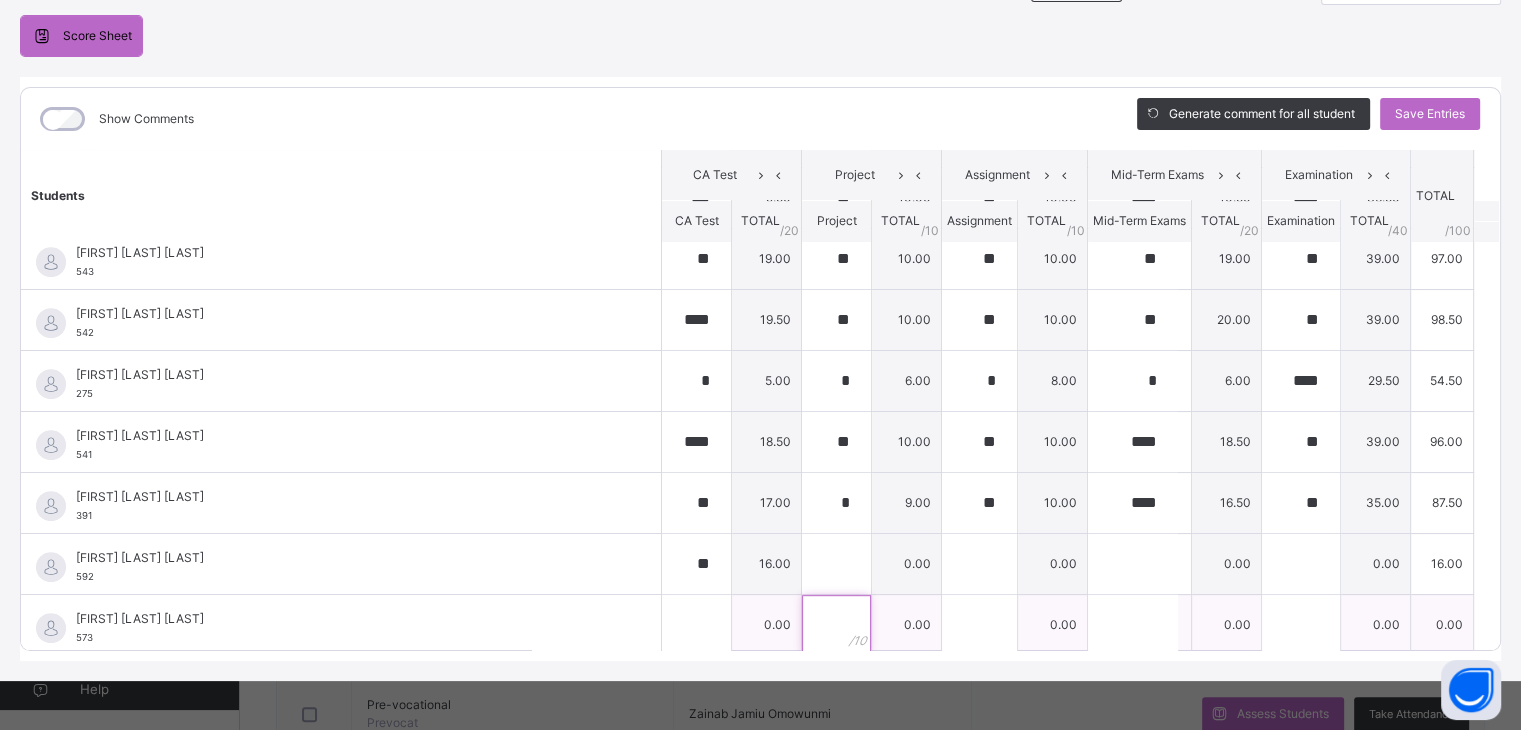 click at bounding box center [836, 625] 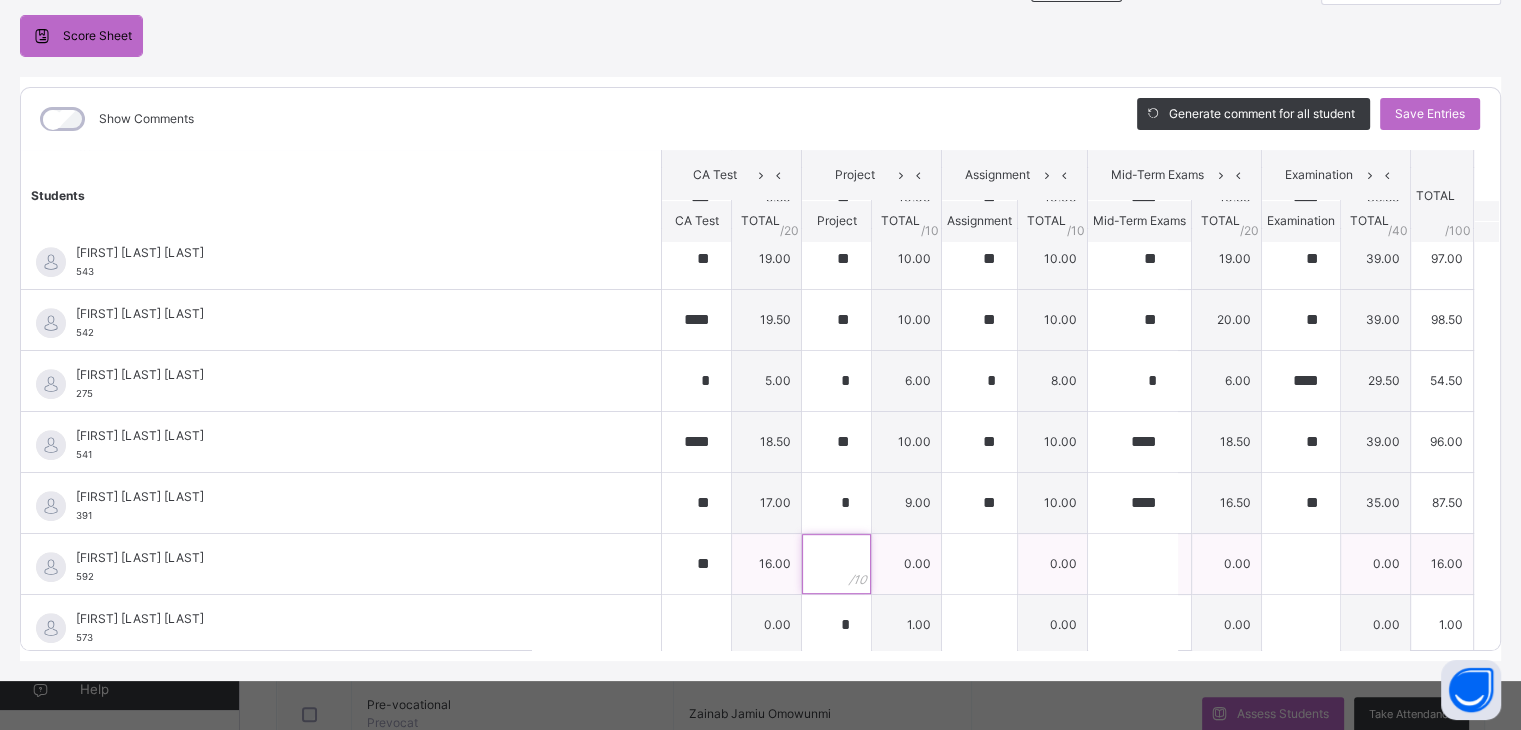 click at bounding box center (836, 564) 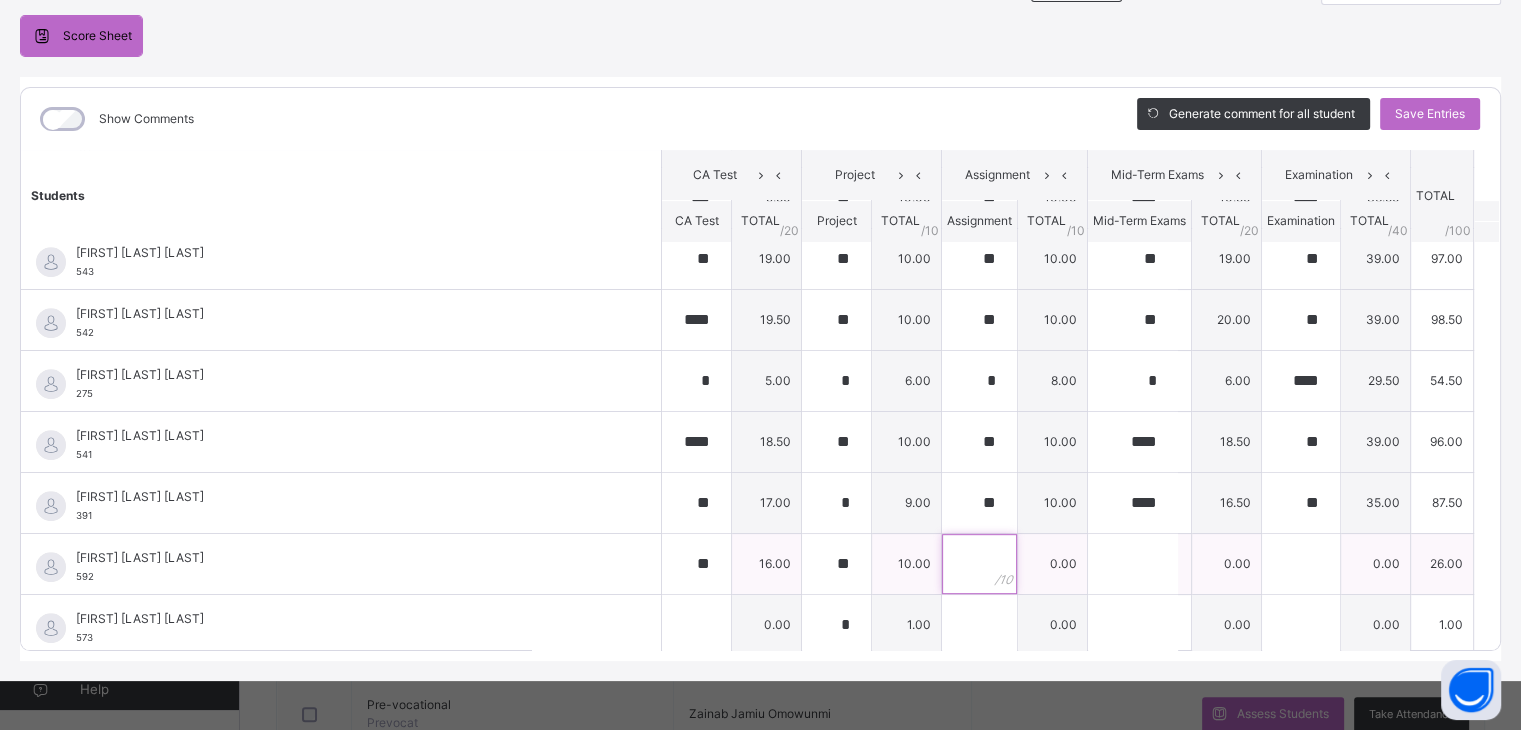 click at bounding box center [979, 564] 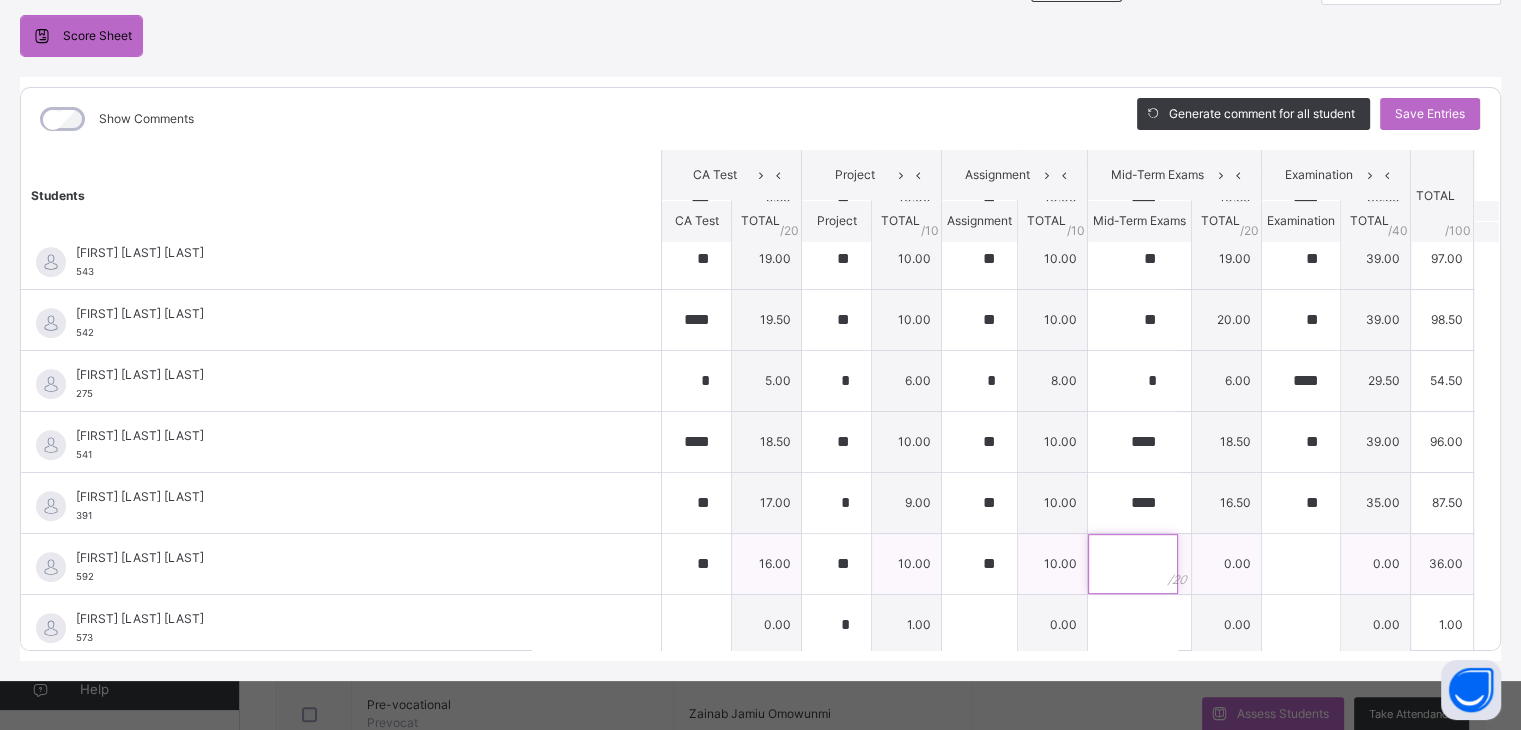 click at bounding box center [1133, 564] 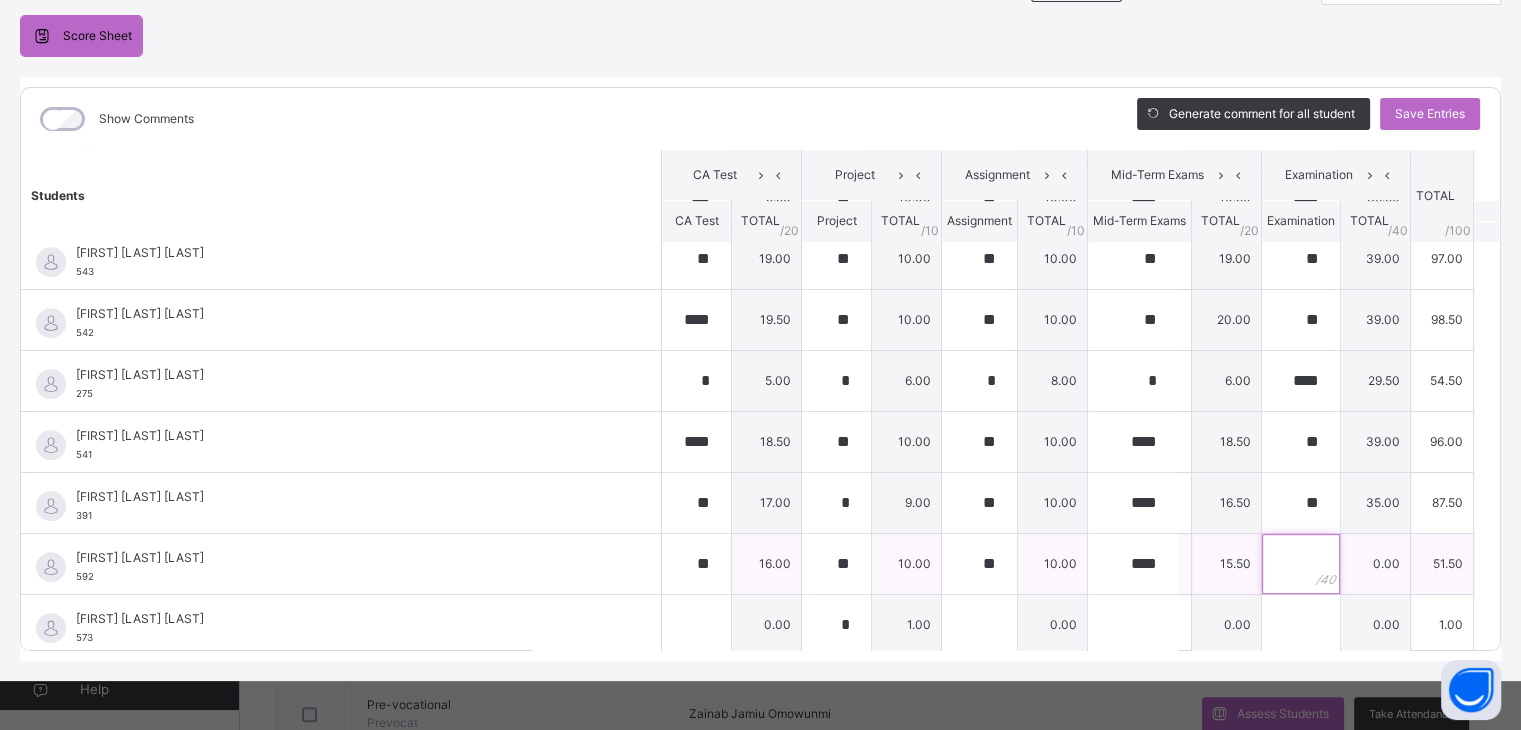 click at bounding box center [1301, 564] 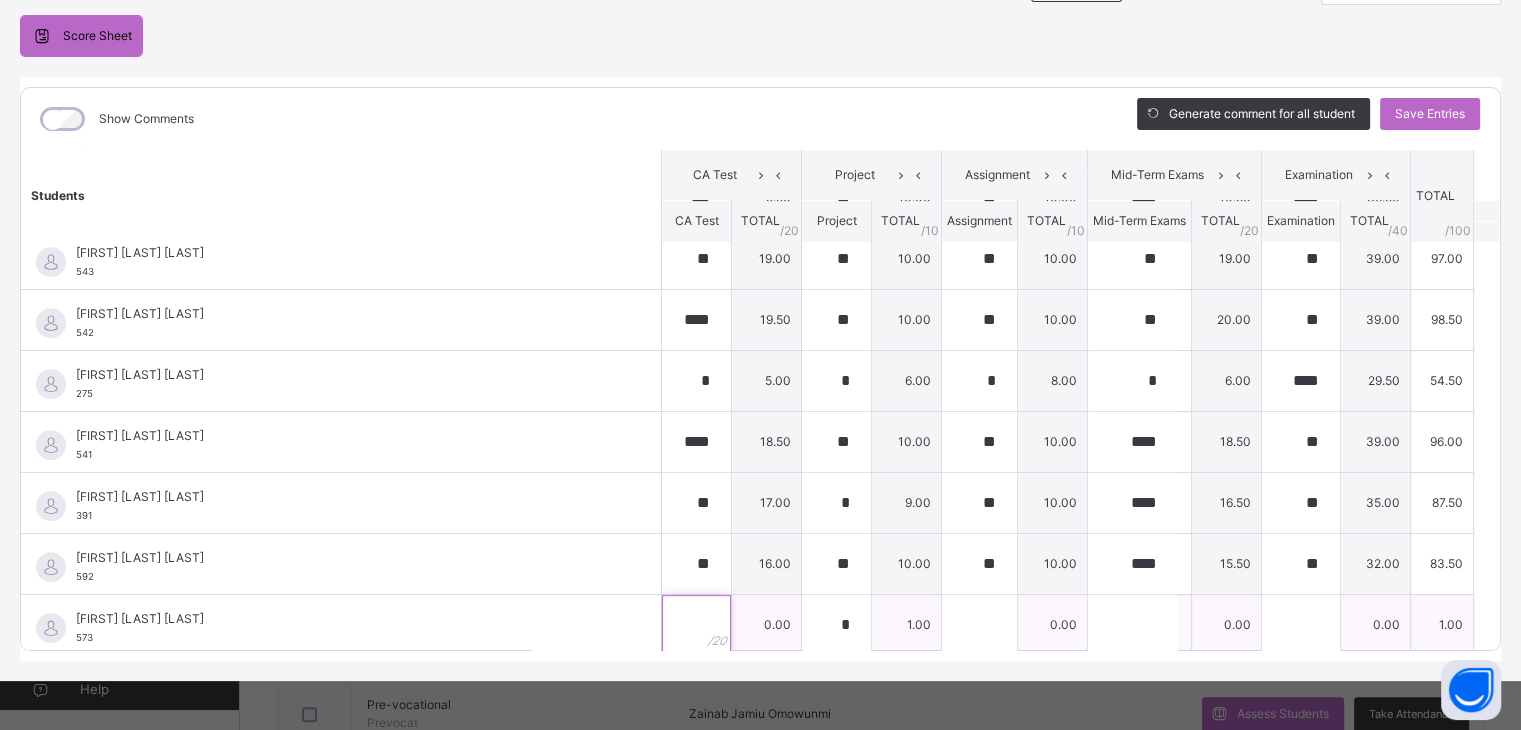 click at bounding box center (696, 625) 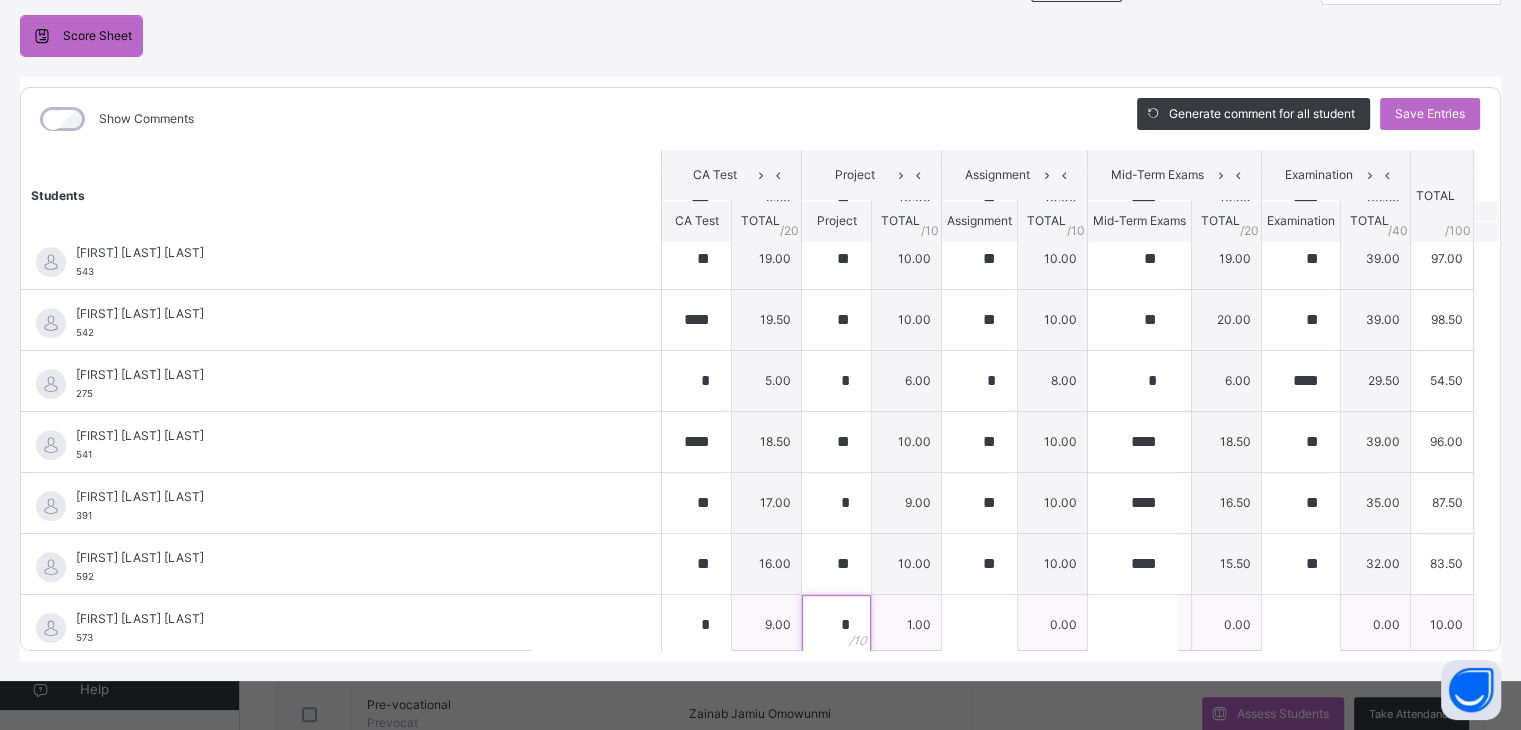 click on "*" at bounding box center [836, 625] 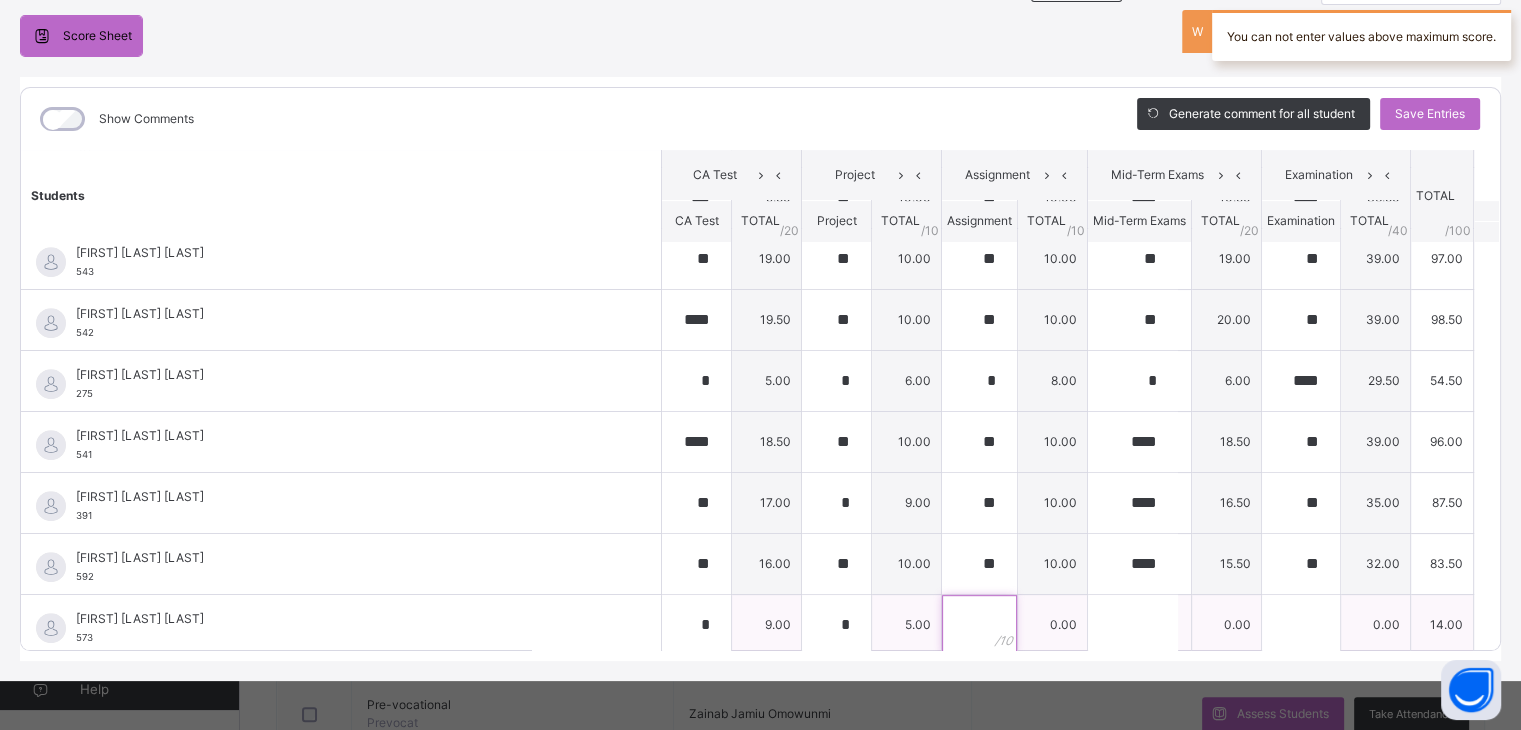 click at bounding box center (979, 625) 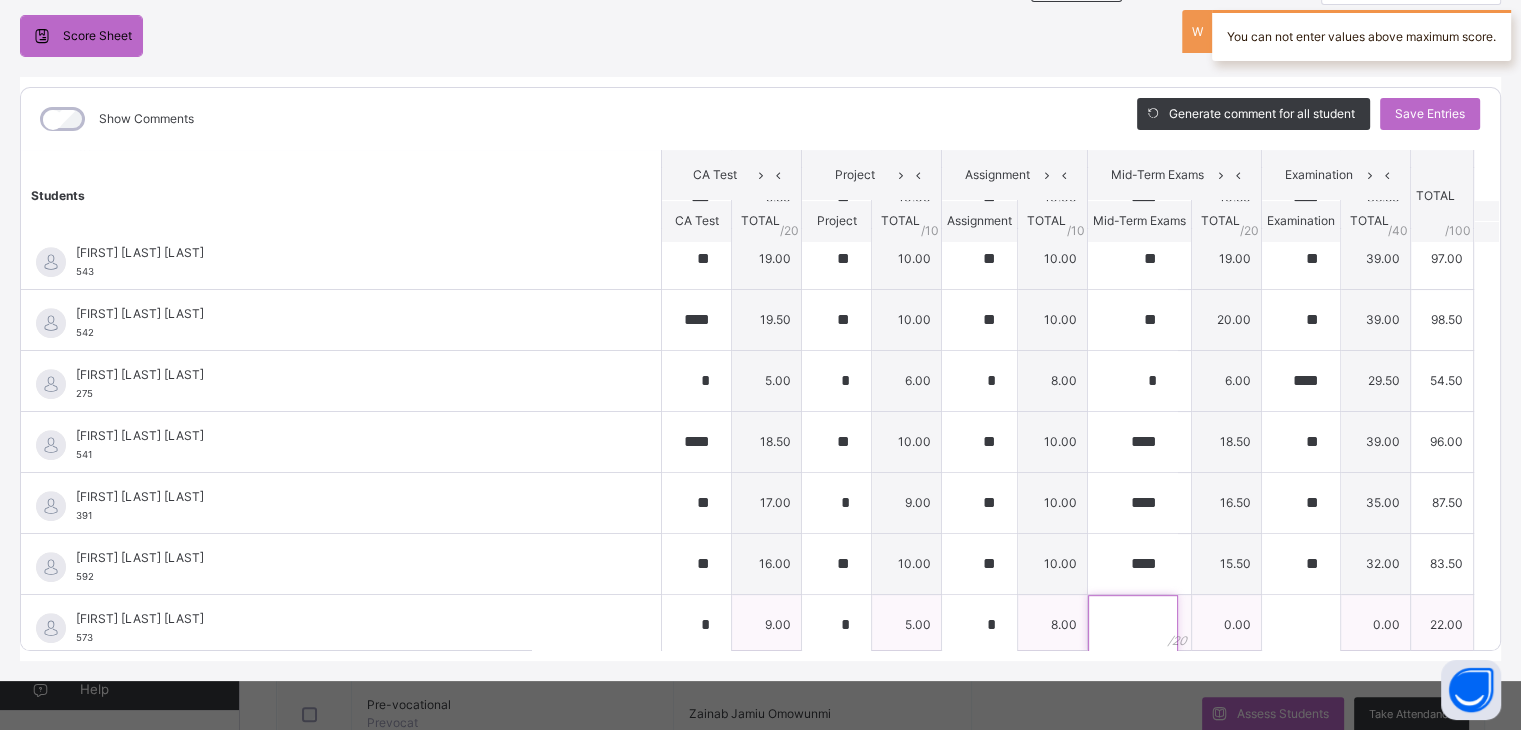 click at bounding box center (1133, 625) 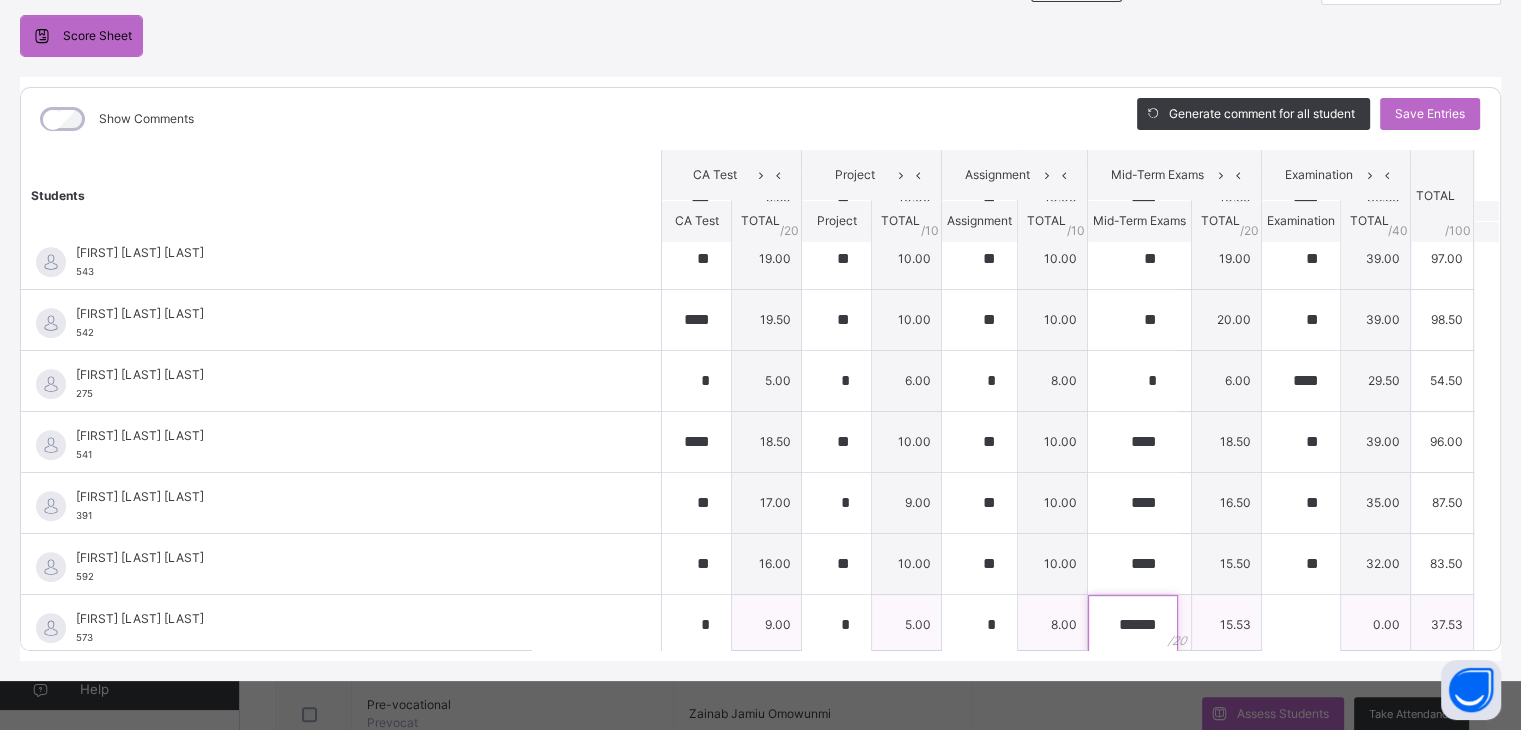 scroll, scrollTop: 0, scrollLeft: 0, axis: both 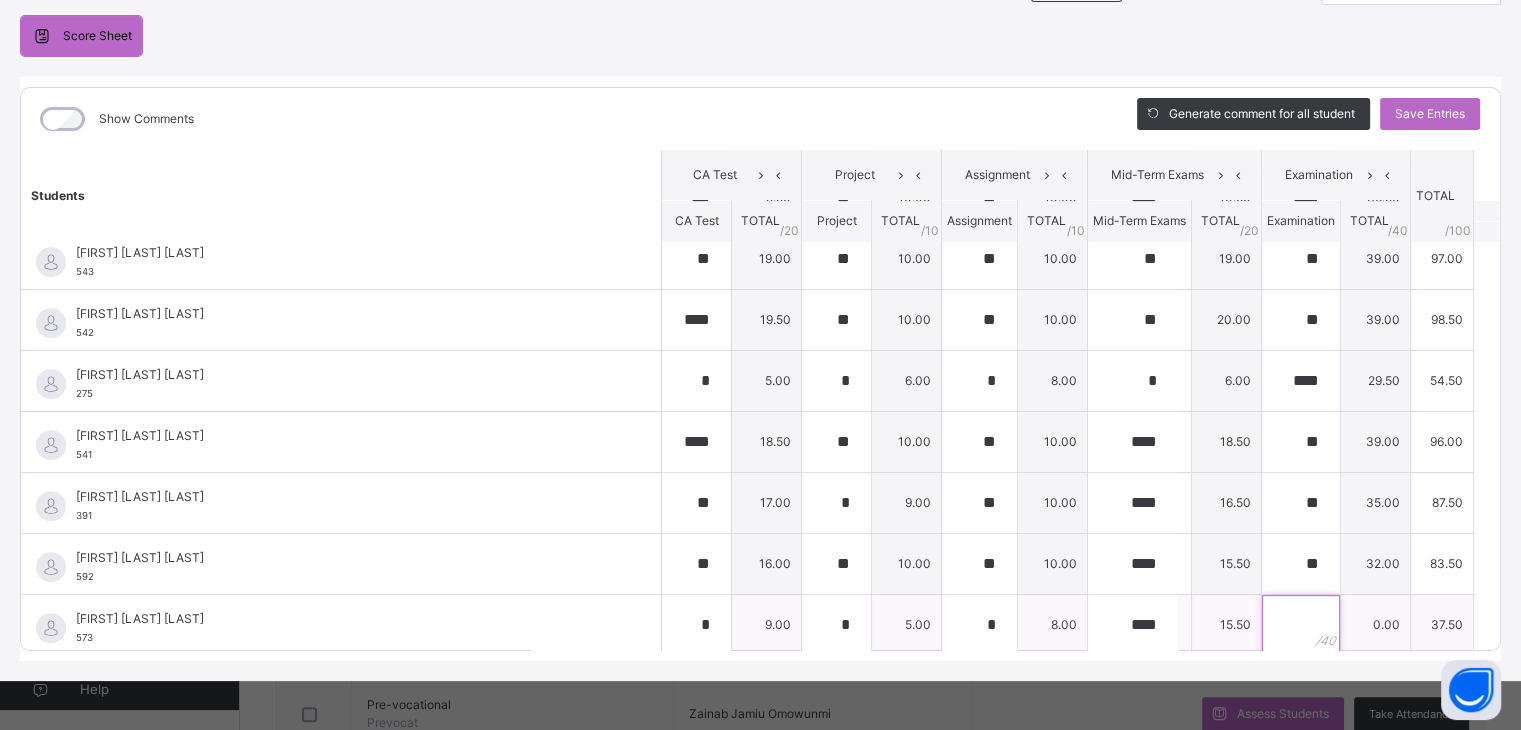 click at bounding box center [1301, 625] 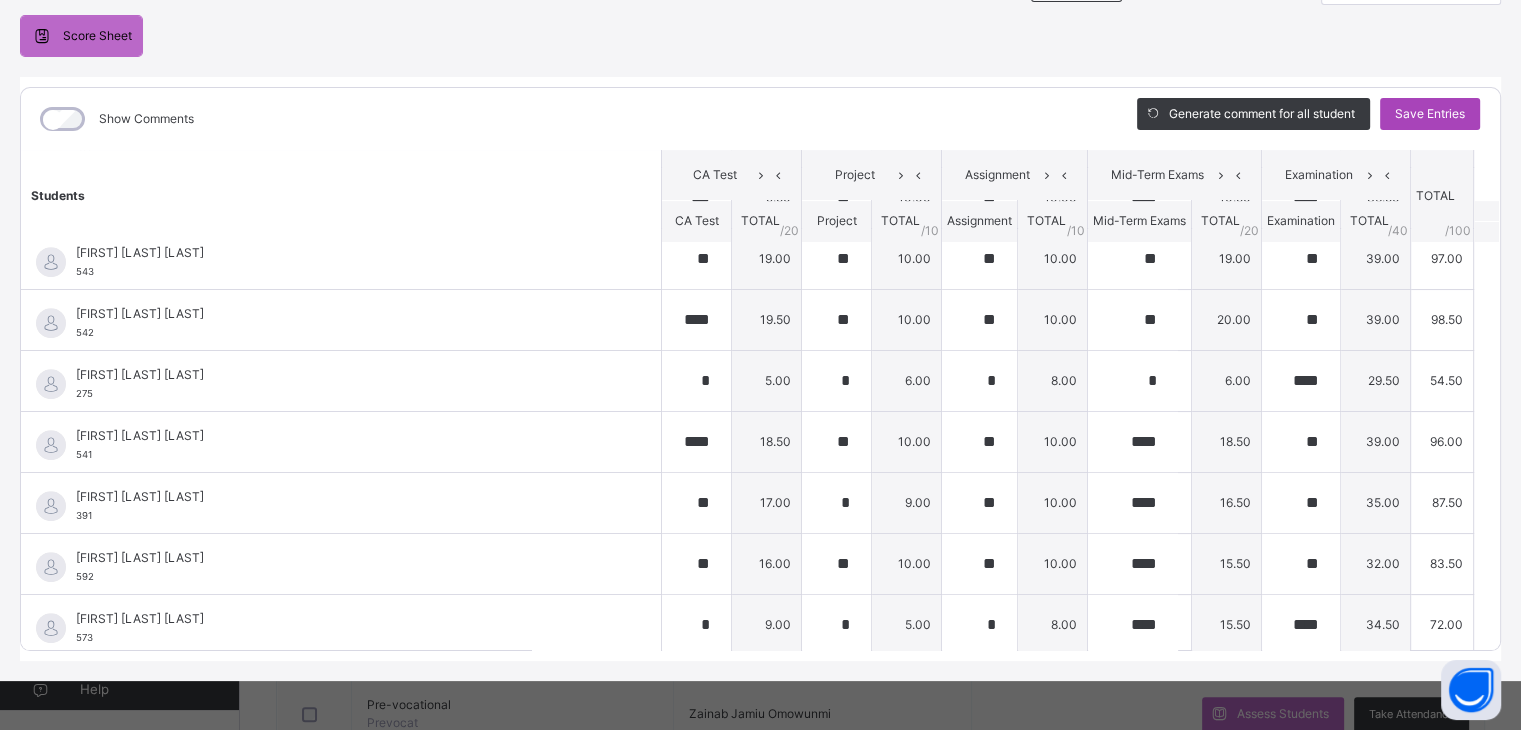 click on "Save Entries" at bounding box center [1430, 114] 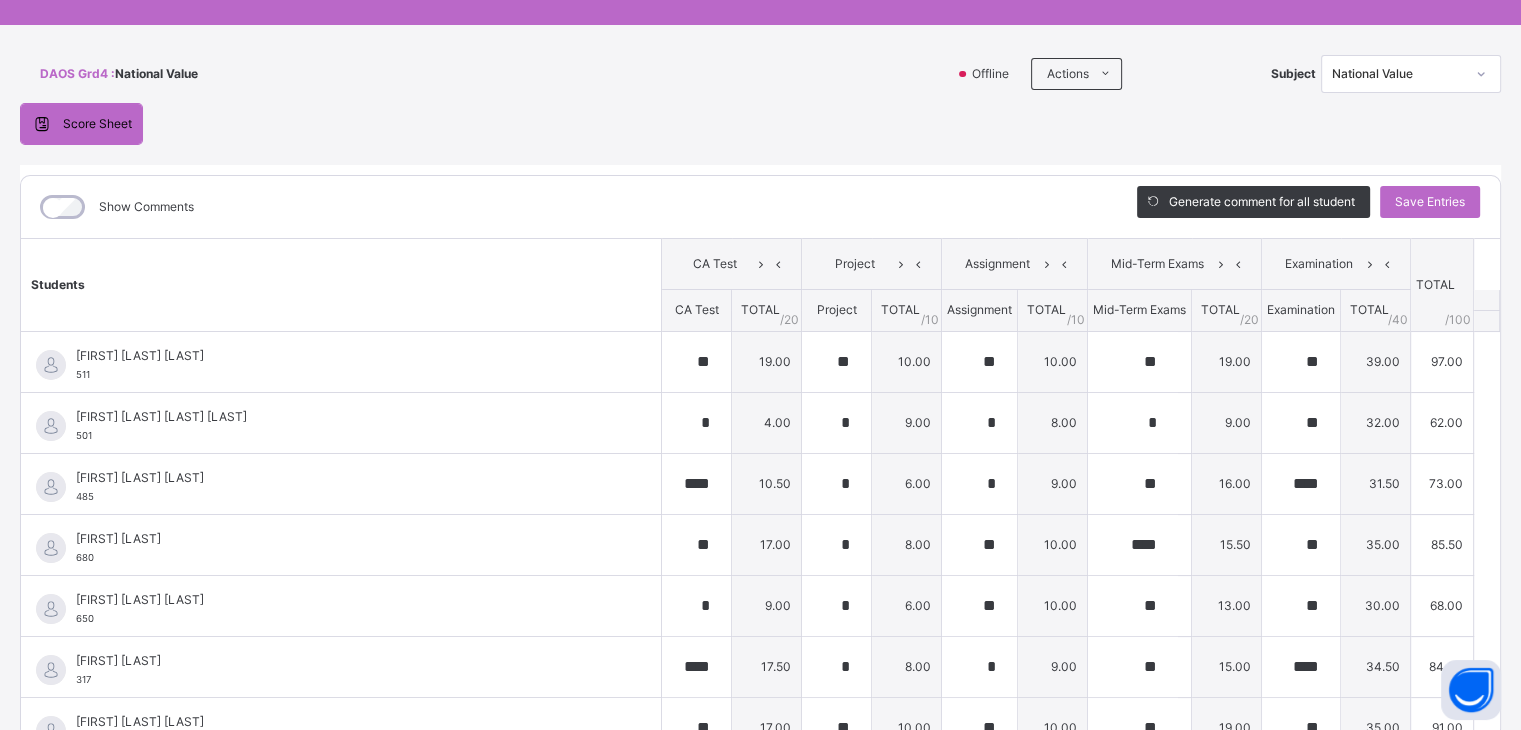 scroll, scrollTop: 89, scrollLeft: 0, axis: vertical 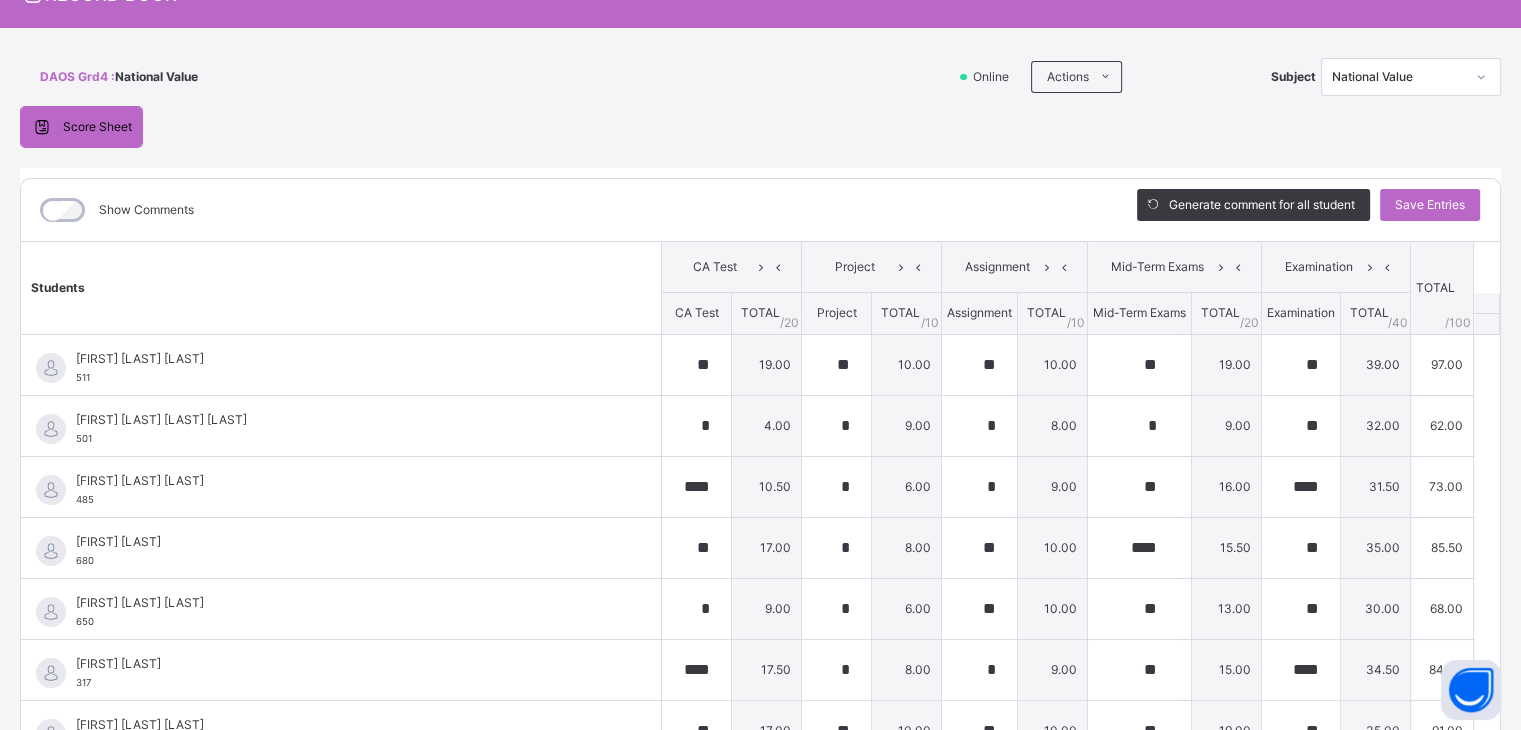 click 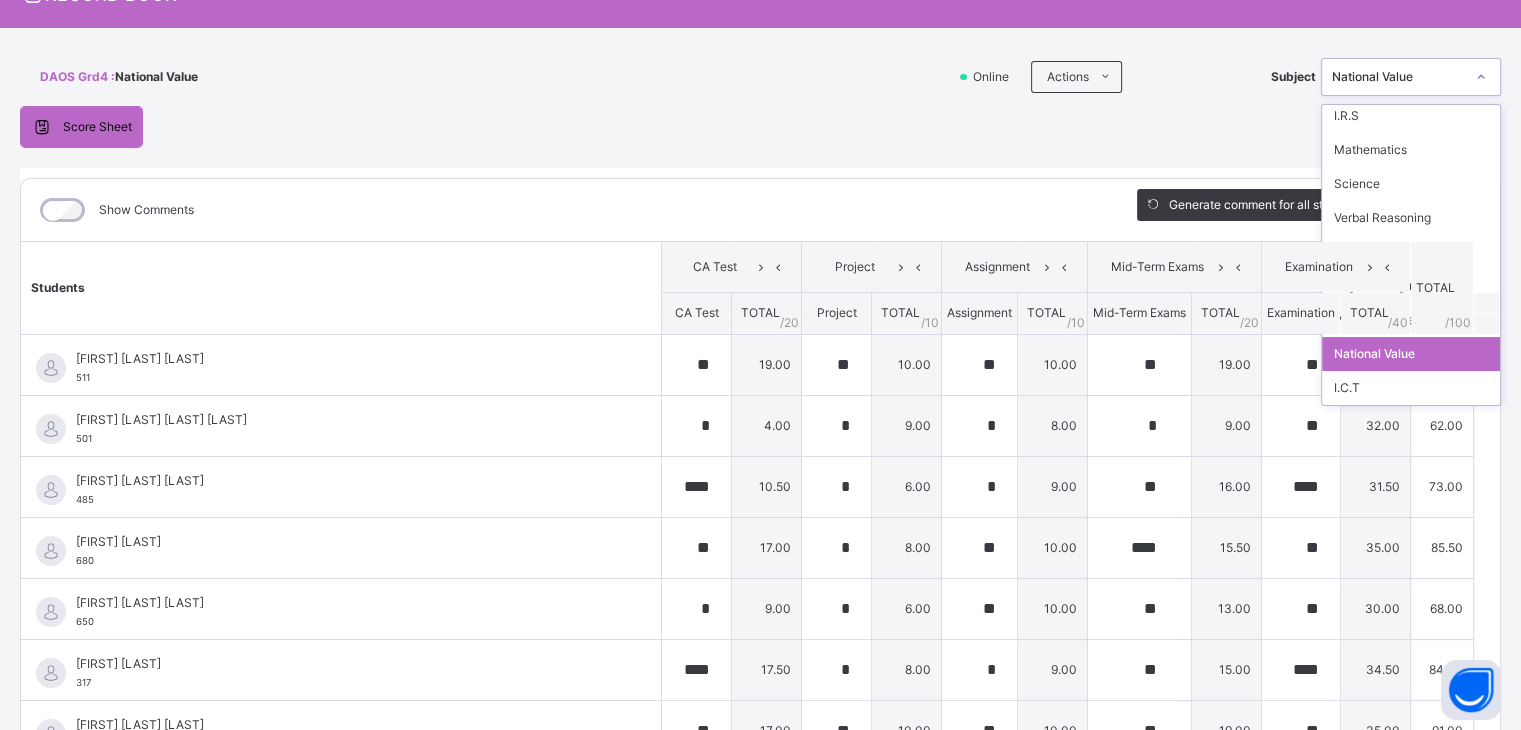 scroll, scrollTop: 74, scrollLeft: 0, axis: vertical 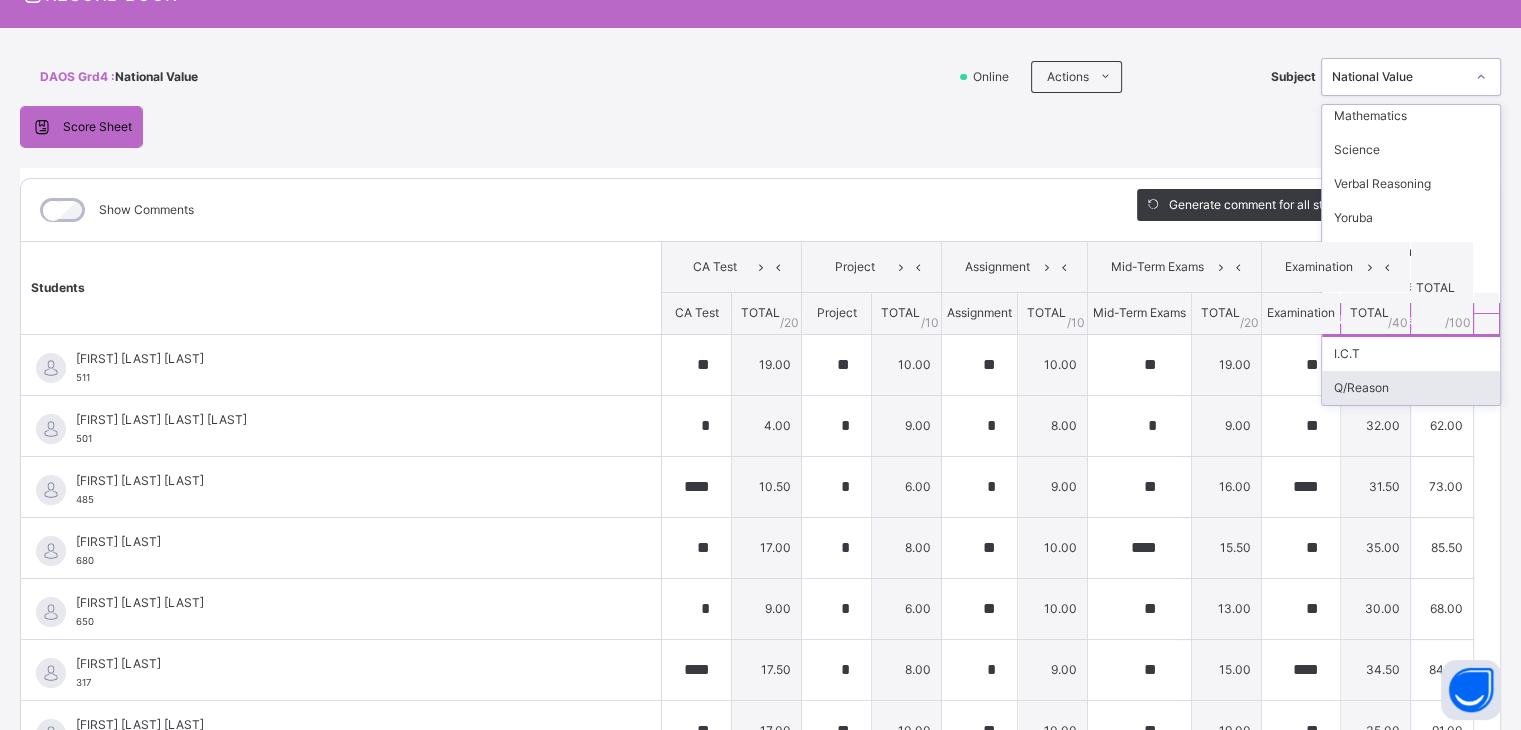 click on "Q/Reason" at bounding box center (1411, 388) 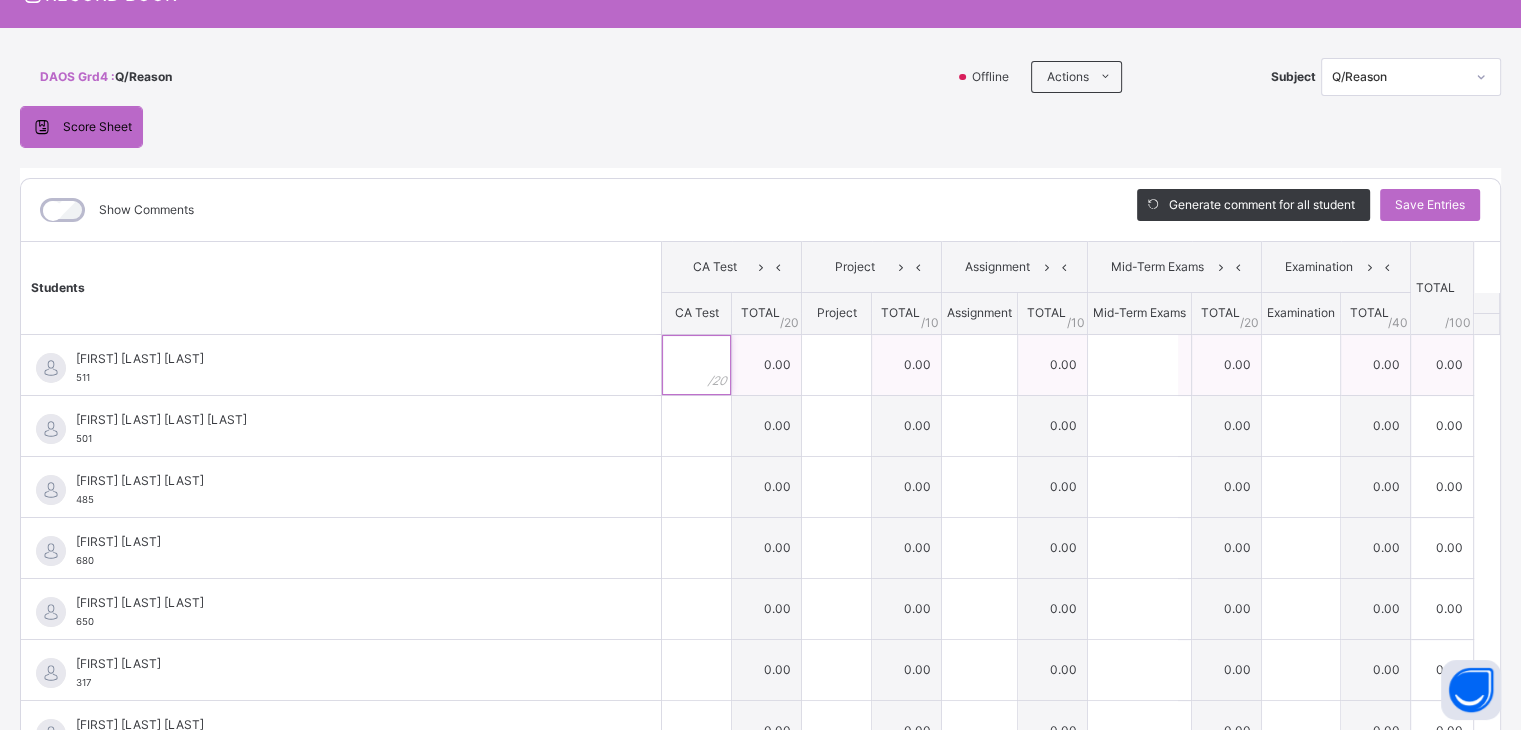 click at bounding box center [696, 365] 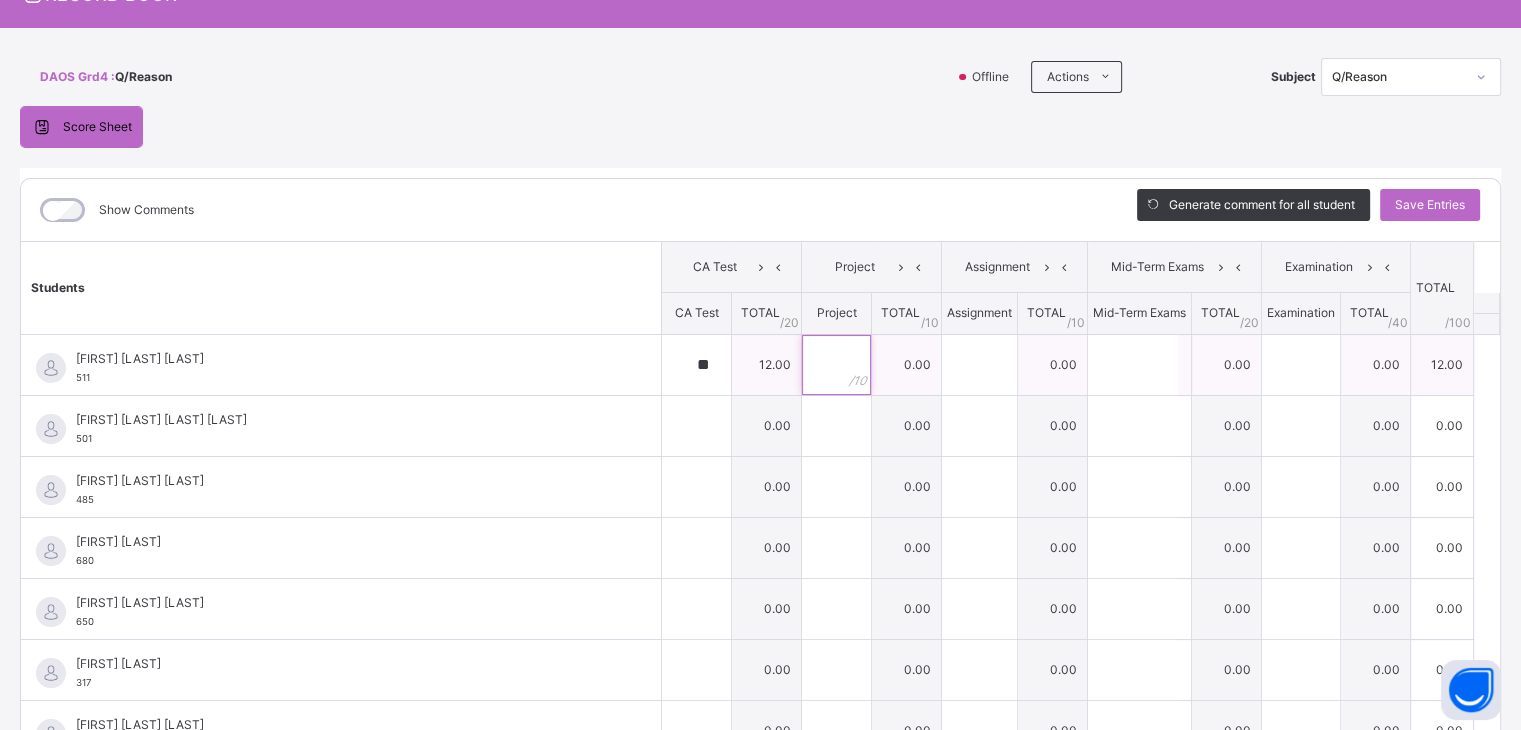 click at bounding box center [836, 365] 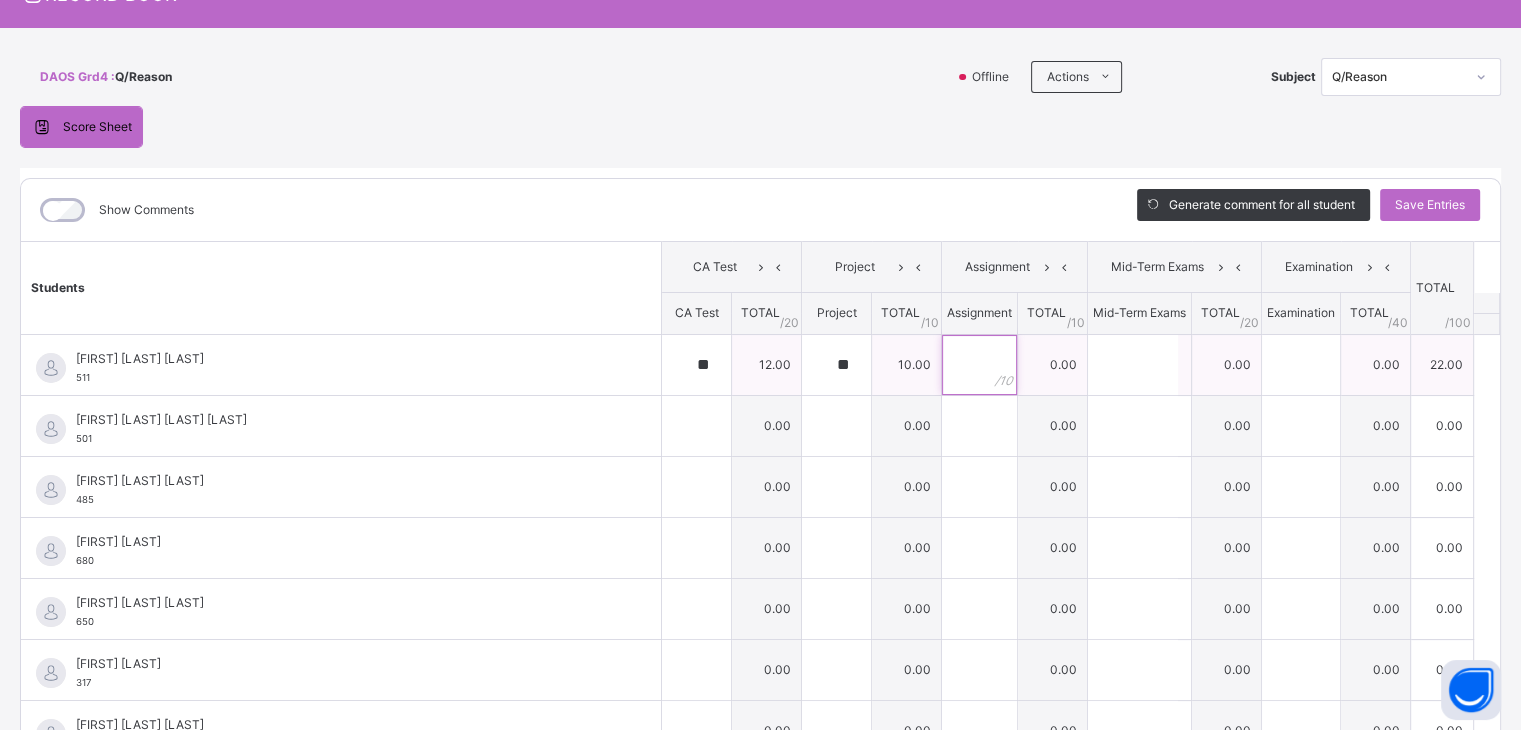 click at bounding box center (979, 365) 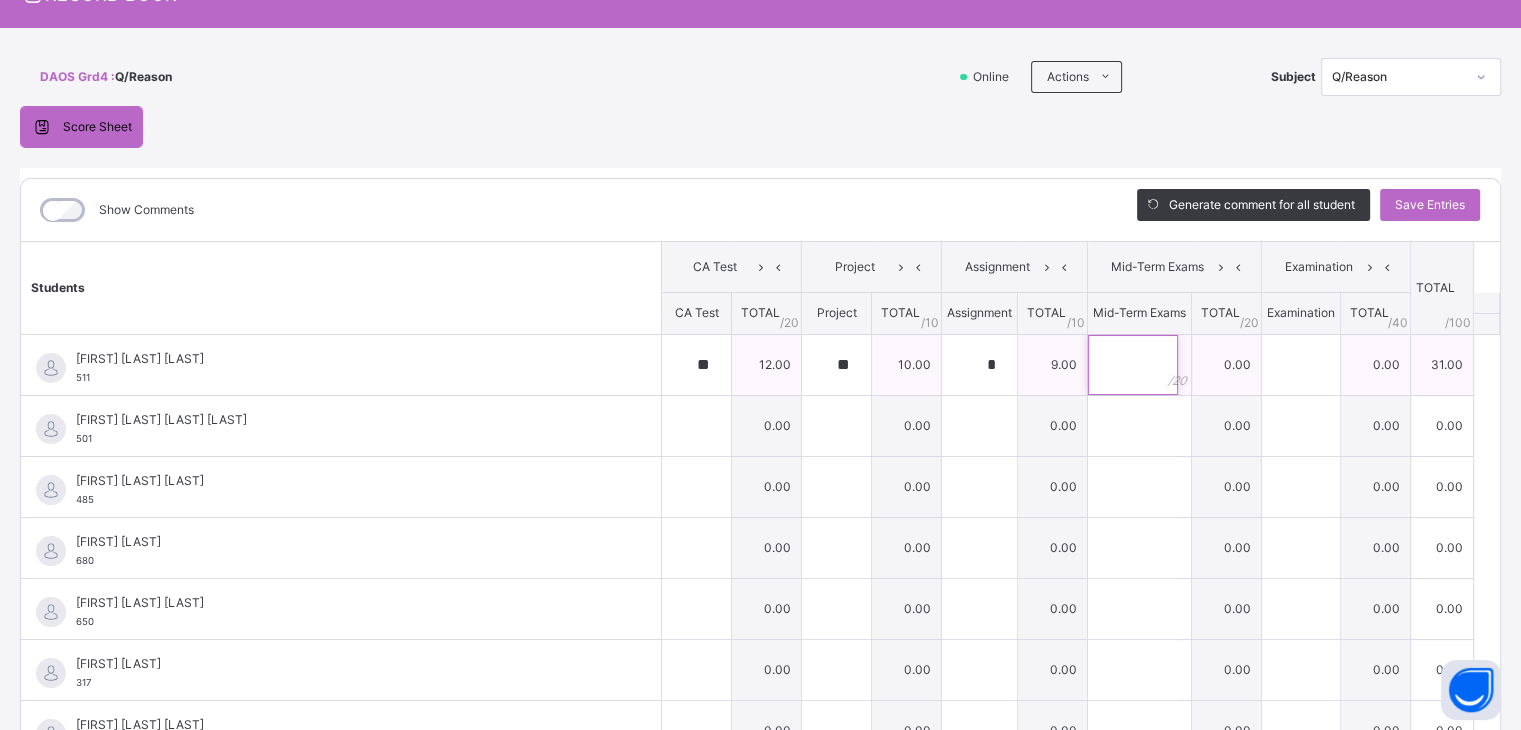 click at bounding box center [1133, 365] 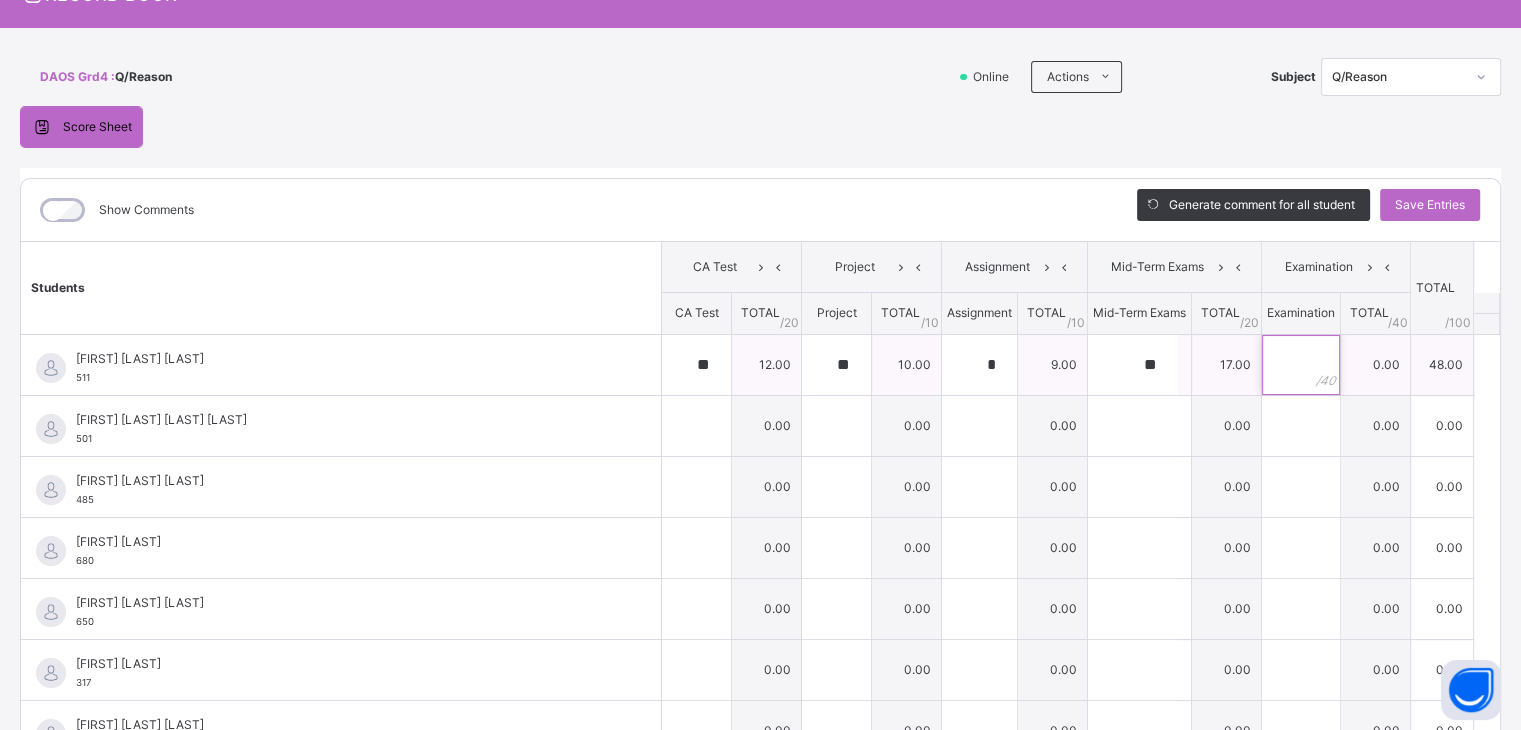 click at bounding box center [1301, 365] 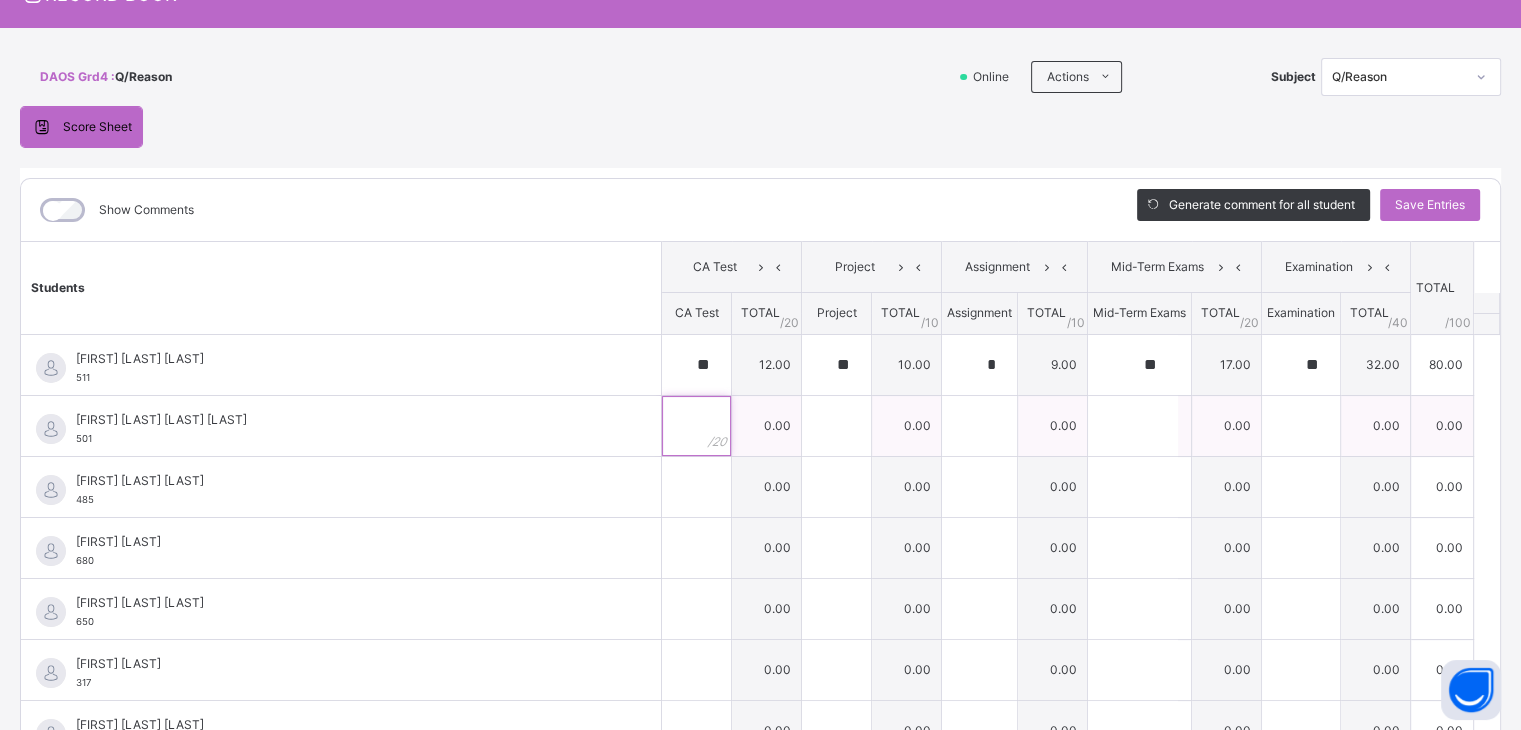 click at bounding box center (696, 426) 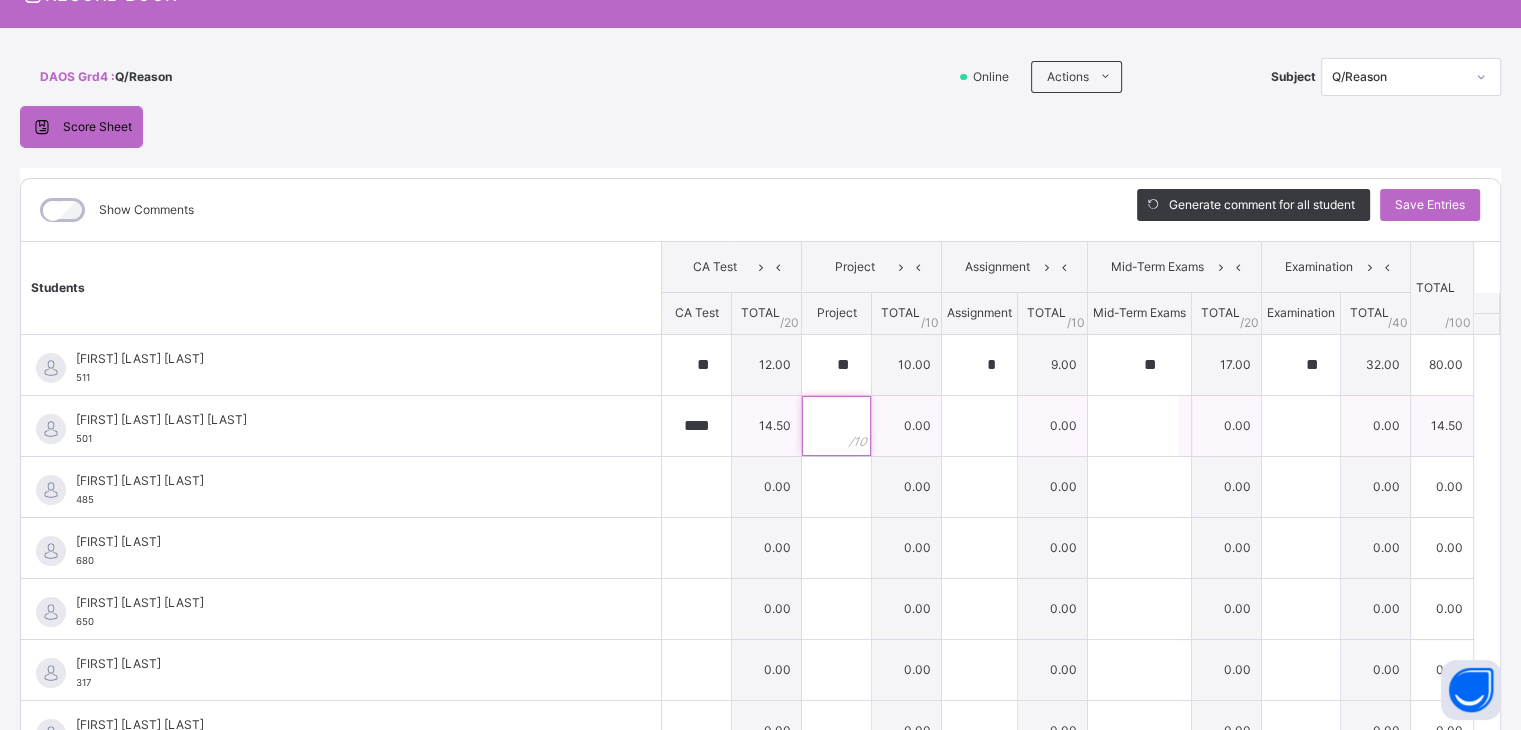 click at bounding box center [836, 426] 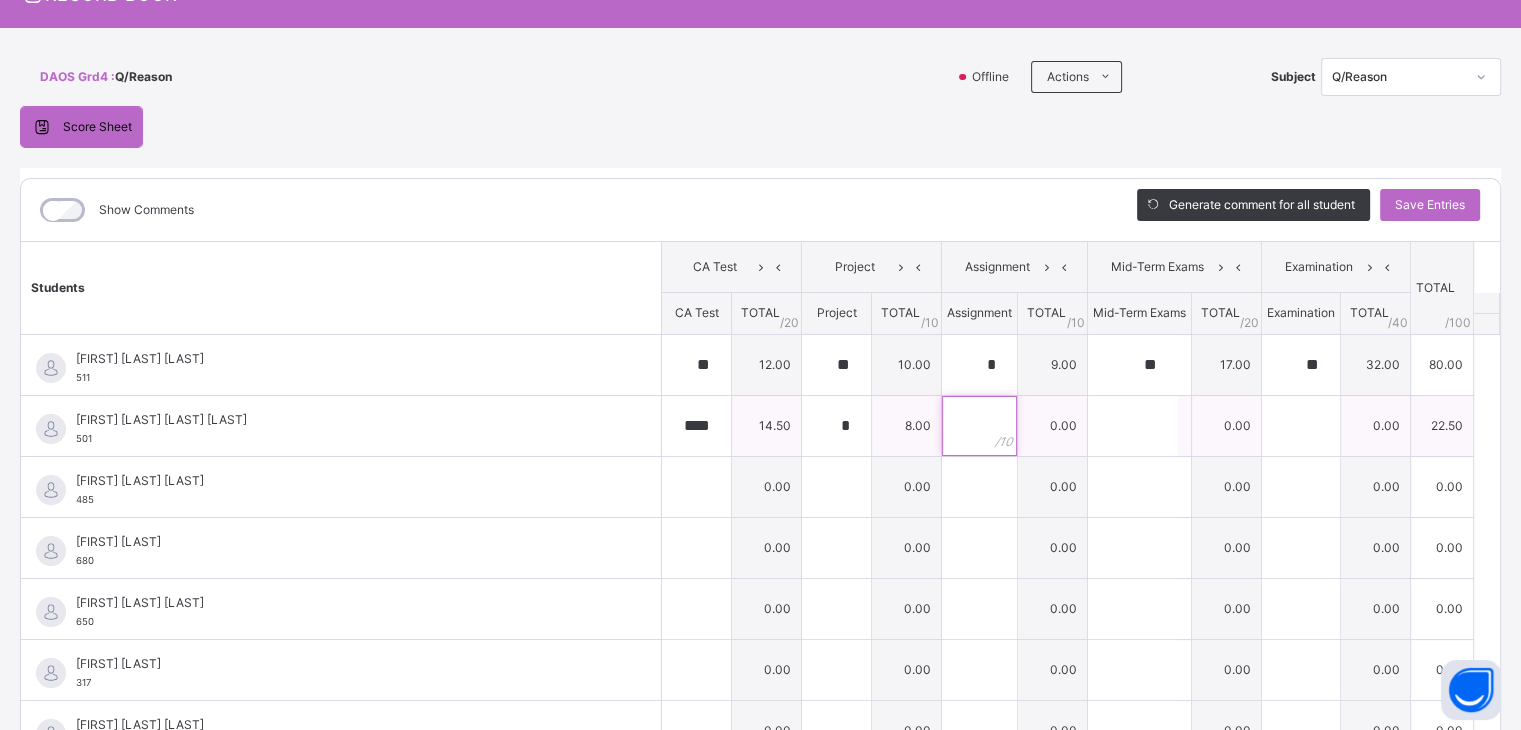 click at bounding box center [979, 426] 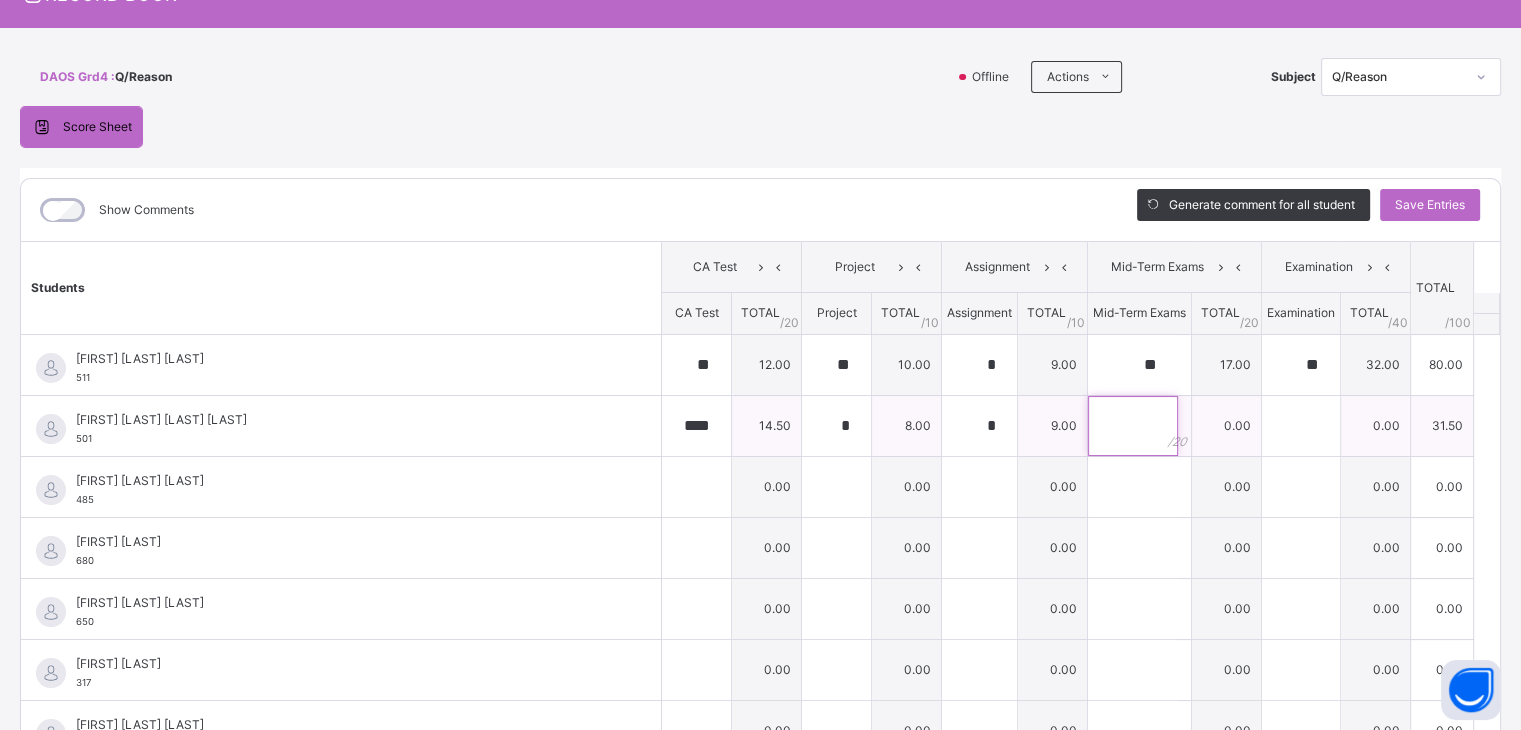 click at bounding box center [1133, 426] 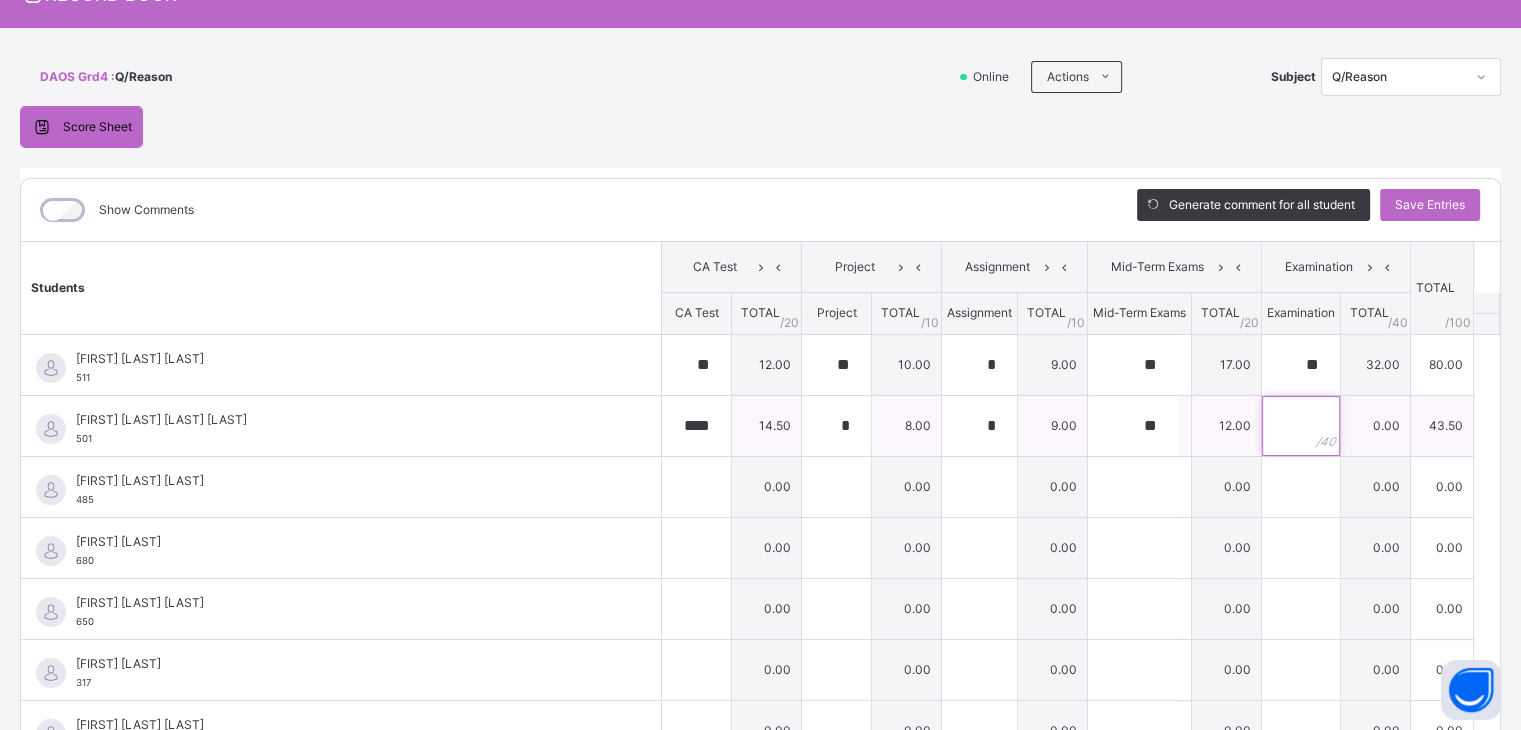 click at bounding box center [1301, 426] 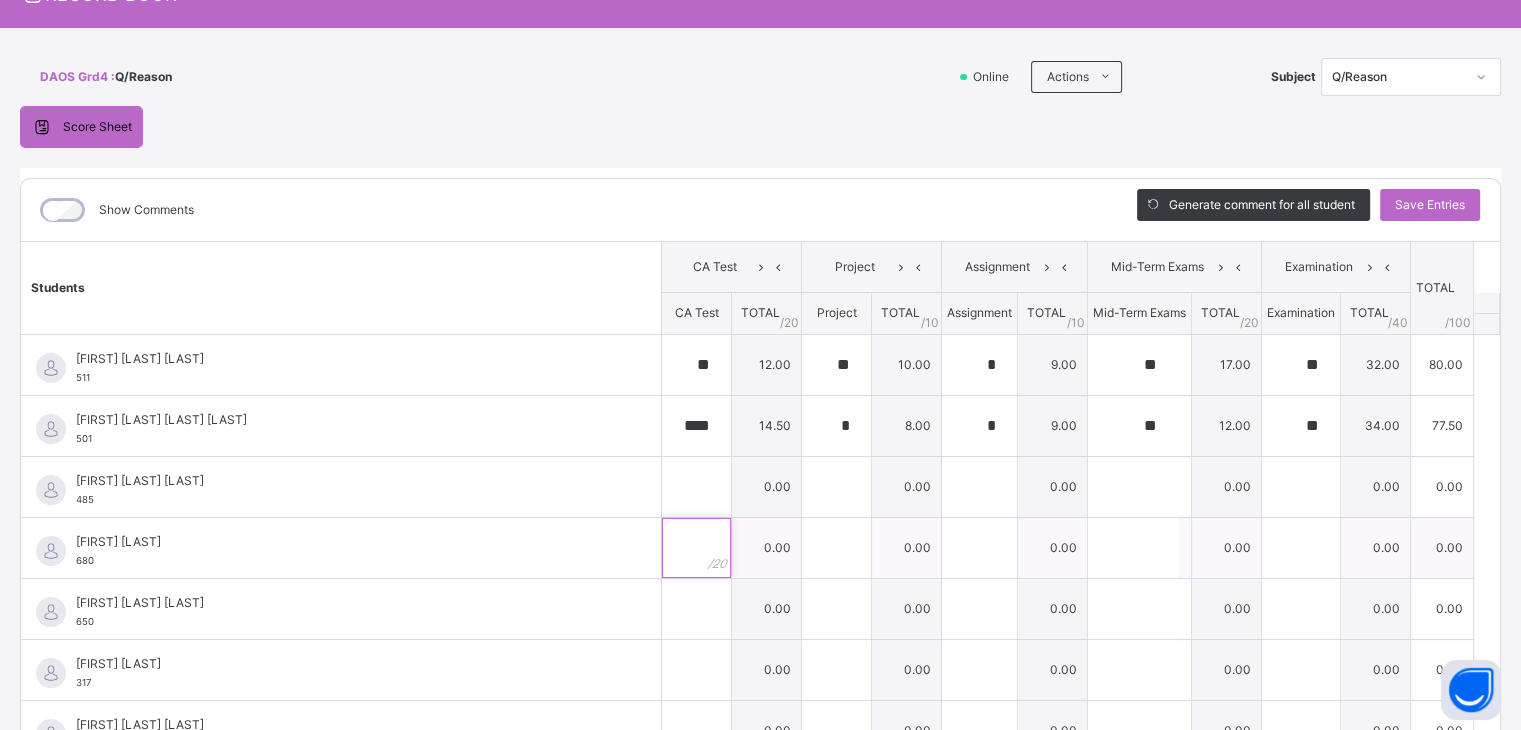 click at bounding box center [696, 548] 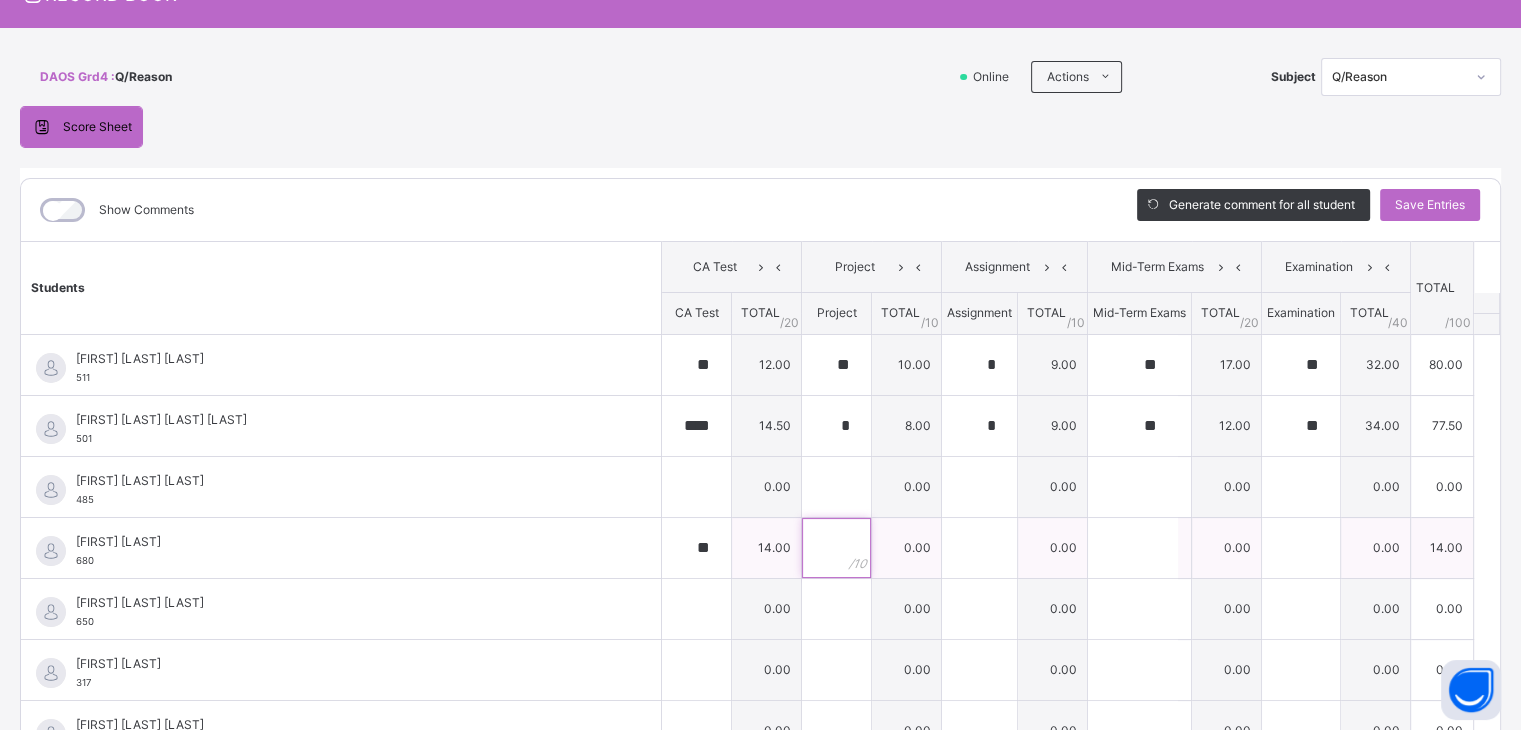click at bounding box center (836, 548) 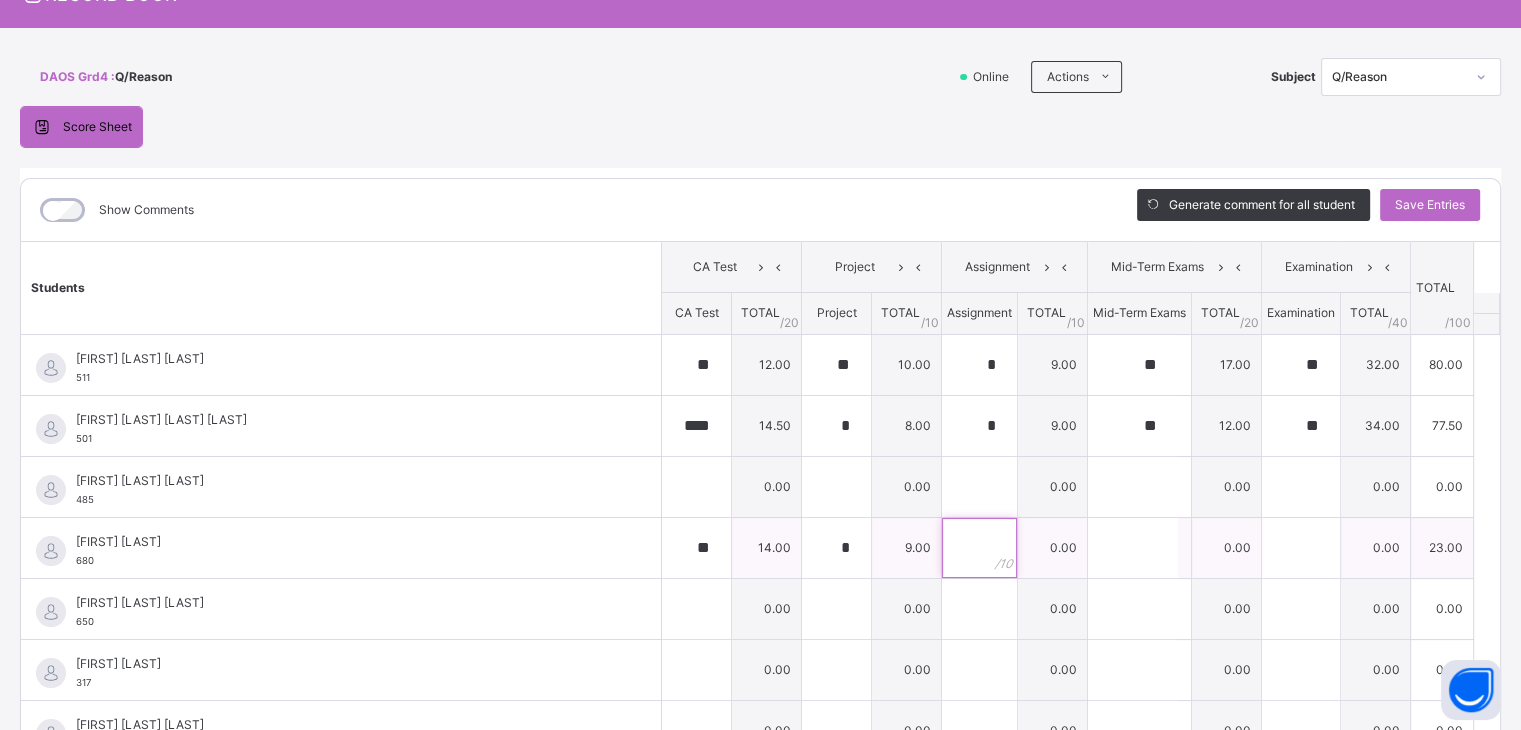 click at bounding box center (979, 548) 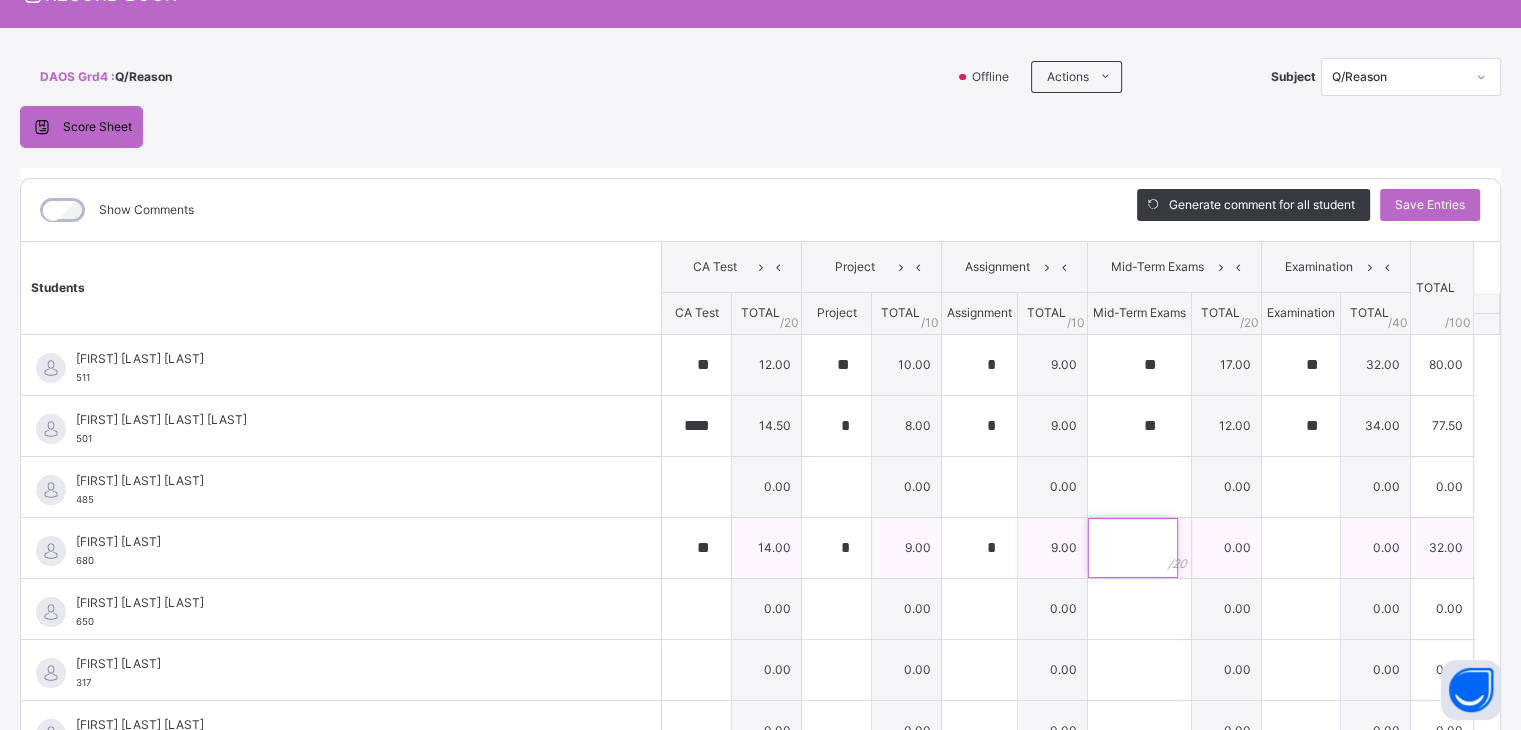click at bounding box center (1133, 548) 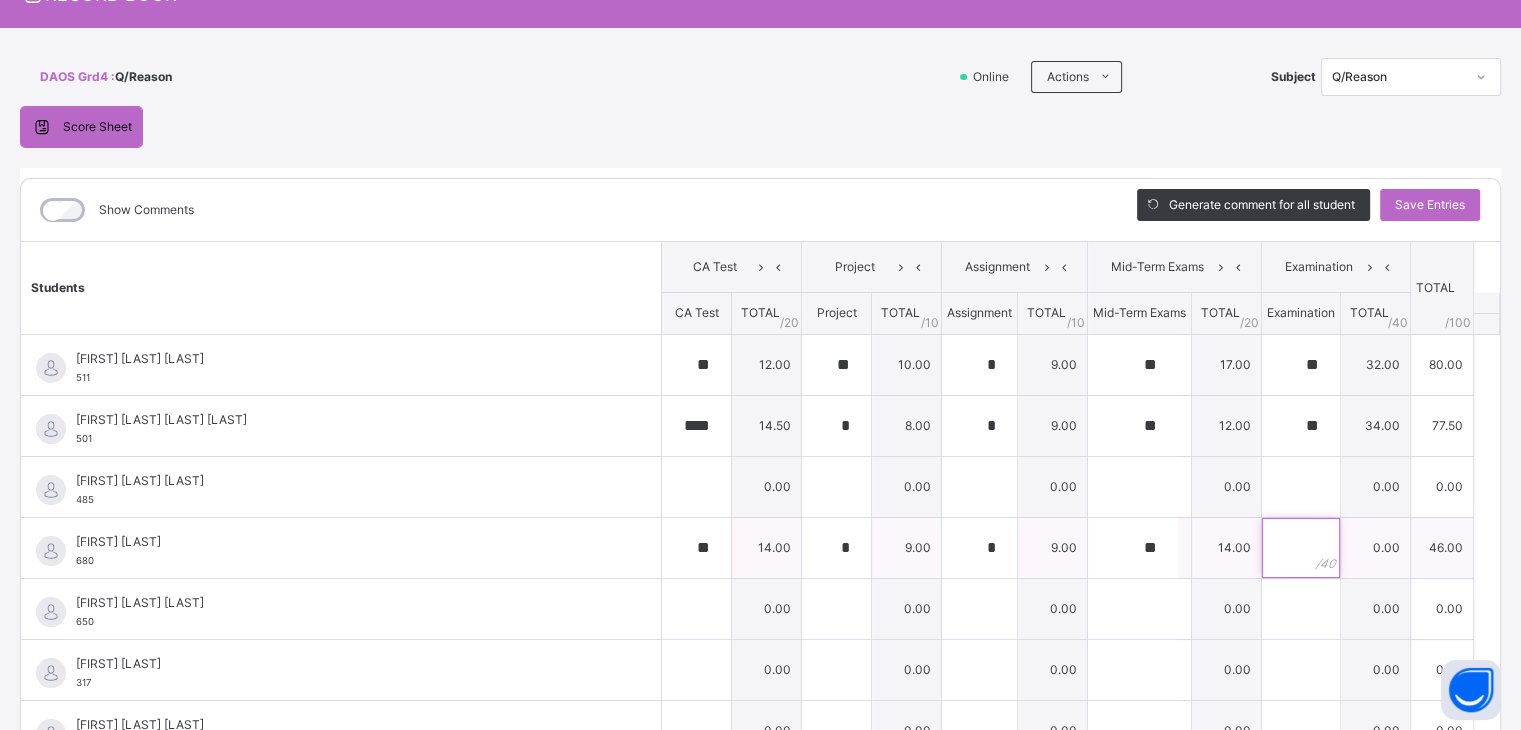 click at bounding box center [1301, 548] 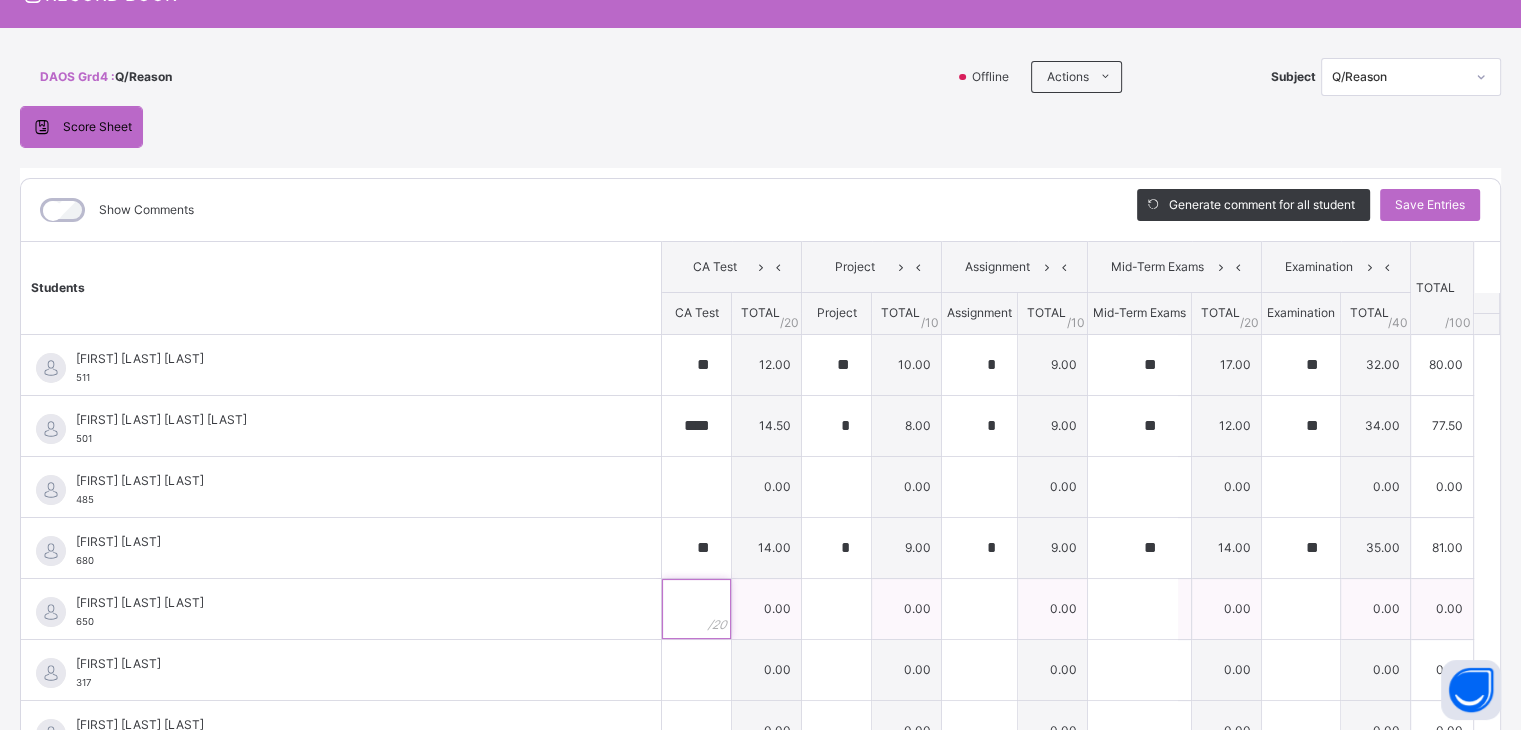 click at bounding box center [696, 609] 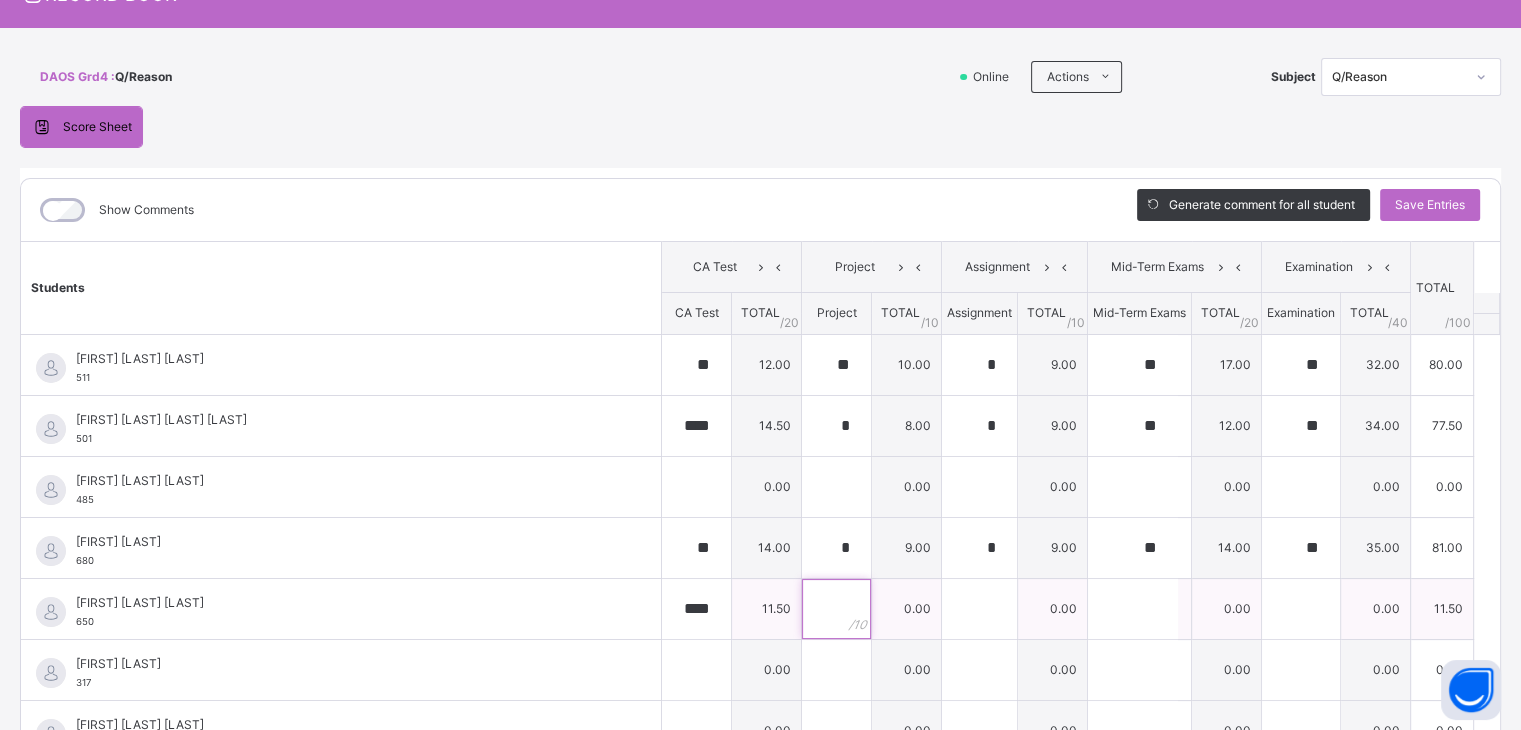 click at bounding box center (836, 609) 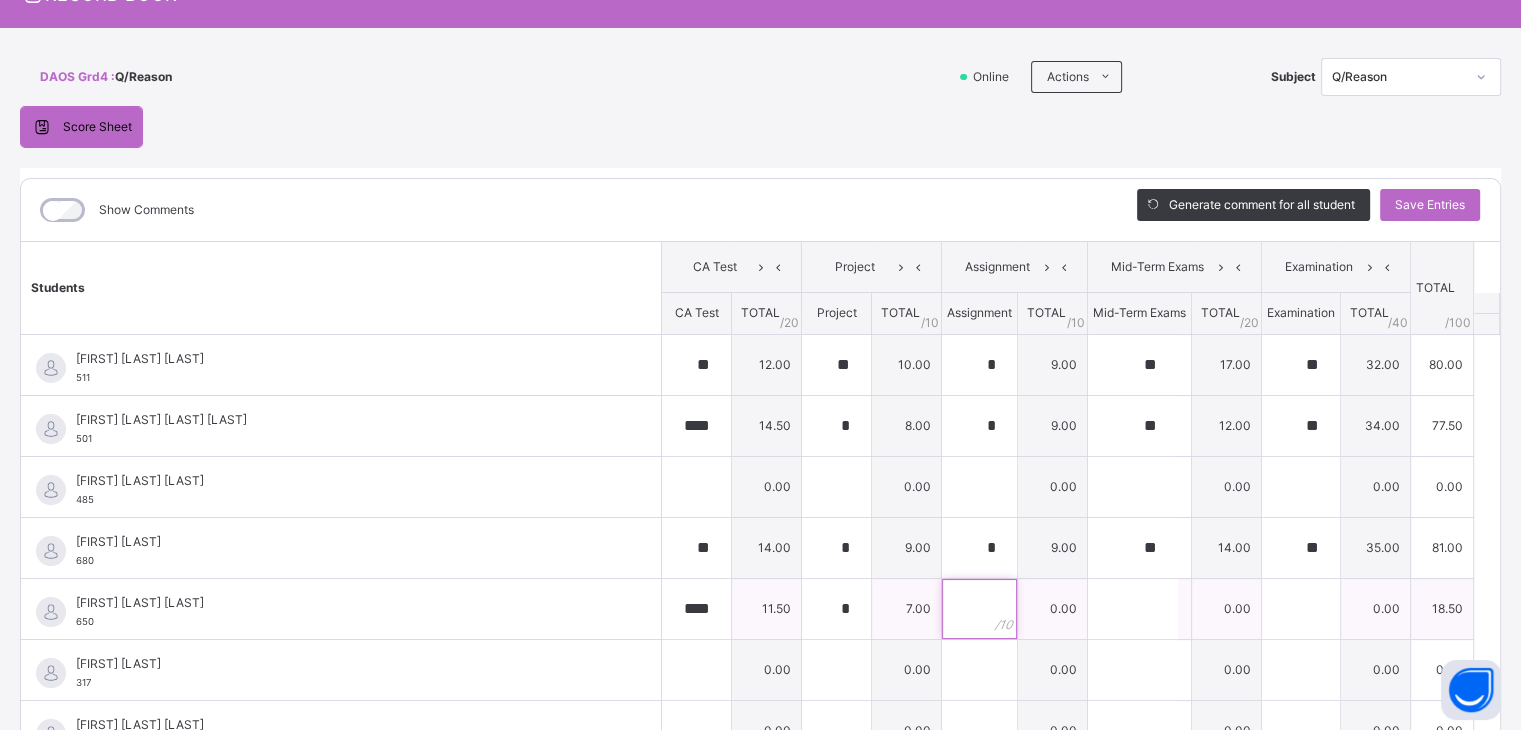 click at bounding box center (979, 609) 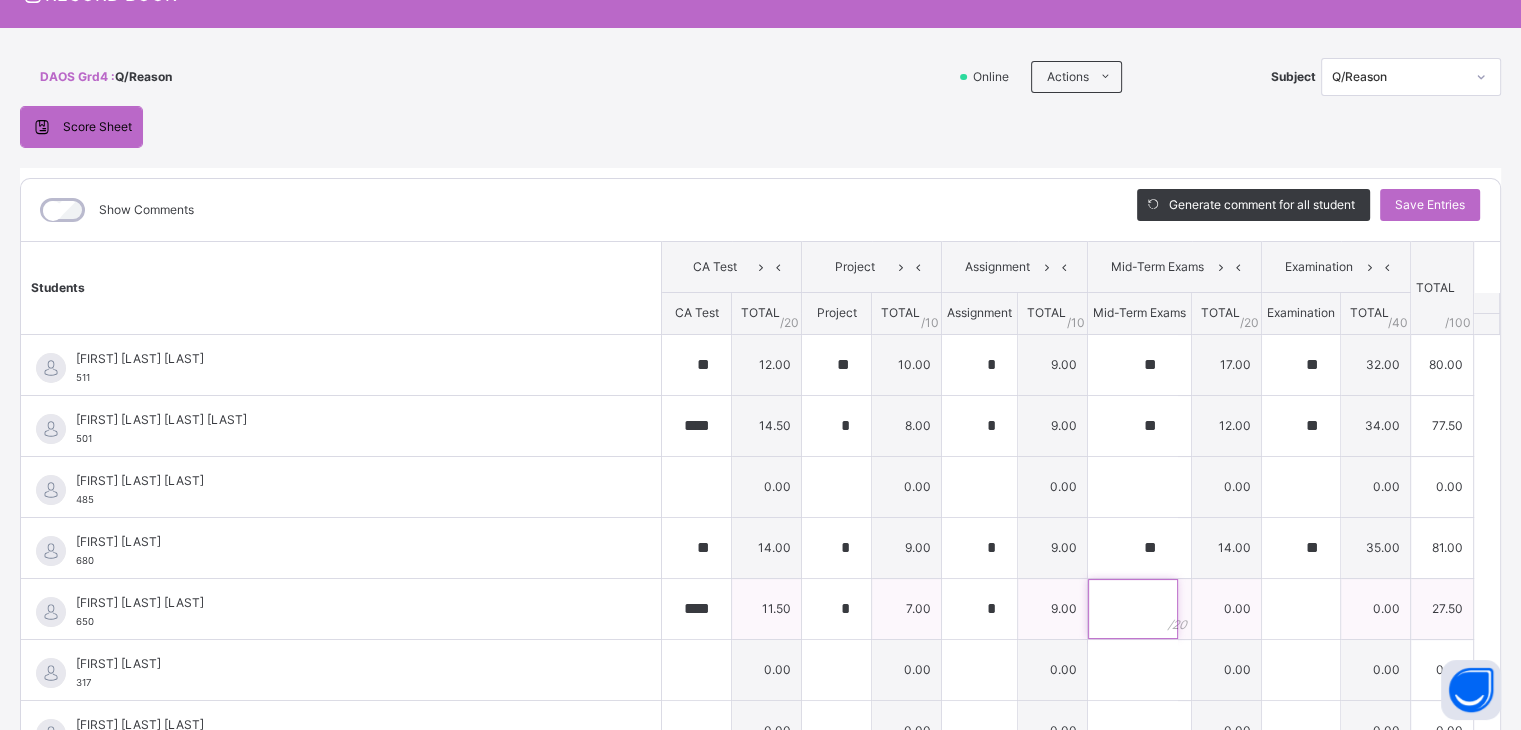 click at bounding box center (1133, 609) 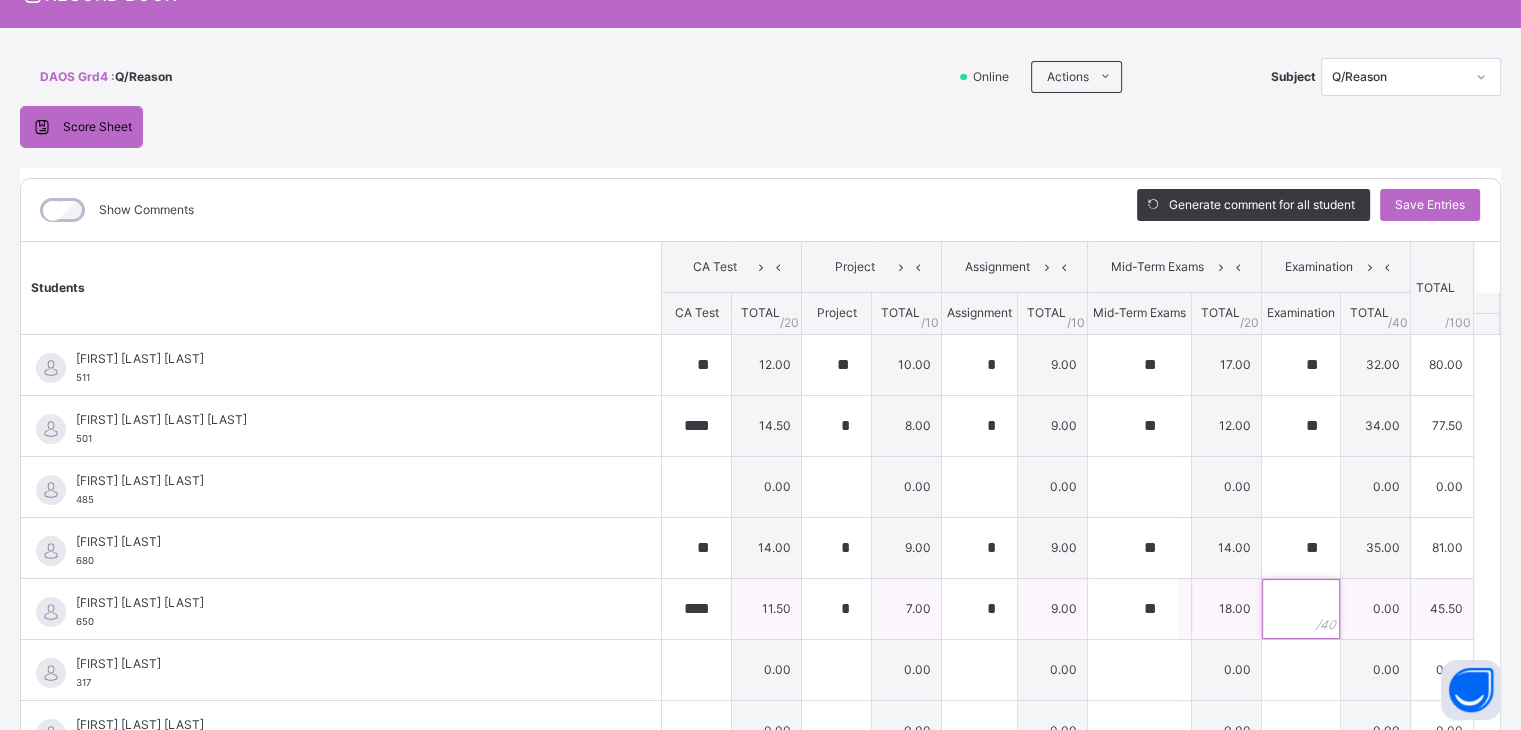 click at bounding box center (1301, 609) 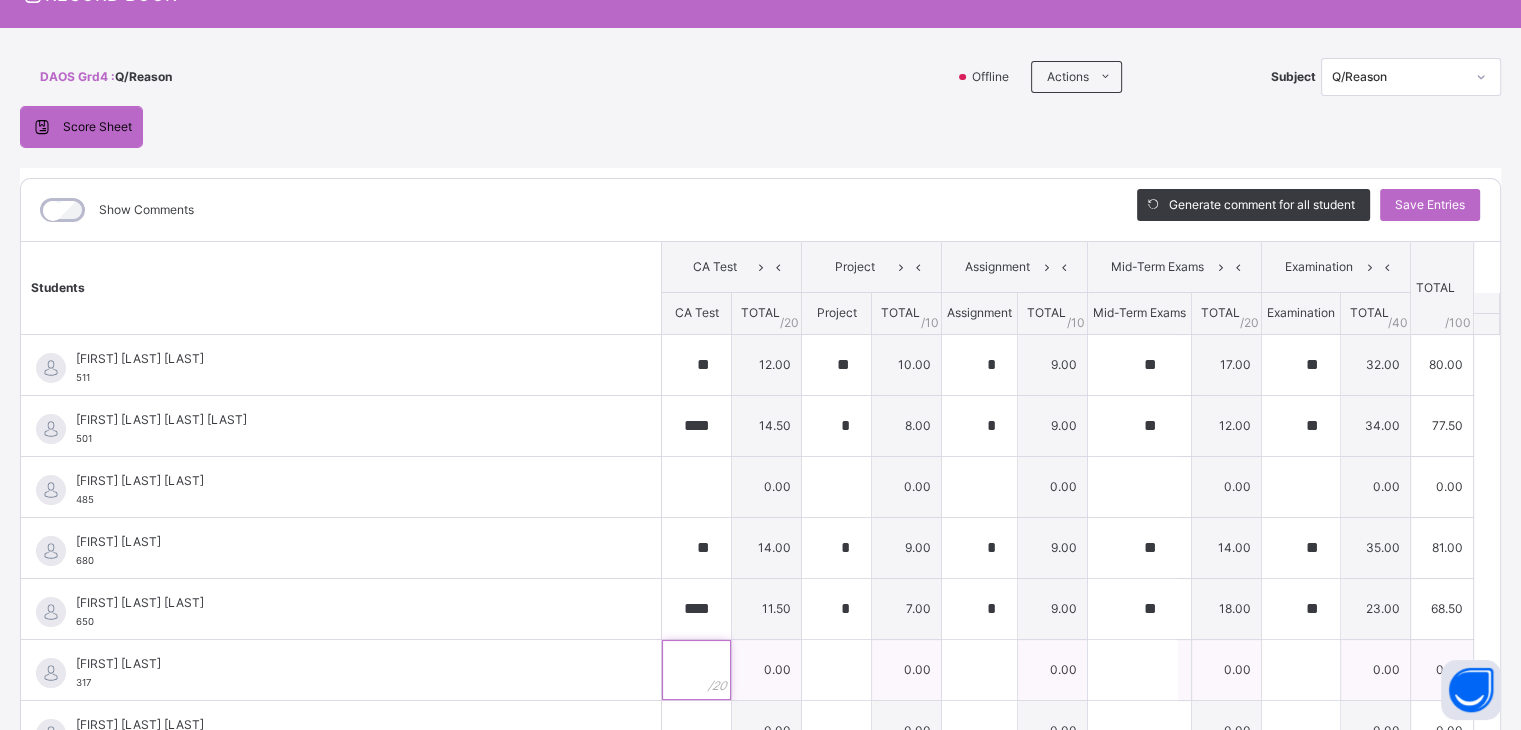 click at bounding box center (696, 670) 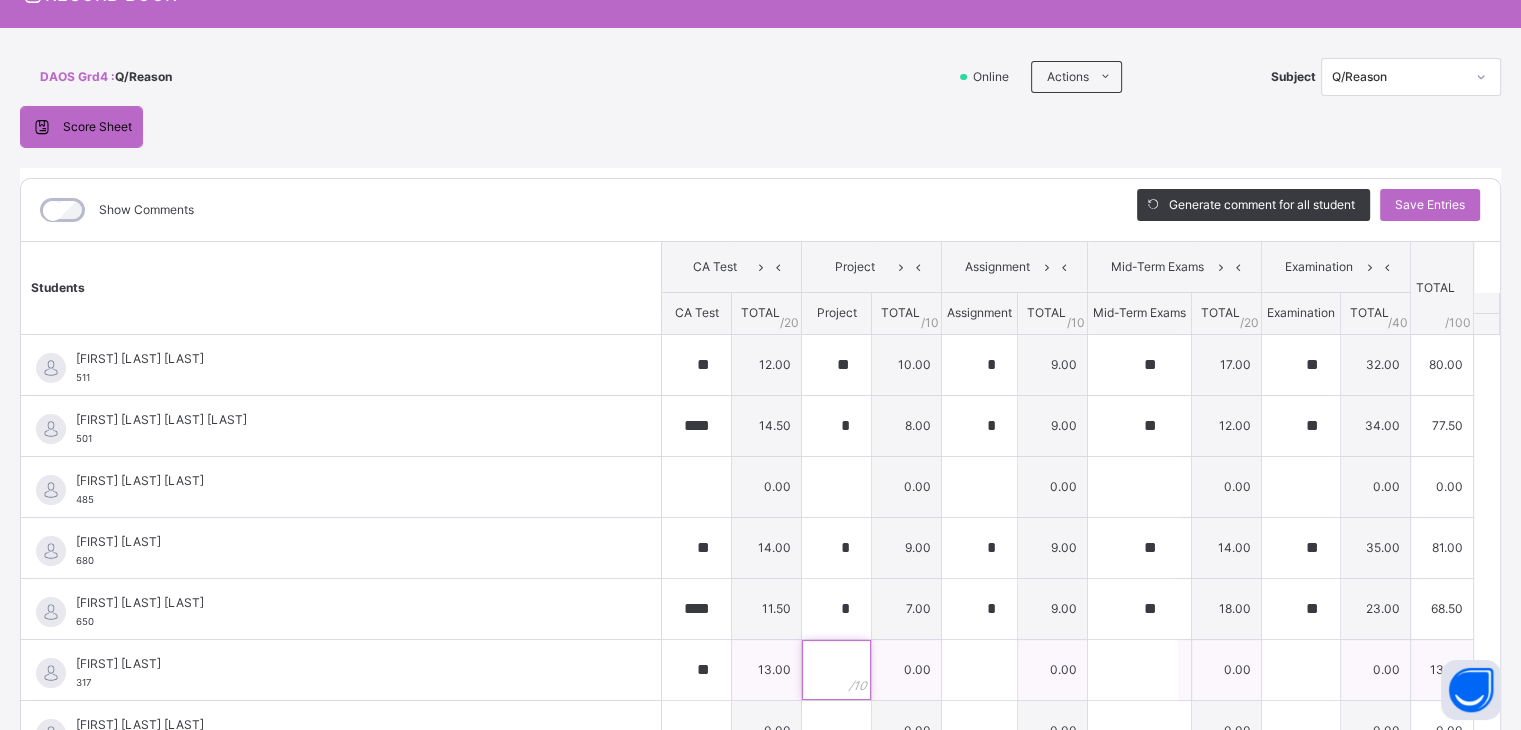 click at bounding box center [836, 670] 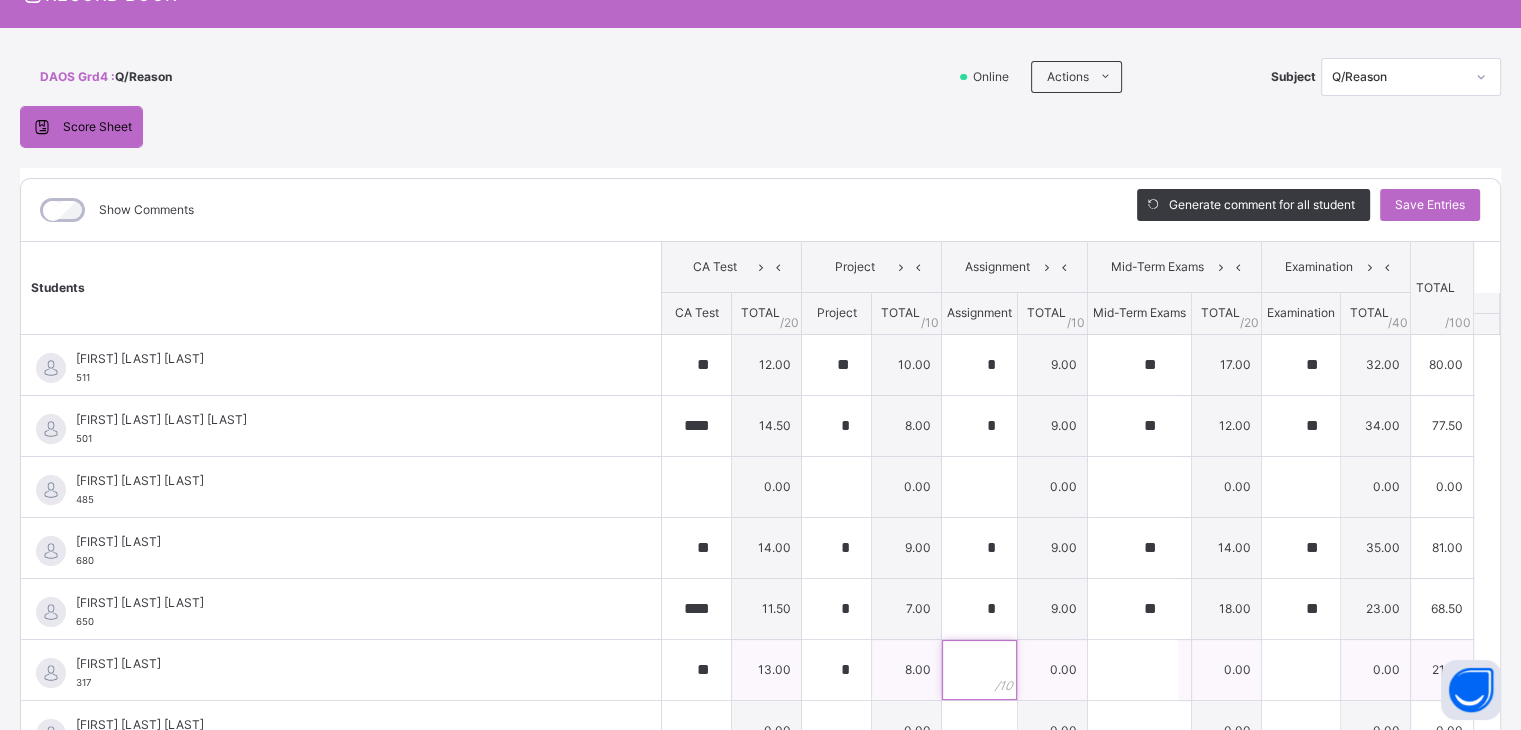 click at bounding box center [979, 670] 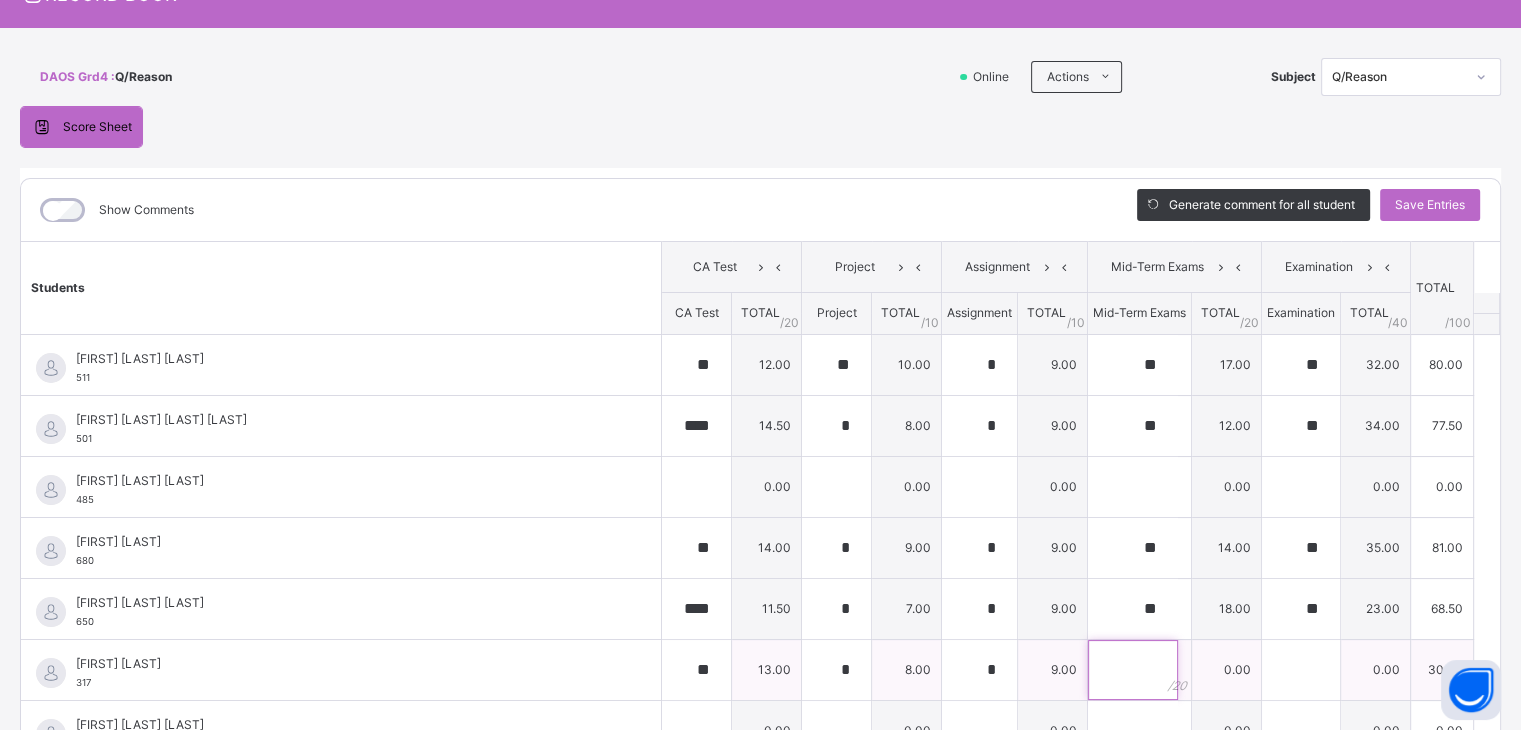click at bounding box center [1133, 670] 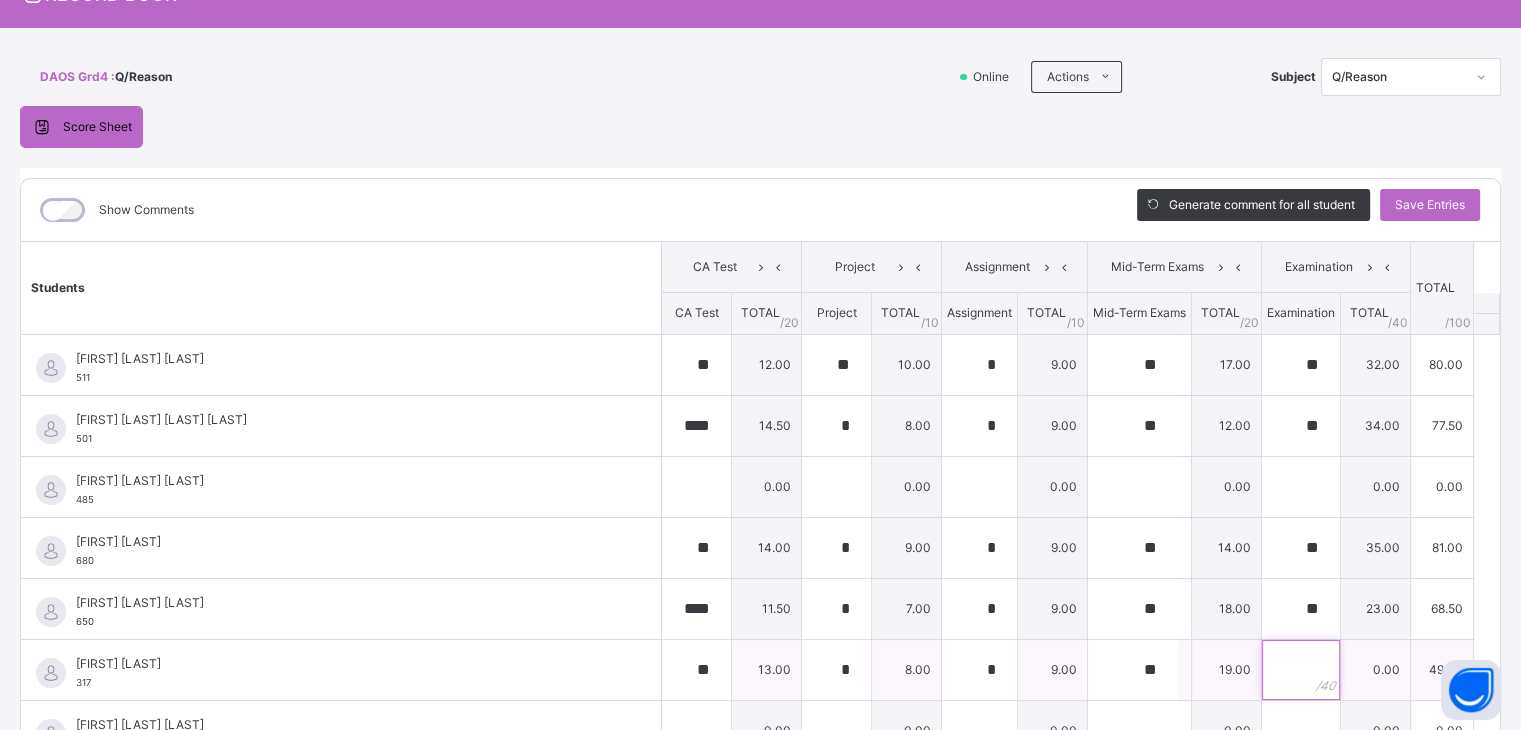 click at bounding box center [1301, 670] 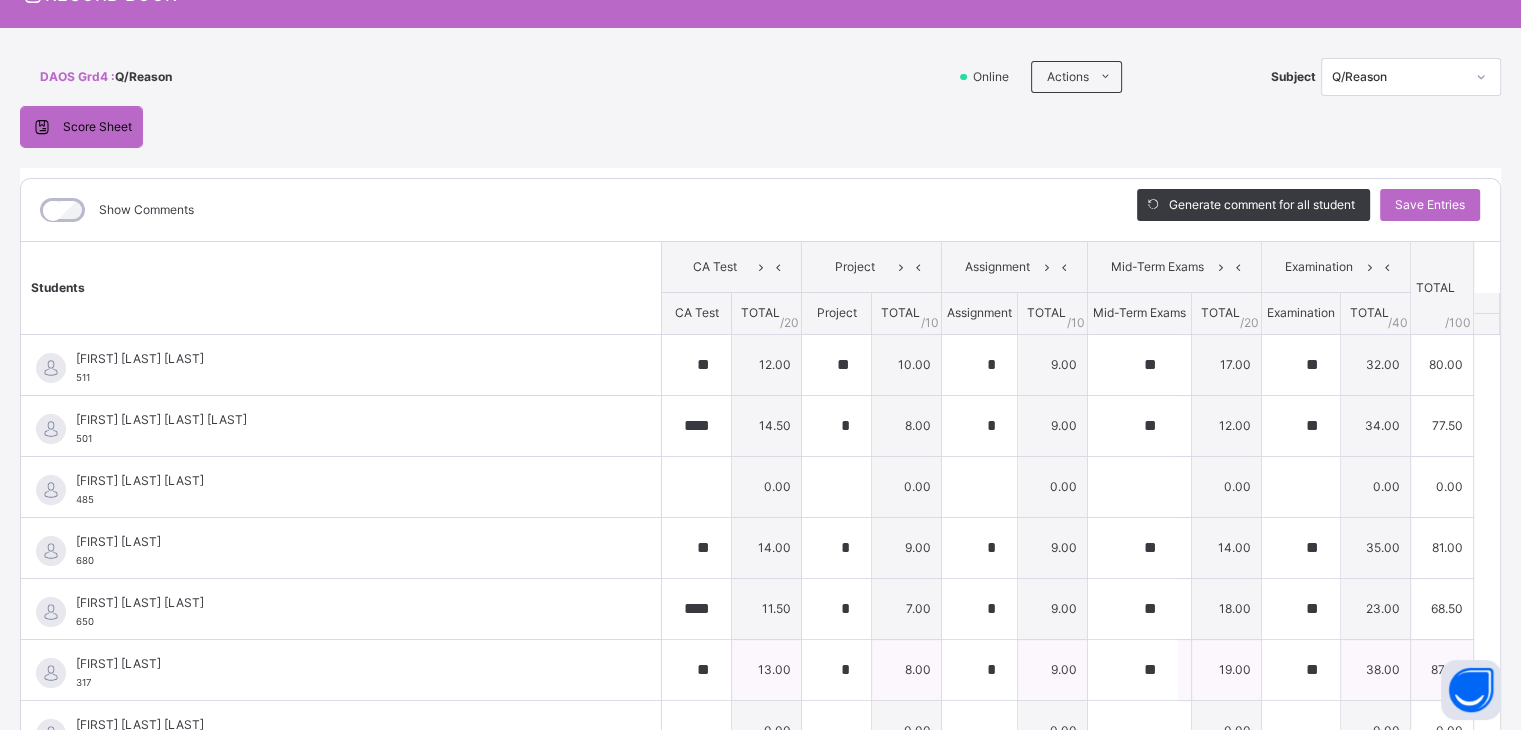 click on "Great Omoadoni Ohiobode 317" at bounding box center [346, 673] 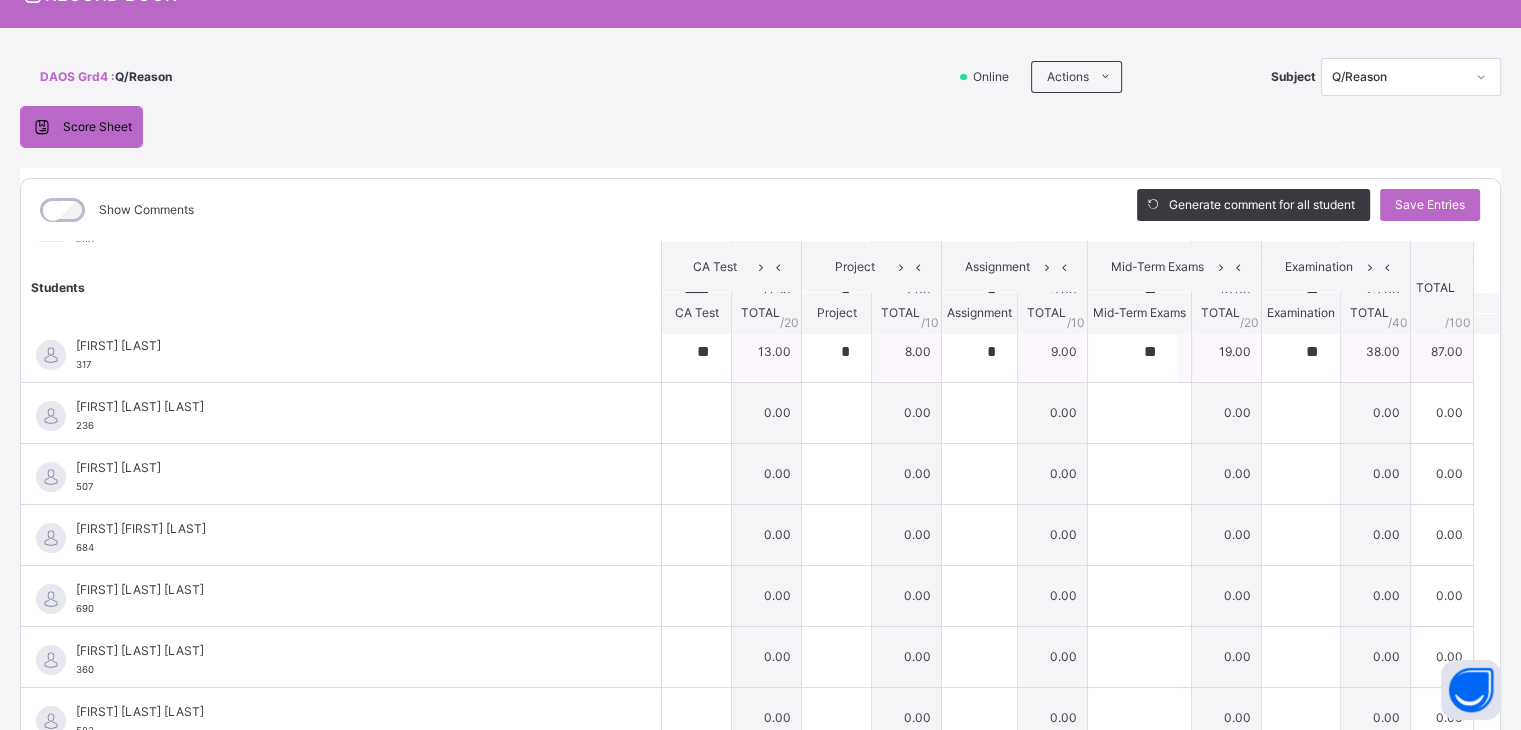 scroll, scrollTop: 320, scrollLeft: 0, axis: vertical 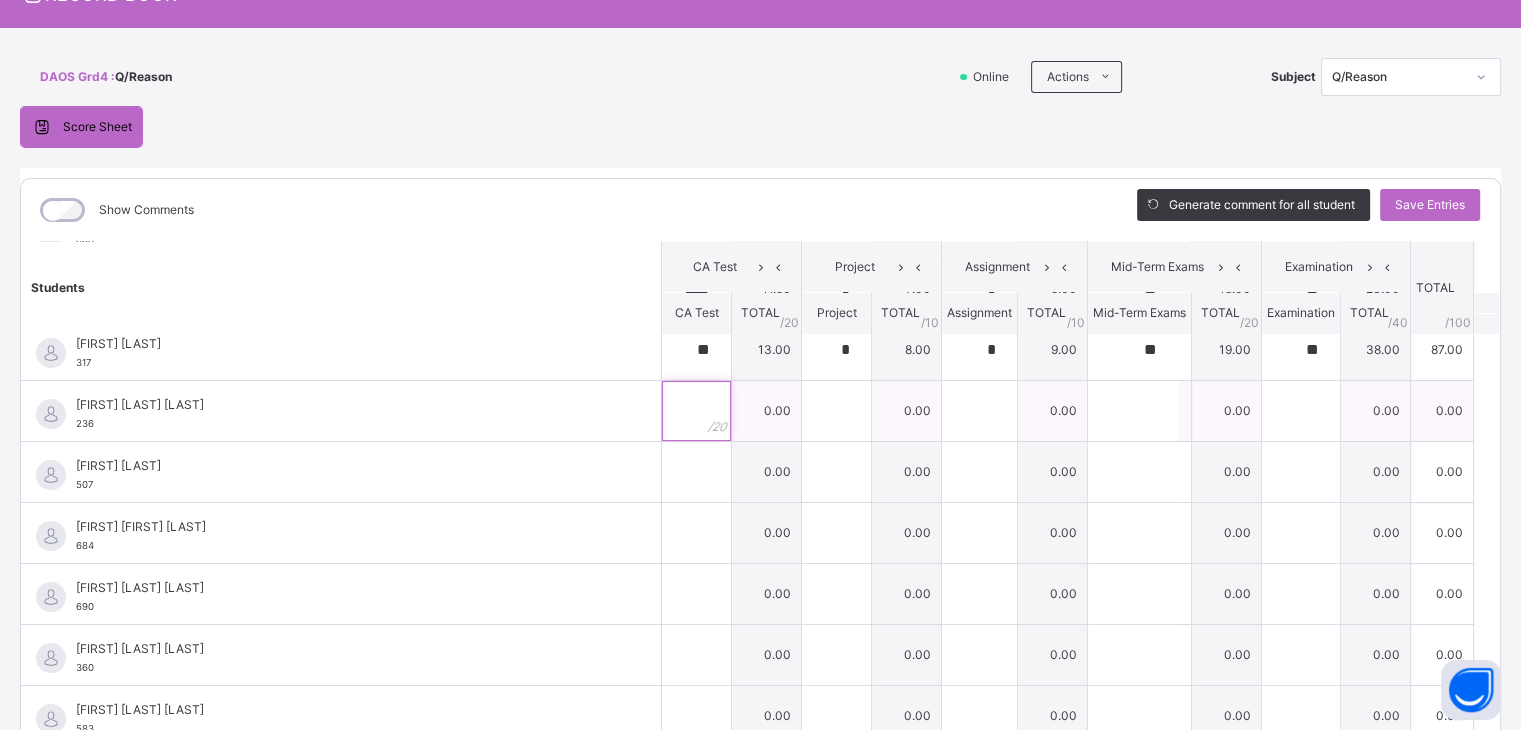 click at bounding box center (696, 411) 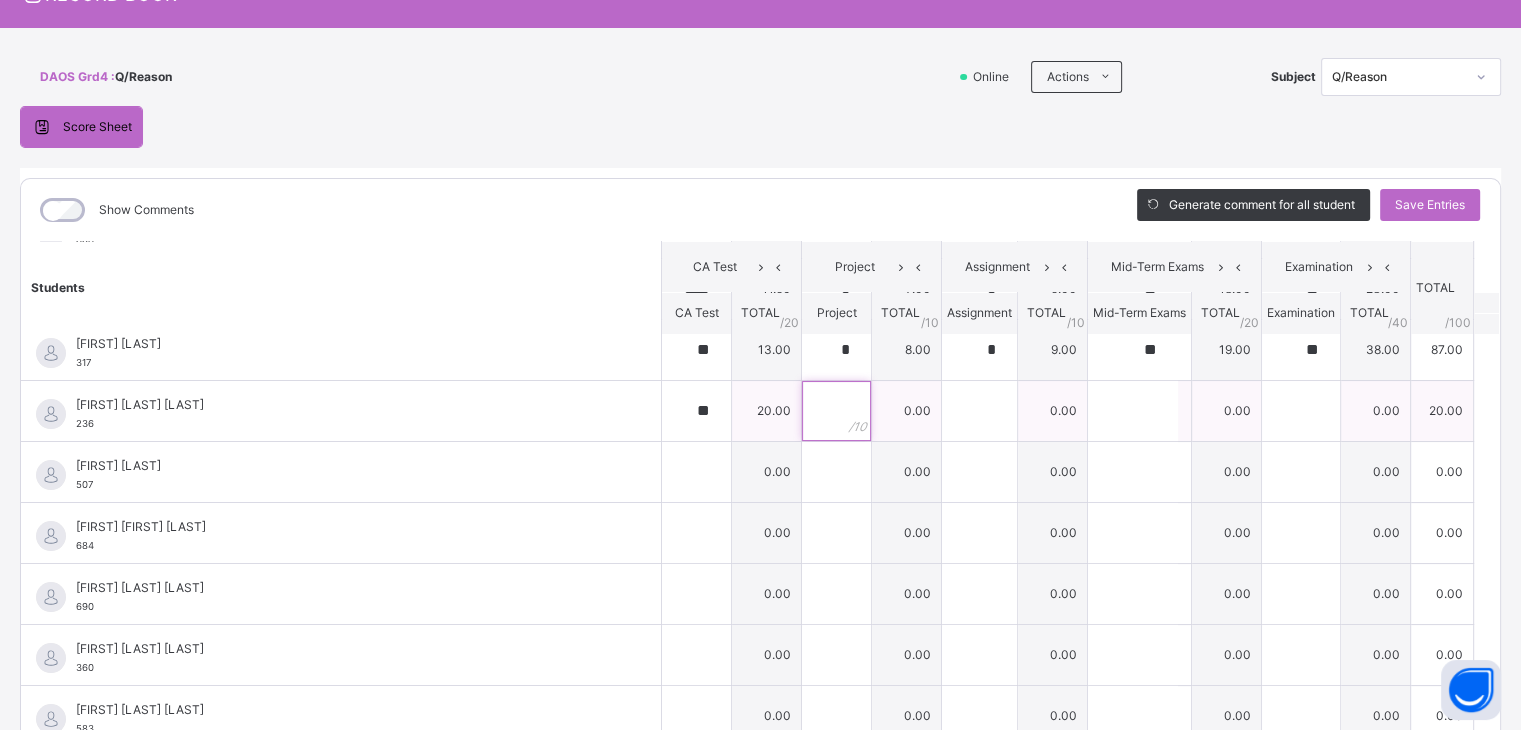 click at bounding box center (836, 411) 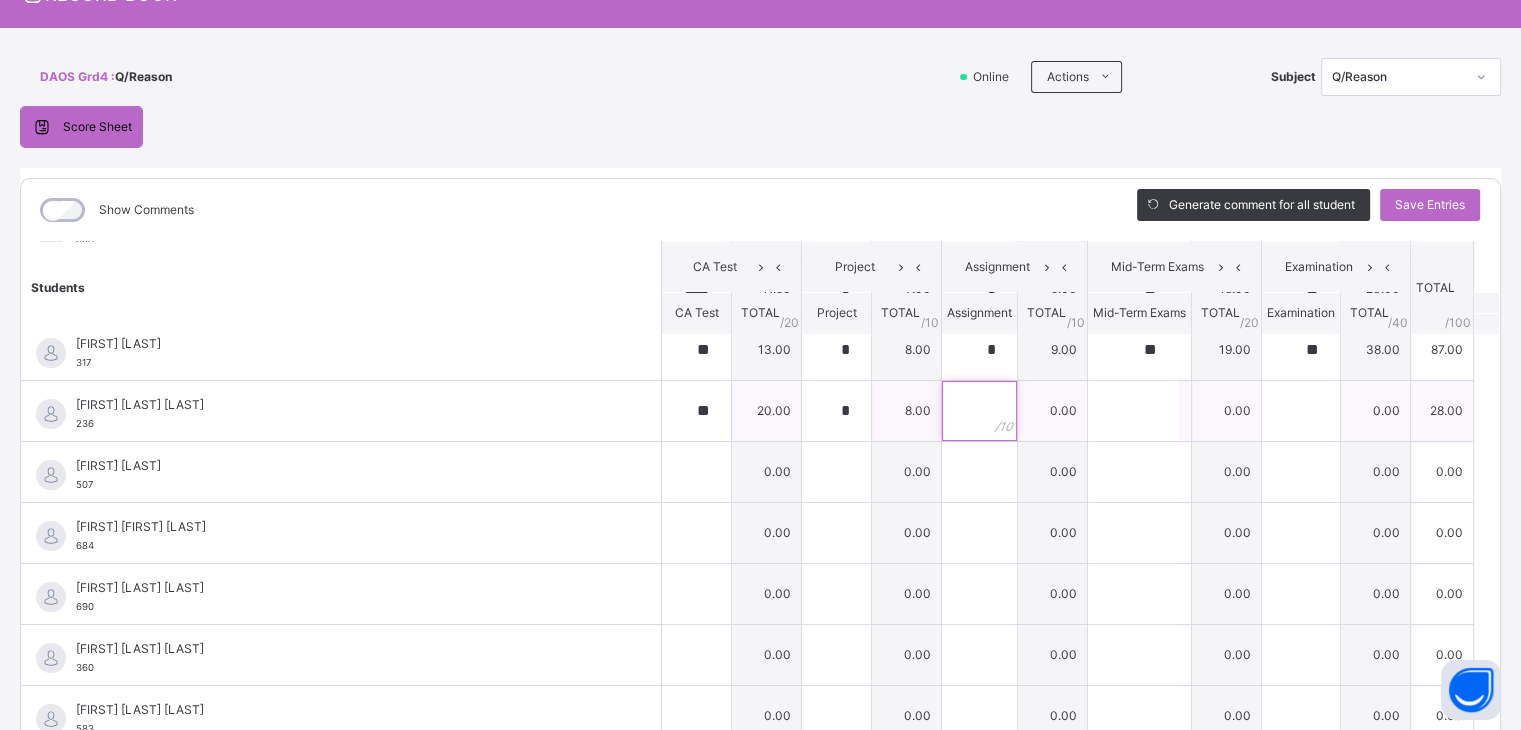 click at bounding box center [979, 411] 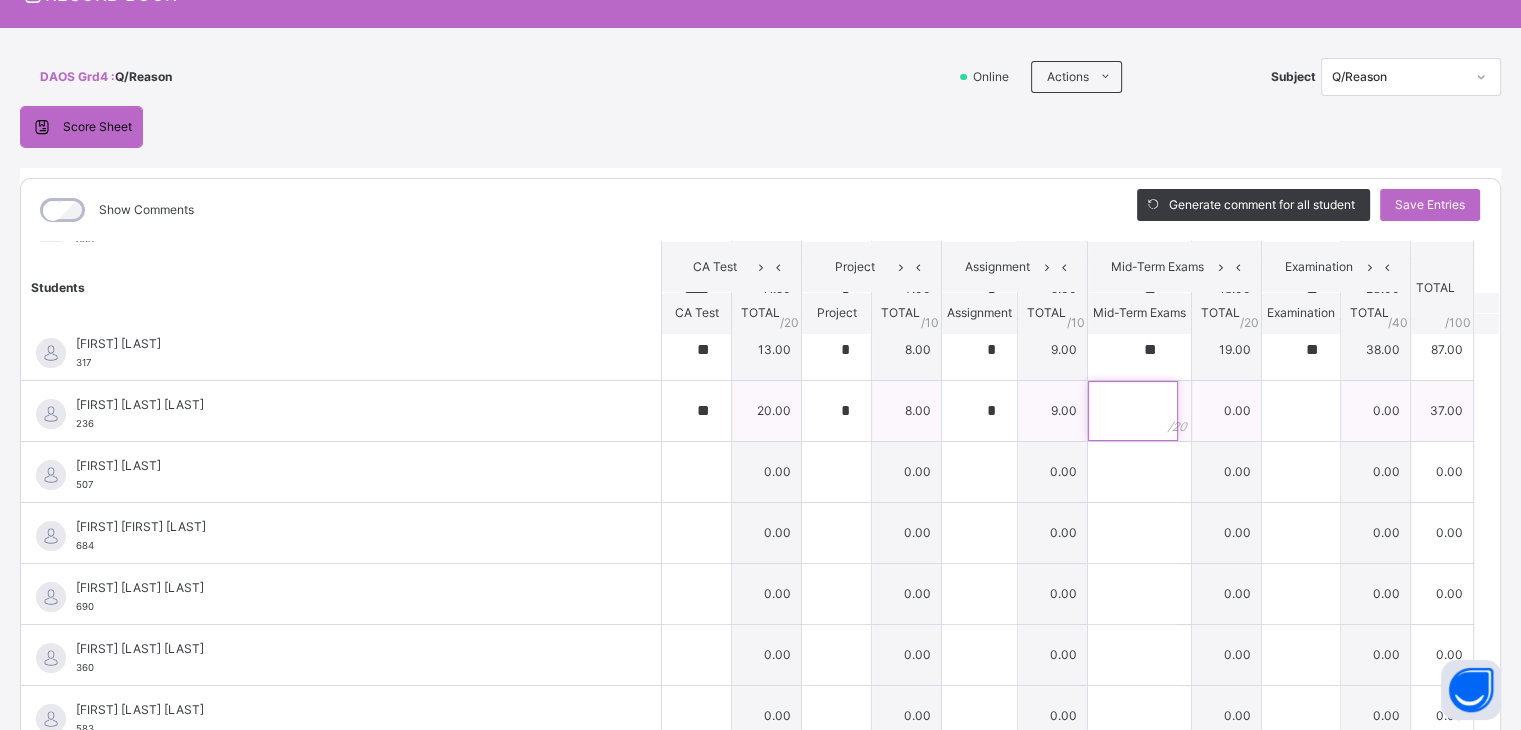 click at bounding box center (1133, 411) 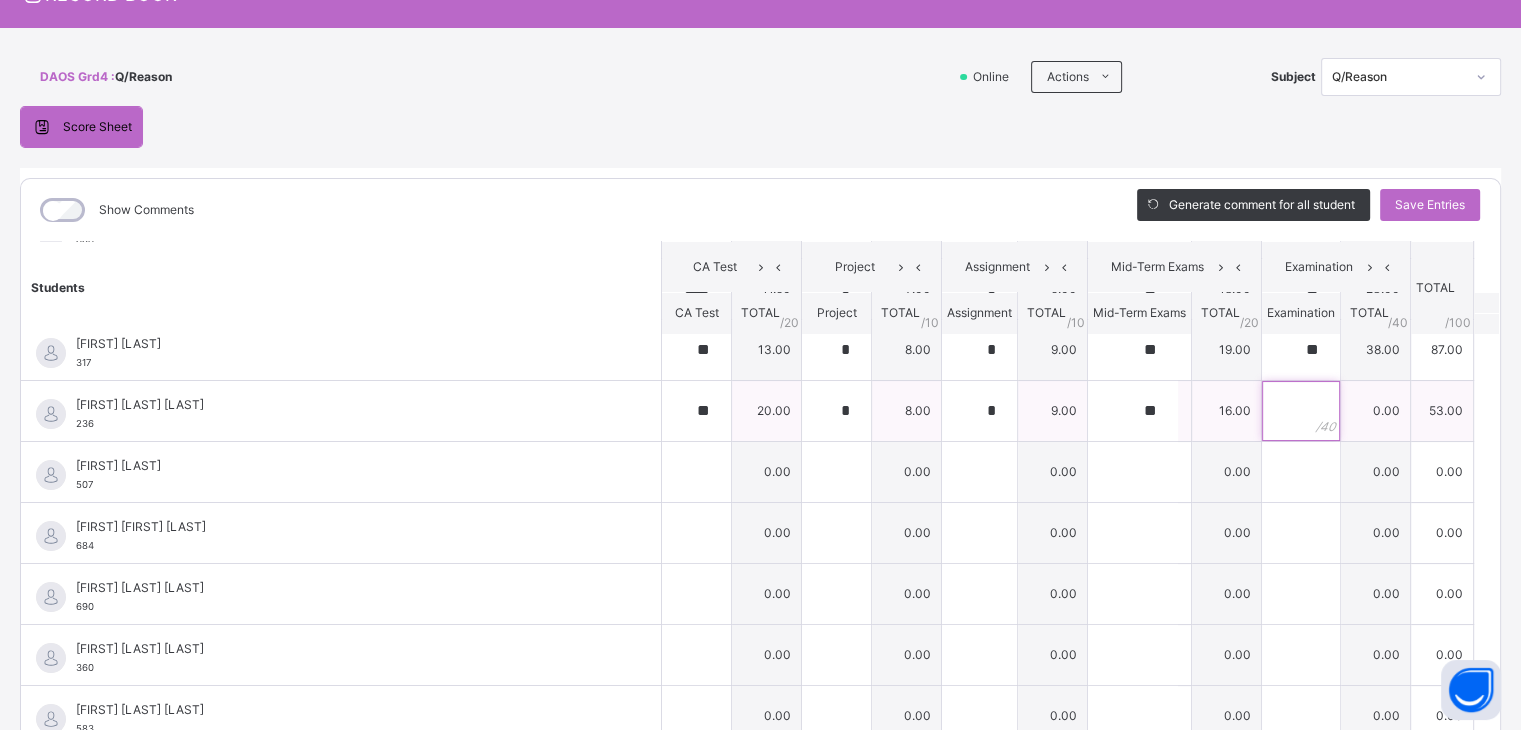 click at bounding box center [1301, 411] 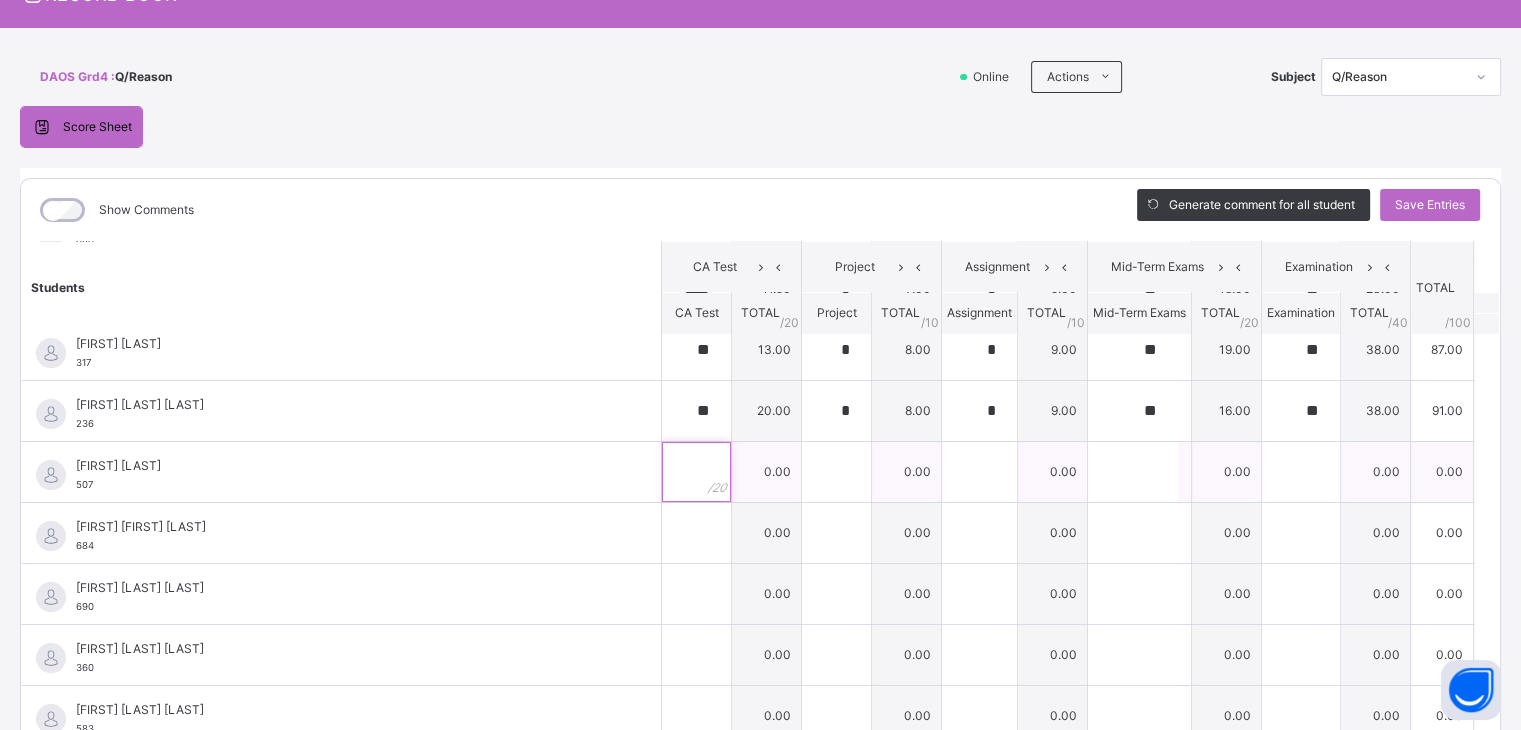 click at bounding box center (696, 472) 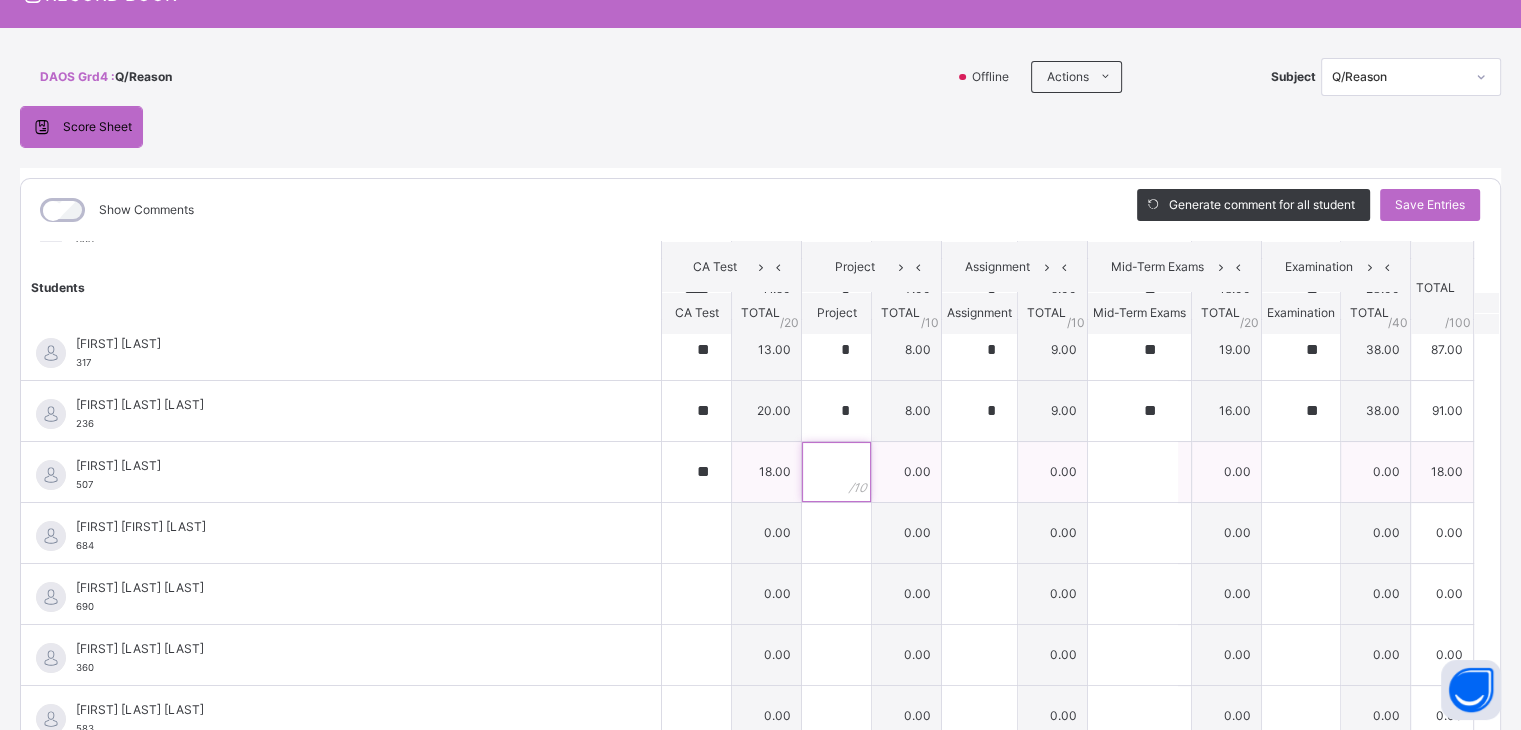 click at bounding box center (836, 472) 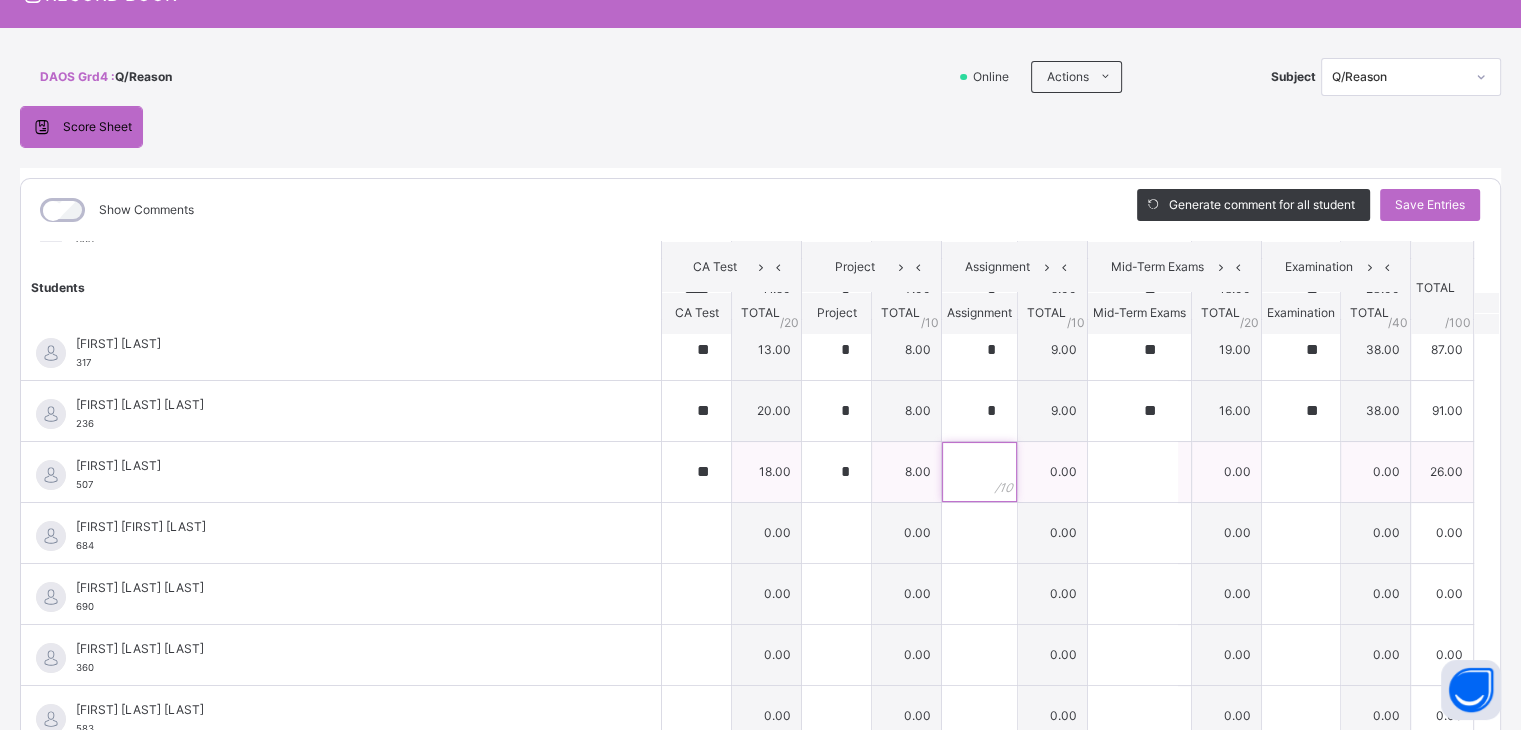 click at bounding box center [979, 472] 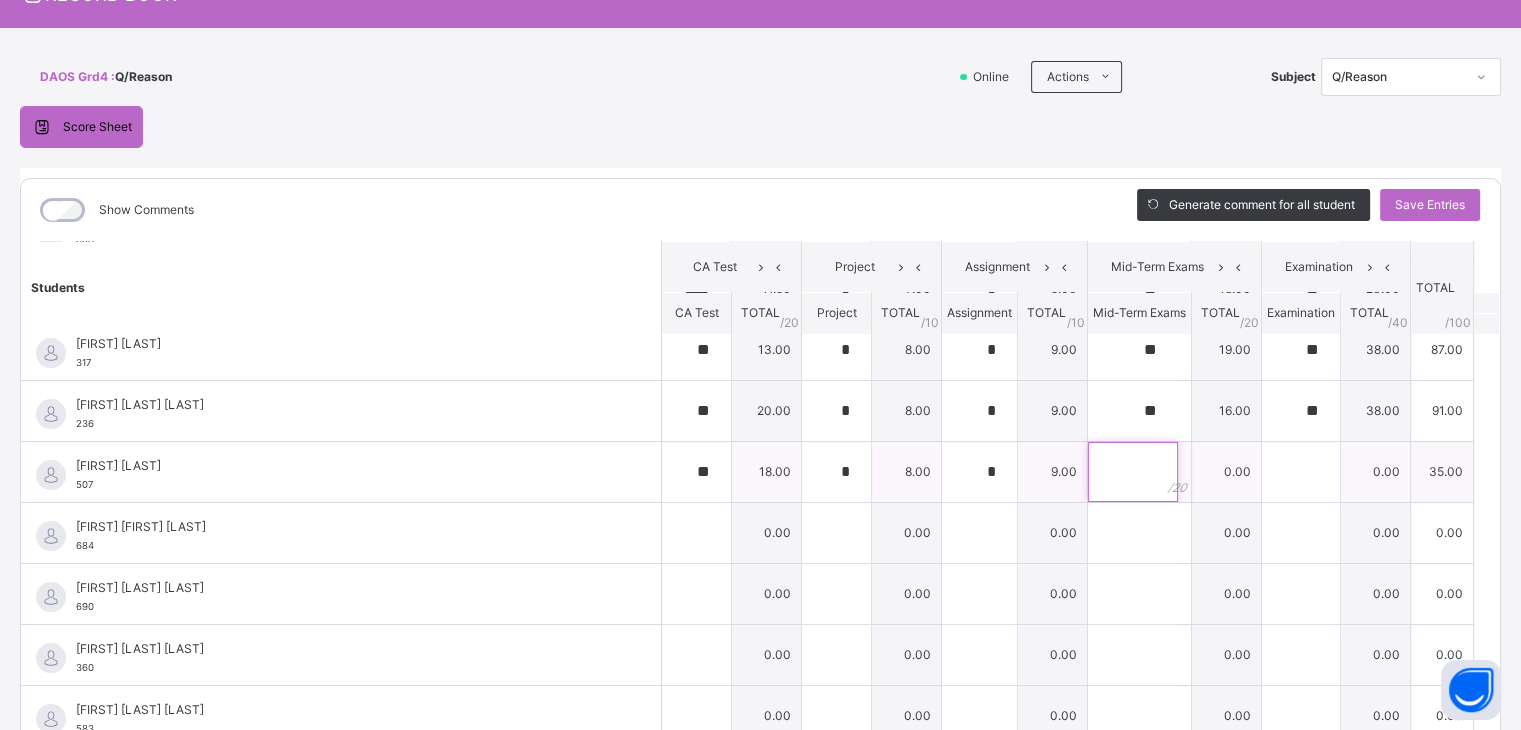 click at bounding box center (1139, 472) 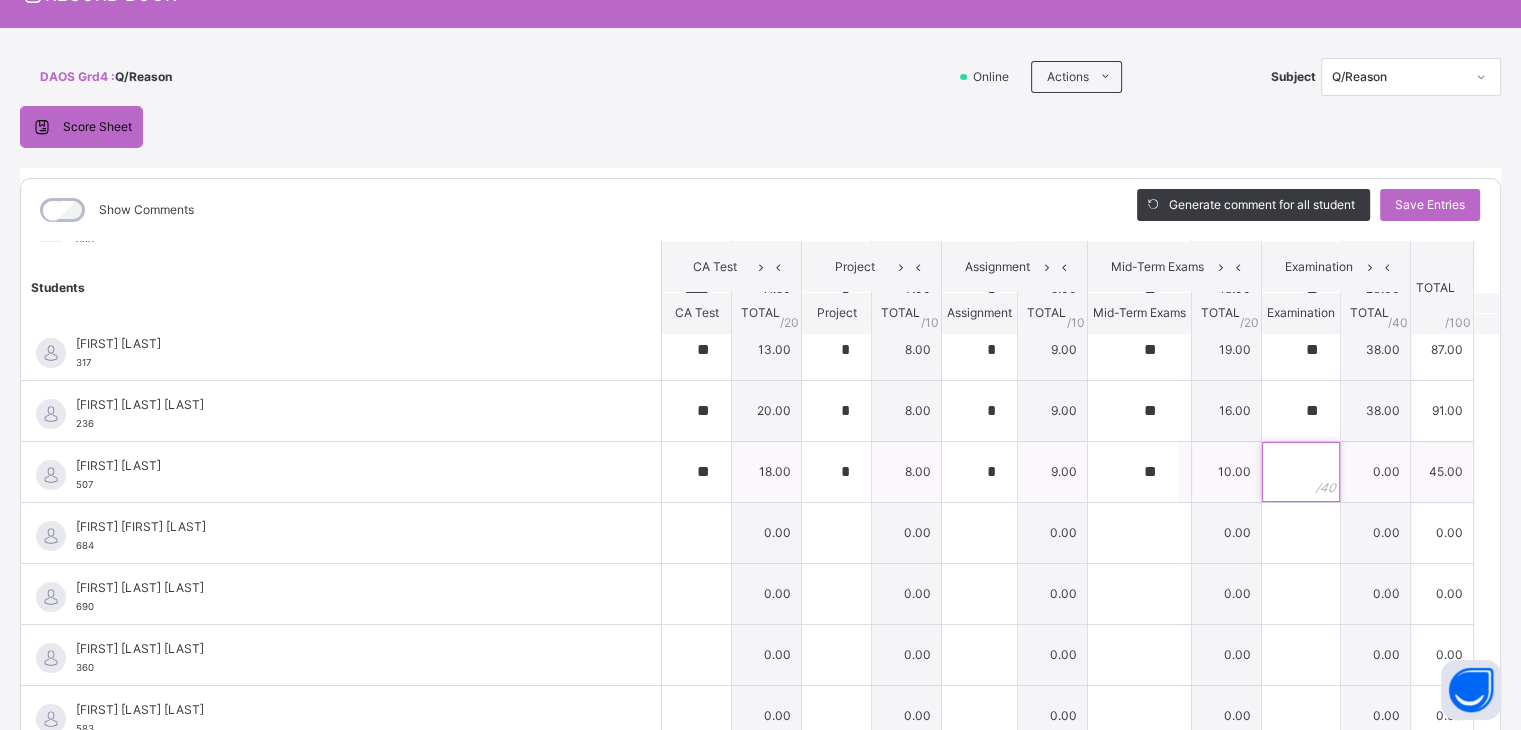 click at bounding box center (1301, 472) 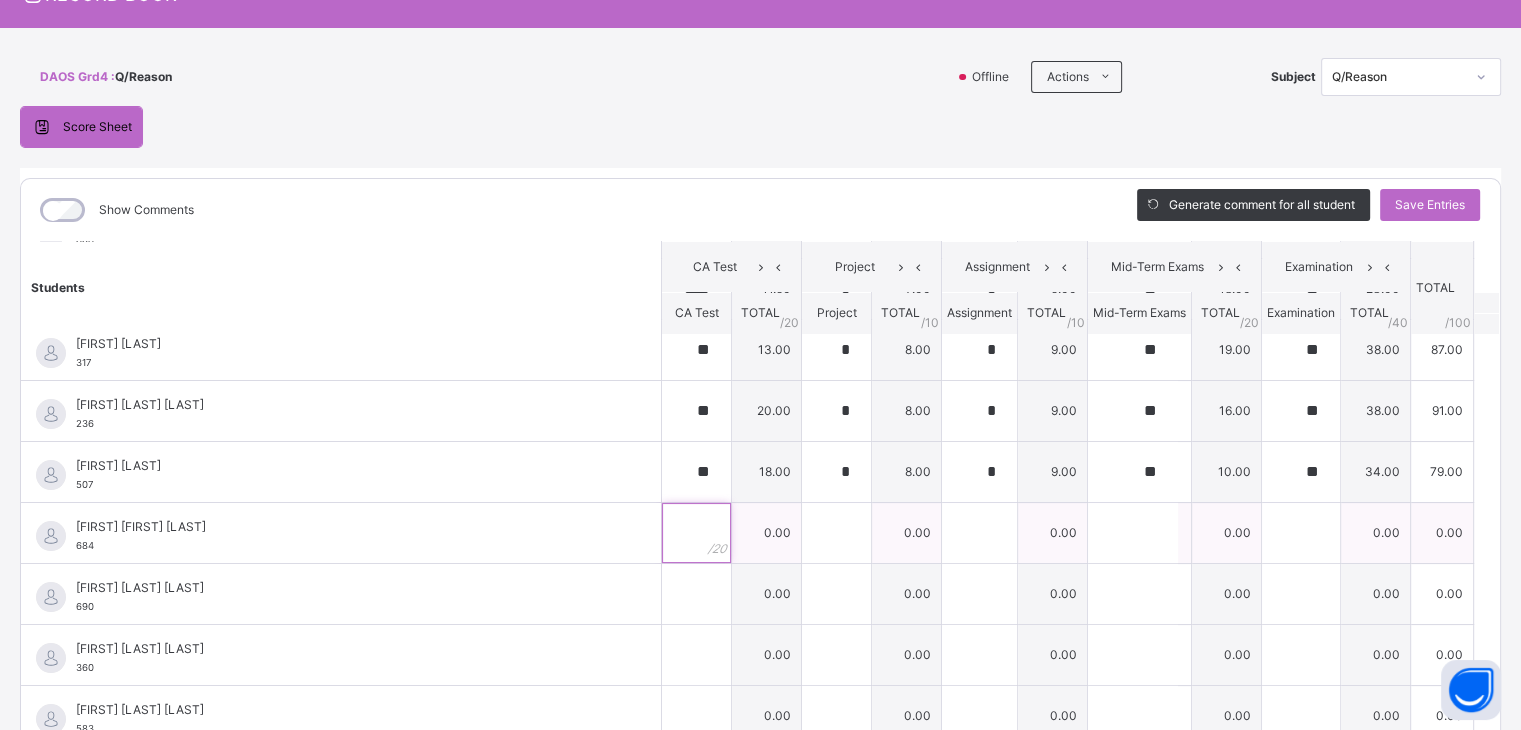 click at bounding box center [696, 533] 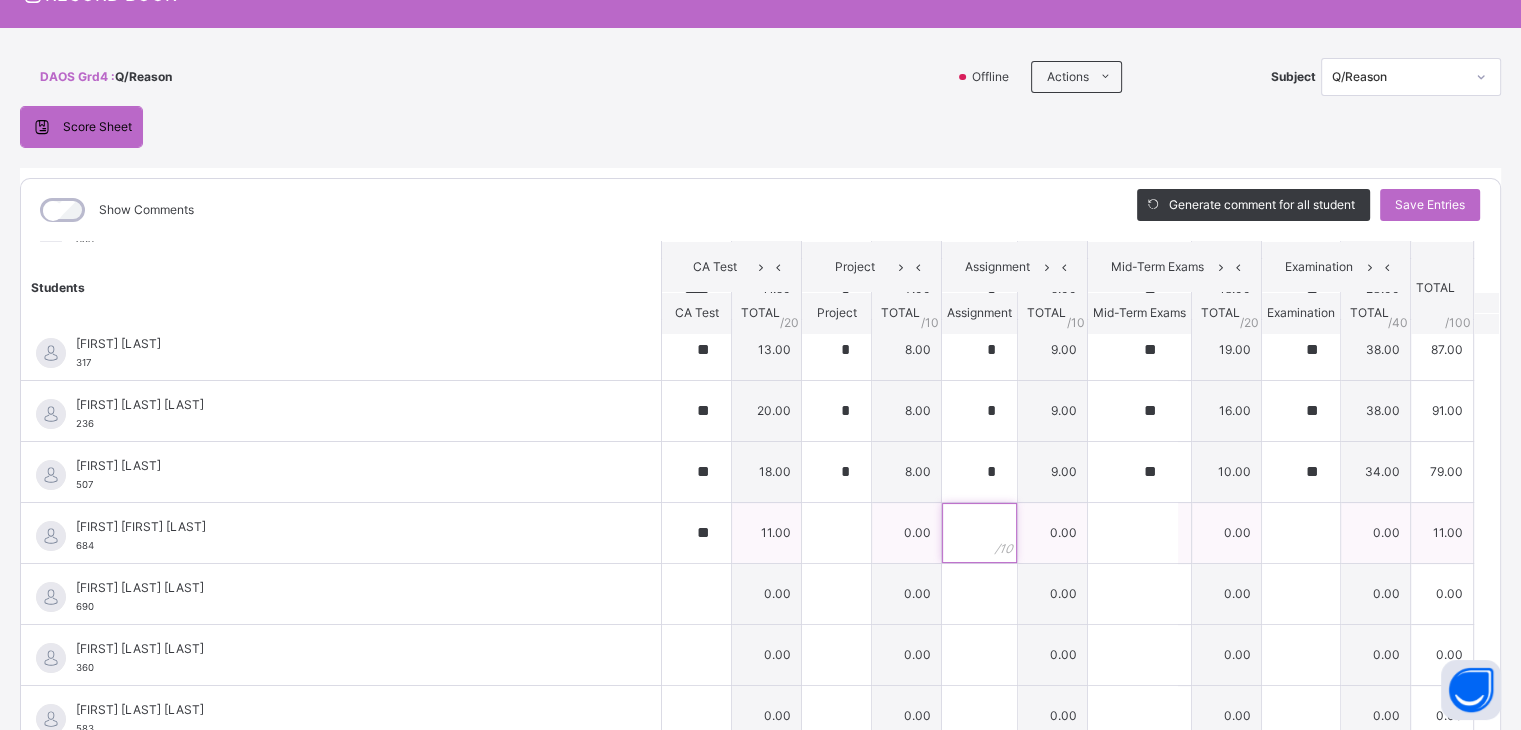 click at bounding box center (979, 533) 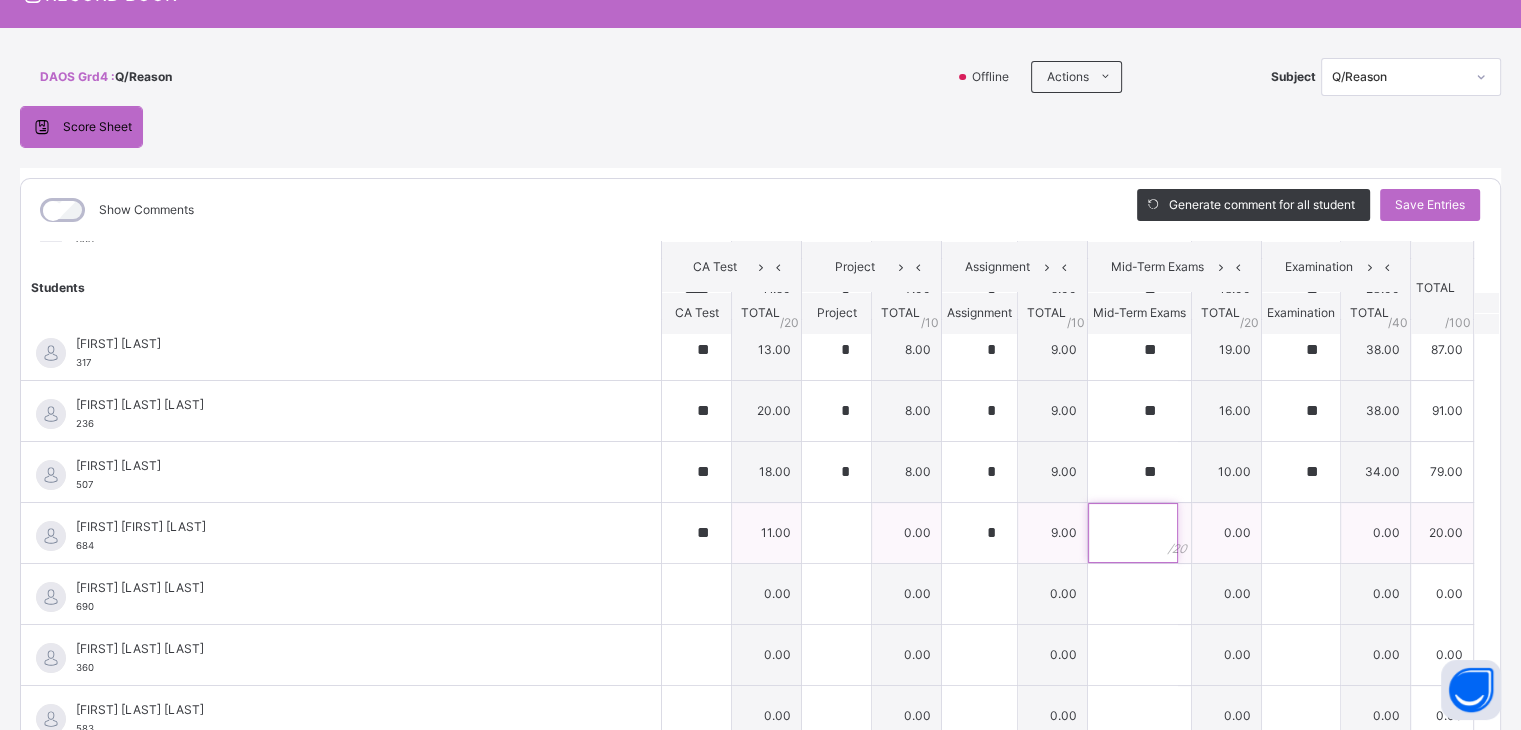 click at bounding box center [1133, 533] 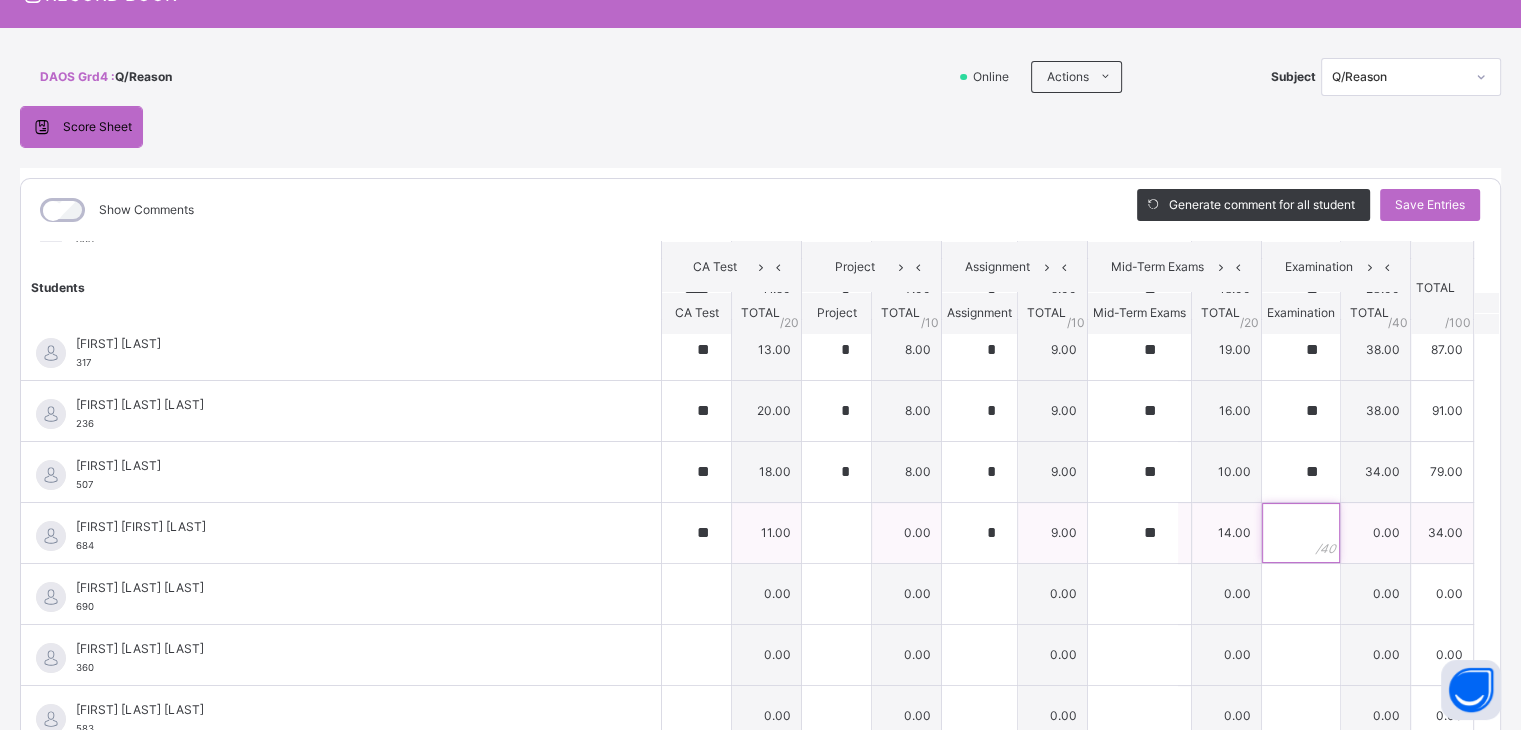 click at bounding box center (1301, 533) 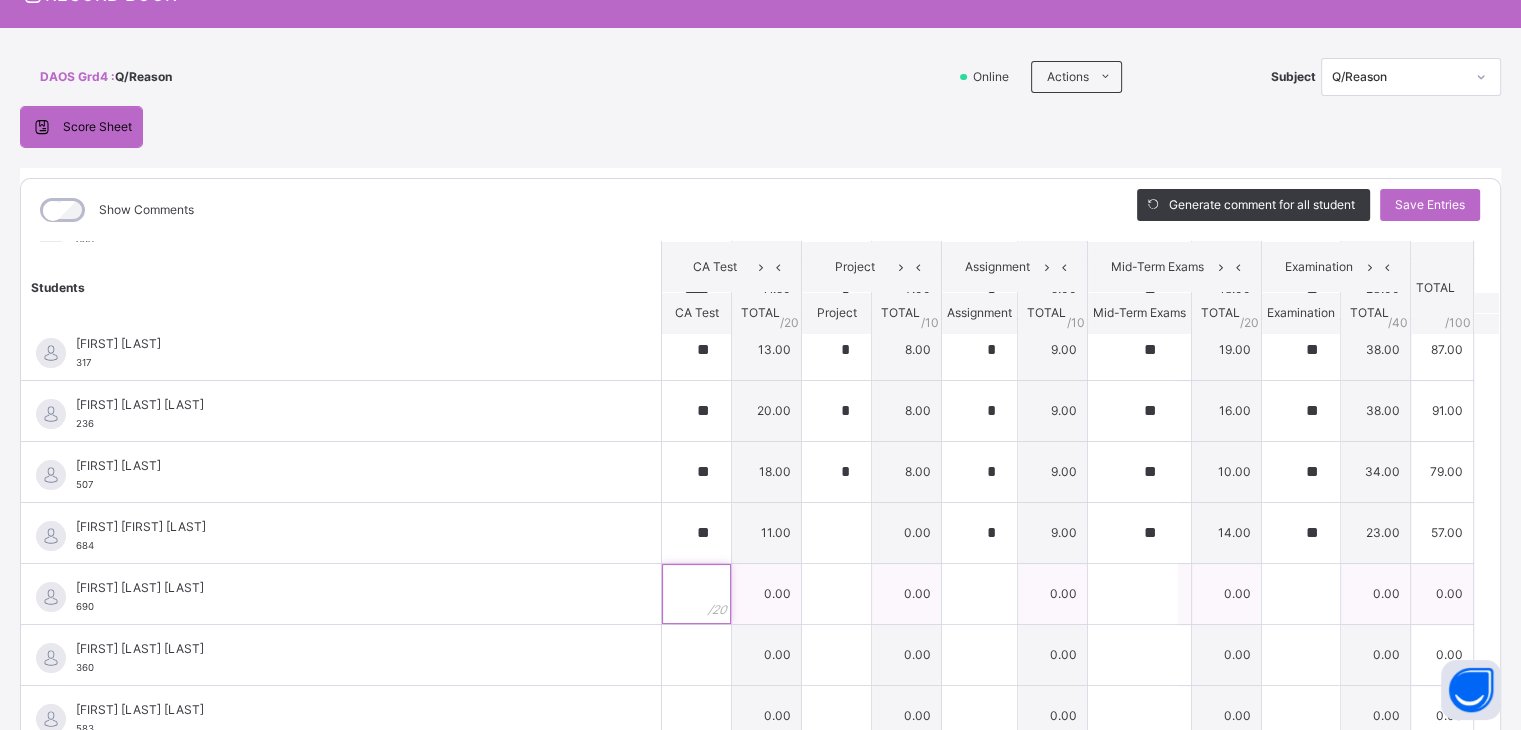 click at bounding box center (696, 594) 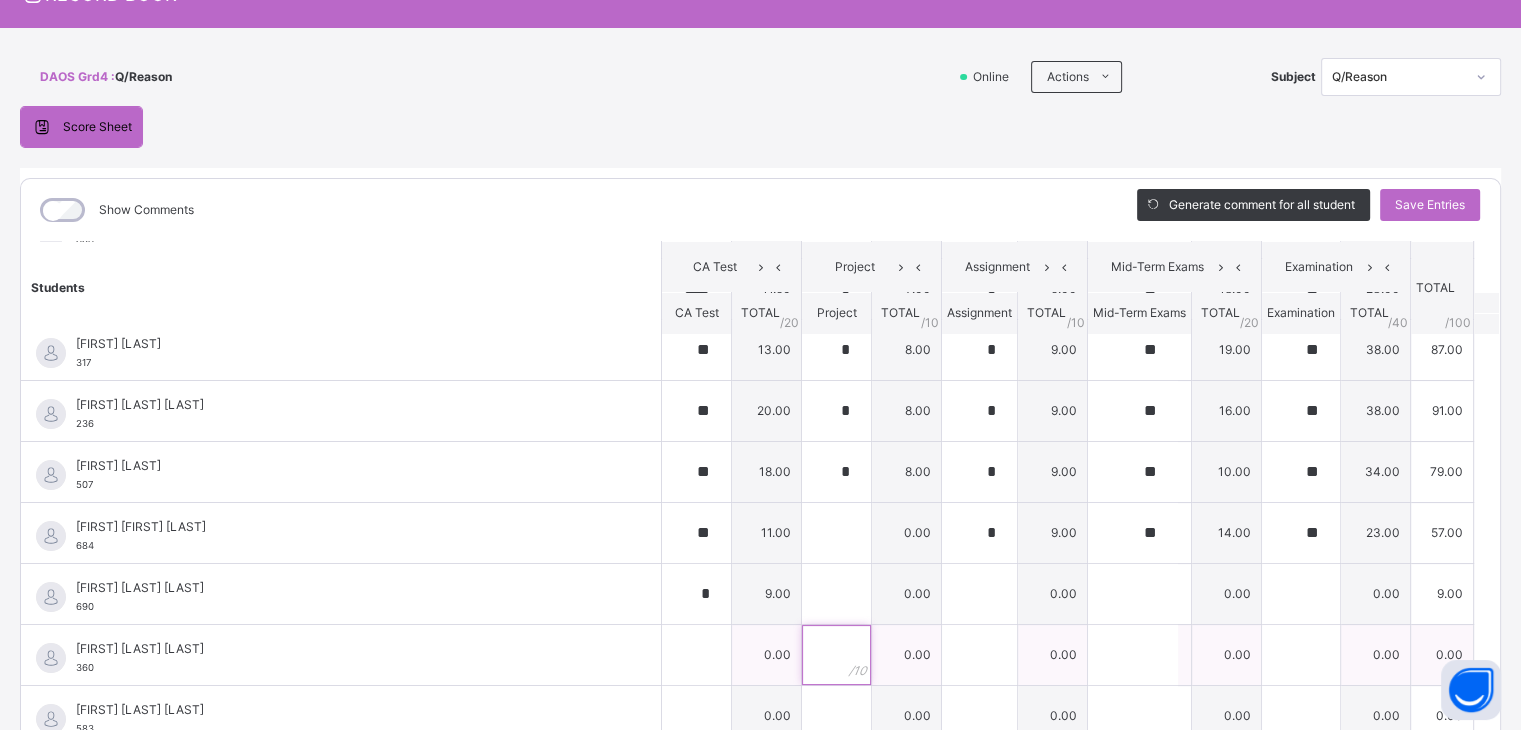 click at bounding box center [836, 655] 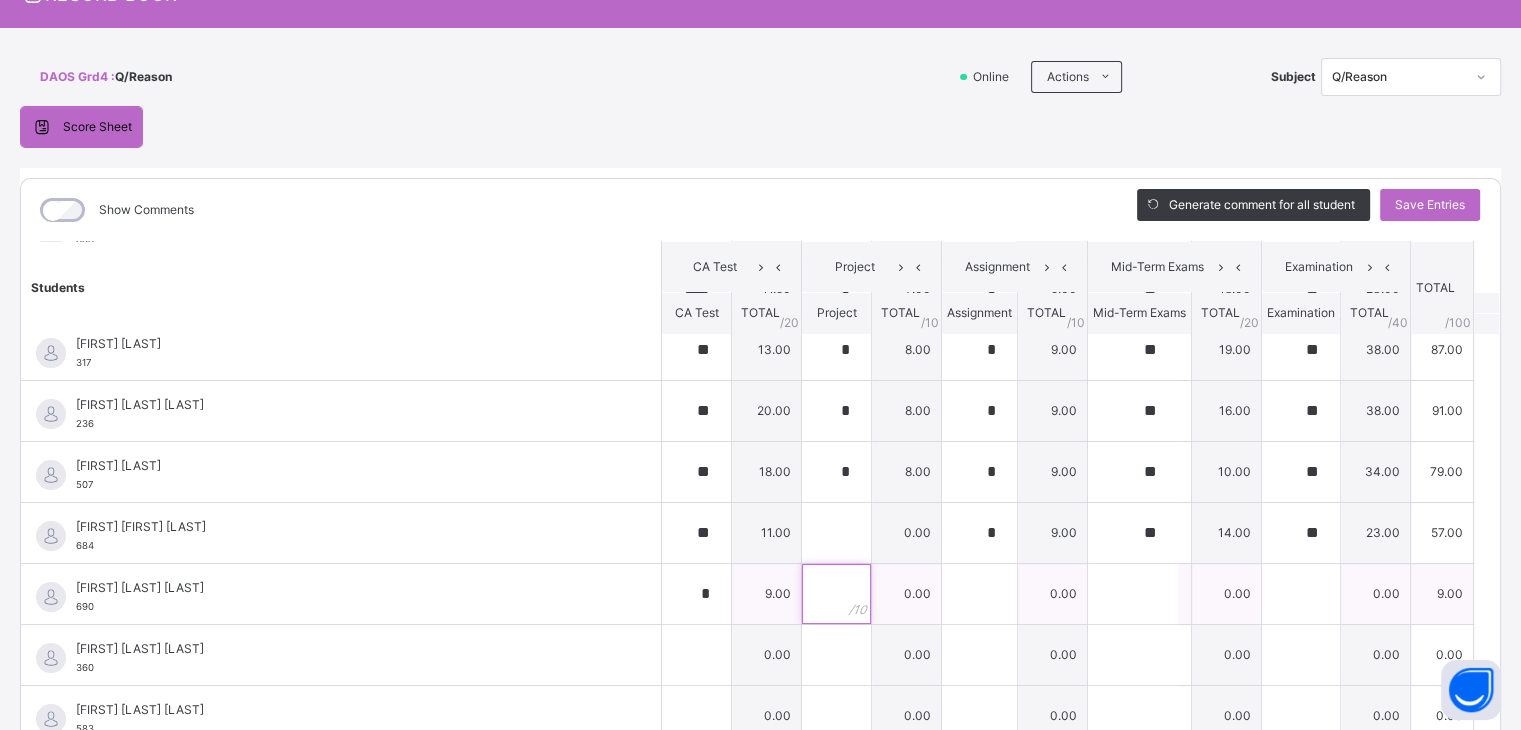 click at bounding box center [836, 594] 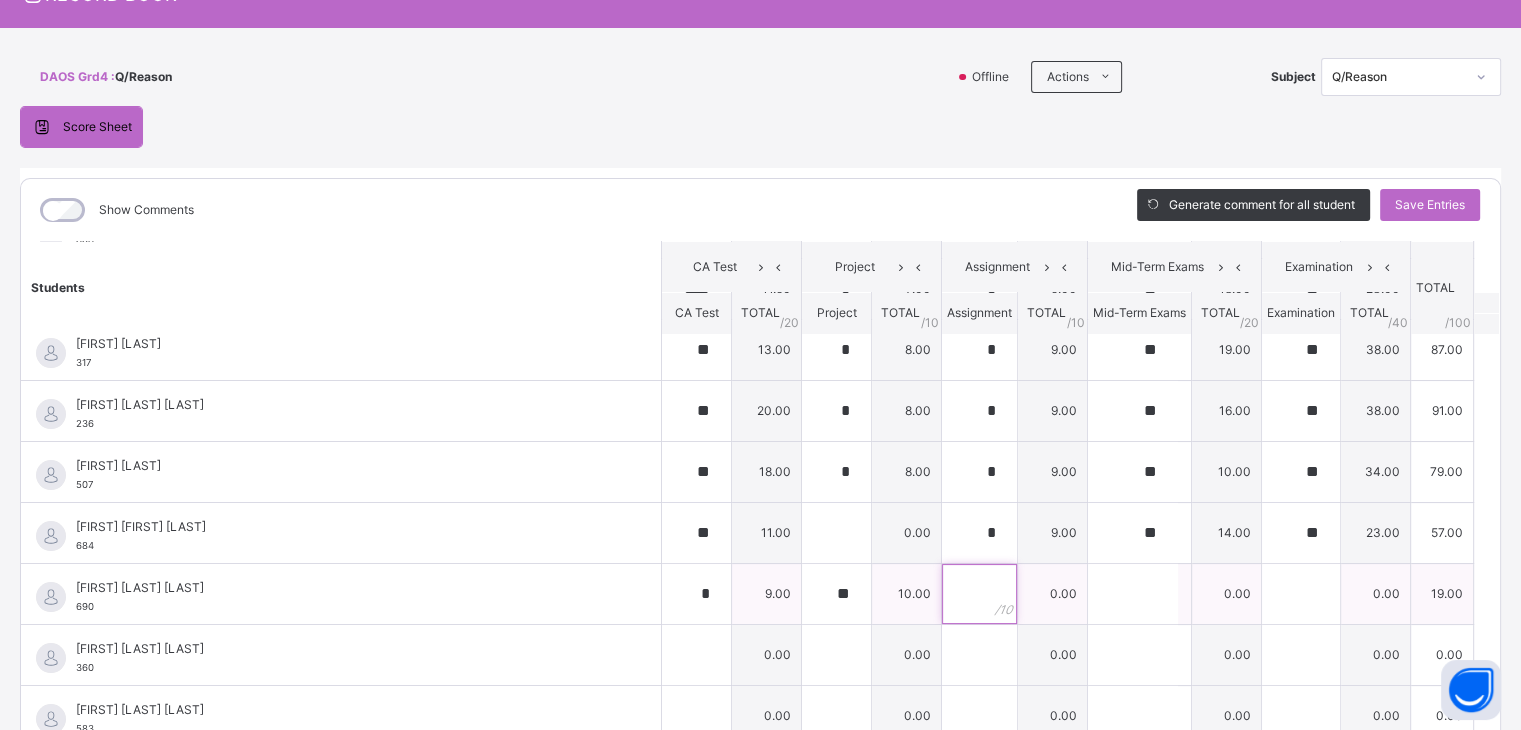 click at bounding box center [979, 594] 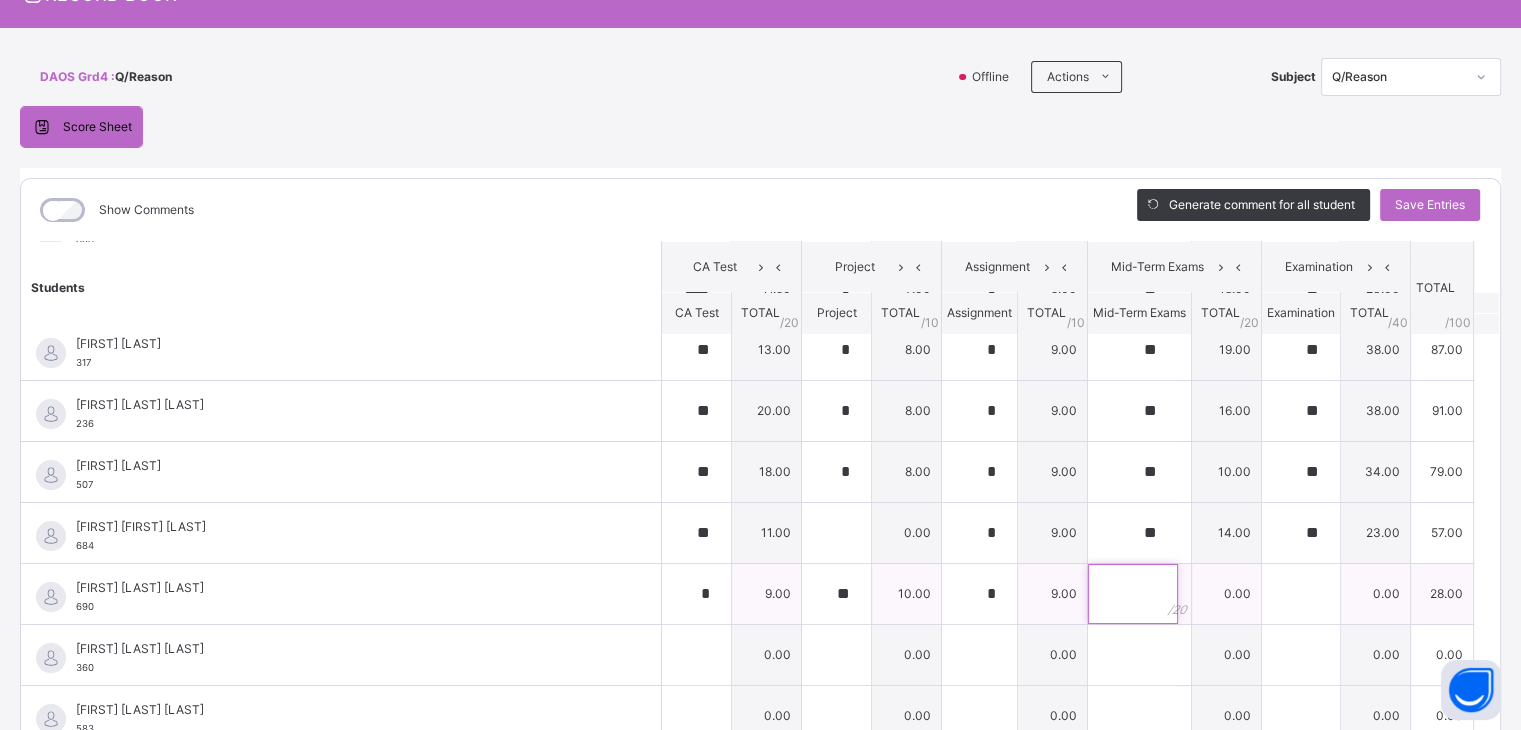 click at bounding box center (1133, 594) 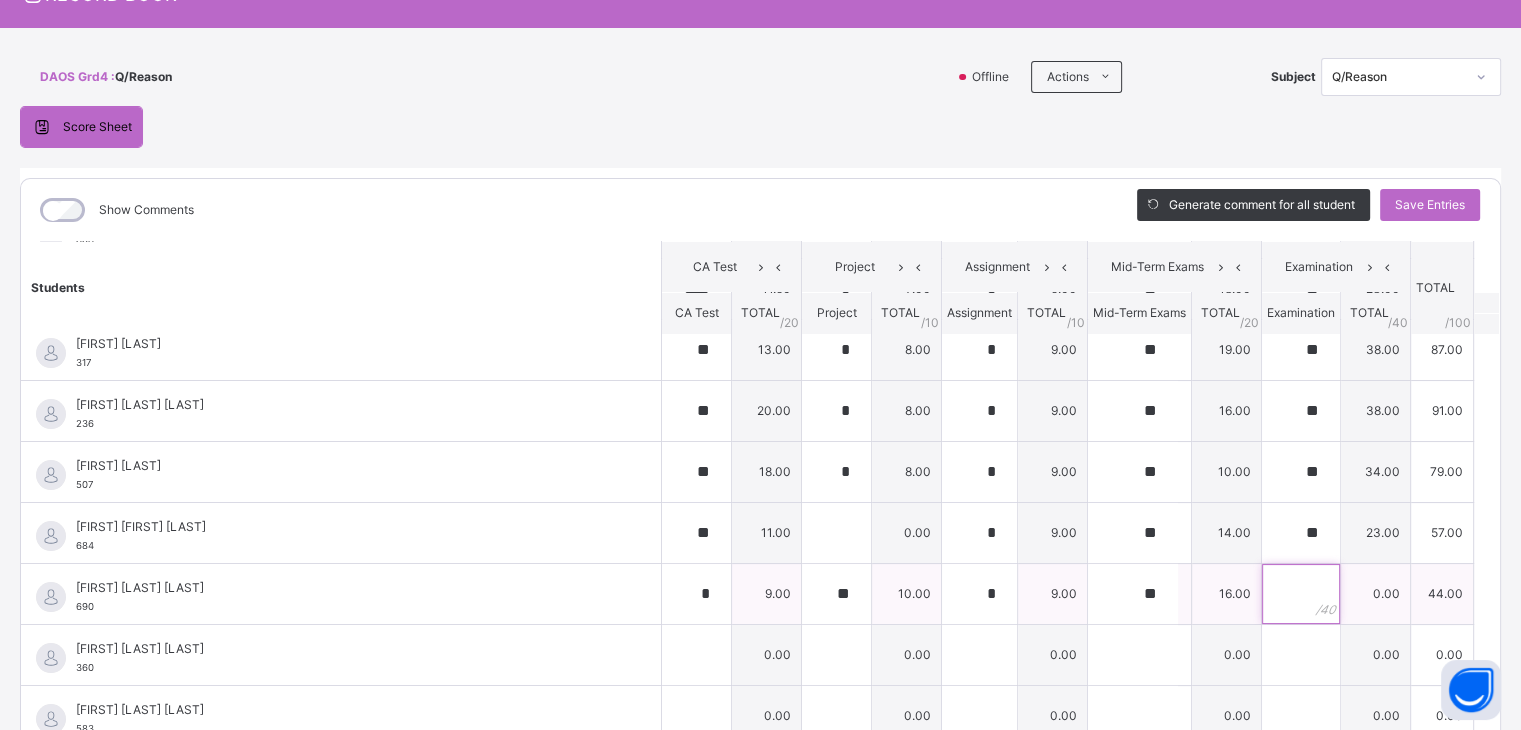 click at bounding box center (1301, 594) 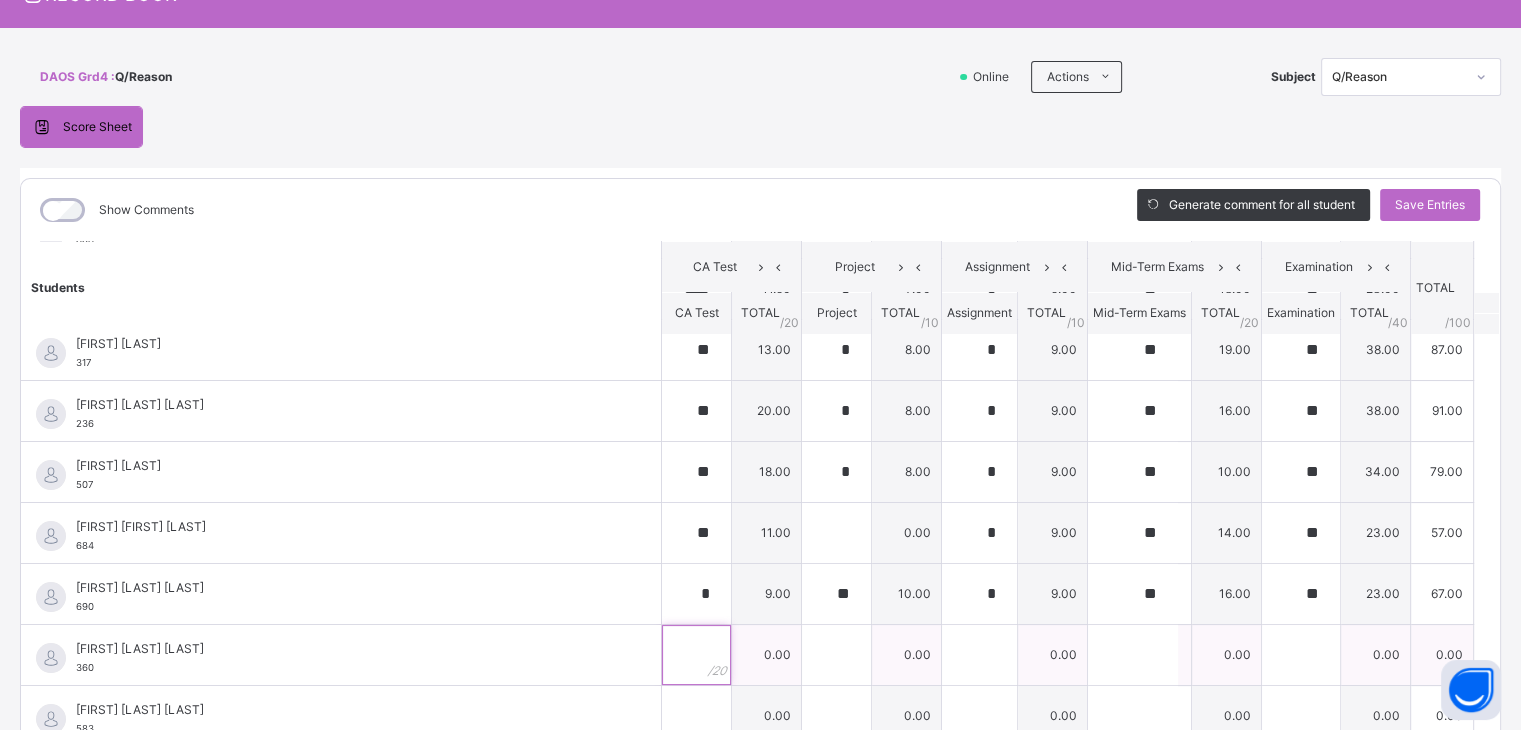 click at bounding box center (696, 655) 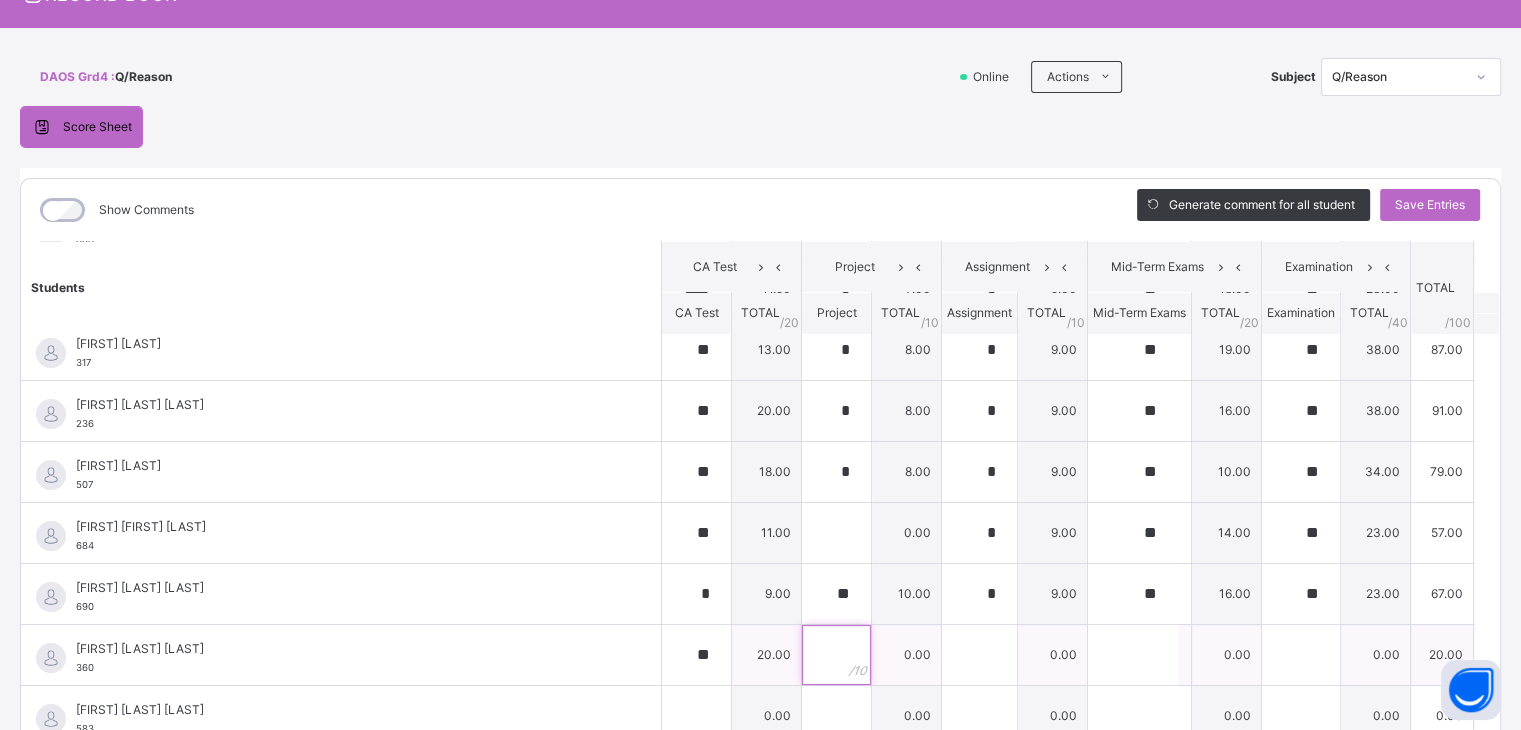 click at bounding box center [836, 655] 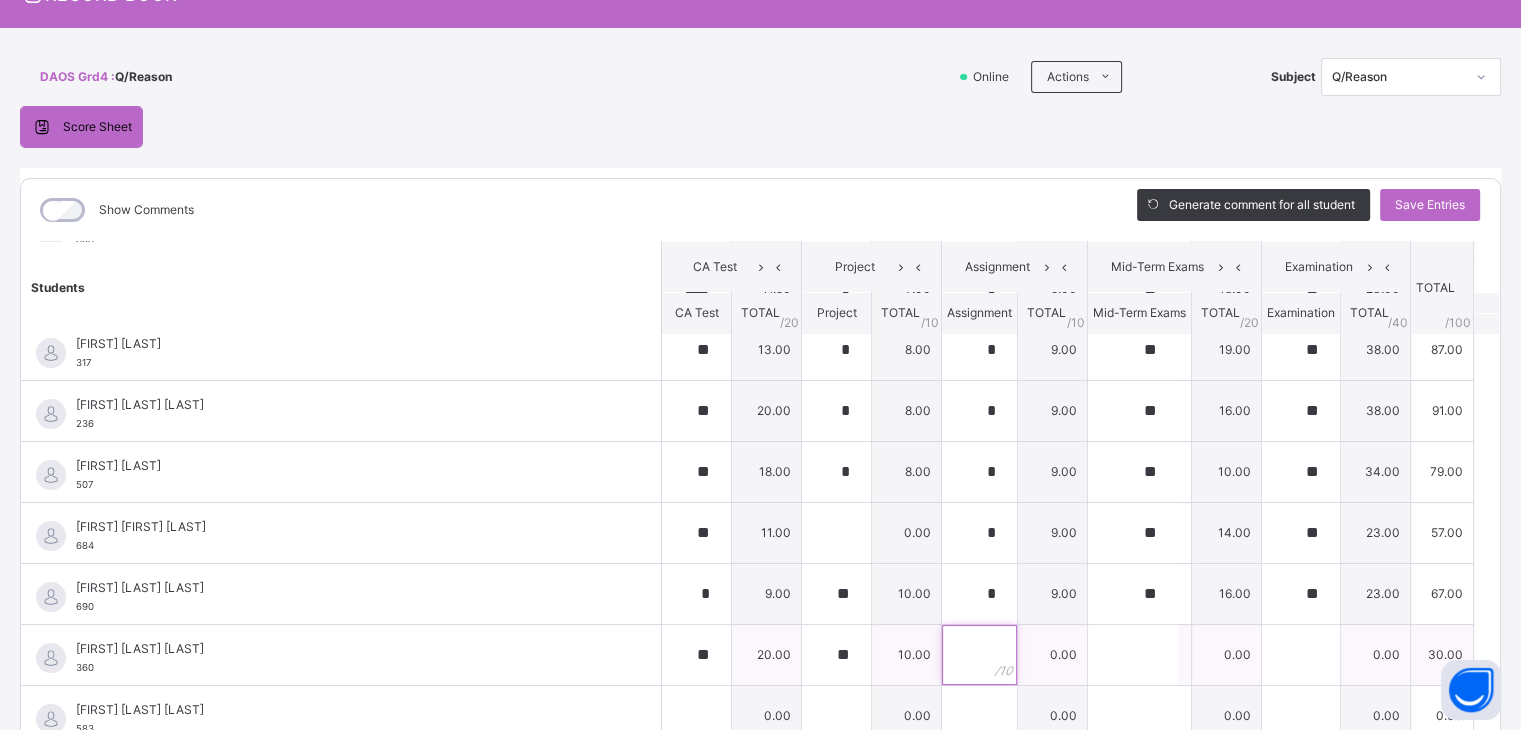 click at bounding box center (979, 655) 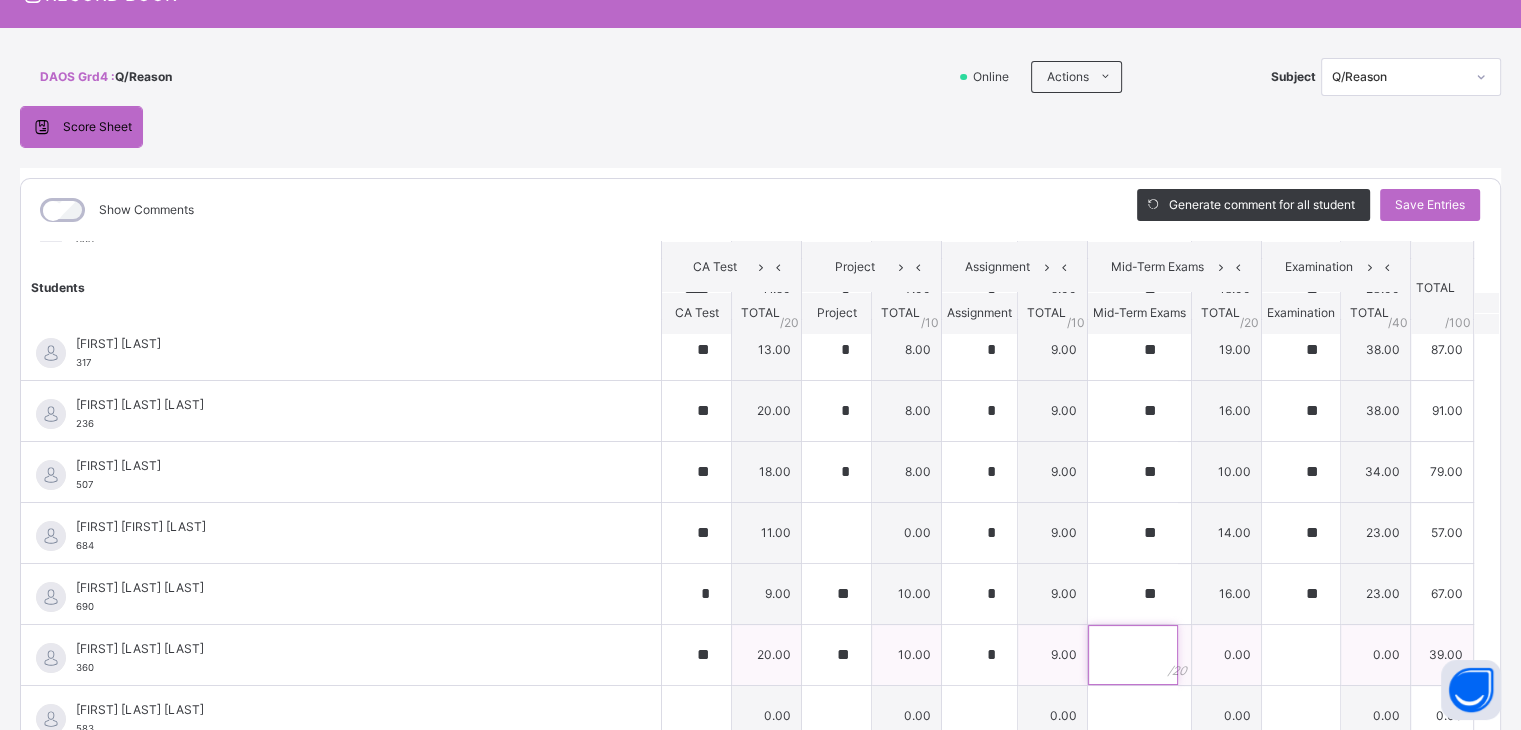 click at bounding box center (1133, 655) 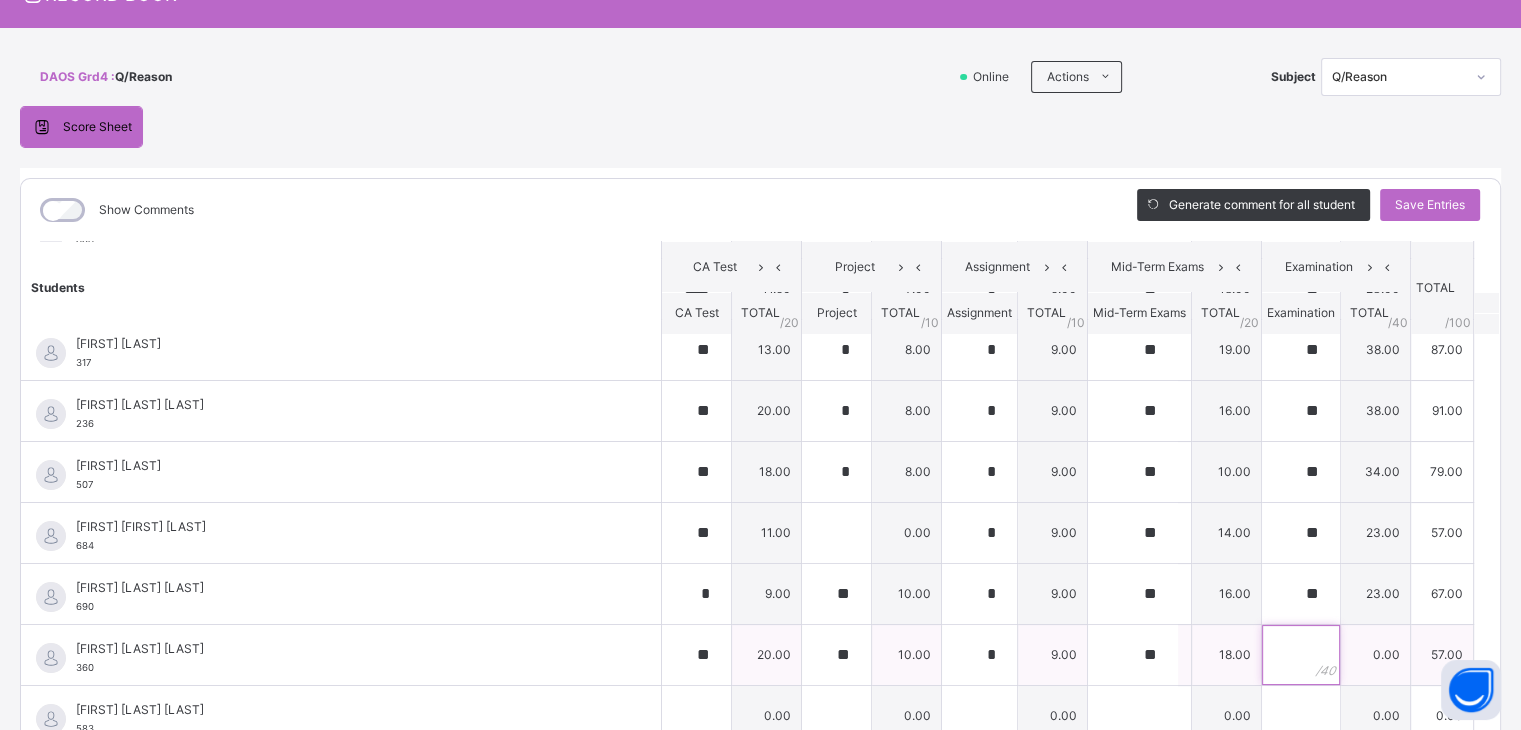 click at bounding box center (1301, 655) 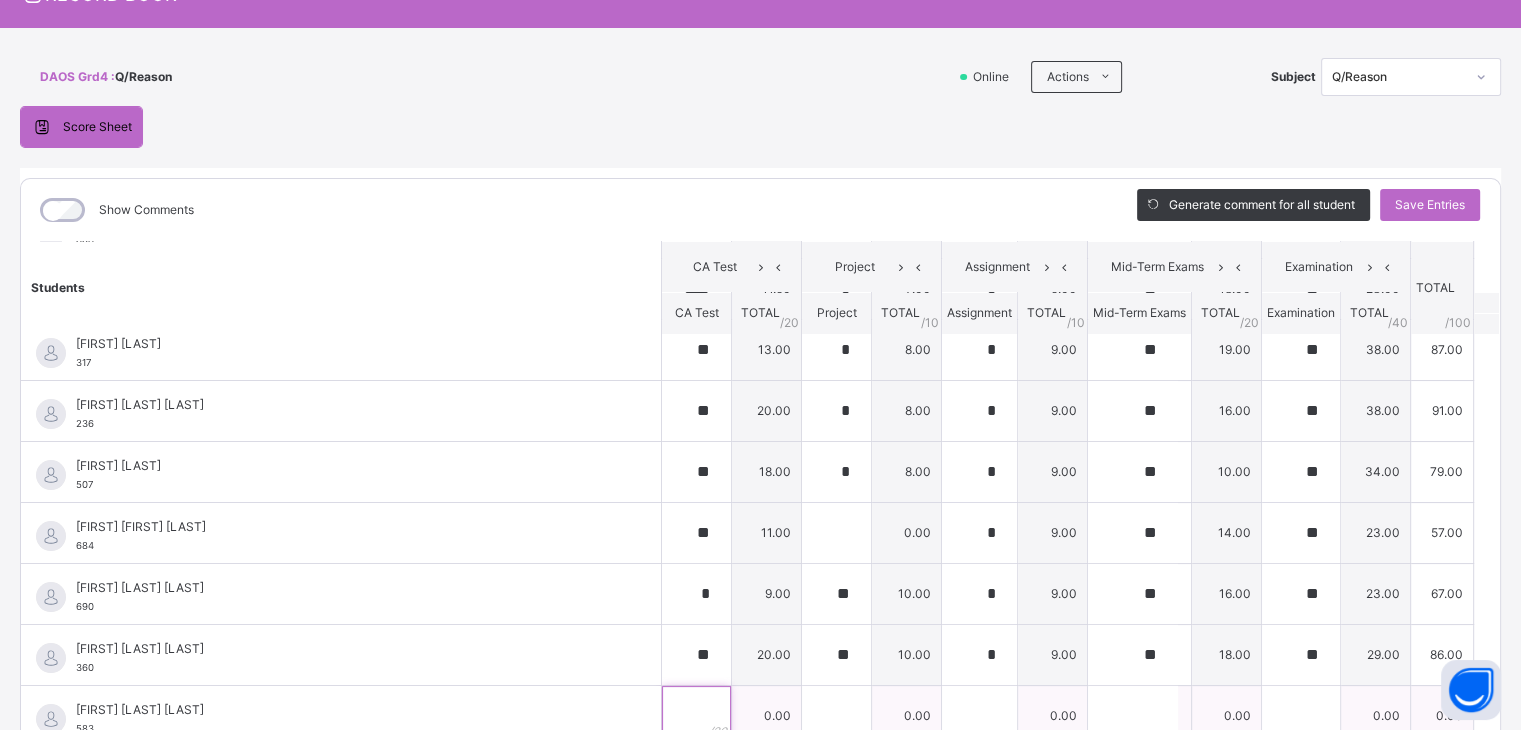click at bounding box center [696, 716] 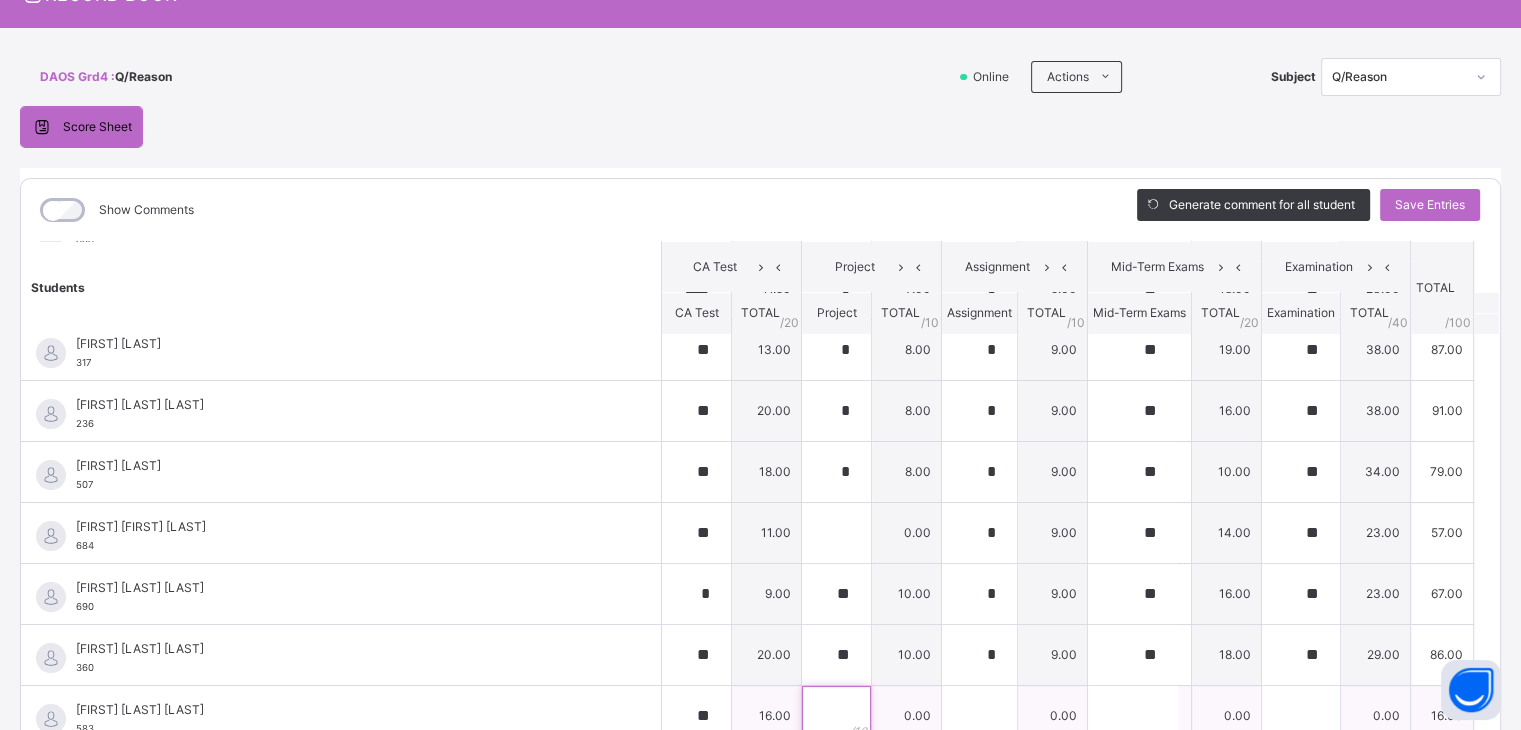 click at bounding box center [836, 716] 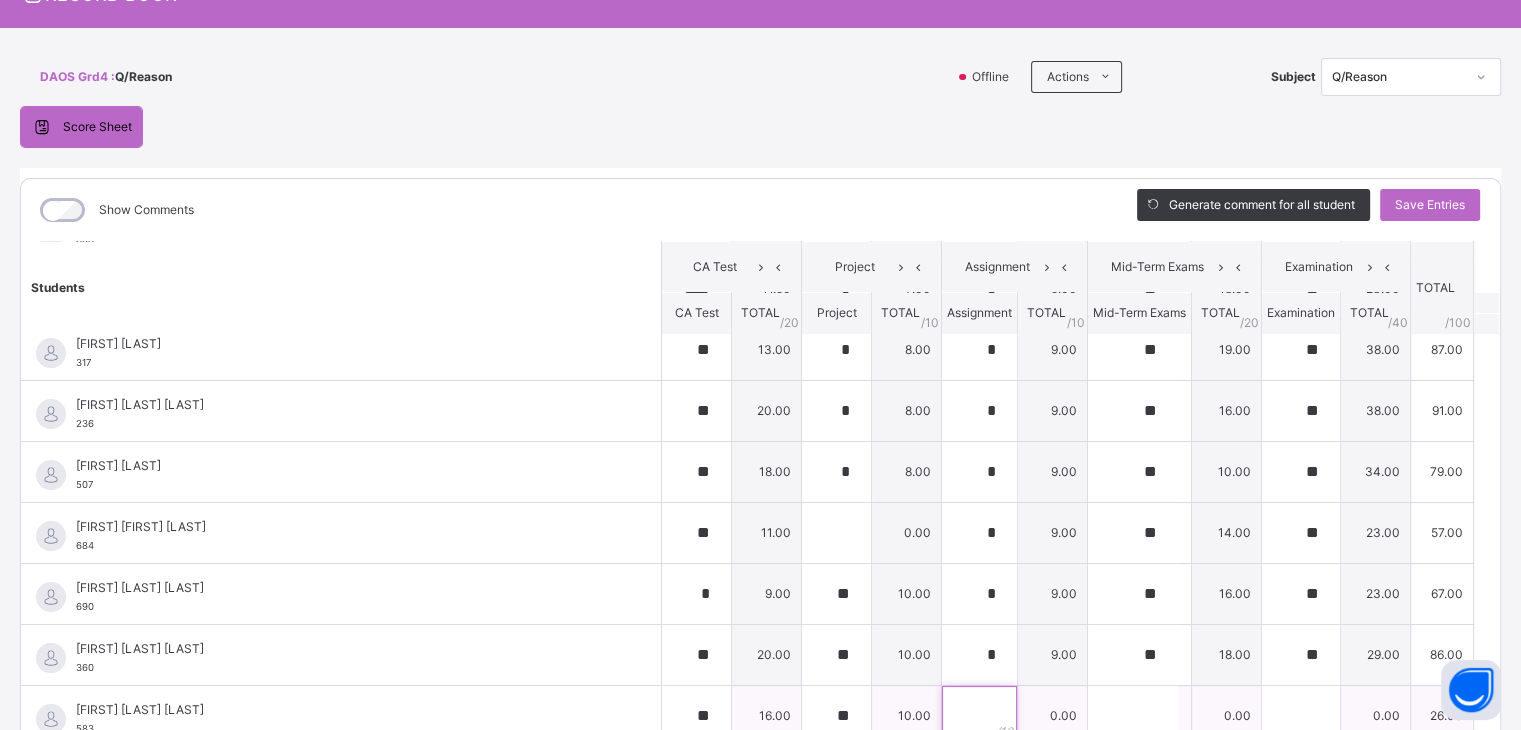 click at bounding box center (979, 716) 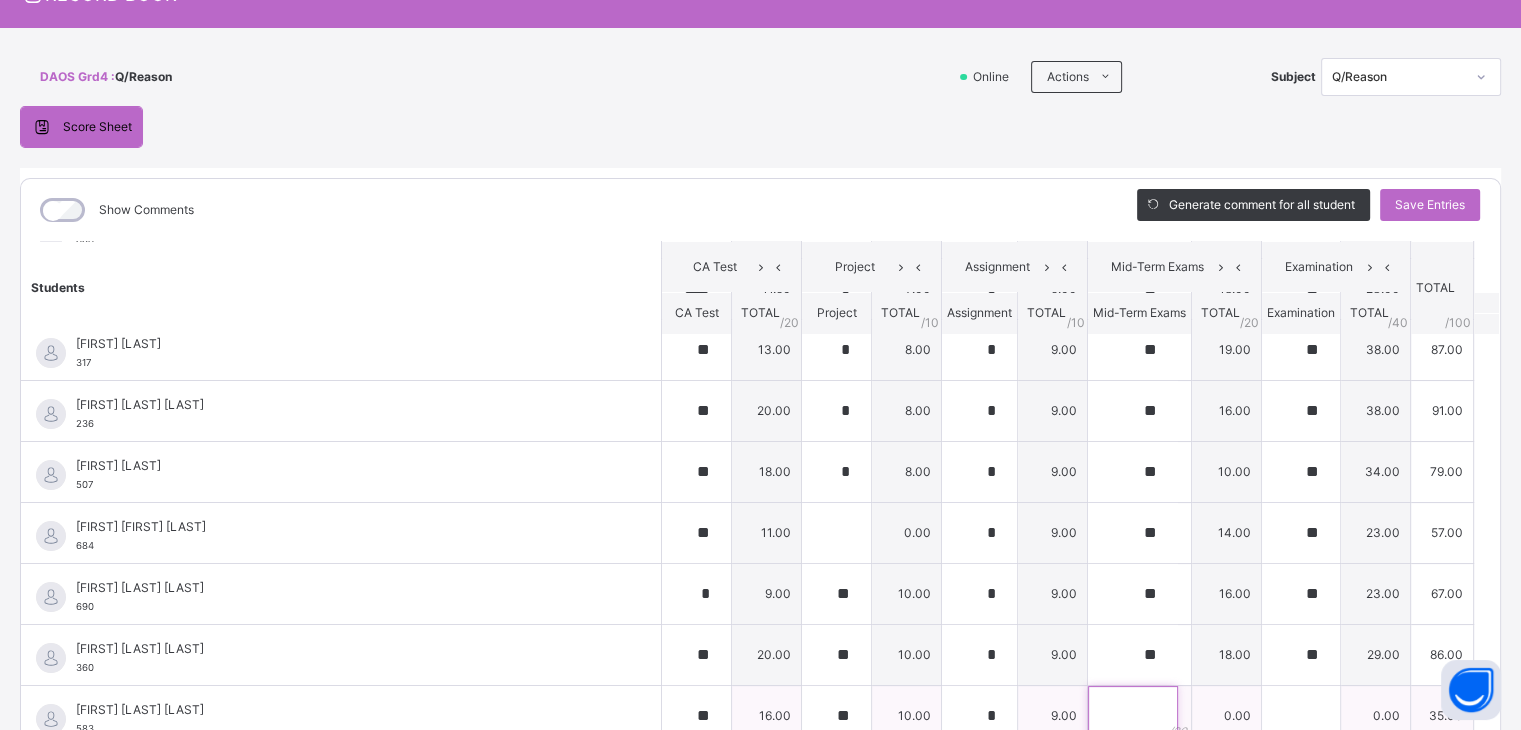 click at bounding box center (1133, 716) 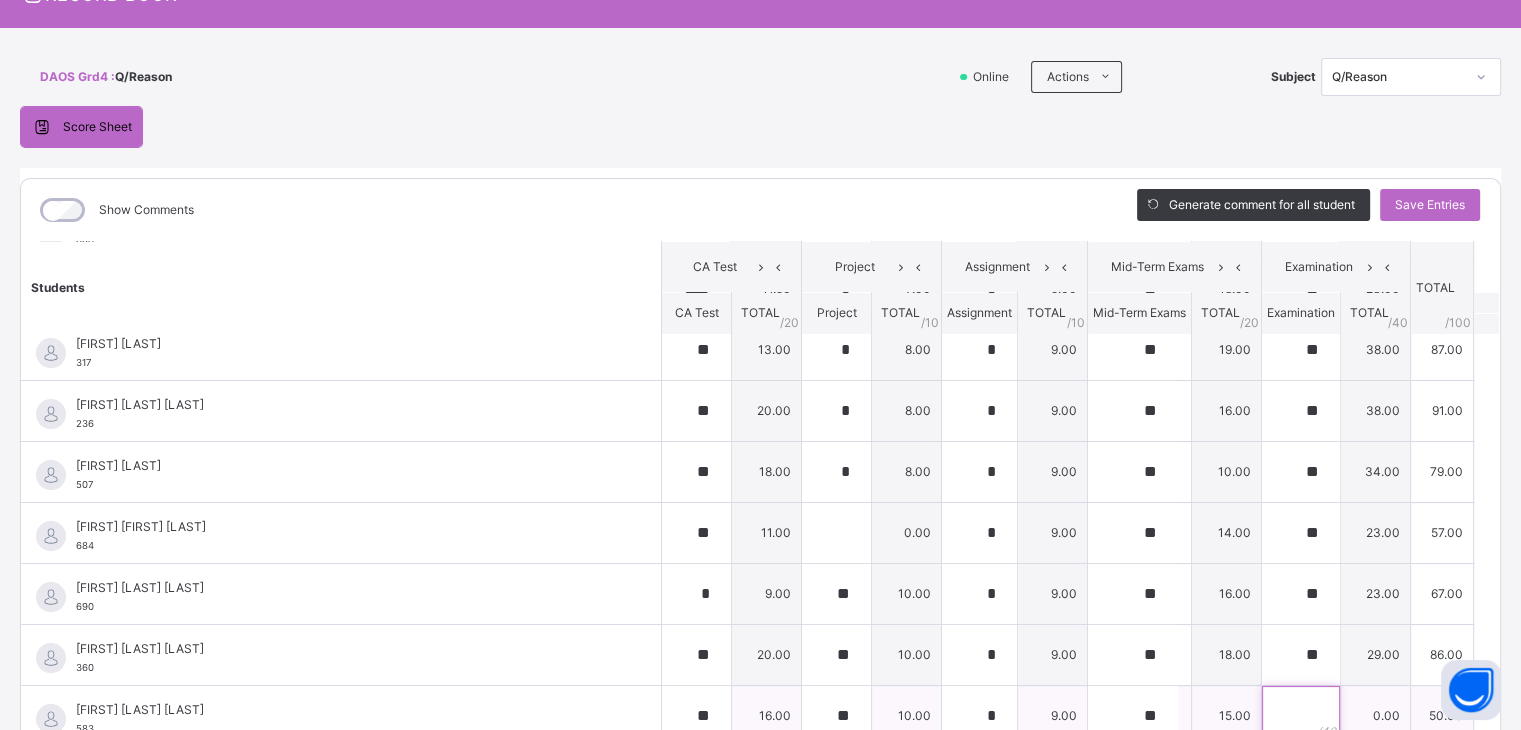 click at bounding box center (1301, 716) 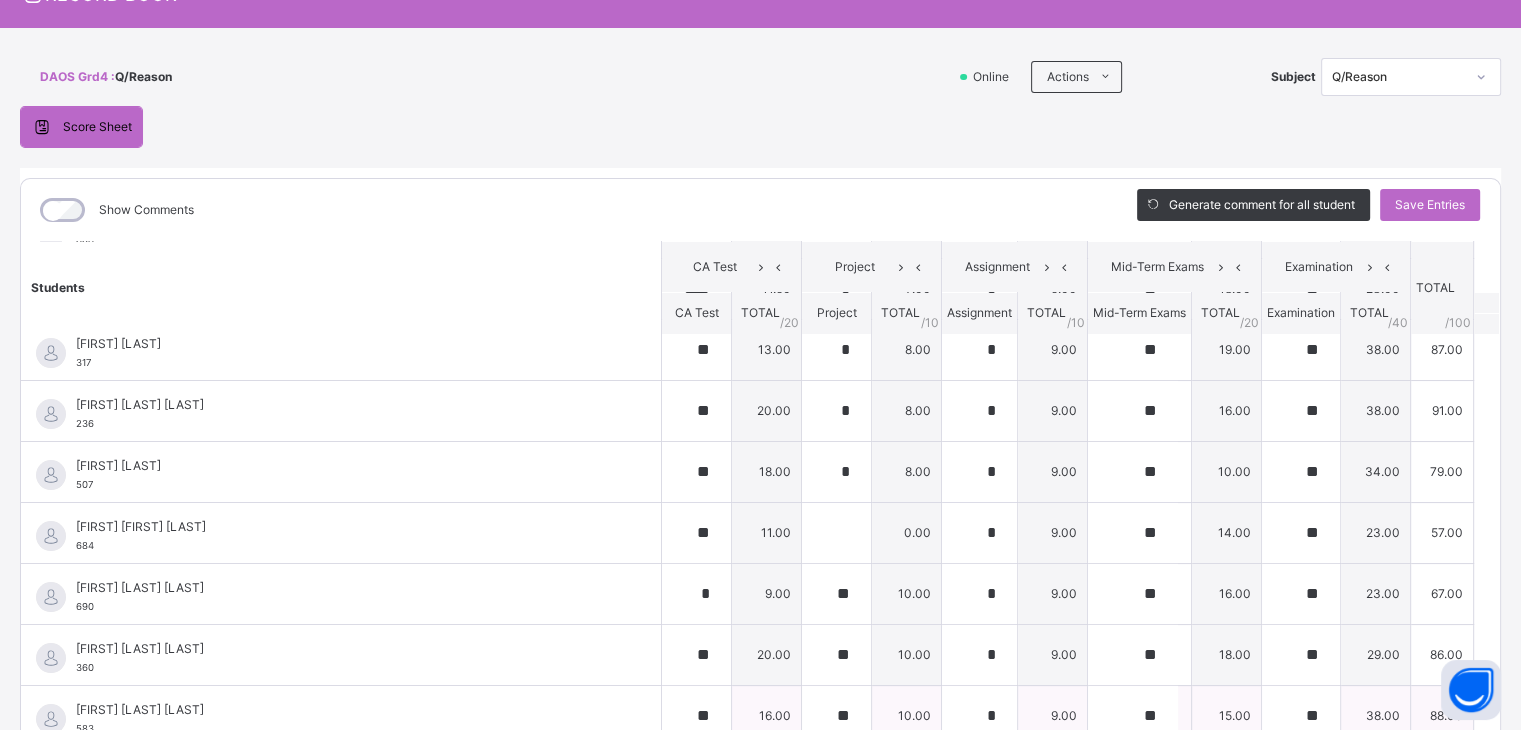 click on "Justin Chidubem Okafor 583" at bounding box center [341, 716] 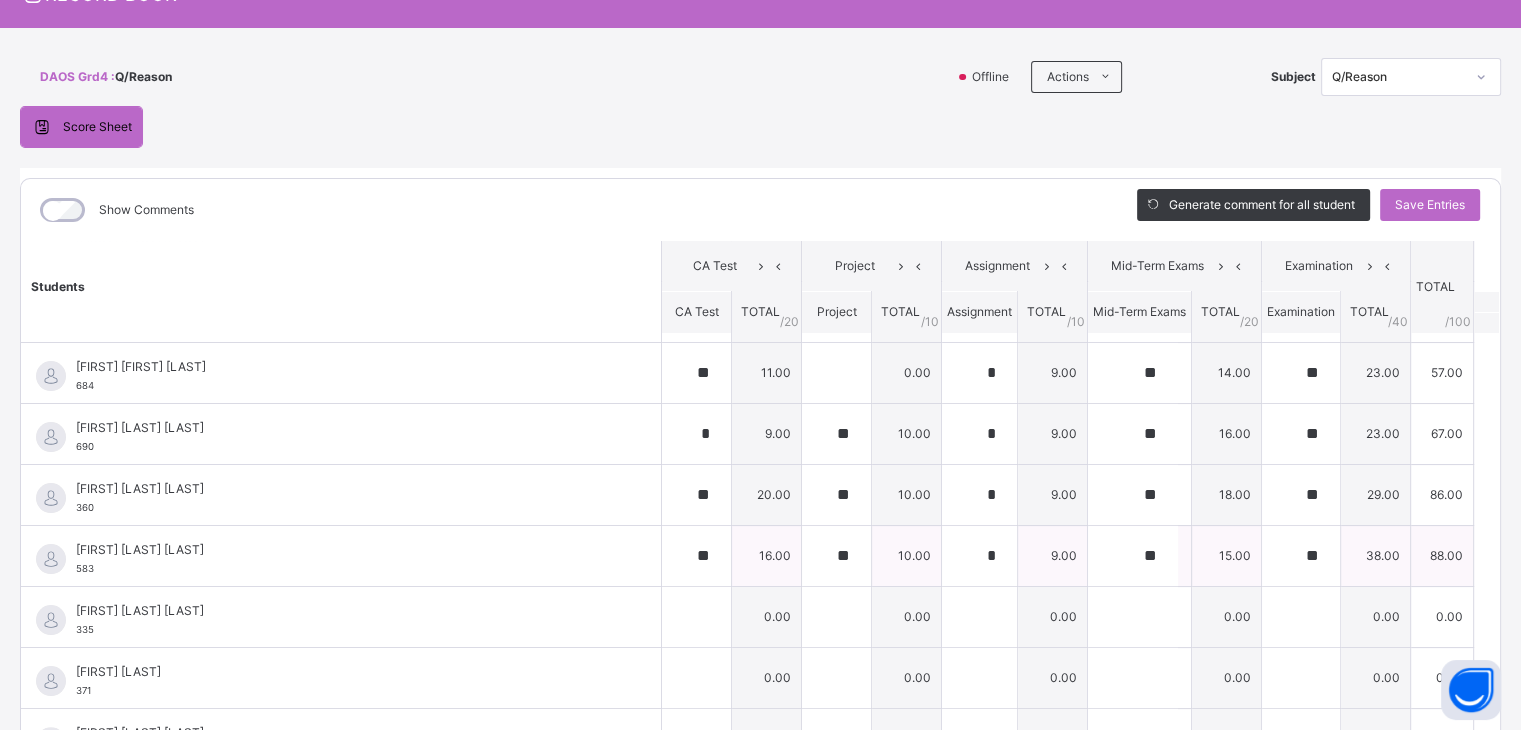 scroll, scrollTop: 520, scrollLeft: 0, axis: vertical 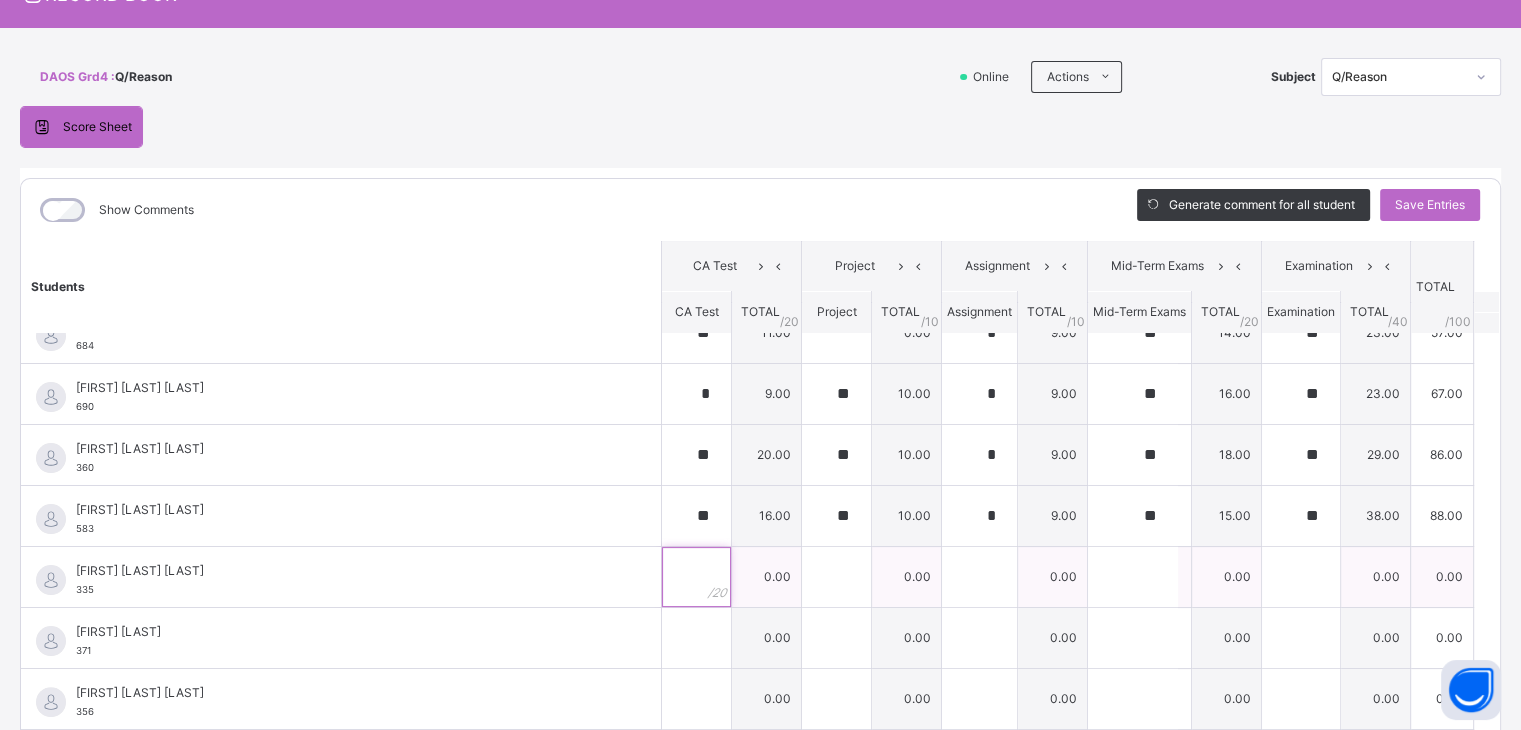 click at bounding box center (696, 577) 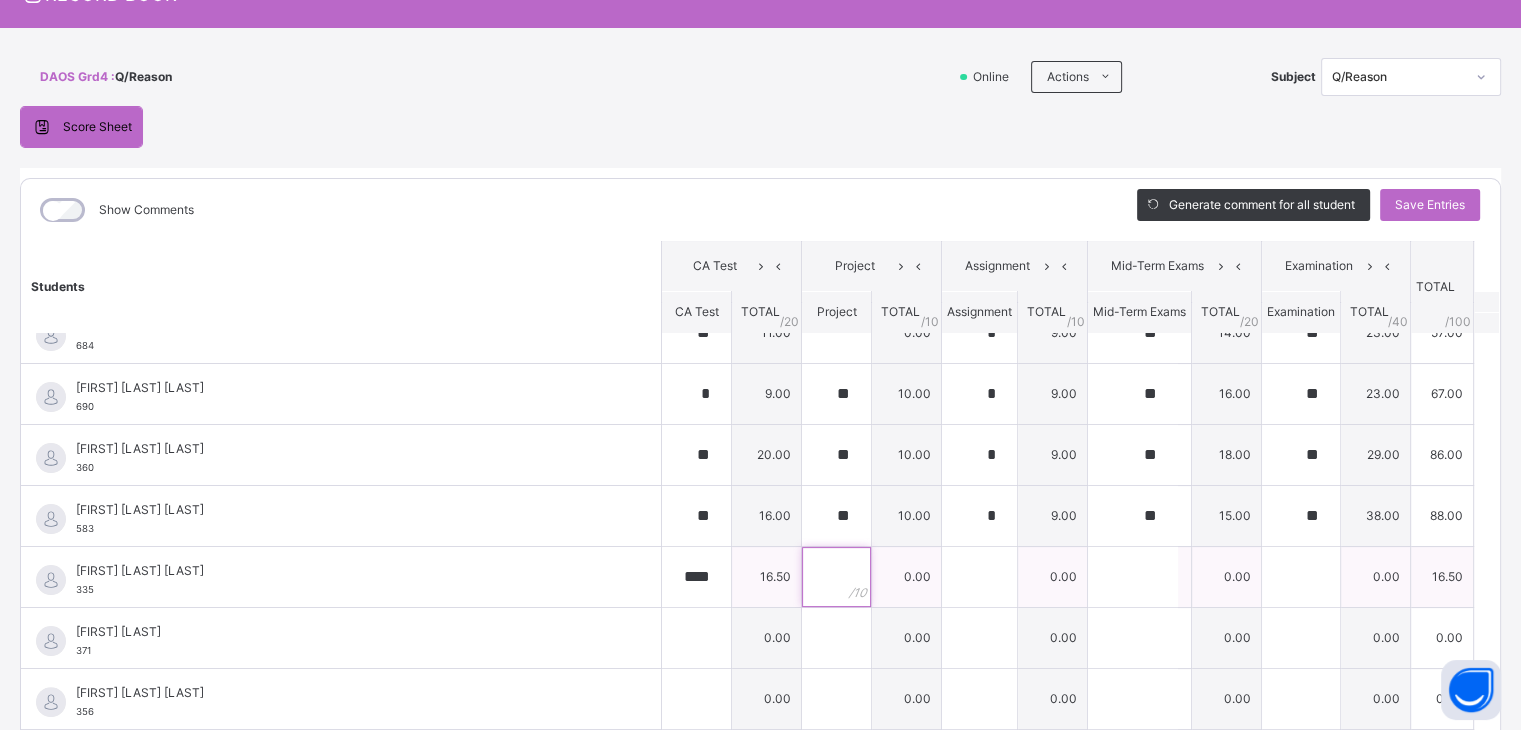 click at bounding box center [836, 577] 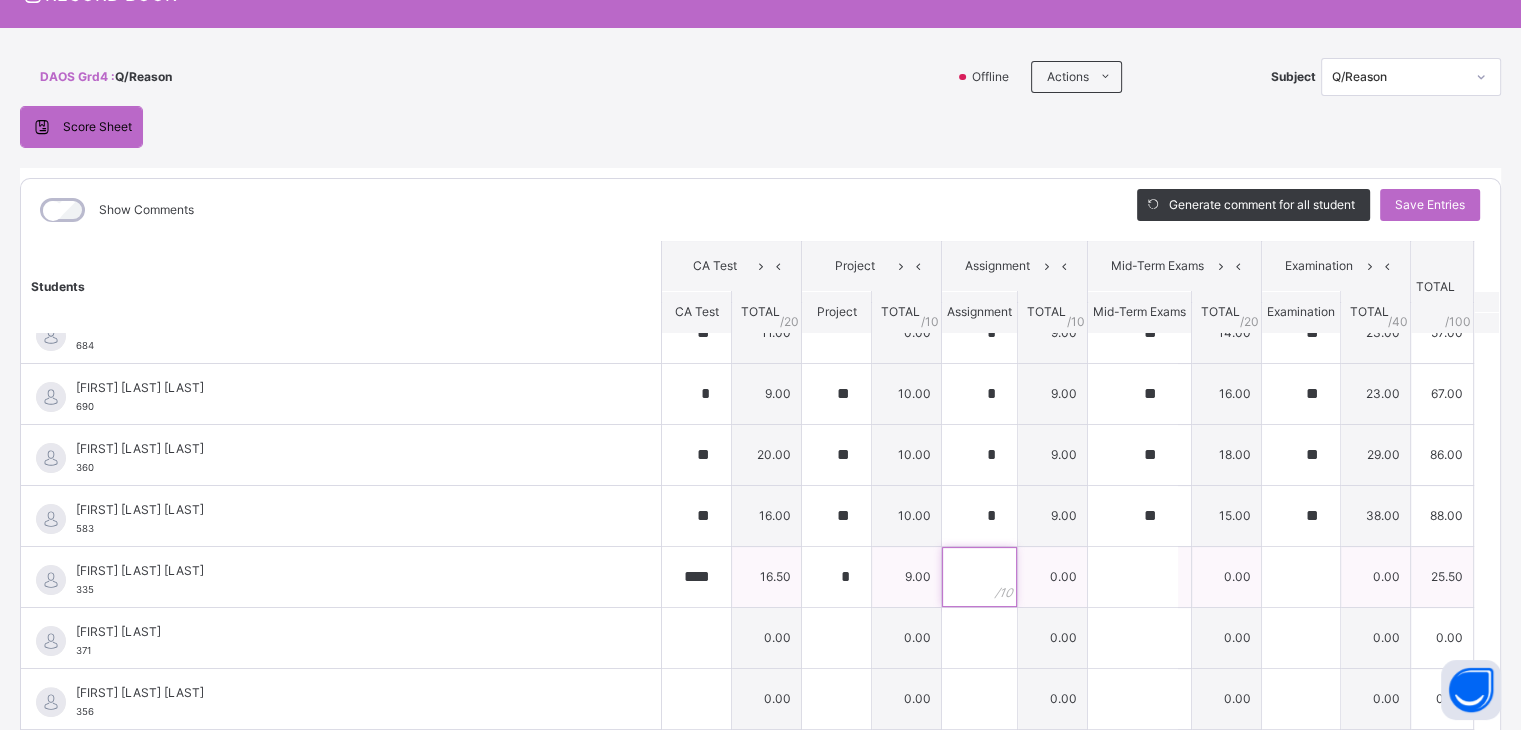 click at bounding box center (979, 577) 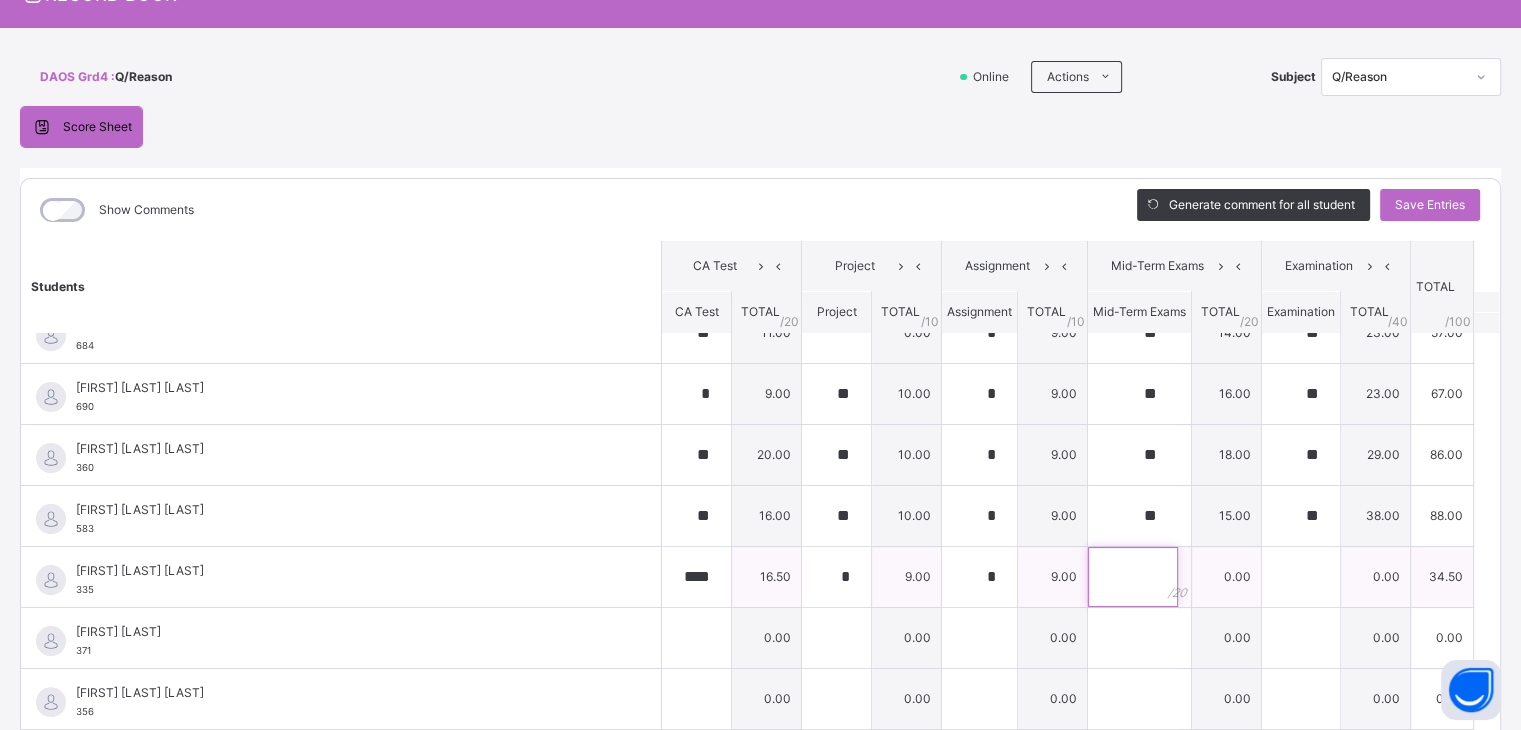 click at bounding box center [1133, 577] 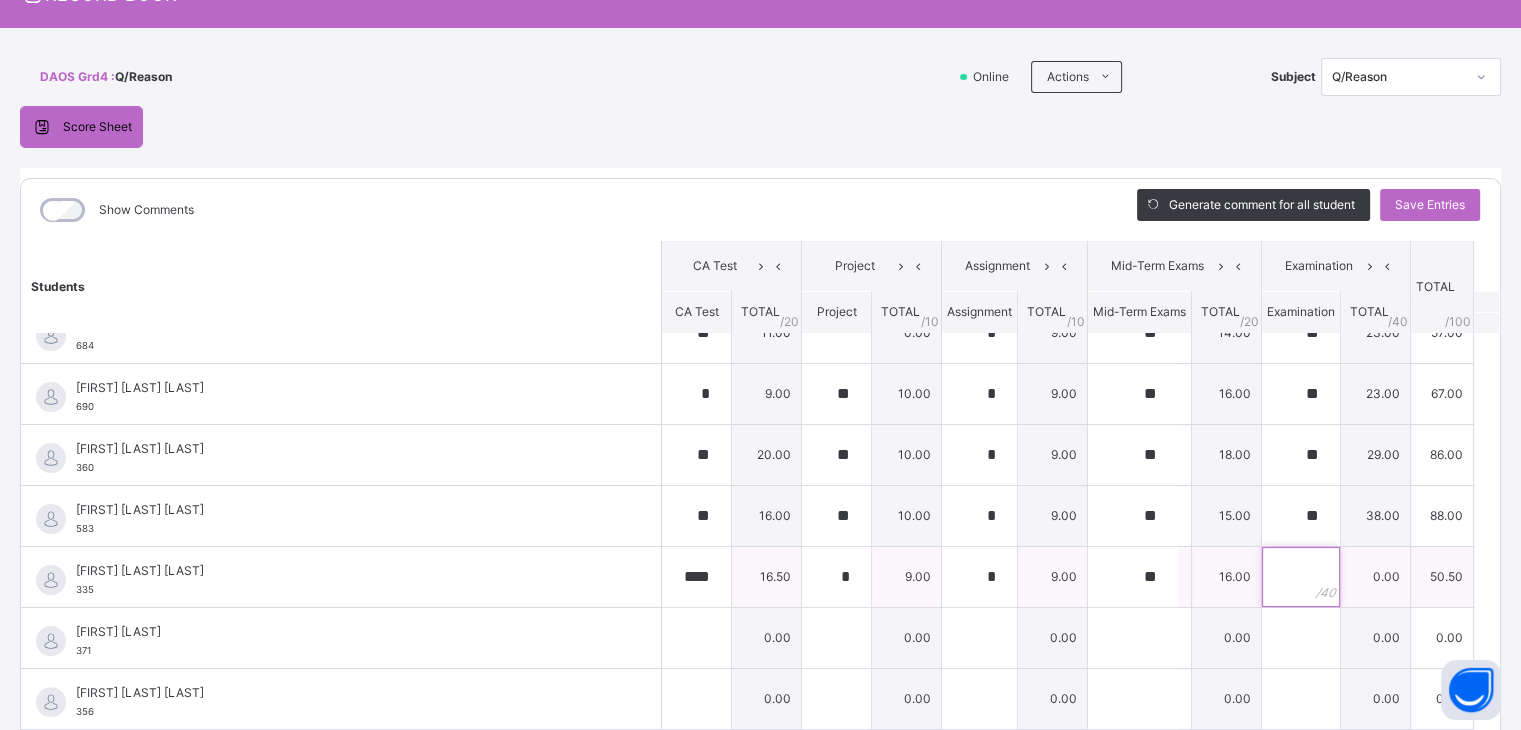 click at bounding box center (1301, 577) 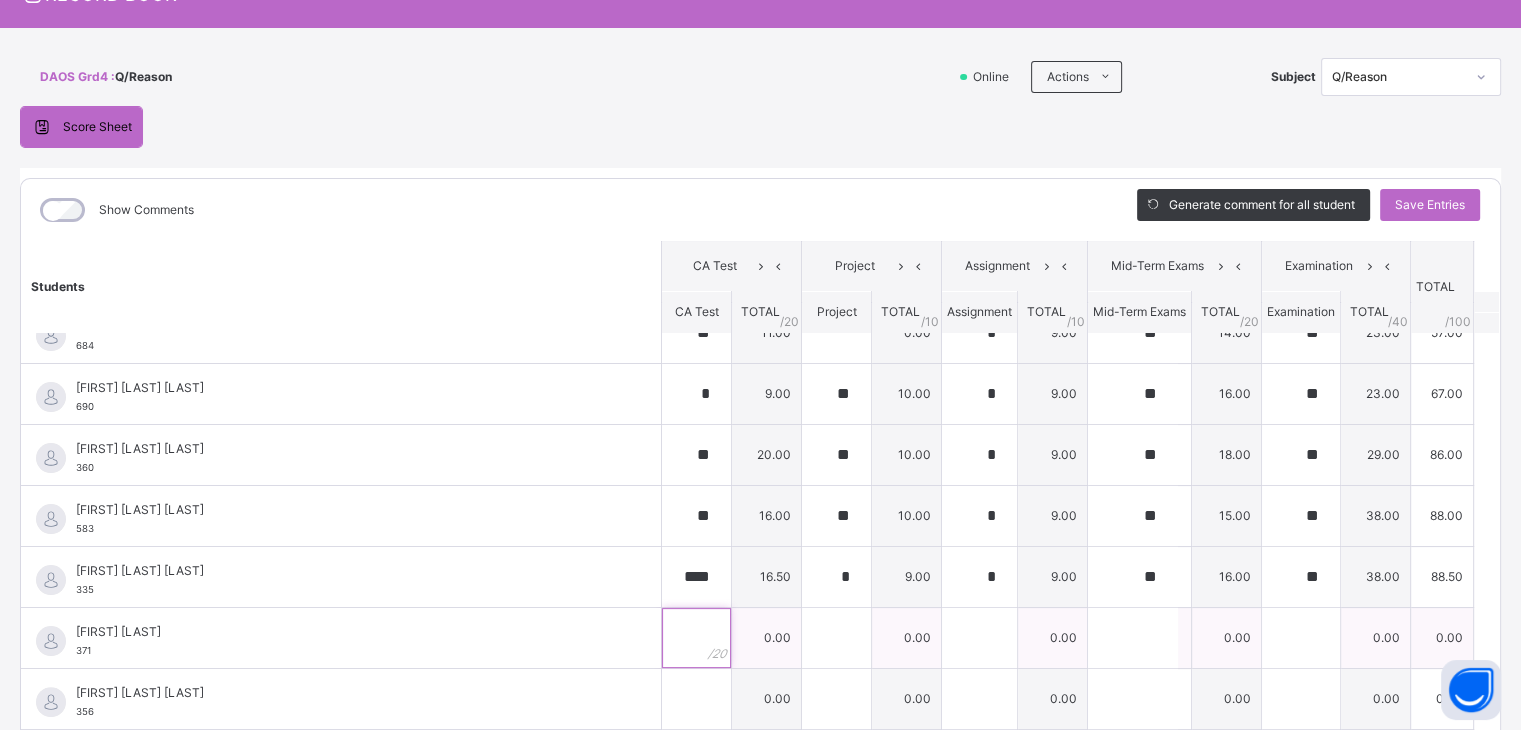 click at bounding box center [696, 638] 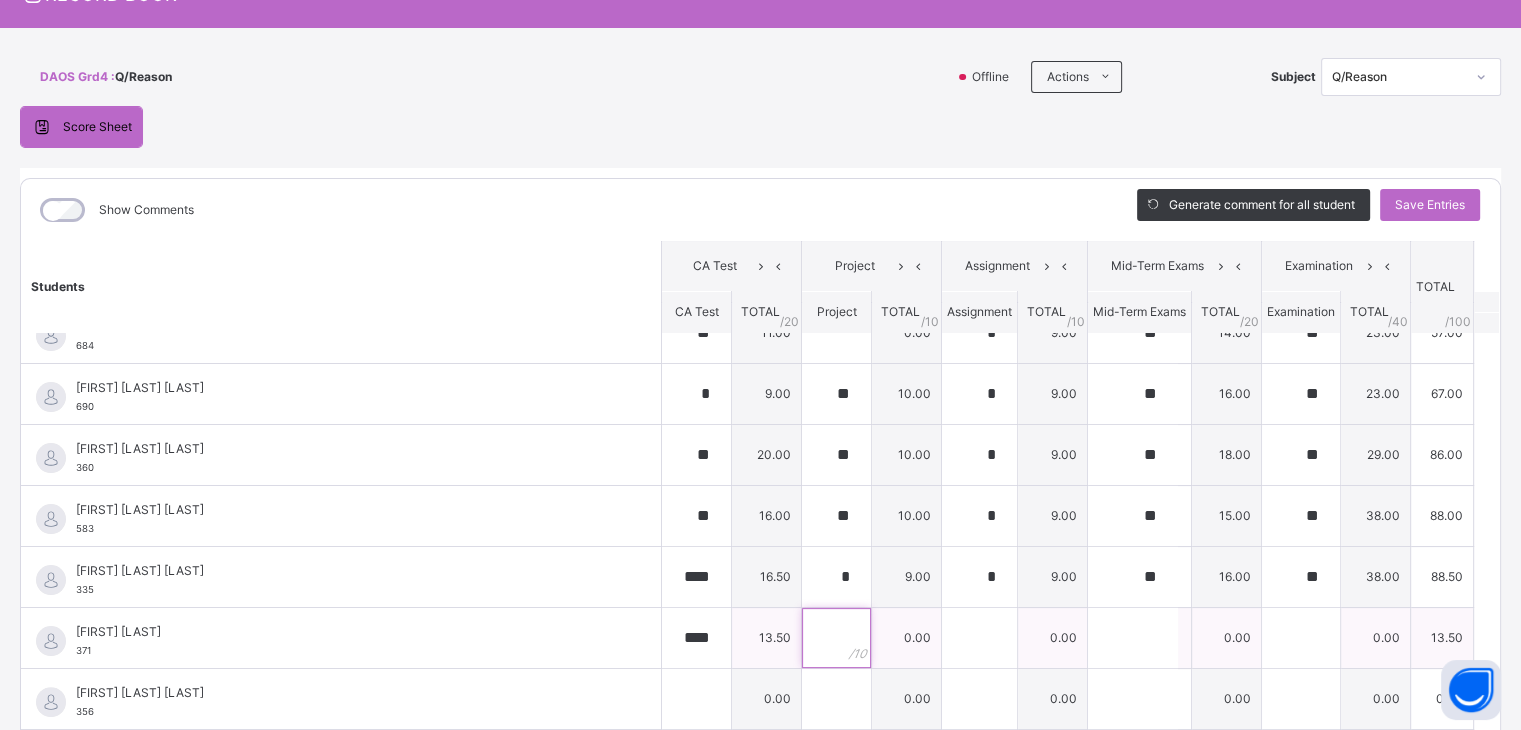 click at bounding box center [836, 638] 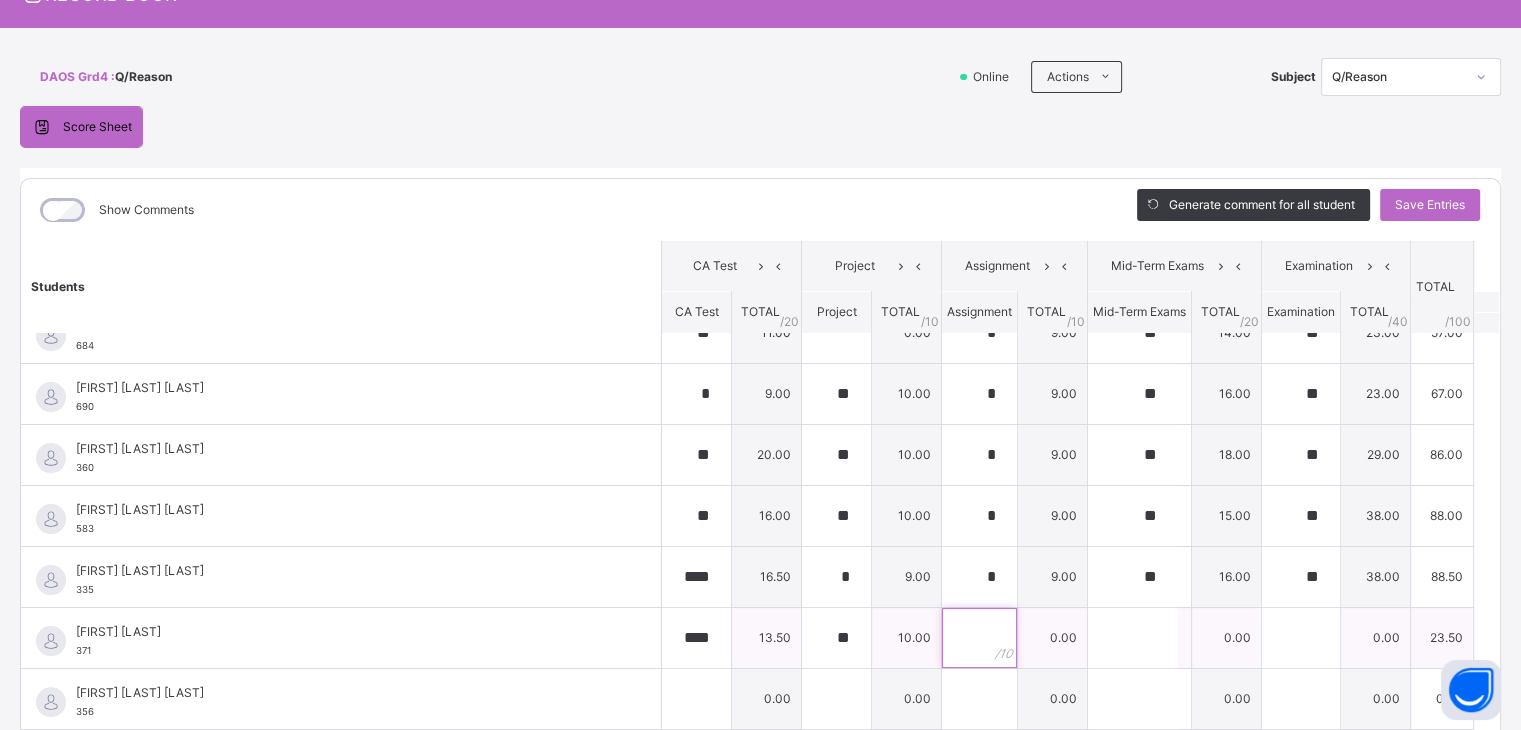 click at bounding box center (979, 638) 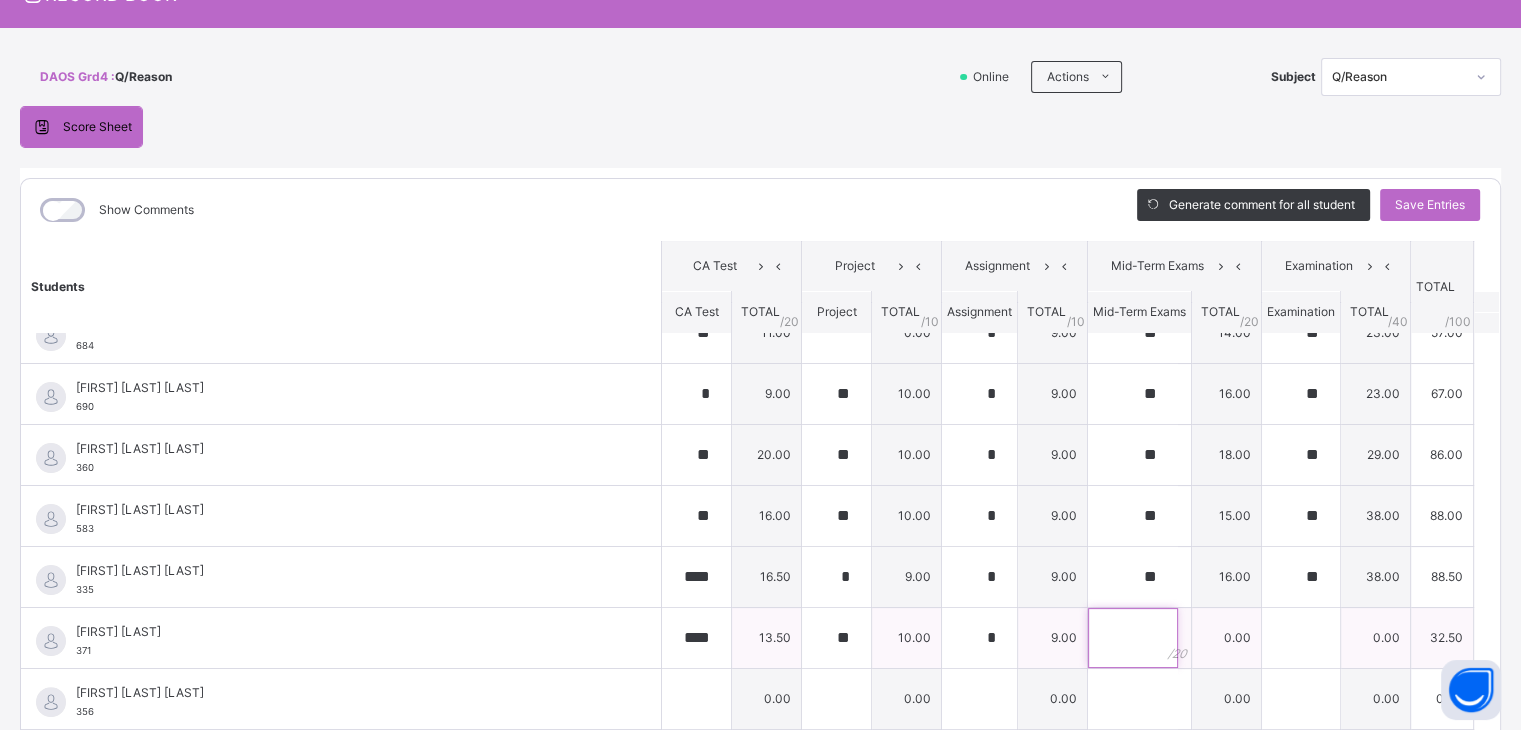 click at bounding box center [1133, 638] 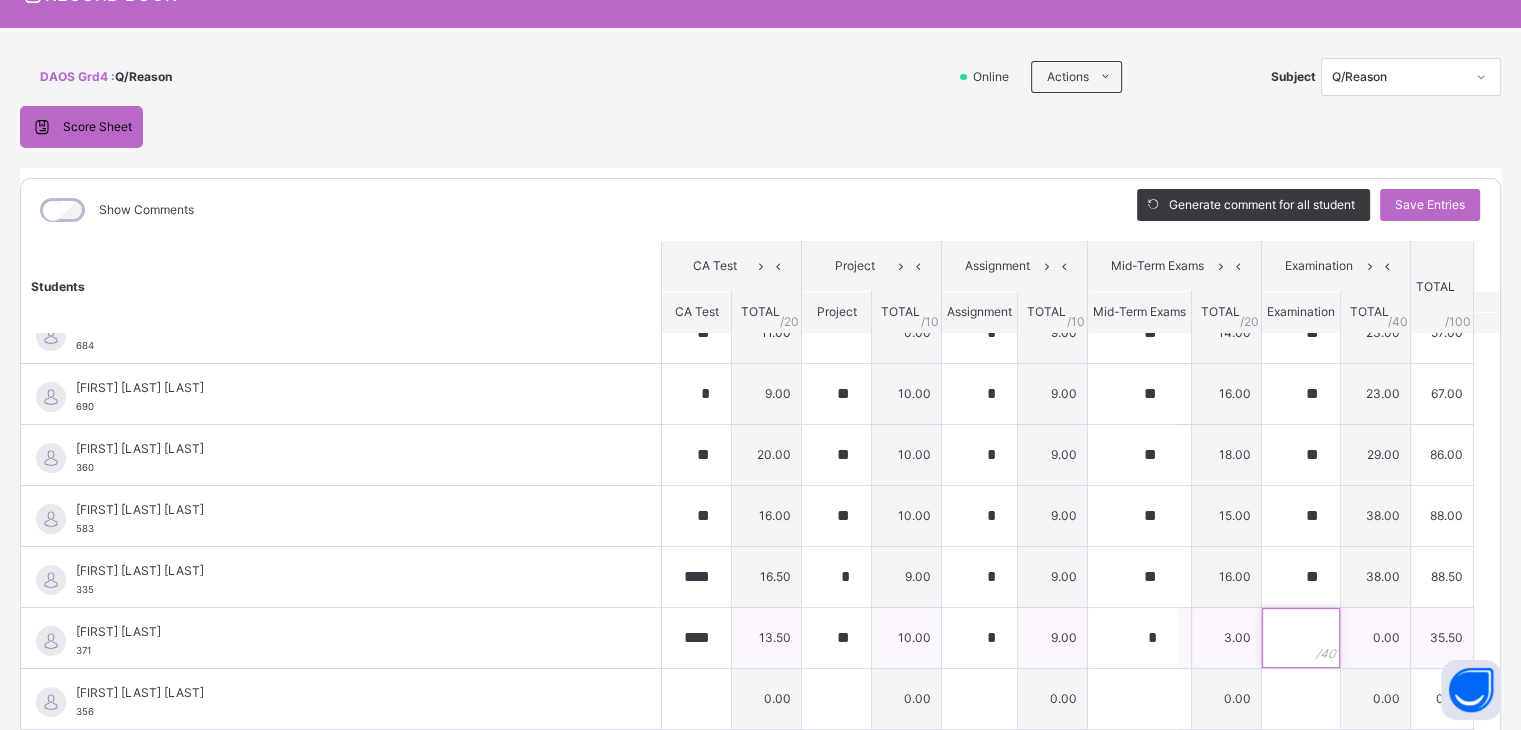 click at bounding box center (1301, 638) 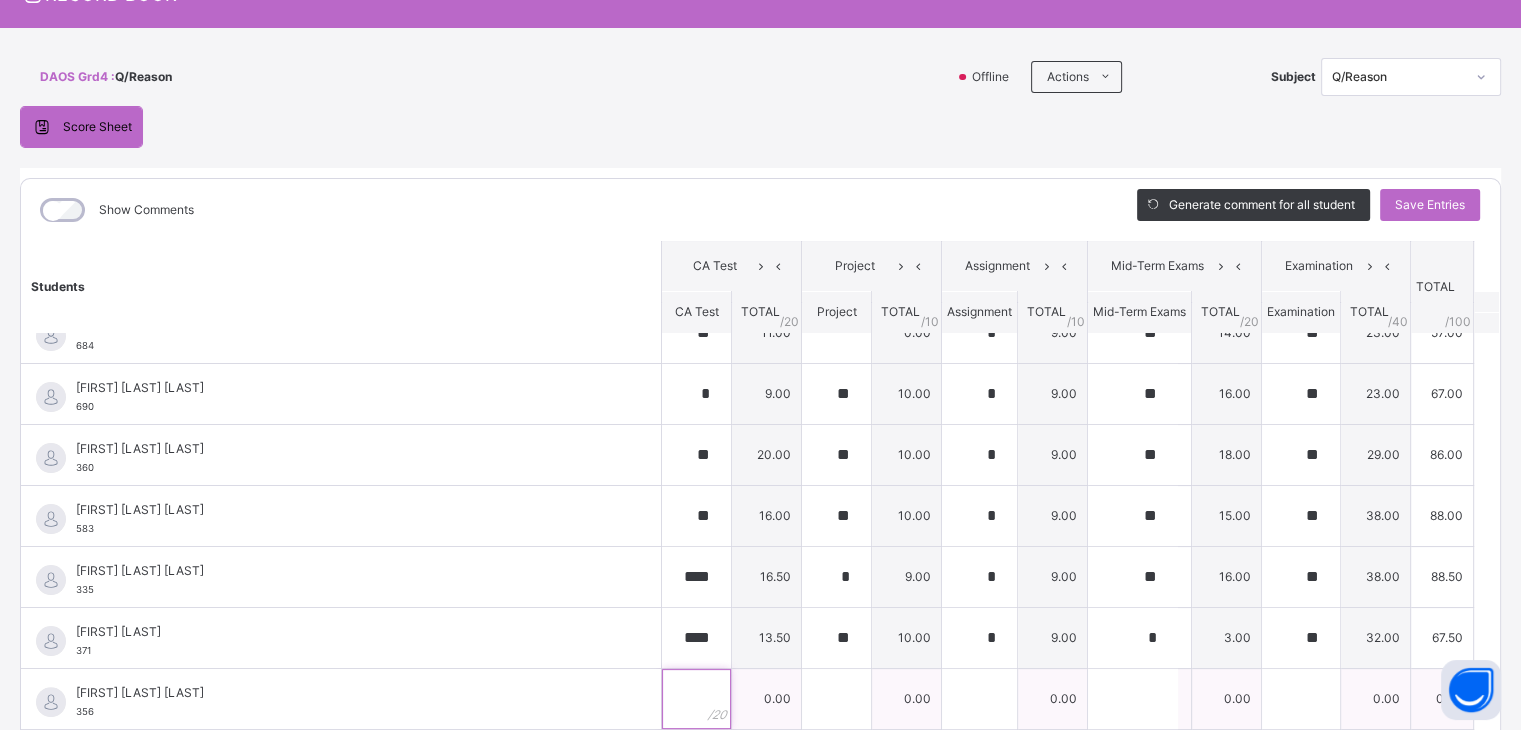 click at bounding box center [696, 699] 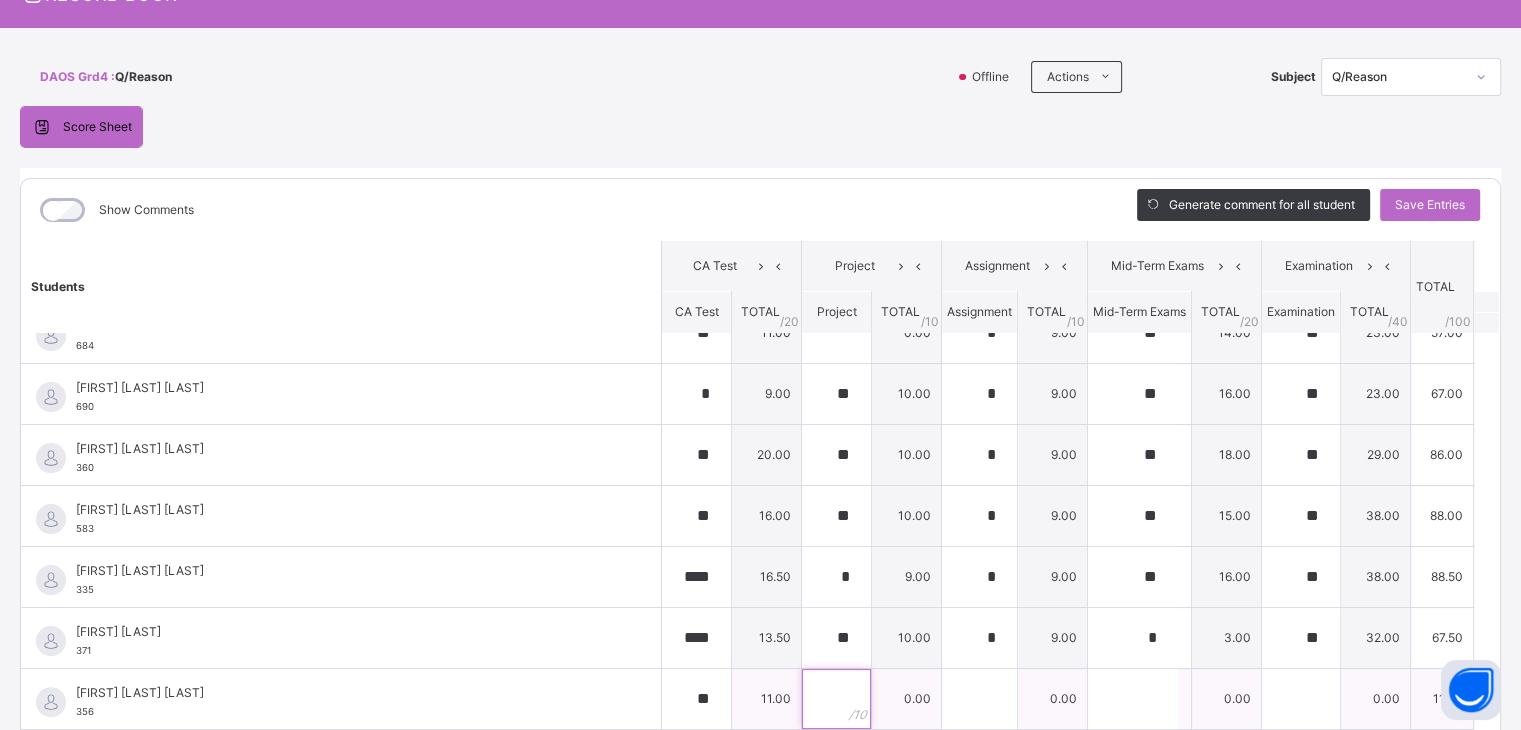click at bounding box center [836, 699] 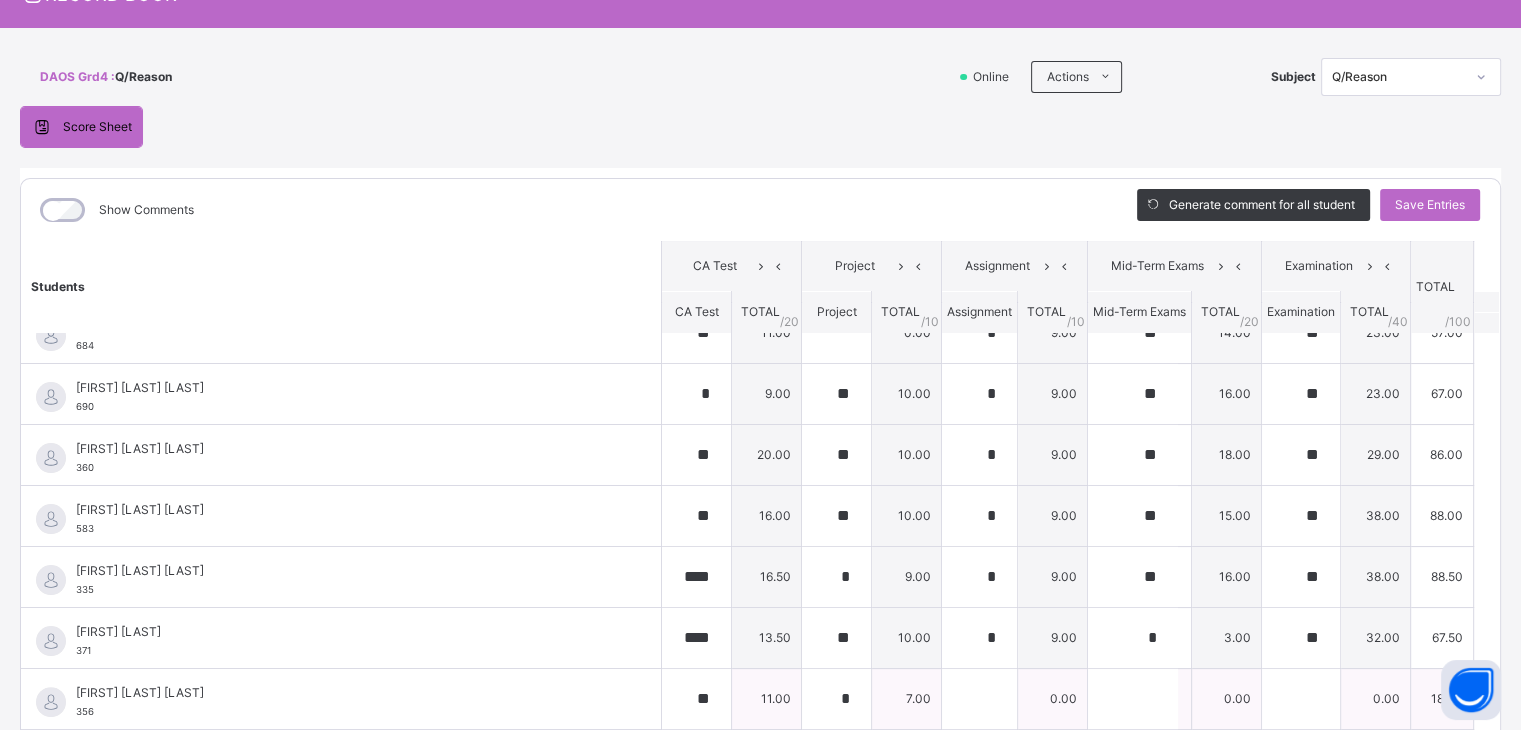 click on "0.00" at bounding box center [1053, 698] 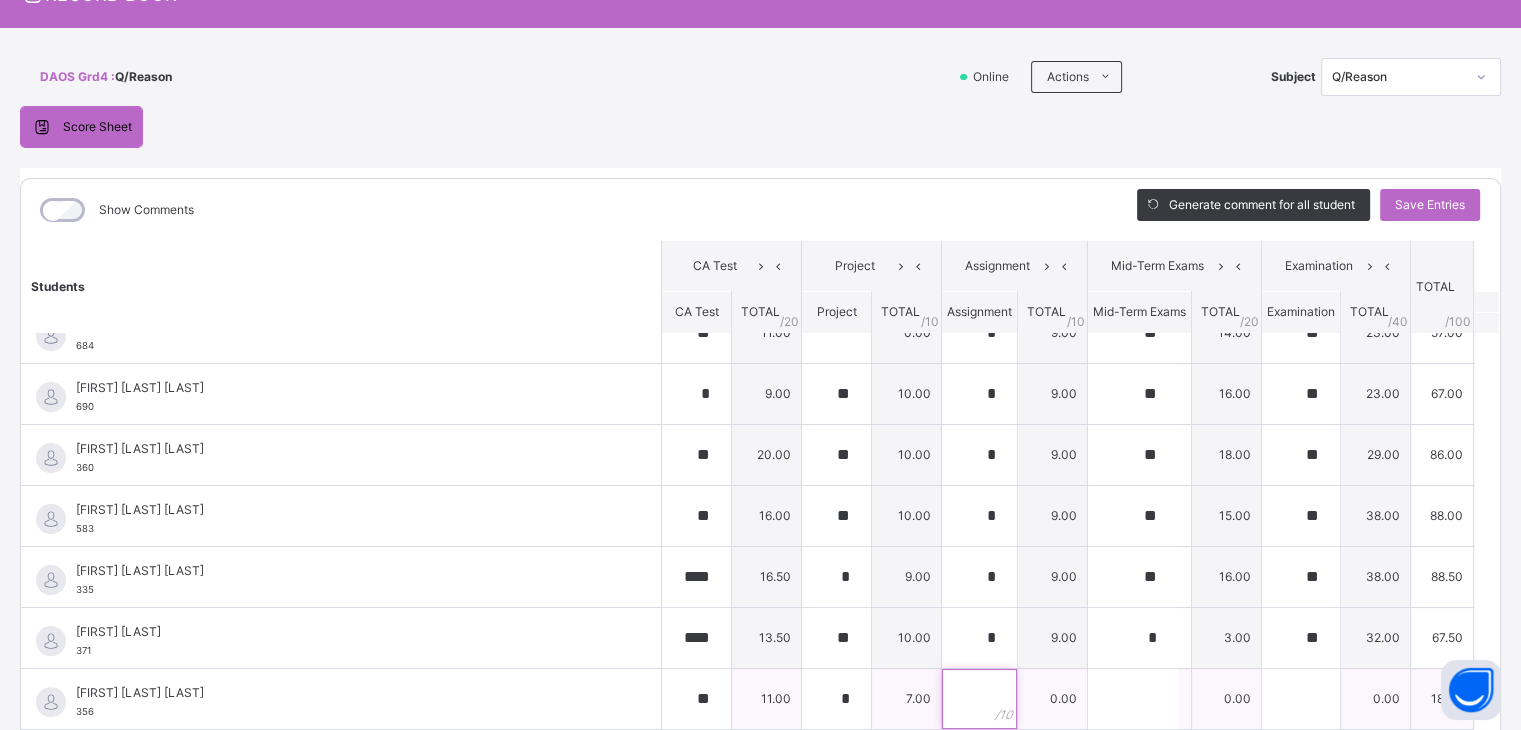 click at bounding box center (979, 699) 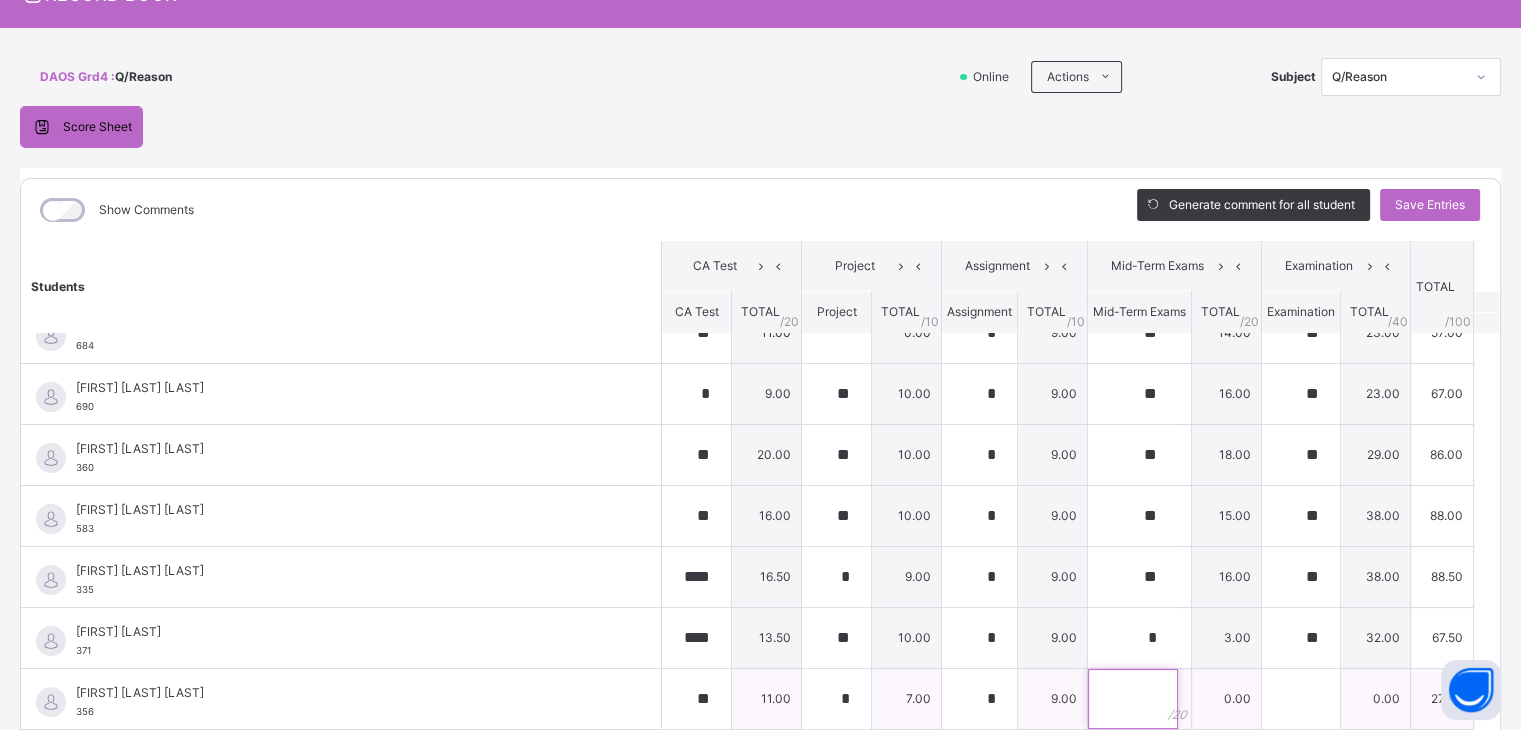 click at bounding box center [1133, 699] 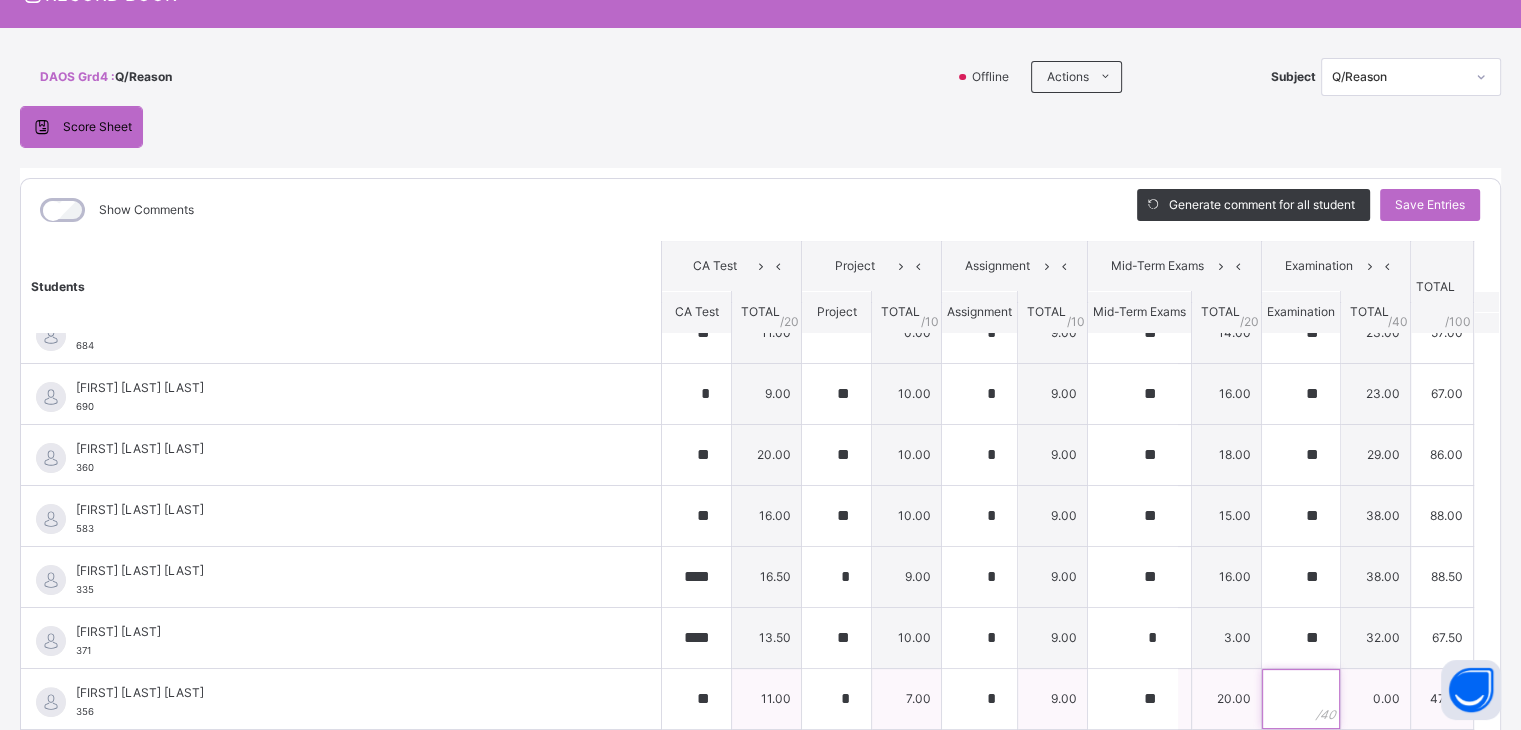 click at bounding box center [1301, 699] 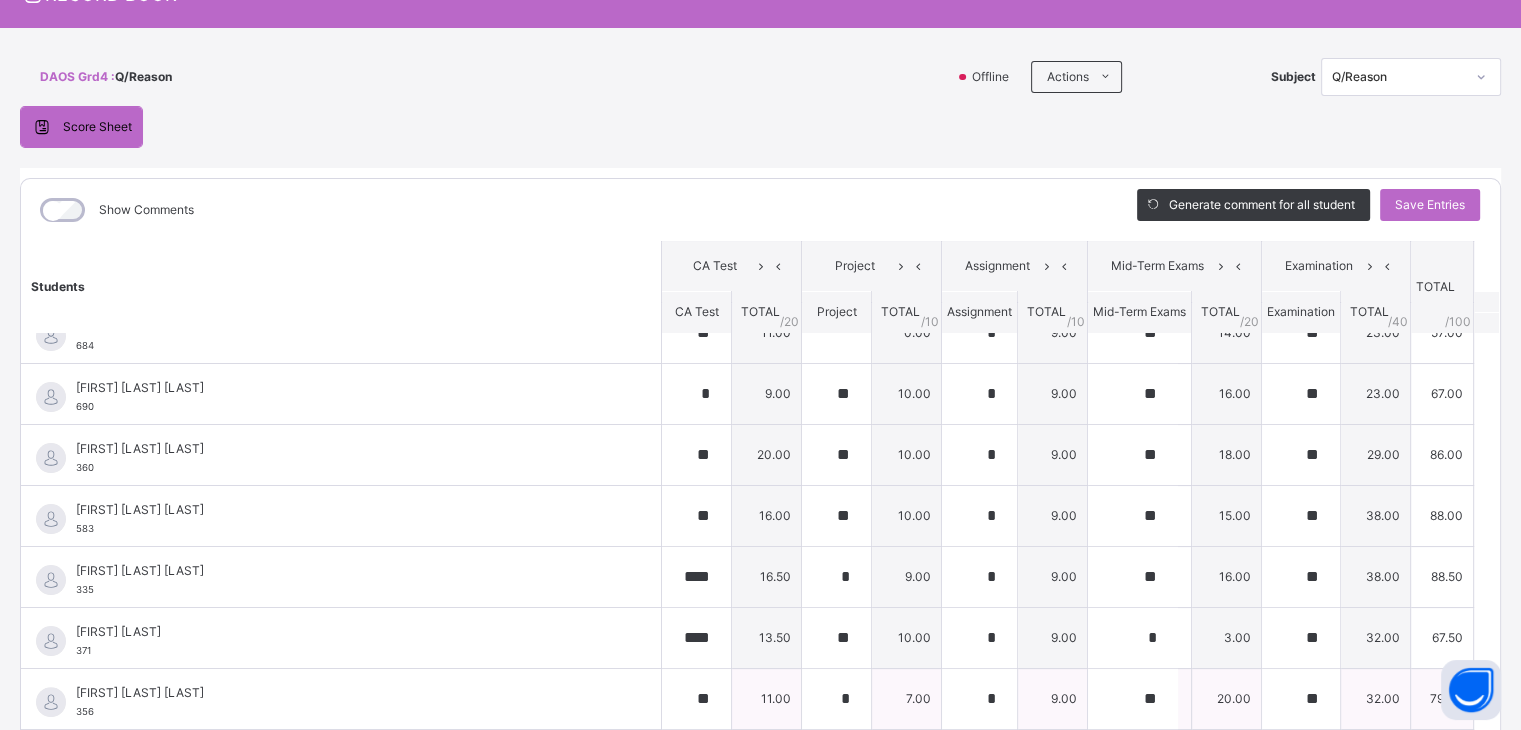 click on "[FIRST] [MIDDLE] [LAST]" at bounding box center [346, 693] 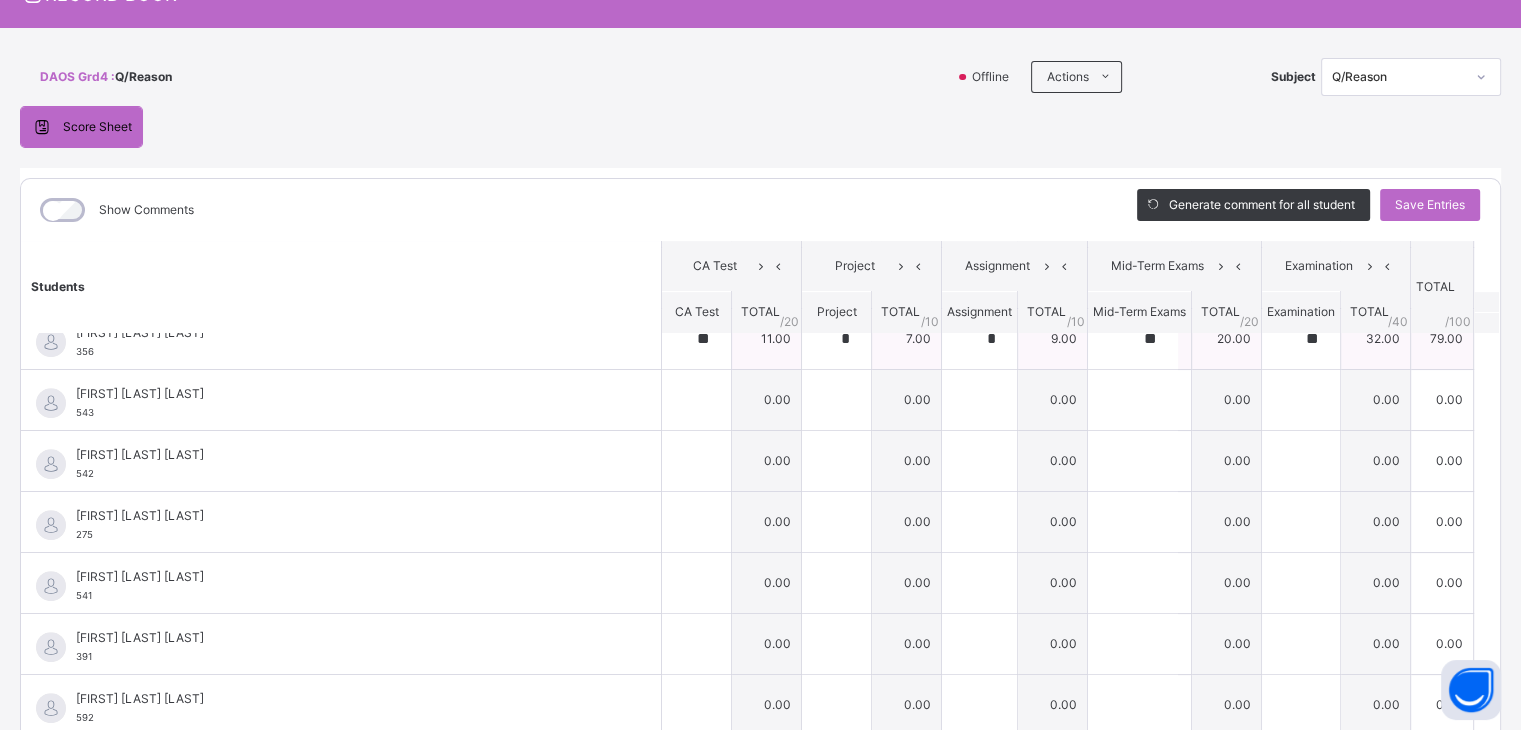 scroll, scrollTop: 840, scrollLeft: 0, axis: vertical 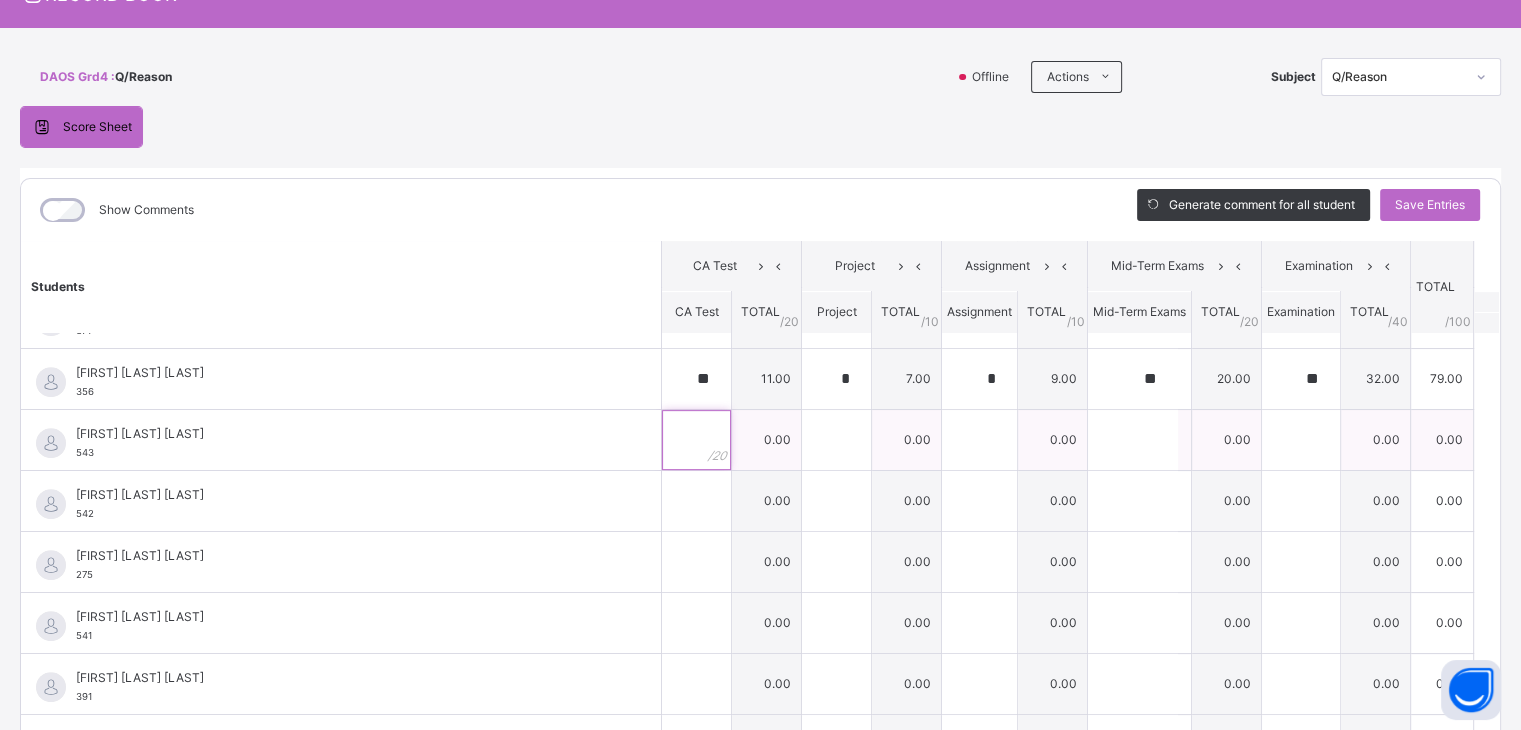 click at bounding box center (696, 440) 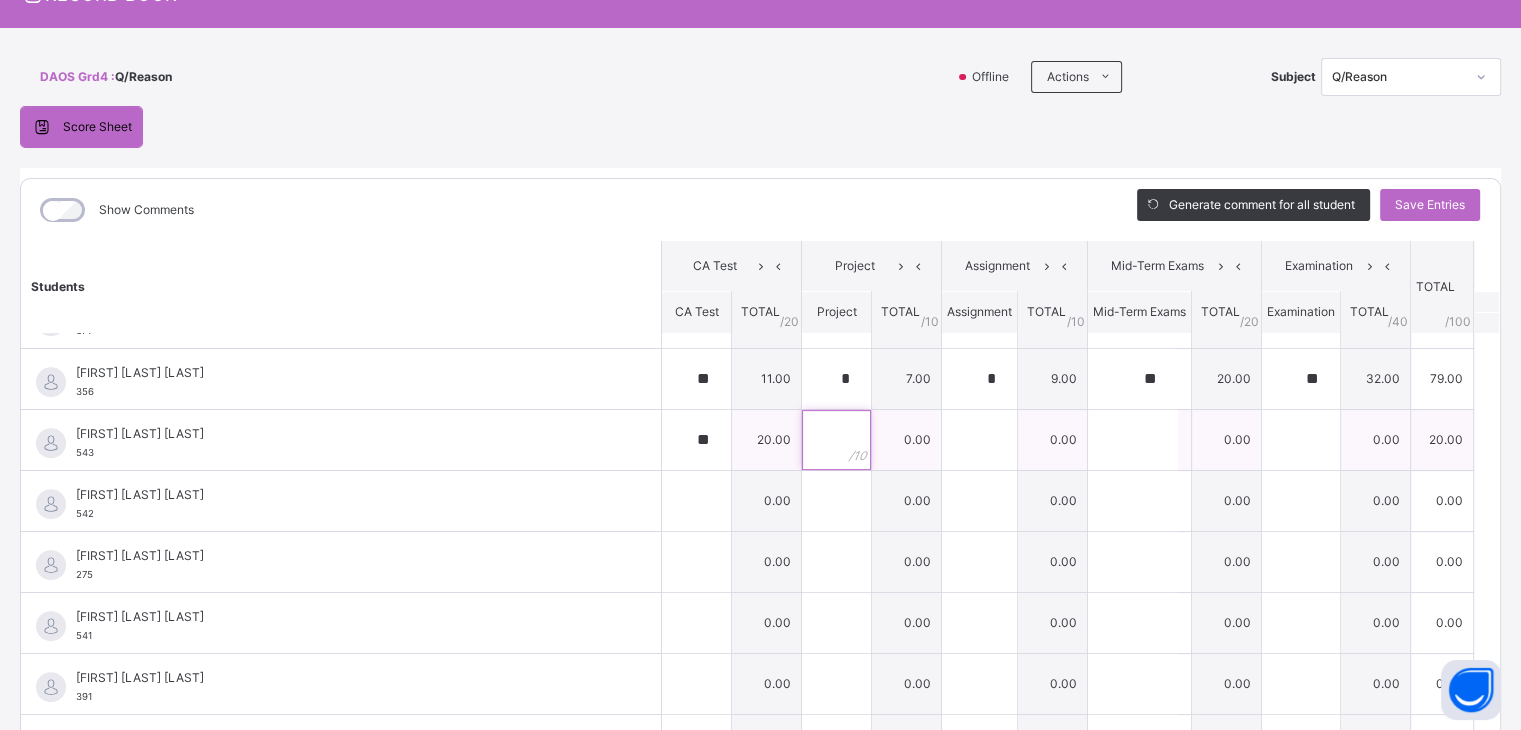click at bounding box center (836, 440) 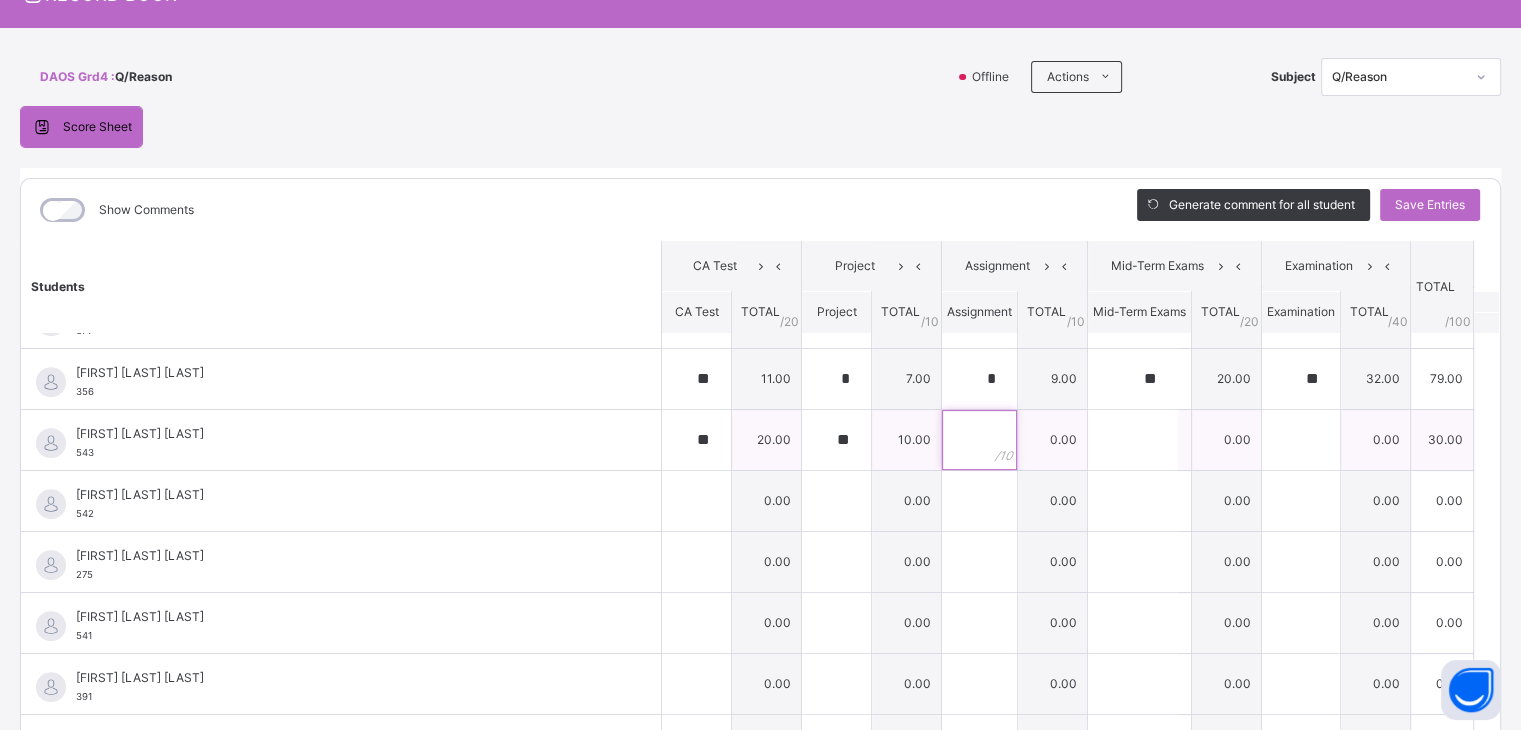 click at bounding box center (979, 440) 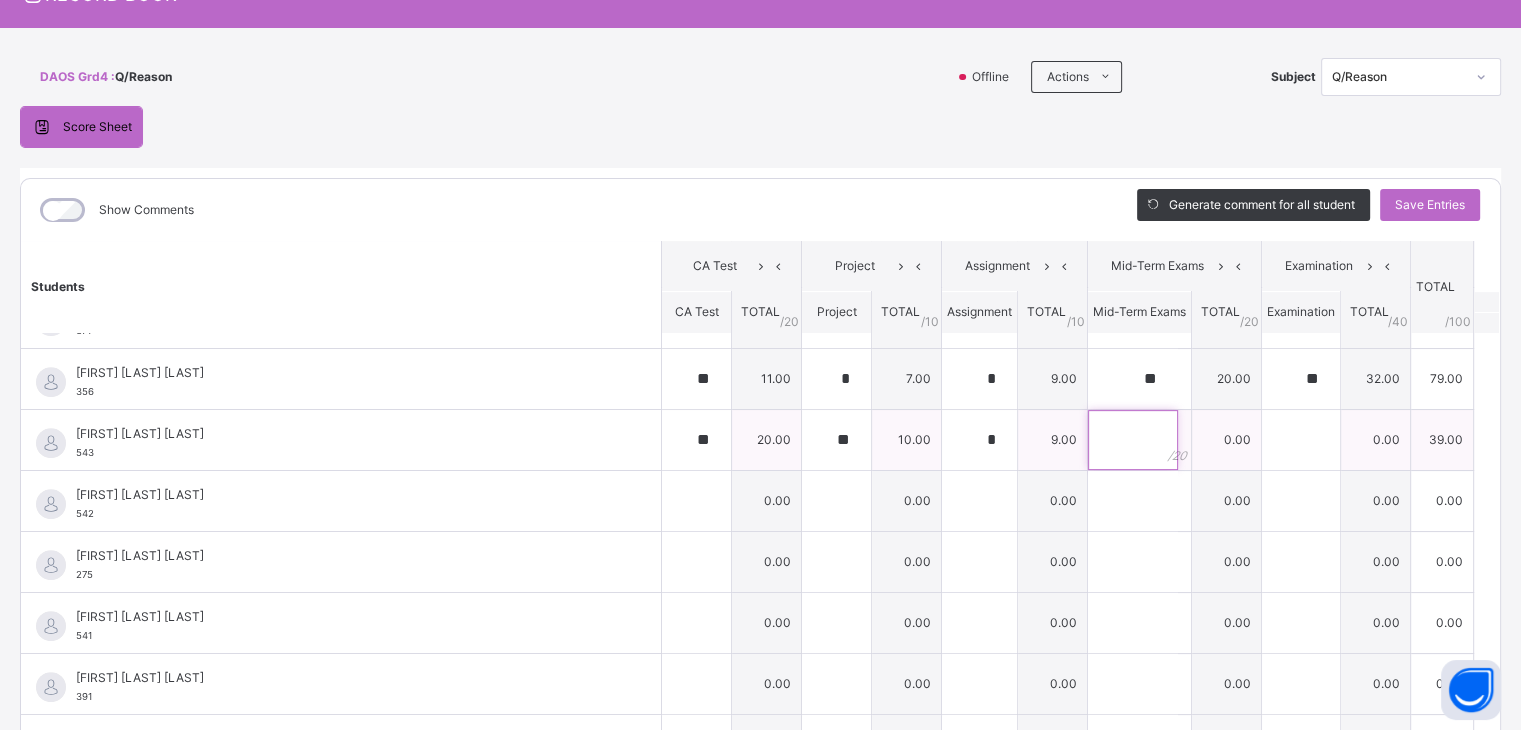 click at bounding box center (1133, 440) 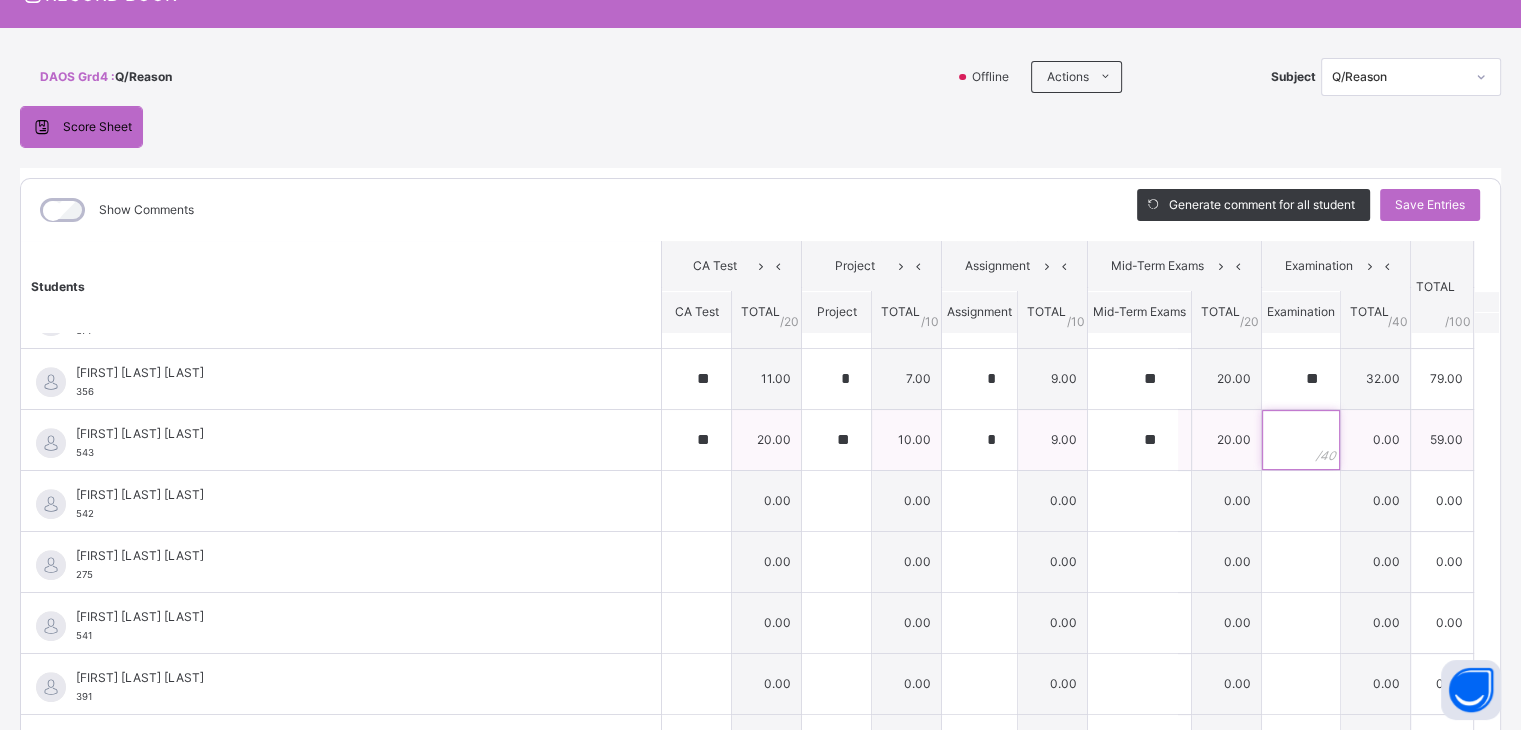 click at bounding box center (1301, 440) 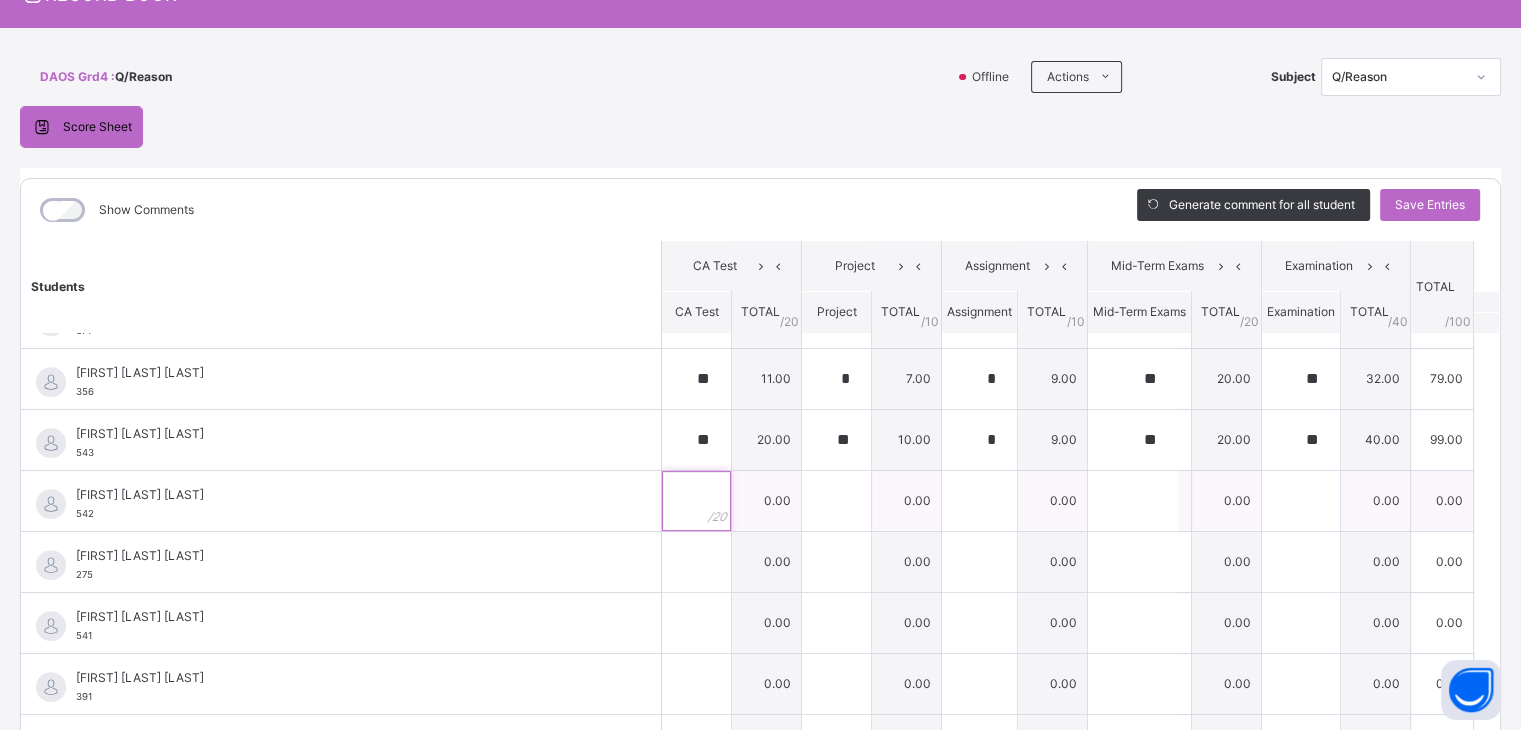click at bounding box center (696, 501) 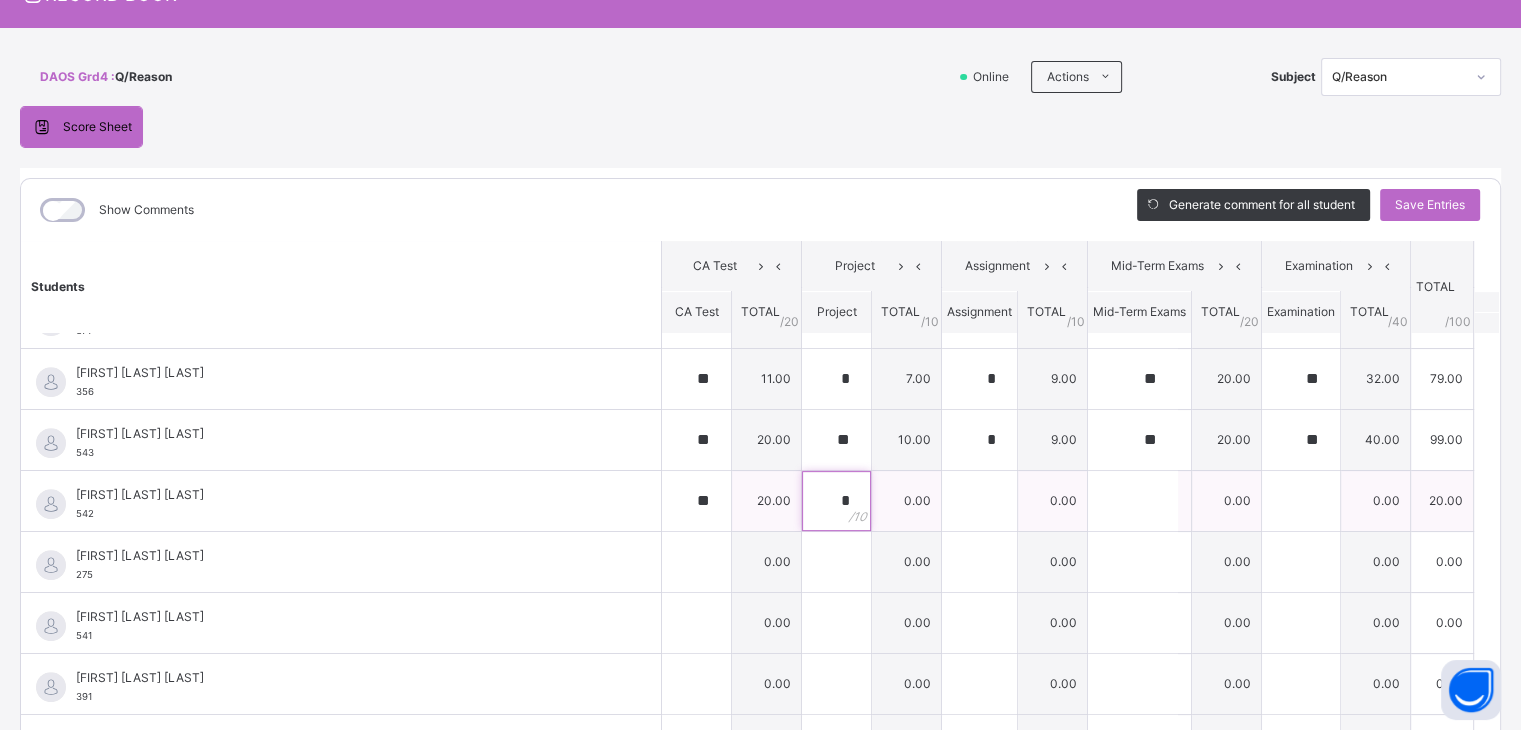 click on "*" at bounding box center (836, 501) 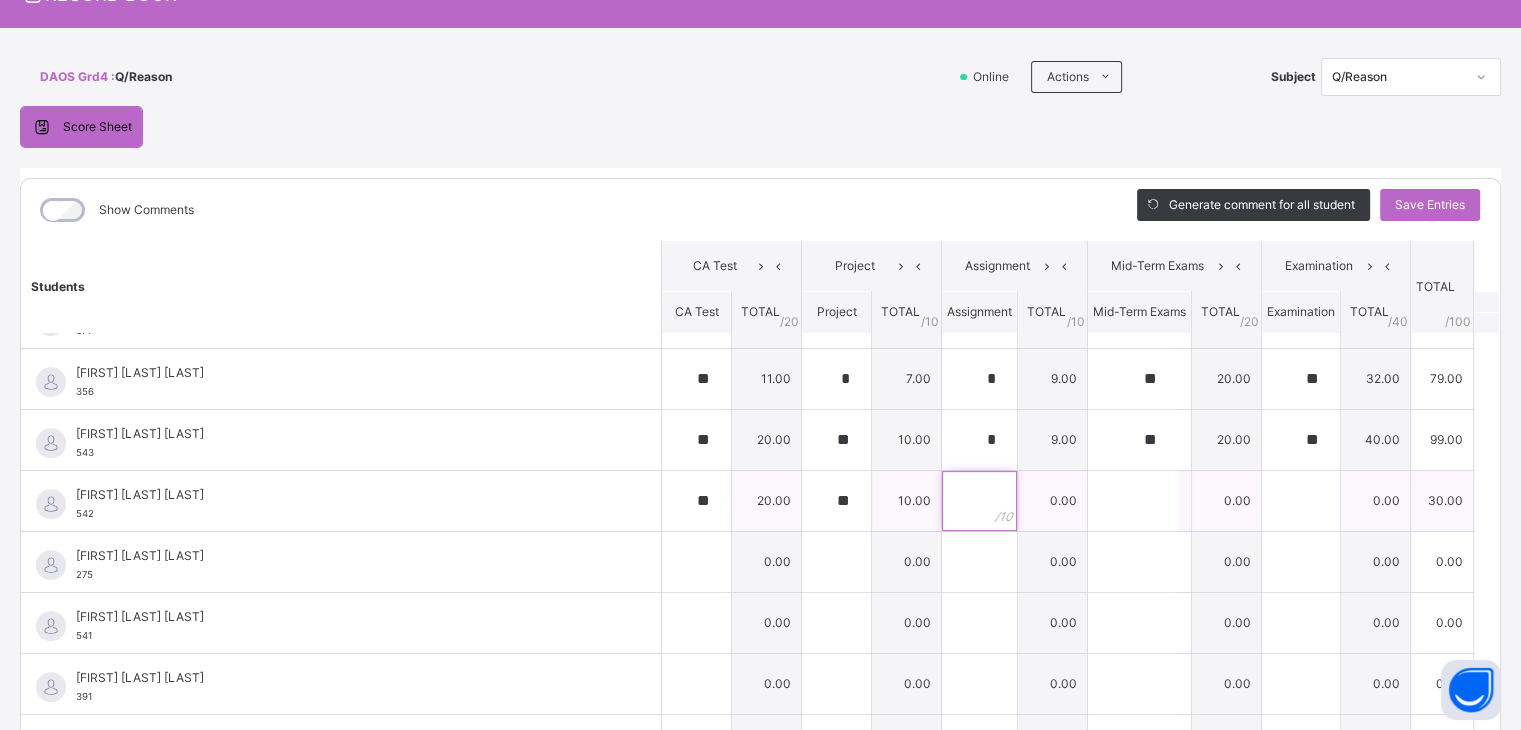 click at bounding box center [979, 501] 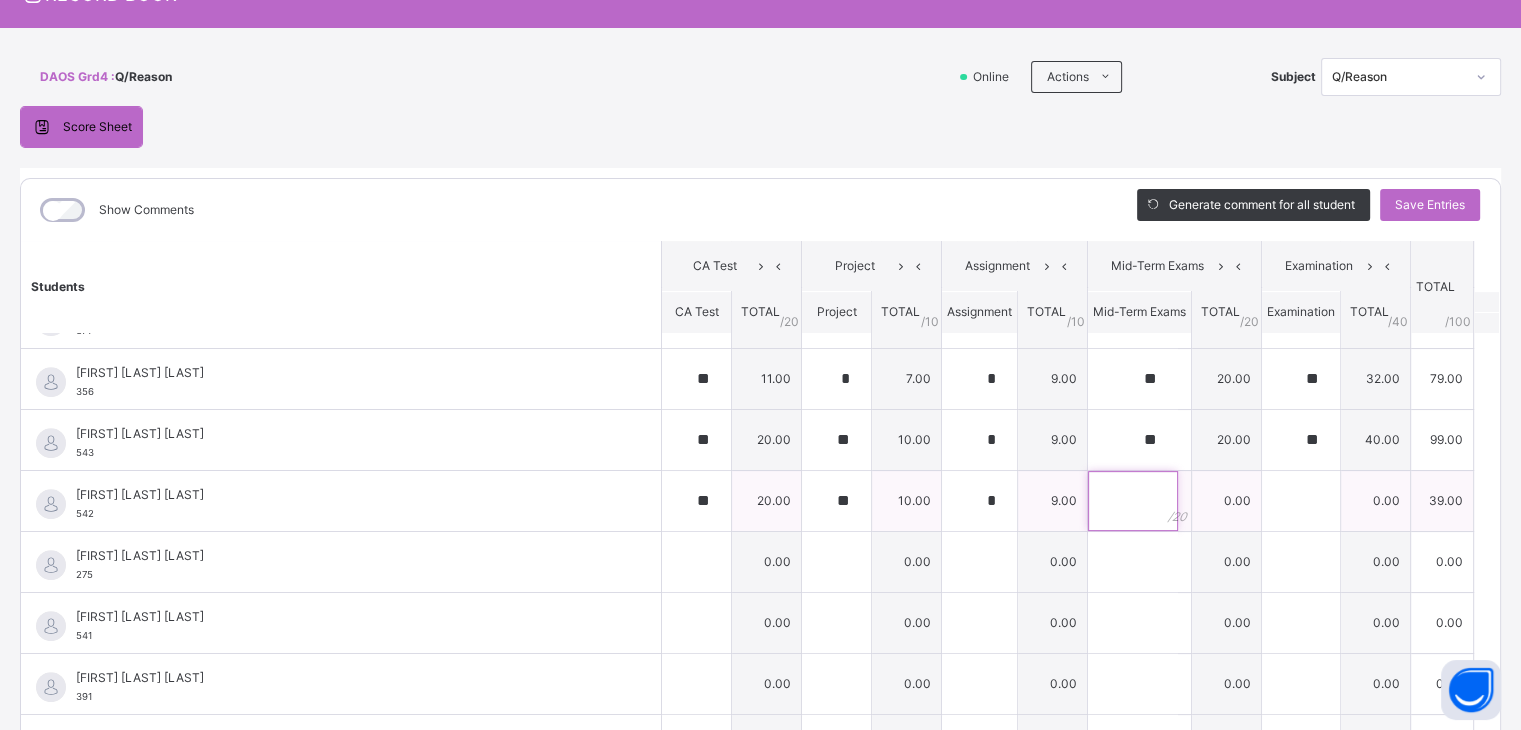 click at bounding box center [1133, 501] 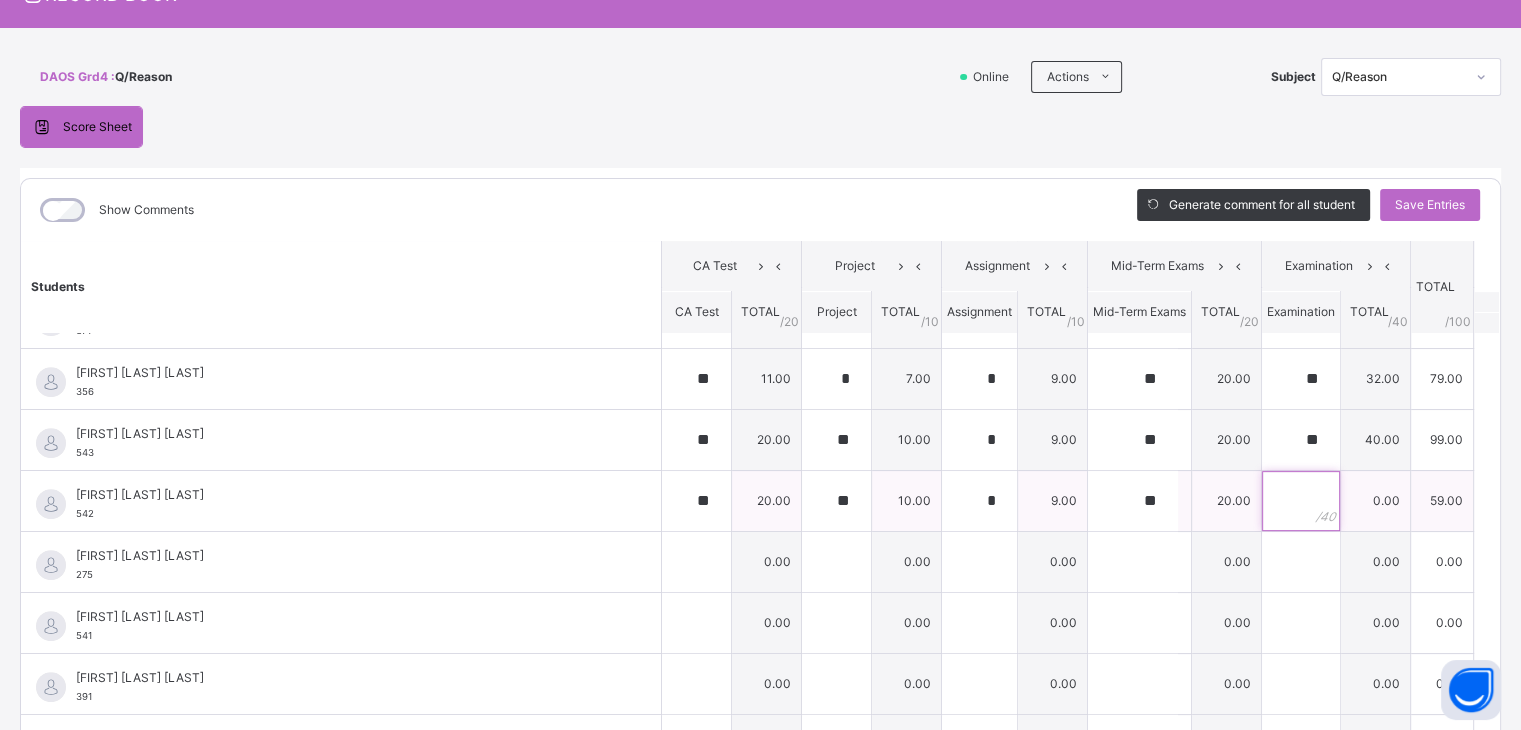 click at bounding box center (1301, 501) 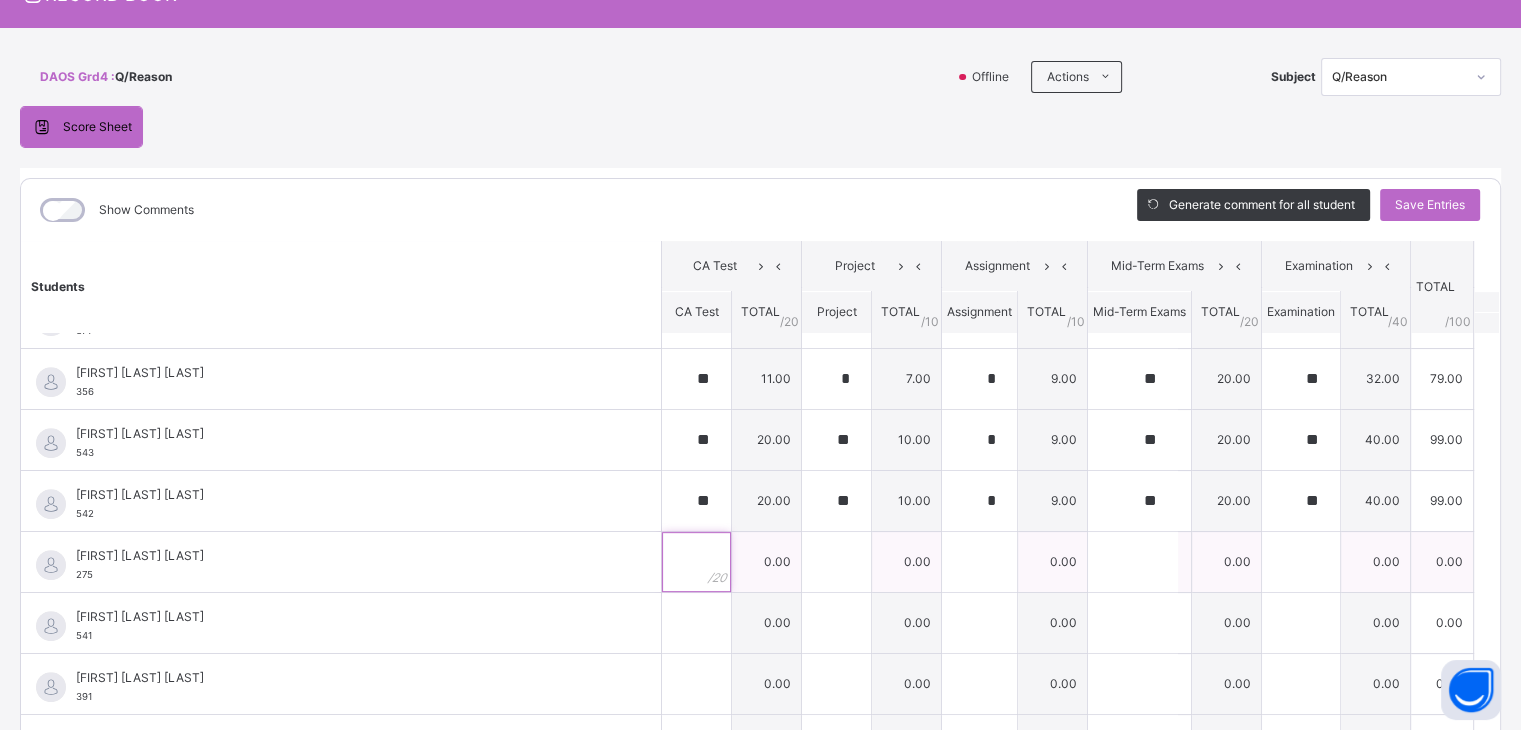 click at bounding box center (696, 562) 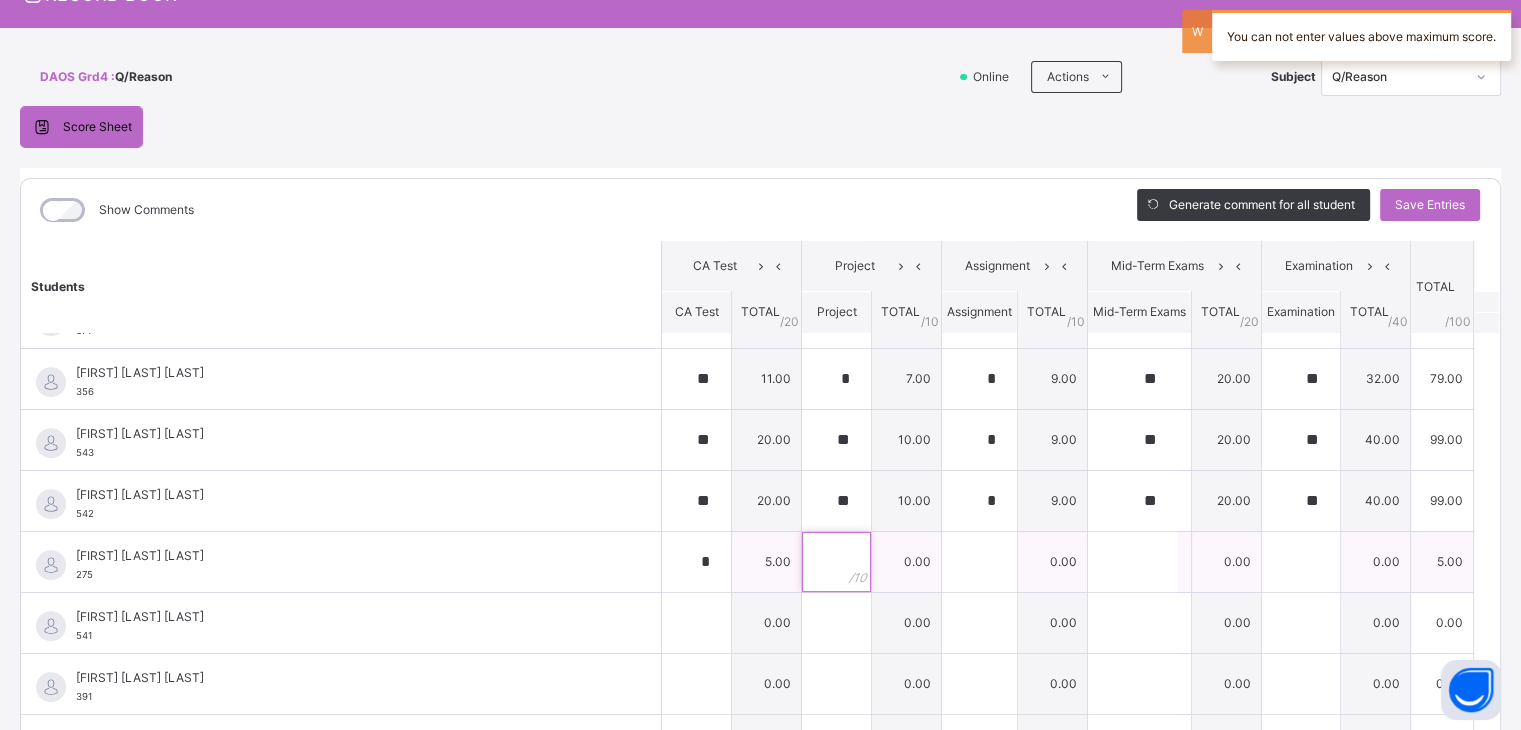 click at bounding box center [836, 562] 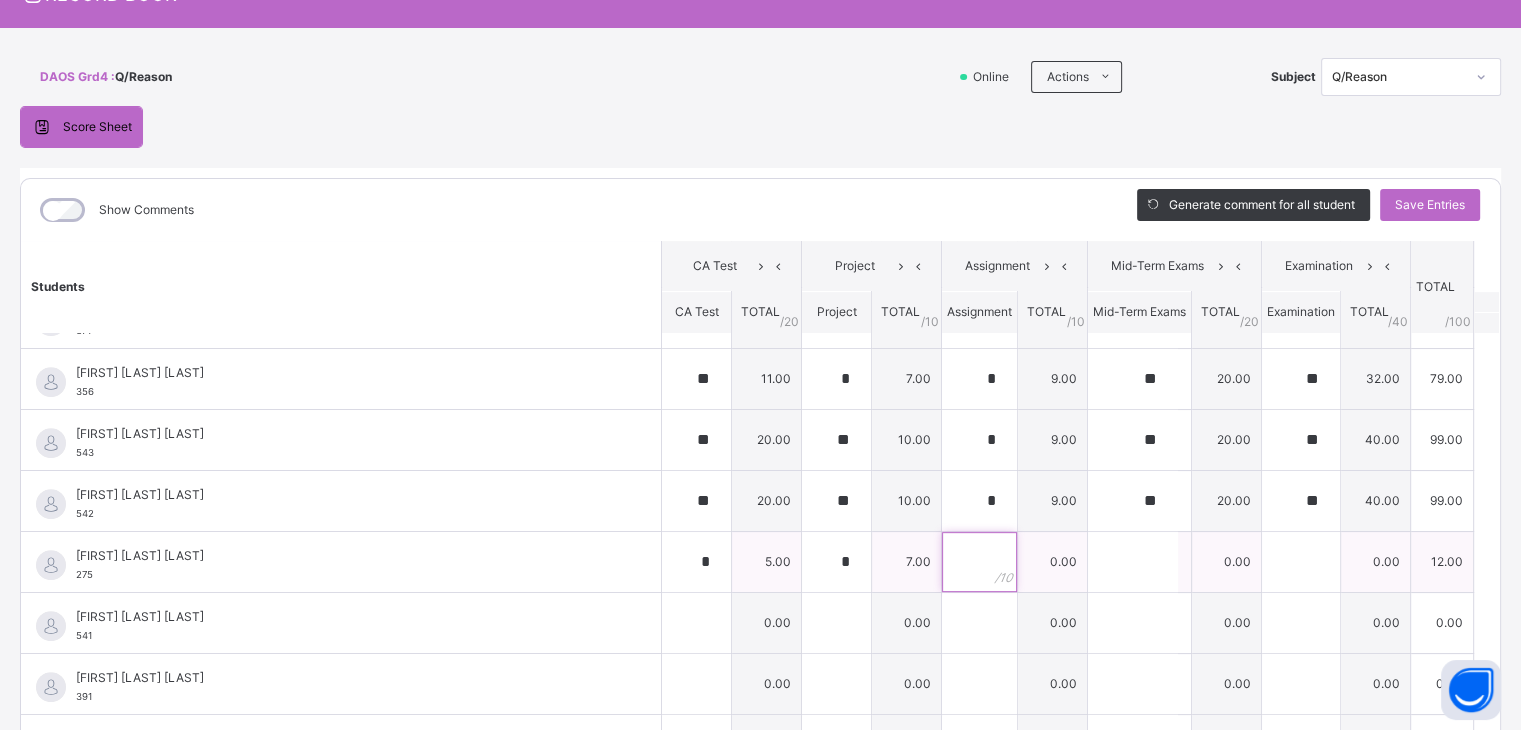 click at bounding box center [979, 562] 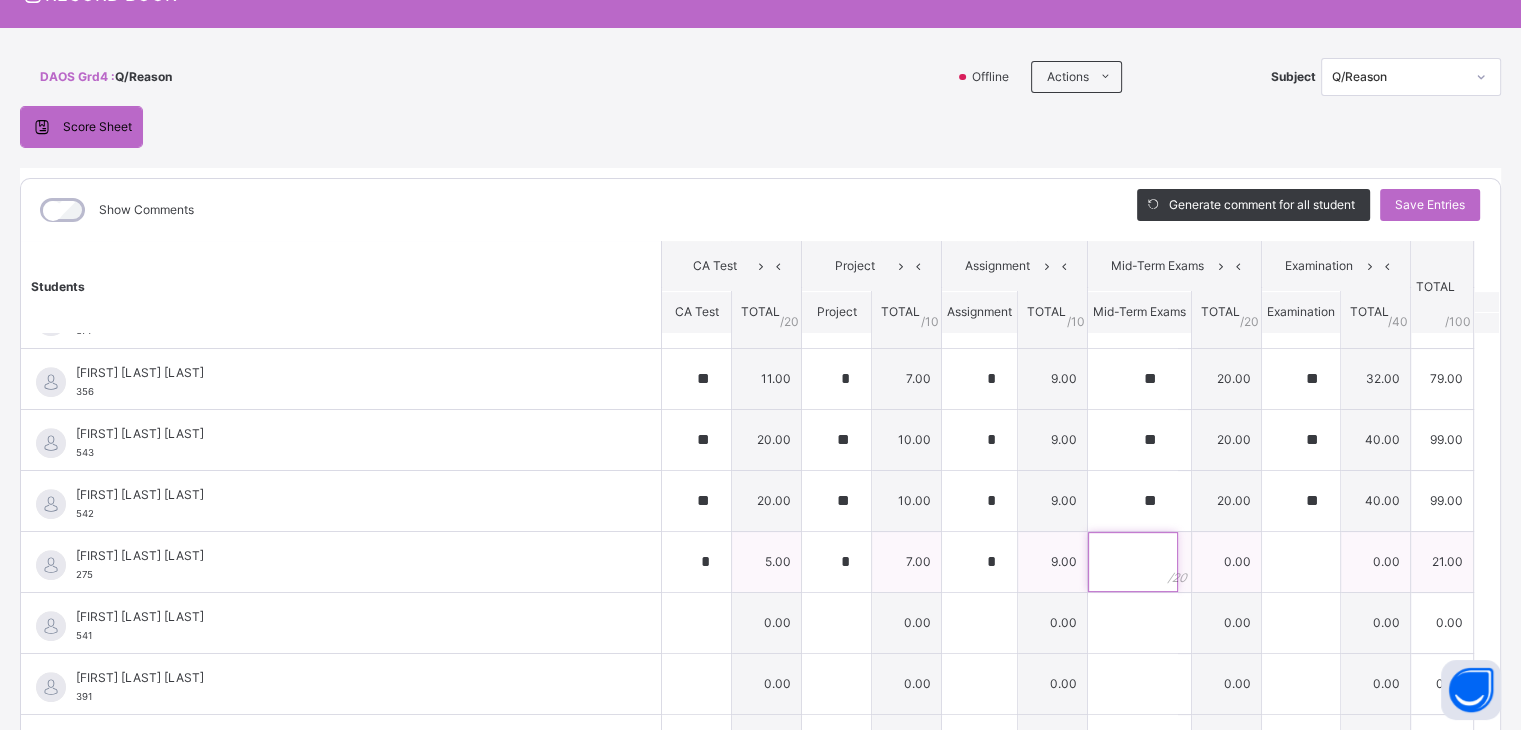 click at bounding box center [1133, 562] 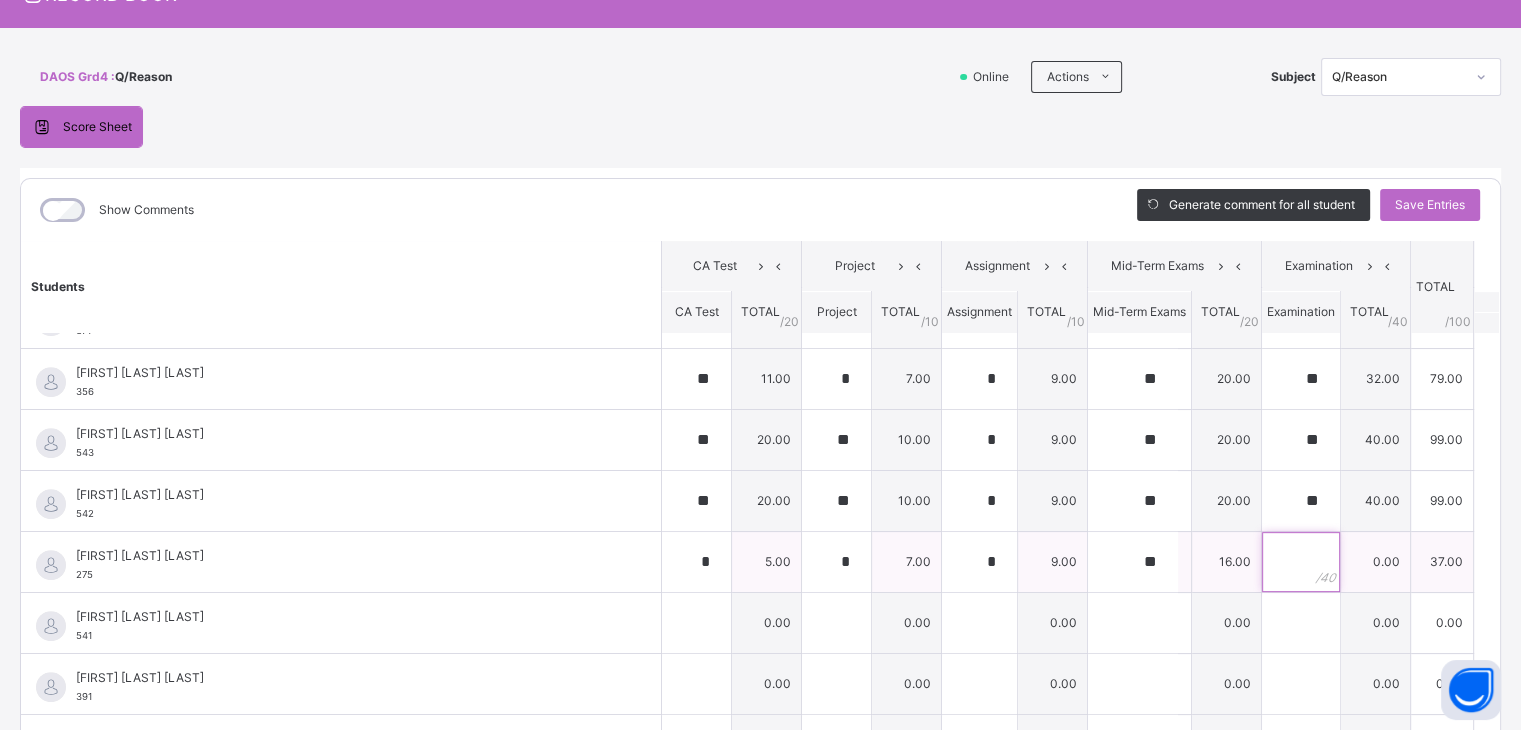 click at bounding box center [1301, 562] 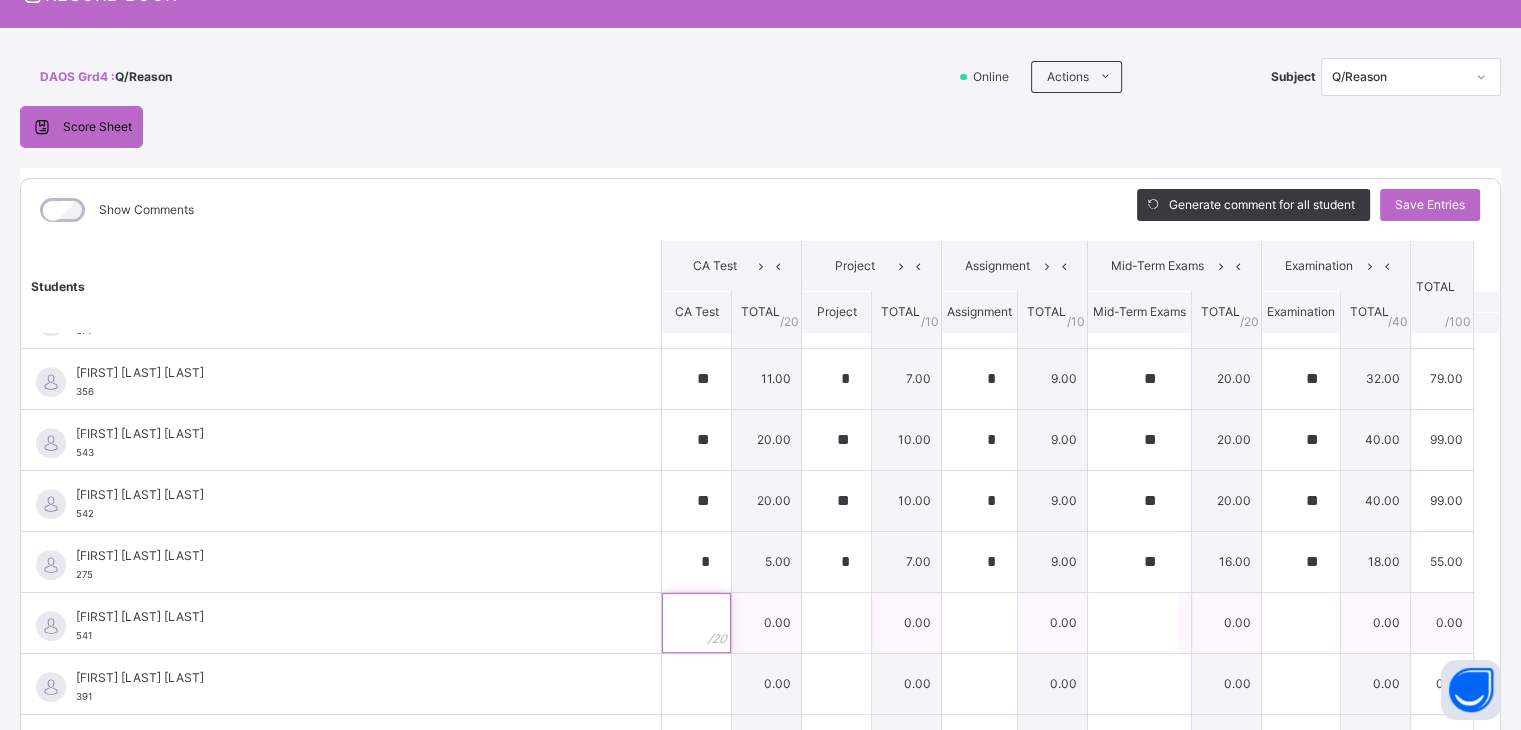 click at bounding box center [696, 623] 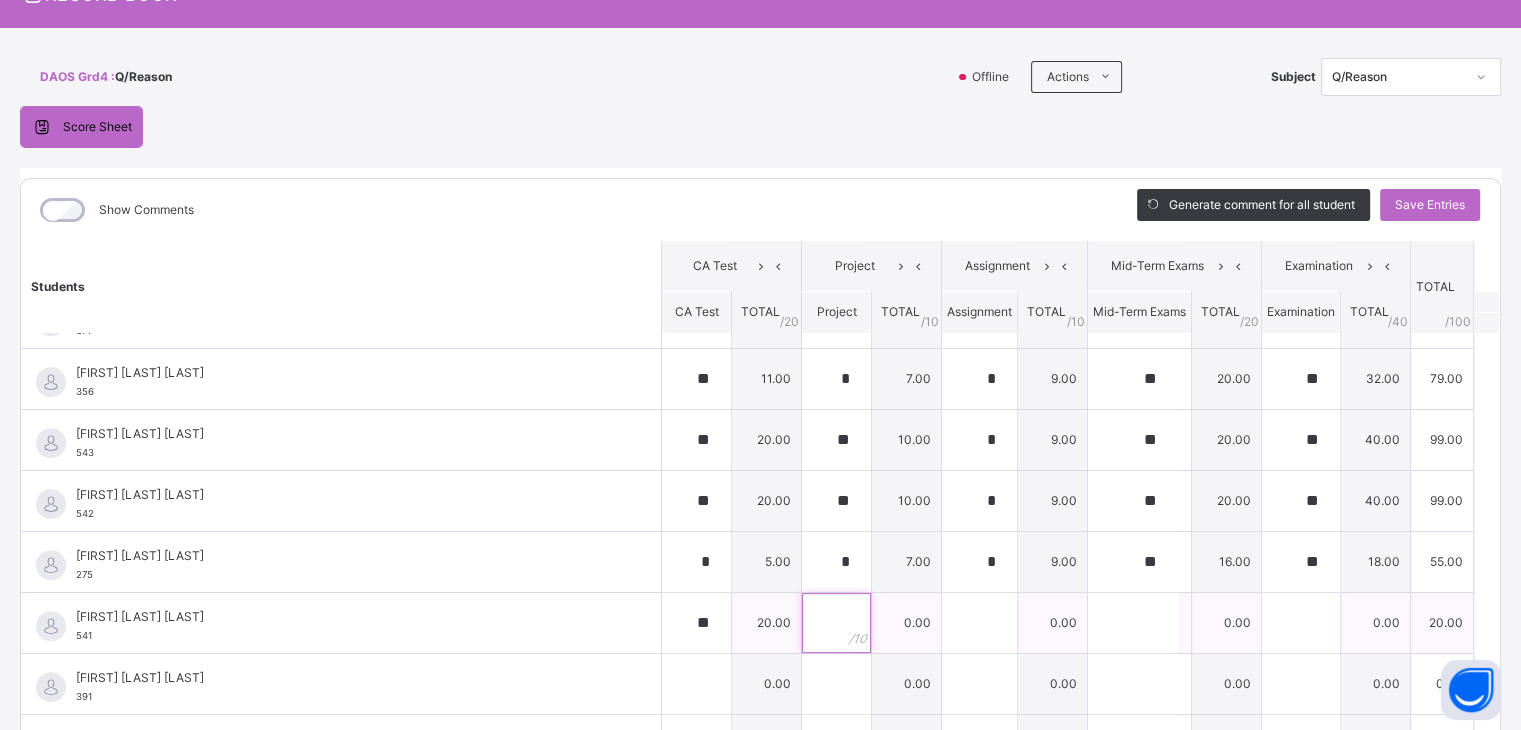 click at bounding box center (836, 623) 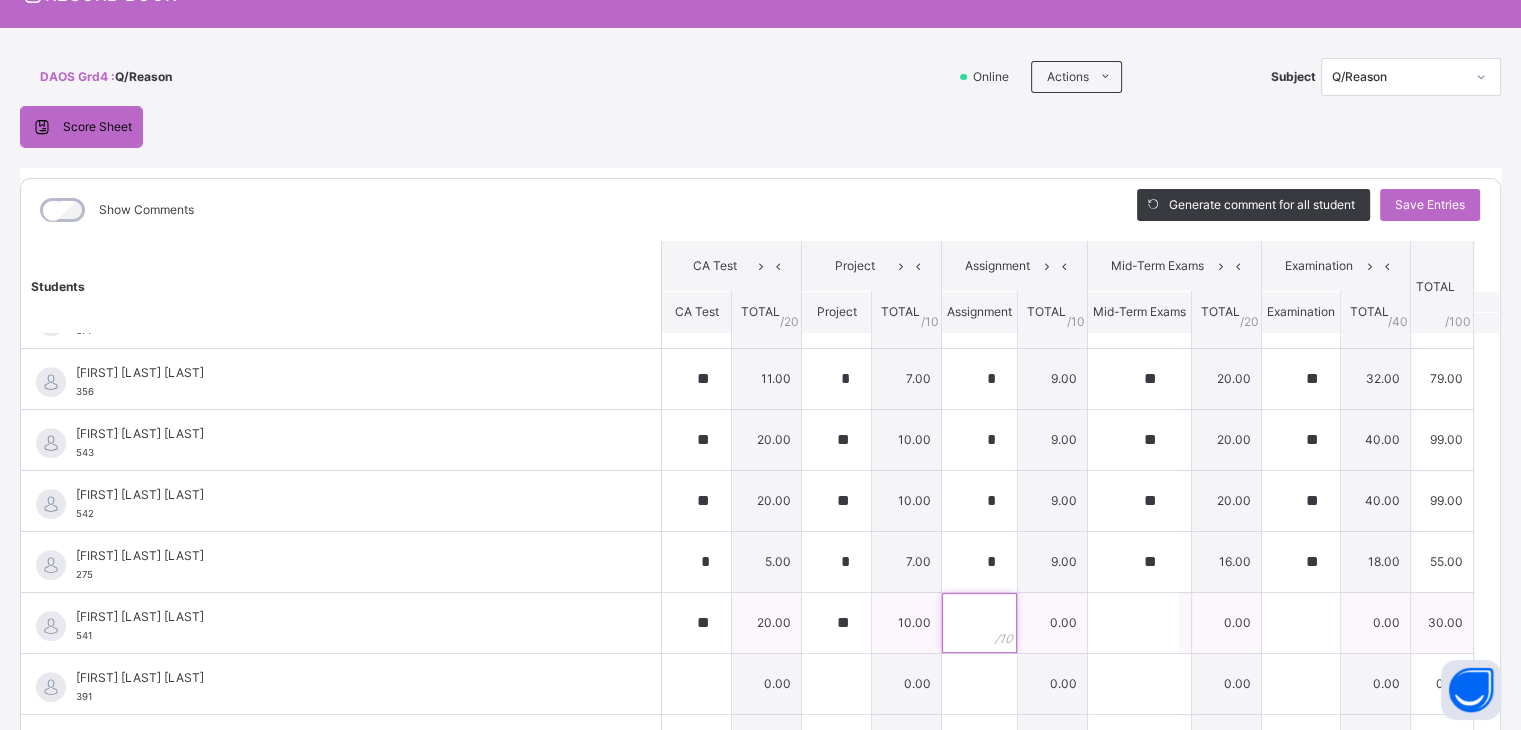 click at bounding box center [979, 623] 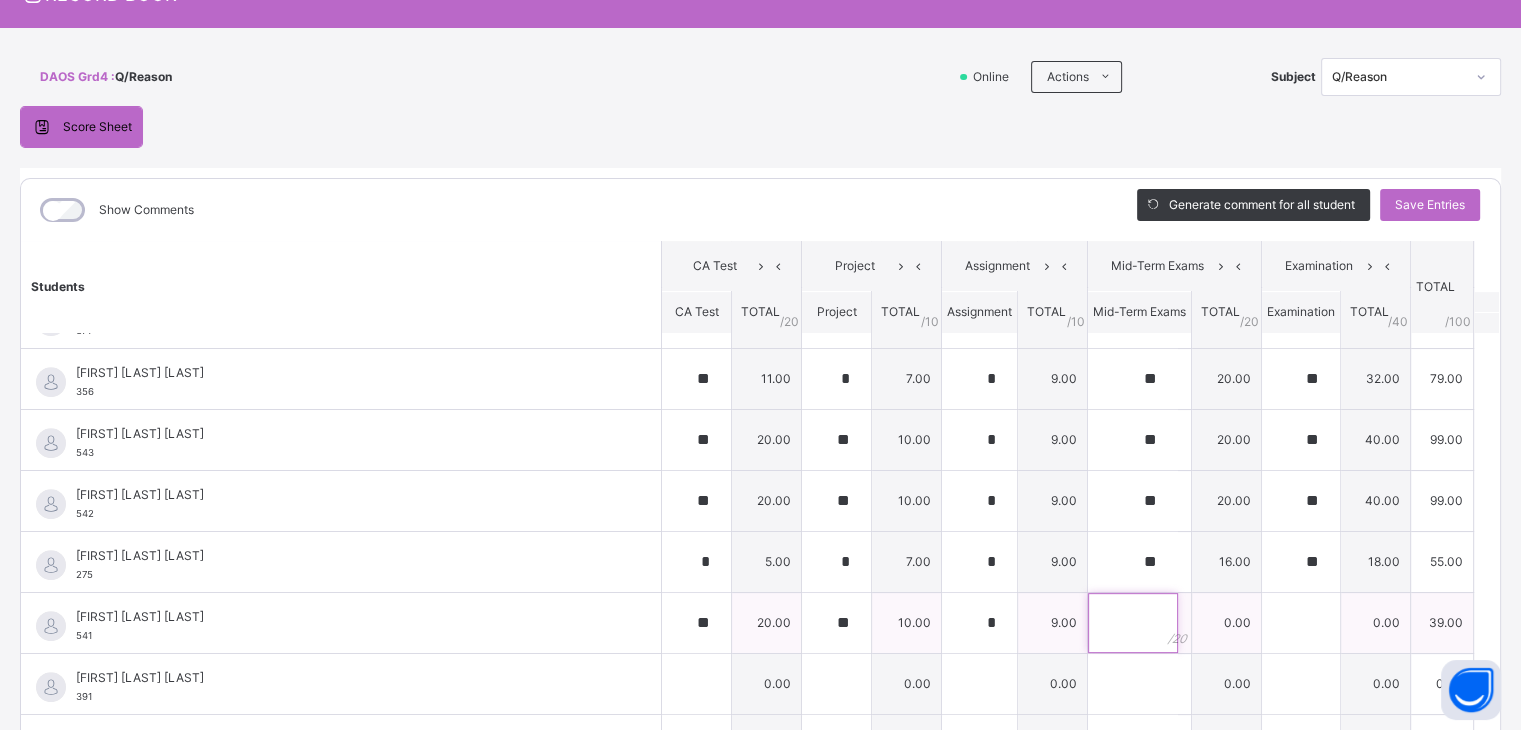click at bounding box center [1133, 623] 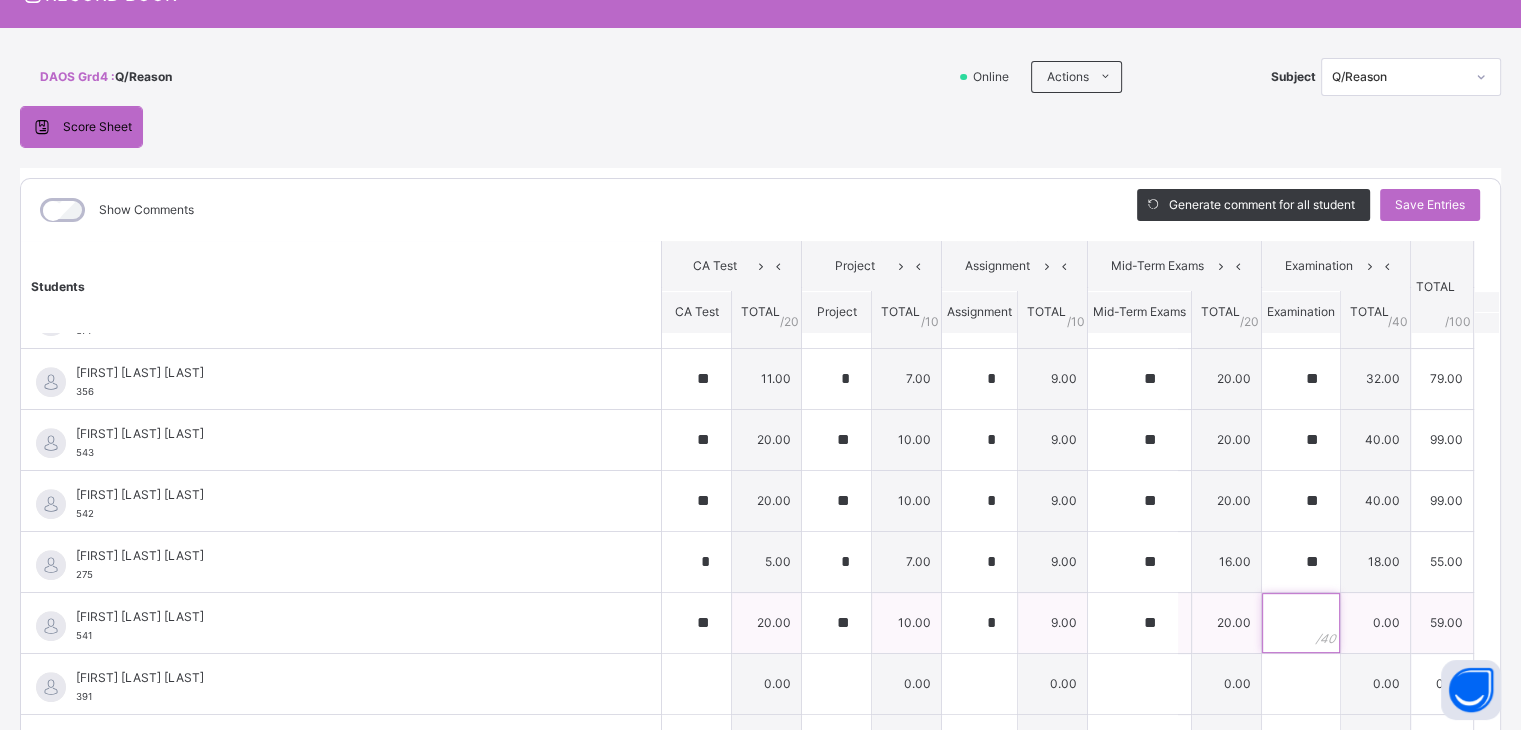 click at bounding box center [1301, 623] 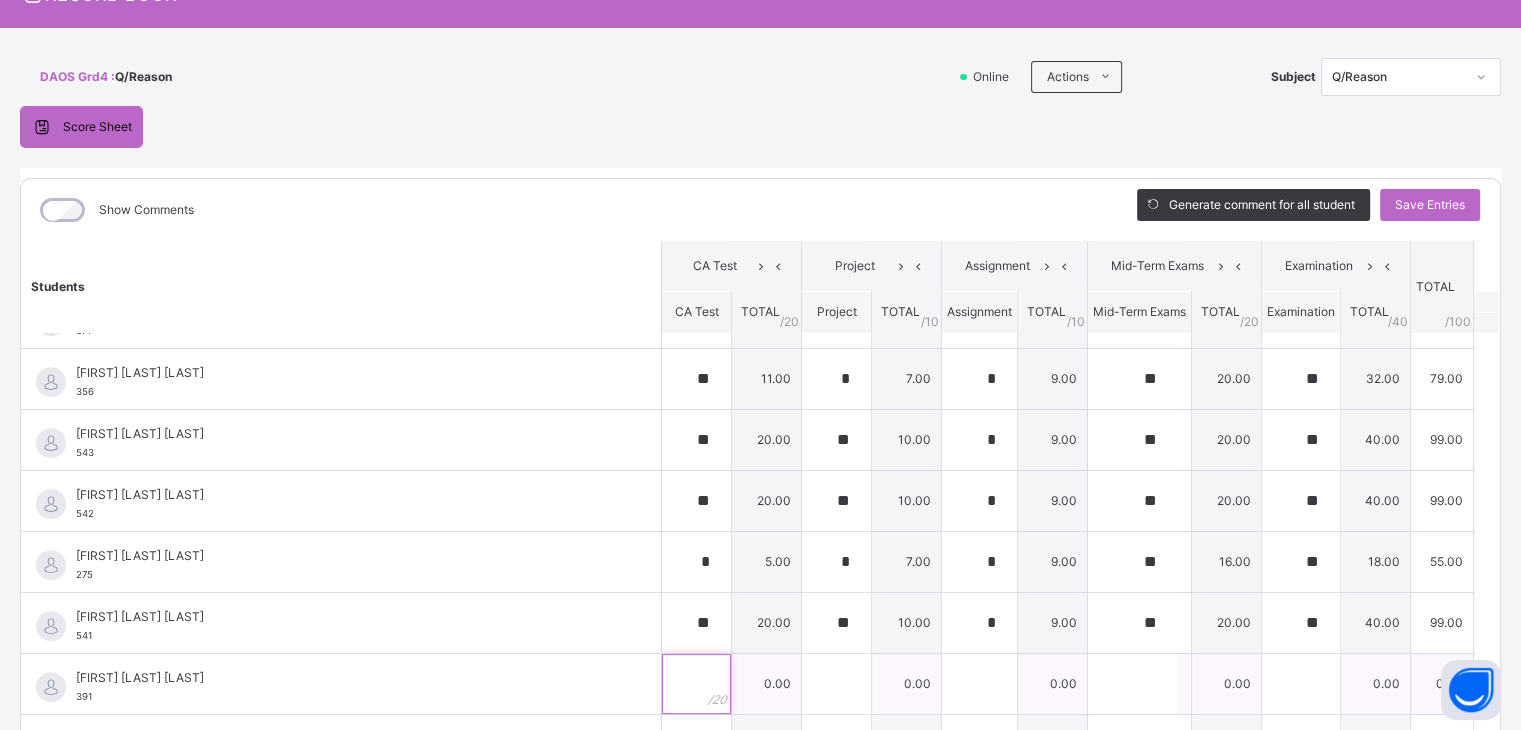 click at bounding box center [696, 684] 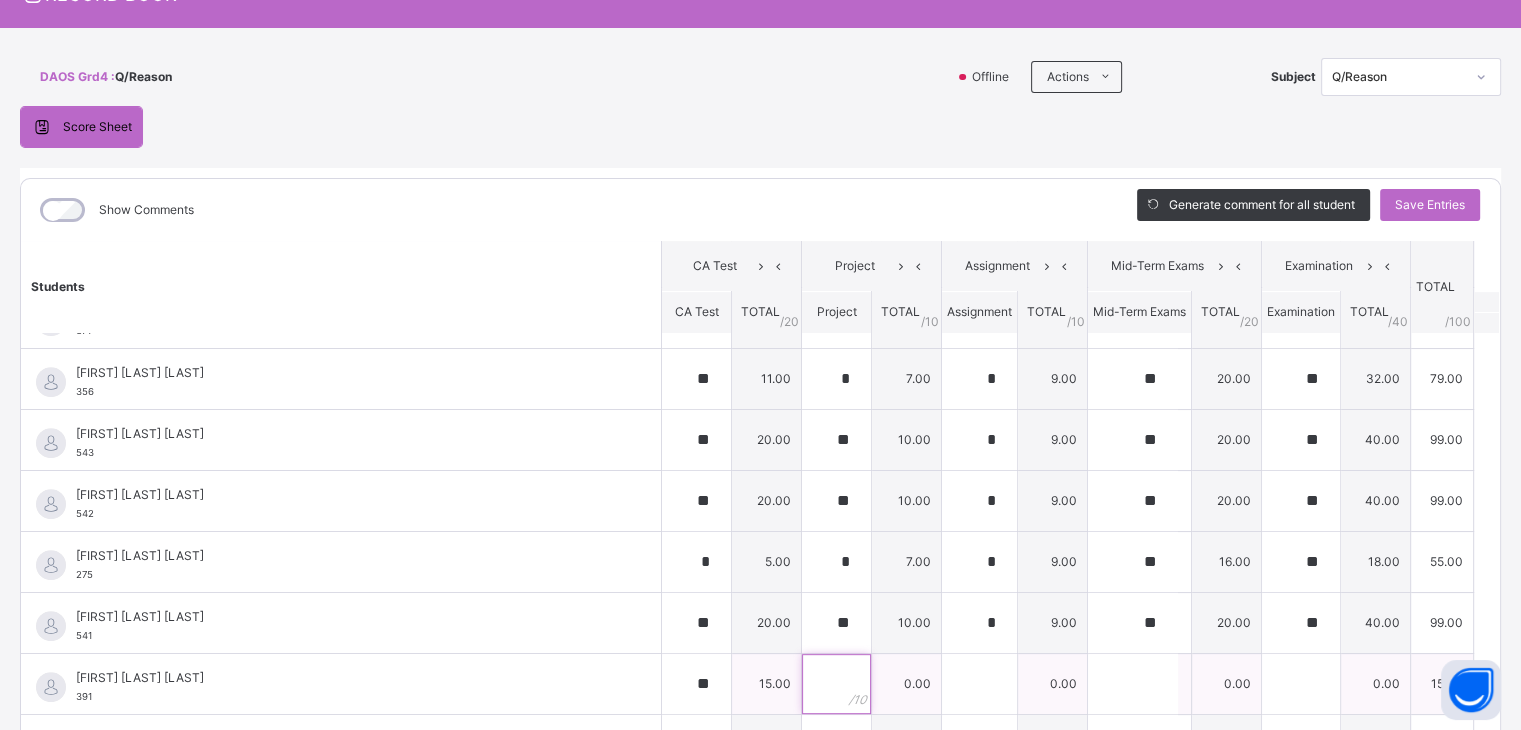 click at bounding box center (836, 684) 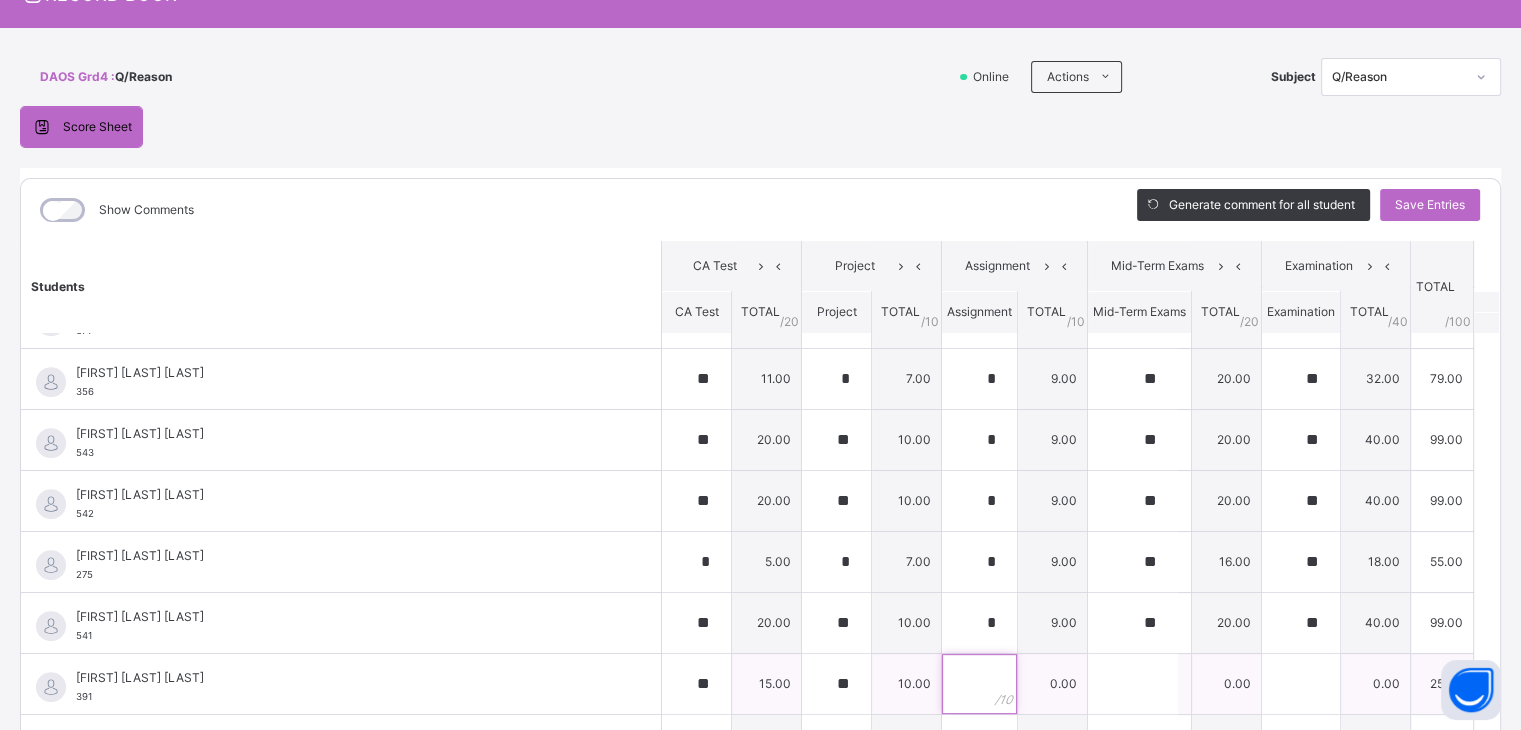 click at bounding box center (979, 684) 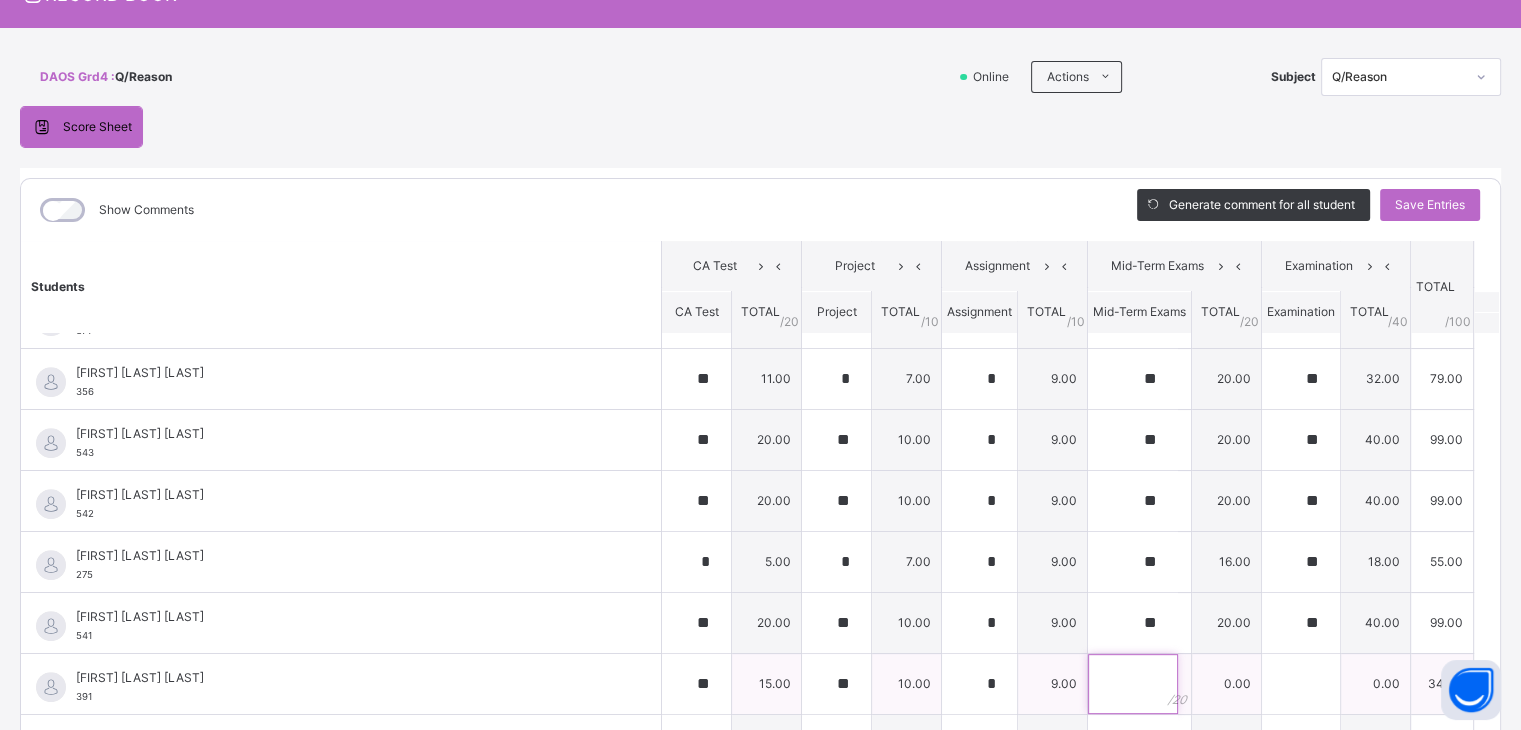 click at bounding box center (1133, 684) 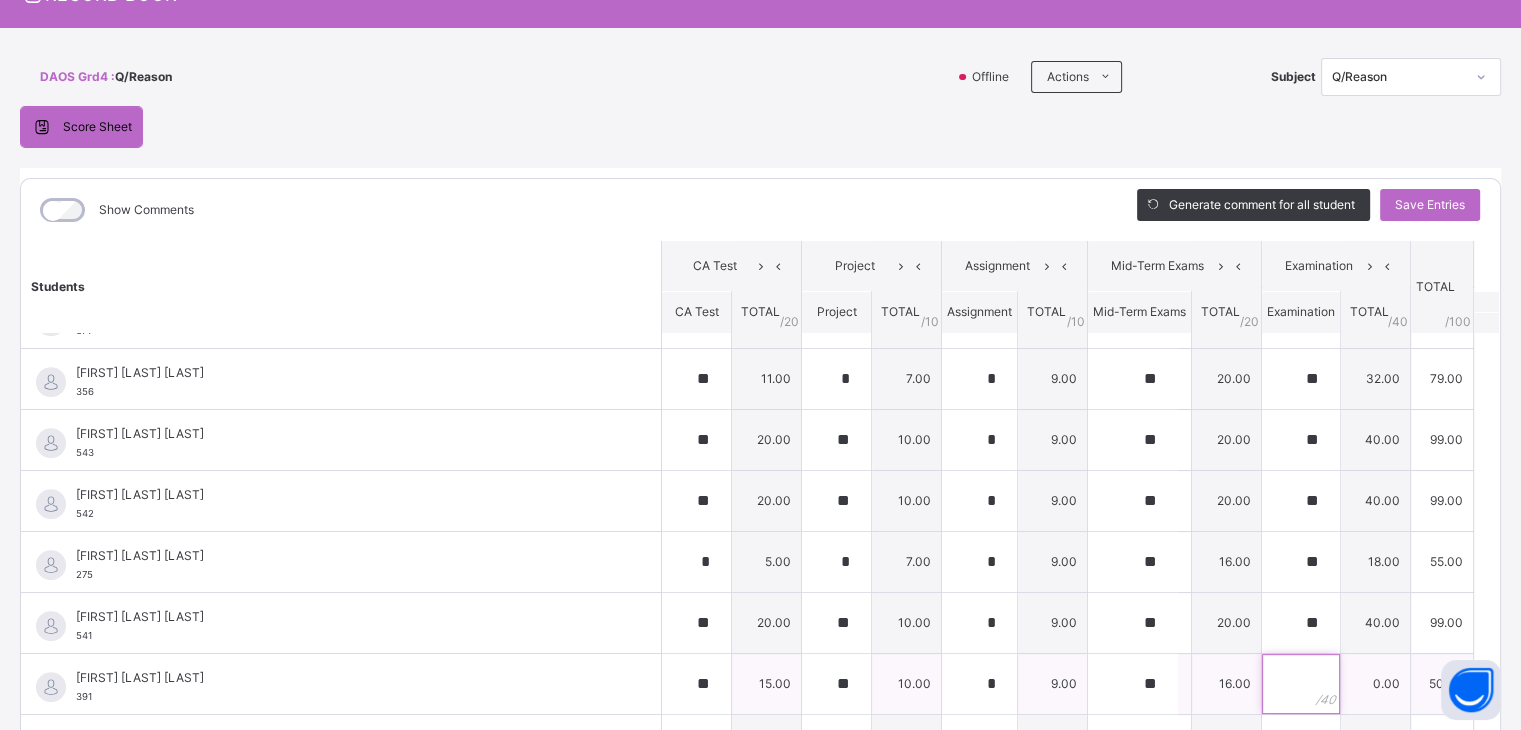 click at bounding box center [1301, 684] 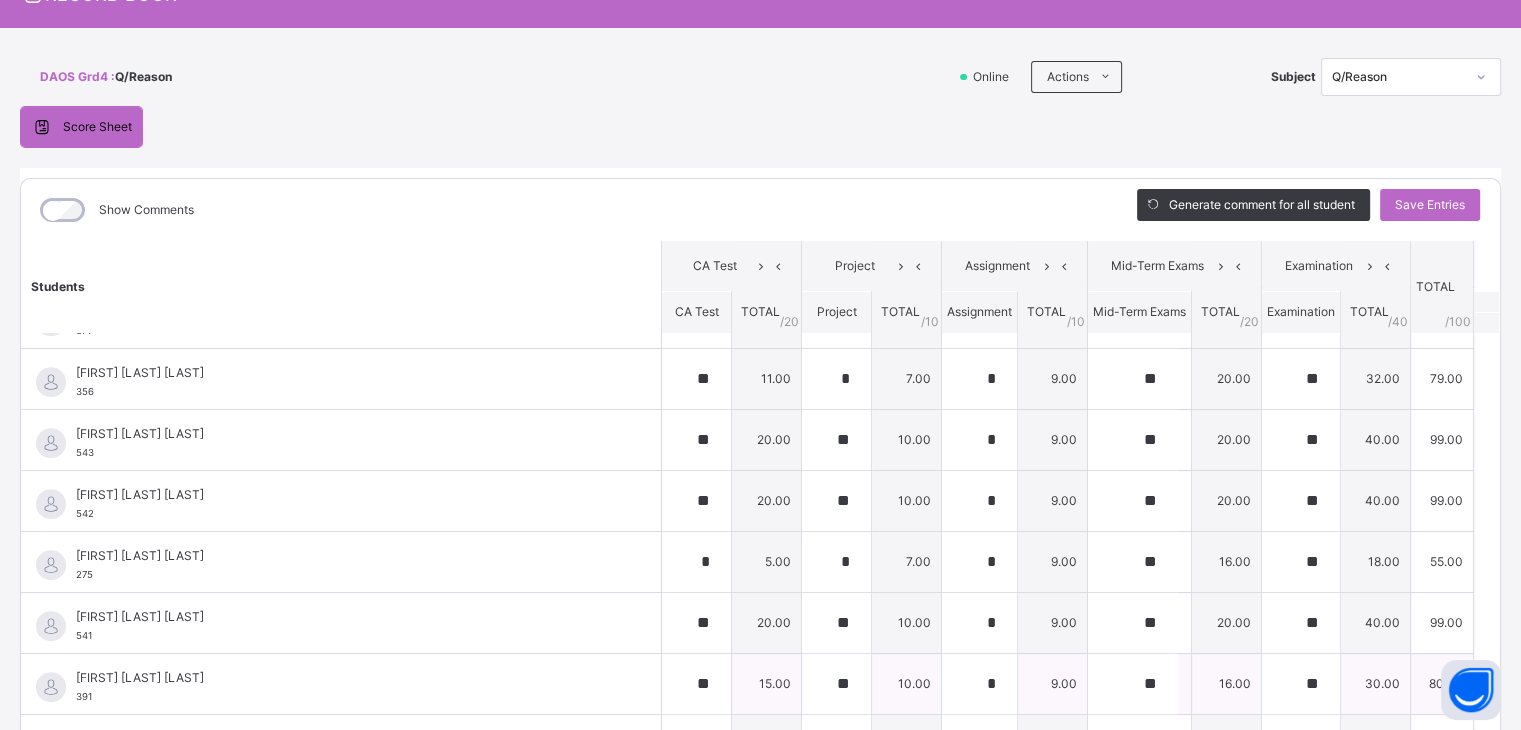 click on "Naadhirah Ademide Adeniyi 391" at bounding box center [346, 687] 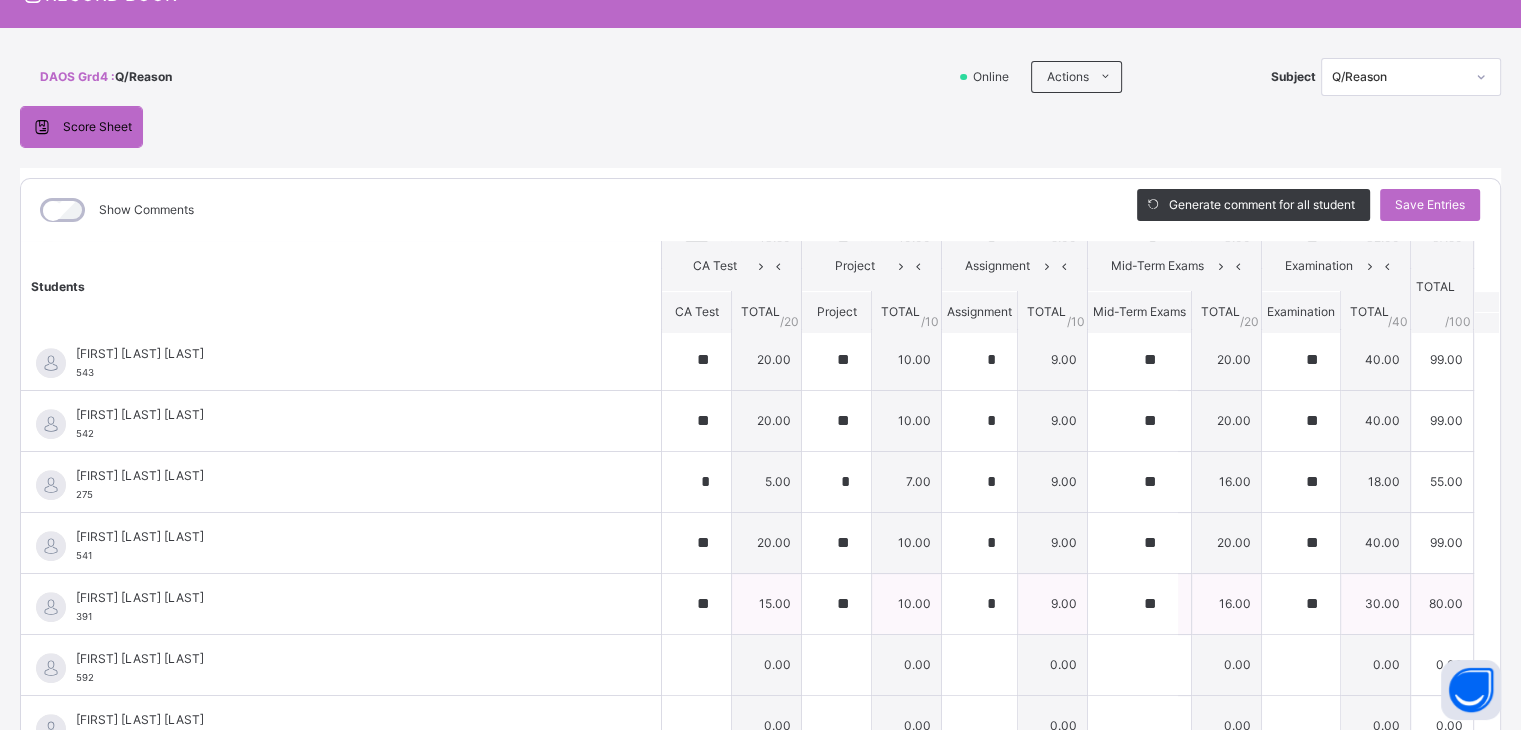 scroll, scrollTop: 930, scrollLeft: 0, axis: vertical 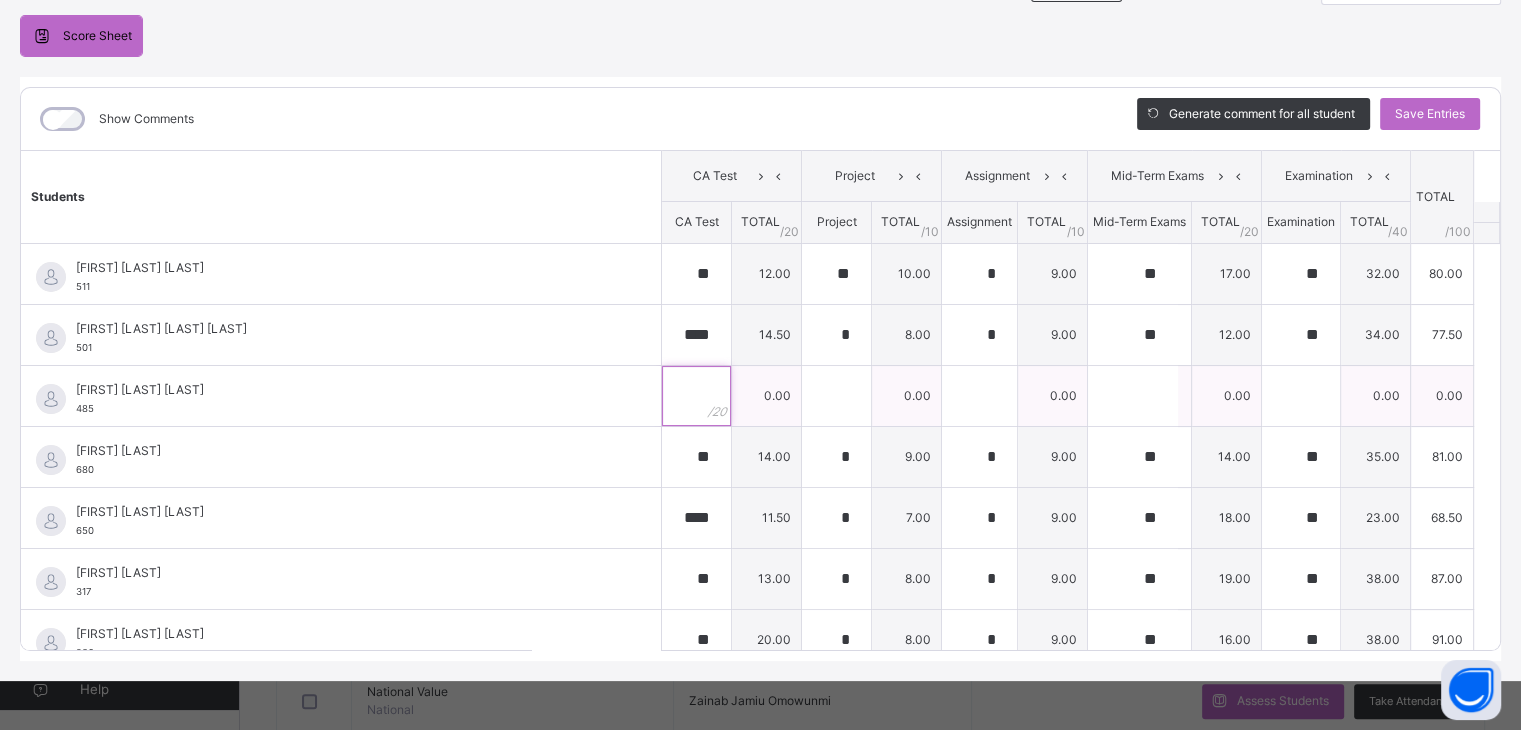 click at bounding box center [696, 396] 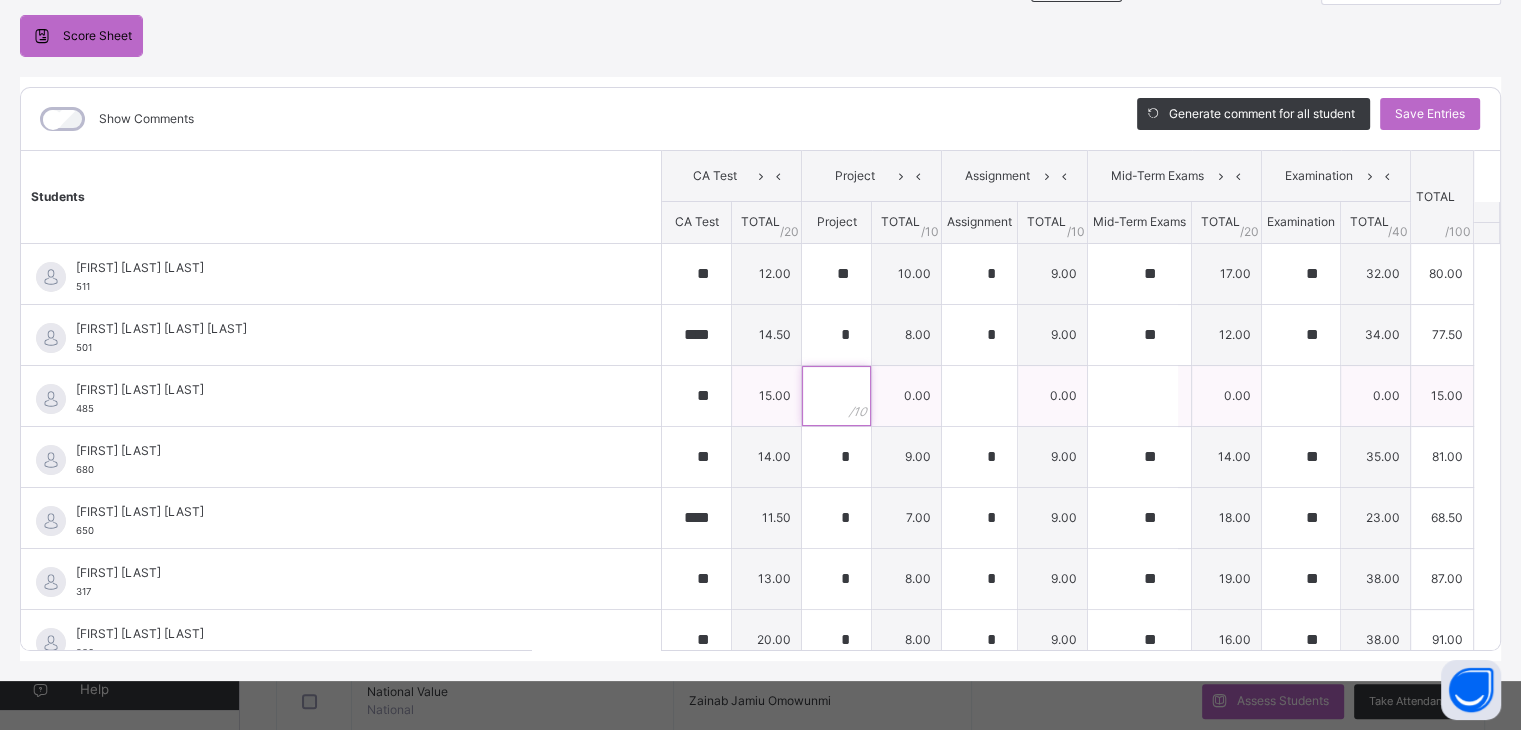 click at bounding box center (836, 396) 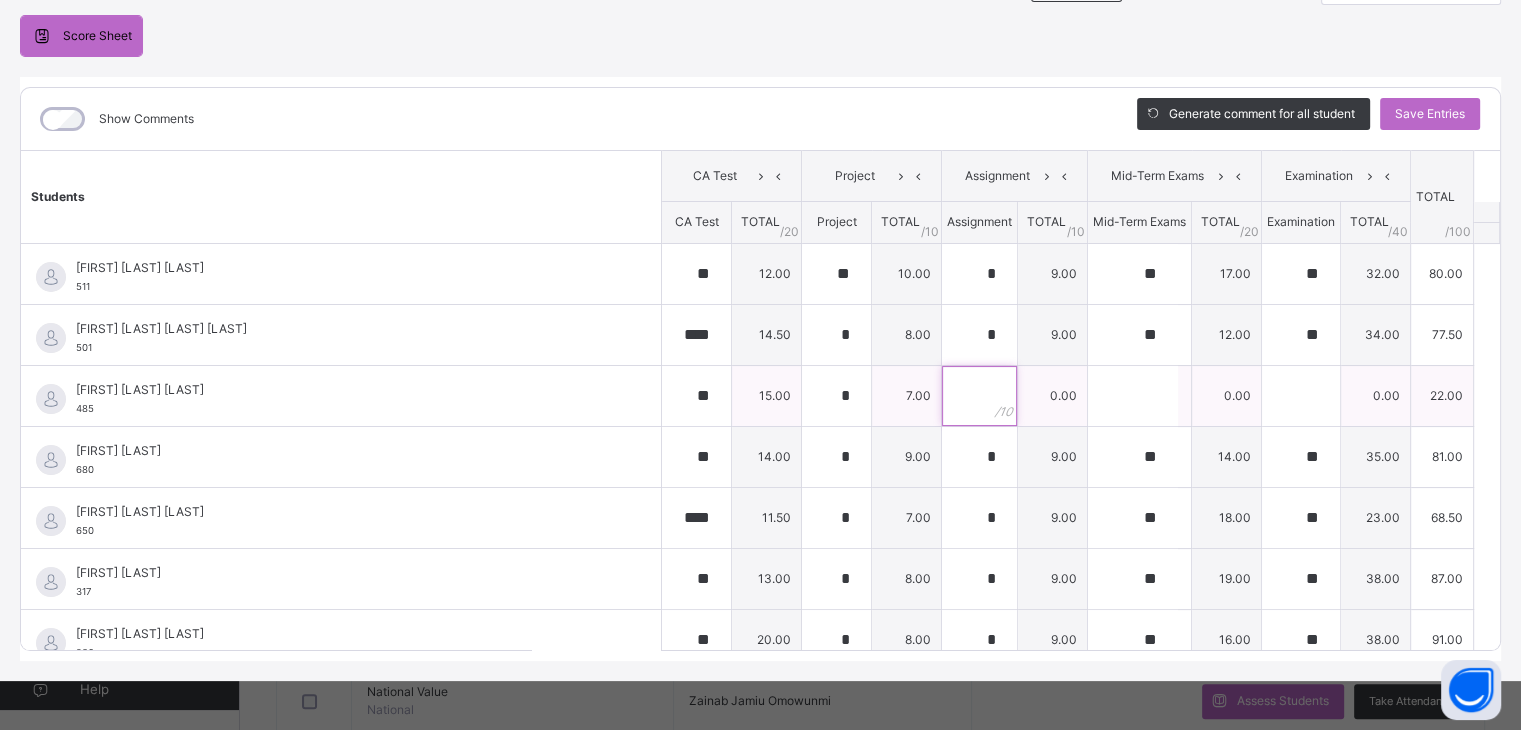 click at bounding box center (979, 396) 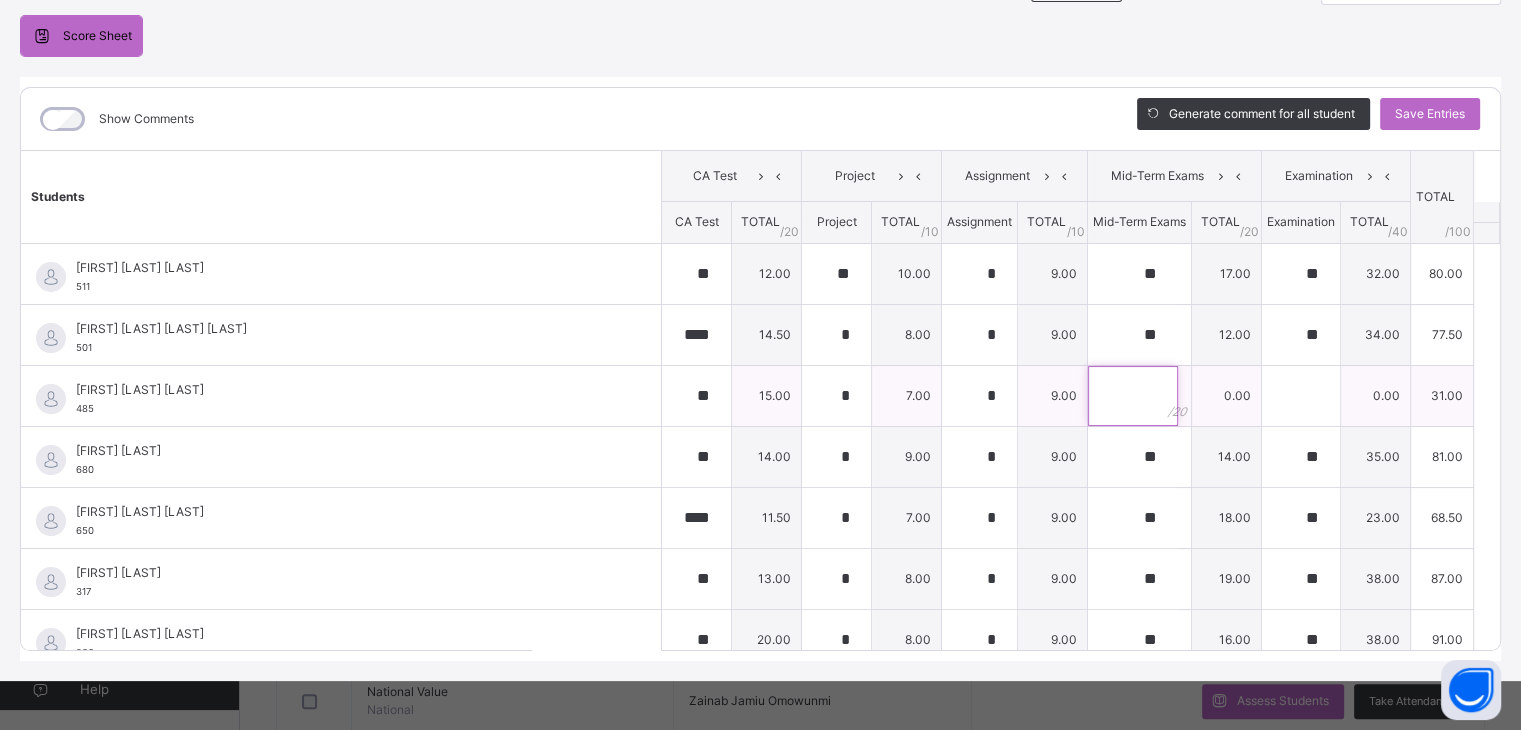 click at bounding box center [1133, 396] 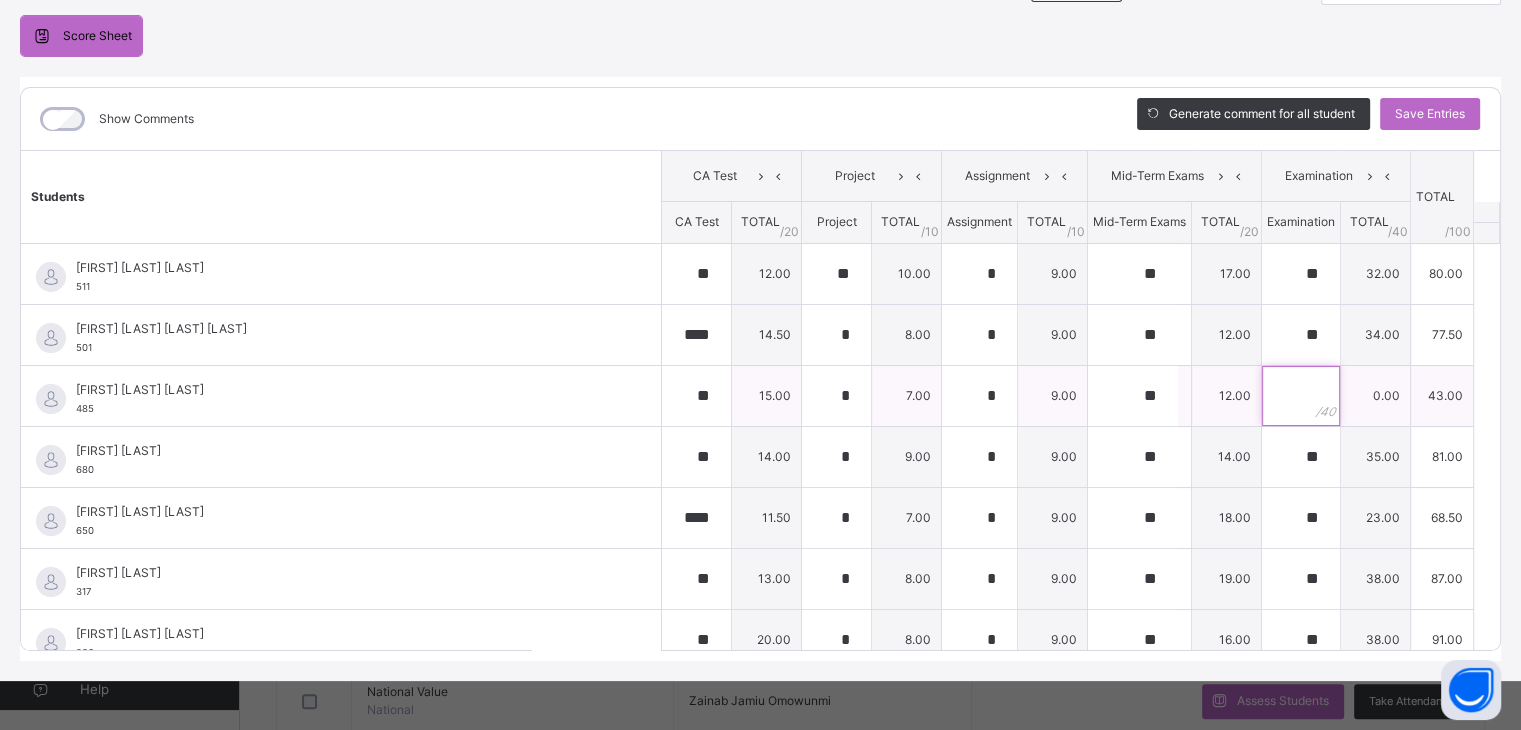click at bounding box center [1301, 396] 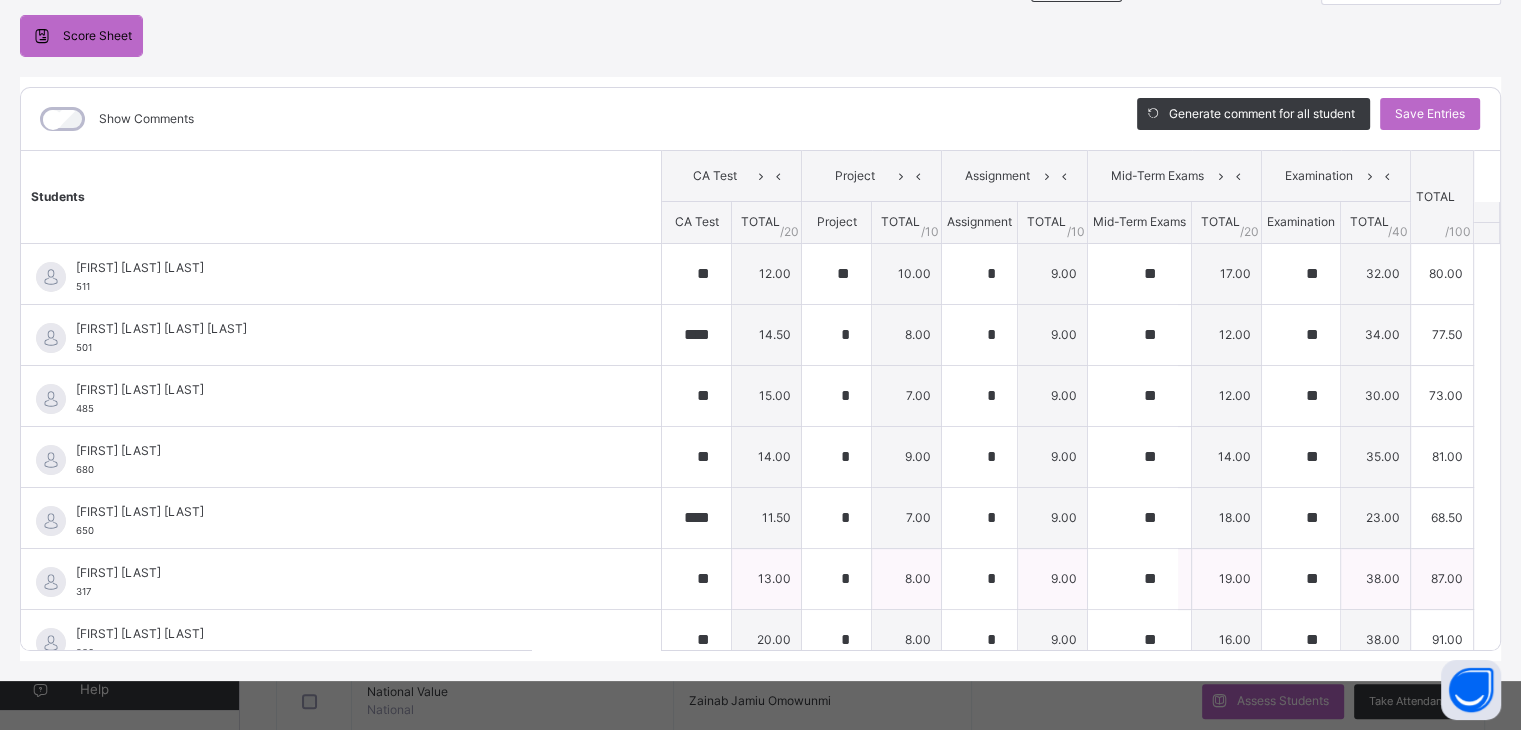 click on "Great Omoadoni Ohiobode 317" at bounding box center [346, 582] 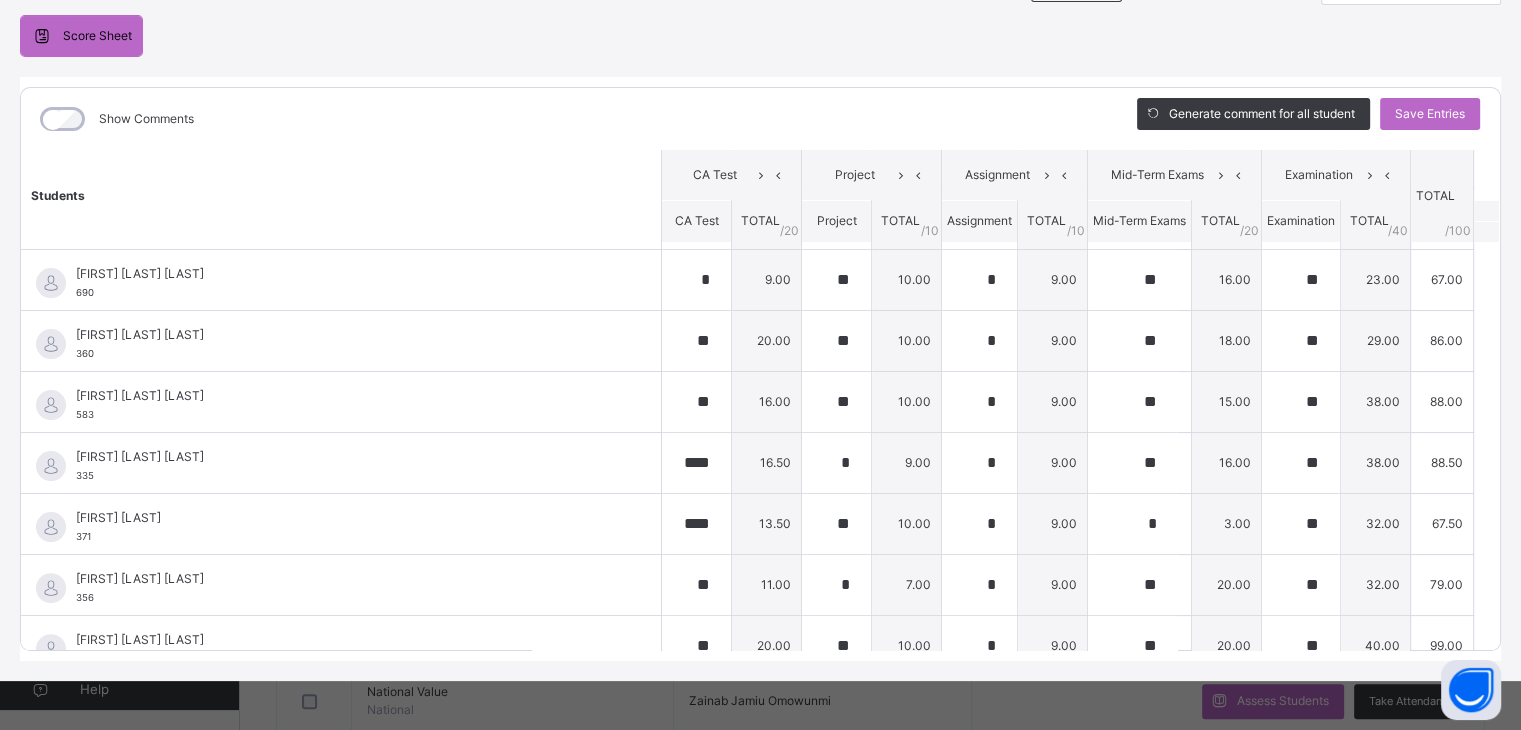 scroll, scrollTop: 844, scrollLeft: 0, axis: vertical 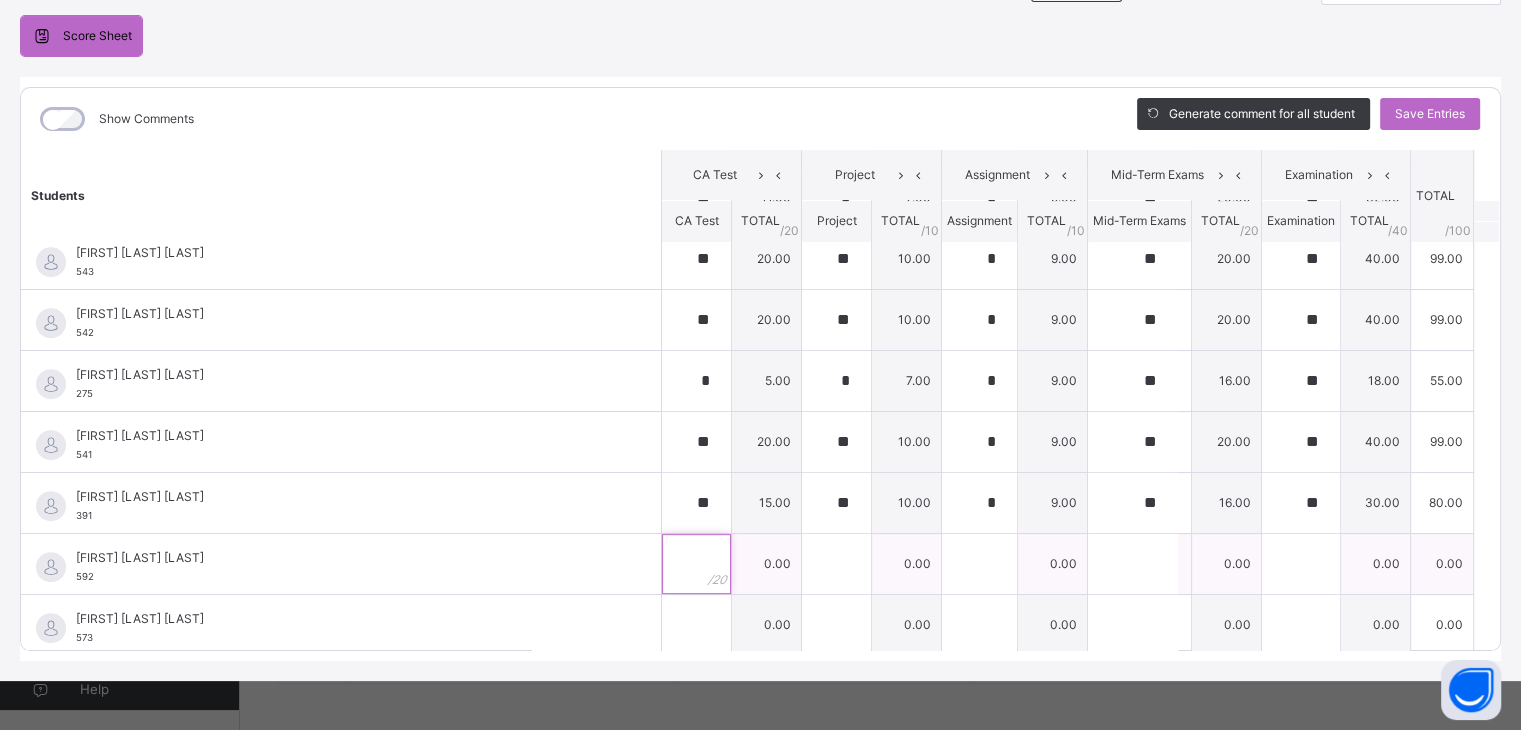 click at bounding box center (696, 564) 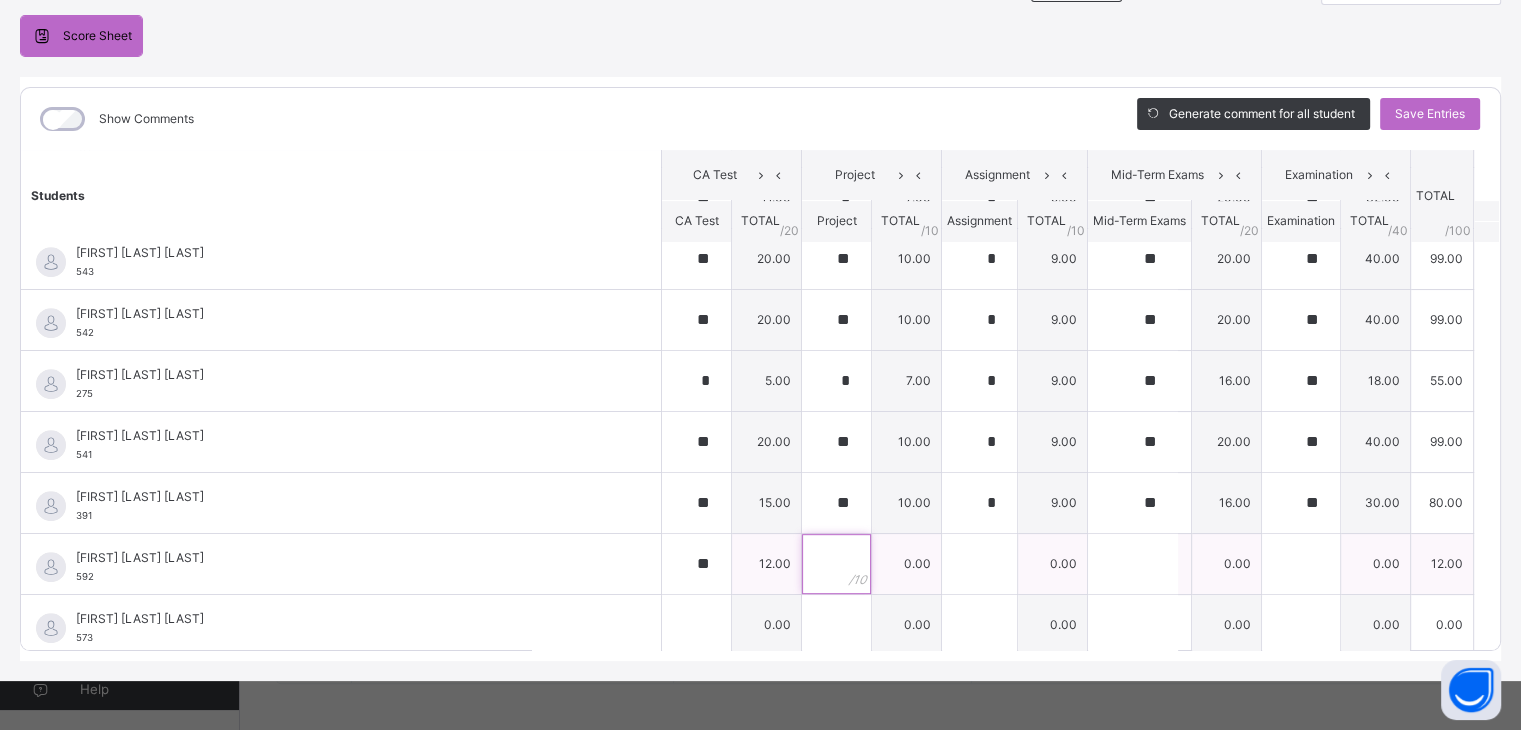 click at bounding box center [836, 564] 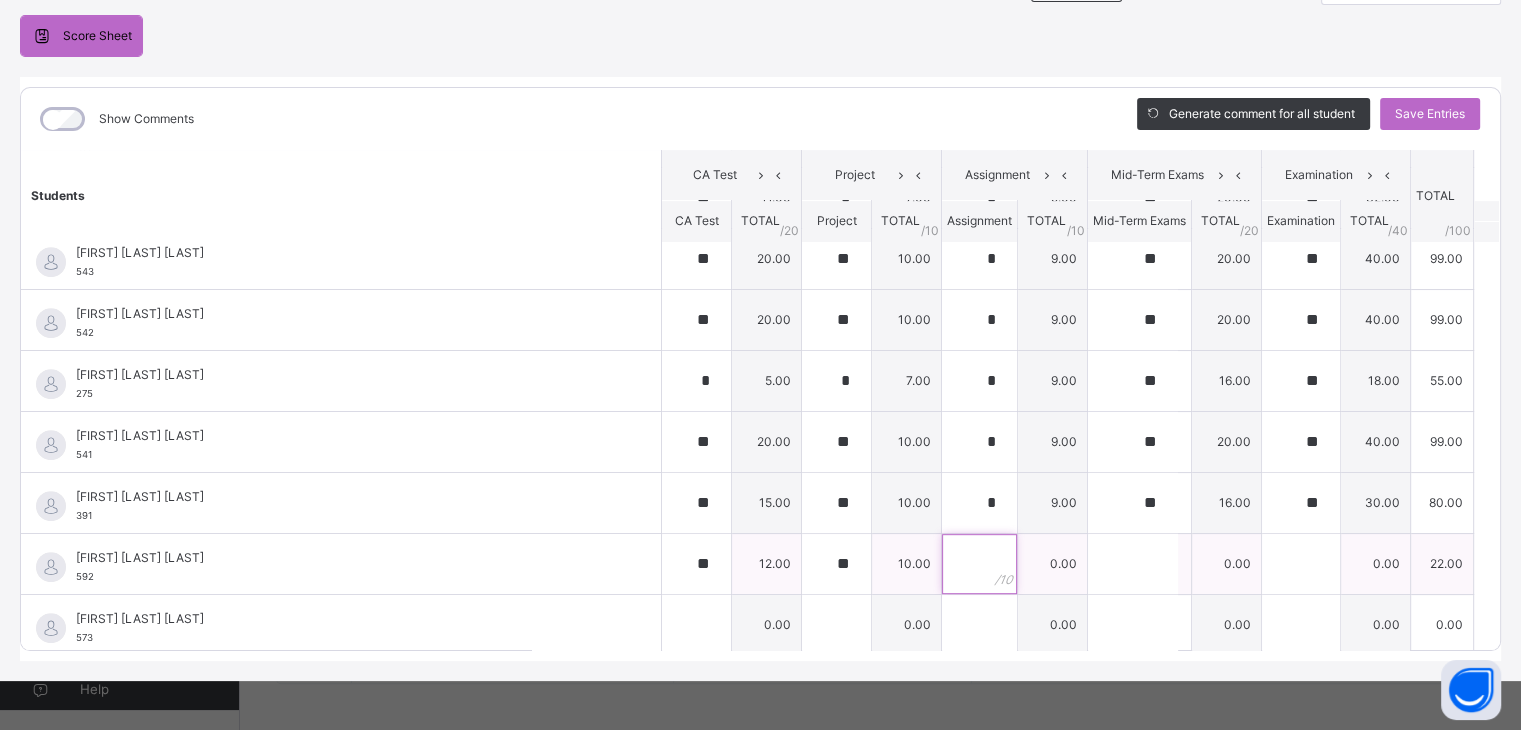 click at bounding box center (979, 564) 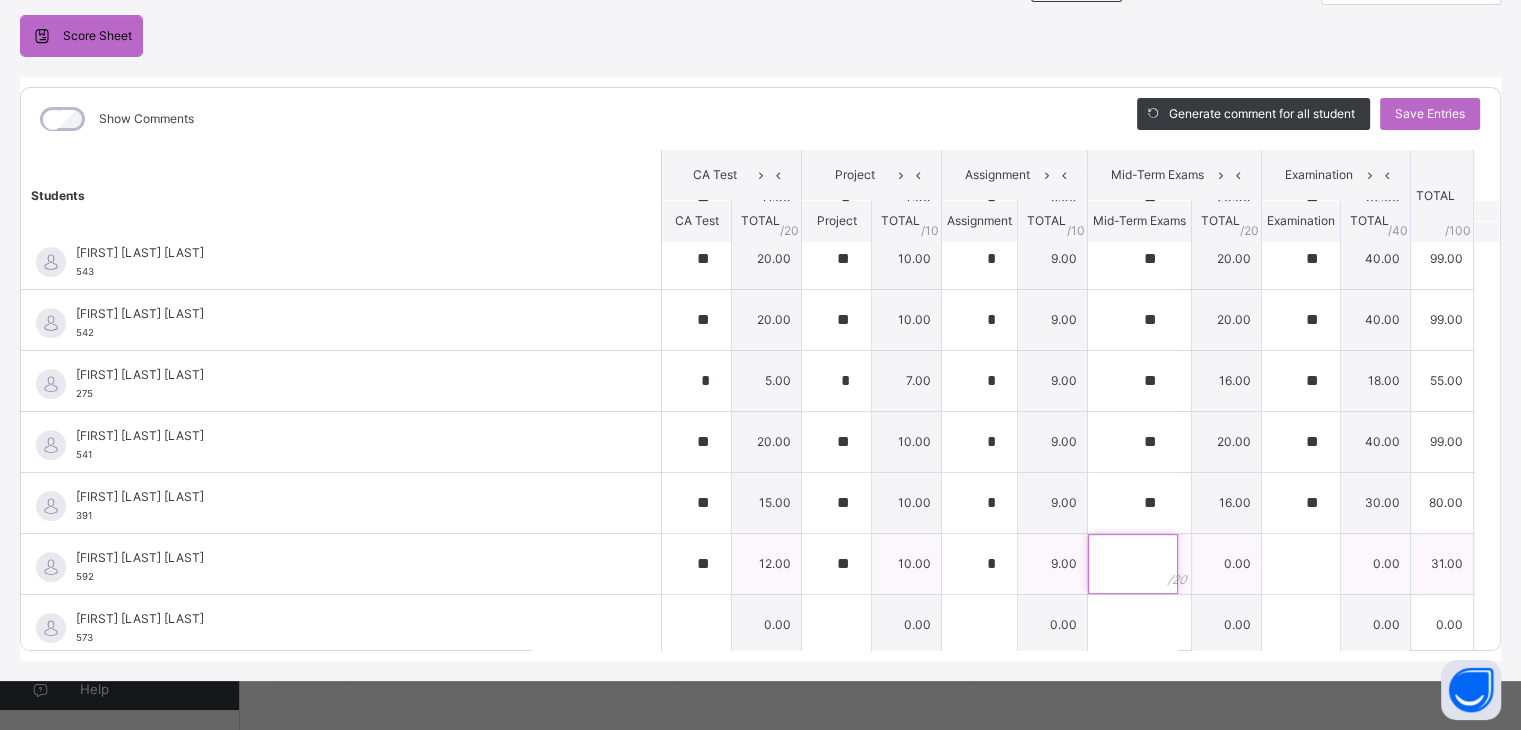 click at bounding box center [1133, 564] 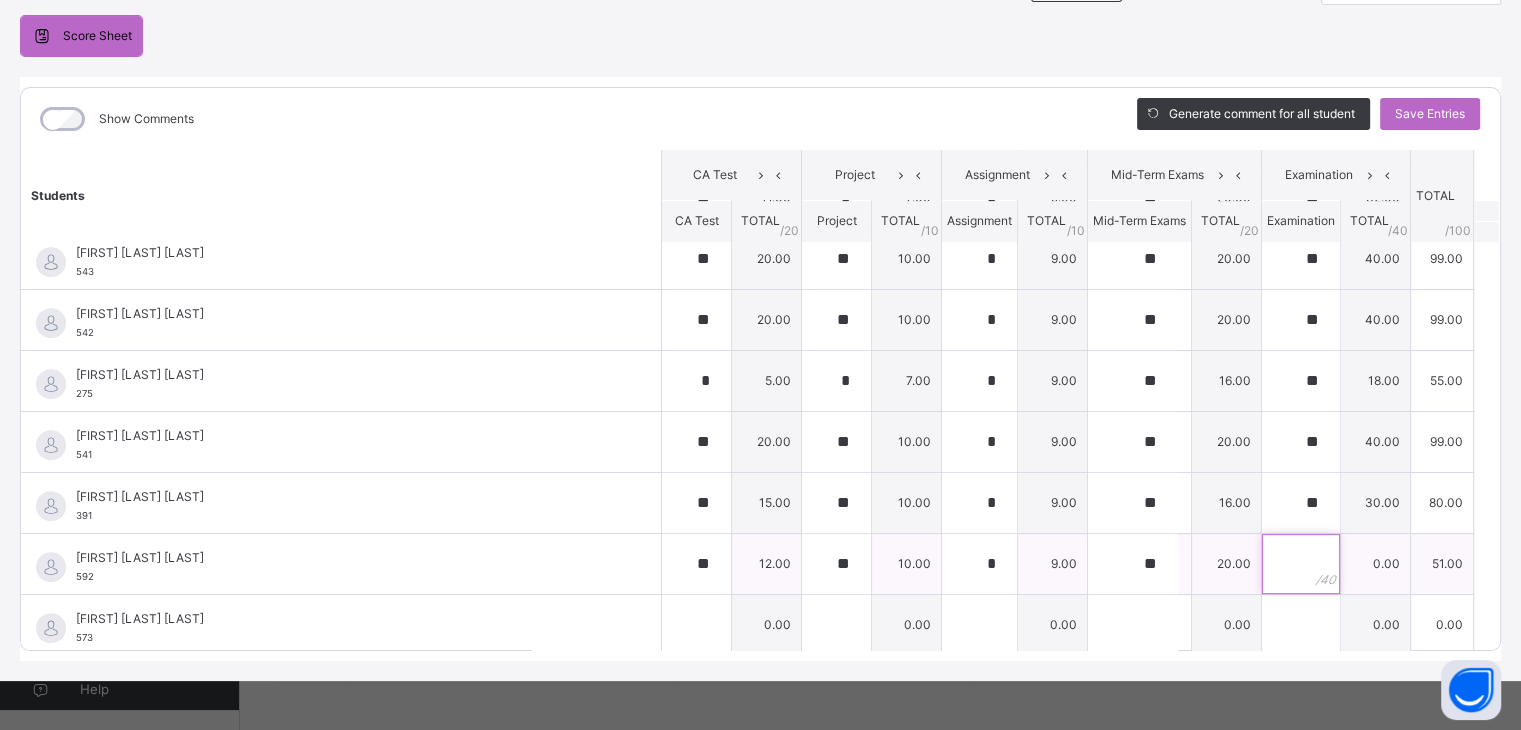 click at bounding box center [1301, 564] 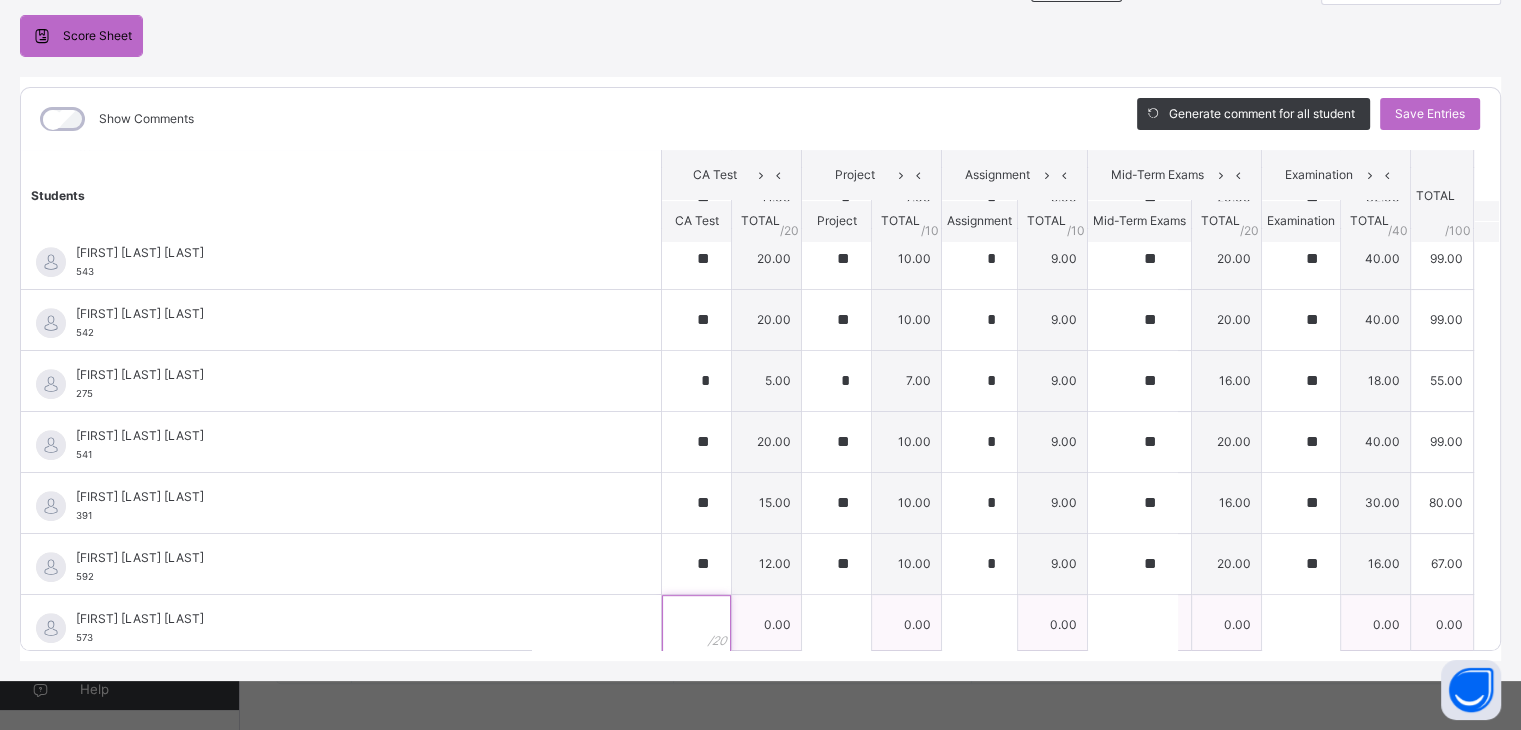 click at bounding box center [696, 625] 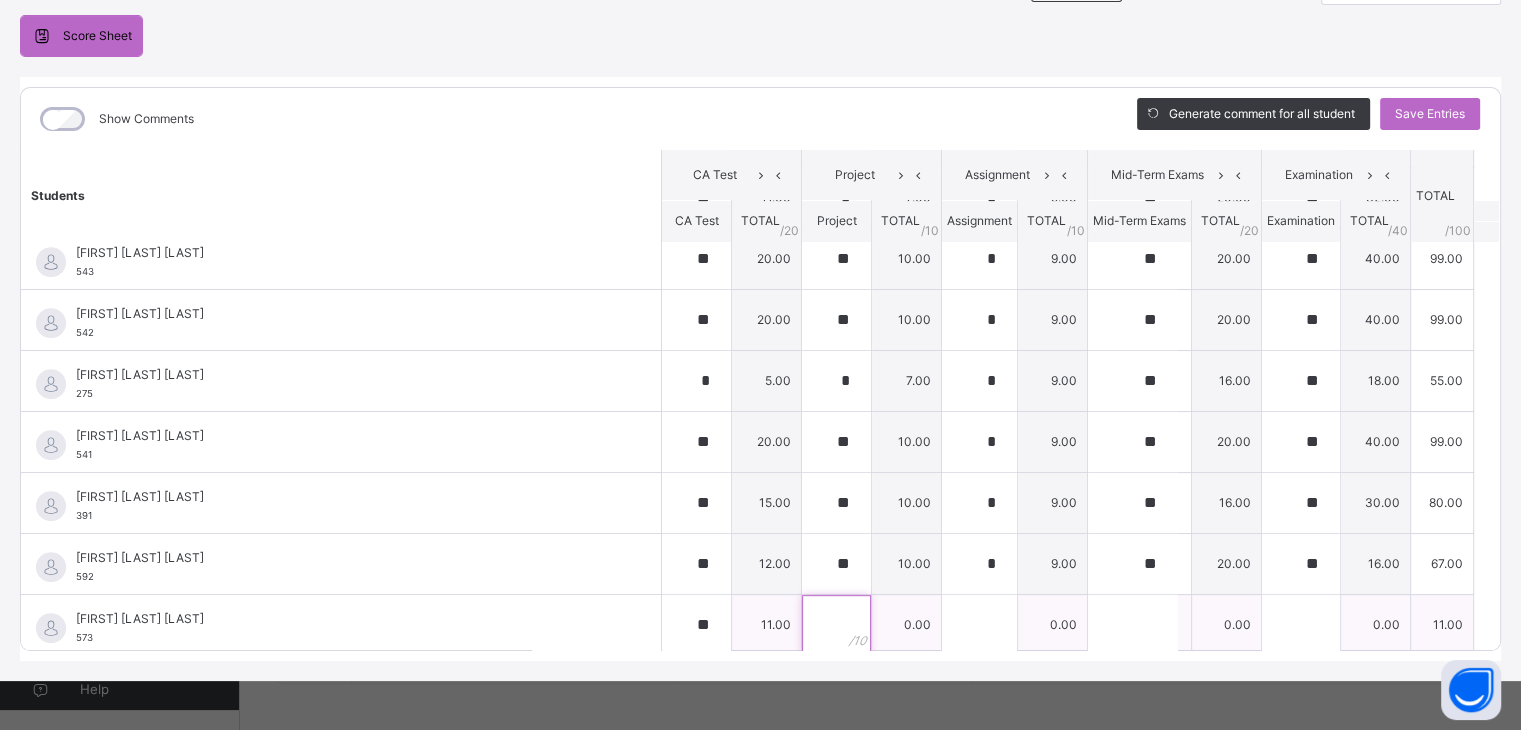 click at bounding box center [836, 625] 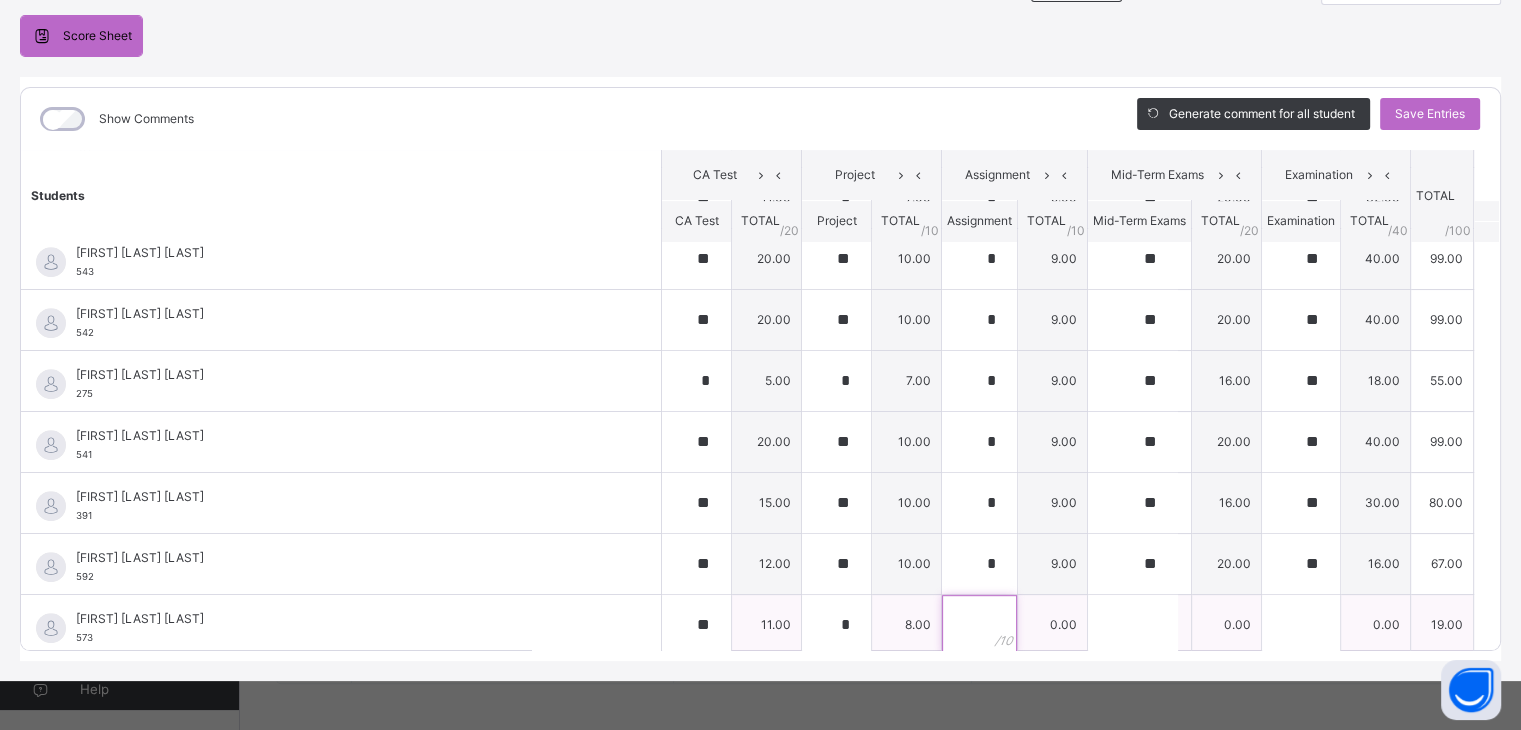 click at bounding box center [979, 625] 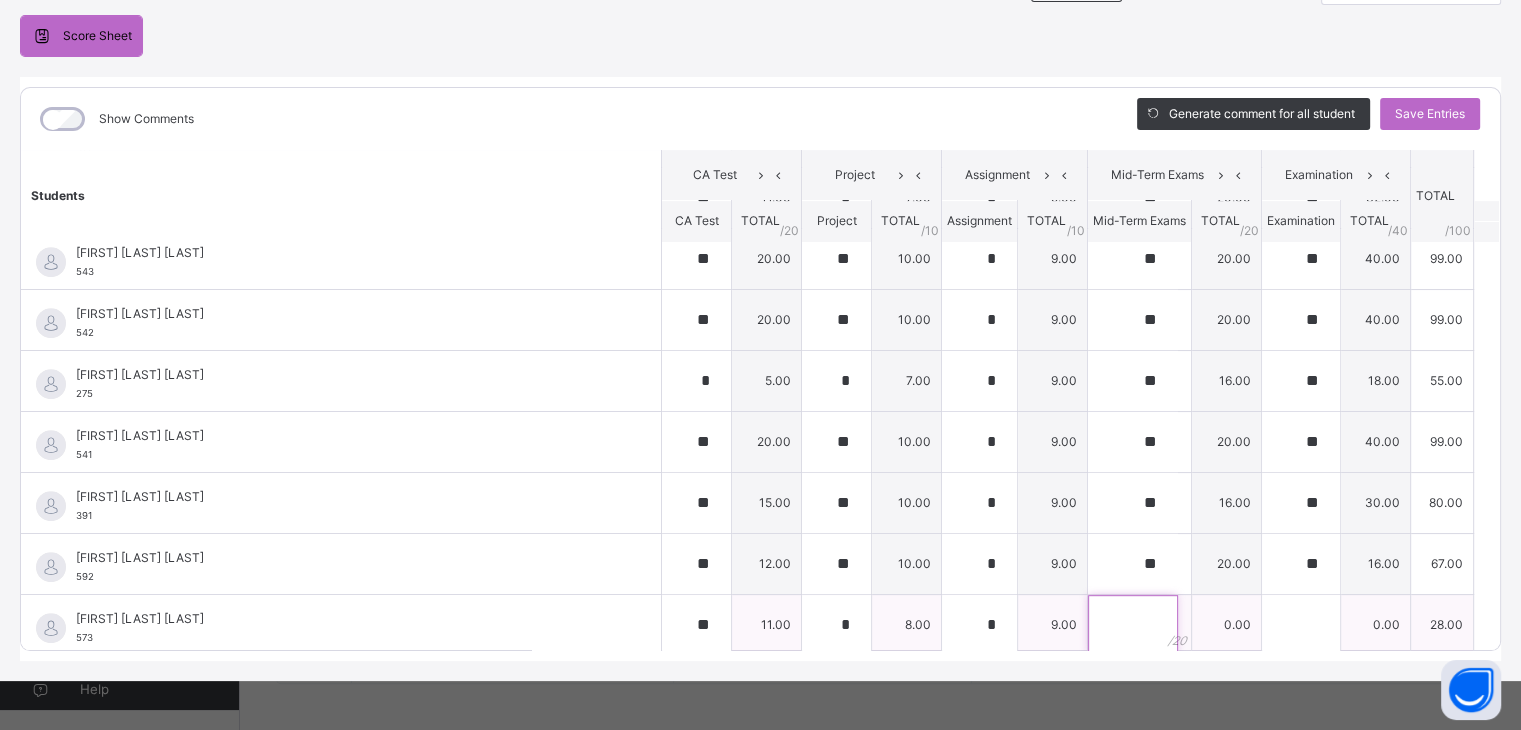 click at bounding box center (1133, 625) 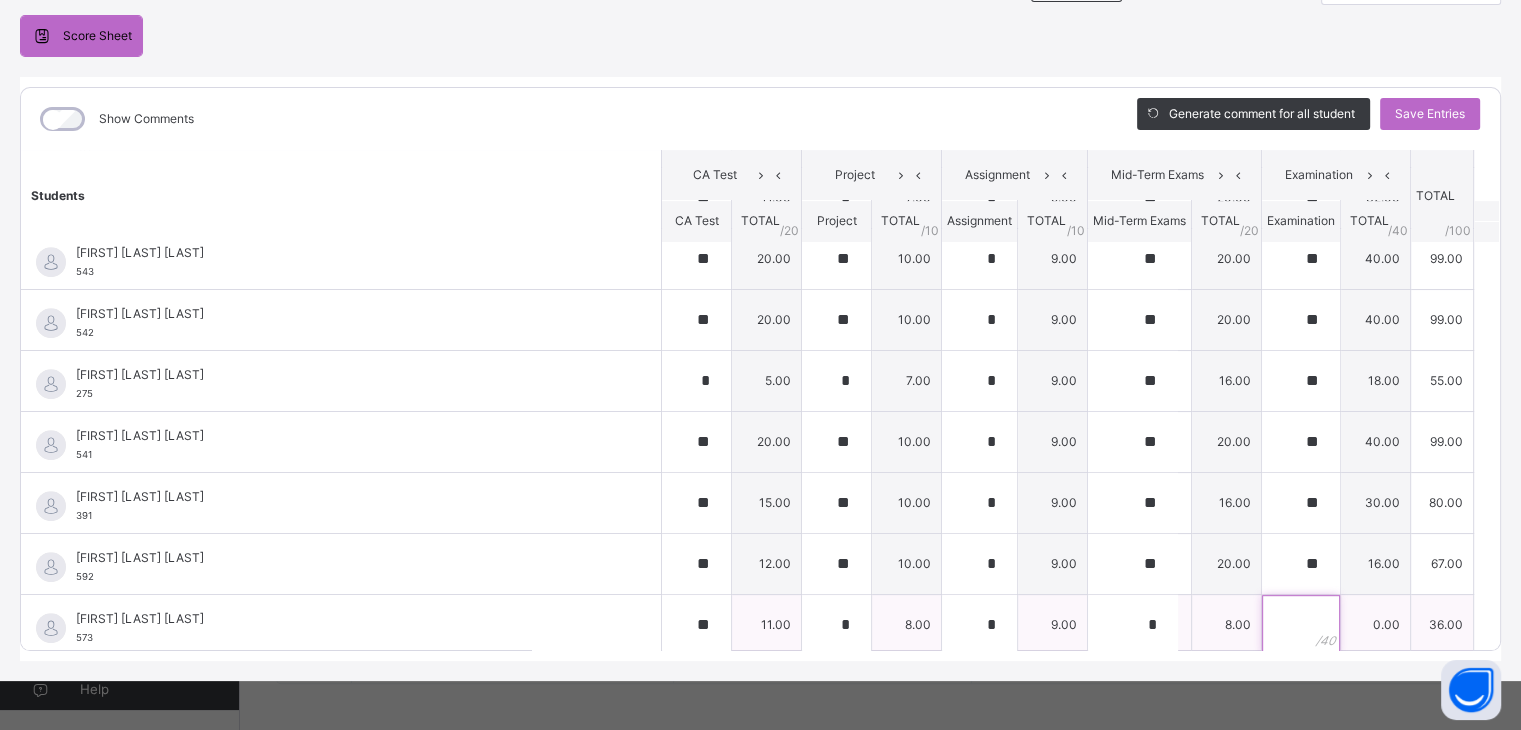 click at bounding box center (1301, 625) 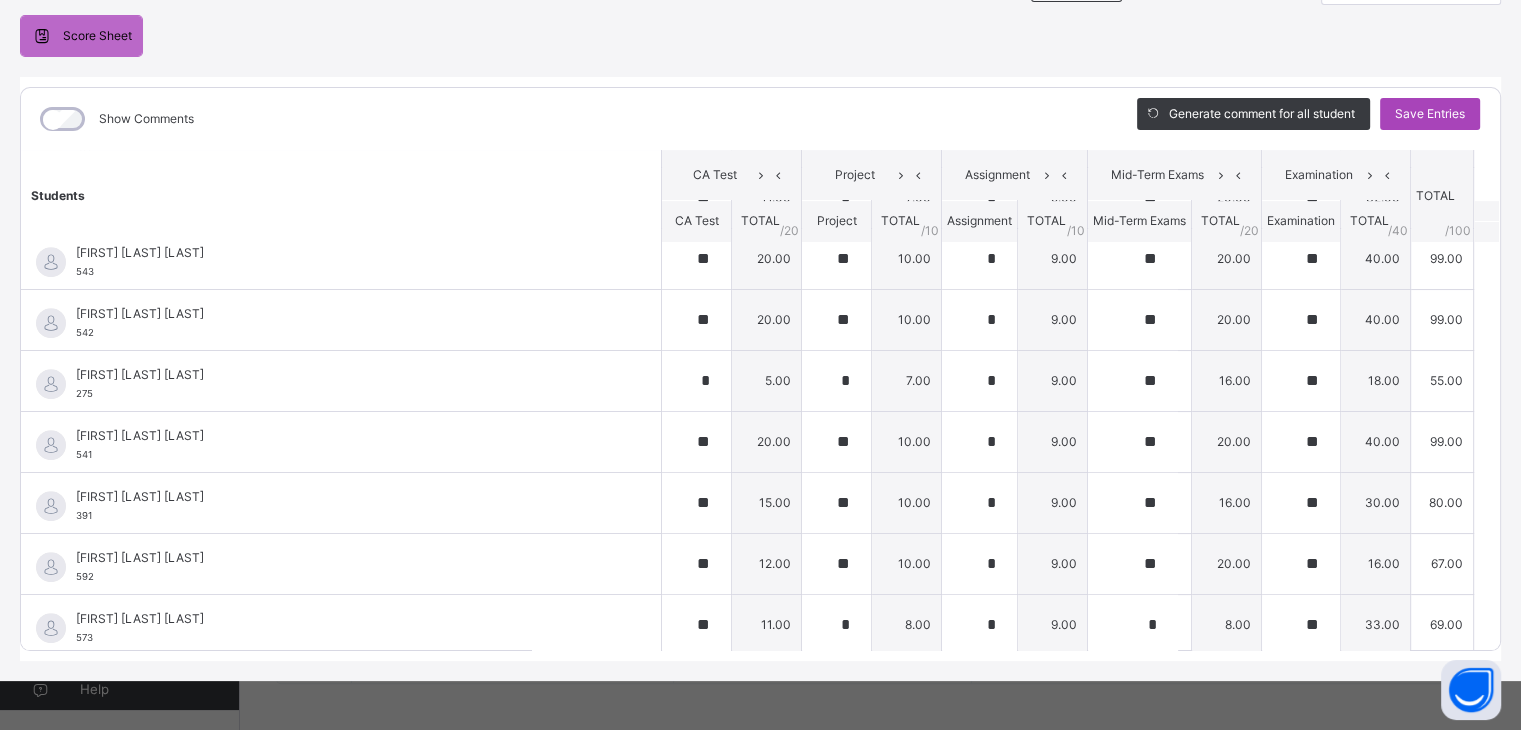 click on "Save Entries" at bounding box center [1430, 114] 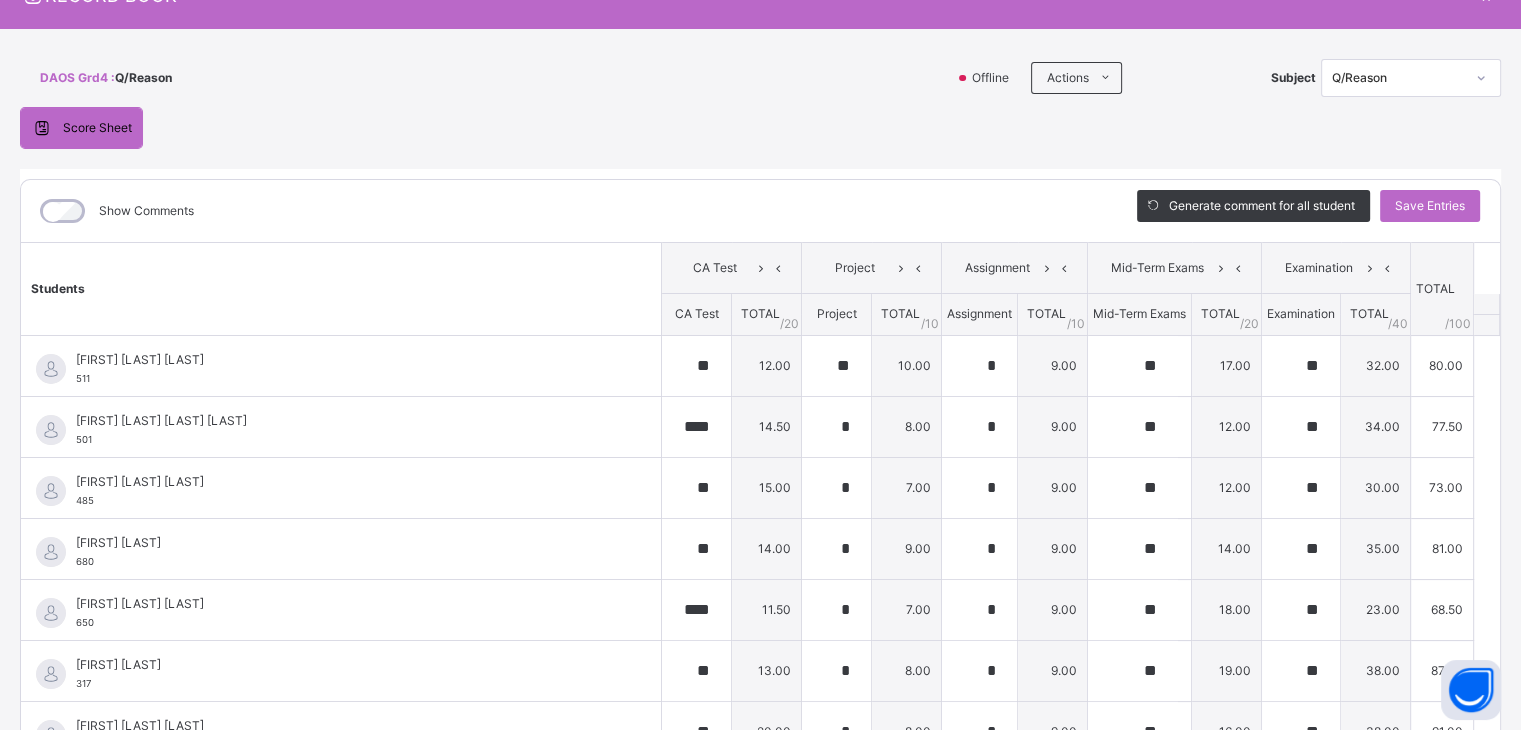 scroll, scrollTop: 84, scrollLeft: 0, axis: vertical 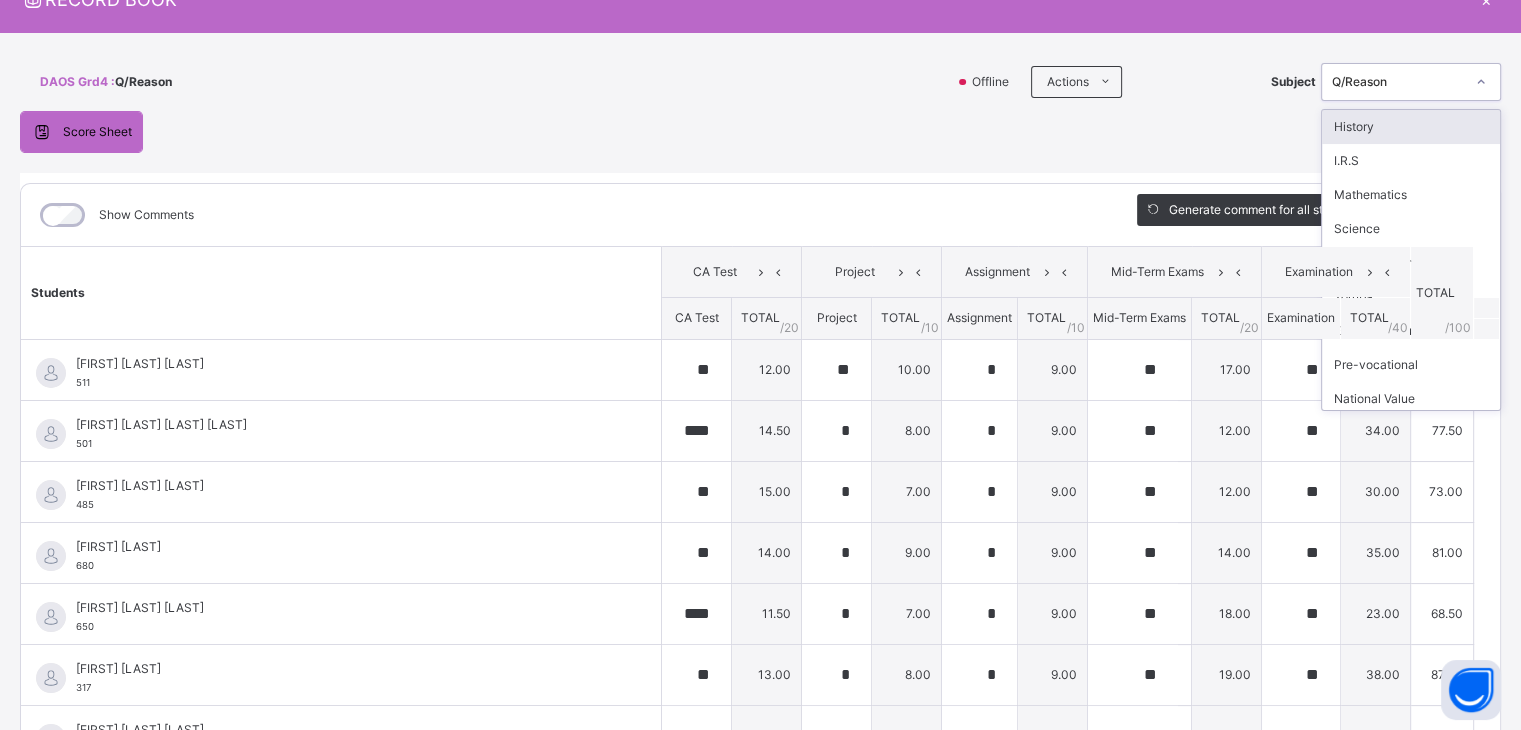 click 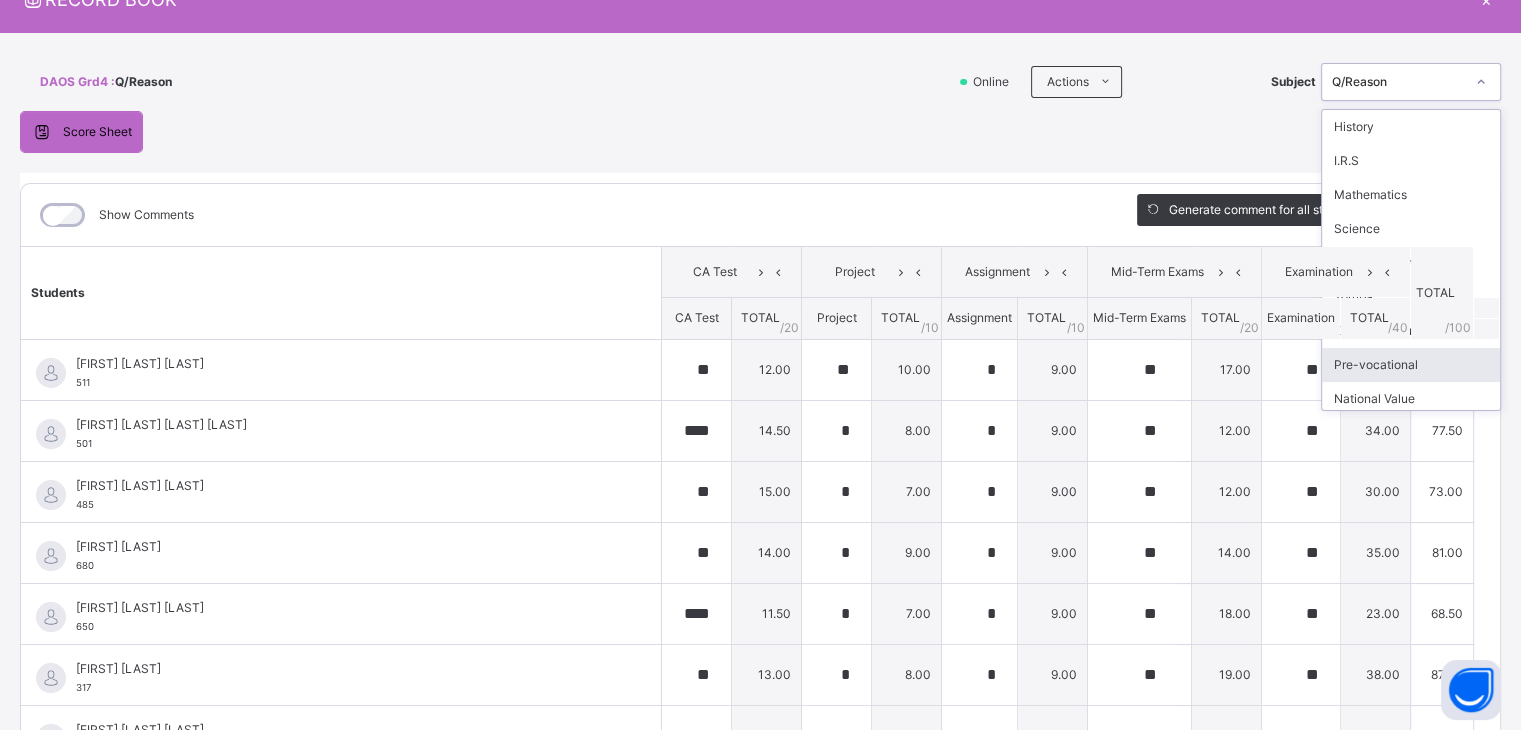 click on "Pre-vocational" at bounding box center [1411, 365] 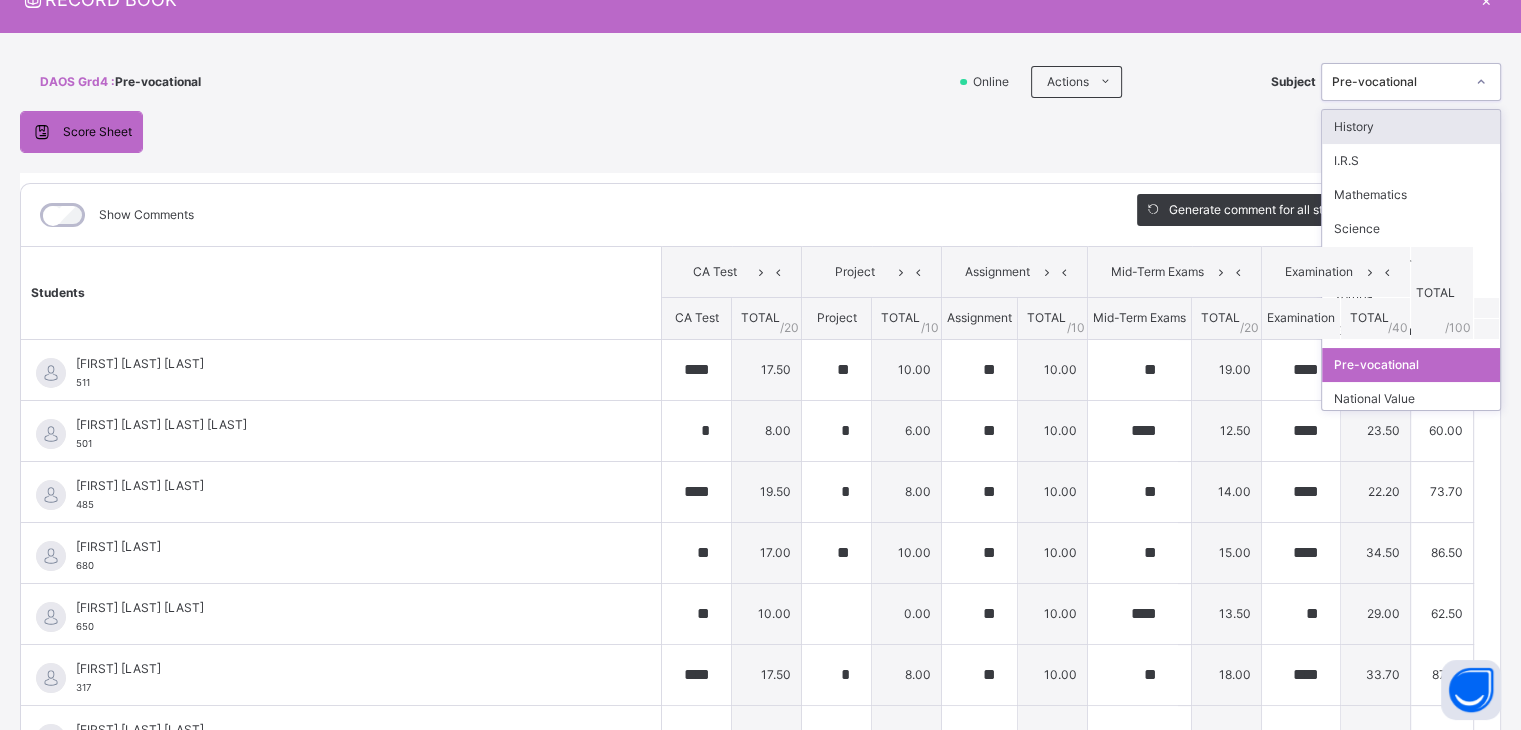 click 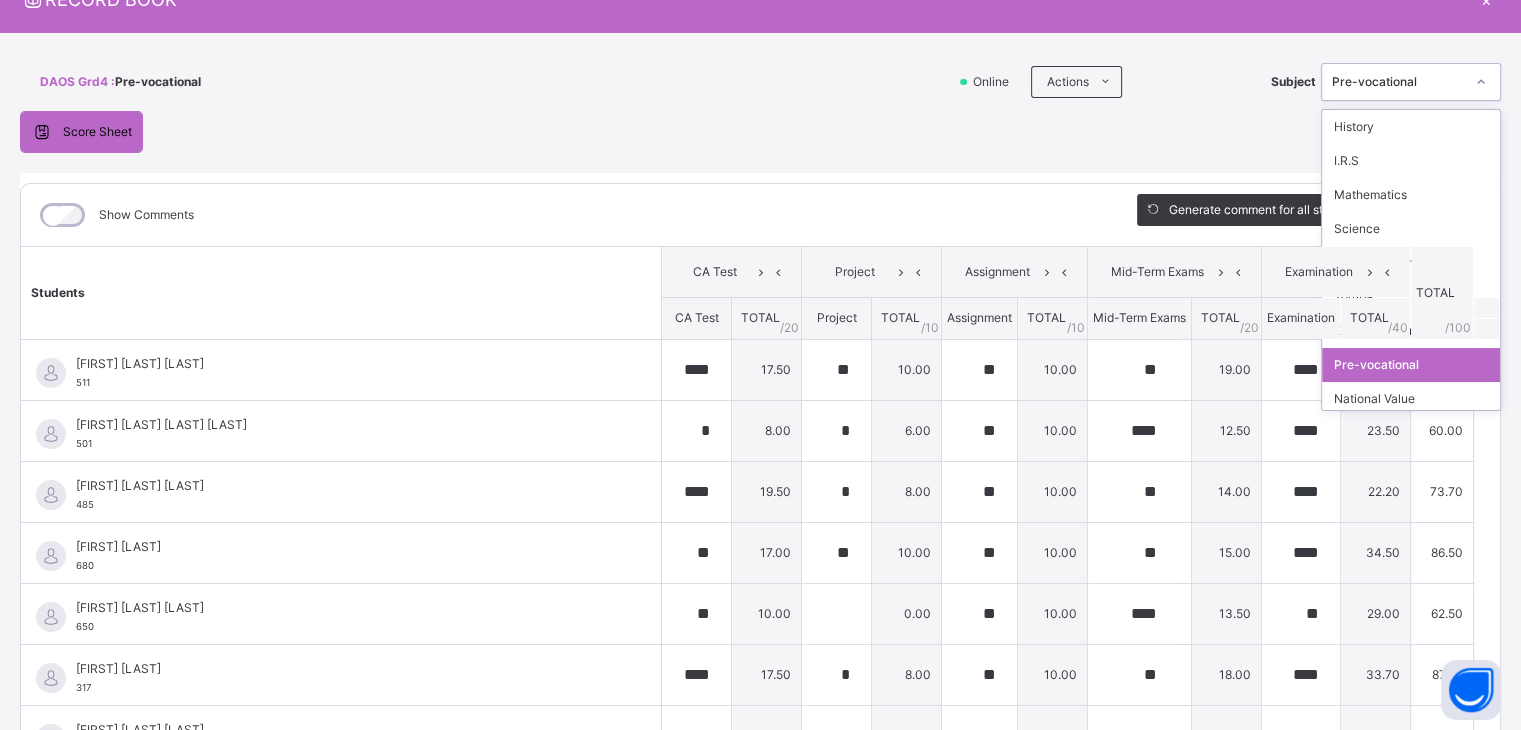 click on "Pre-vocational" at bounding box center [1411, 365] 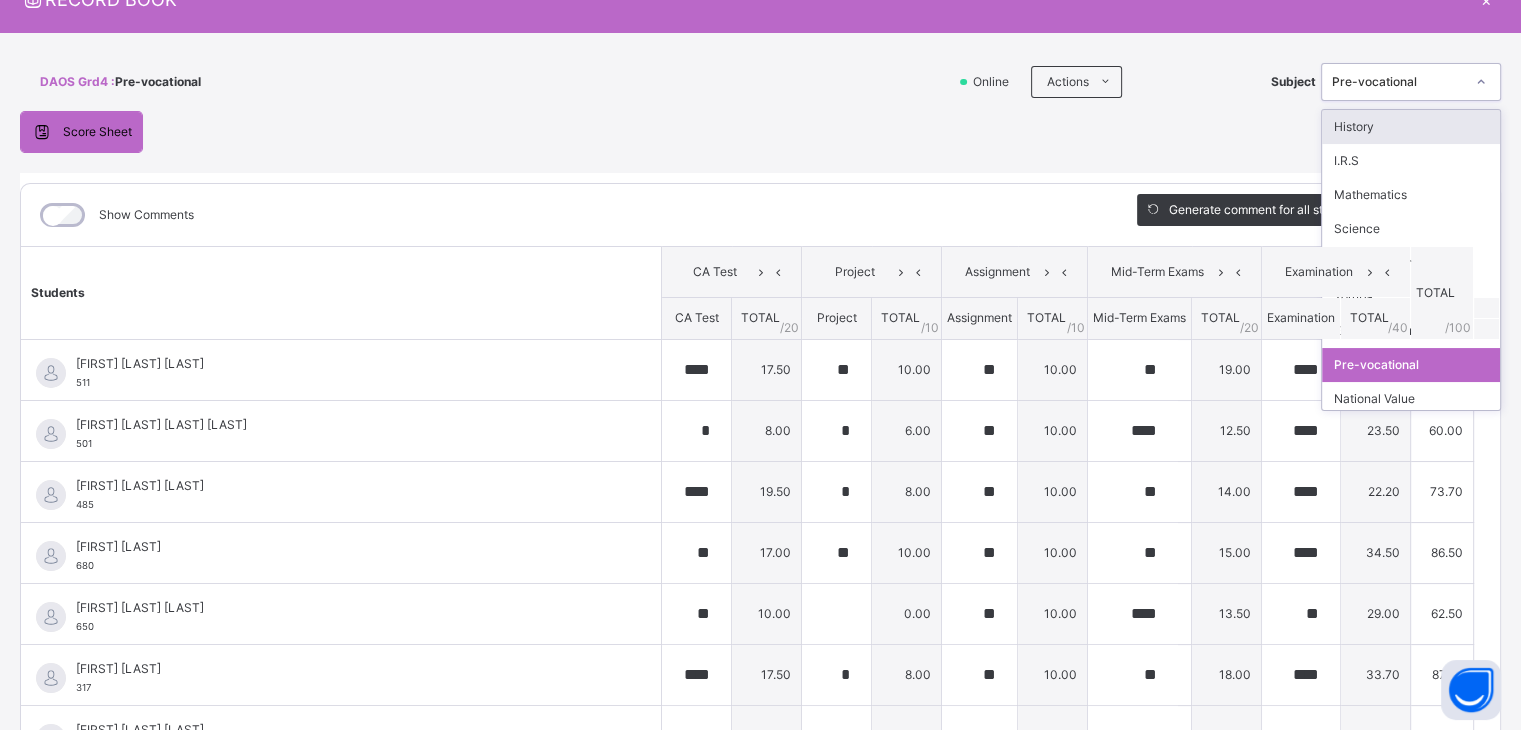 click 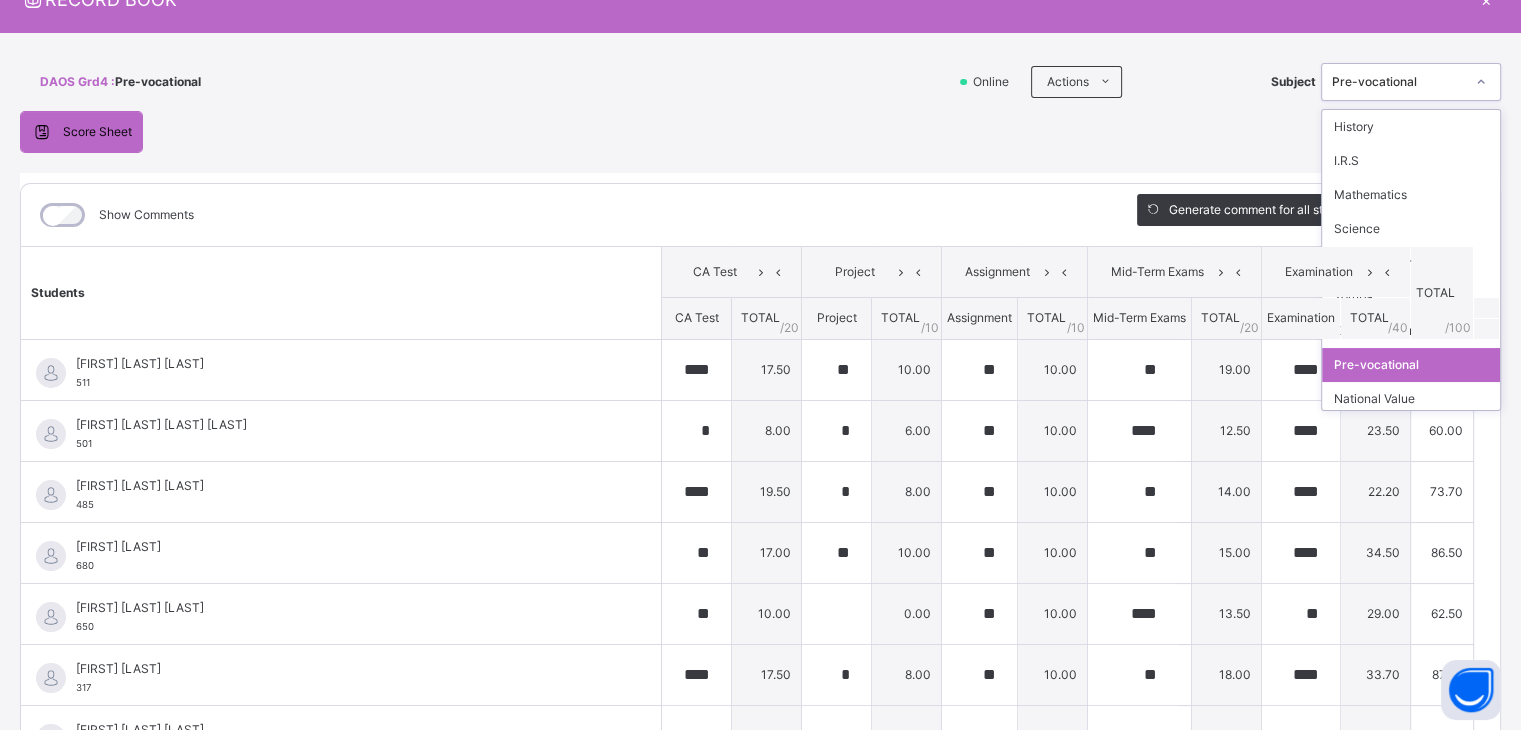 scroll, scrollTop: 74, scrollLeft: 0, axis: vertical 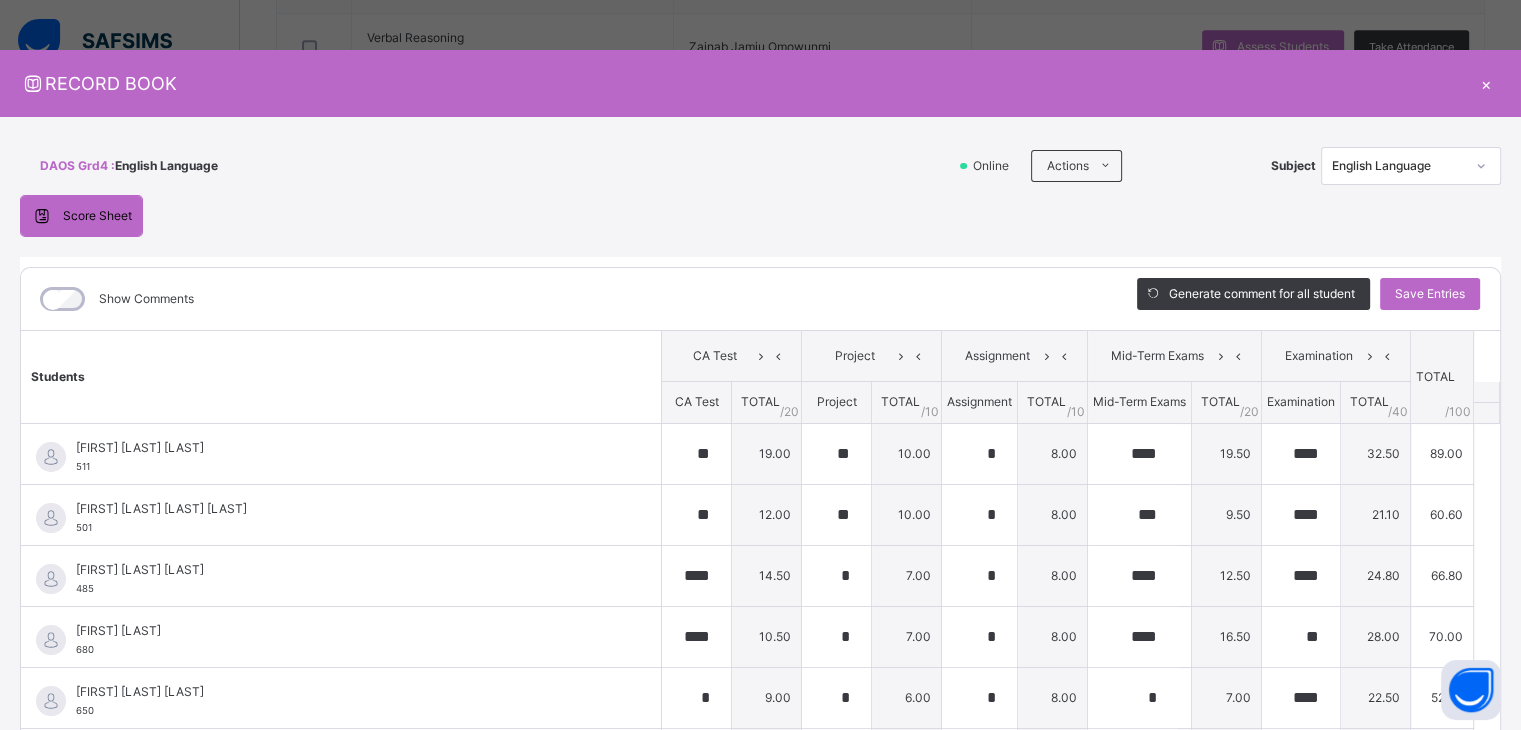 click on "×" at bounding box center (1486, 83) 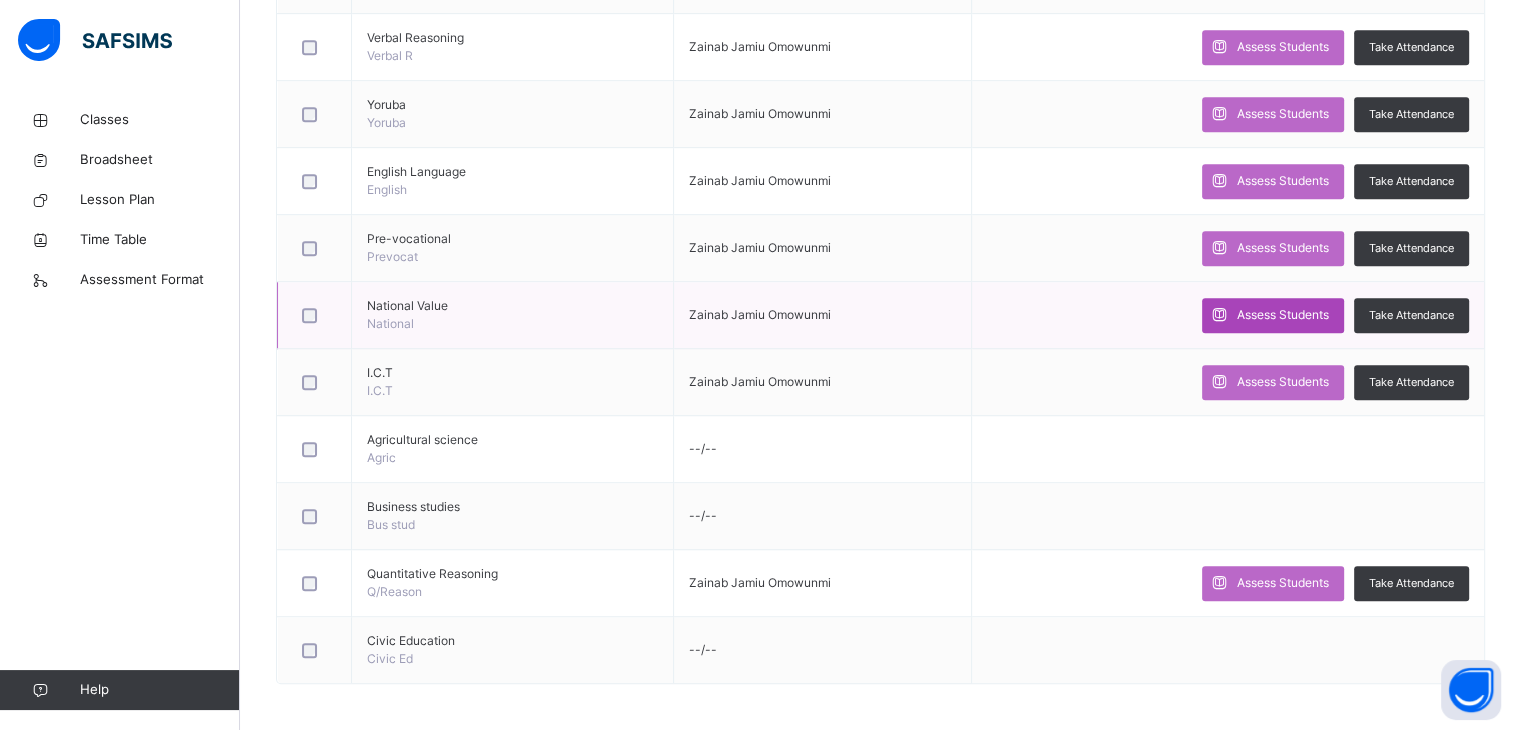 click on "Assess Students" at bounding box center [1283, 315] 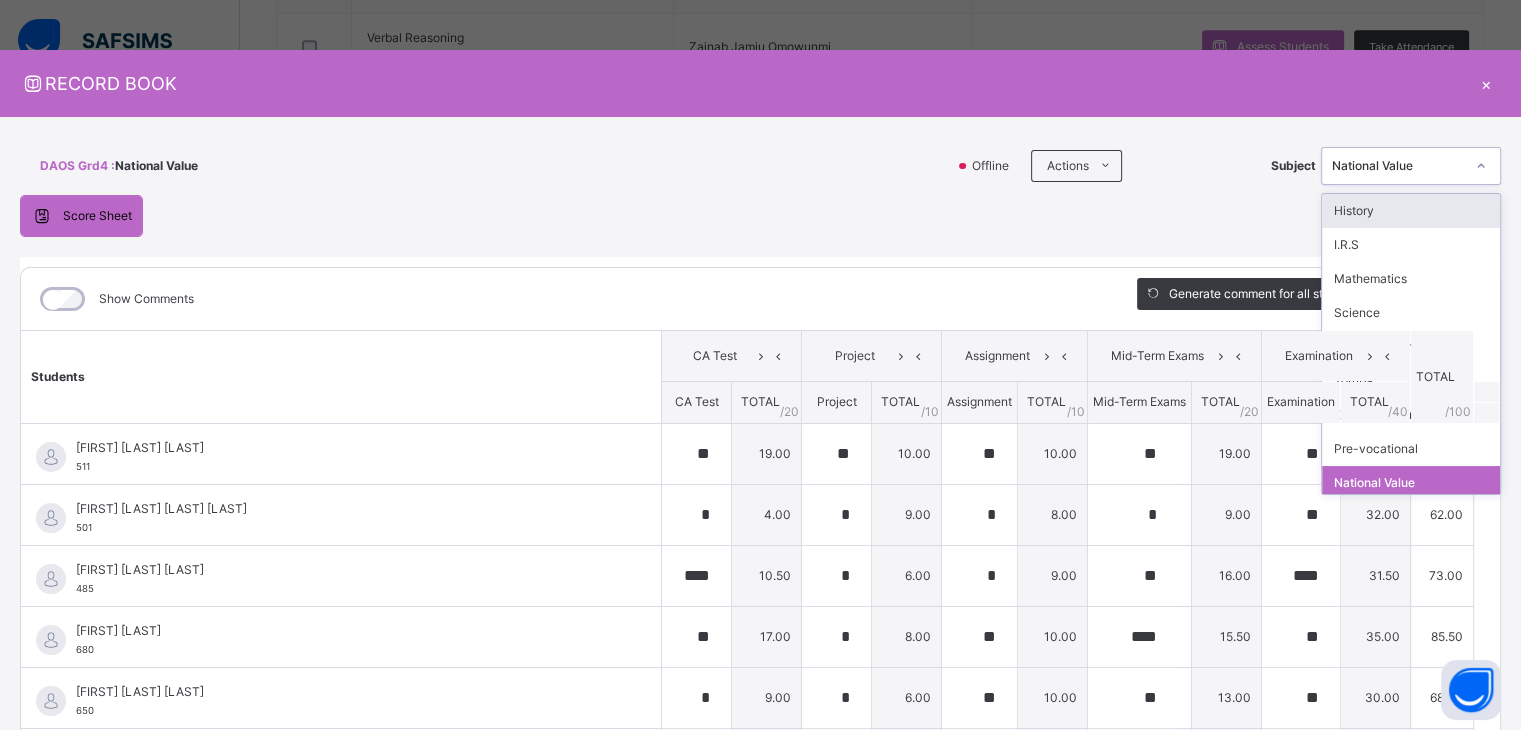 click 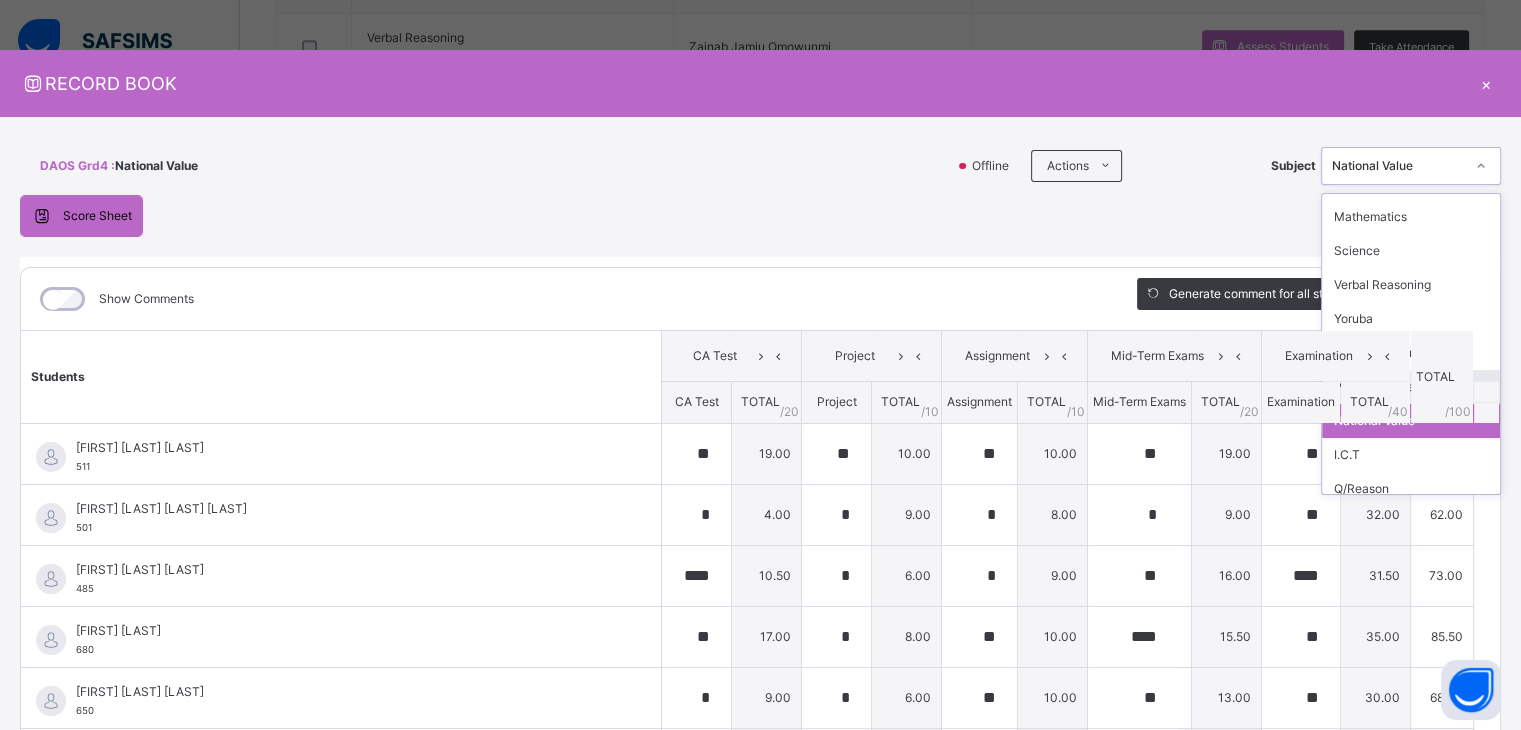 scroll, scrollTop: 74, scrollLeft: 0, axis: vertical 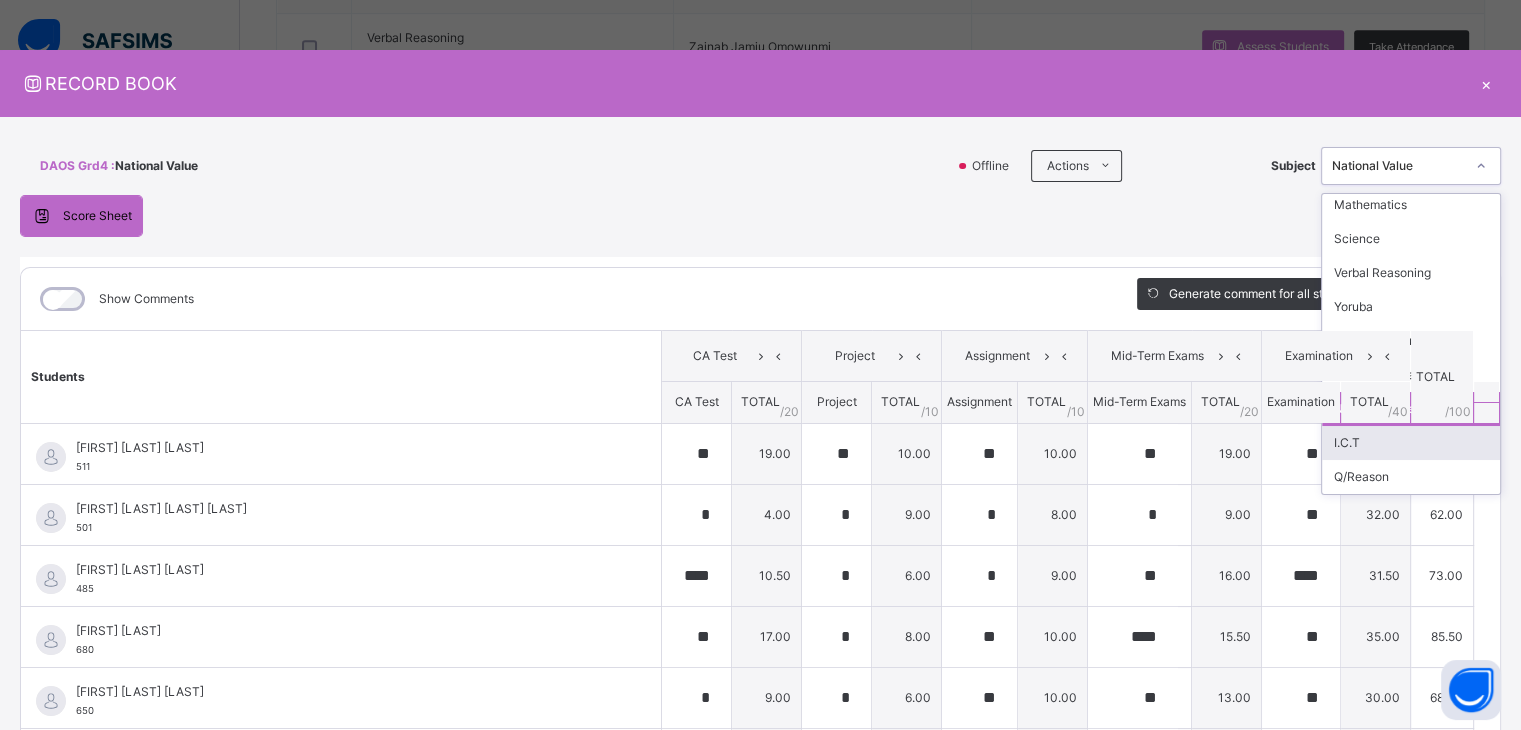 click on "I.C.T" at bounding box center [1411, 443] 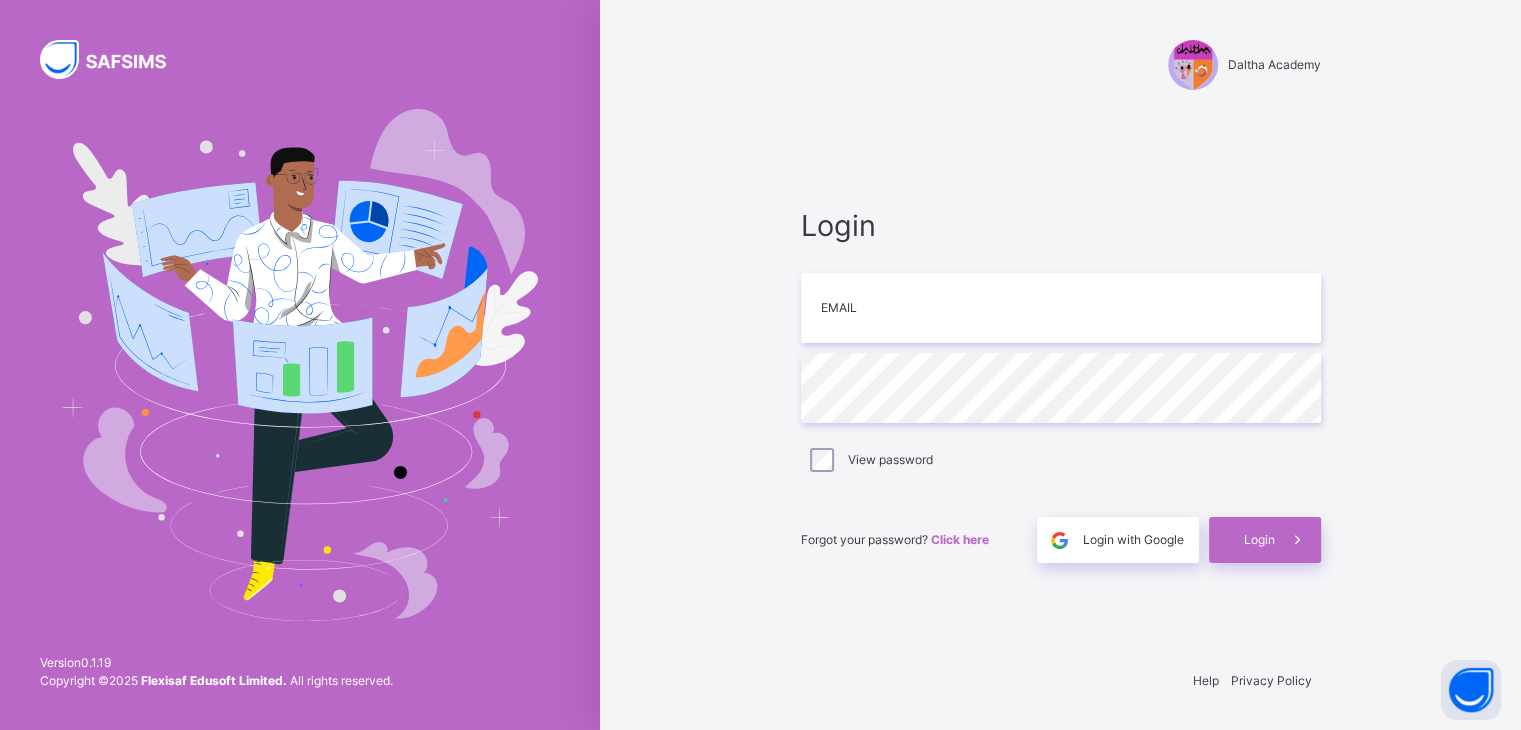 scroll, scrollTop: 0, scrollLeft: 0, axis: both 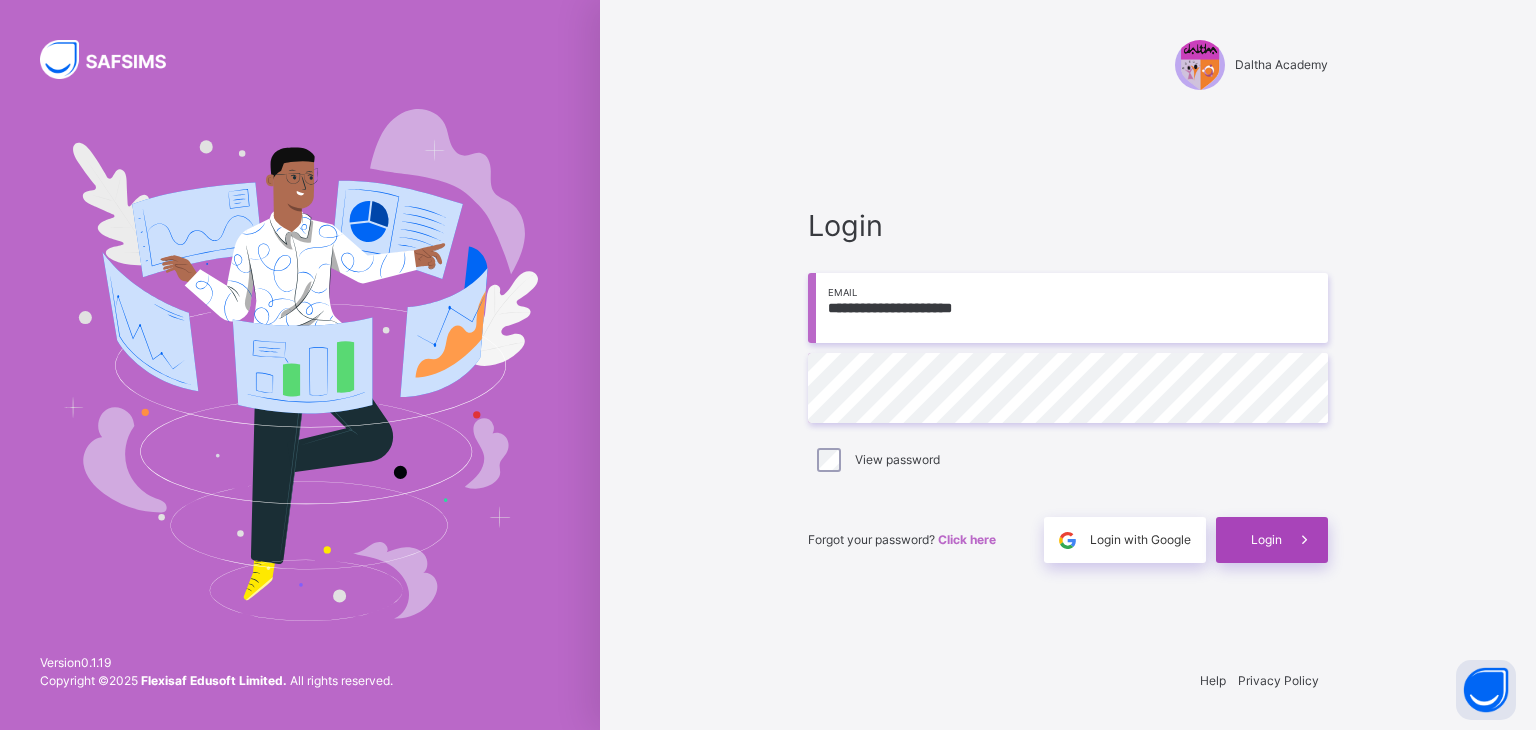 click on "Login" at bounding box center [1266, 540] 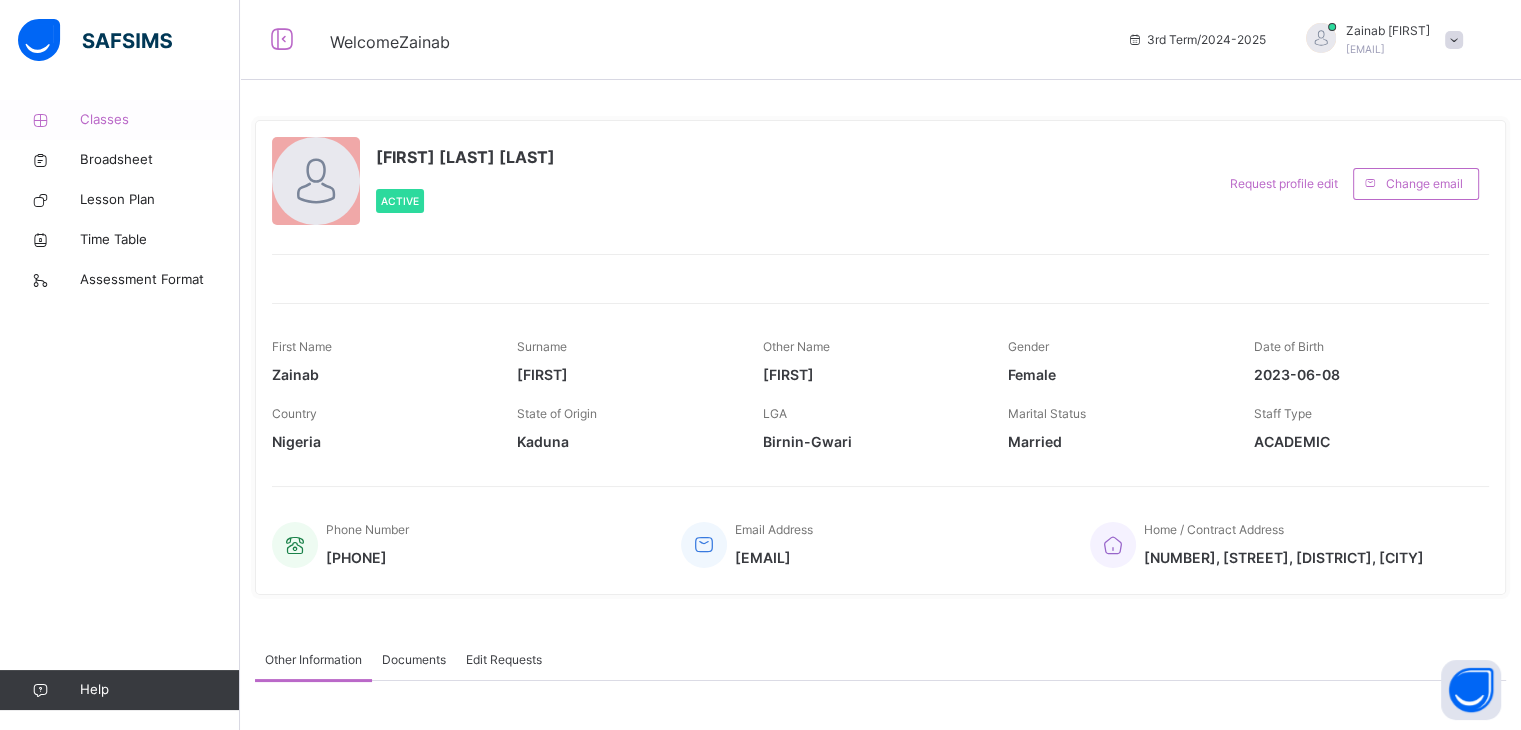 click on "Classes" at bounding box center [160, 120] 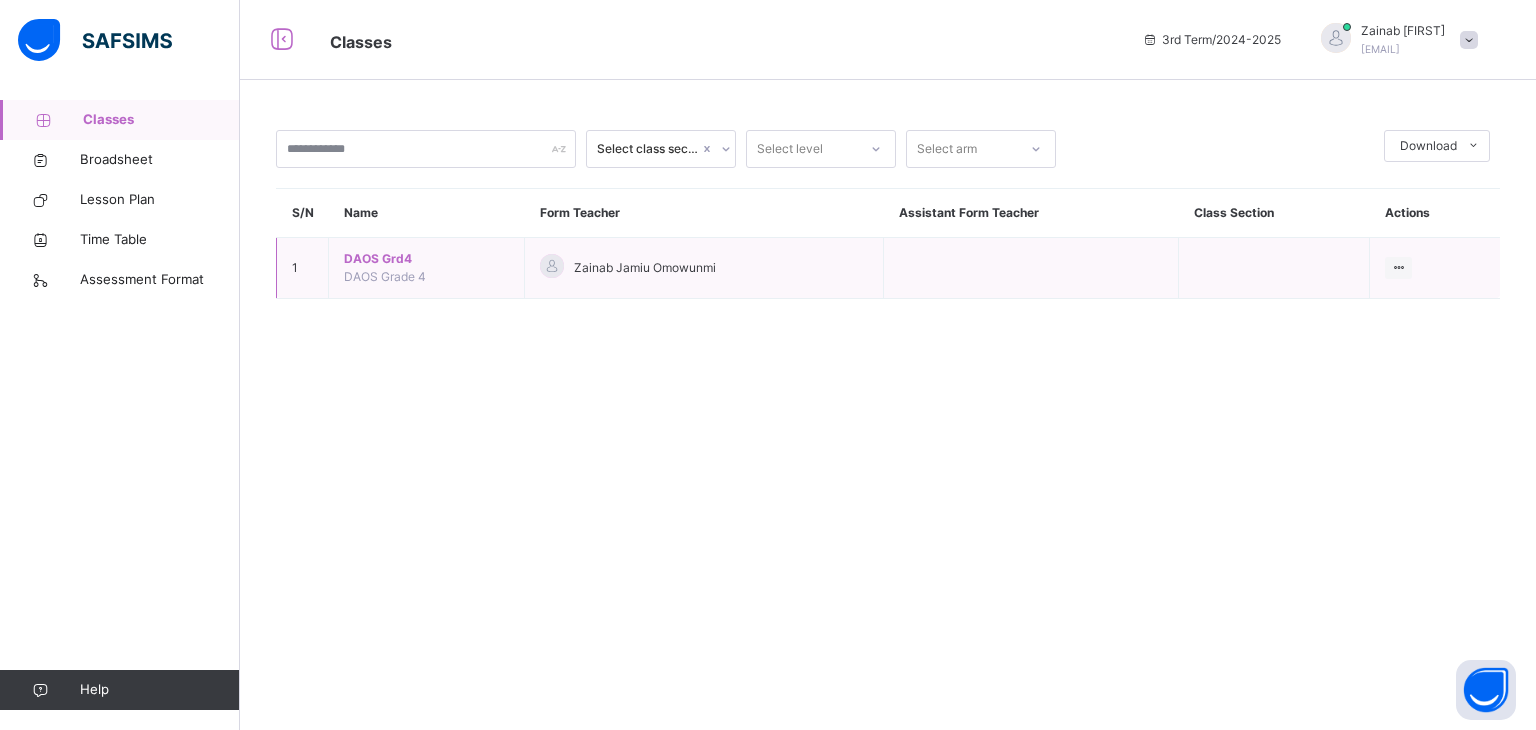 click on "DAOS Grd4" at bounding box center [426, 259] 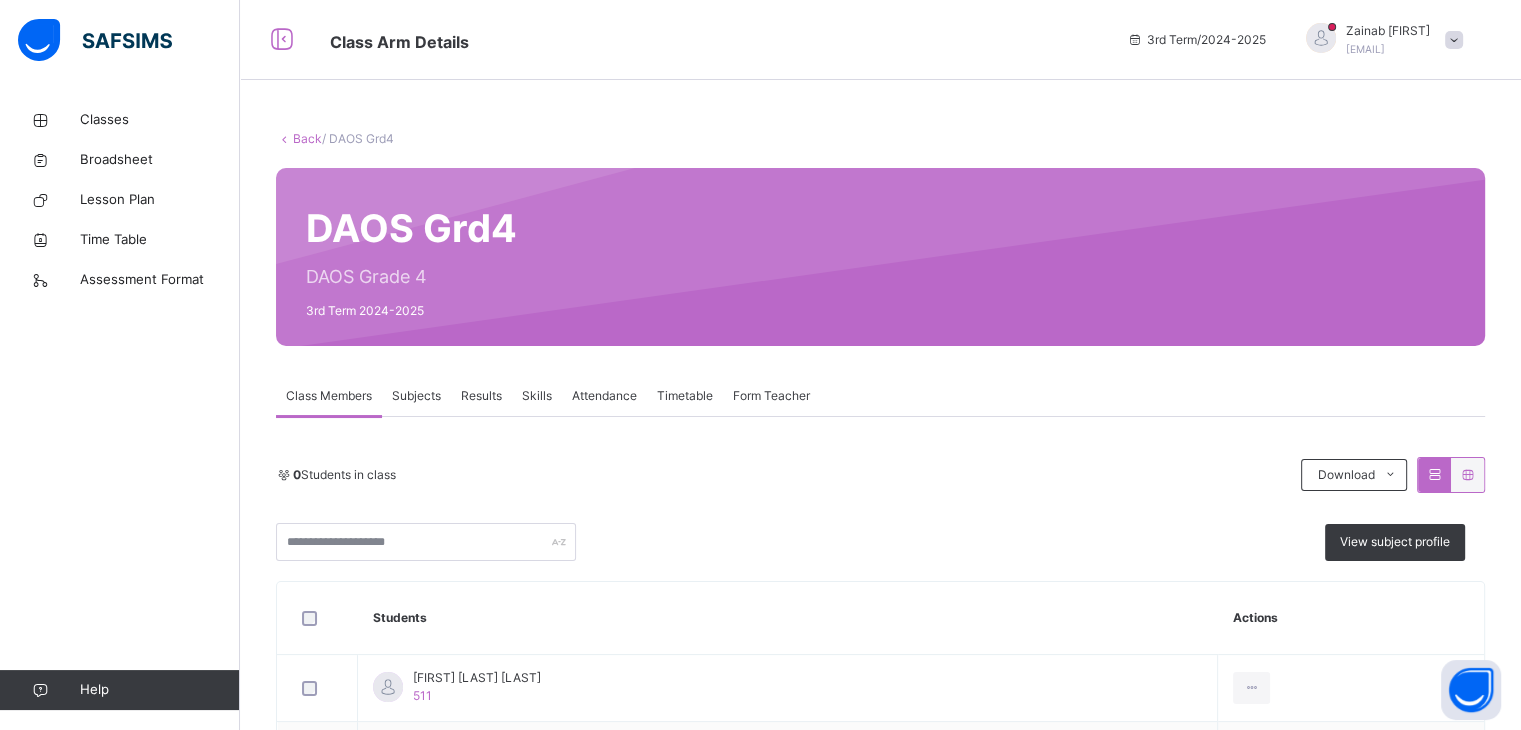 click on "Subjects" at bounding box center [416, 396] 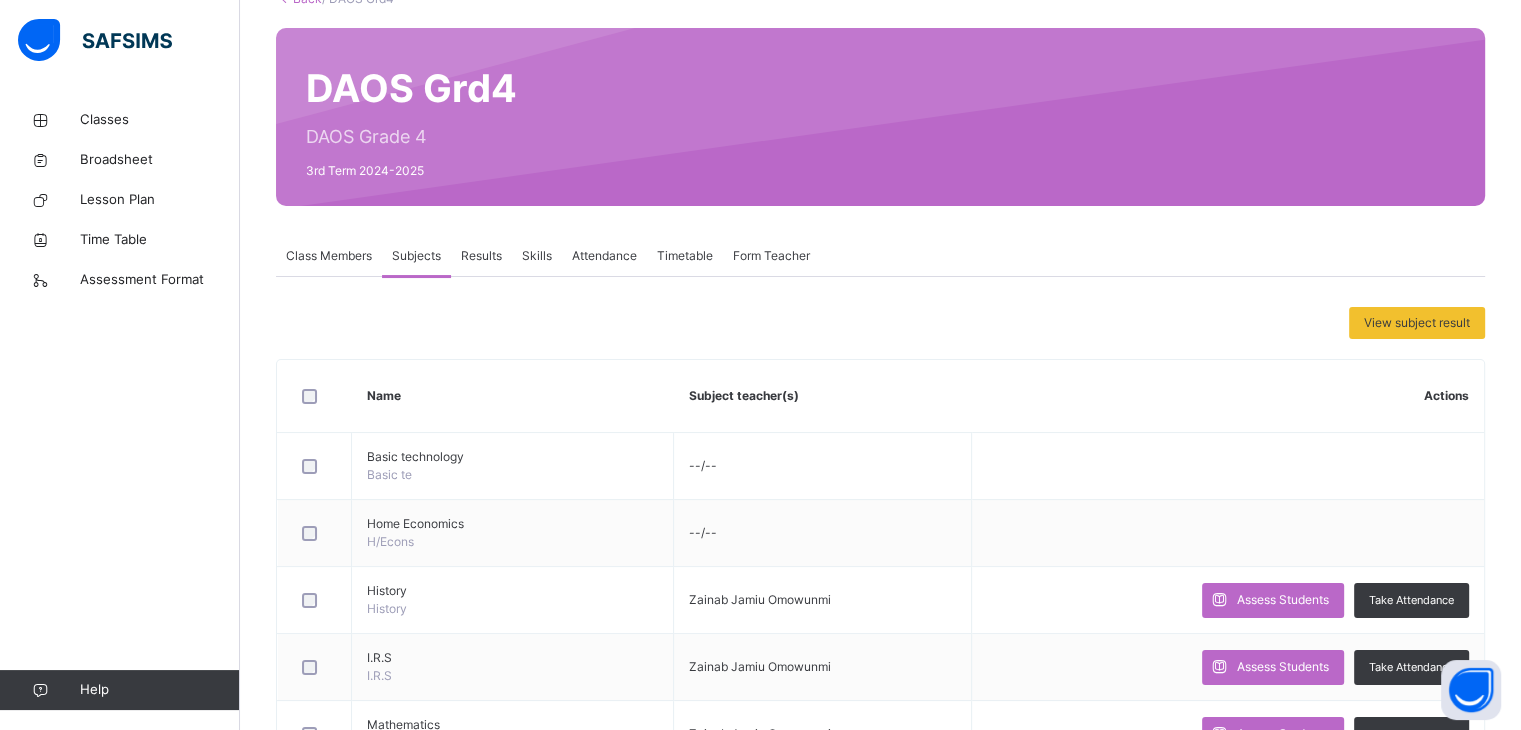 scroll, scrollTop: 0, scrollLeft: 0, axis: both 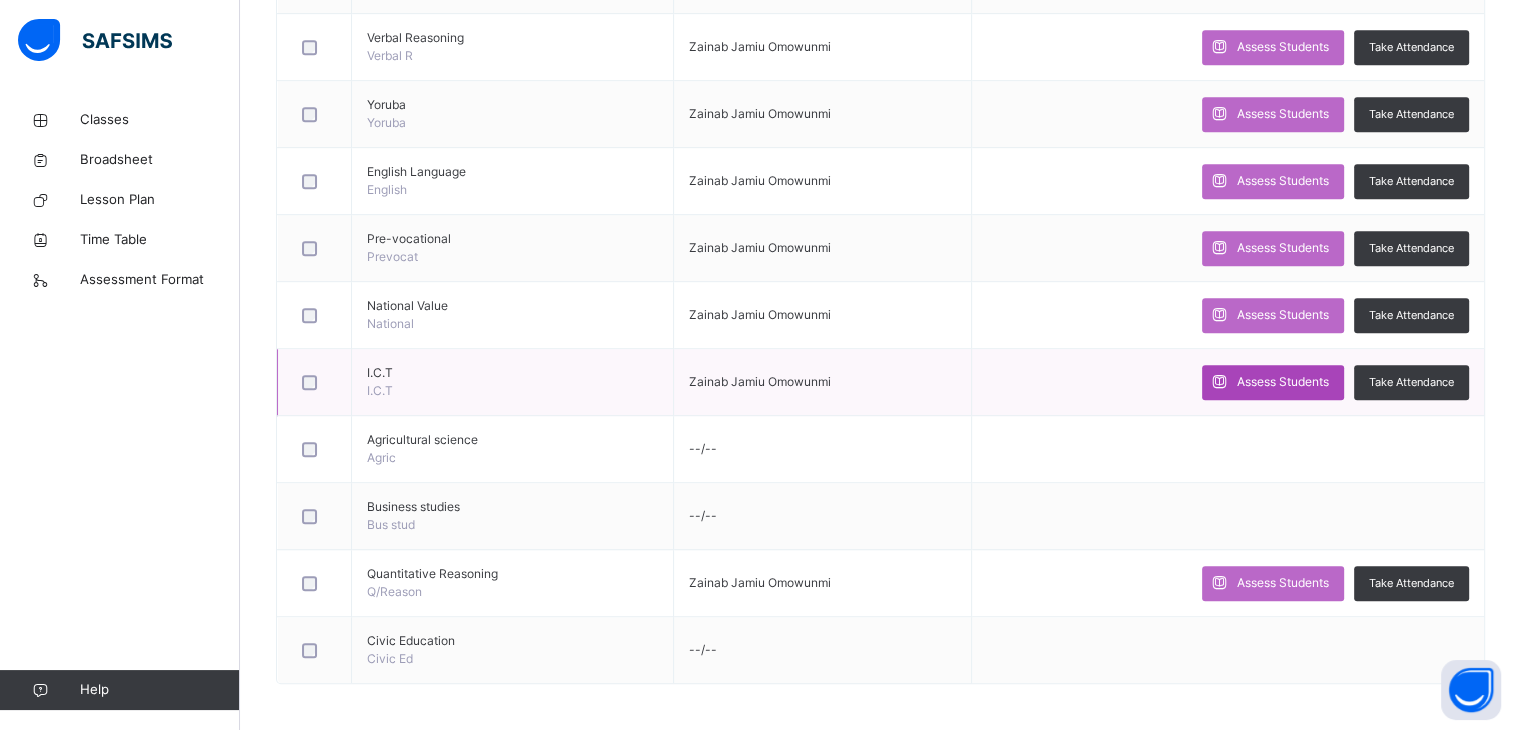 click on "Assess Students" at bounding box center [1283, 382] 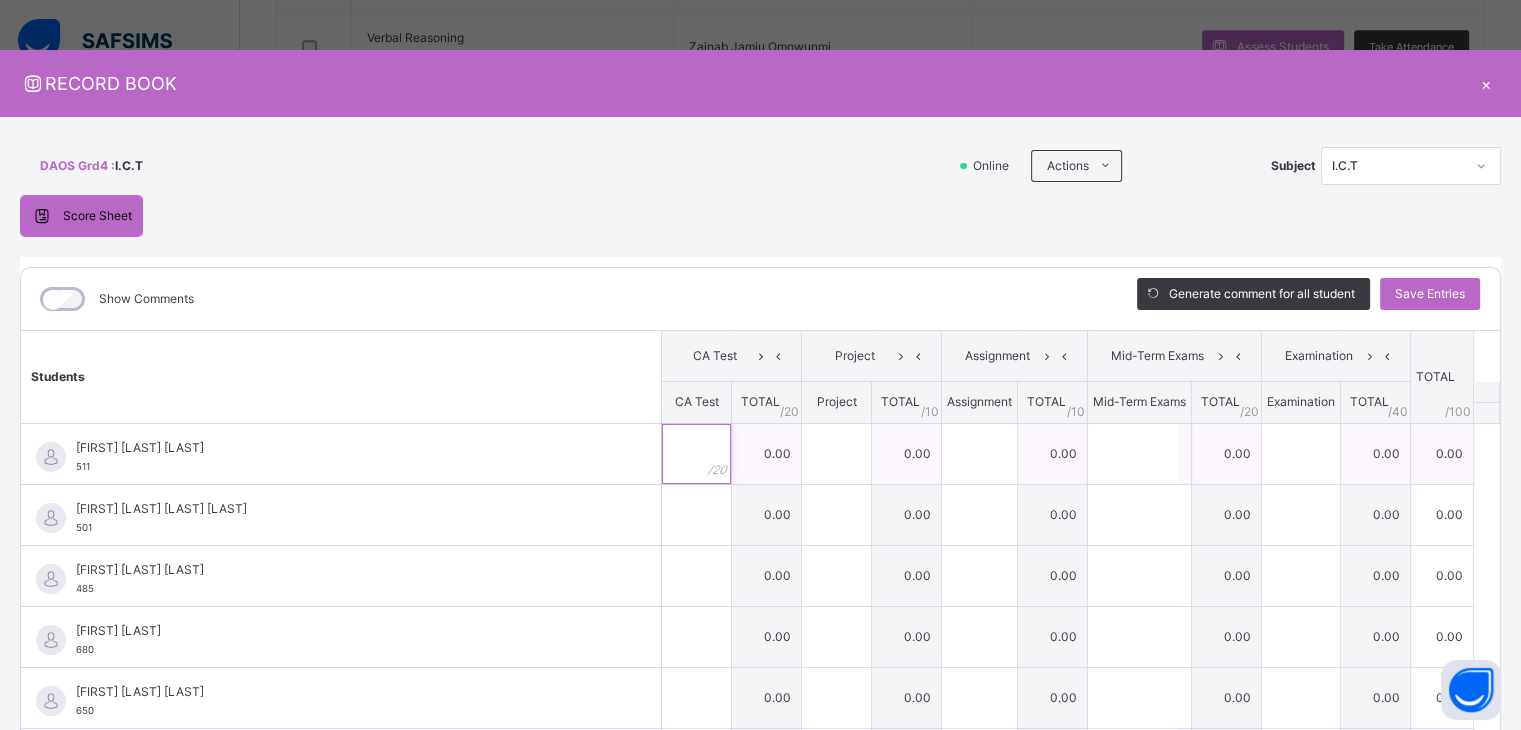 click at bounding box center [696, 454] 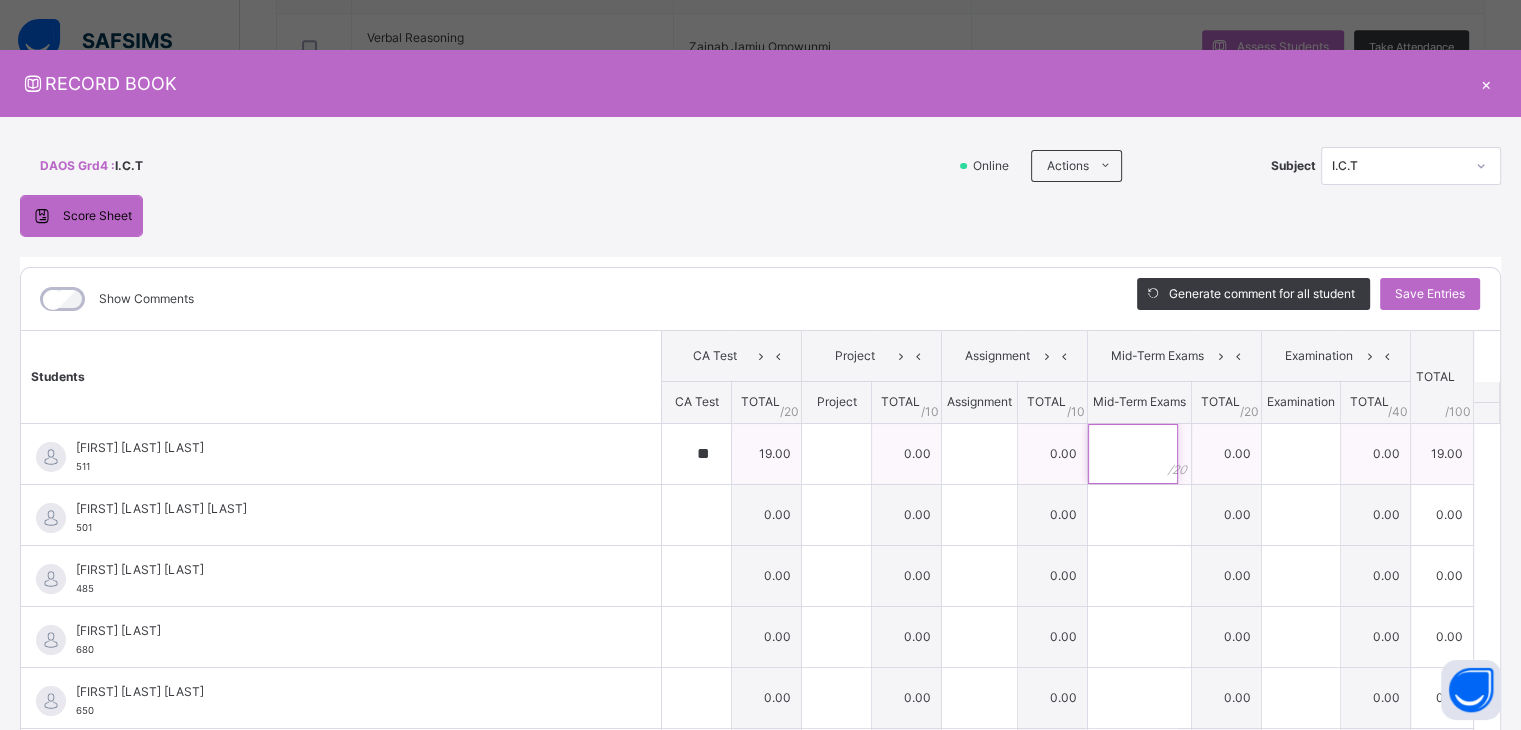 click at bounding box center [1133, 454] 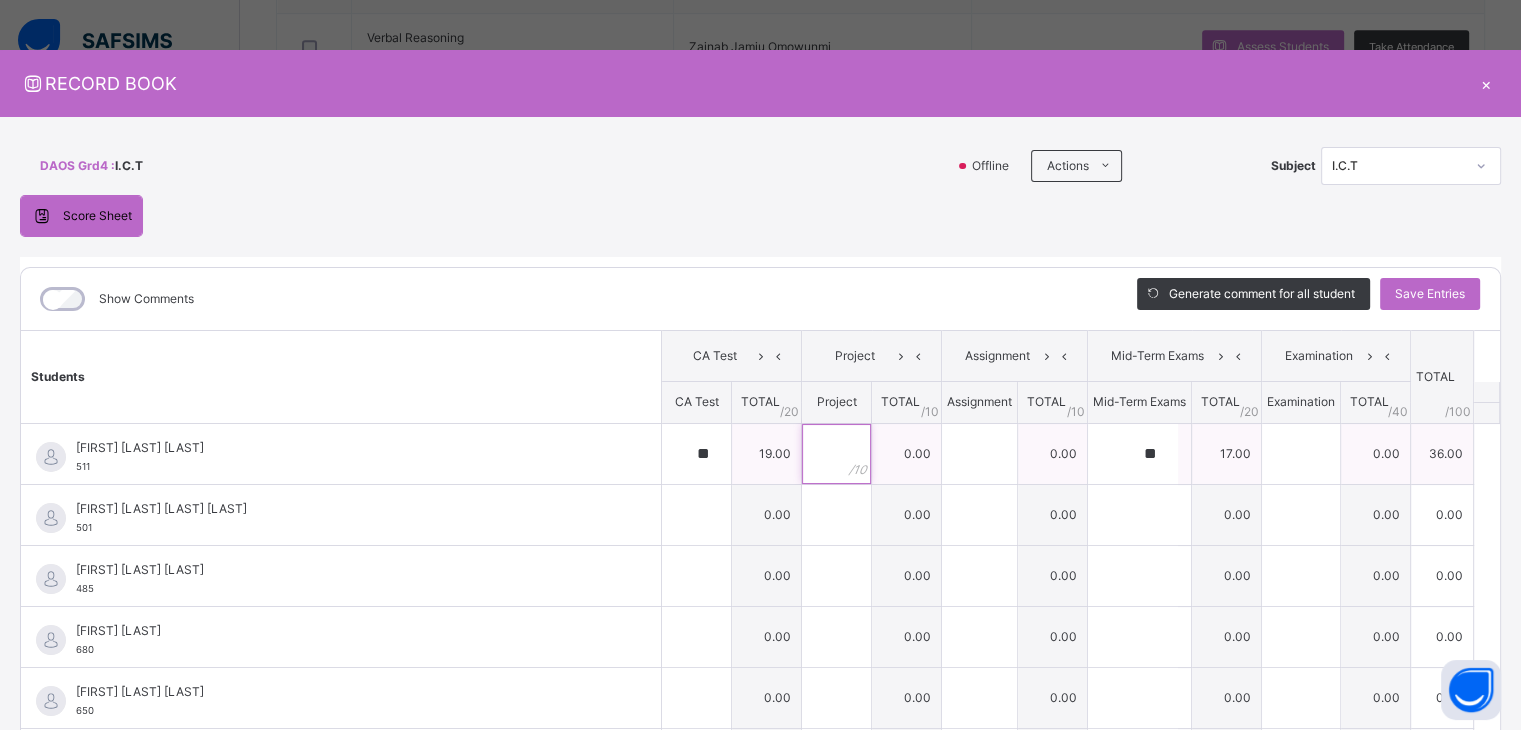 click at bounding box center [836, 454] 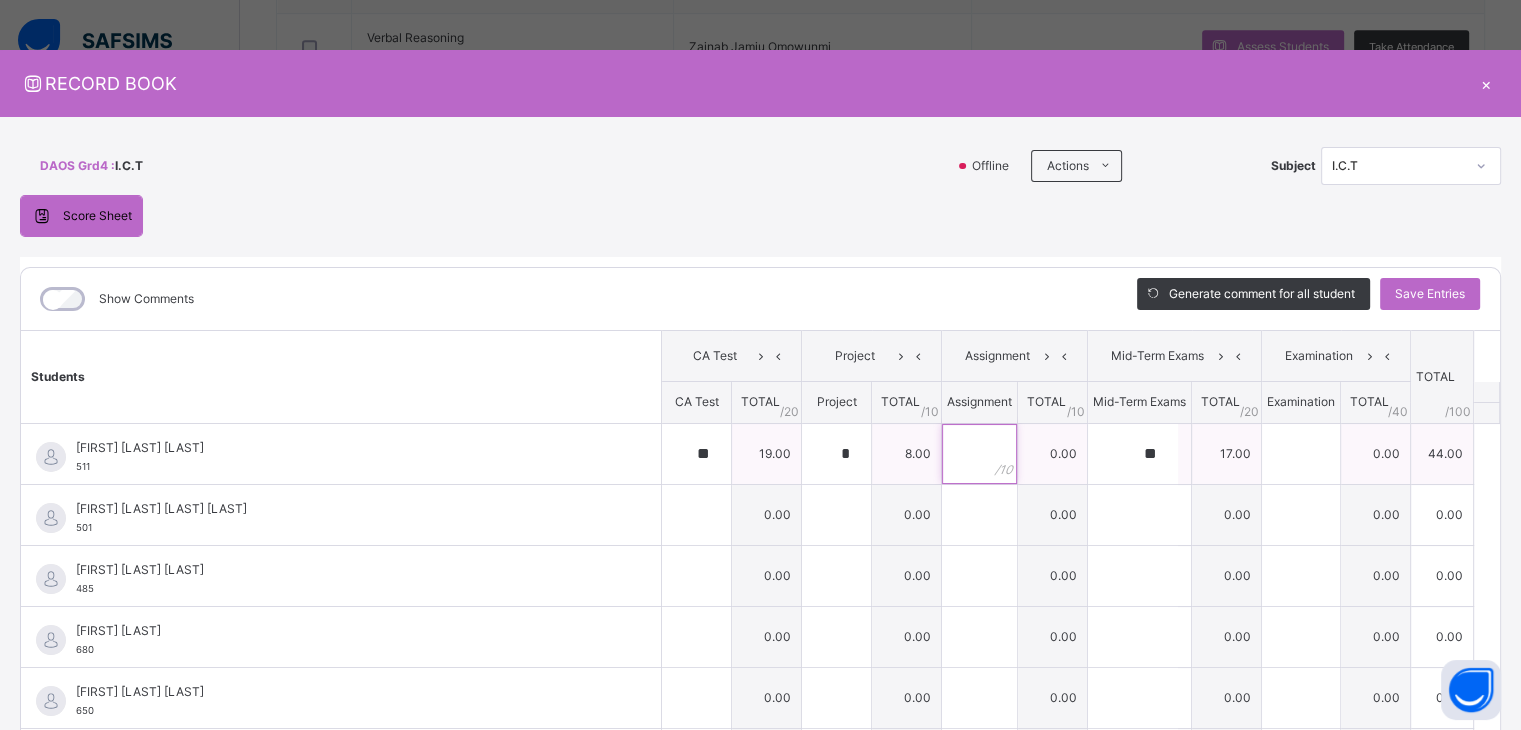click at bounding box center [979, 454] 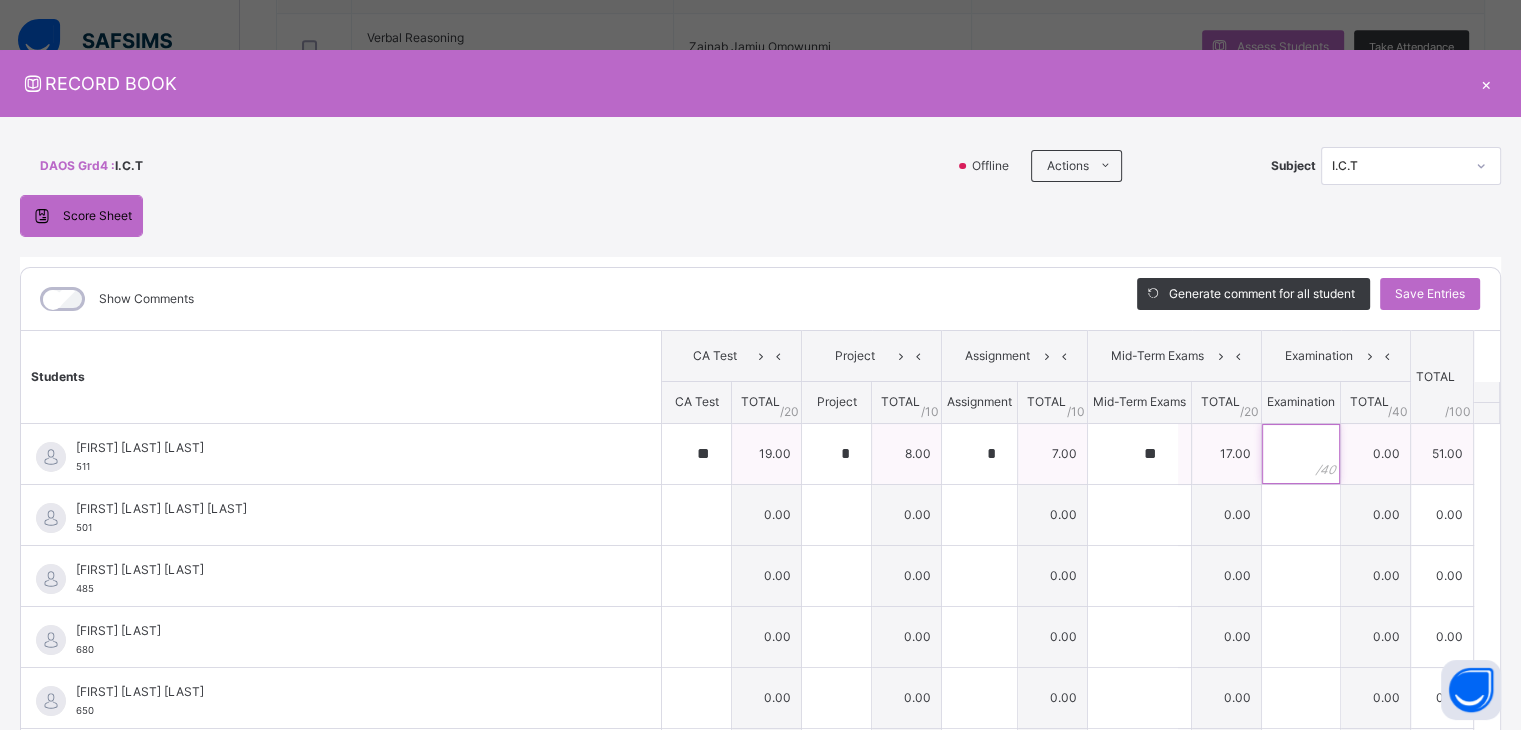 click at bounding box center [1301, 454] 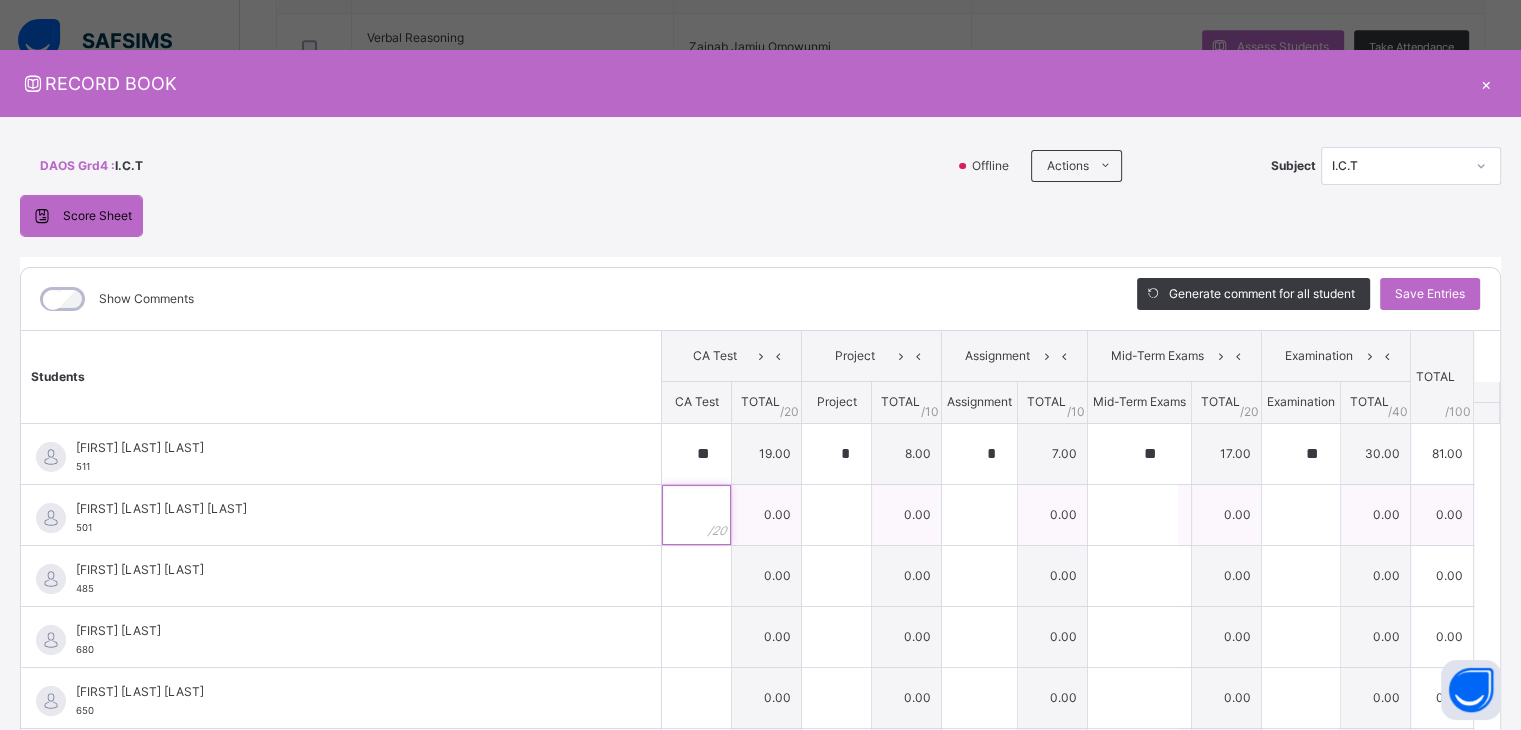 click at bounding box center (696, 515) 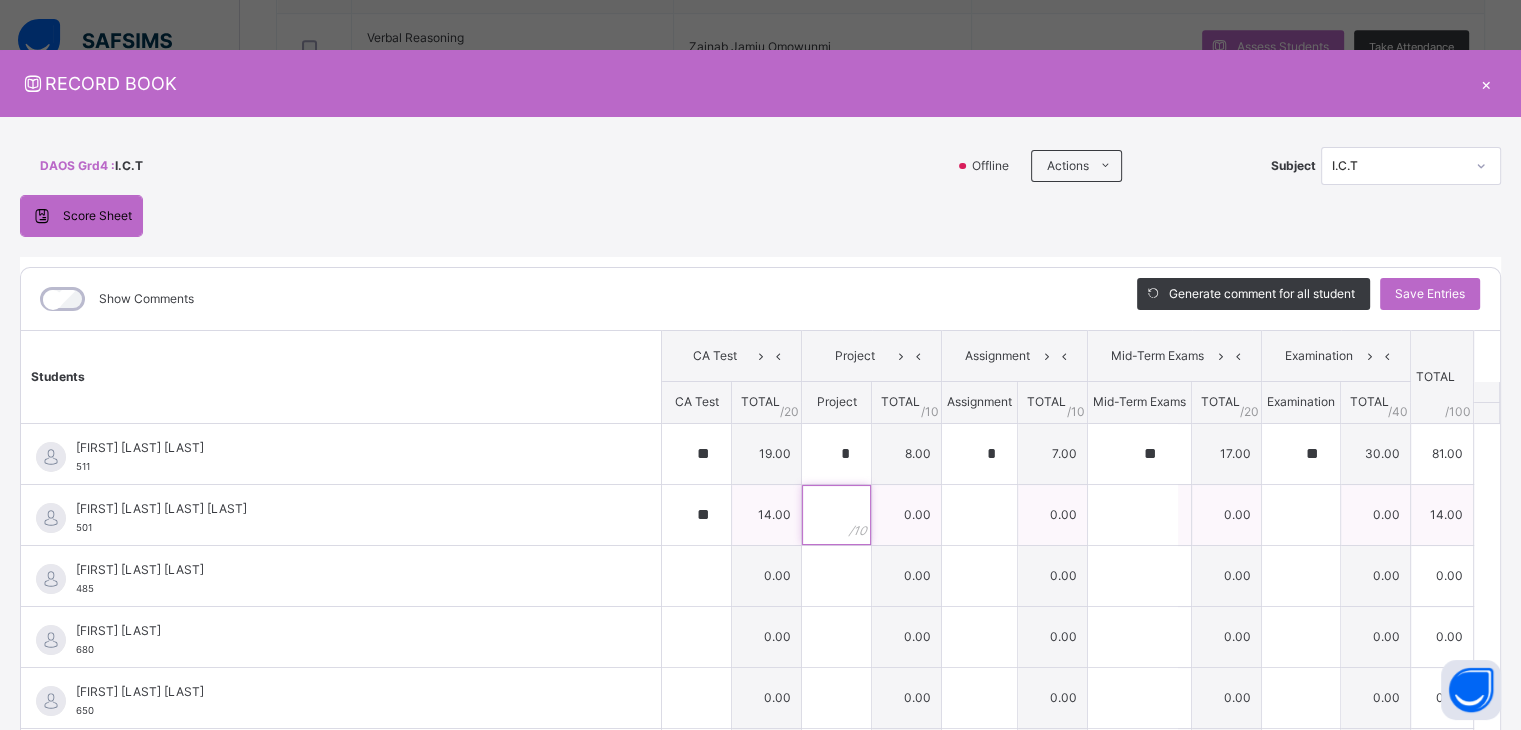 click at bounding box center (836, 515) 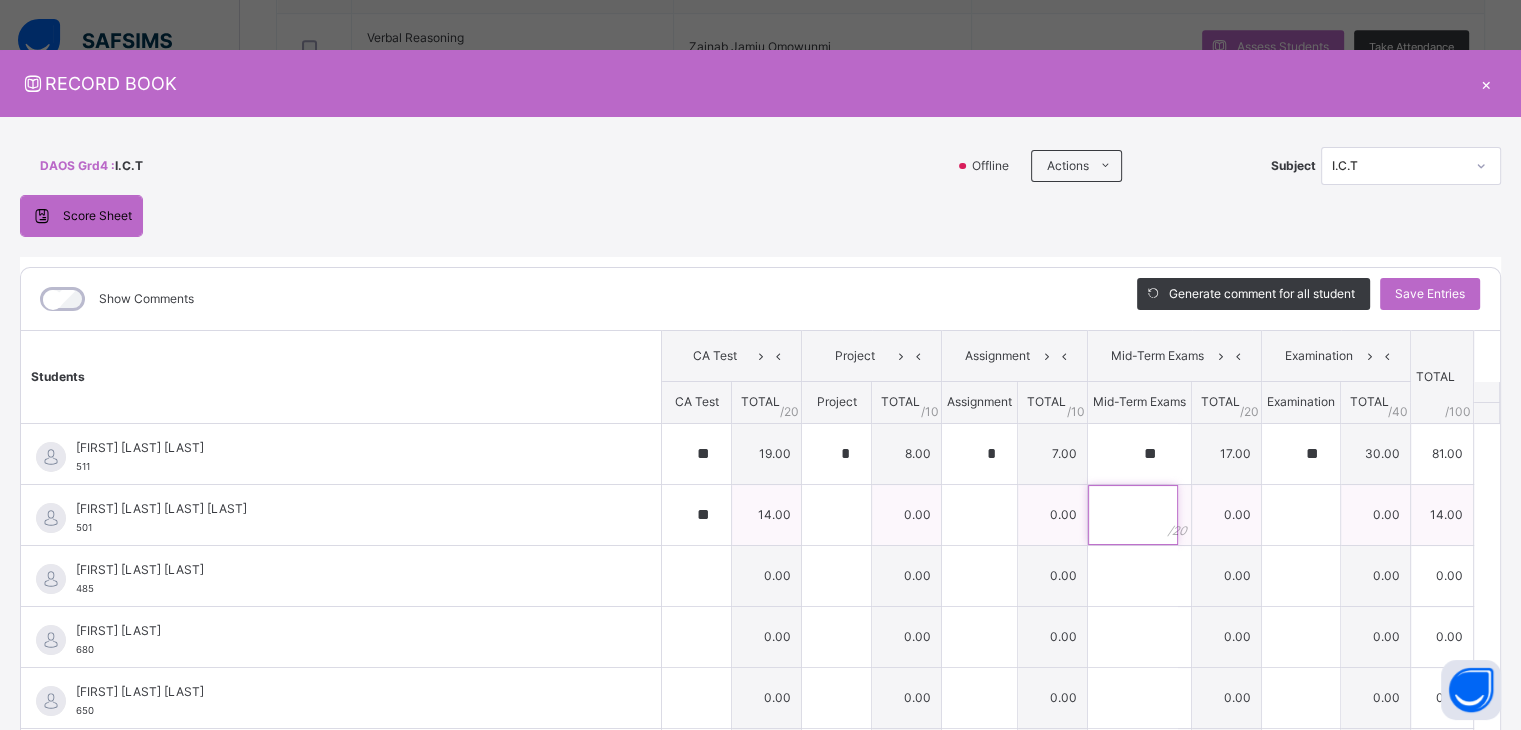 click at bounding box center [1133, 515] 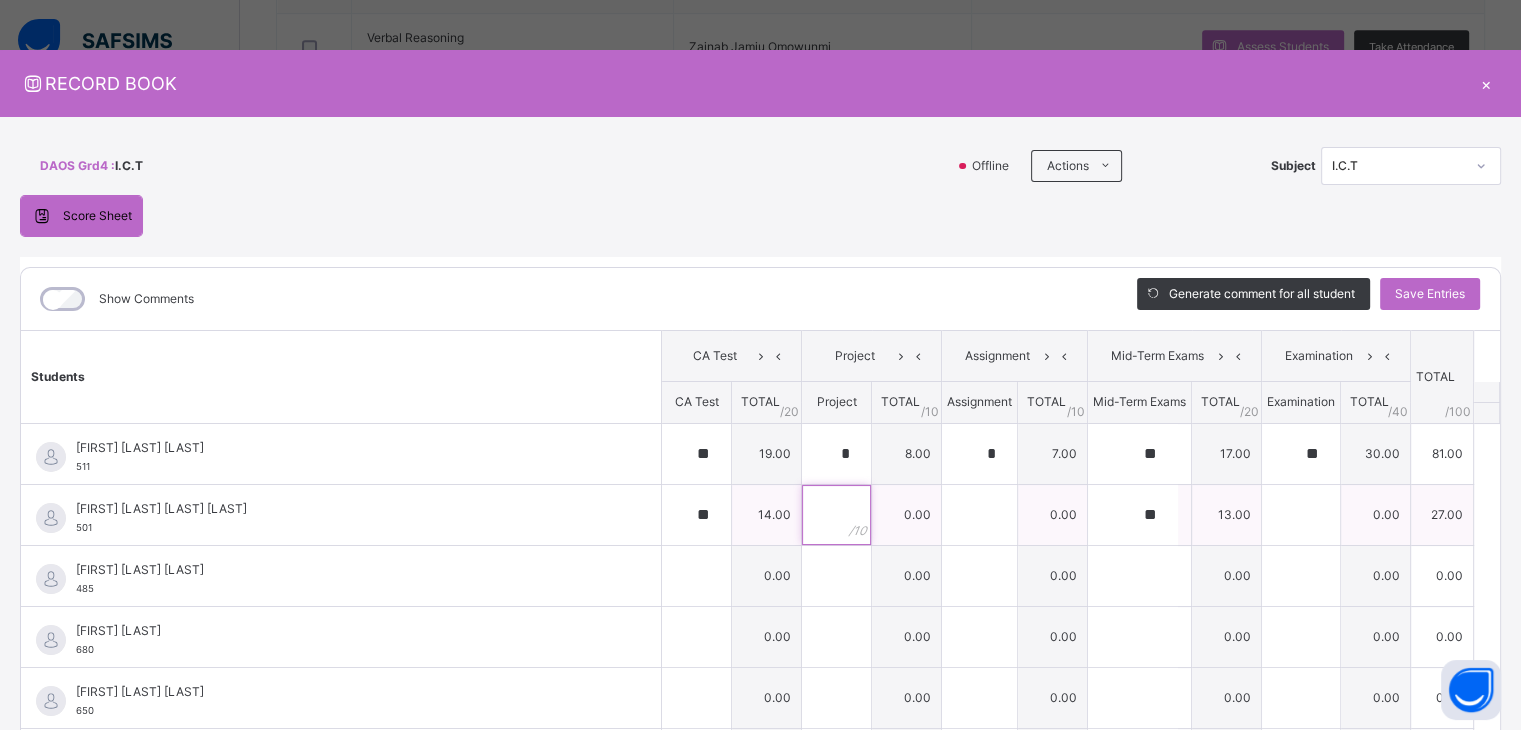 click at bounding box center [836, 515] 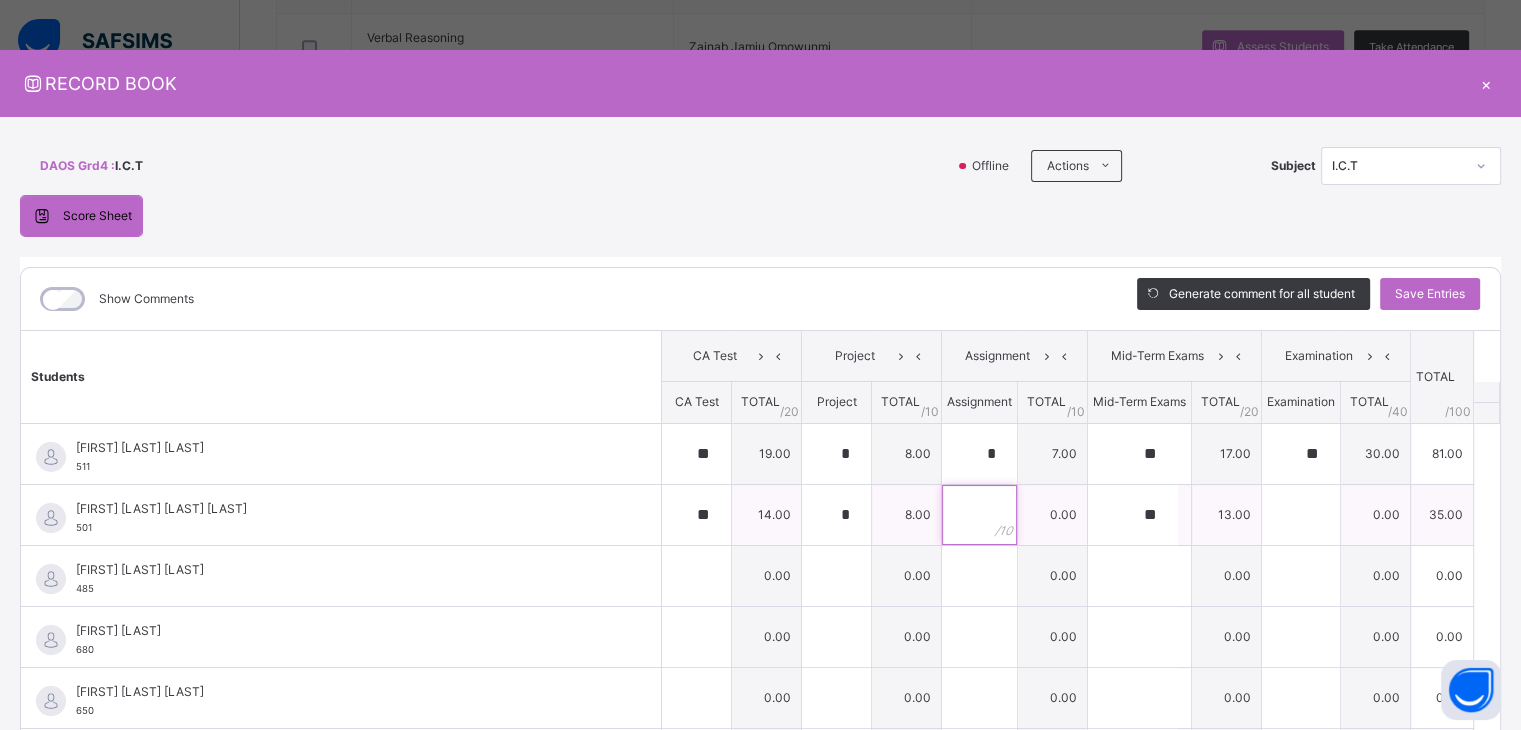 click at bounding box center [979, 515] 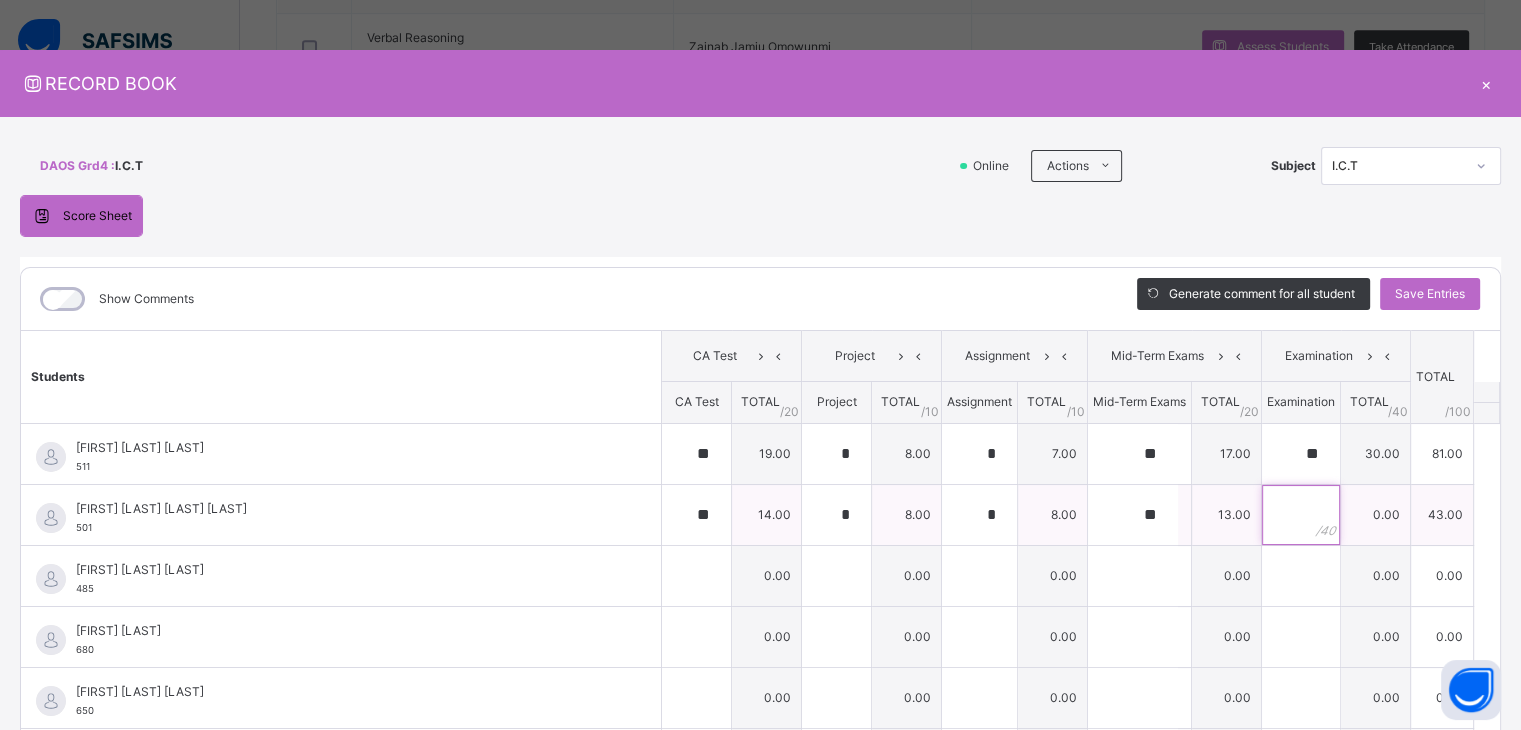 click at bounding box center [1301, 515] 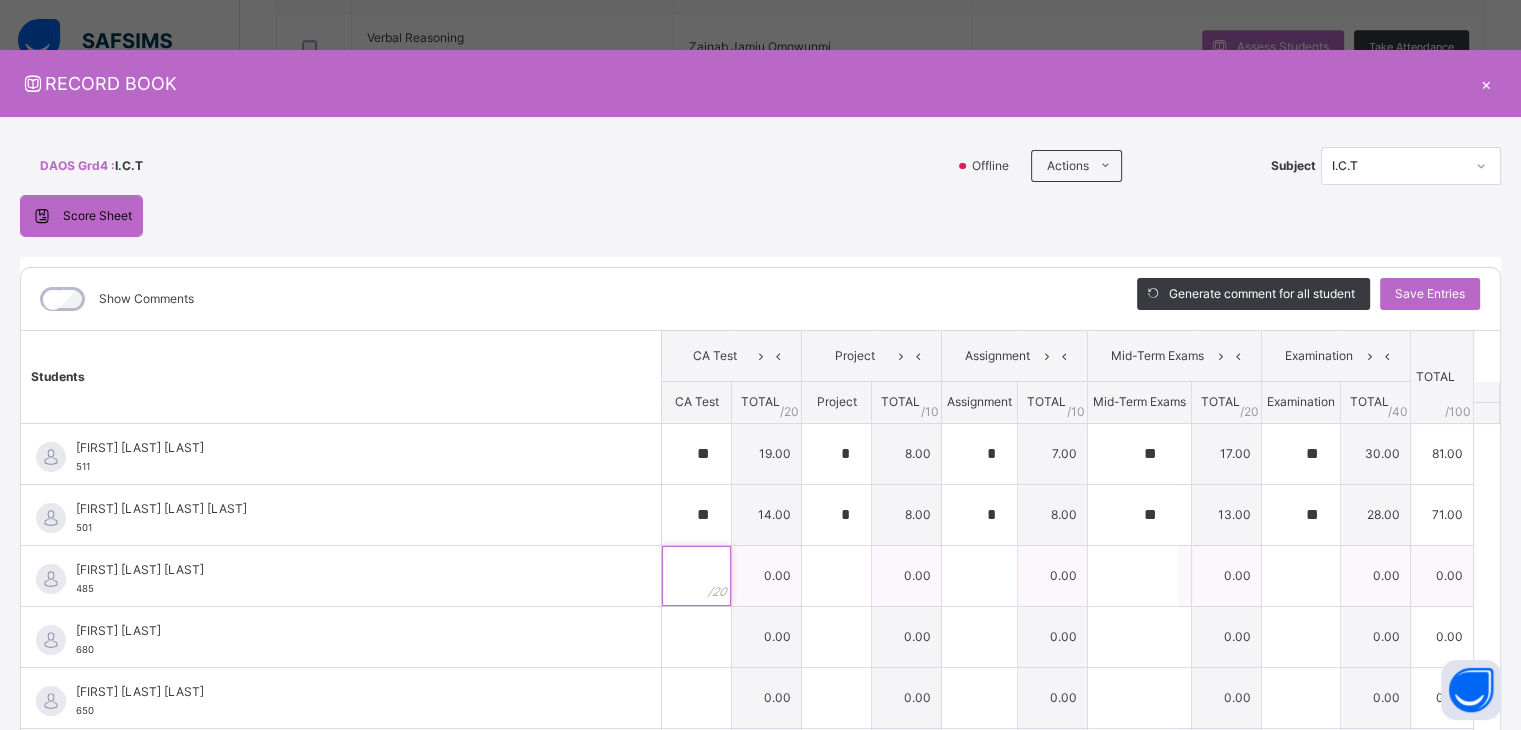 click at bounding box center [696, 576] 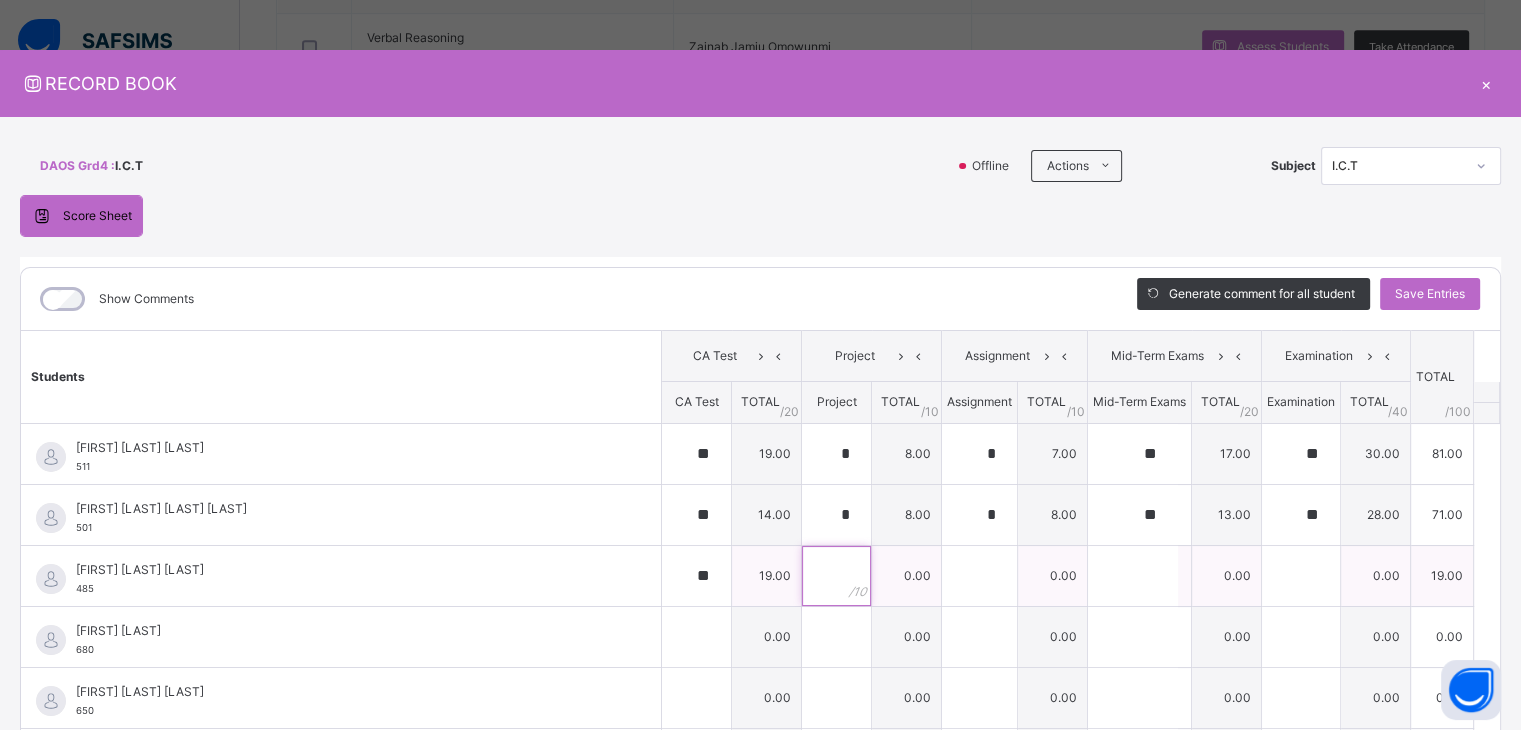 click at bounding box center (836, 576) 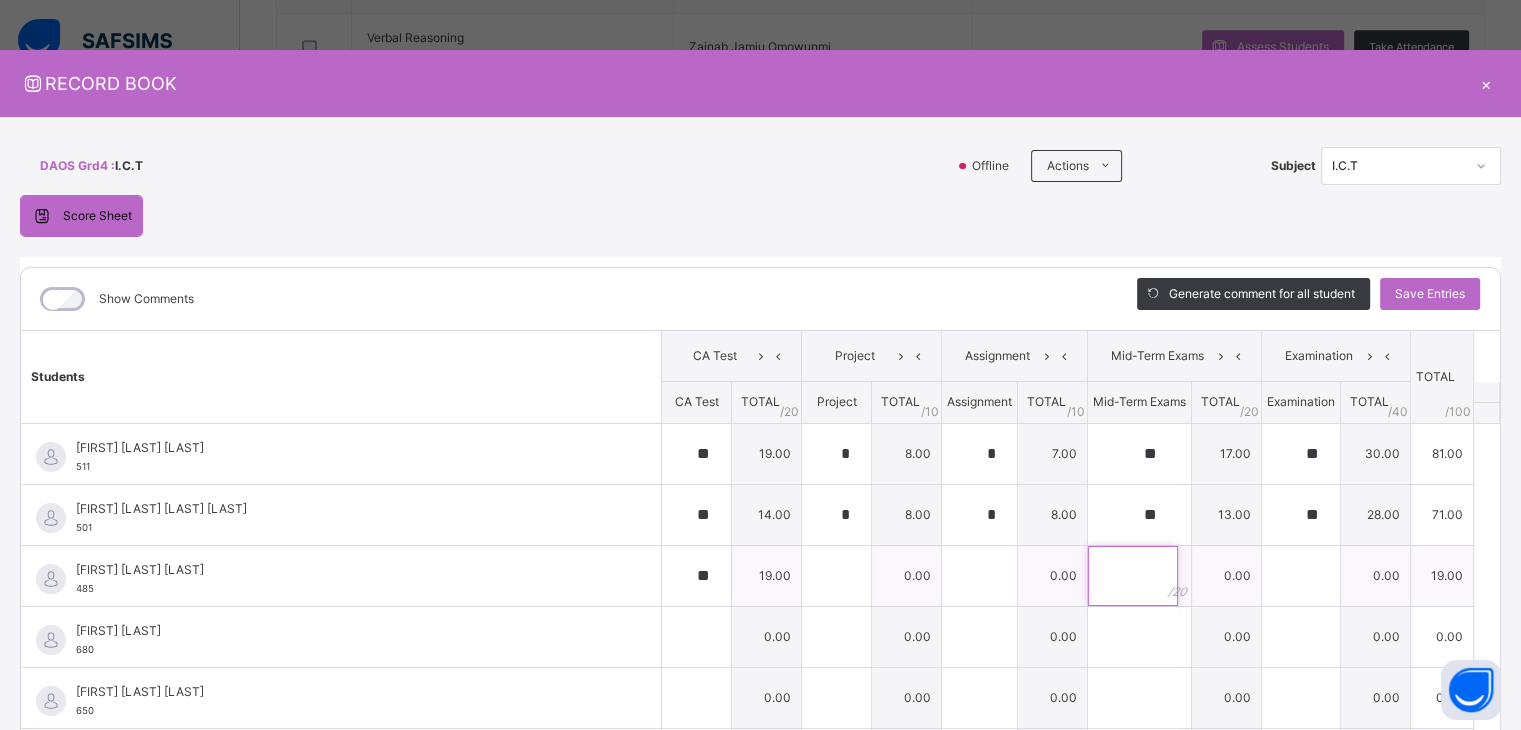 click at bounding box center (1133, 576) 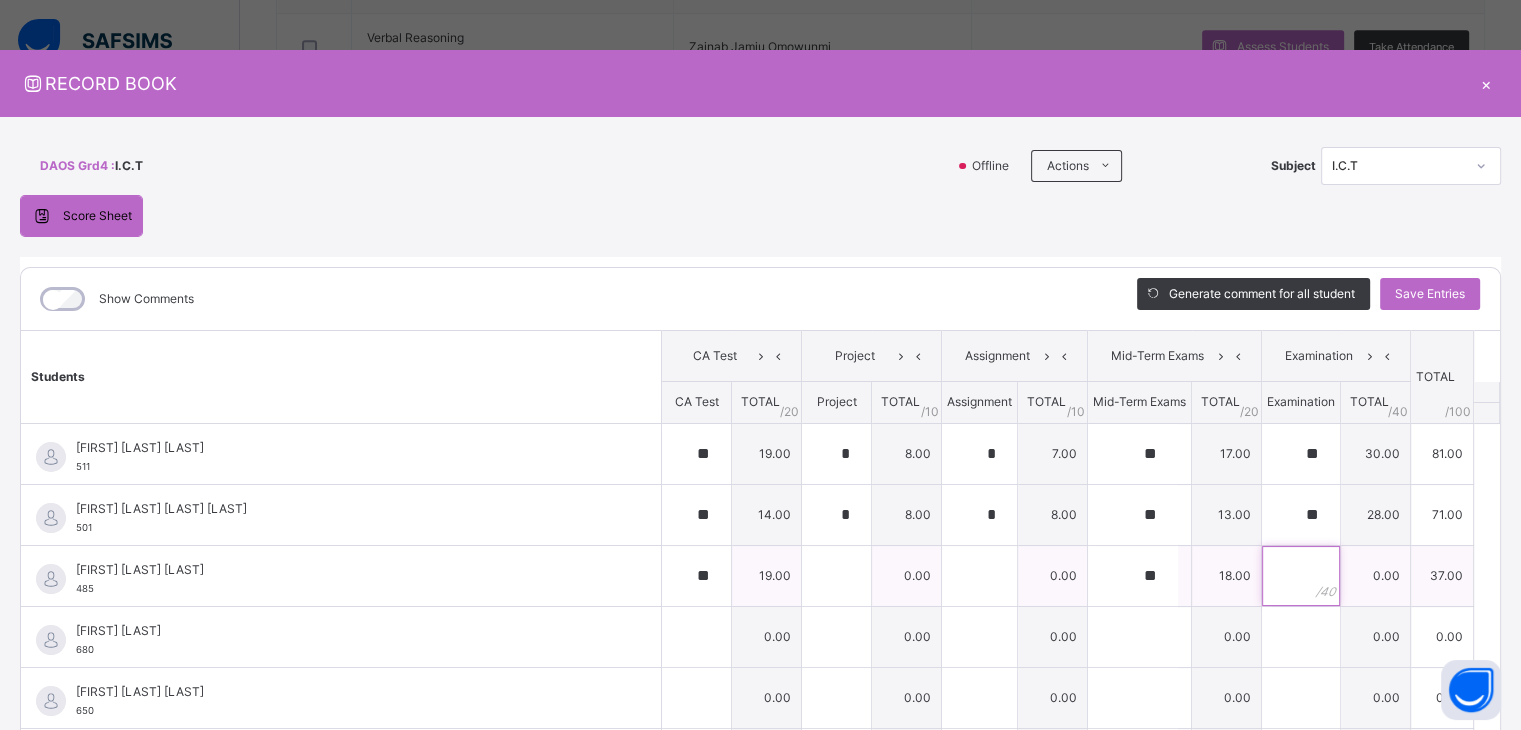 click at bounding box center (1301, 576) 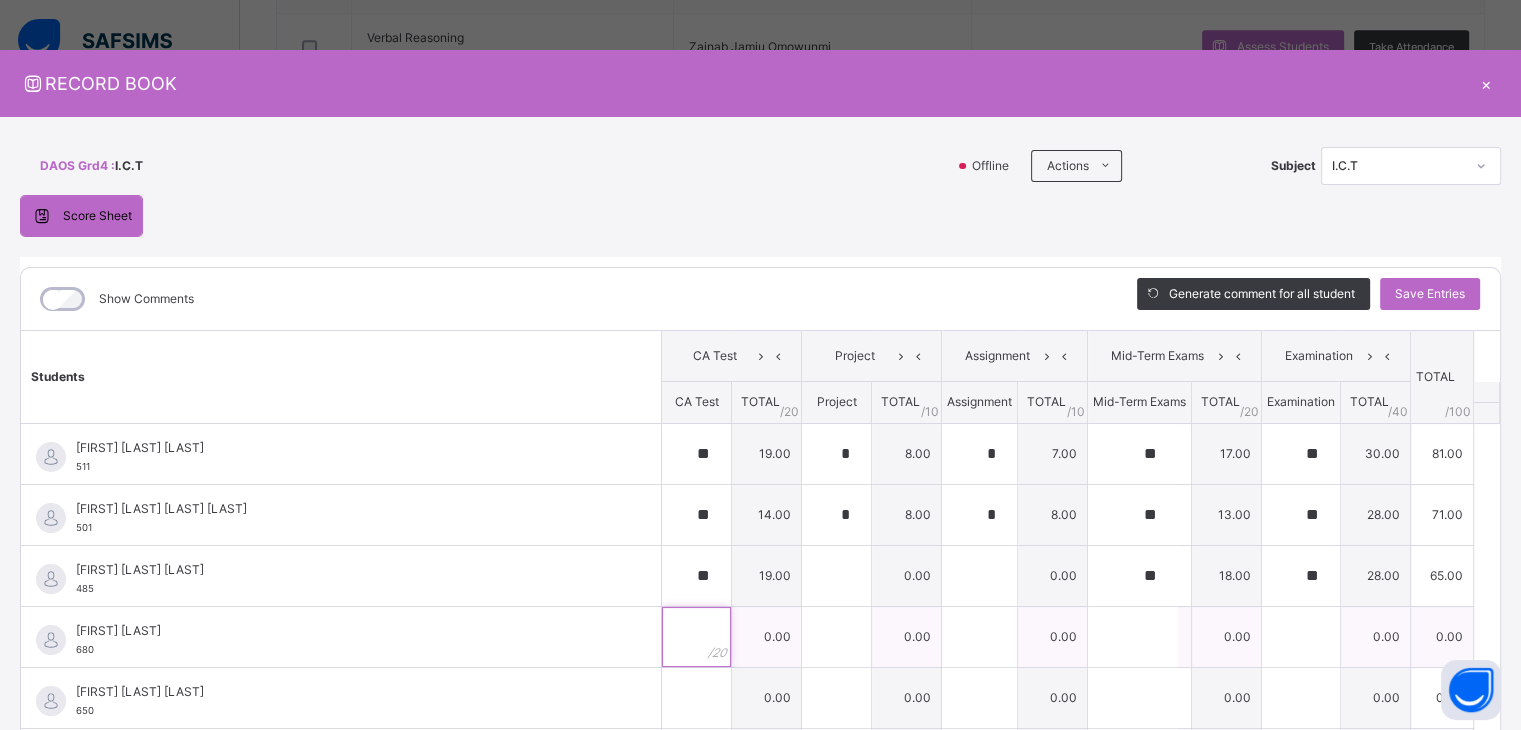 click at bounding box center (696, 637) 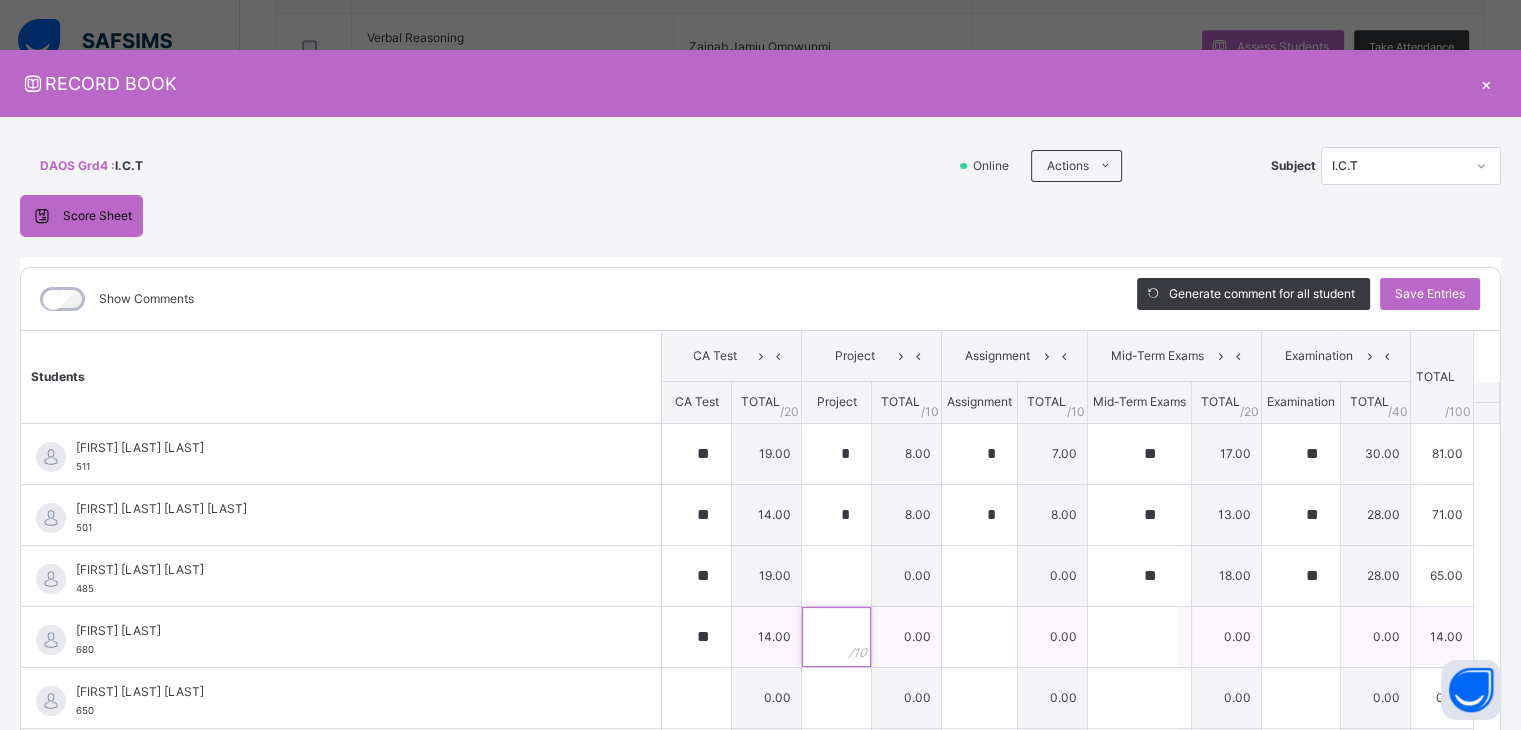 click at bounding box center (836, 637) 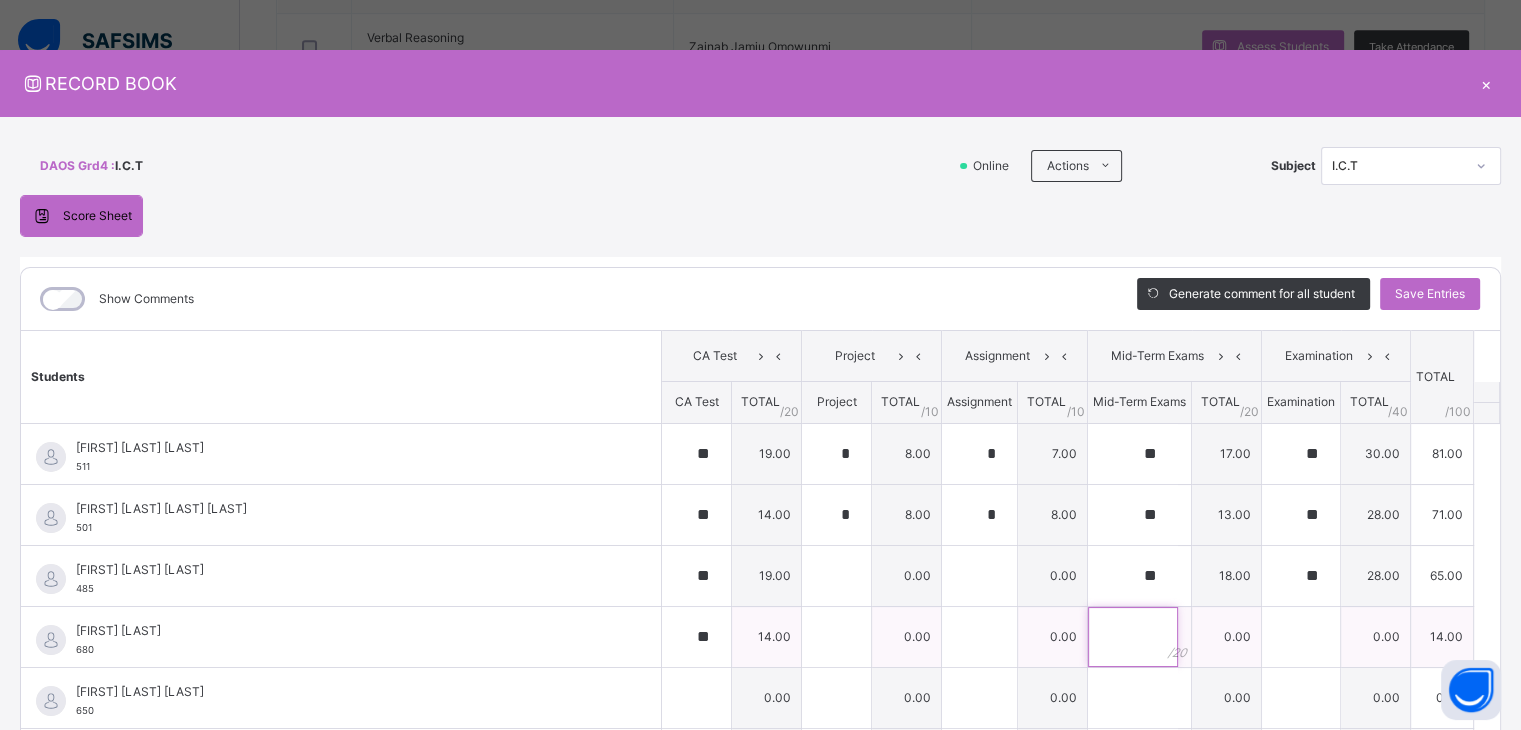 click at bounding box center (1133, 637) 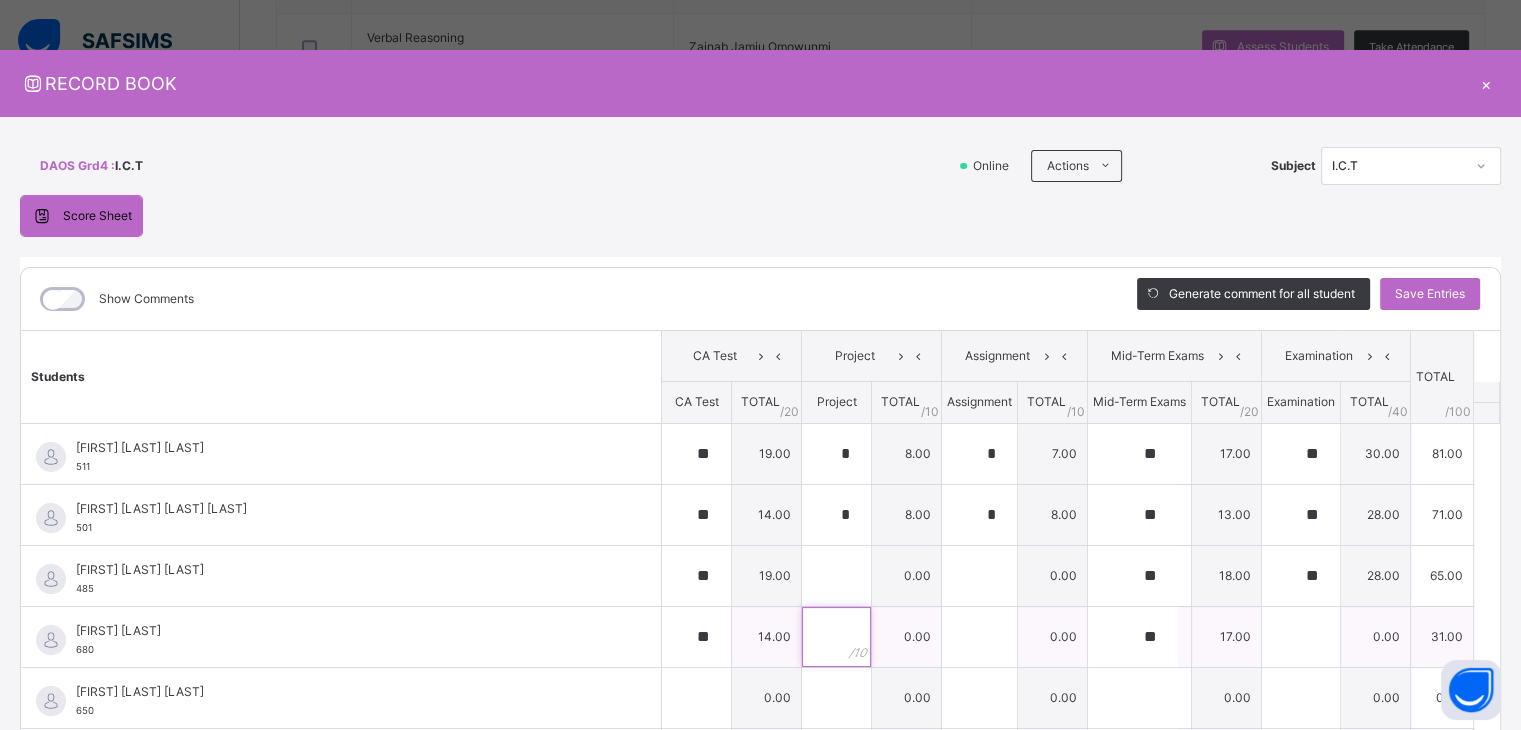 click at bounding box center (836, 637) 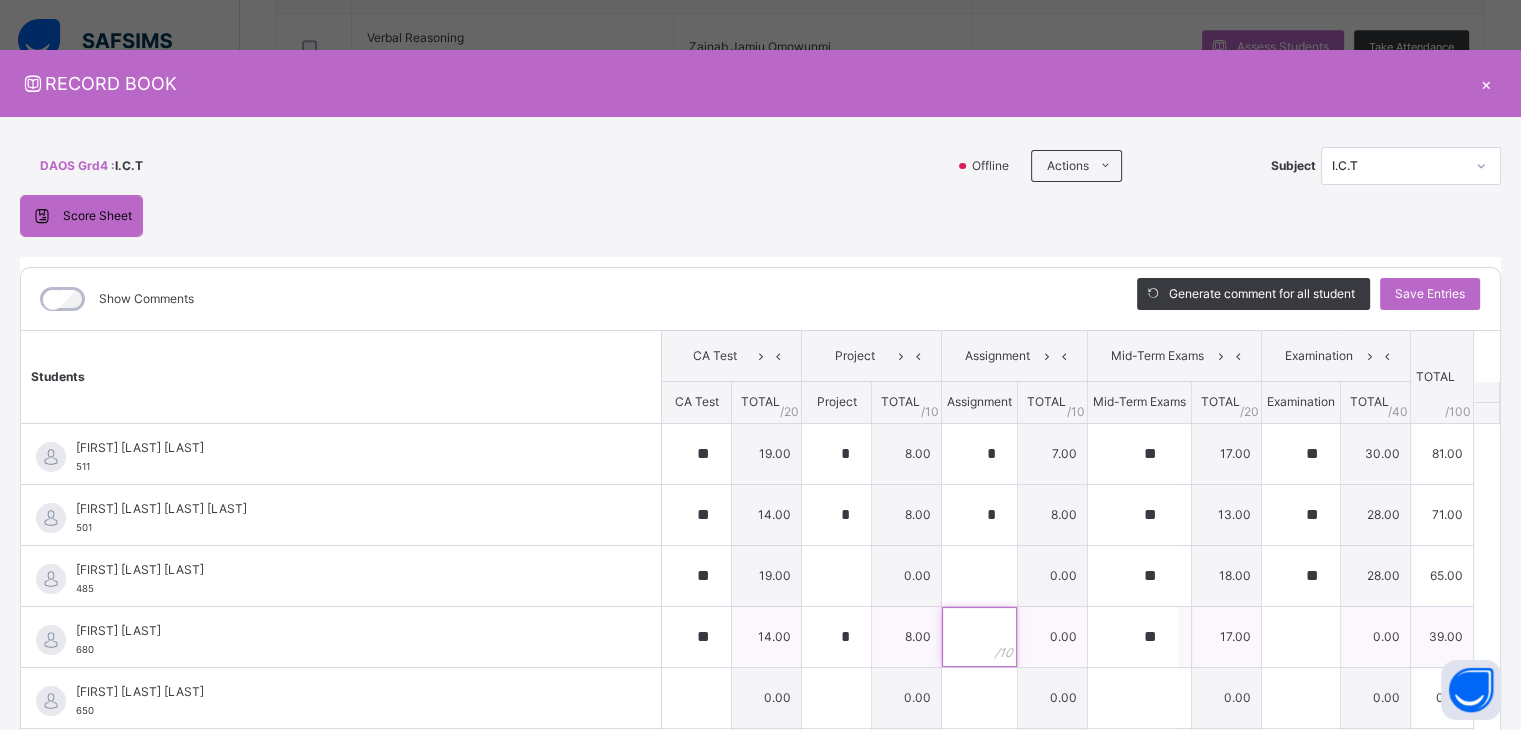 click at bounding box center [979, 637] 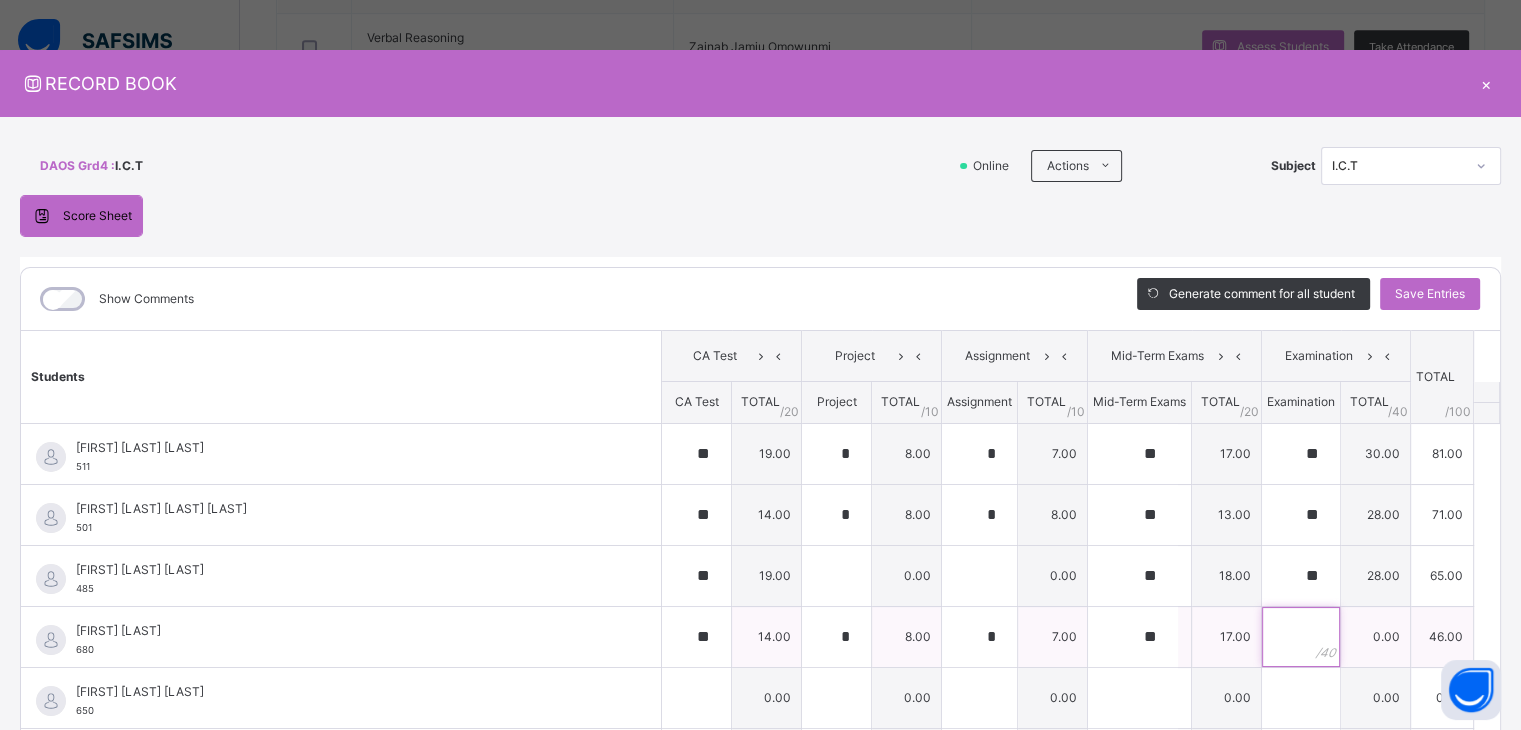 click at bounding box center (1301, 637) 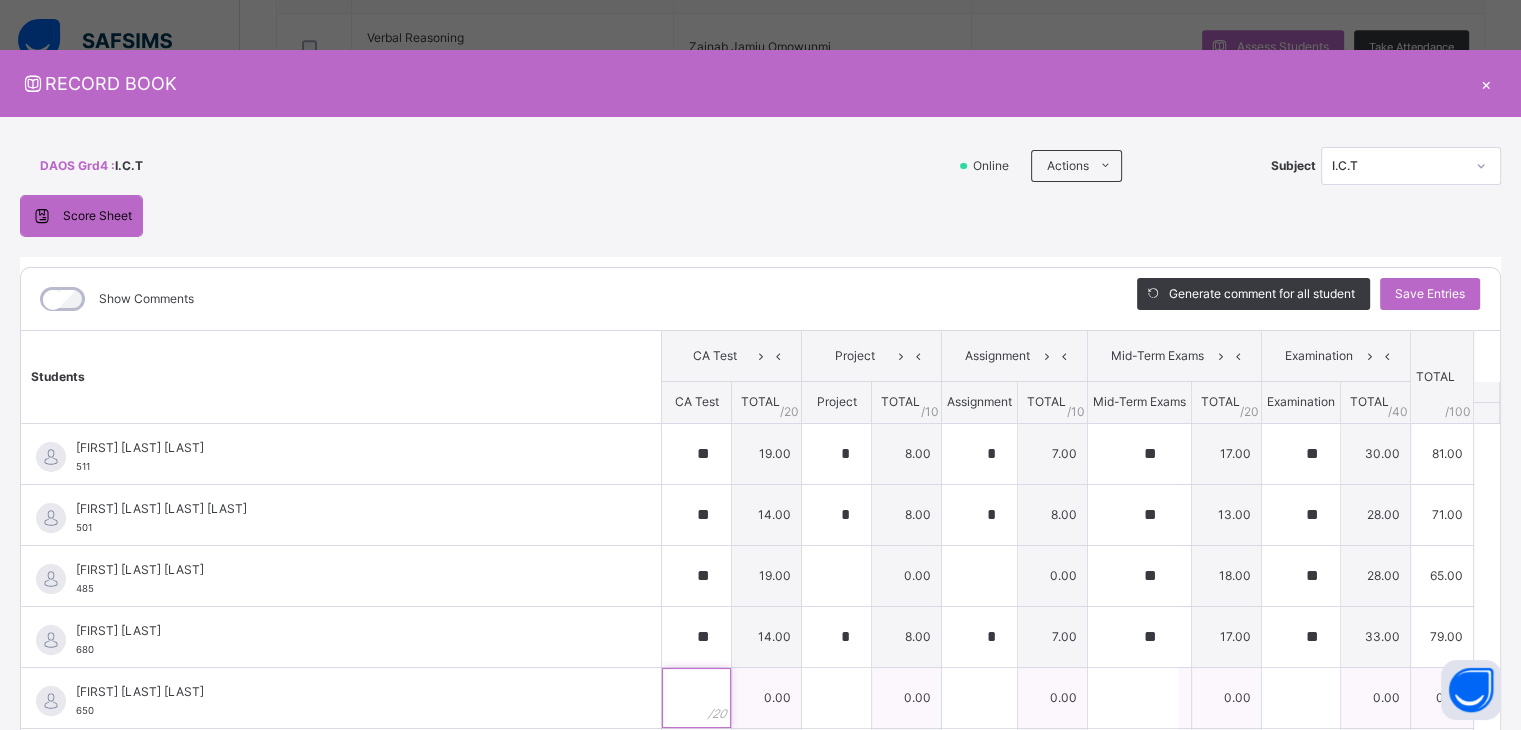click at bounding box center [696, 698] 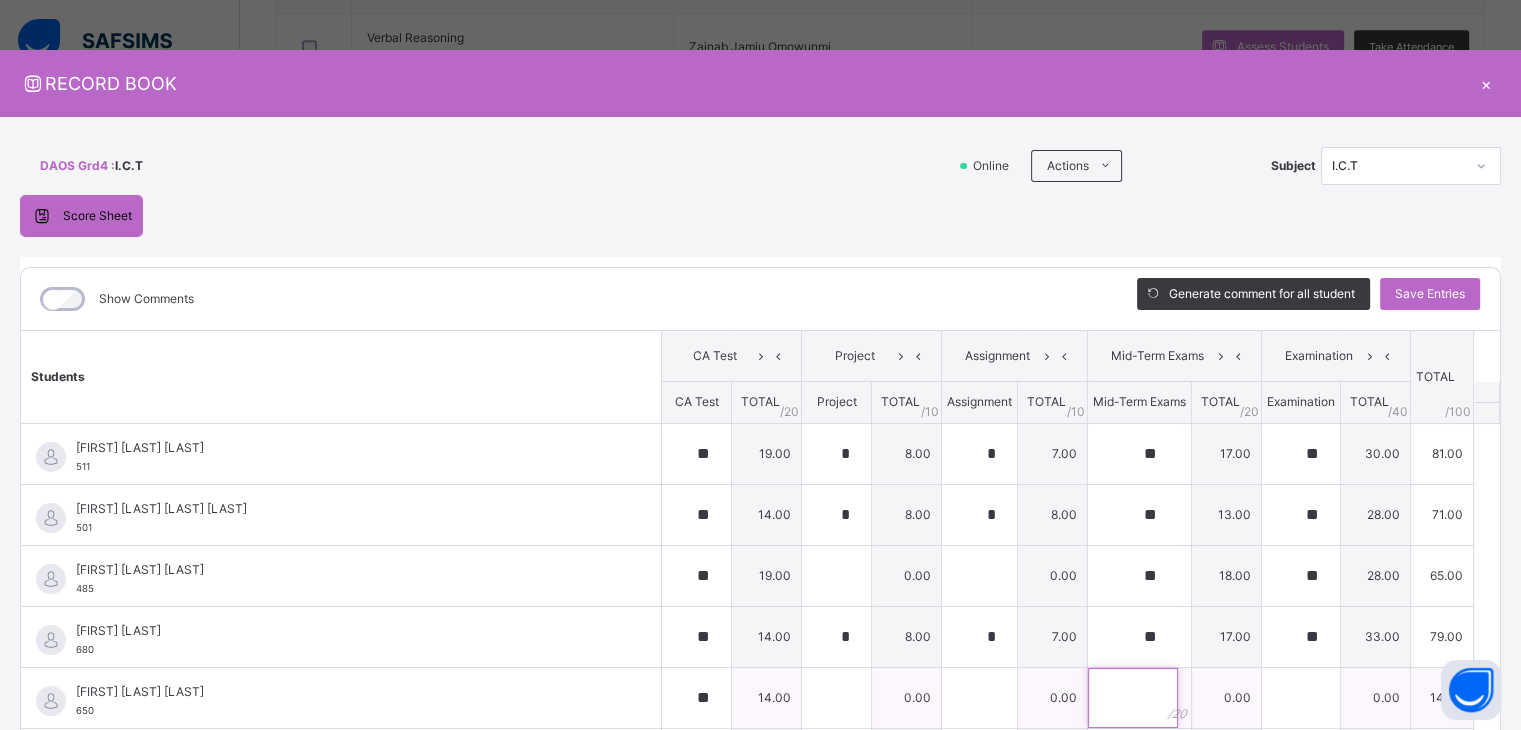 click at bounding box center [1133, 698] 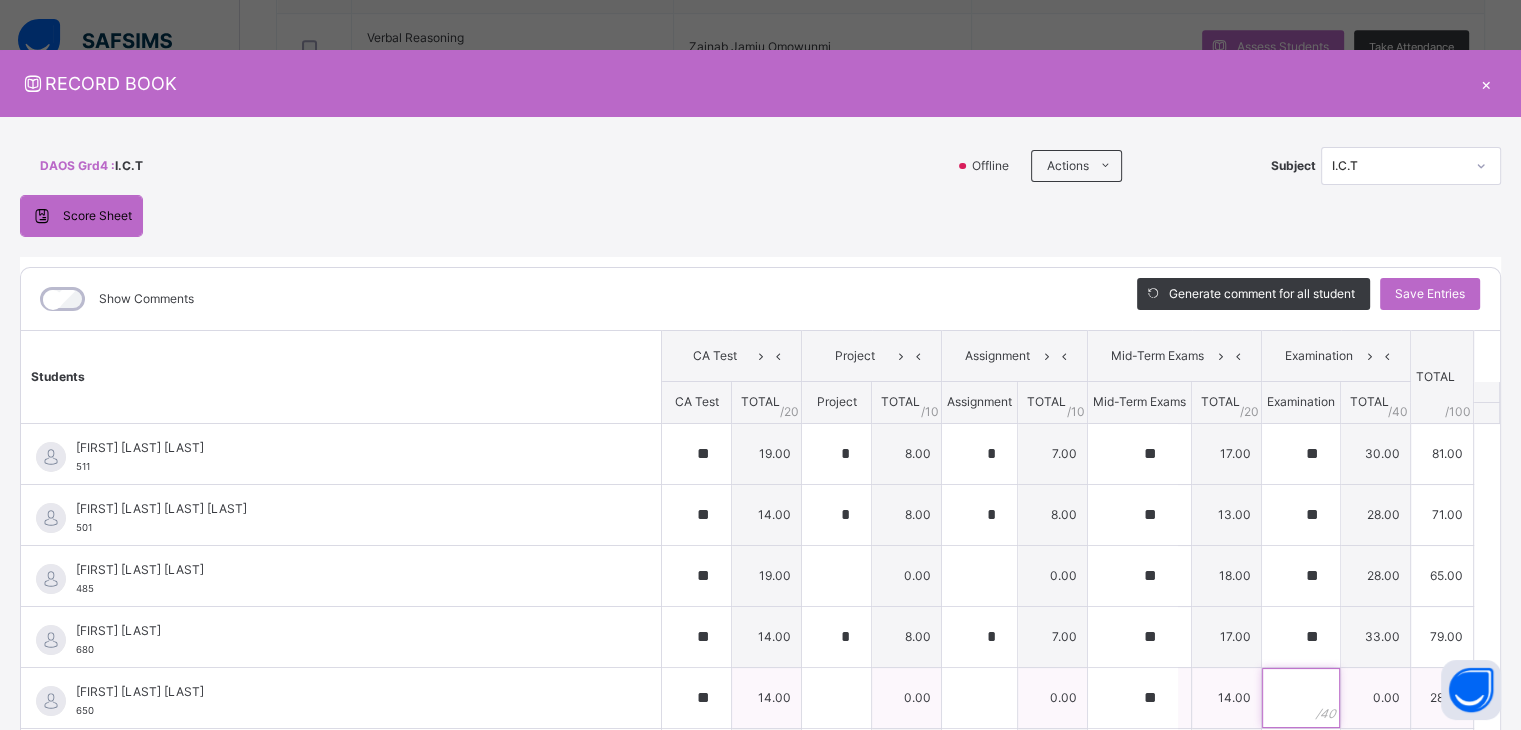 click at bounding box center [1301, 698] 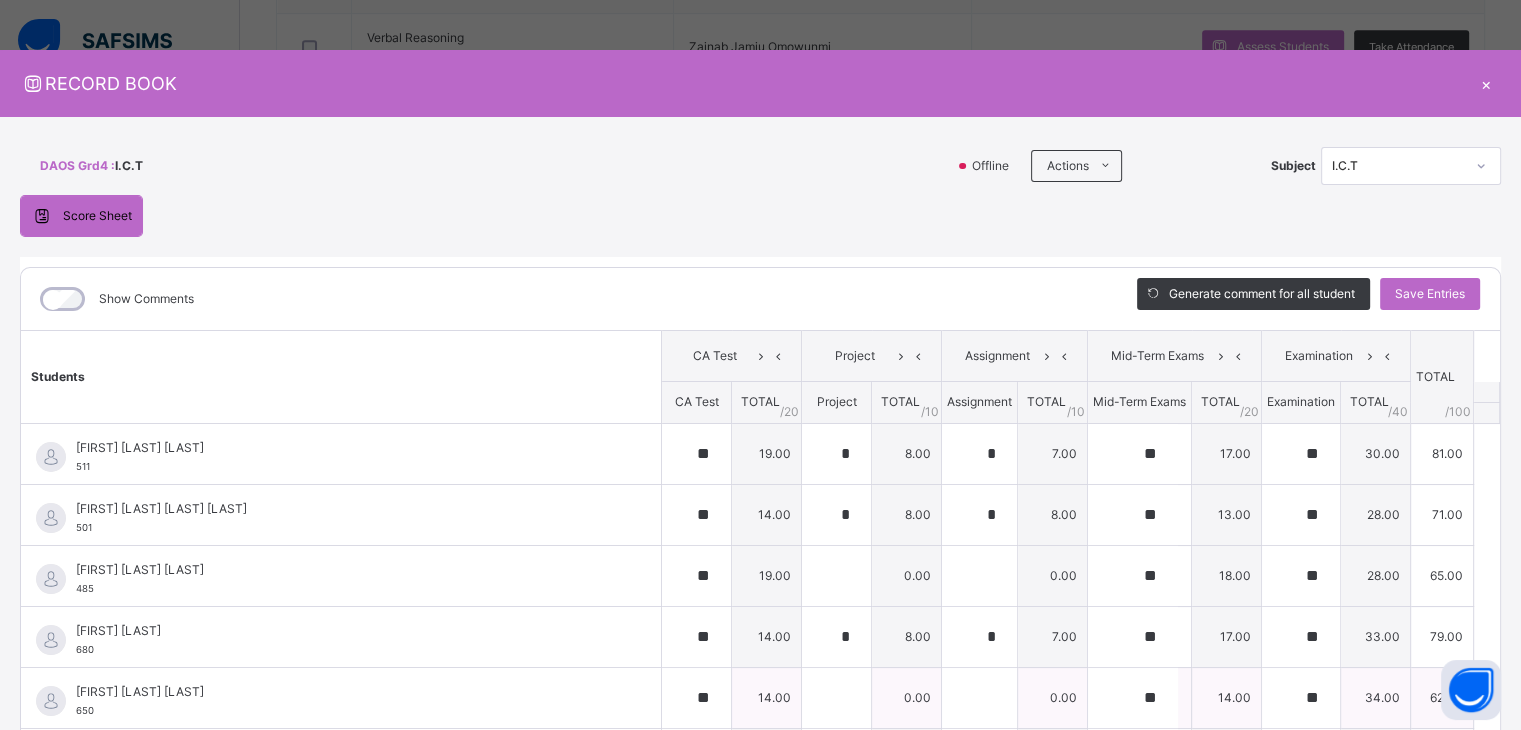 click on "[FIRST] [MIDDLE] [LAST]" at bounding box center [346, 692] 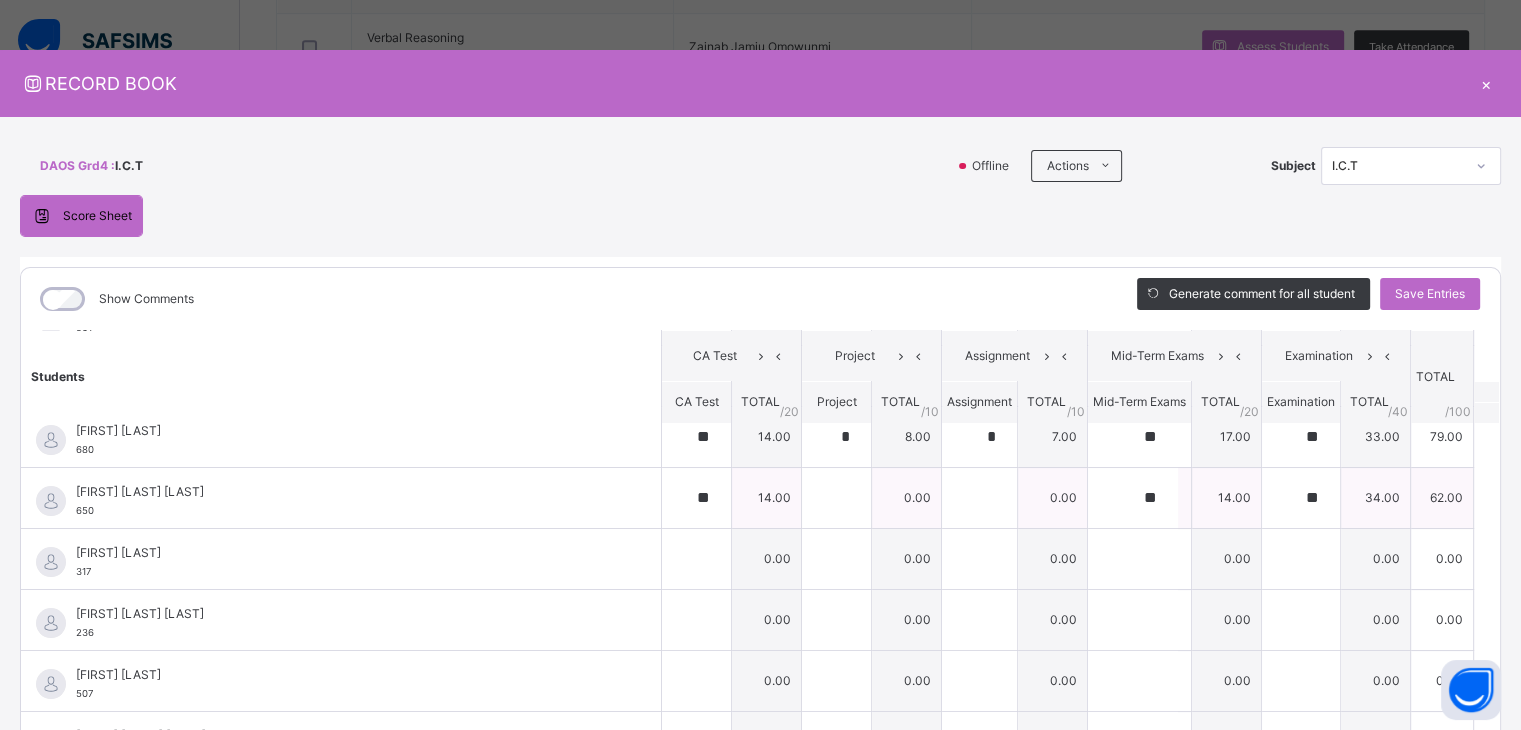 scroll, scrollTop: 240, scrollLeft: 0, axis: vertical 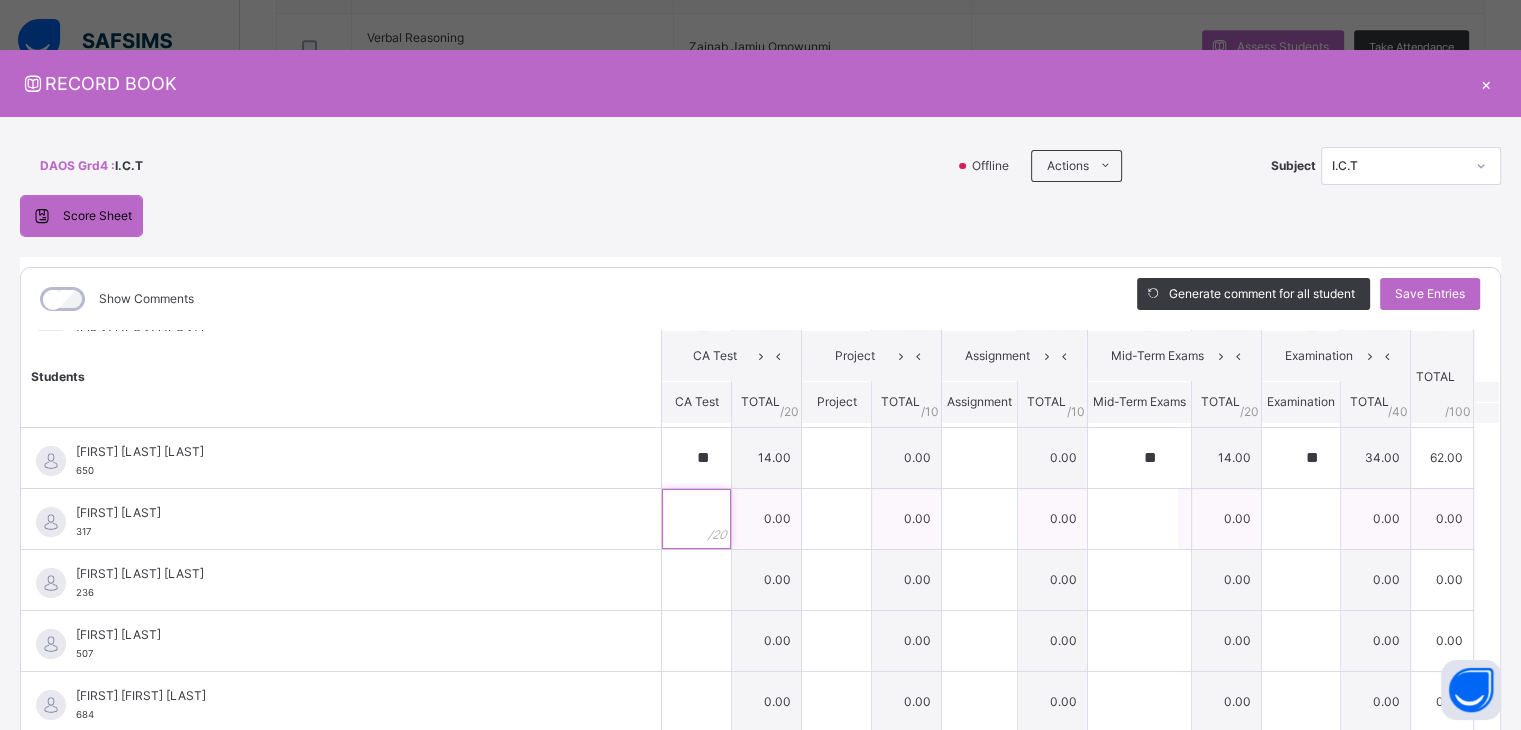 click at bounding box center [696, 519] 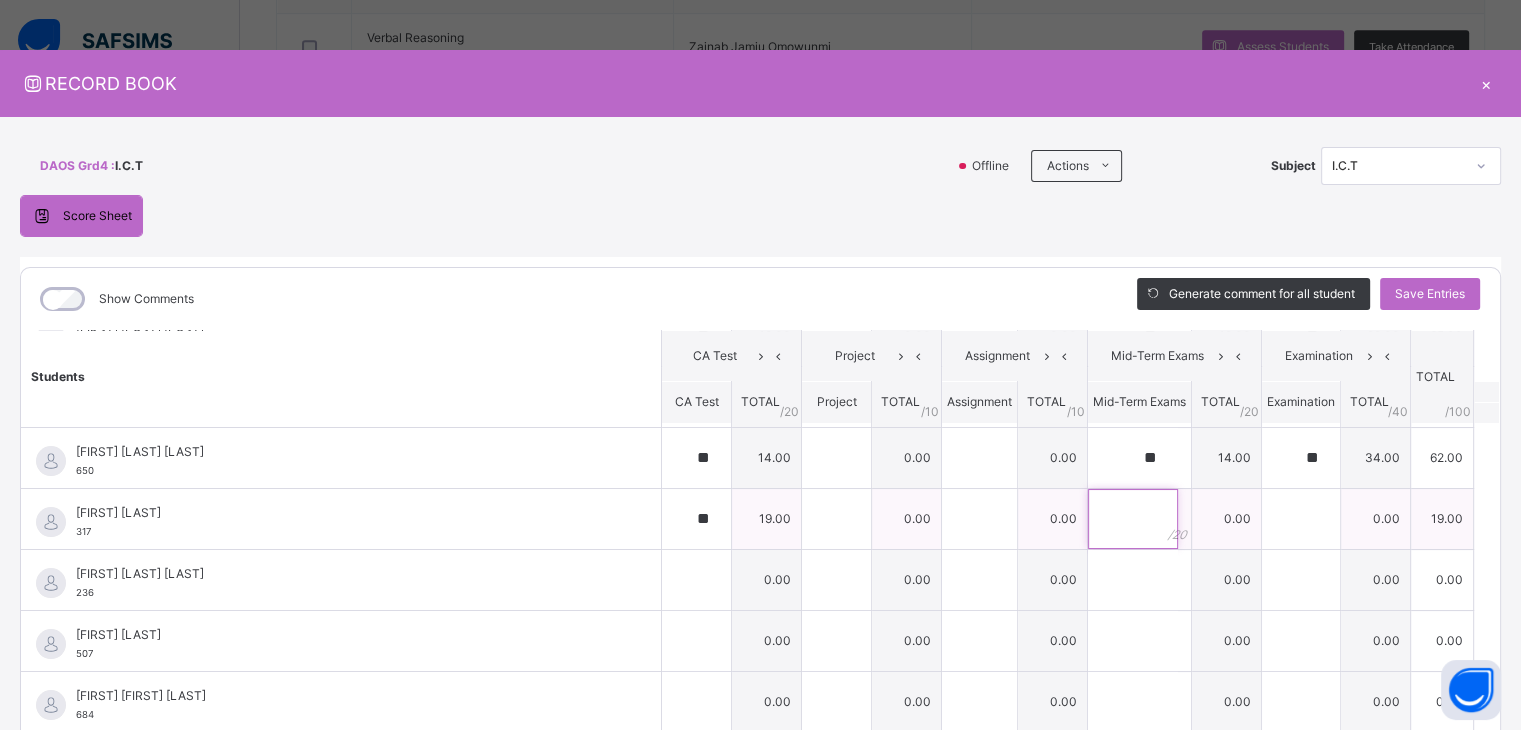 click at bounding box center [1133, 519] 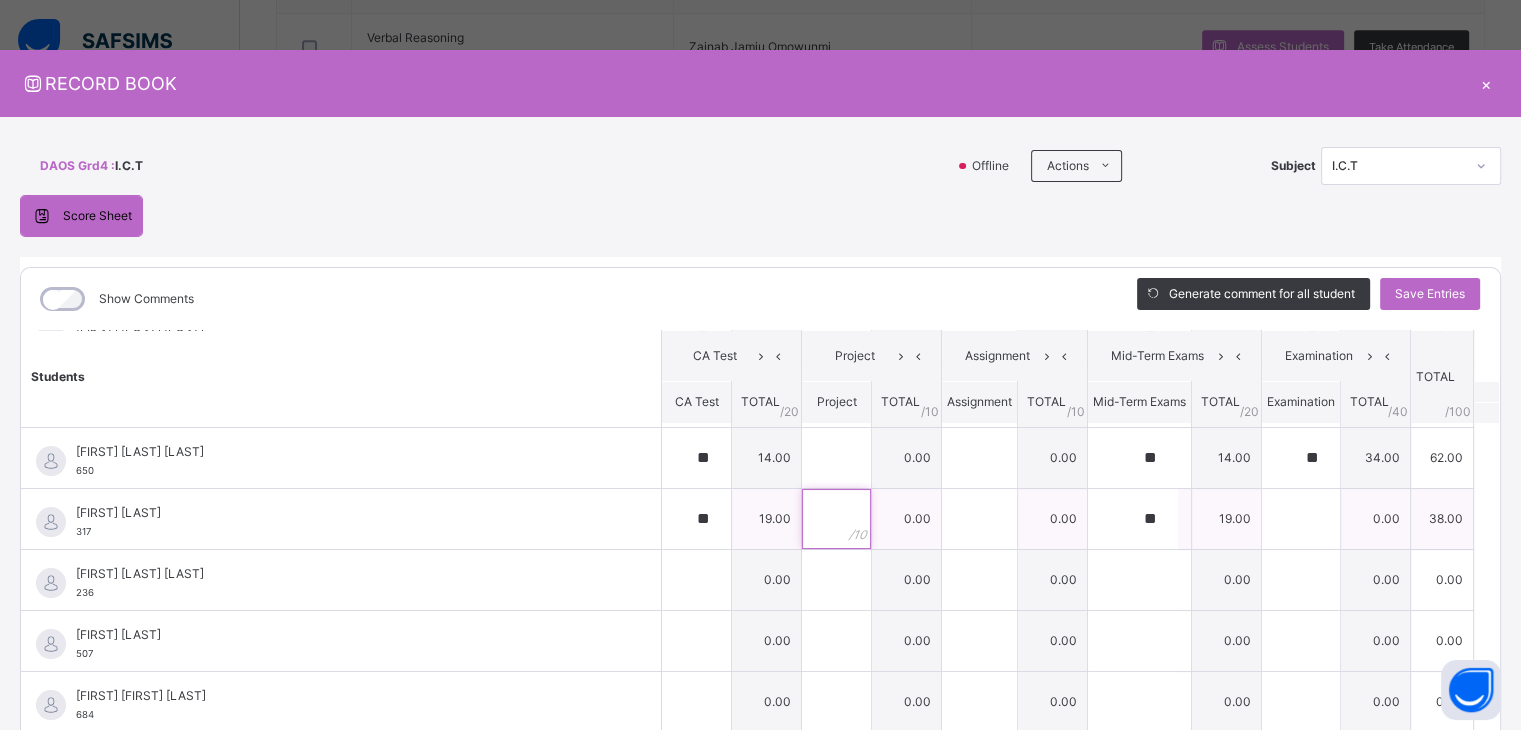 click at bounding box center (836, 519) 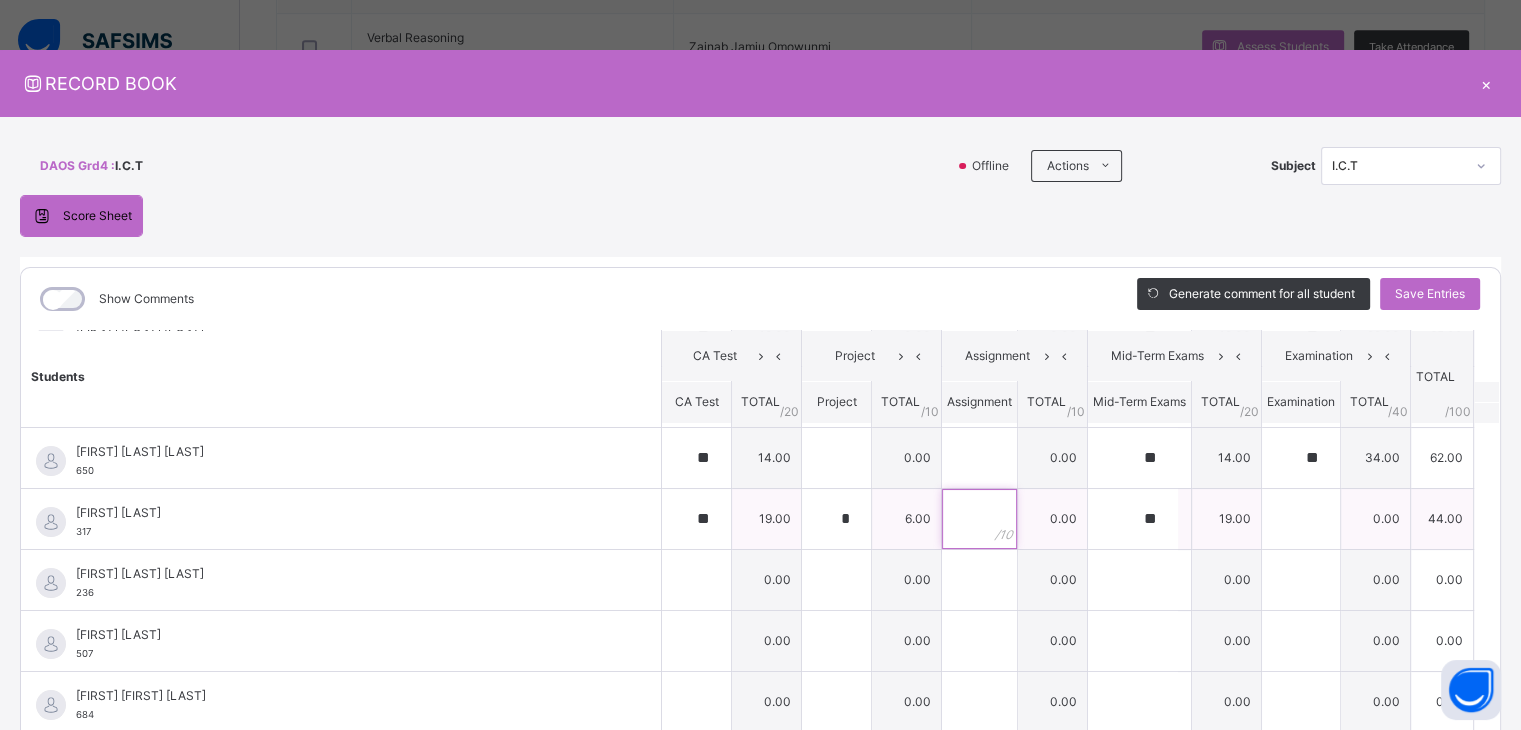 click at bounding box center (979, 519) 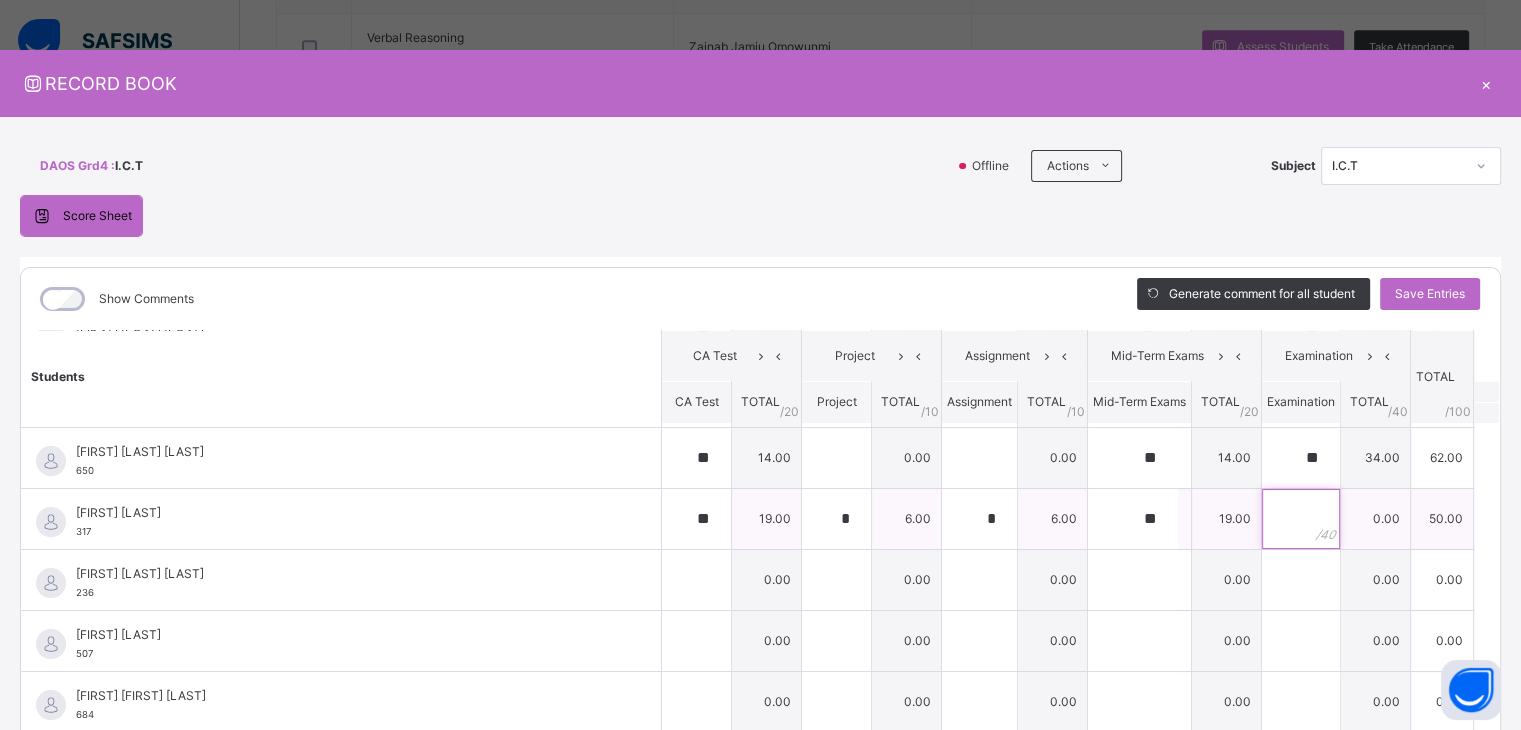 click at bounding box center (1301, 519) 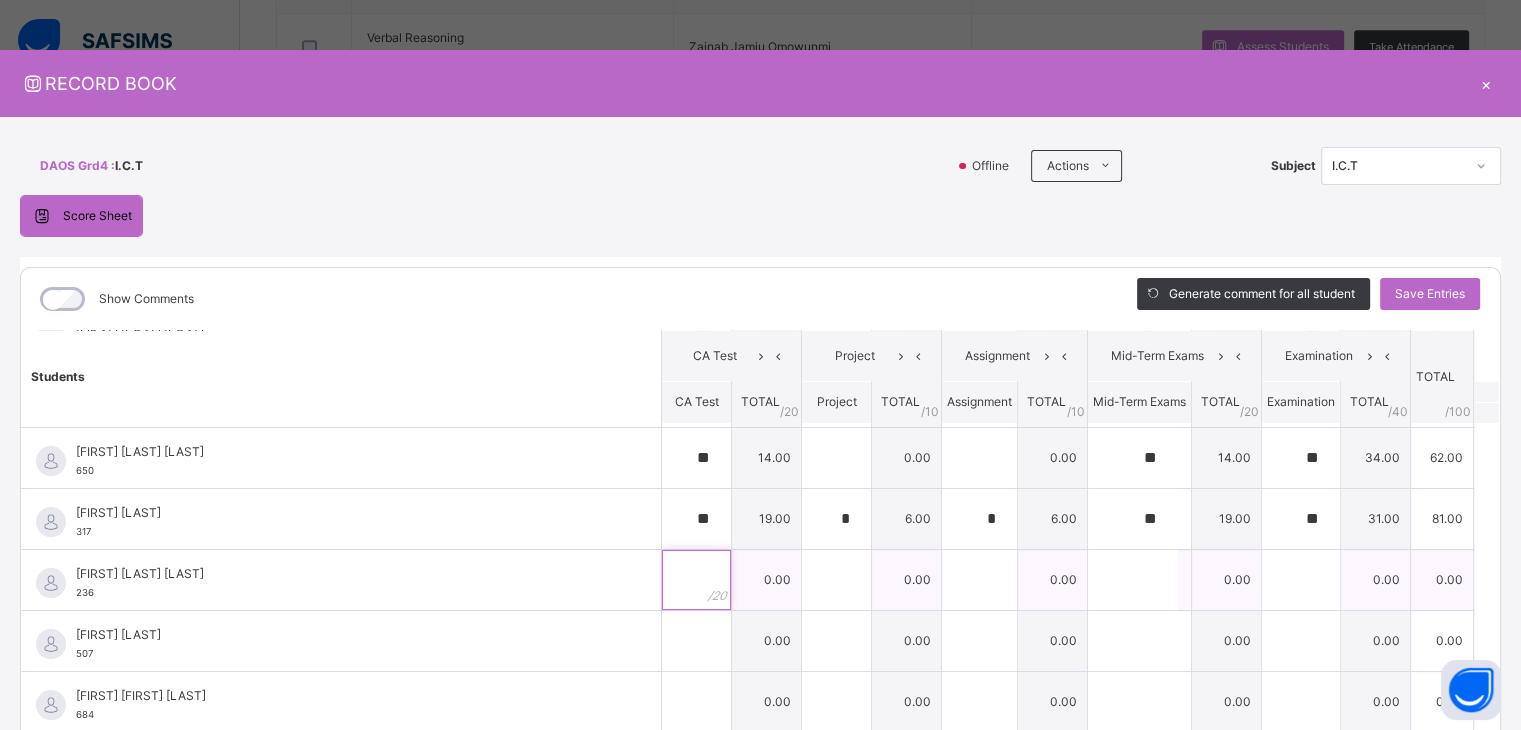 click at bounding box center (696, 580) 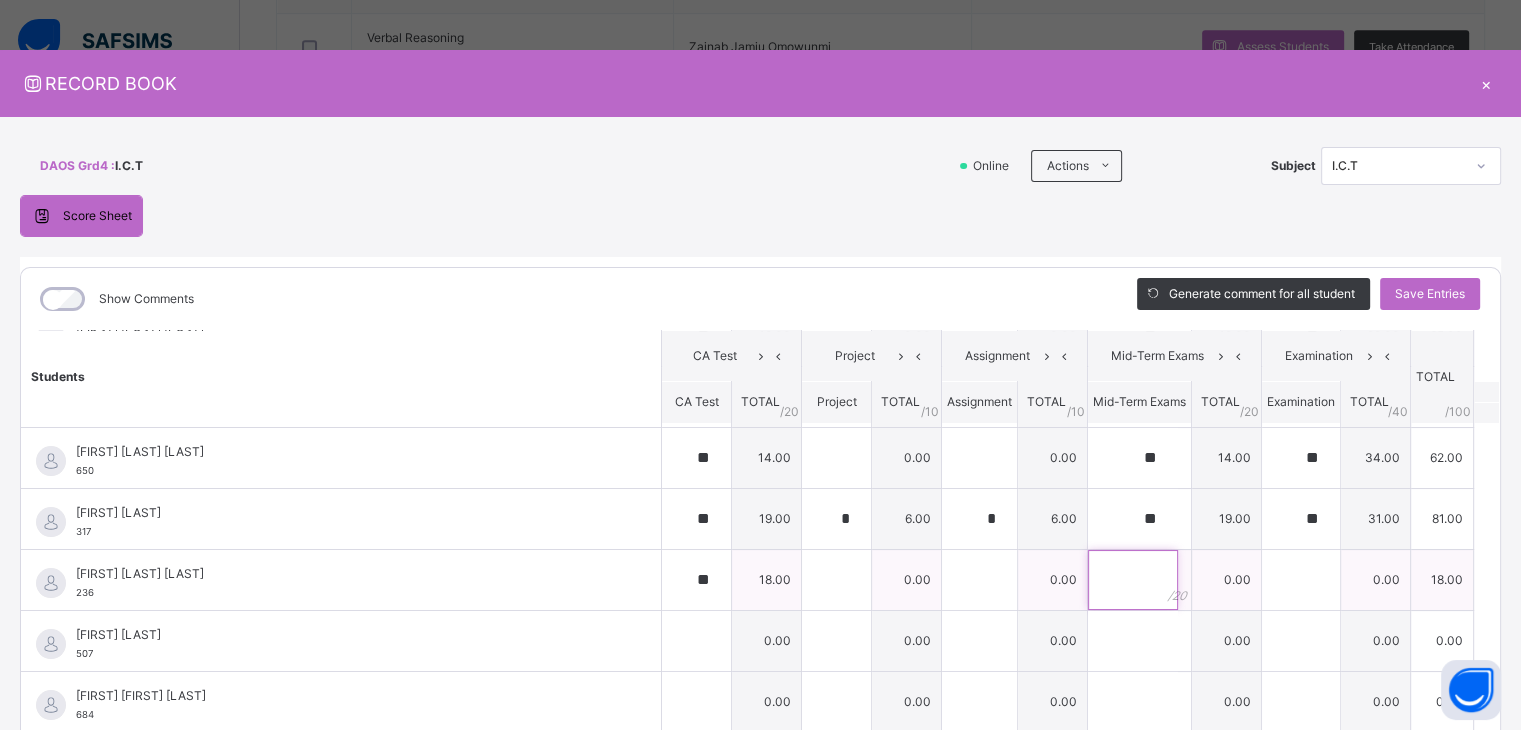 click at bounding box center (1133, 580) 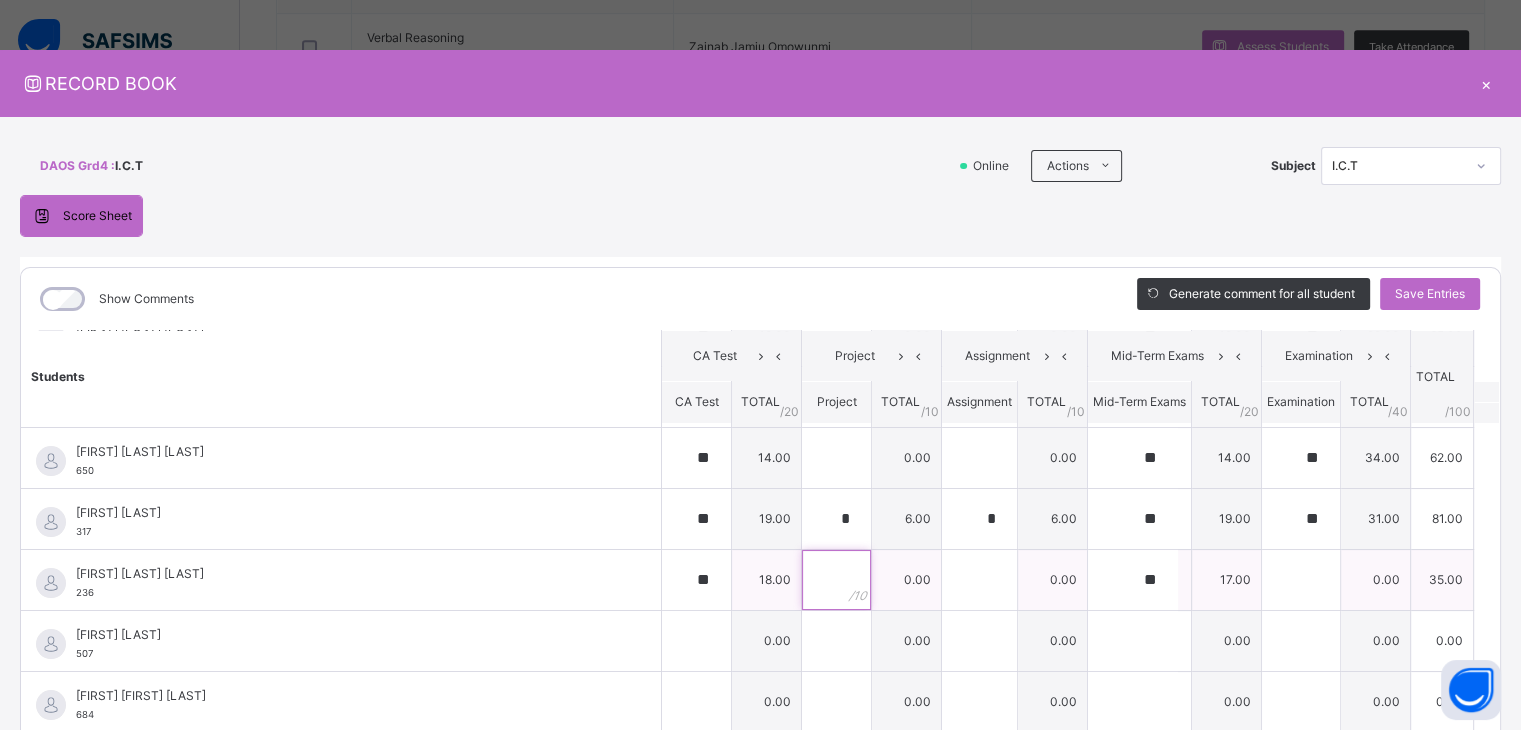 click at bounding box center (836, 580) 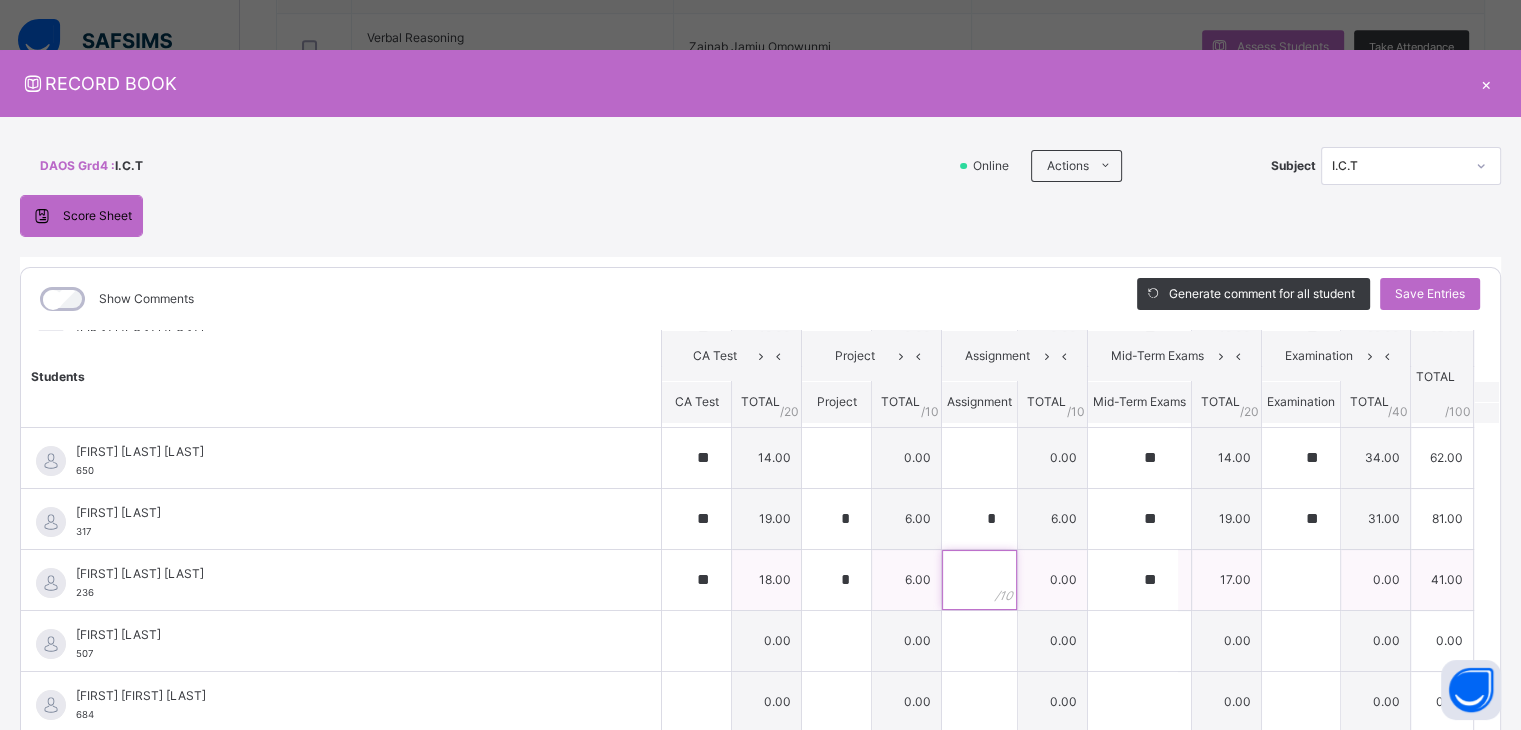 click at bounding box center [979, 580] 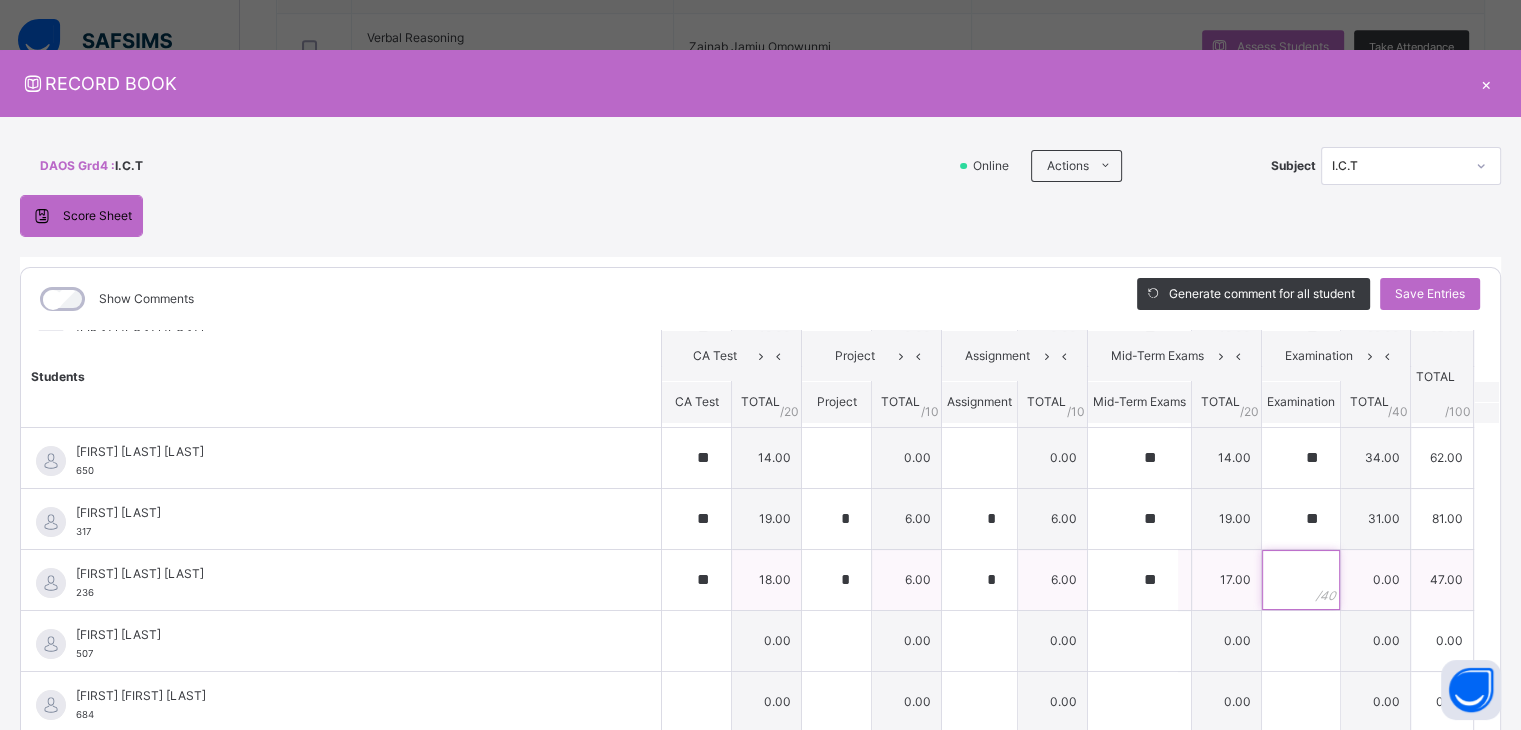 click at bounding box center [1301, 580] 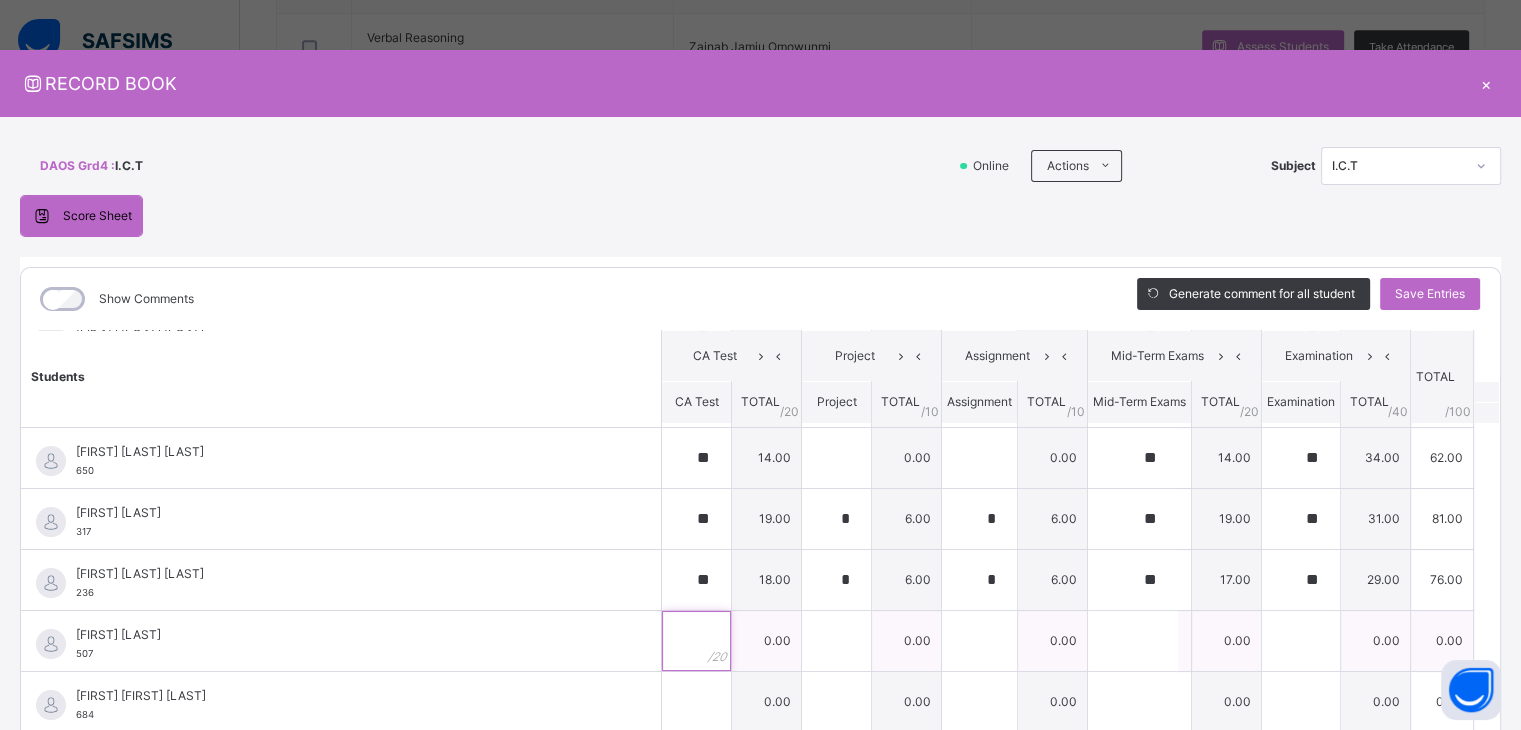click at bounding box center [696, 641] 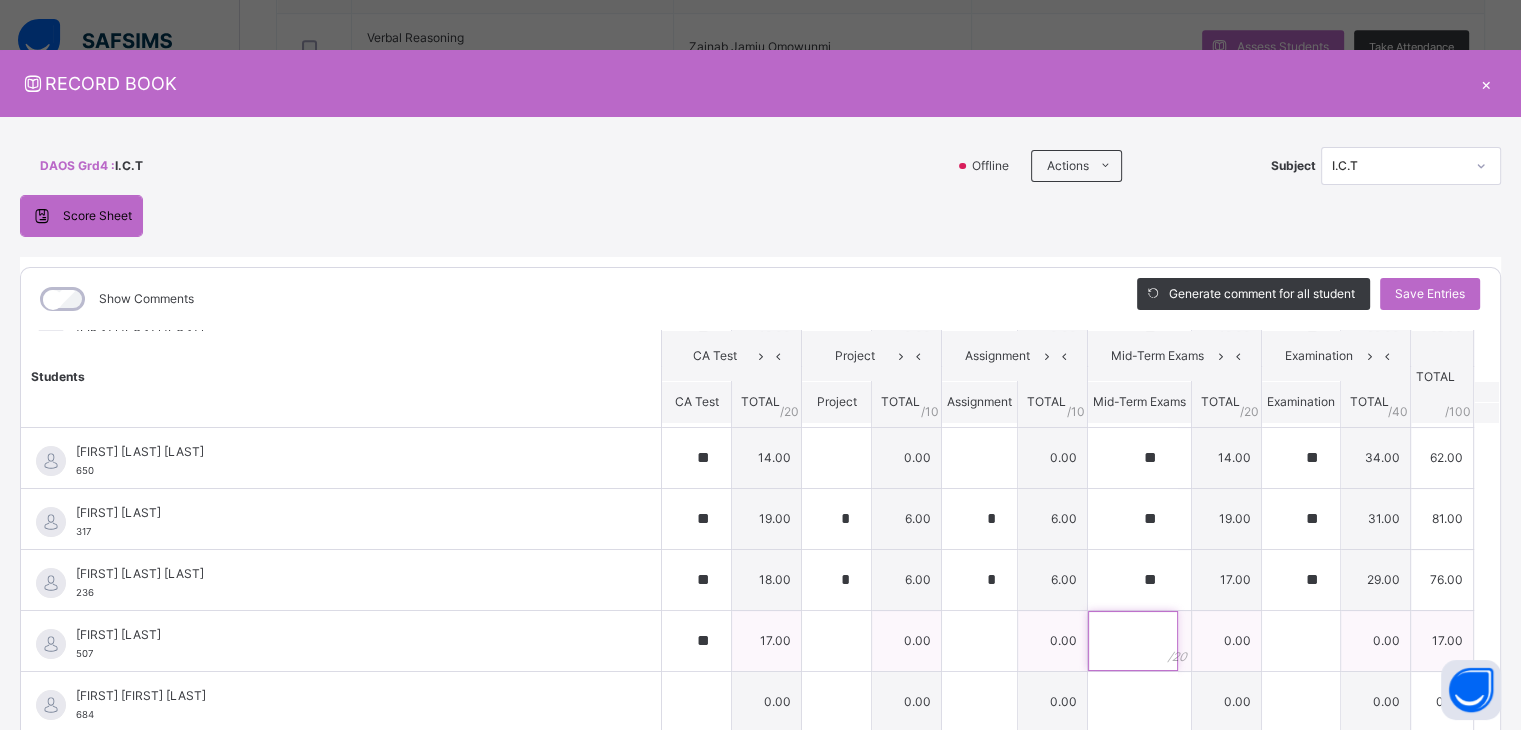 click at bounding box center [1133, 641] 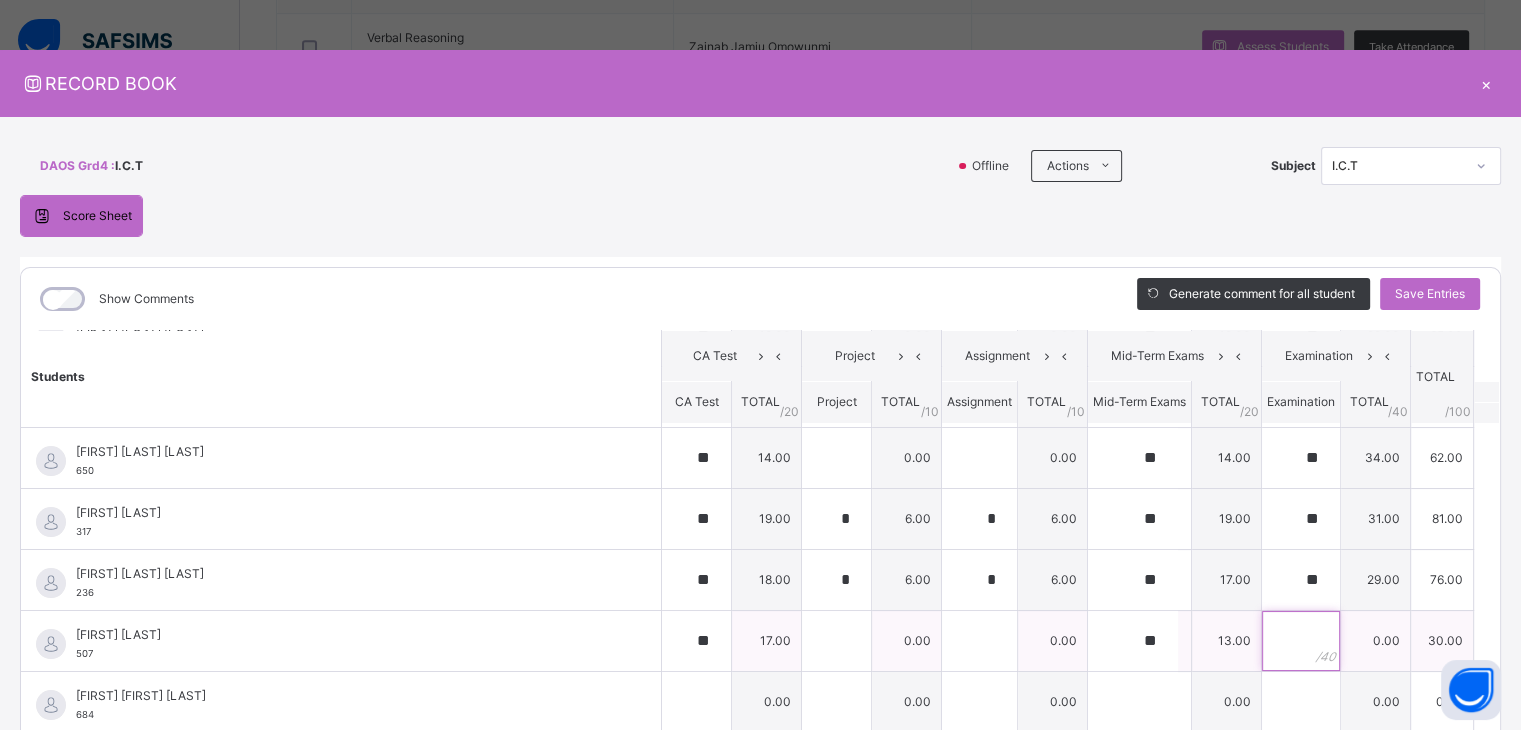 click at bounding box center [1301, 641] 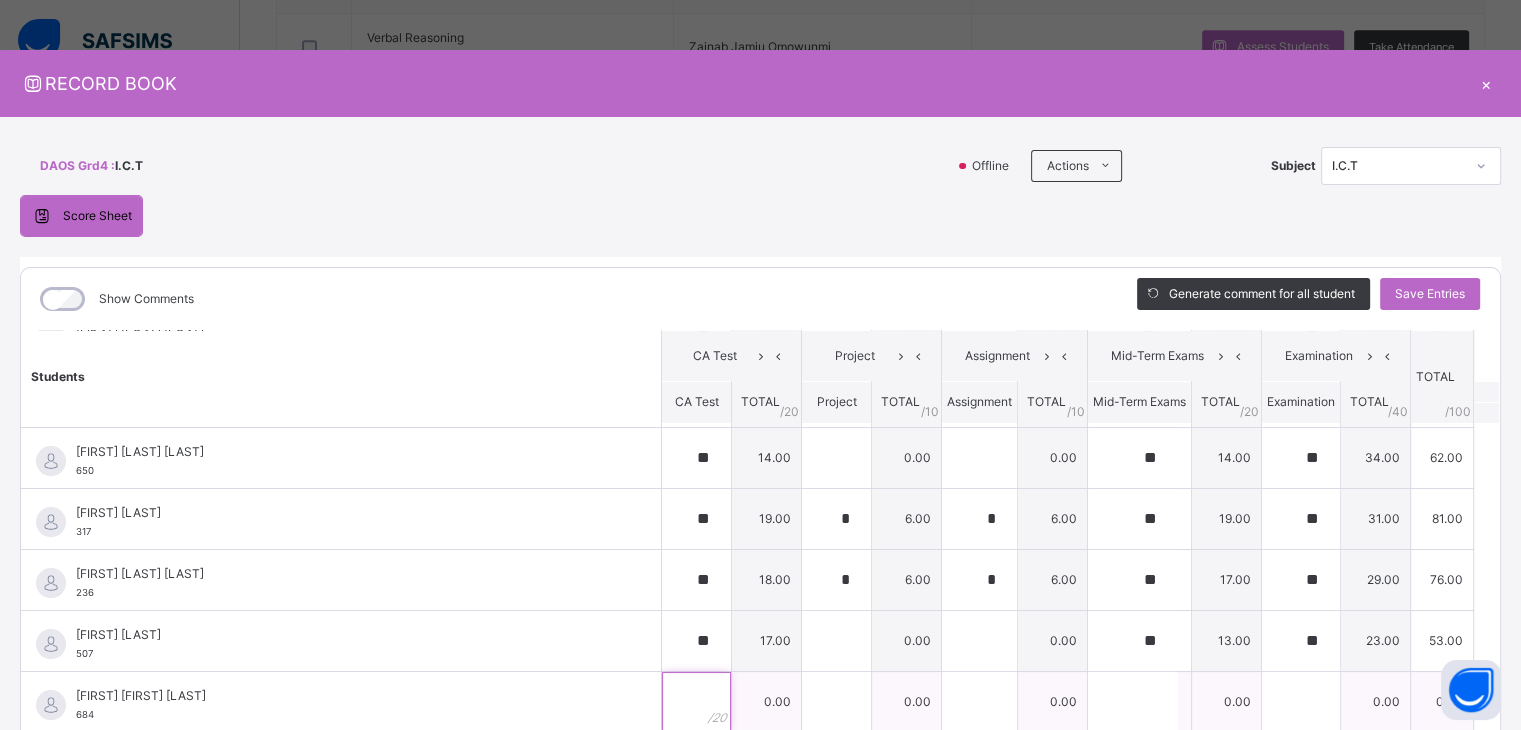 click at bounding box center (696, 702) 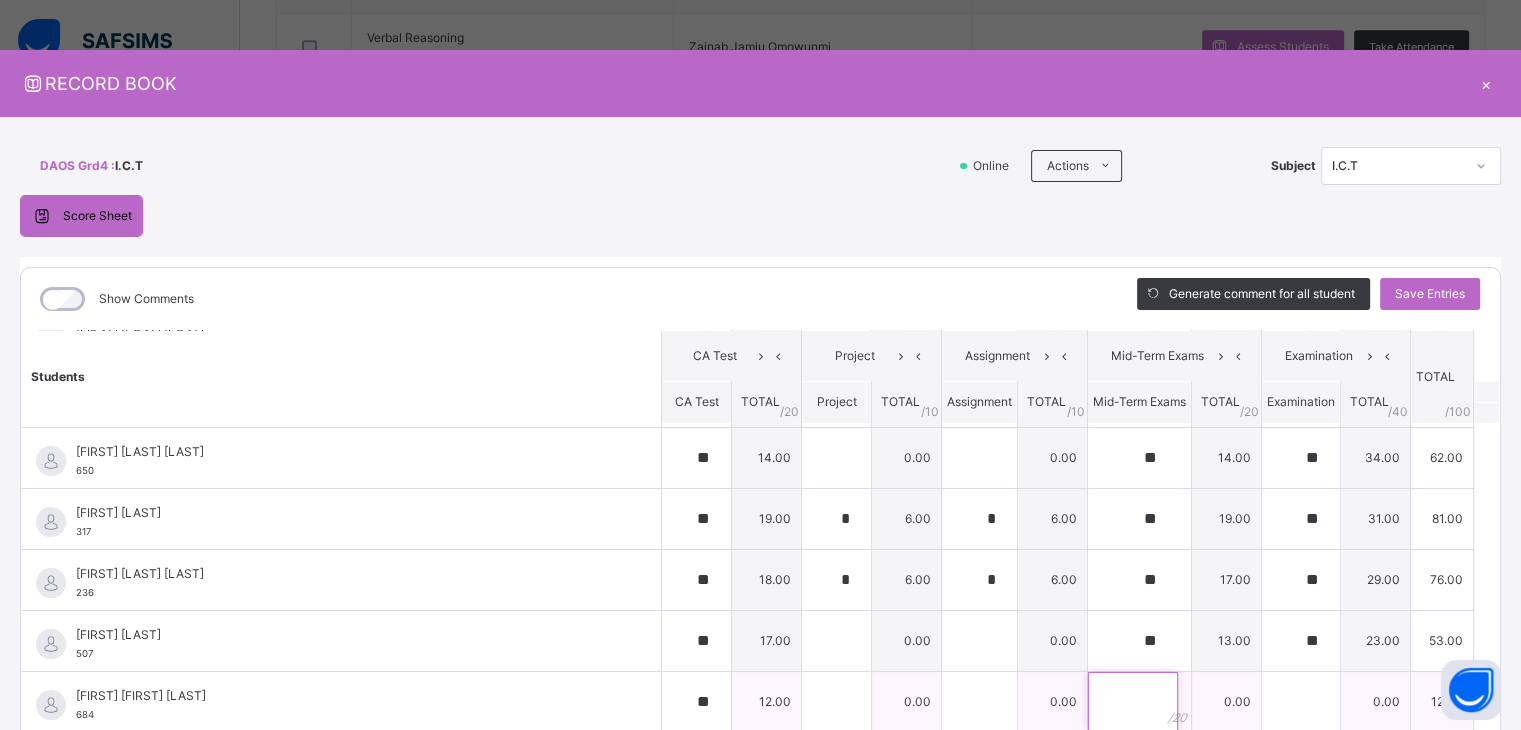click at bounding box center [1133, 702] 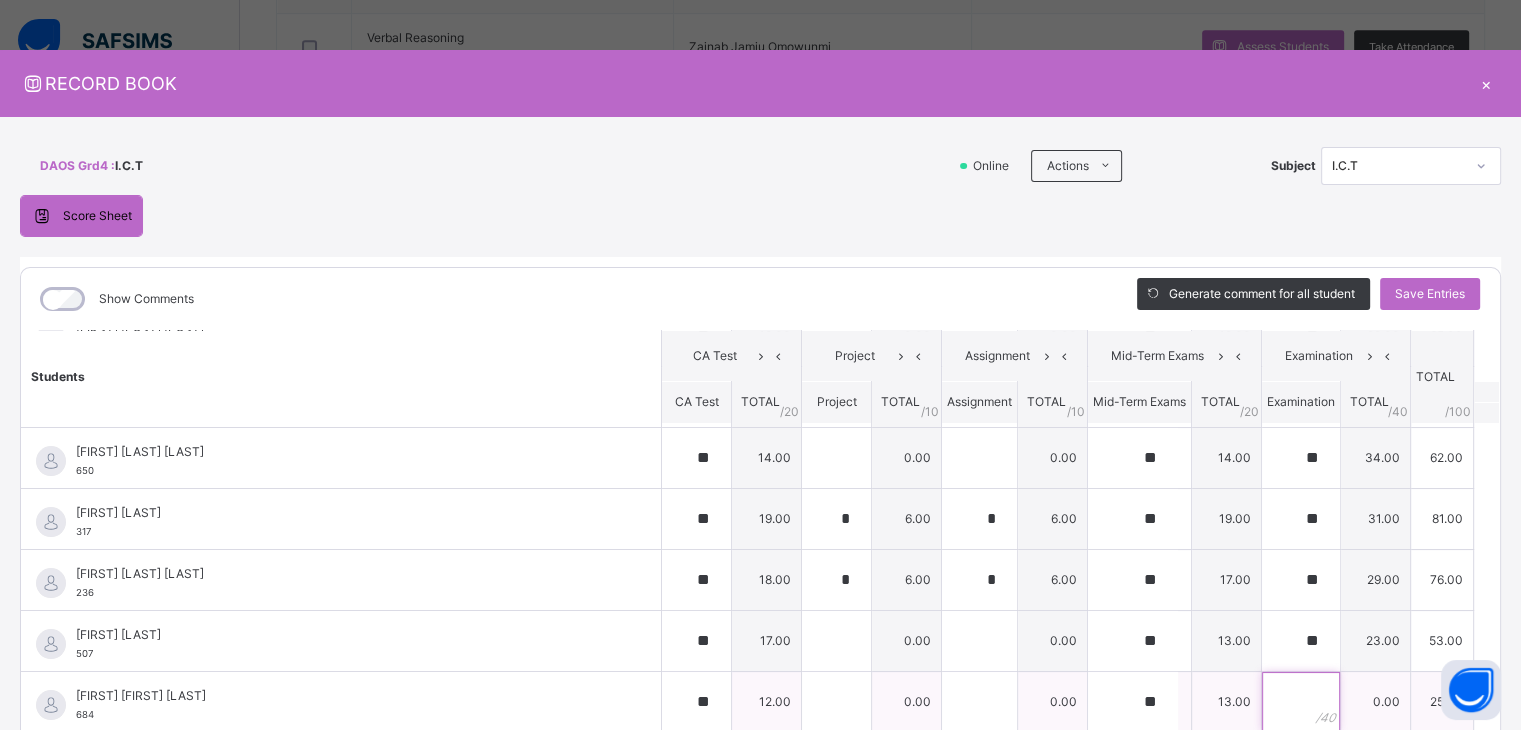 click at bounding box center (1301, 702) 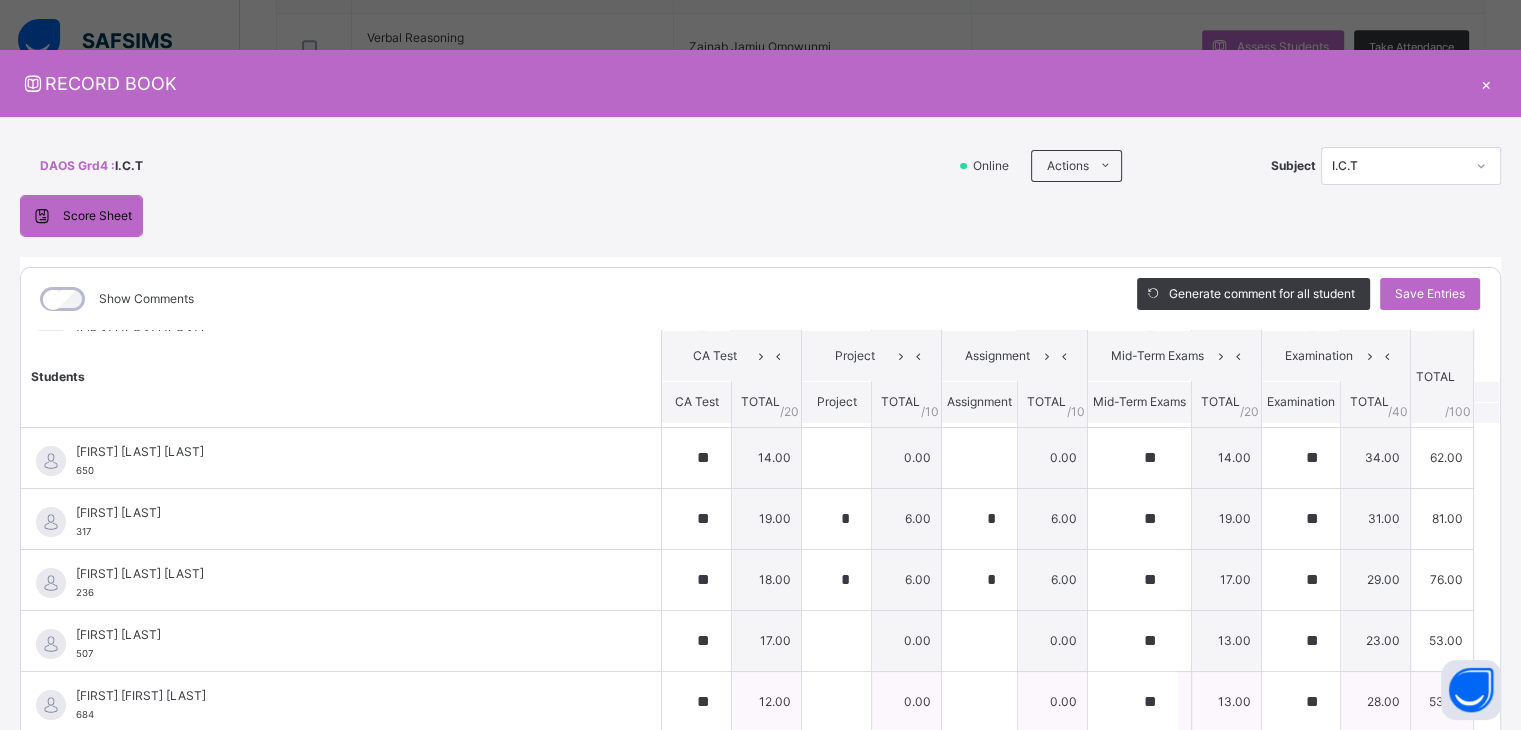click on "[FIRST] [MIDDLE] [LAST]" at bounding box center (346, 696) 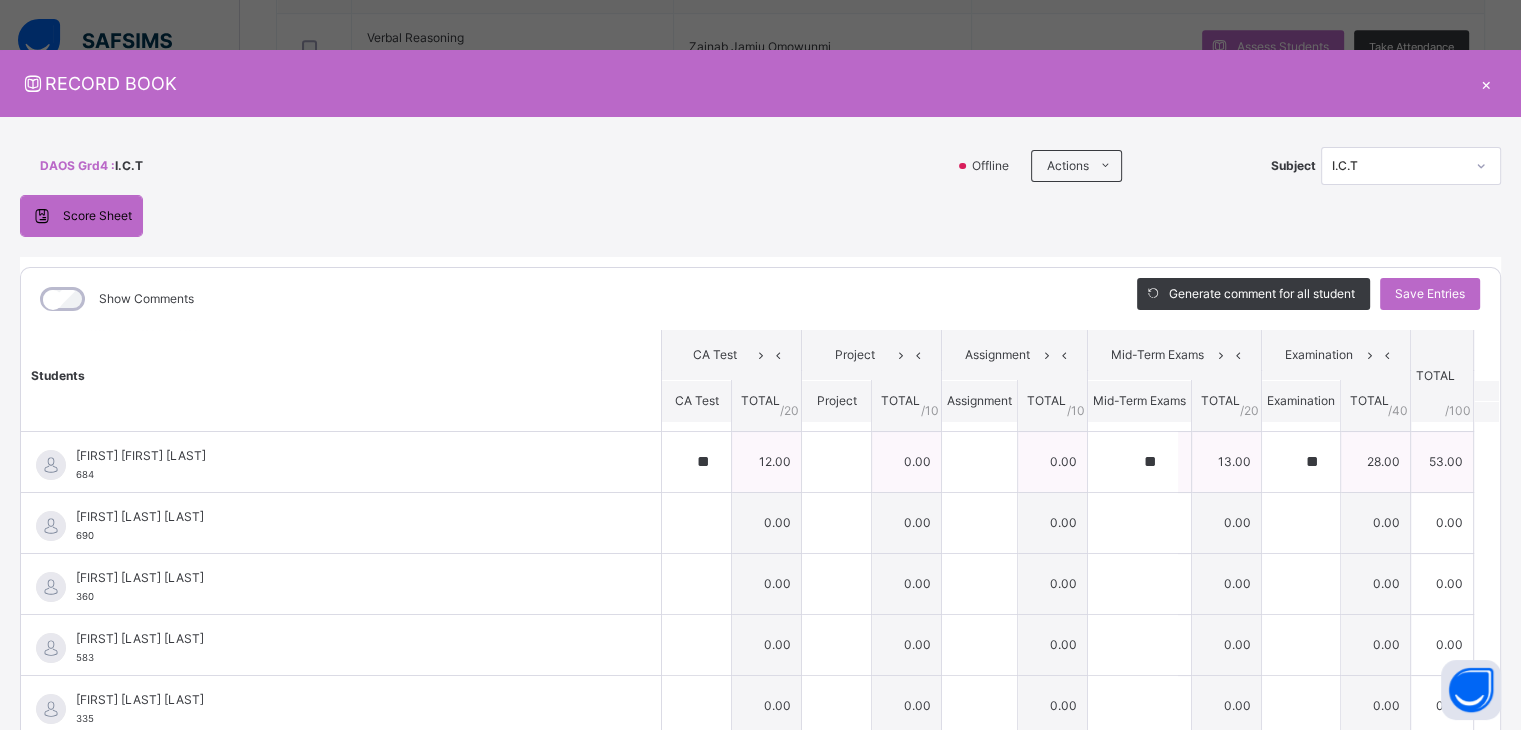 scroll, scrollTop: 520, scrollLeft: 0, axis: vertical 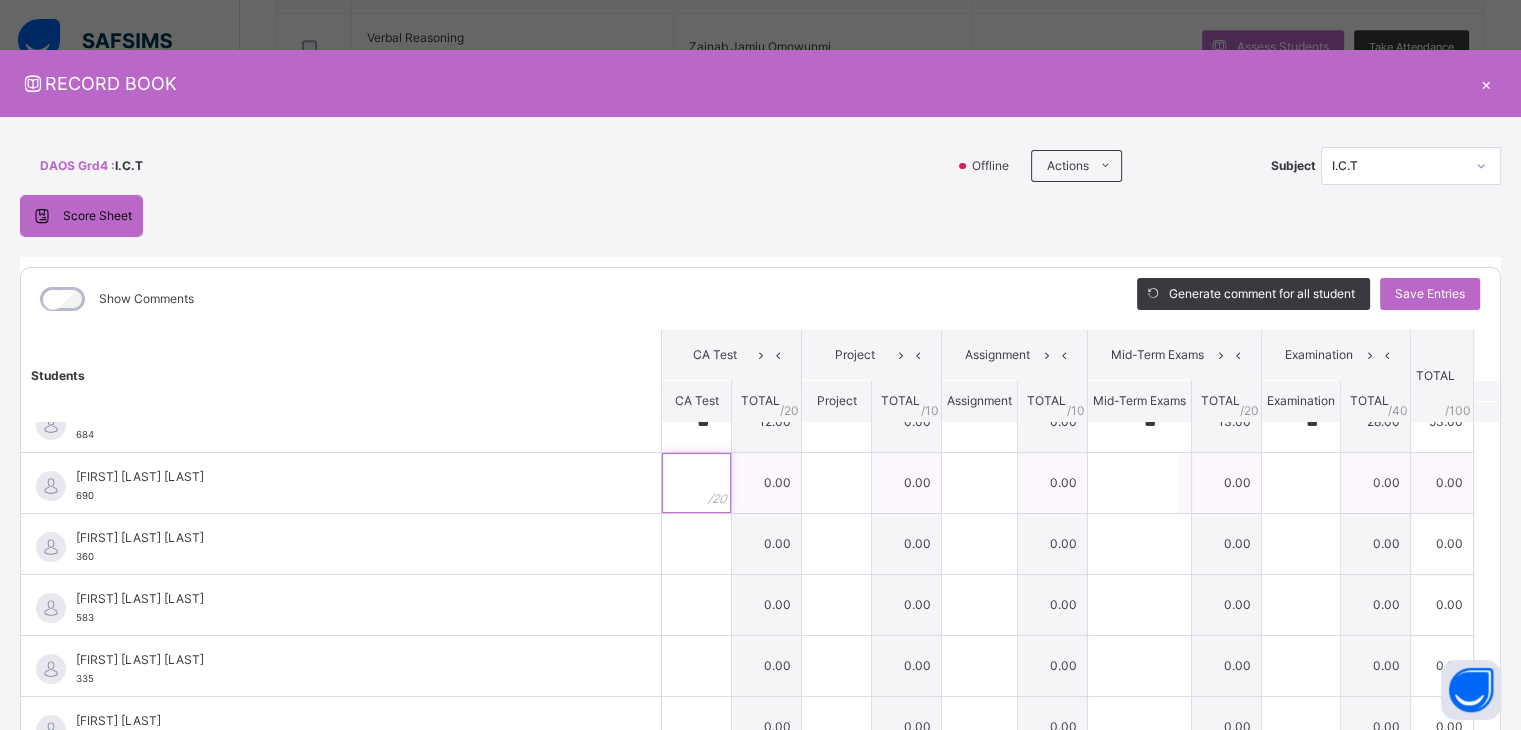 click at bounding box center [696, 483] 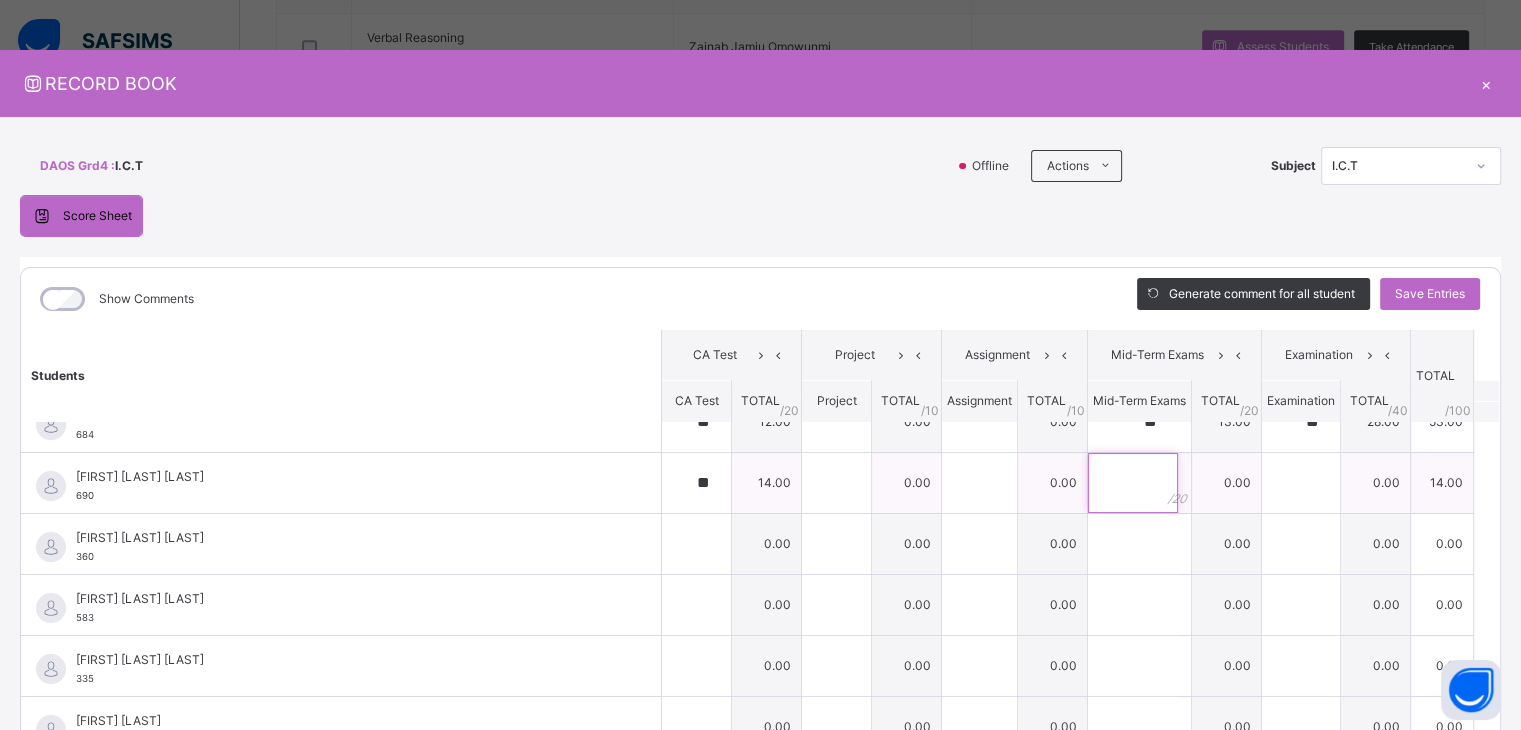 click at bounding box center [1133, 483] 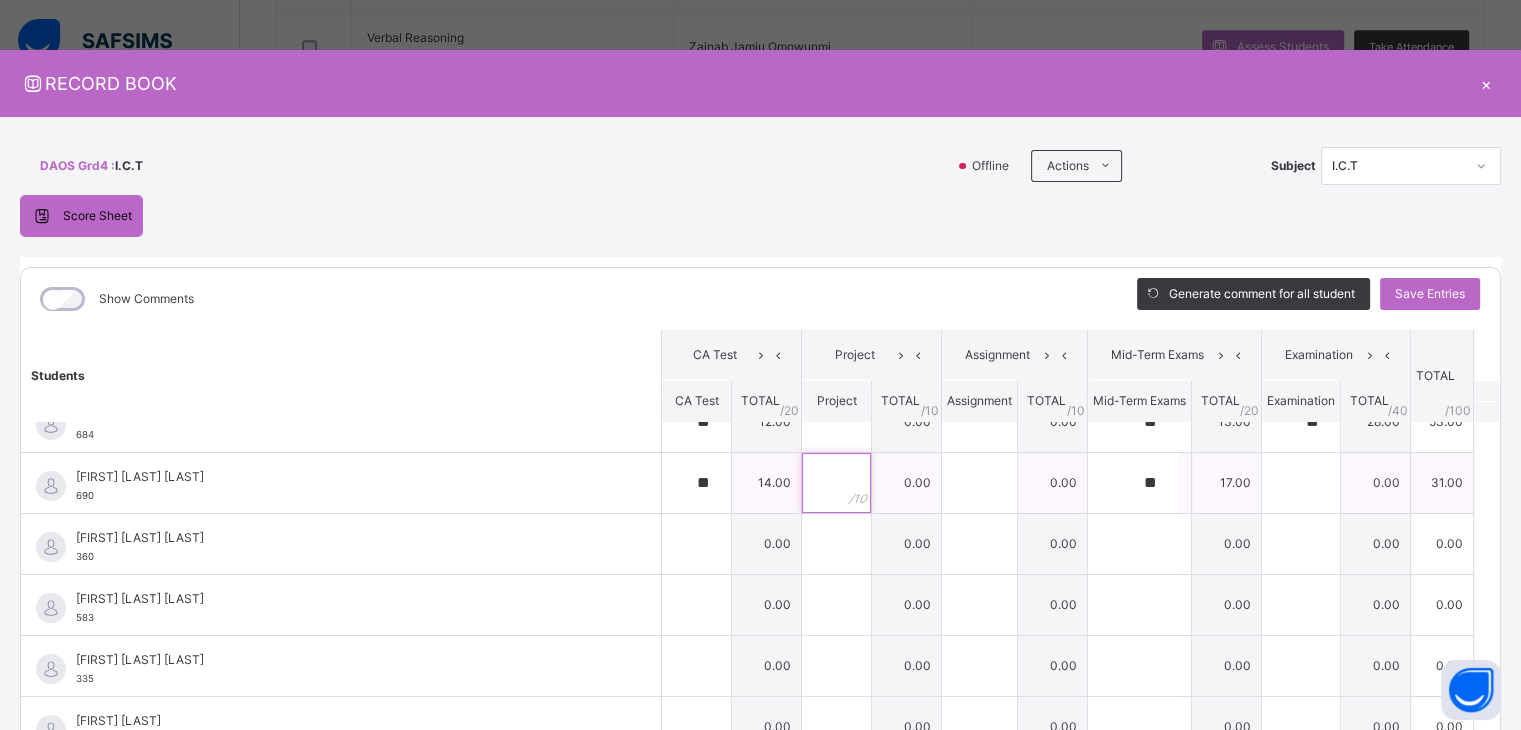 click at bounding box center (836, 483) 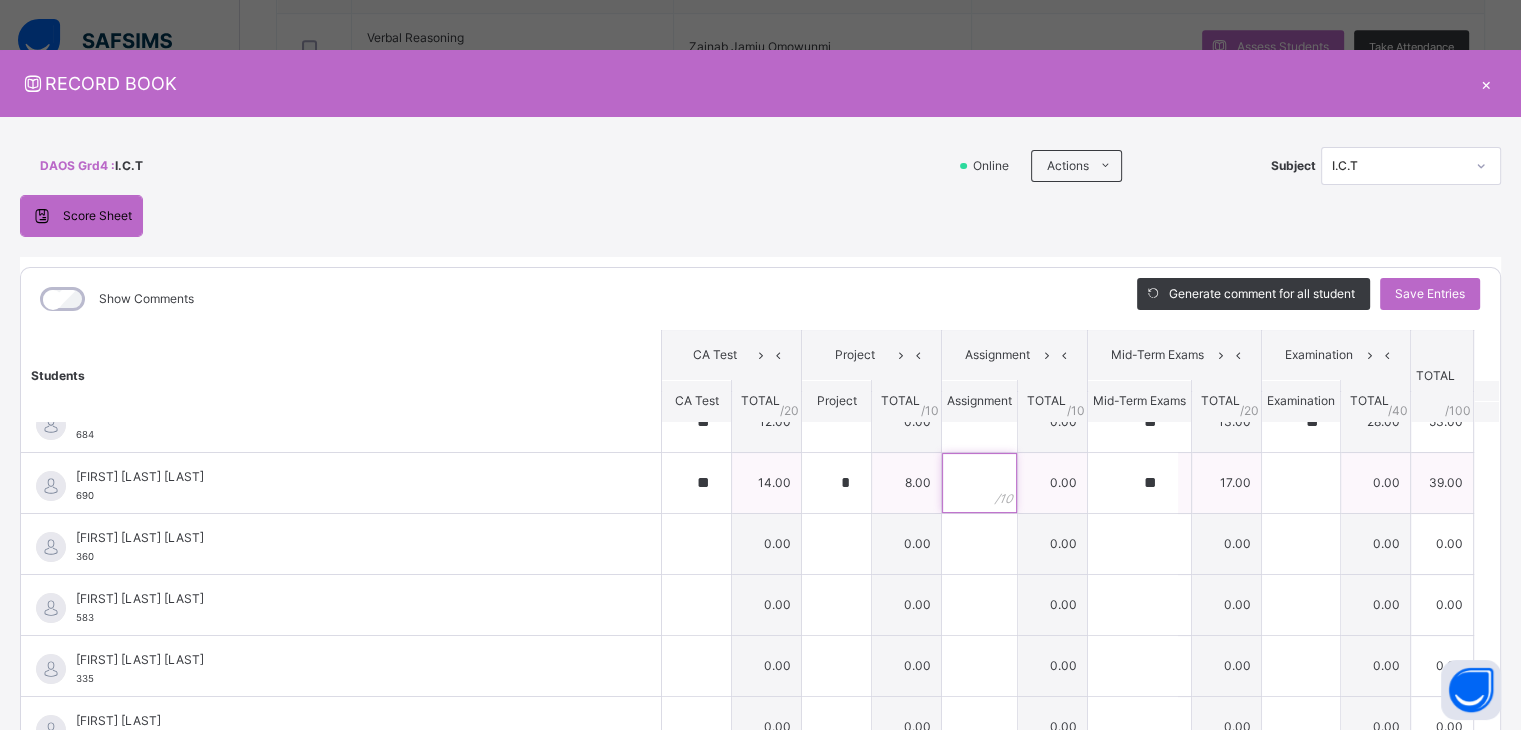 click at bounding box center [979, 483] 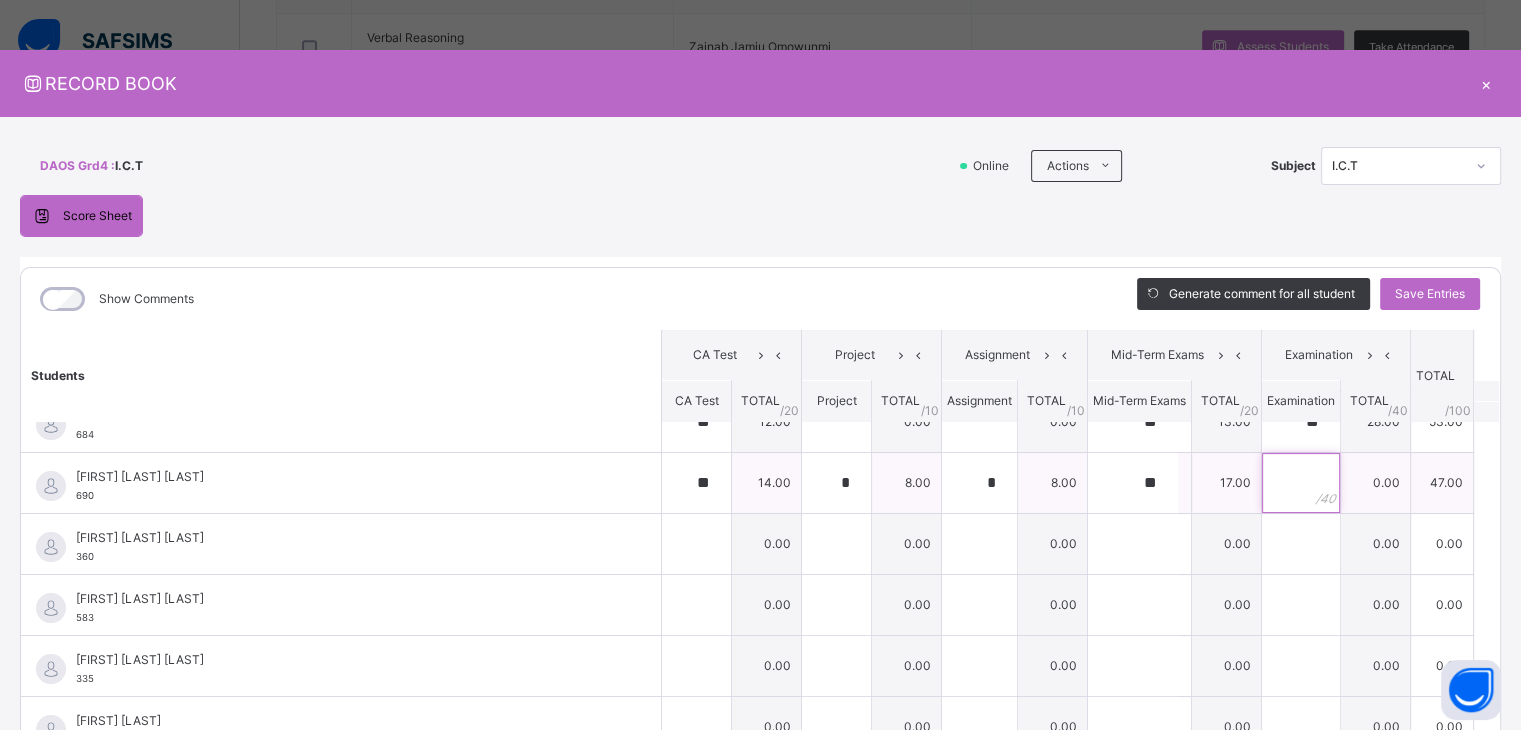 click at bounding box center (1301, 483) 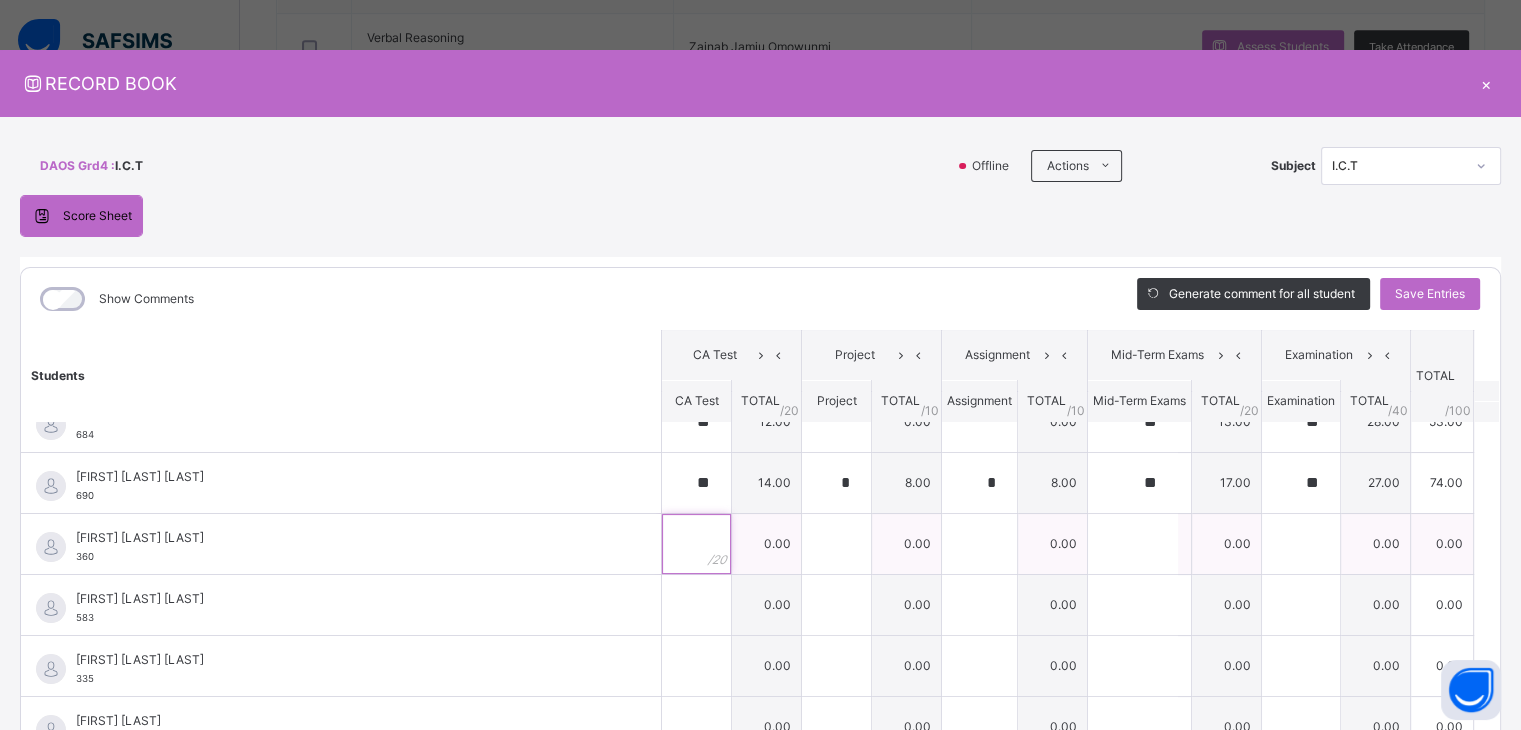 click at bounding box center (696, 544) 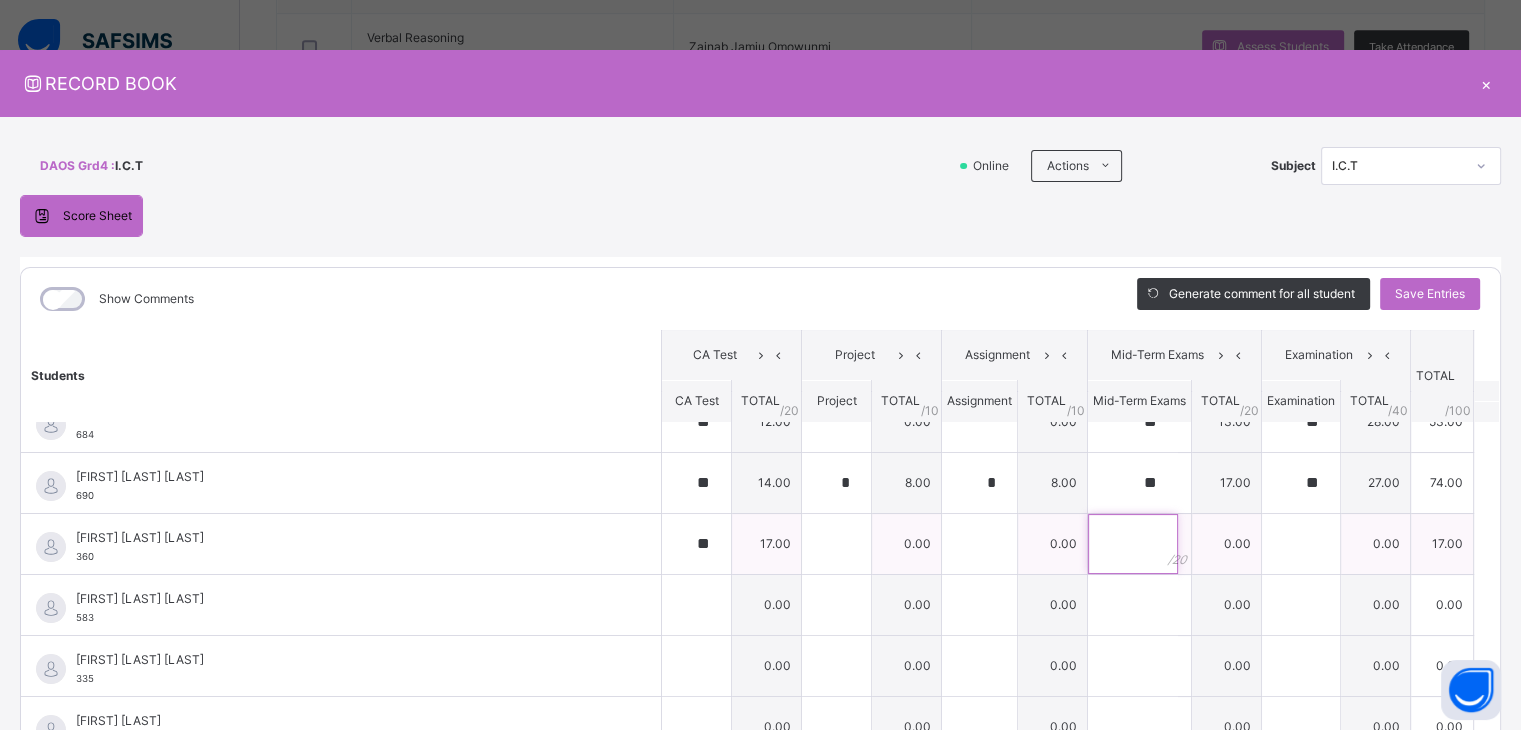 click at bounding box center (1133, 544) 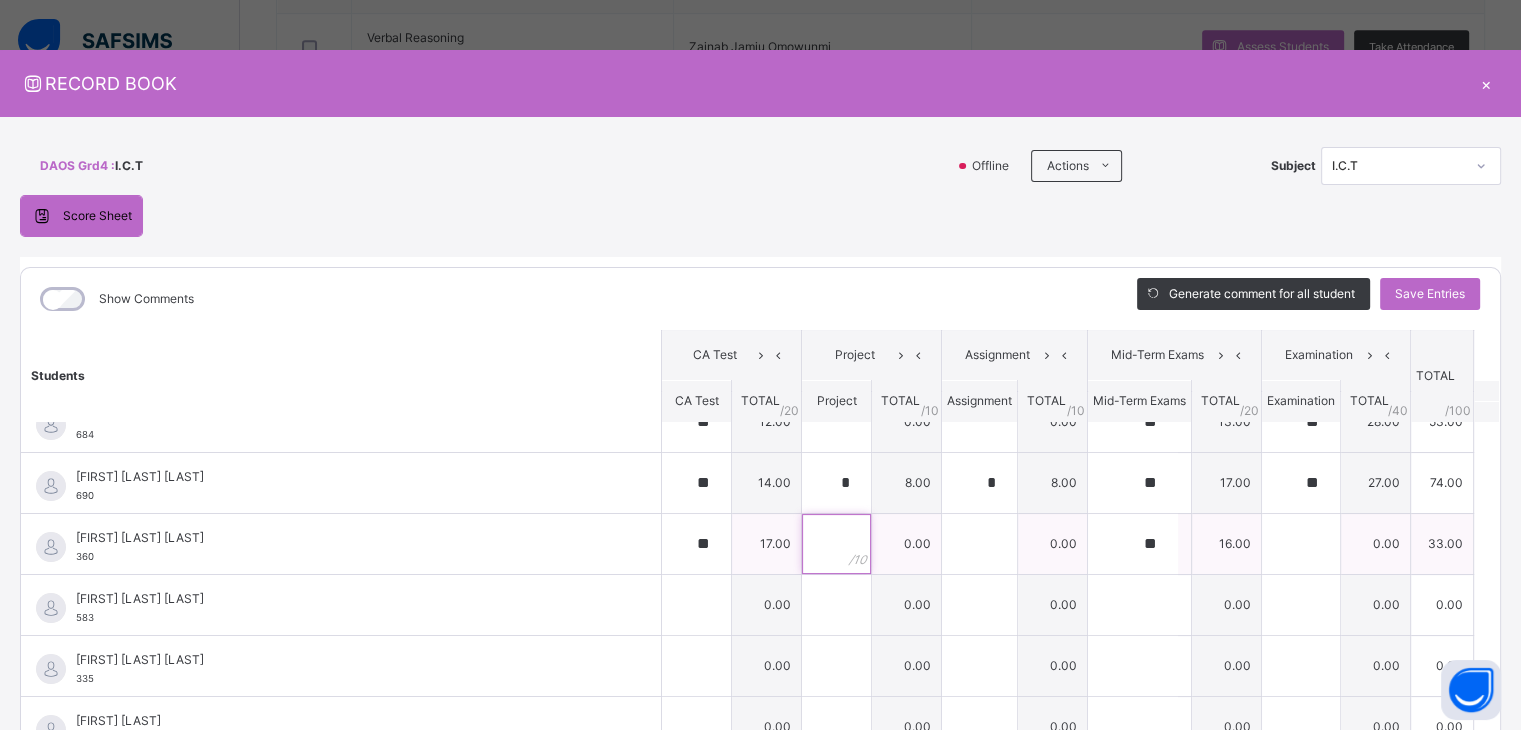 click at bounding box center [836, 544] 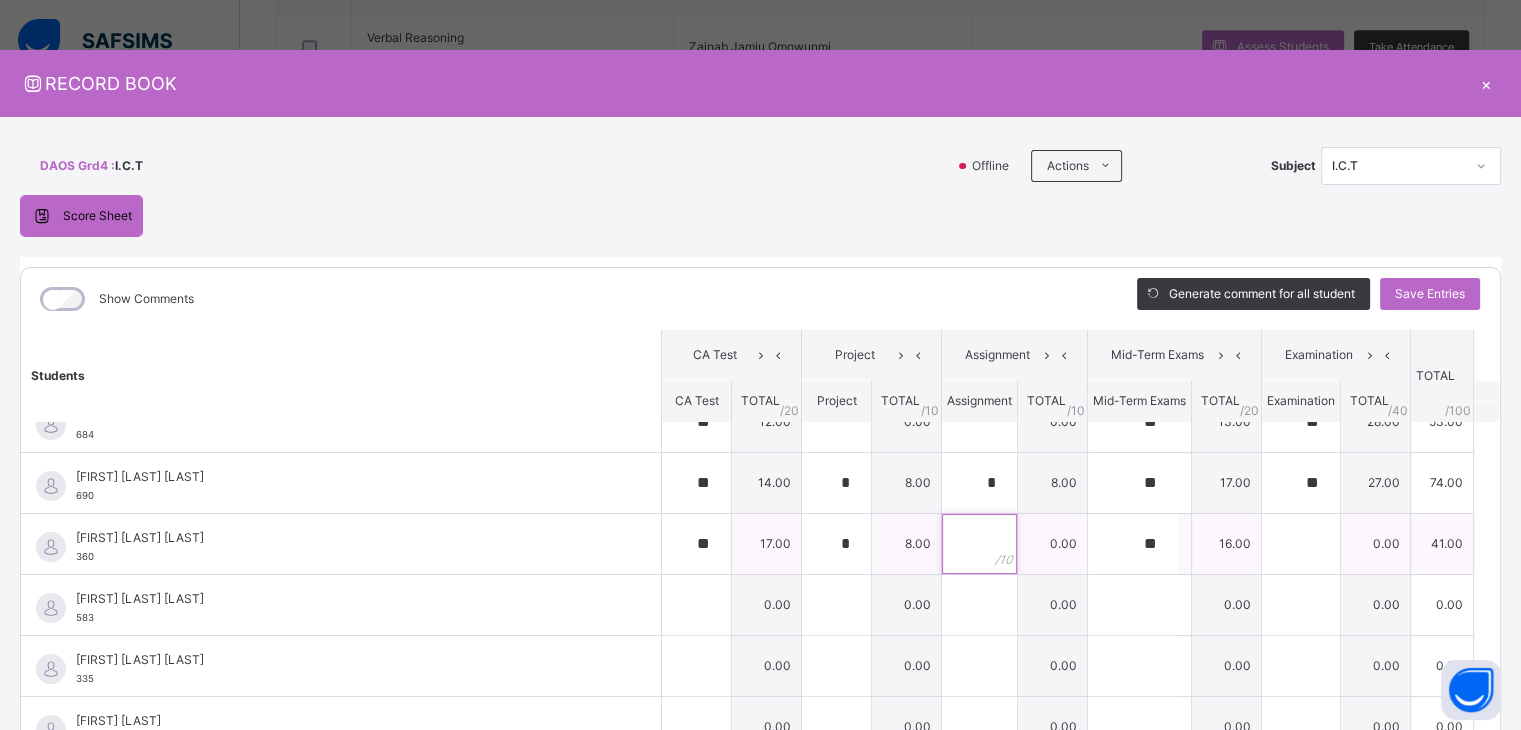 click at bounding box center [979, 544] 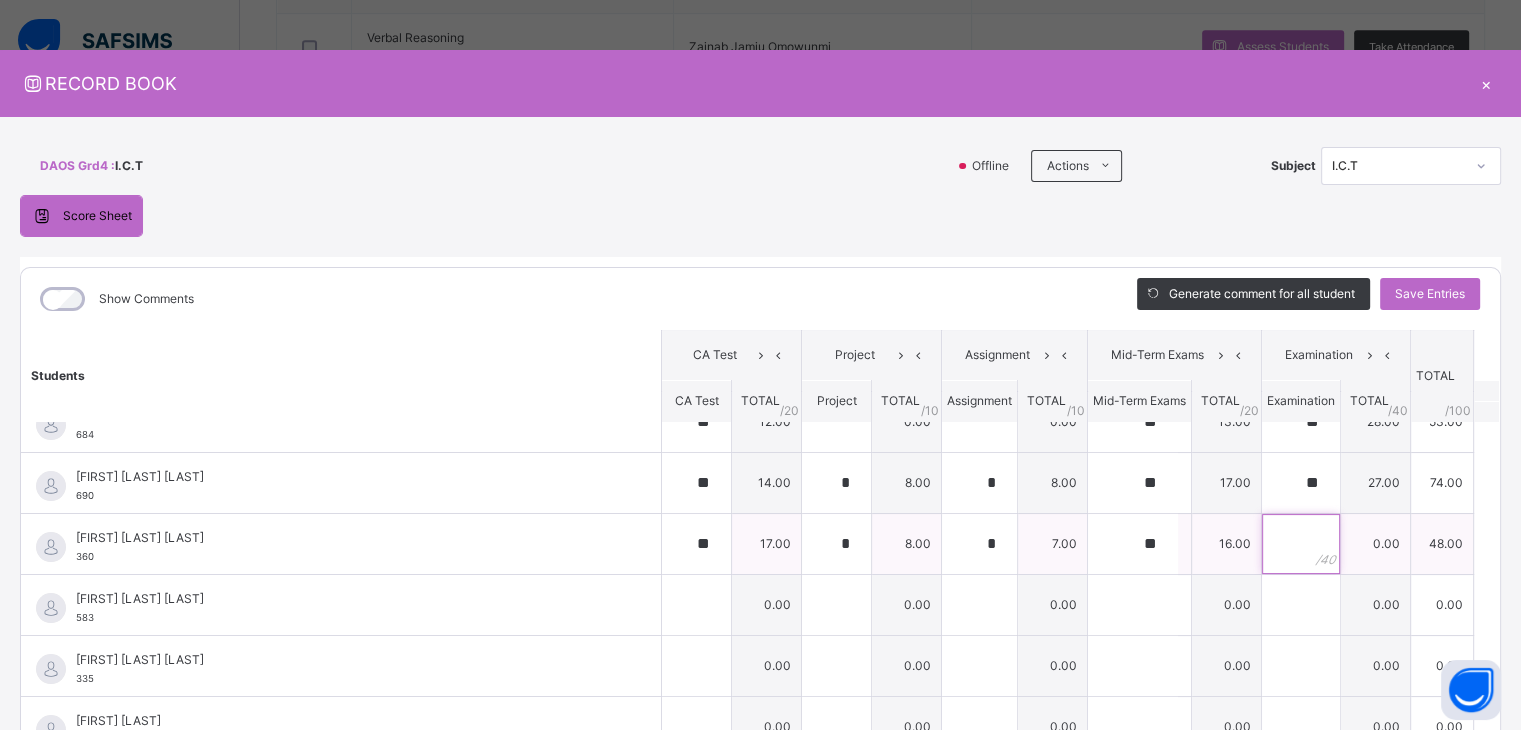 click at bounding box center (1301, 544) 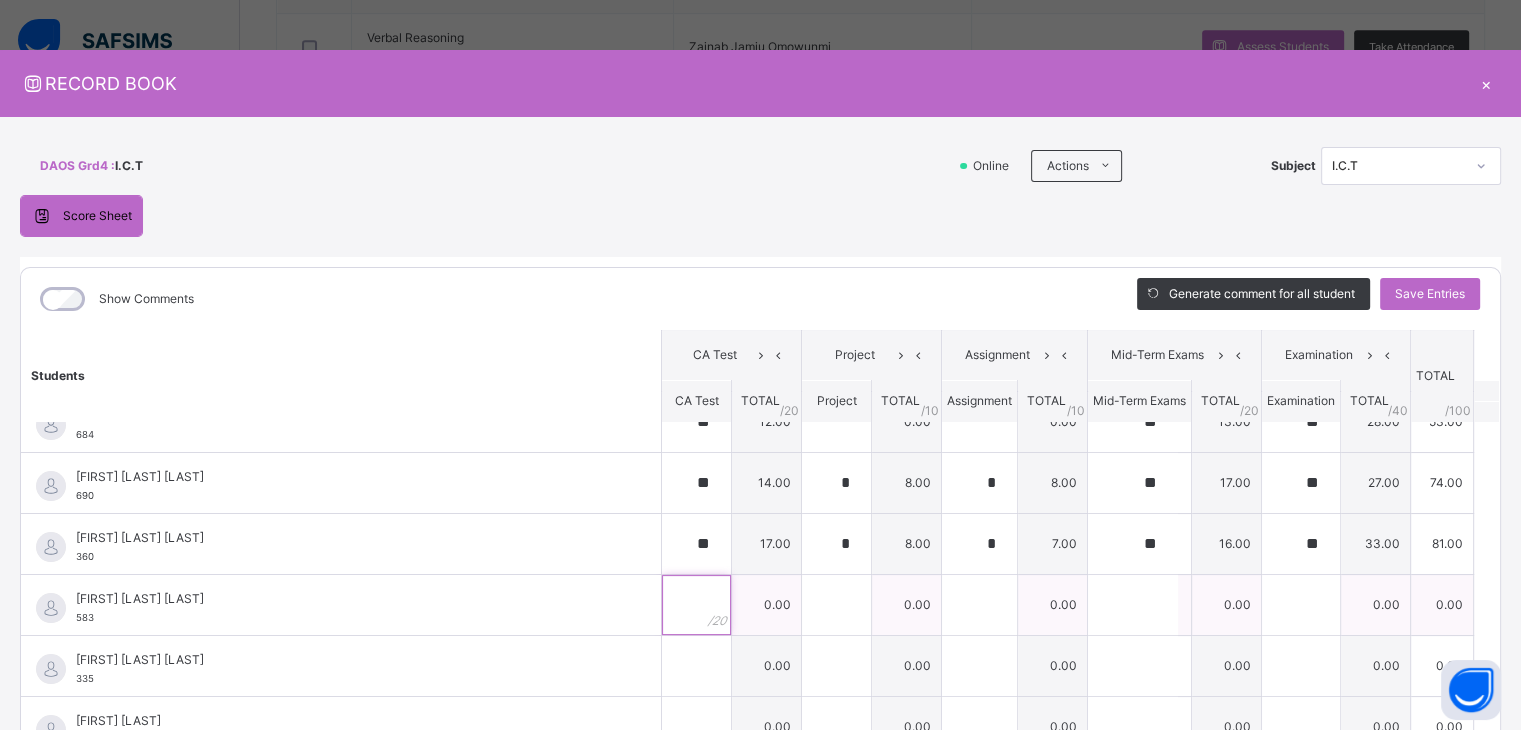 click at bounding box center [696, 605] 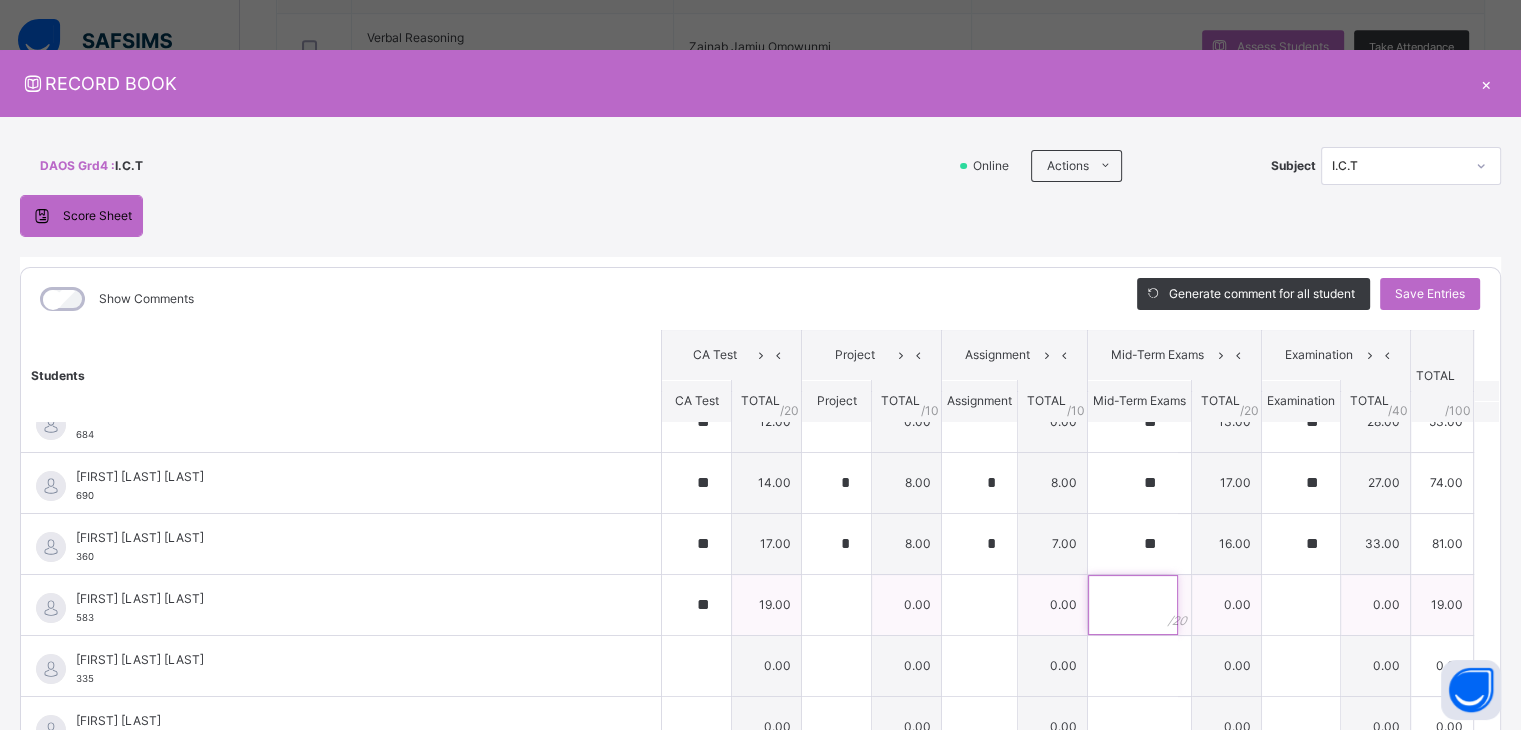 click at bounding box center [1133, 605] 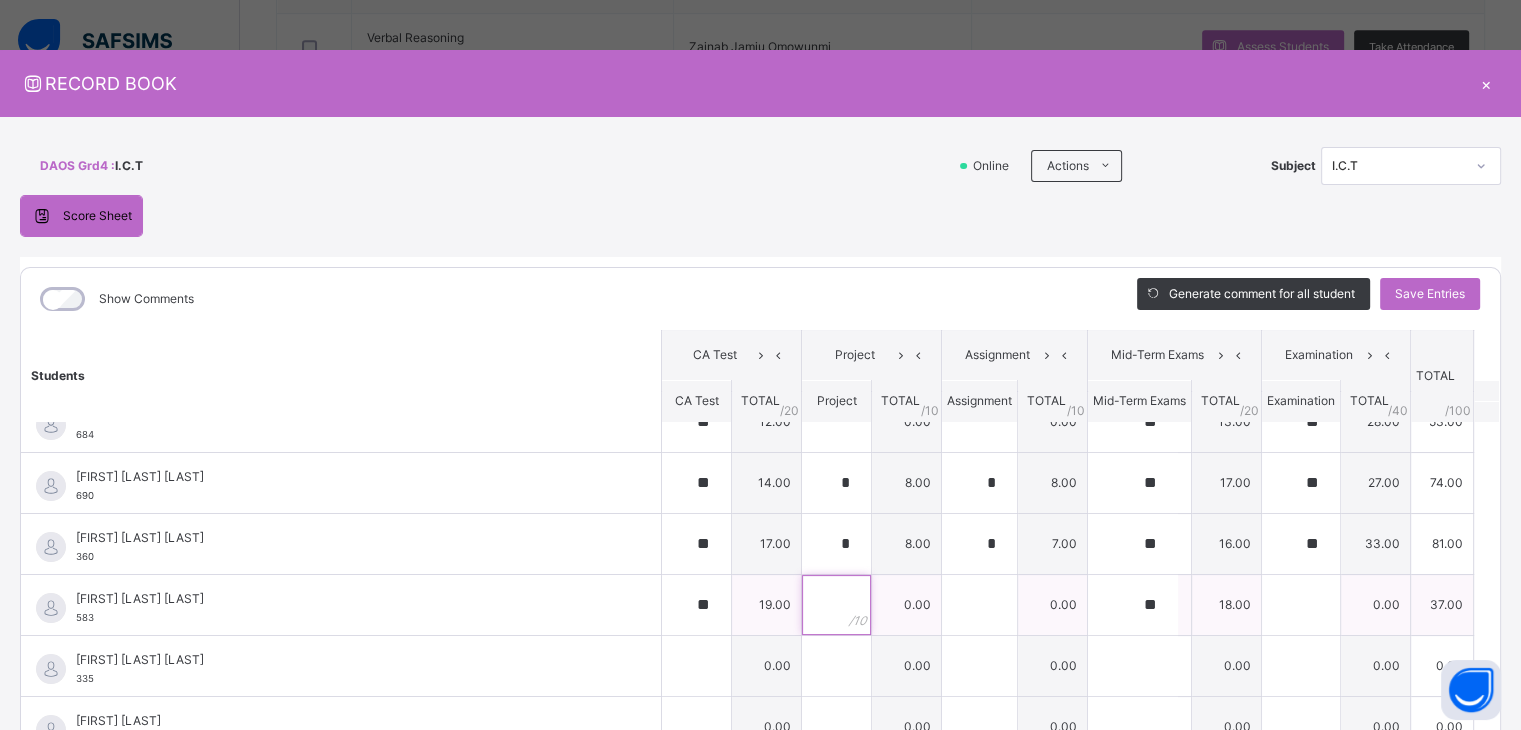 click at bounding box center (836, 605) 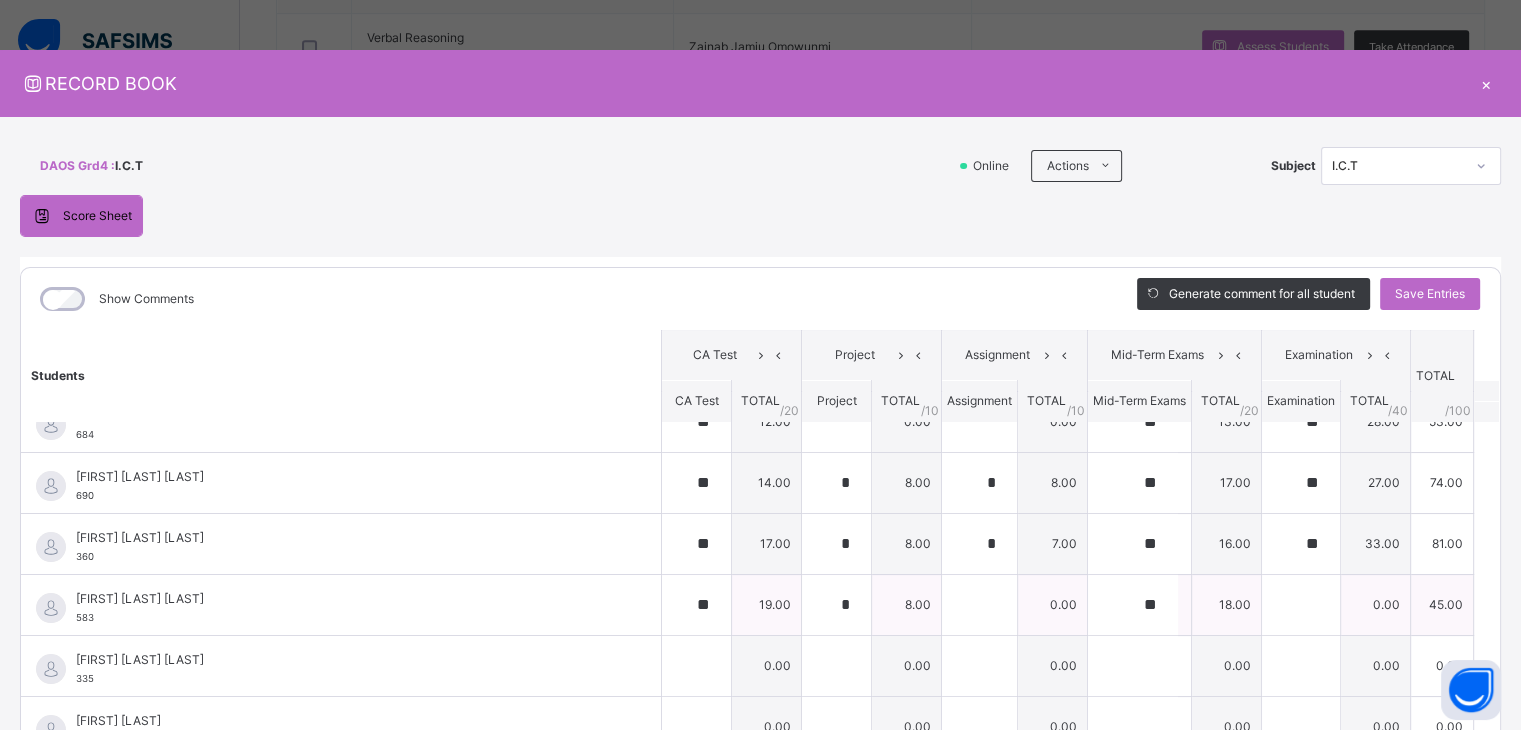 click on "0.00" at bounding box center [1053, 604] 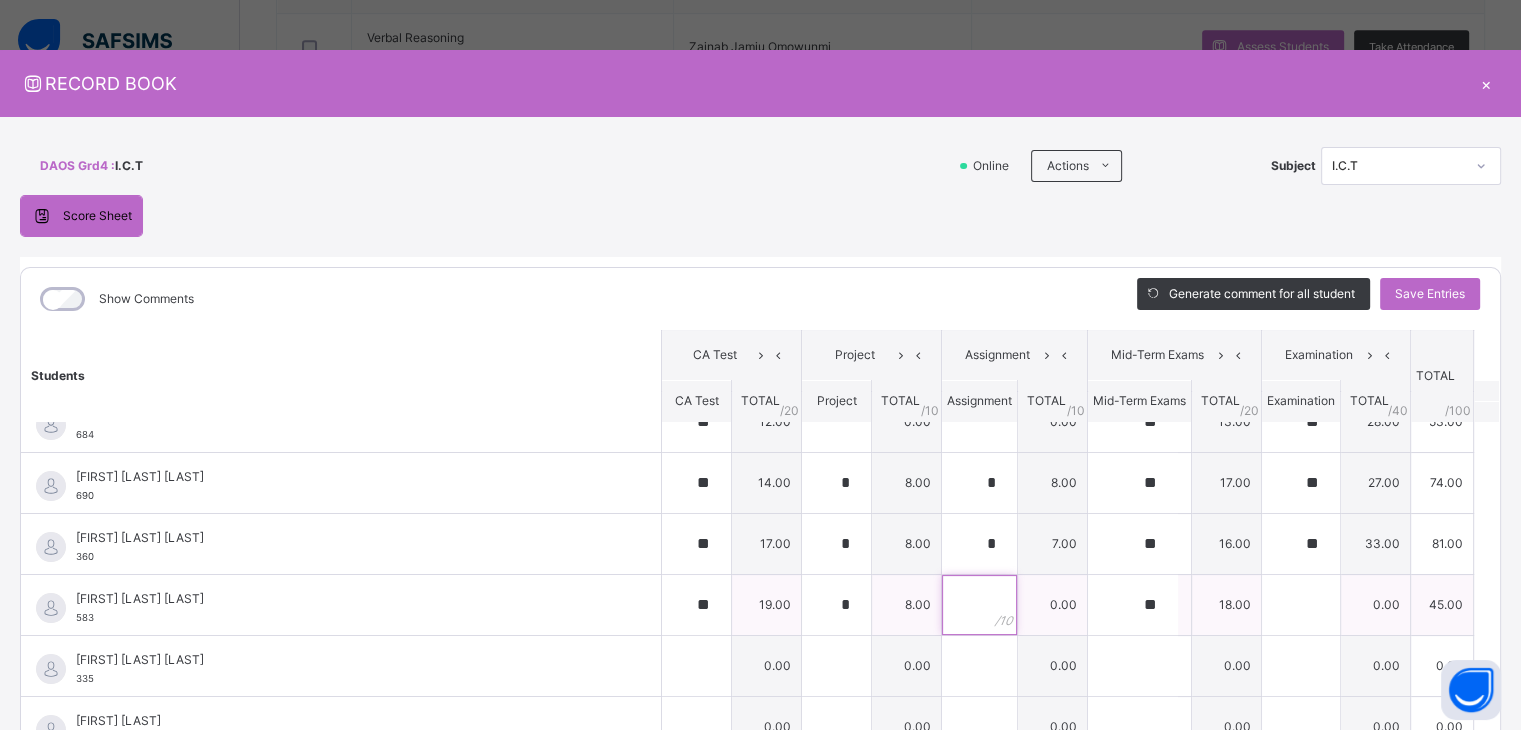 click at bounding box center [979, 605] 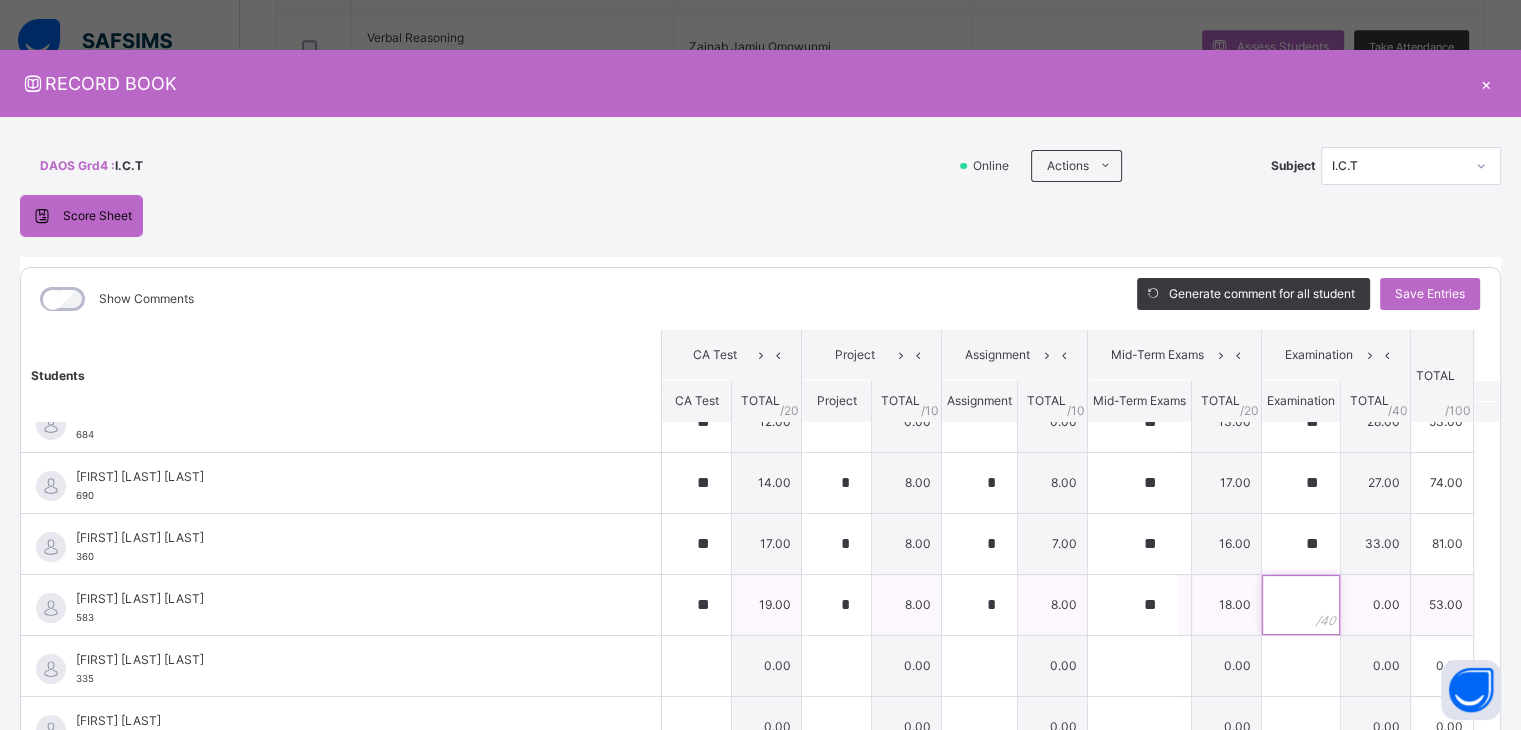 click at bounding box center (1301, 605) 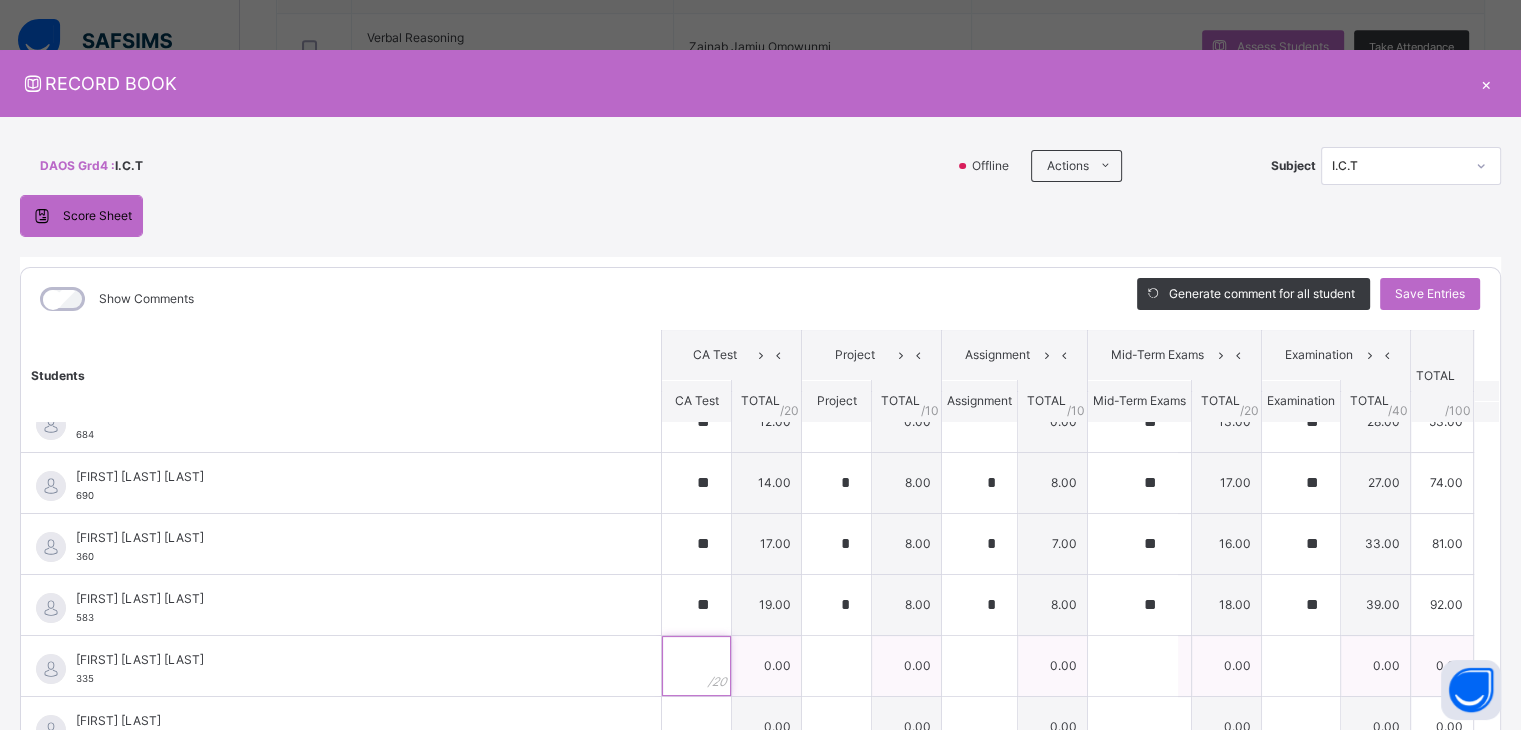 click at bounding box center (696, 666) 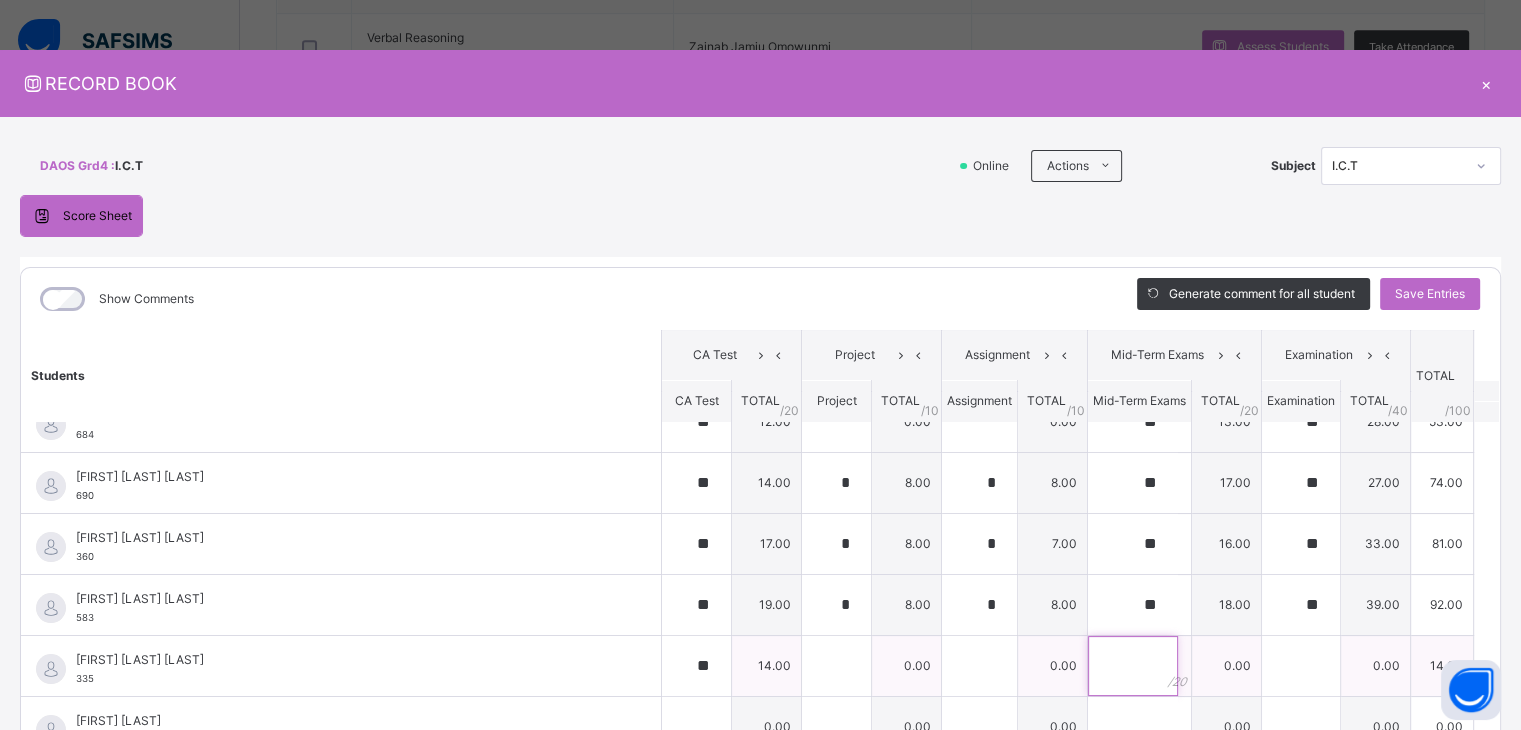 click at bounding box center (1133, 666) 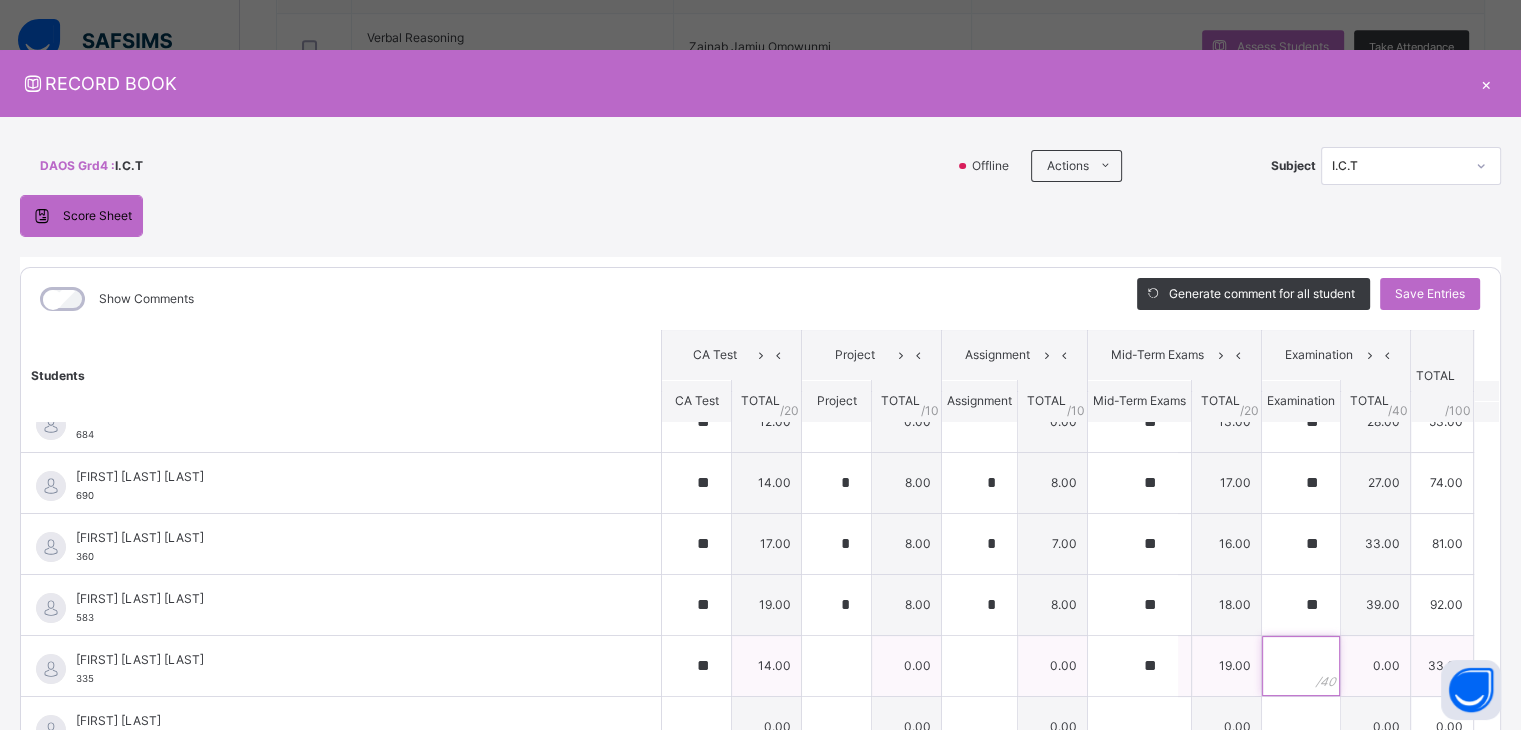 click at bounding box center [1301, 666] 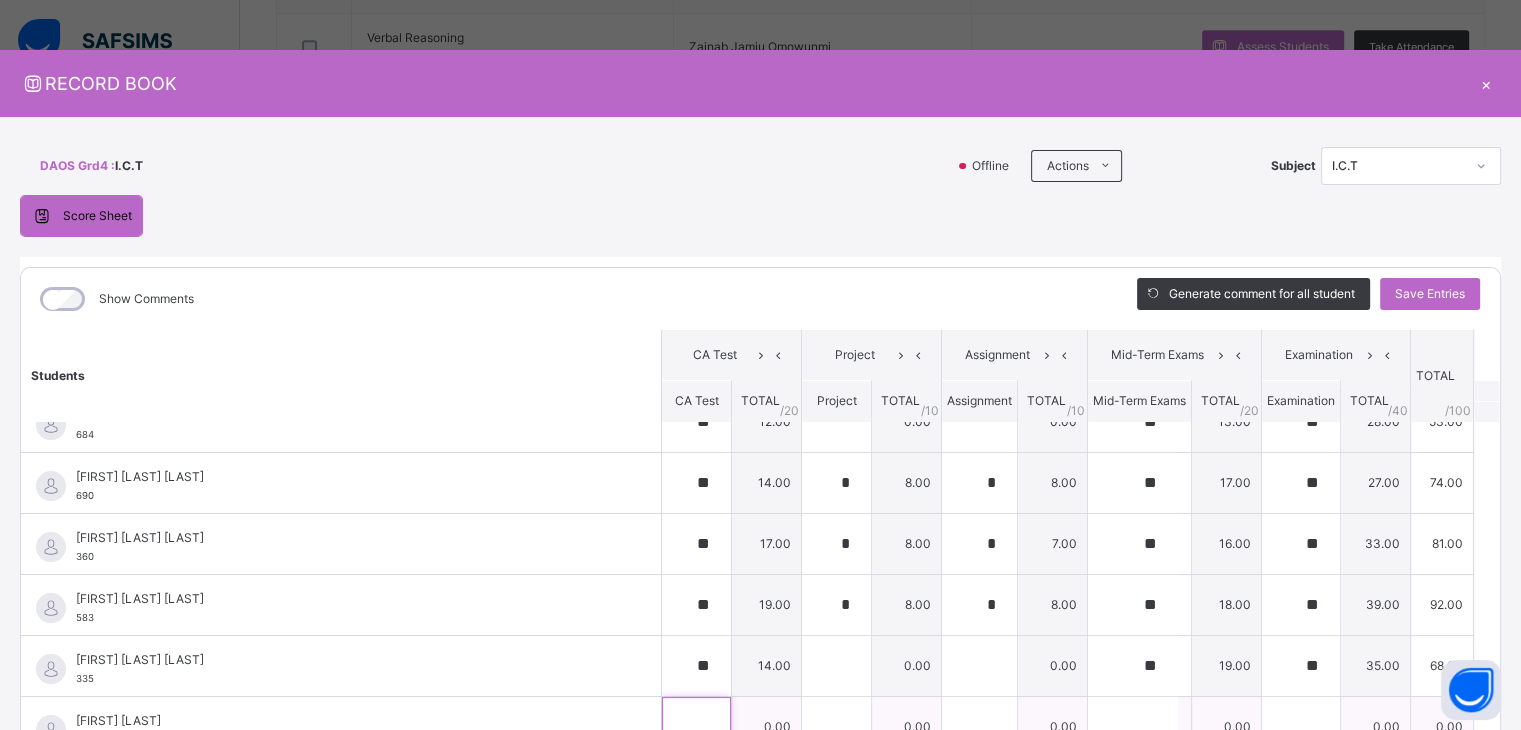 click at bounding box center (696, 727) 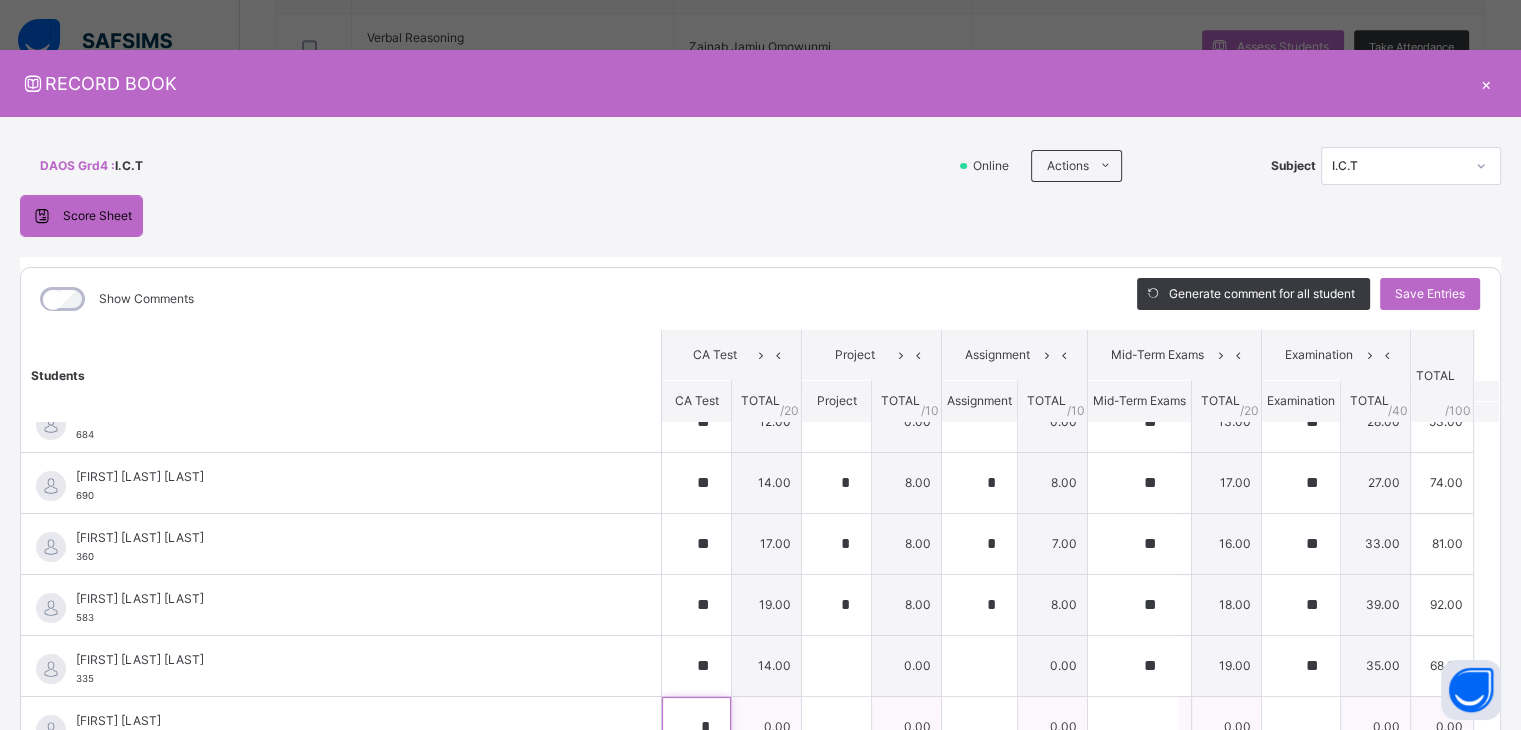 scroll, scrollTop: 2, scrollLeft: 0, axis: vertical 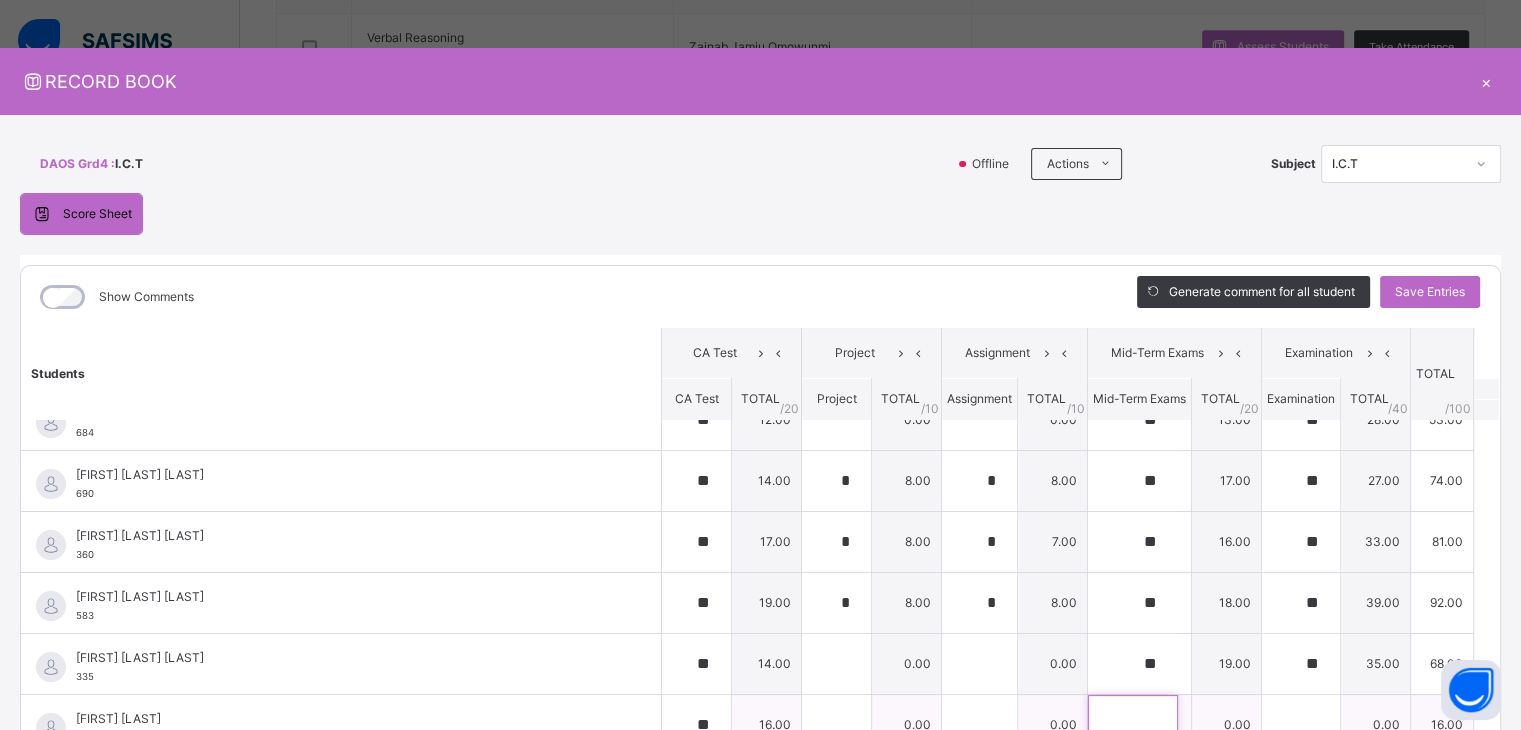 click at bounding box center (1133, 725) 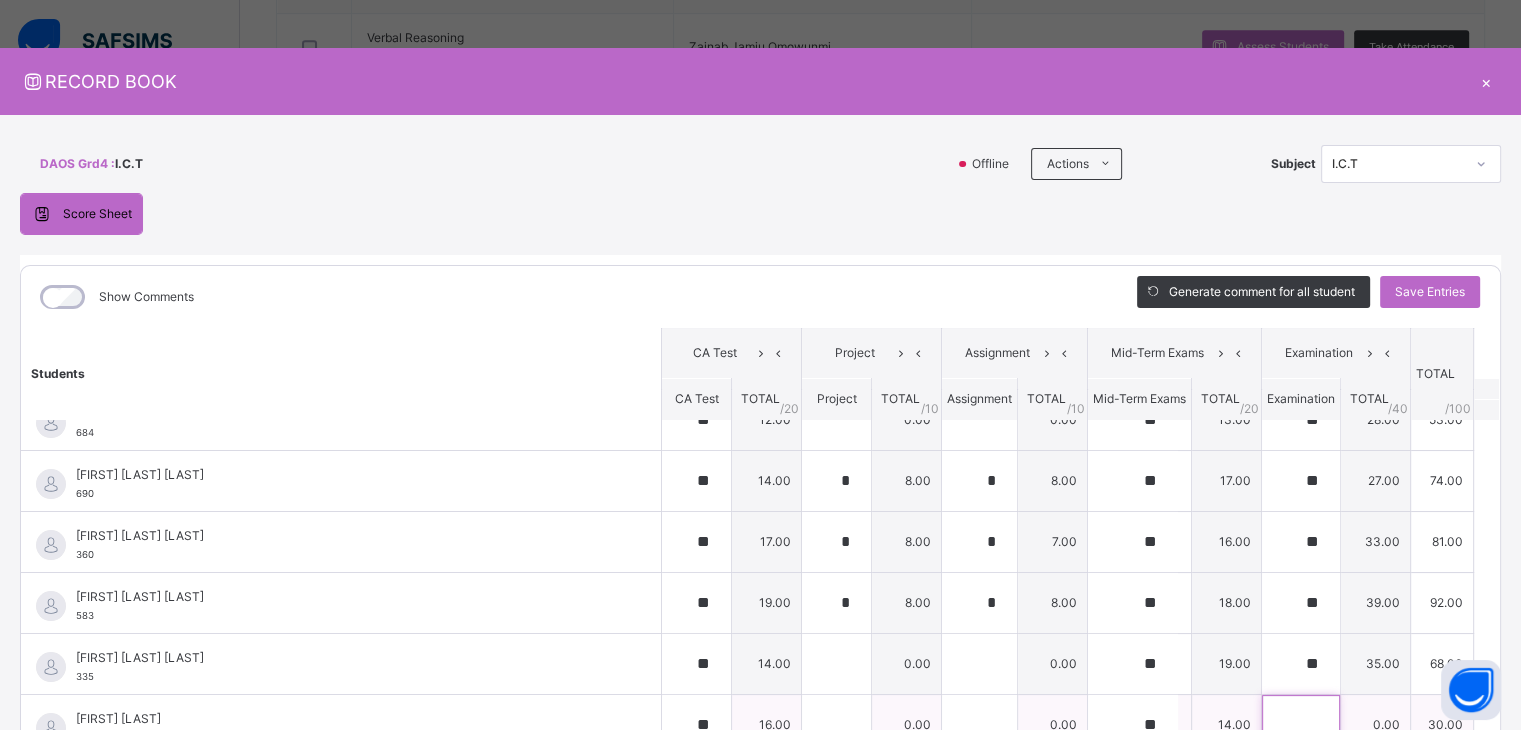 click at bounding box center [1301, 725] 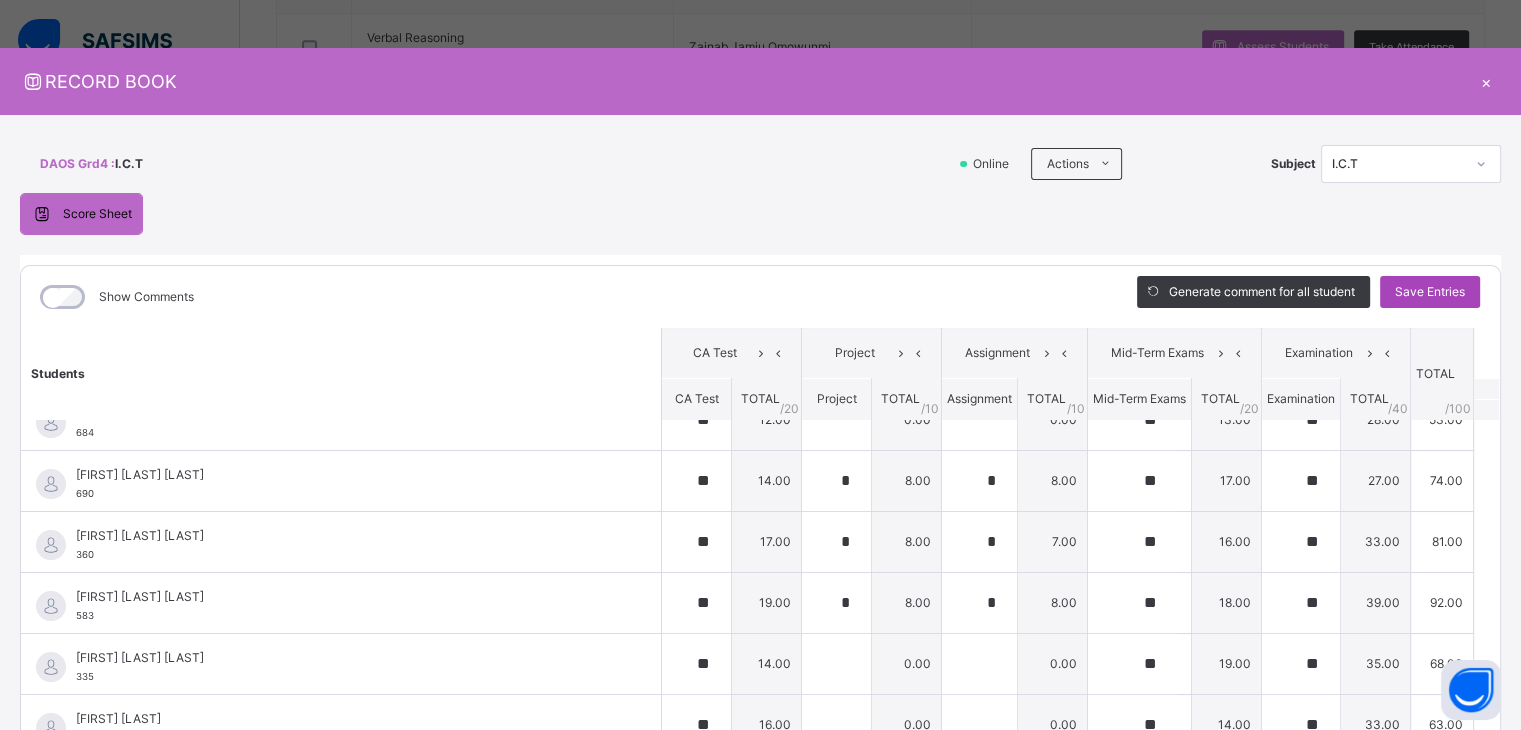 click on "Save Entries" at bounding box center [1430, 292] 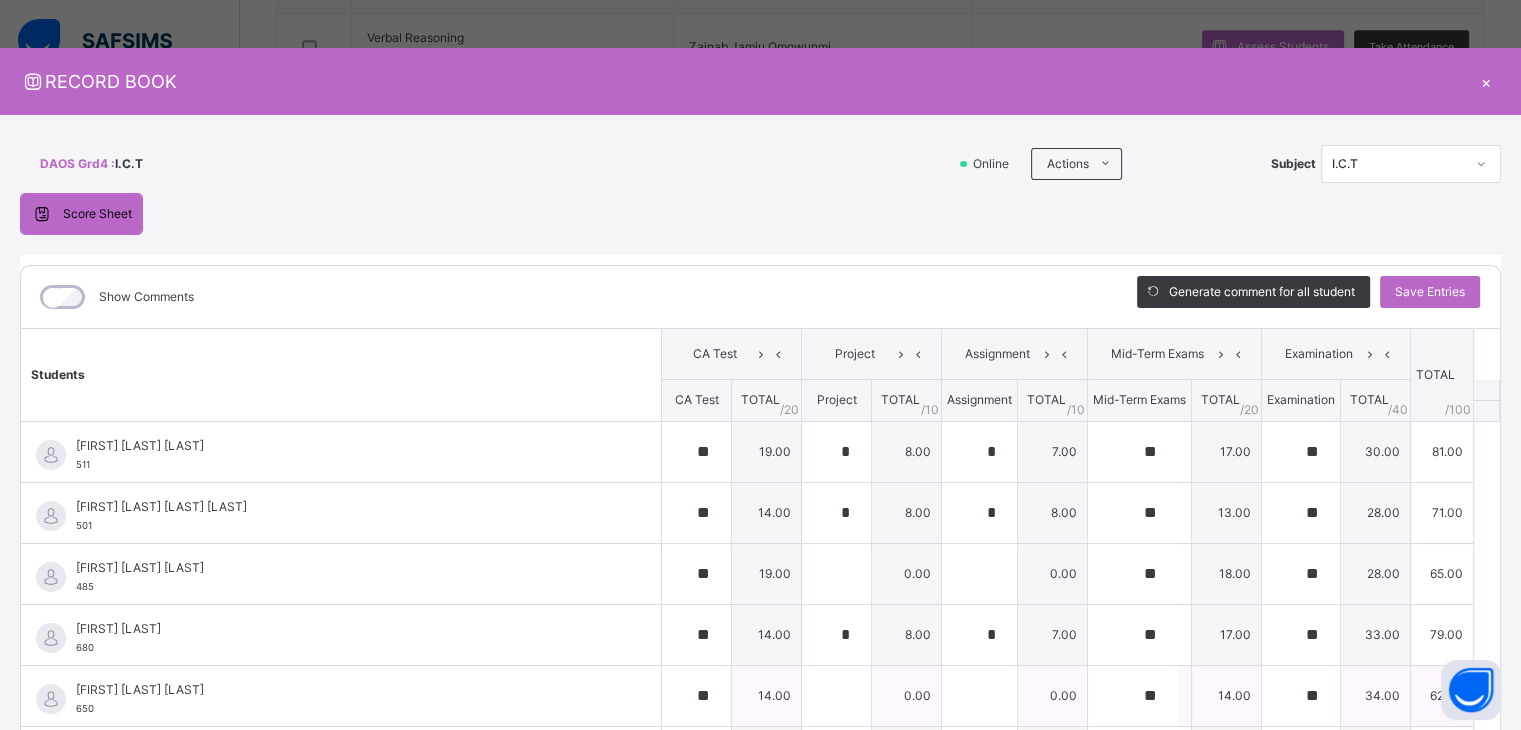 click on "Ebube Chidubem Nwizu 650" at bounding box center (346, 699) 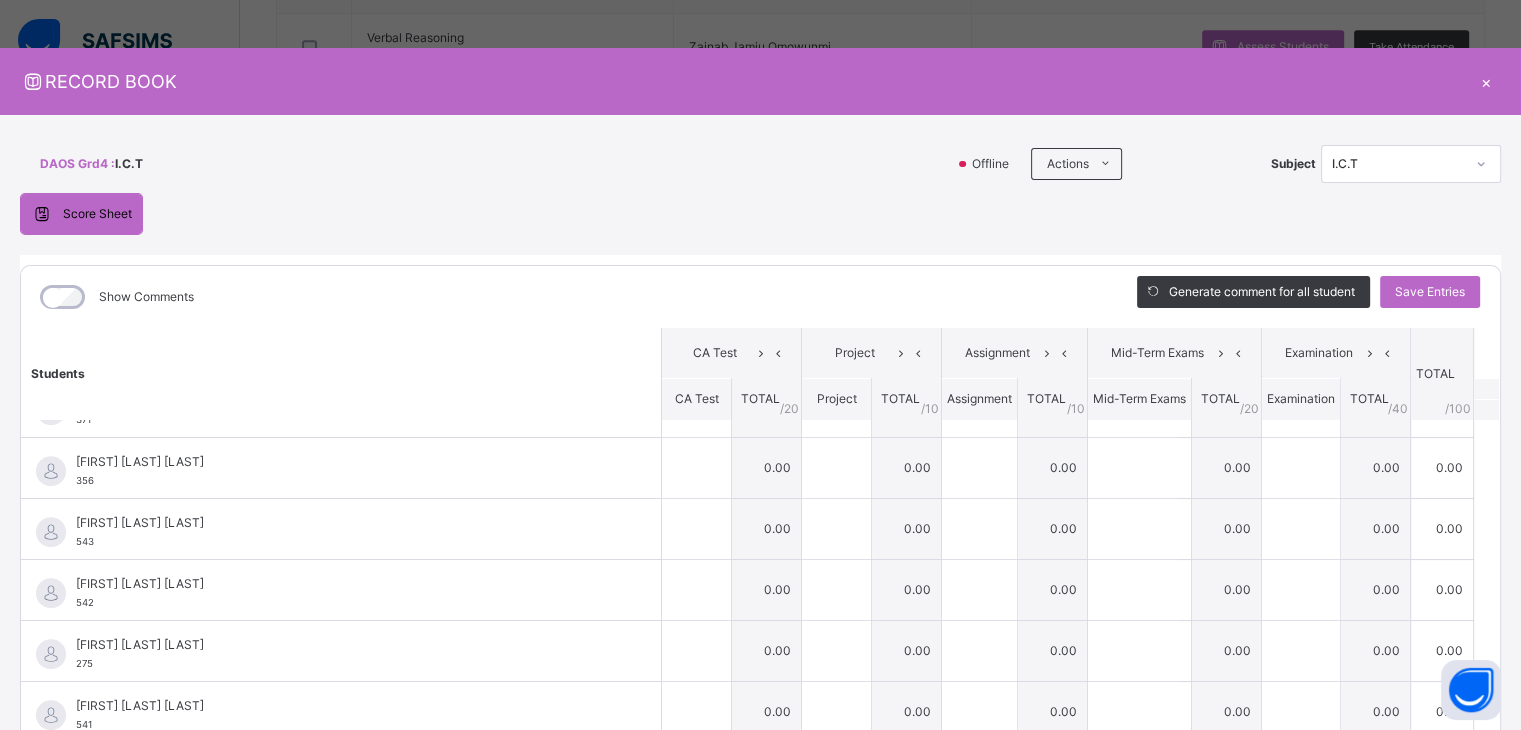 scroll, scrollTop: 840, scrollLeft: 0, axis: vertical 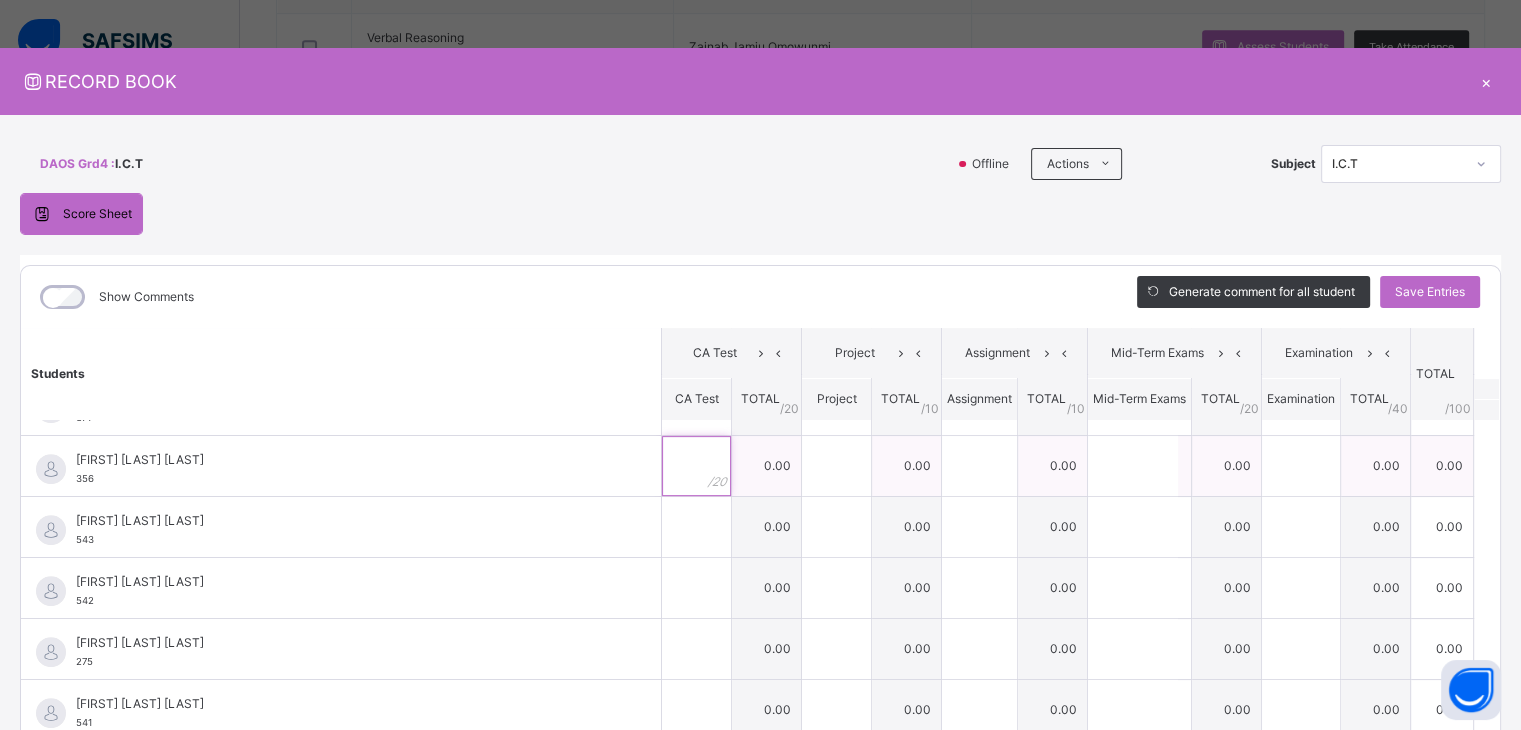 click at bounding box center (696, 466) 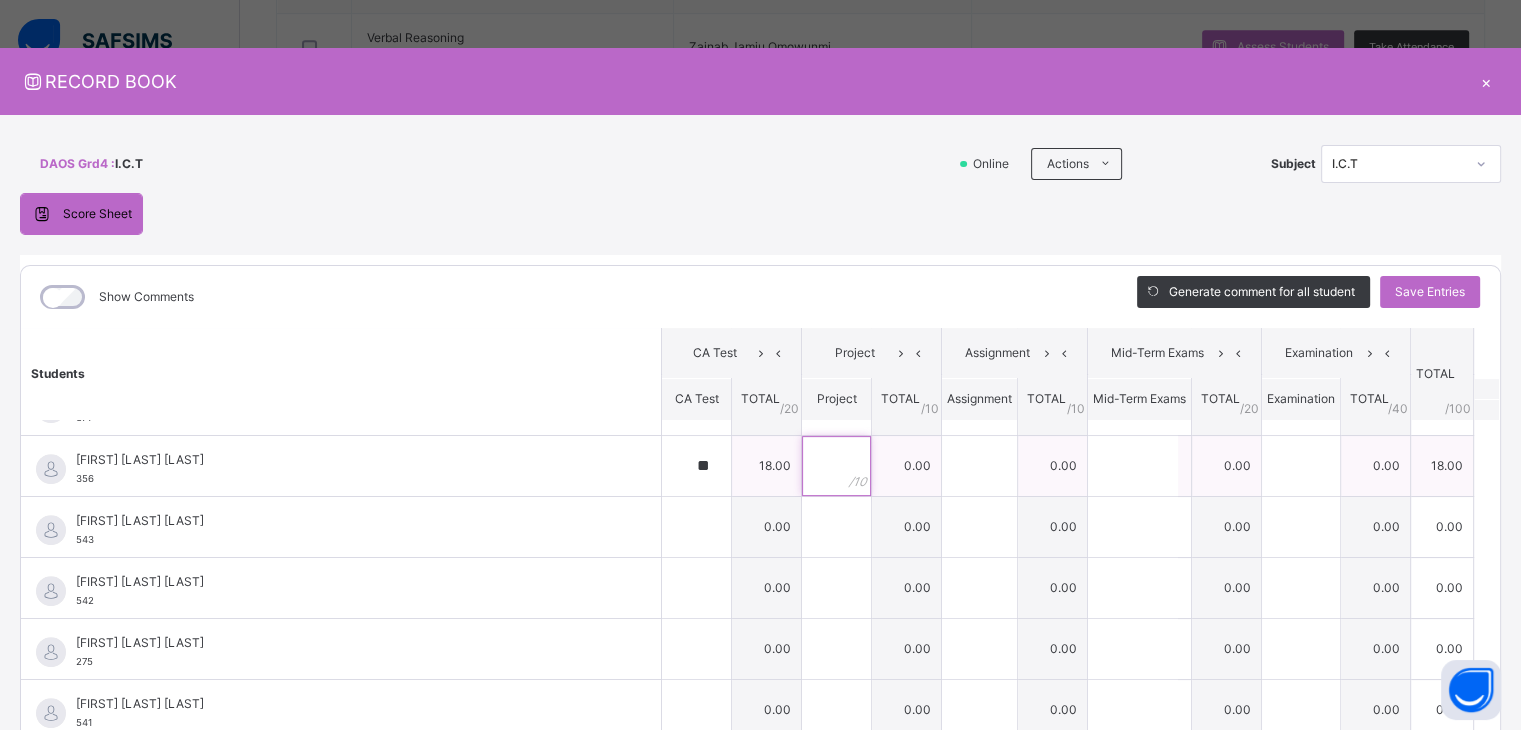 click at bounding box center [836, 466] 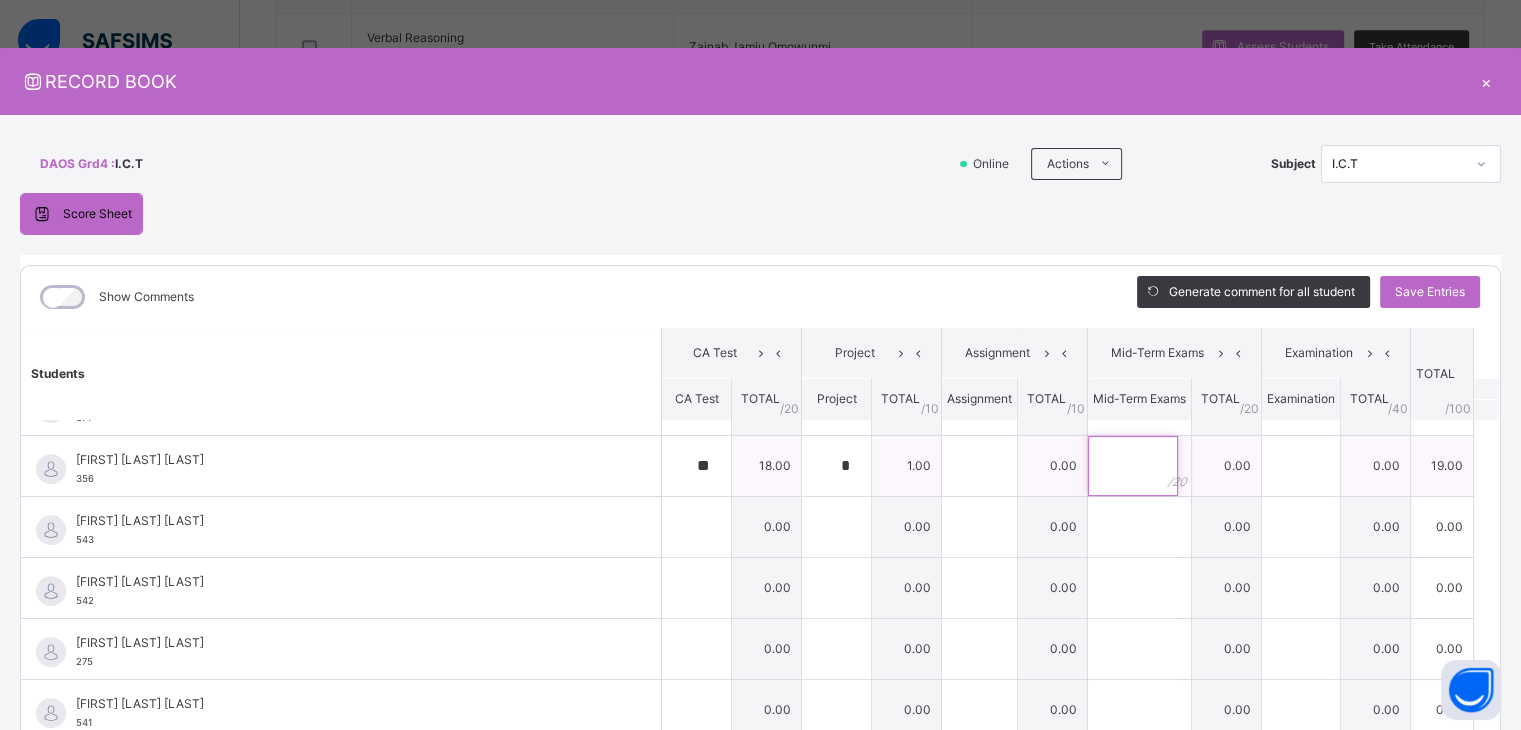 click at bounding box center [1133, 466] 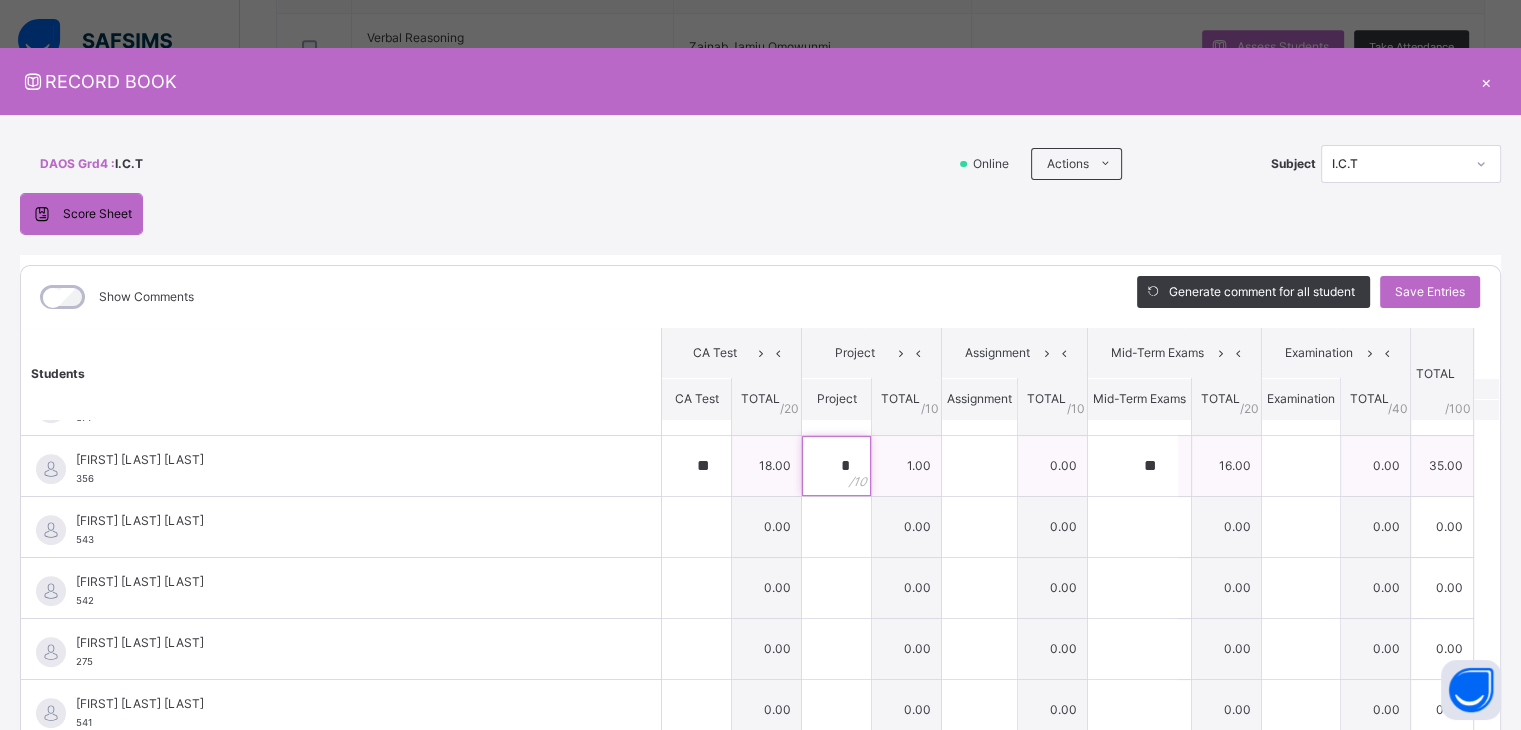 click on "*" at bounding box center [836, 466] 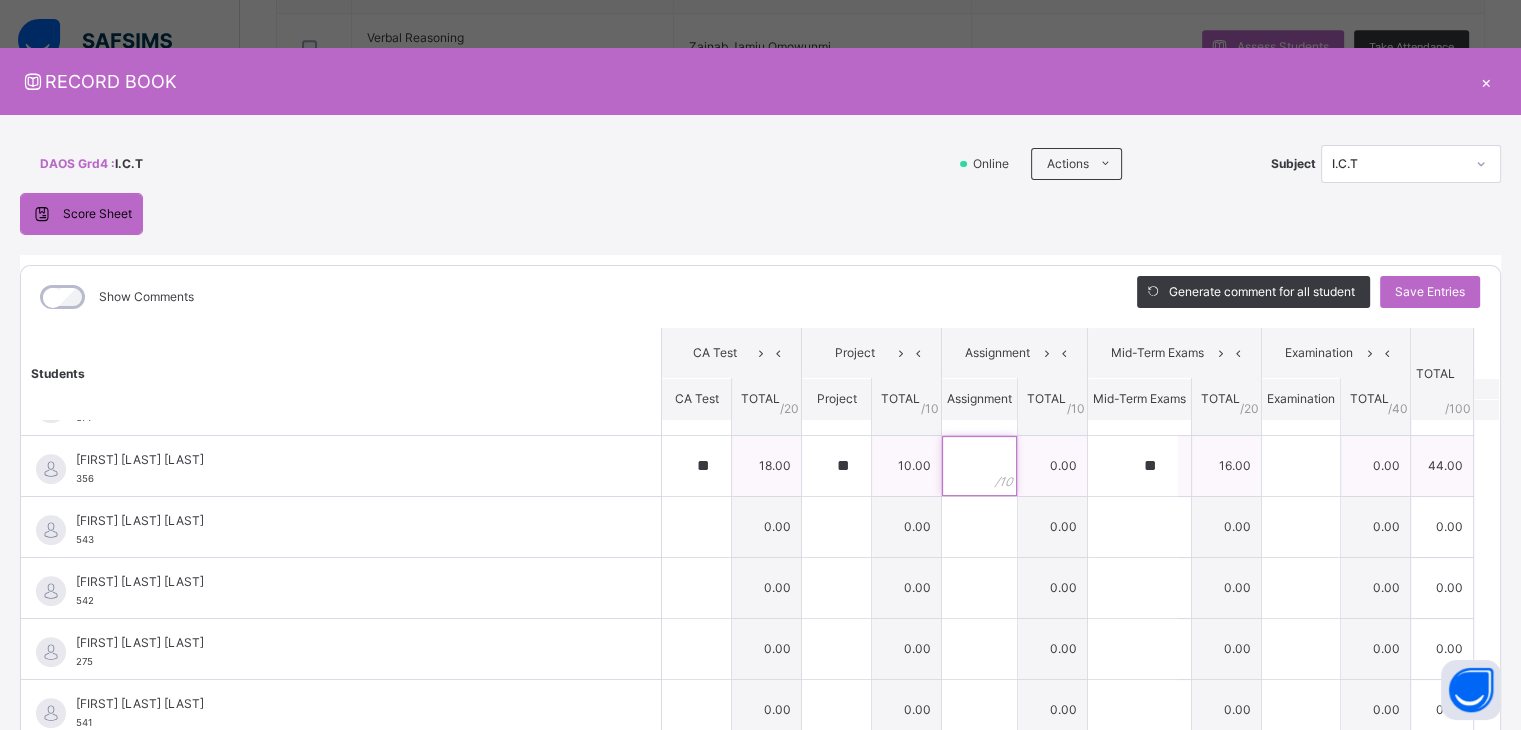 click at bounding box center (979, 466) 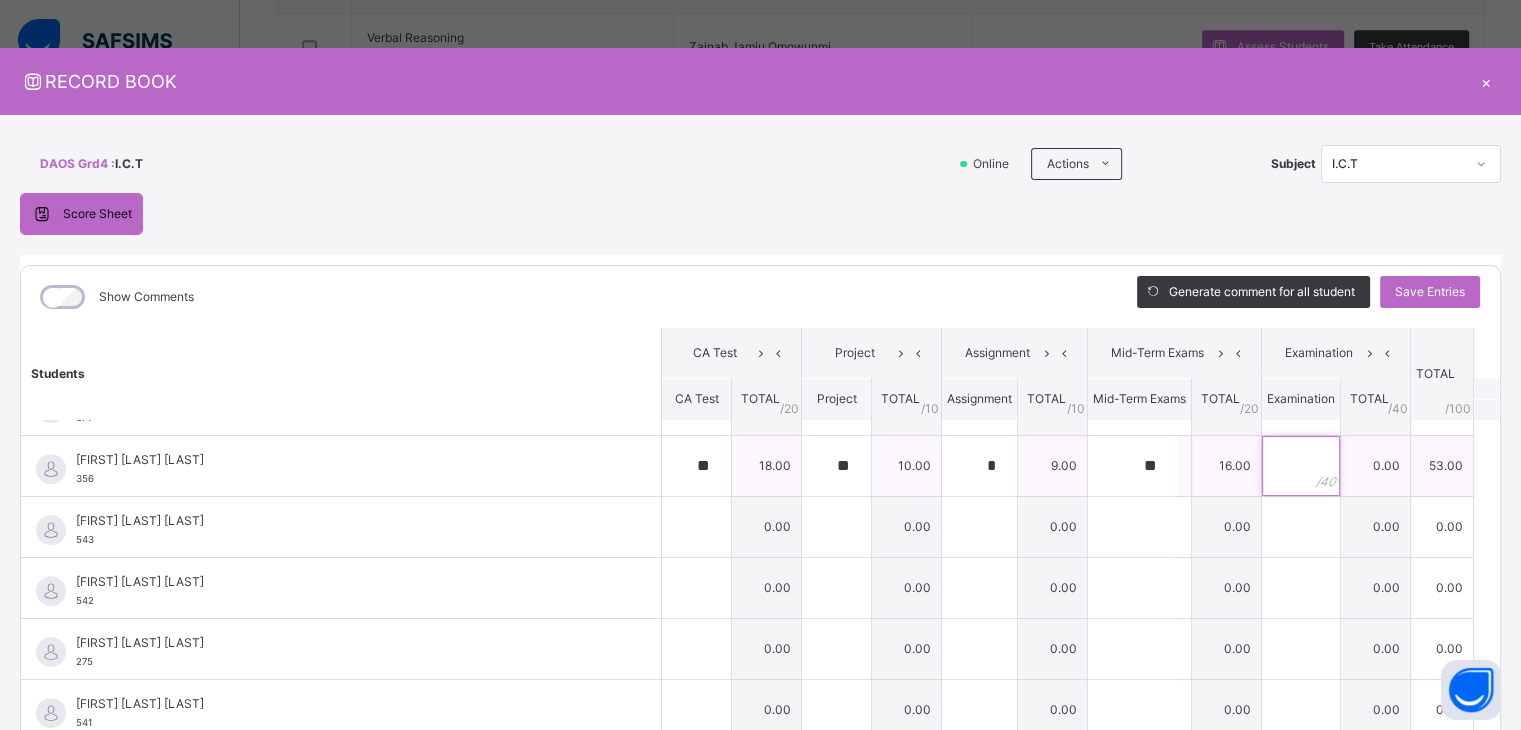 click at bounding box center (1301, 466) 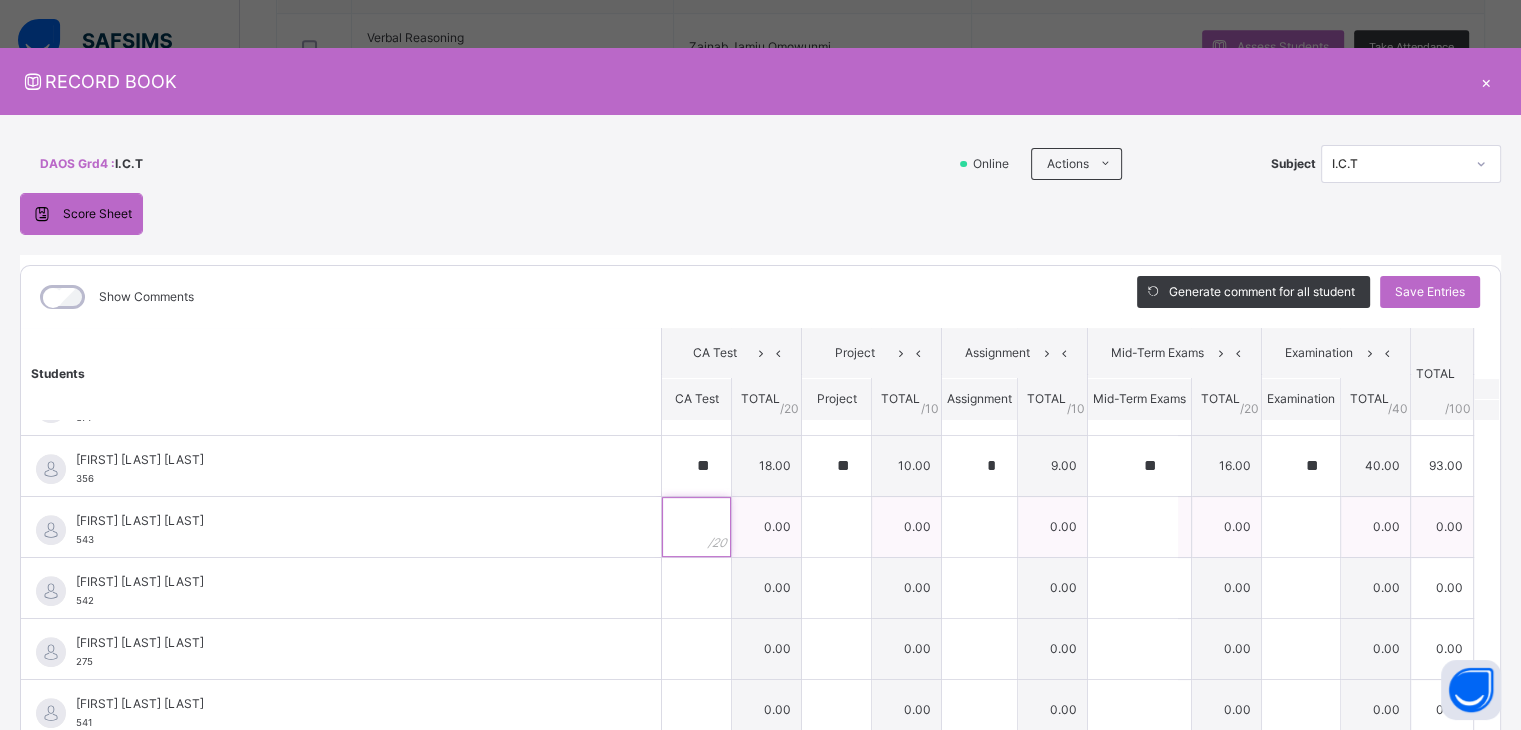 click at bounding box center (696, 527) 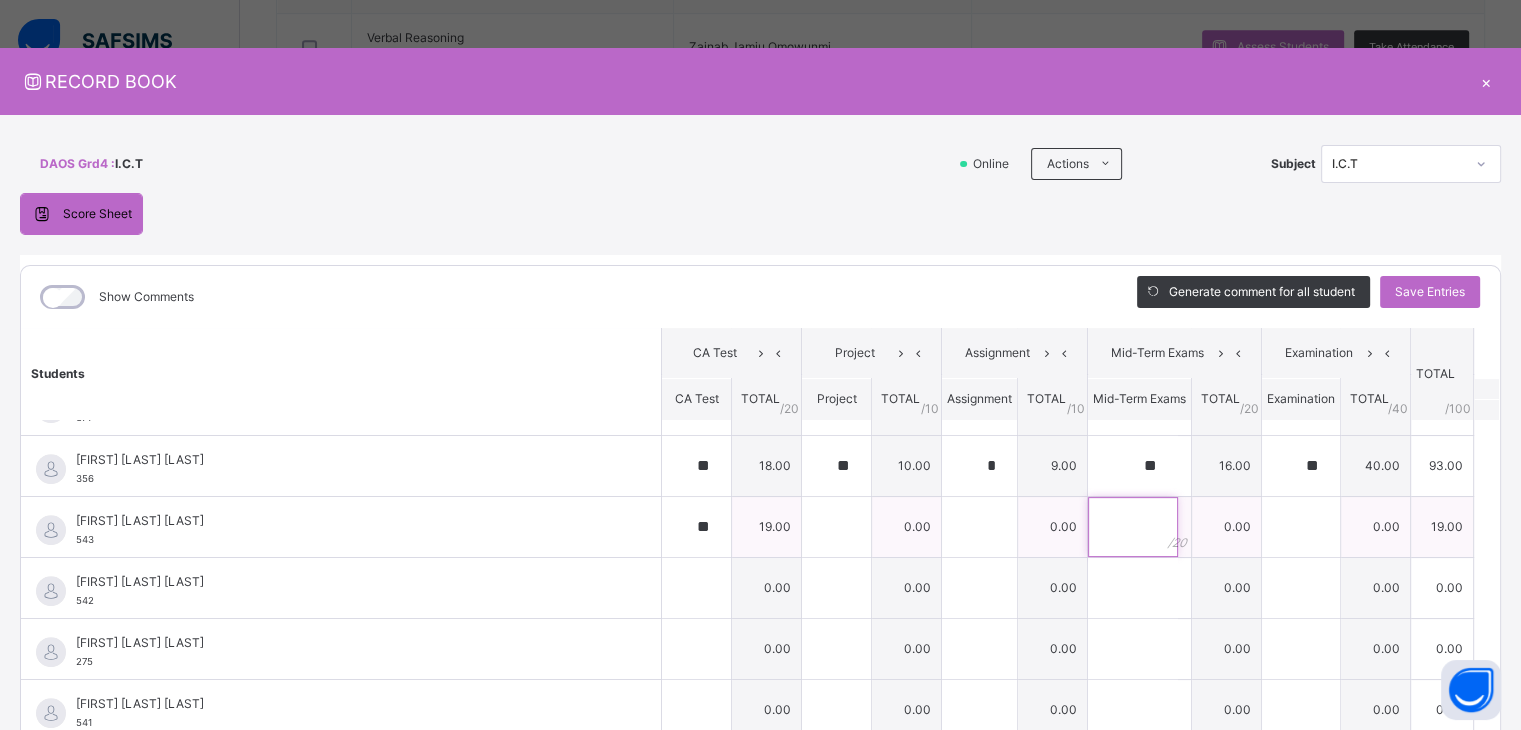 click at bounding box center (1133, 527) 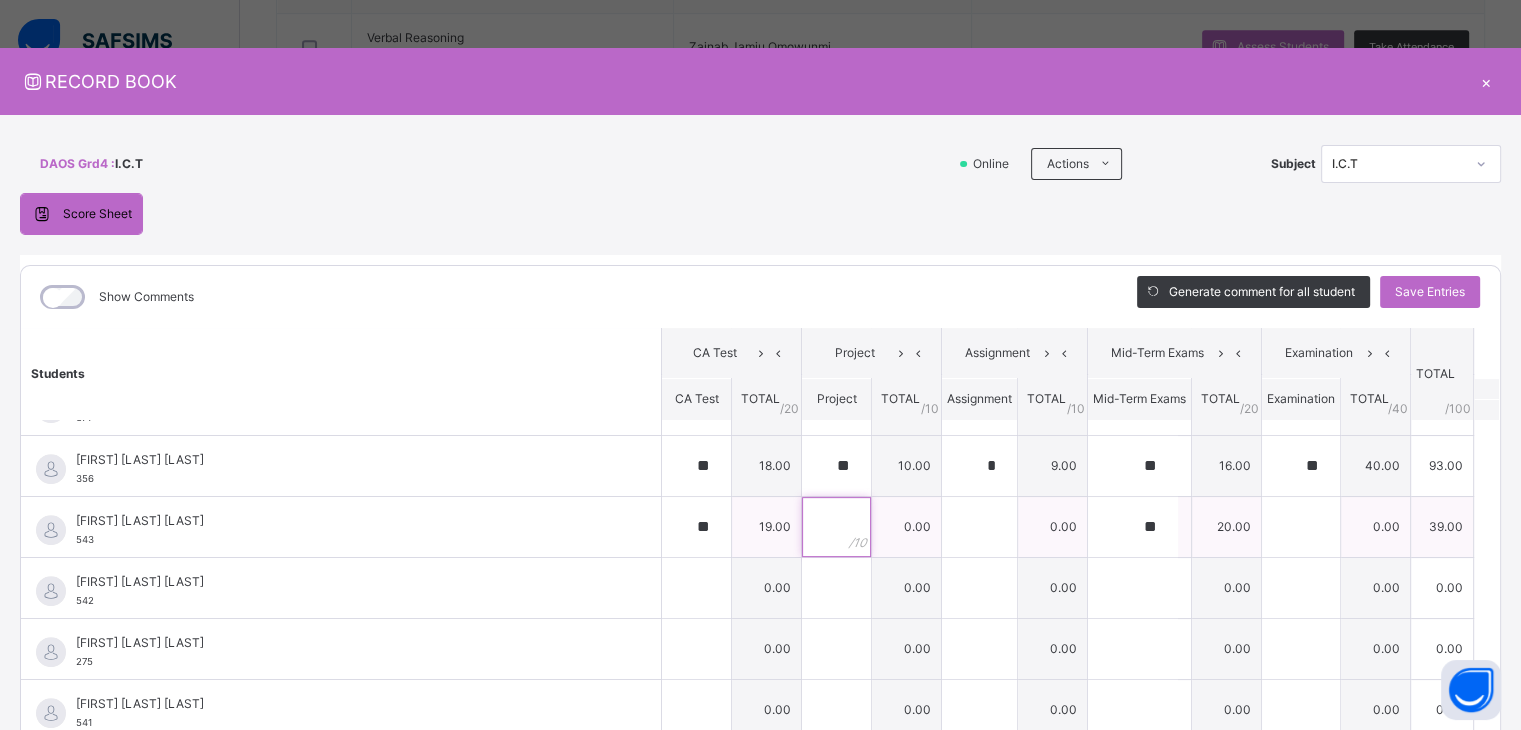 click at bounding box center (836, 527) 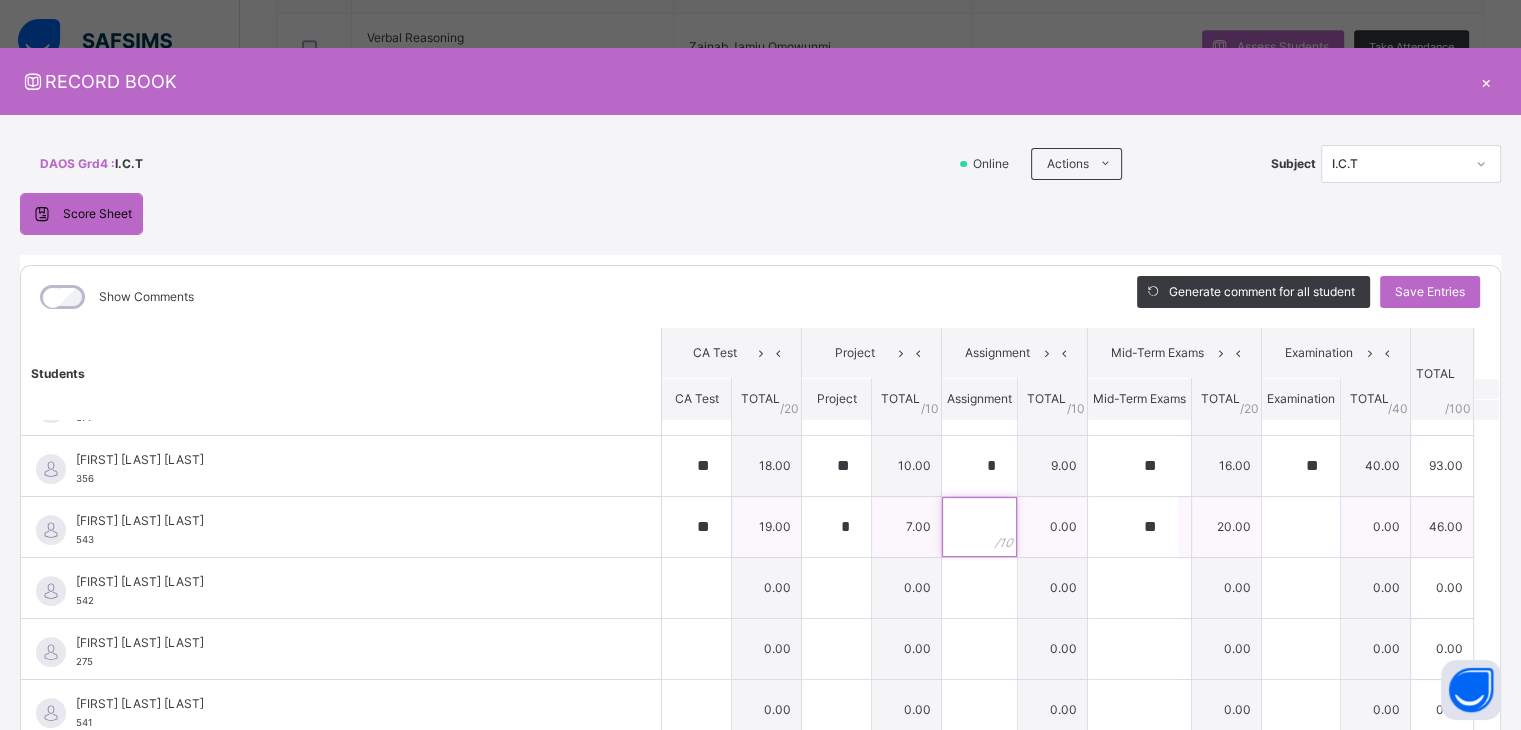 click at bounding box center (979, 527) 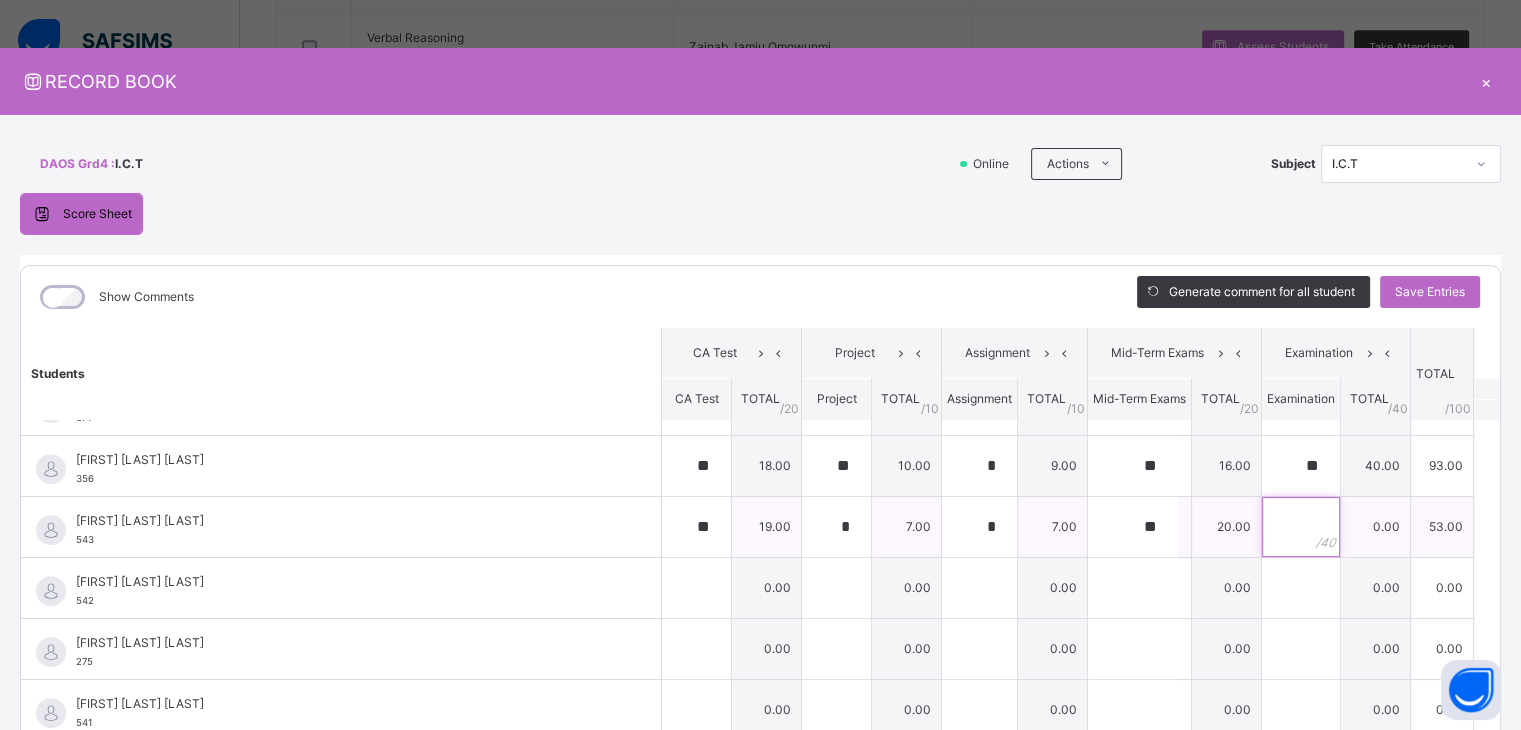 click at bounding box center (1301, 527) 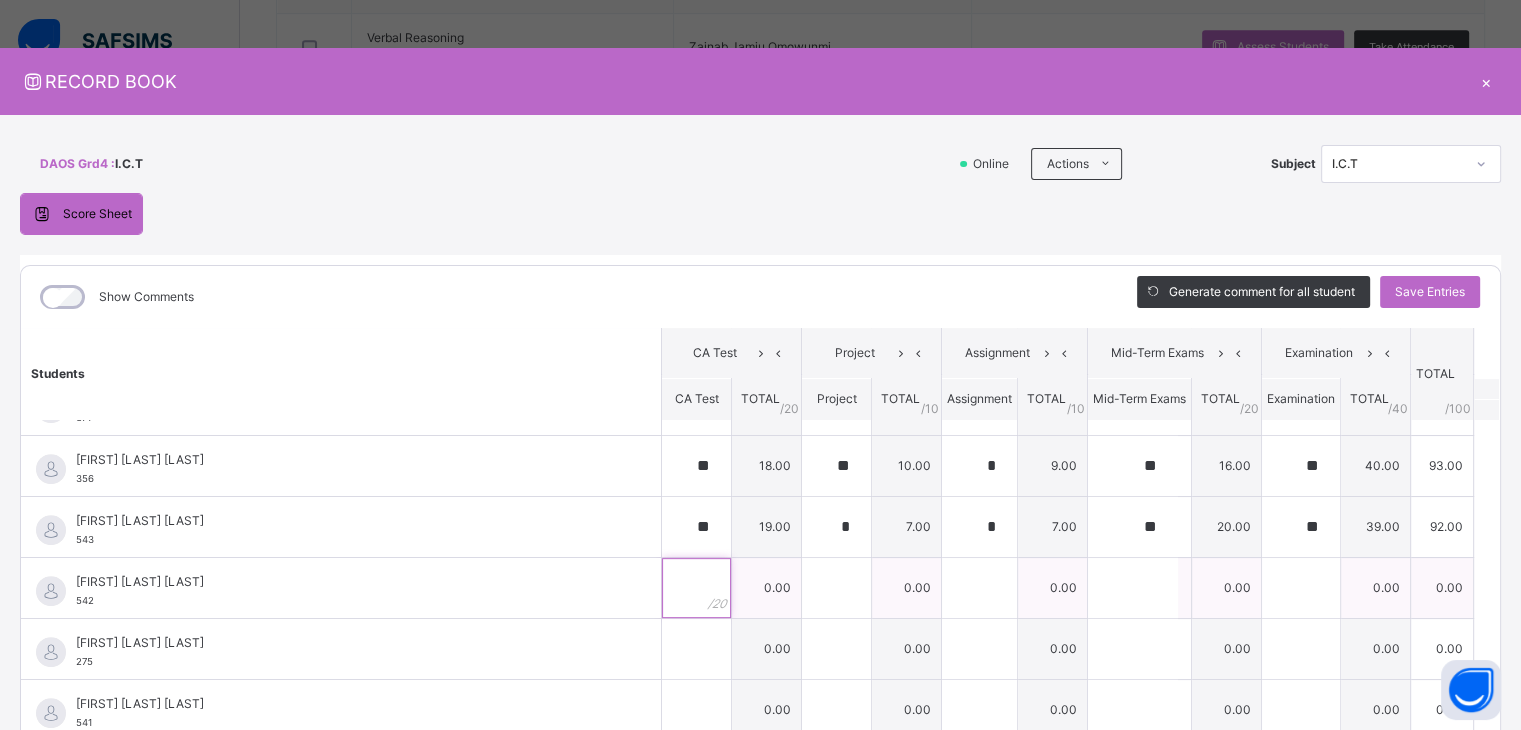 click at bounding box center (696, 588) 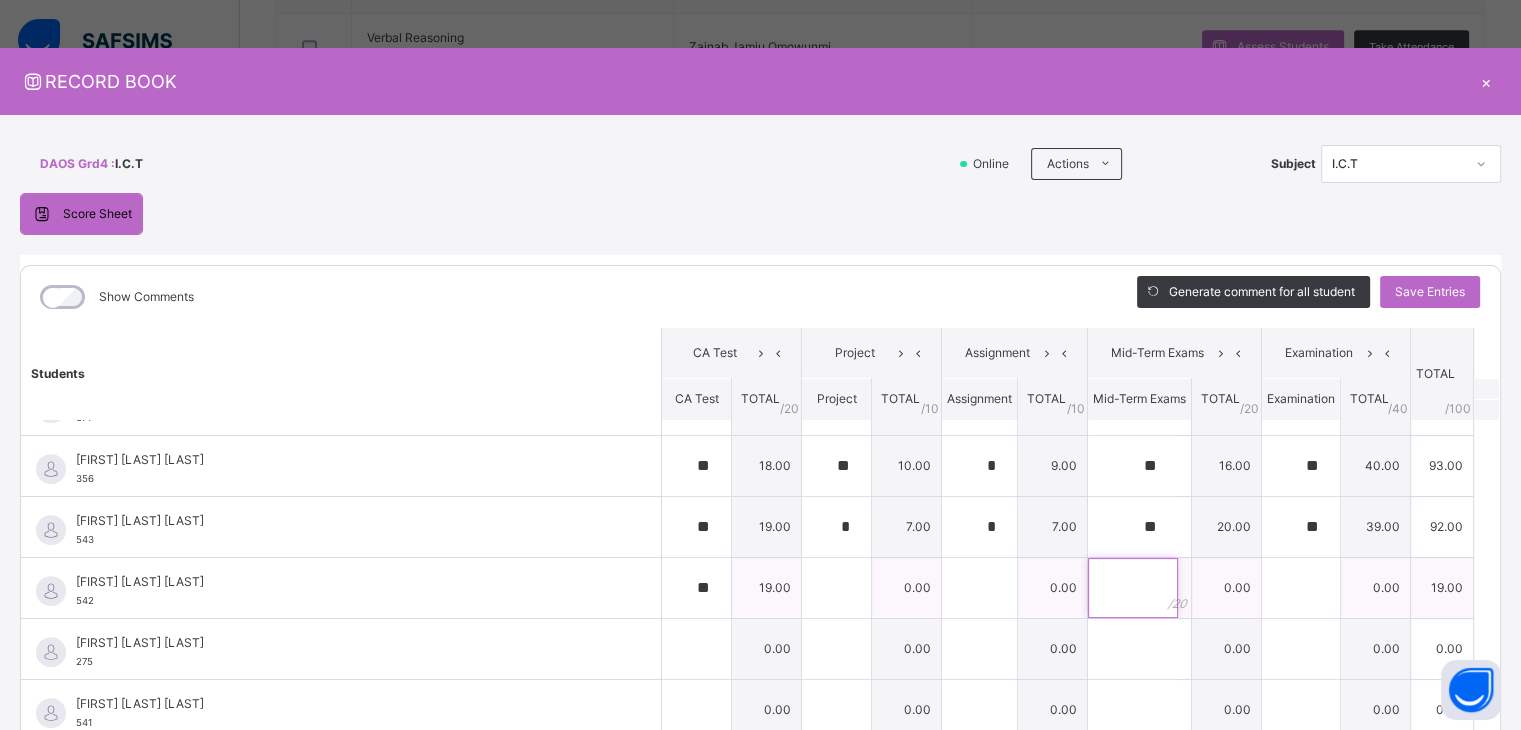 click at bounding box center [1133, 588] 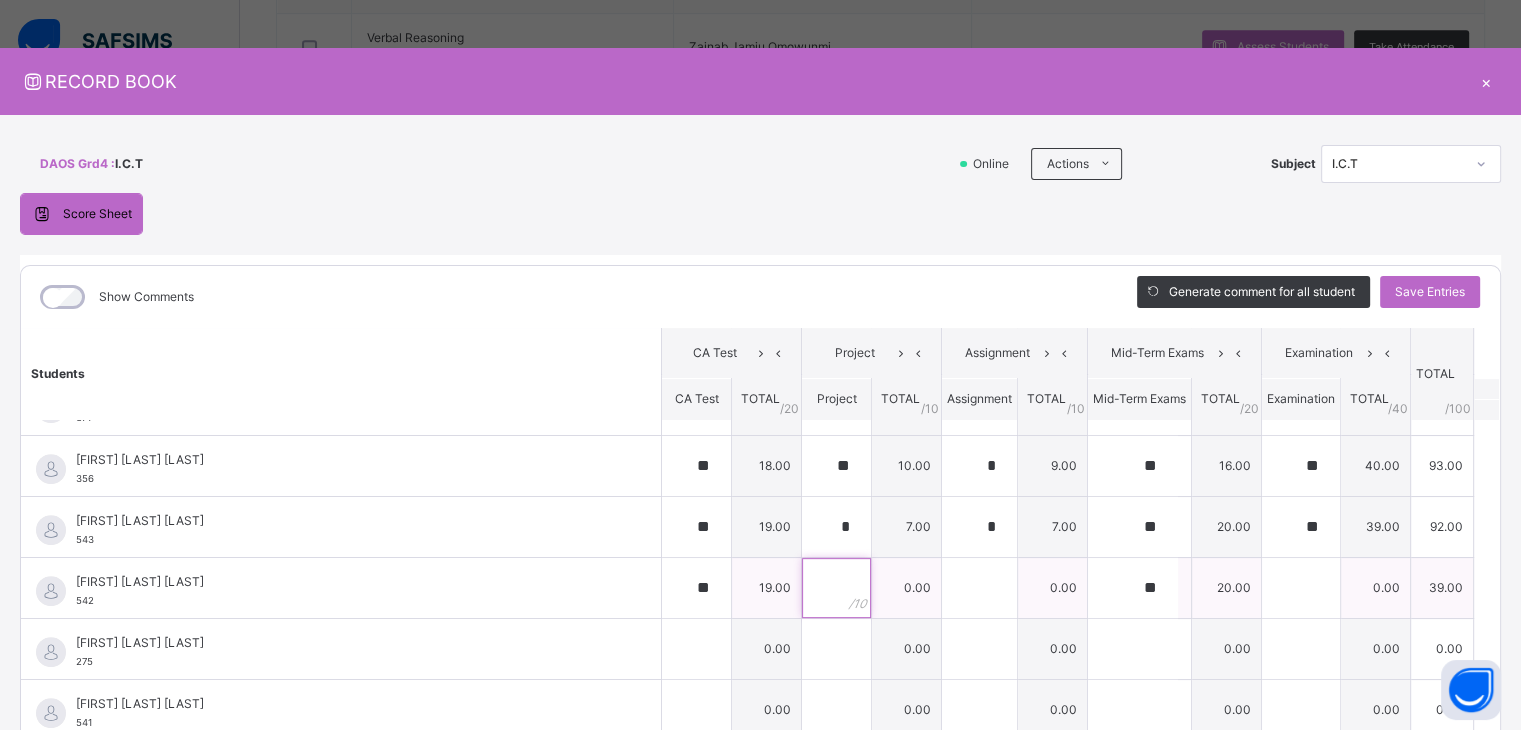 click at bounding box center [836, 588] 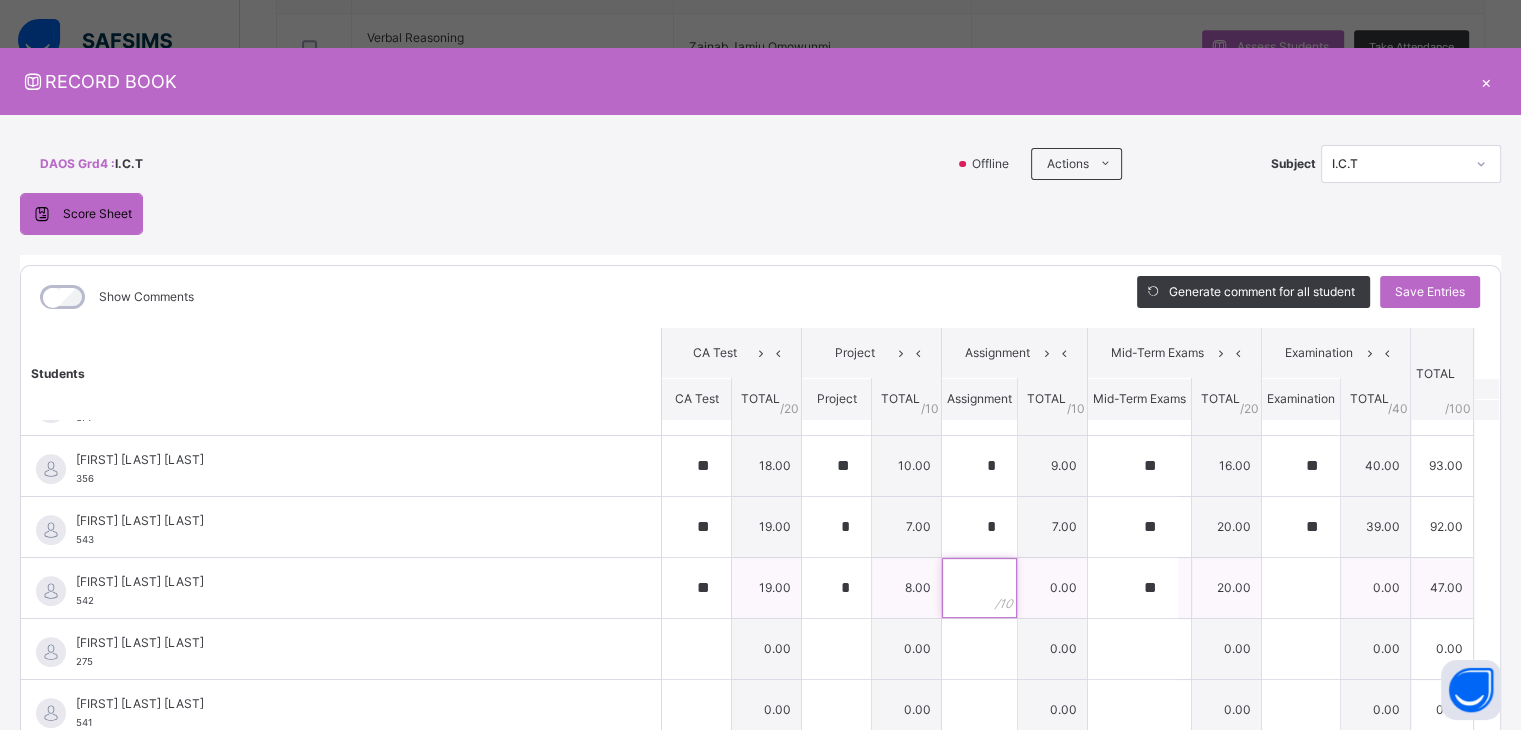 click at bounding box center (979, 588) 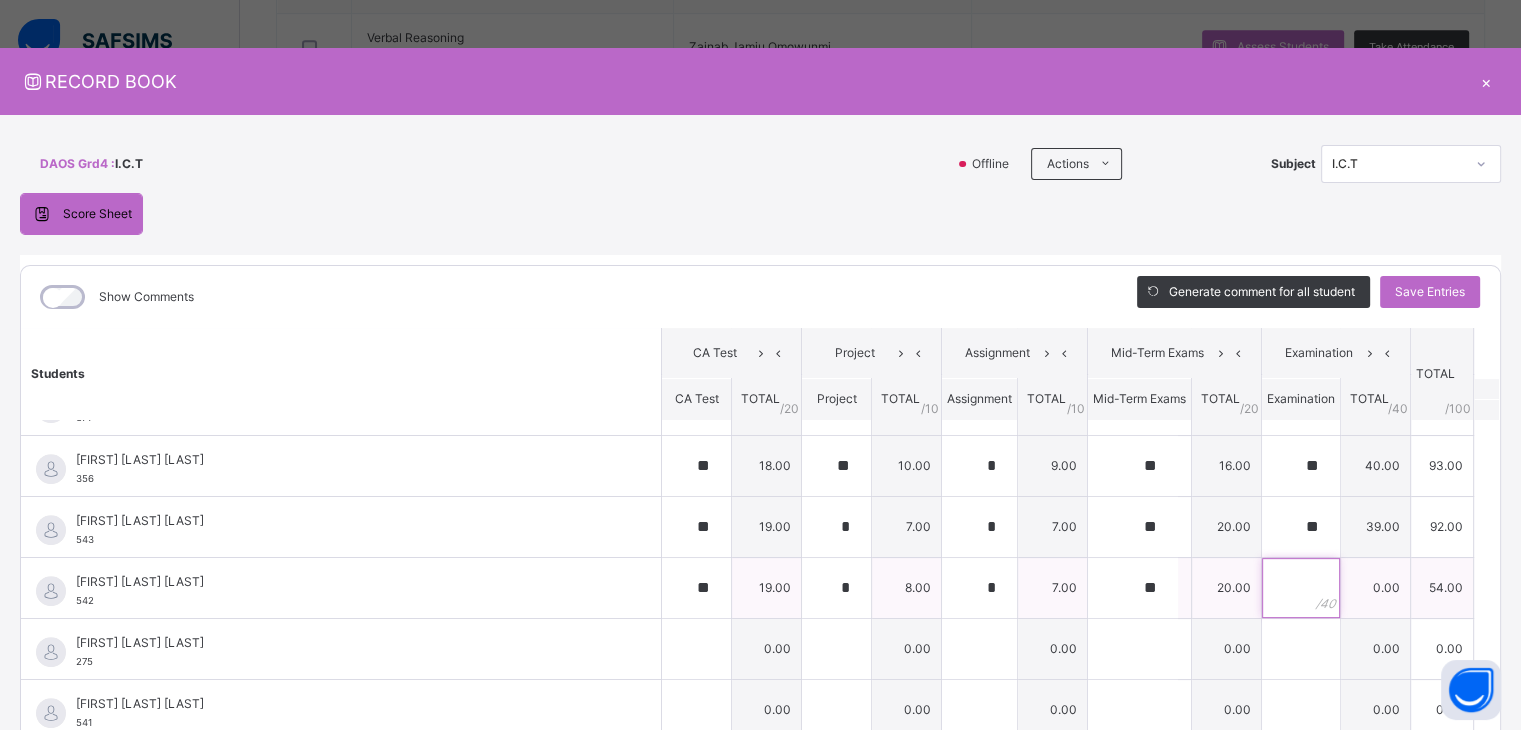 click at bounding box center (1301, 588) 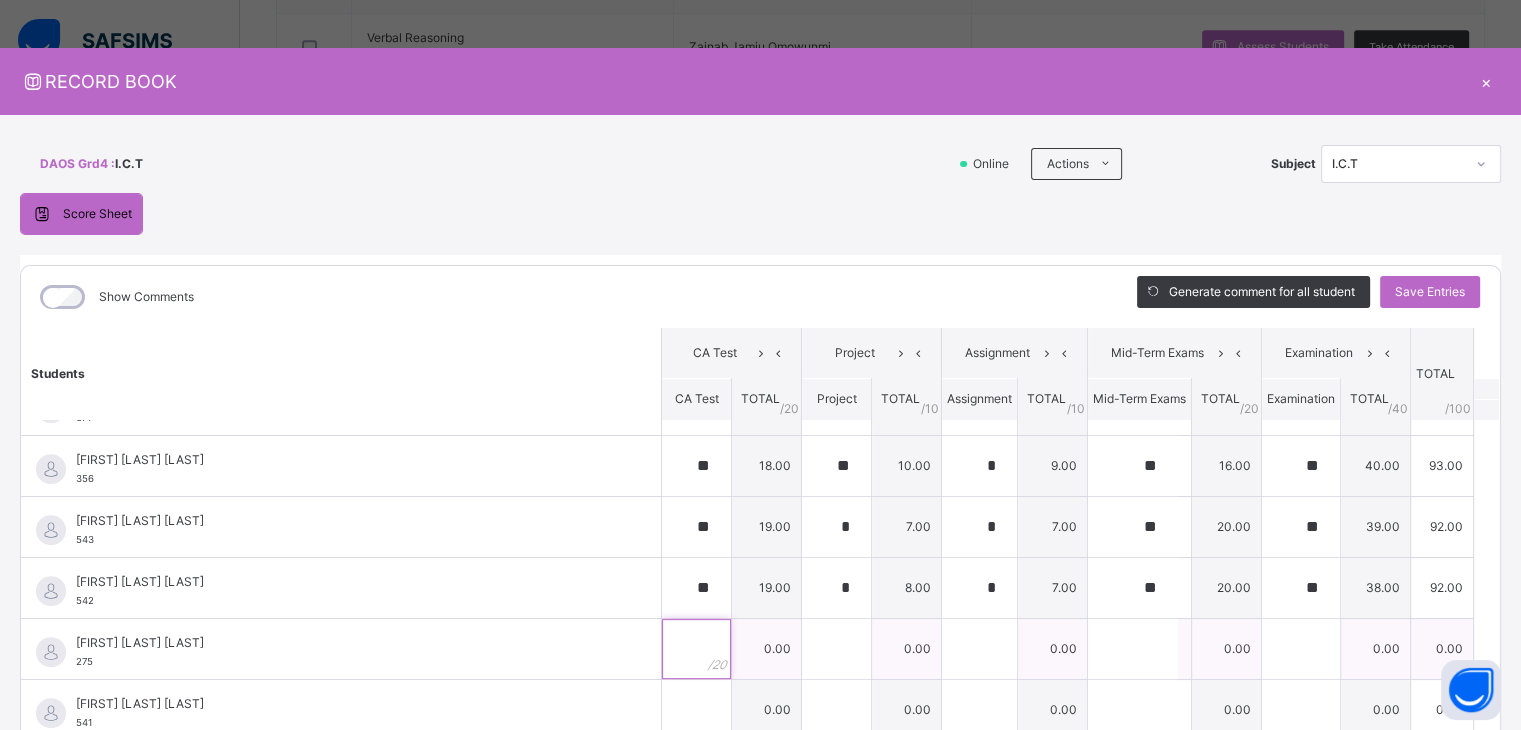 click at bounding box center (696, 649) 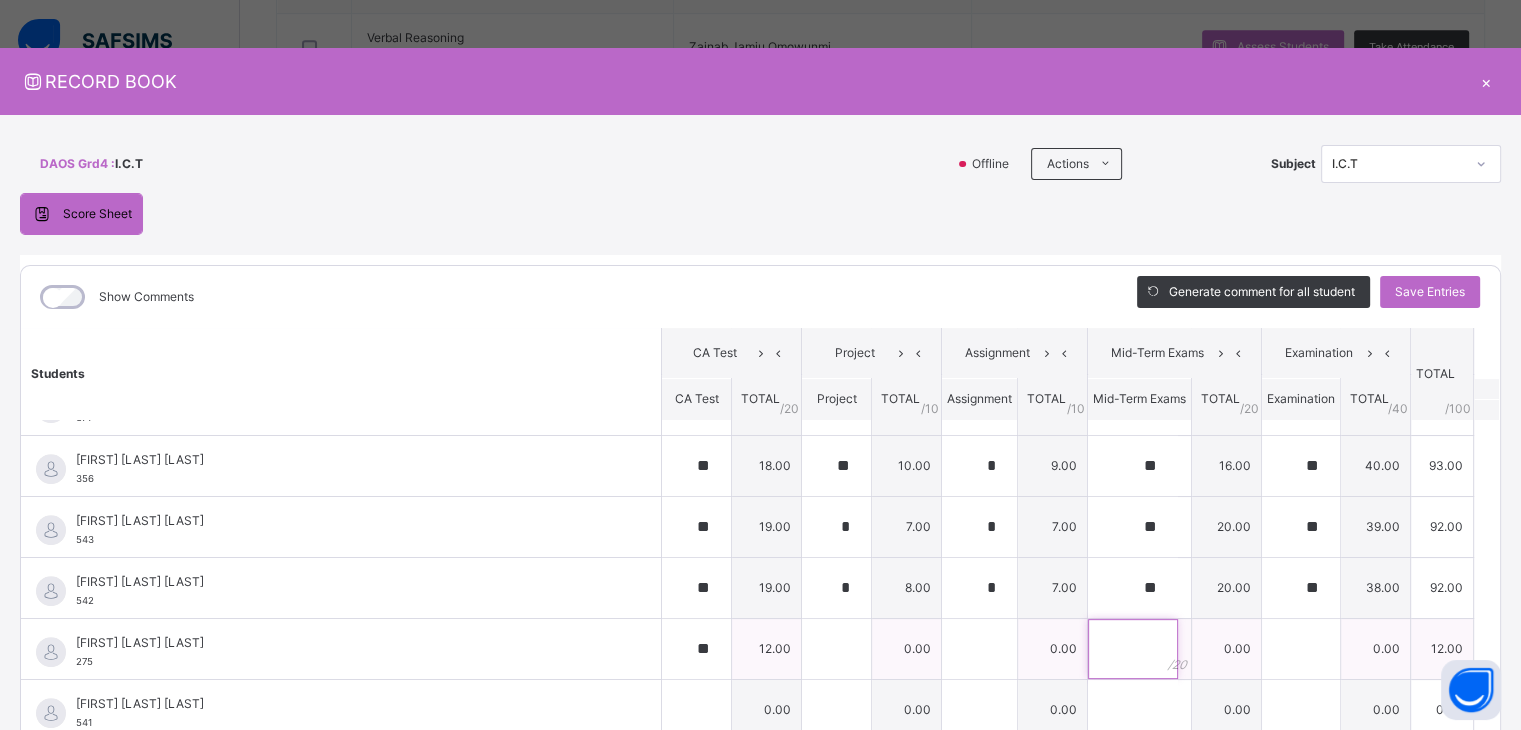 click at bounding box center (1133, 649) 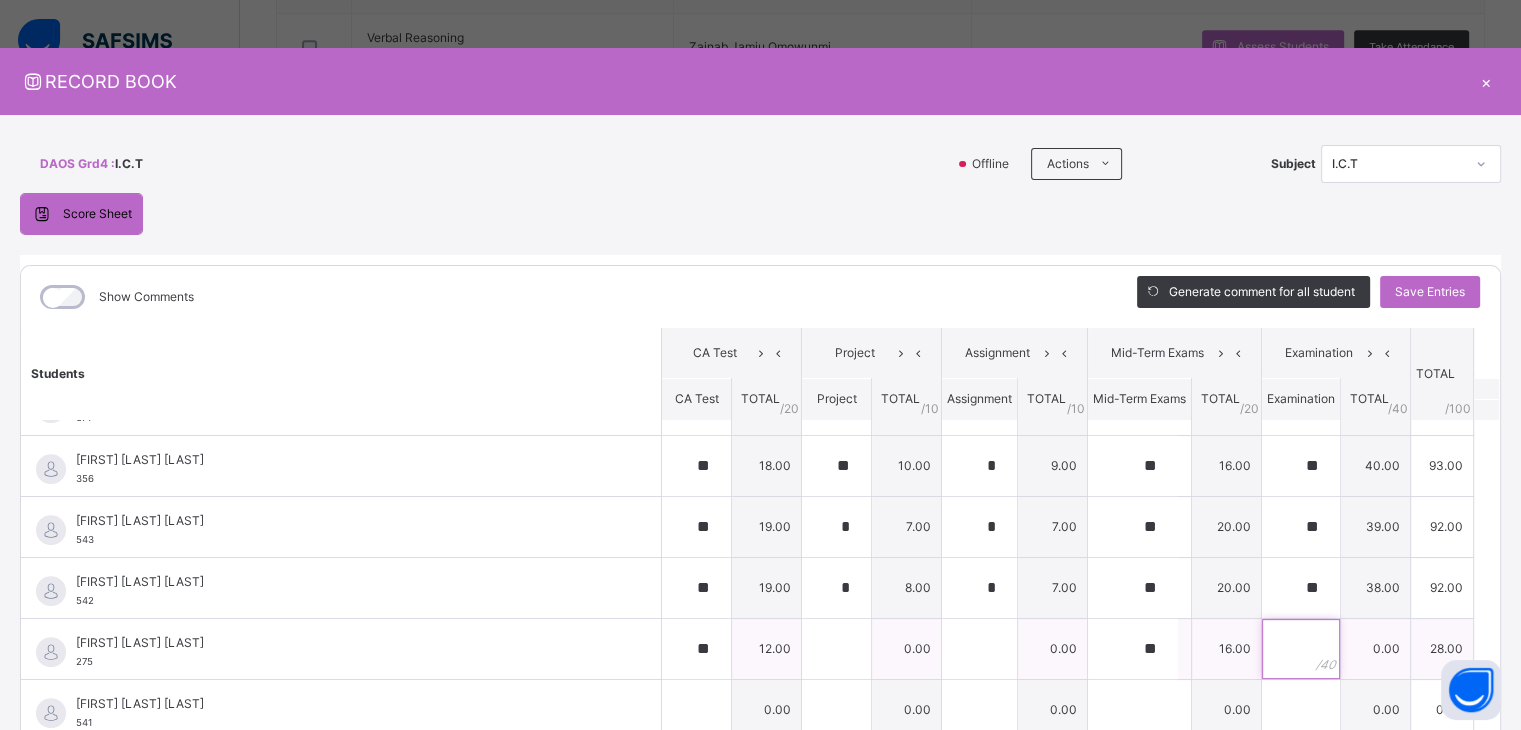 click at bounding box center [1301, 649] 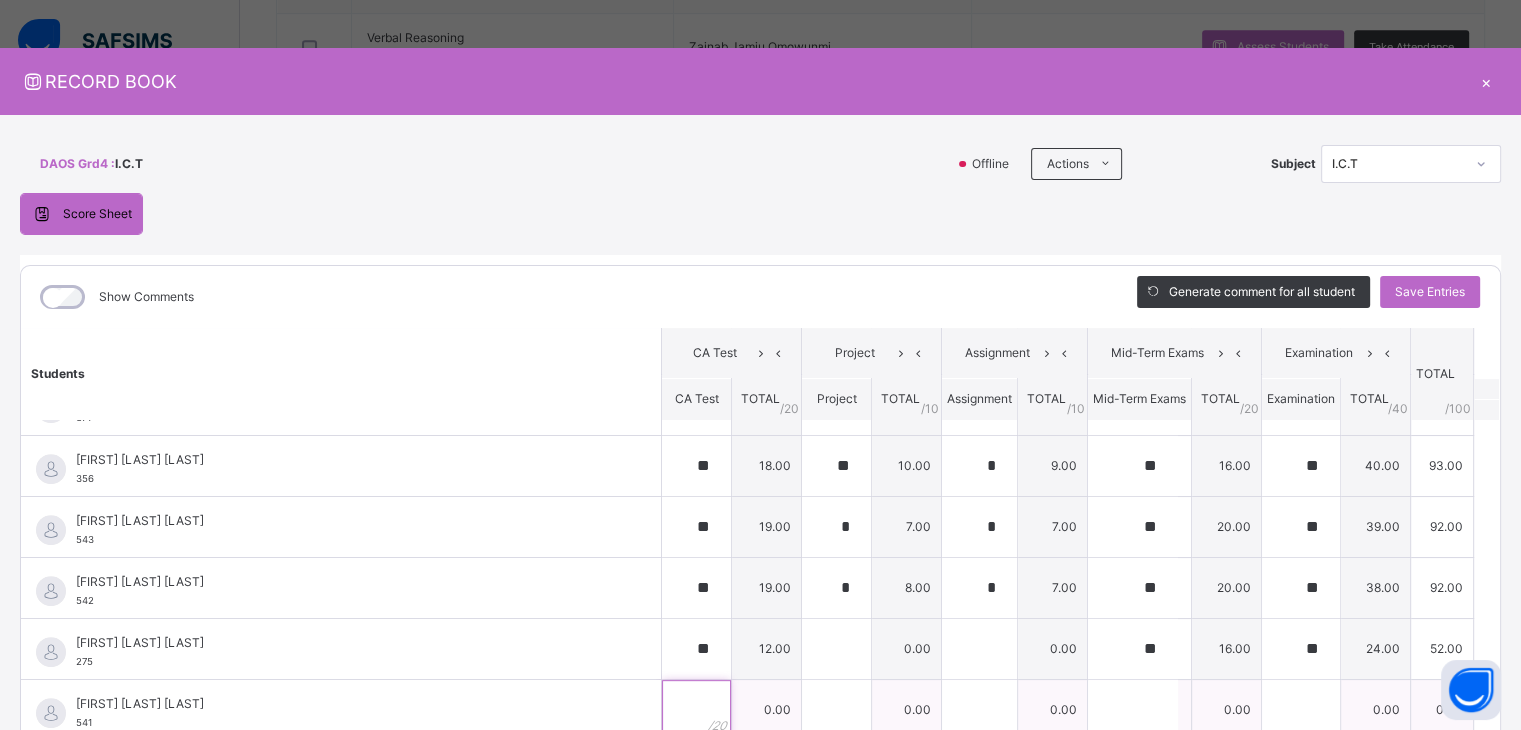 click at bounding box center (696, 710) 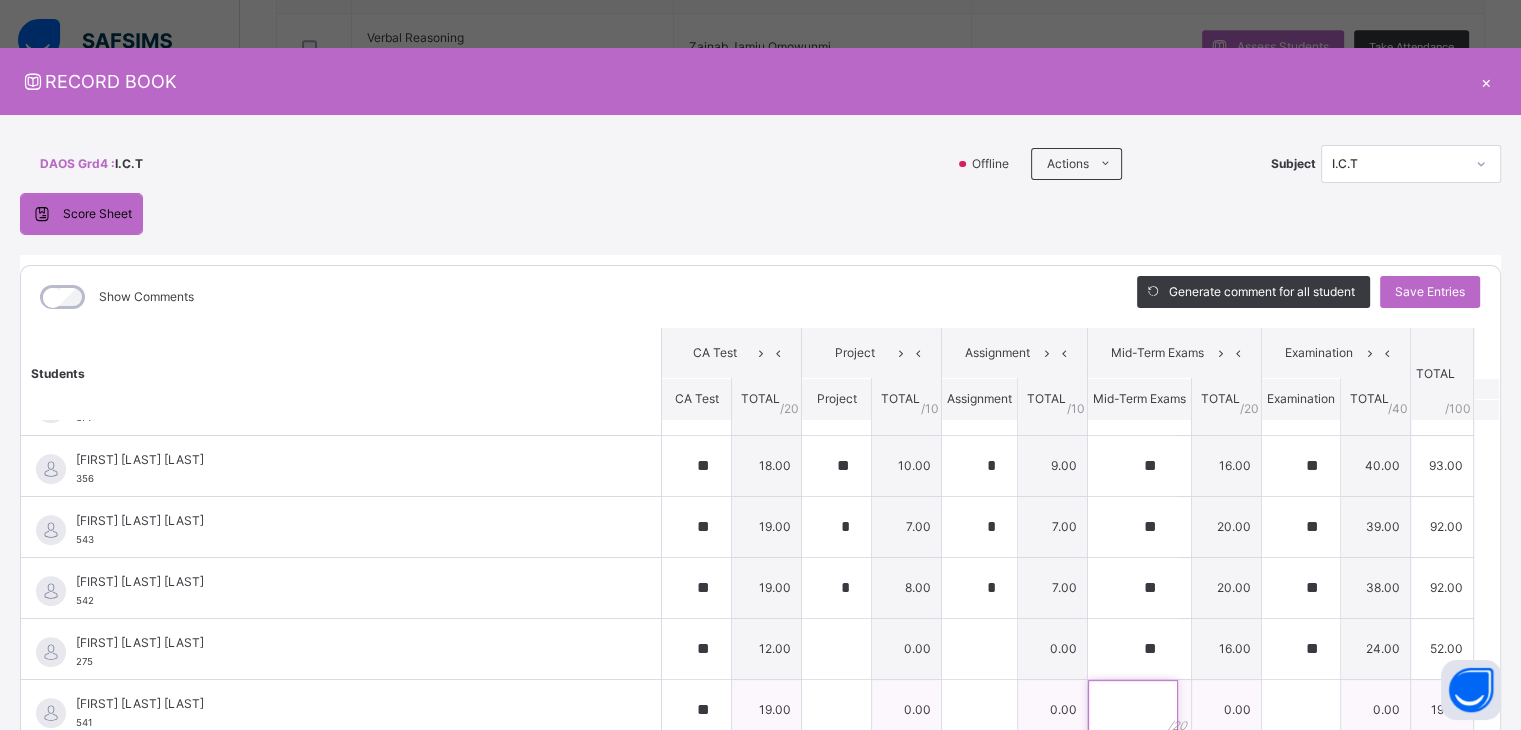 click at bounding box center [1133, 710] 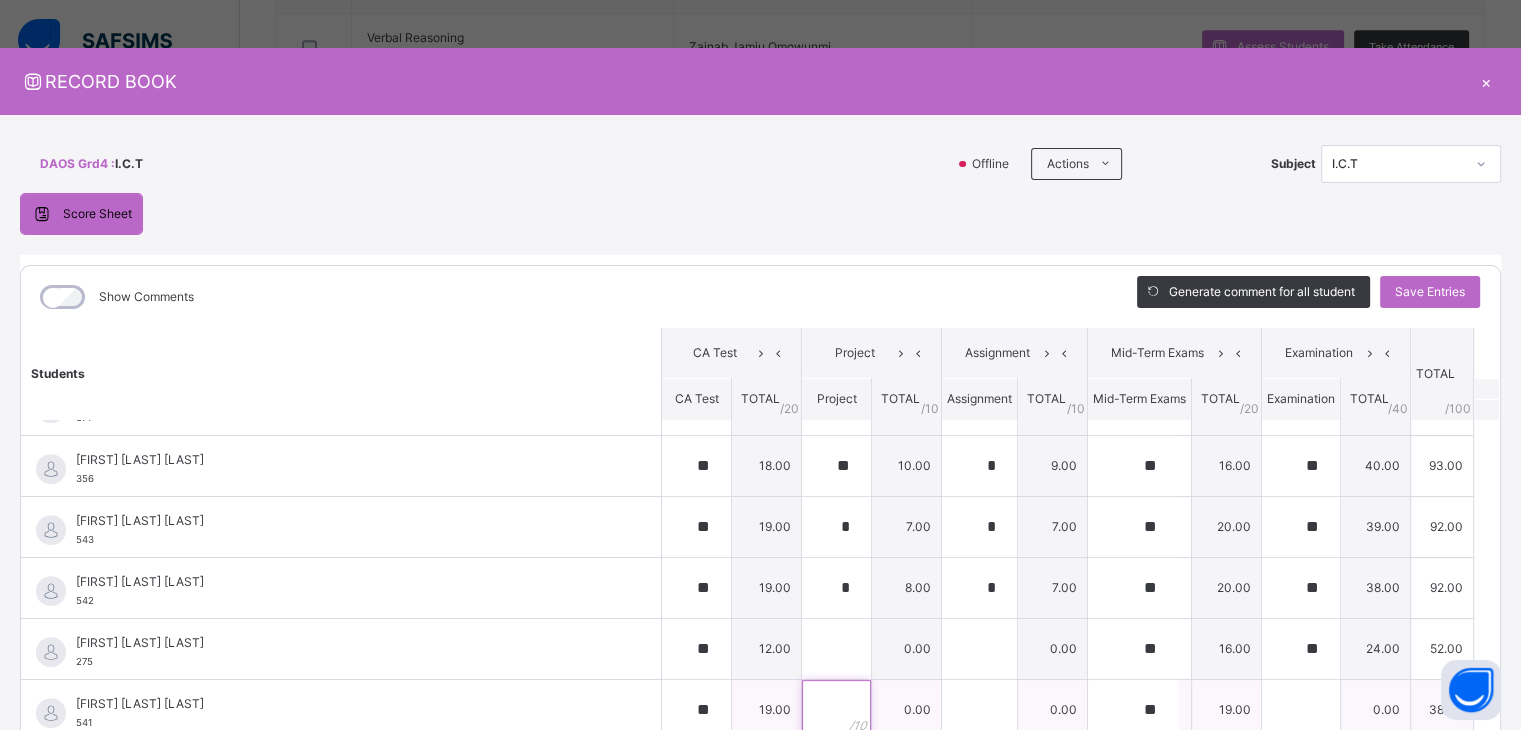 click at bounding box center [836, 710] 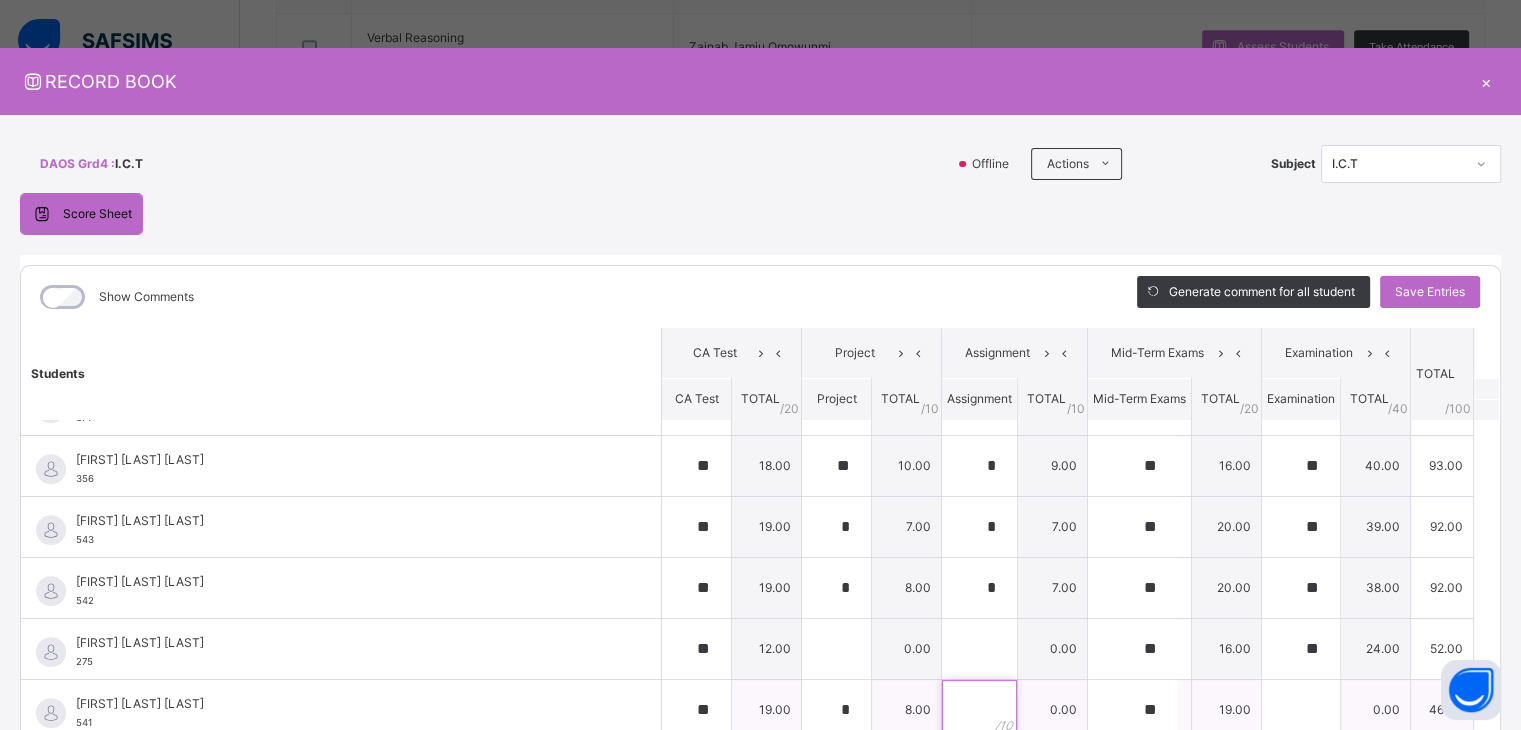 click at bounding box center [979, 710] 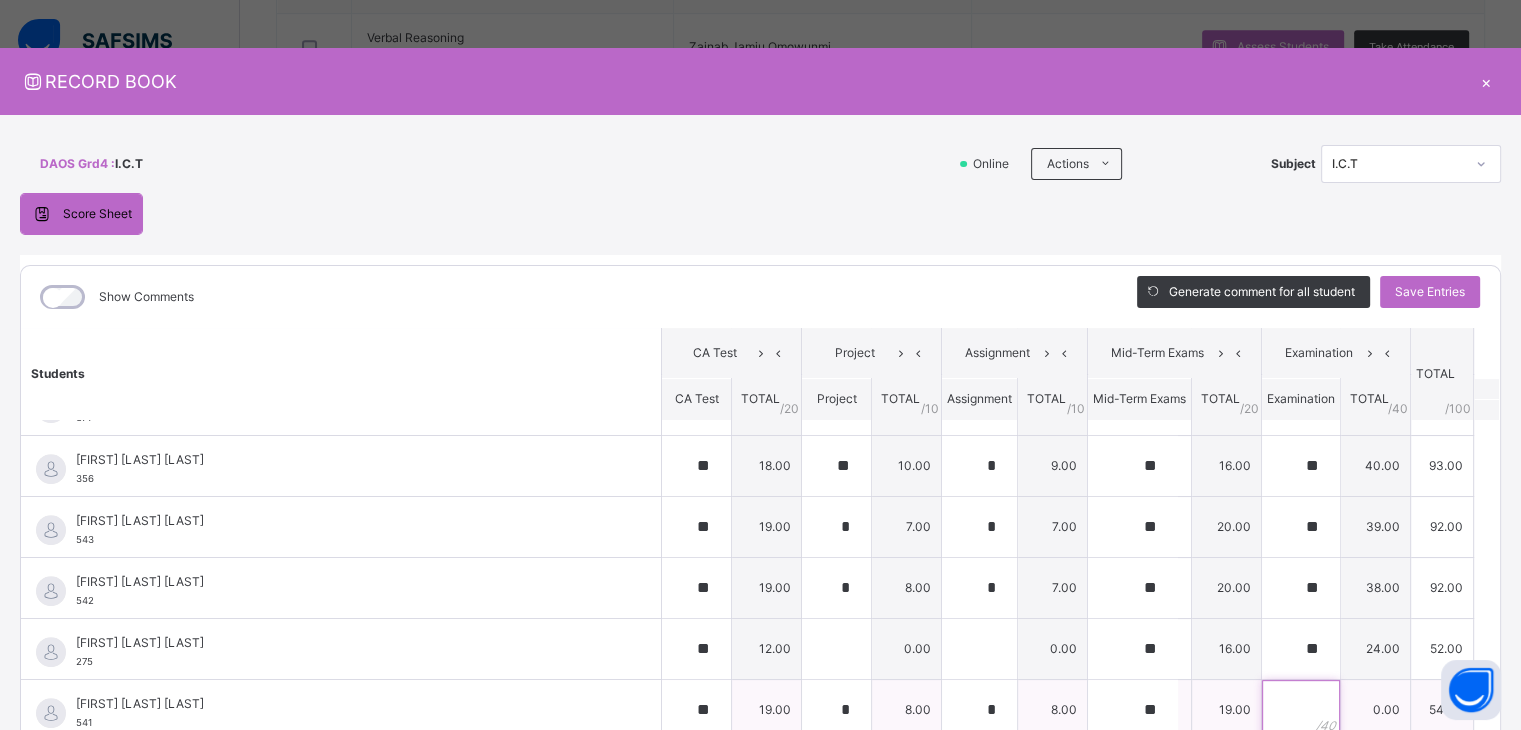 click at bounding box center [1301, 710] 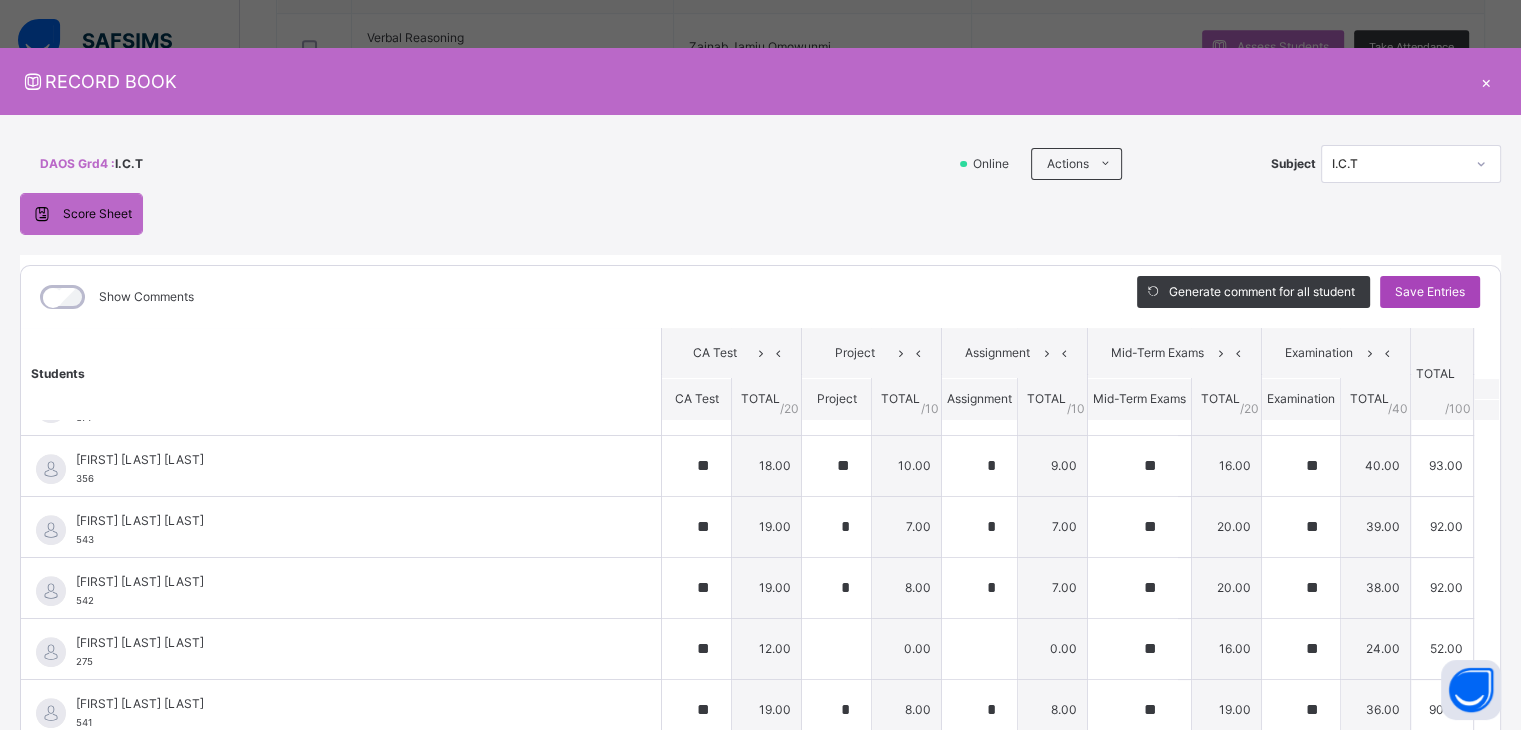 click on "Save Entries" at bounding box center [1430, 292] 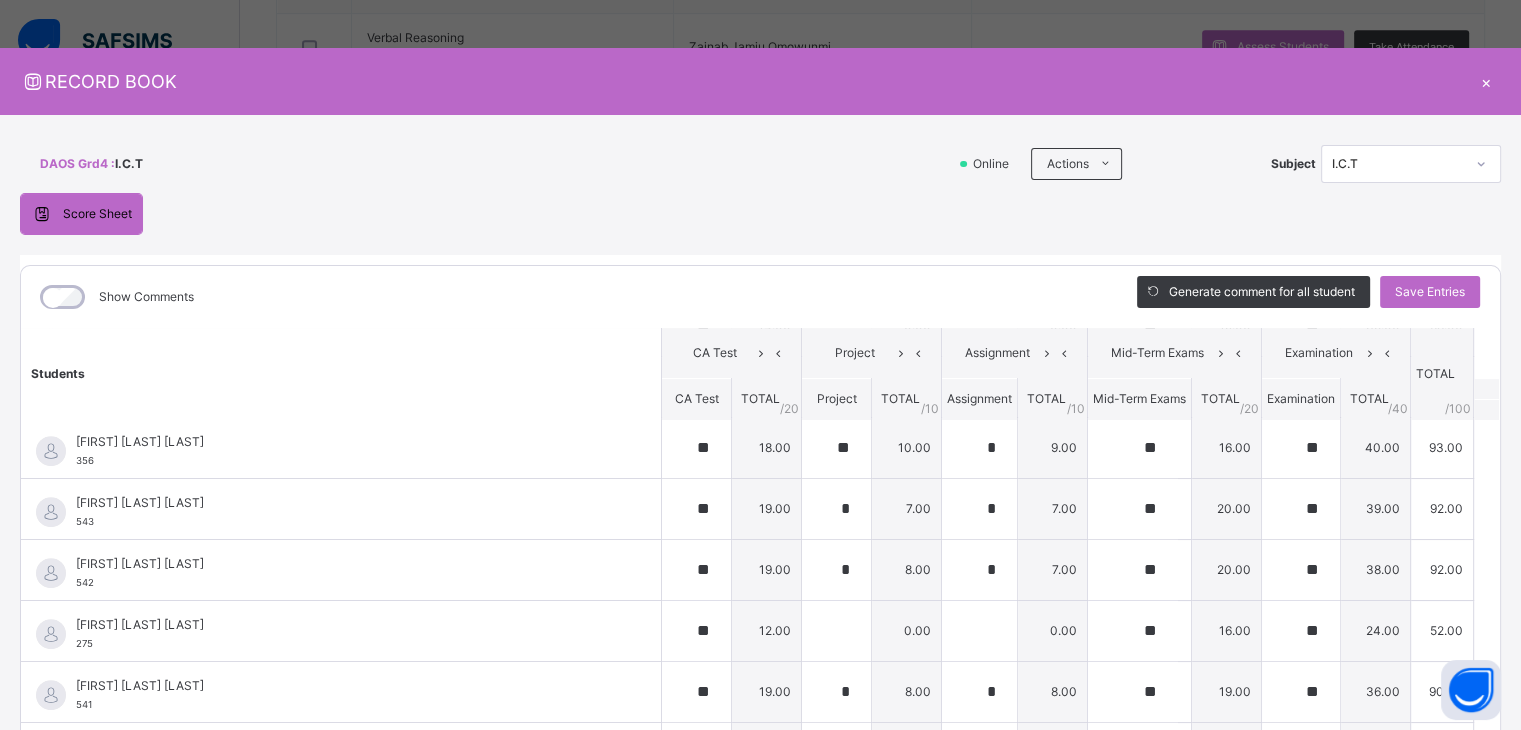 scroll, scrollTop: 902, scrollLeft: 0, axis: vertical 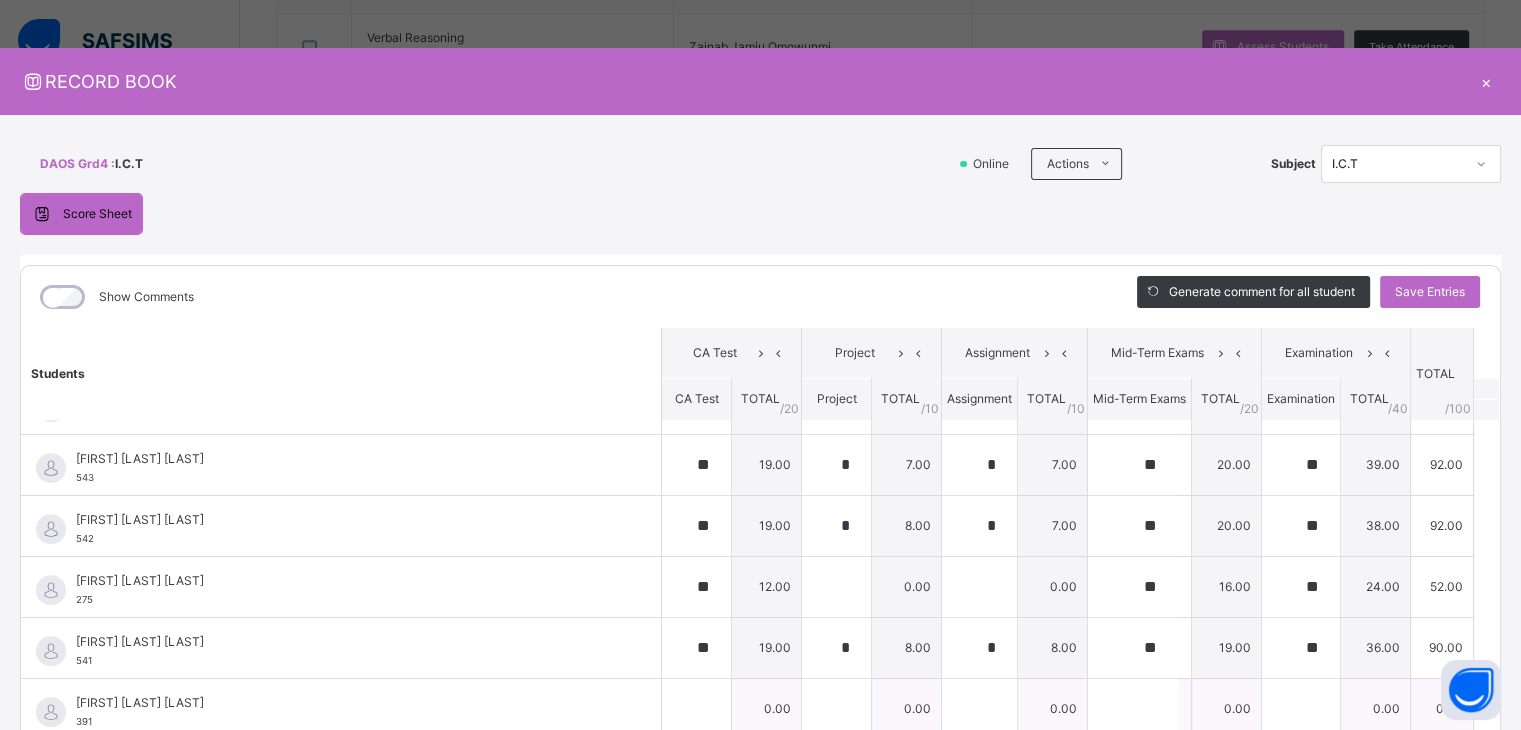 click on "[FIRST] [MIDDLE] [LAST]" at bounding box center [346, 703] 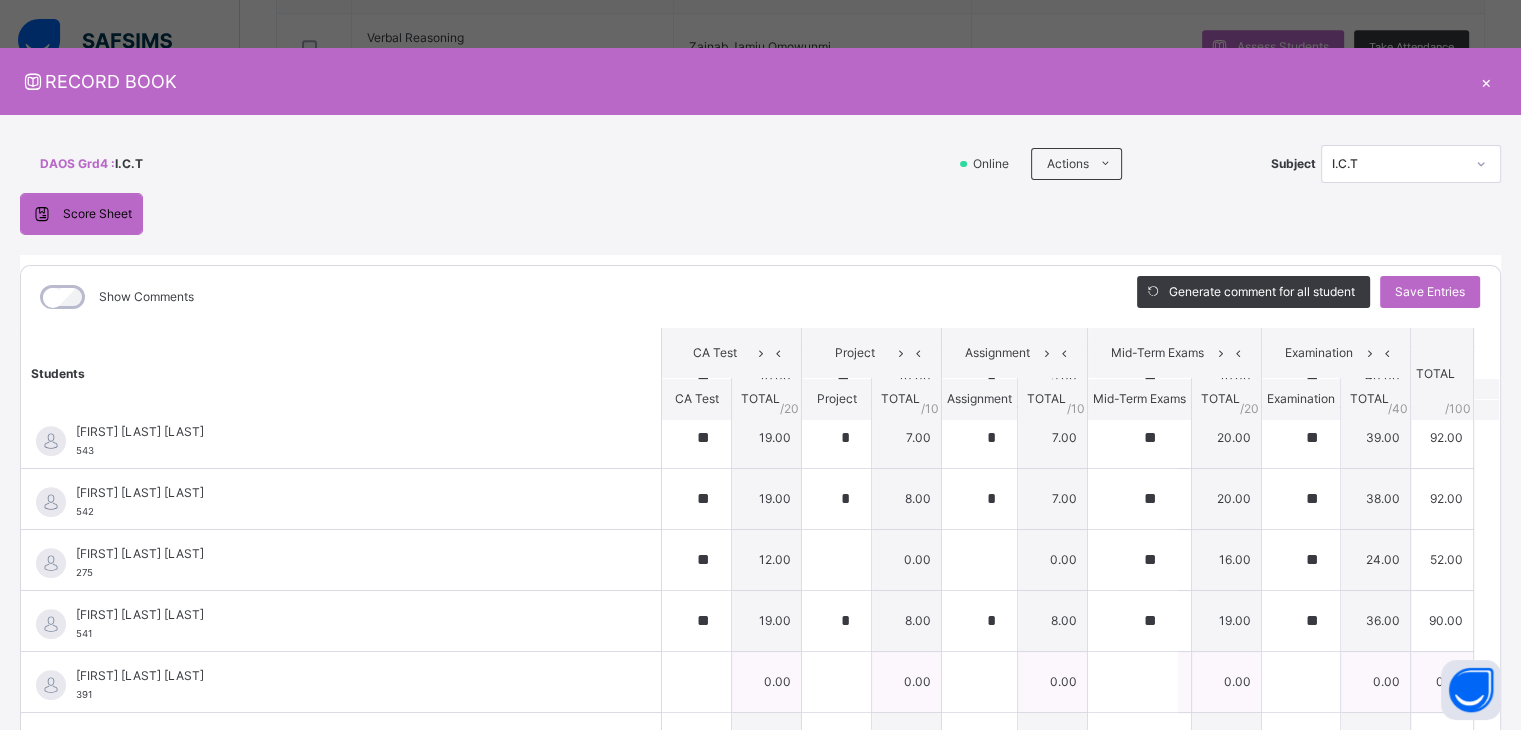 scroll, scrollTop: 930, scrollLeft: 0, axis: vertical 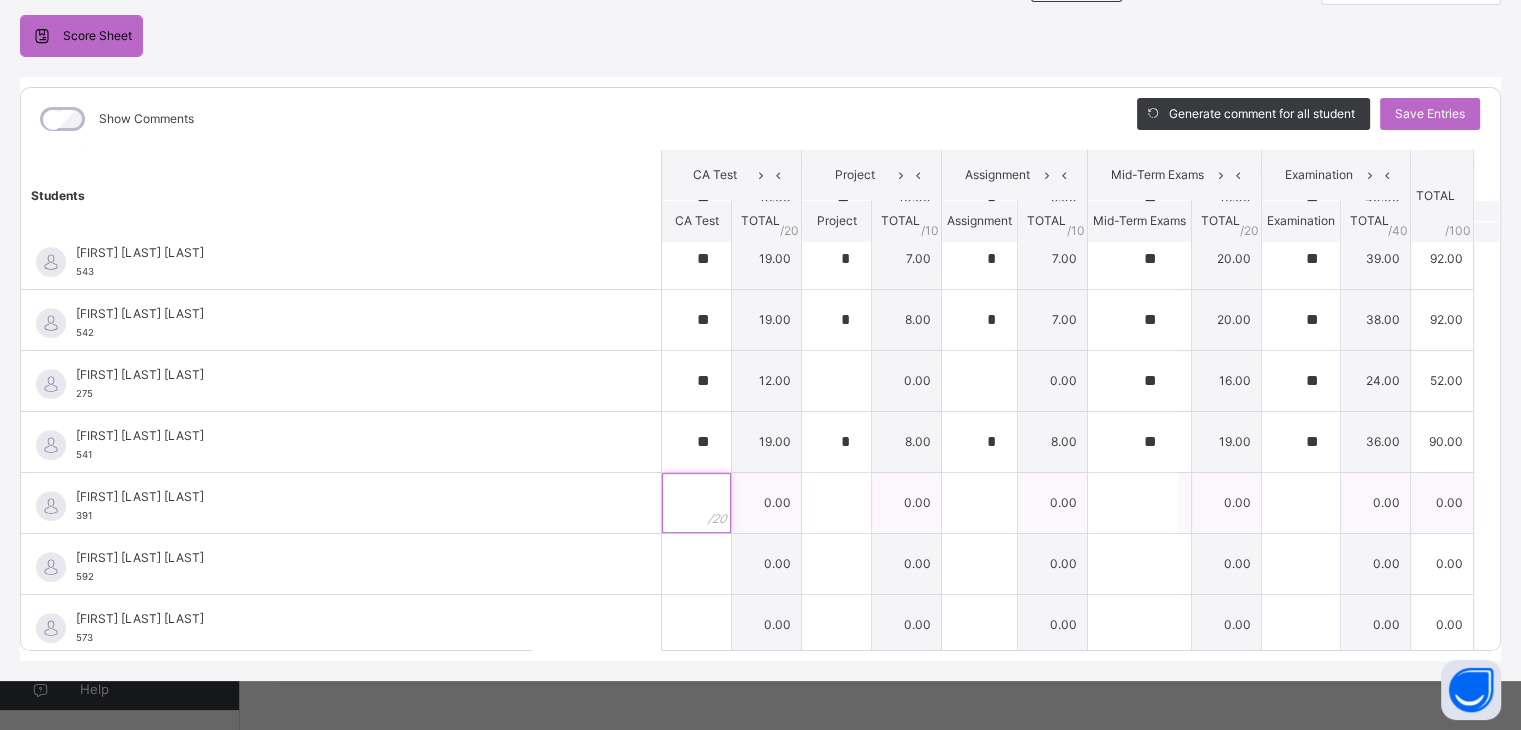 click at bounding box center [696, 503] 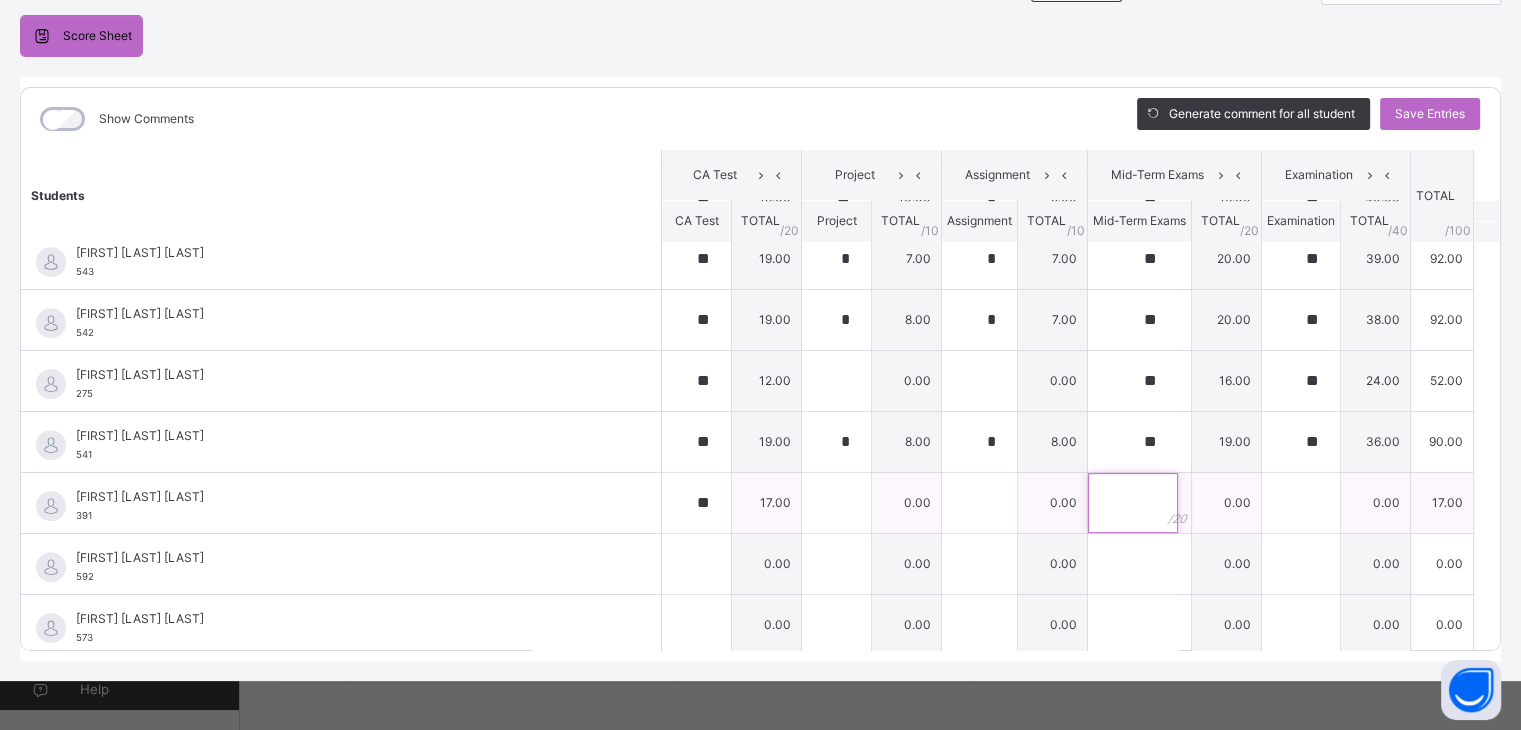 click at bounding box center [1133, 503] 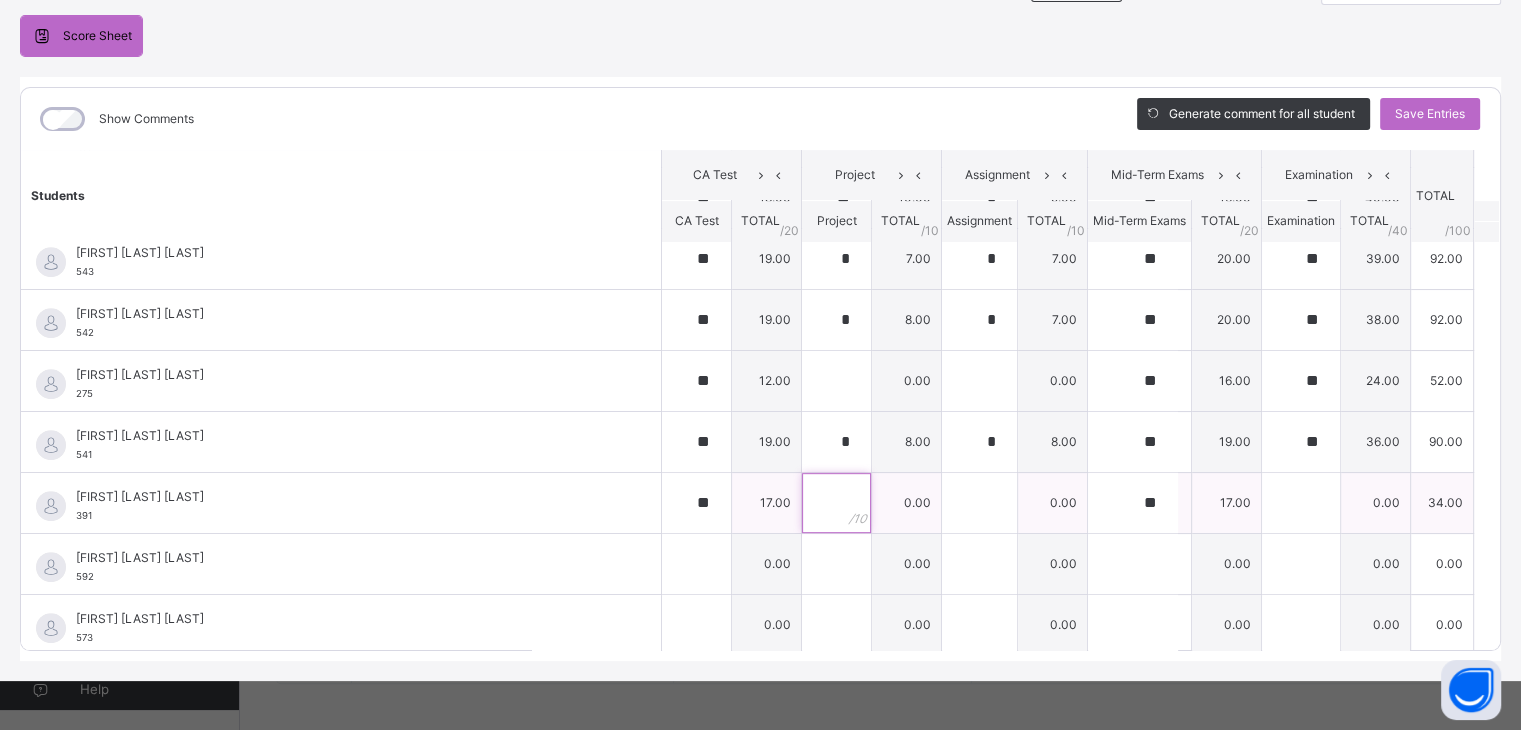 click at bounding box center (836, 503) 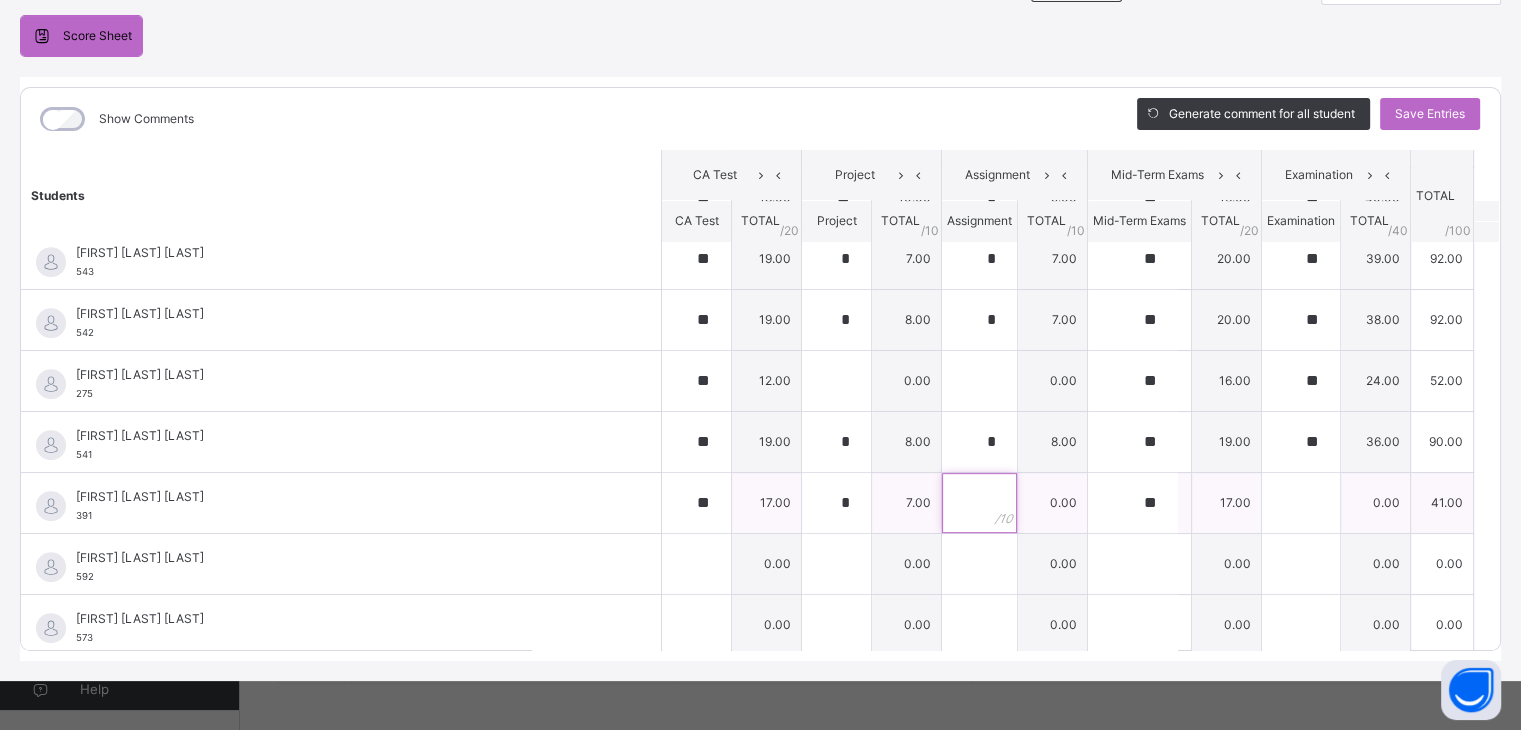 click at bounding box center (979, 503) 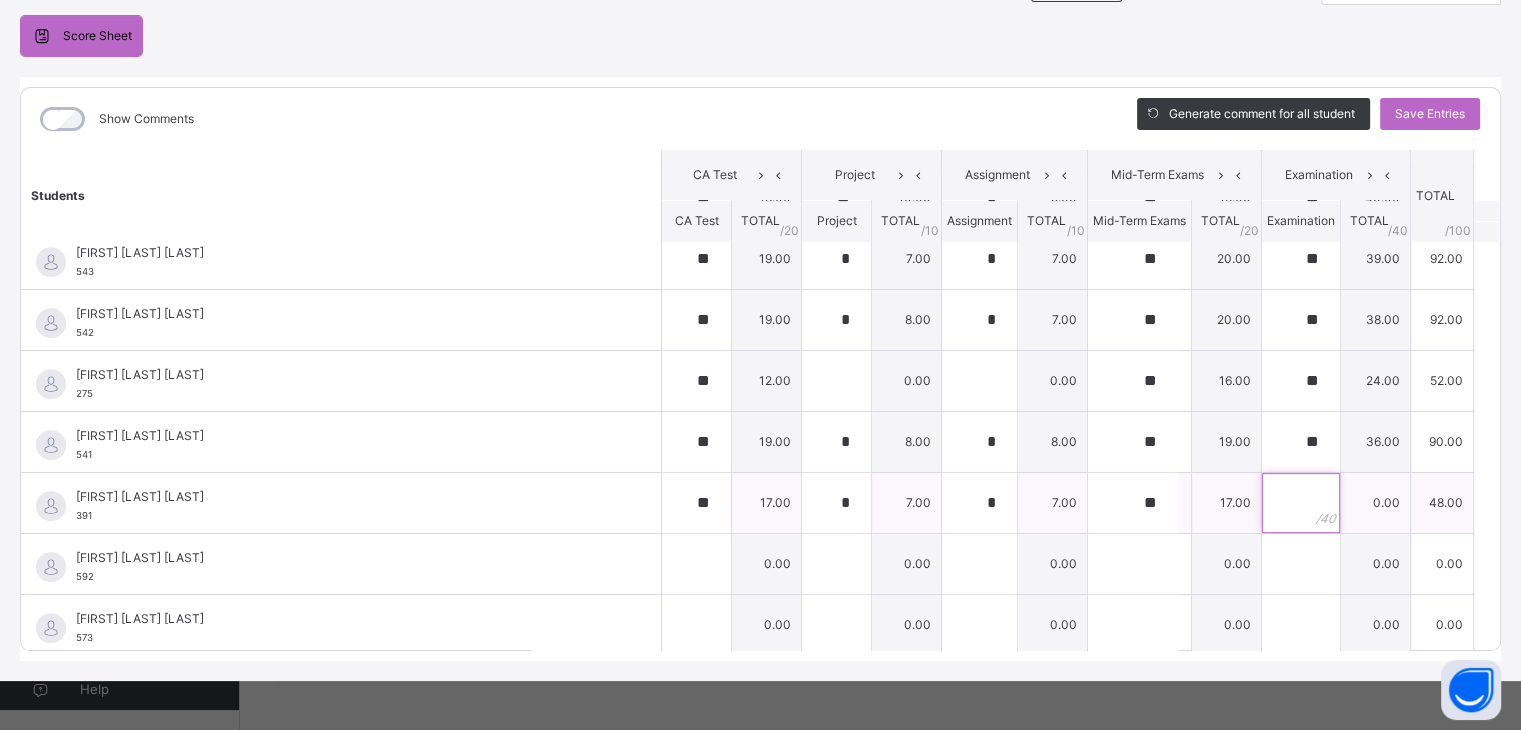 click at bounding box center [1301, 503] 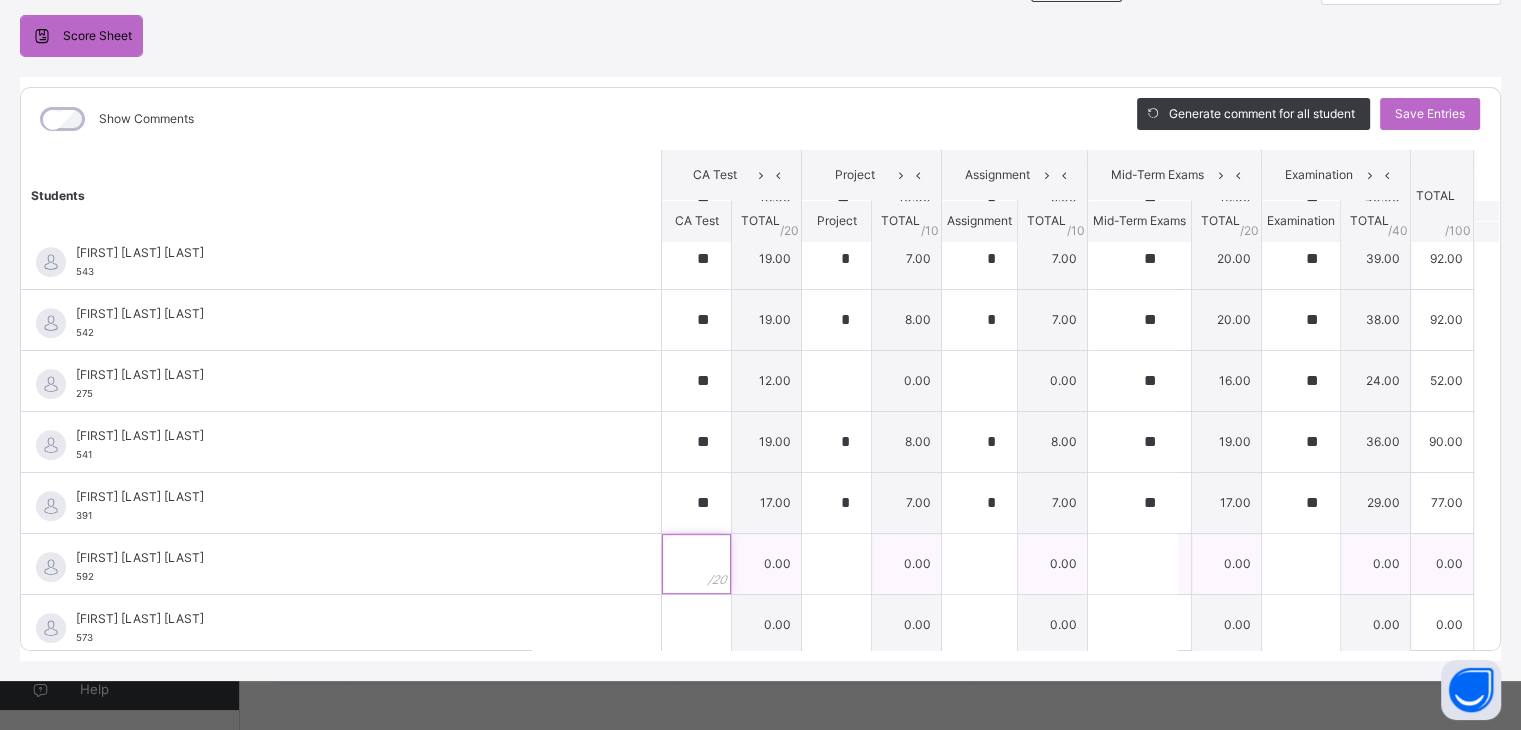 click at bounding box center [696, 564] 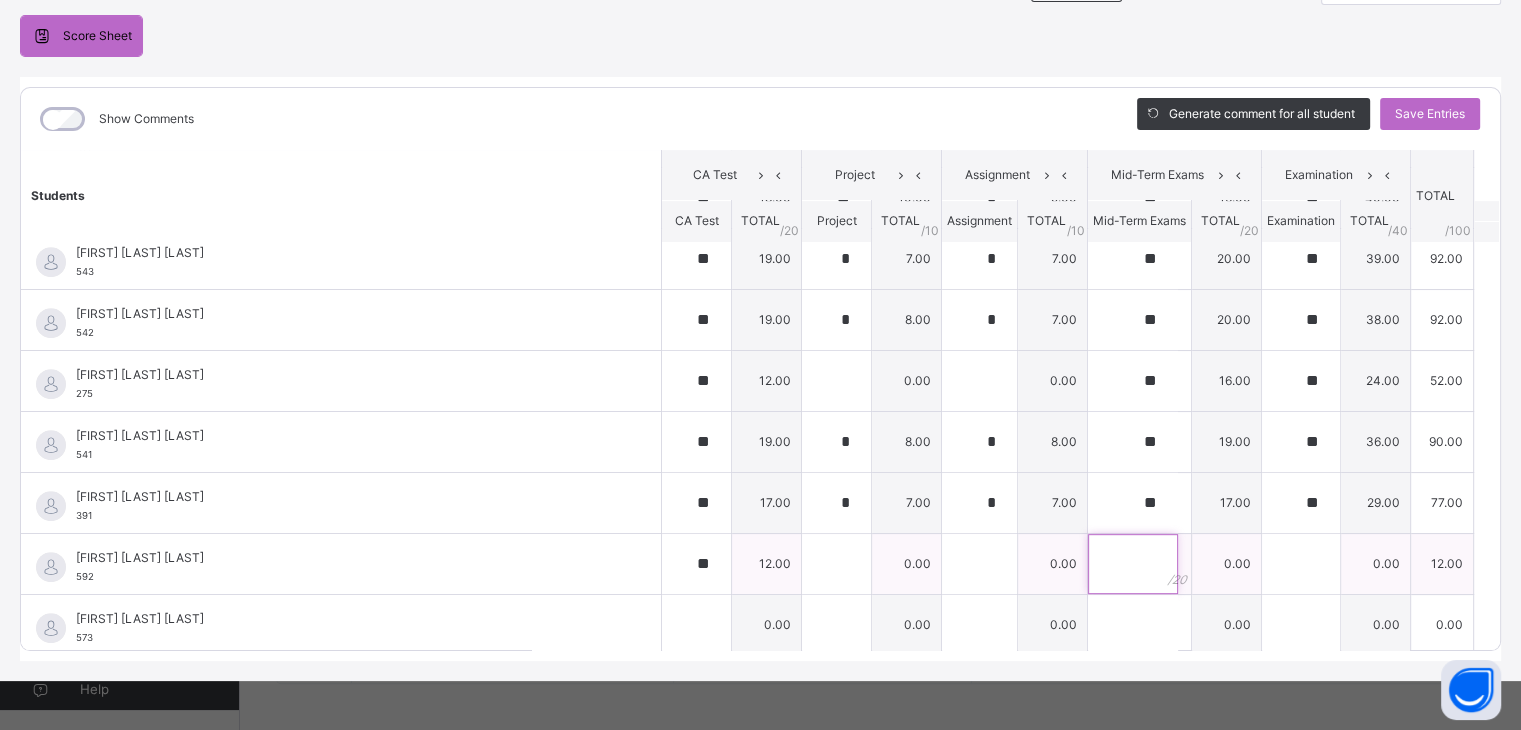 click at bounding box center [1133, 564] 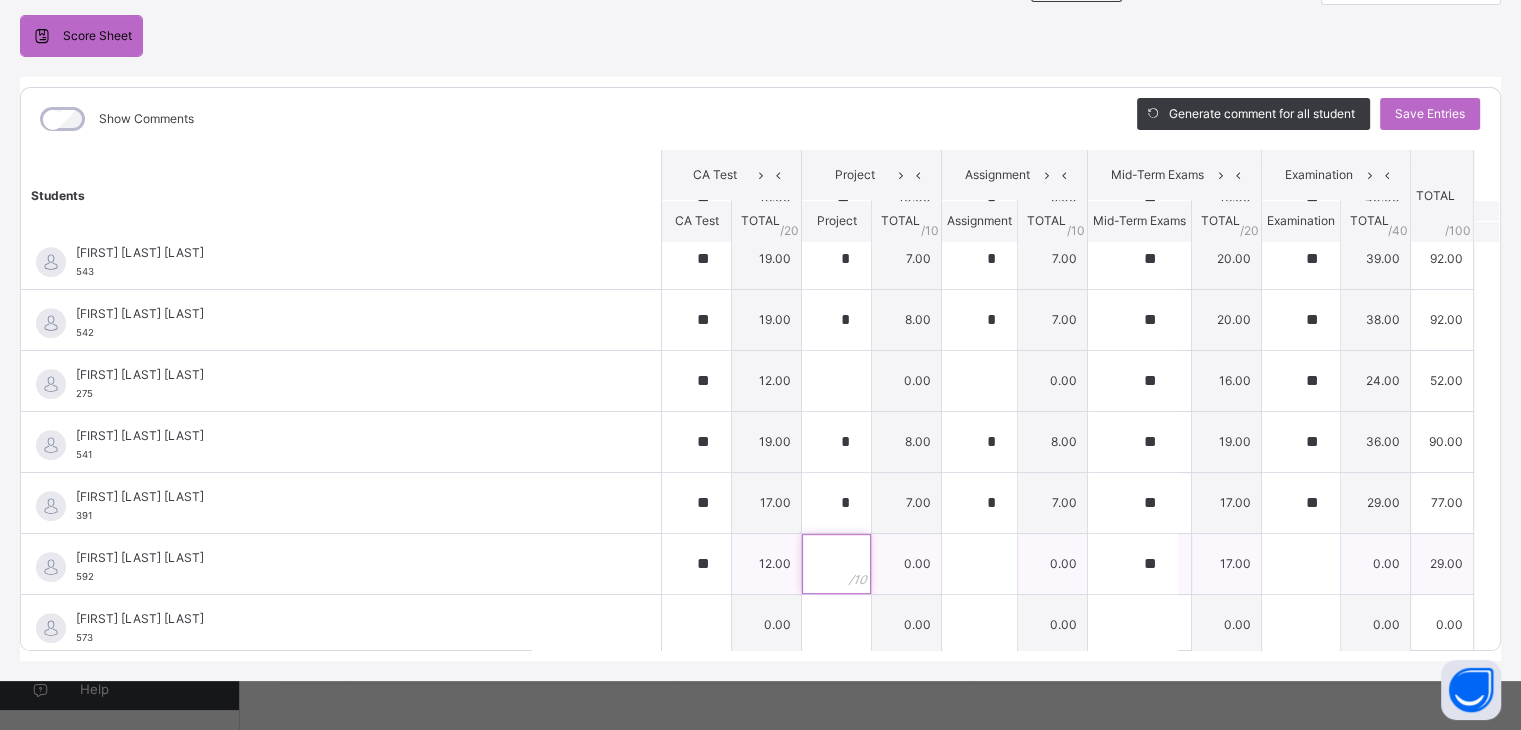 click at bounding box center (836, 564) 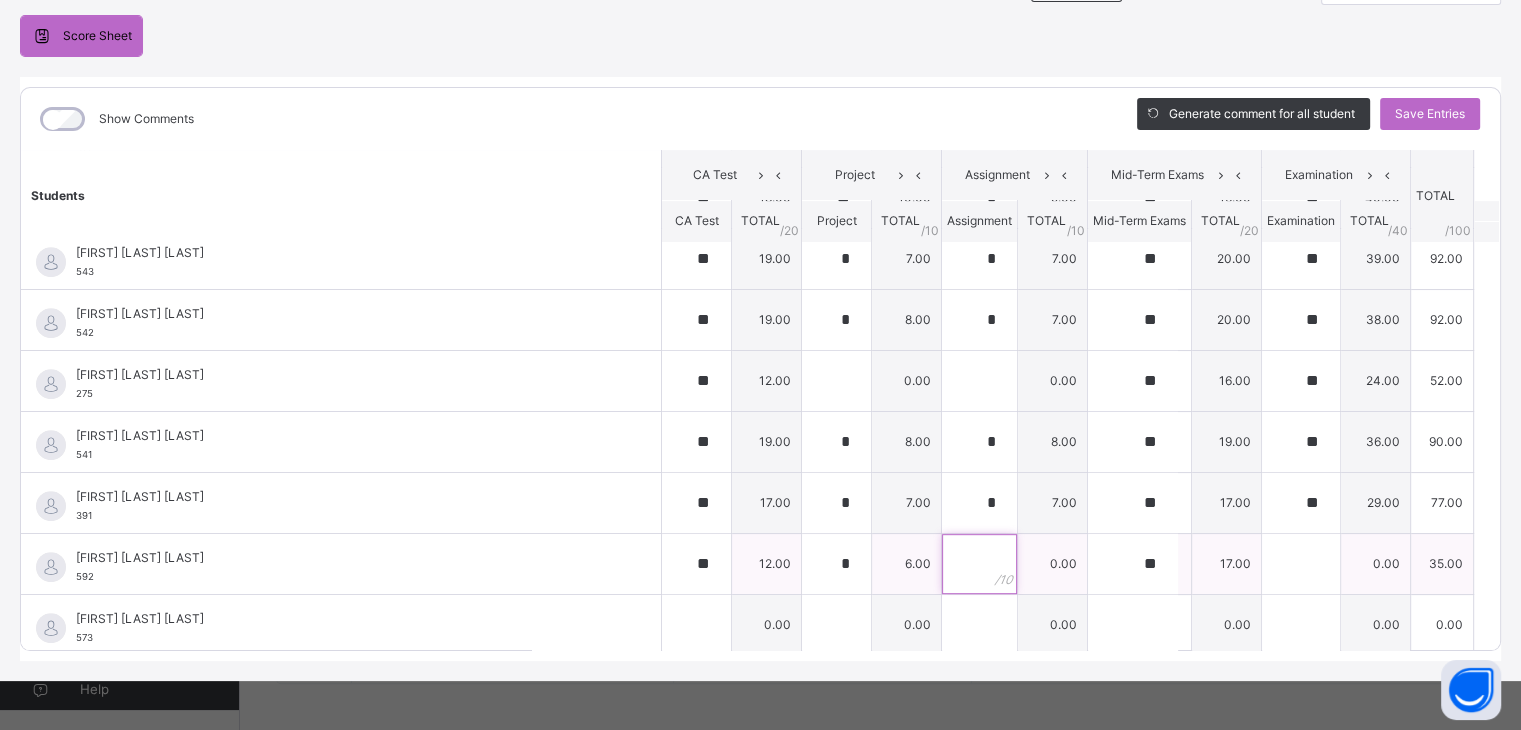 click at bounding box center [979, 564] 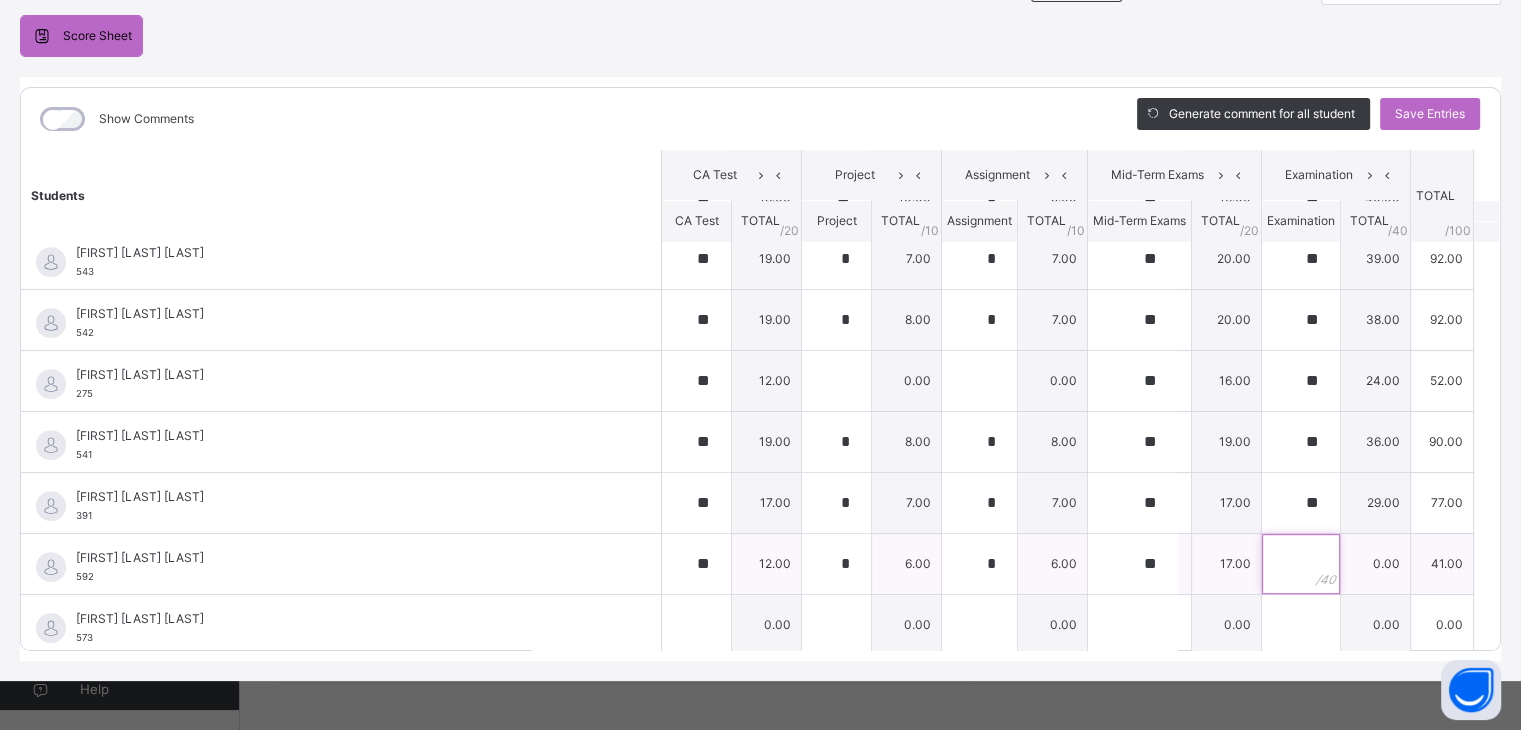 click at bounding box center (1301, 564) 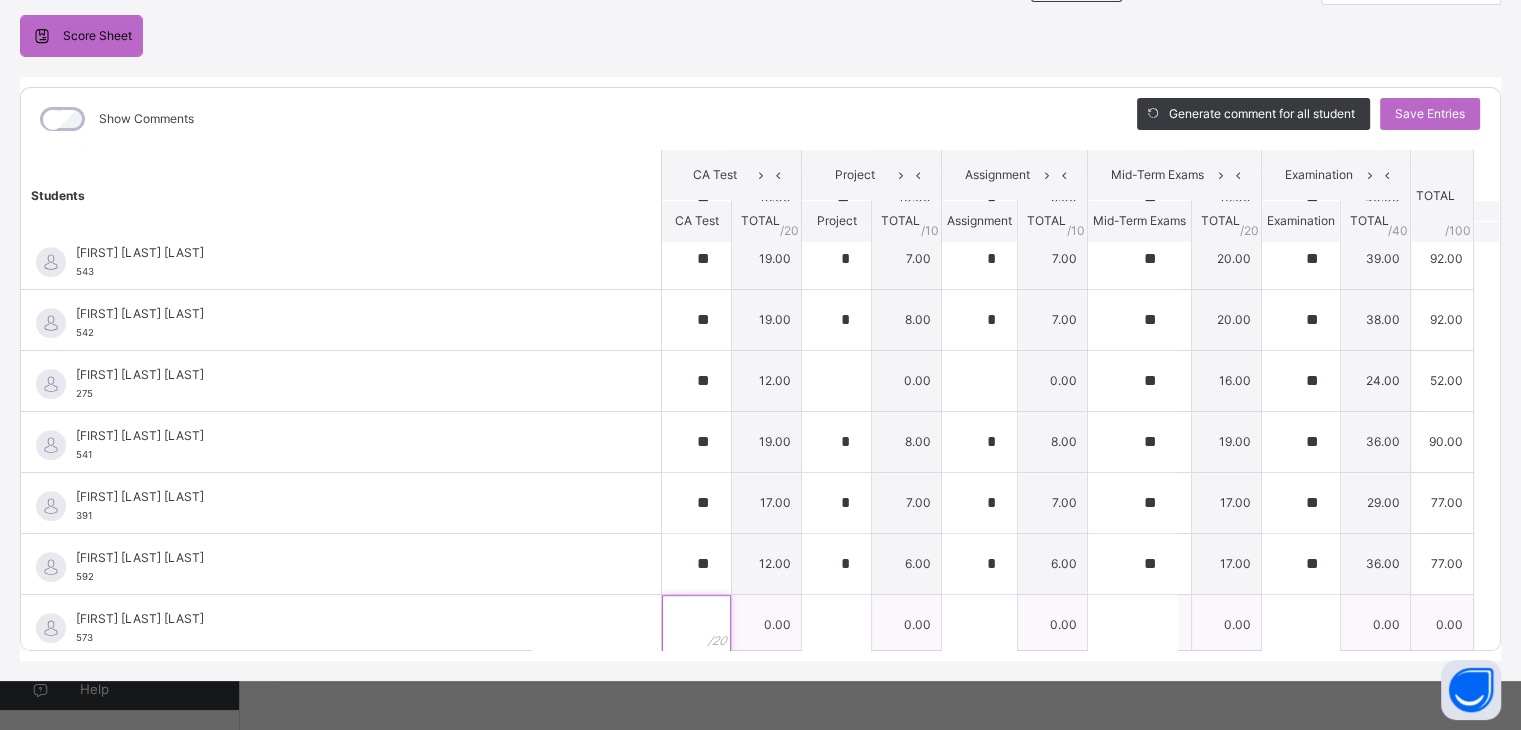 click at bounding box center (696, 625) 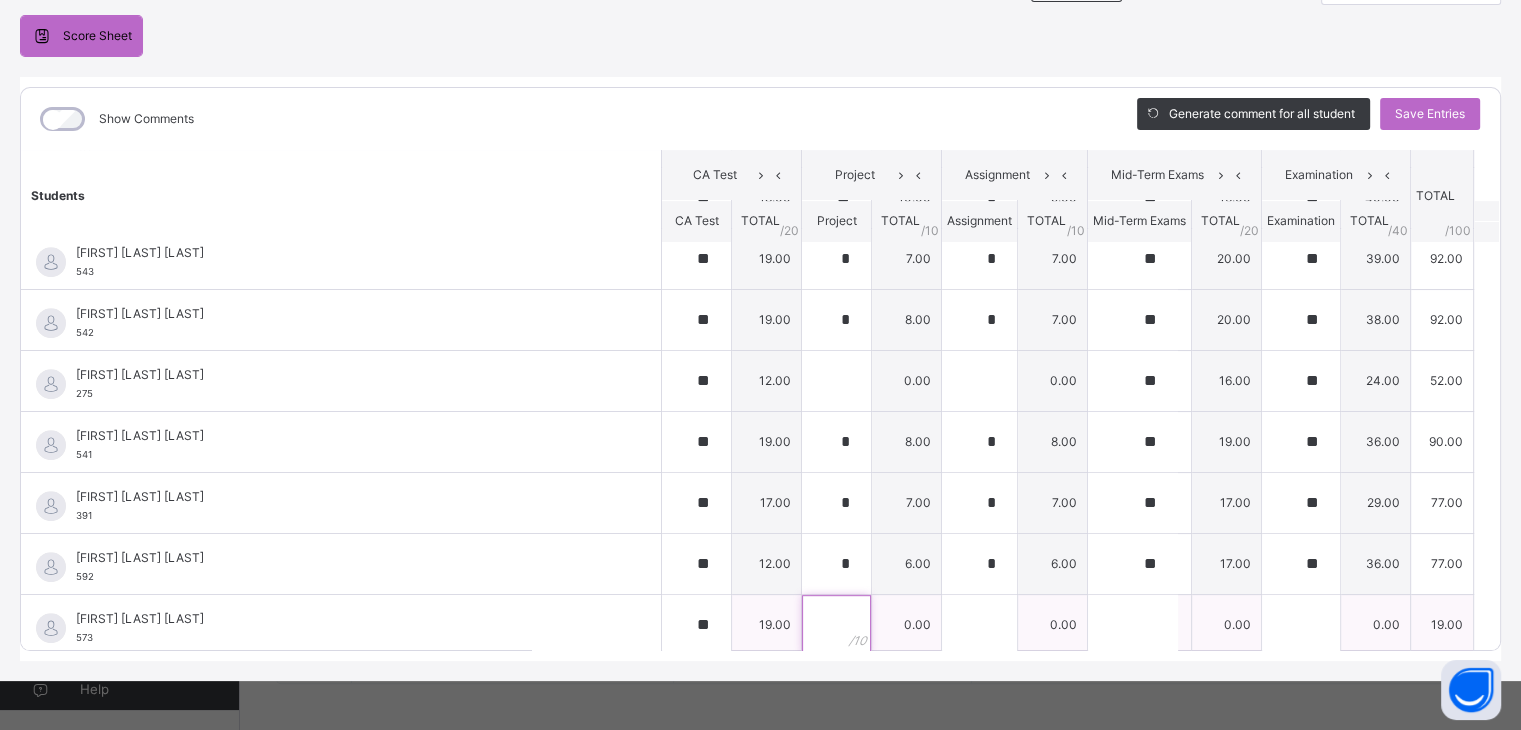 click at bounding box center [836, 625] 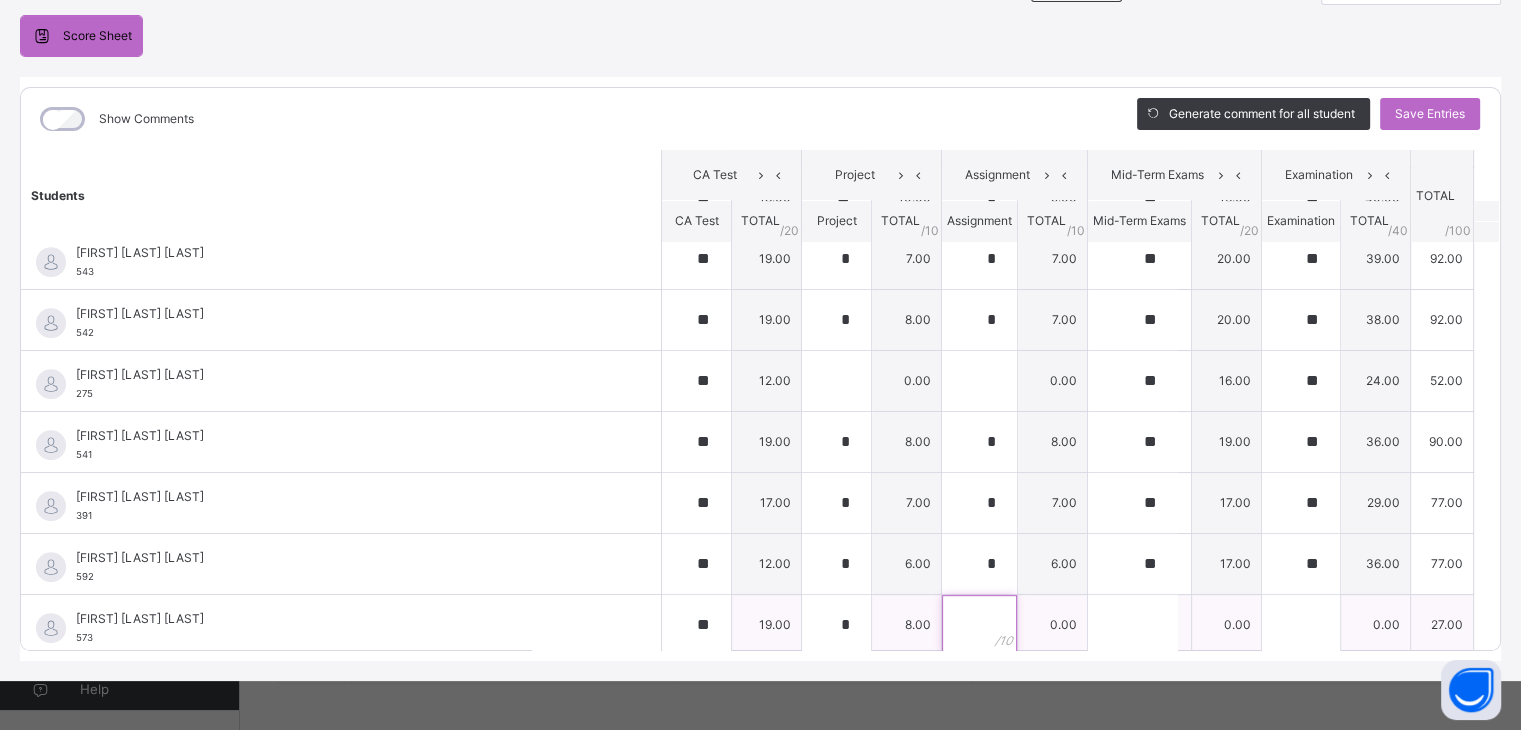 click at bounding box center (979, 625) 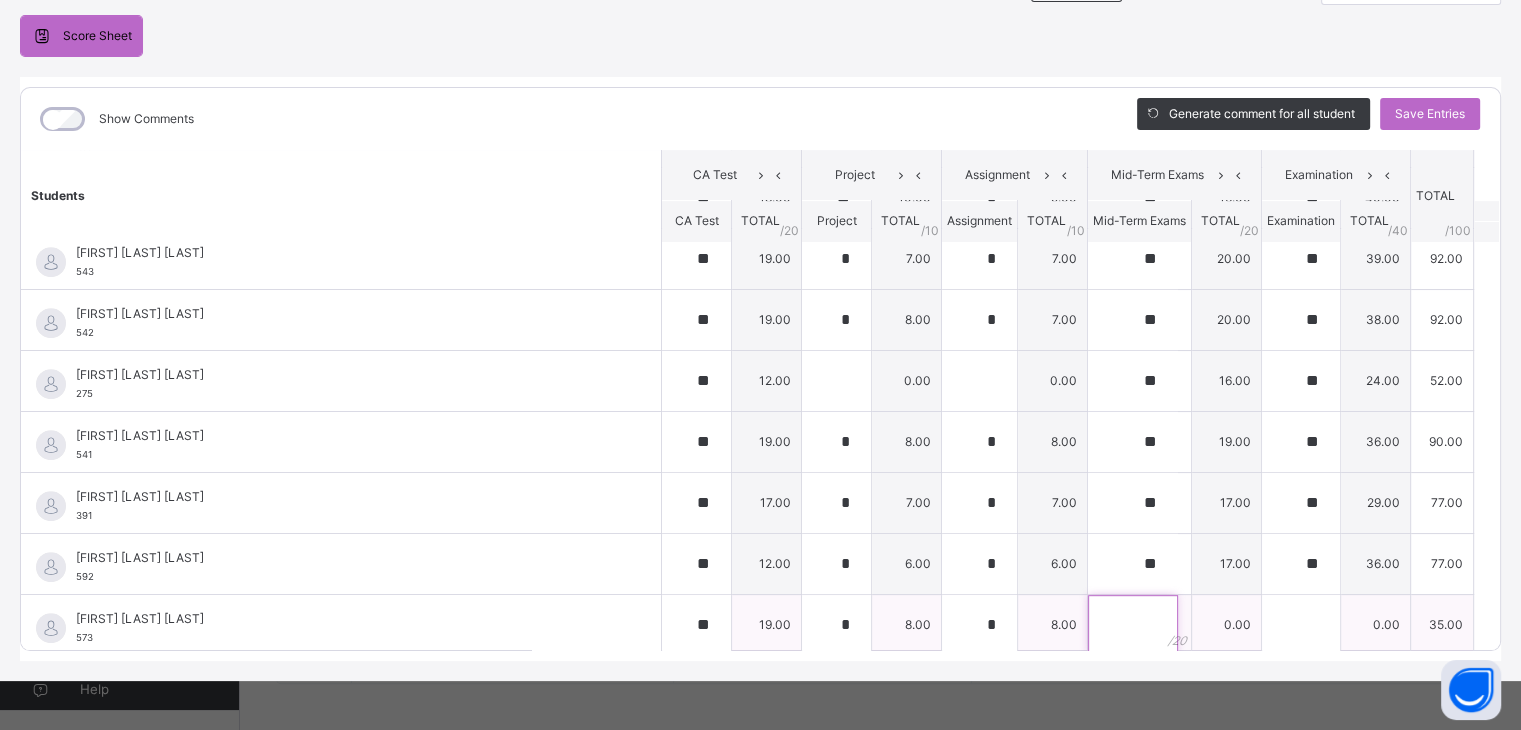click at bounding box center (1133, 625) 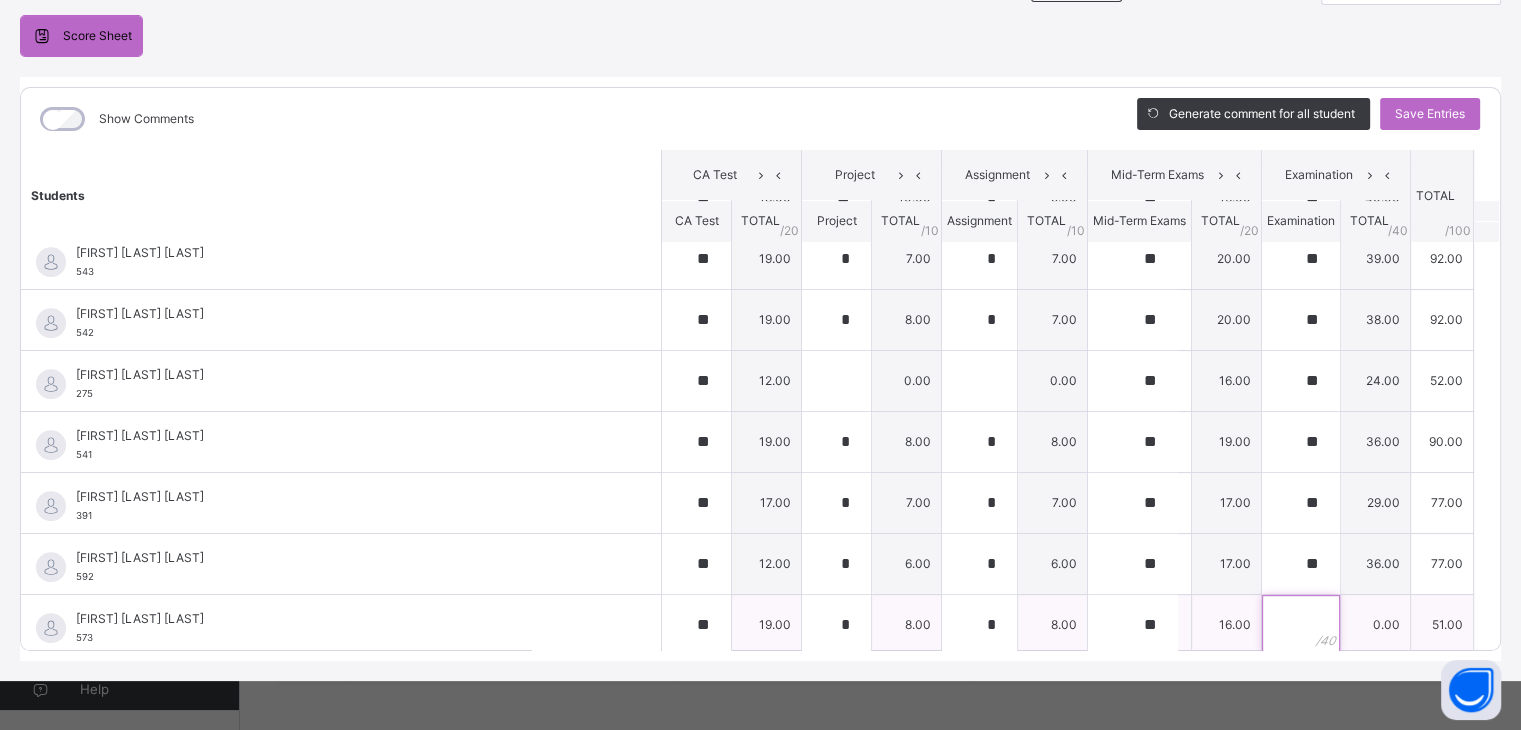 click at bounding box center (1301, 625) 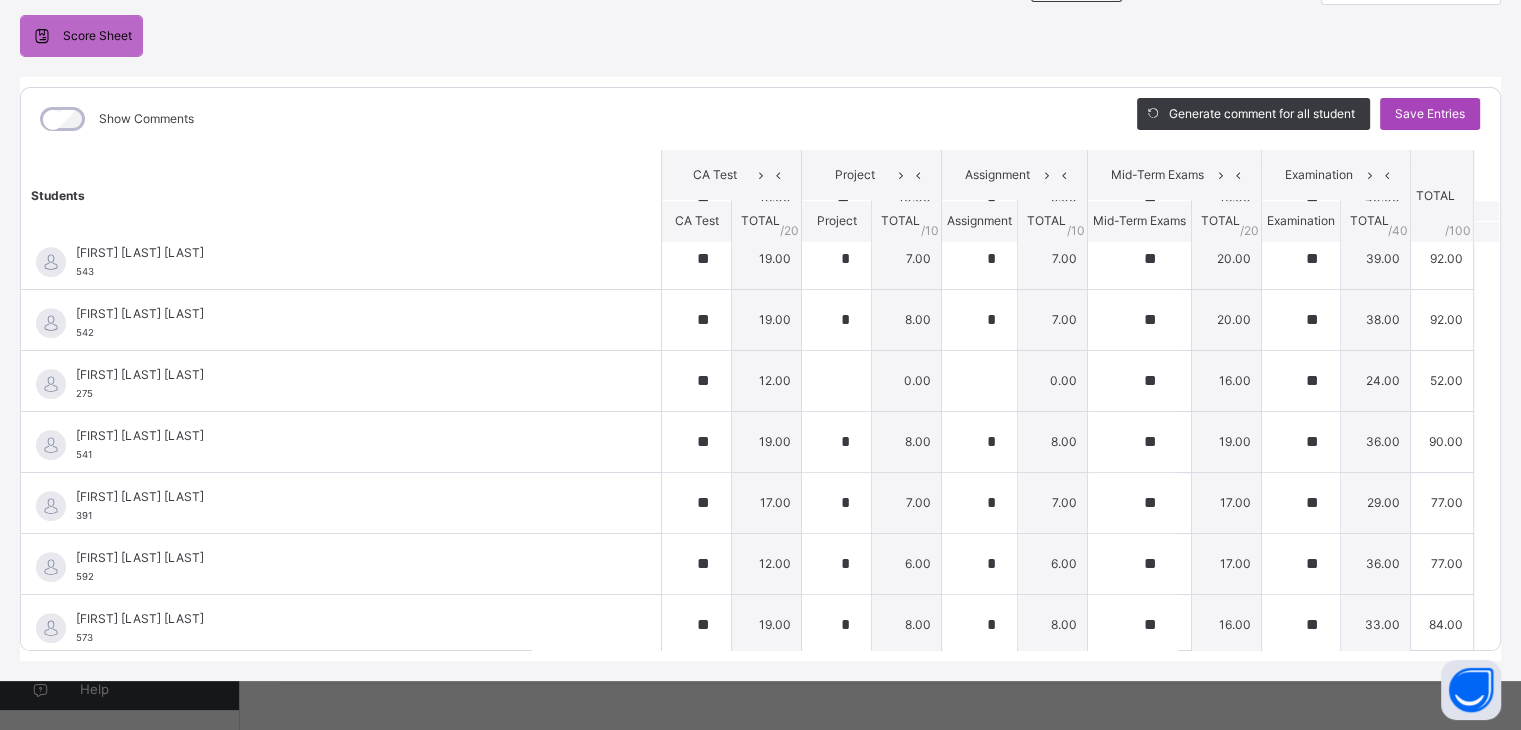 click on "Save Entries" at bounding box center (1430, 114) 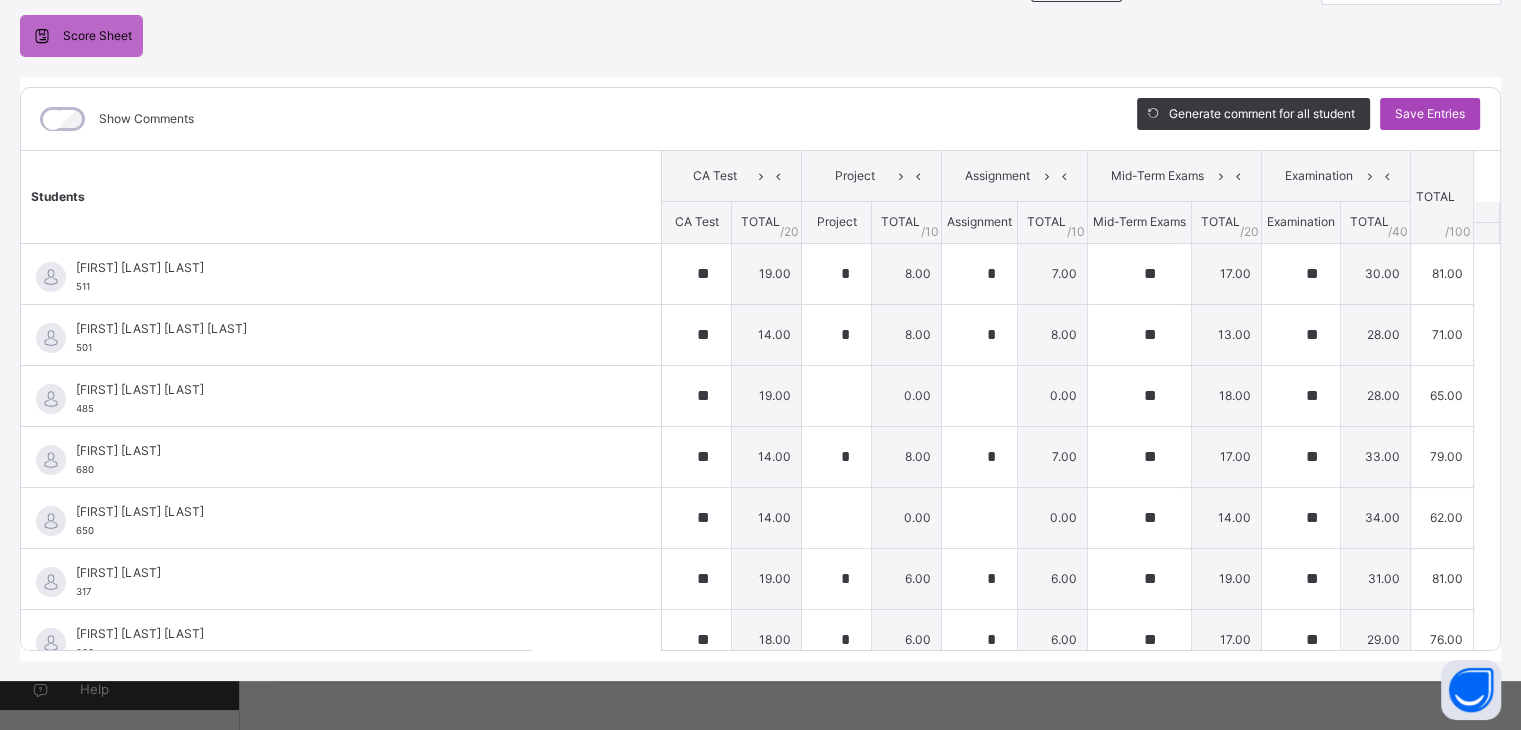 click on "Save Entries" at bounding box center (1430, 114) 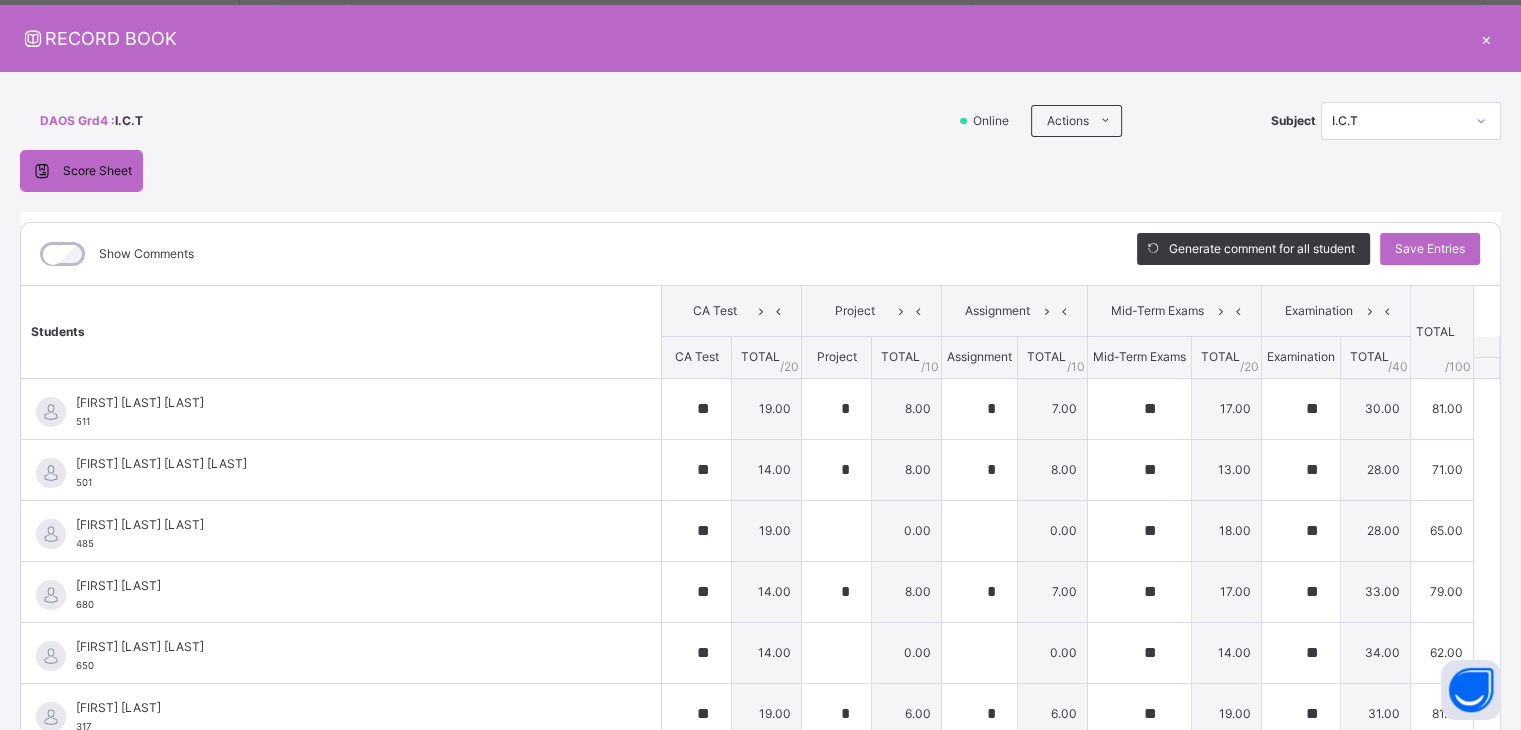 scroll, scrollTop: 40, scrollLeft: 0, axis: vertical 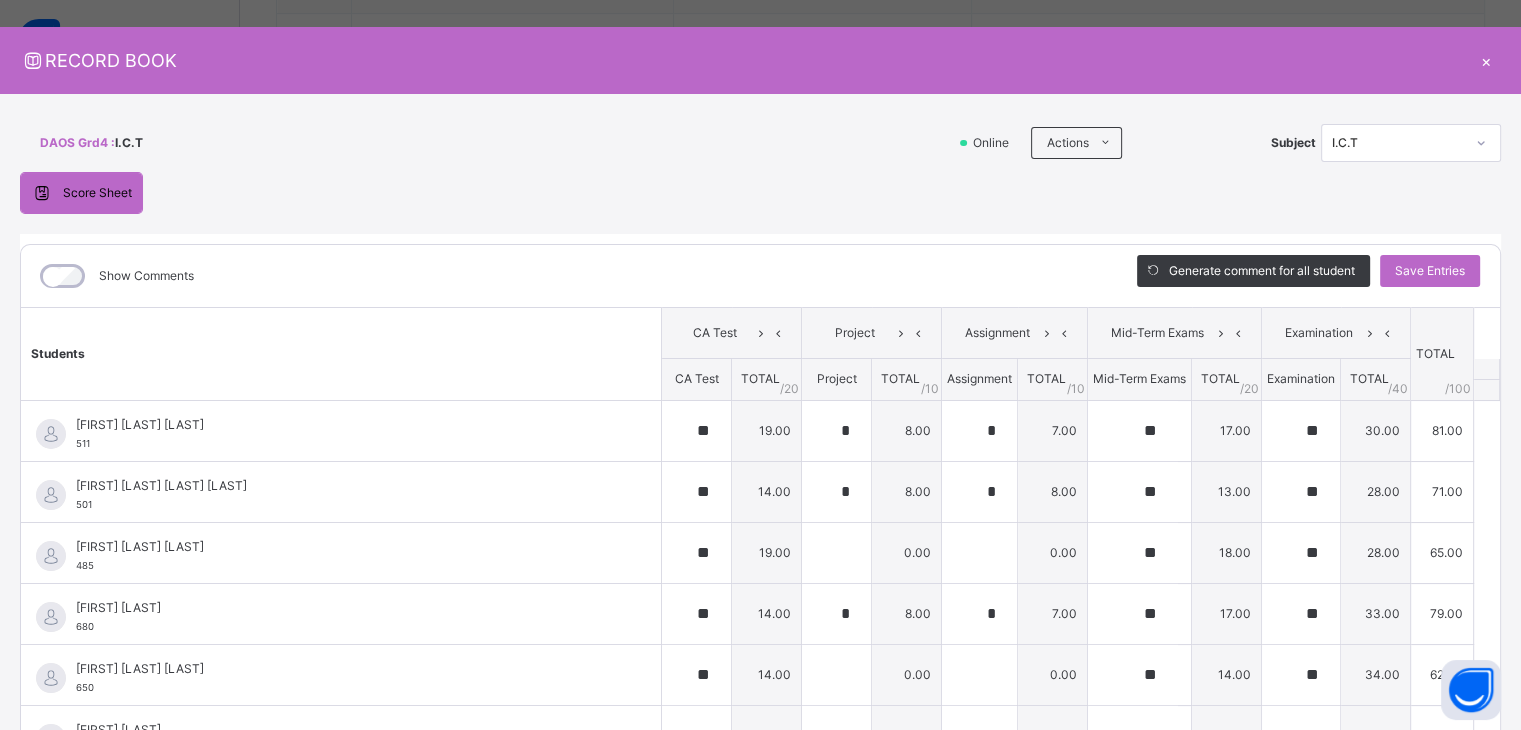 click on "×" at bounding box center [1486, 60] 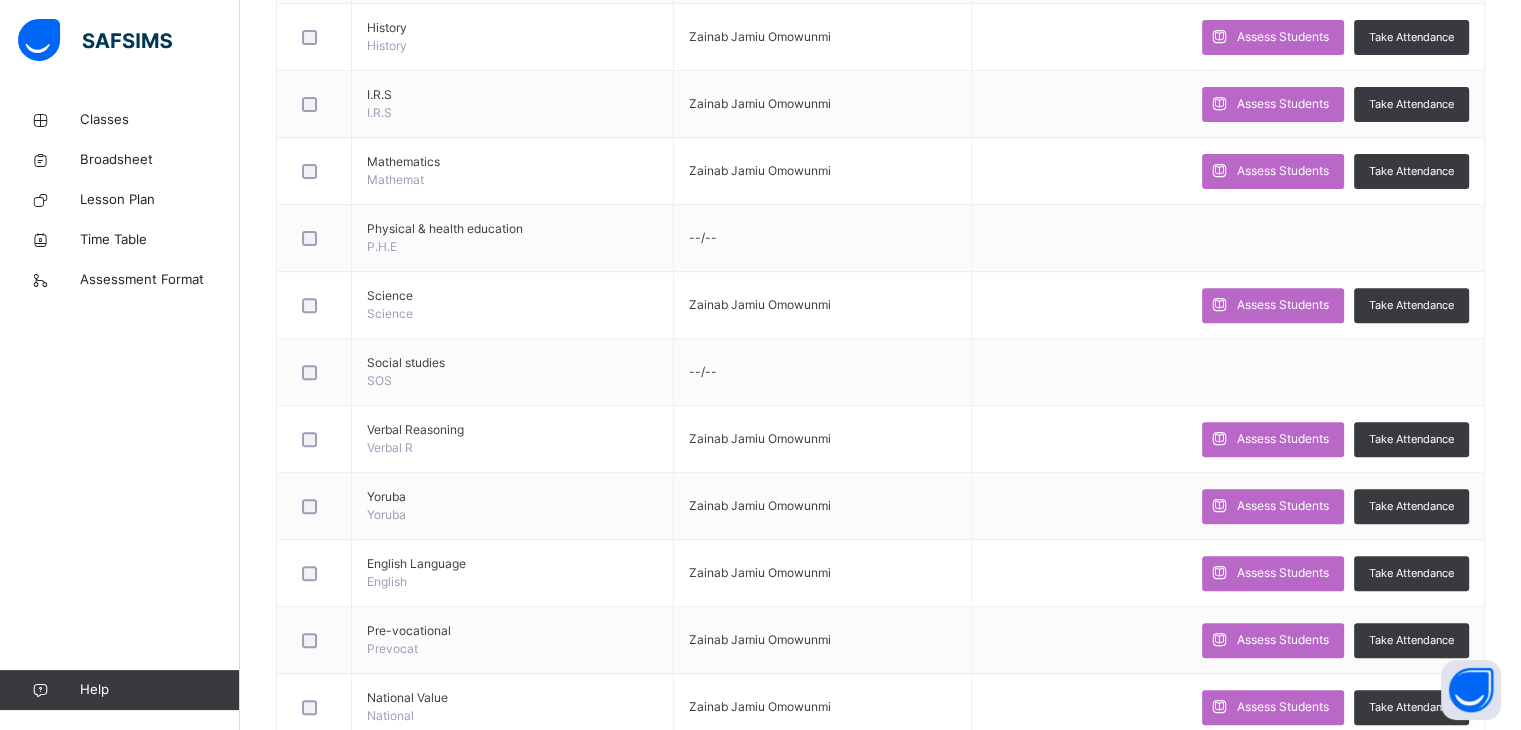 scroll, scrollTop: 675, scrollLeft: 0, axis: vertical 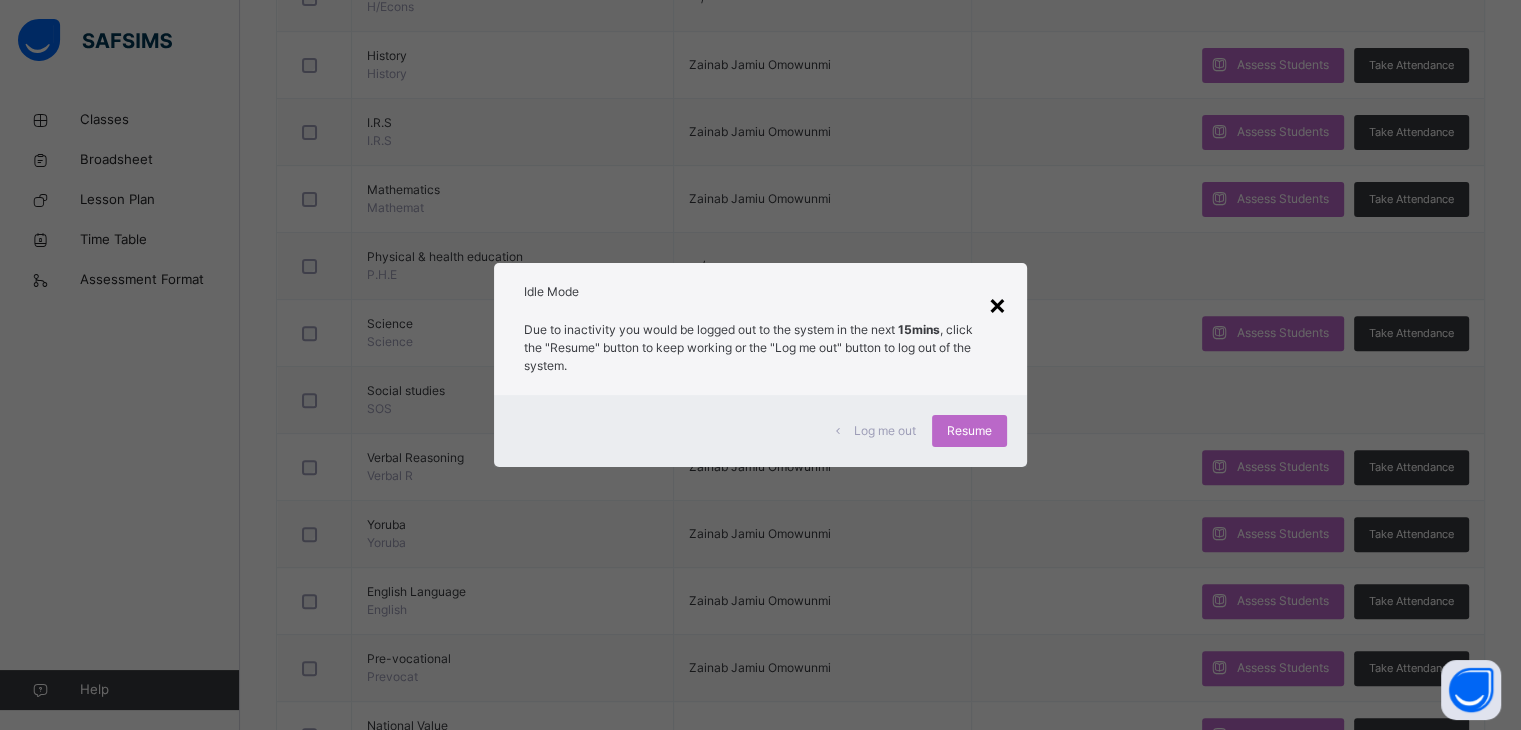 click on "×" at bounding box center (997, 304) 